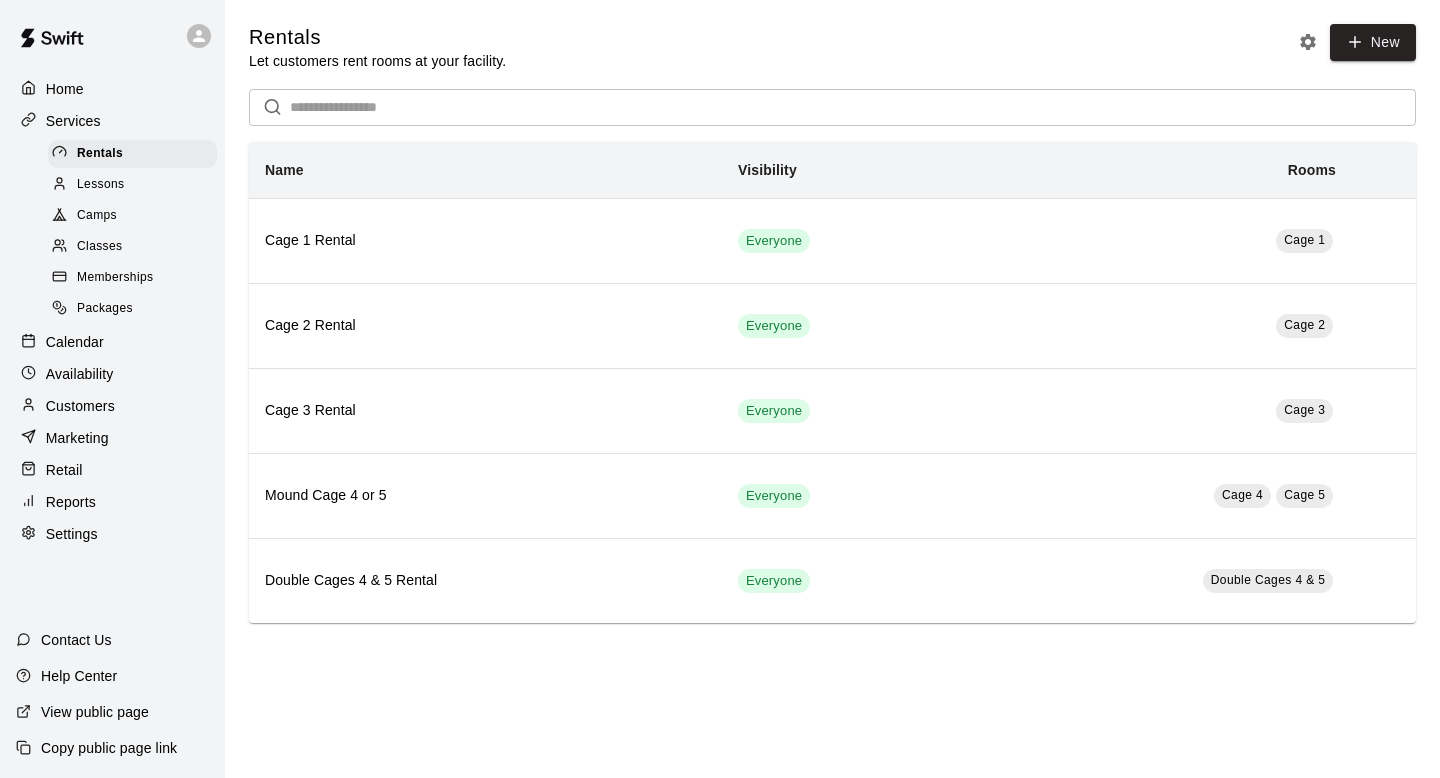 scroll, scrollTop: 0, scrollLeft: 0, axis: both 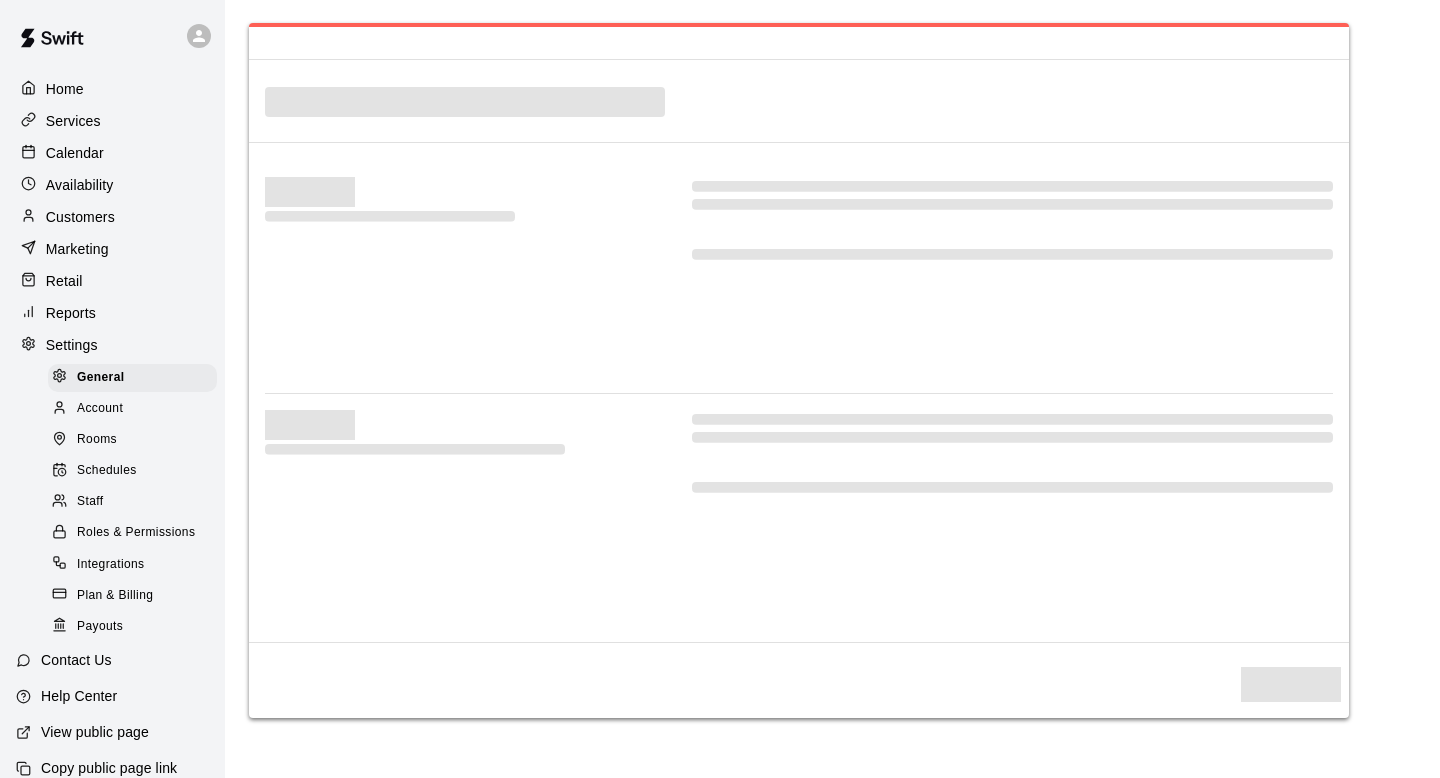 select on "**" 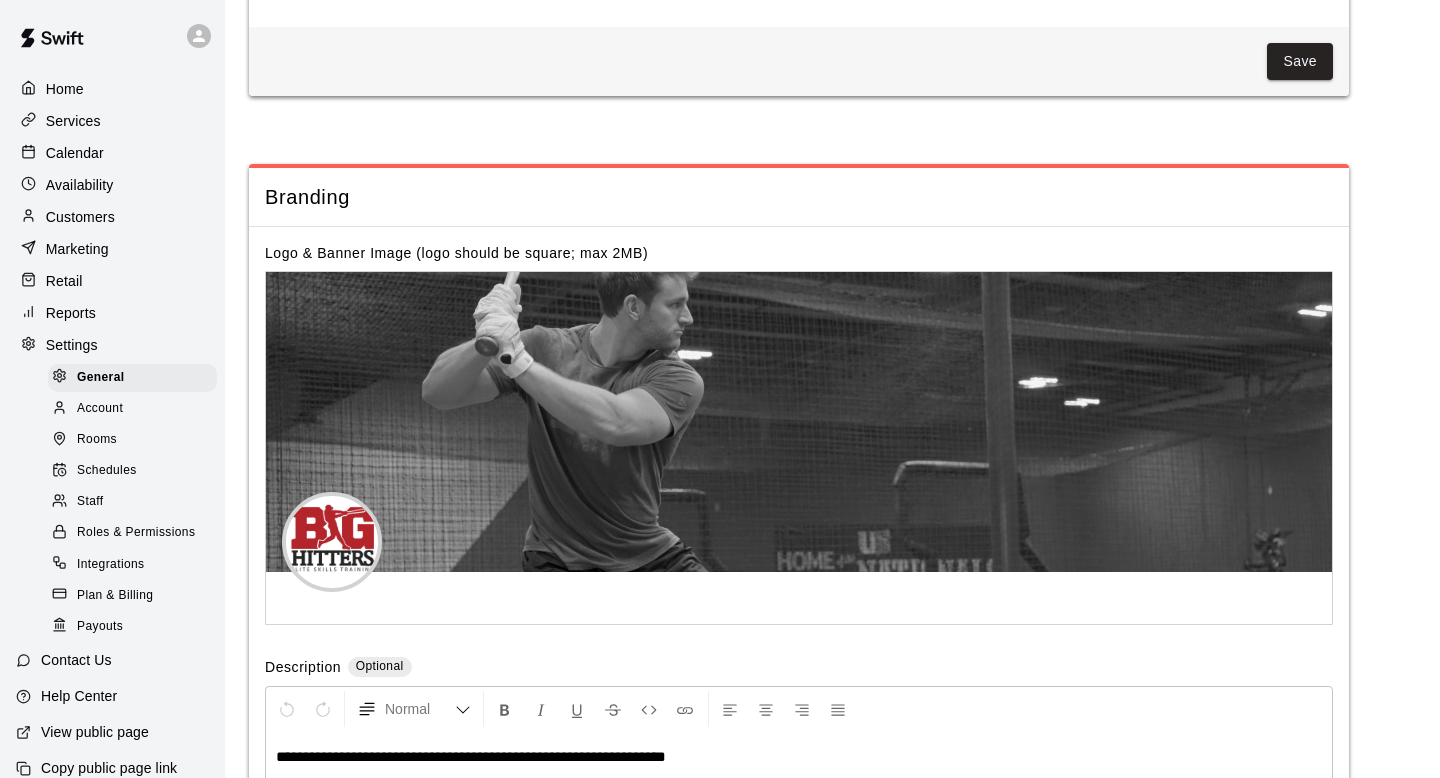 scroll, scrollTop: 3987, scrollLeft: 0, axis: vertical 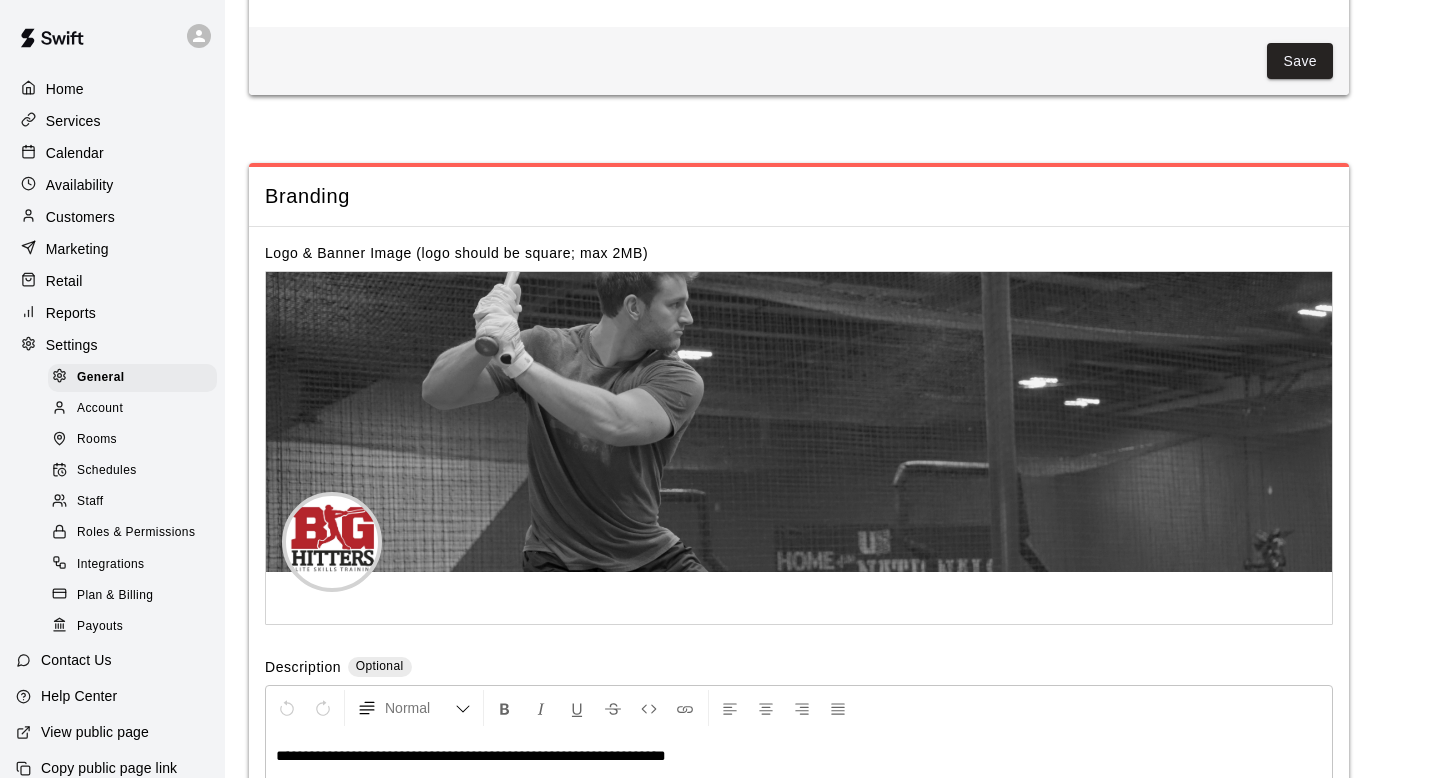 click on "Staff" at bounding box center (132, 502) 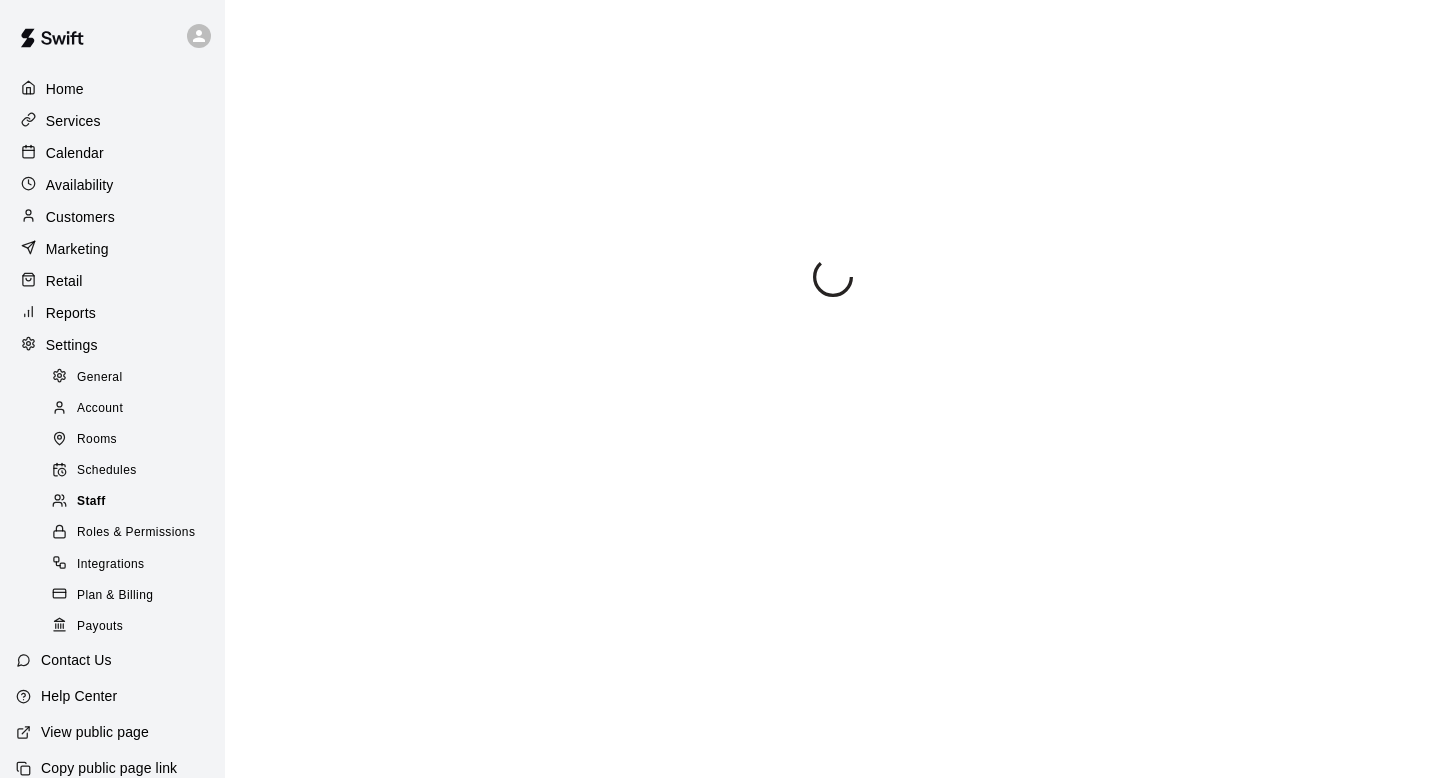 scroll, scrollTop: 0, scrollLeft: 0, axis: both 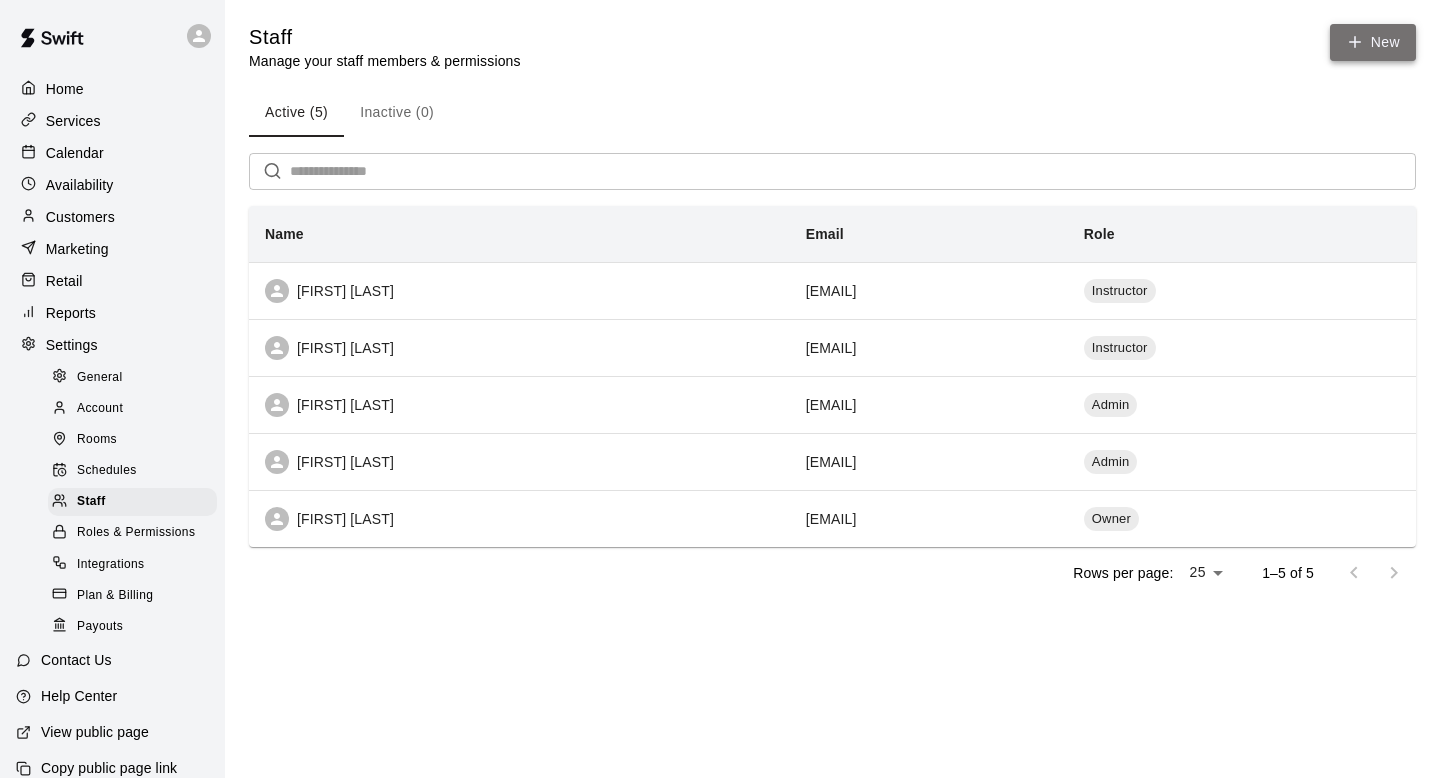 click on "New" at bounding box center [1373, 42] 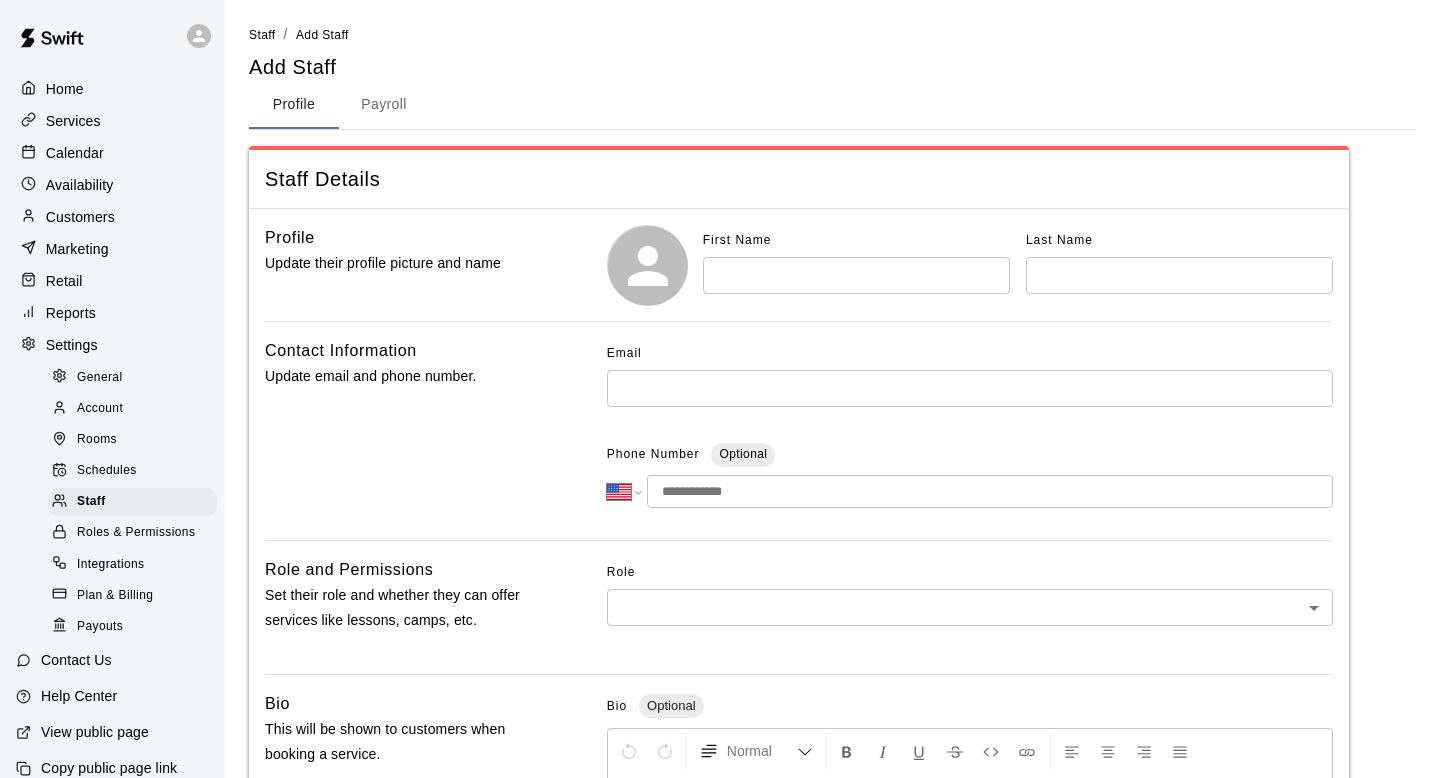 click at bounding box center (856, 275) 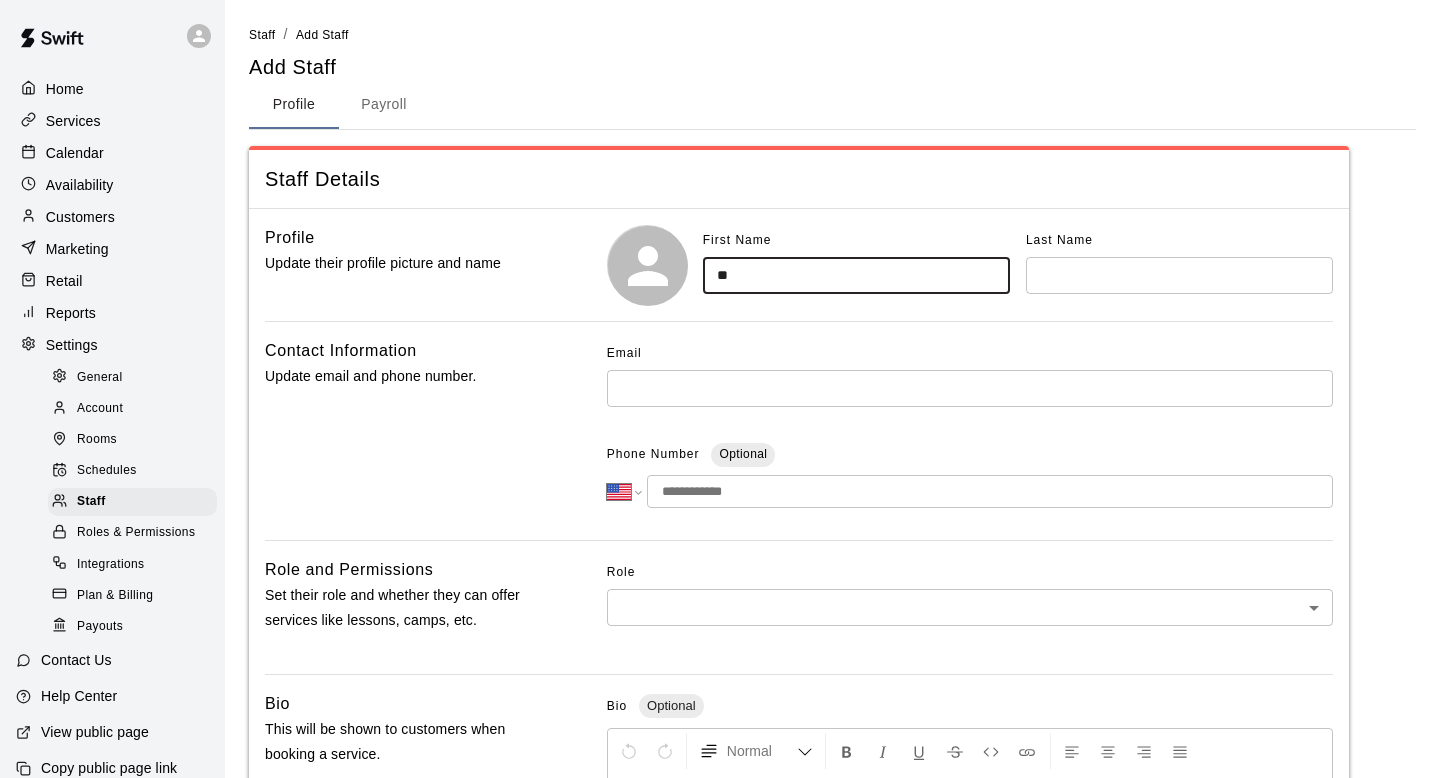 type on "*" 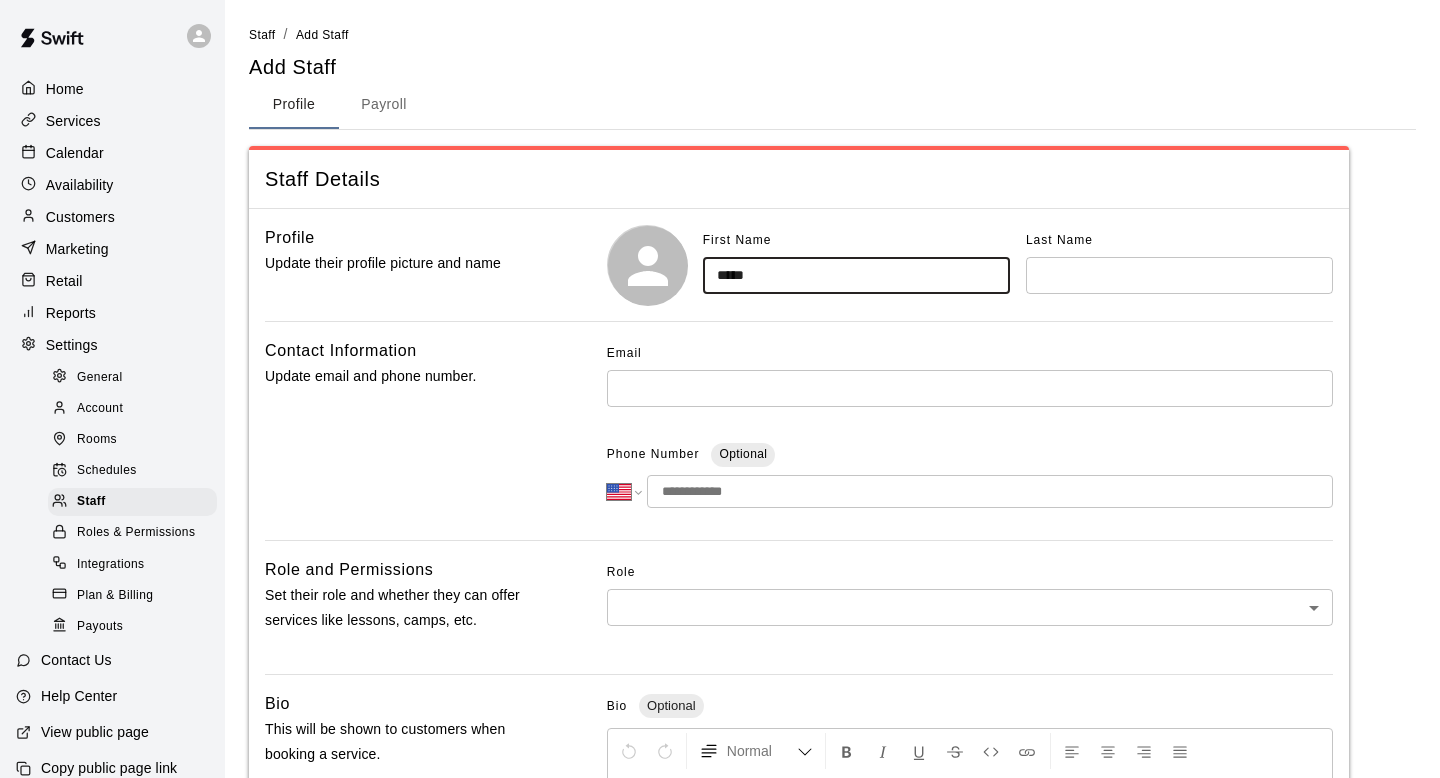 type on "*****" 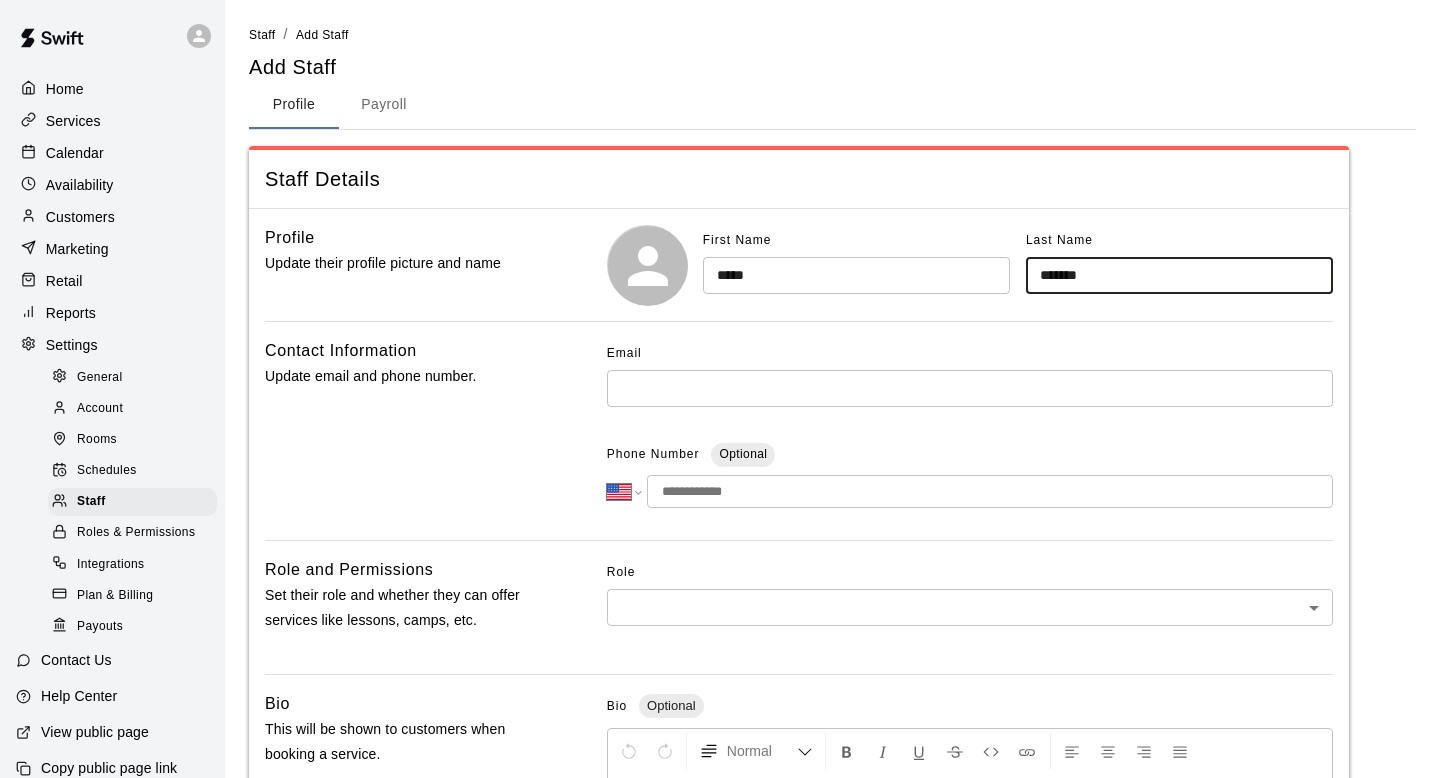 type on "*******" 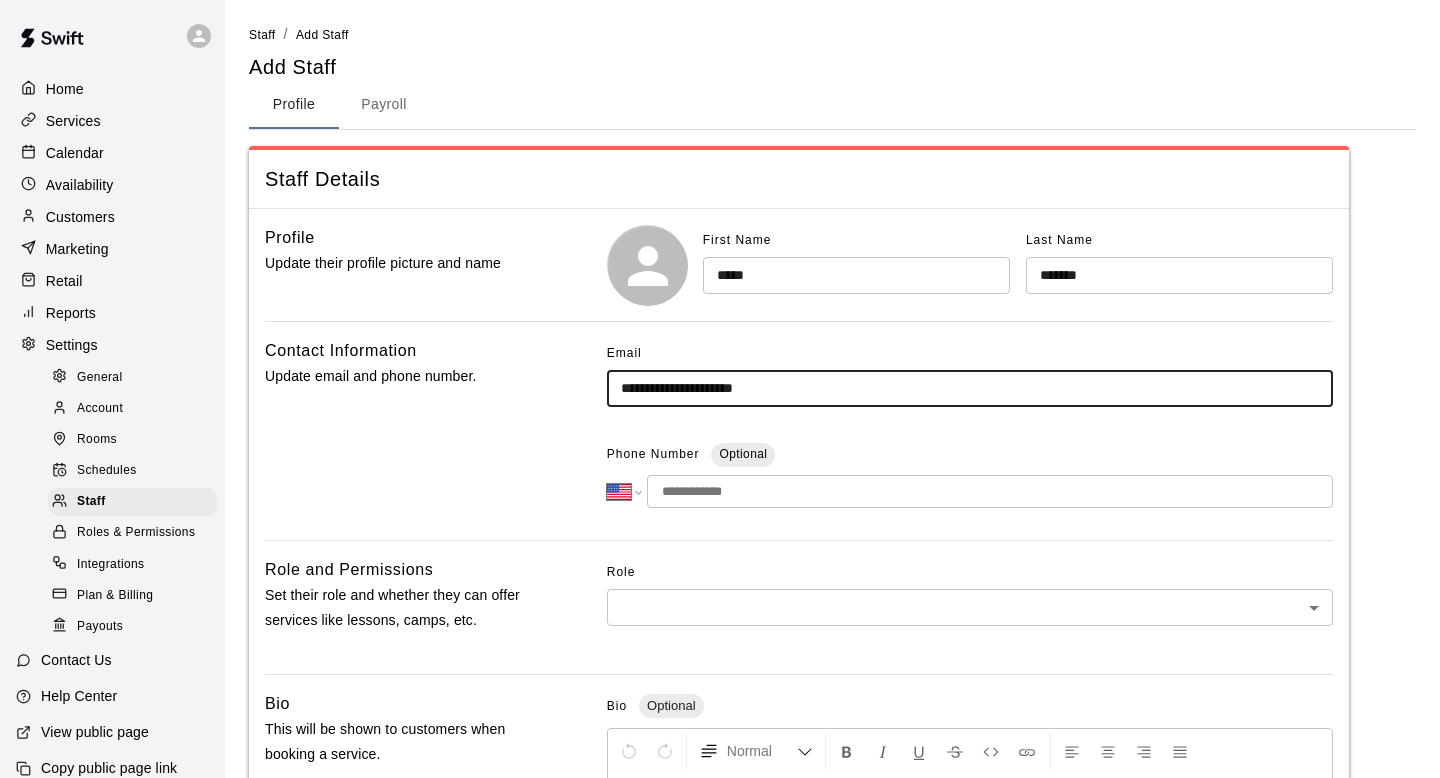 type on "**********" 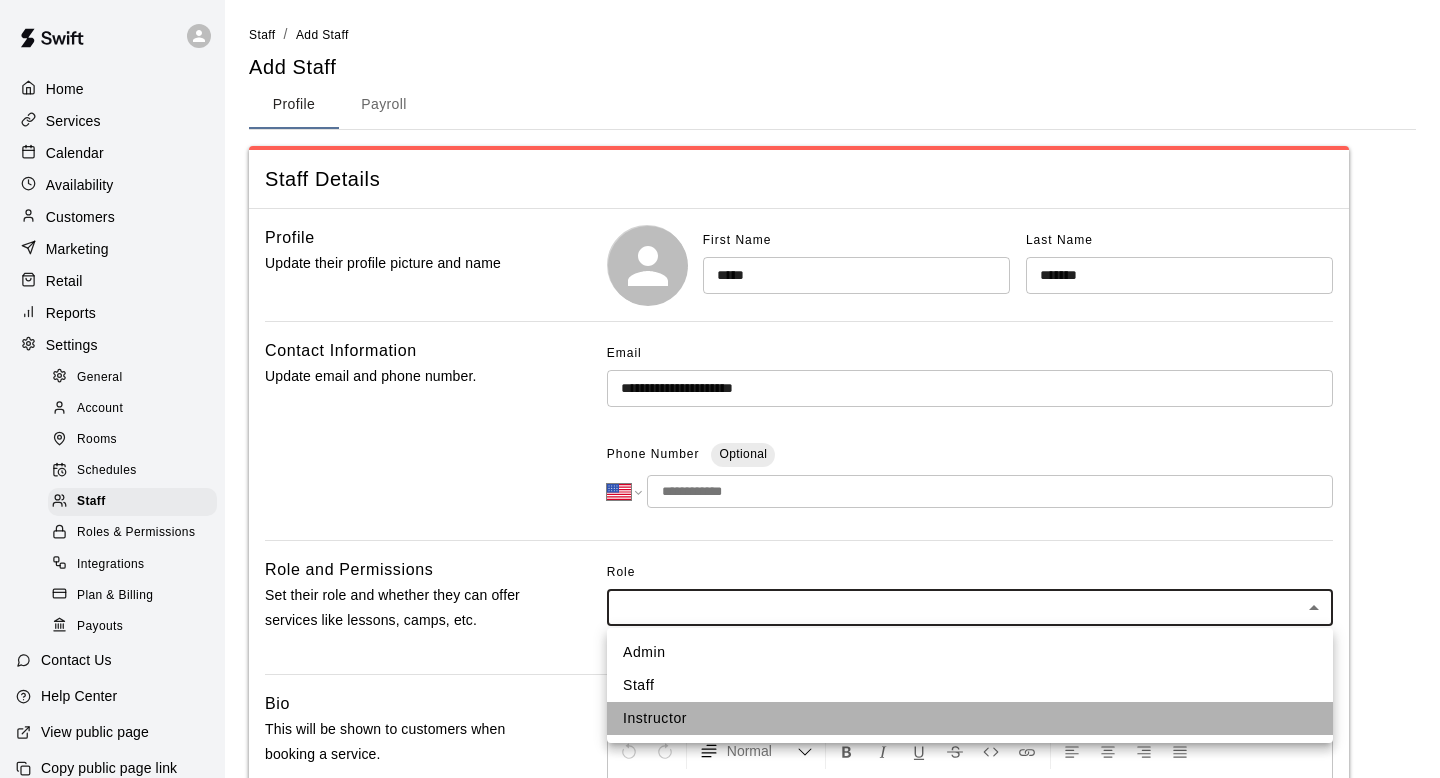 click on "Instructor" at bounding box center [970, 718] 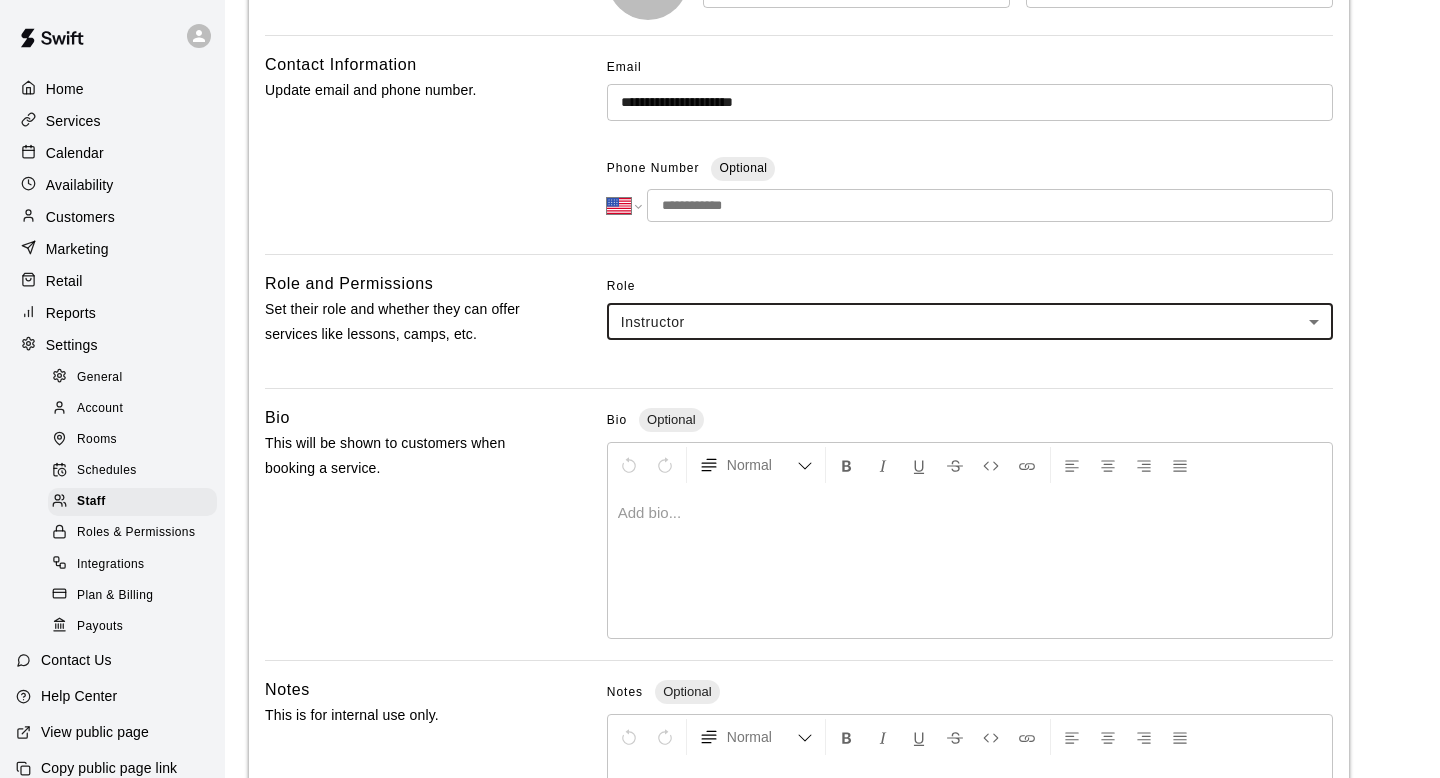 scroll, scrollTop: 534, scrollLeft: 0, axis: vertical 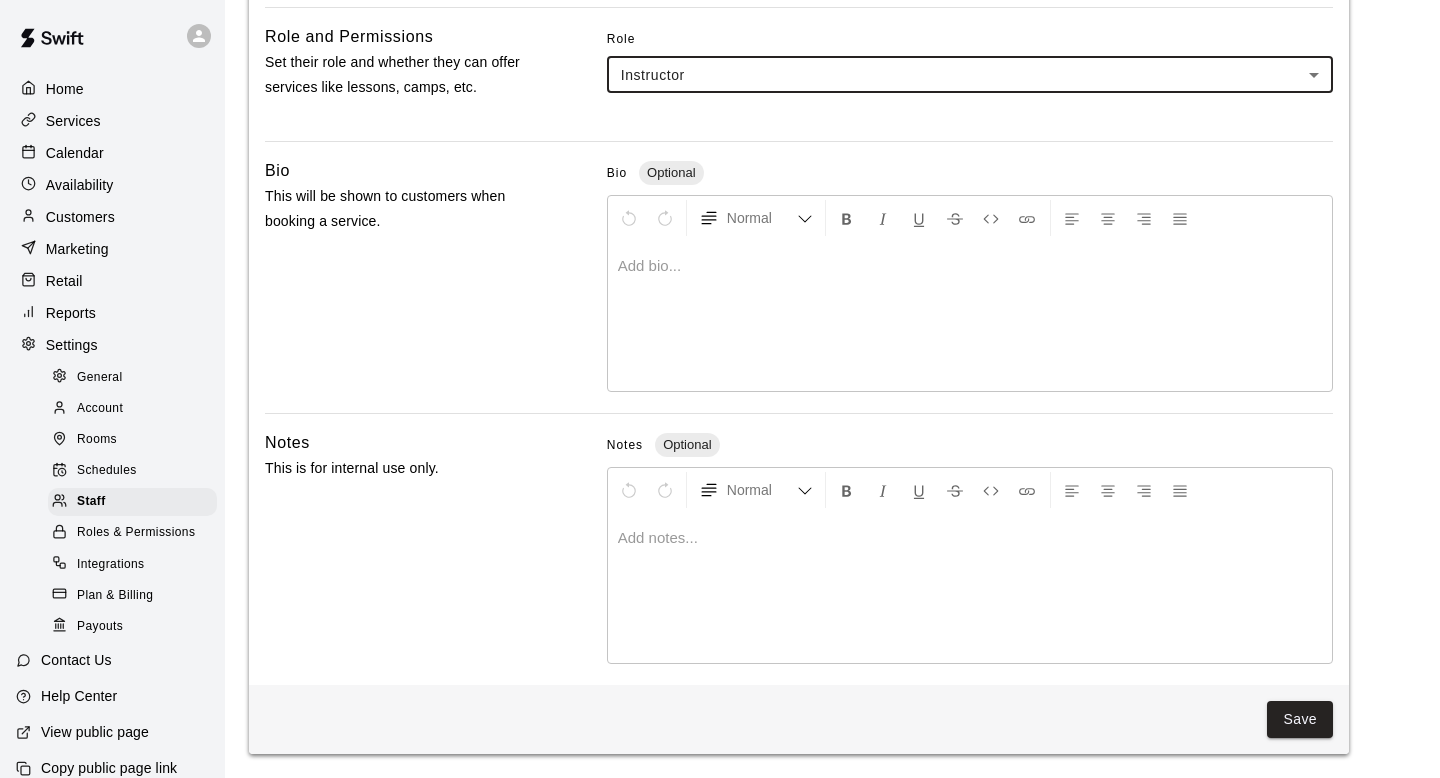 click on "**********" at bounding box center [832, 122] 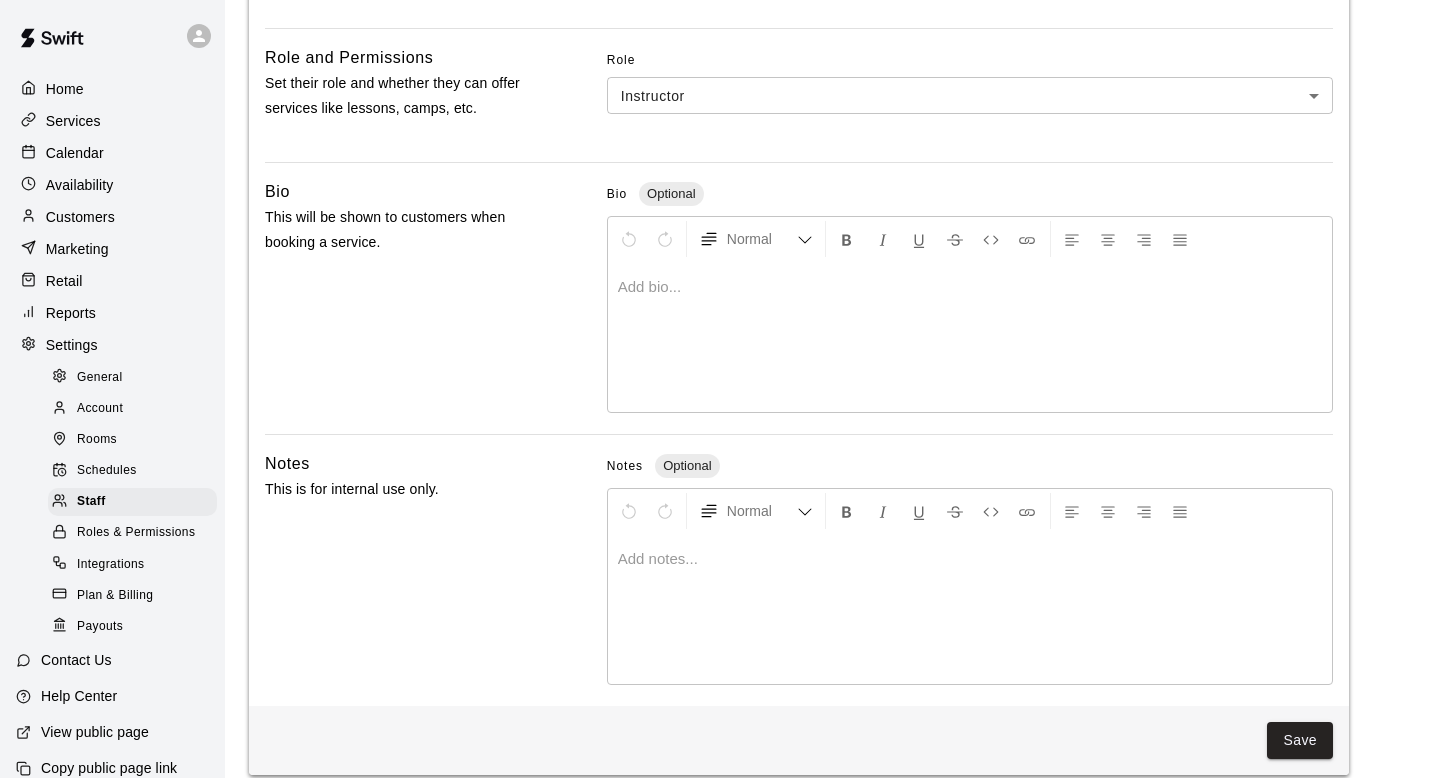 scroll, scrollTop: 534, scrollLeft: 0, axis: vertical 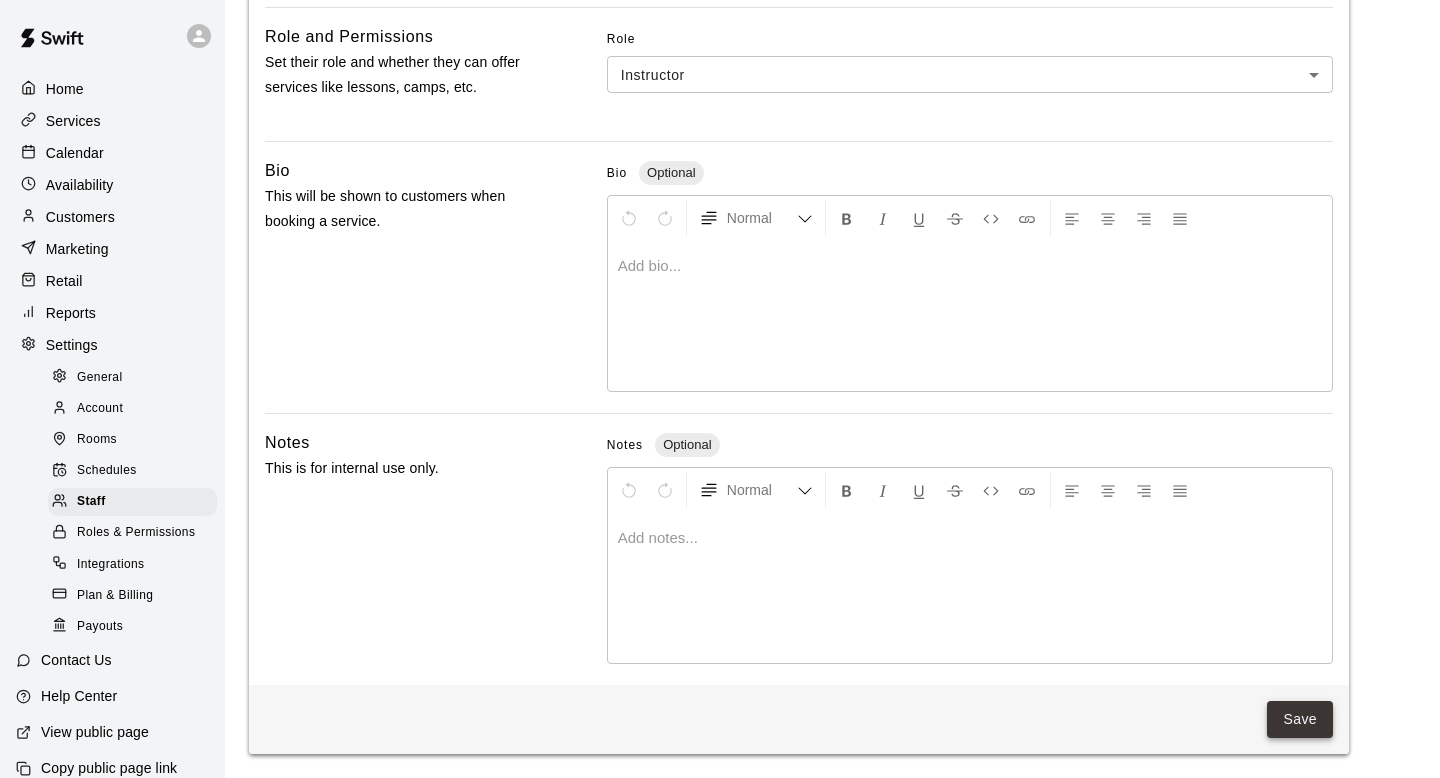 click on "Save" at bounding box center (1300, 719) 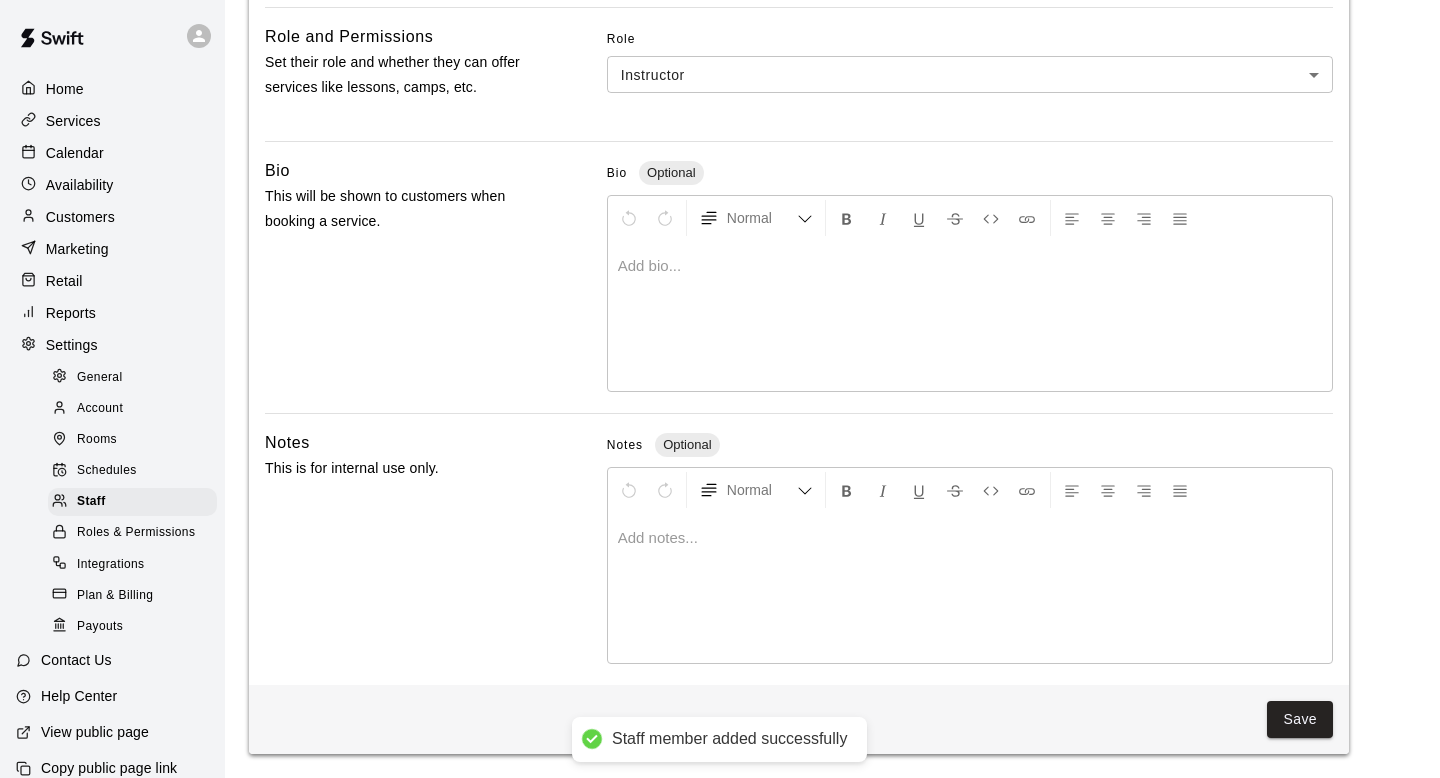 scroll, scrollTop: 0, scrollLeft: 0, axis: both 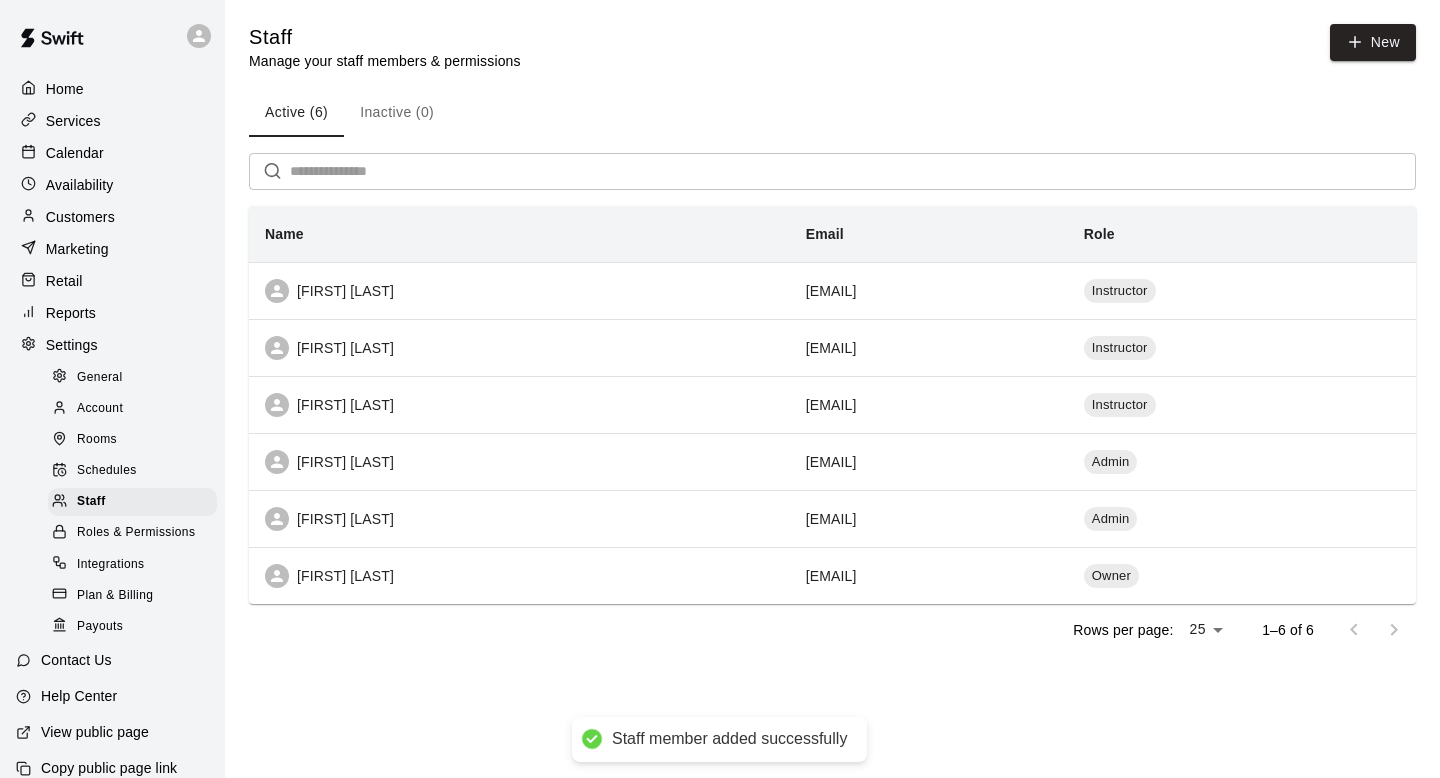 click on "Active (6) Inactive (0)" at bounding box center [832, 113] 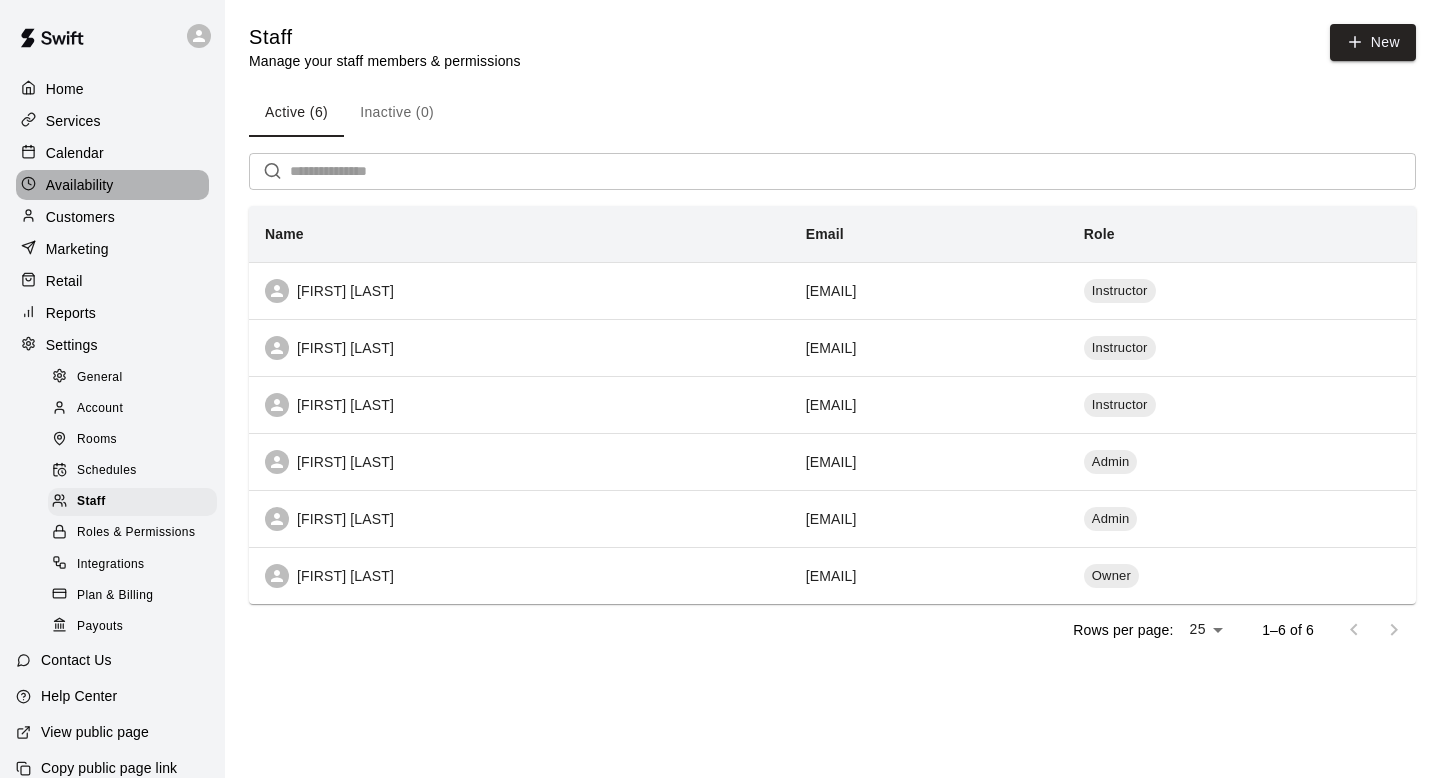 click on "Availability" at bounding box center (112, 185) 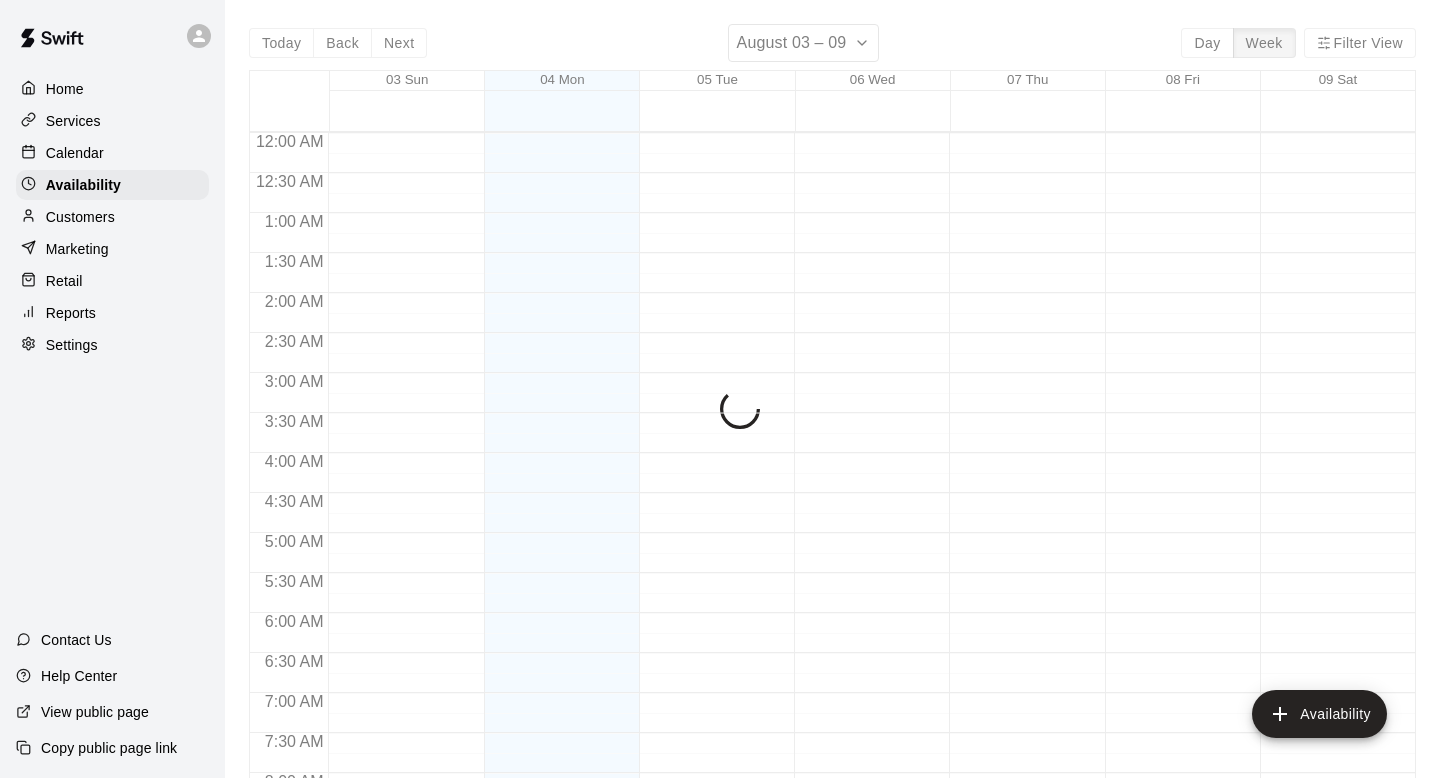scroll, scrollTop: 883, scrollLeft: 0, axis: vertical 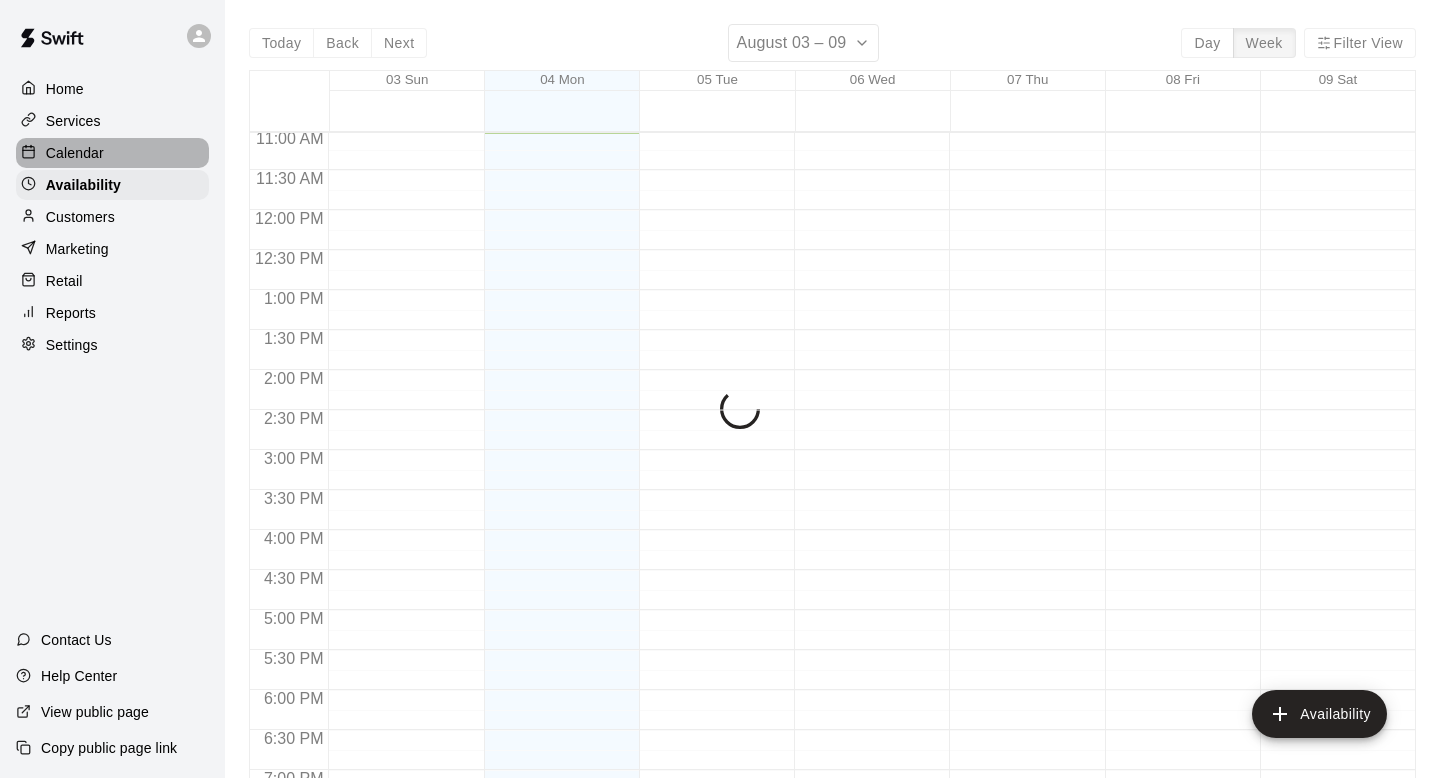 click on "Calendar" at bounding box center [112, 153] 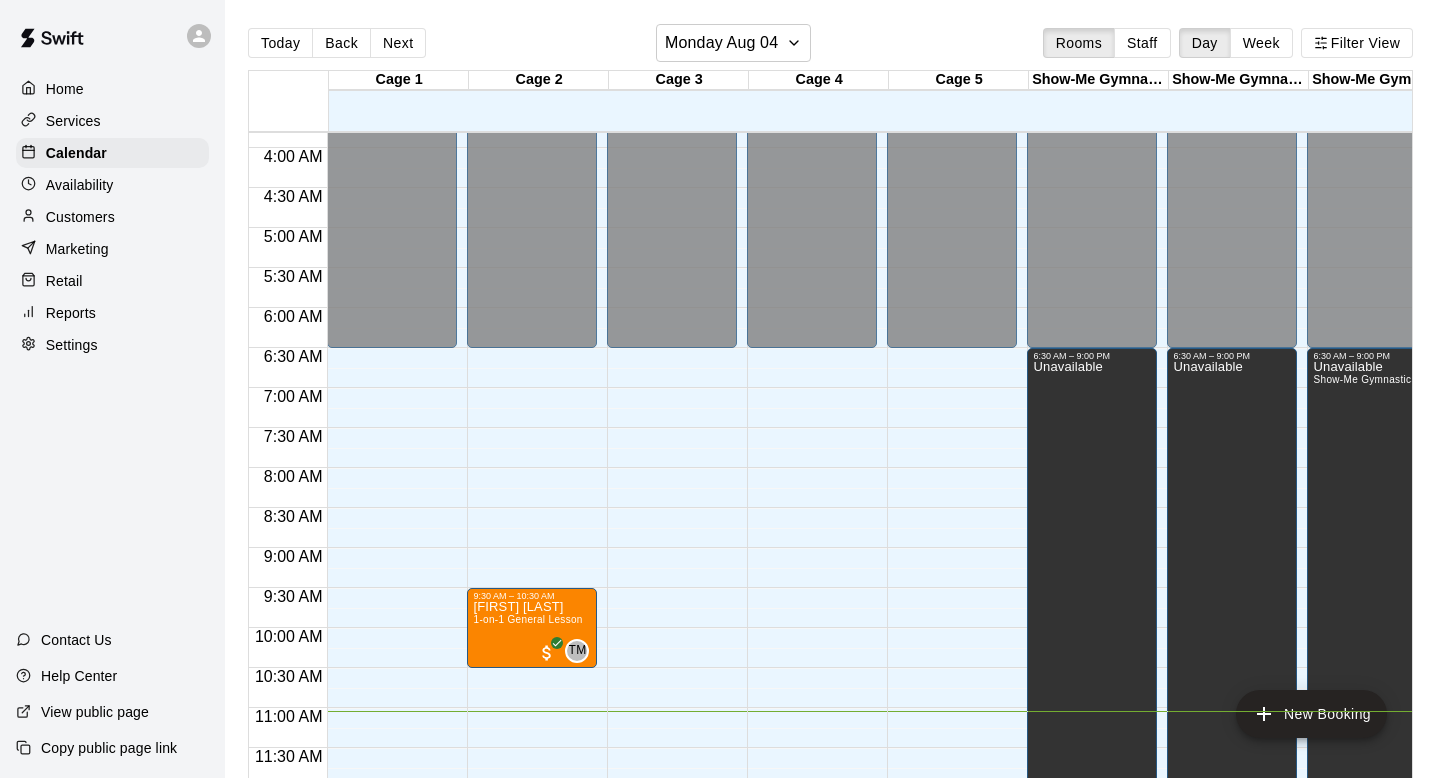 scroll, scrollTop: 285, scrollLeft: 0, axis: vertical 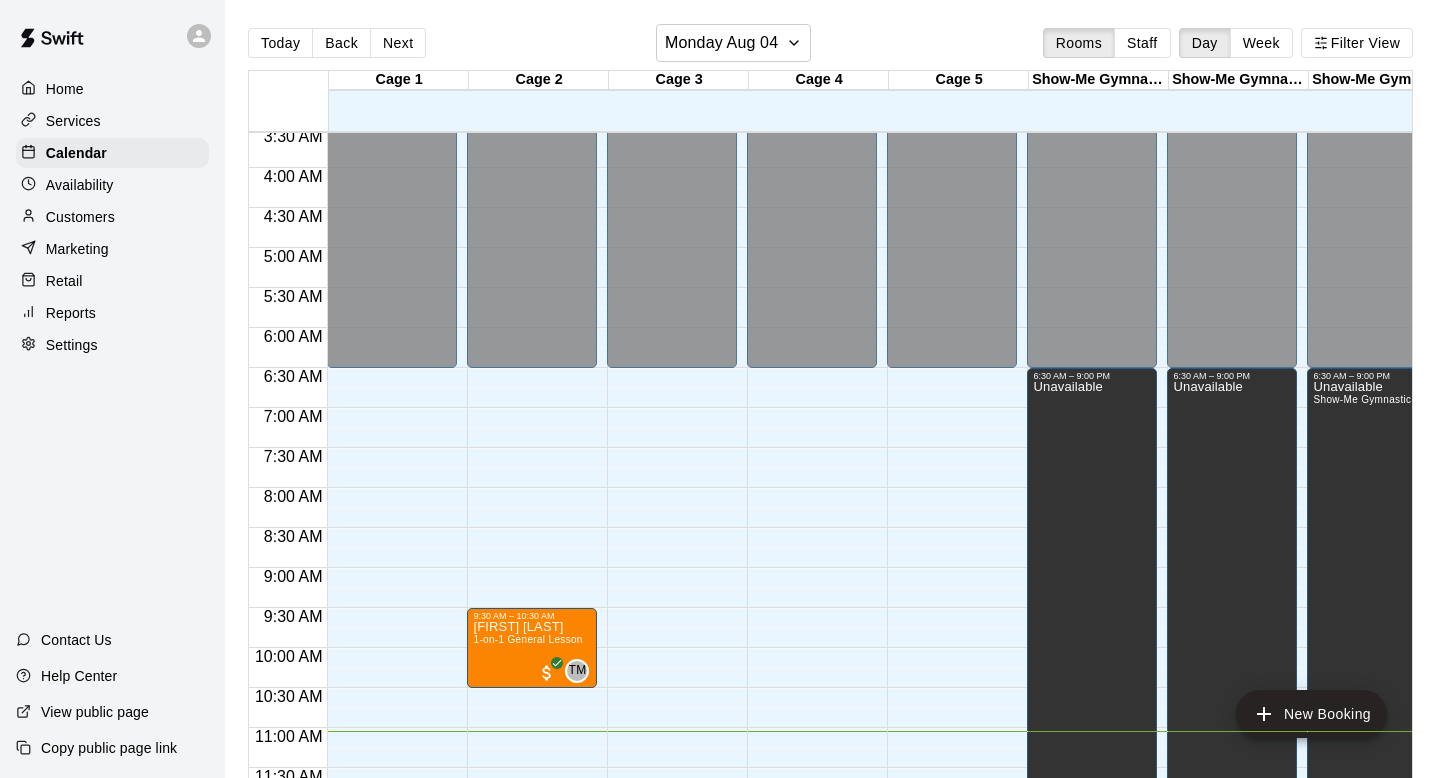 click on "Services" at bounding box center (112, 121) 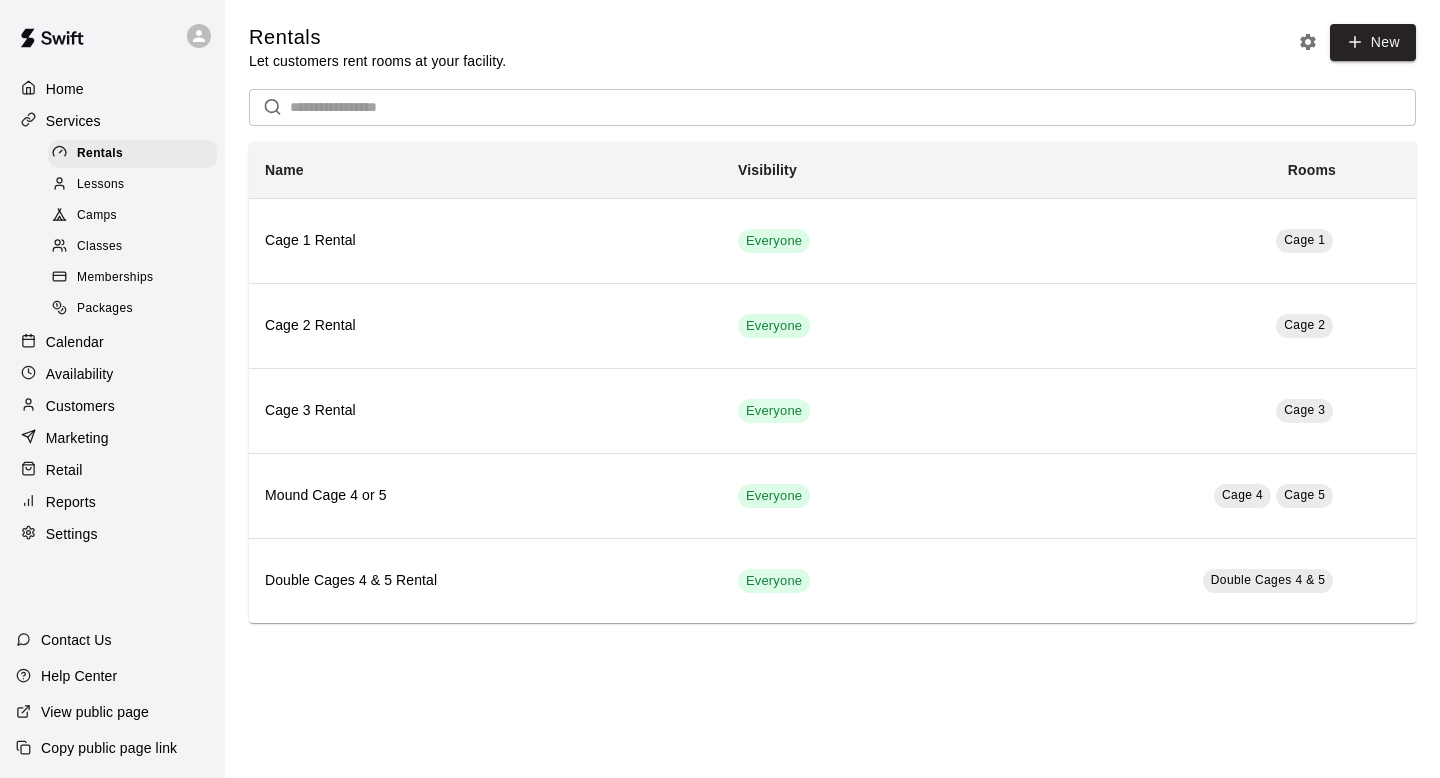 drag, startPoint x: 110, startPoint y: 153, endPoint x: 109, endPoint y: 110, distance: 43.011627 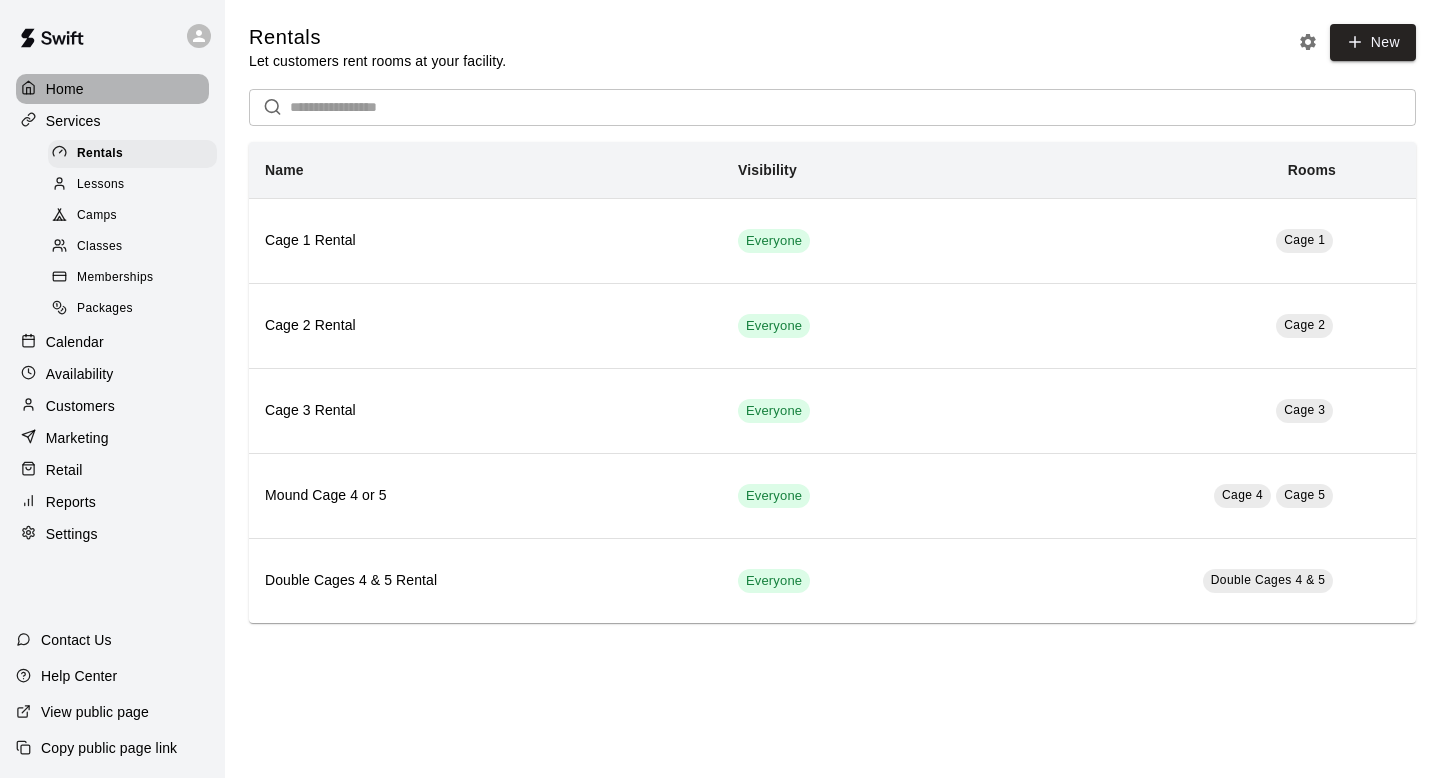 click on "Home" at bounding box center (112, 89) 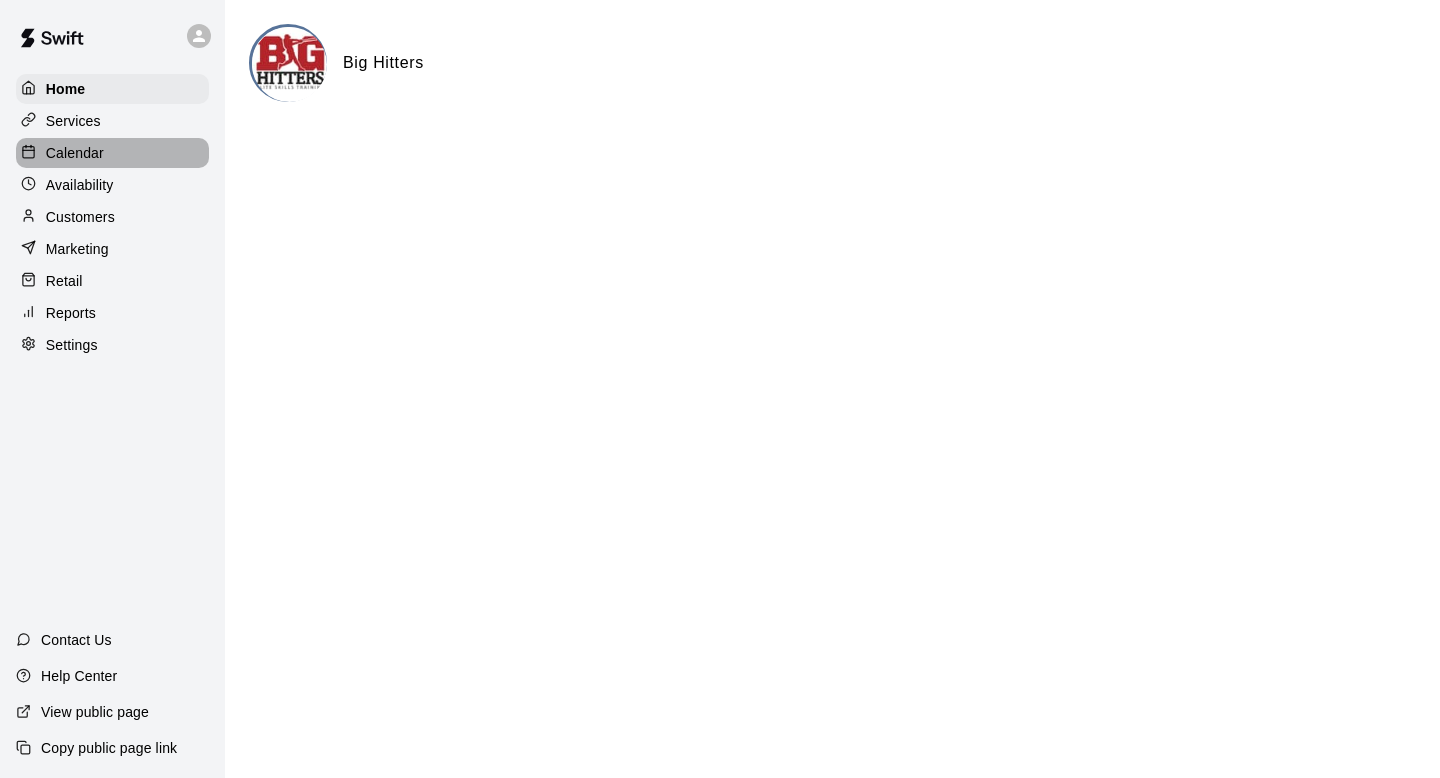 click on "Calendar" at bounding box center [112, 153] 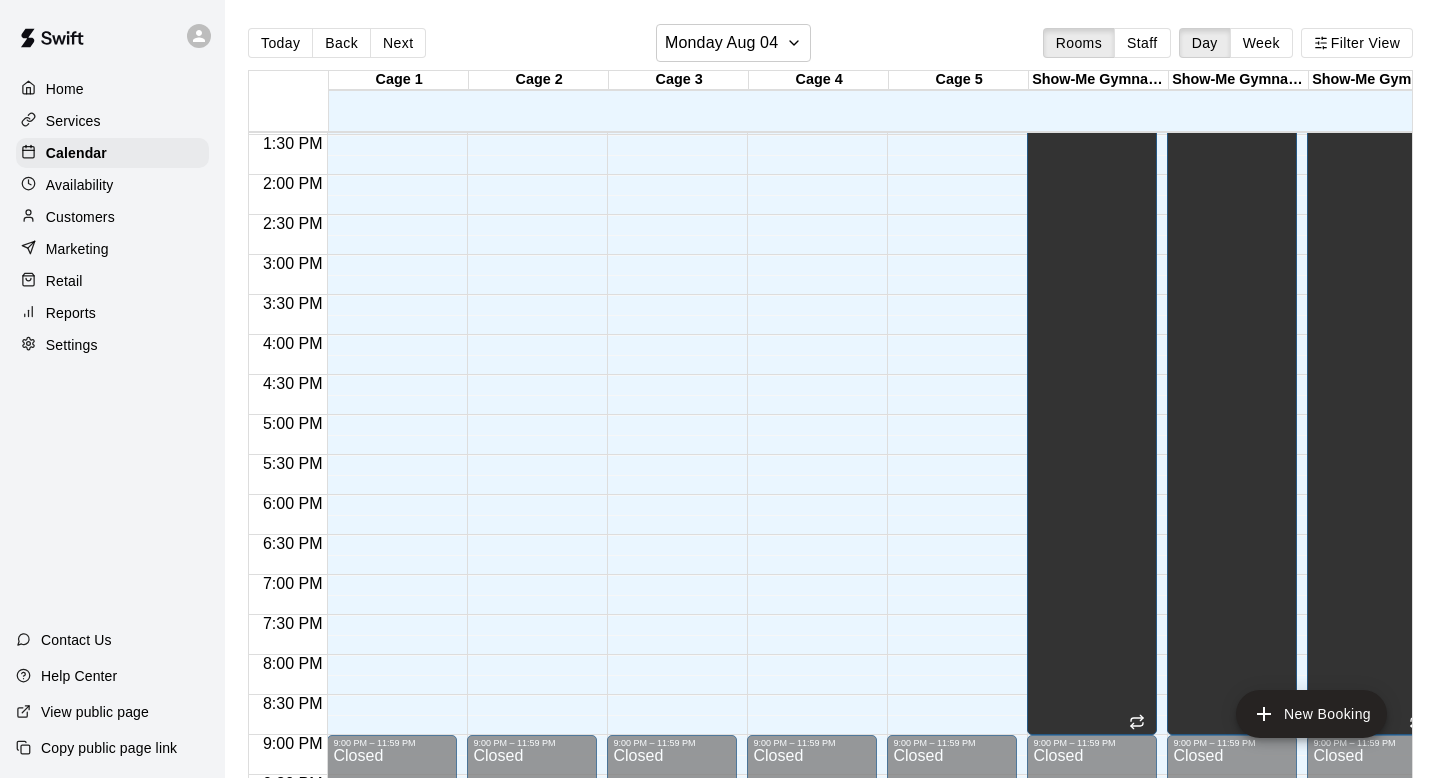 scroll, scrollTop: 1081, scrollLeft: 0, axis: vertical 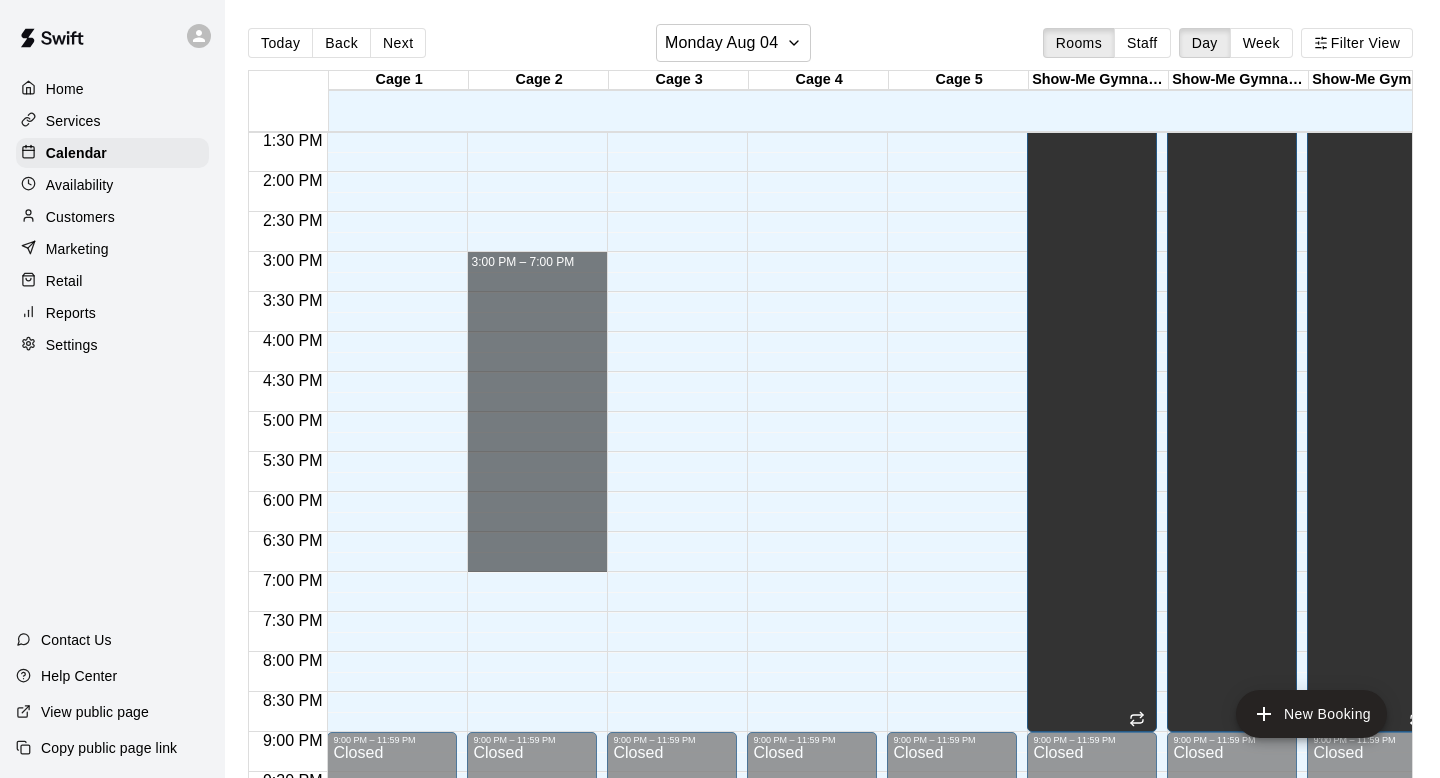 drag, startPoint x: 529, startPoint y: 263, endPoint x: 528, endPoint y: 561, distance: 298.00168 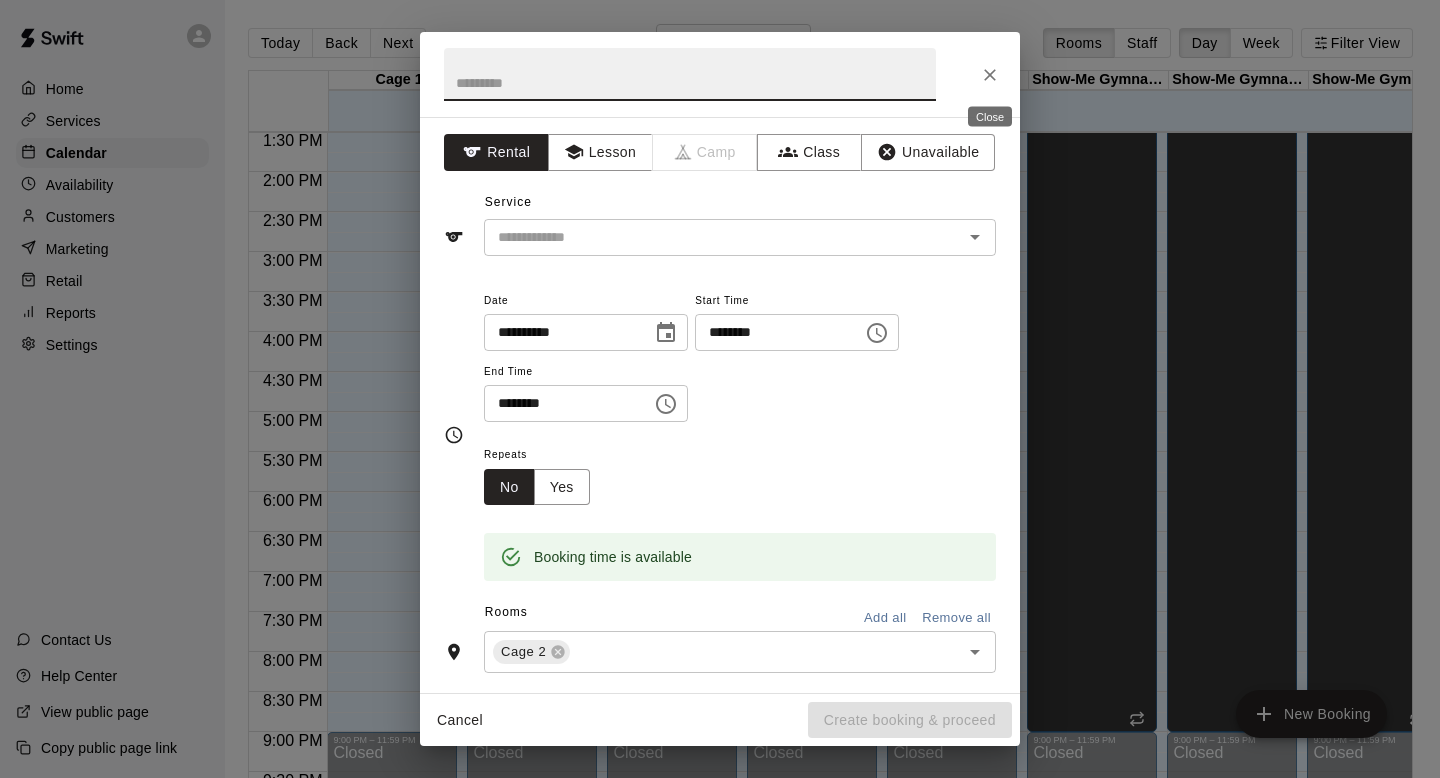 click 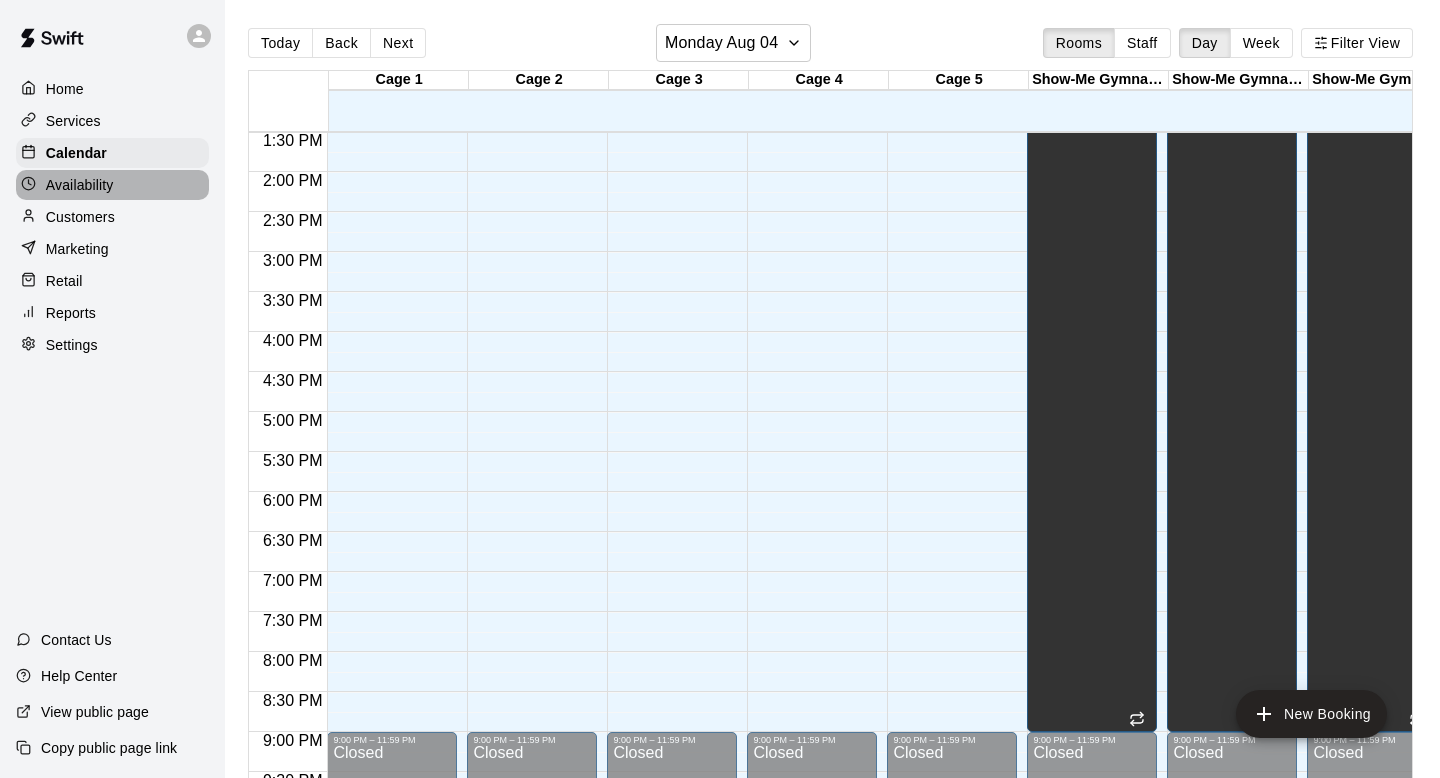 click on "Availability" at bounding box center [112, 185] 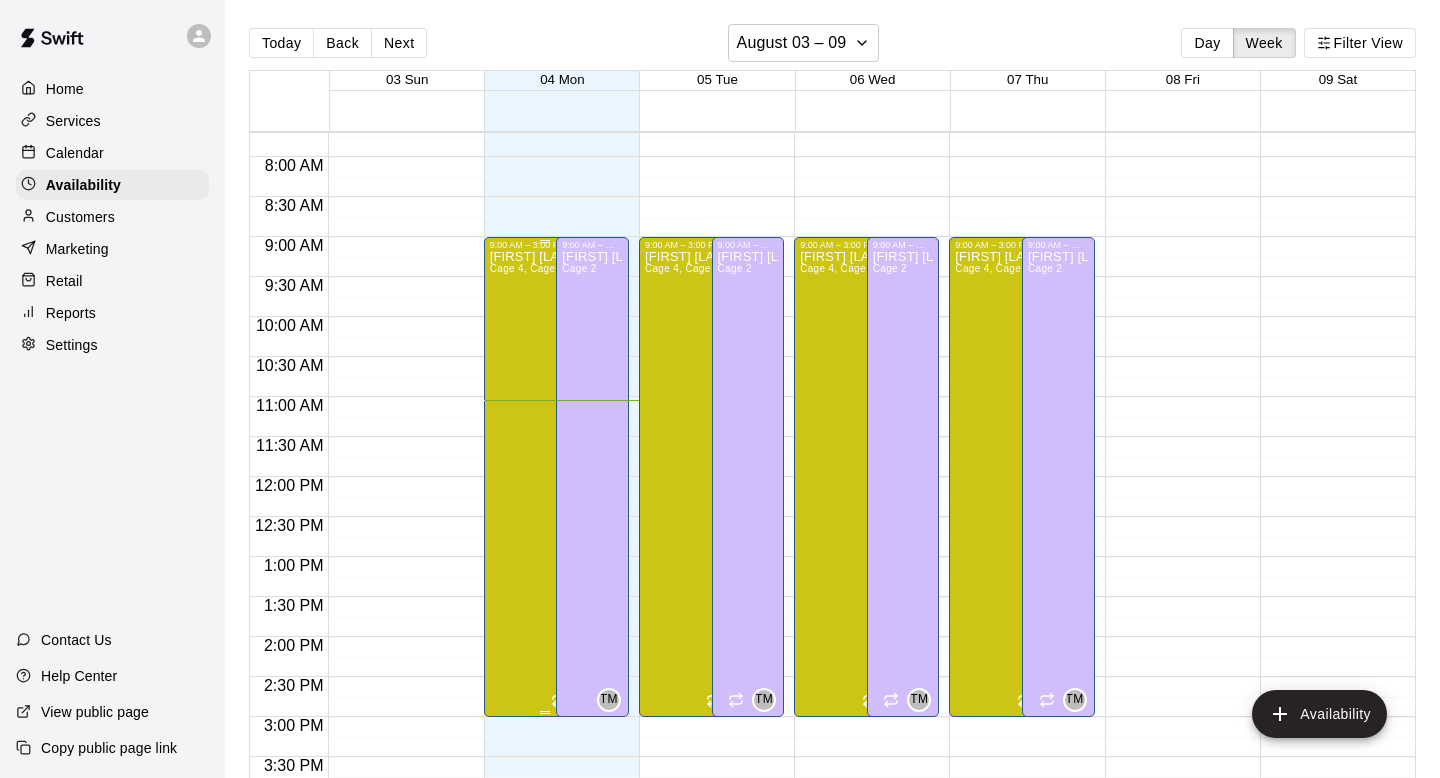 scroll, scrollTop: 614, scrollLeft: 0, axis: vertical 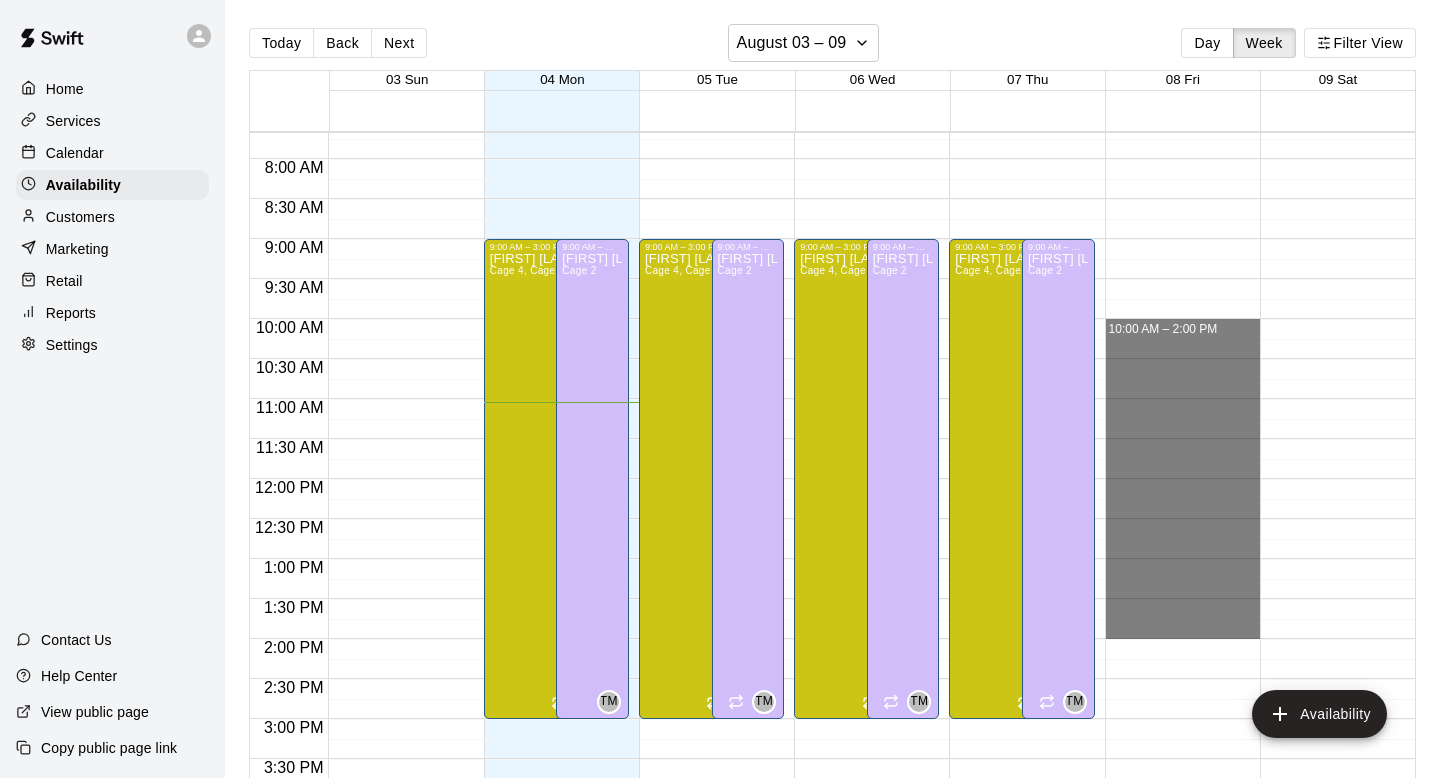 drag, startPoint x: 1176, startPoint y: 325, endPoint x: 1198, endPoint y: 635, distance: 310.77966 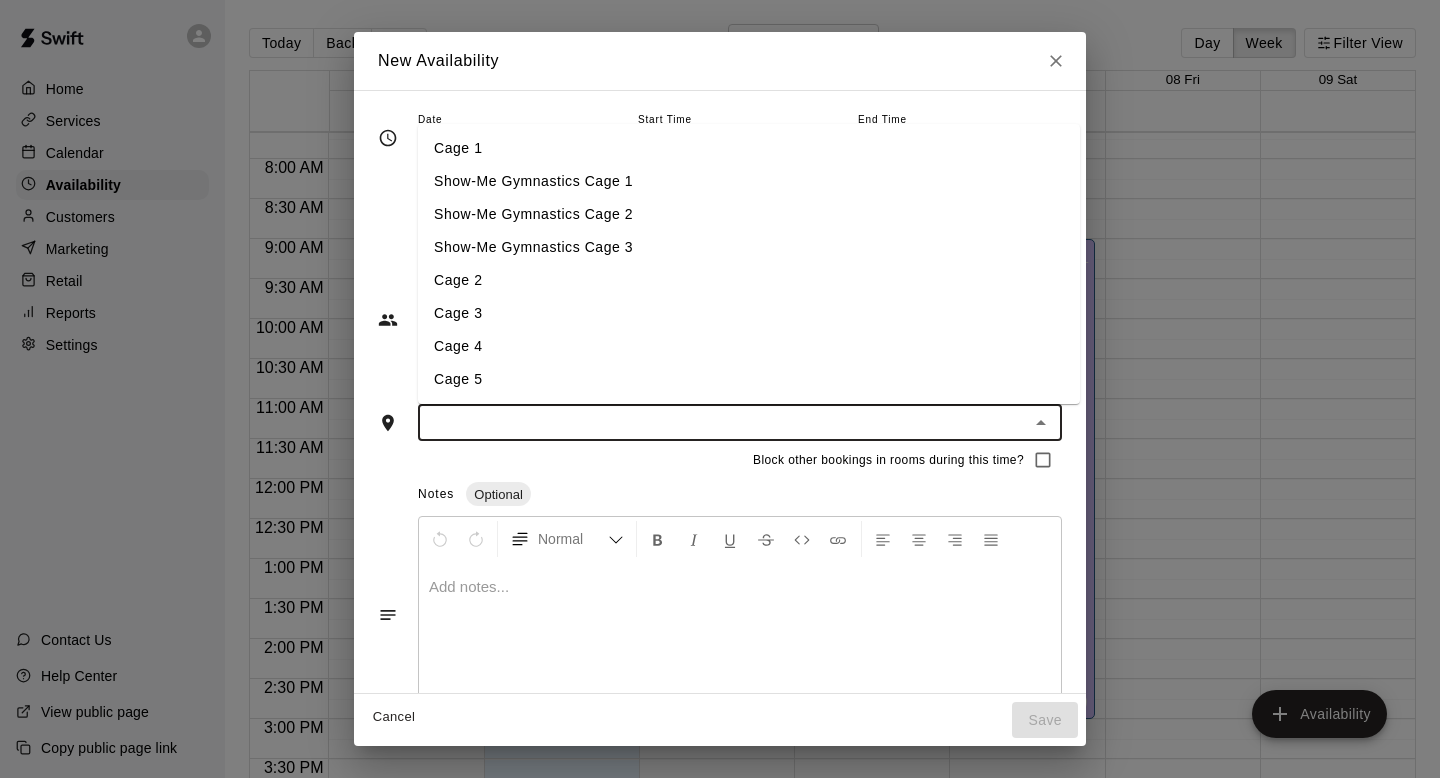 click at bounding box center (723, 422) 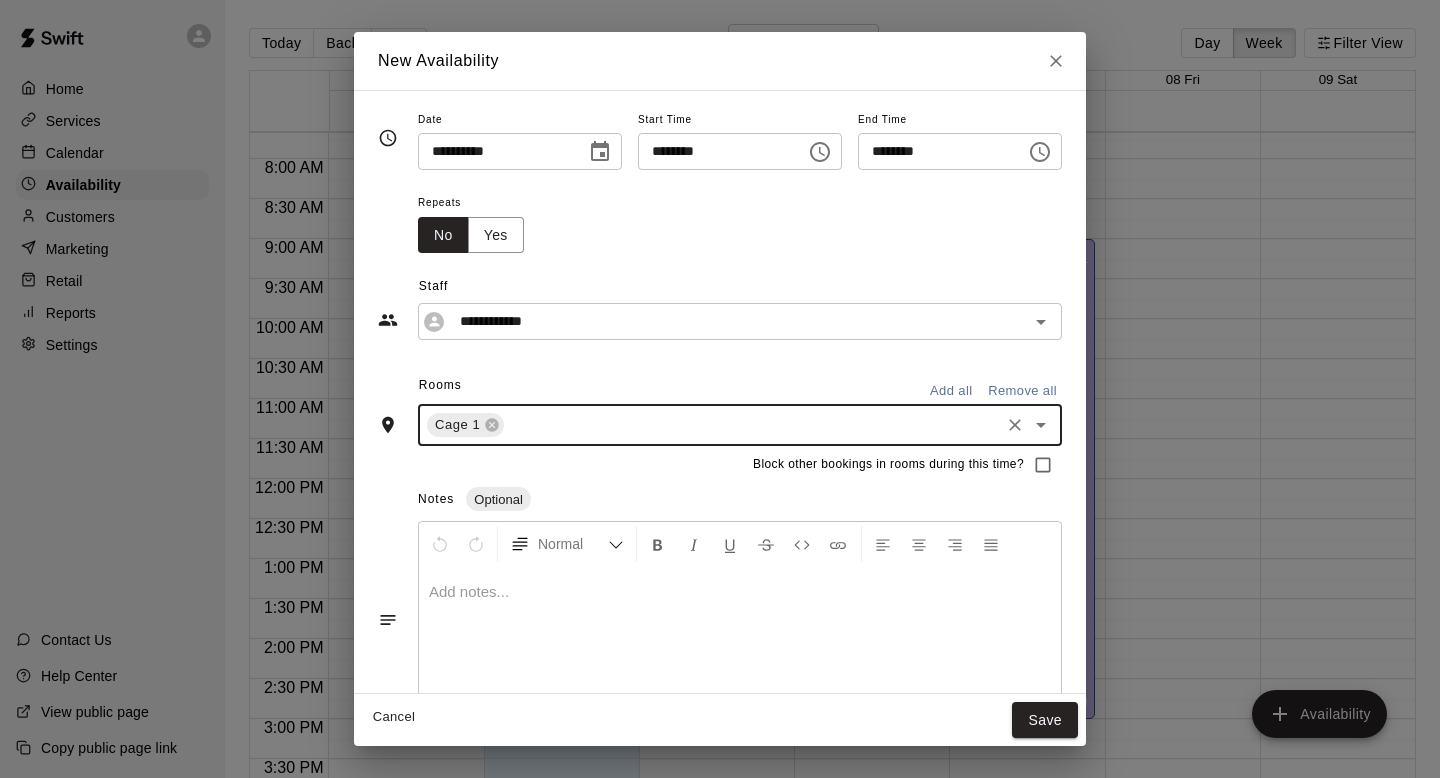 click at bounding box center [752, 425] 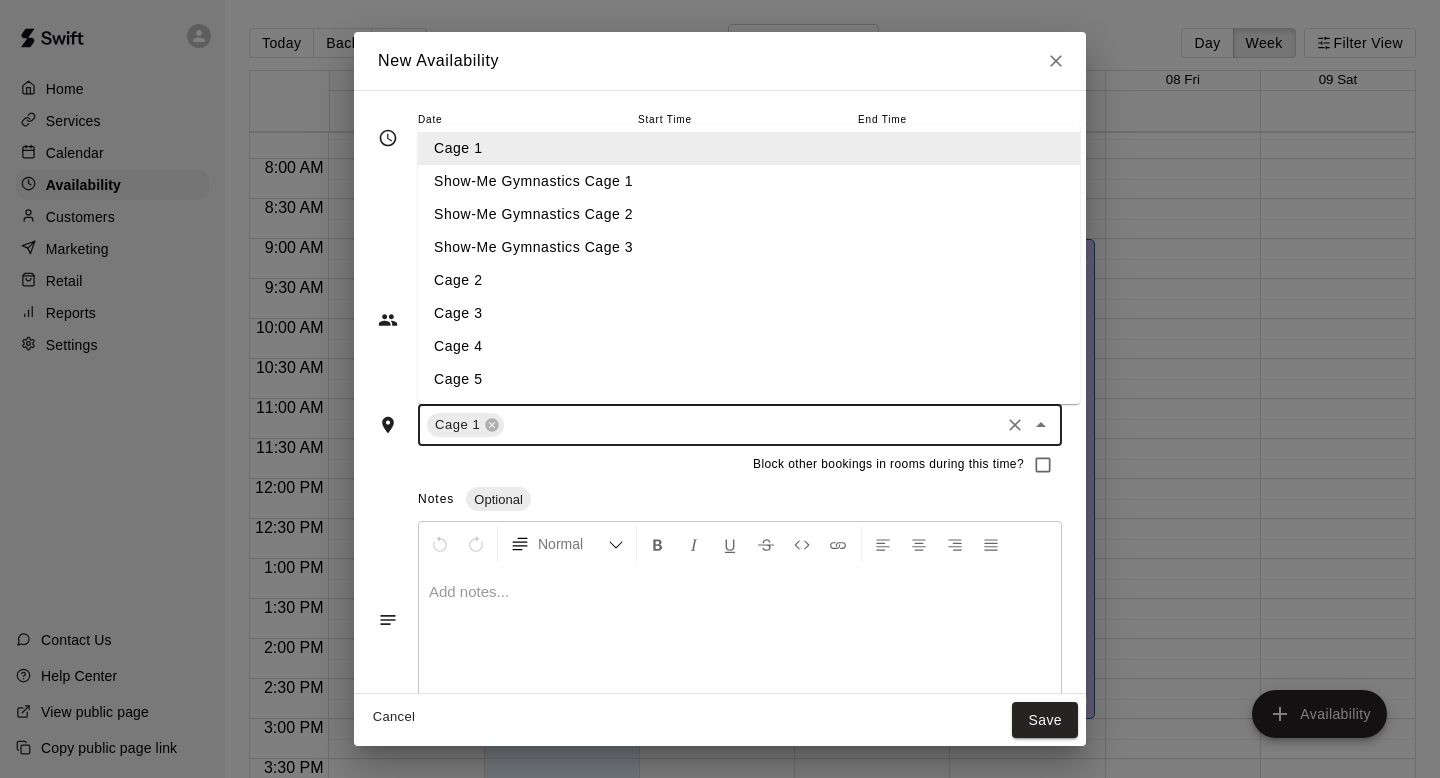 click on "Cage 2" at bounding box center [749, 280] 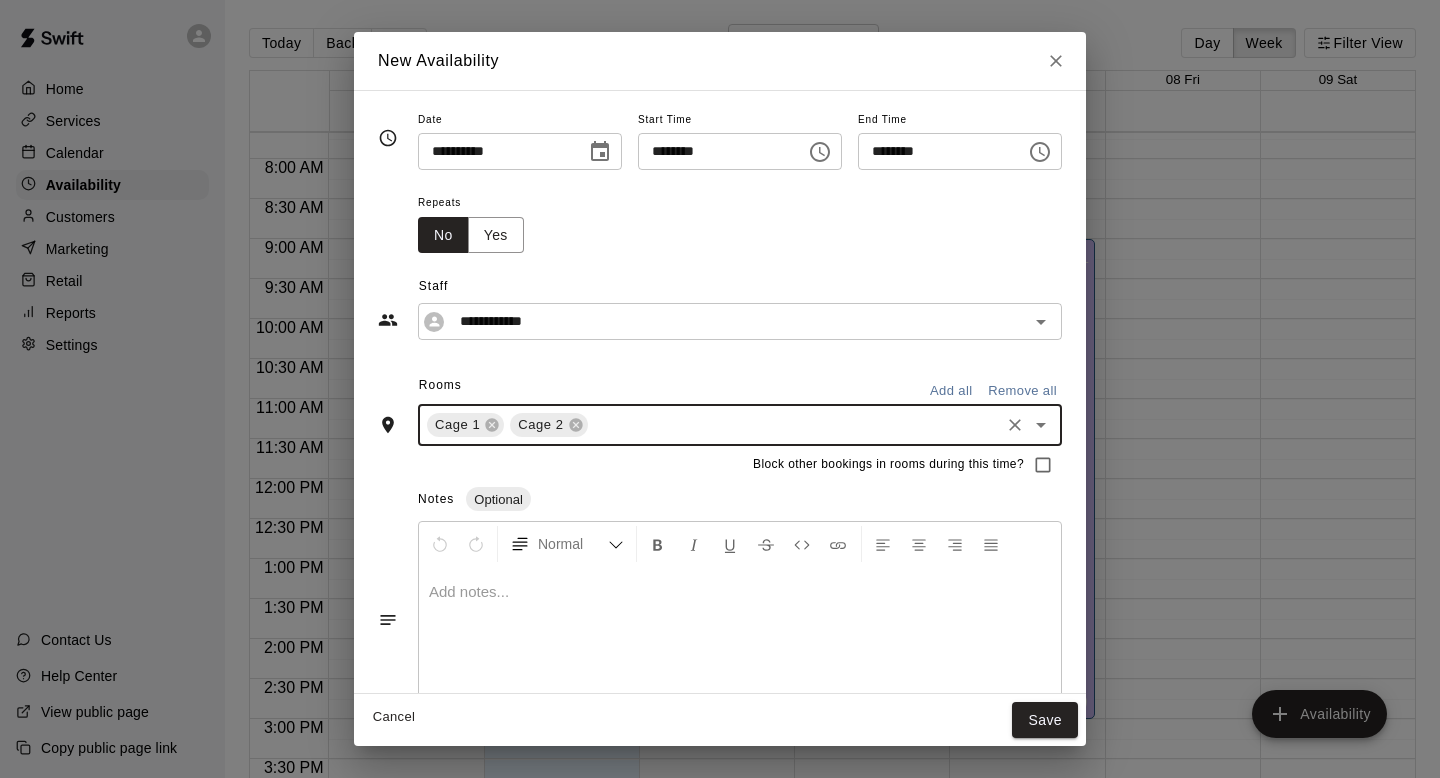 click at bounding box center (794, 425) 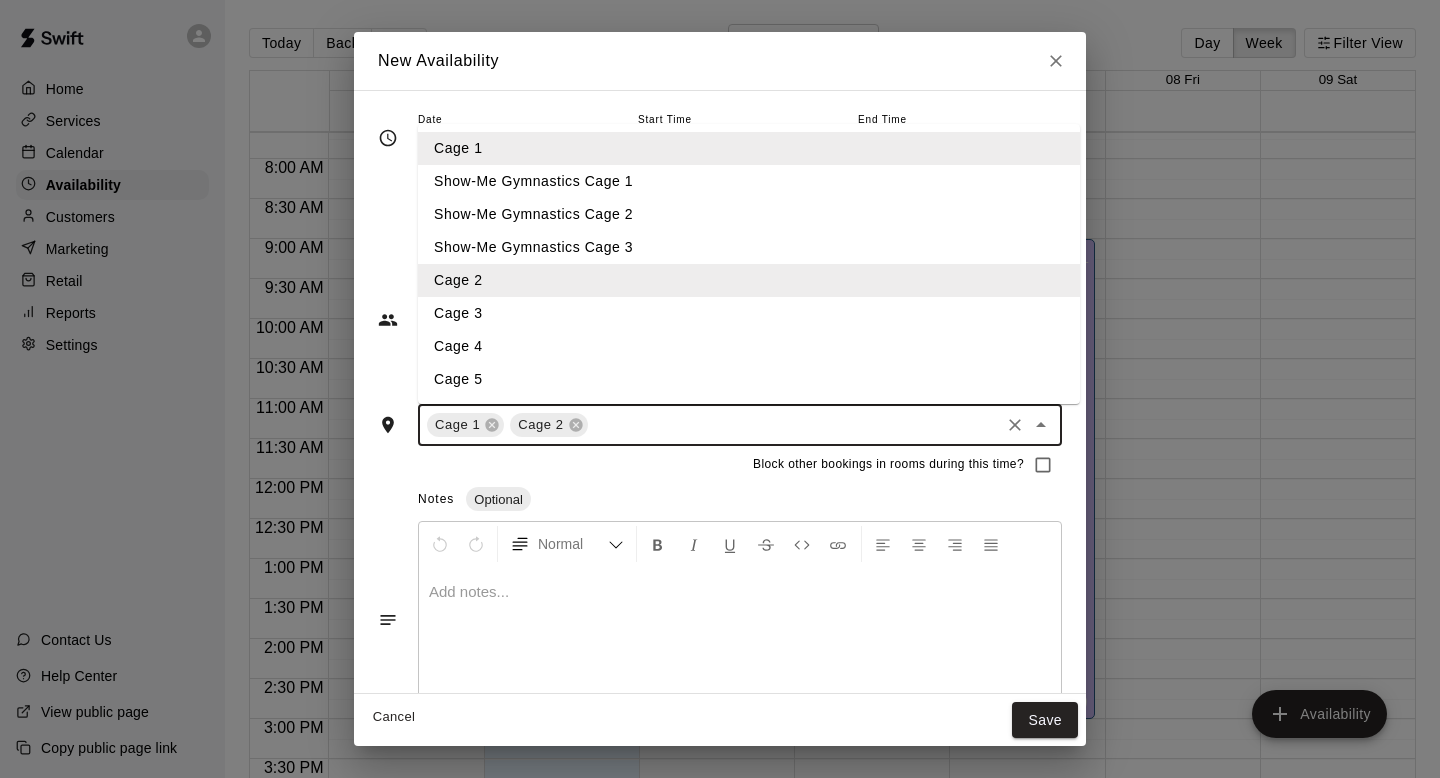 click on "Cage 3" at bounding box center (749, 313) 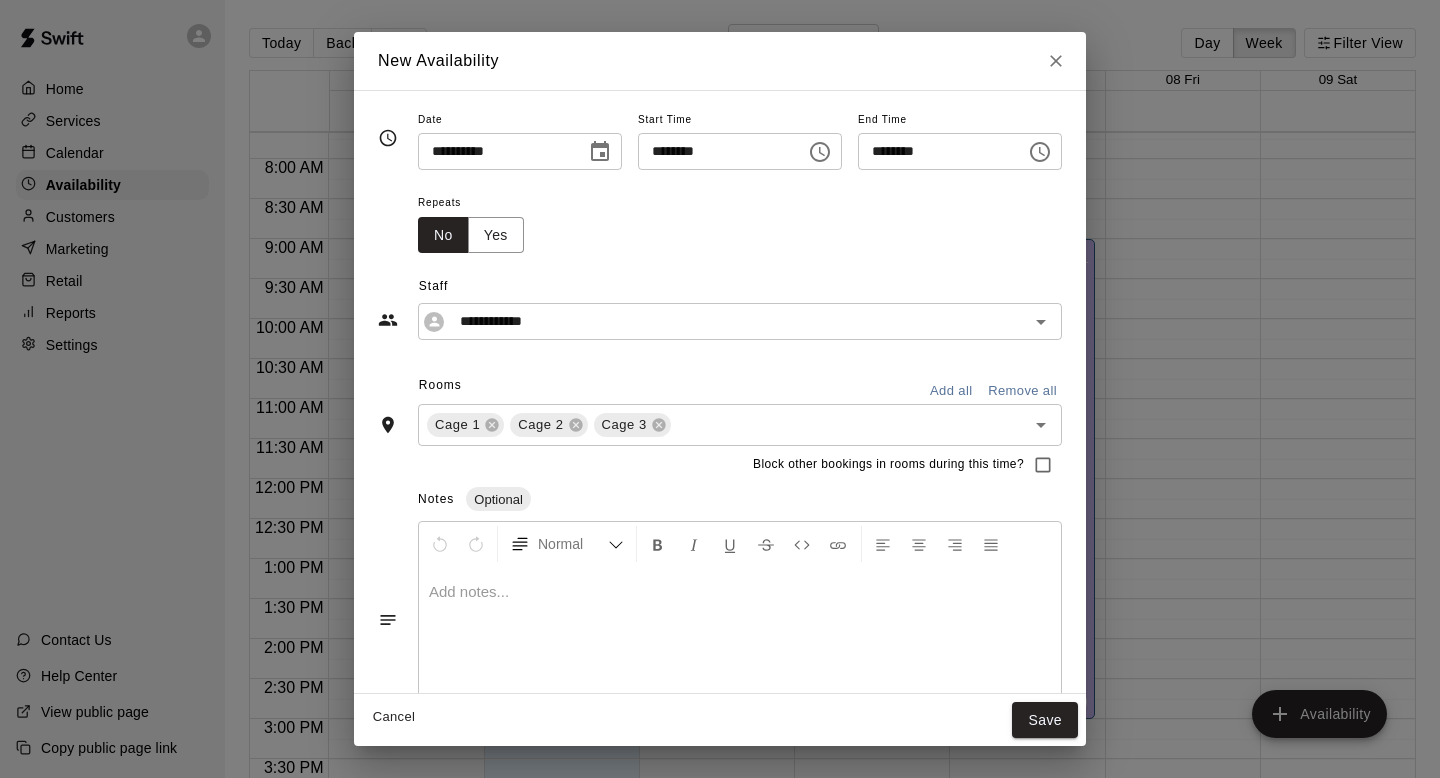 click on "Notes Optional" at bounding box center [740, 500] 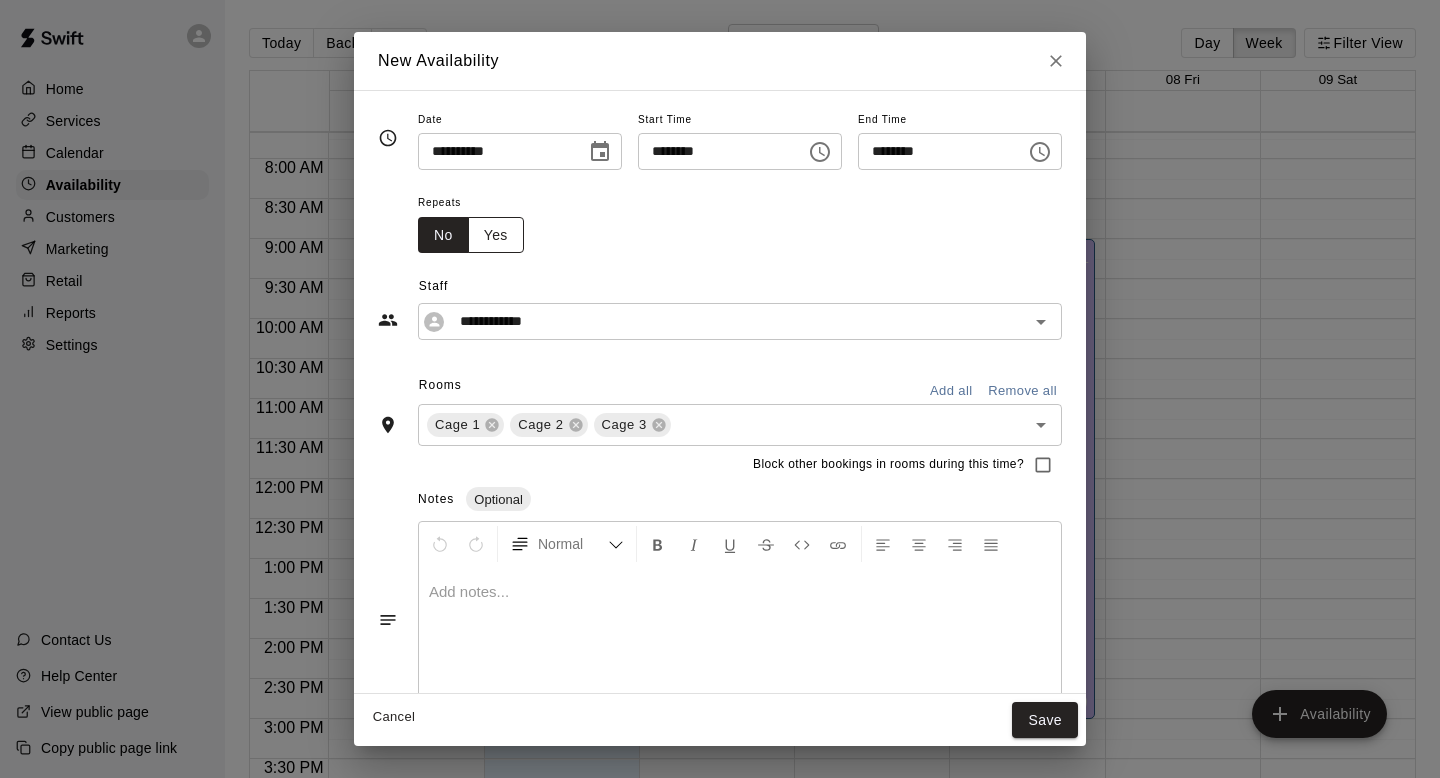 click on "Yes" at bounding box center (496, 235) 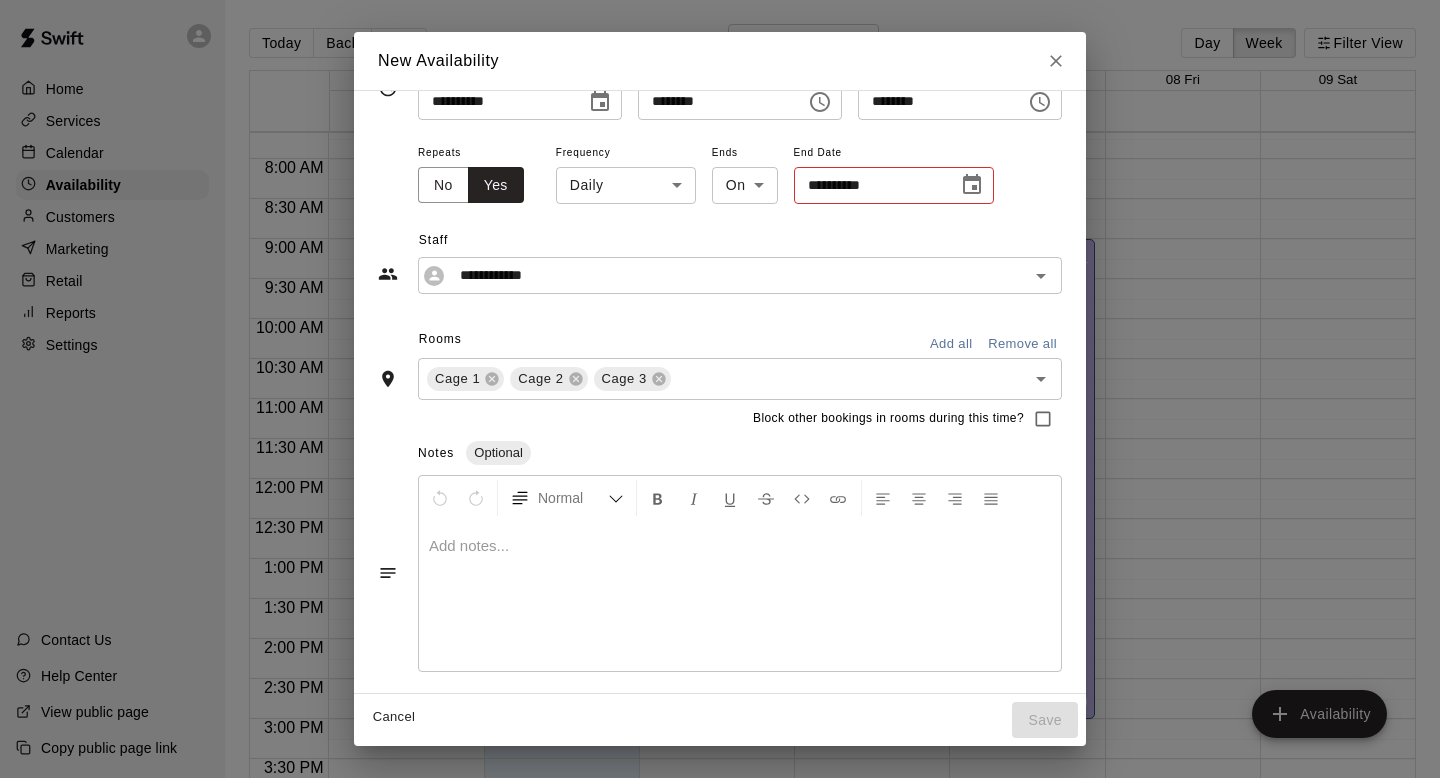 scroll, scrollTop: 0, scrollLeft: 0, axis: both 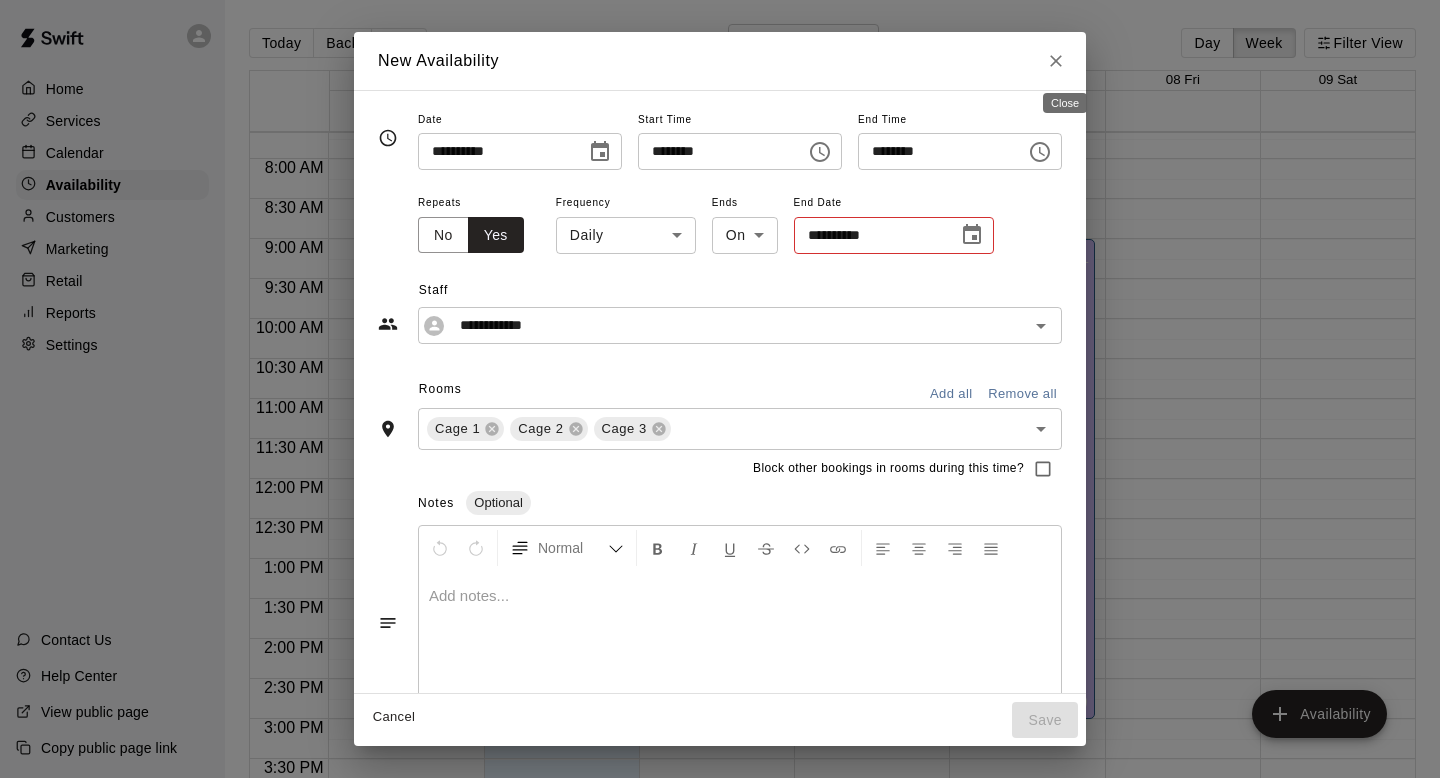 click 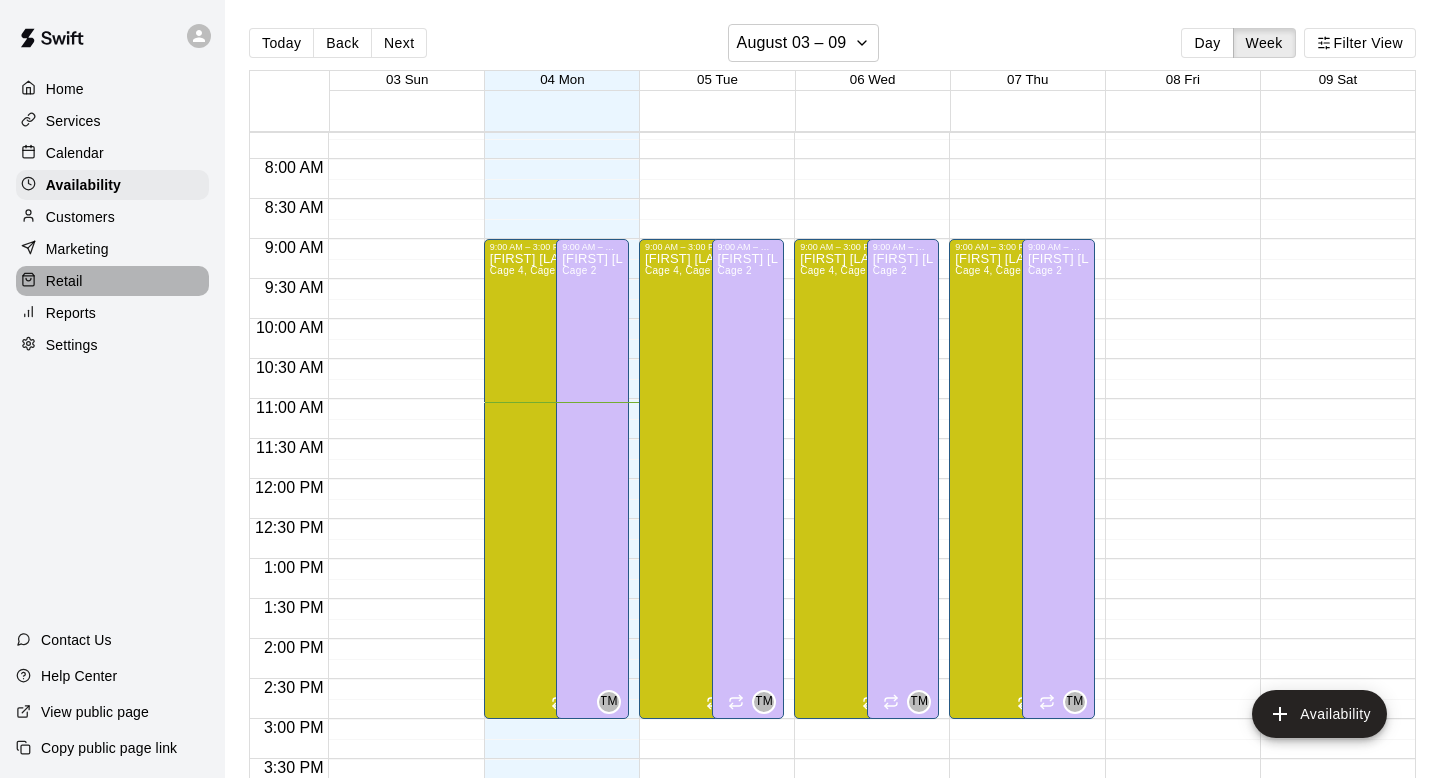 click on "Retail" at bounding box center (112, 281) 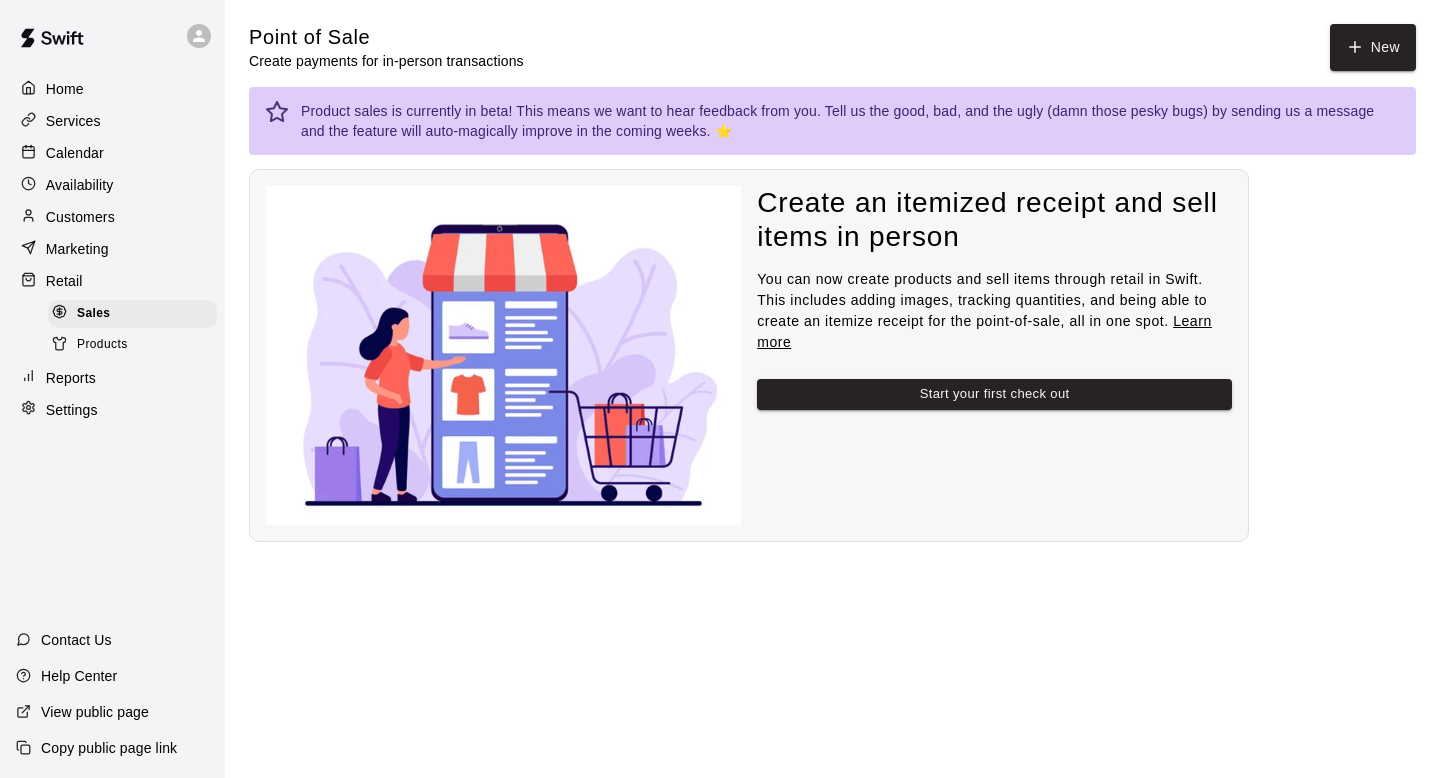 click on "Services" at bounding box center [112, 121] 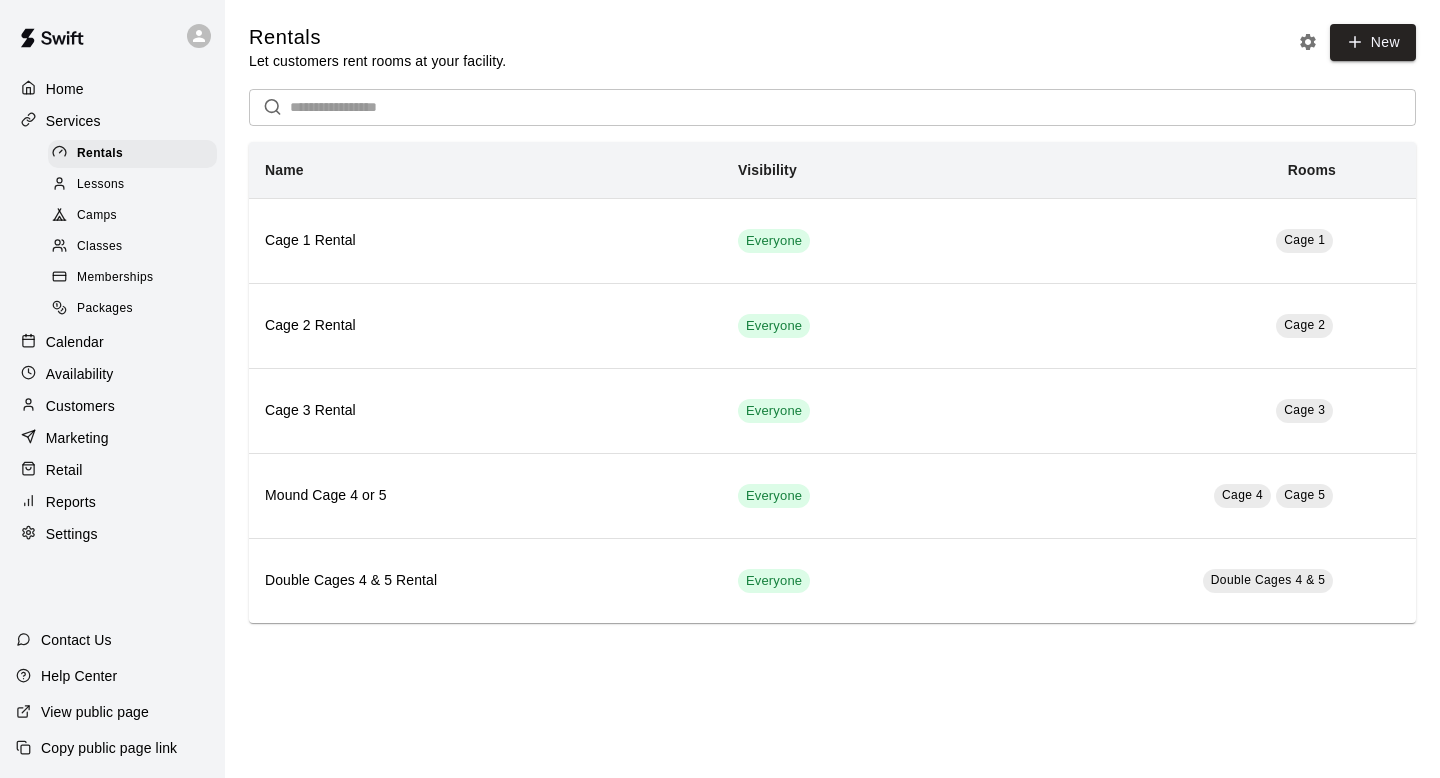 click on "Home" at bounding box center [112, 89] 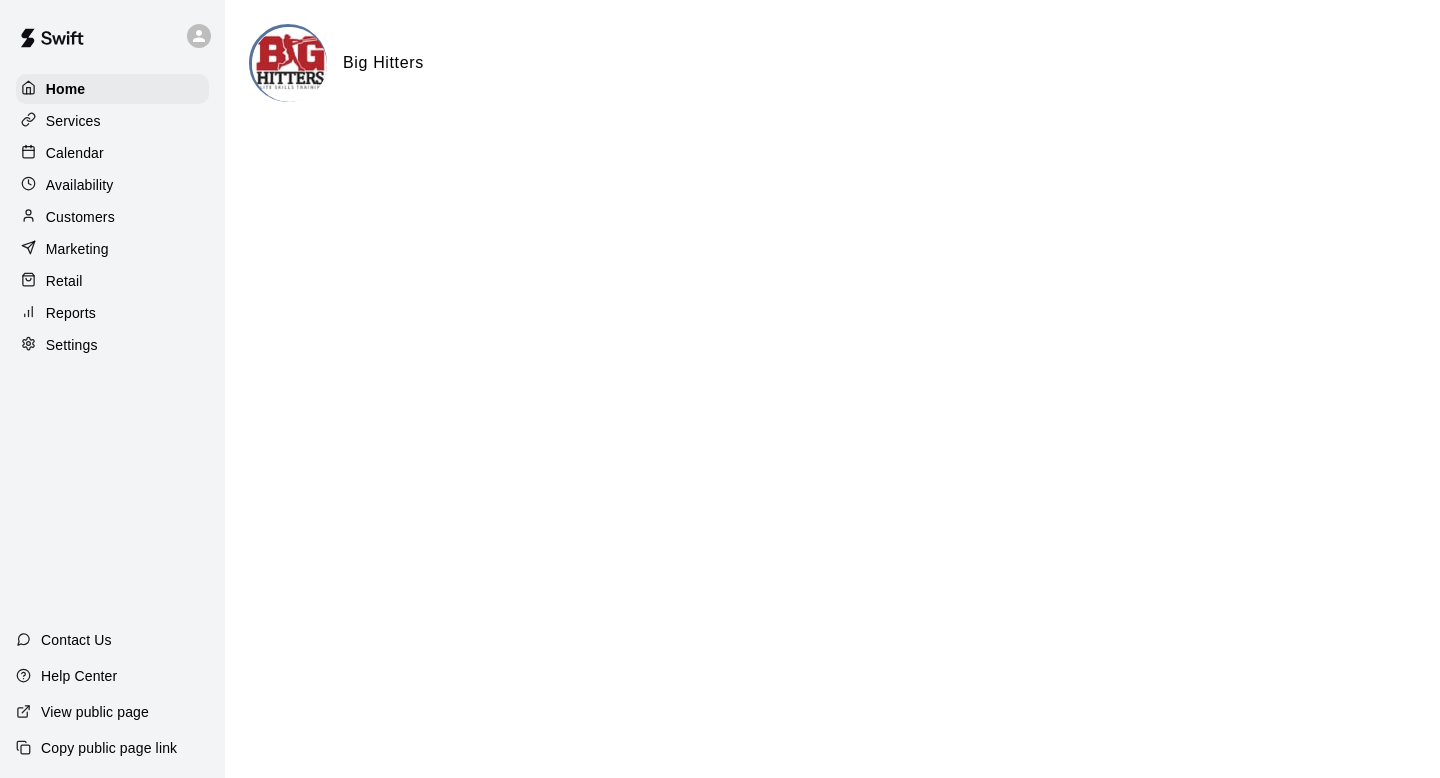 click on "Calendar" at bounding box center [112, 153] 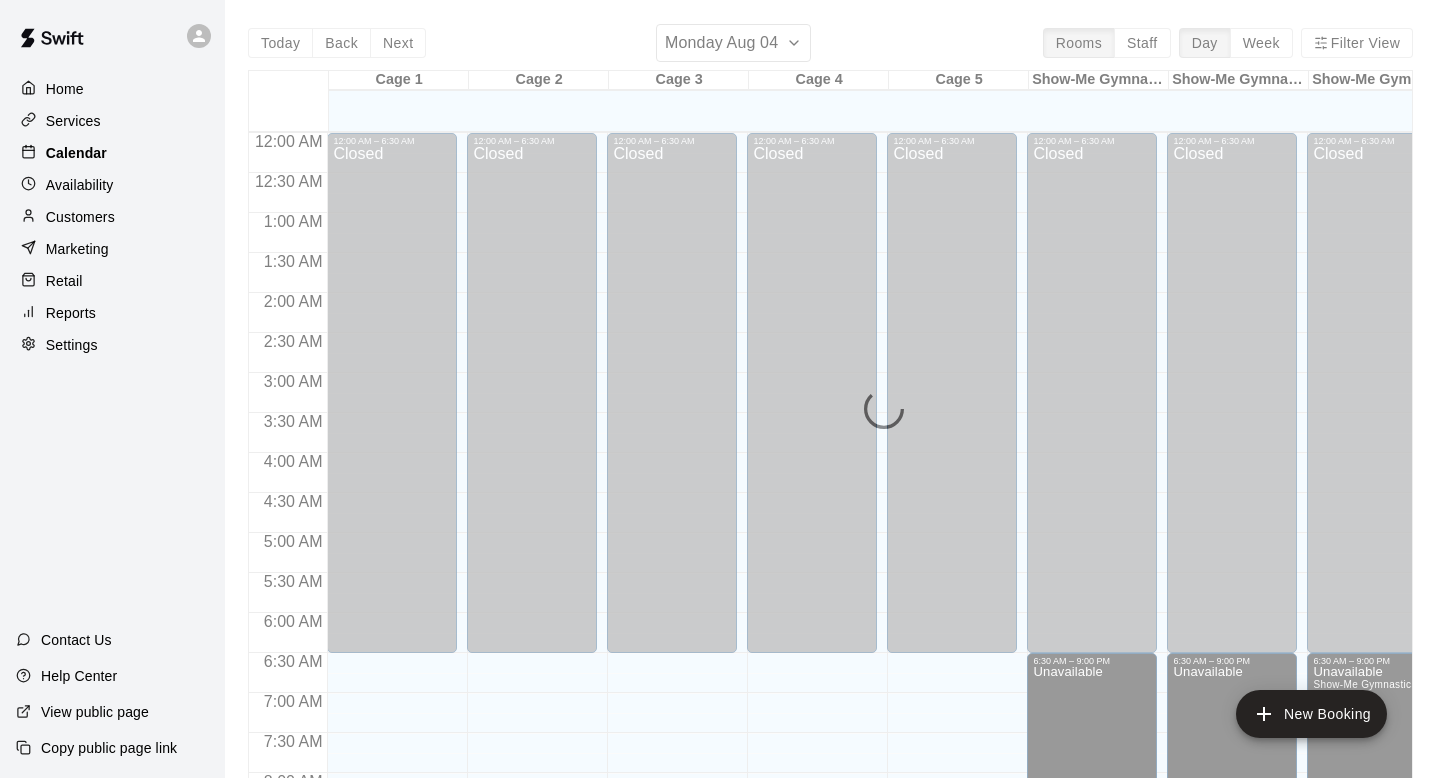 scroll, scrollTop: 884, scrollLeft: 0, axis: vertical 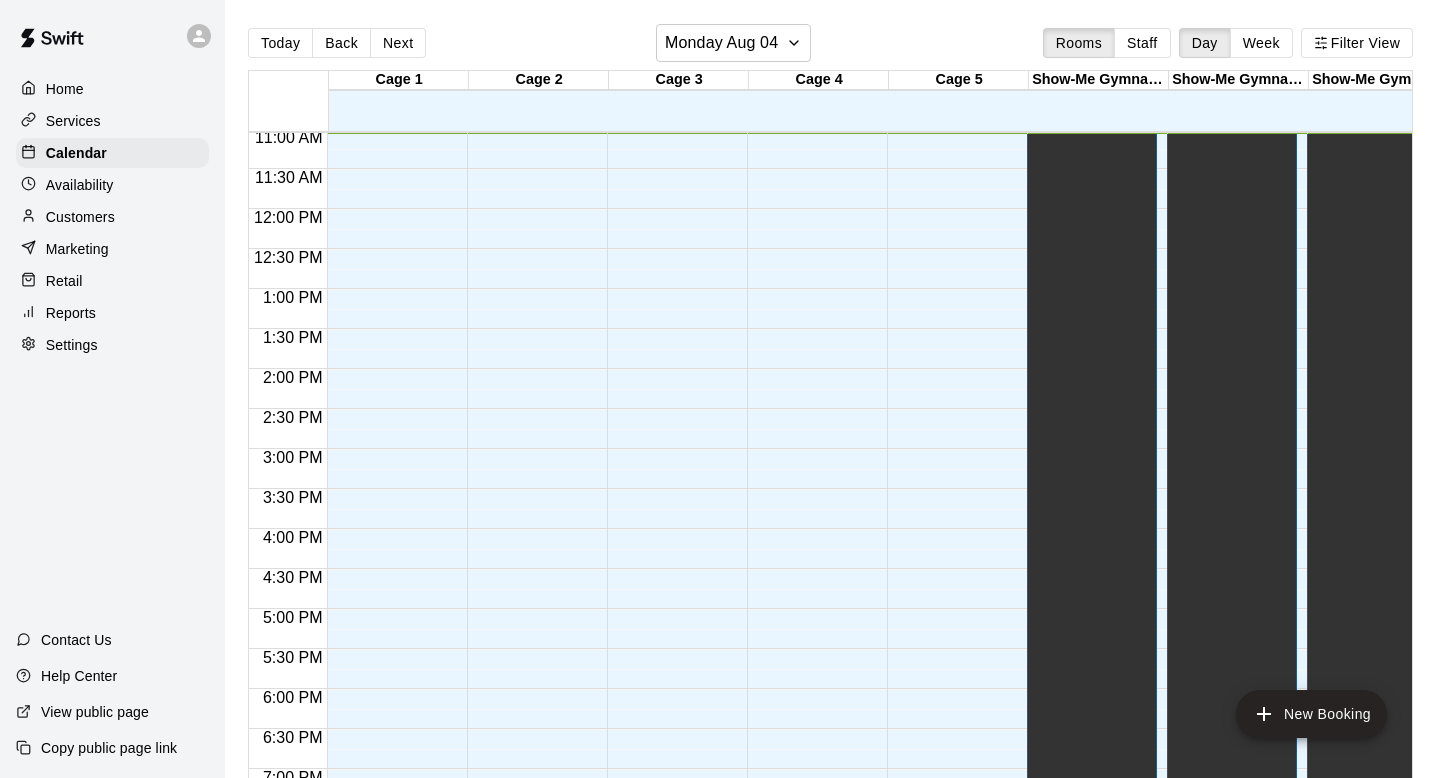 click on "Services" at bounding box center (112, 121) 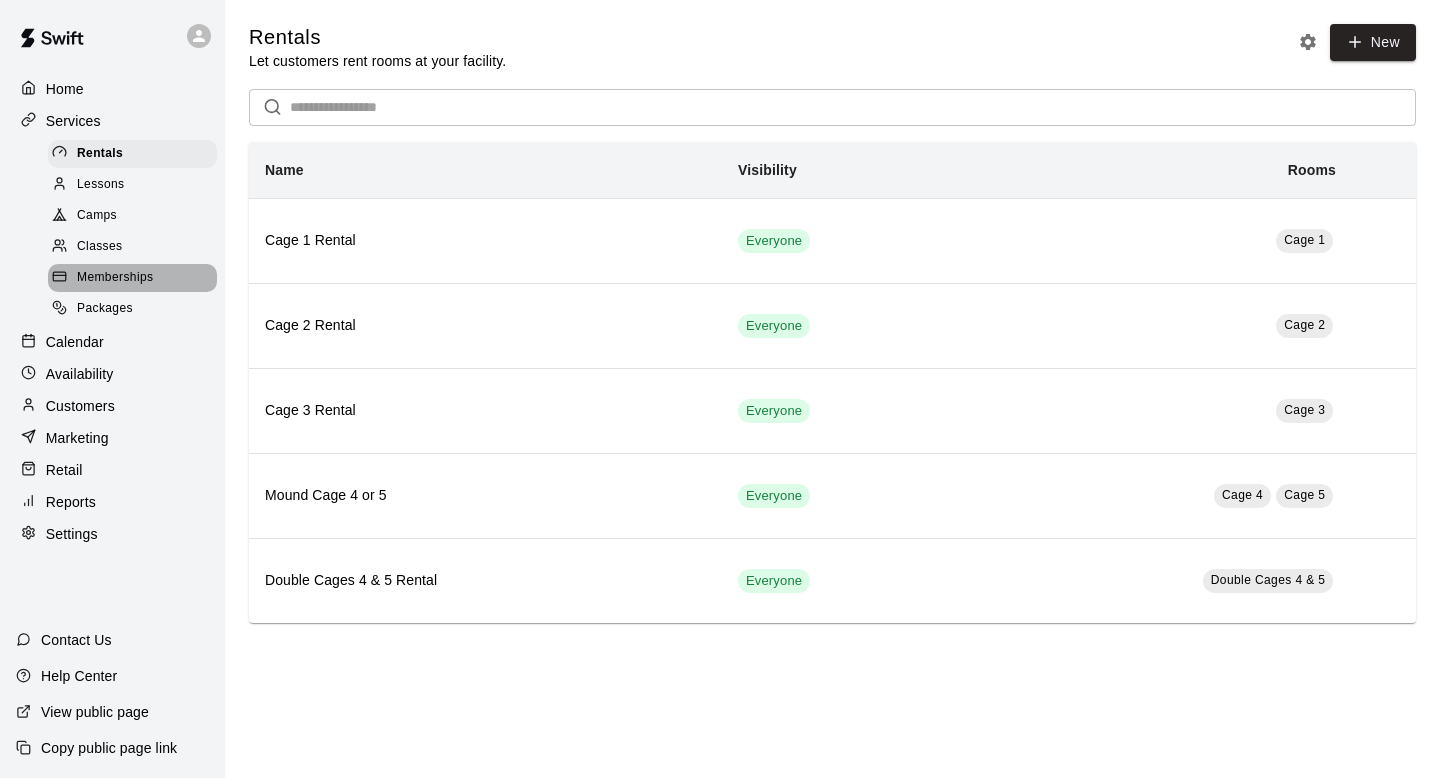 click on "Memberships" at bounding box center [115, 278] 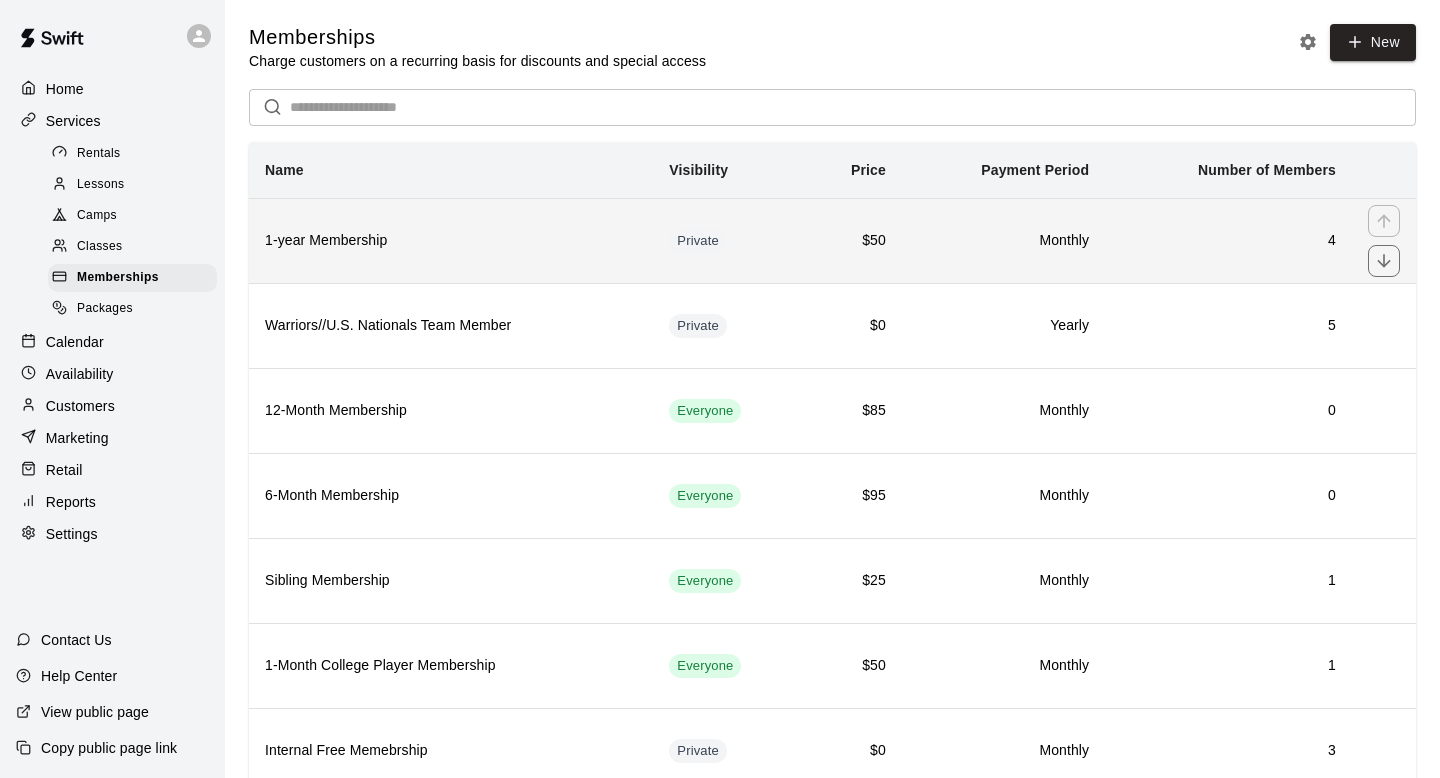 click on "1-year Membership" at bounding box center (451, 240) 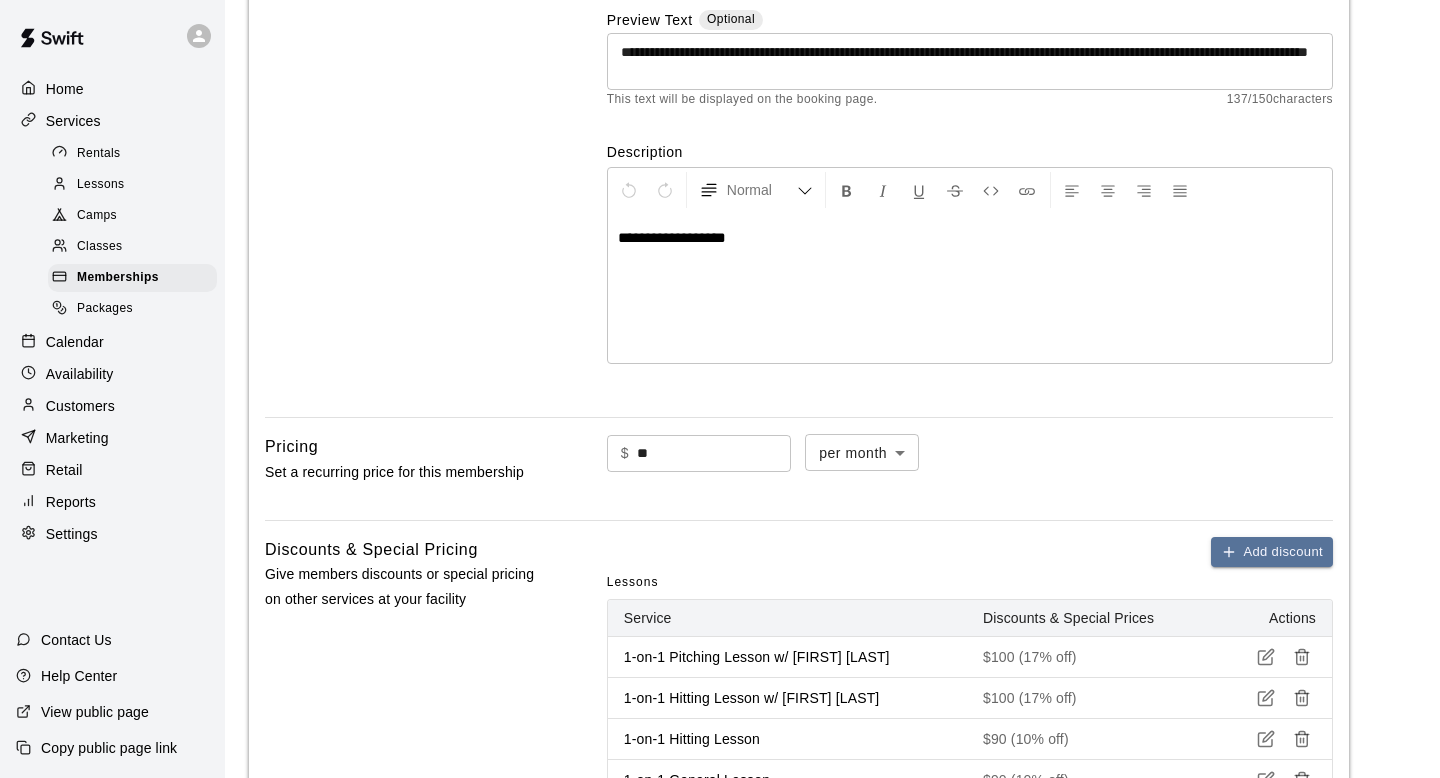 scroll, scrollTop: 0, scrollLeft: 0, axis: both 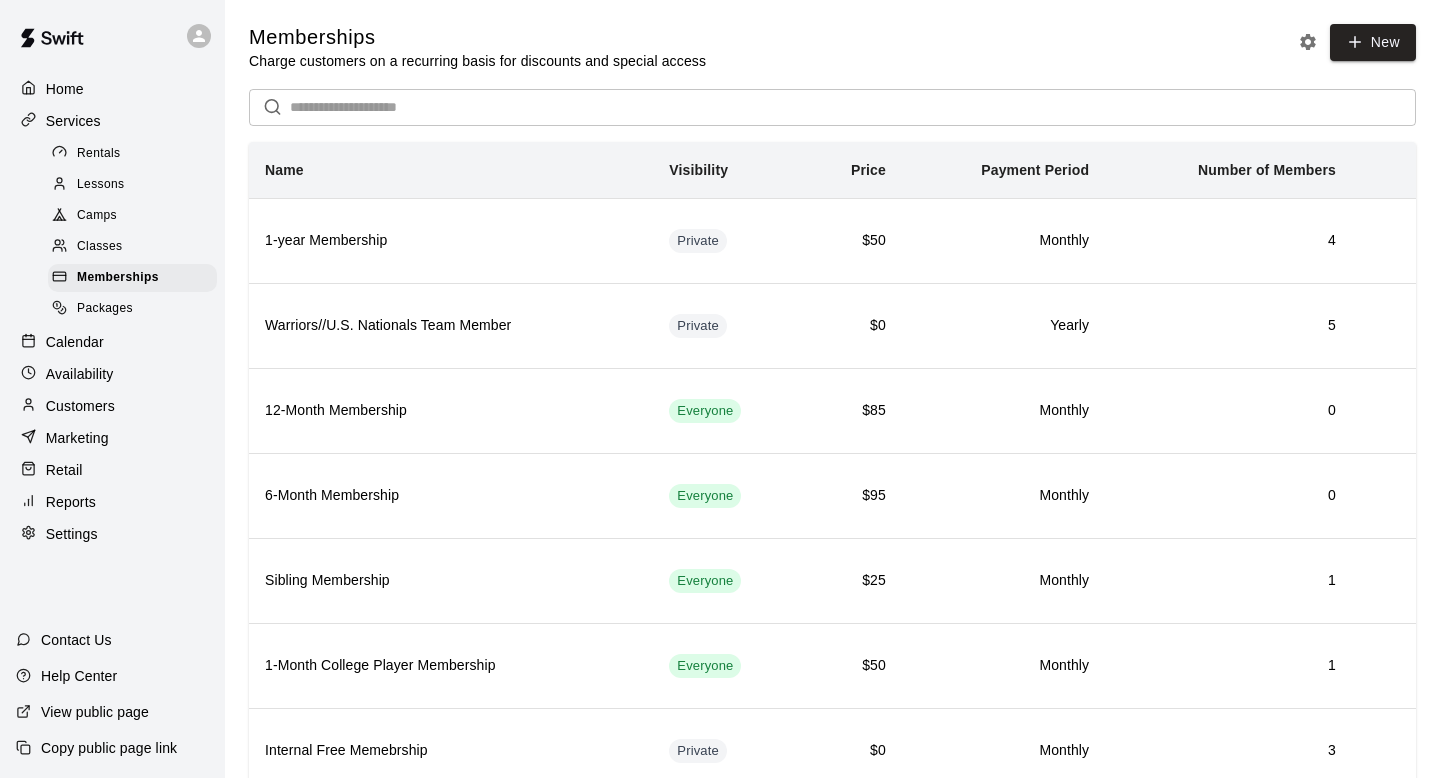 click on "Memberships" at bounding box center (477, 37) 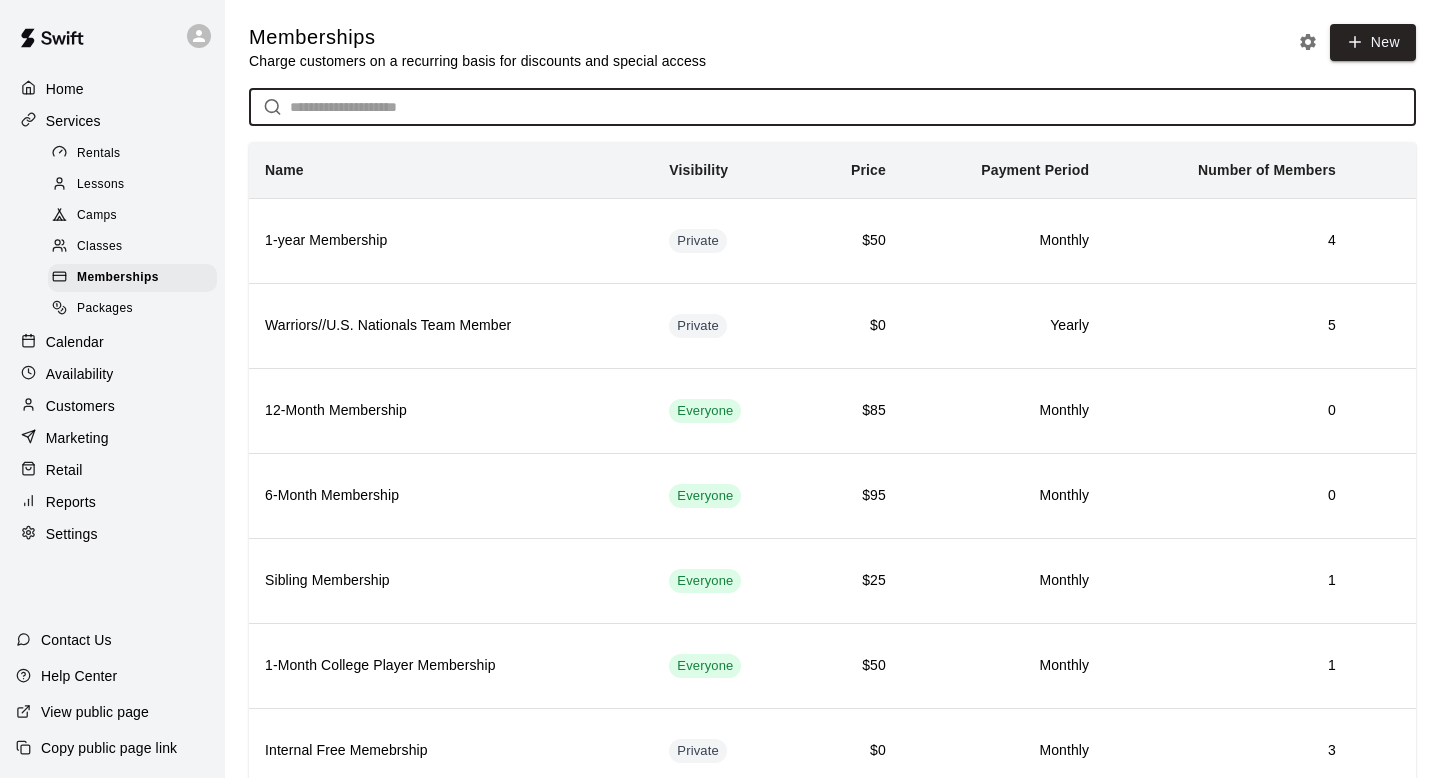 click on "Customers" at bounding box center [112, 406] 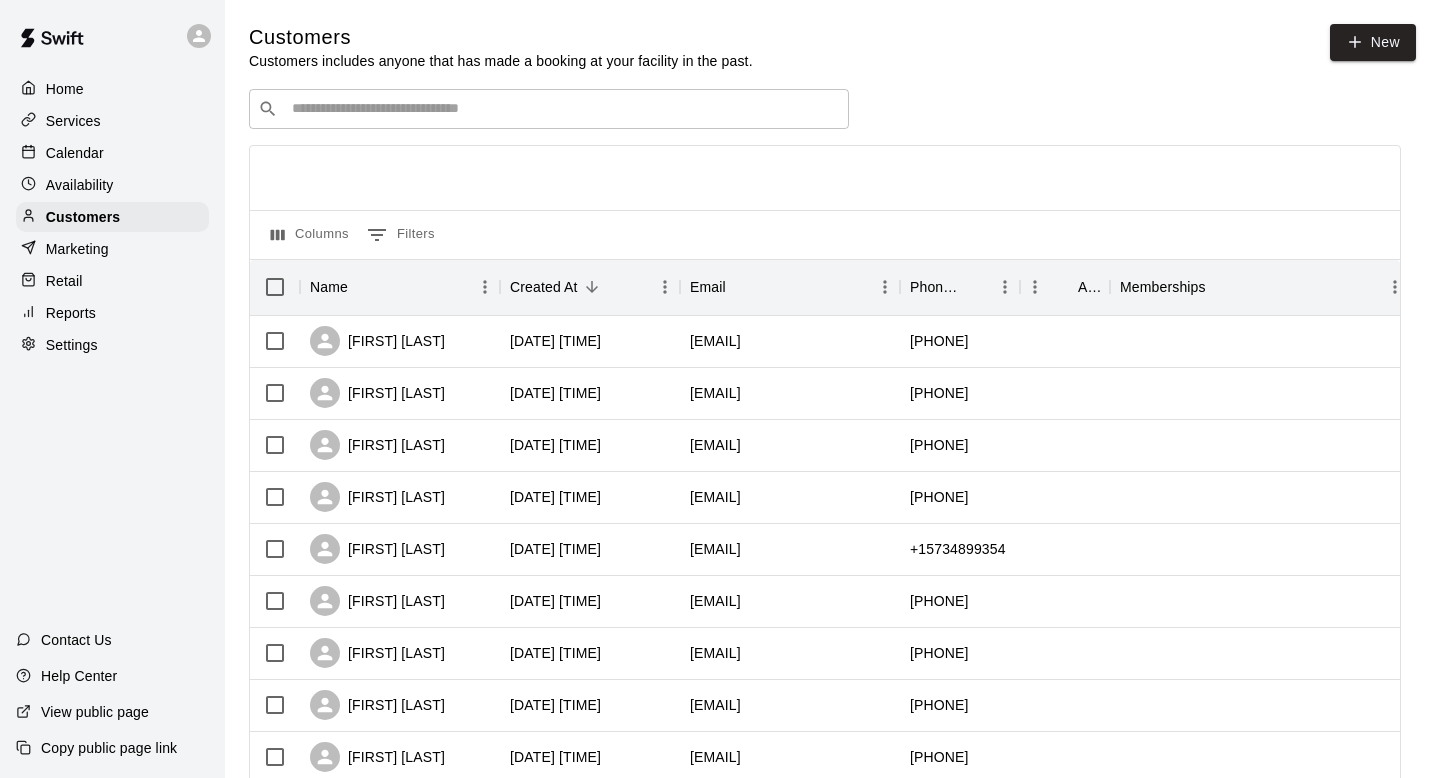 click on "​ ​" at bounding box center (549, 109) 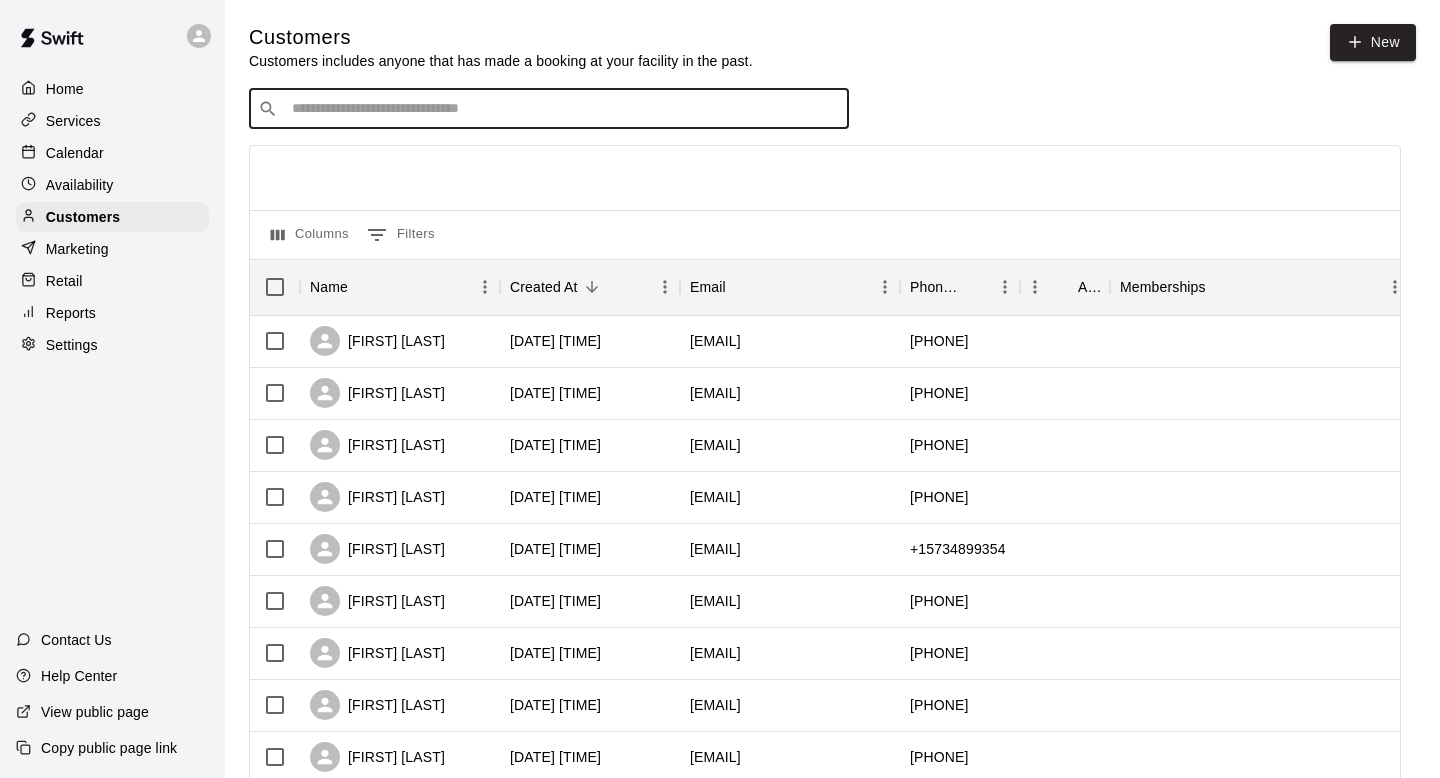 type on "*" 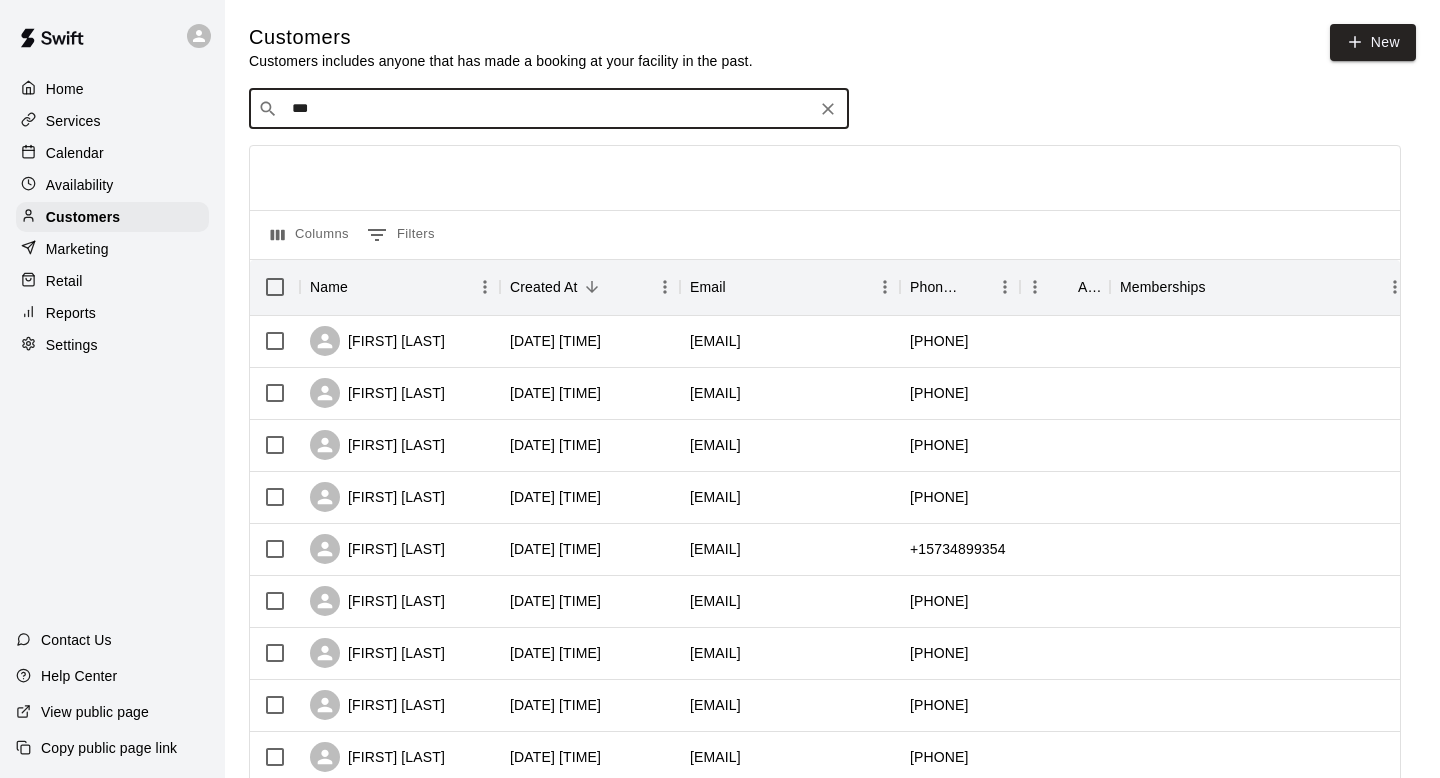 type on "****" 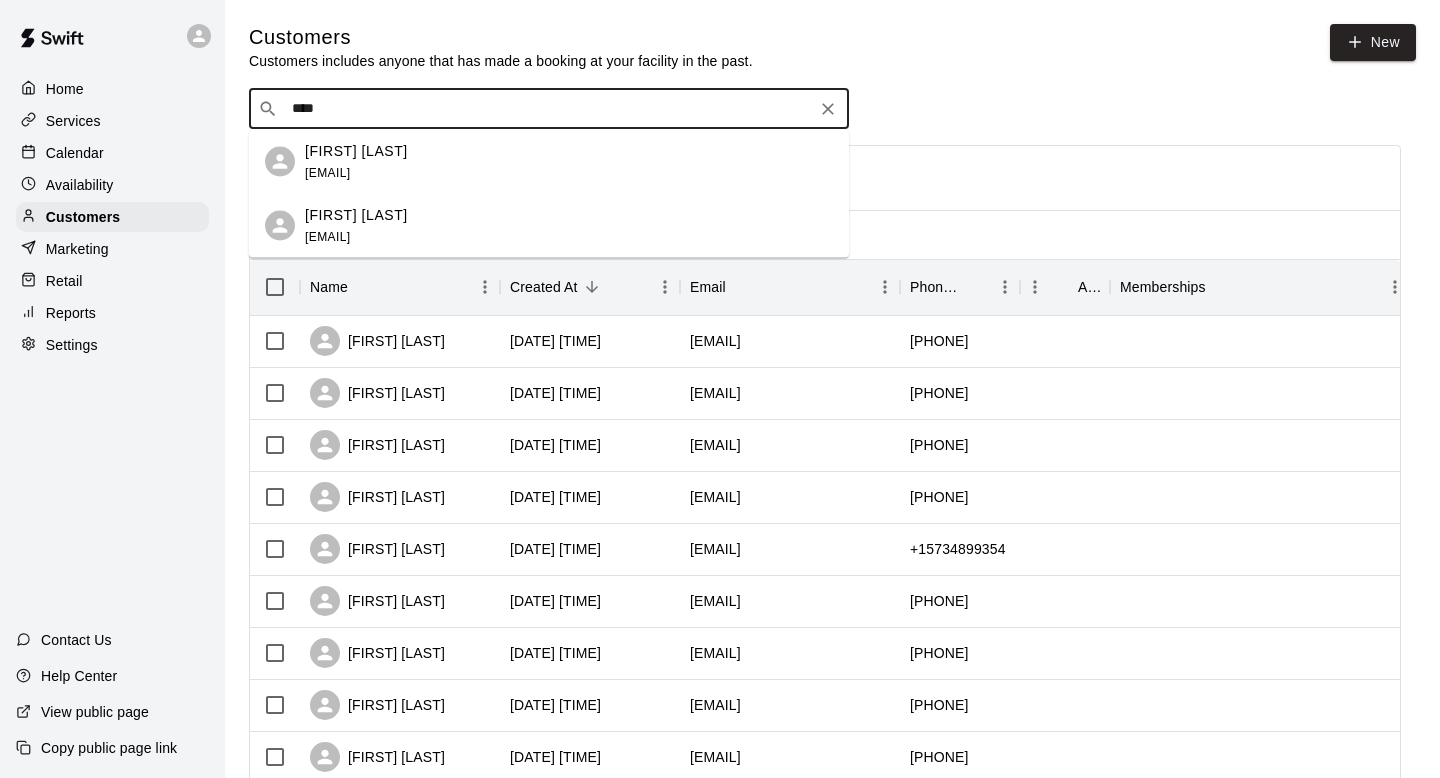 click on "Robert Zara bzara7@gmail.com" at bounding box center (569, 161) 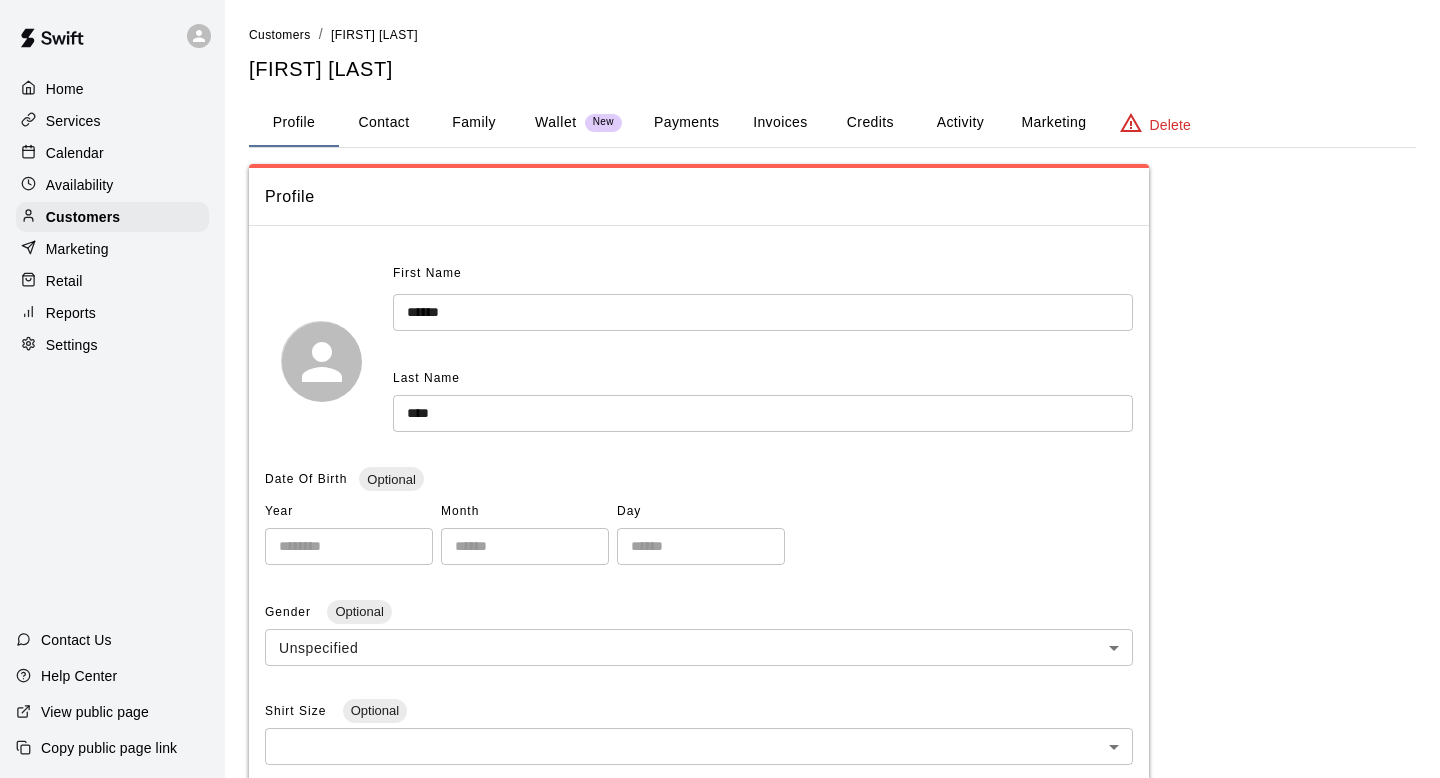 click on "Activity" at bounding box center (960, 123) 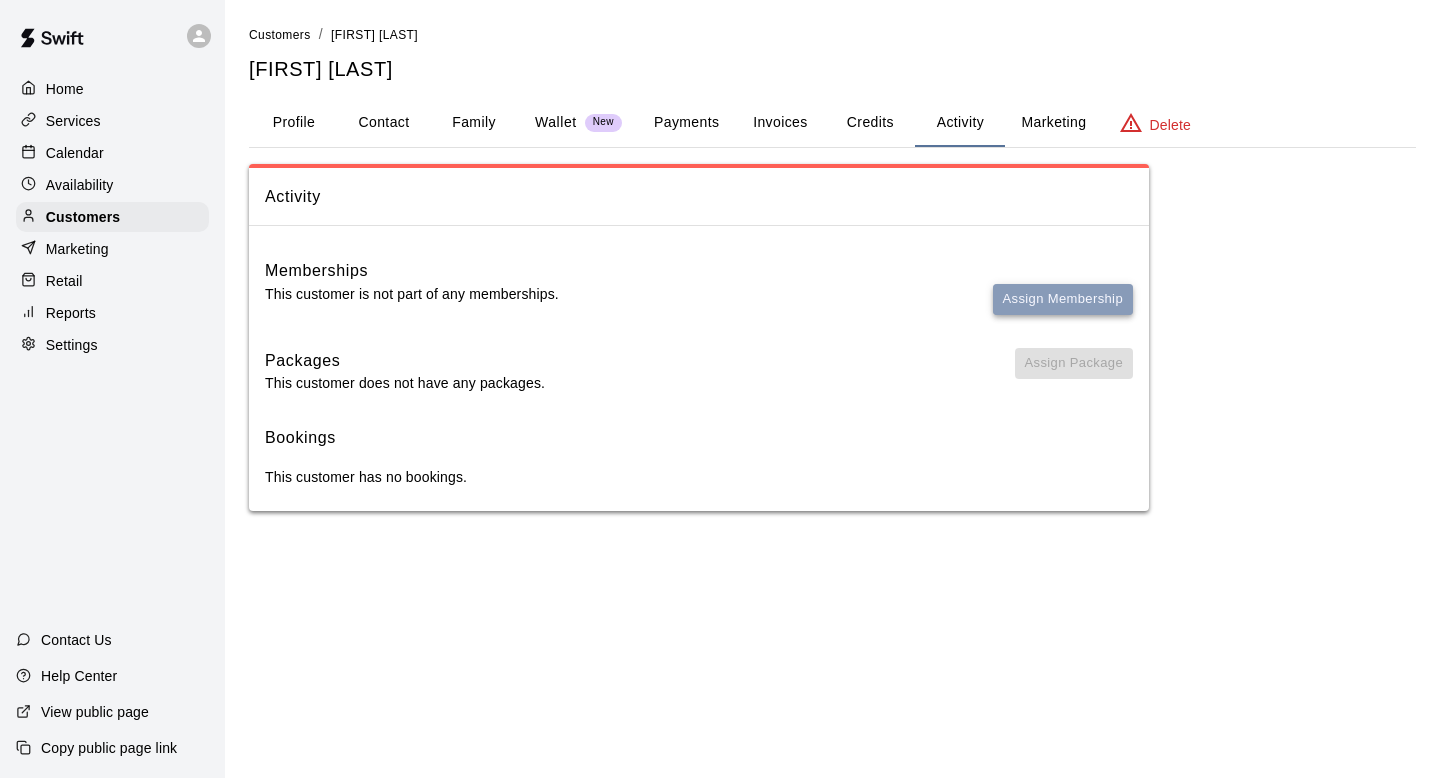 click on "Assign Membership" at bounding box center [1063, 299] 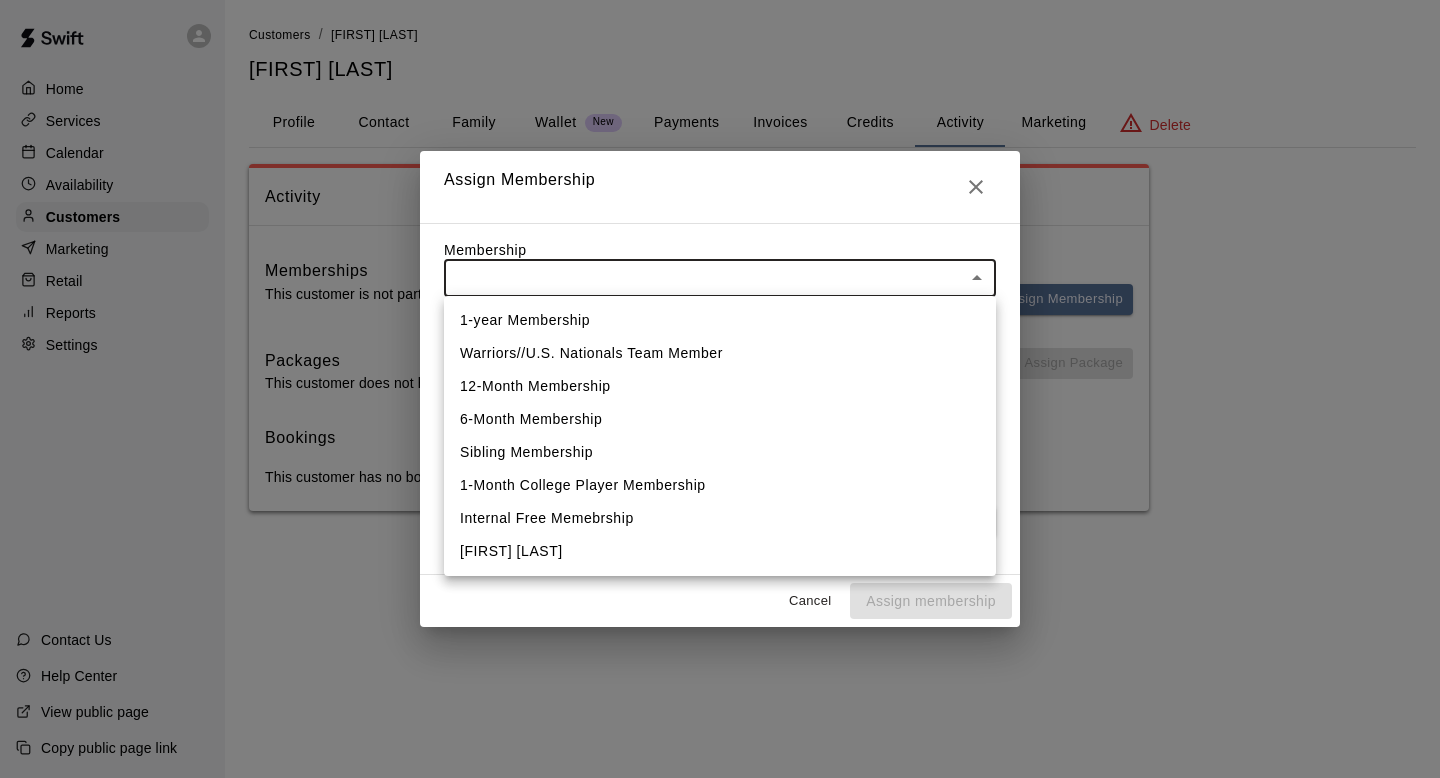 click on "Home Services Calendar Availability Customers Marketing Retail Reports Settings Contact Us Help Center View public page Copy public page link Customers / Robert Zara Robert Zara Profile Contact Family Wallet New Payments Invoices Credits Activity Marketing Delete Activity Memberships This customer is not part of any memberships. Assign Membership Packages This customer does not have any packages. Assign Package Bookings This customer has no bookings. Swift - Edit Customer Close cross-small Assign Membership Membership ​ ​ Payment Summary Coupon Code ​ Apply Payment Method   Add No payment methods currently saved on file. Cancel Assign membership 1-year Membership Warriors//U.S. Nationals Team Member 12-Month Membership 6-Month Membership Sibling Membership 1-Month College Player Membership Internal Free Memebrship Lauren Christ eSoft filler" at bounding box center (720, 275) 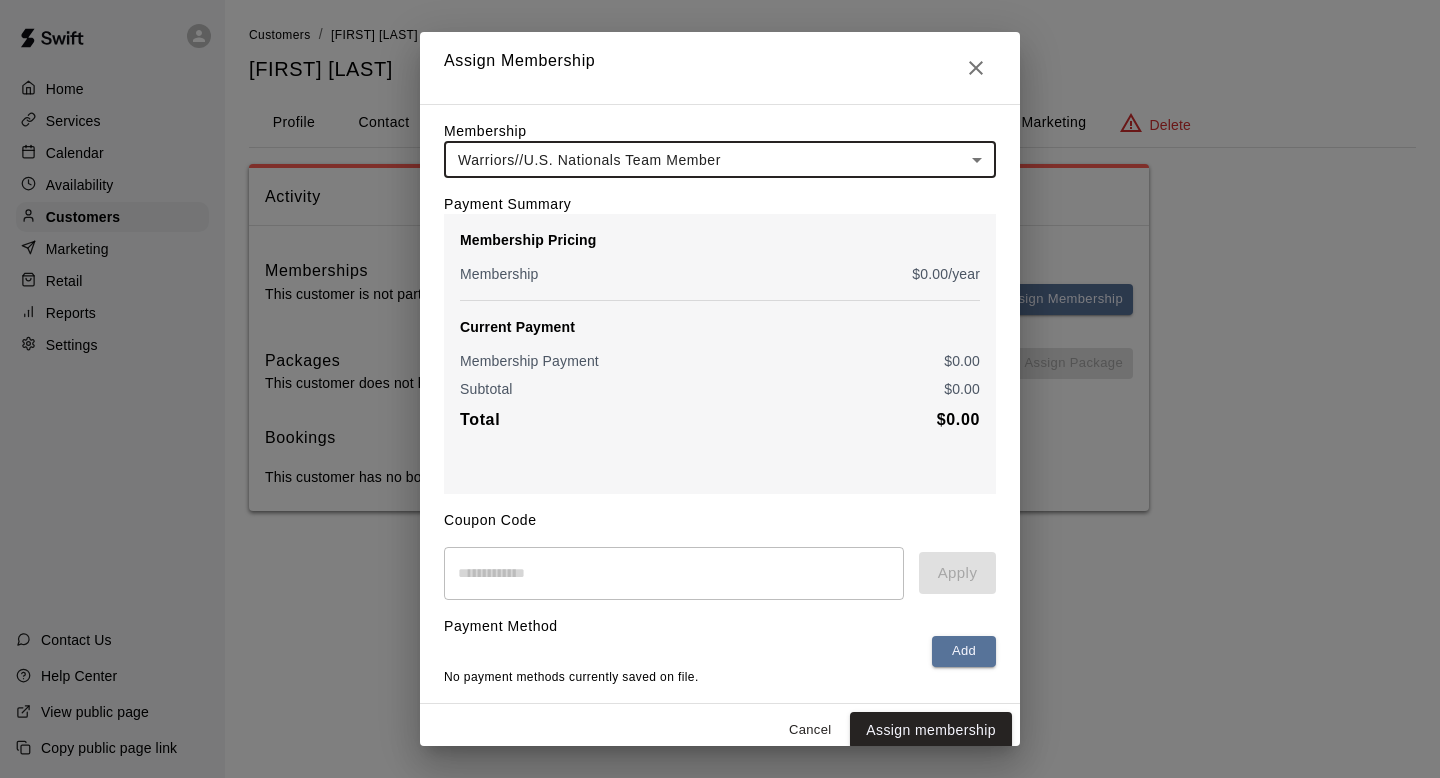 click on "Assign membership" at bounding box center (931, 730) 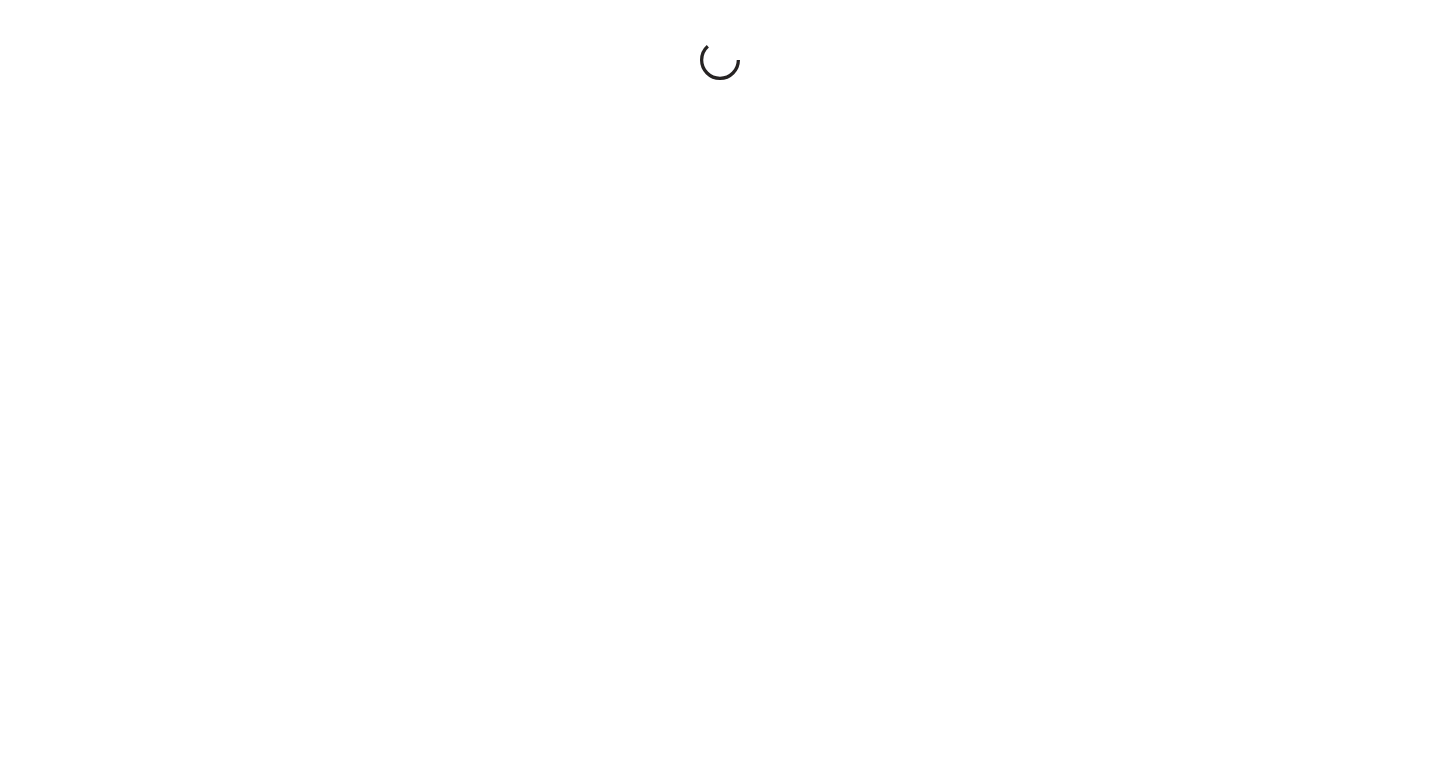 scroll, scrollTop: 0, scrollLeft: 0, axis: both 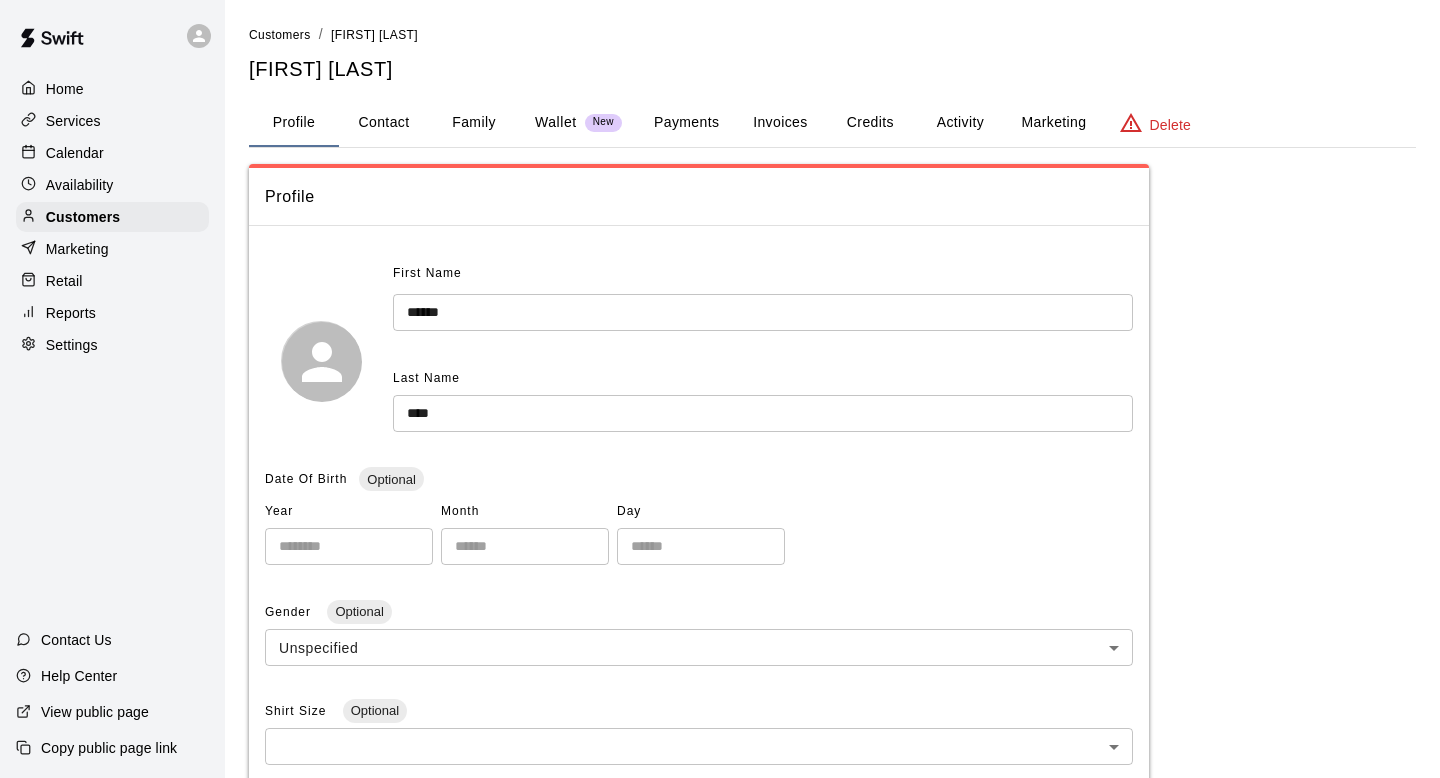 click on "**********" at bounding box center (832, 666) 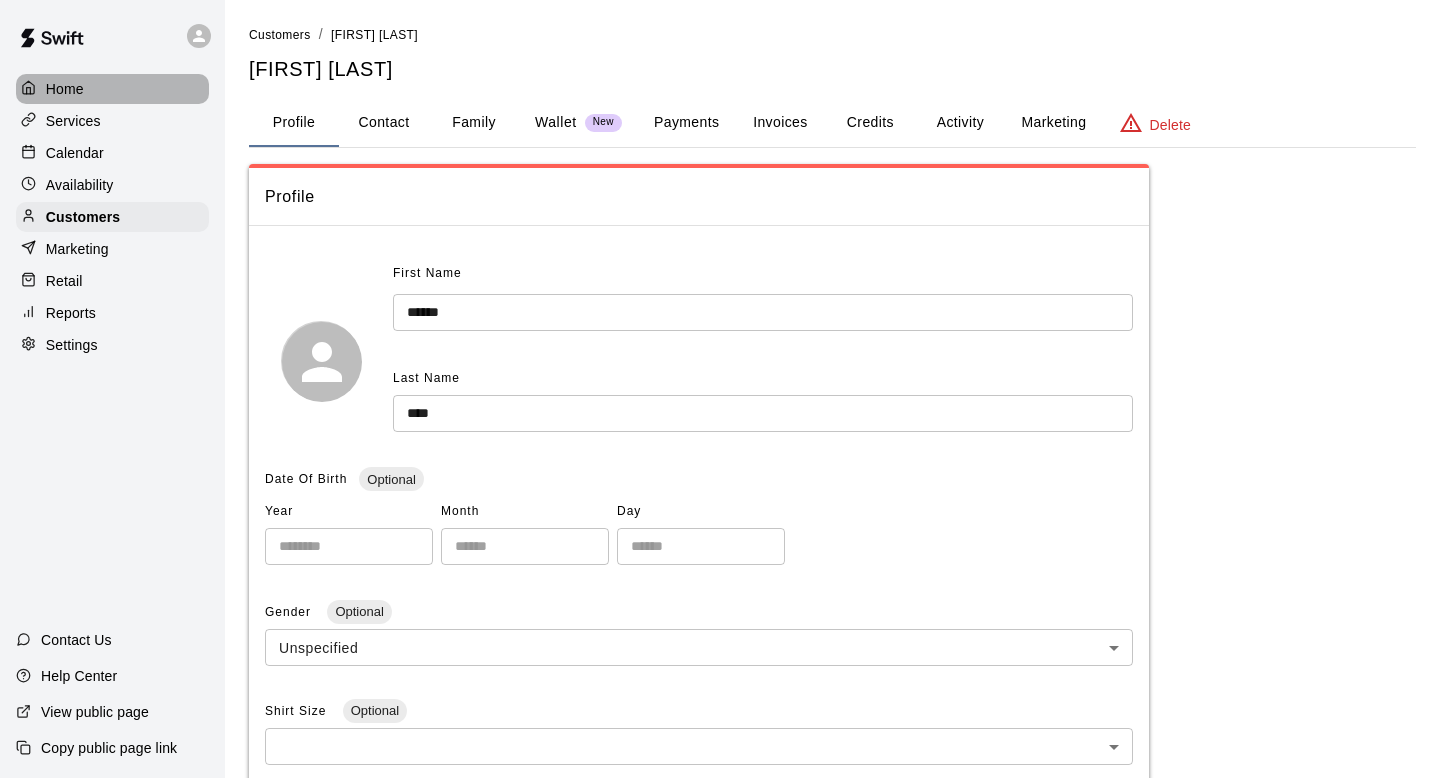 click on "Home" at bounding box center (65, 89) 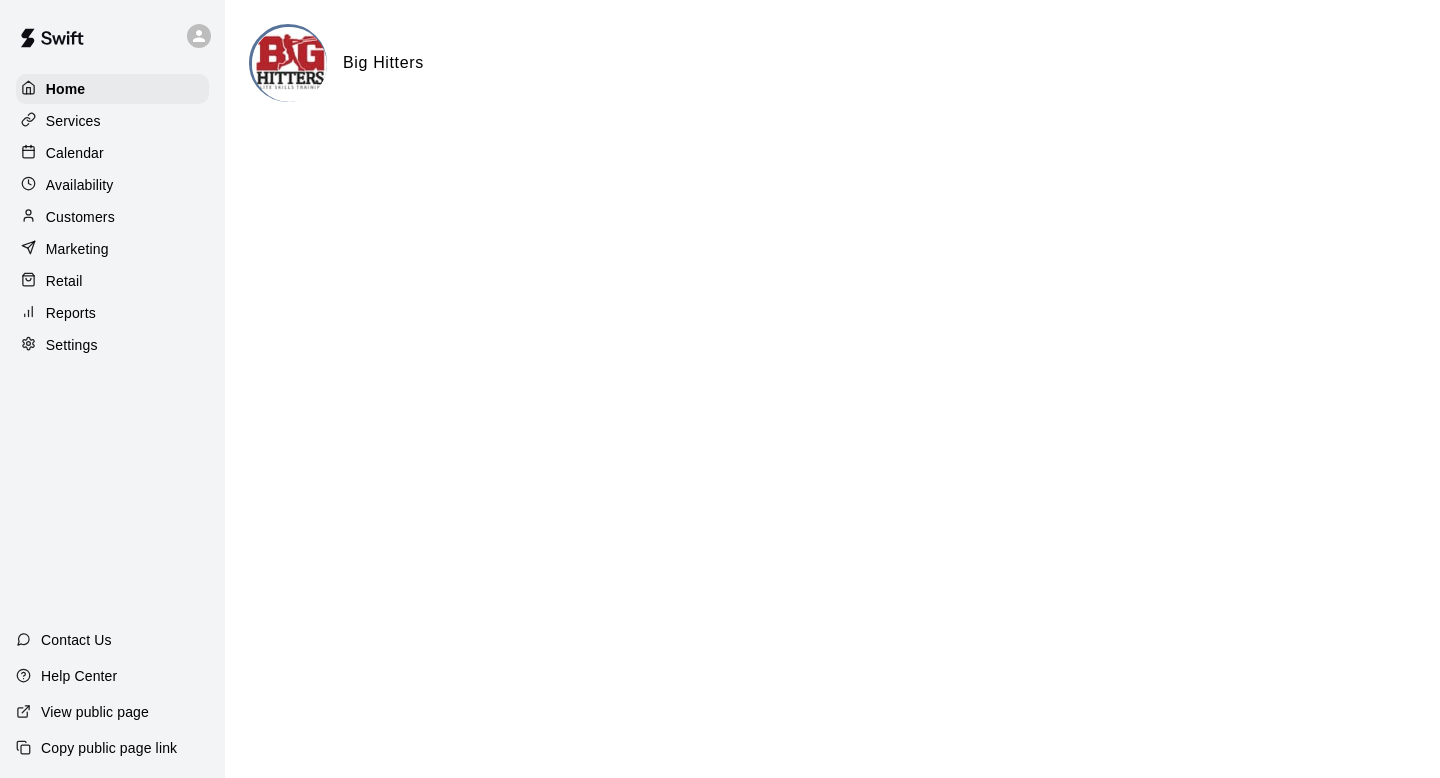click on "Calendar" at bounding box center [75, 153] 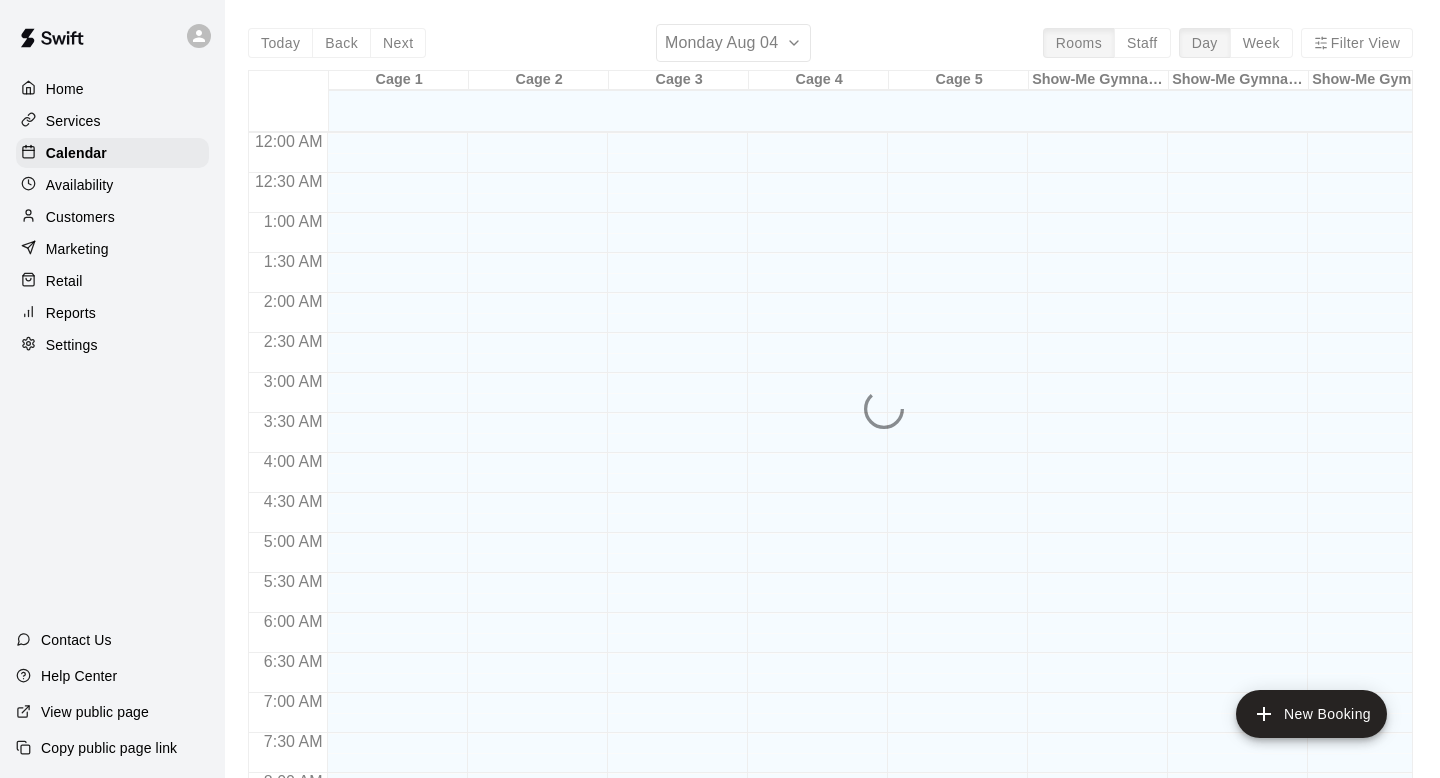 scroll, scrollTop: 944, scrollLeft: 0, axis: vertical 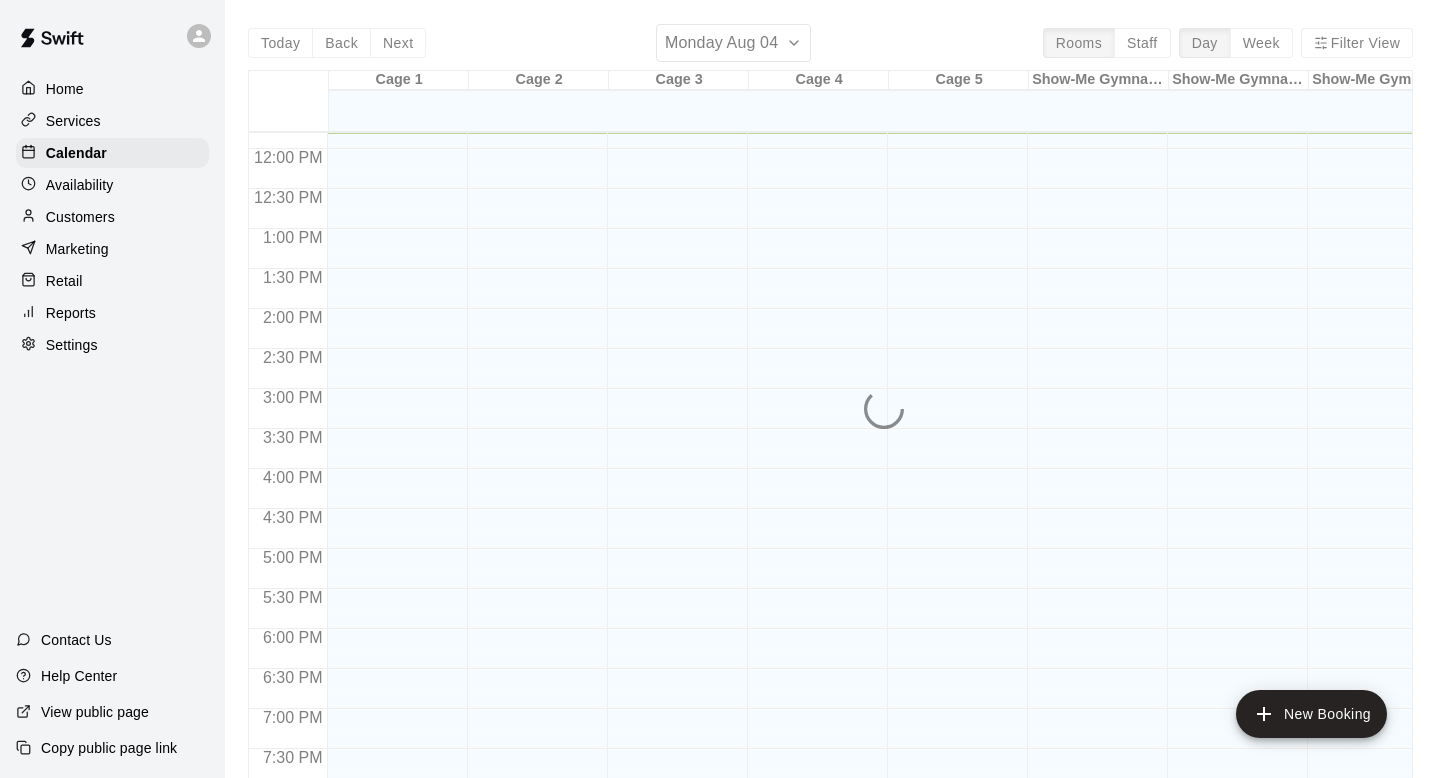 click on "Customers" at bounding box center (112, 217) 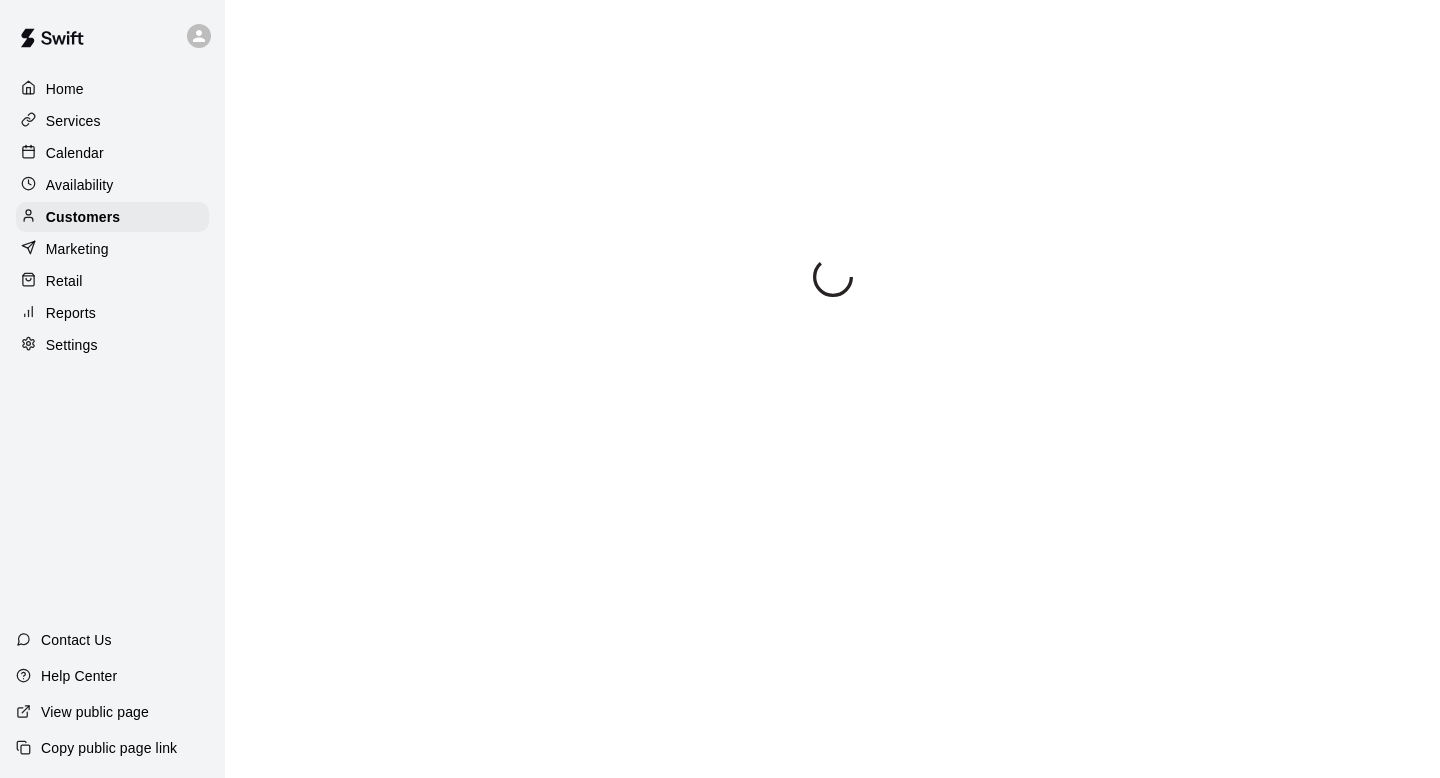 click on "Home Services Calendar Availability Customers Marketing Retail Reports Settings" at bounding box center [112, 217] 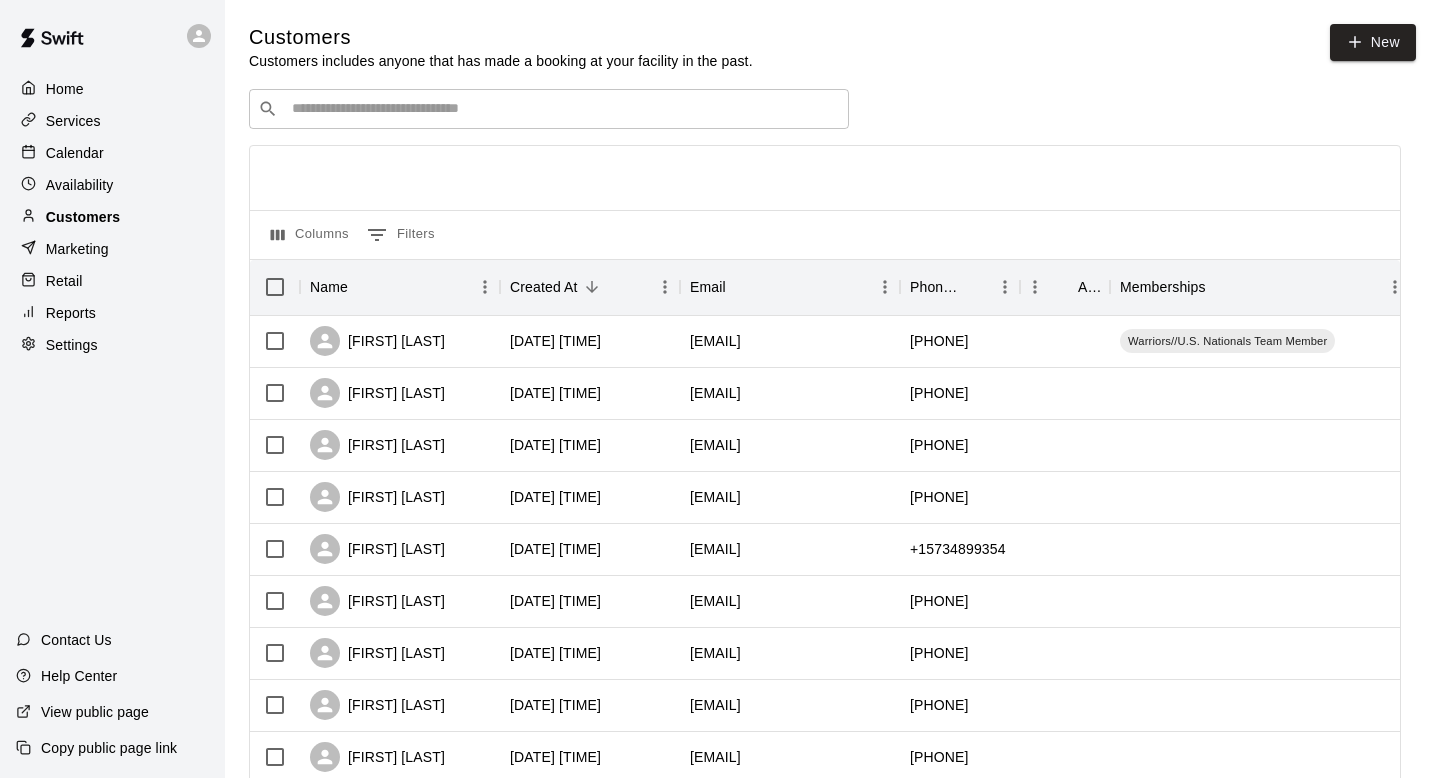 click on "Customers" at bounding box center [83, 217] 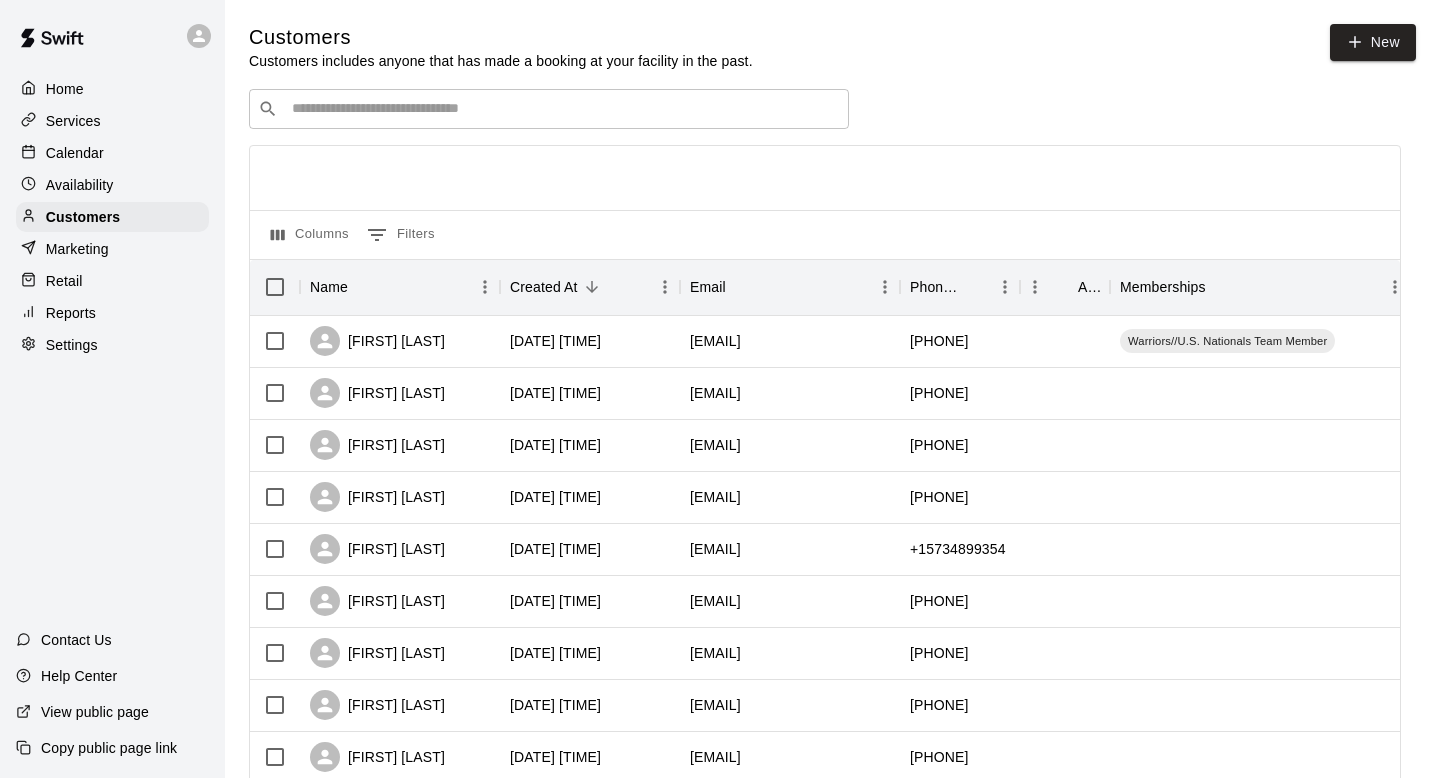 click at bounding box center [563, 109] 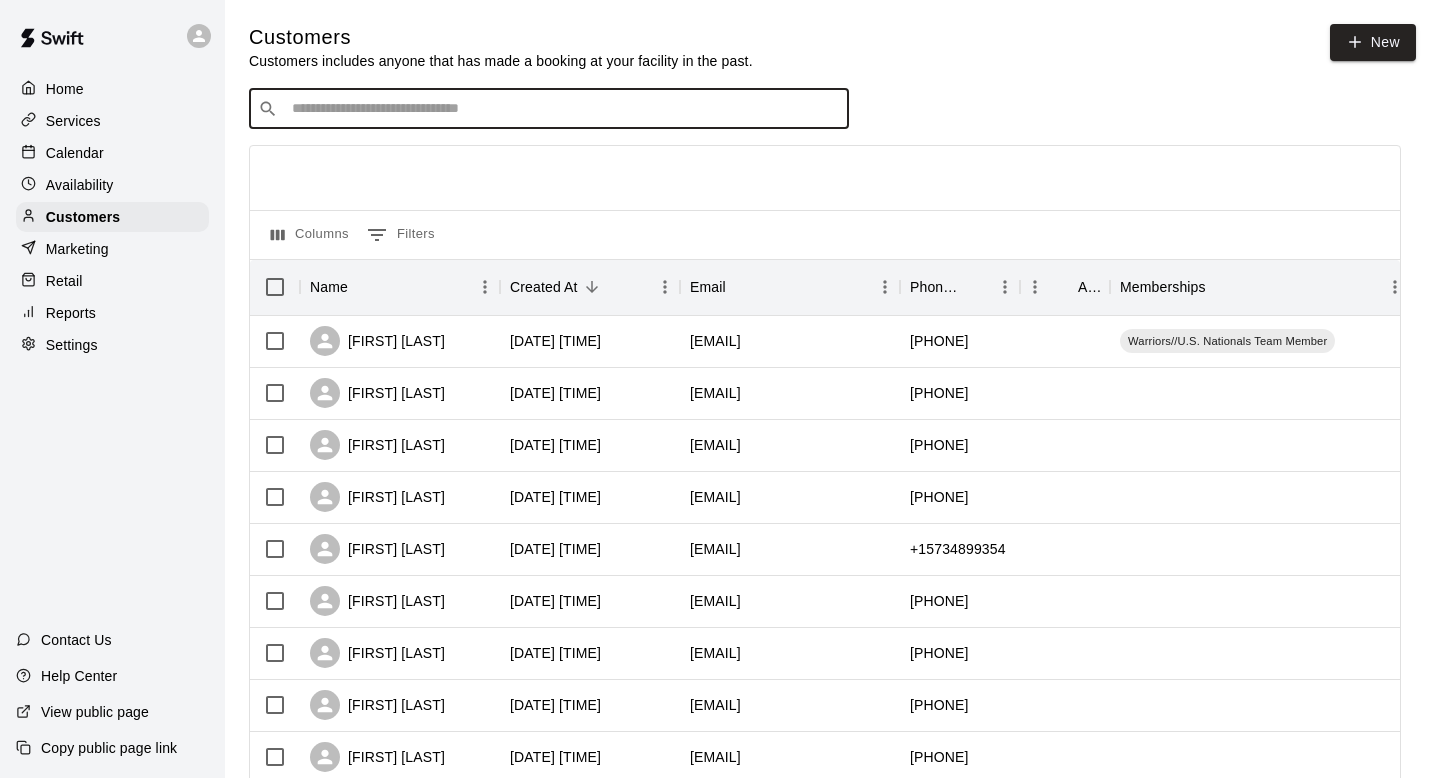 click on "Services" at bounding box center [112, 121] 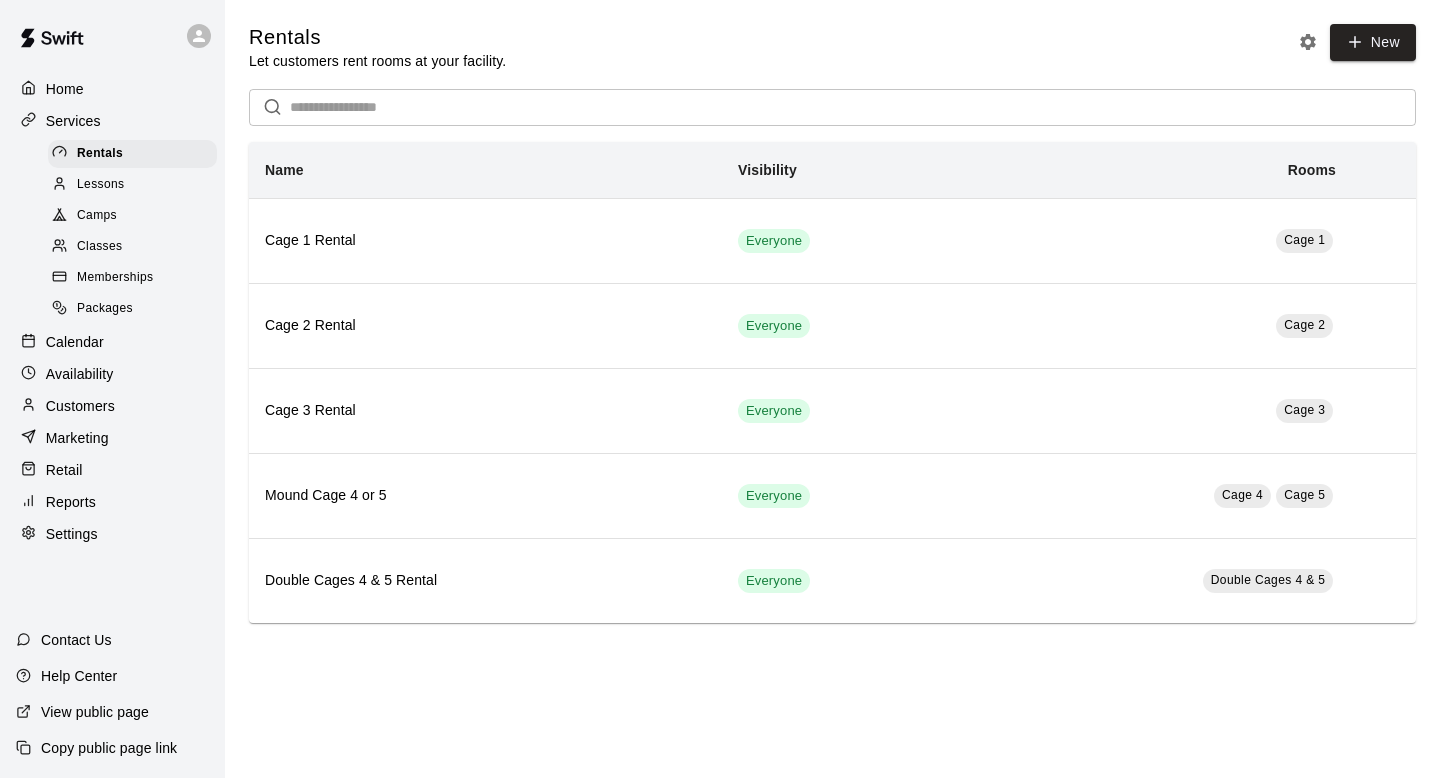 click on "Memberships" at bounding box center (115, 278) 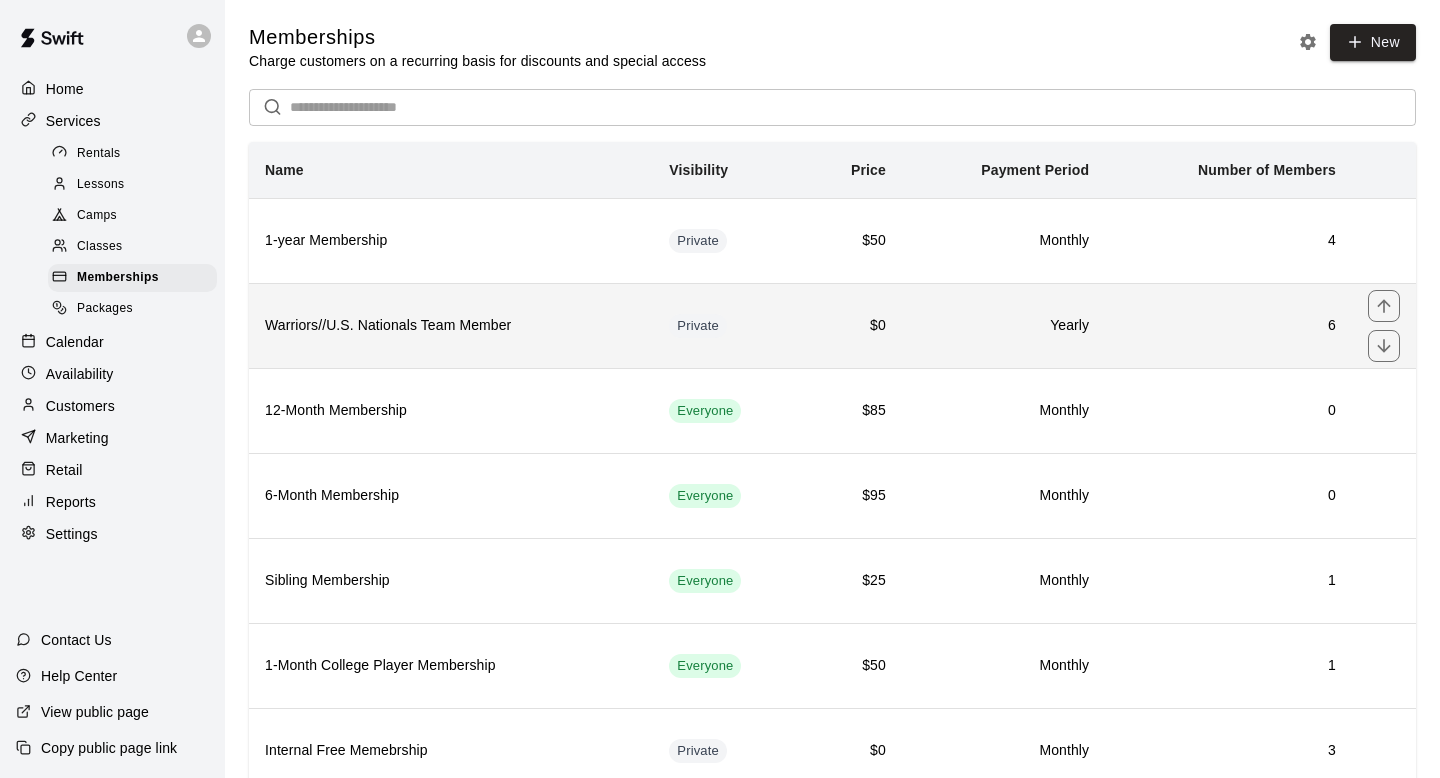 scroll, scrollTop: 143, scrollLeft: 0, axis: vertical 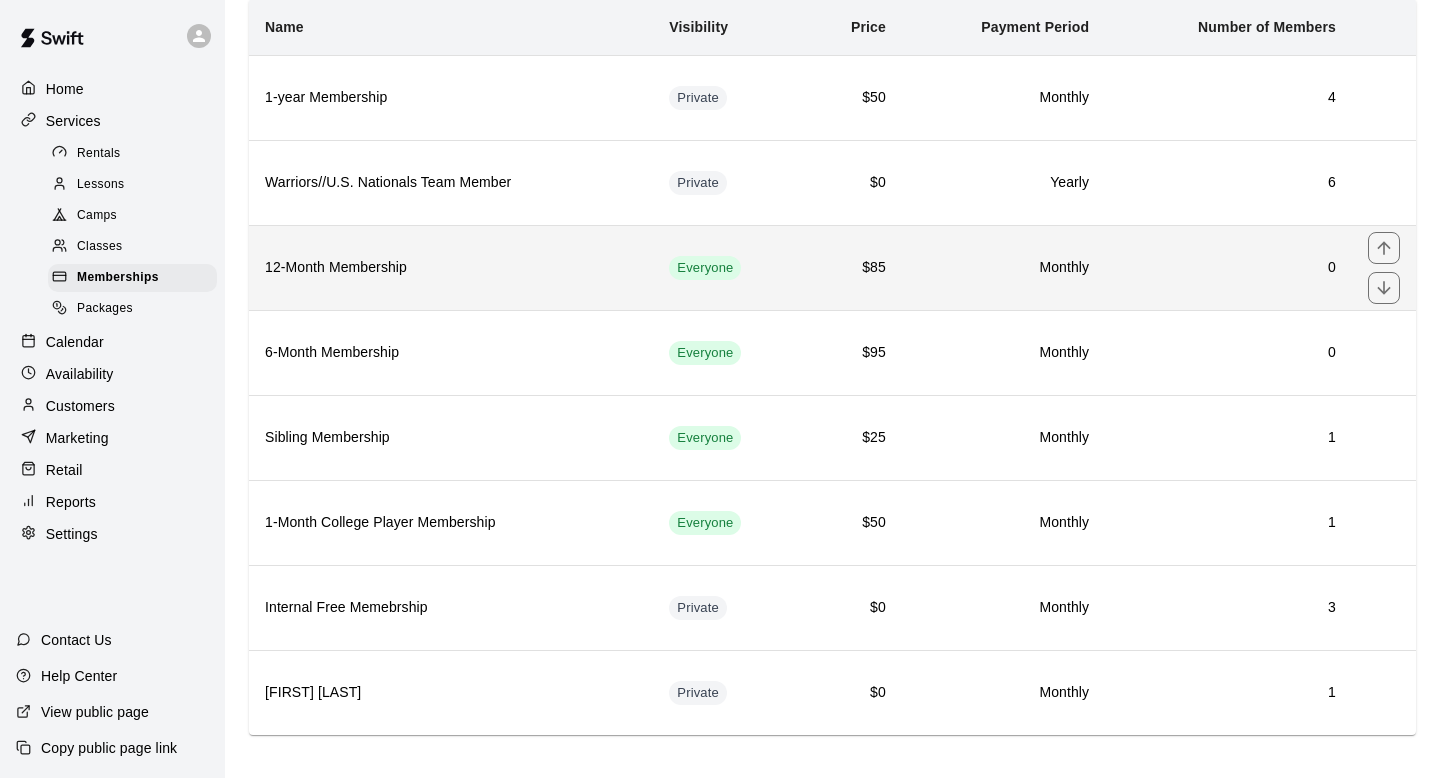 click on "12-Month Membership" at bounding box center (451, 268) 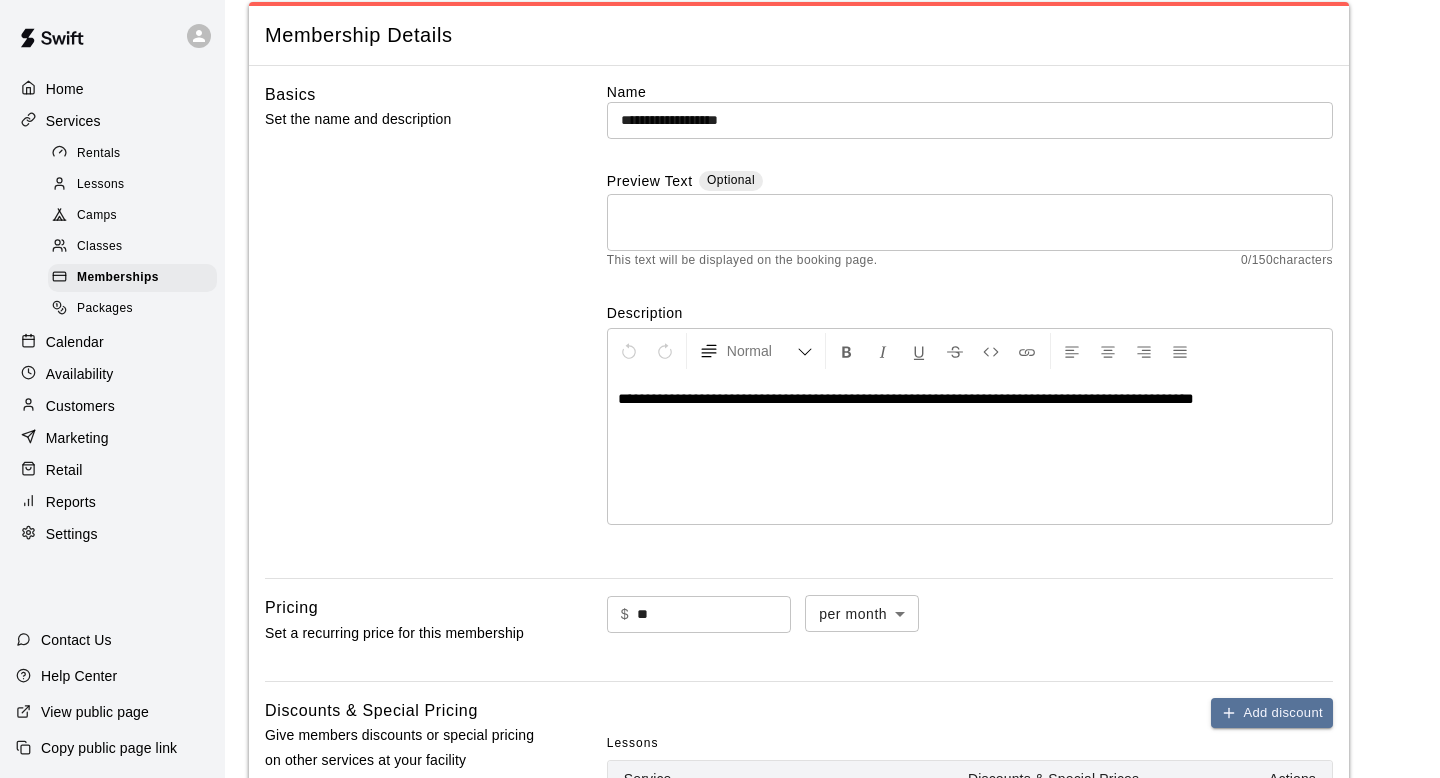 scroll, scrollTop: 0, scrollLeft: 0, axis: both 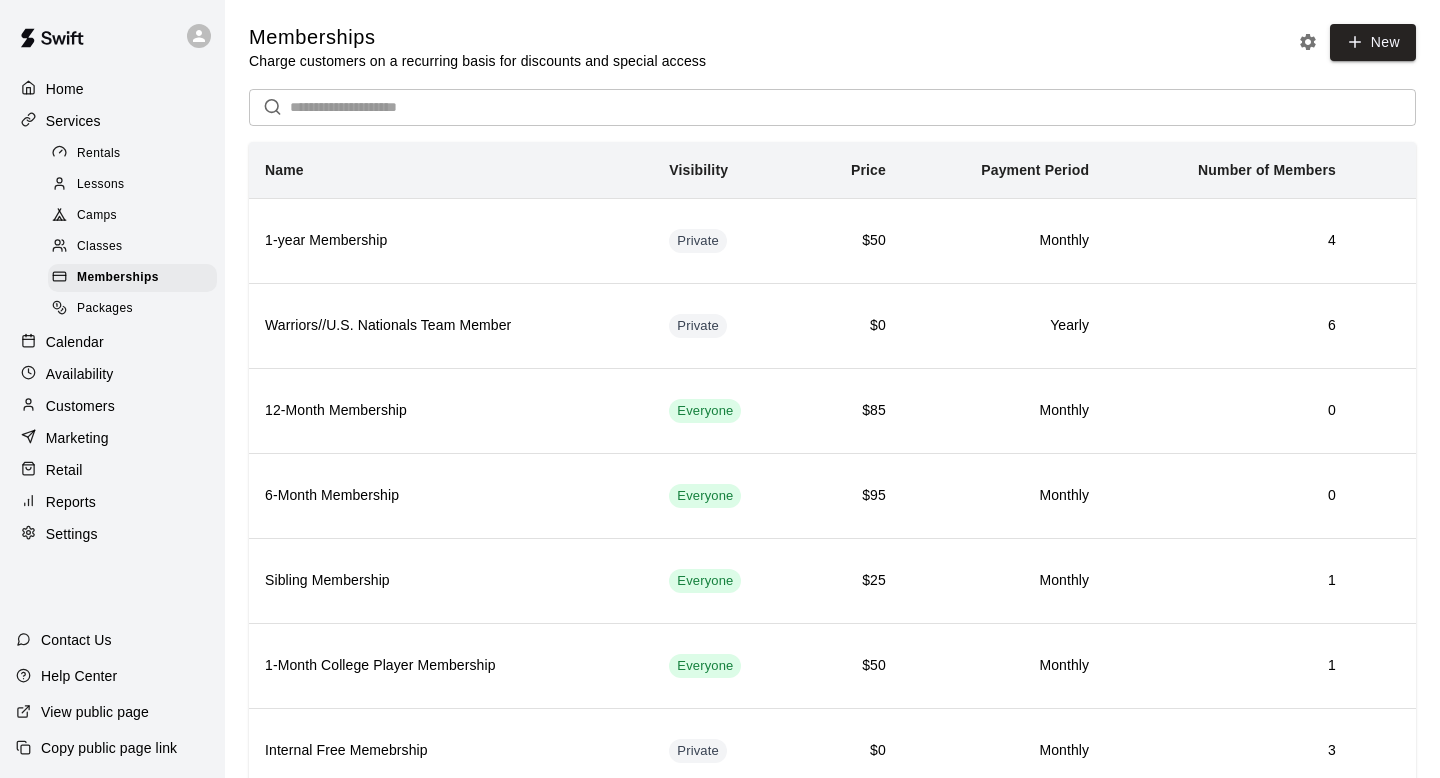 click on "Memberships Charge customers on a recurring basis for discounts and special access   New ​ Name Visibility Price Payment Period Number of Members 1-year Membership Private $50 Monthly 4 Warriors//U.S. Nationals Team Member Private $0 Yearly 6 12-Month Membership Everyone $85 Monthly 0 6-Month Membership Everyone $95 Monthly 0 Sibling Membership Everyone $25 Monthly 1 1-Month College Player Membership Everyone $50 Monthly 1 Internal Free Memebrship Private $0 Monthly 3 Lauren Christ eSoft filler Private $0 Monthly 1" at bounding box center [832, 451] 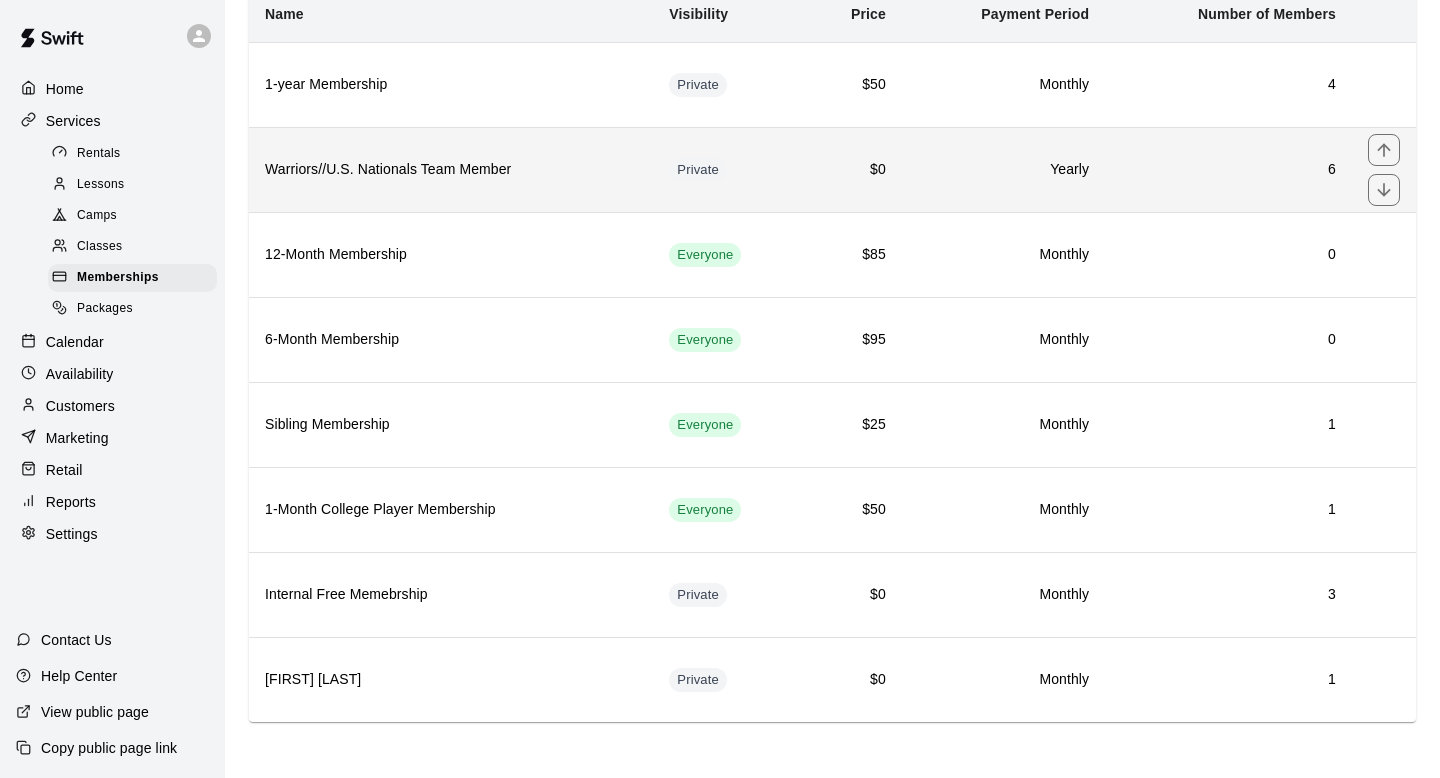 scroll, scrollTop: 0, scrollLeft: 0, axis: both 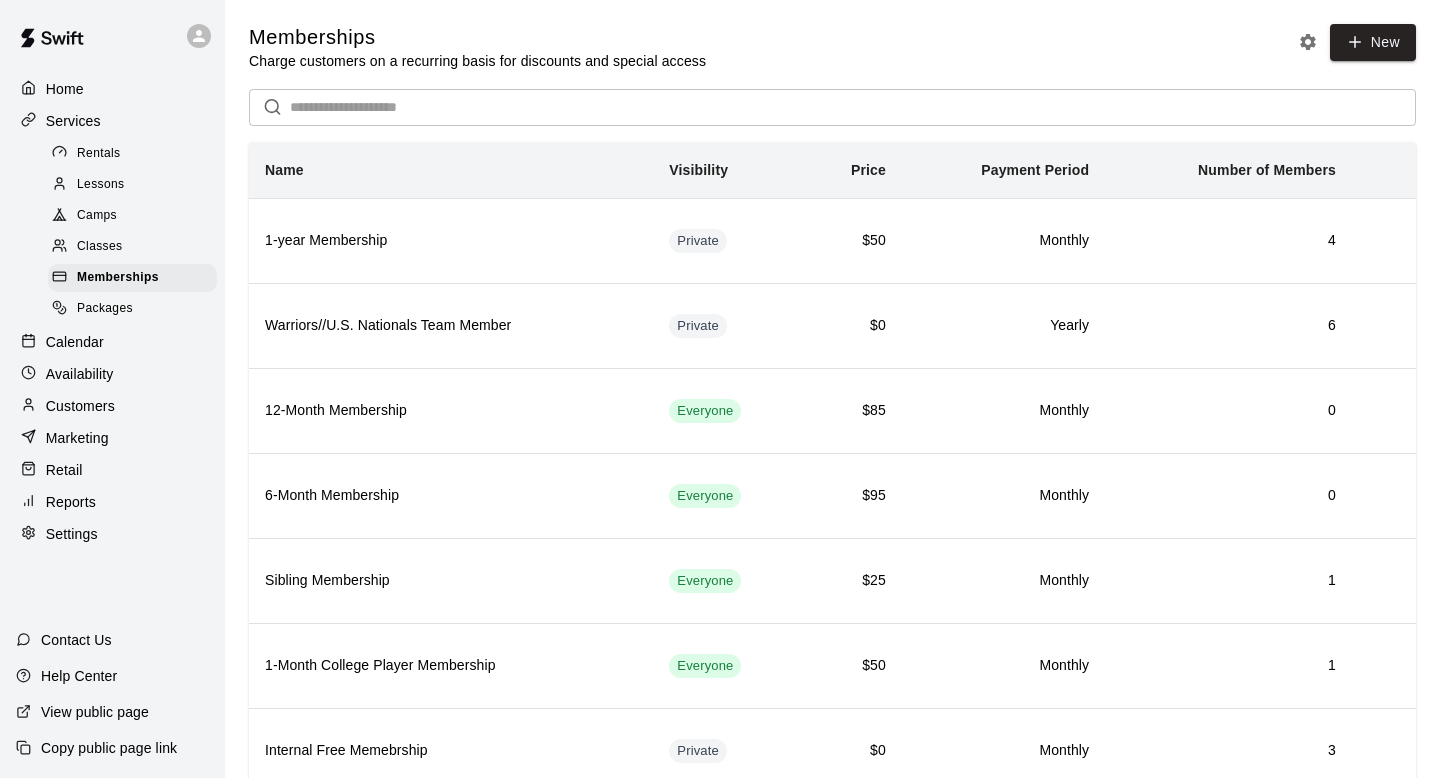 click at bounding box center (853, 107) 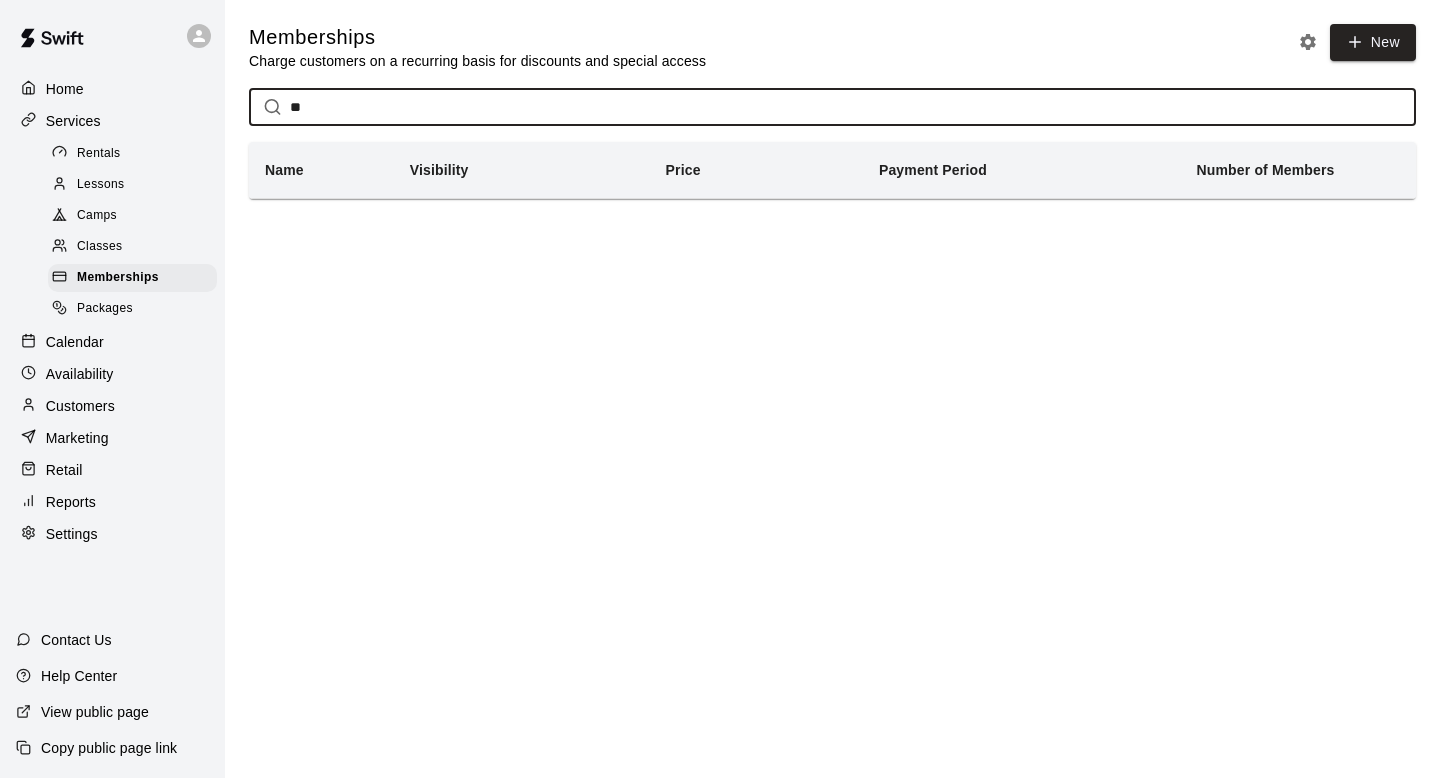type on "*" 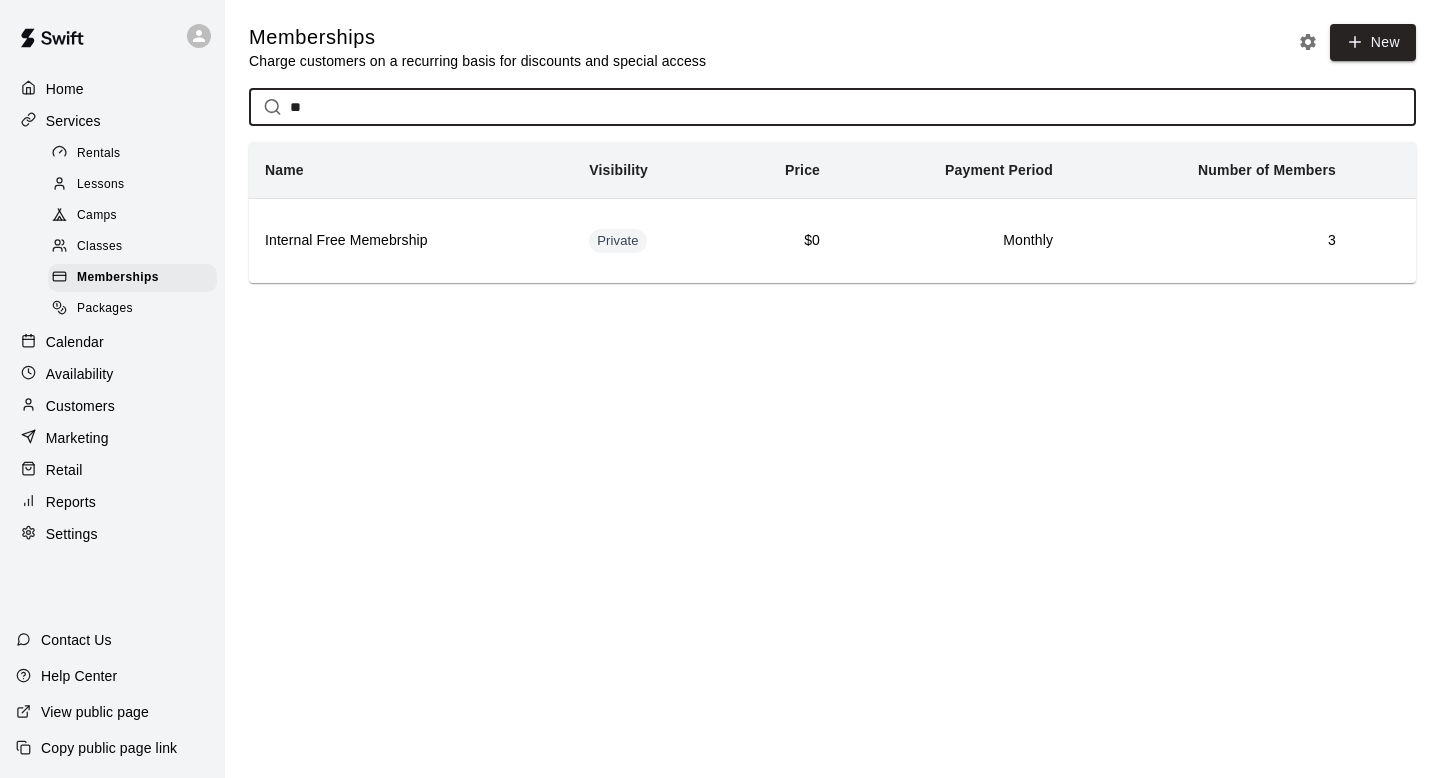 type on "*" 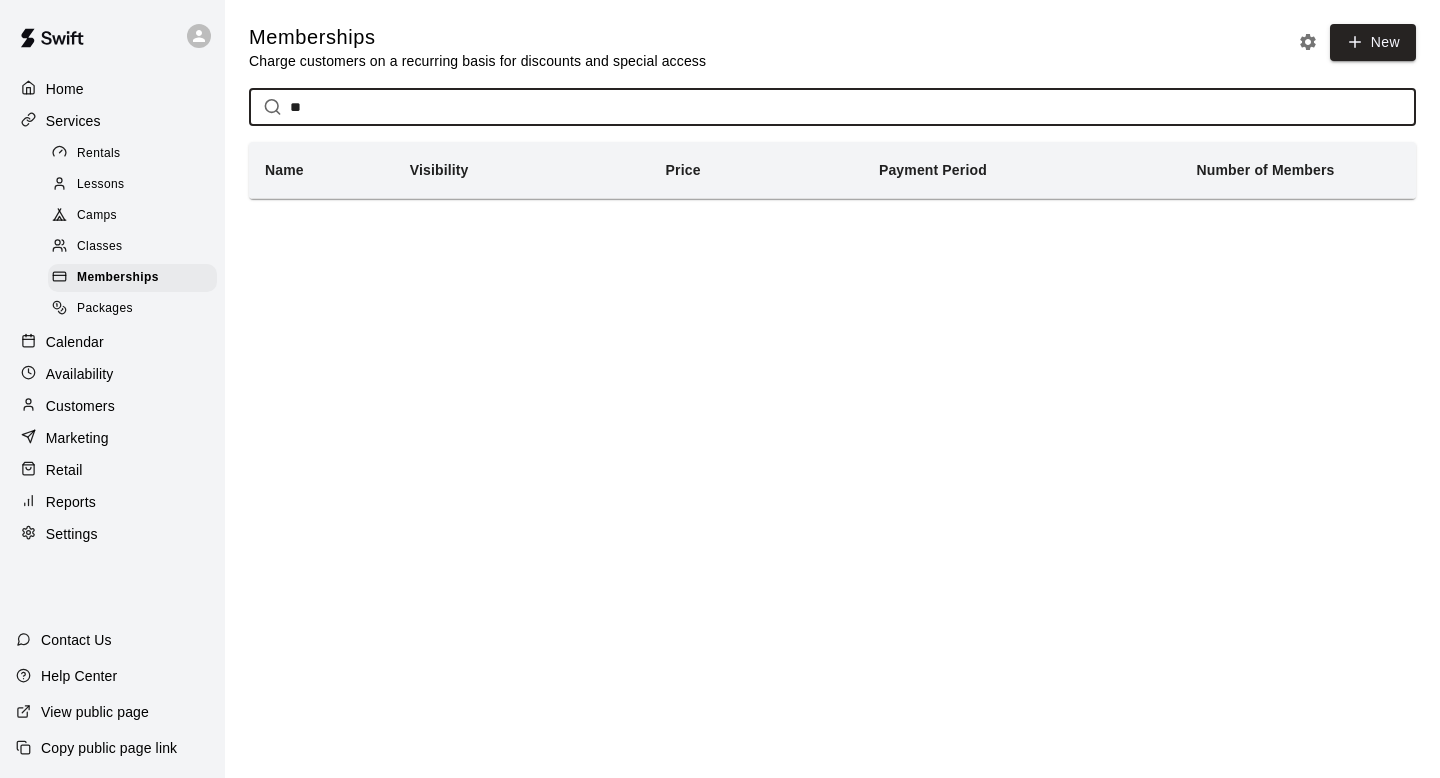 type on "*" 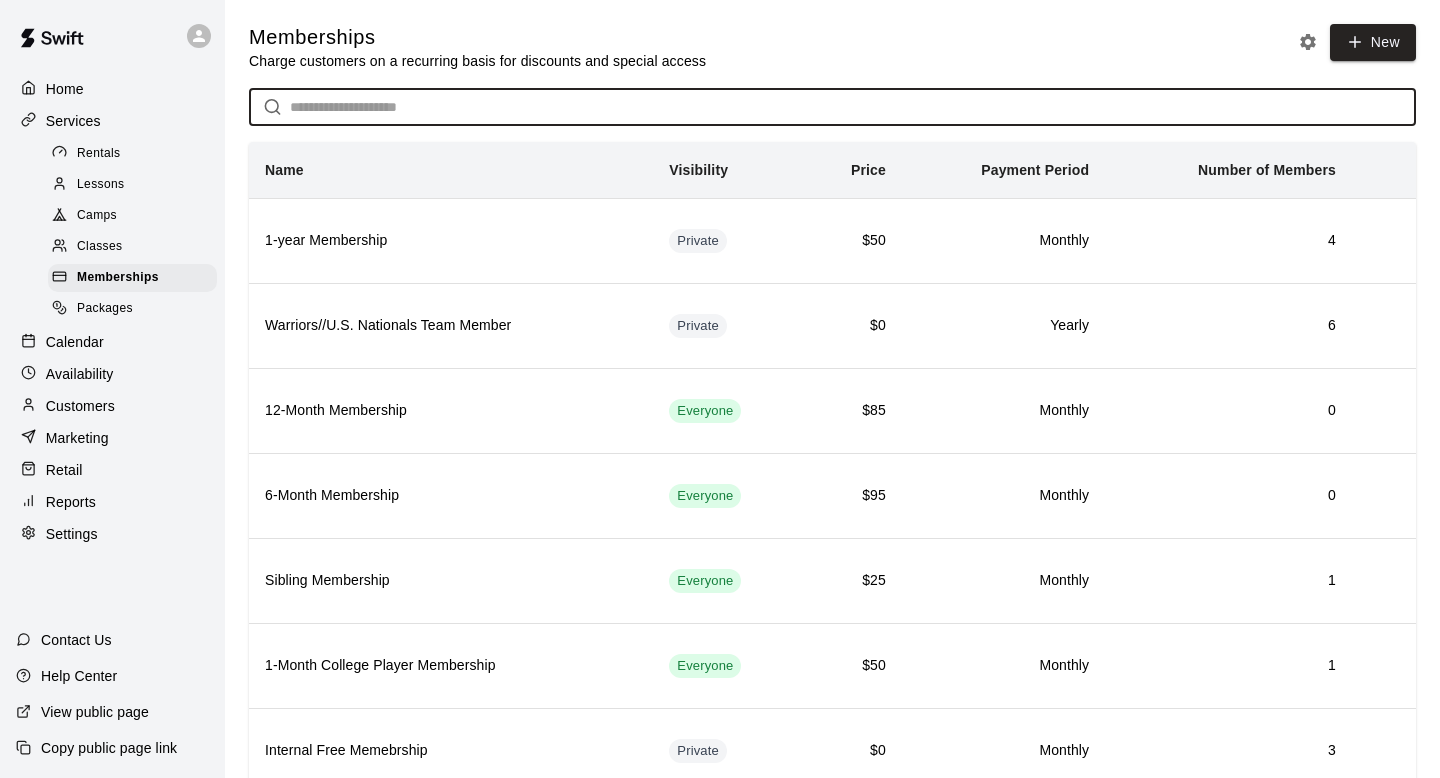 type on "*" 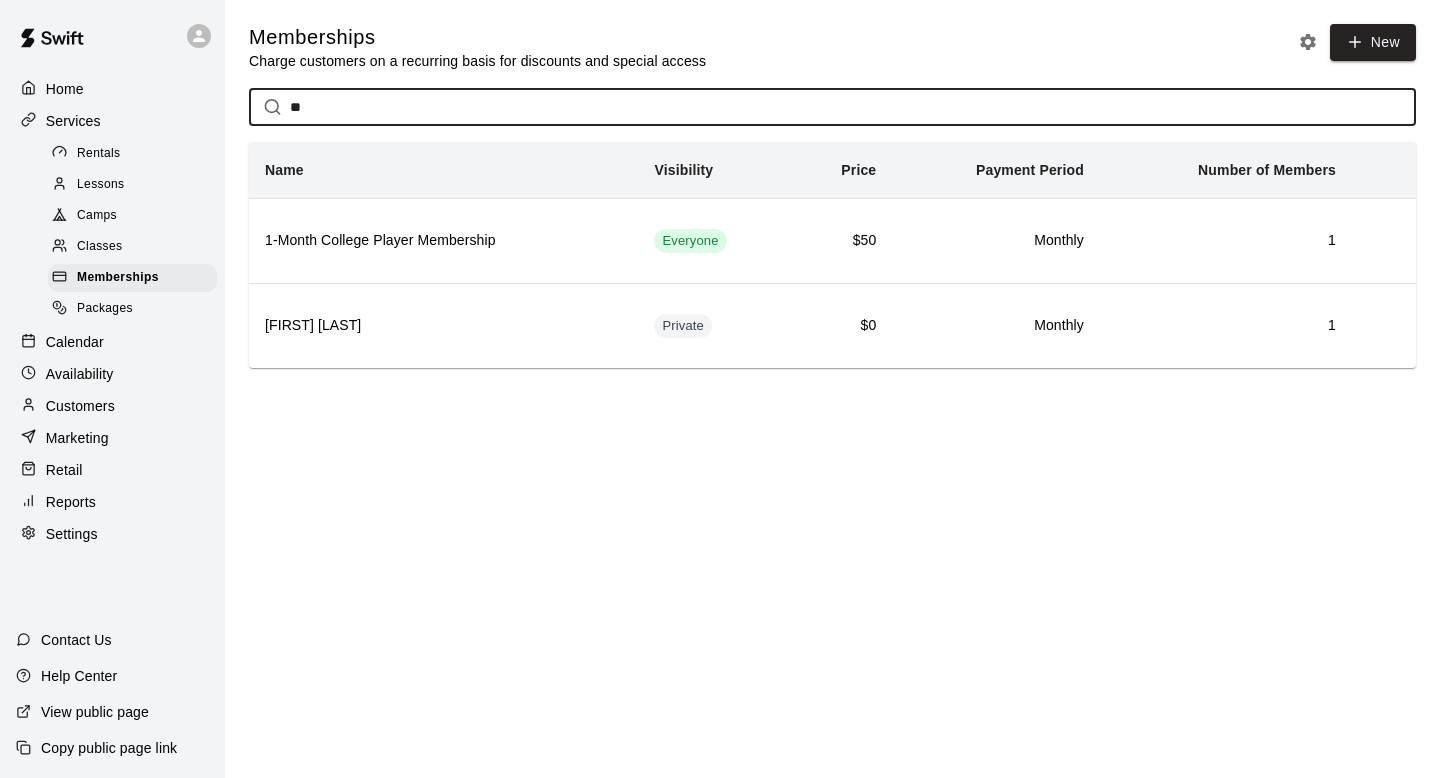 type on "*" 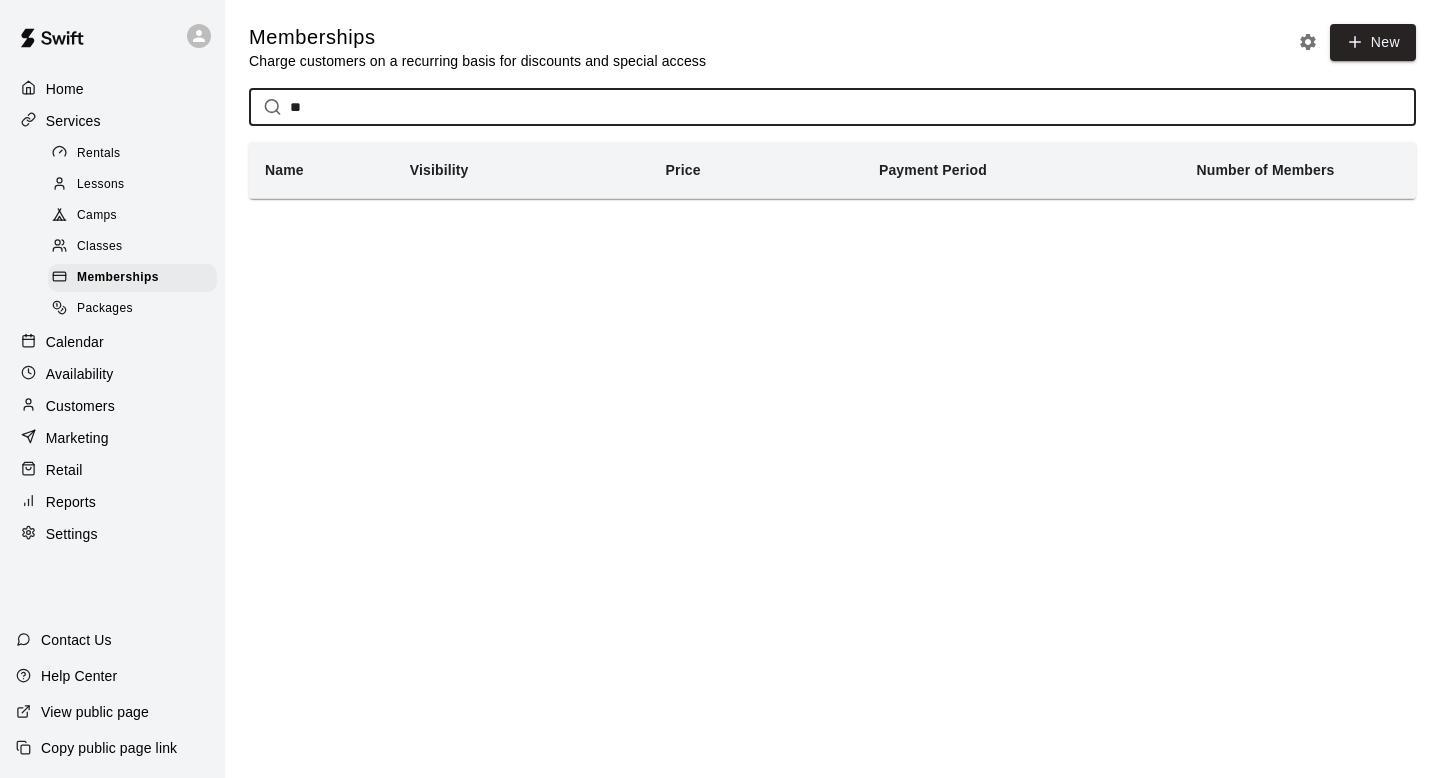 type on "*" 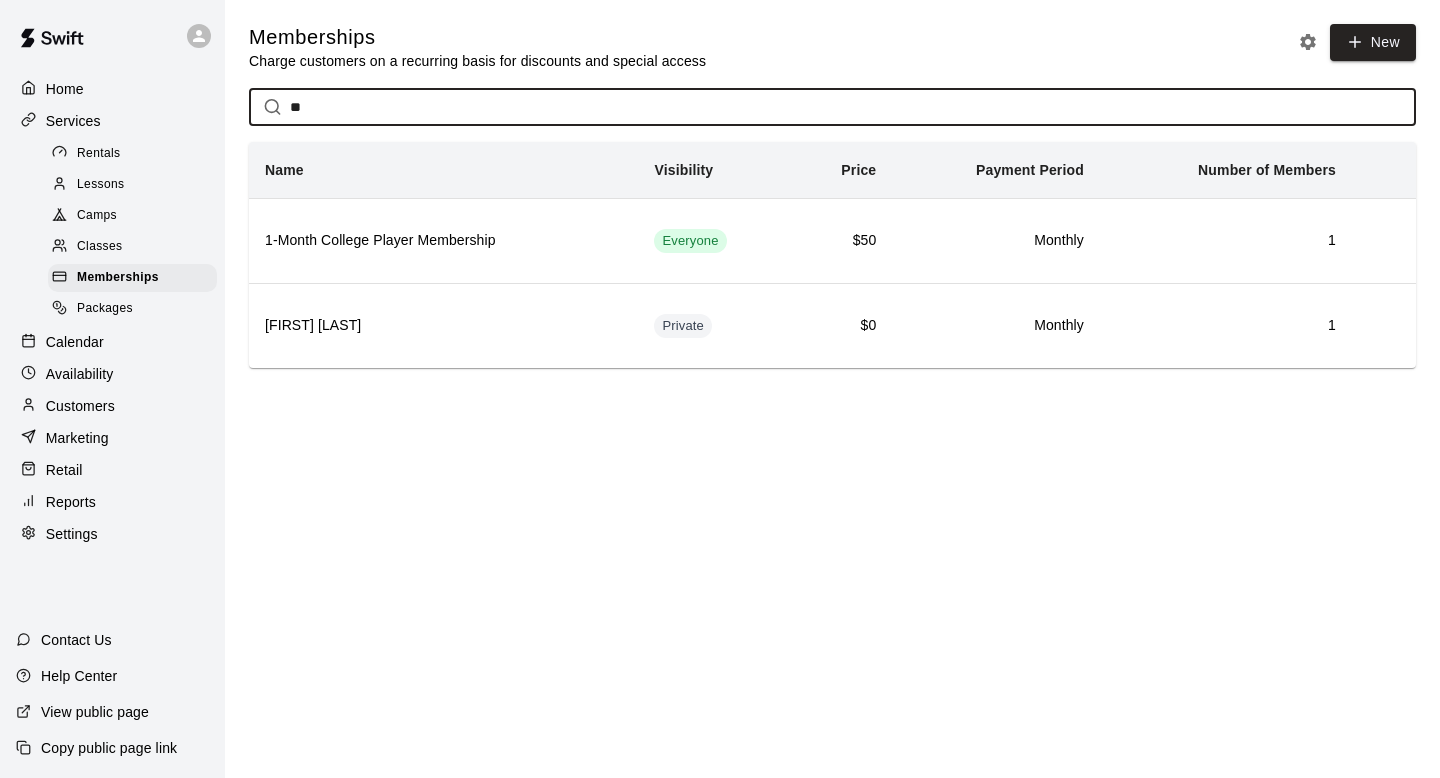 type on "*" 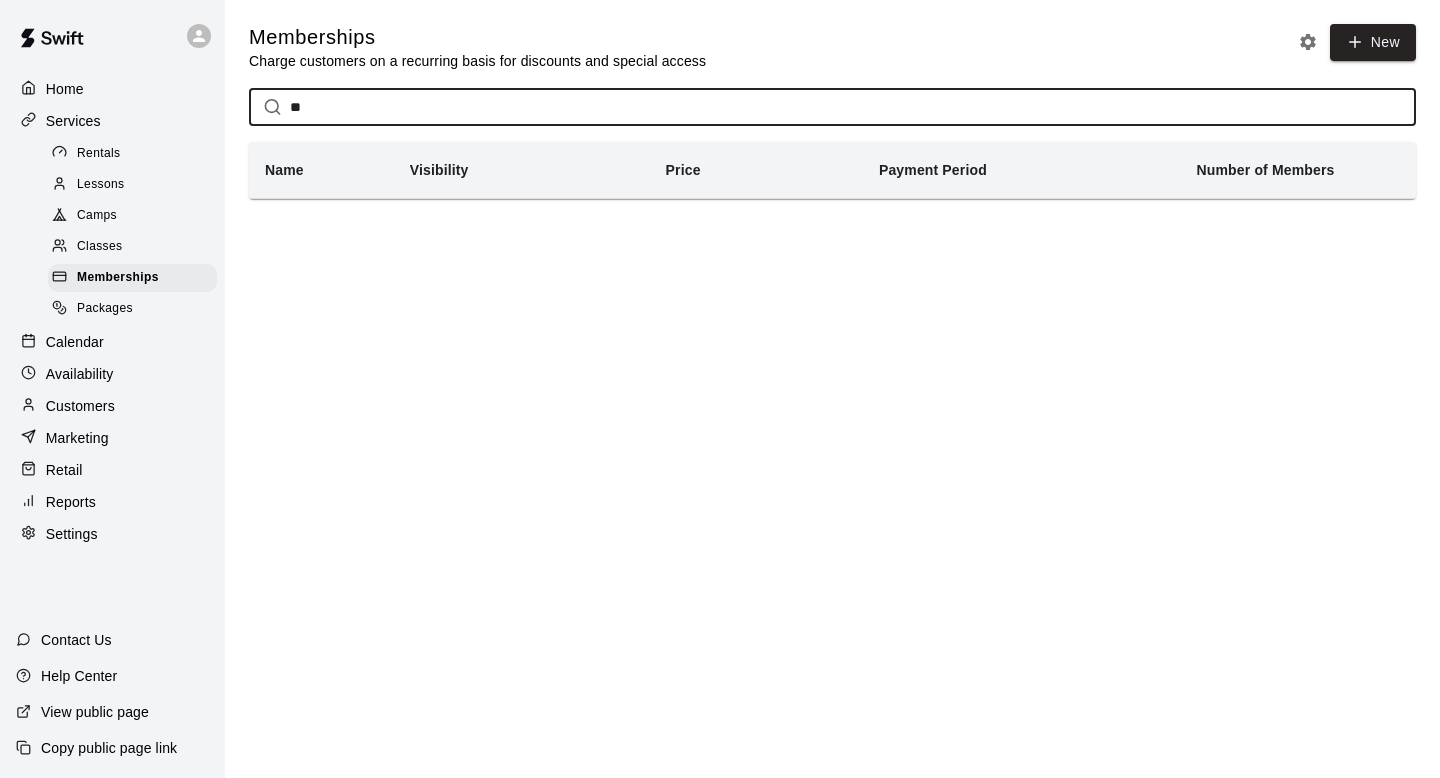 type on "*" 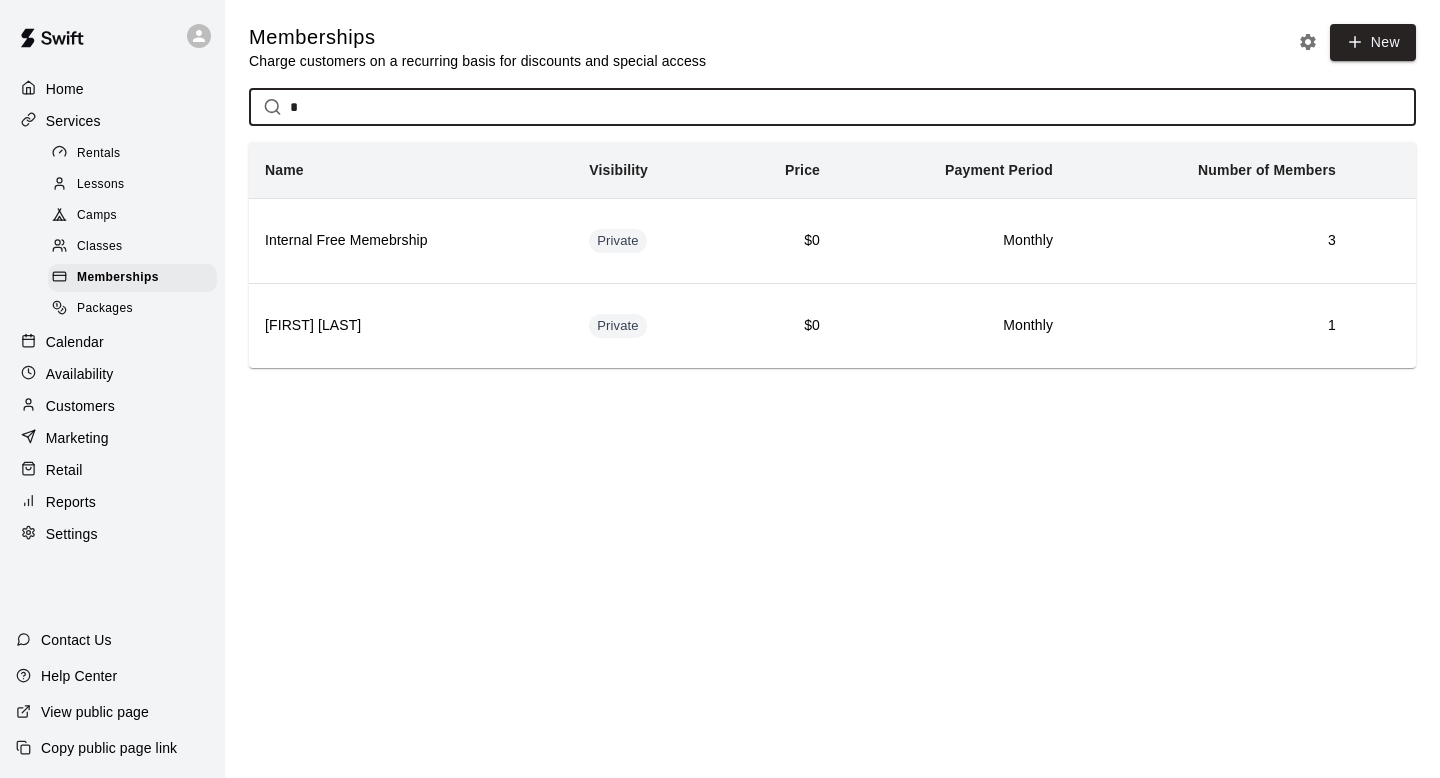 type 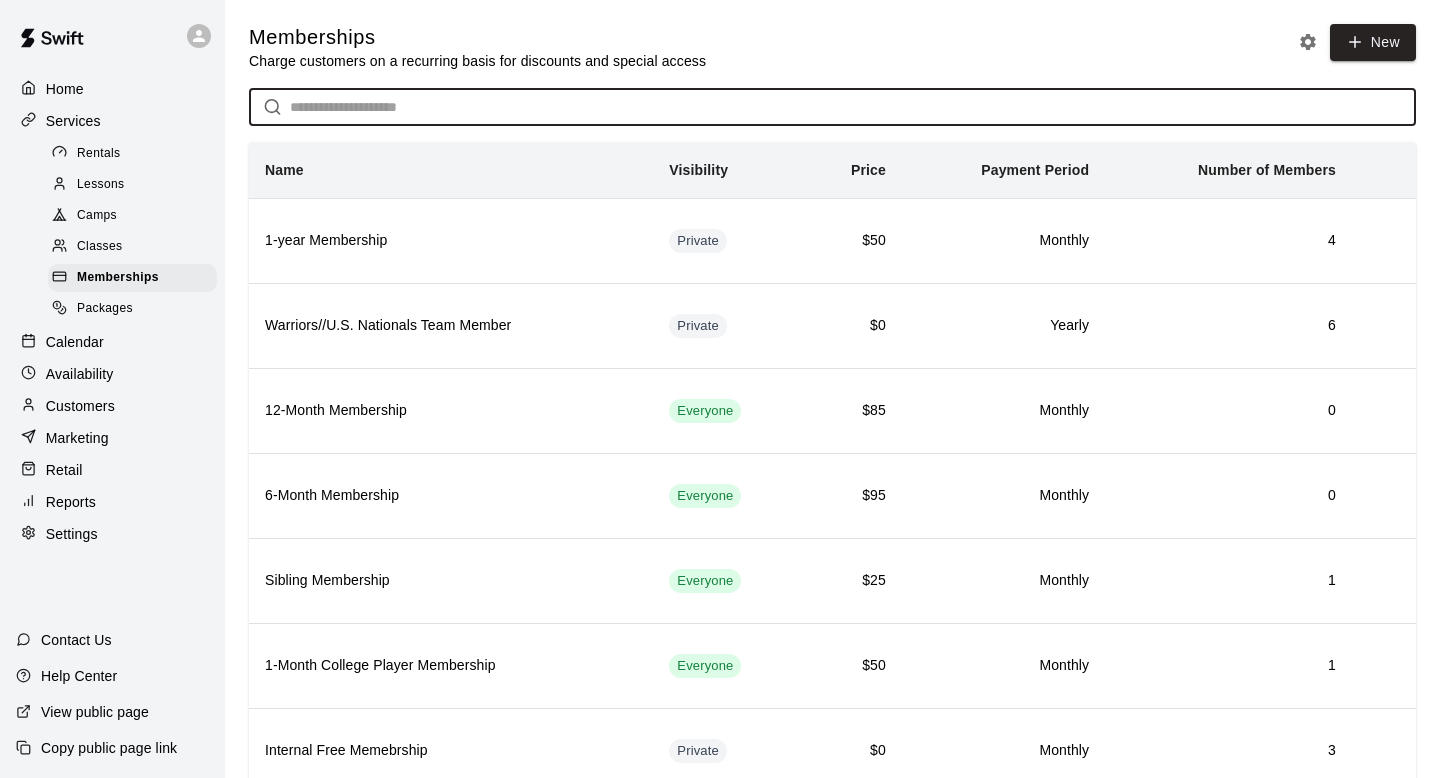 click on "Marketing" at bounding box center [112, 438] 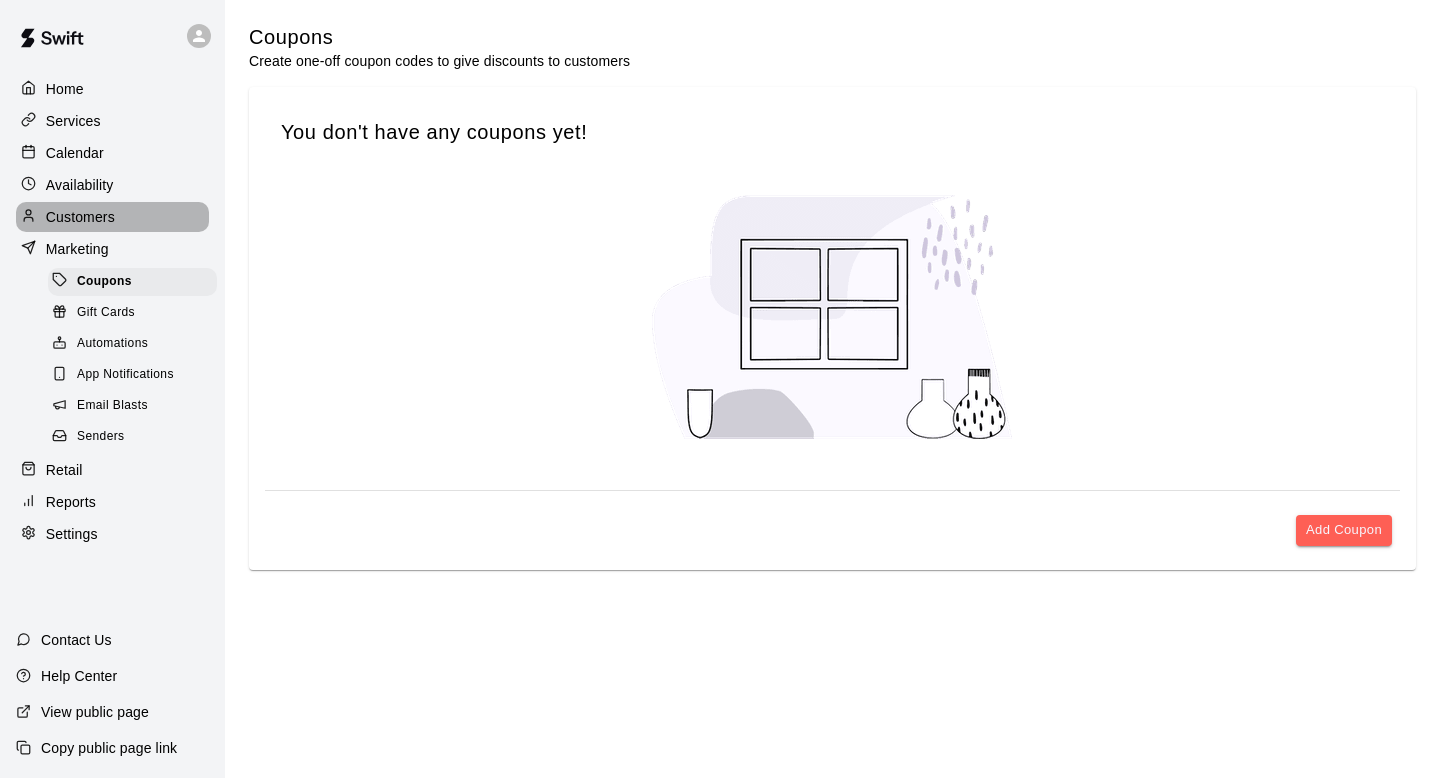click on "Customers" at bounding box center [80, 217] 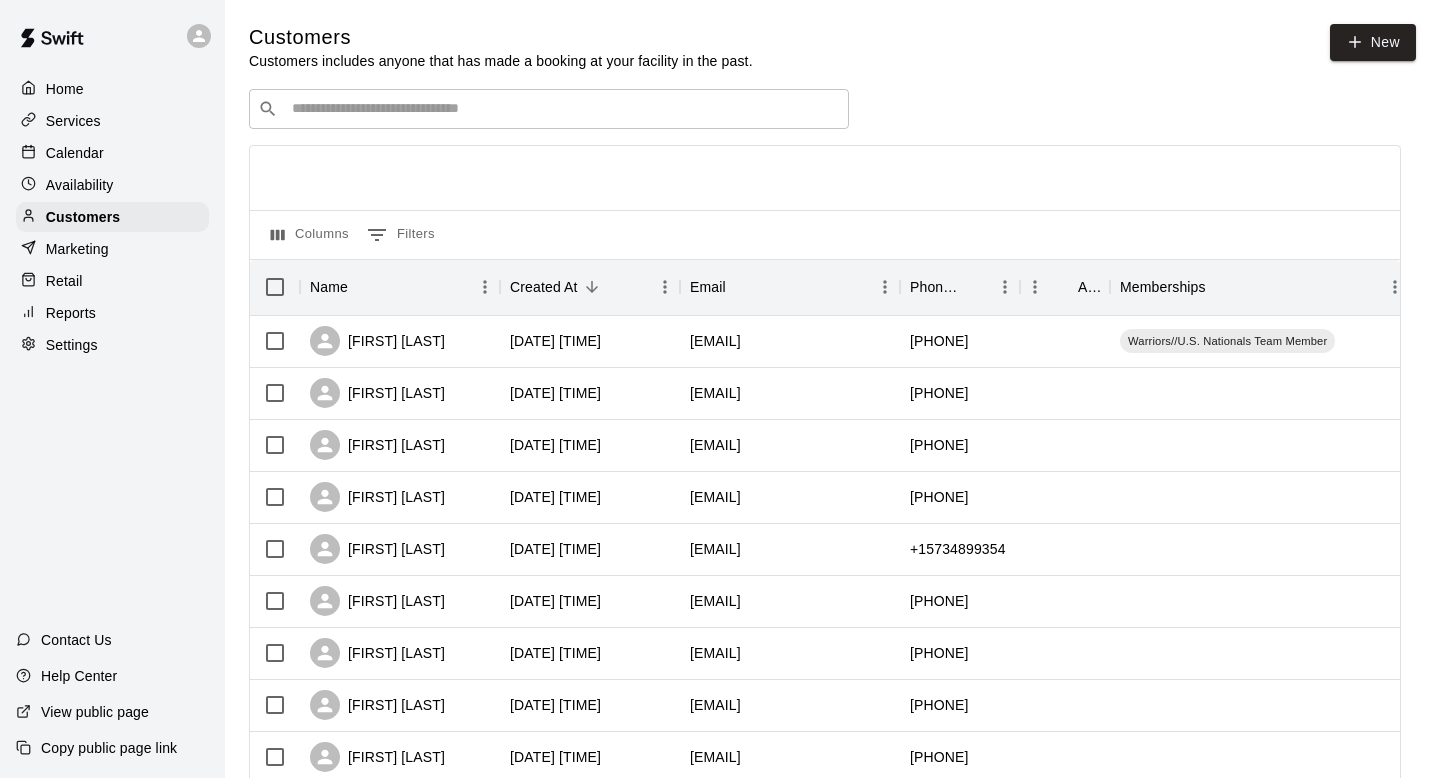 click on "​ ​" at bounding box center [549, 109] 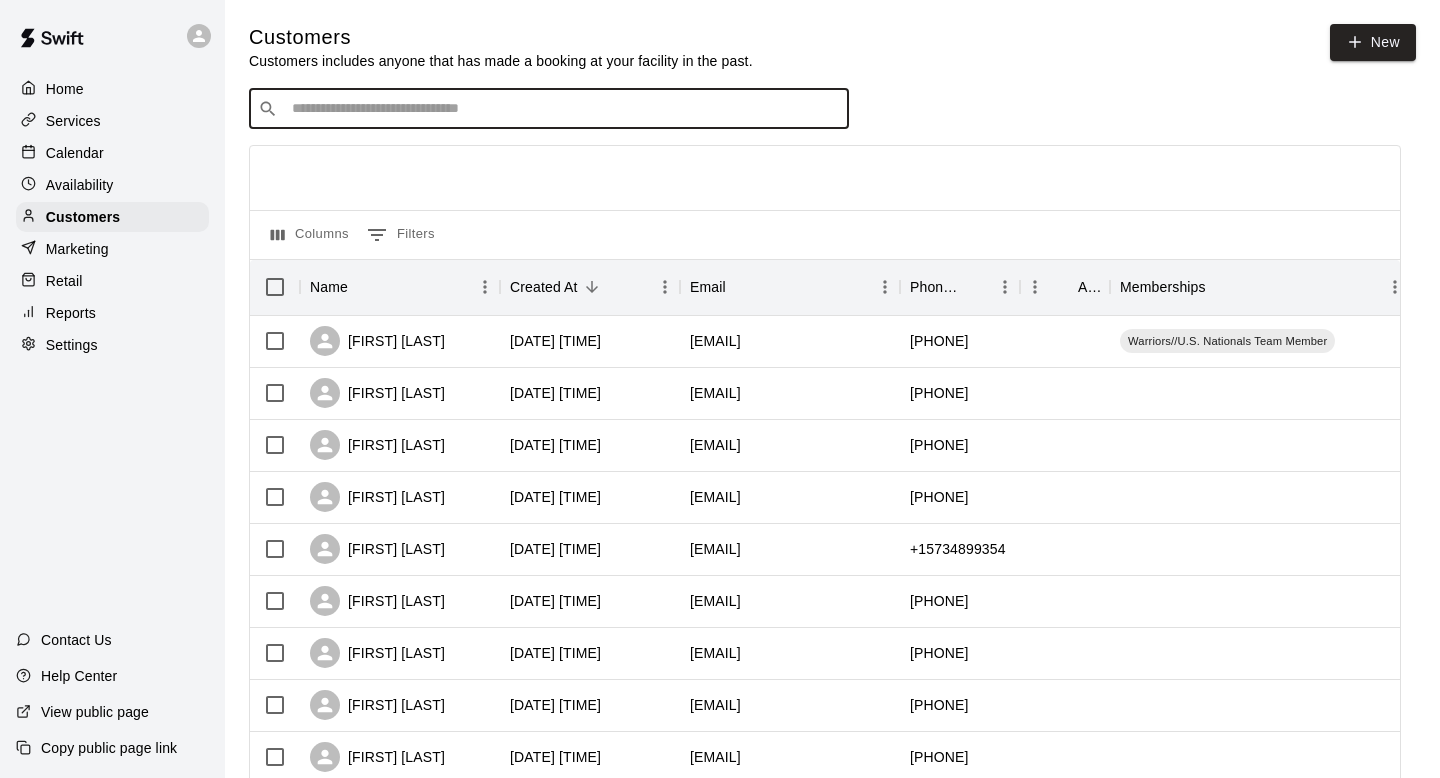 click at bounding box center (563, 109) 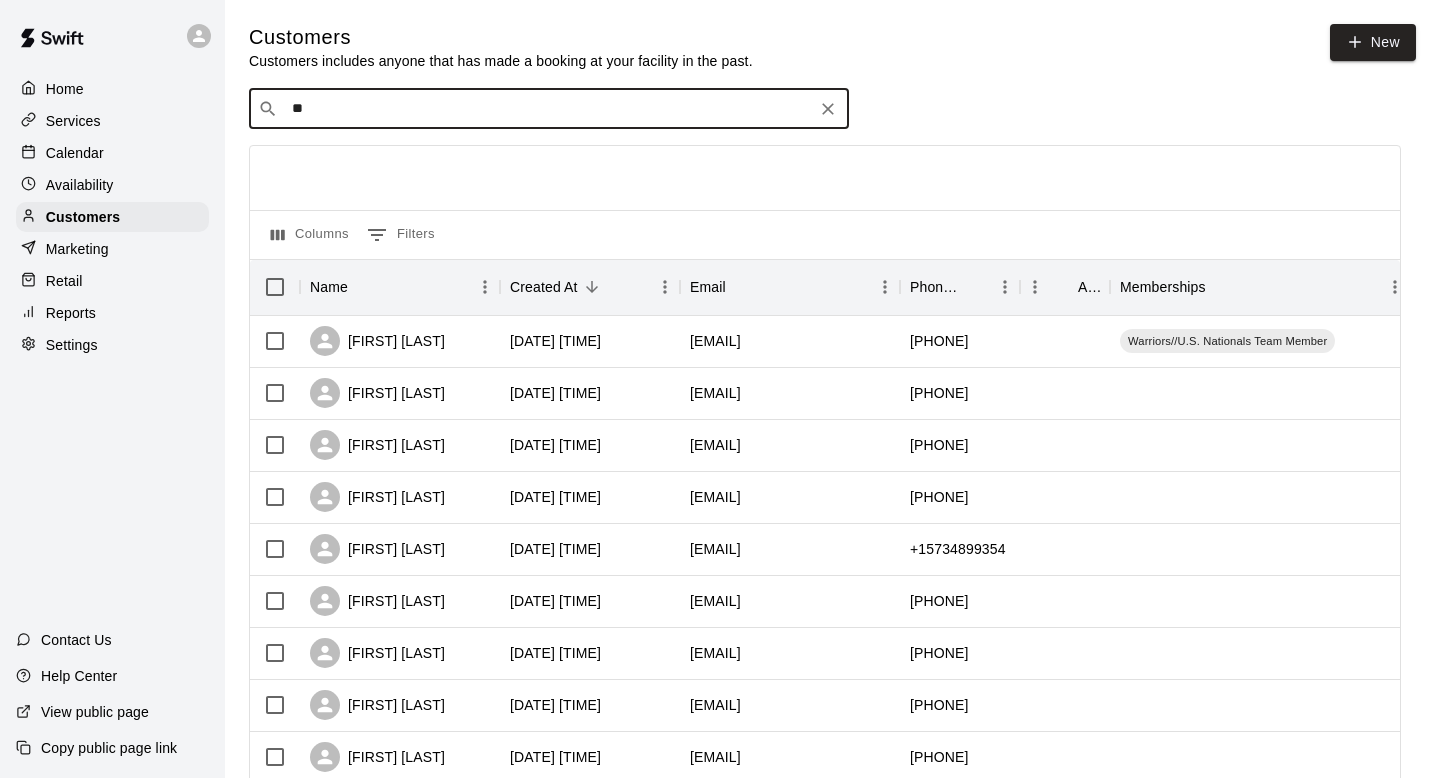 type on "*" 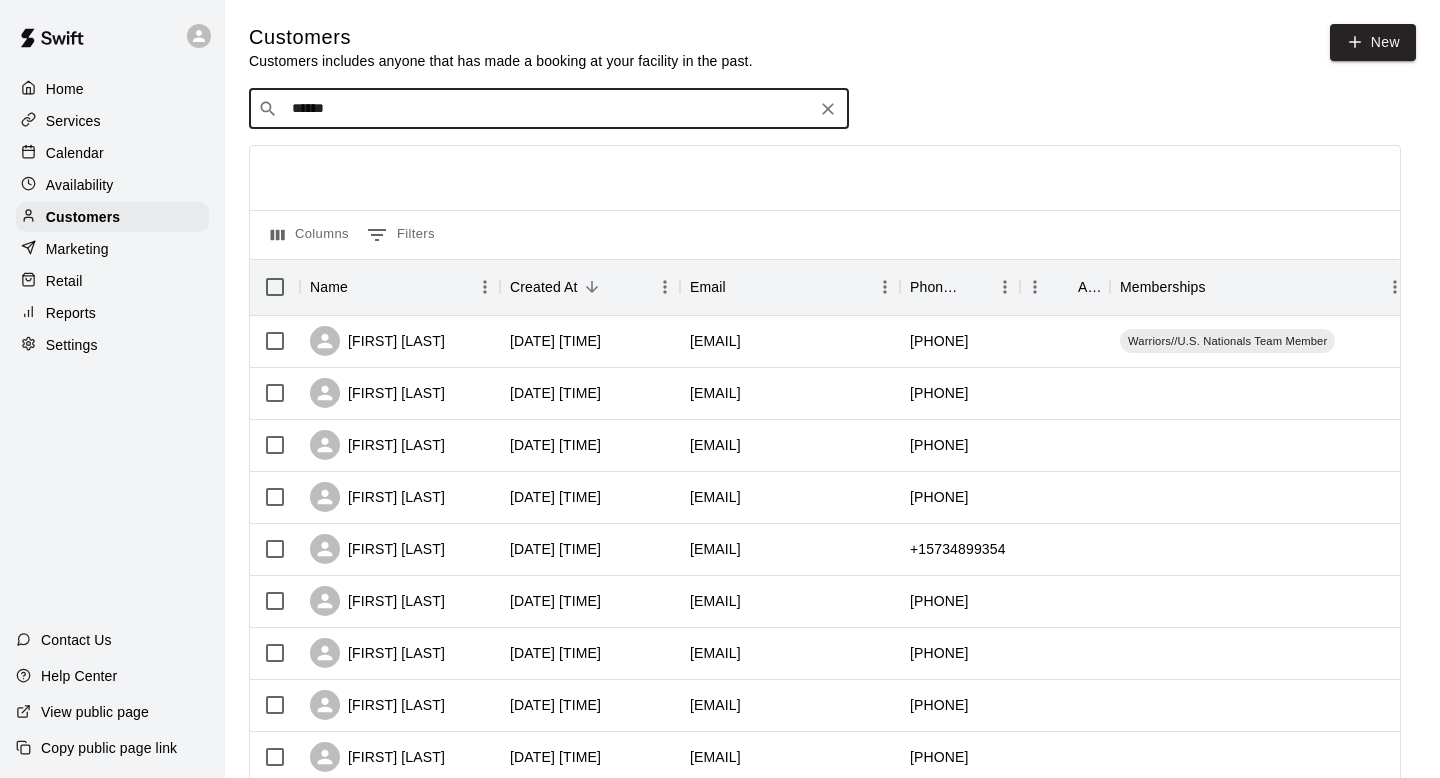 type on "*******" 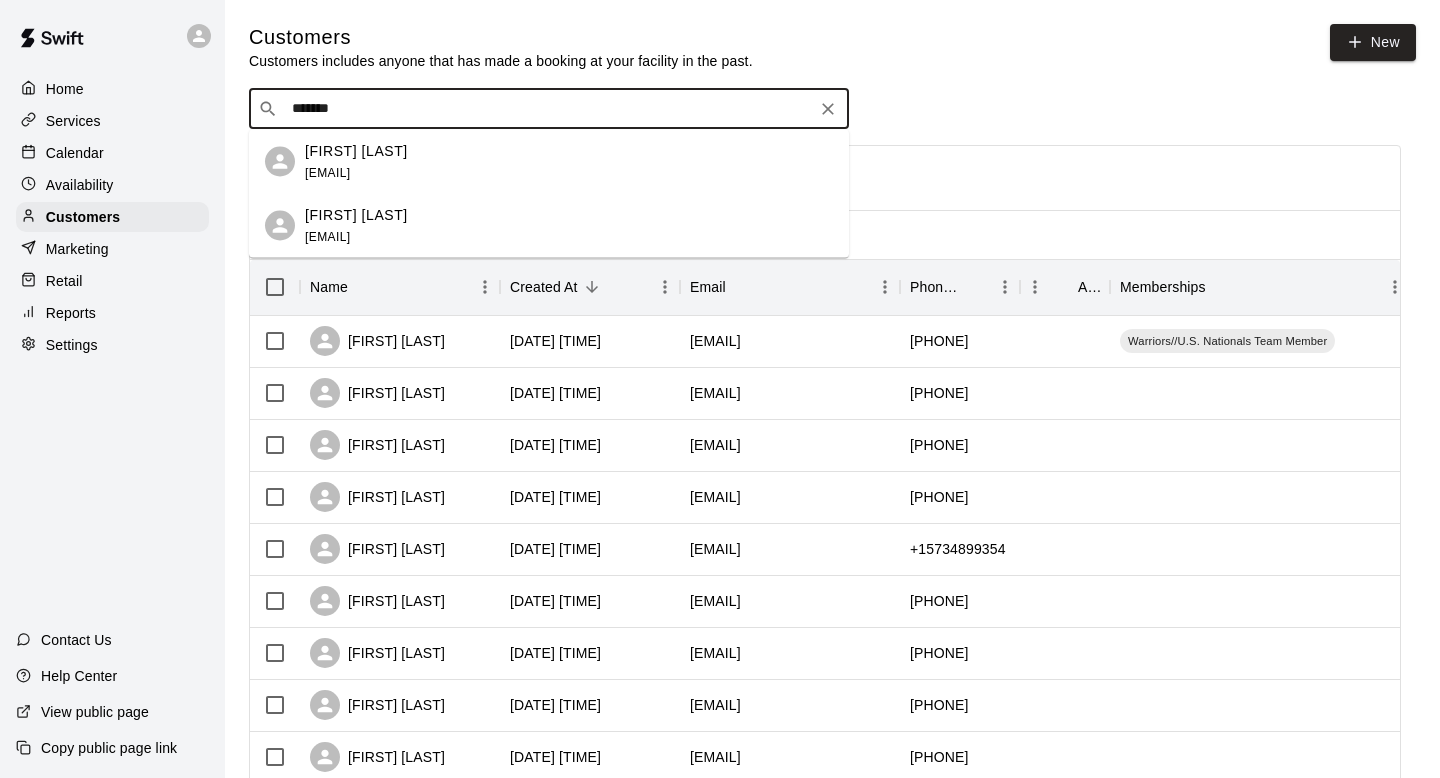 click on "[FIRST]  [LAST]" at bounding box center [356, 150] 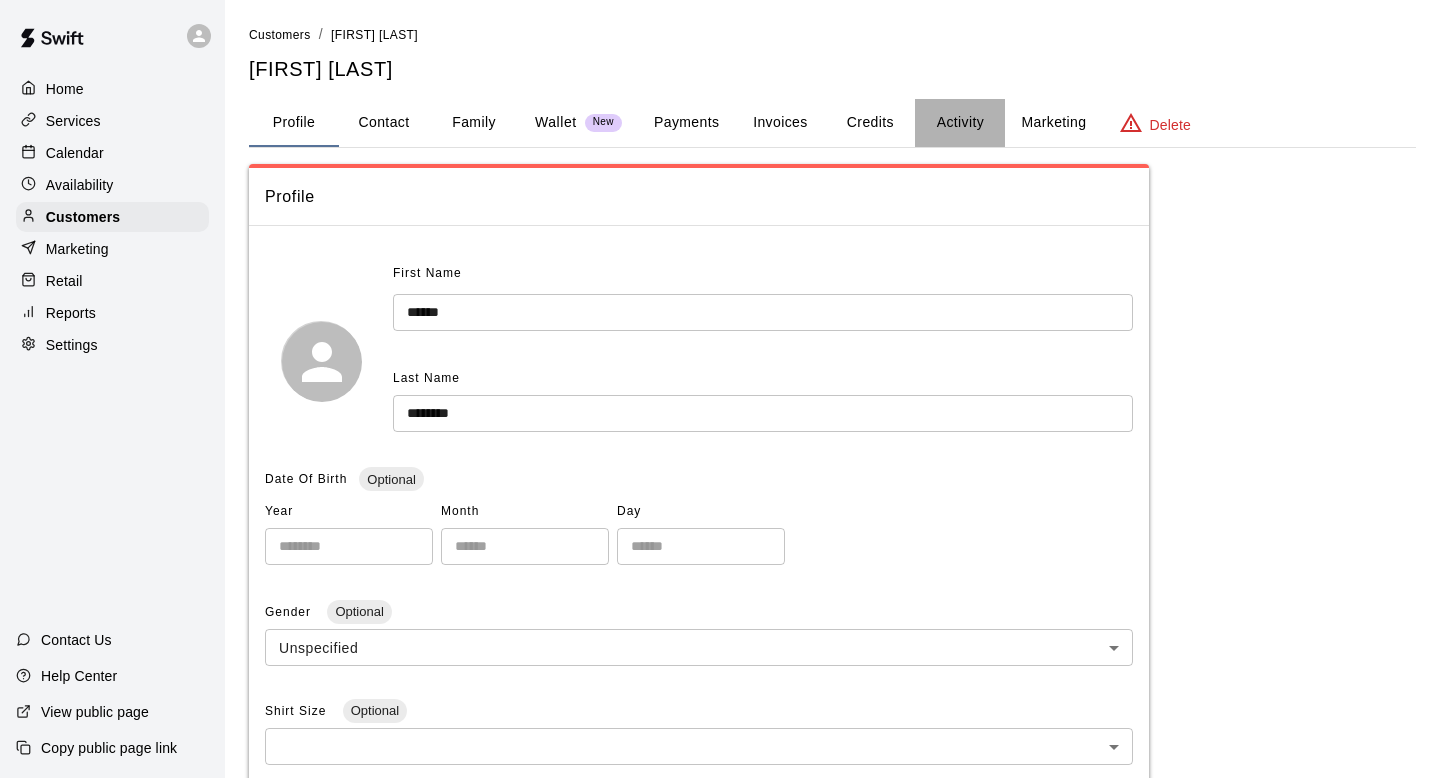 click on "Activity" at bounding box center [960, 123] 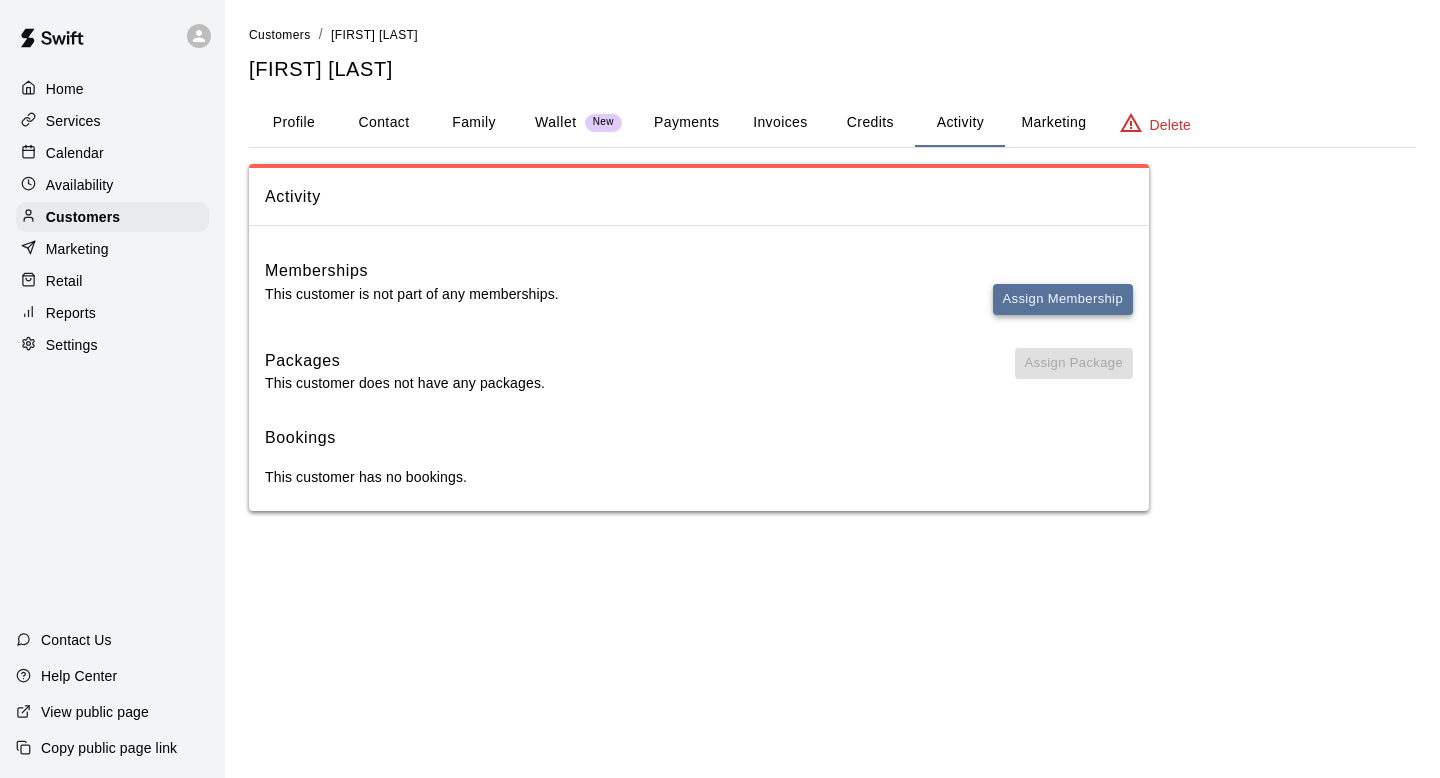 click on "Assign Membership" at bounding box center [1063, 299] 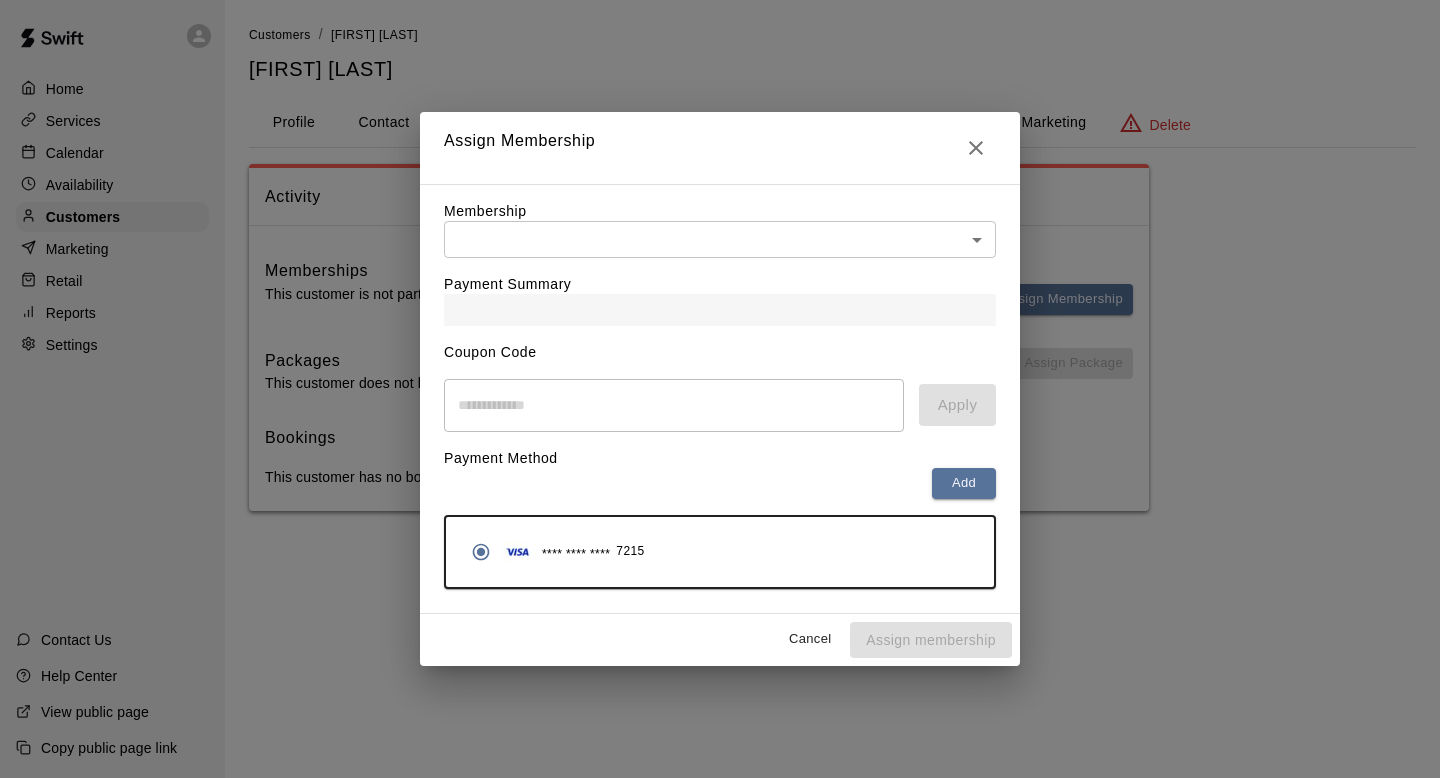 click on "Home Services Calendar Availability Customers Marketing Retail Reports Settings Contact Us Help Center View public page Copy public page link Customers / Blake  Hustedde Blake  Hustedde Profile Contact Family Wallet New Payments Invoices Credits Activity Marketing Delete Activity Memberships This customer is not part of any memberships. Assign Membership Packages This customer does not have any packages. Assign Package Bookings This customer has no bookings. Swift - Edit Customer Close cross-small Assign Membership Membership ​ ​ Payment Summary Coupon Code ​ Apply Payment Method   Add **** **** **** 7215 Cancel Assign membership" at bounding box center [720, 275] 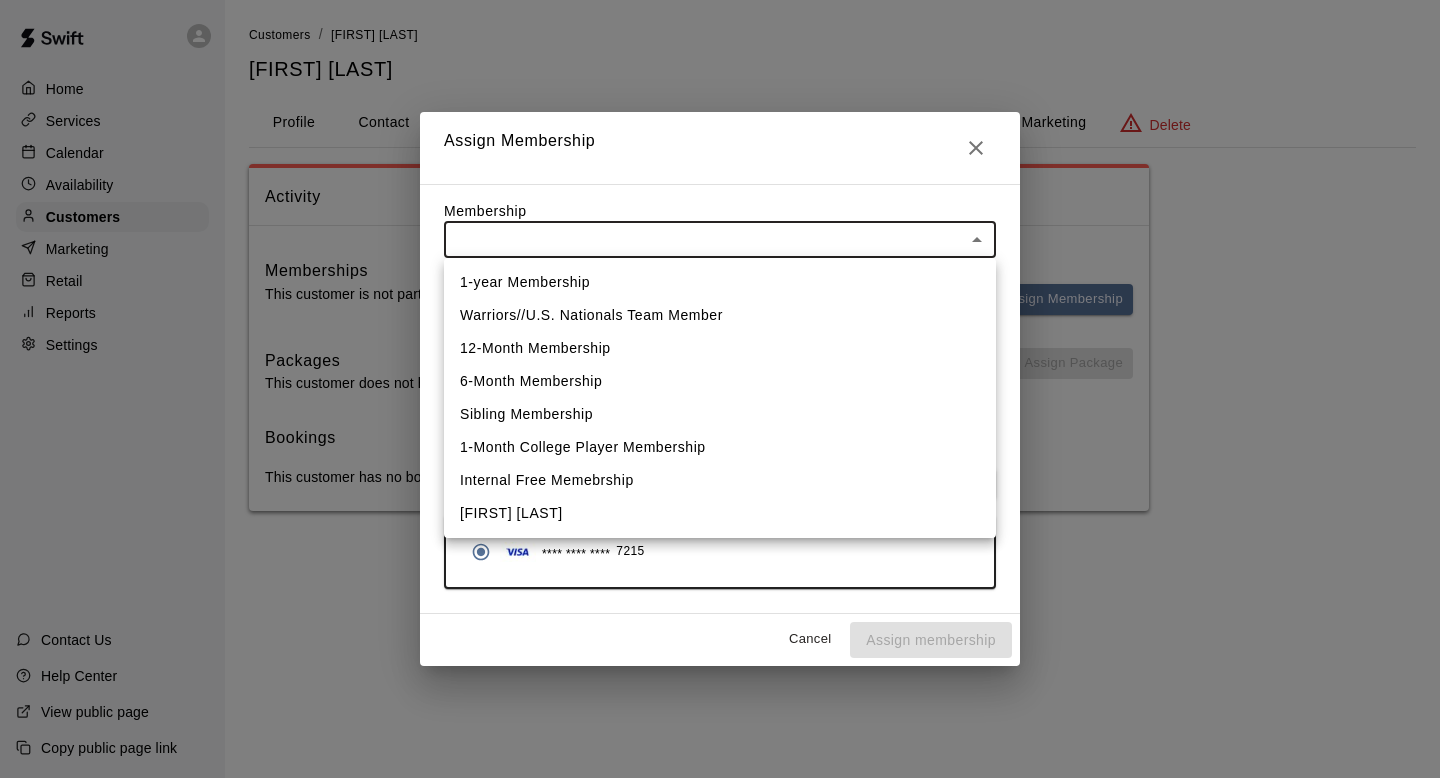 click on "Warriors//U.S. Nationals Team Member" at bounding box center [720, 315] 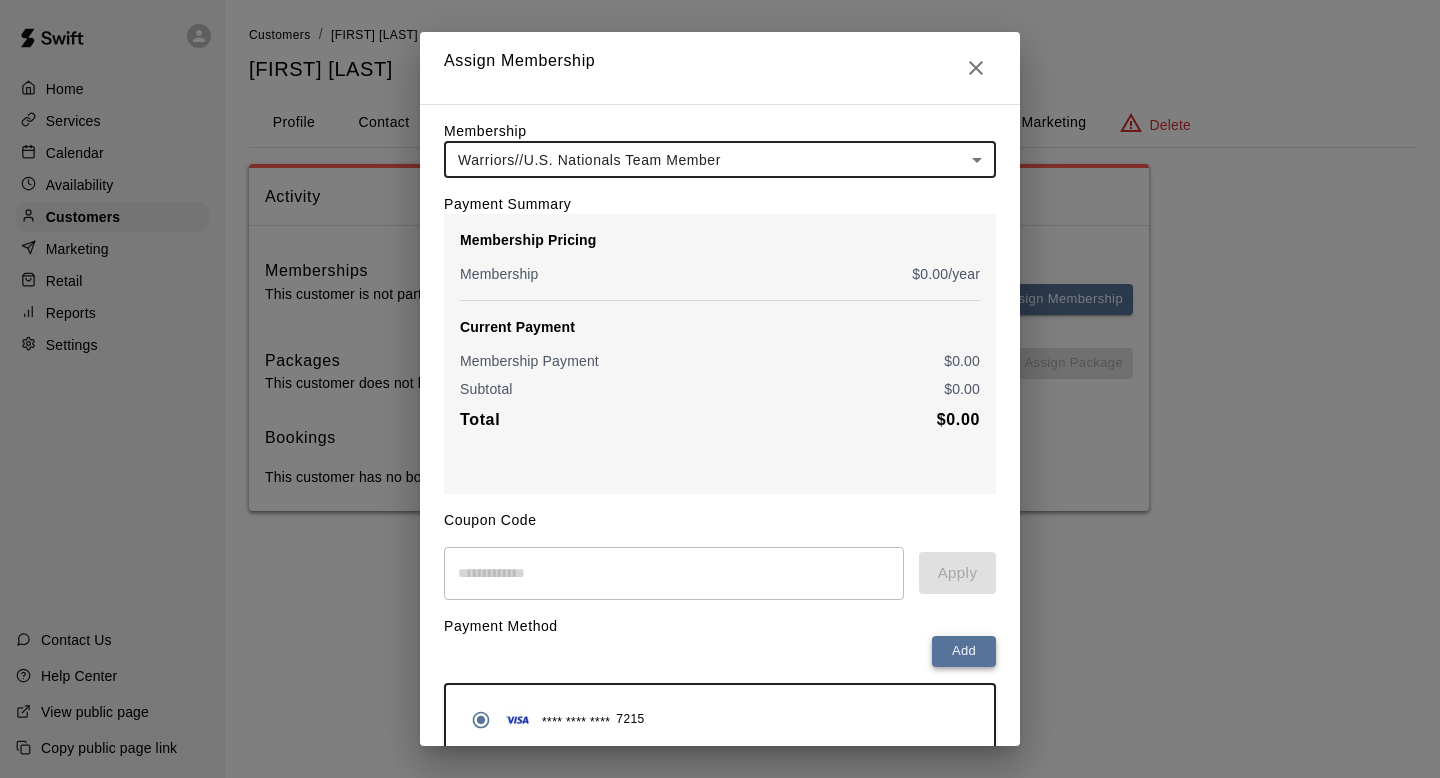 scroll, scrollTop: 90, scrollLeft: 0, axis: vertical 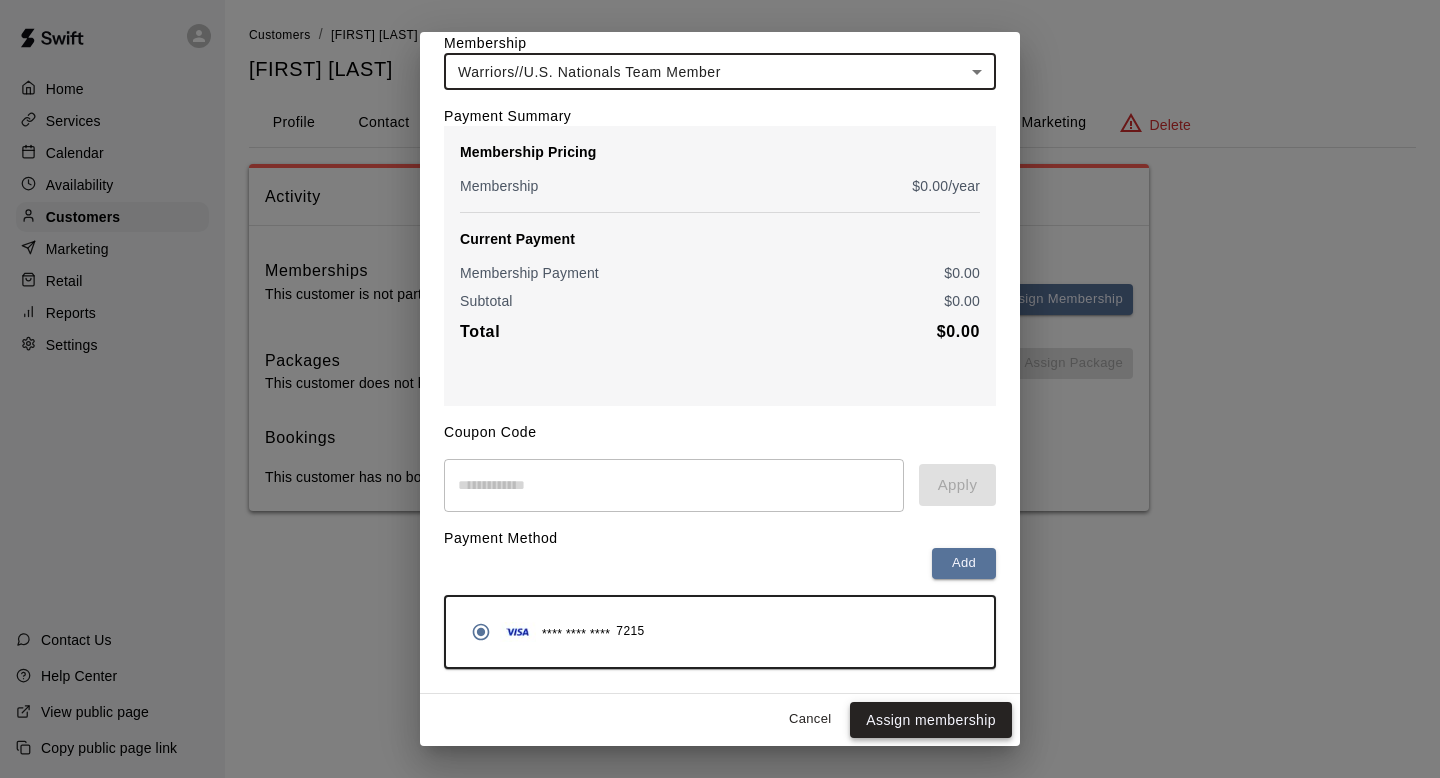 click on "Assign membership" at bounding box center (931, 720) 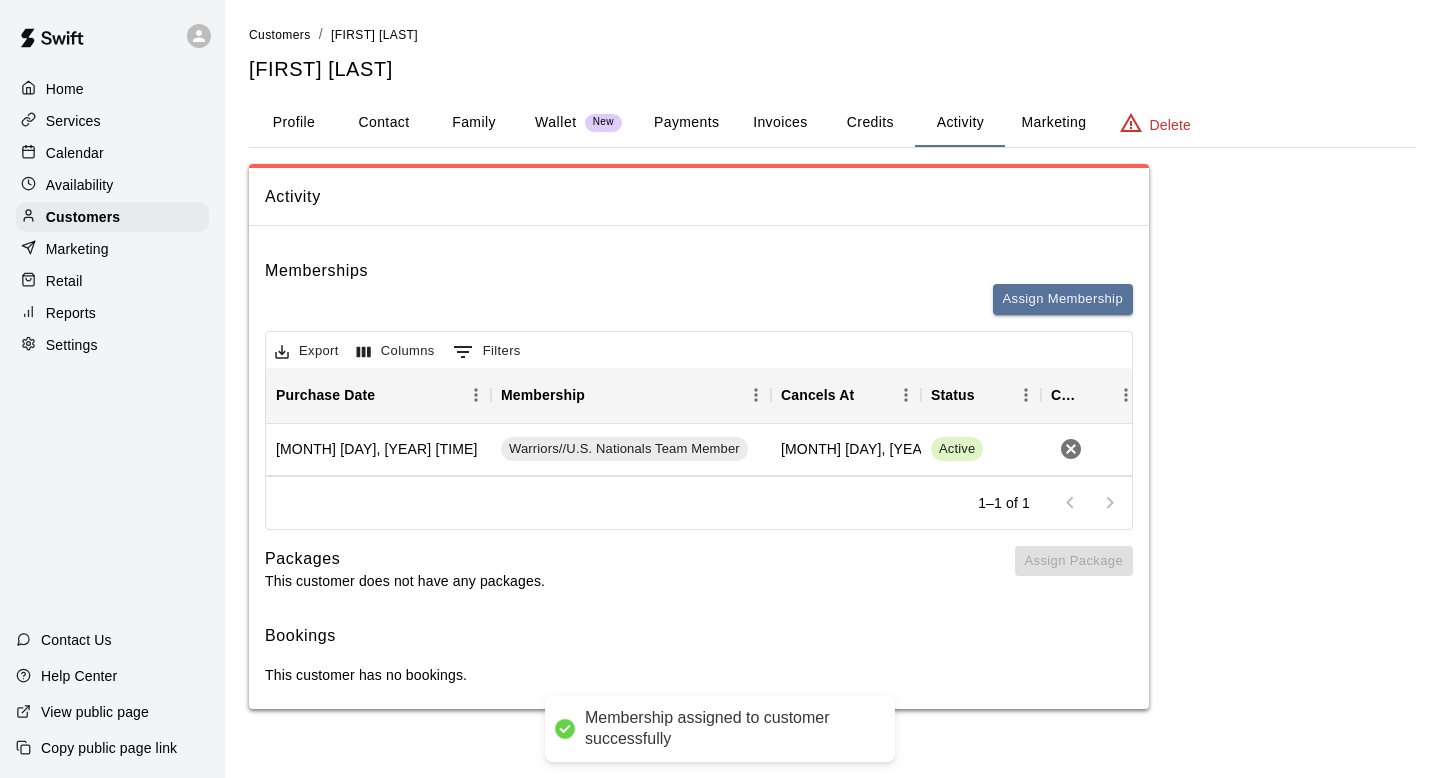 scroll, scrollTop: 0, scrollLeft: 0, axis: both 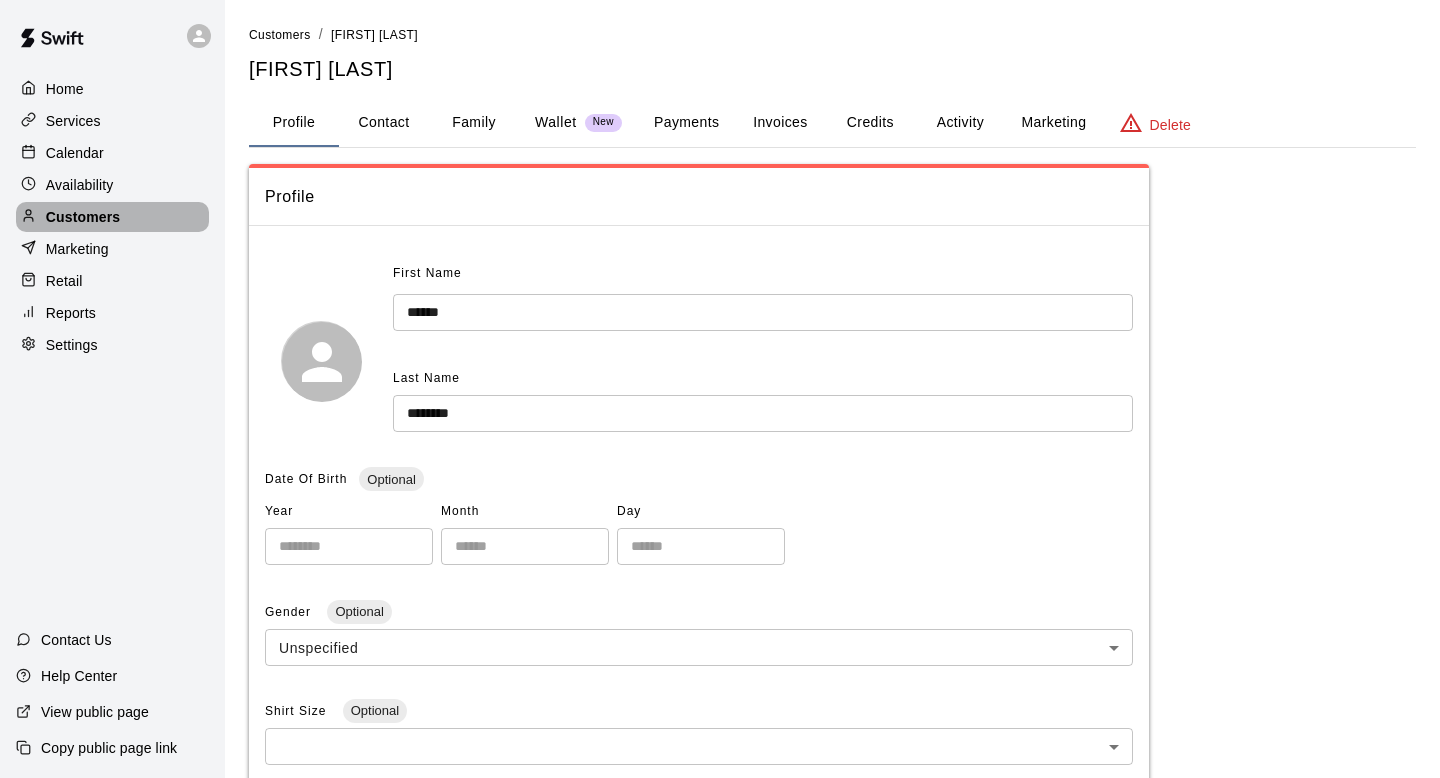 click on "Customers" at bounding box center (83, 217) 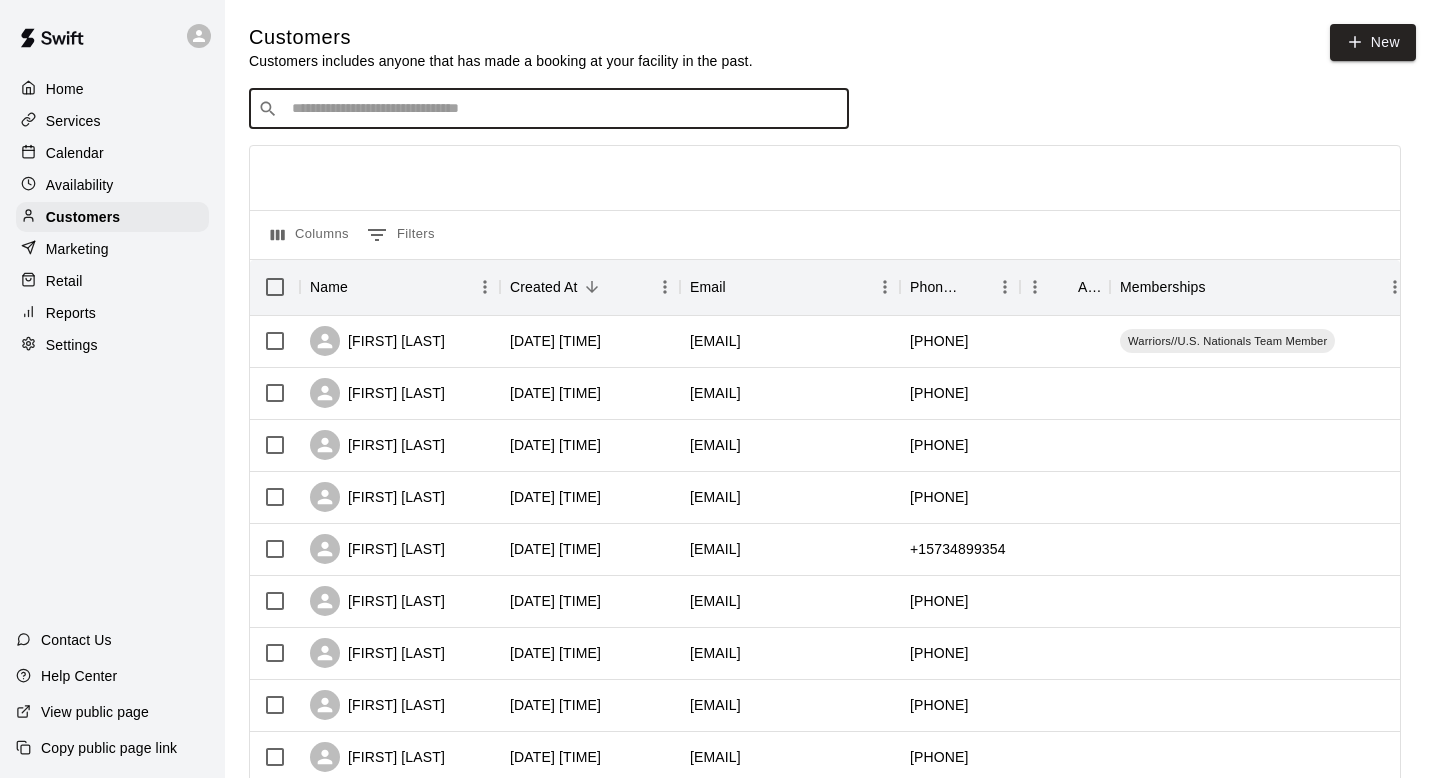 click at bounding box center [563, 109] 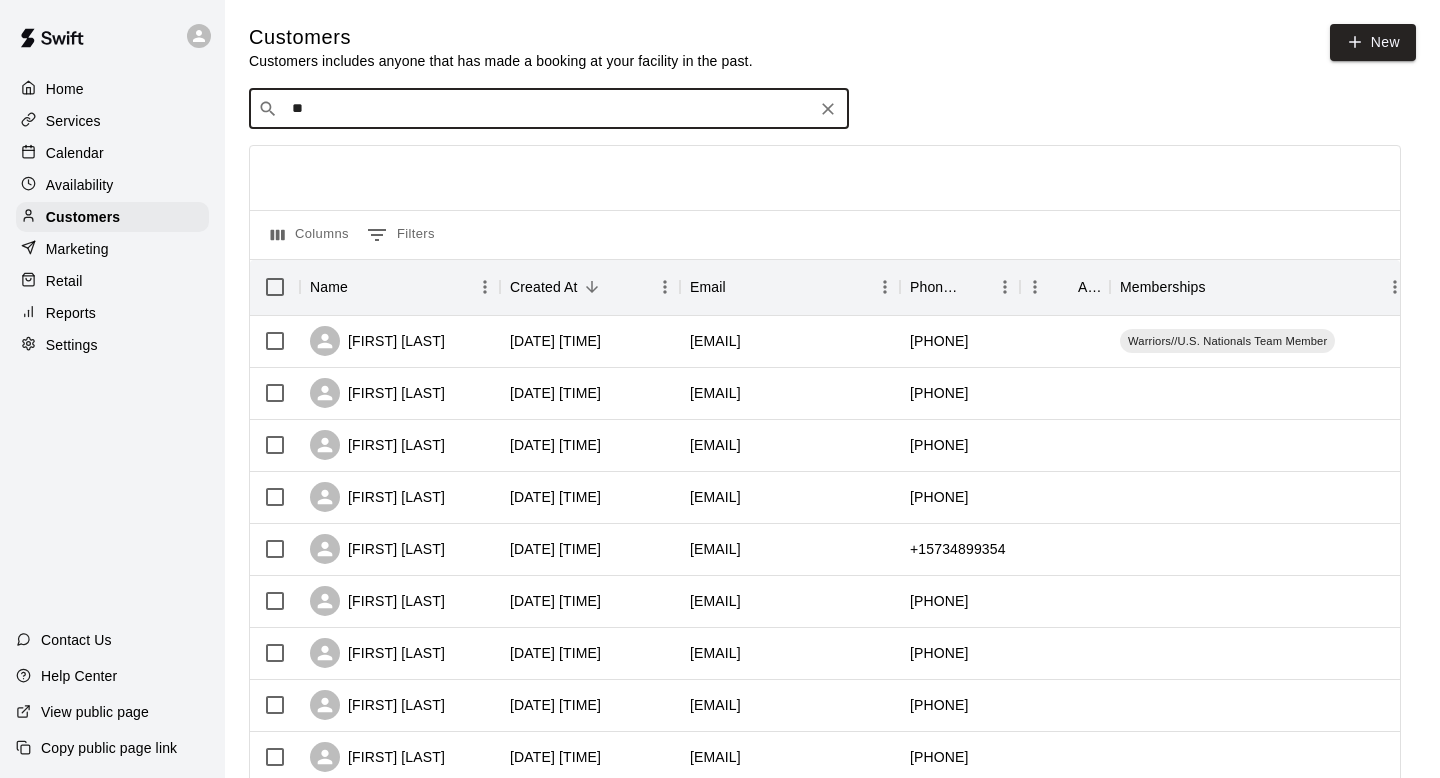 type on "*" 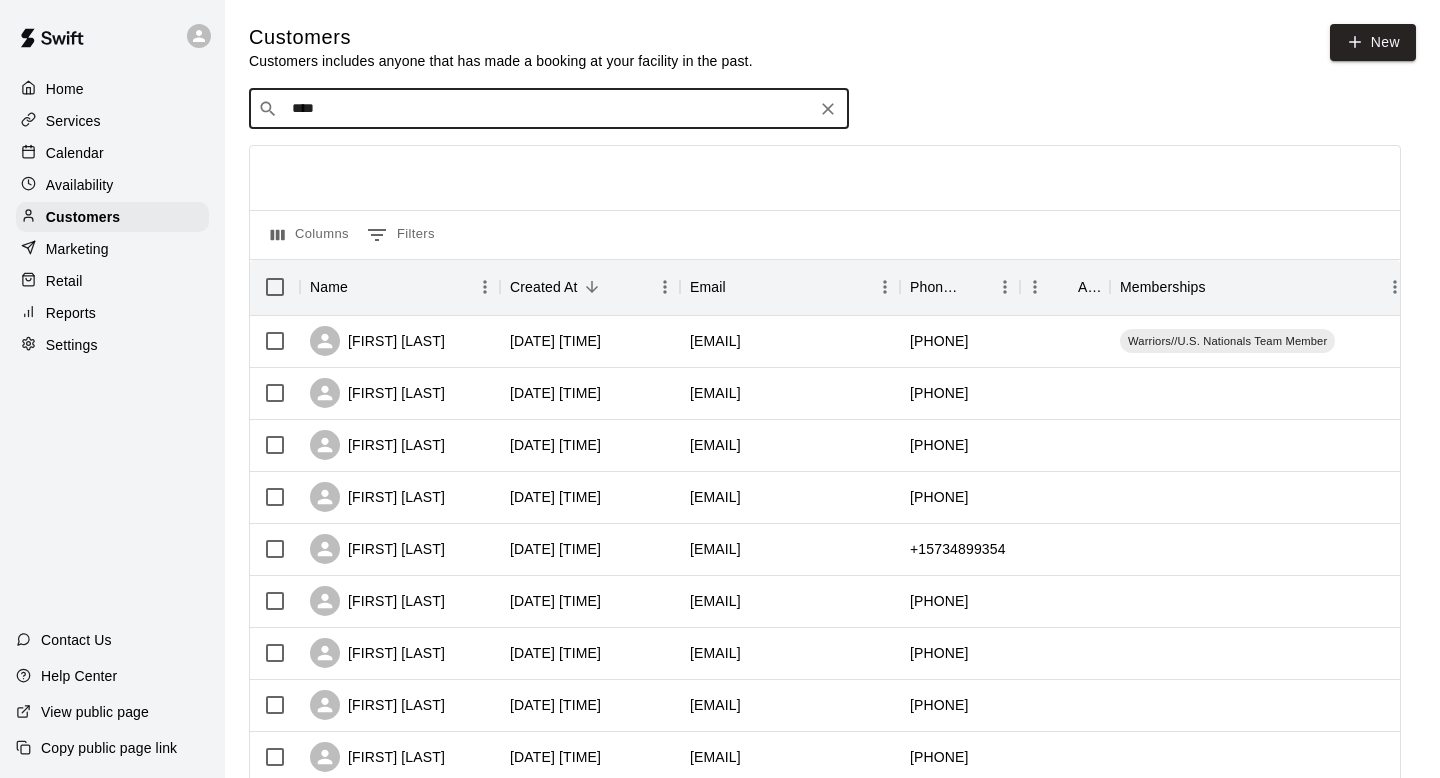 type on "*****" 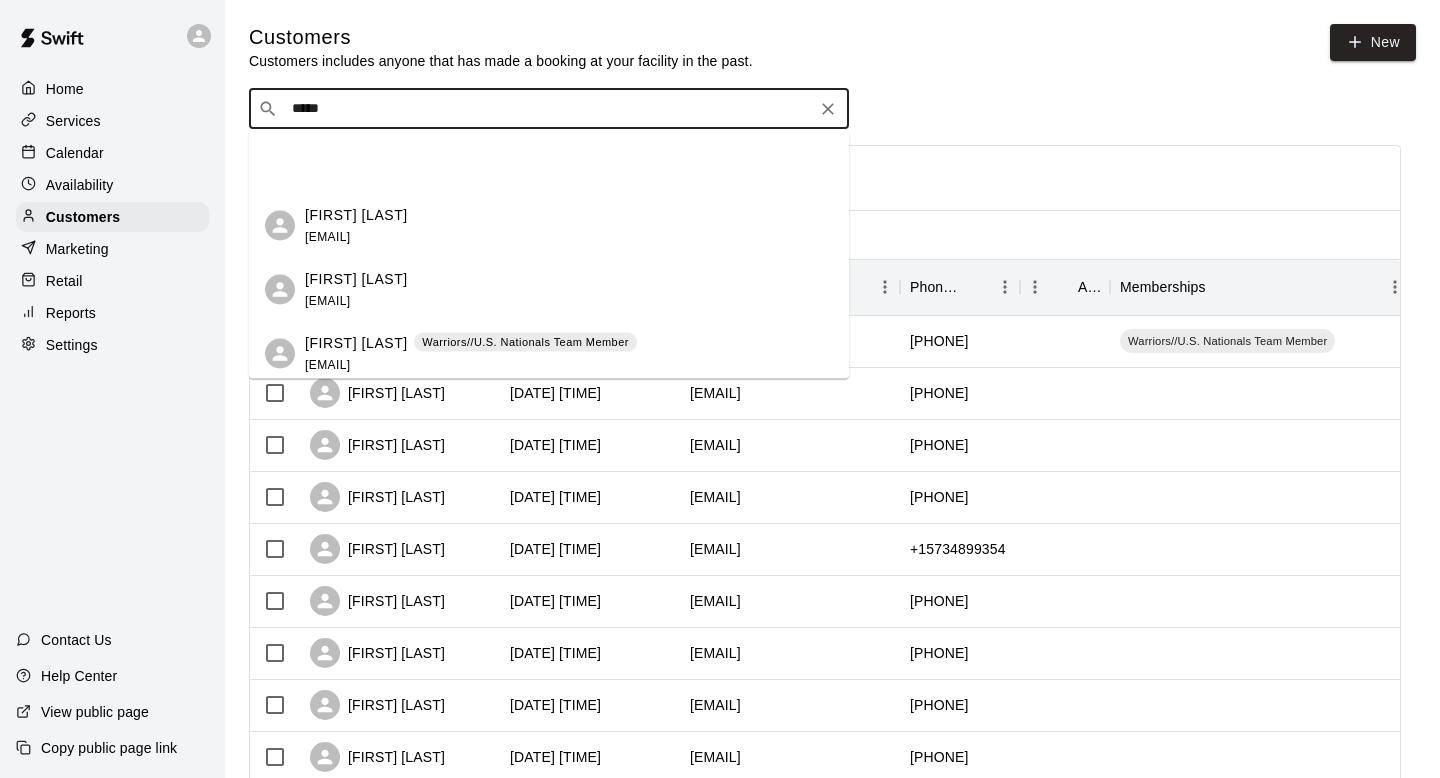 scroll, scrollTop: 135, scrollLeft: 0, axis: vertical 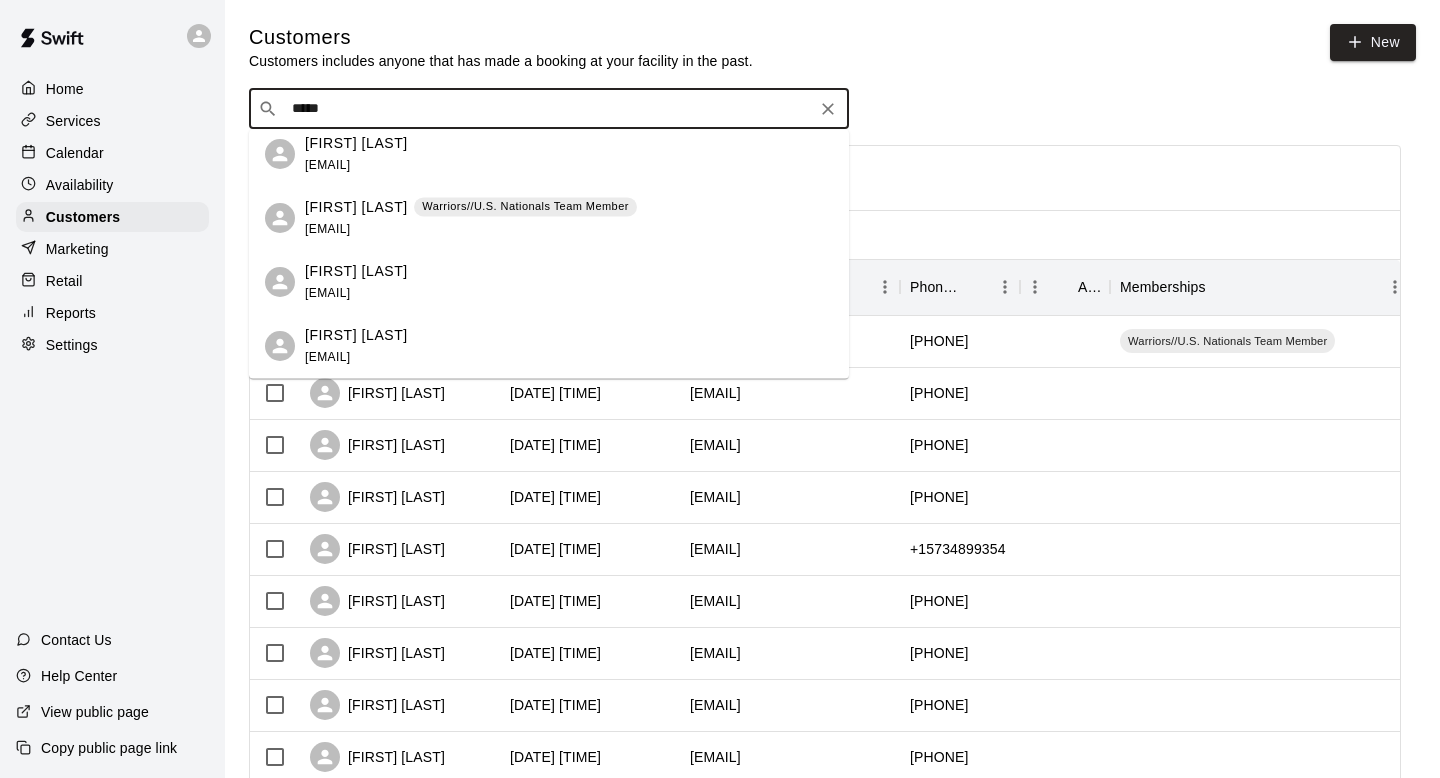 click 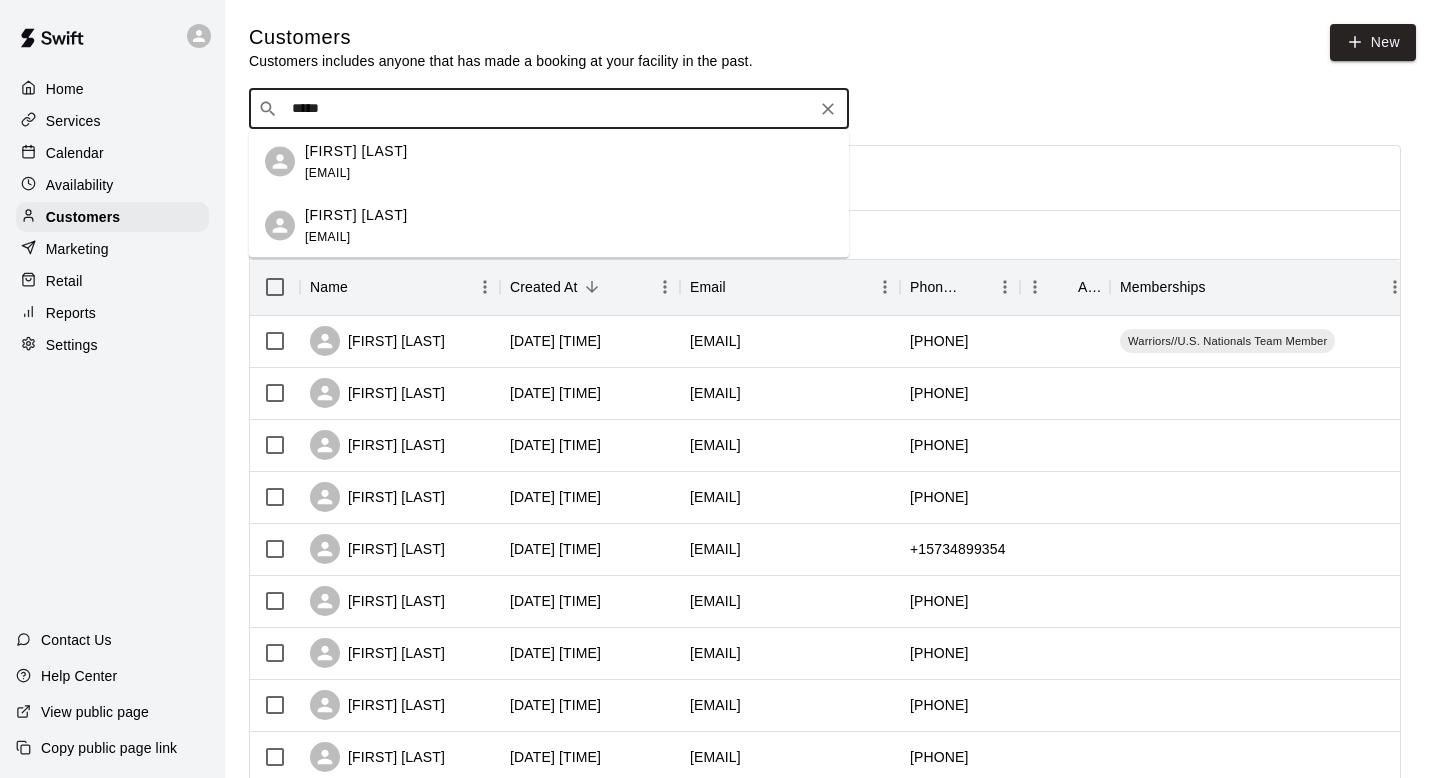 type on "****" 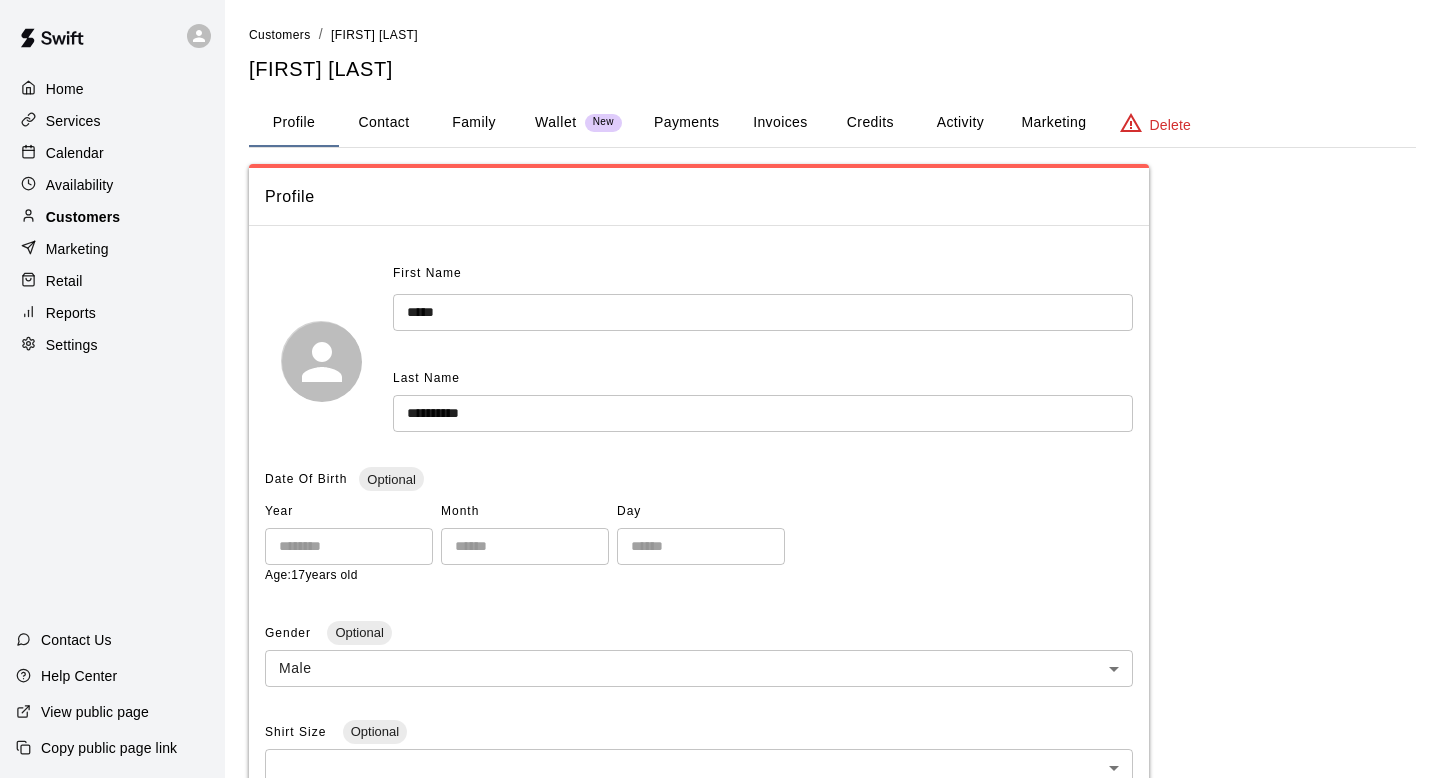 click on "Customers" at bounding box center [83, 217] 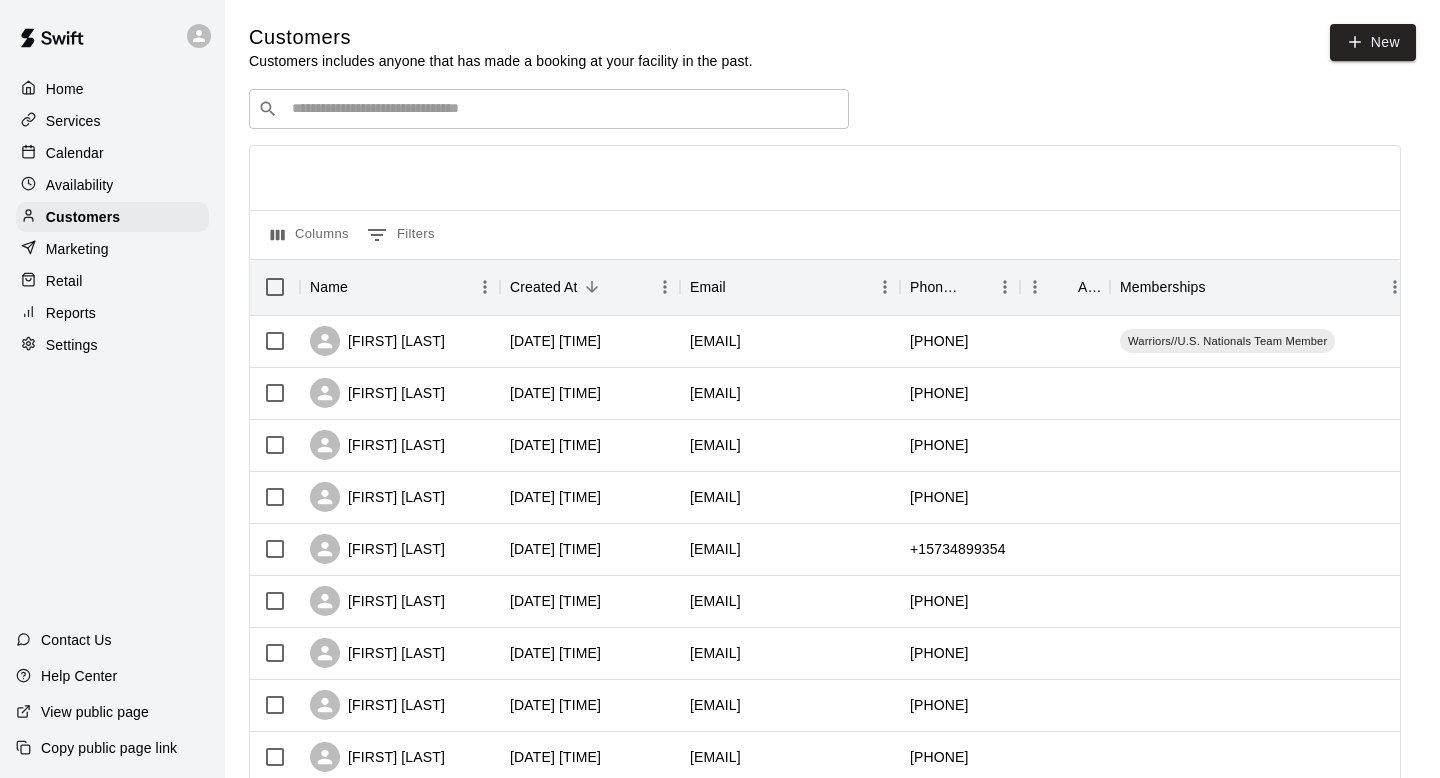 click on "​ ​" at bounding box center [549, 109] 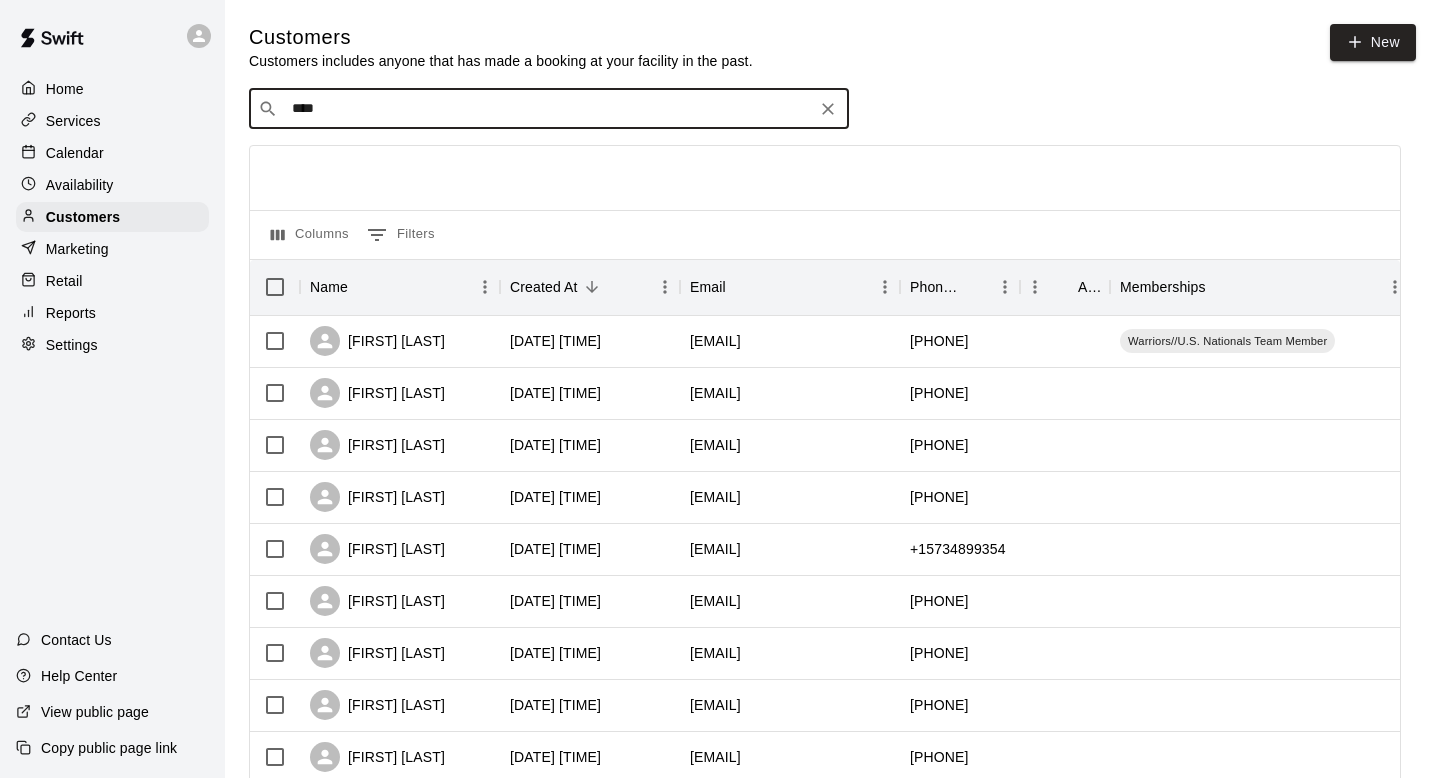 type on "*****" 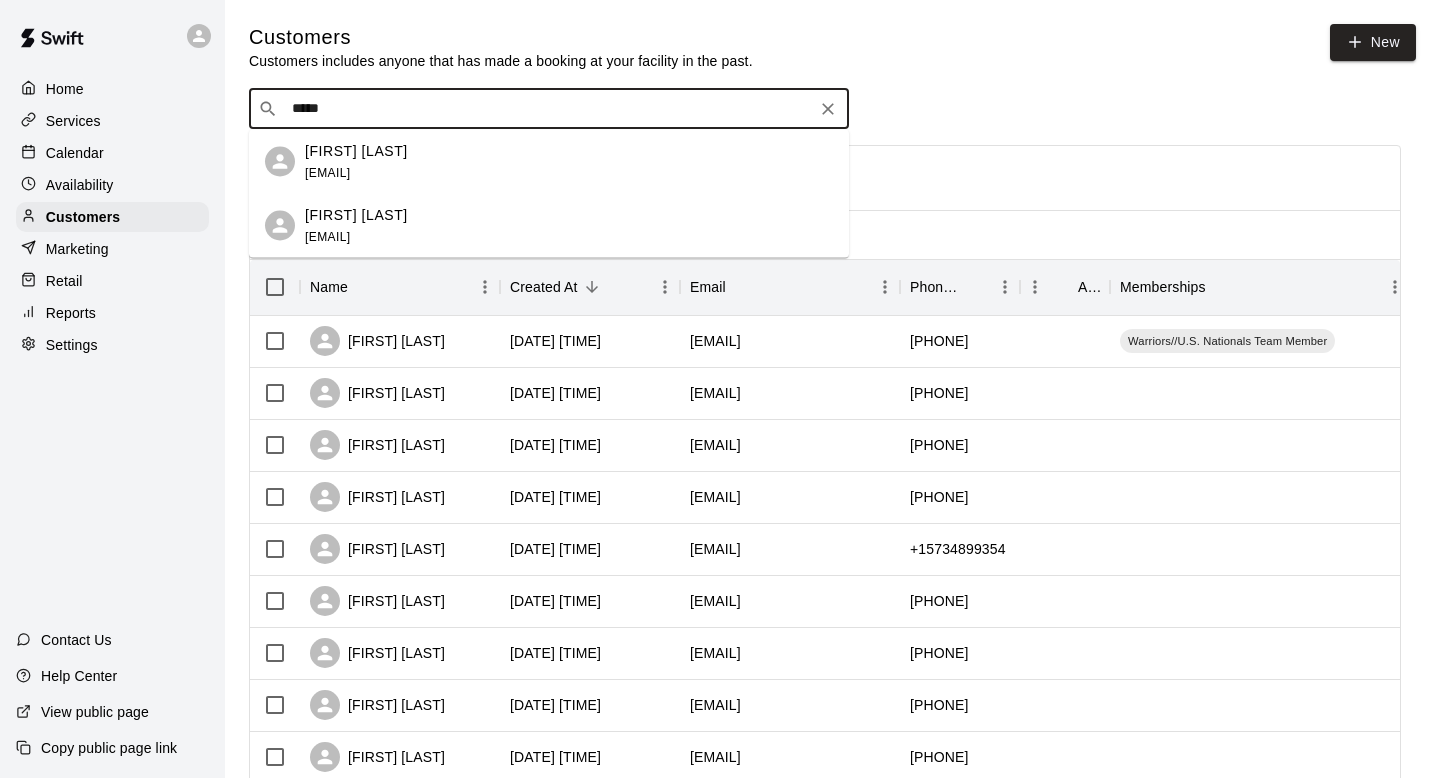 click on "Miles Redel josh.redel@gmail.com" at bounding box center [569, 225] 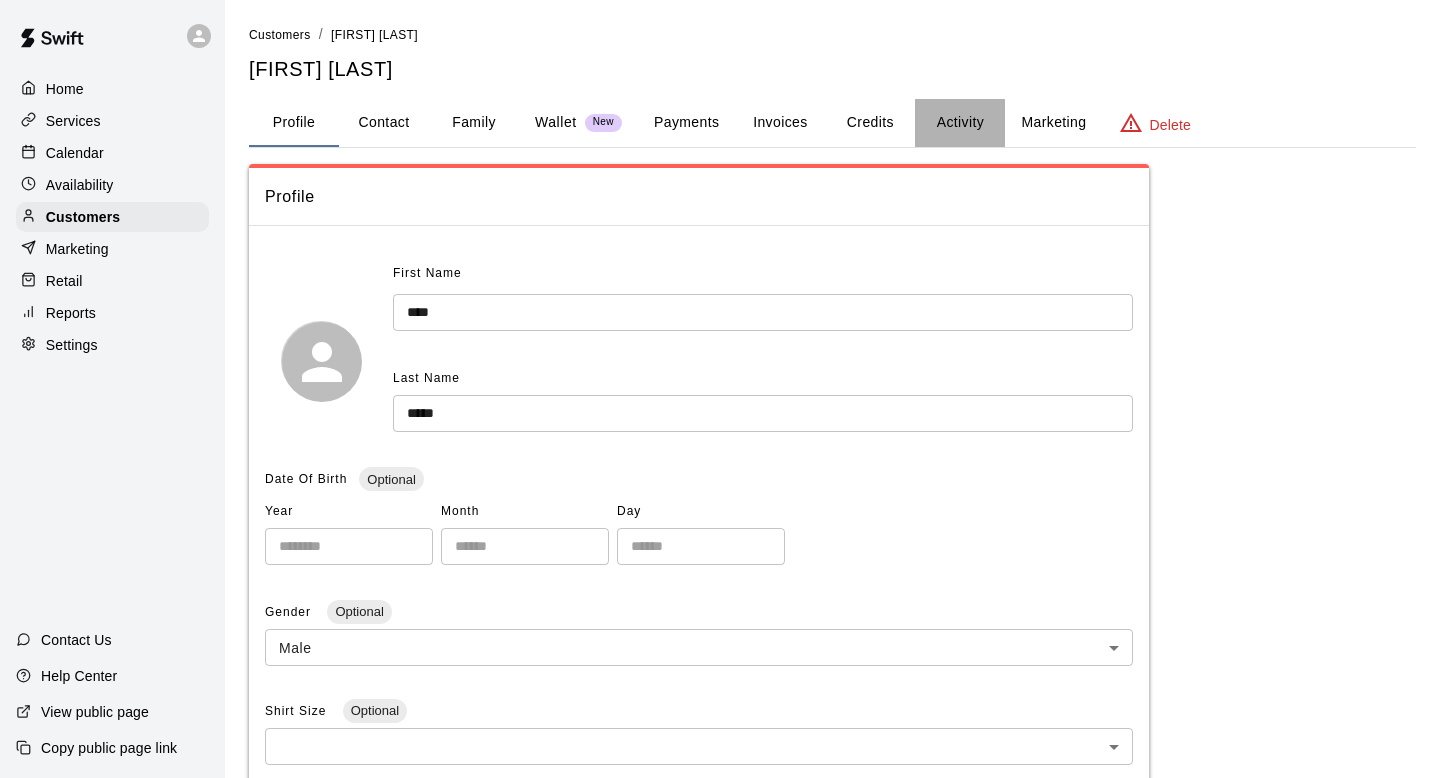 click on "Activity" at bounding box center (960, 123) 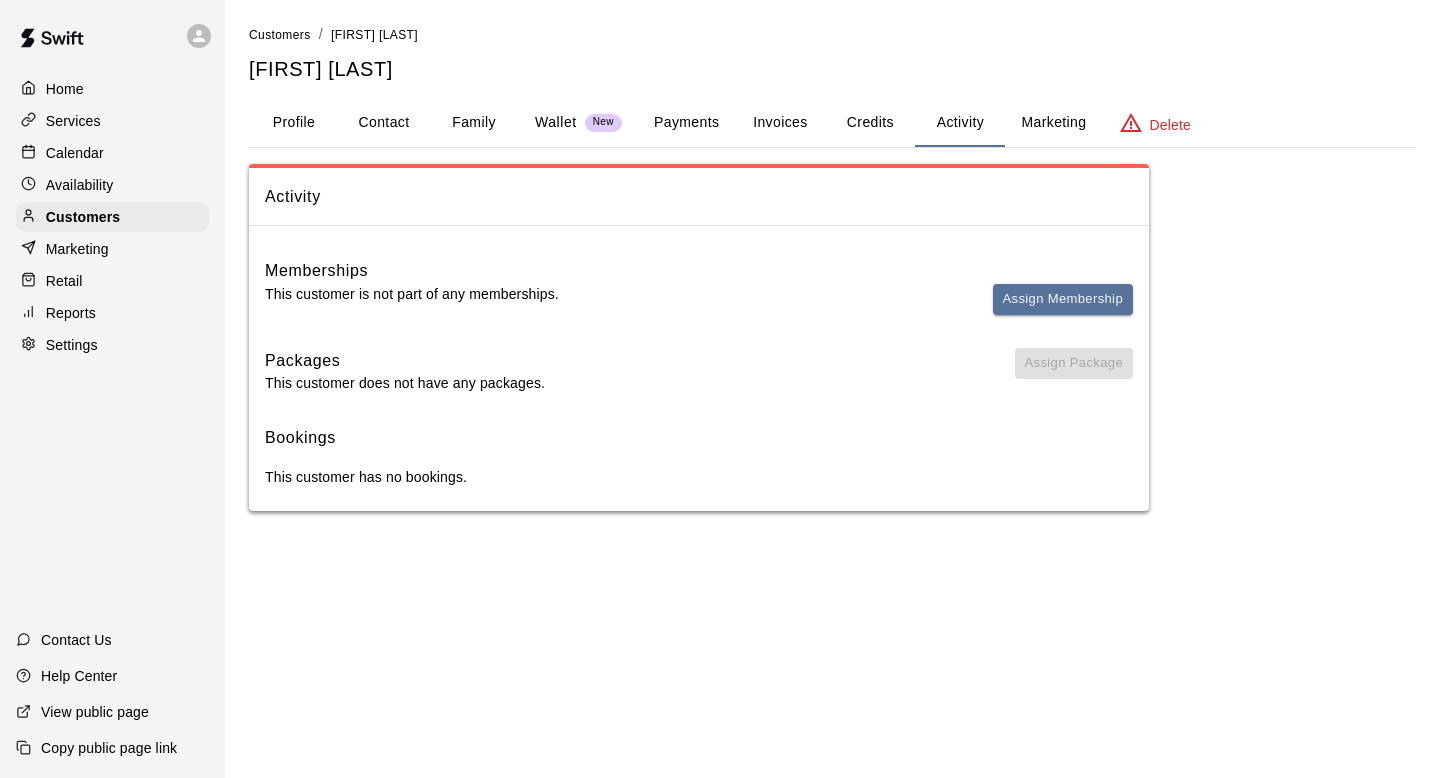 click on "Memberships" at bounding box center [699, 271] 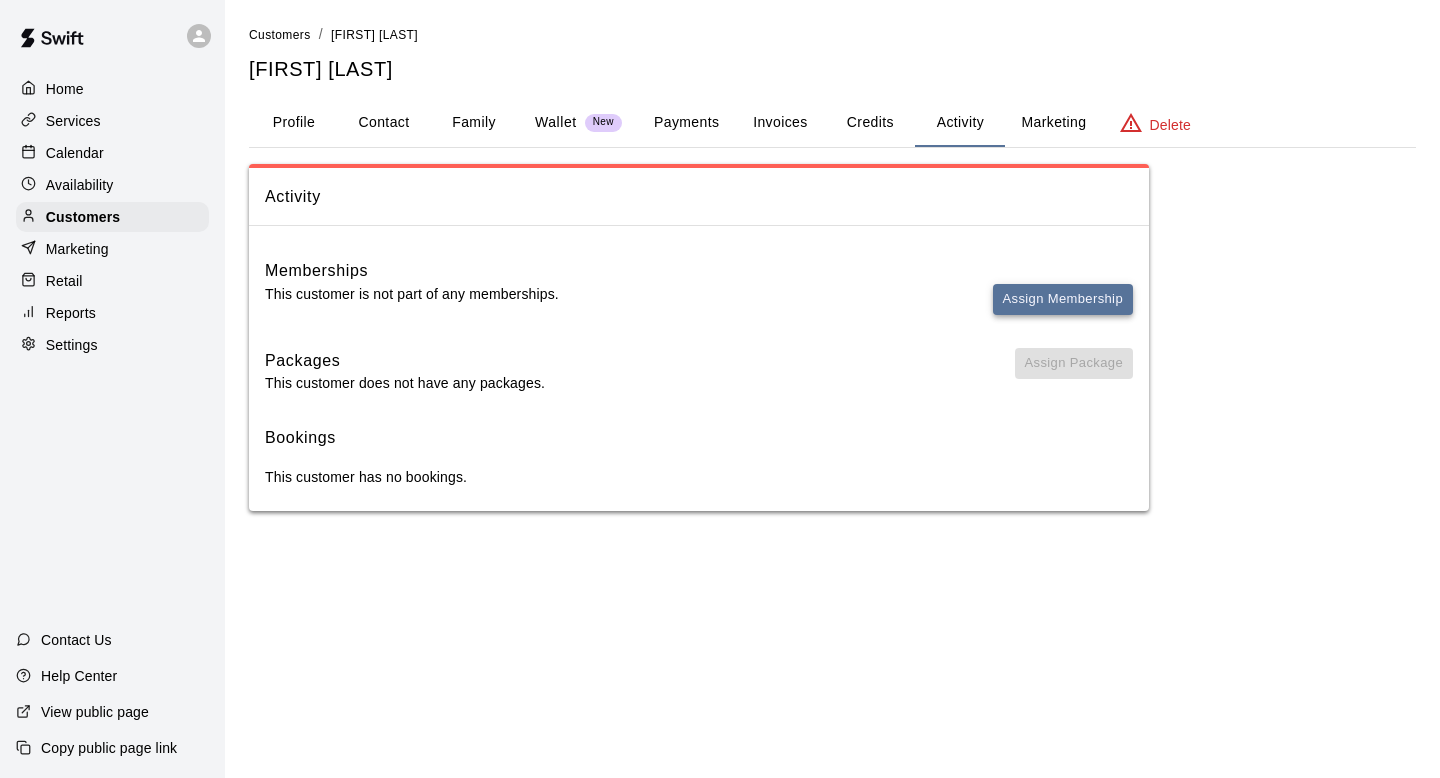 click on "Assign Membership" at bounding box center [1063, 299] 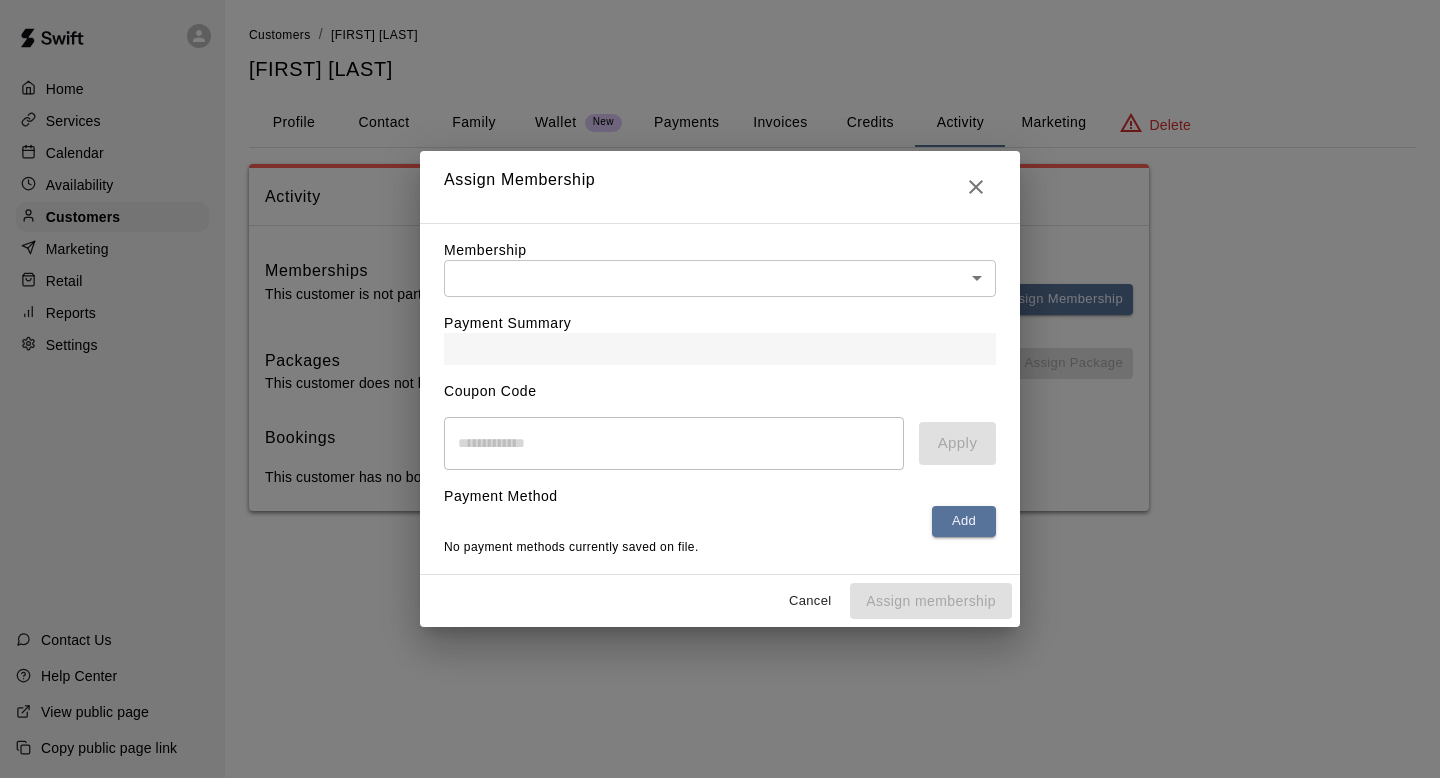 click on "Home Services Calendar Availability Customers Marketing Retail Reports Settings Contact Us Help Center View public page Copy public page link Customers / Josh Redel Josh Redel Profile Contact Family Wallet New Payments Invoices Credits Activity Marketing Delete Activity Memberships This customer is not part of any memberships. Assign Membership Packages This customer does not have any packages. Assign Package Bookings This customer has no bookings. Swift - Edit Customer Close cross-small Assign Membership Membership ​ ​ Payment Summary Coupon Code ​ Apply Payment Method   Add No payment methods currently saved on file. Cancel Assign membership" at bounding box center (720, 275) 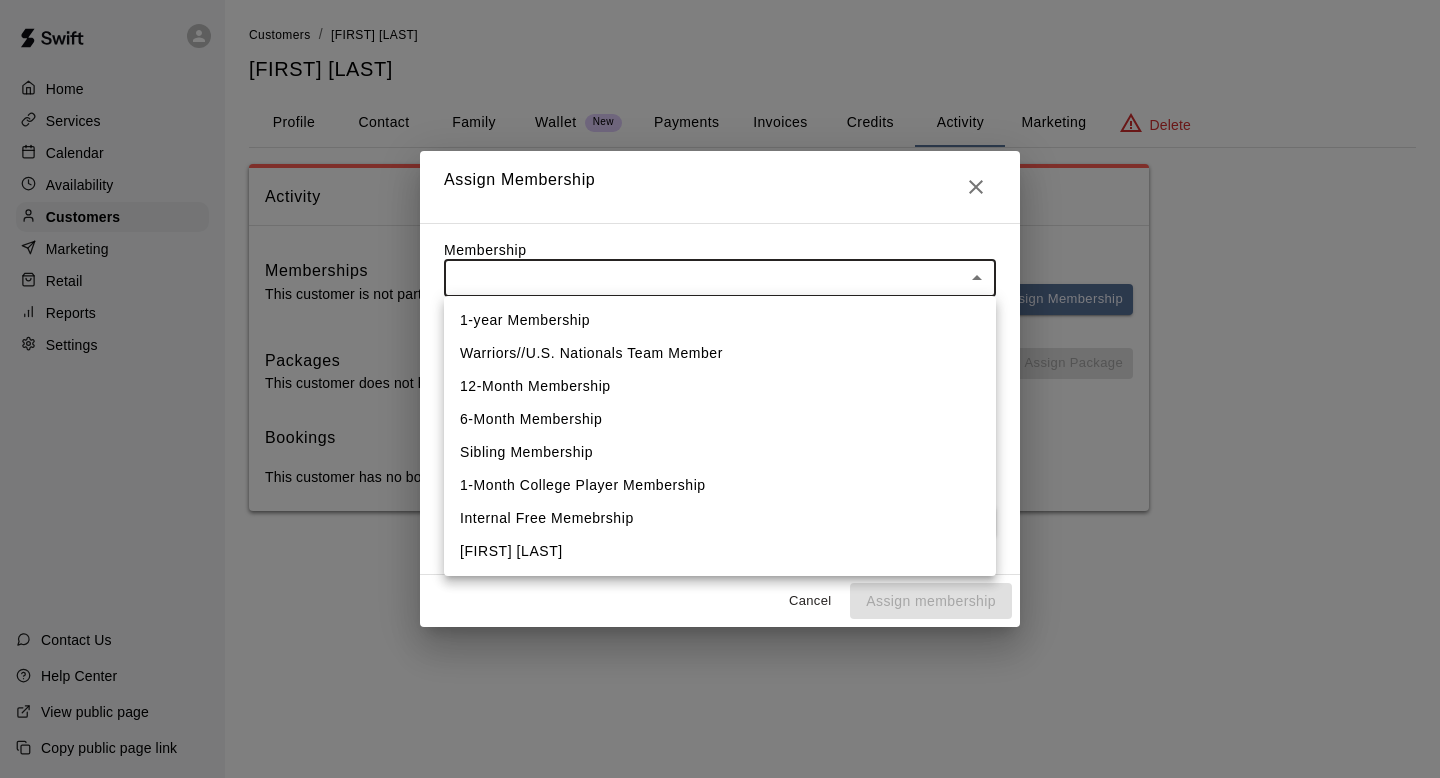 click on "Warriors//U.S. Nationals Team Member" at bounding box center [720, 353] 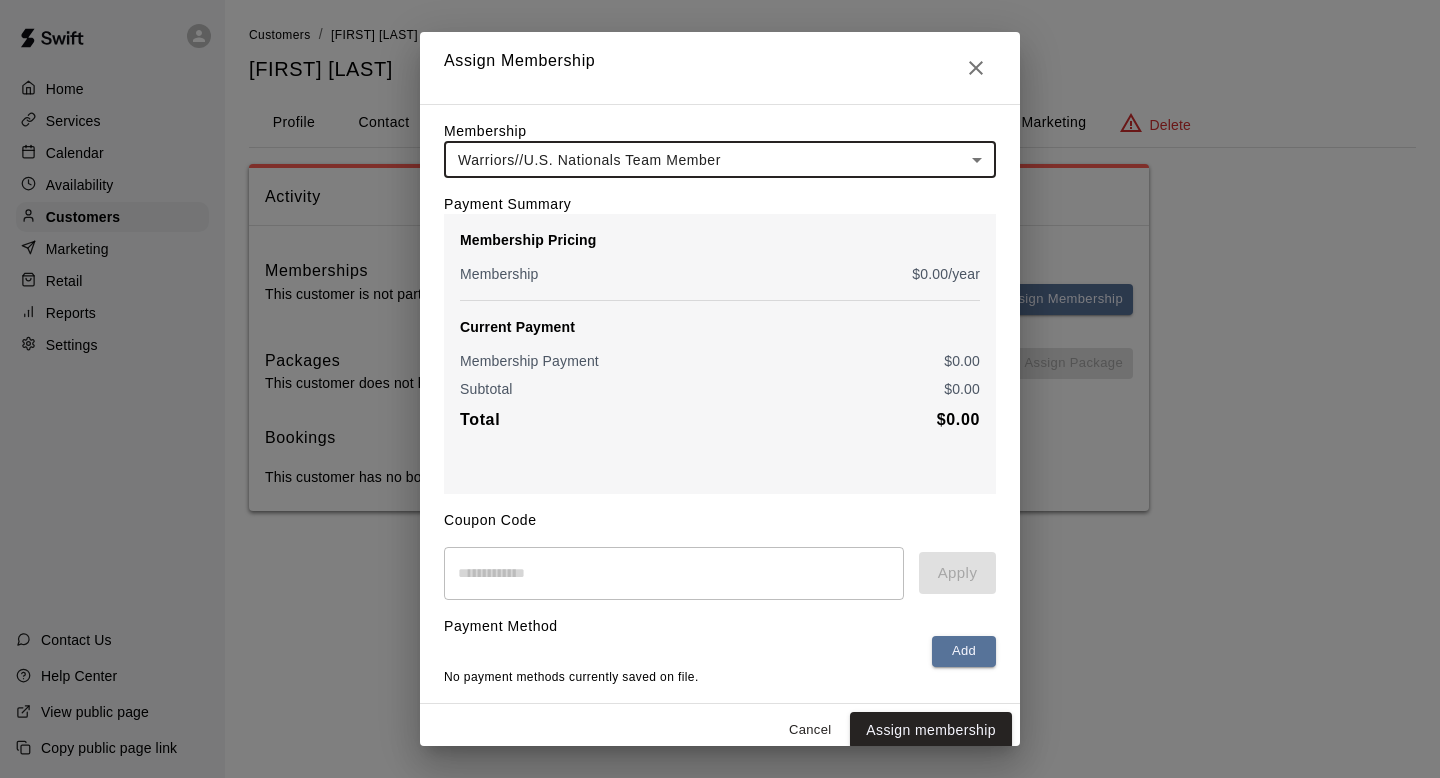 scroll, scrollTop: 14, scrollLeft: 0, axis: vertical 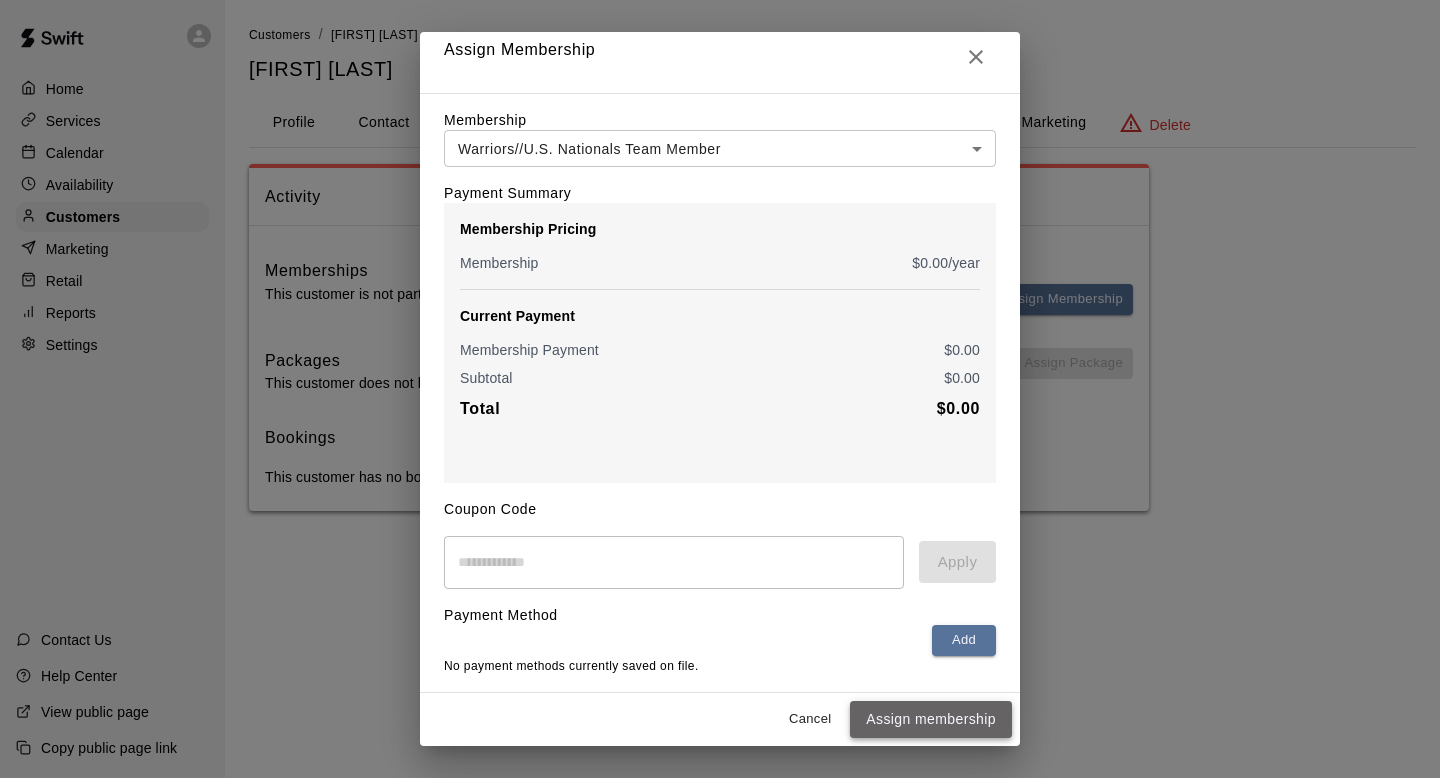 click on "Assign membership" at bounding box center [931, 719] 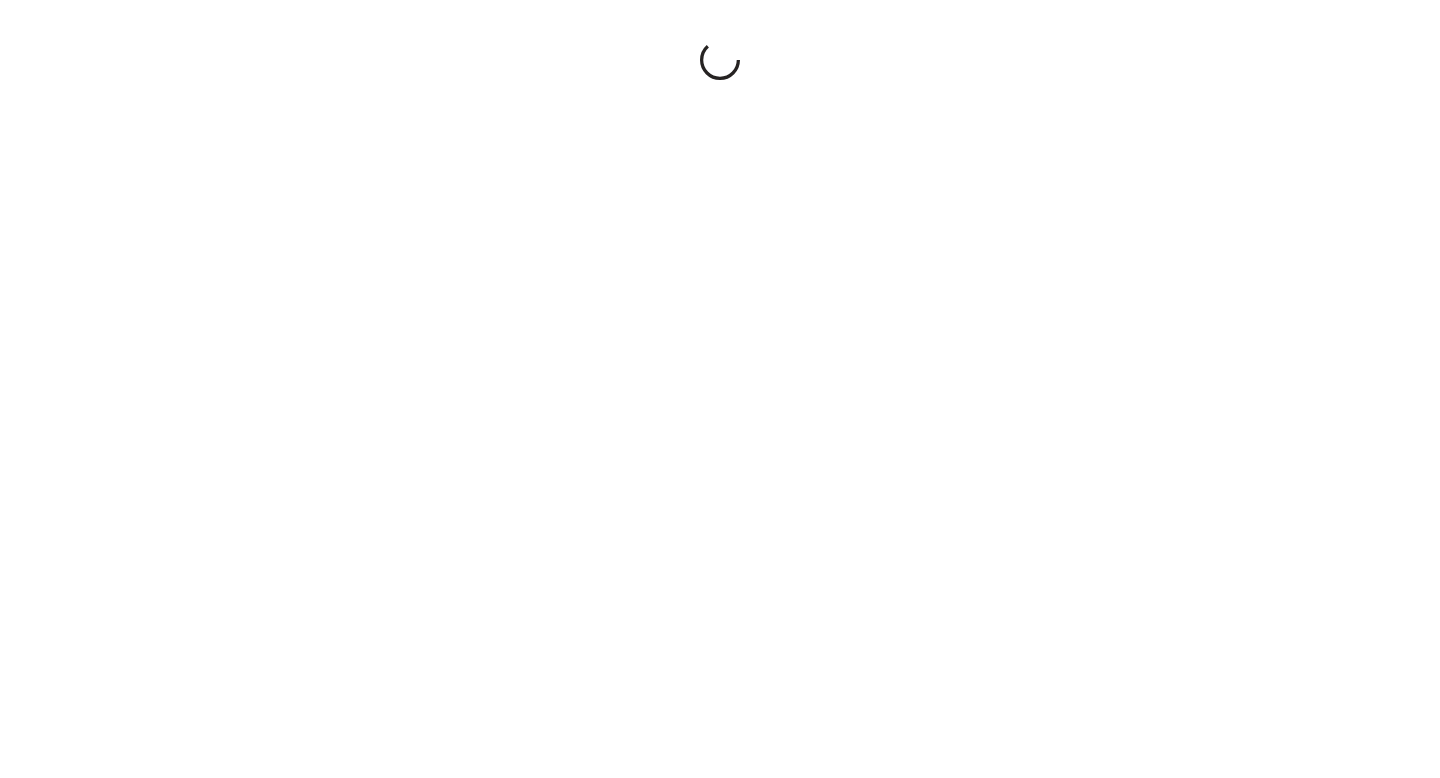 scroll, scrollTop: 0, scrollLeft: 0, axis: both 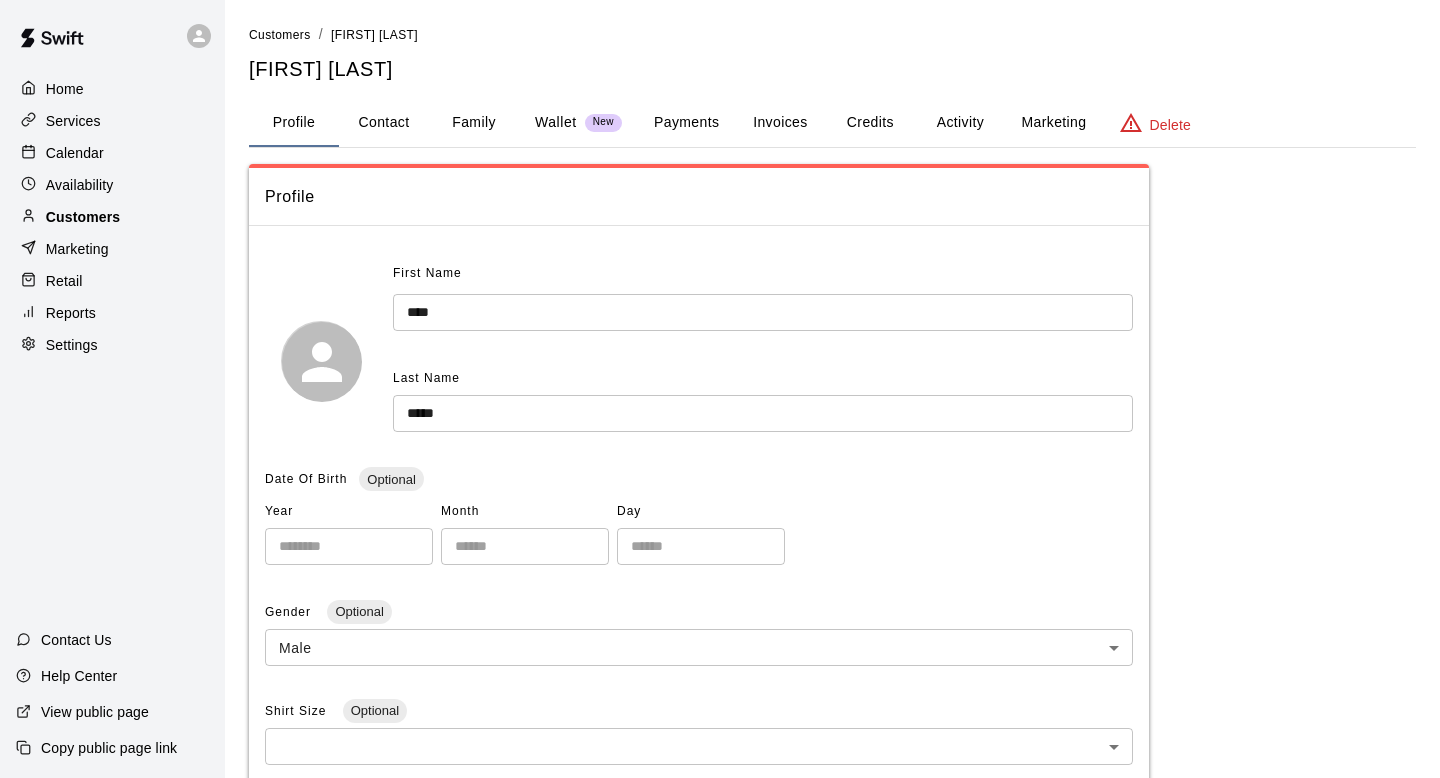 click on "Customers" at bounding box center (83, 217) 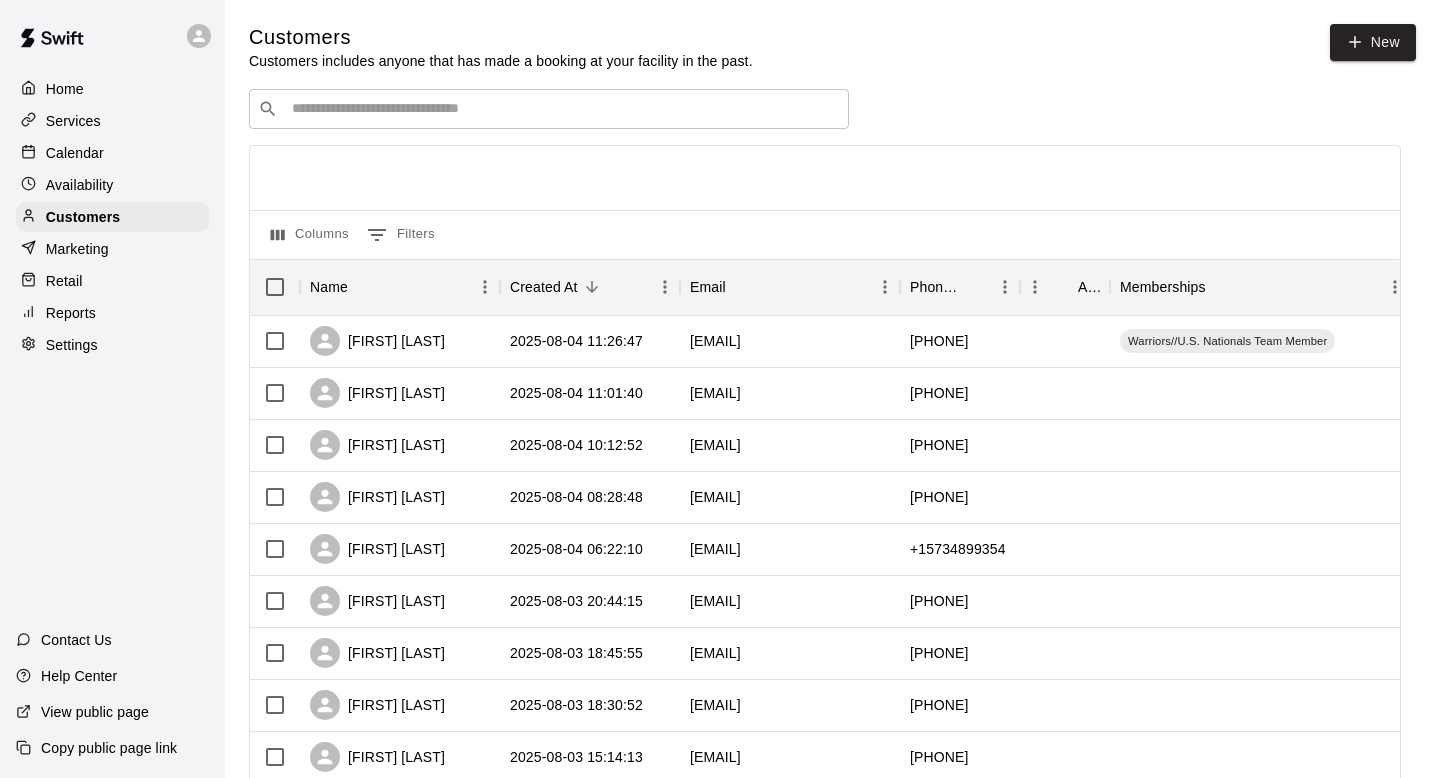 click at bounding box center [563, 109] 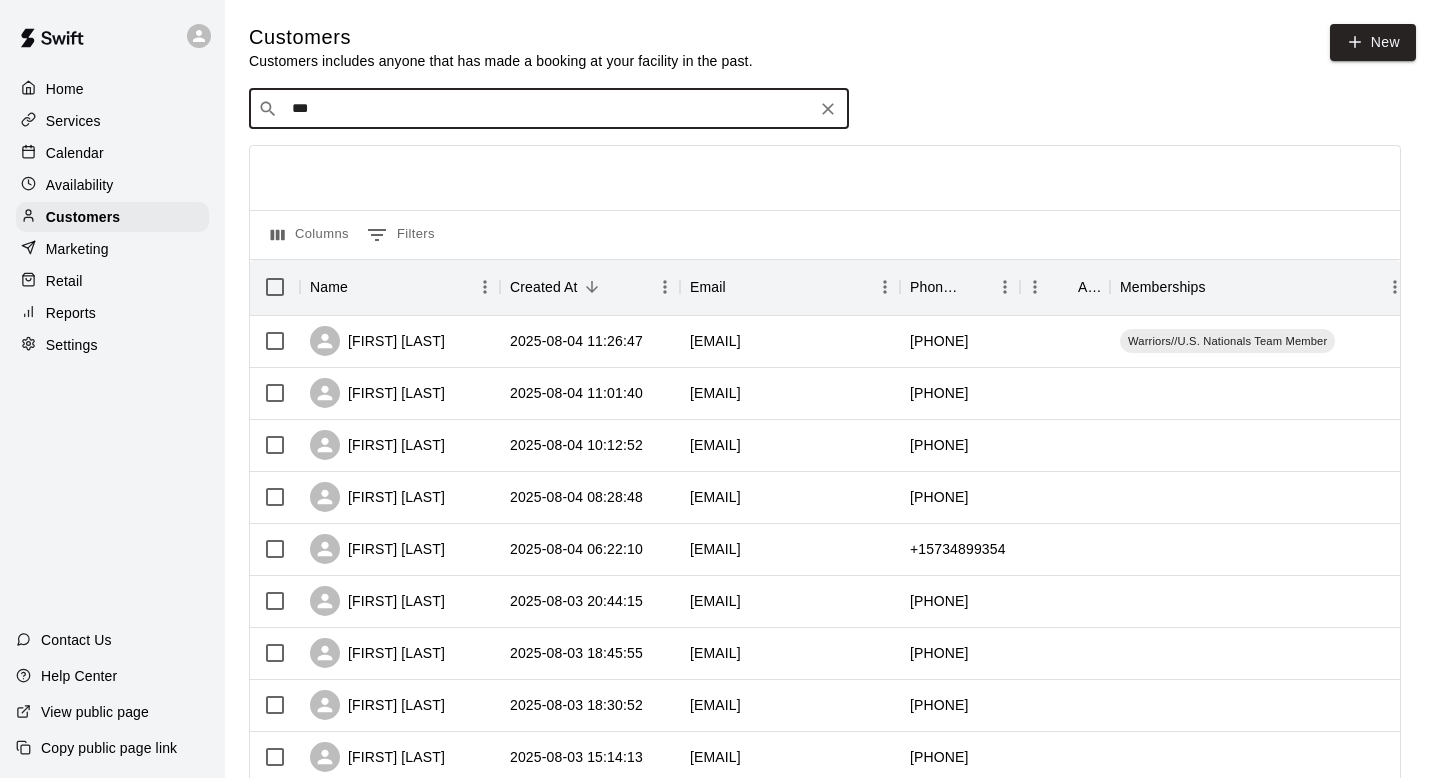 type on "****" 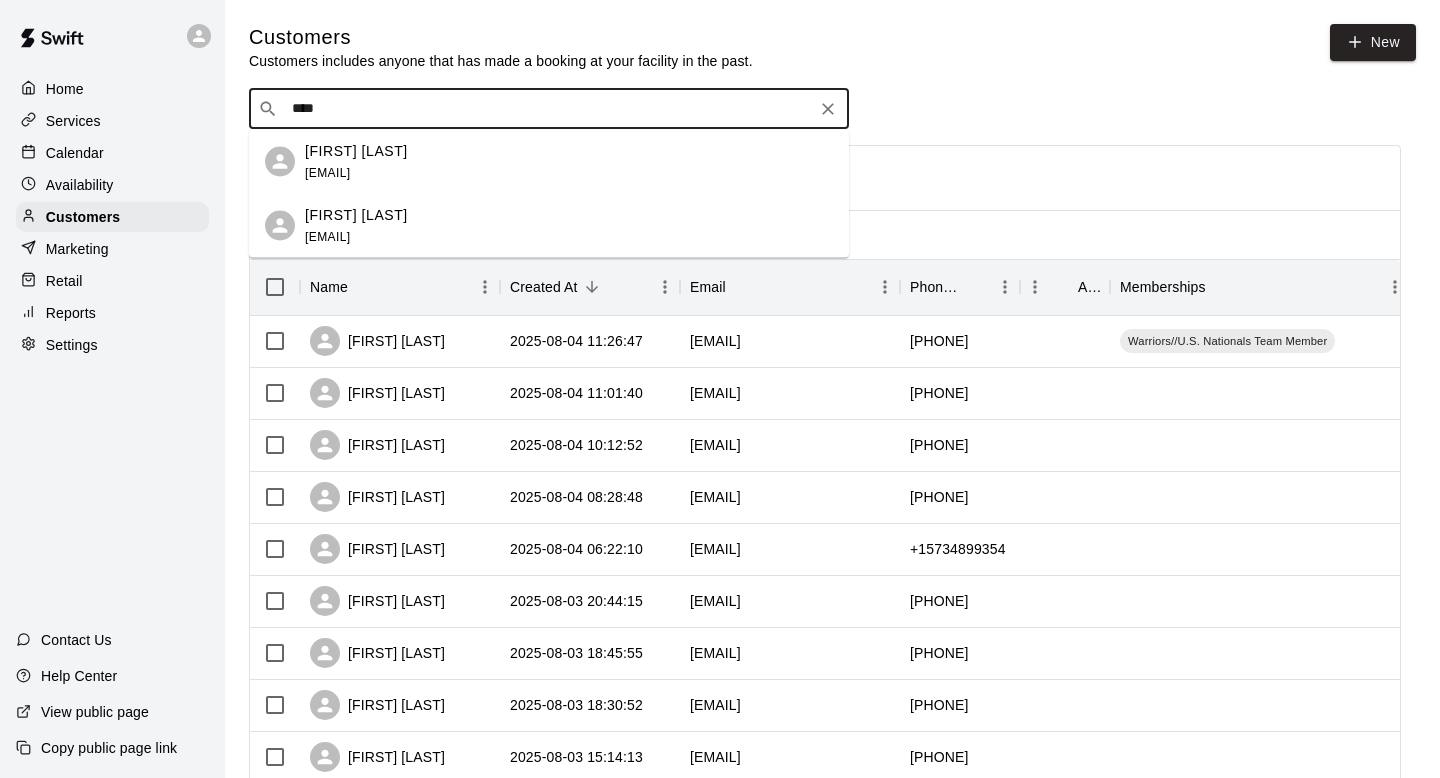 click on "[FIRST] [LAST] [FIRST]. [LAST]@example.com" at bounding box center [569, 161] 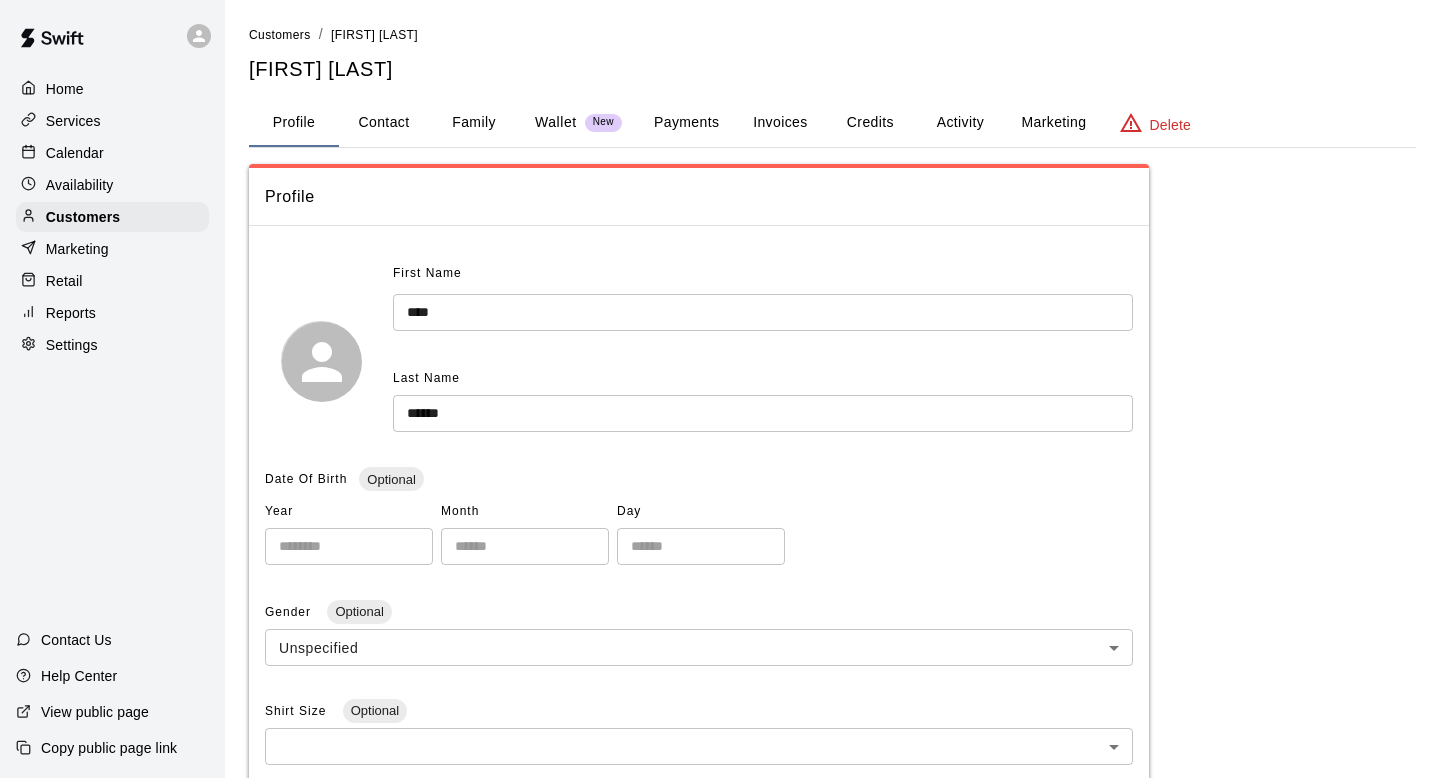 click on "Activity" at bounding box center [960, 123] 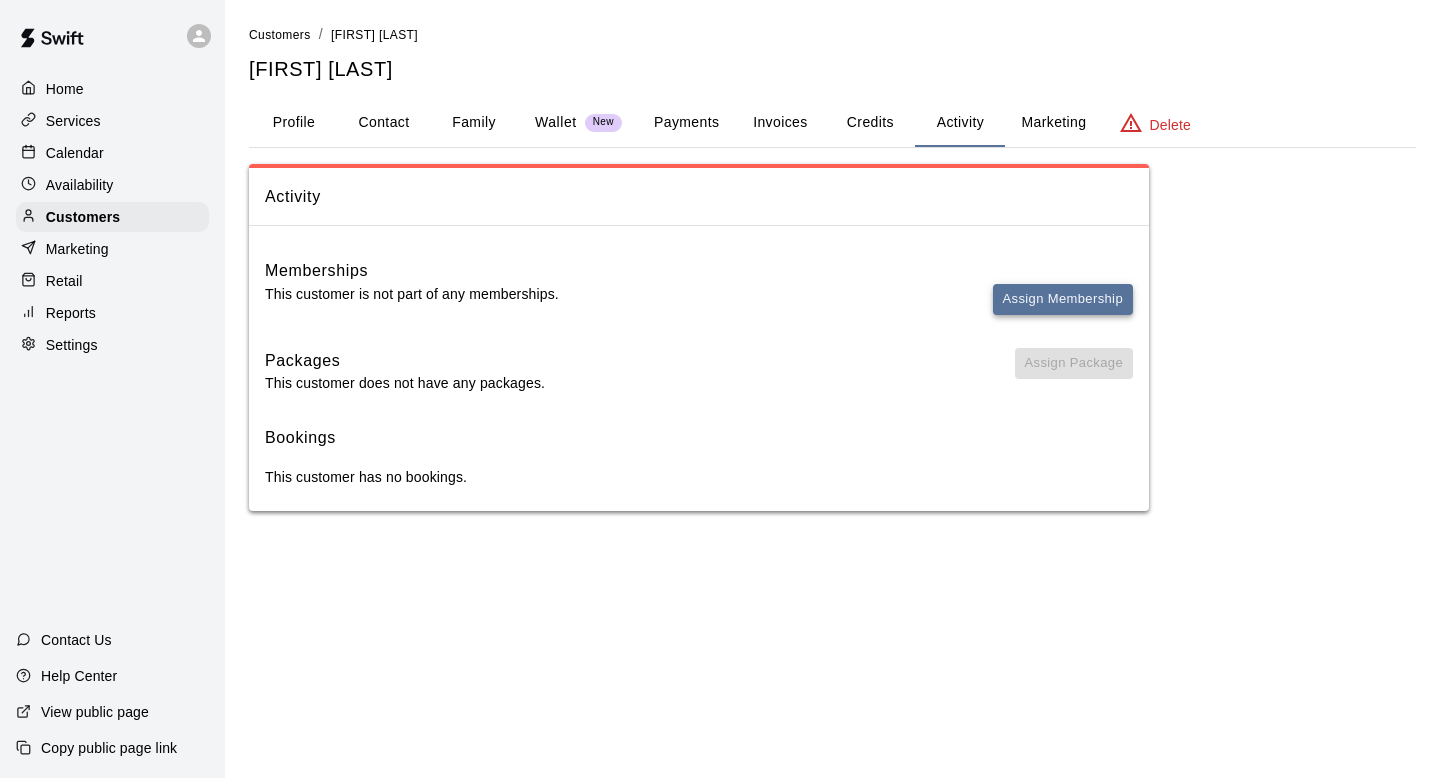 click on "Assign Membership" at bounding box center [1063, 299] 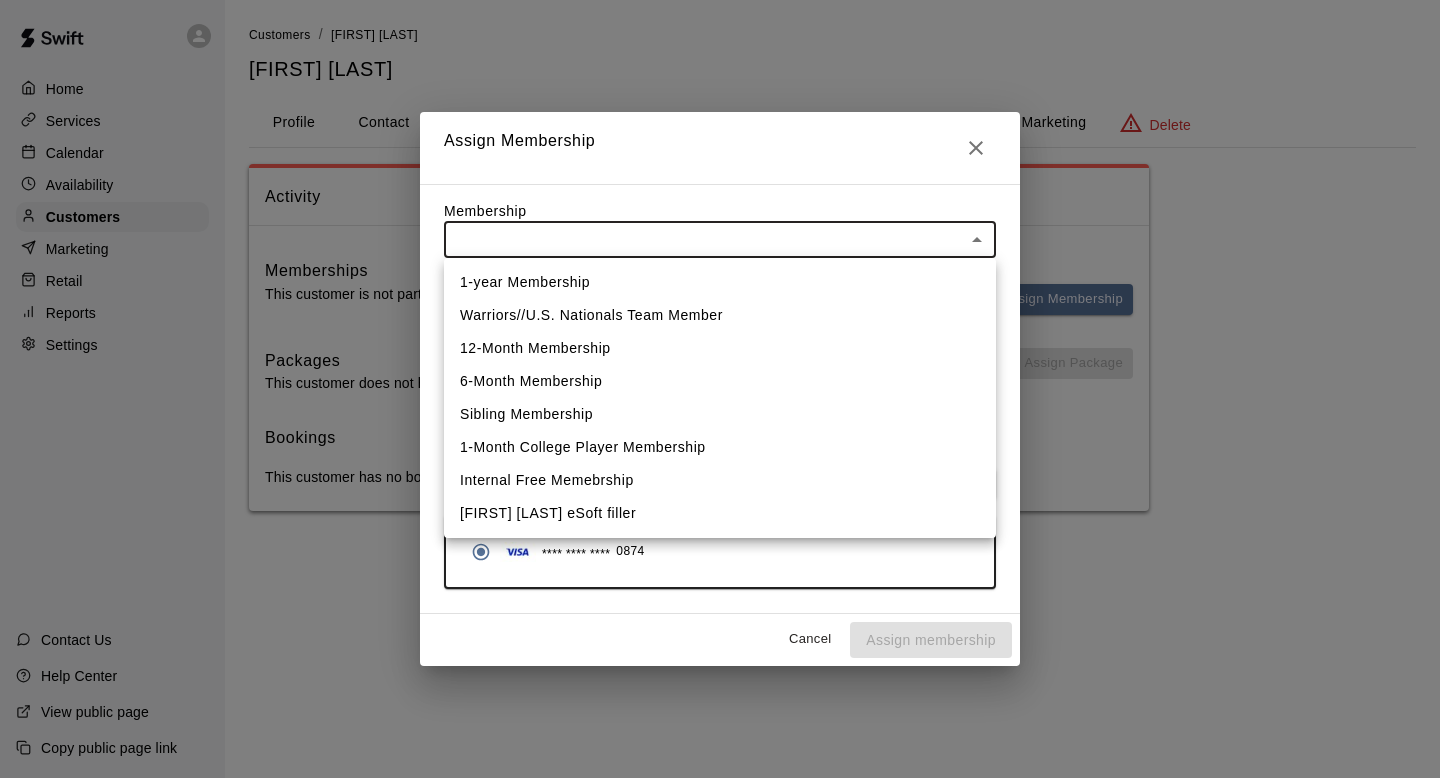 click on "Home Services Calendar Availability Customers Marketing Retail Reports Settings Contact Us Help Center View public page Copy public page link Customers / [FIRST] [LAST] [FIRST] [LAST] Profile Contact Family Wallet New Payments Invoices Credits Activity Marketing Delete Activity Memberships This customer is not part of any memberships. Assign Membership Packages This customer does not have any packages. Assign Package Bookings This customer has no bookings. Swift - Edit Customer Close cross-small Assign Membership Membership ​ ​ Payment Summary Coupon Code ​ Apply Payment Method   Add **** **** **** 0874 Cancel Assign membership 1-year Membership Warriors//U.S. Nationals Team Member 12-Month Membership 6-Month Membership Sibling Membership 1-Month College Player Membership Internal Free Memebrship [FIRST] [LAST] eSoft filler" at bounding box center [720, 275] 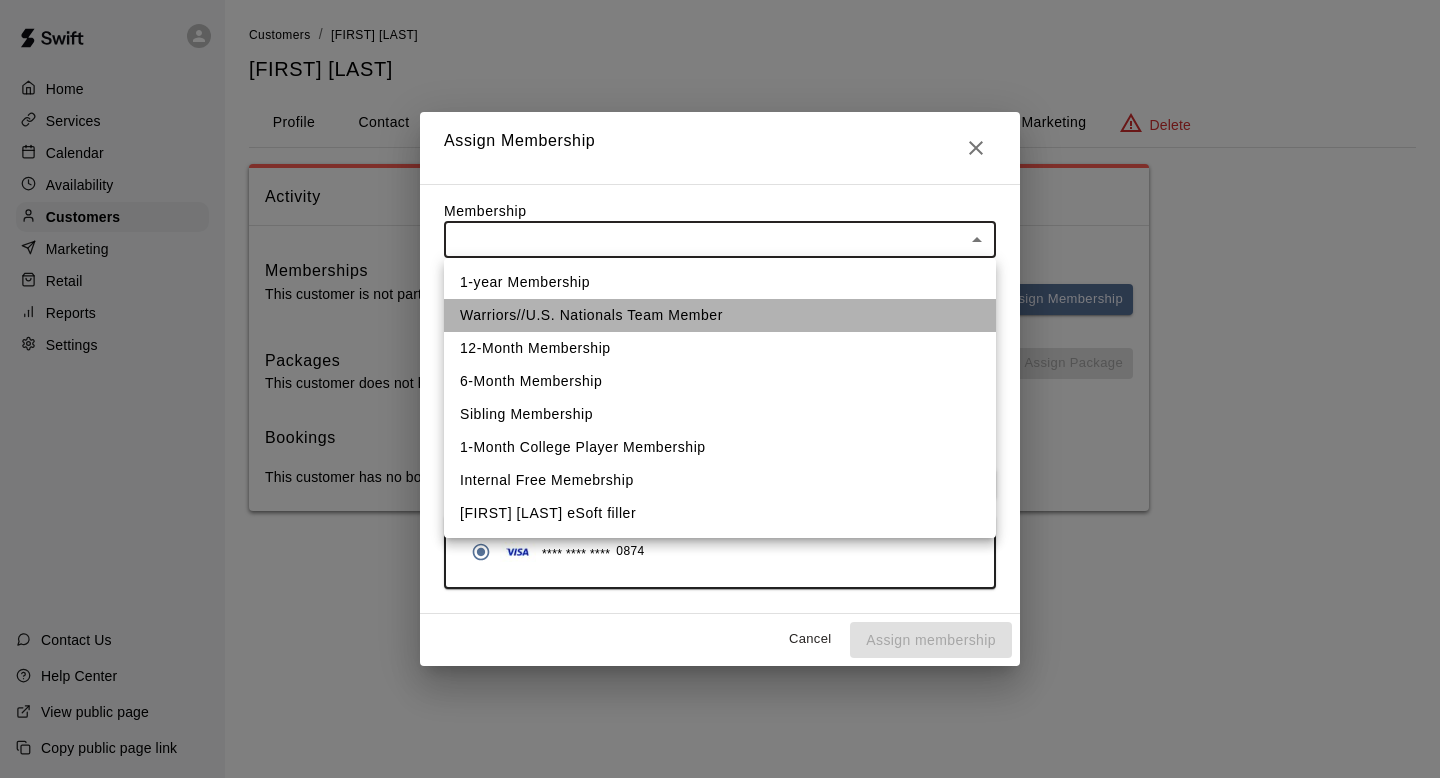 click on "Warriors//U.S. Nationals Team Member" at bounding box center [720, 315] 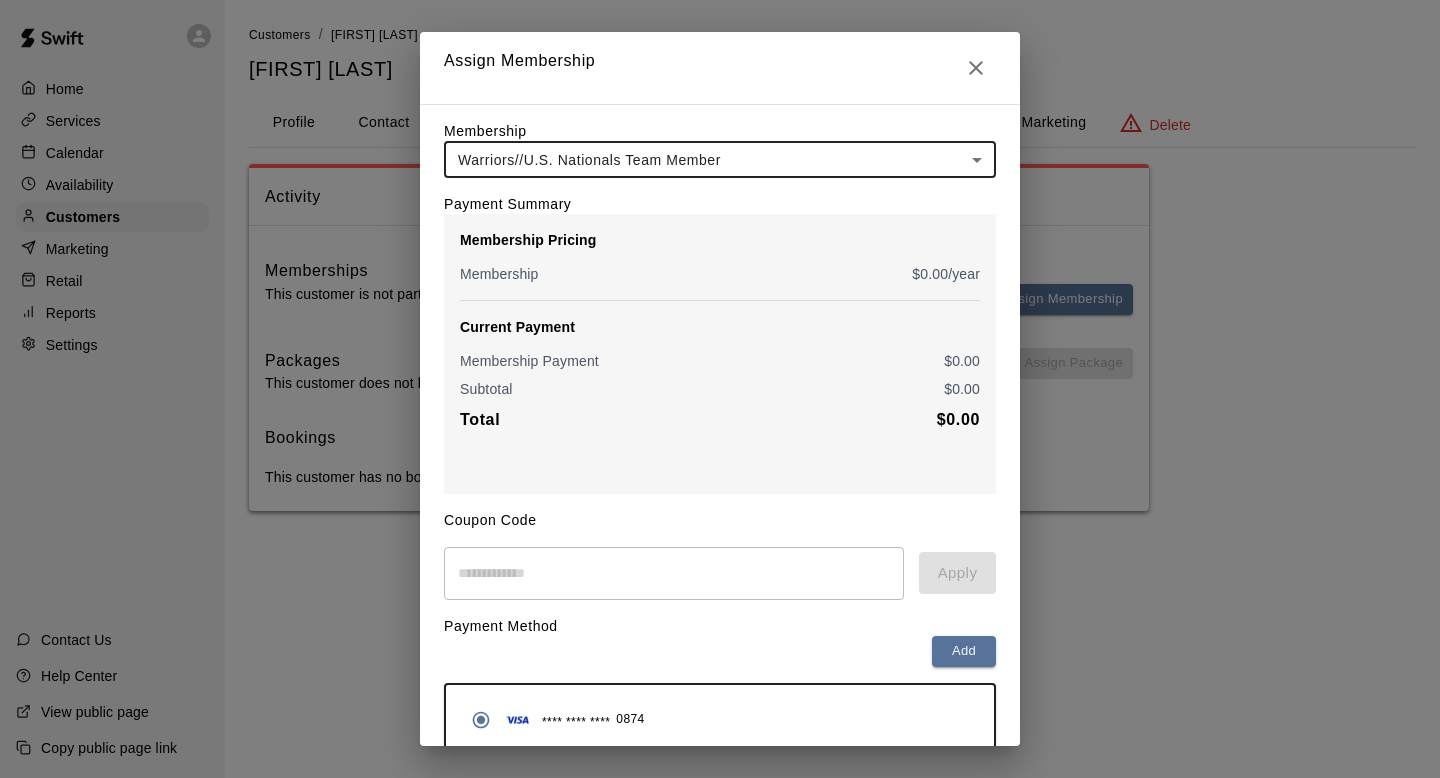 scroll, scrollTop: 90, scrollLeft: 0, axis: vertical 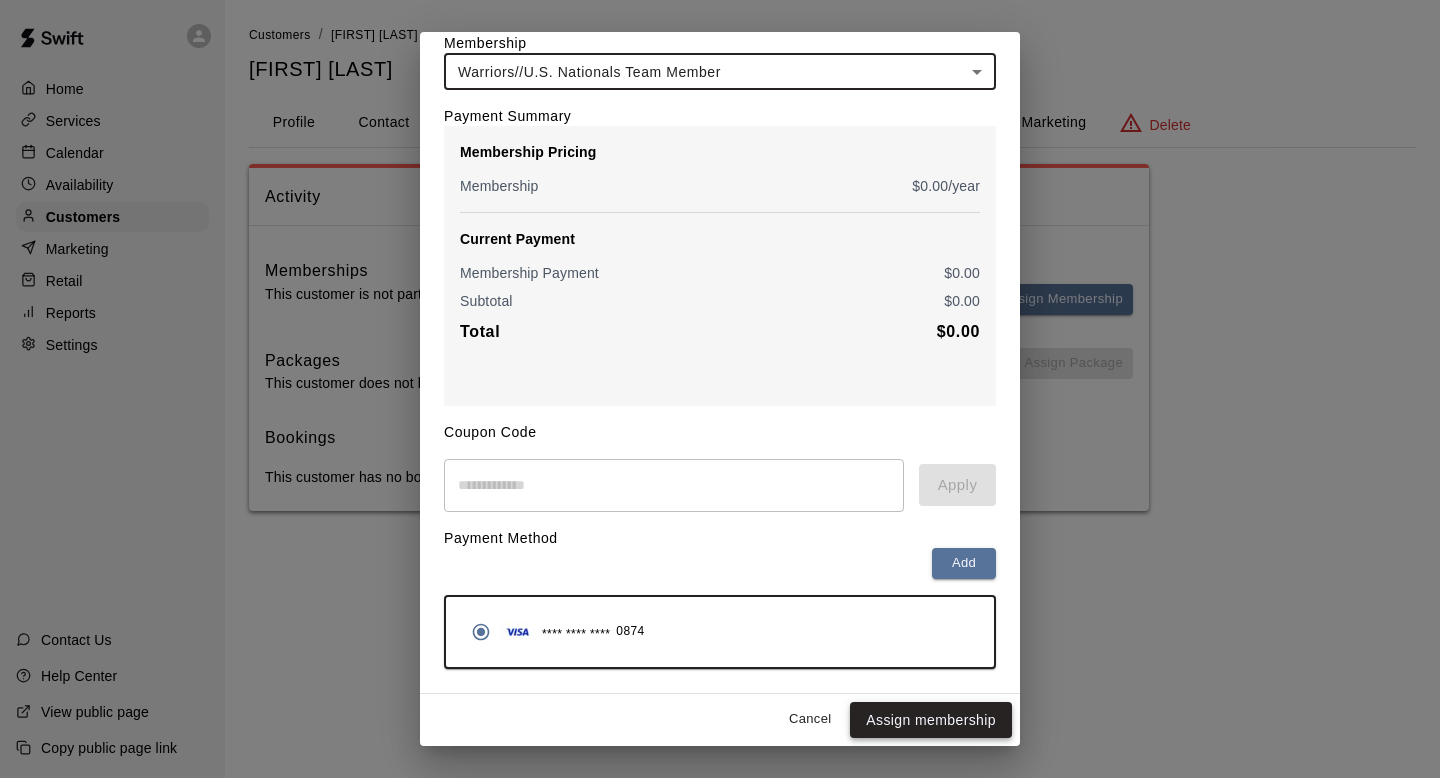click on "Assign membership" at bounding box center (931, 720) 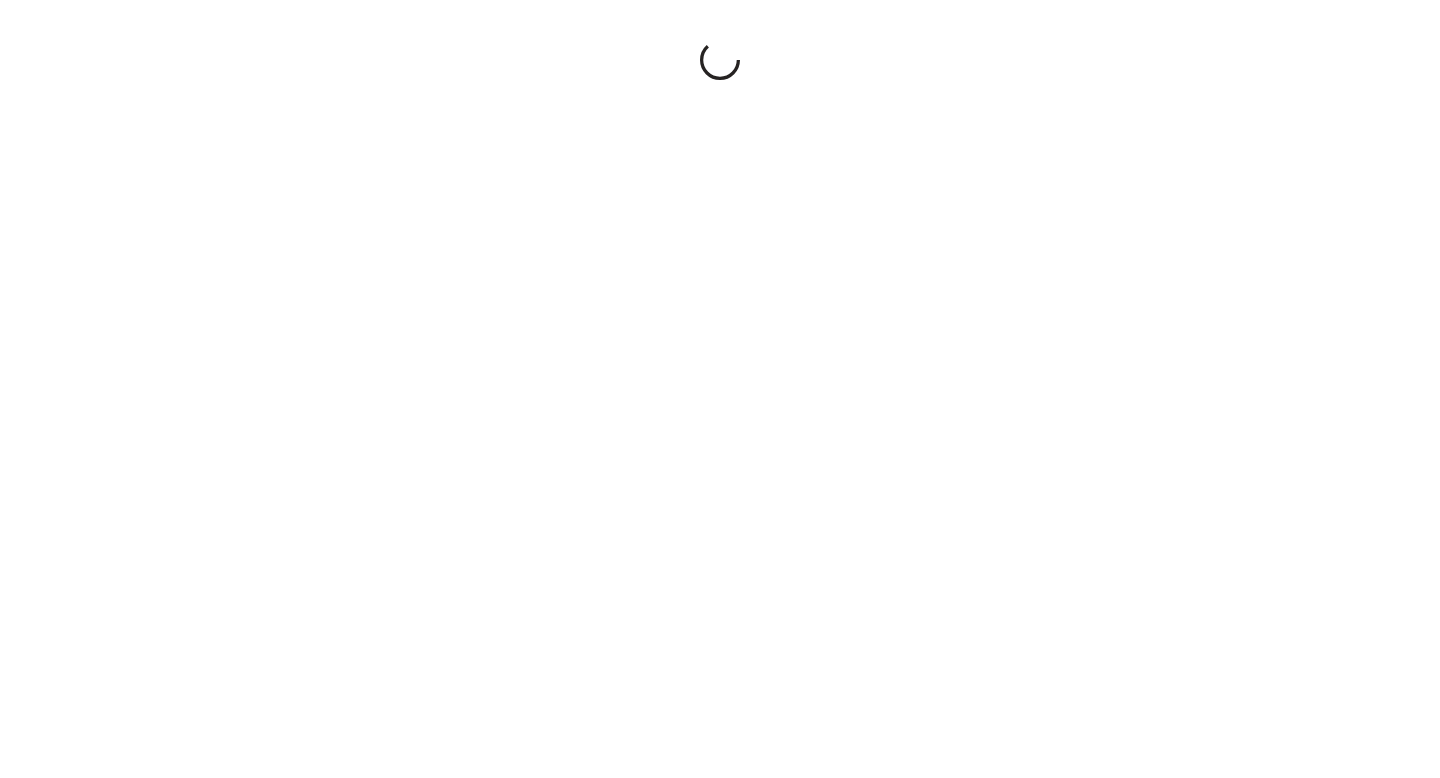 scroll, scrollTop: 0, scrollLeft: 0, axis: both 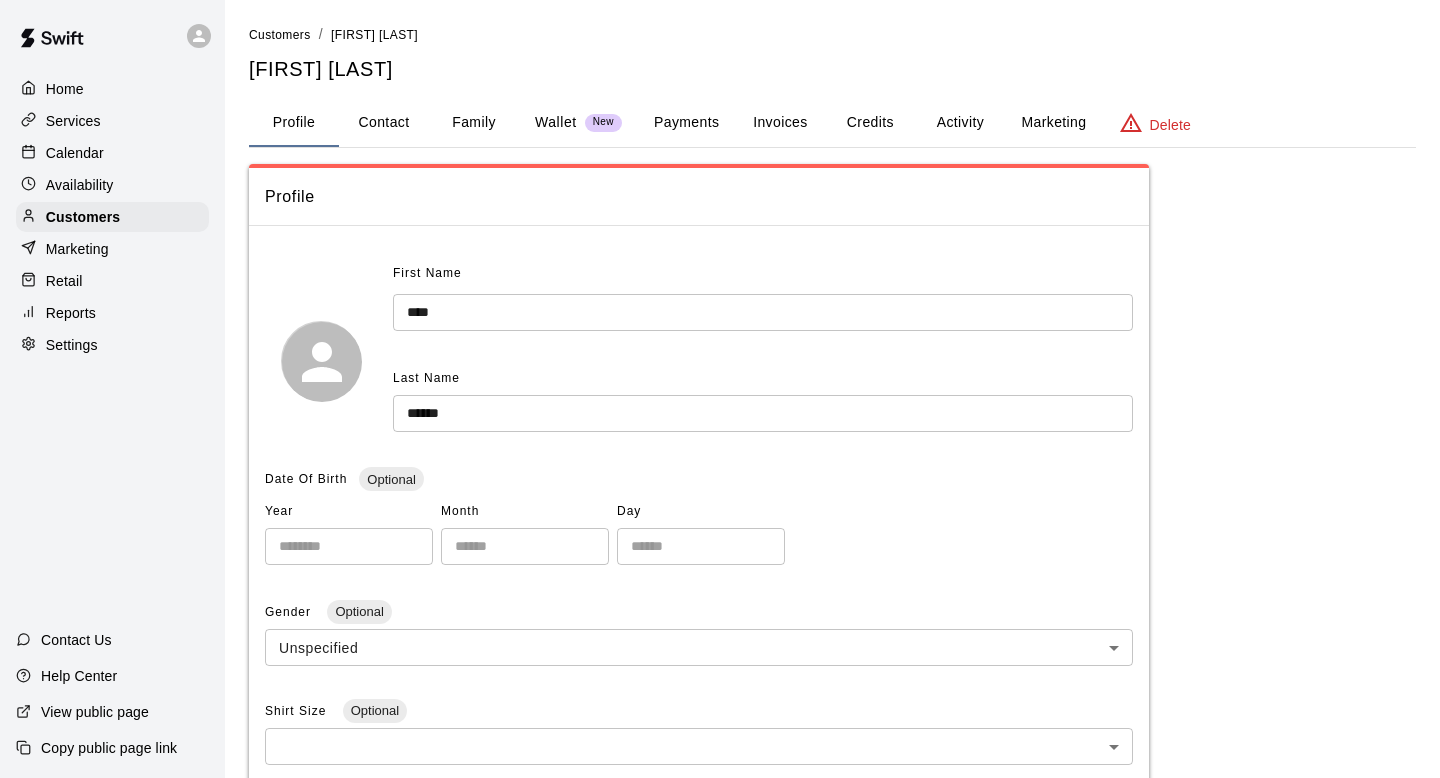 click on "Home Services Calendar Availability Customers Marketing Retail Reports Settings" at bounding box center (112, 217) 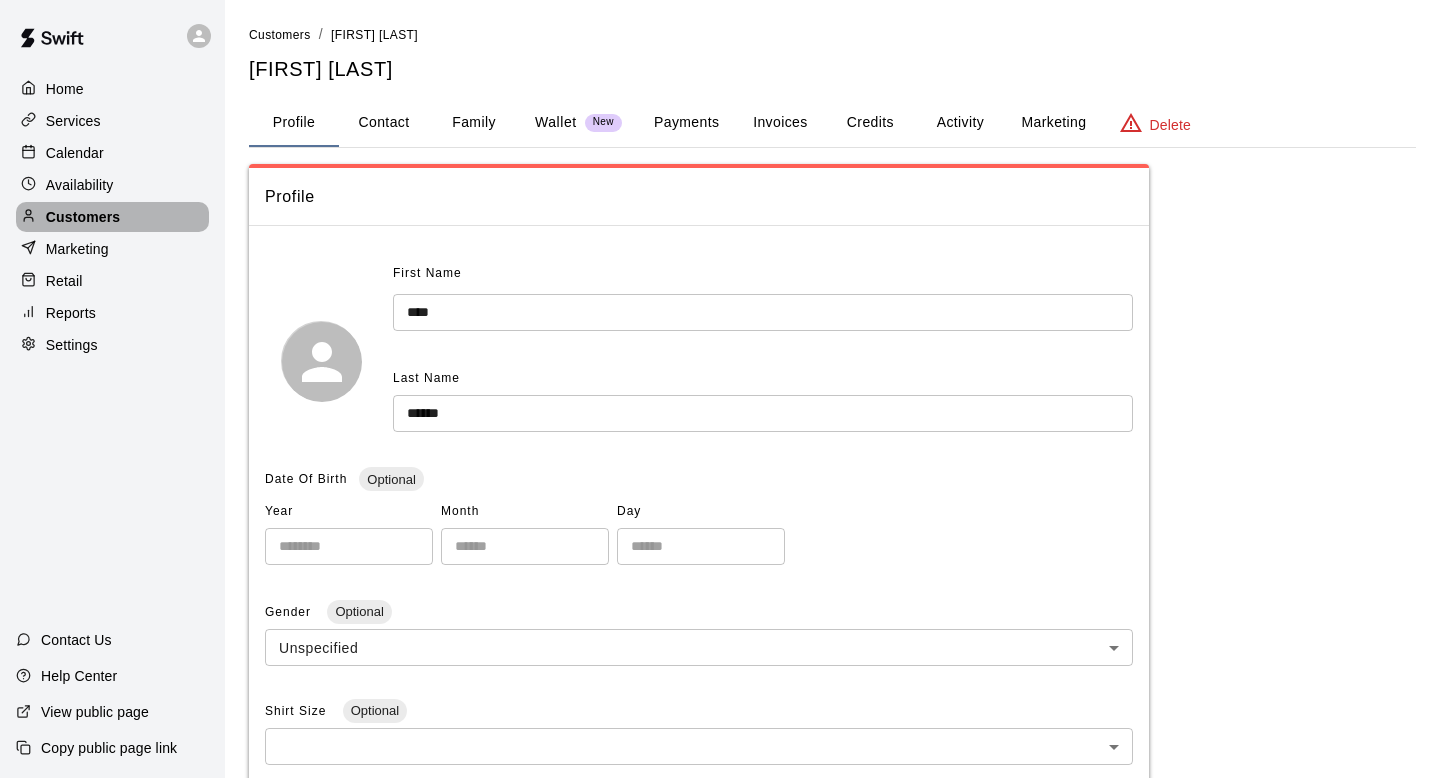 click on "Customers" at bounding box center (83, 217) 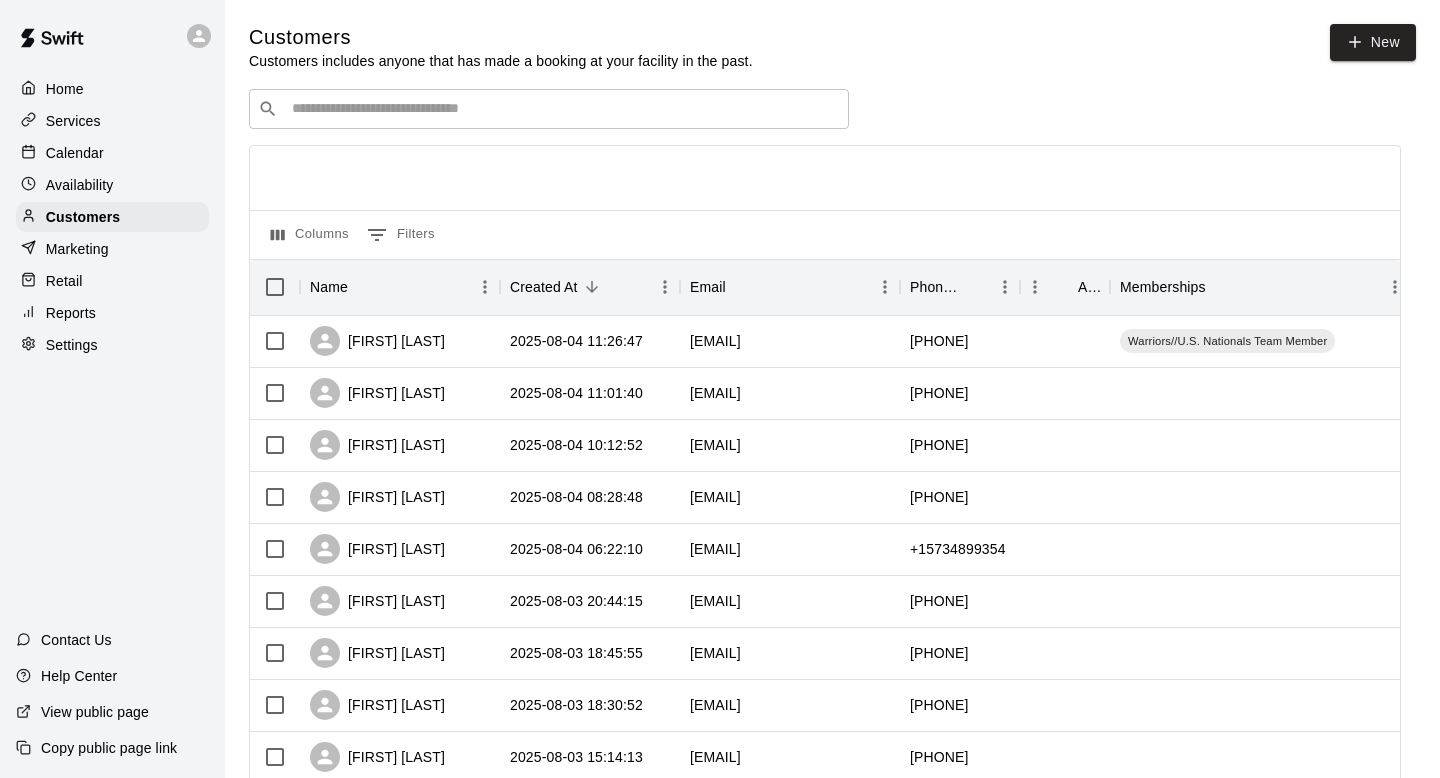 click at bounding box center (563, 109) 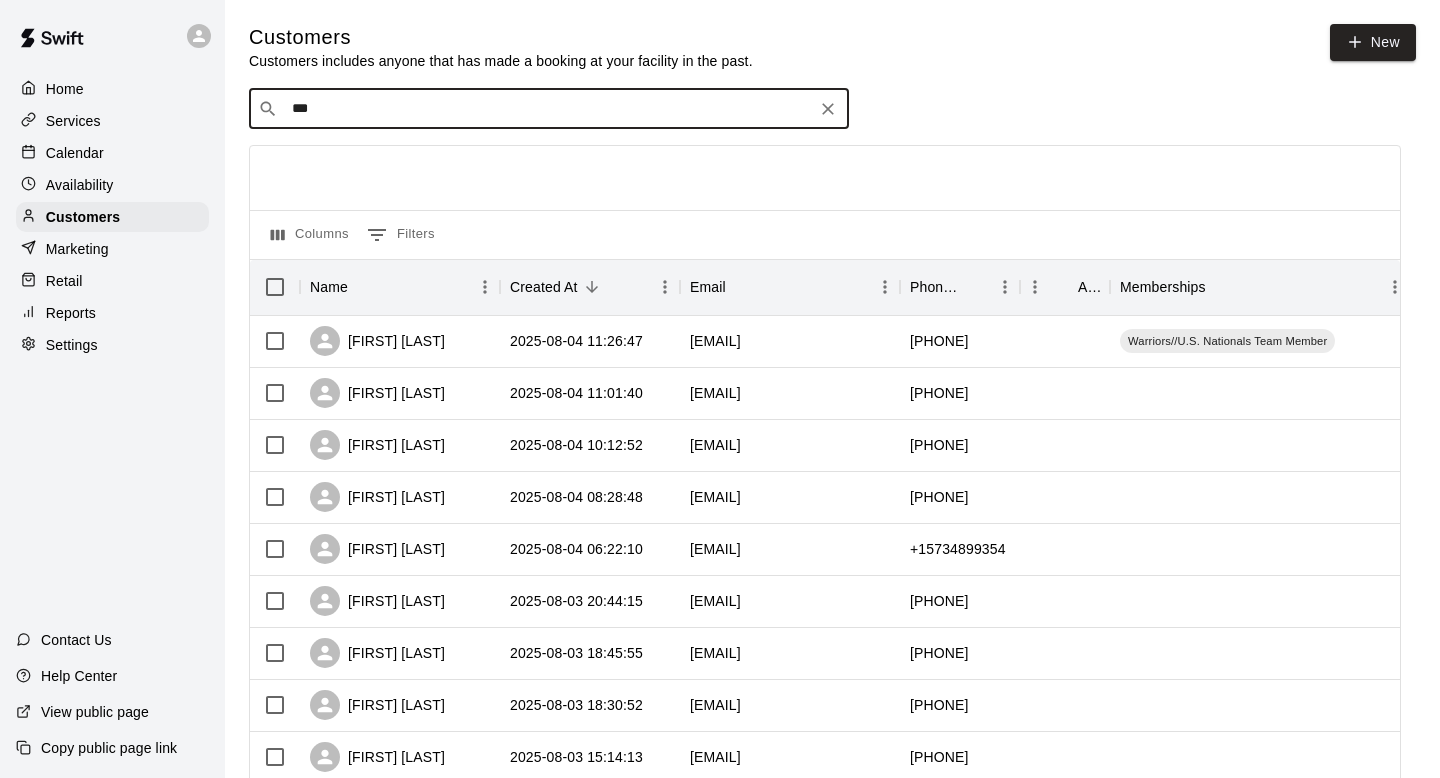 type on "****" 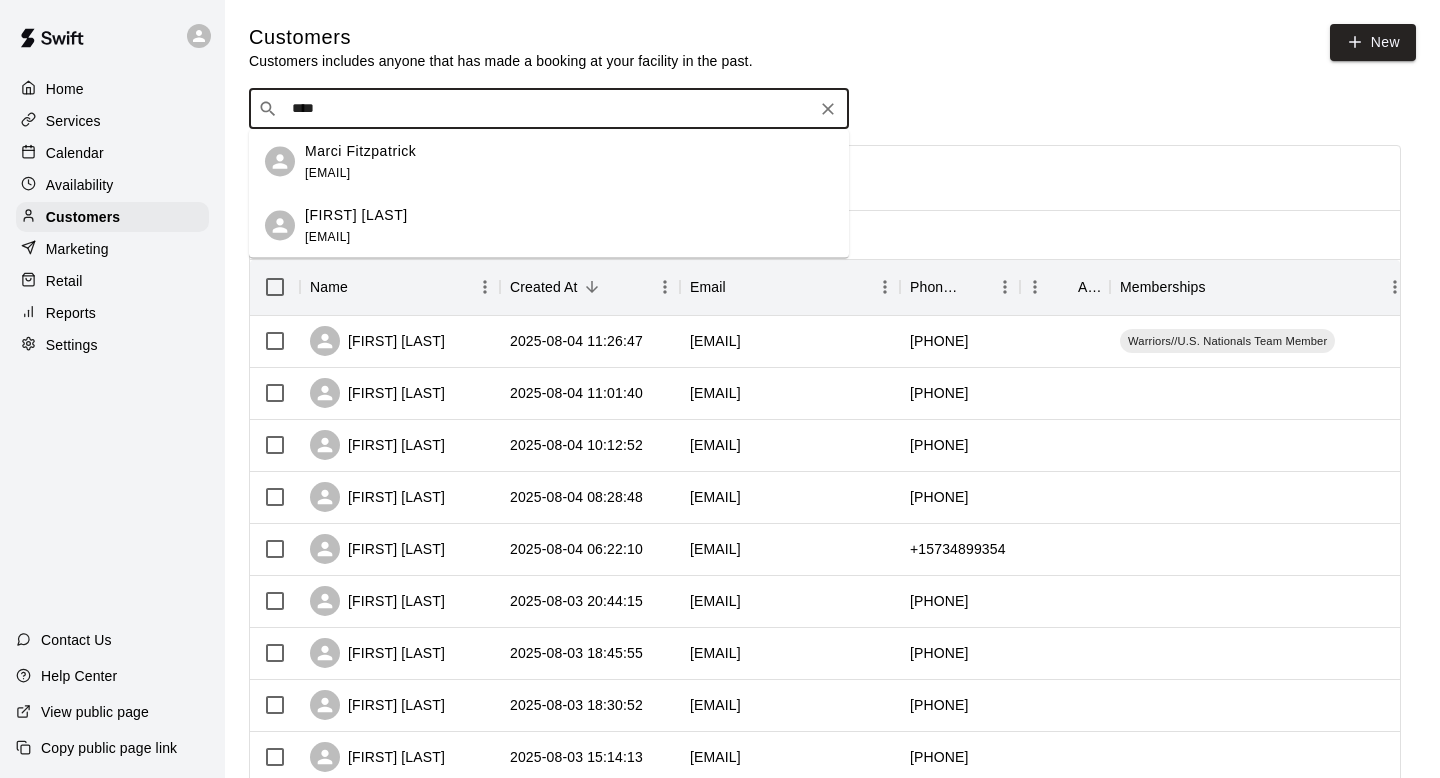 click on "Marci Fitzpatrick mfitzpatrick@cpsk12.org" at bounding box center (569, 161) 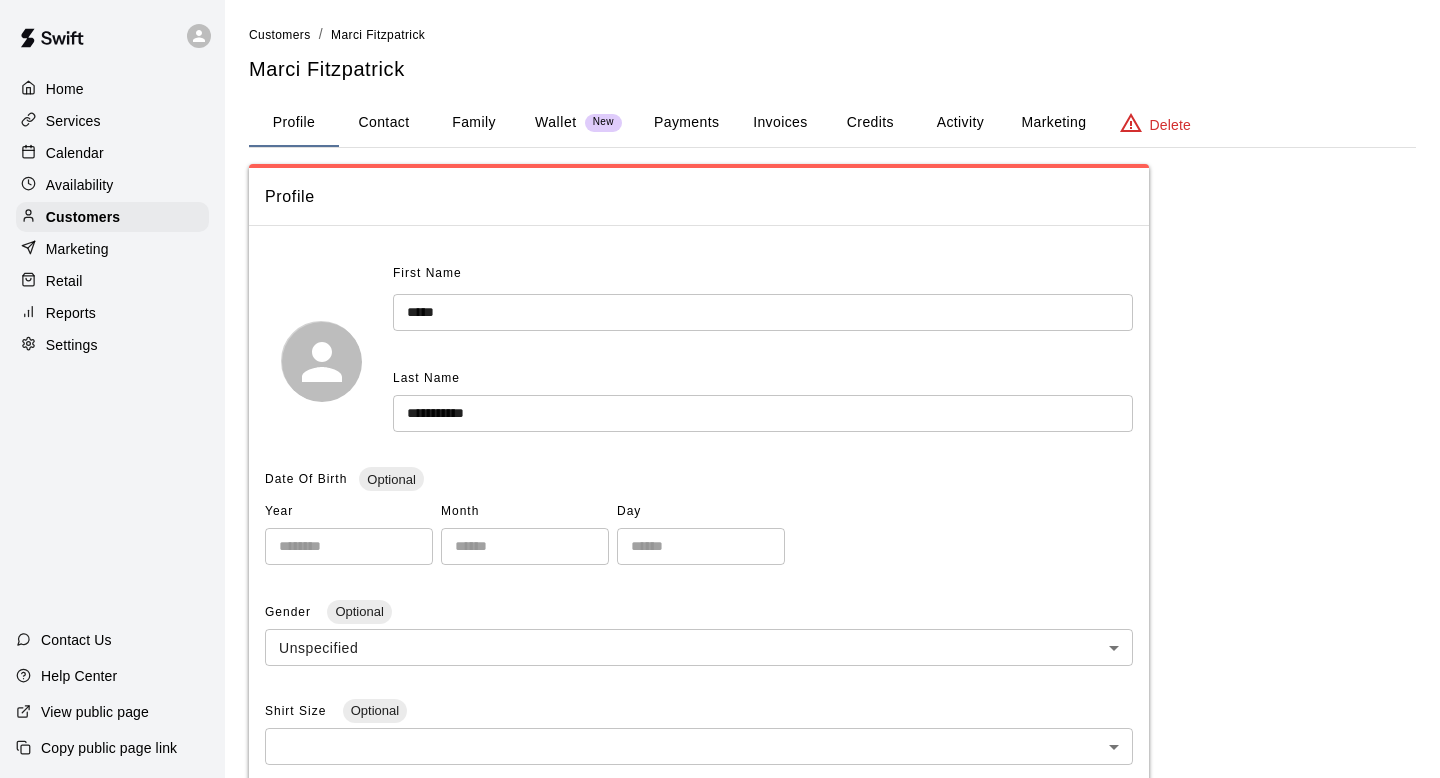 click on "Activity" at bounding box center [960, 123] 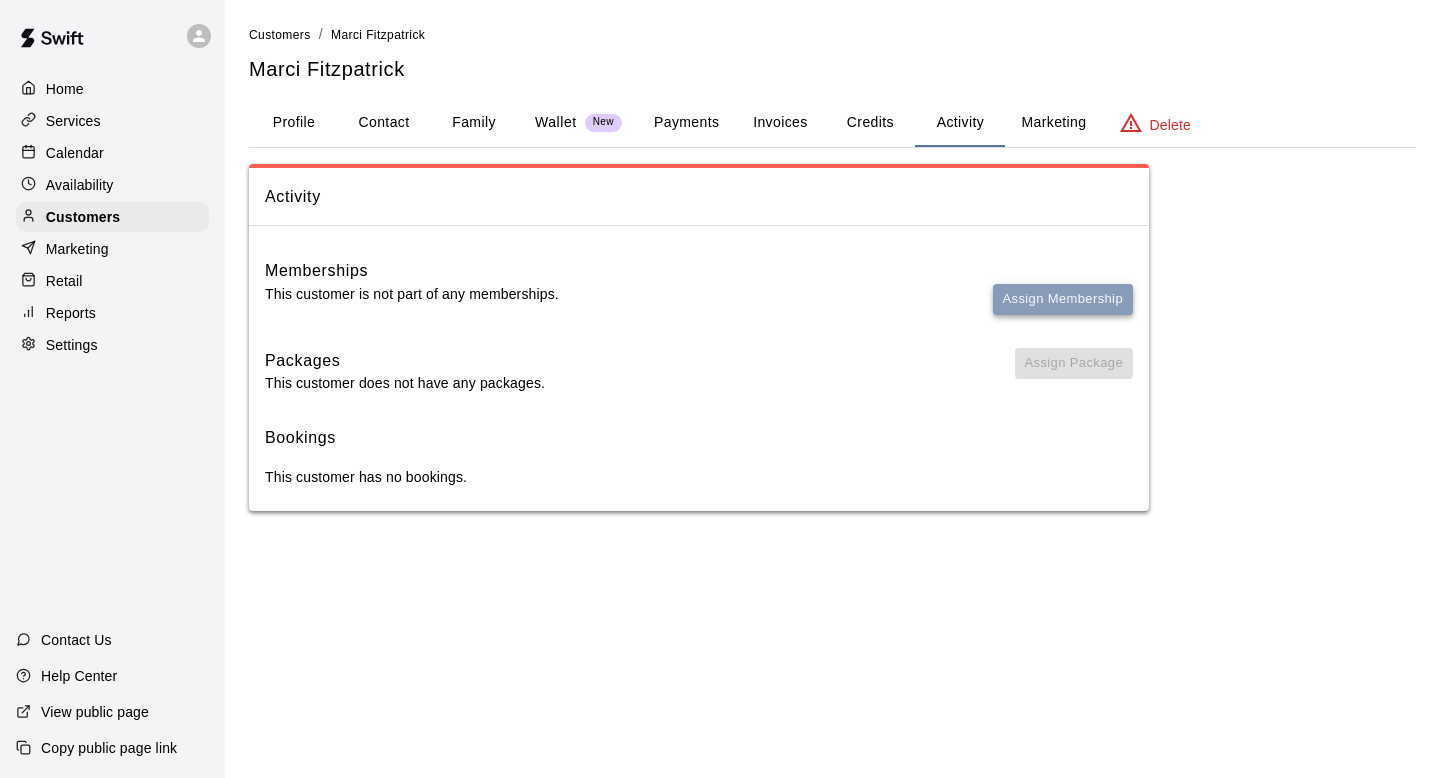 click on "Assign Membership" at bounding box center [1063, 299] 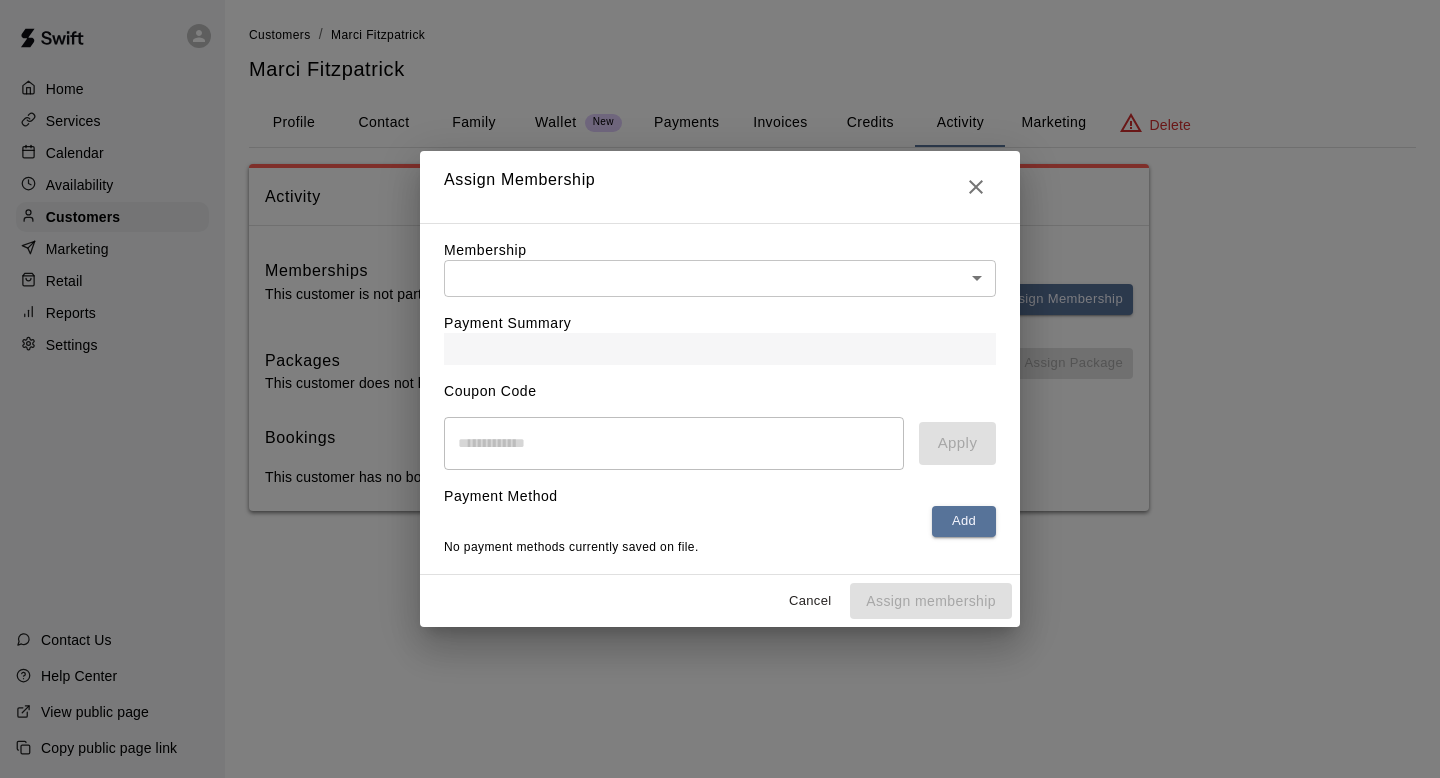 click on "Home Services Calendar Availability Customers Marketing Retail Reports Settings Contact Us Help Center View public page Copy public page link Customers / Marci Fitzpatrick Marci Fitzpatrick Profile Contact Family Wallet New Payments Invoices Credits Activity Marketing Delete Activity Memberships This customer is not part of any memberships. Assign Membership Packages This customer does not have any packages. Assign Package Bookings This customer has no bookings. Swift - Edit Customer Close cross-small Assign Membership Membership ​ ​ Payment Summary Coupon Code ​ Apply Payment Method   Add No payment methods currently saved on file. Cancel Assign membership" at bounding box center [720, 275] 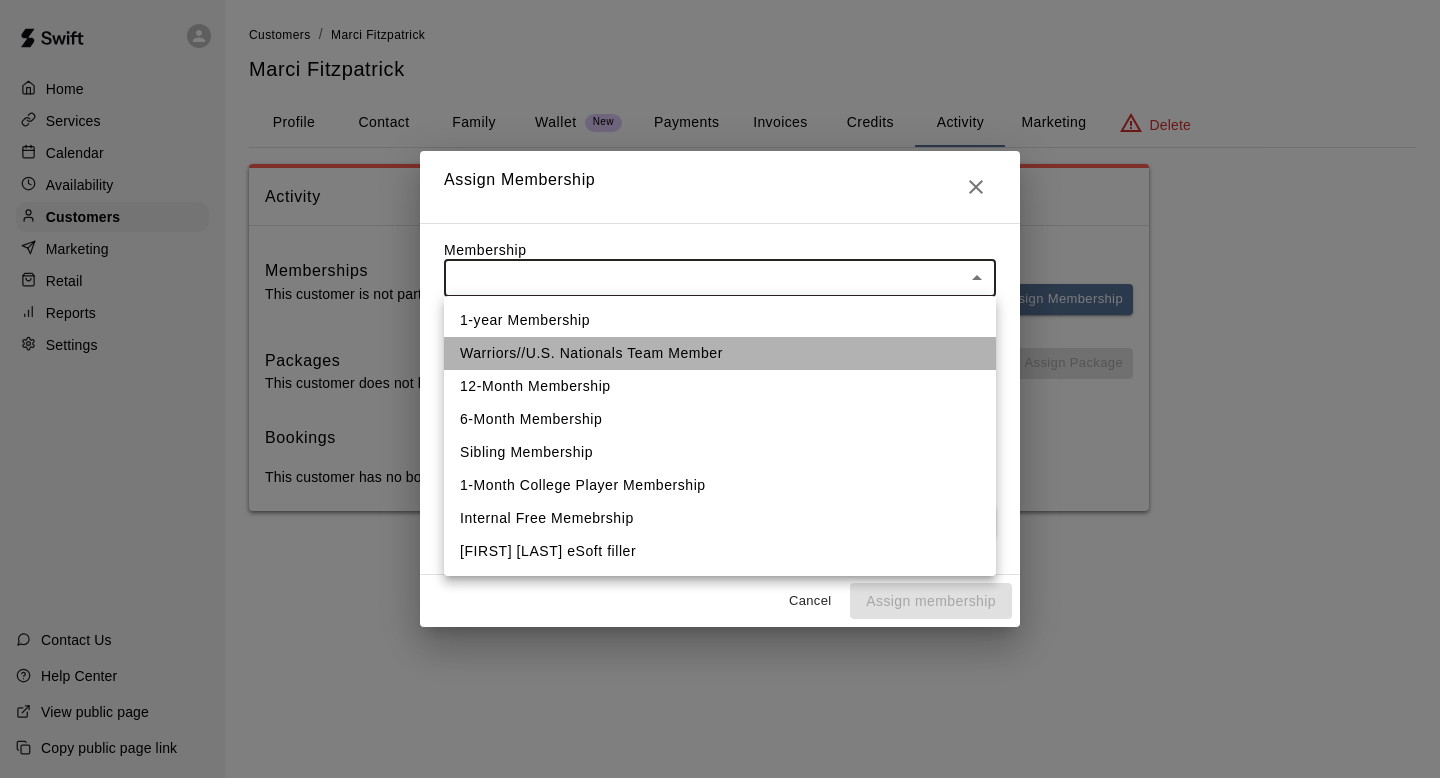 click on "Warriors//U.S. Nationals Team Member" at bounding box center (720, 353) 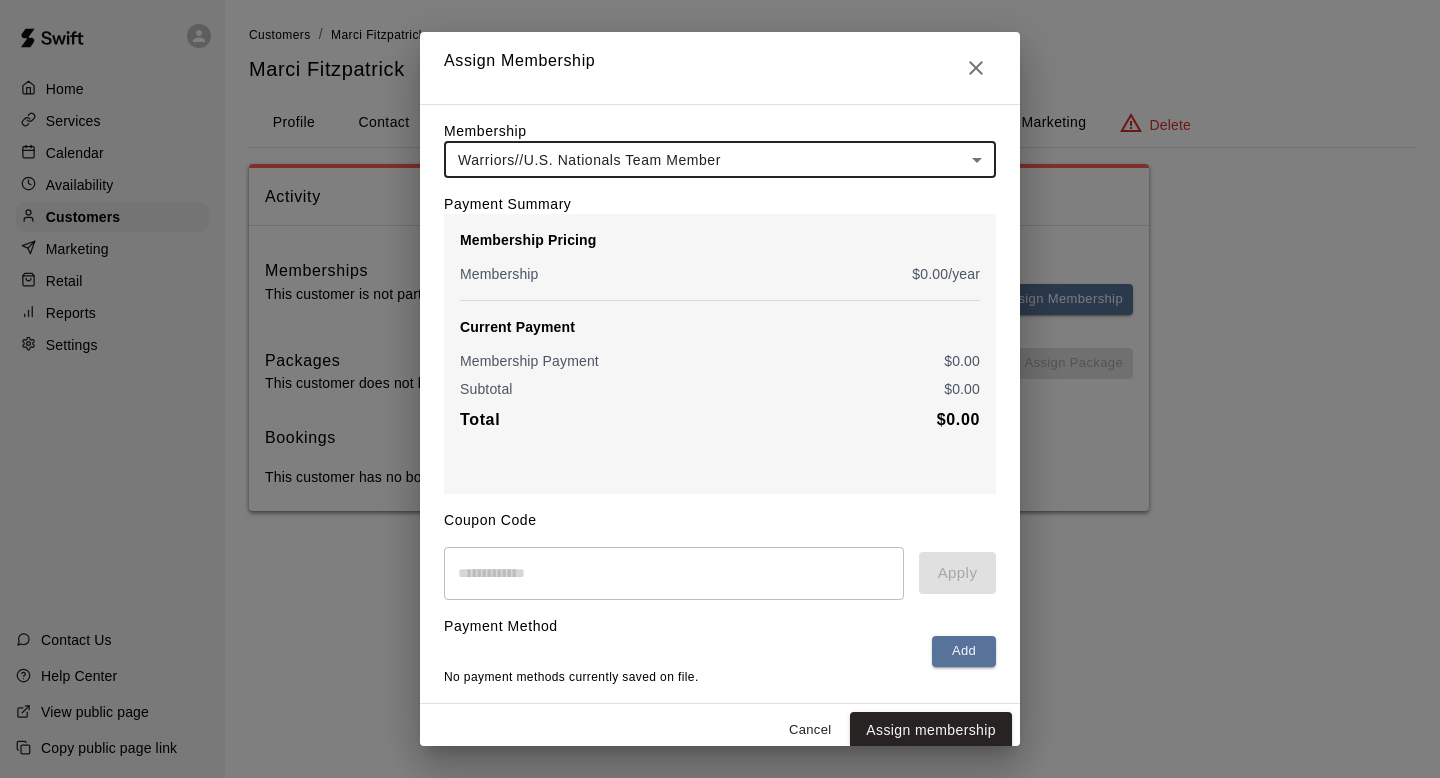 scroll, scrollTop: 14, scrollLeft: 0, axis: vertical 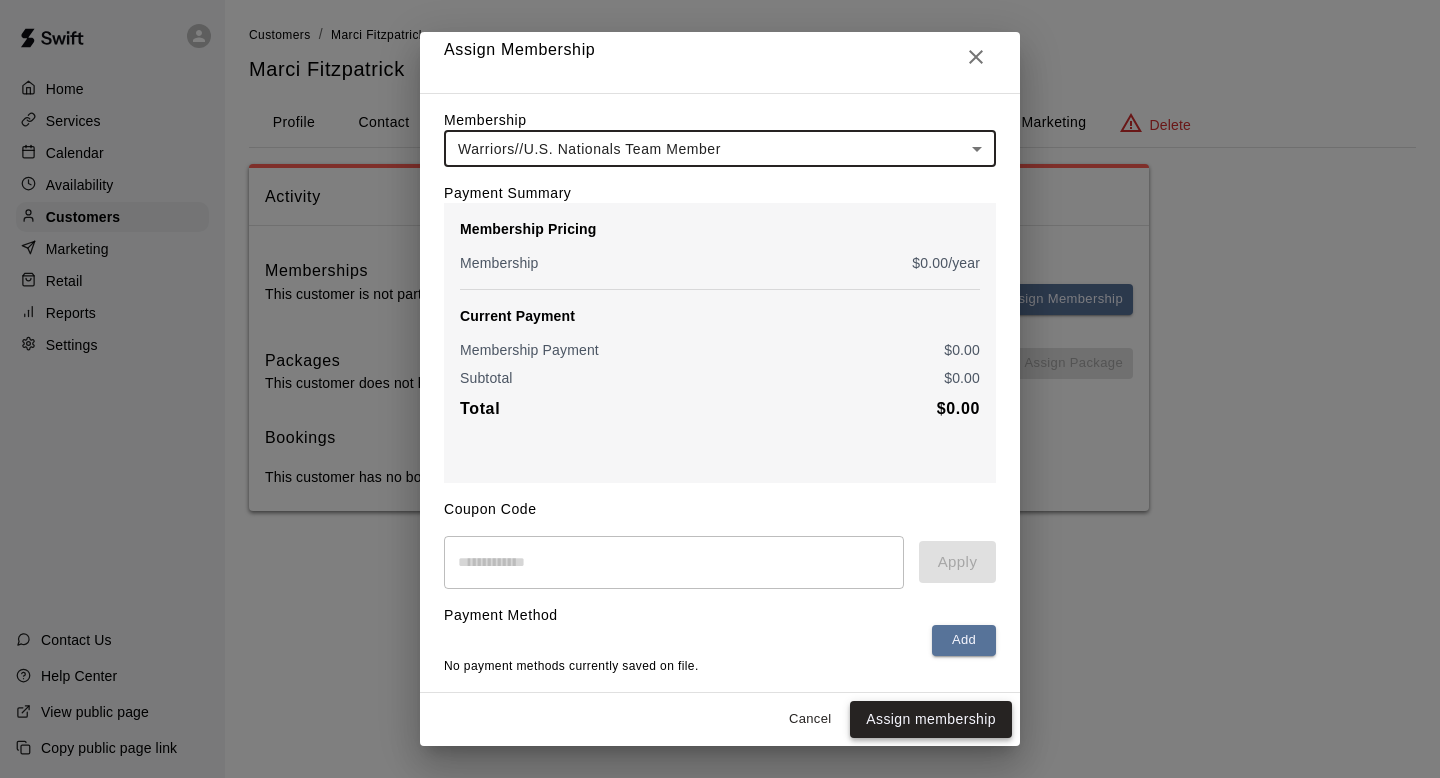 click on "Assign membership" at bounding box center [931, 719] 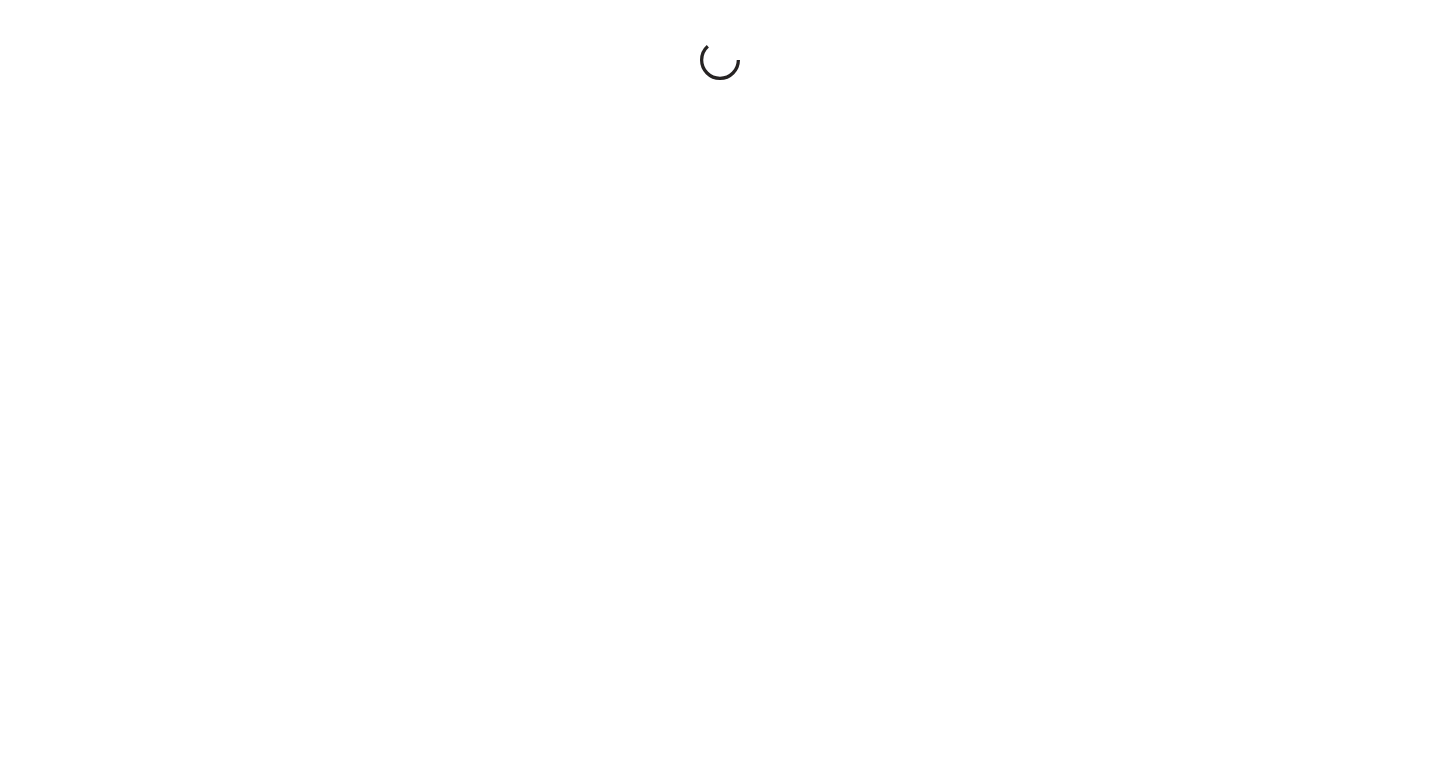 scroll, scrollTop: 0, scrollLeft: 0, axis: both 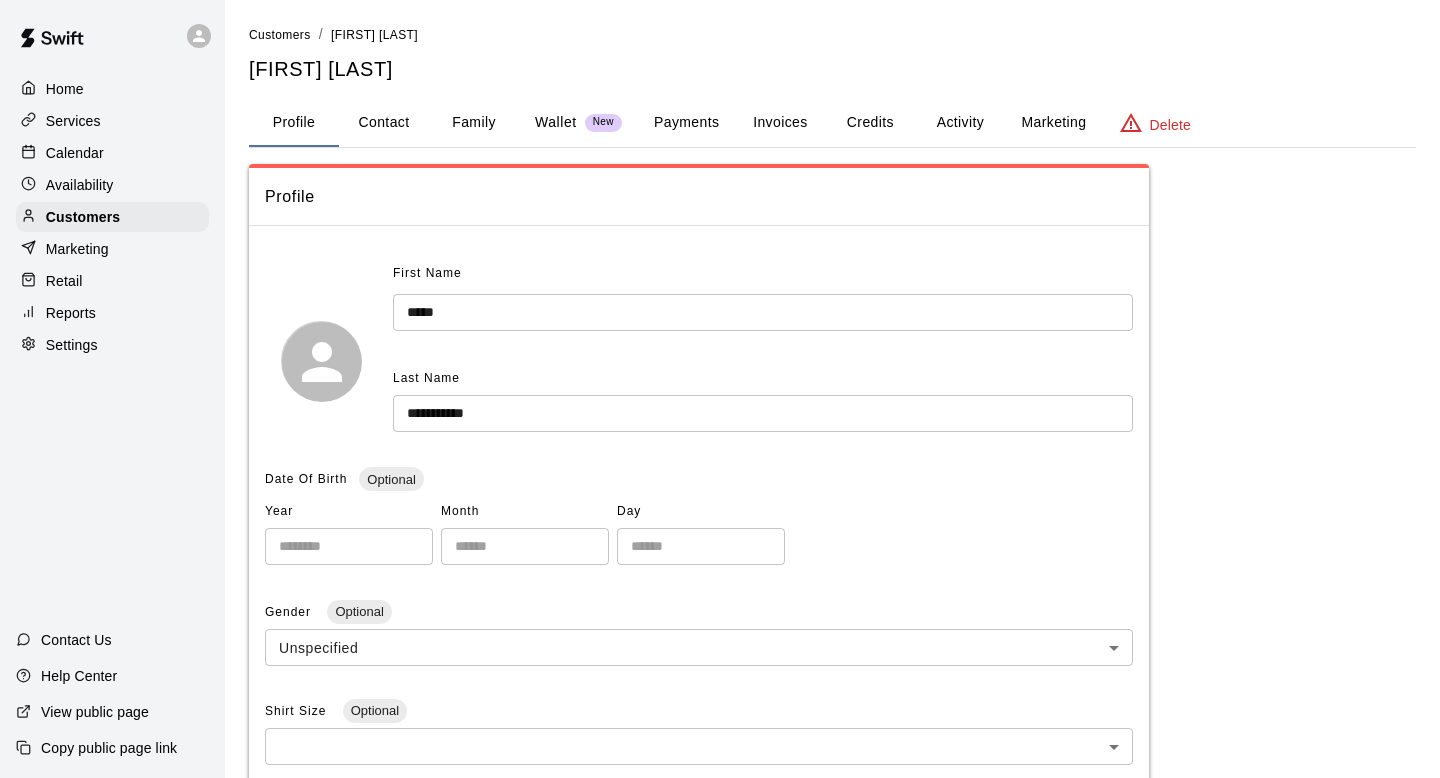 click on "[FIRST] [LAST]" at bounding box center [832, 69] 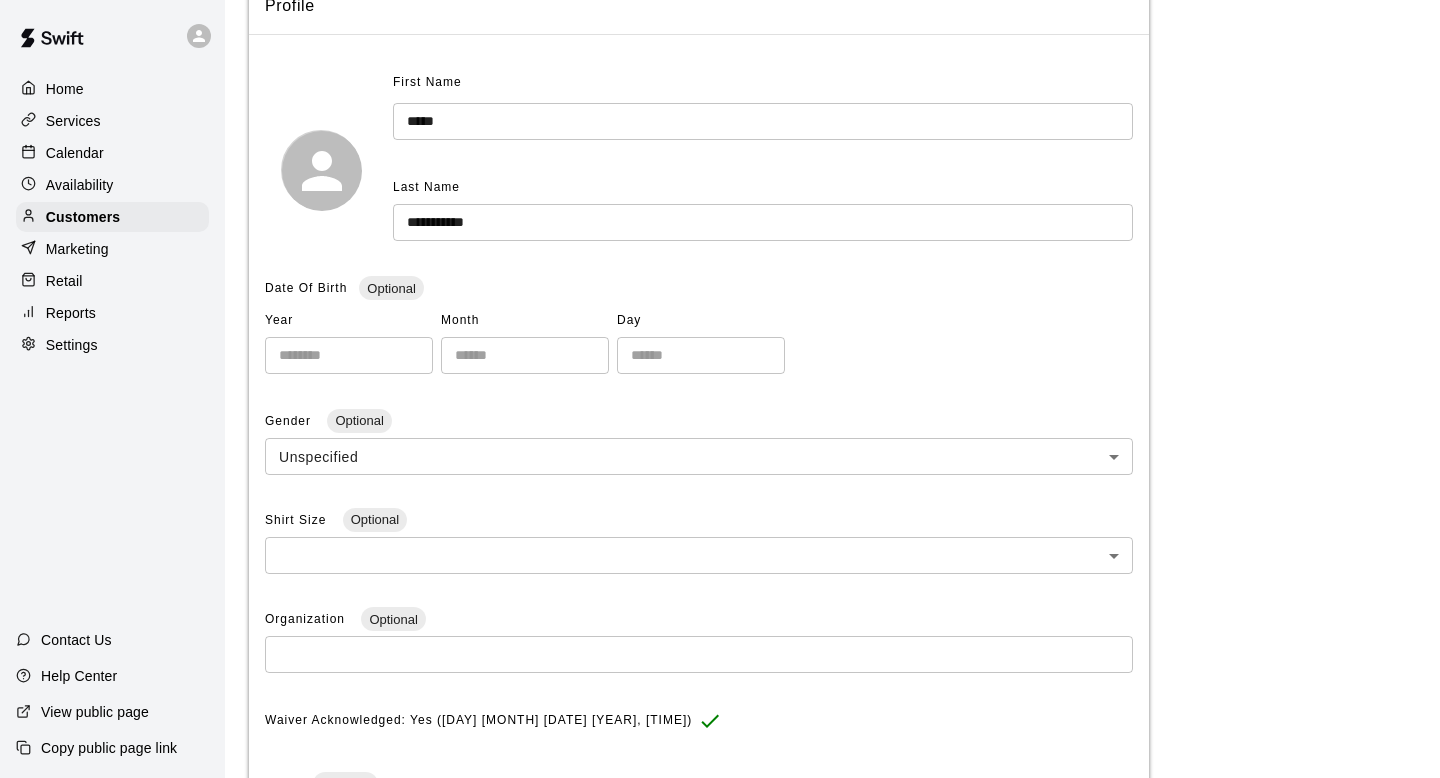 scroll, scrollTop: 0, scrollLeft: 0, axis: both 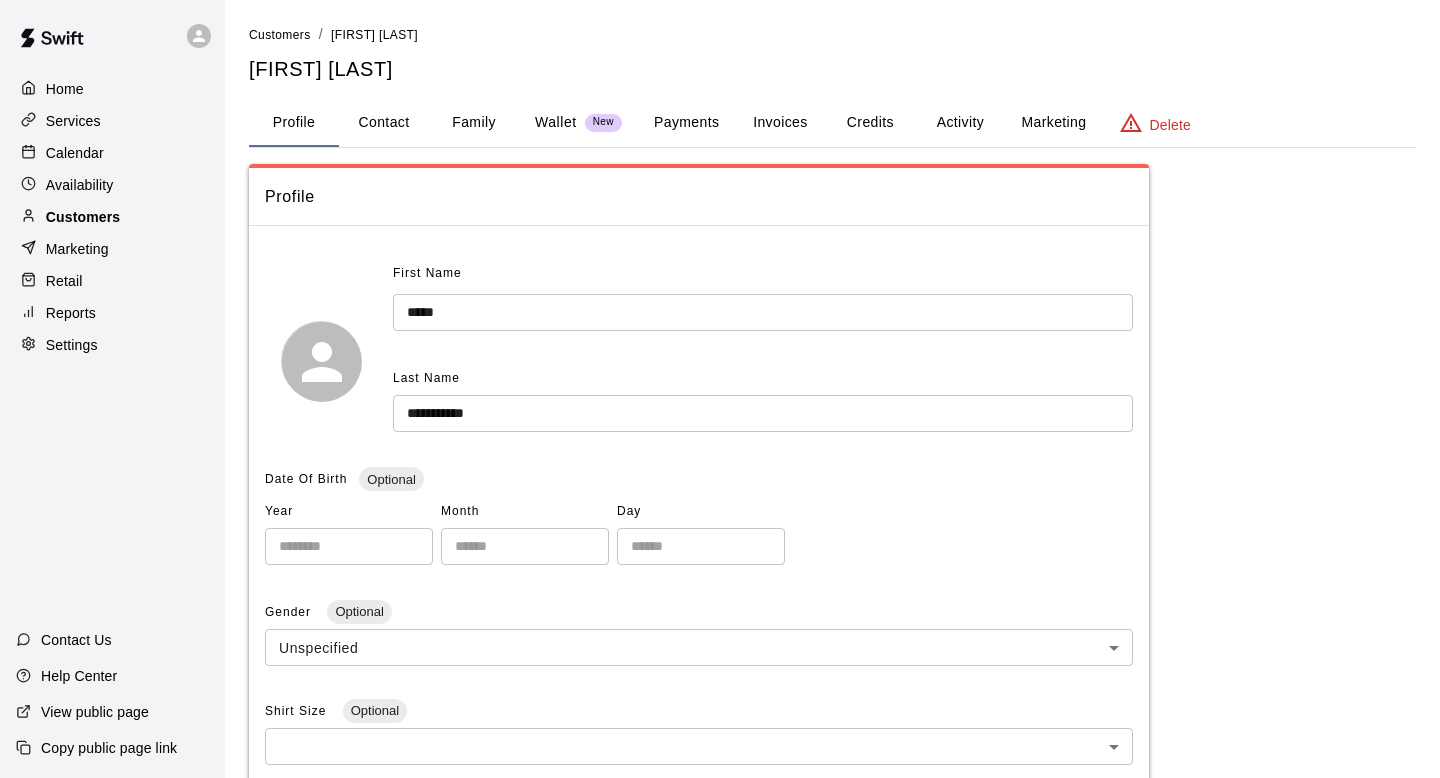 click on "Customers" at bounding box center (112, 217) 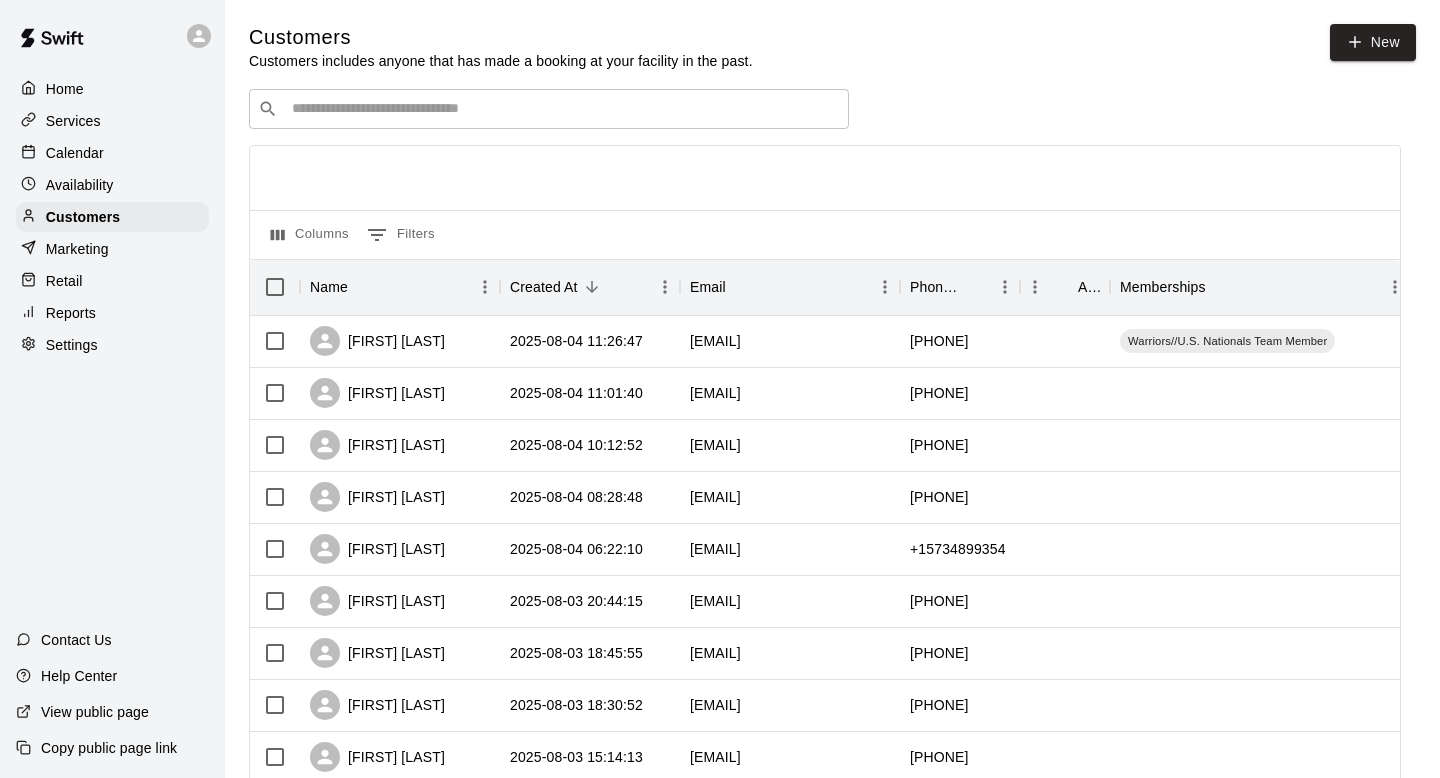 click on "​ ​" at bounding box center (549, 109) 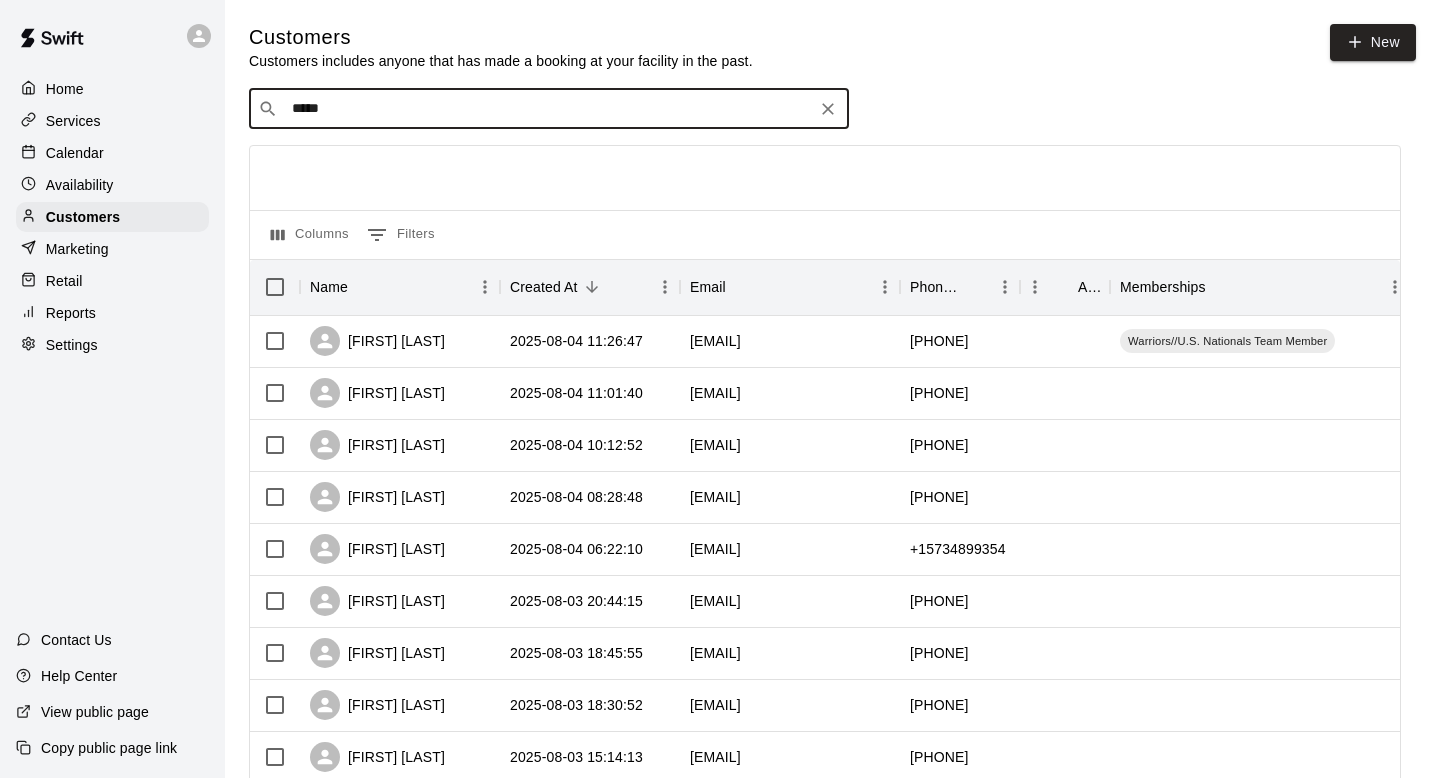 type on "******" 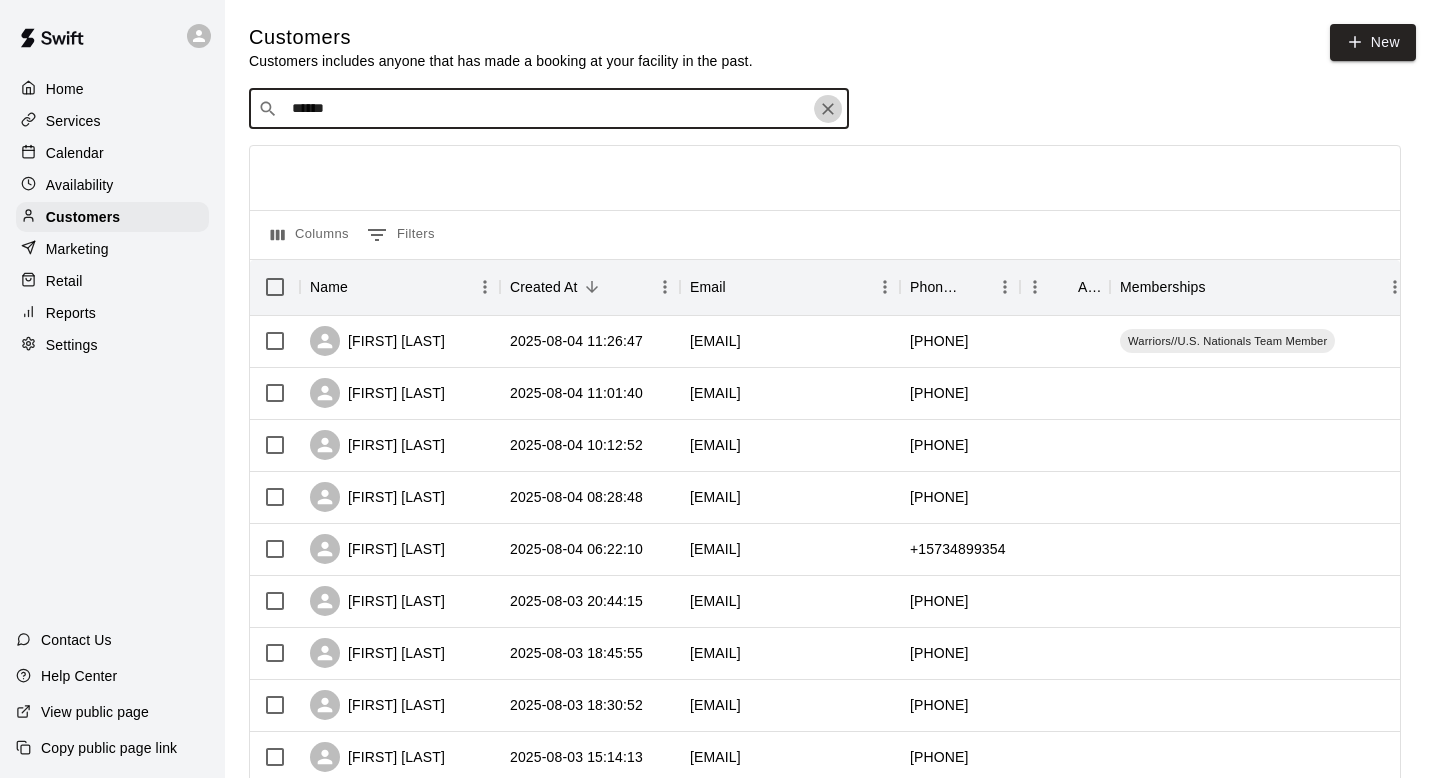 click 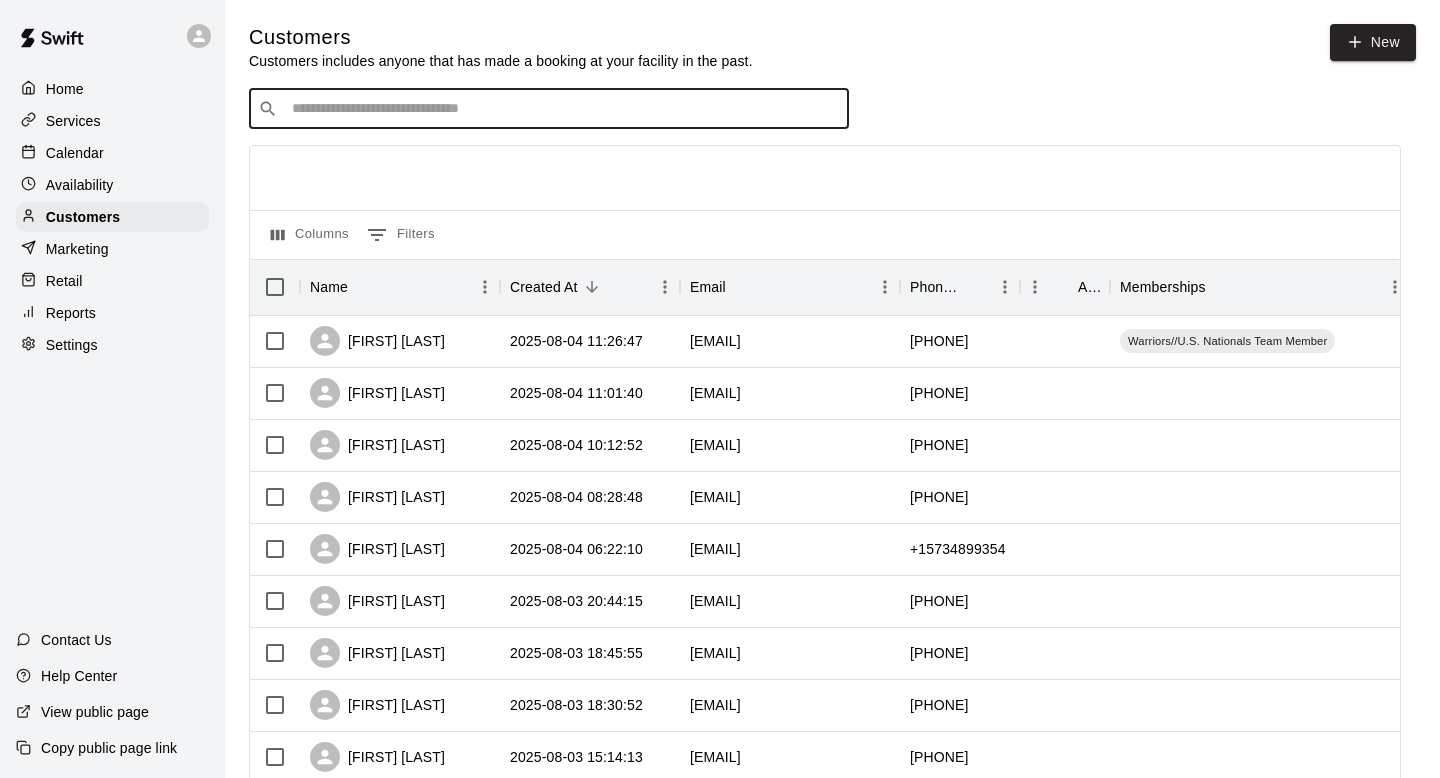 click at bounding box center (563, 109) 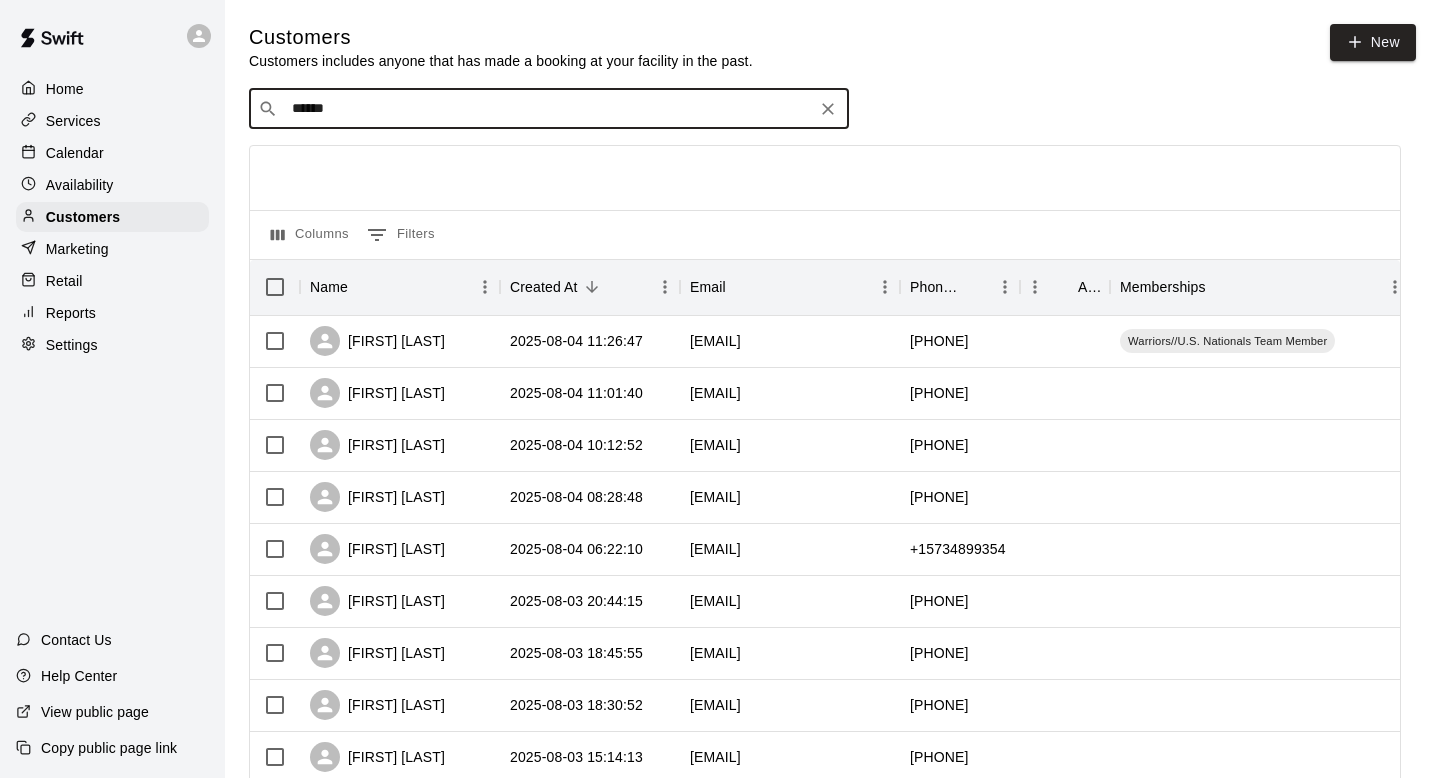 type on "*******" 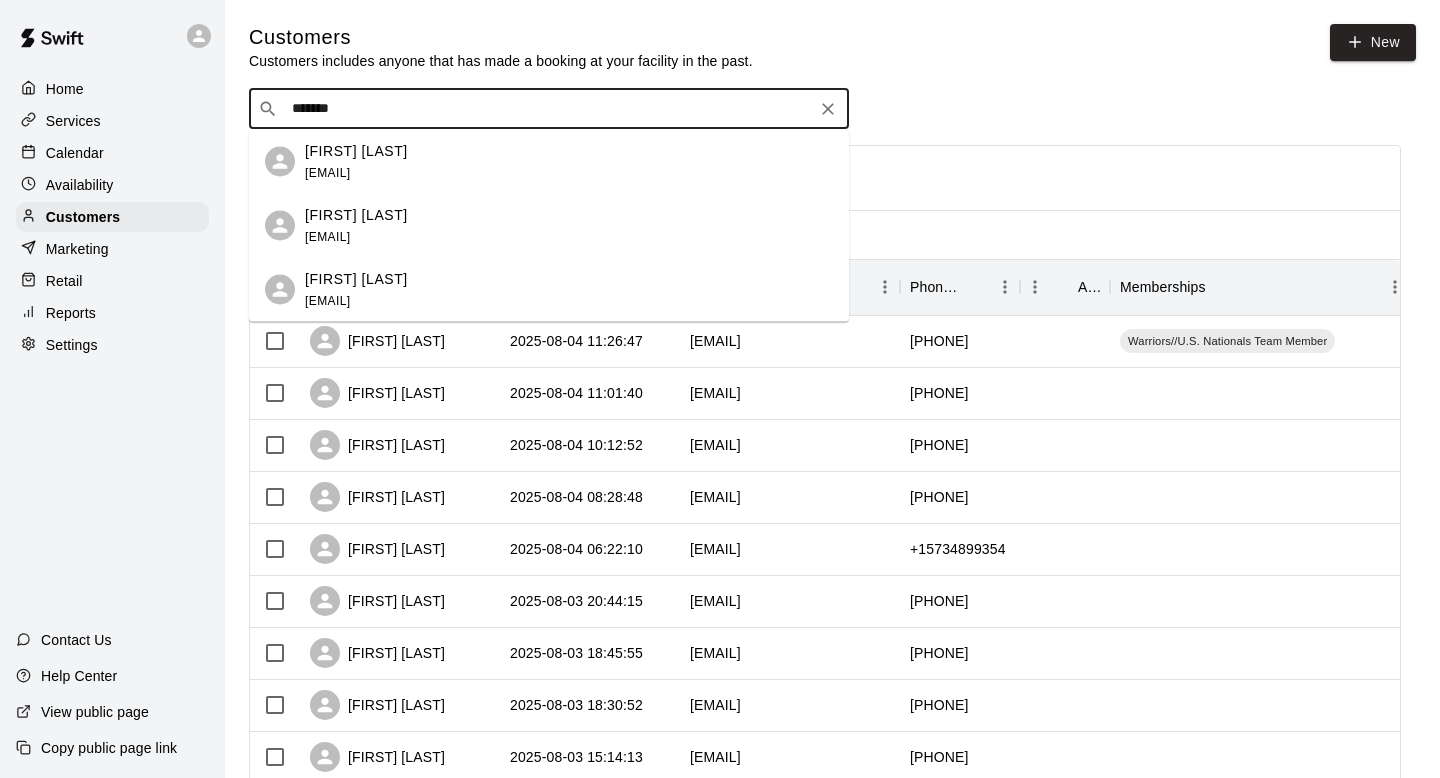 click on "[FIRST] [LAST] [EMAIL]" at bounding box center [569, 161] 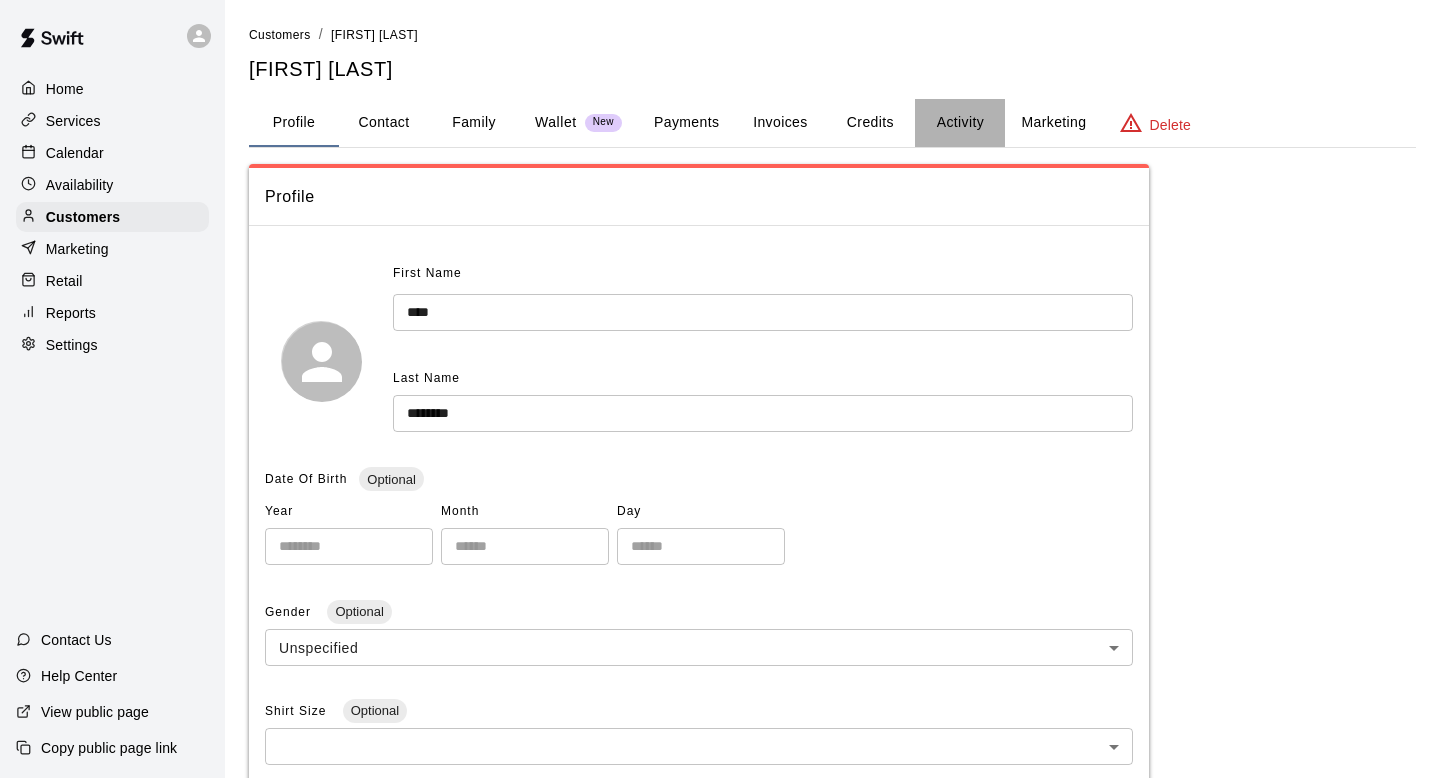 click on "Activity" at bounding box center (960, 123) 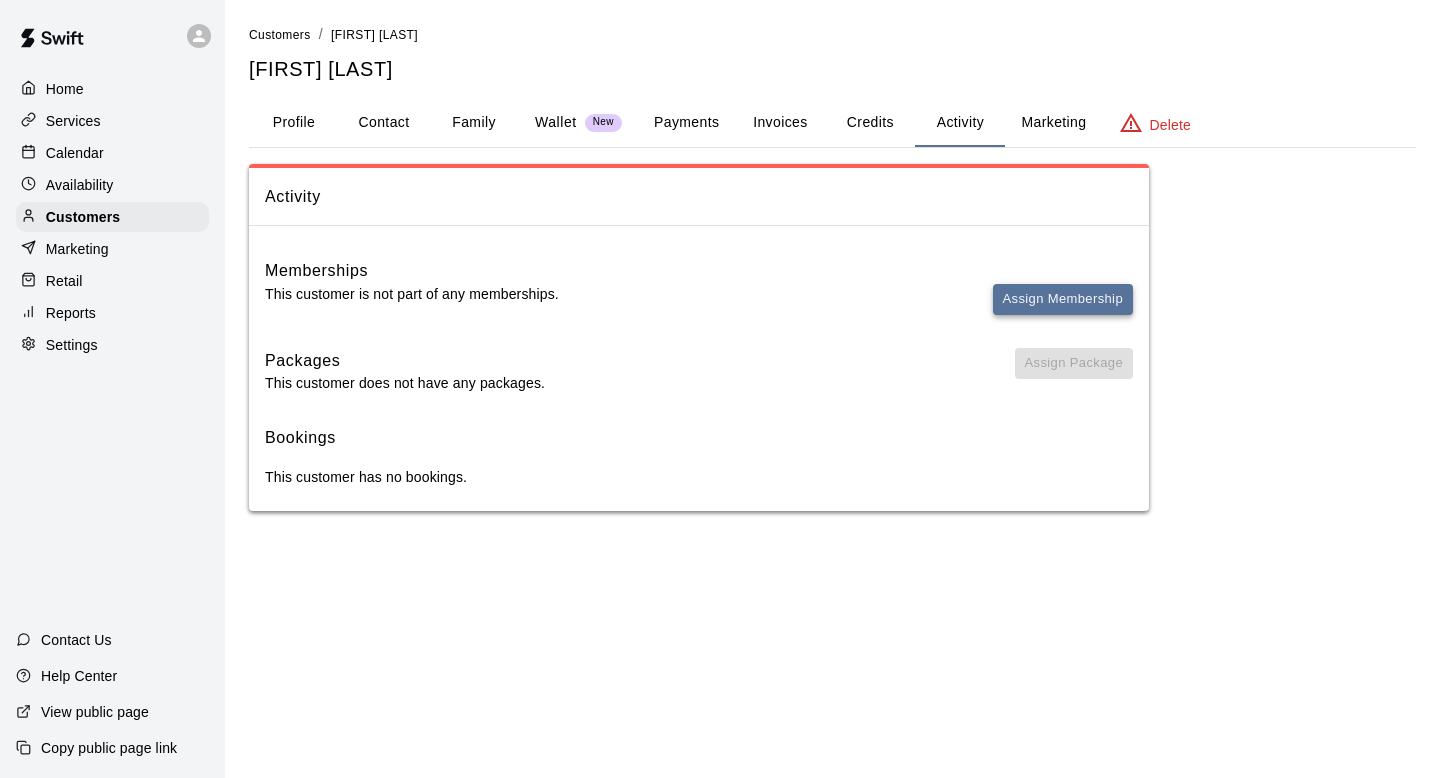 click on "Assign Membership" at bounding box center (1063, 299) 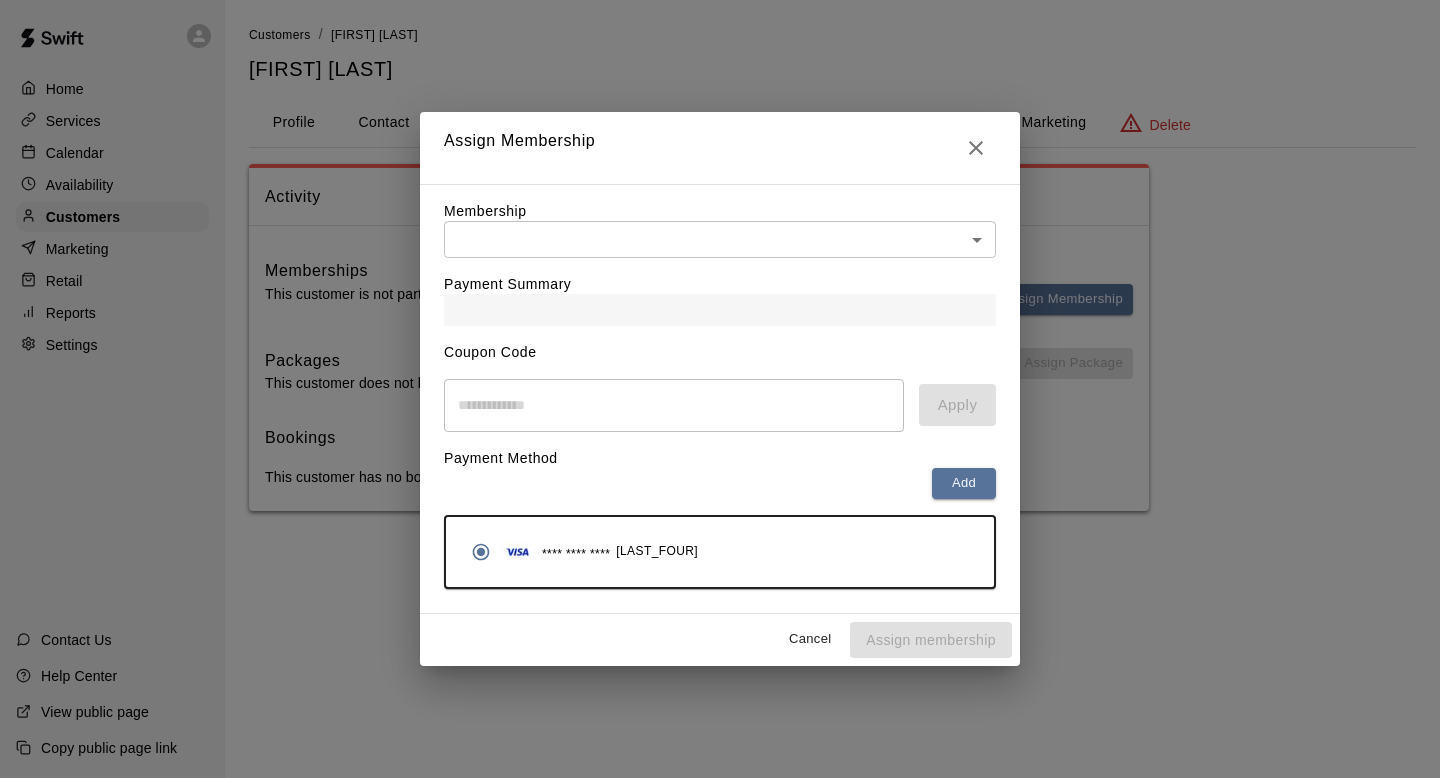 click on "Payment Summary" at bounding box center (720, 292) 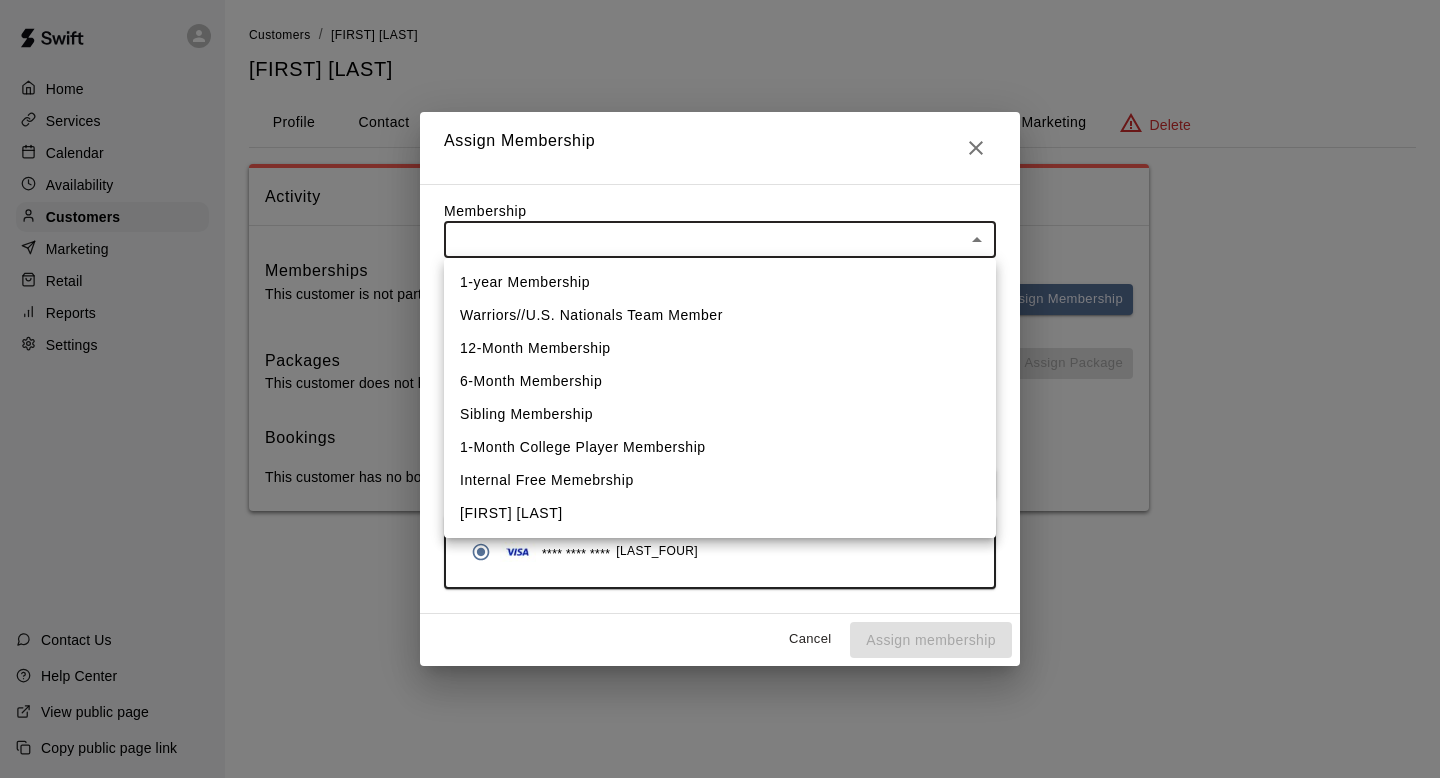 click on "Home Services Calendar Availability Customers Marketing Retail Reports Settings Contact Us Help Center View public page Copy public page link Customers / [FIRST] [LAST] [FIRST] [LAST] Profile Contact Family Wallet New Payments Invoices Credits Activity Marketing Delete Activity Memberships This customer is not part of any memberships. Assign Membership Packages This customer does not have any packages. Assign Package Bookings This customer has no bookings. Swift - Edit Customer Close cross-small Assign Membership Membership ​ ​ Payment Summary Coupon Code ​ Apply Payment Method   Add **** **** **** [LAST_FOUR] Cancel Assign membership 1-year Membership Warriors//U.S. Nationals Team Member 12-Month Membership 6-Month Membership Sibling Membership 1-Month College Player Membership Internal Free Memebrship [FIRST] [LAST]" at bounding box center (720, 275) 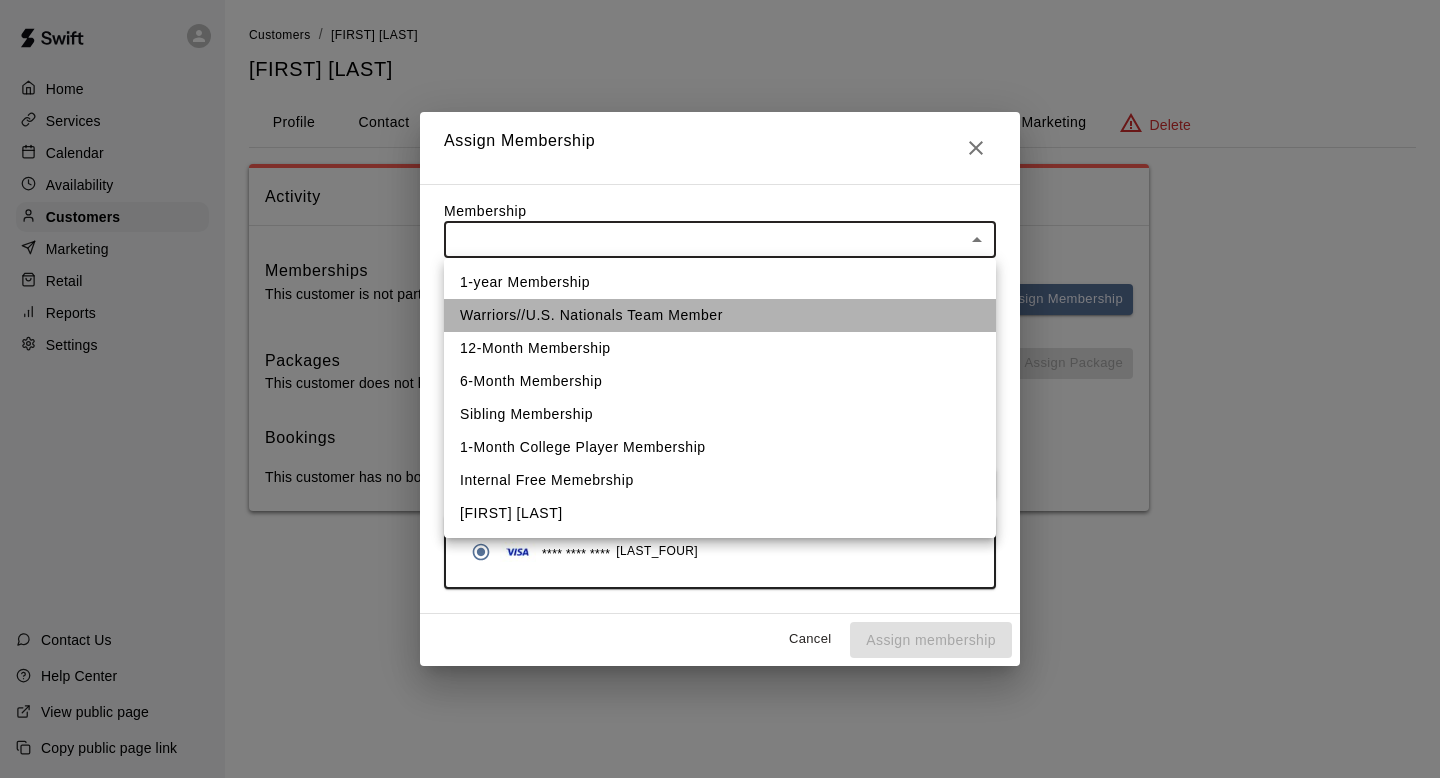 click on "Warriors//U.S. Nationals Team Member" at bounding box center (720, 315) 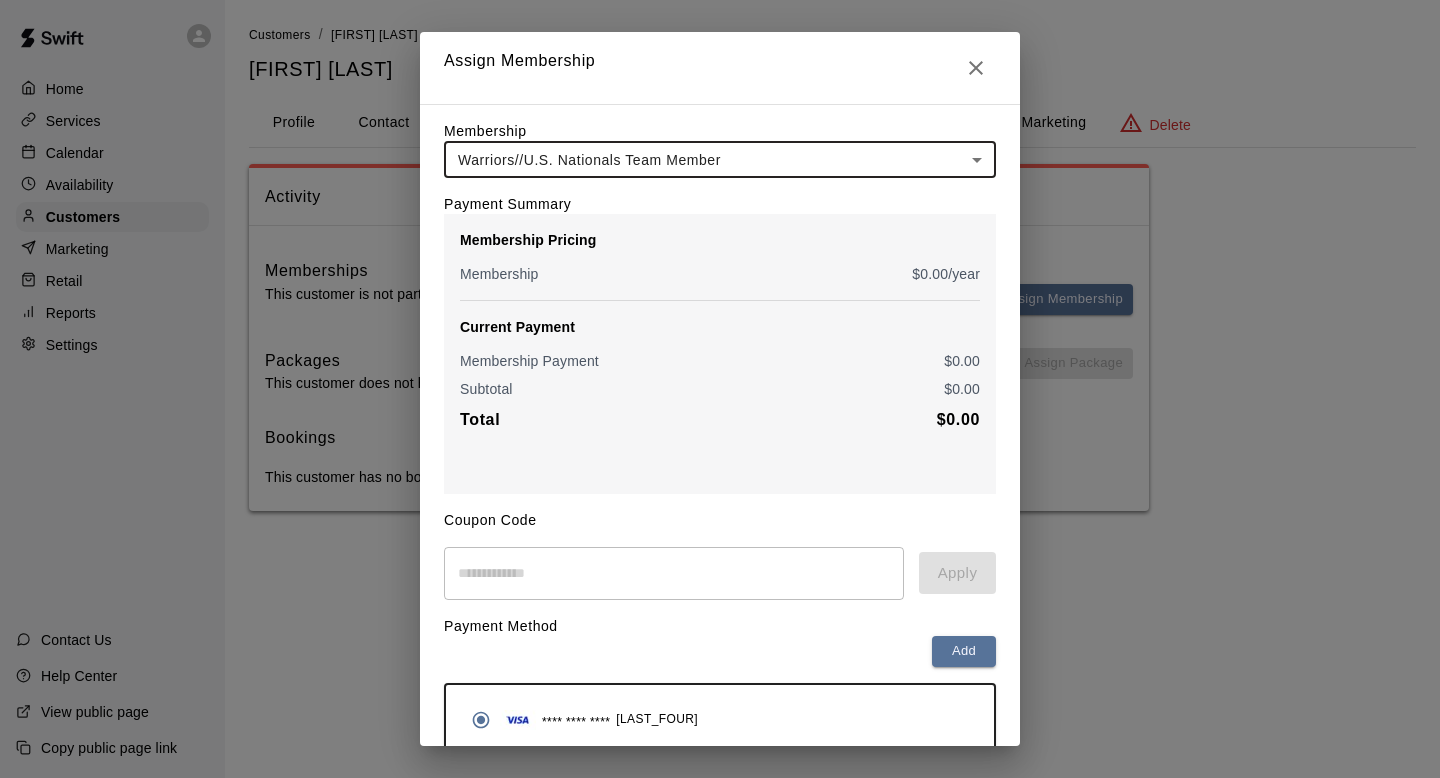 scroll, scrollTop: 90, scrollLeft: 0, axis: vertical 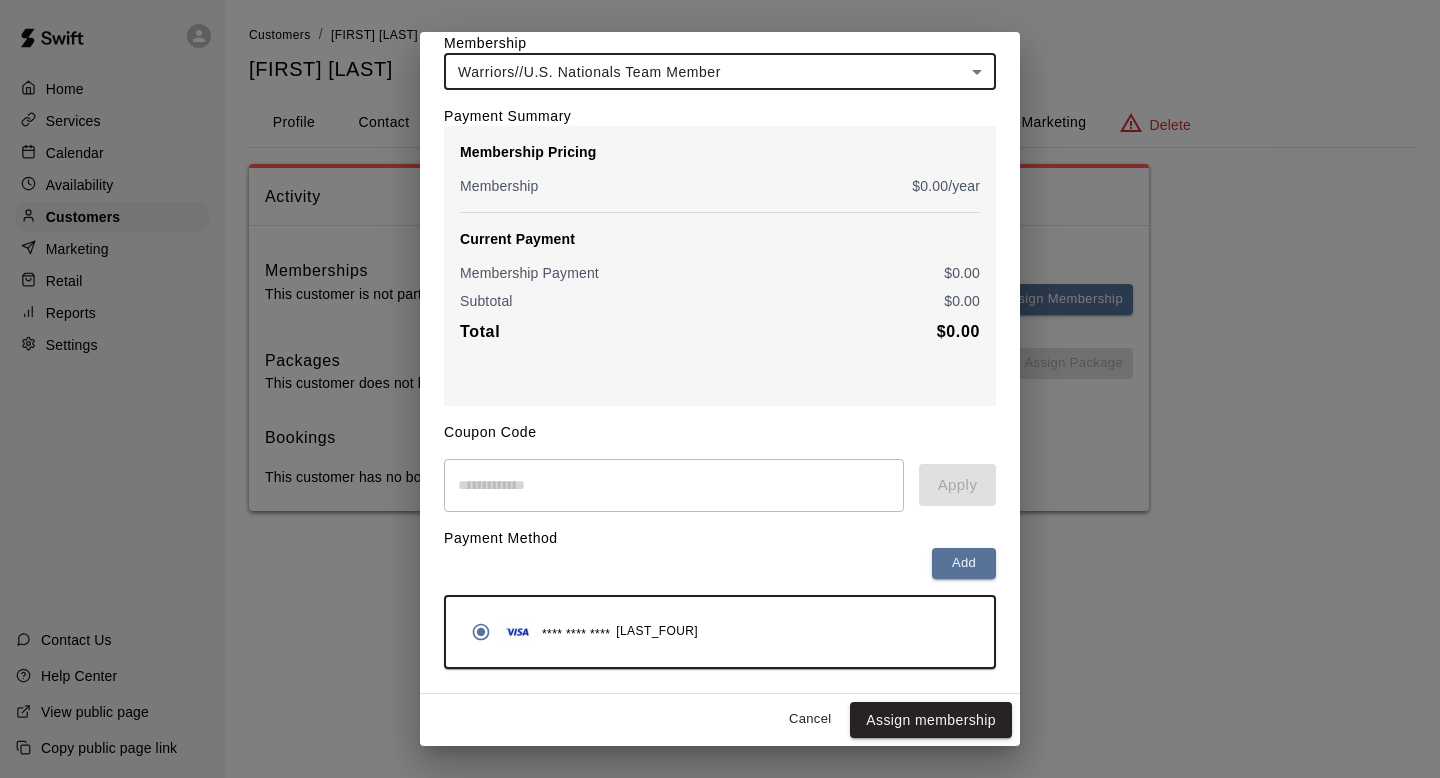 click on "Assign membership" at bounding box center [931, 720] 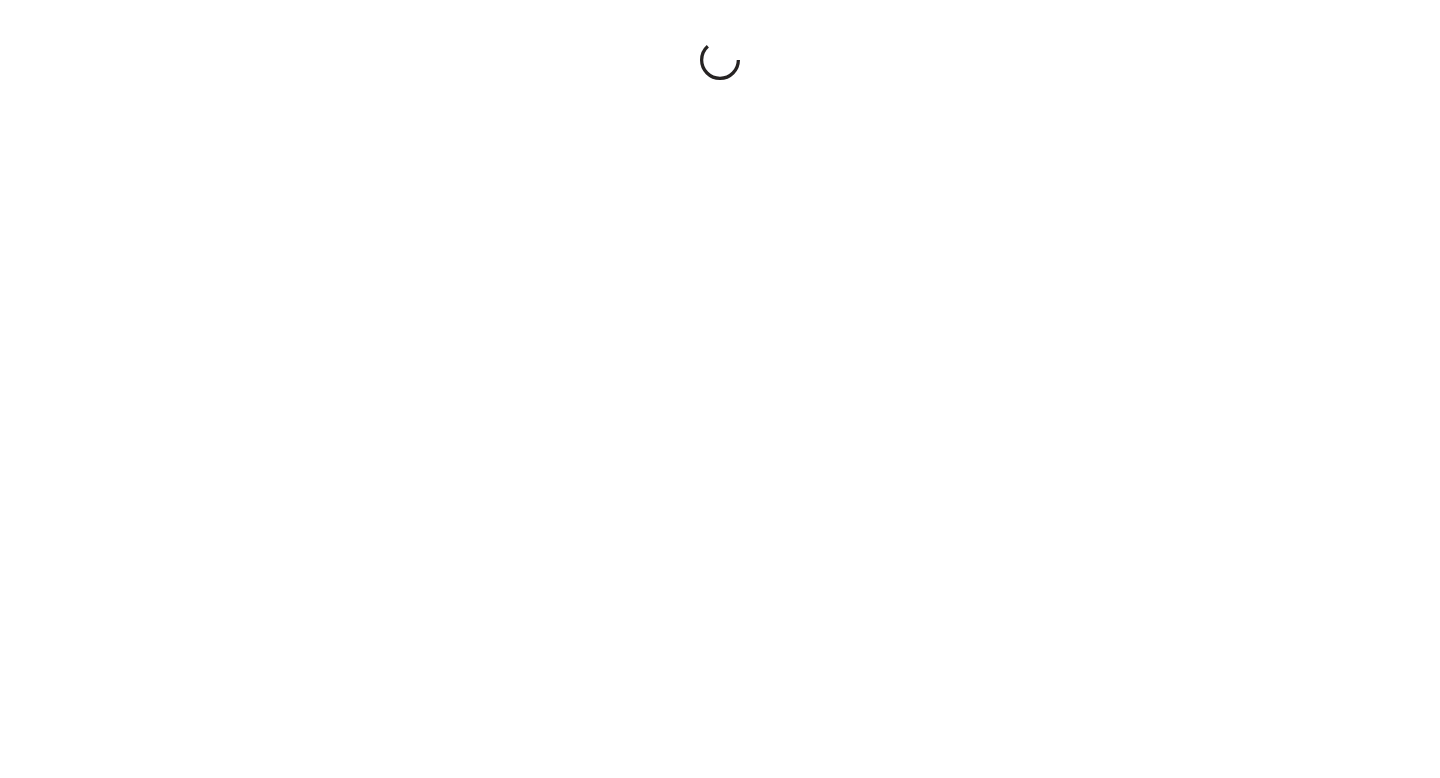 scroll, scrollTop: 0, scrollLeft: 0, axis: both 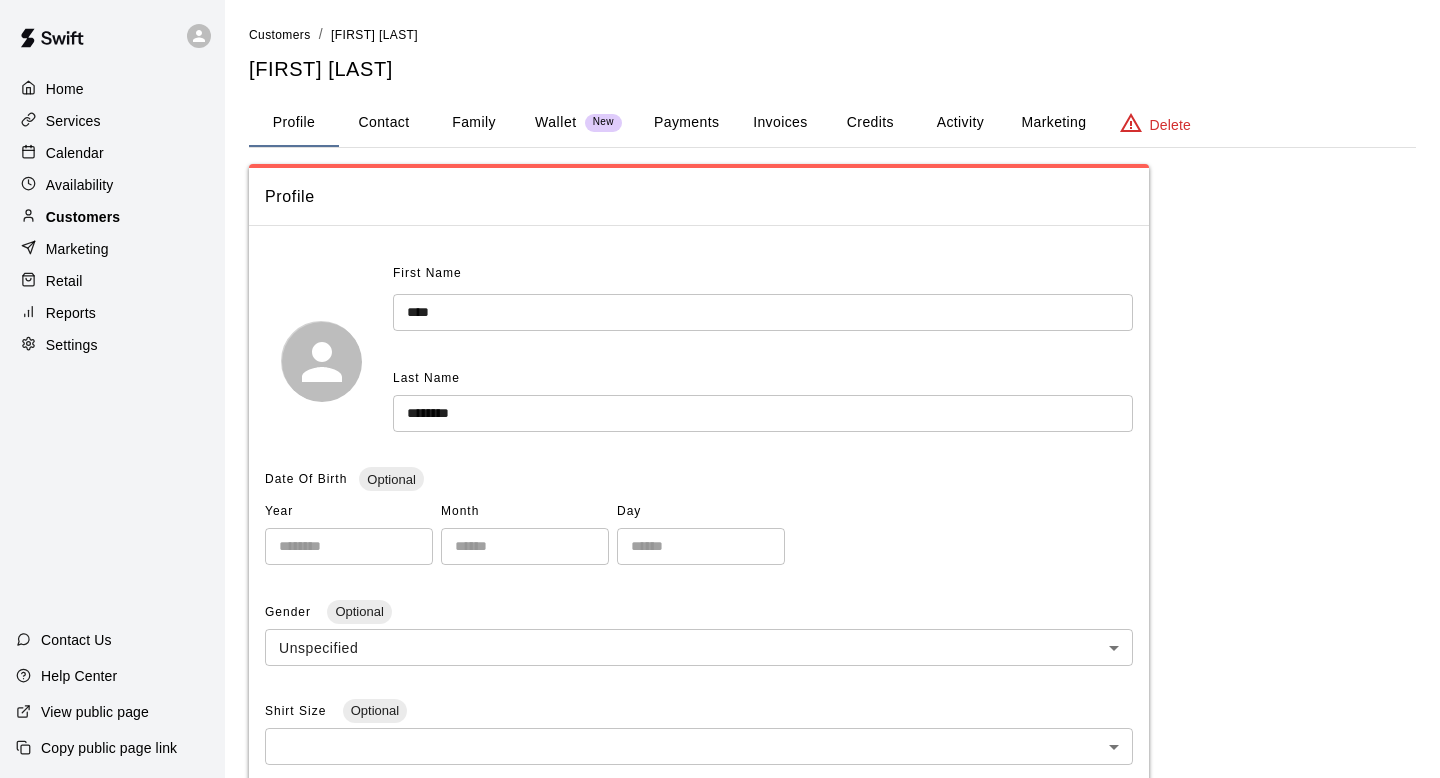 click on "Customers" at bounding box center (112, 217) 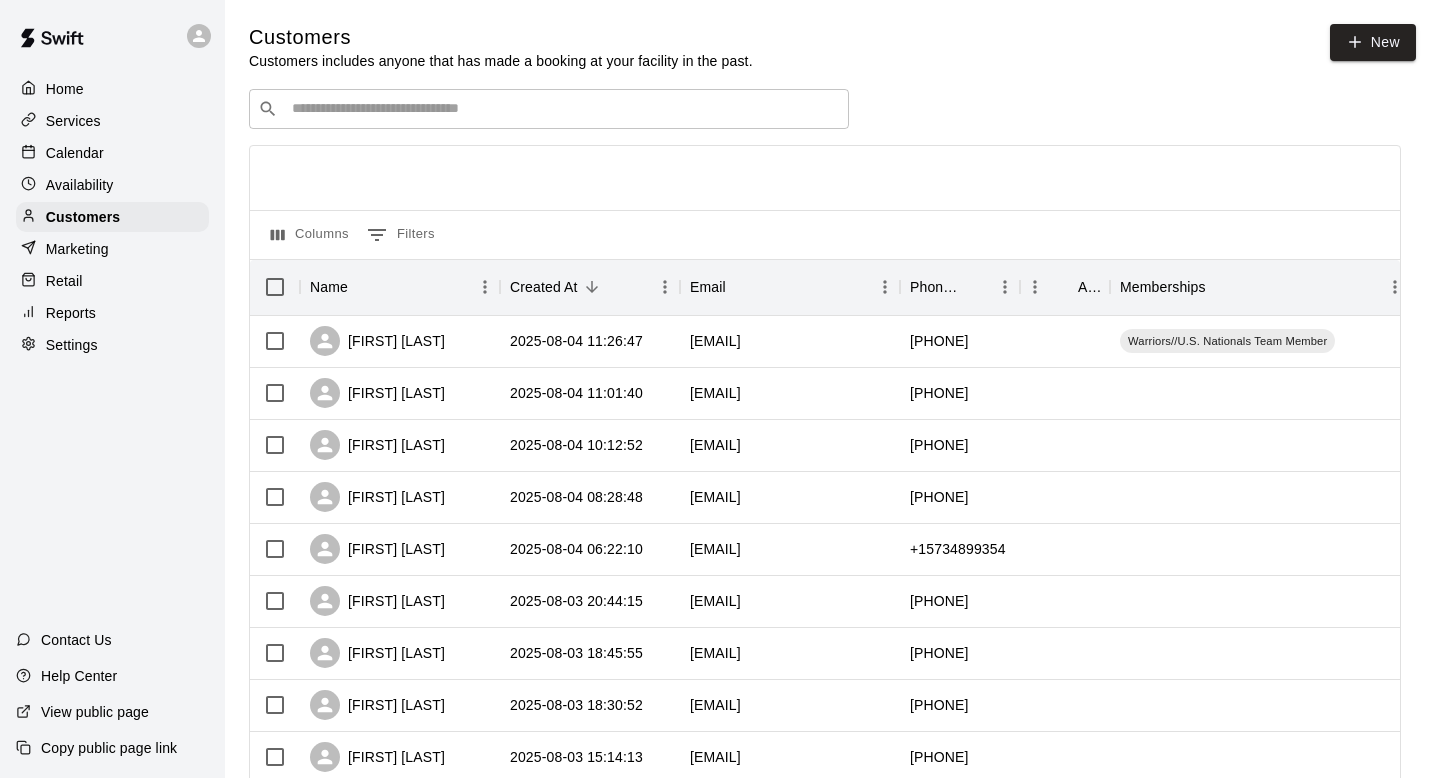 click on "Customers Customers includes anyone that has made a booking at your facility in the past.   New ​ ​ Columns 0 Filters Name Created At Email Phone Number Age Memberships Robert Zara 2025-08-04 11:26:47 bzara7@example.com +15554896363 Warriors//U.S. Nationals Team Member Amber Hatcher 2025-08-04 11:01:40 amber.hatcher2@example.com +15558239995 Amanda Dablemont 2025-08-04 10:12:52 adablemo@example.com +15556737712 Jake Dablemont 2025-08-04 08:28:48 jdablemont@example.com +15552684977 Pete Kardakos 2025-08-04 06:22:10 kdakos@example.com +15554899354 Dawn Holliday 2025-08-03 20:44:15 dawn.holliday@example.com +15553034624 BRAD GLADBACH 2025-08-03 18:45:55 brad.gladbach@example.com +15552005190 David Rowe 2025-08-03 18:30:52 david@example.com +15552688374 Joshua Schnell 2025-08-03 15:14:13 jdschnell711@example.com +15558642695 Natalie Bayer 2025-08-03 11:37:26 natjb1232@example.com +15558251418 Gina  Shaw 2025-08-02 17:53:33 gmlshaw@example.com +15558644715 Mark Menefee 2025-08-02 16:19:27 menefee.mark@example.com 16 15" at bounding box center [832, 847] 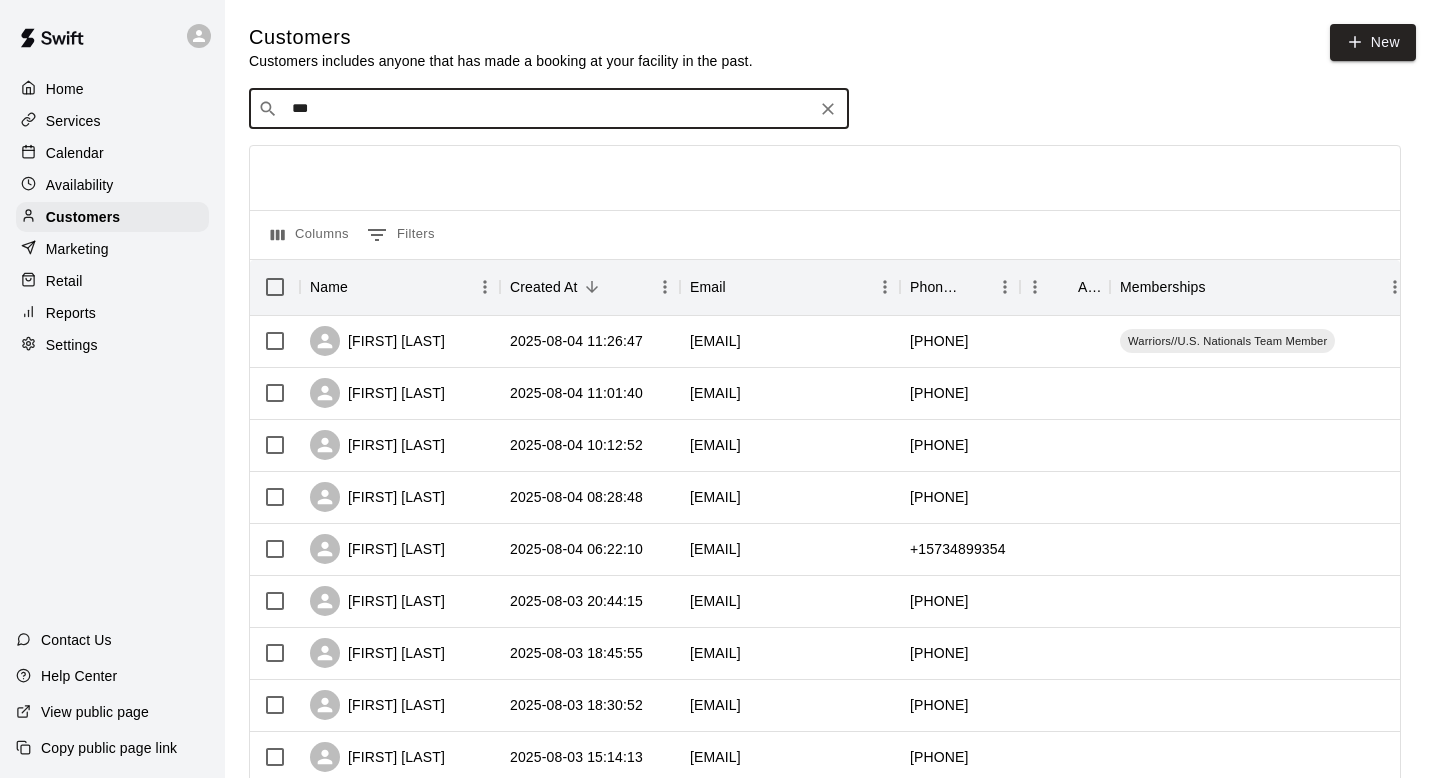 type on "****" 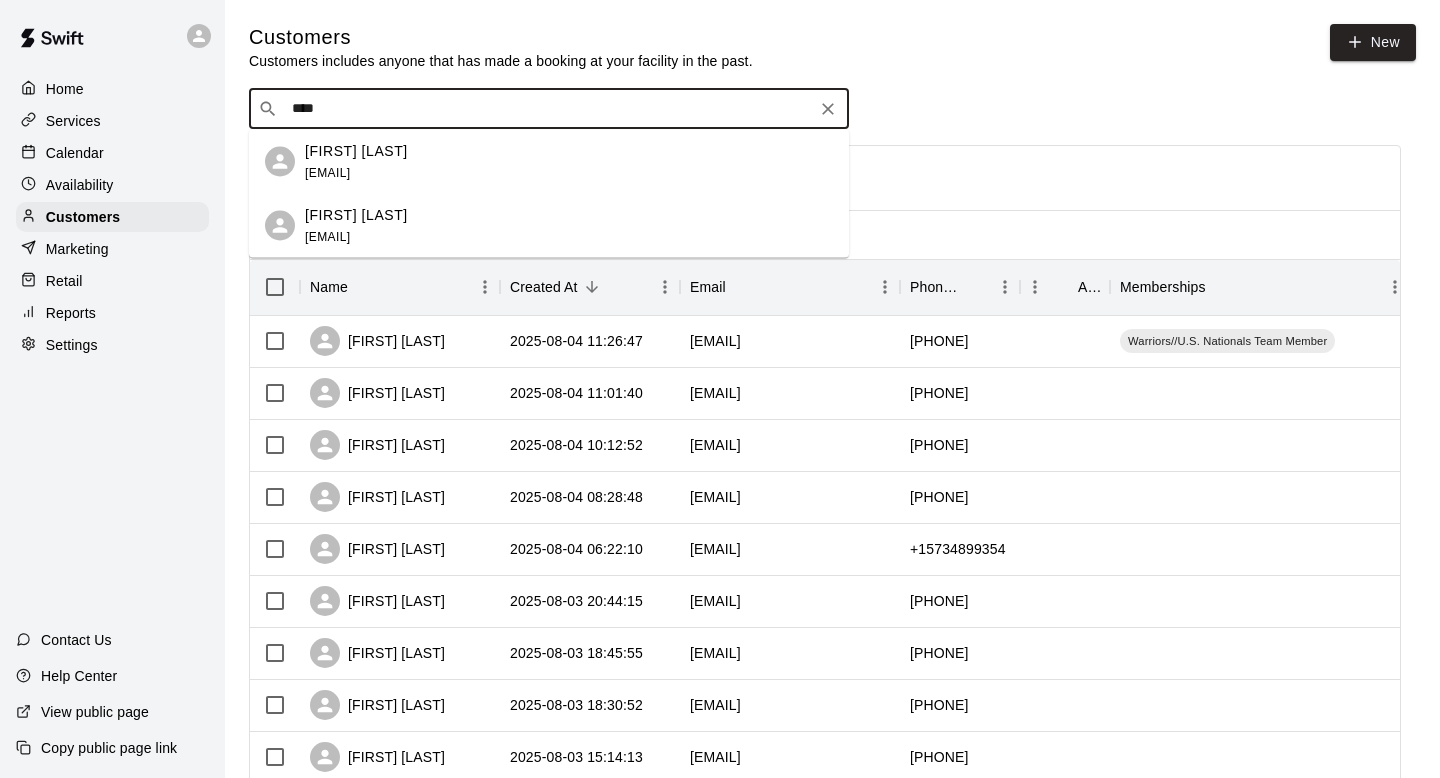 click on "[EMAIL]" at bounding box center [569, 225] 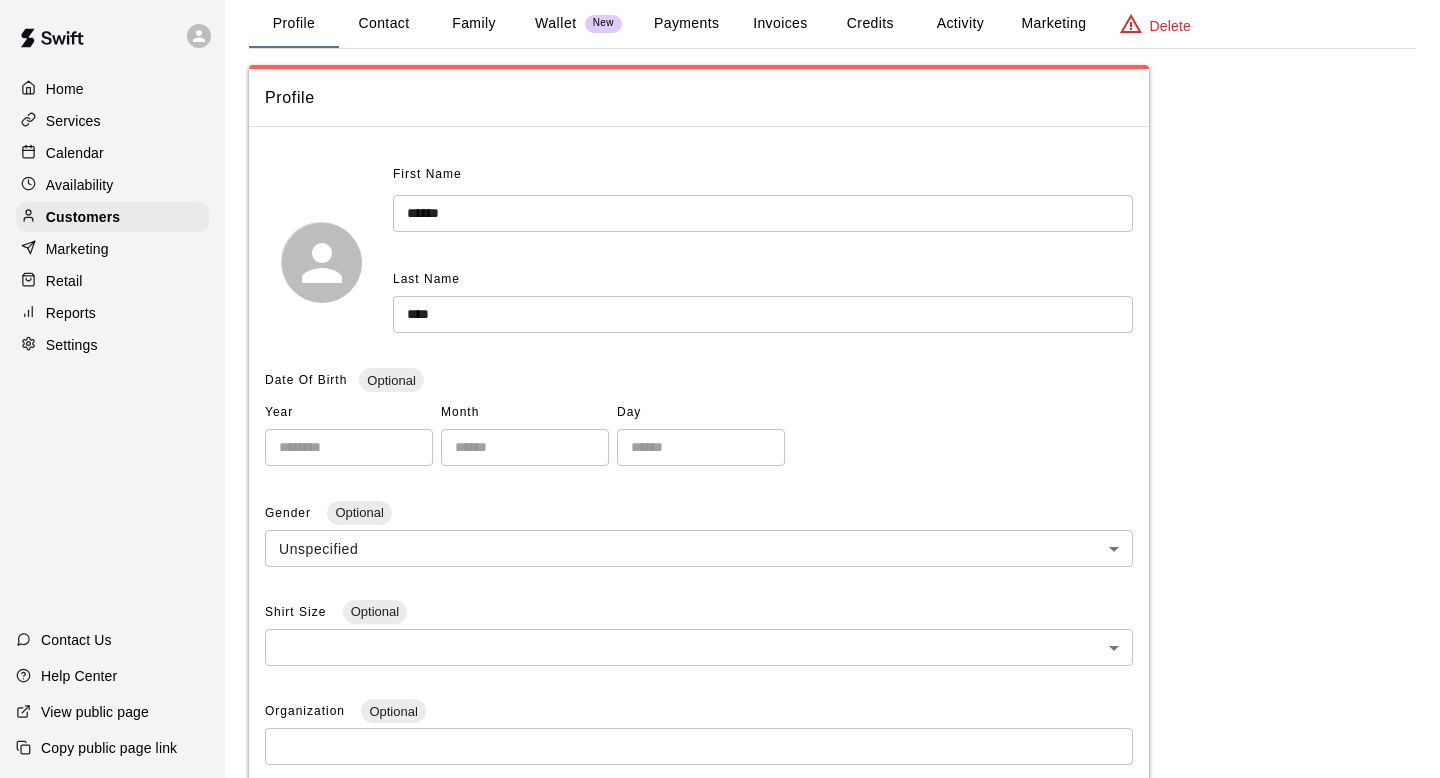 scroll, scrollTop: 0, scrollLeft: 0, axis: both 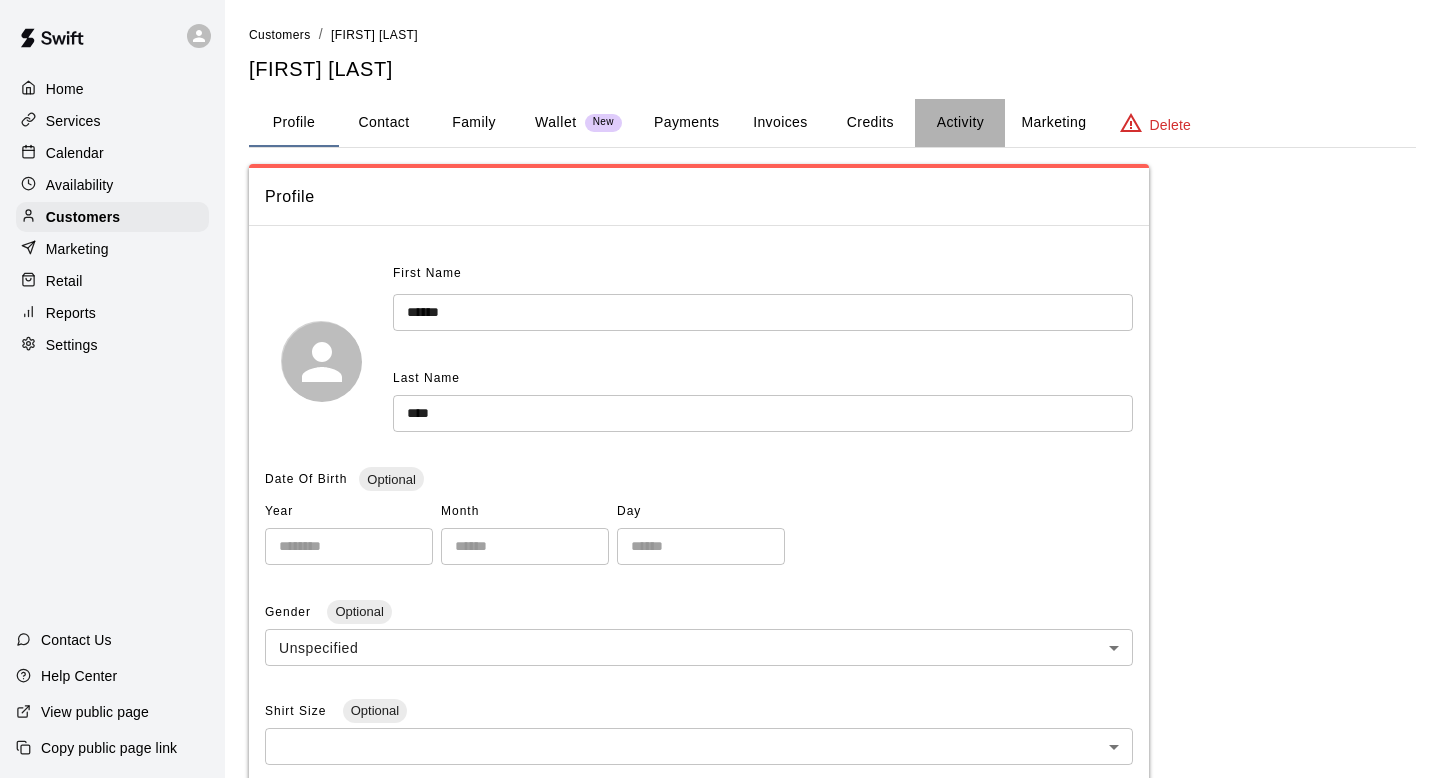 click on "Activity" at bounding box center [960, 123] 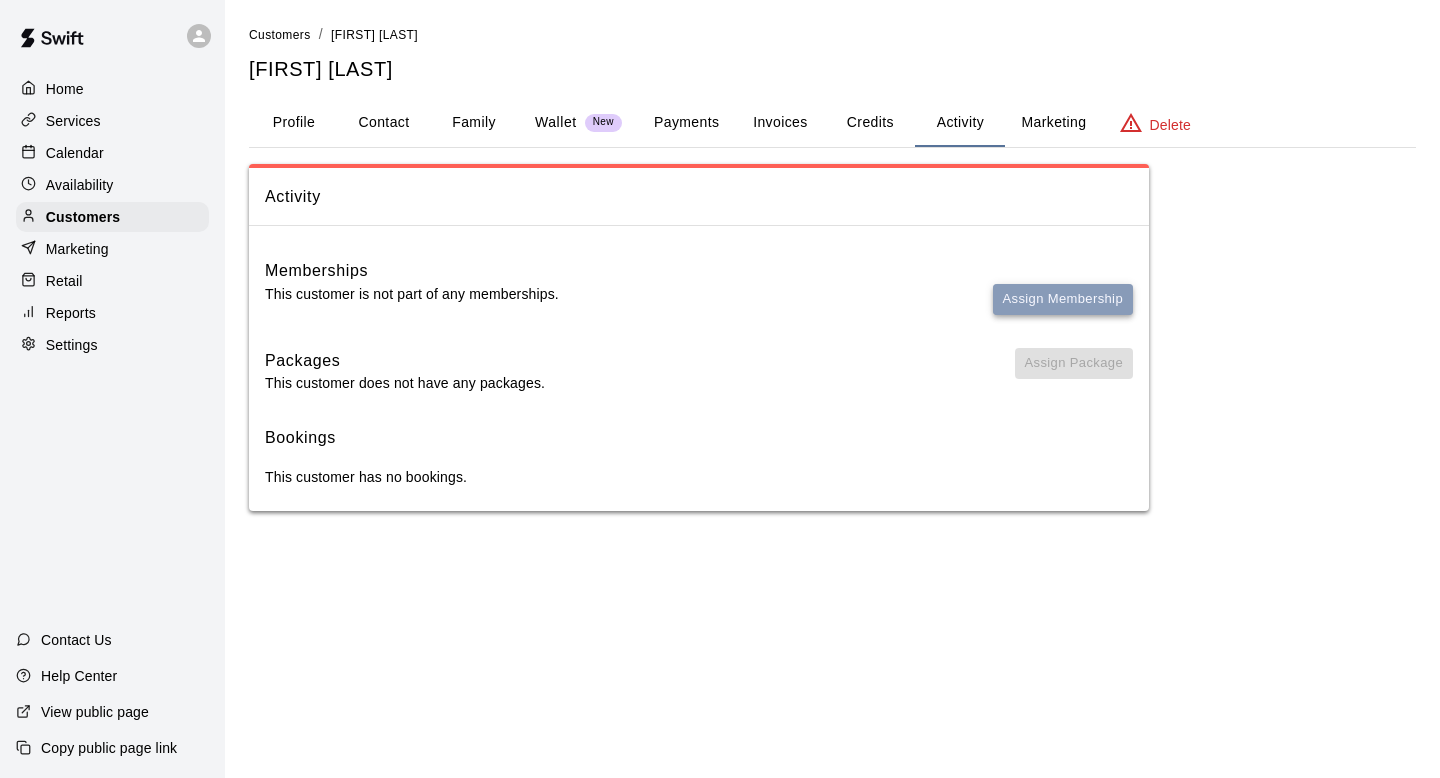 click on "Assign Membership" at bounding box center (1063, 299) 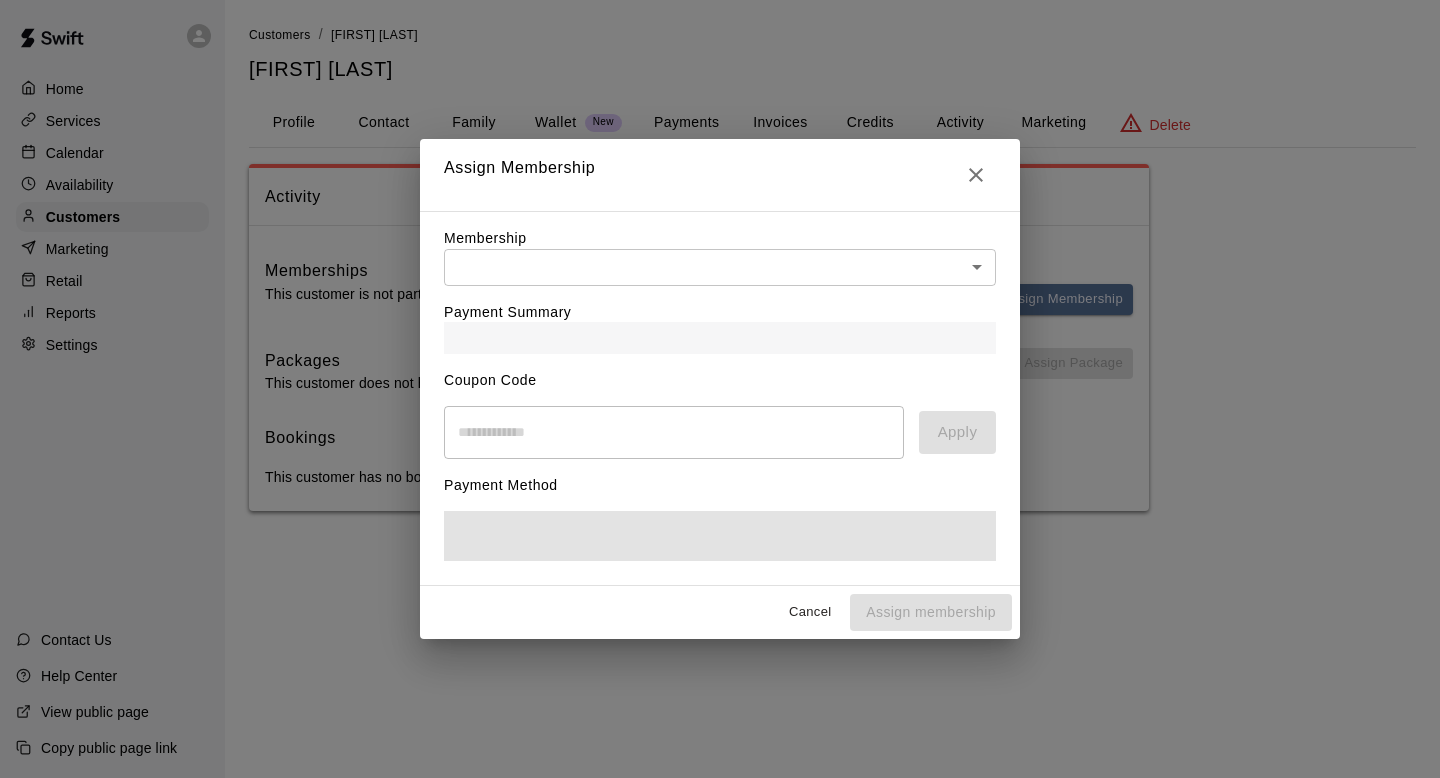 click on "Home Services Calendar Availability Customers Marketing Retail Reports Settings Contact Us Help Center View public page Copy public page link Customers / Hailey Wolf Hailey Wolf Profile Contact Family Wallet New Payments Invoices Credits Activity Marketing Delete Activity Memberships This customer is not part of any memberships. Assign Membership Packages This customer does not have any packages. Assign Package Bookings This customer has no bookings. Swift - Edit Customer Close cross-small Assign Membership Membership ​ ​ Payment Summary Coupon Code ​ Apply Payment Method Cancel Assign membership" at bounding box center [720, 275] 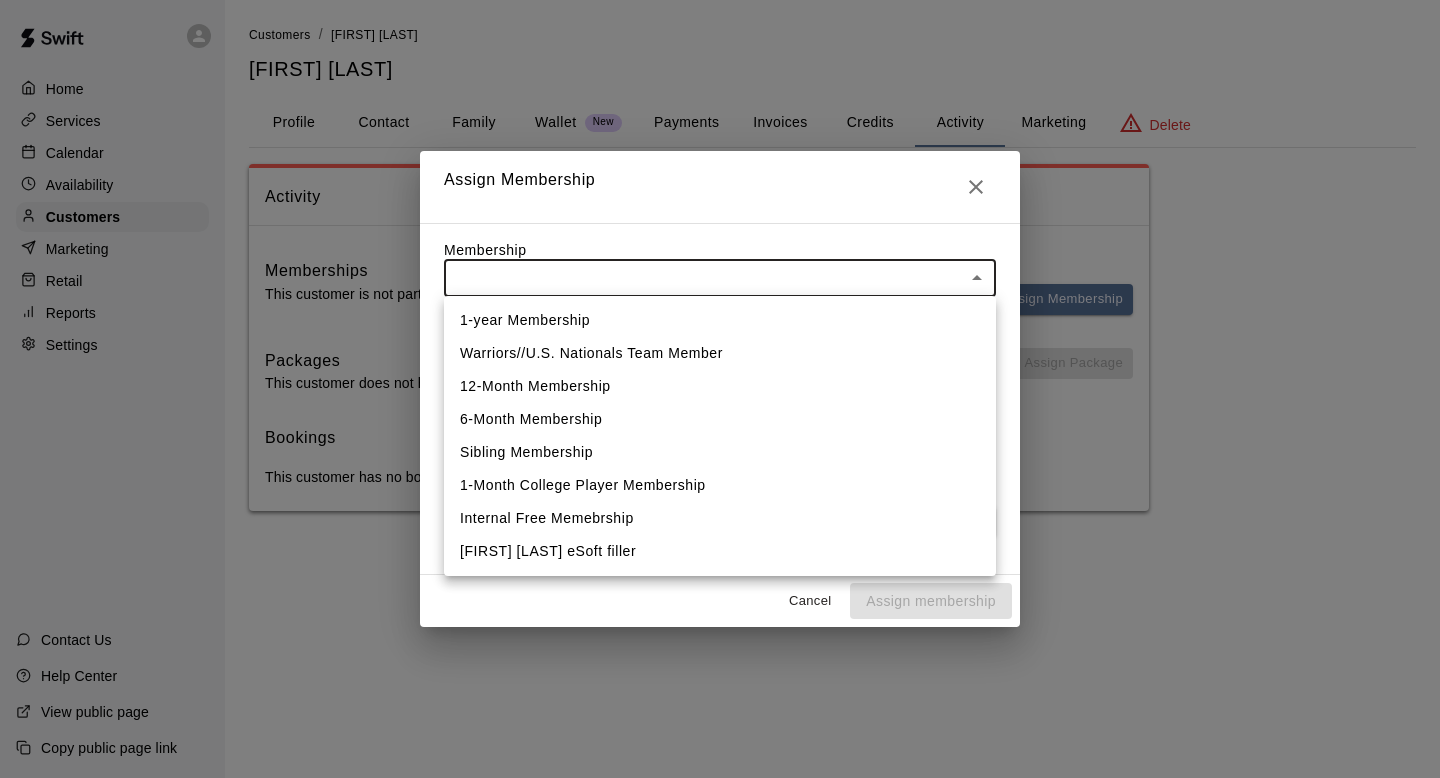 click on "Warriors//U.S. Nationals Team Member" at bounding box center [720, 353] 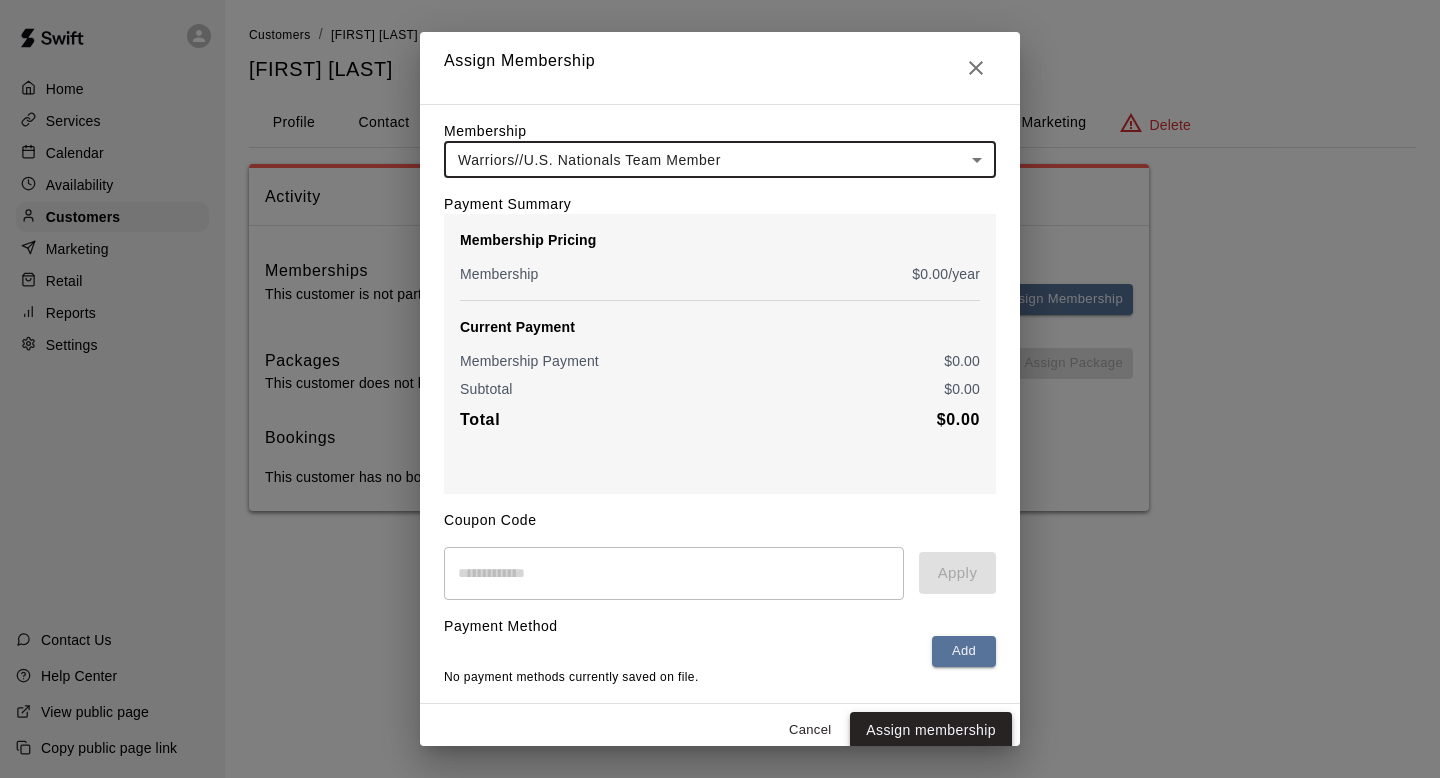click on "Assign membership" at bounding box center (931, 730) 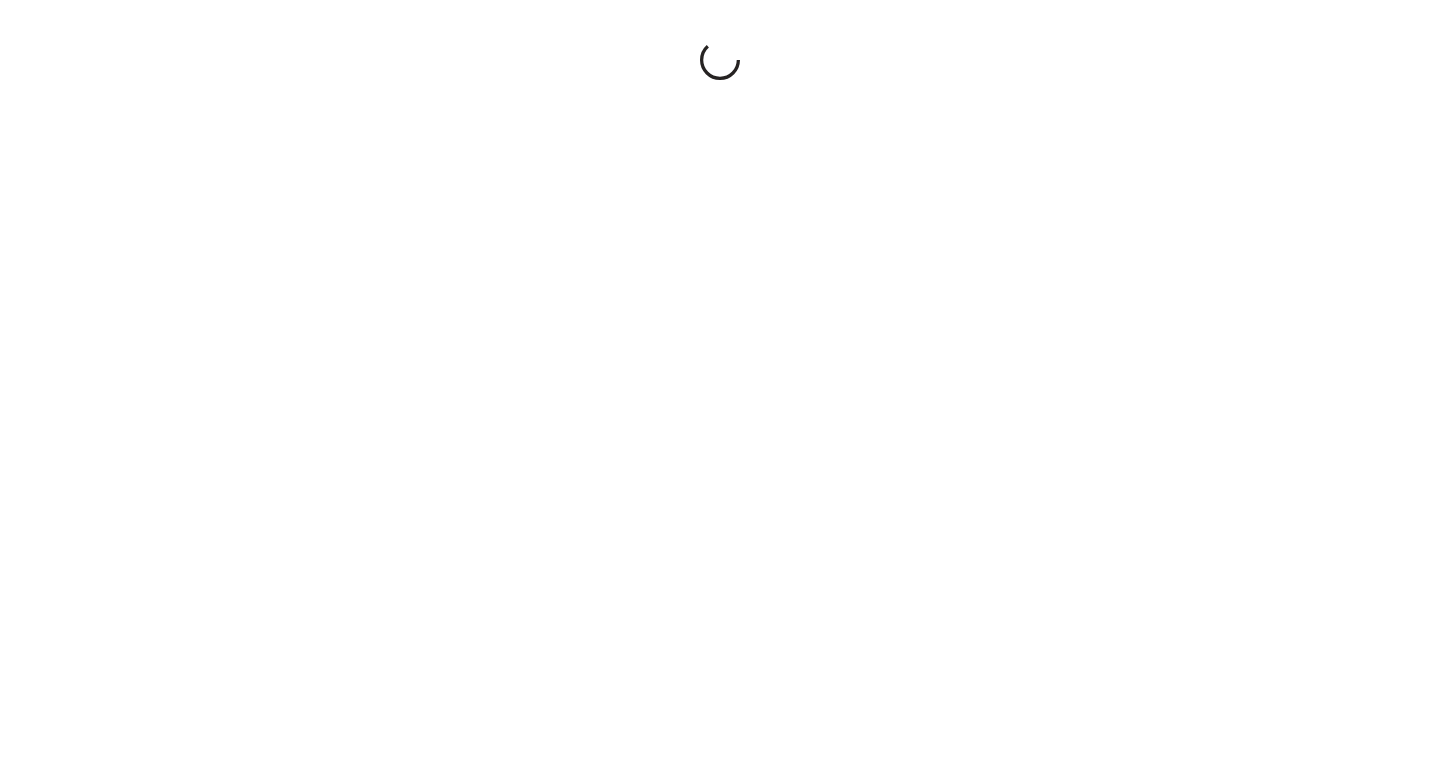 scroll, scrollTop: 0, scrollLeft: 0, axis: both 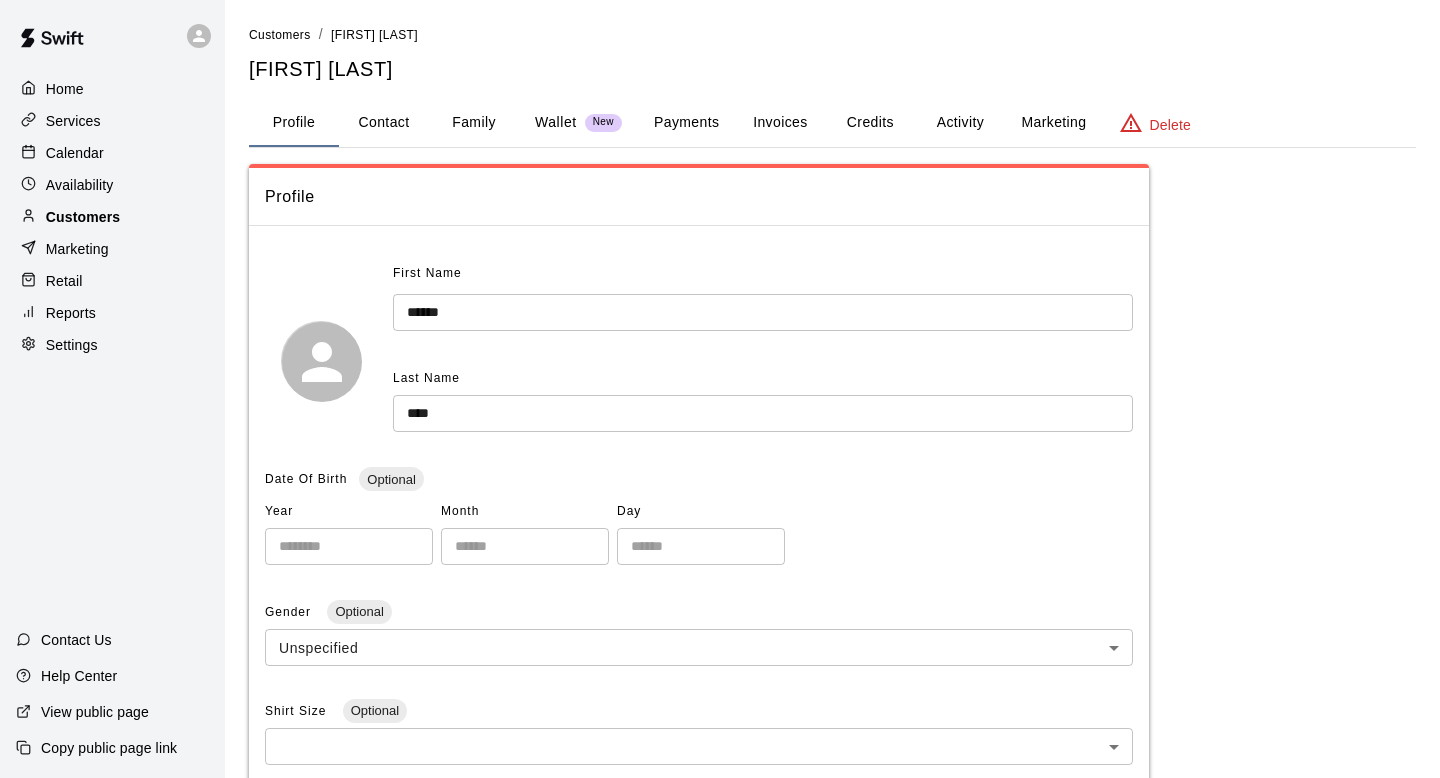 click on "Customers" at bounding box center [112, 217] 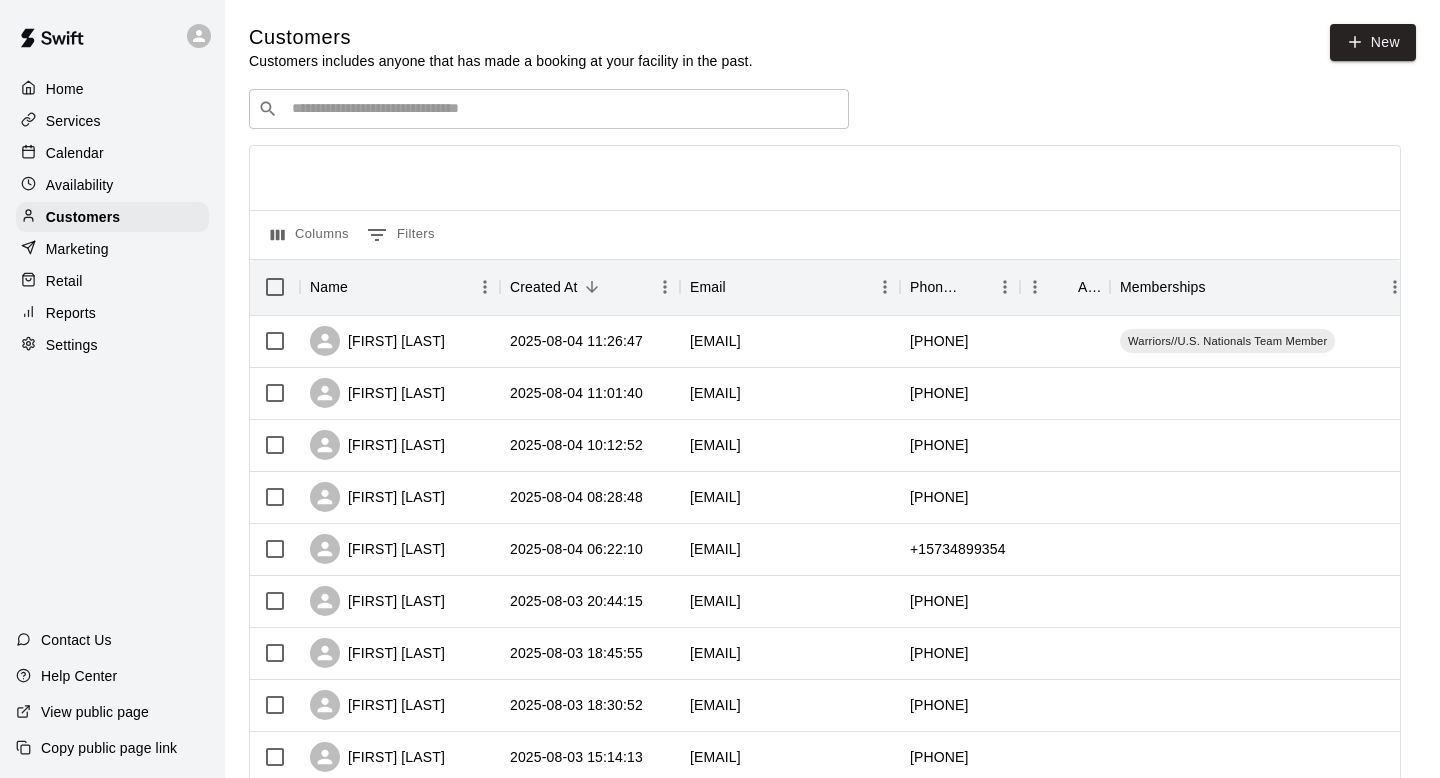 click at bounding box center [563, 109] 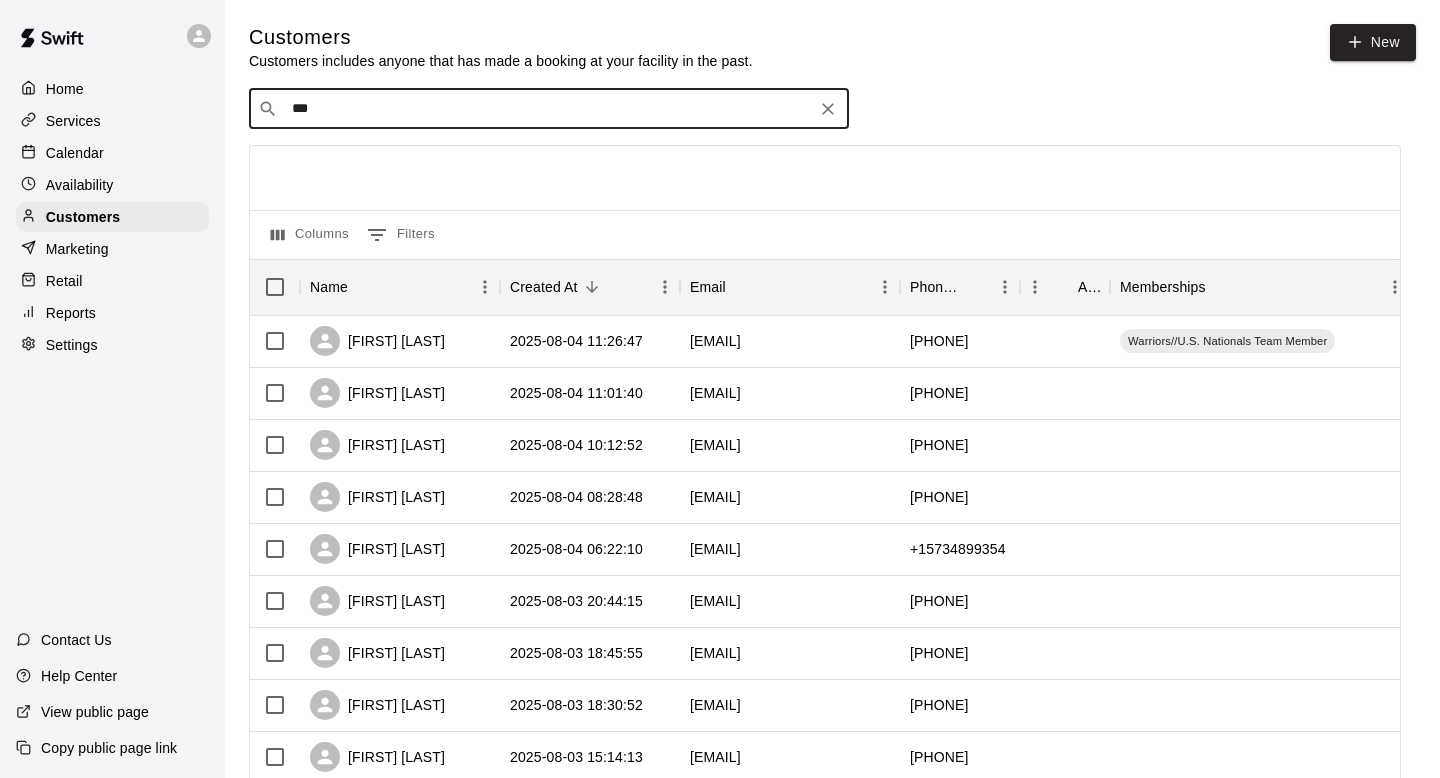 type on "****" 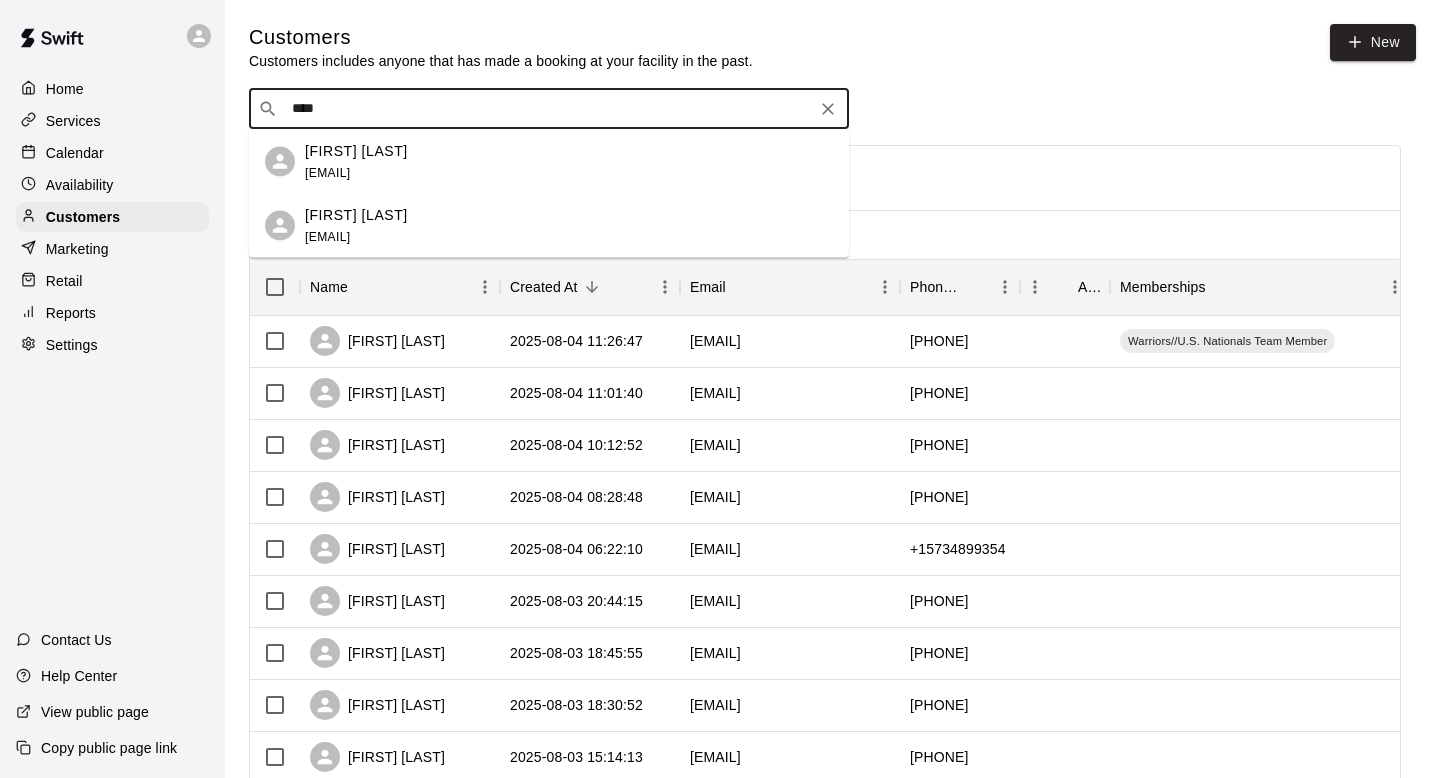 click on "[FIRST] [LAST] [EMAIL]" at bounding box center (549, 226) 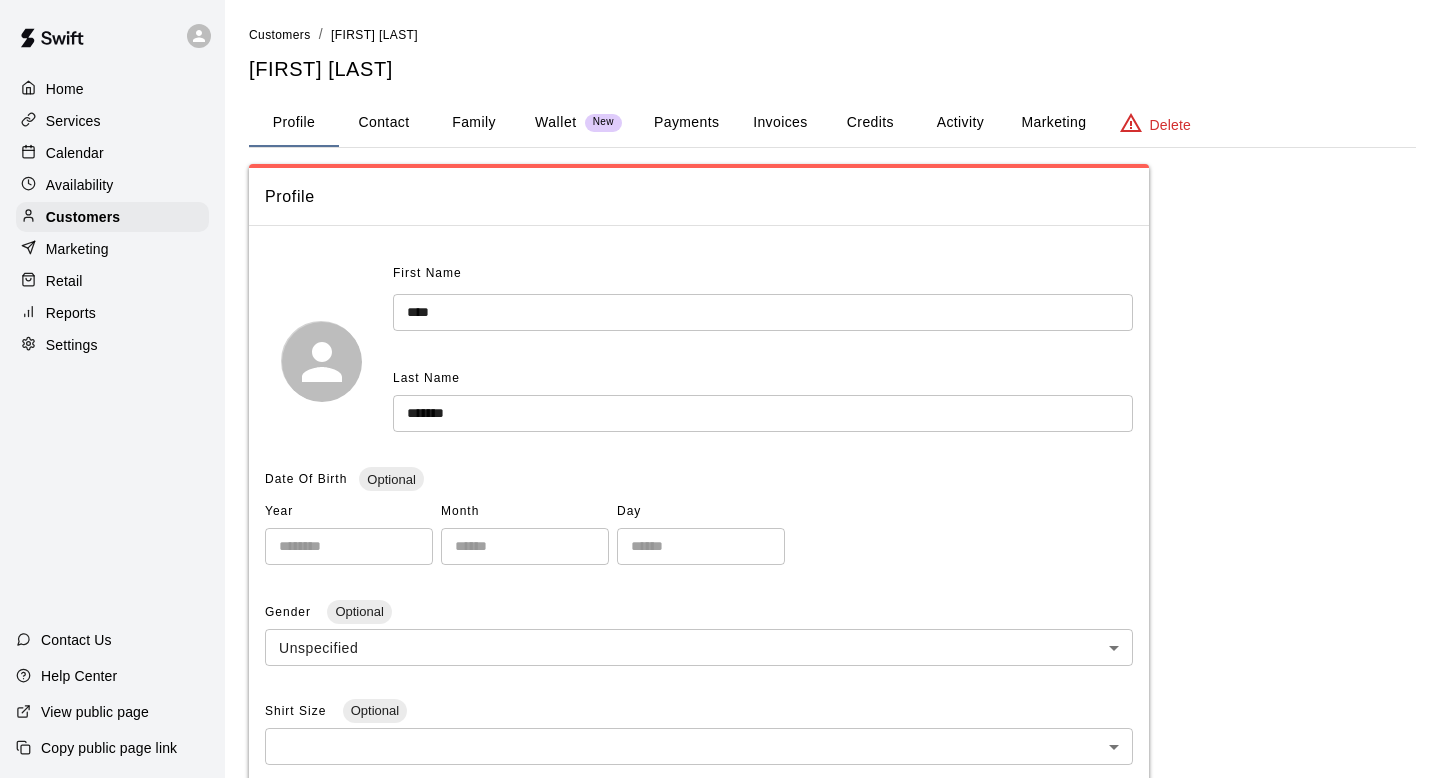 click on "Activity" at bounding box center [960, 123] 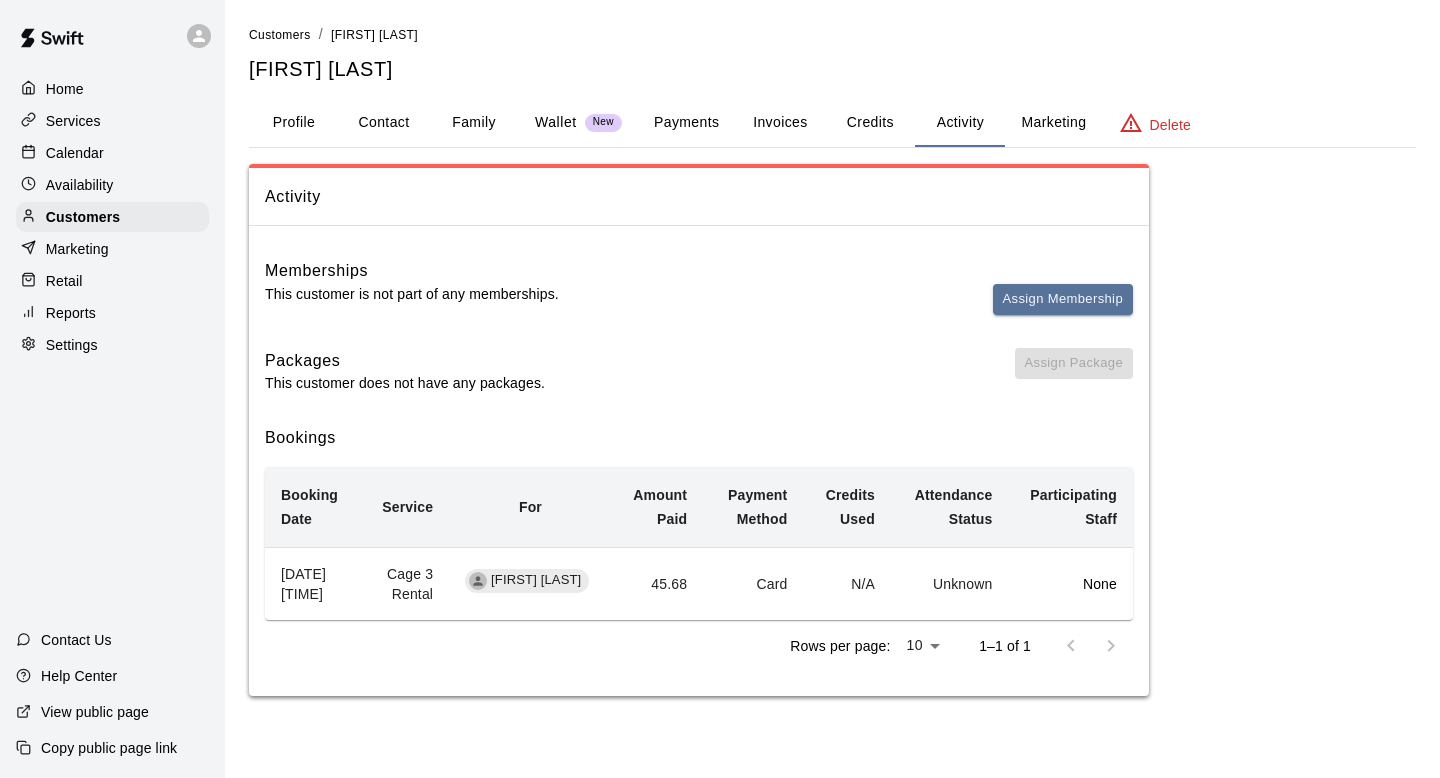 click on "Assign Membership" at bounding box center (1063, 308) 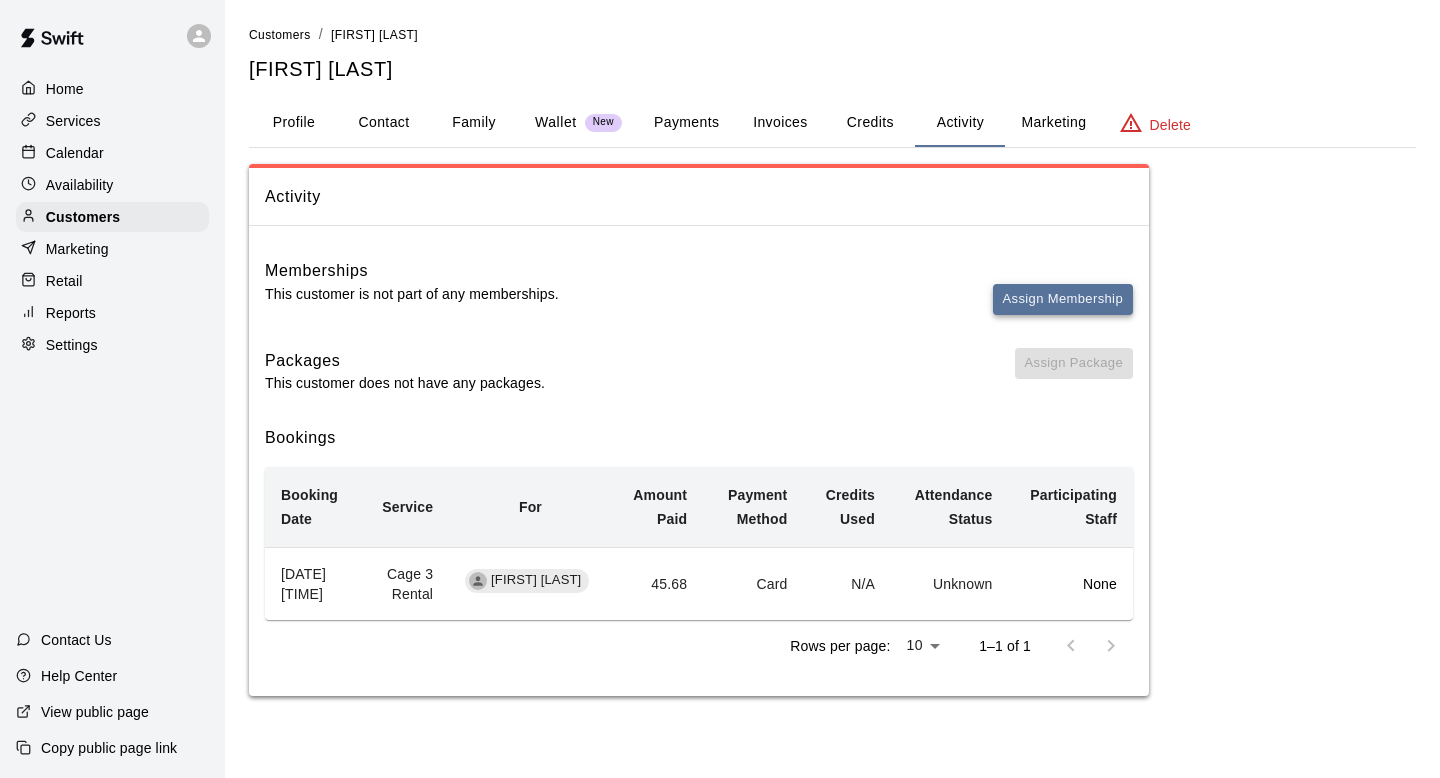 click on "Assign Membership" at bounding box center [1063, 299] 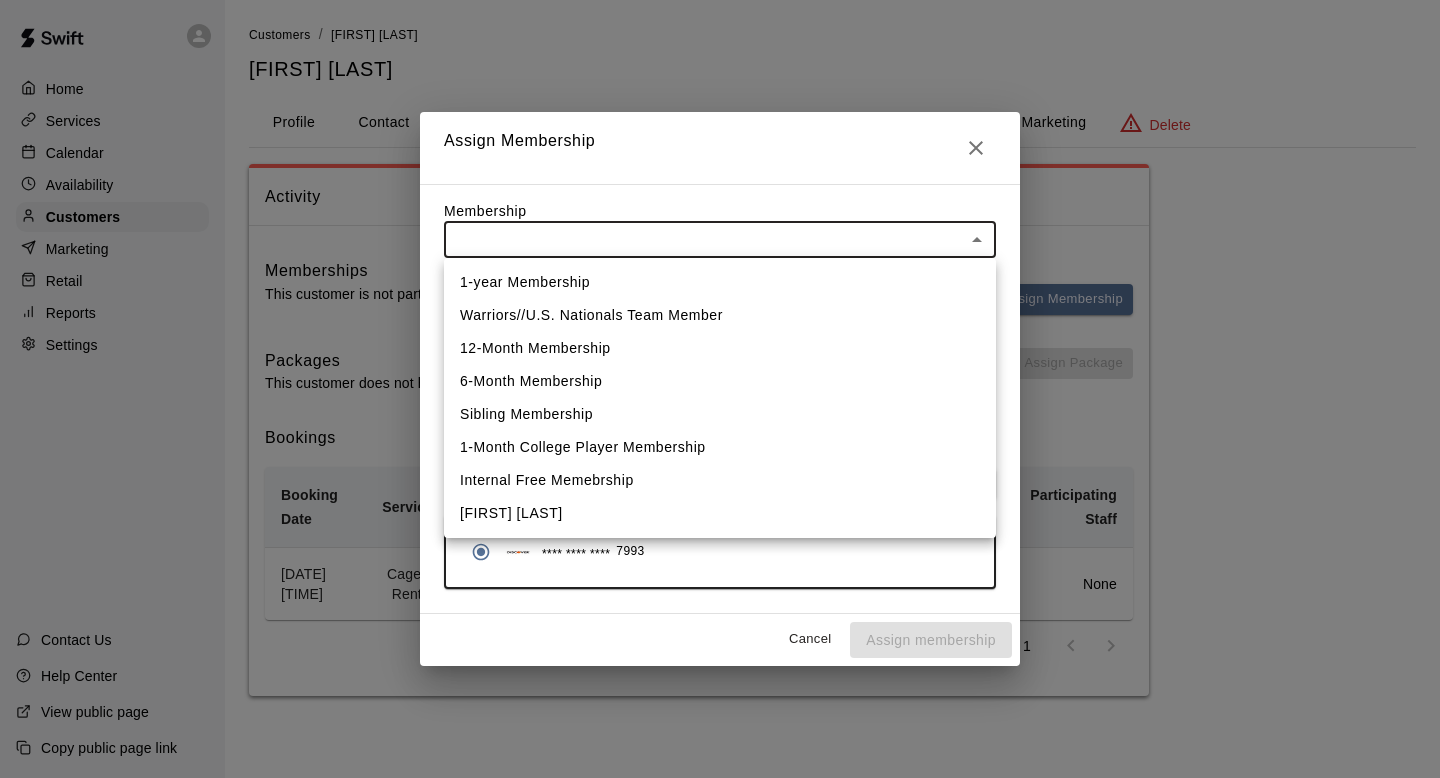 click on "Home Services Calendar Availability Customers Marketing Retail Reports Settings Contact Us Help Center View public page Copy public page link Customers / Mark Menefee Mark Menefee Profile Contact Family Wallet New Payments Invoices Credits Activity Marketing Delete Activity Memberships This customer is not part of any memberships. Assign Membership Packages This customer does not have any packages. Assign Package Bookings Booking Date   Service For Amount Paid Payment Method Credits Used Attendance Status Participating Staff August 02, 2025 6:00 PM Cage 3 Rental Asher Menefee 45.68 Card N/A Unknown None Rows per page: 10 ** 1–1 of 1 Swift - Edit Customer Close cross-small Assign Membership Membership ​ ​ Payment Summary Coupon Code ​ Apply Payment Method   Add **** **** **** 7993 Cancel Assign membership 1-year Membership Warriors//U.S. Nationals Team Member 12-Month Membership 6-Month Membership Sibling Membership 1-Month College Player Membership Internal Free Memebrship Lauren Christ eSoft filler" at bounding box center [720, 368] 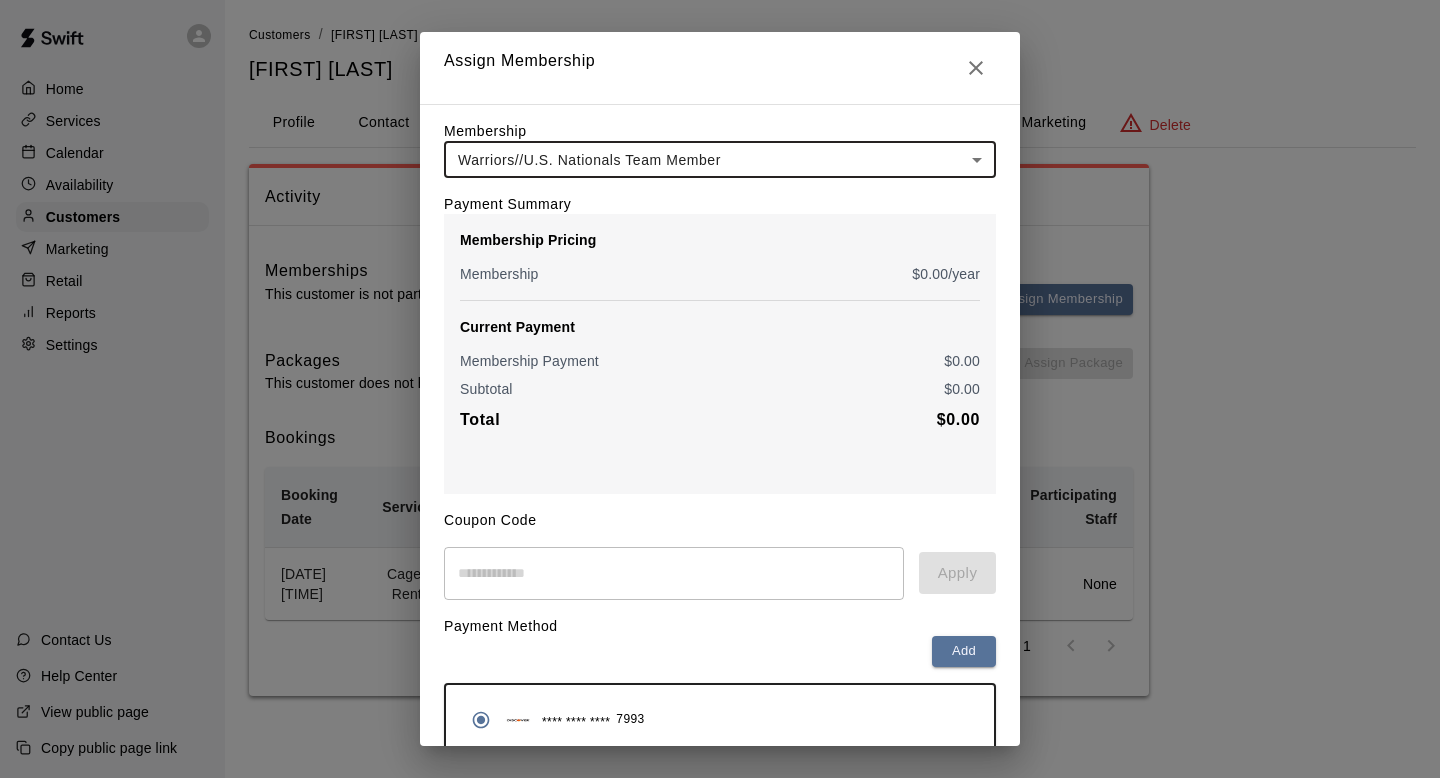 scroll, scrollTop: 90, scrollLeft: 0, axis: vertical 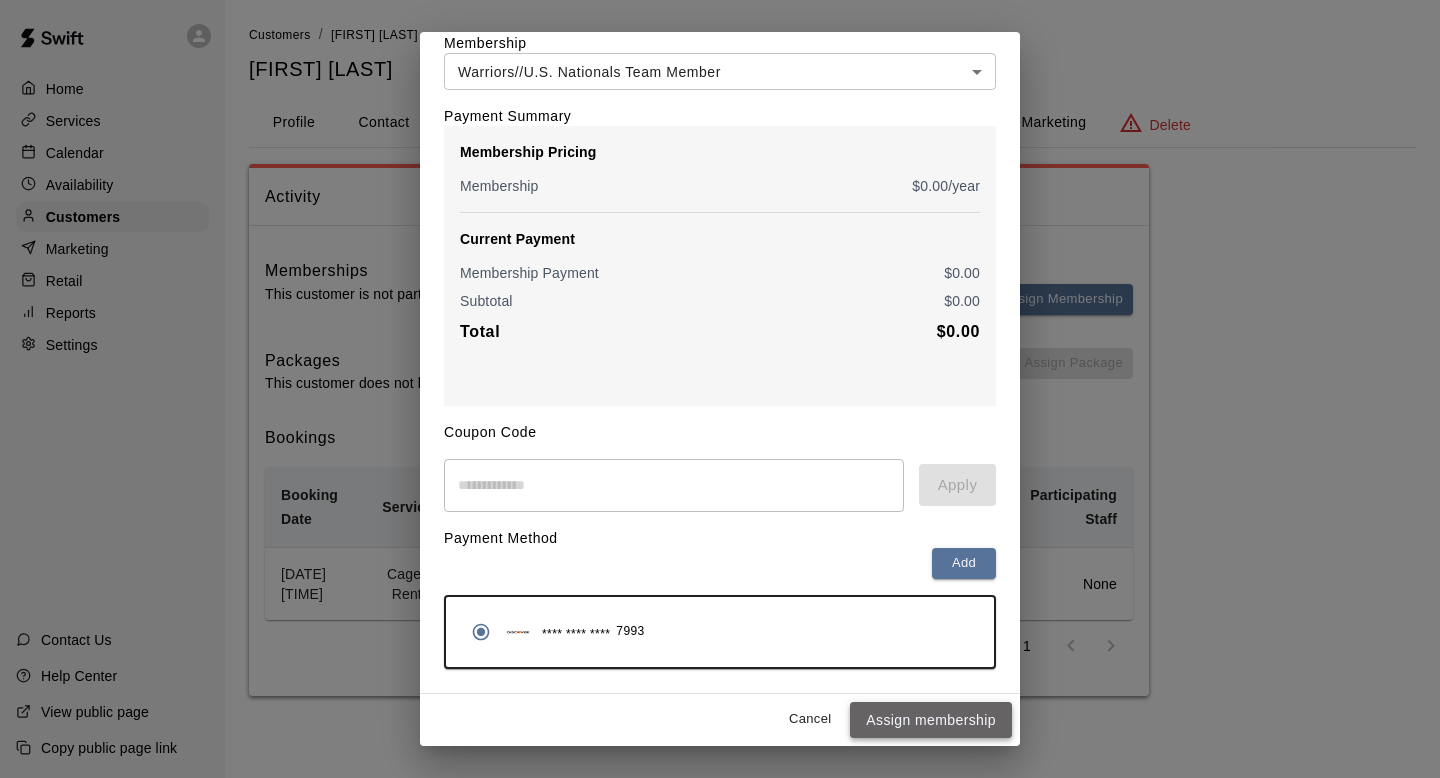 click on "Assign membership" at bounding box center [931, 720] 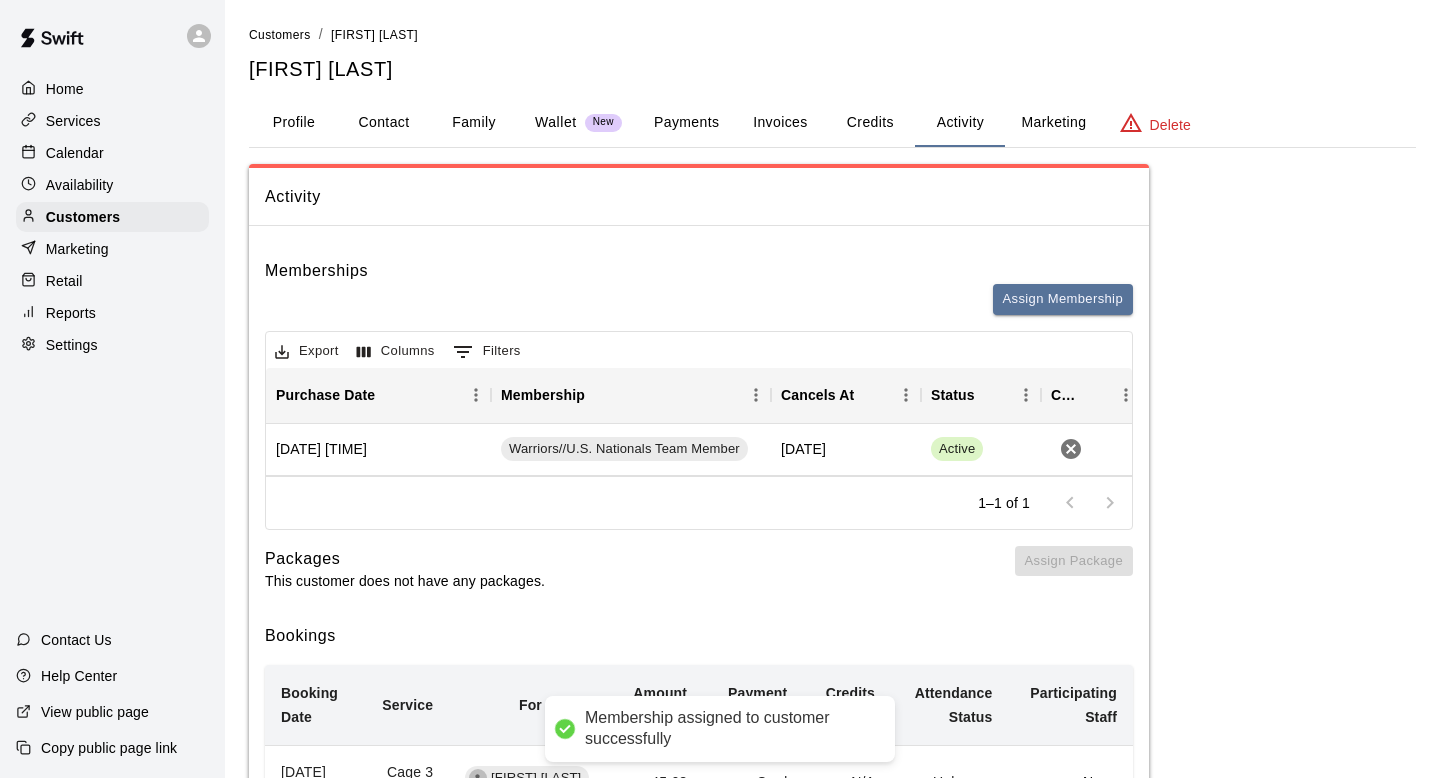 scroll, scrollTop: 0, scrollLeft: 0, axis: both 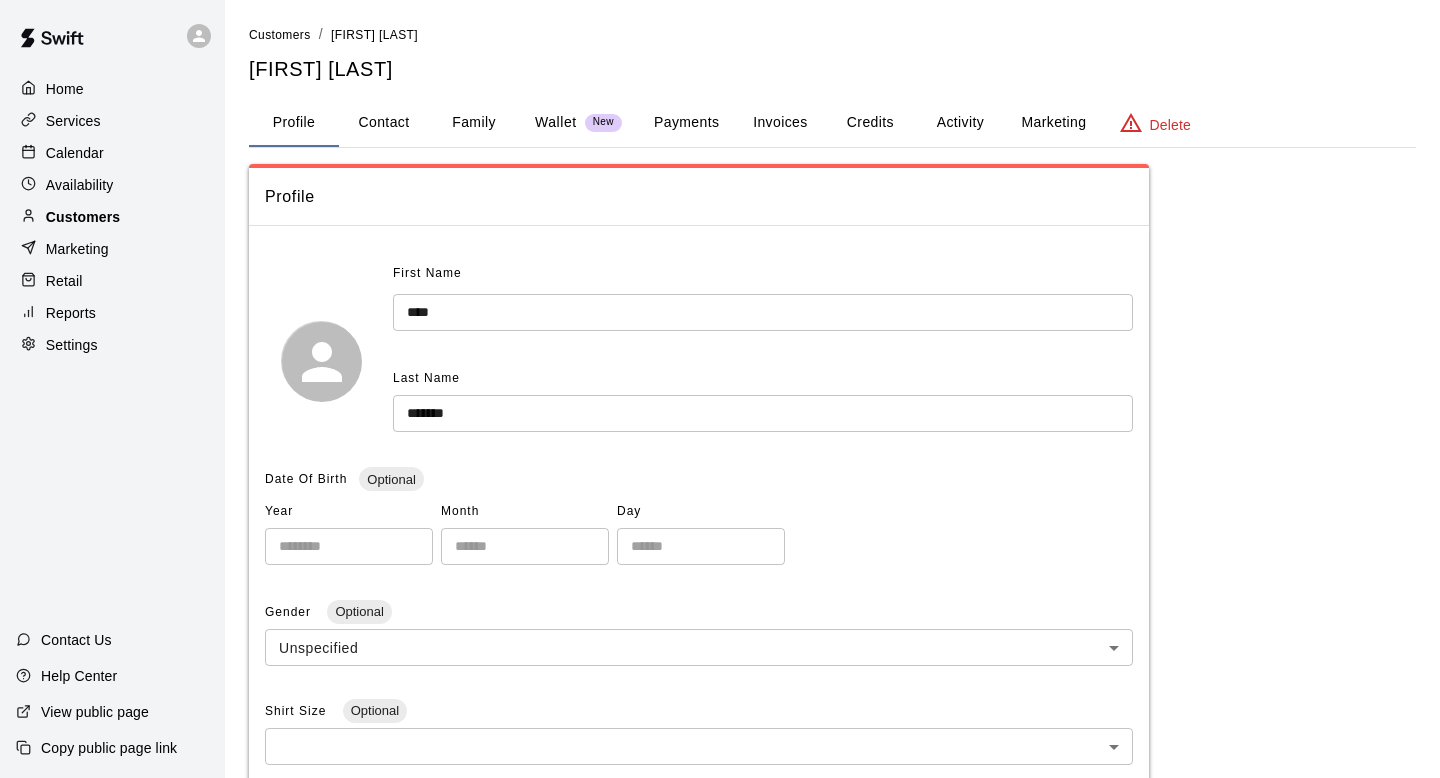click on "Customers" at bounding box center [83, 217] 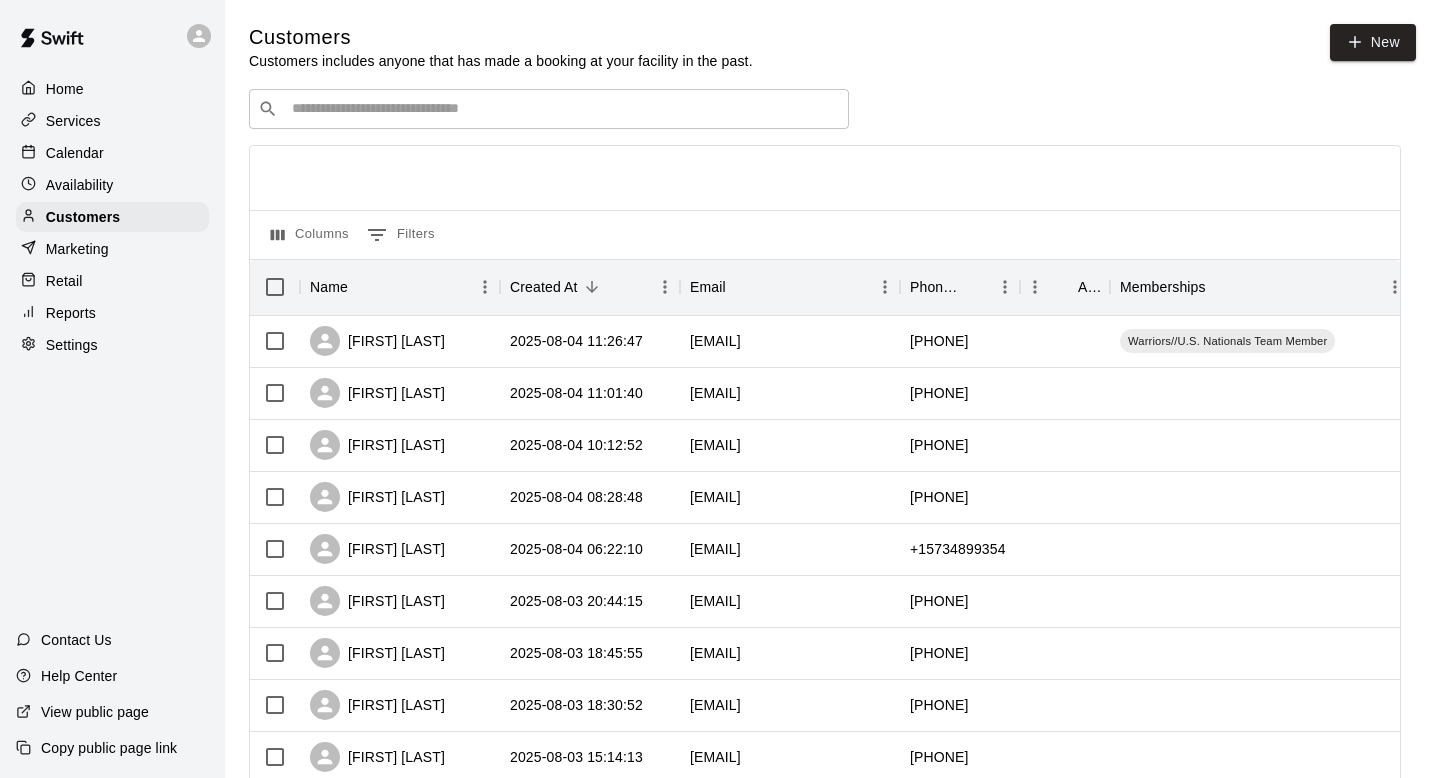 click on "​ ​" at bounding box center (549, 109) 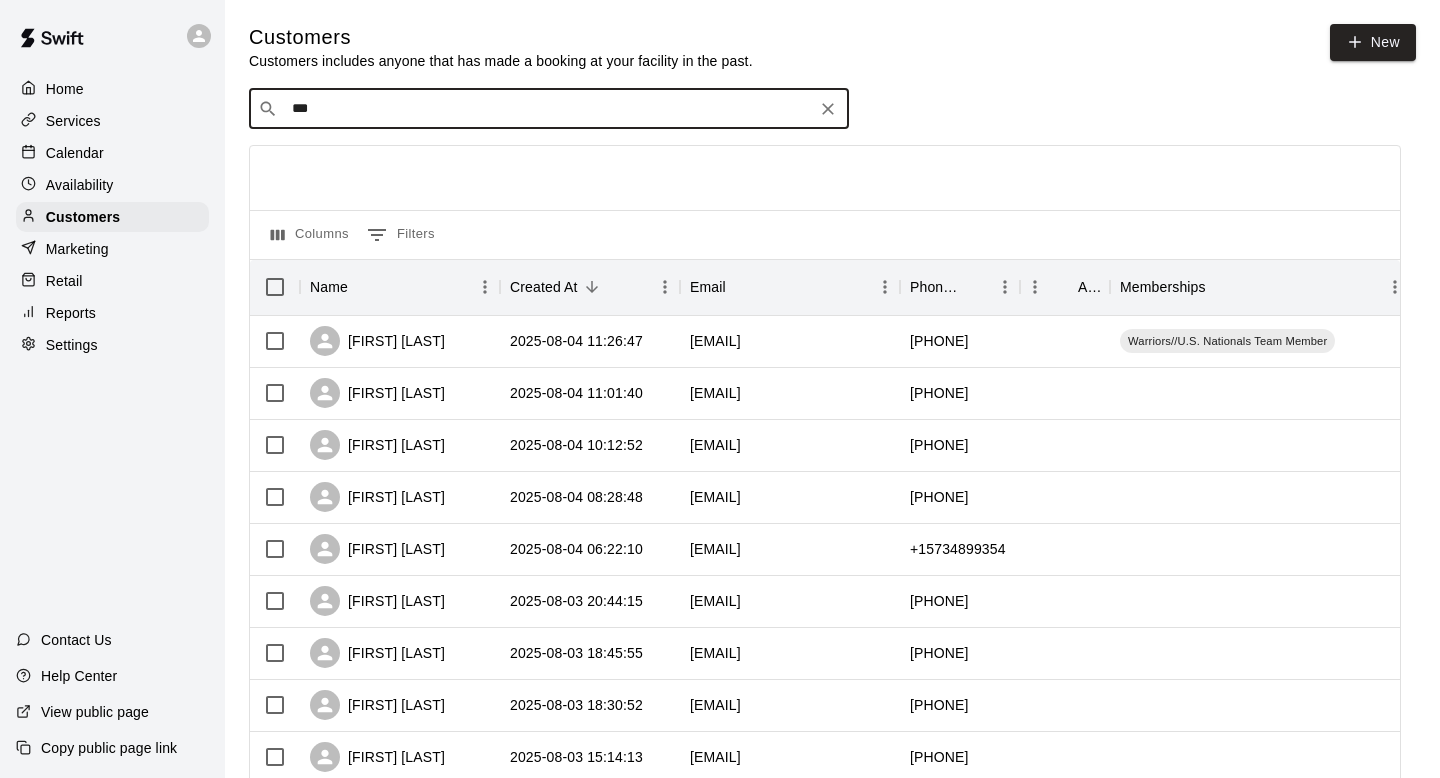 type on "****" 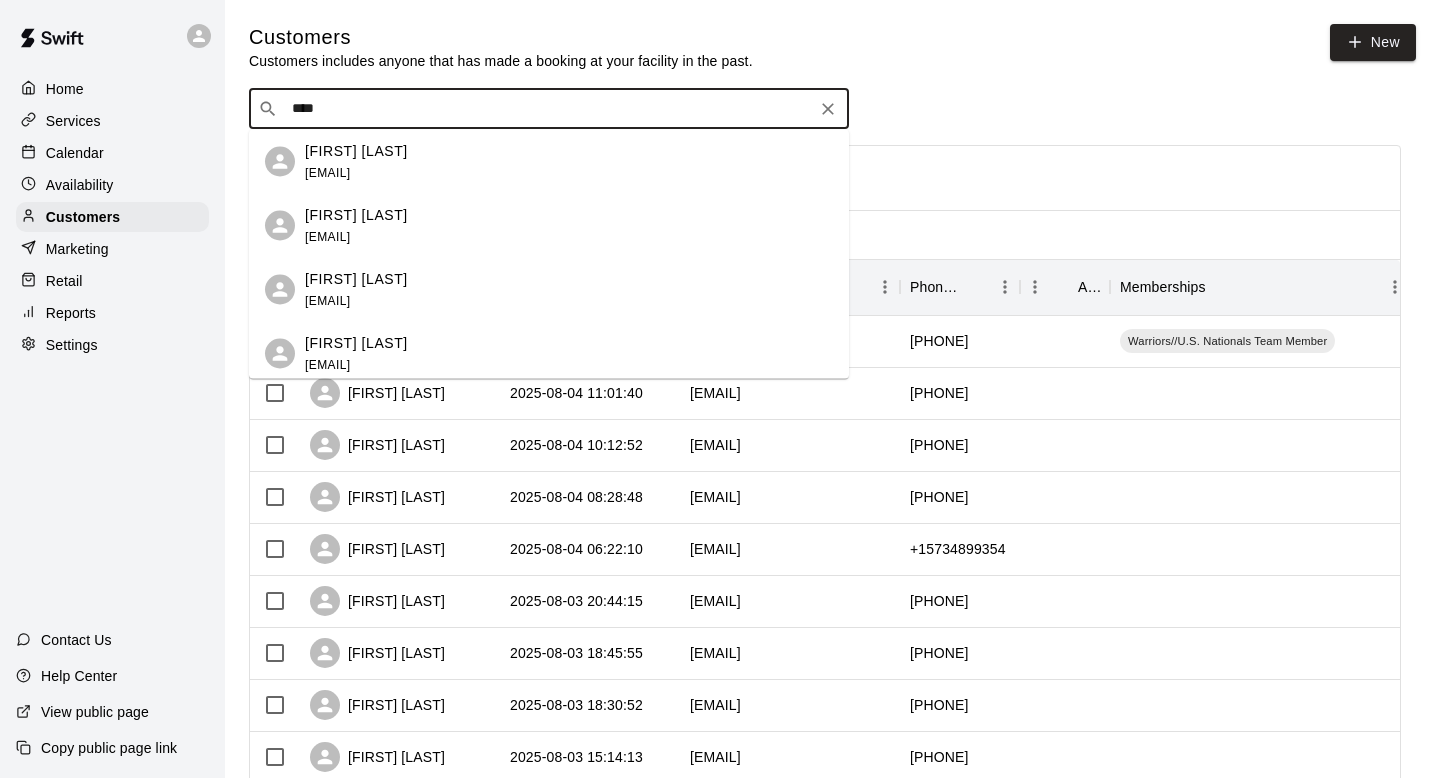 click on "[FIRST] [LAST] [EMAIL]" at bounding box center [569, 161] 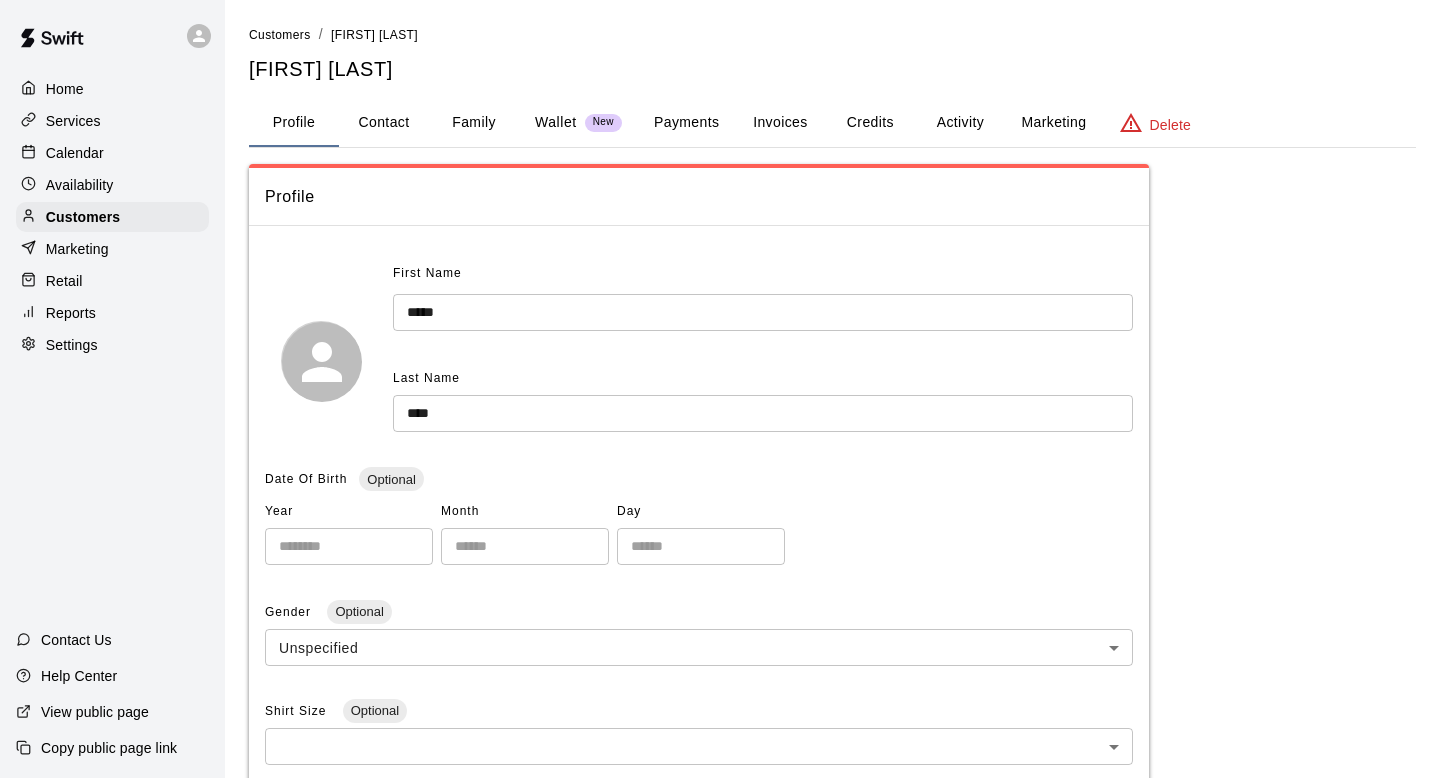 click on "Activity" at bounding box center (960, 123) 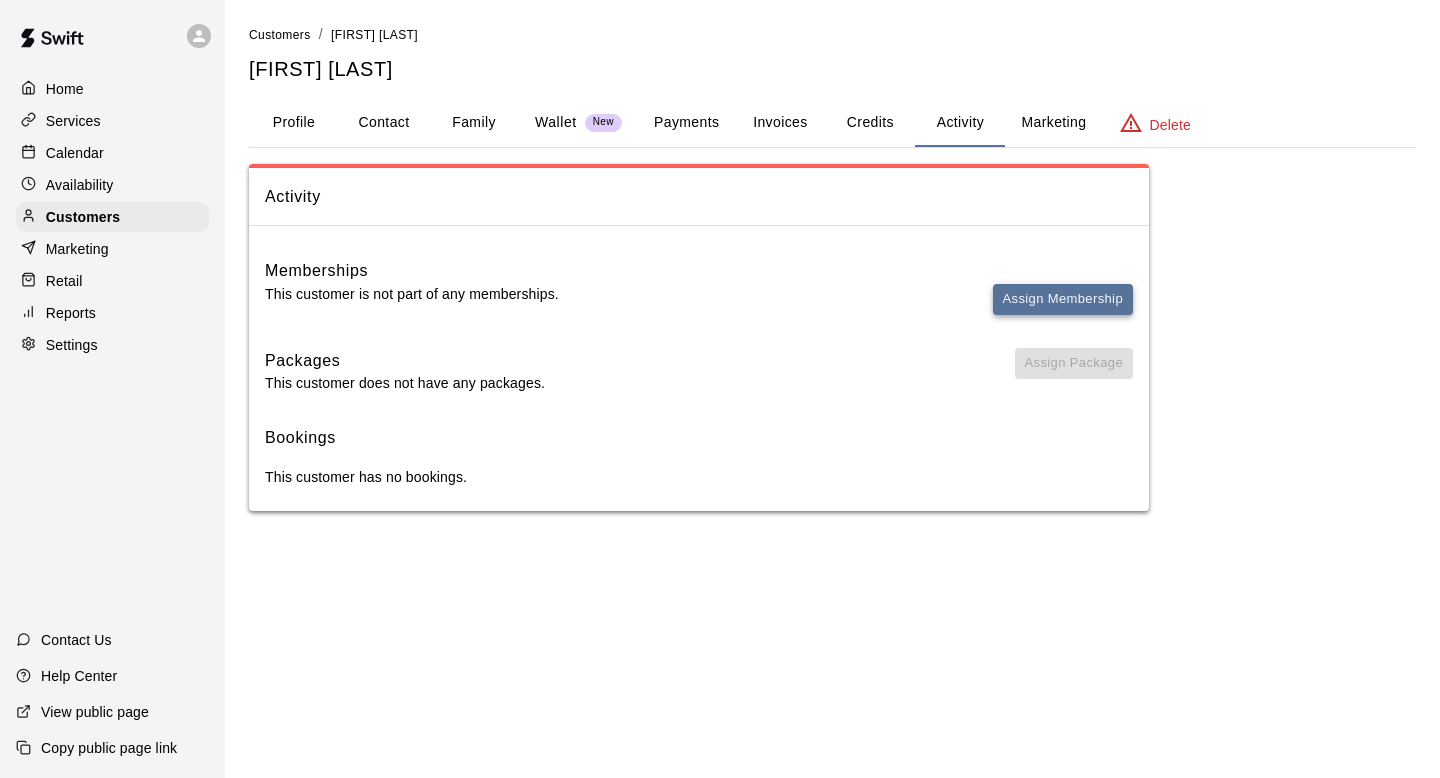 click on "Assign Membership" at bounding box center [1063, 299] 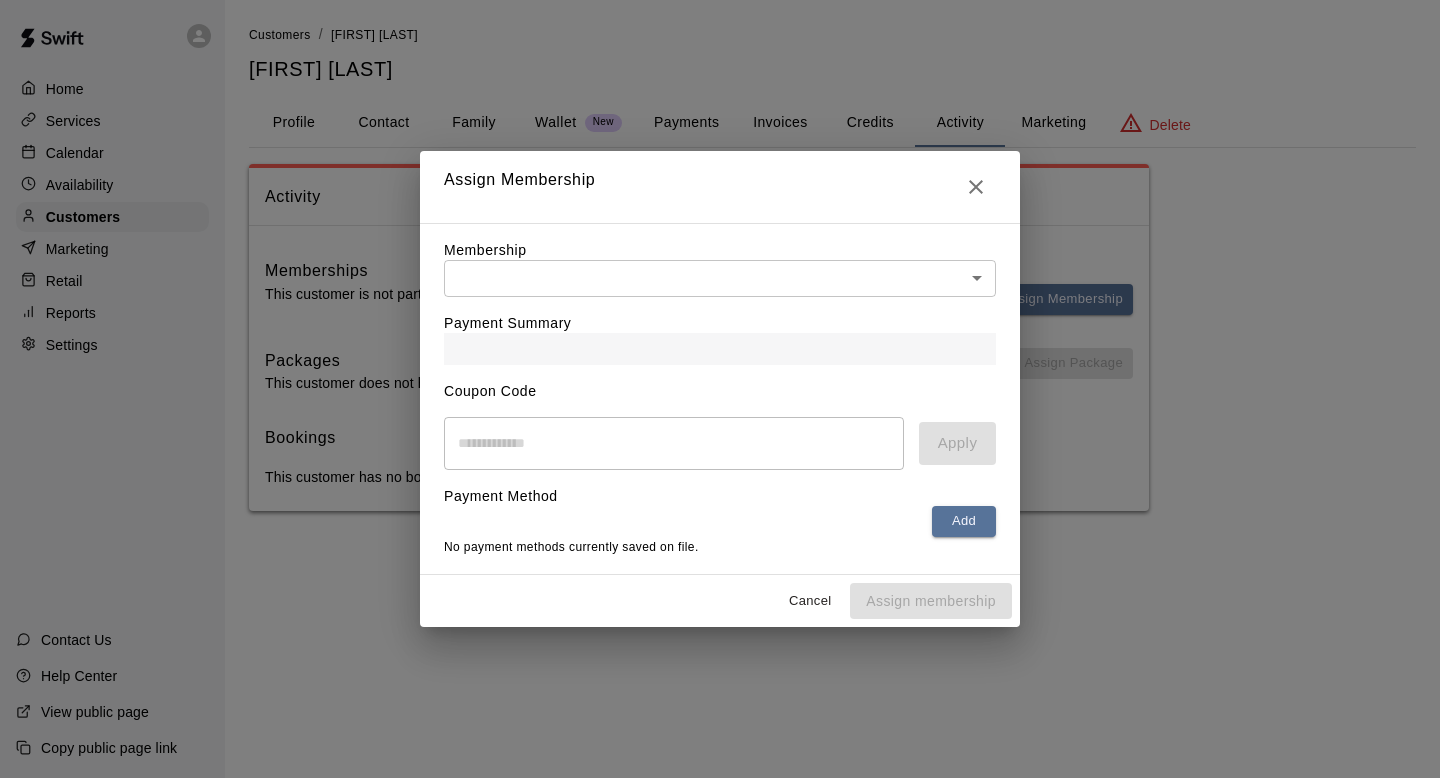 click on "Home Services Calendar Availability Customers Marketing Retail Reports Settings Contact Us Help Center View public page Copy public page link Customers / [FIRST] [LAST] [FIRST] [LAST] Profile Contact Family Wallet New Payments Invoices Credits Activity Marketing Delete Activity Memberships This customer is not part of any memberships. Assign Membership Packages This customer does not have any packages. Assign Package Bookings This customer has no bookings. Swift - Edit Customer Close cross-small Assign Membership Membership ​ ​ Payment Summary Coupon Code ​ Apply Payment Method   Add No payment methods currently saved on file. Cancel Assign membership" at bounding box center (720, 275) 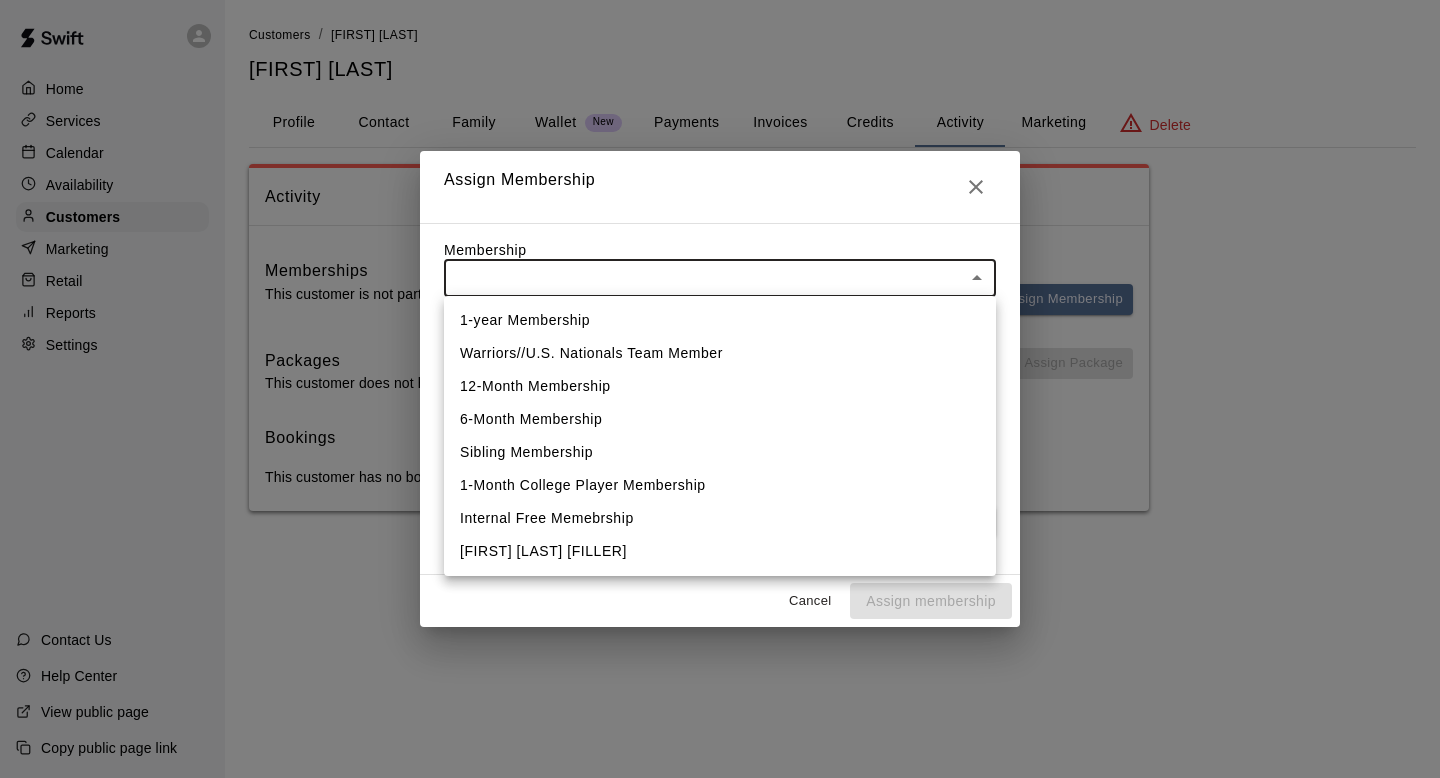 click on "Warriors//U.S. Nationals Team Member" at bounding box center (720, 353) 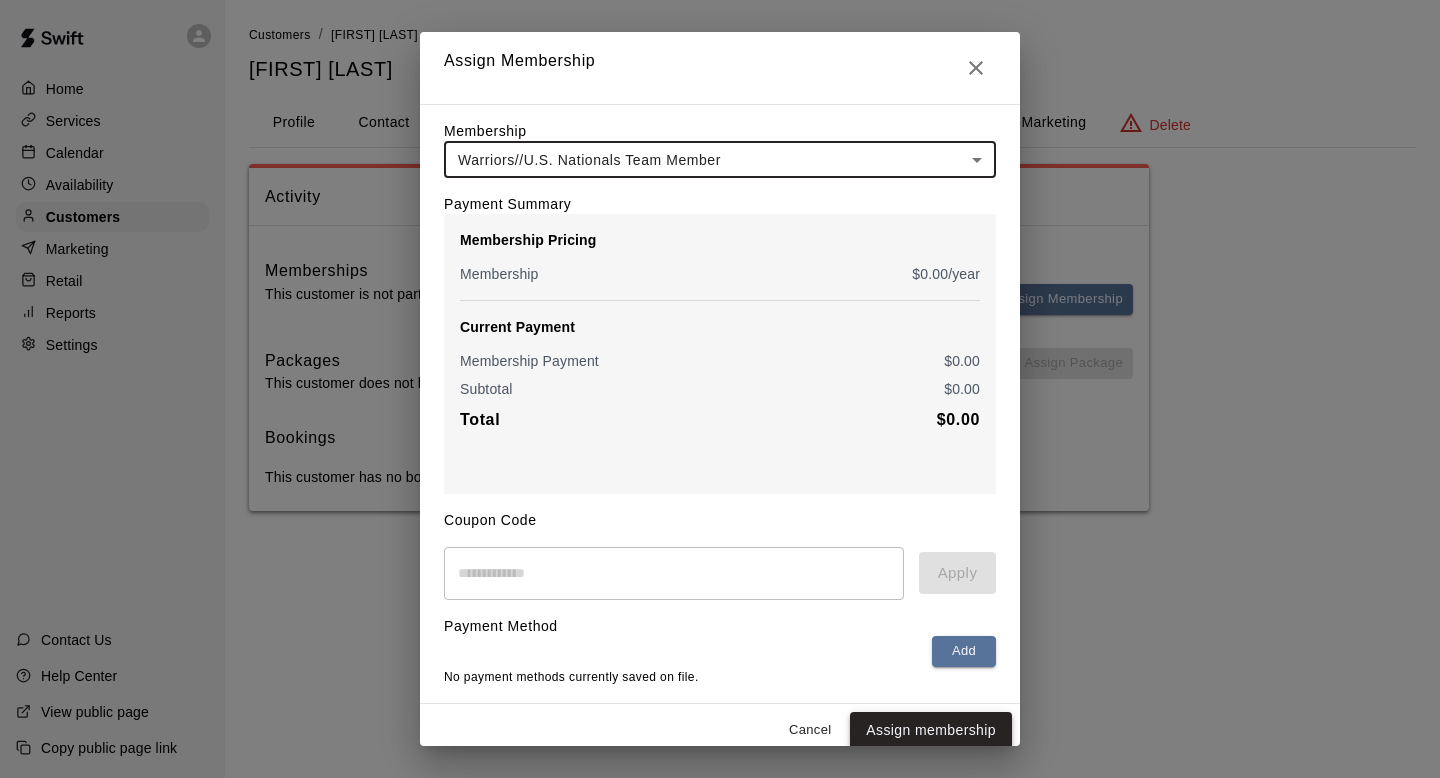 click on "Assign membership" at bounding box center (931, 730) 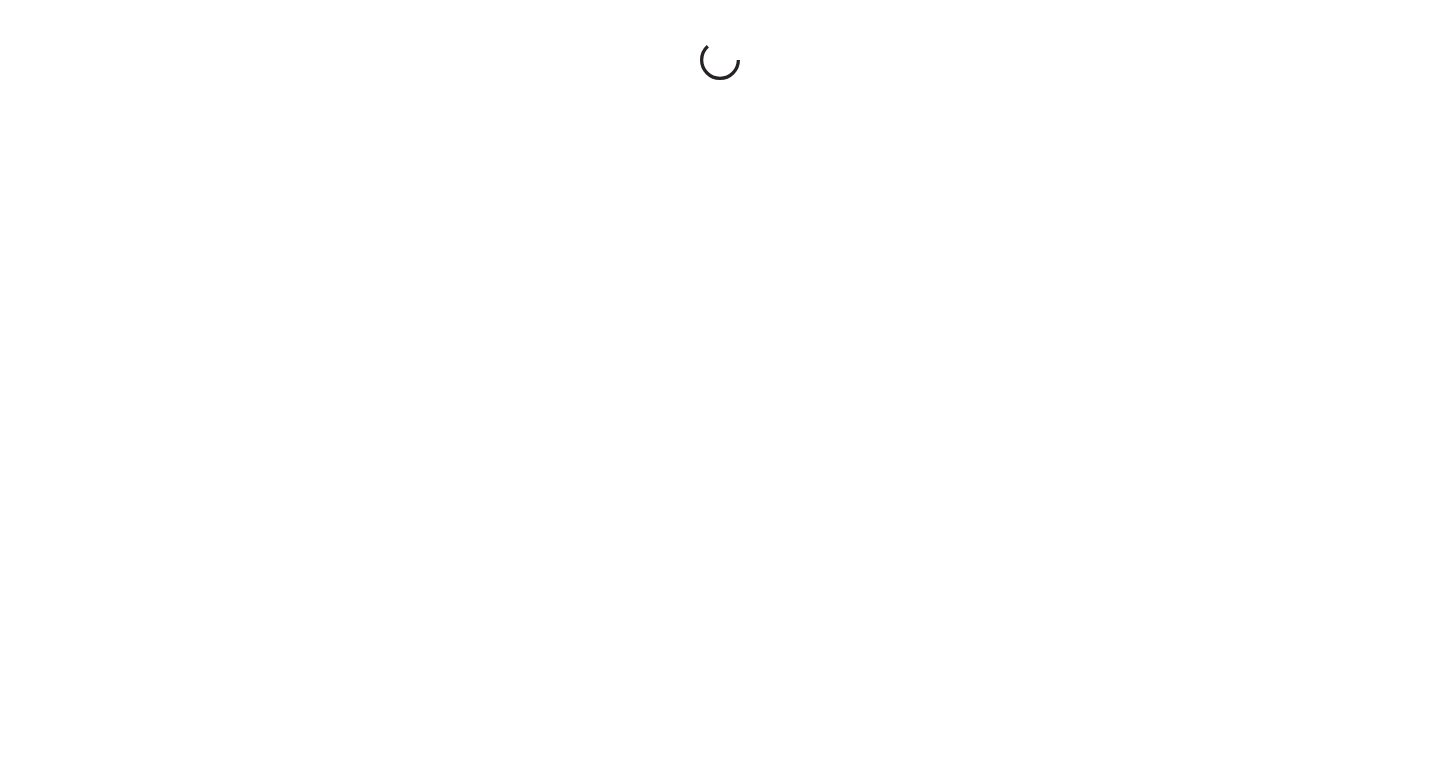 scroll, scrollTop: 0, scrollLeft: 0, axis: both 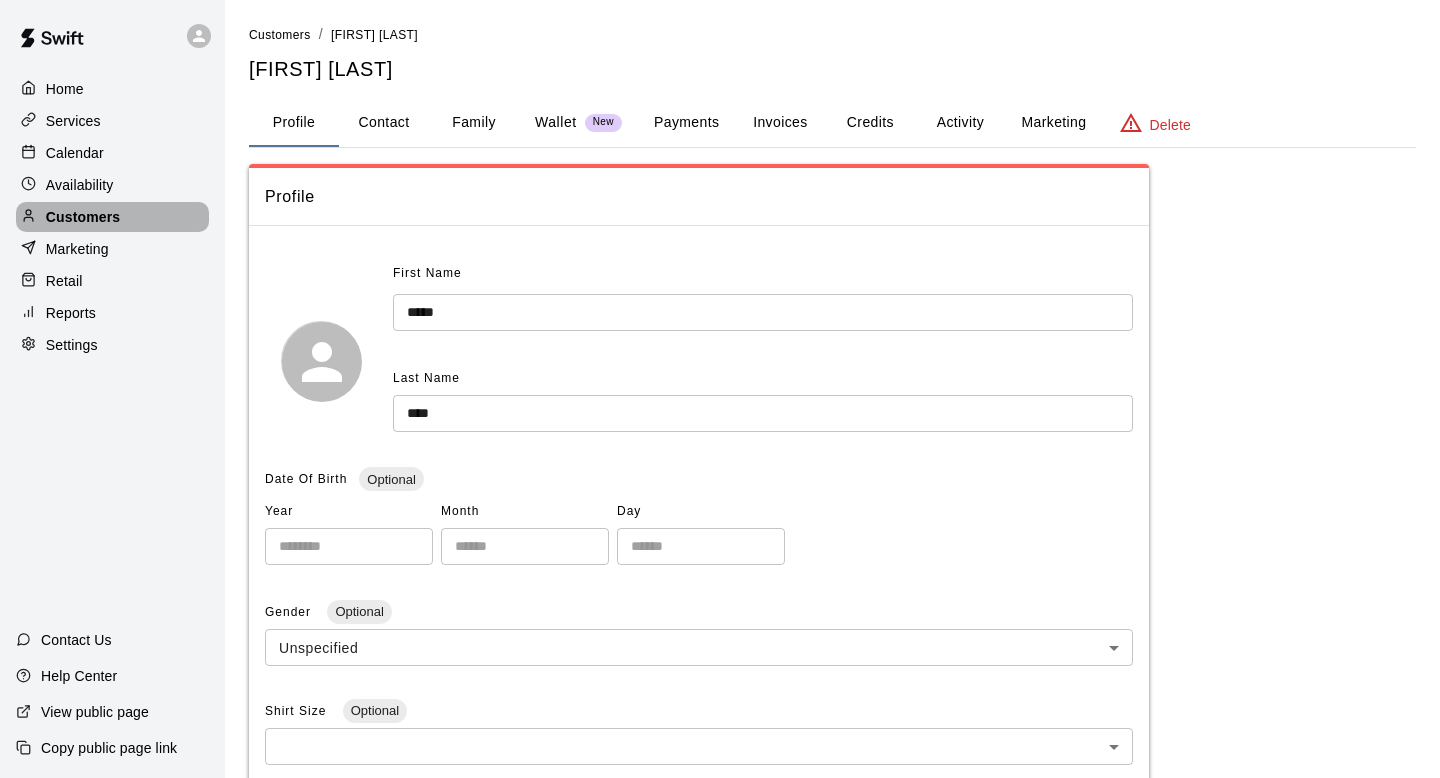 click on "Customers" at bounding box center (83, 217) 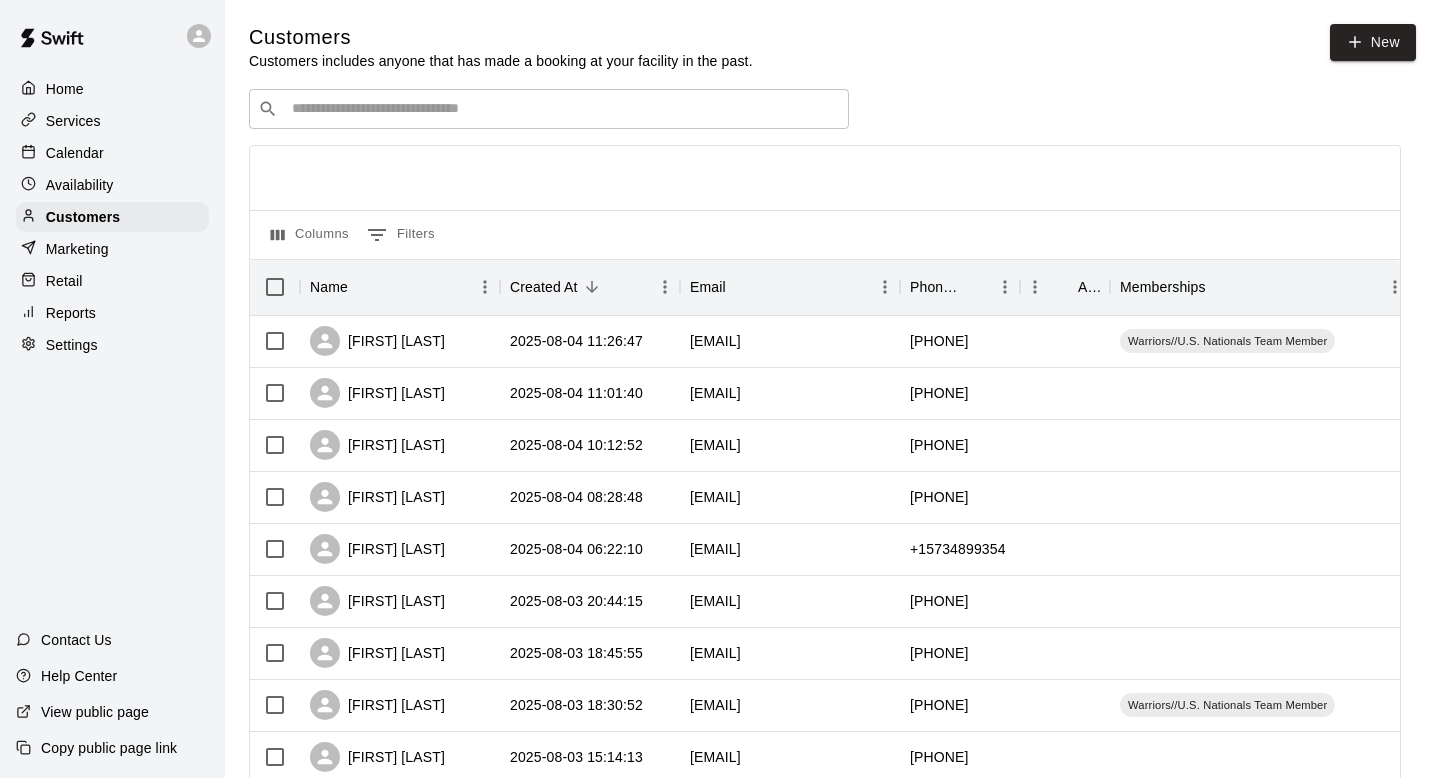 click on "Services" at bounding box center [73, 121] 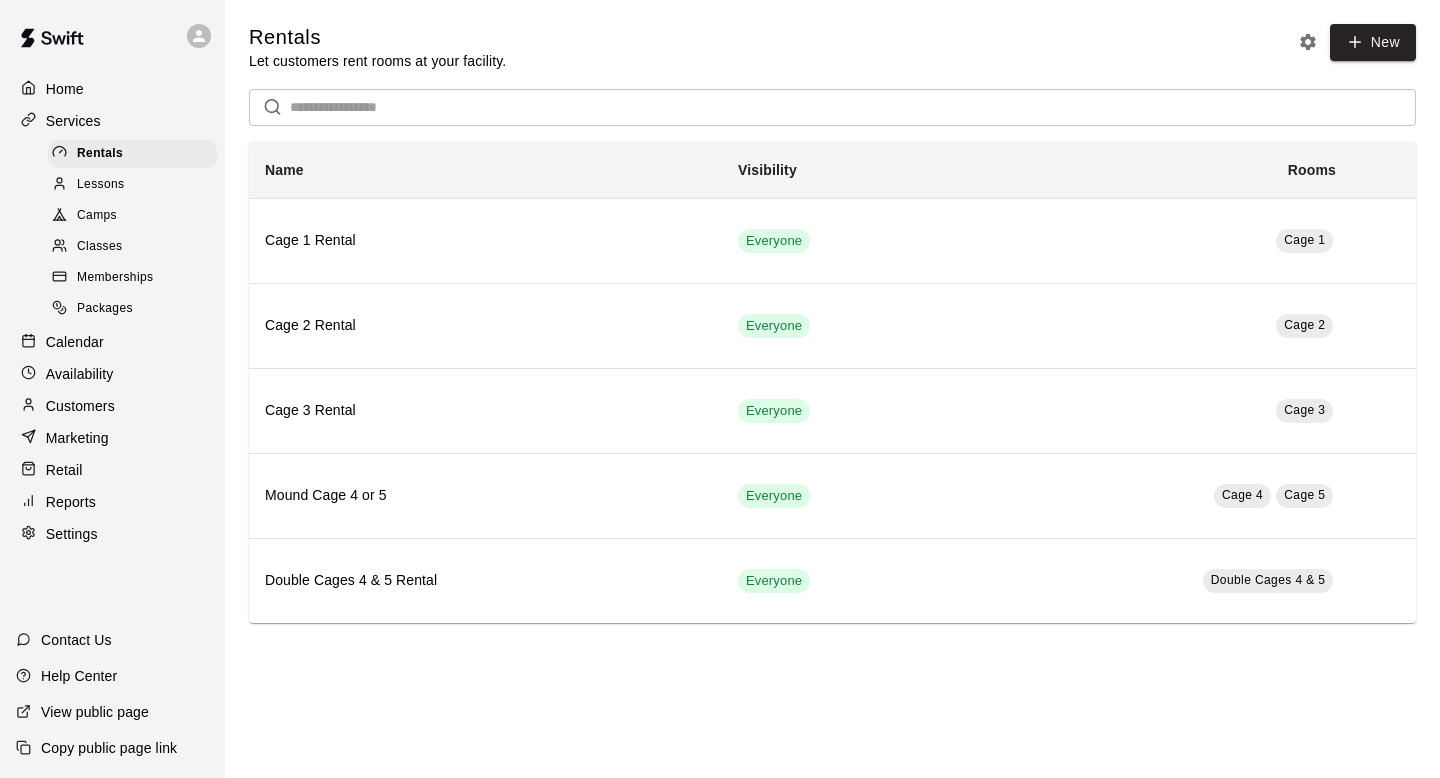 click on "Memberships" at bounding box center [115, 278] 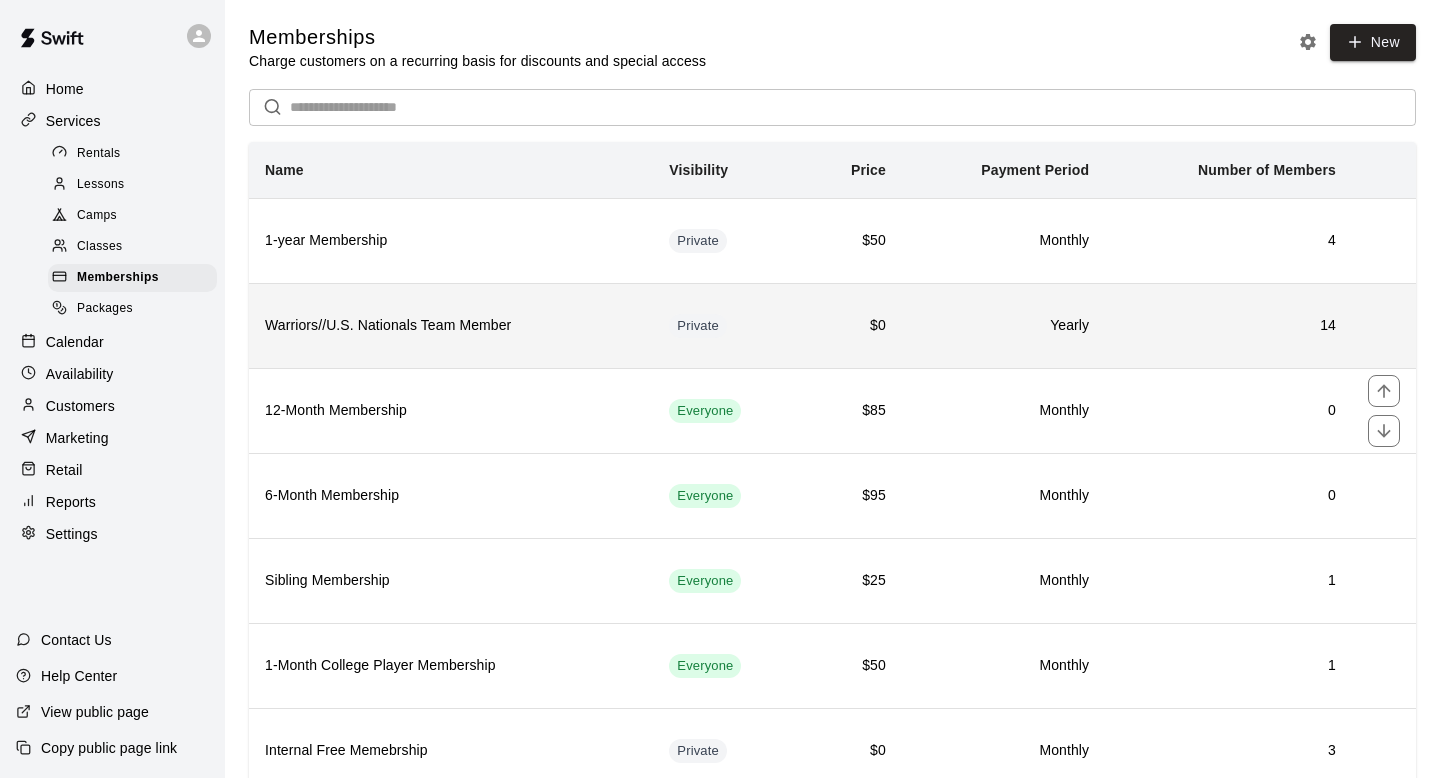 click on "Yearly" at bounding box center [1003, 325] 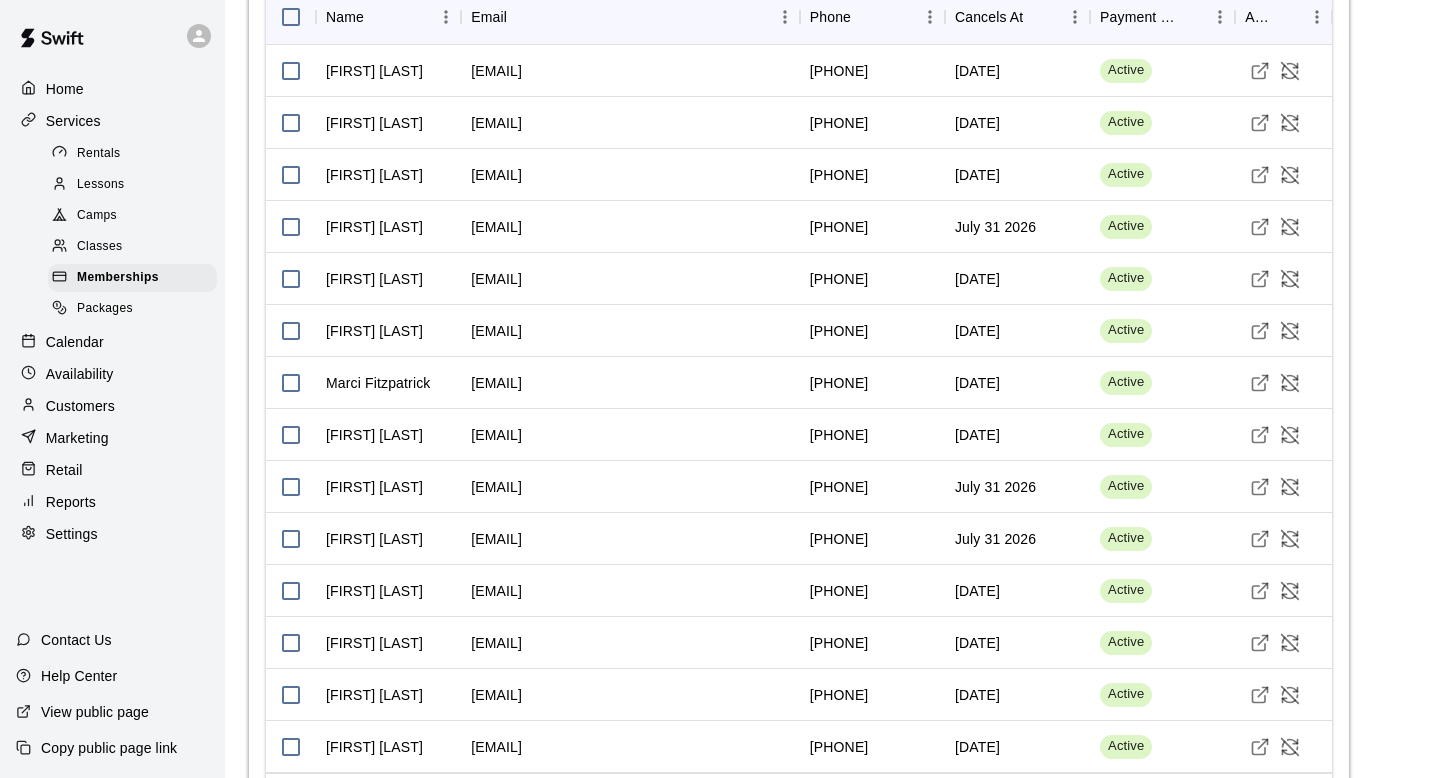 scroll, scrollTop: 1811, scrollLeft: 0, axis: vertical 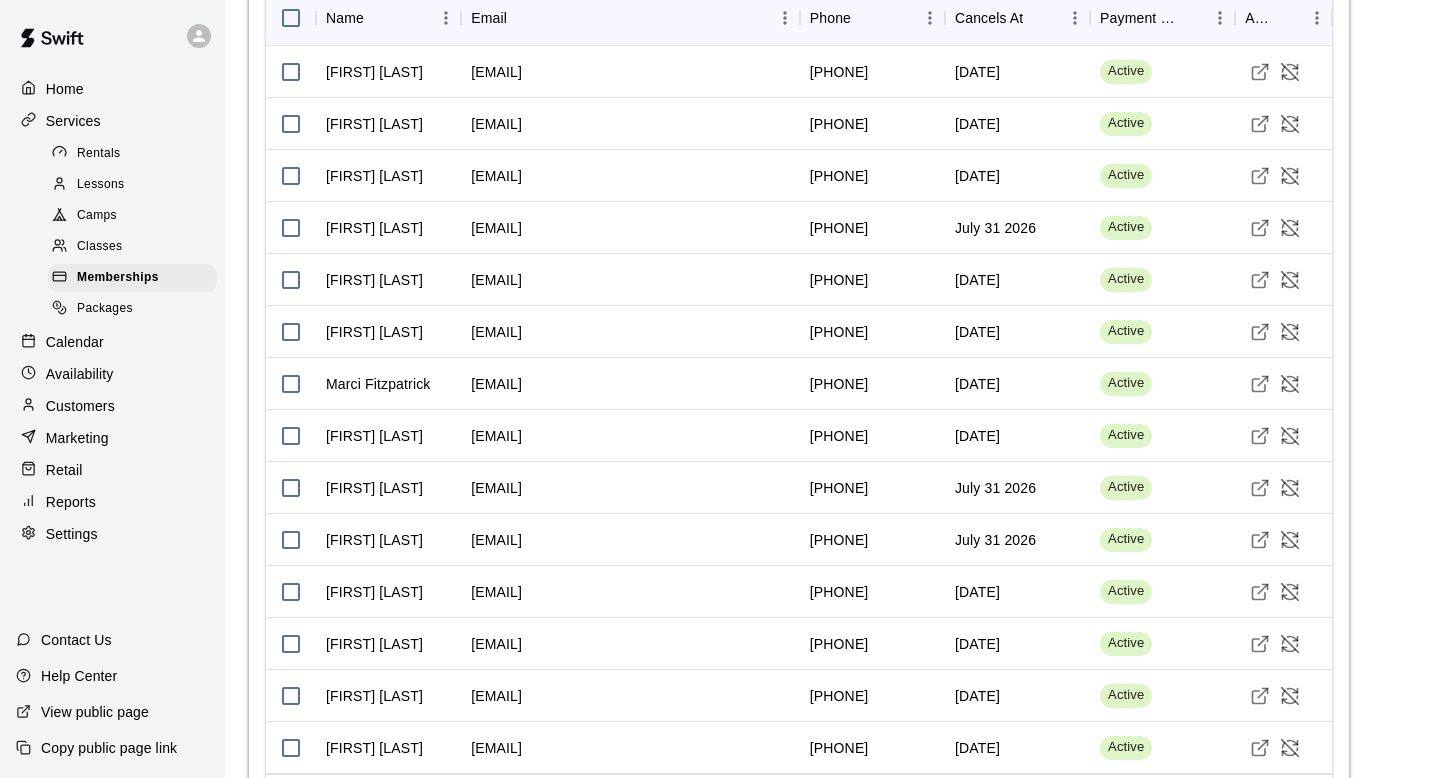click on "**********" at bounding box center (832, -460) 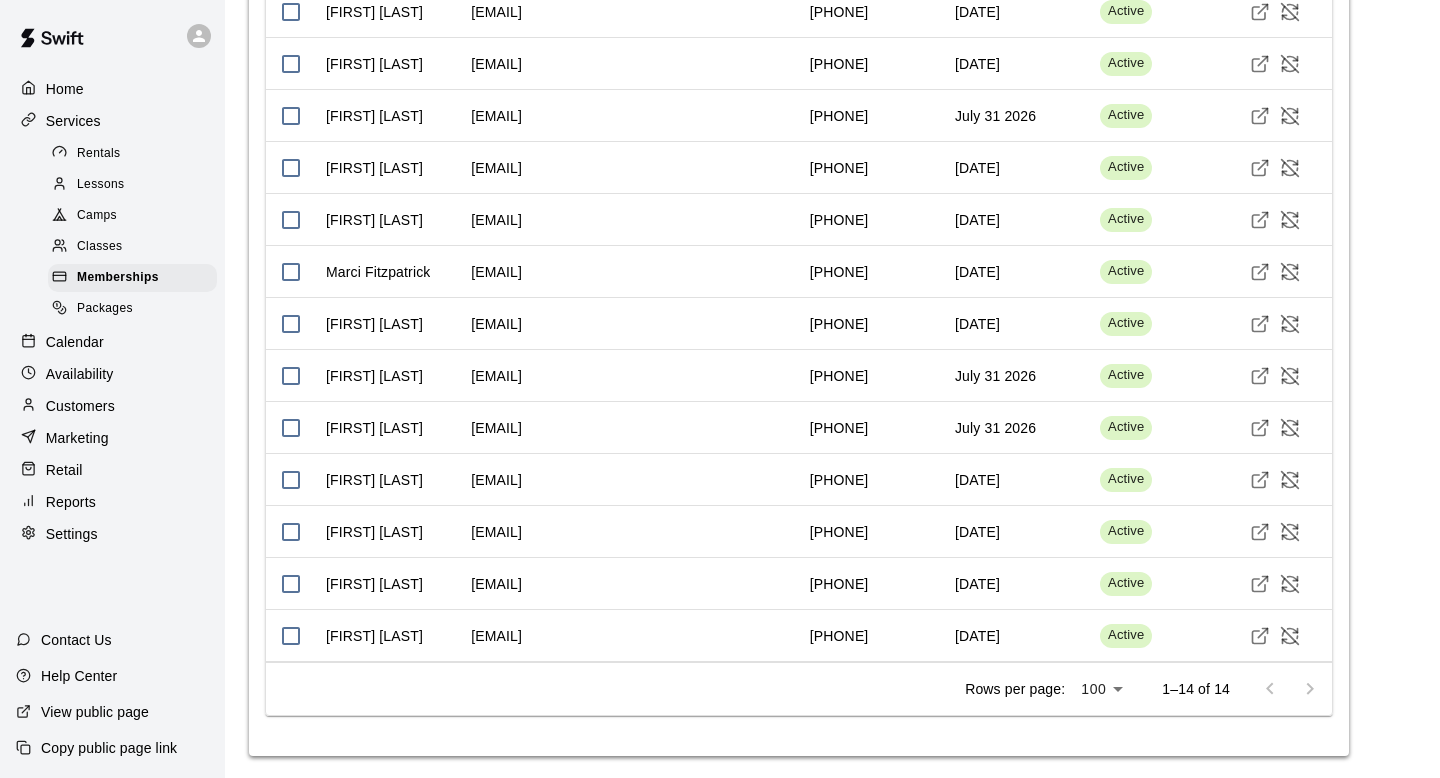 scroll, scrollTop: 1925, scrollLeft: 0, axis: vertical 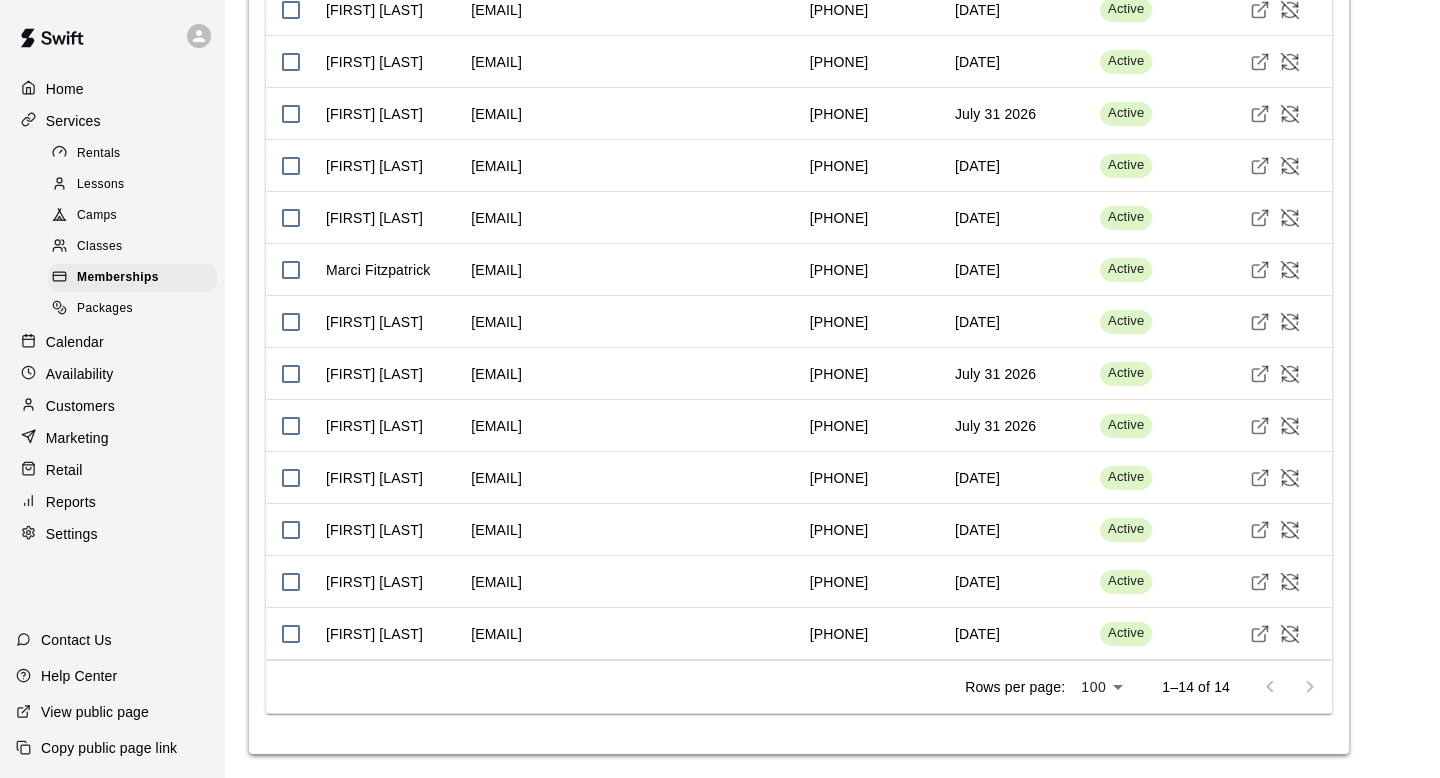 click at bounding box center (1290, 687) 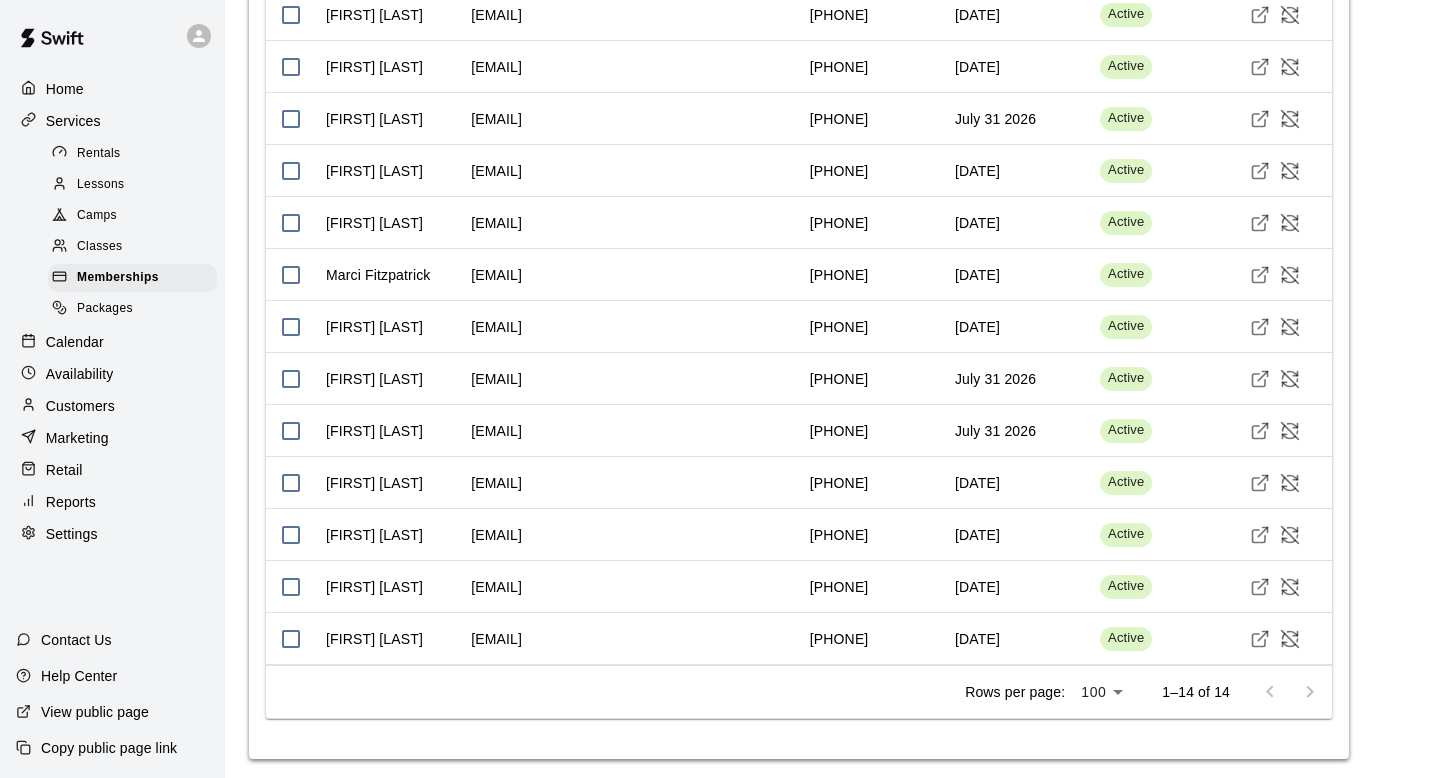 scroll, scrollTop: 1925, scrollLeft: 0, axis: vertical 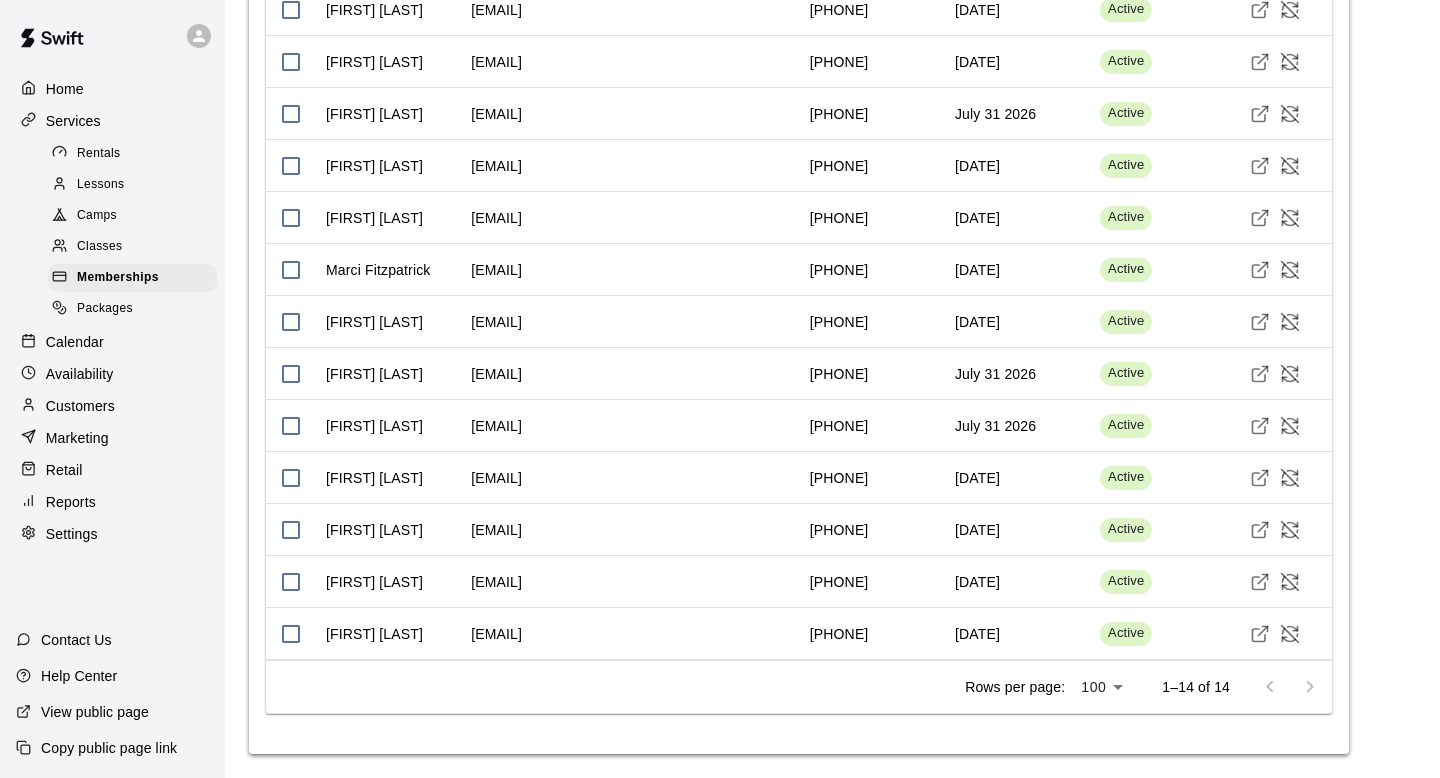 click at bounding box center (1290, 687) 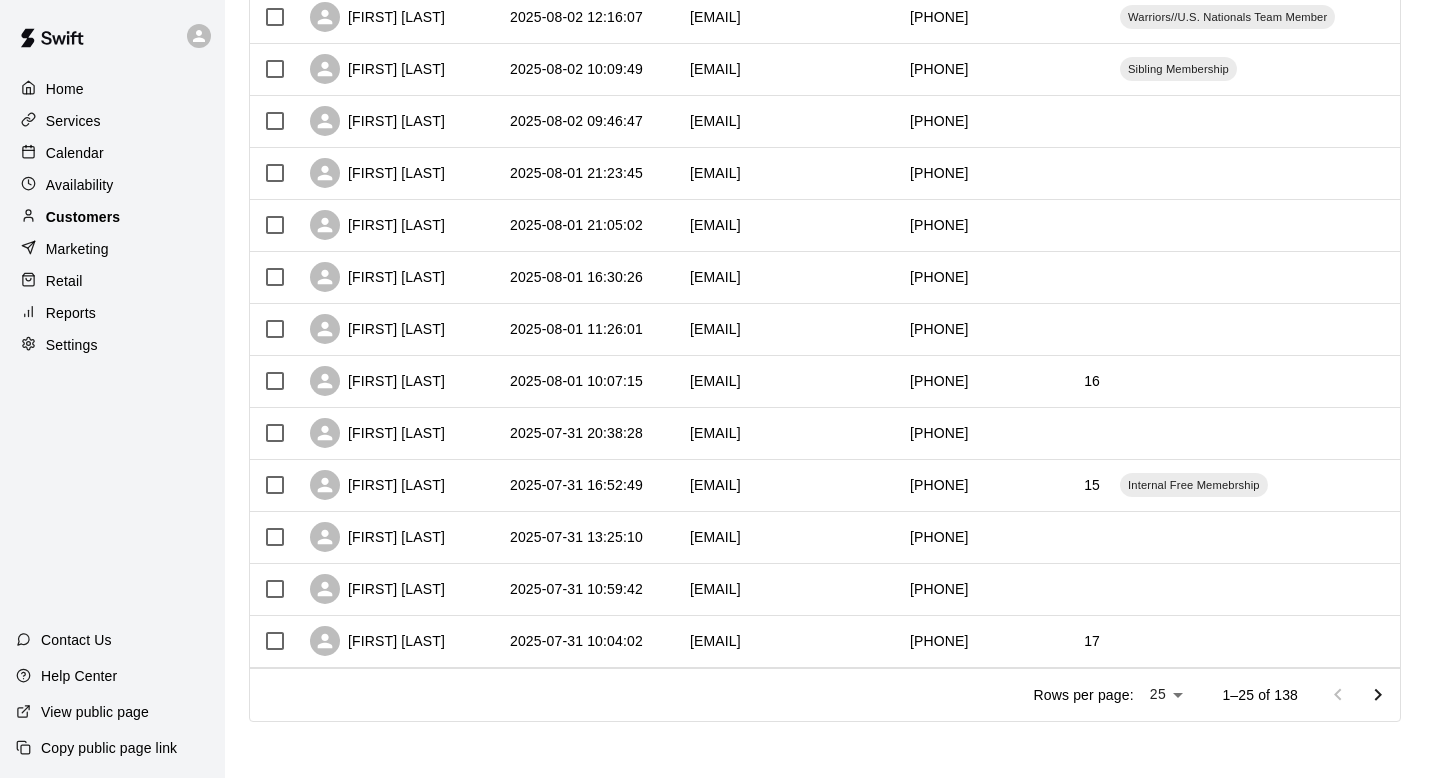 scroll, scrollTop: 0, scrollLeft: 0, axis: both 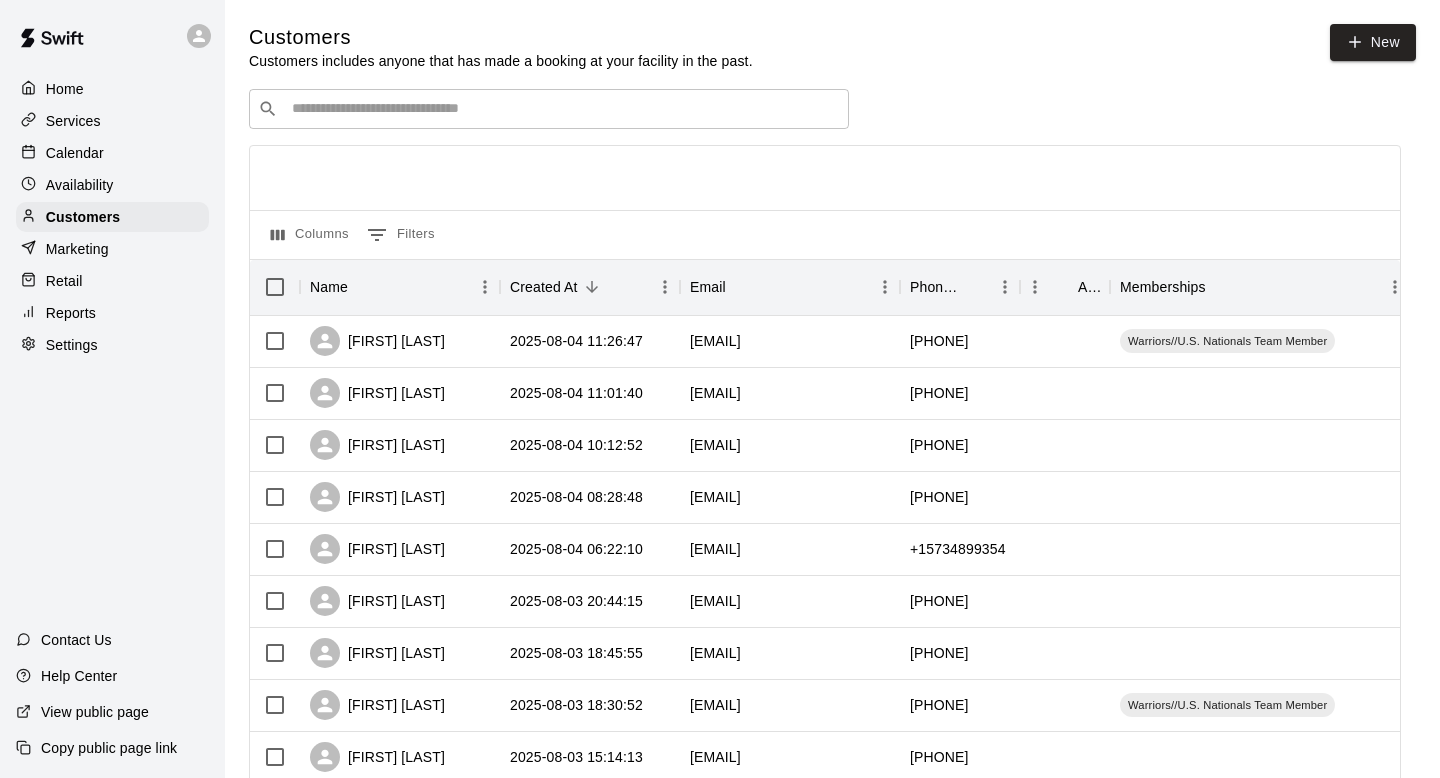 click on "​ ​" at bounding box center (549, 109) 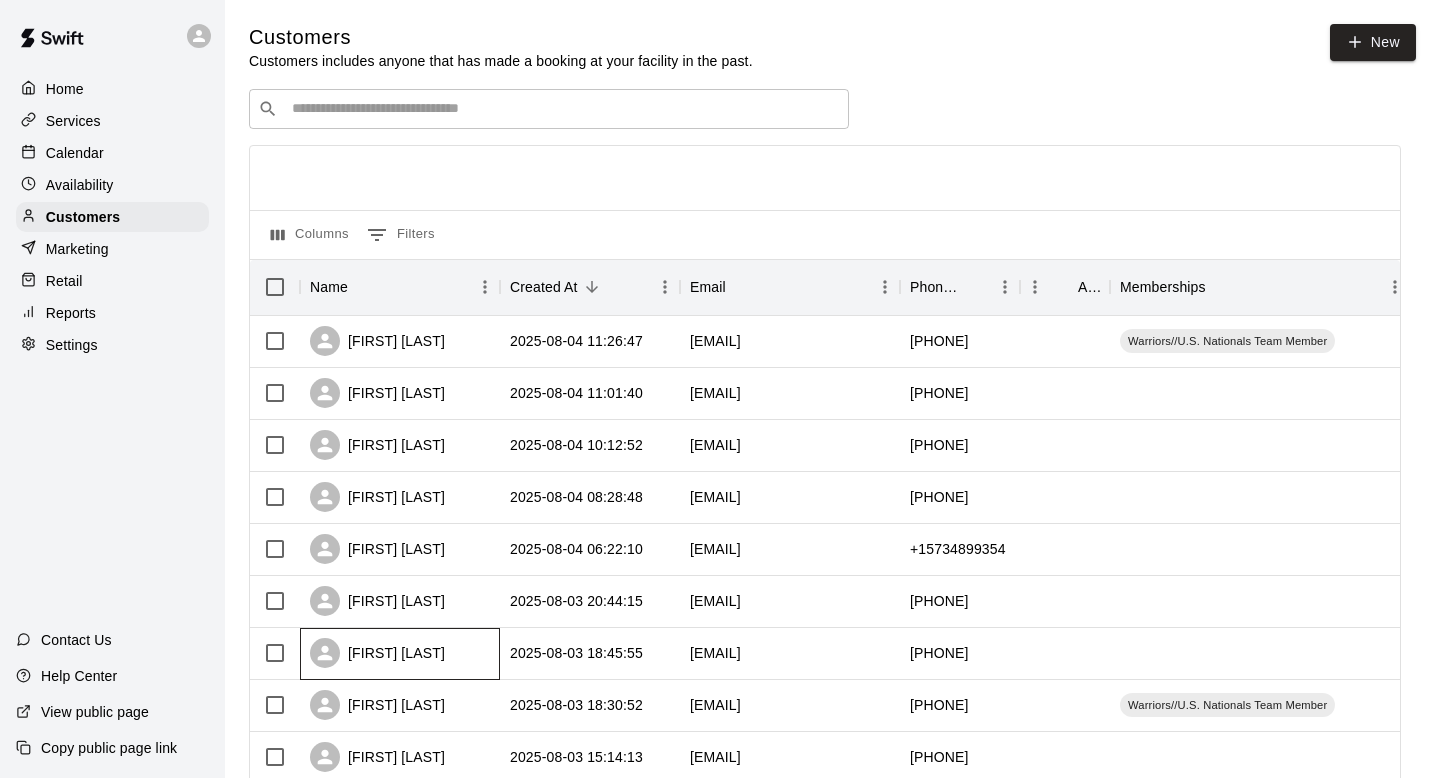 click on "[FIRST] [LAST]" at bounding box center (377, 653) 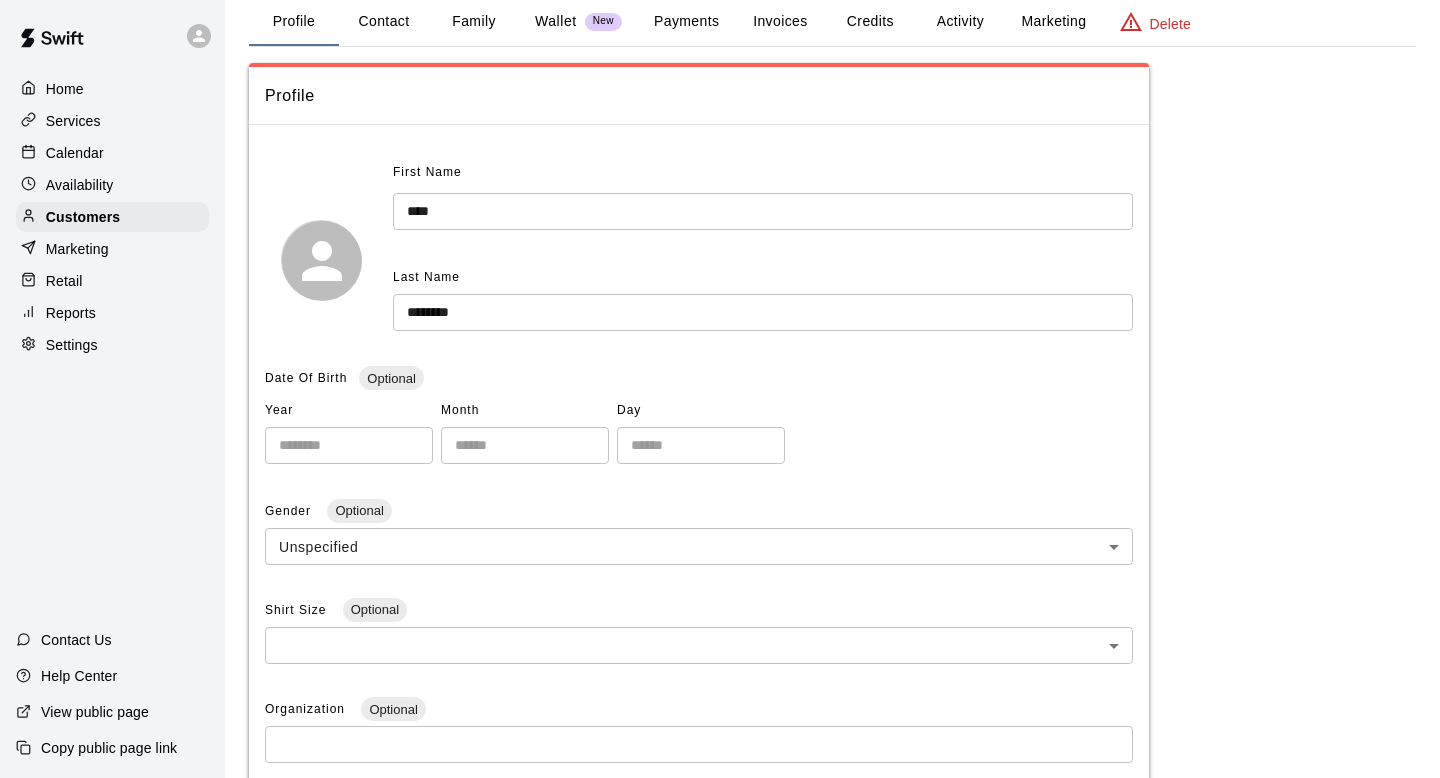 scroll, scrollTop: 0, scrollLeft: 0, axis: both 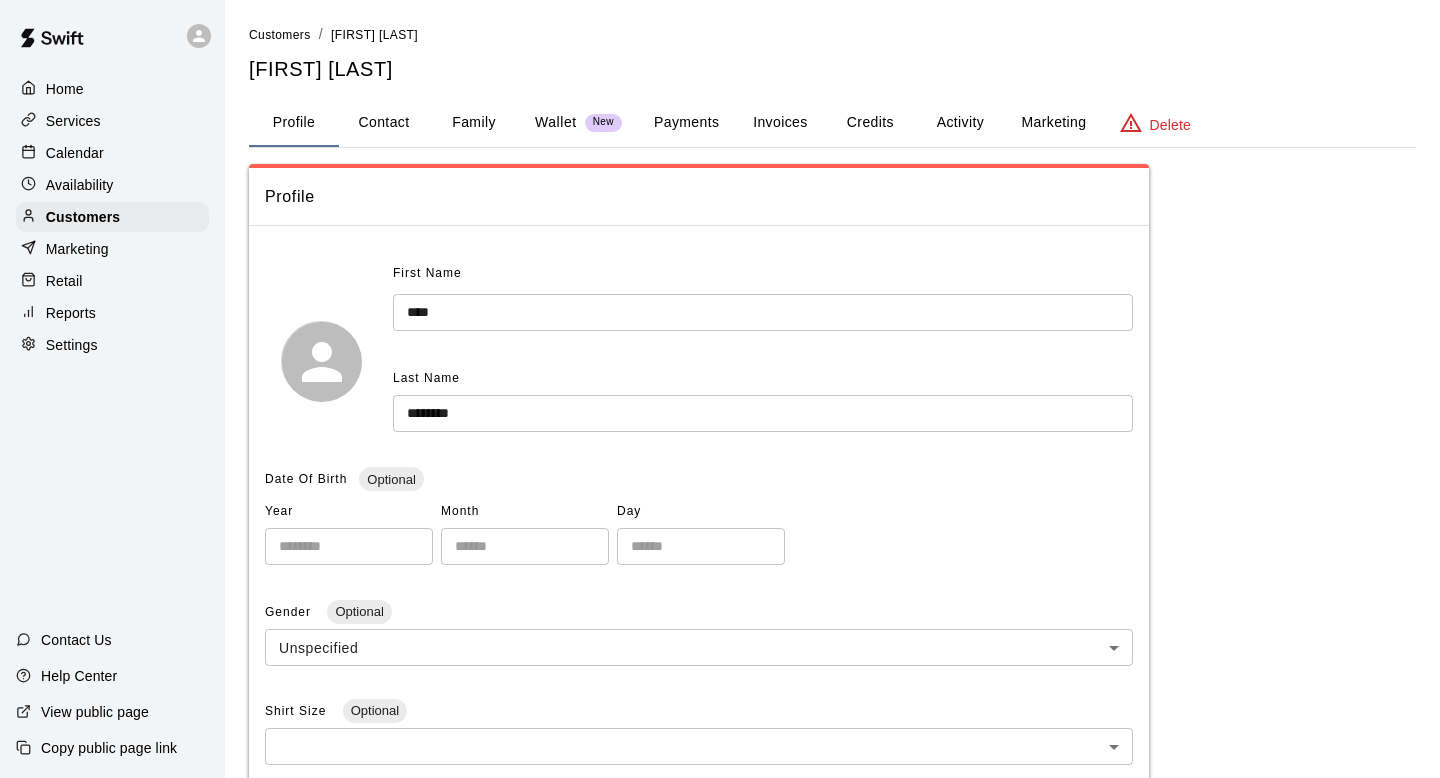 click on "Activity" at bounding box center [960, 123] 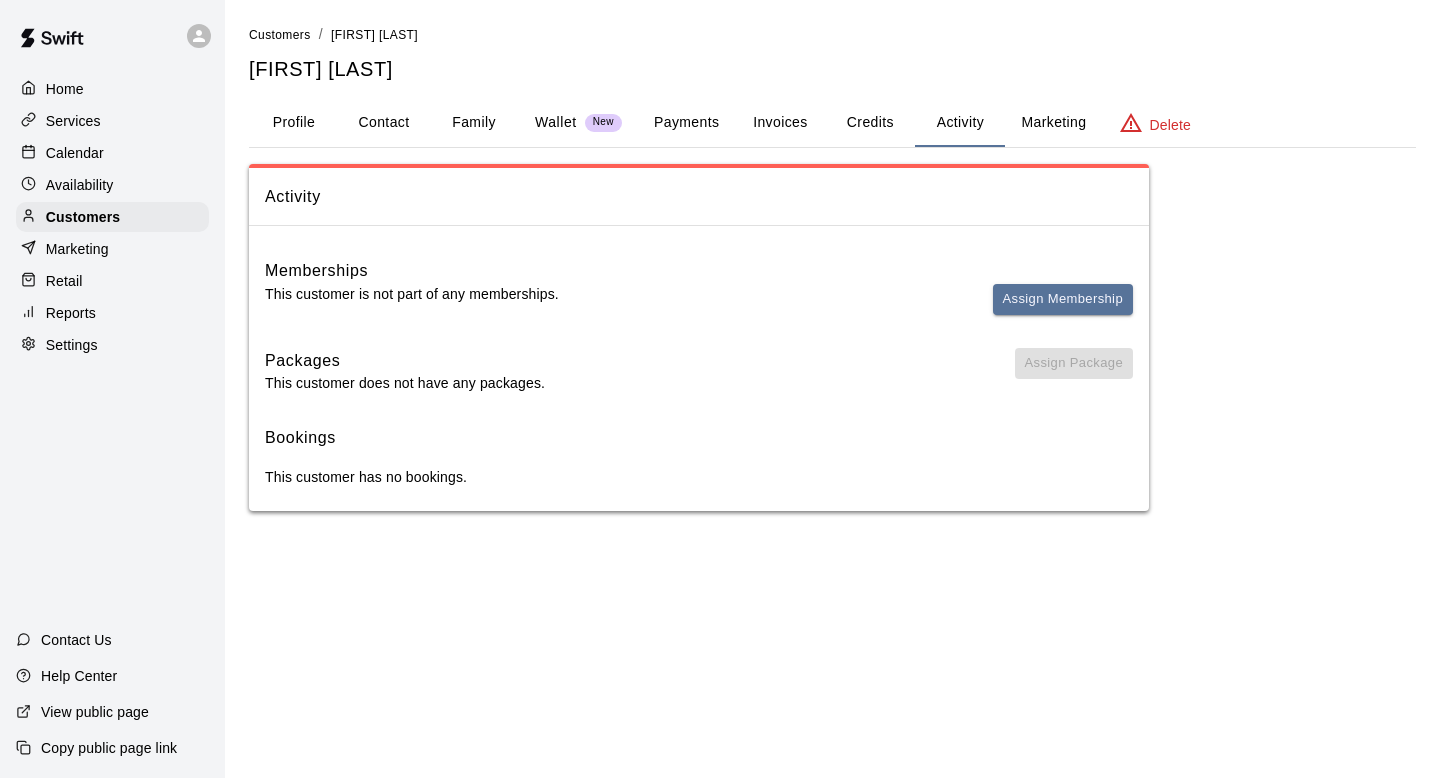 click on "Activity" at bounding box center [960, 123] 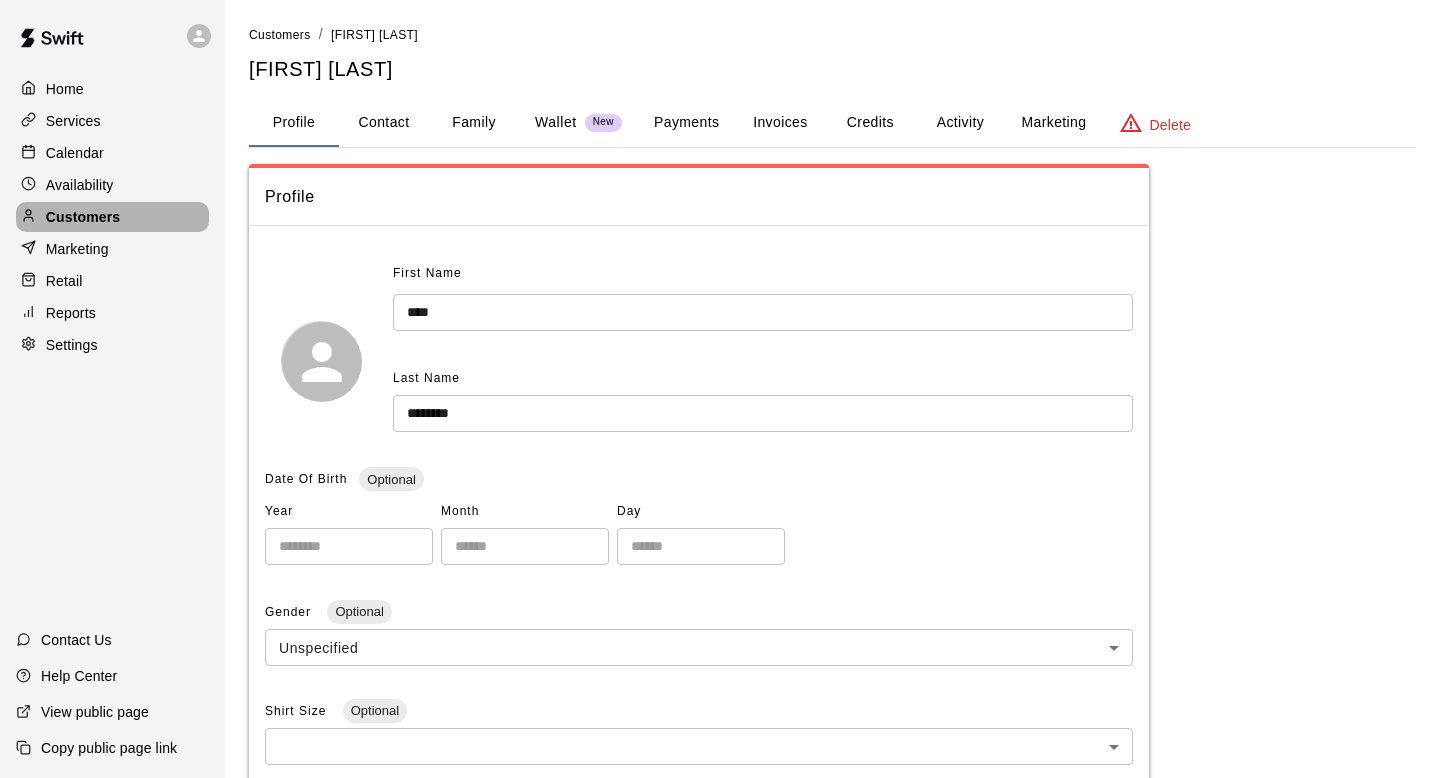 click at bounding box center [33, 217] 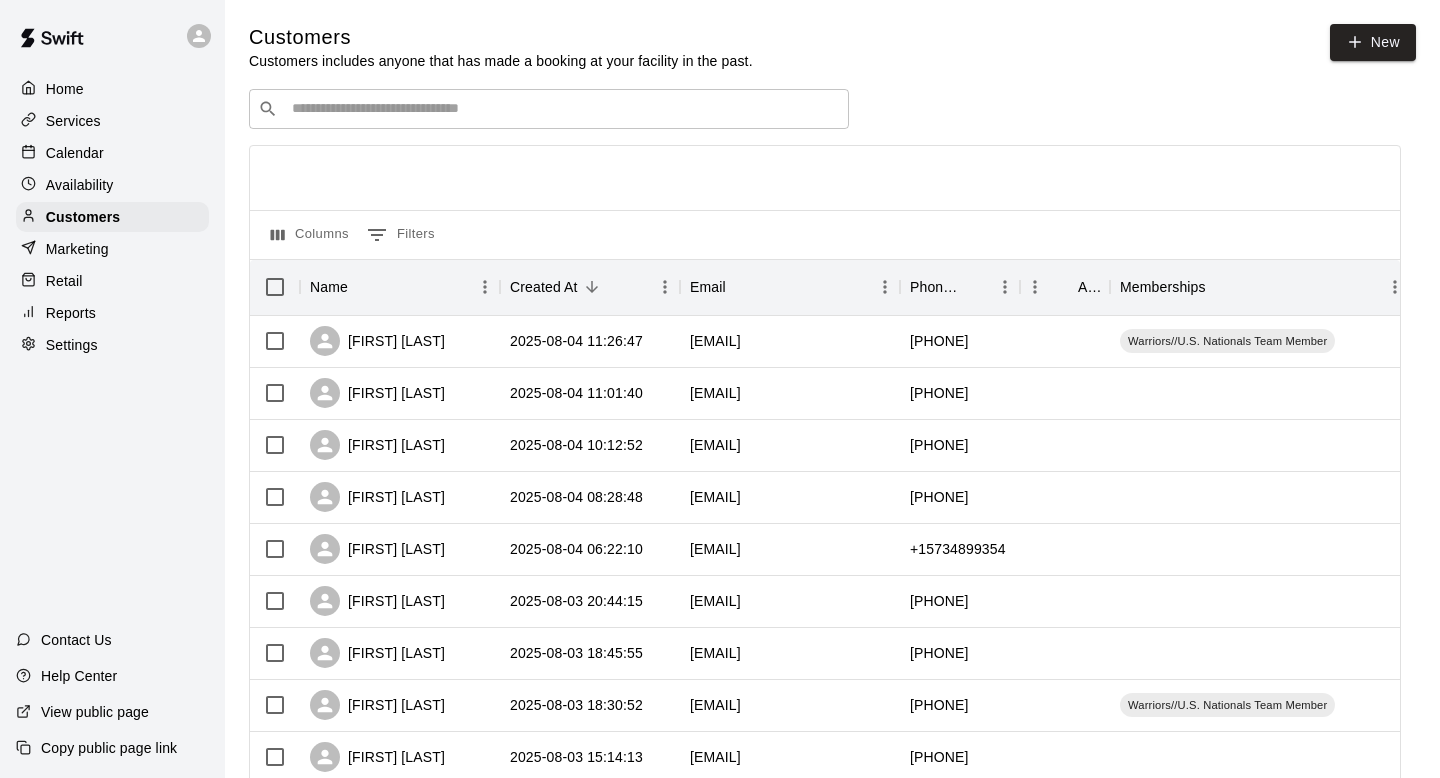 click on "​ ​" at bounding box center [549, 109] 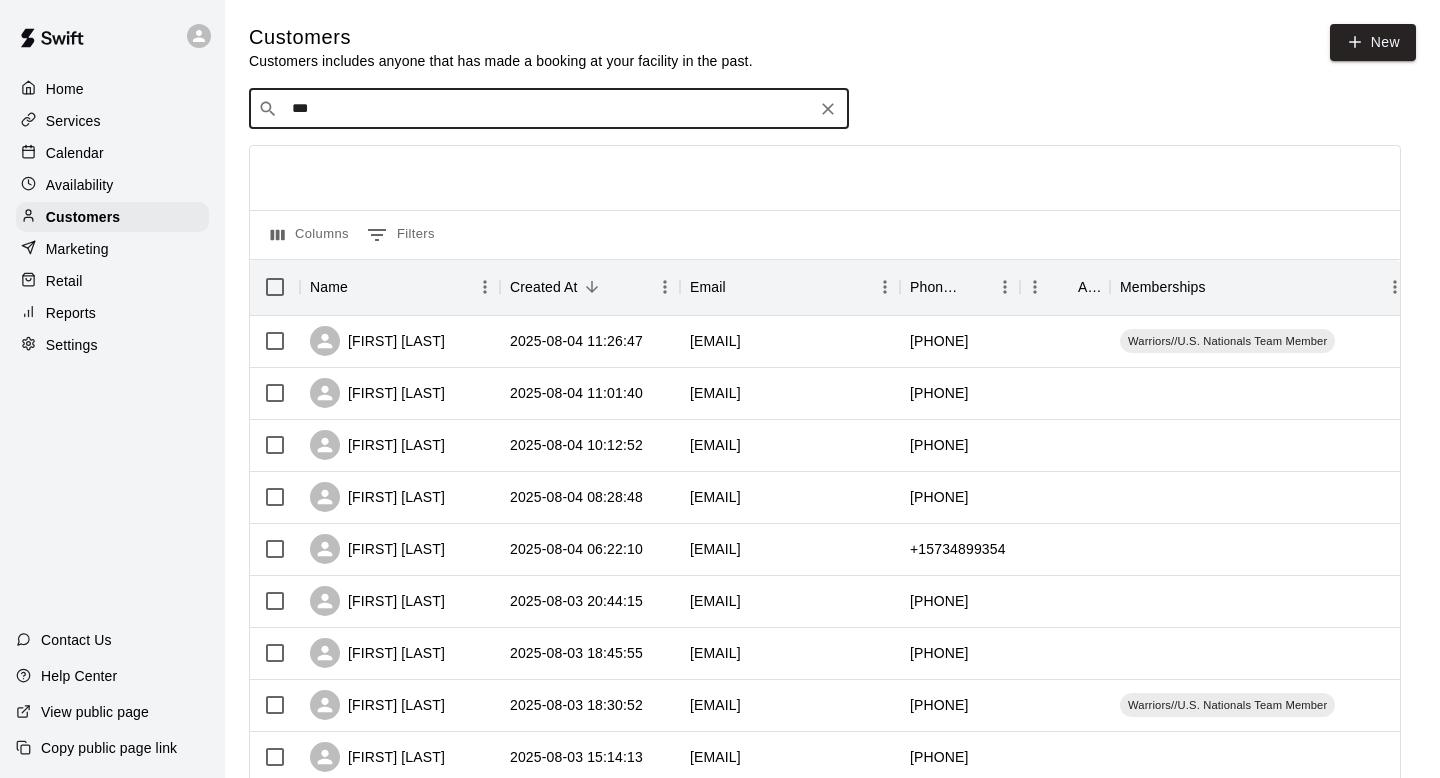 type on "****" 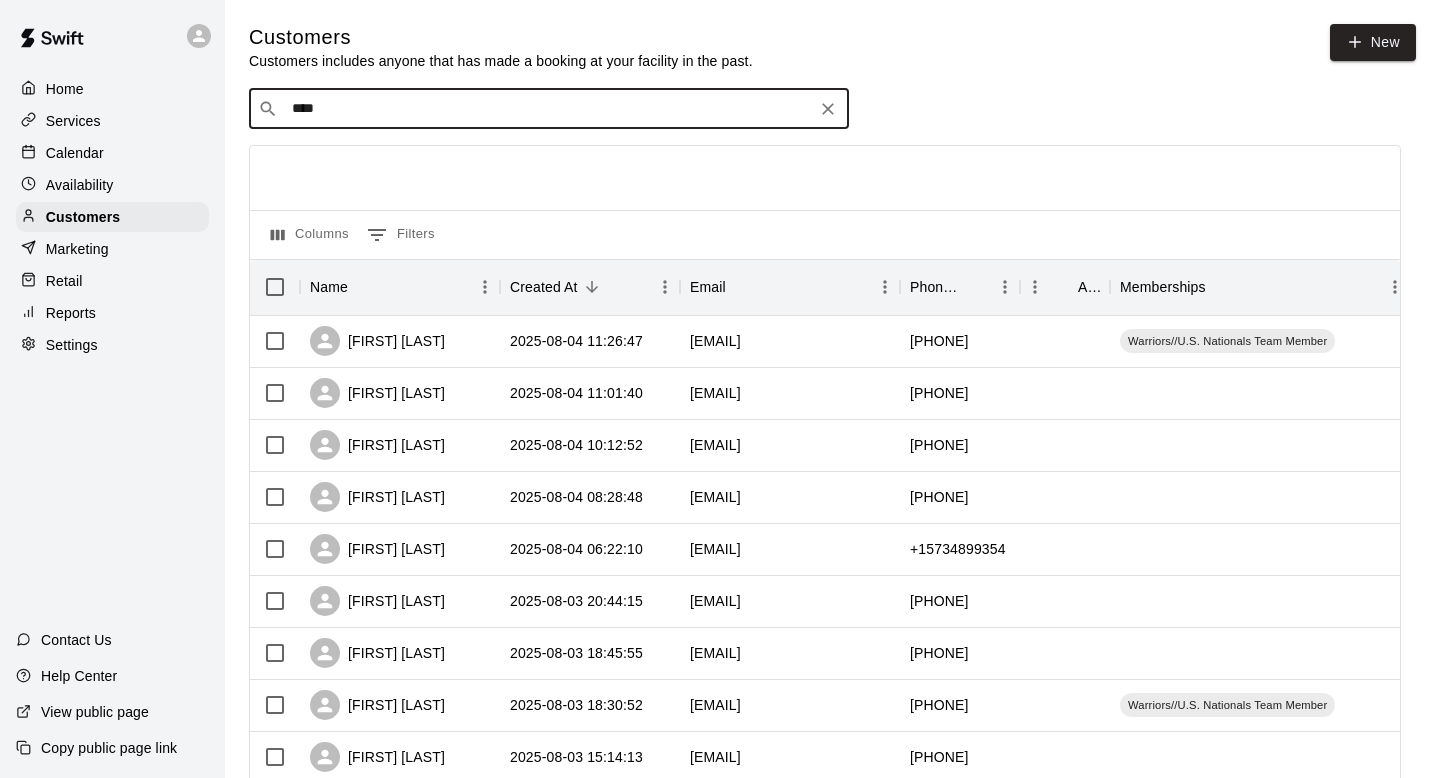 click on "​ **** ​" at bounding box center (549, 109) 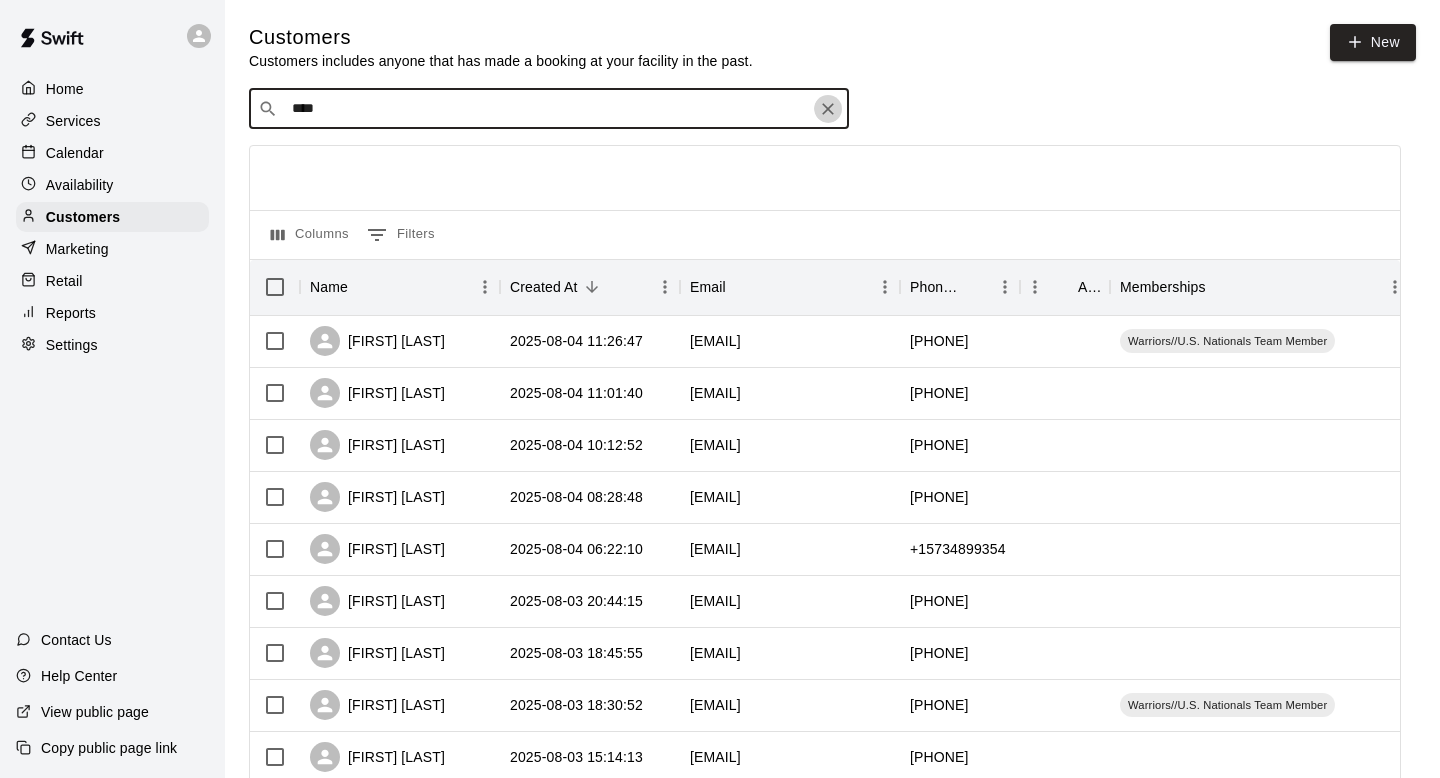 click 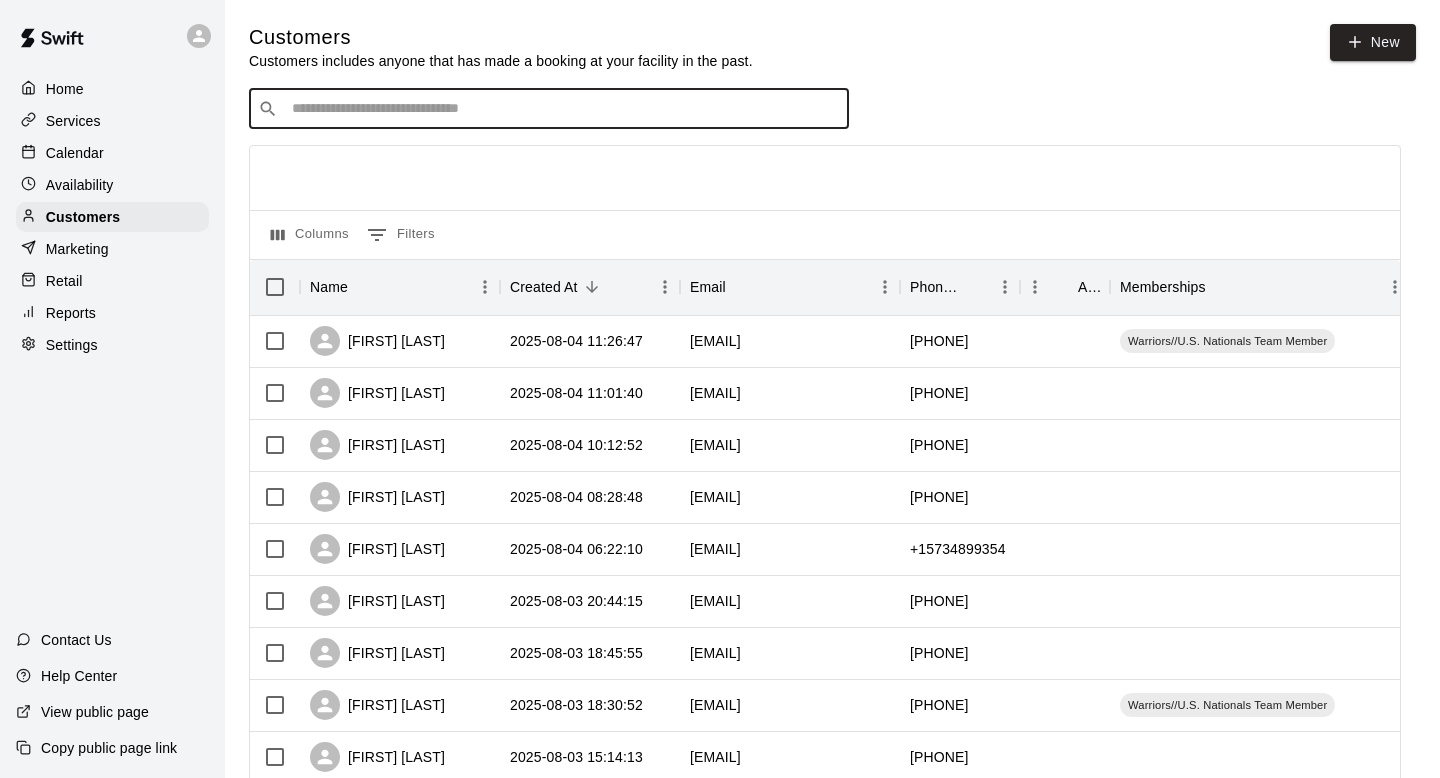 click at bounding box center [563, 109] 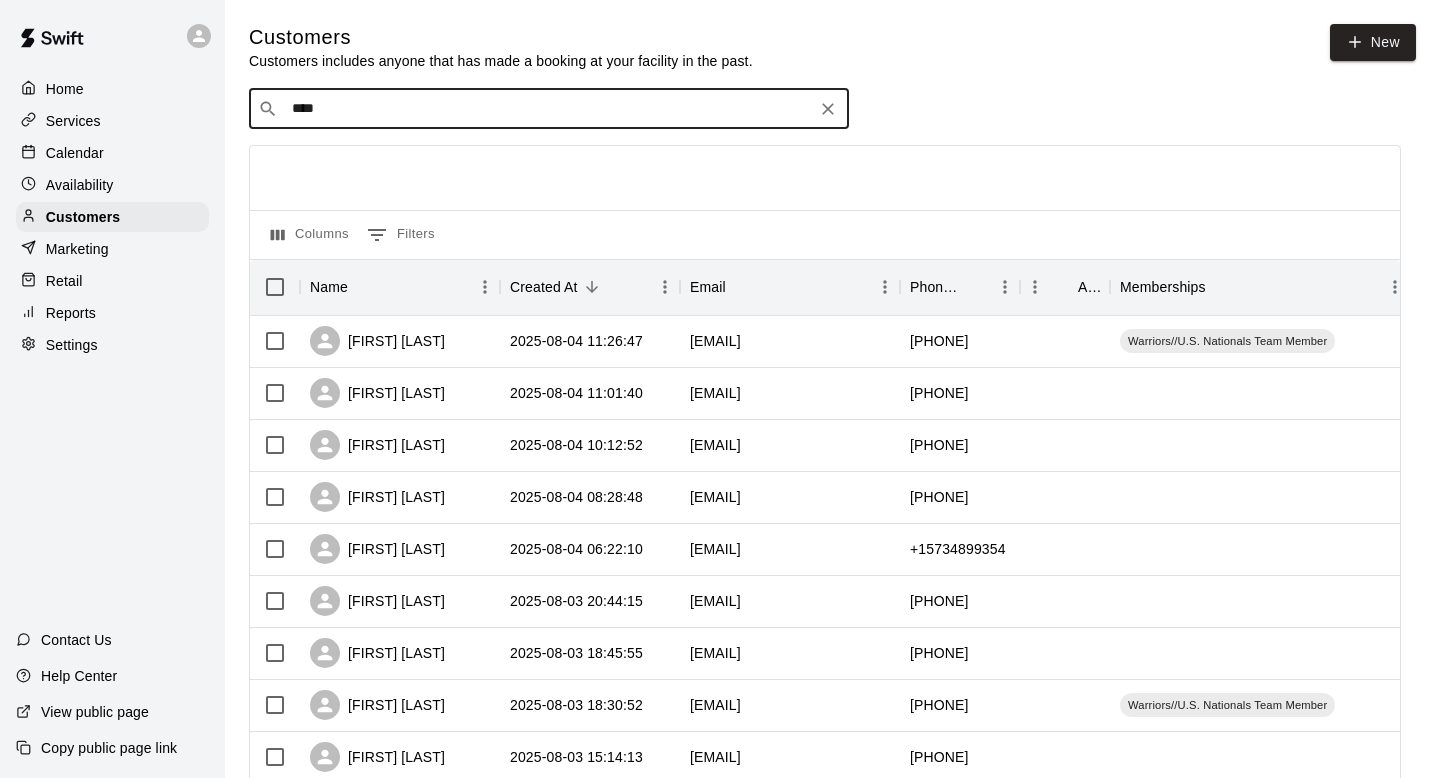 type on "*****" 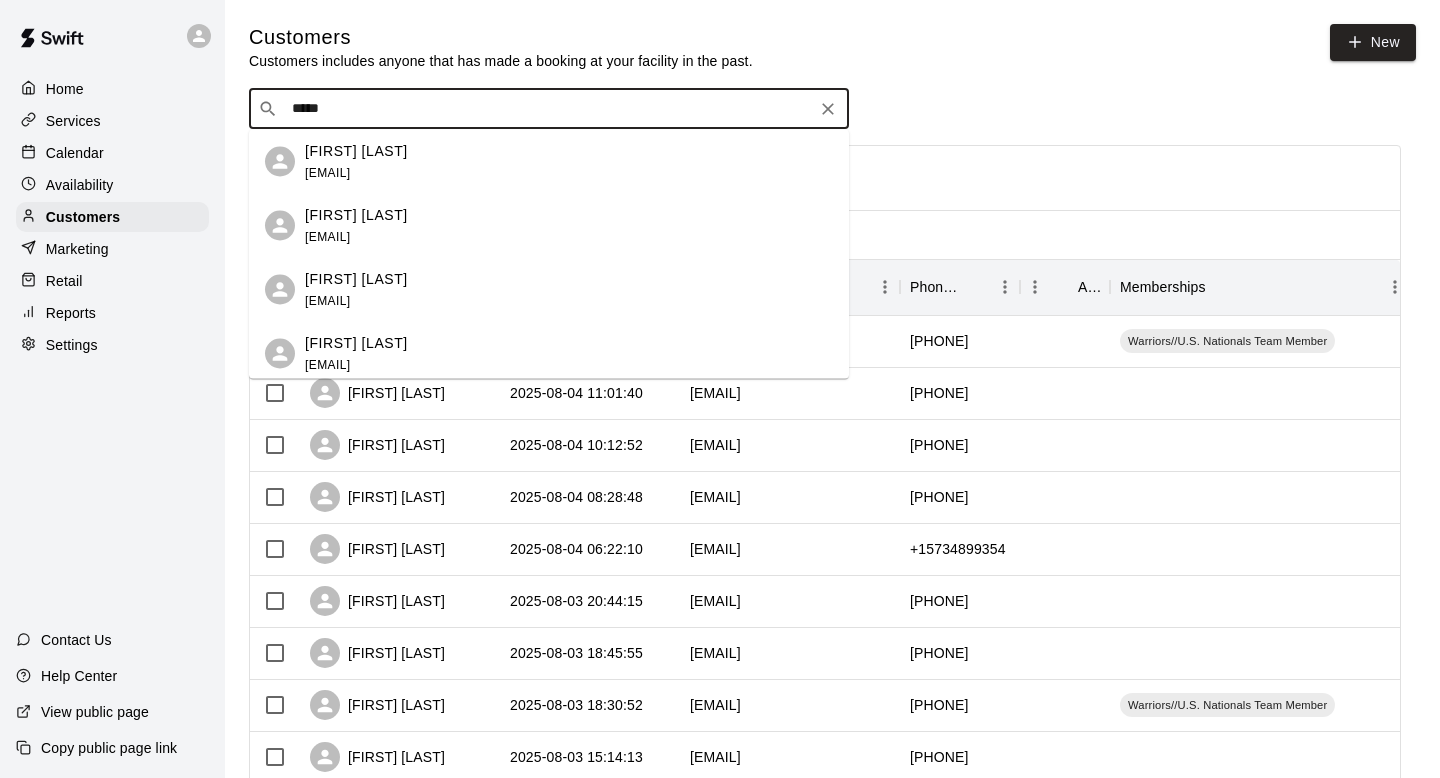 click on "Amanda Dablemont adablemo@gmail.com" at bounding box center [569, 161] 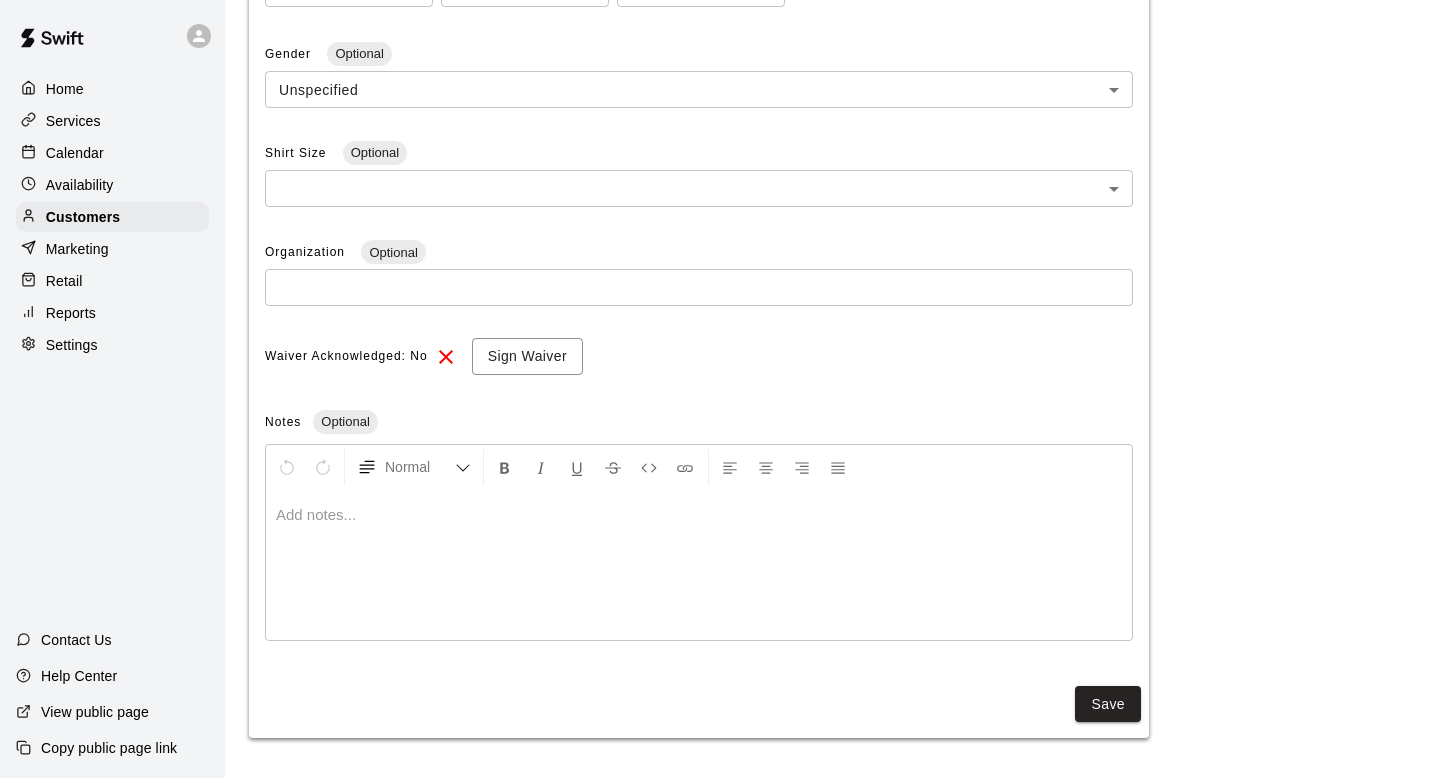 scroll, scrollTop: 0, scrollLeft: 0, axis: both 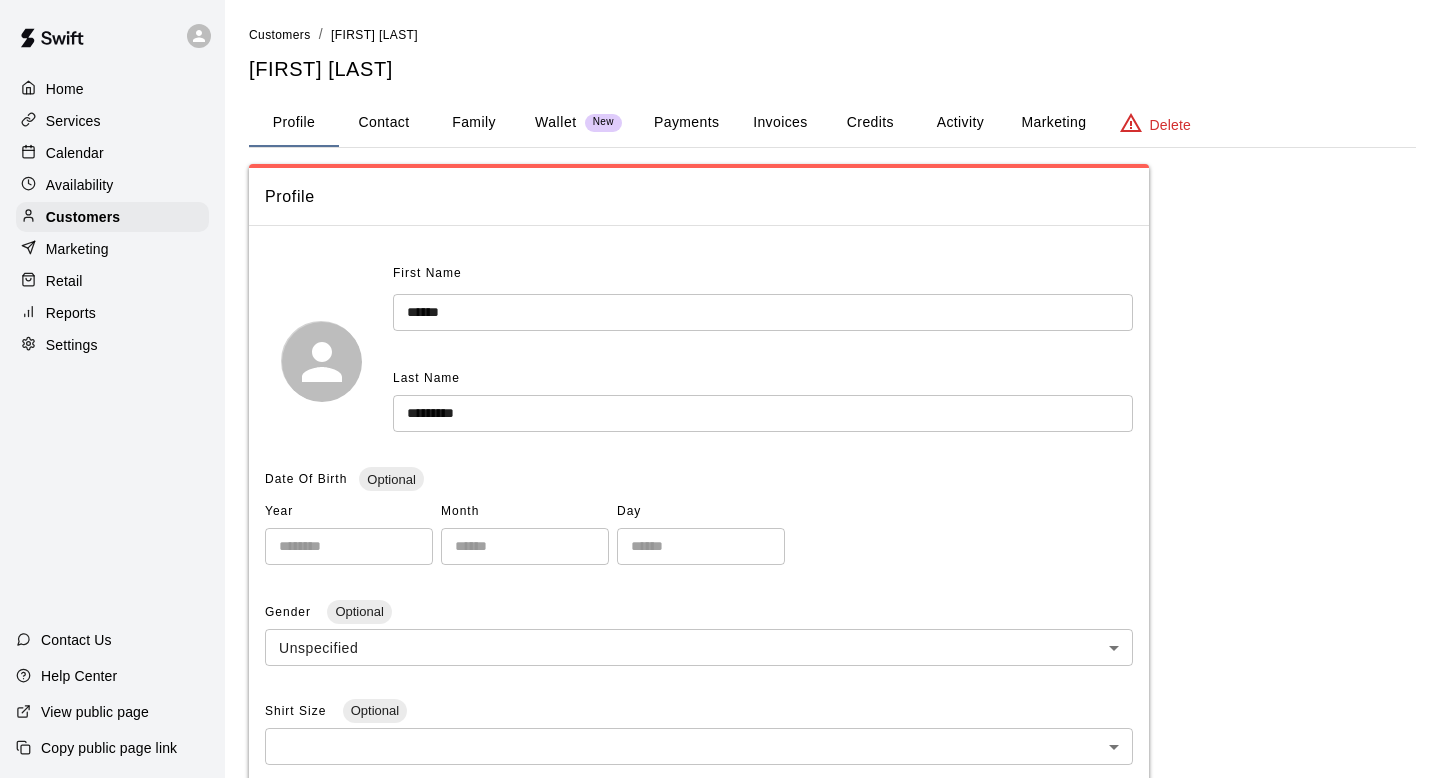 click on "Family" at bounding box center (474, 123) 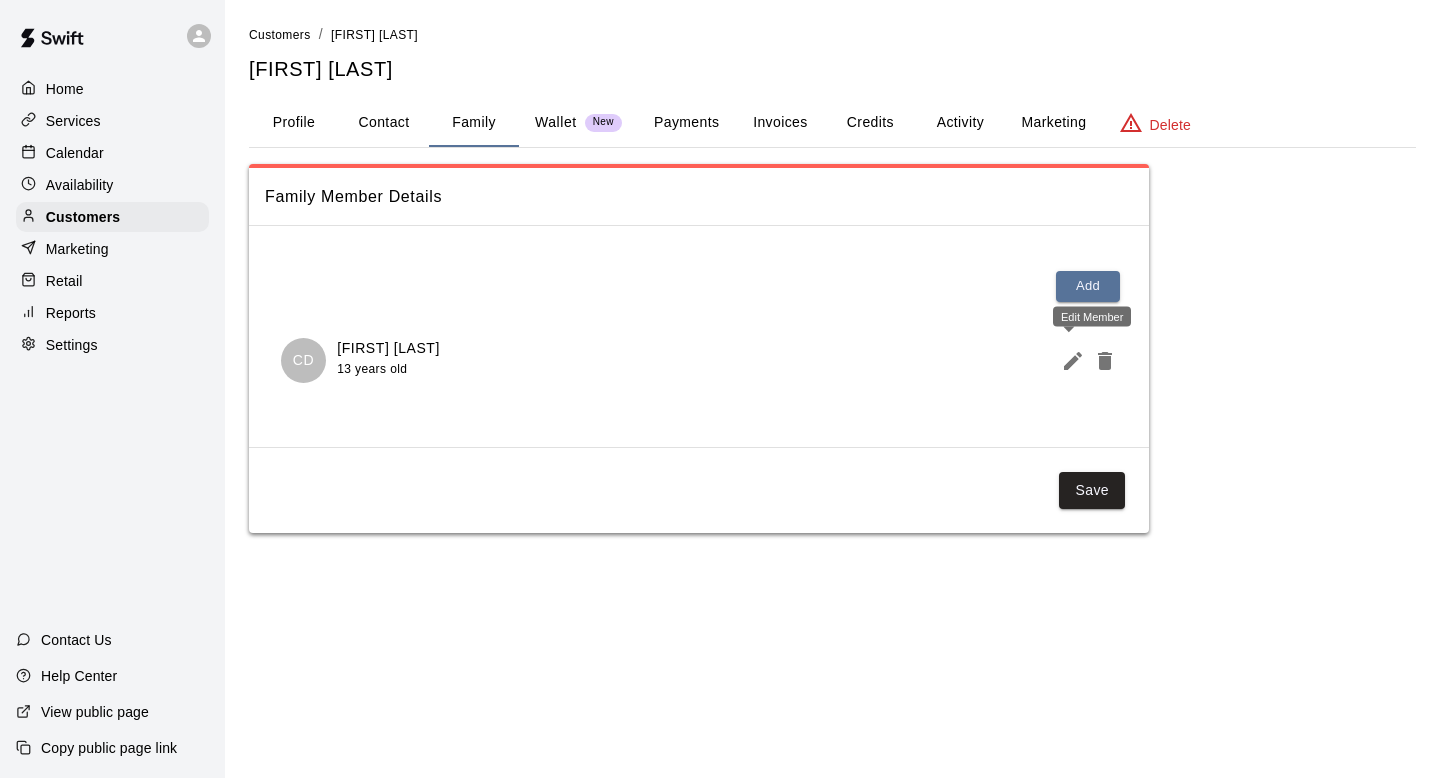 click 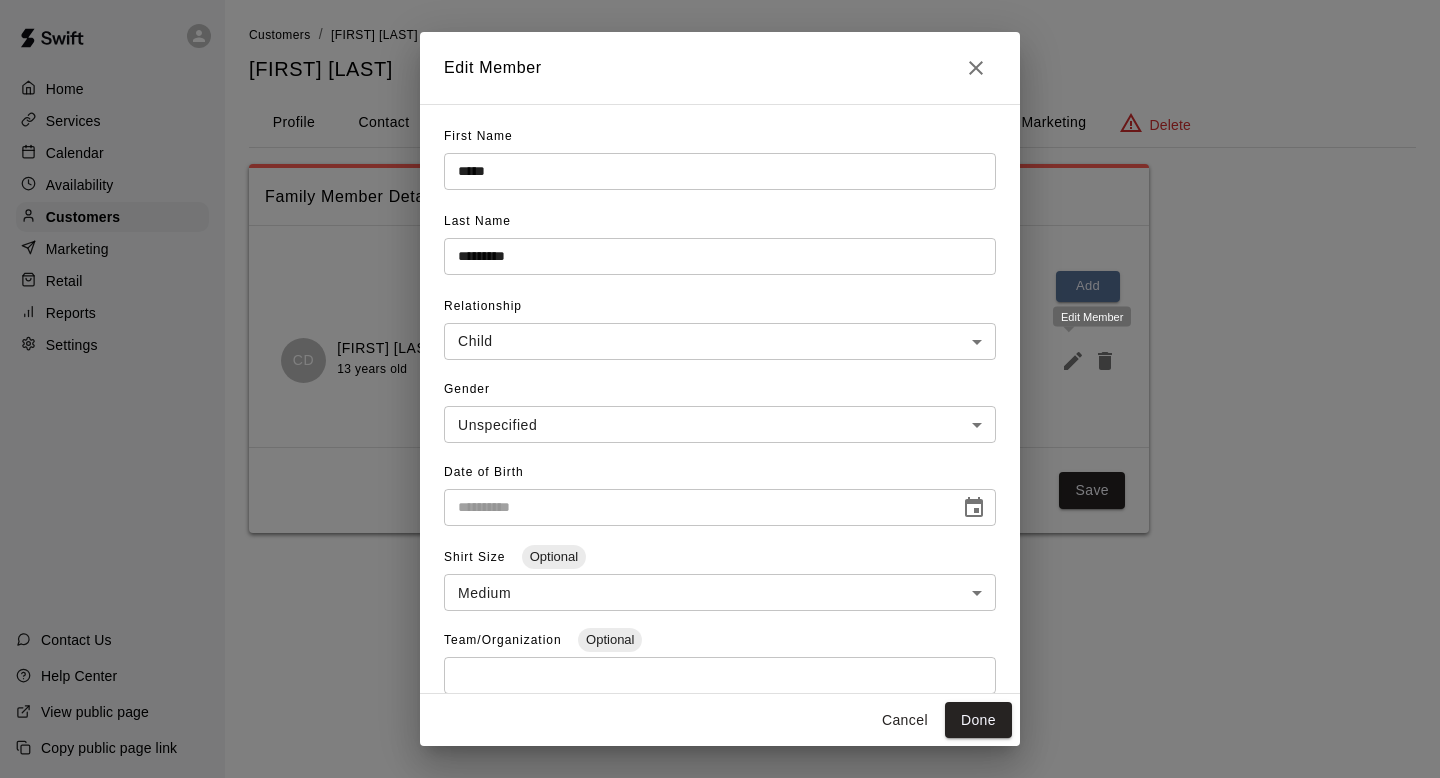 type on "**********" 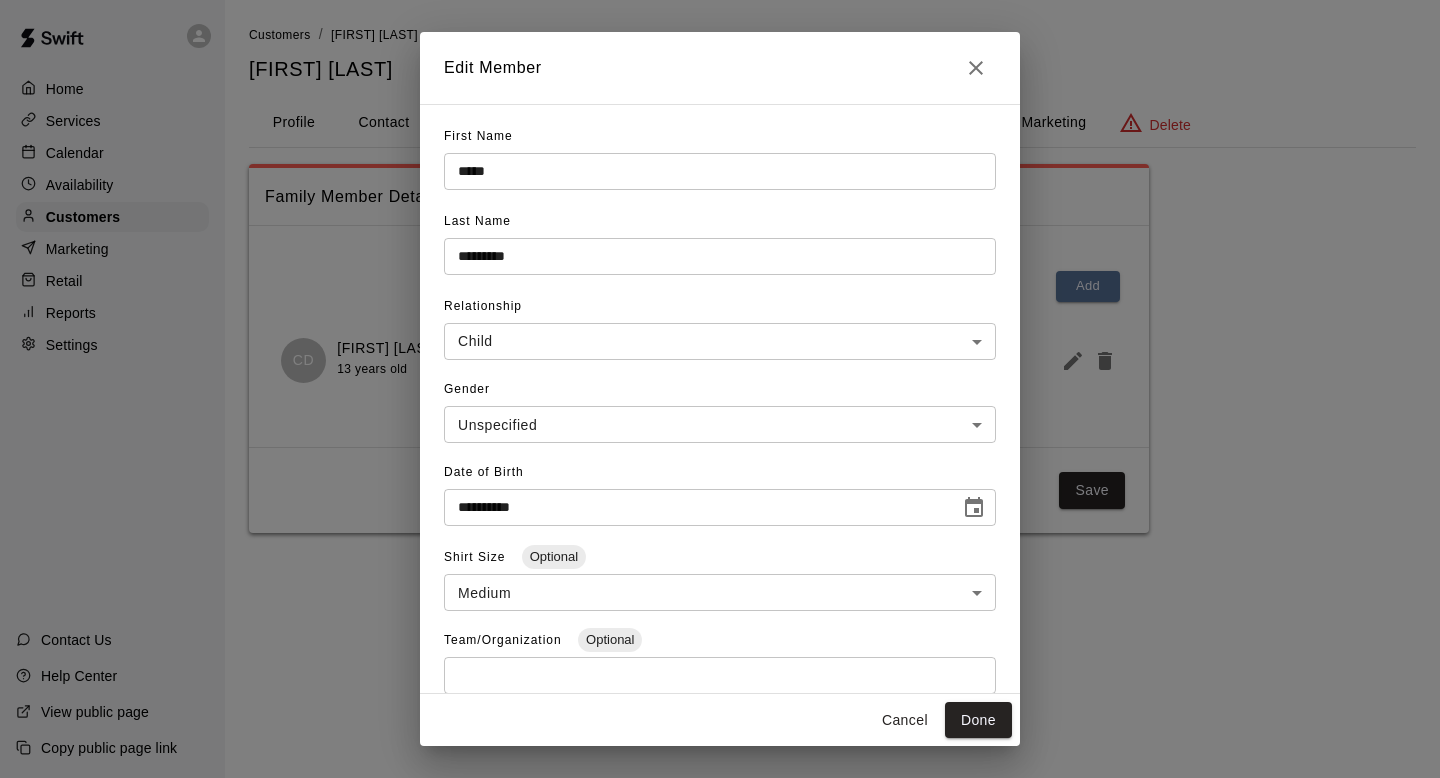 click at bounding box center [976, 68] 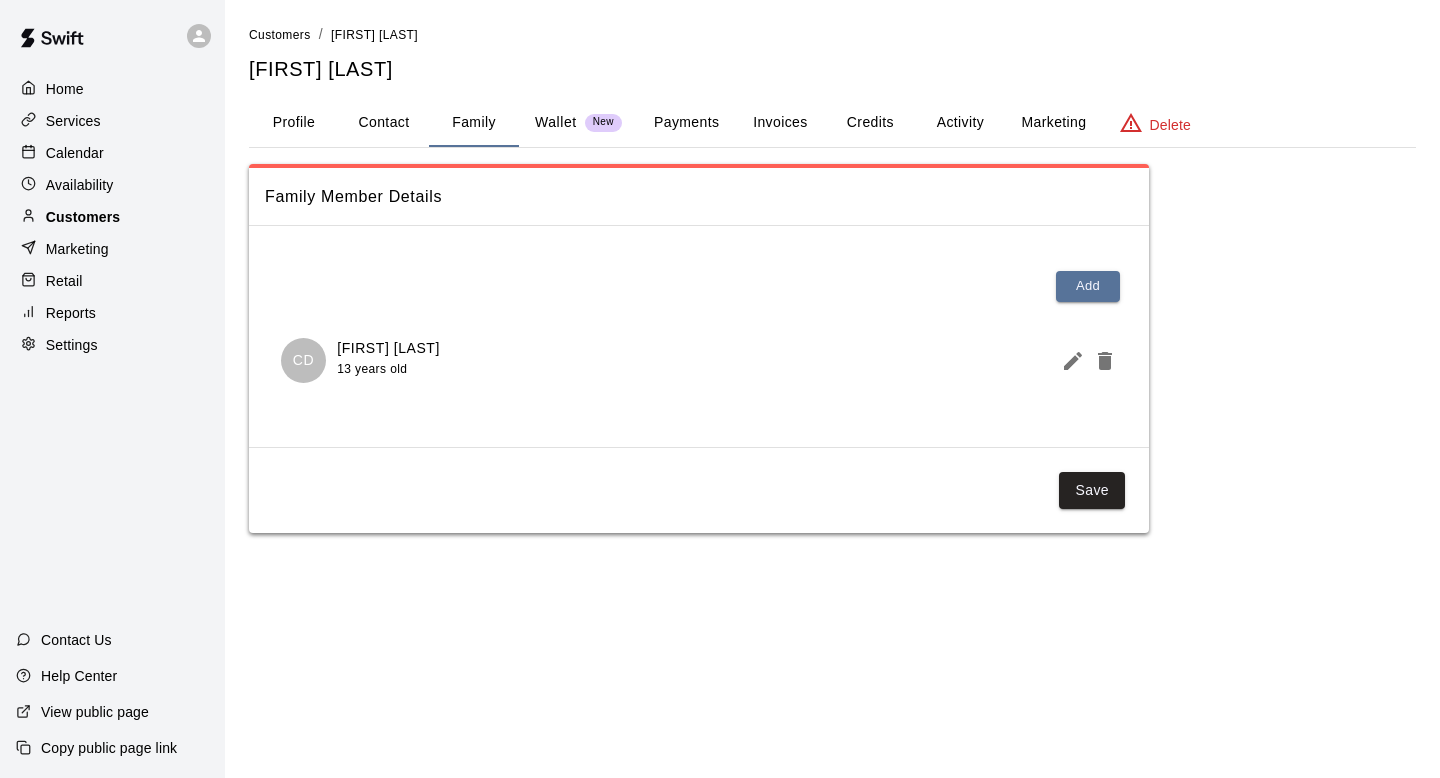 click on "Customers" at bounding box center (83, 217) 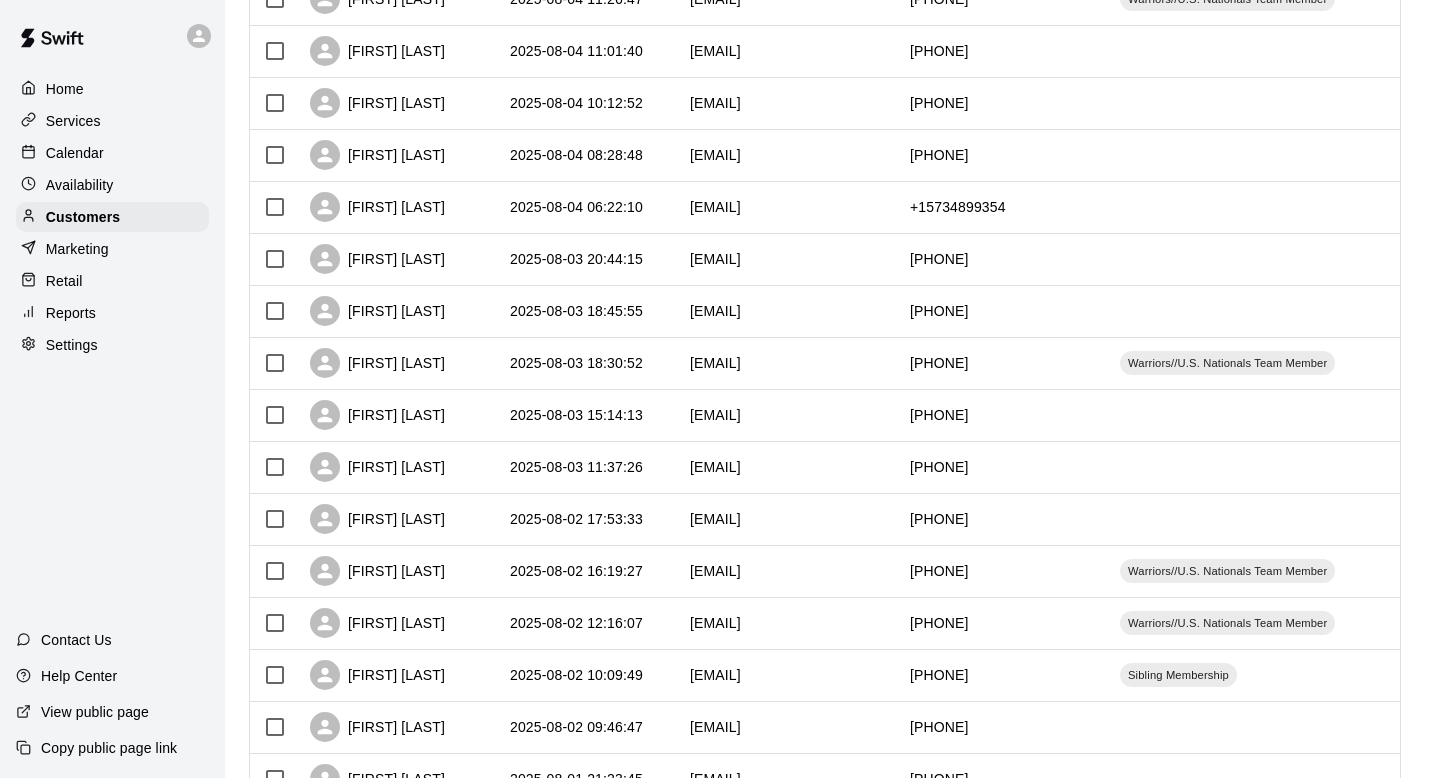 scroll, scrollTop: 0, scrollLeft: 0, axis: both 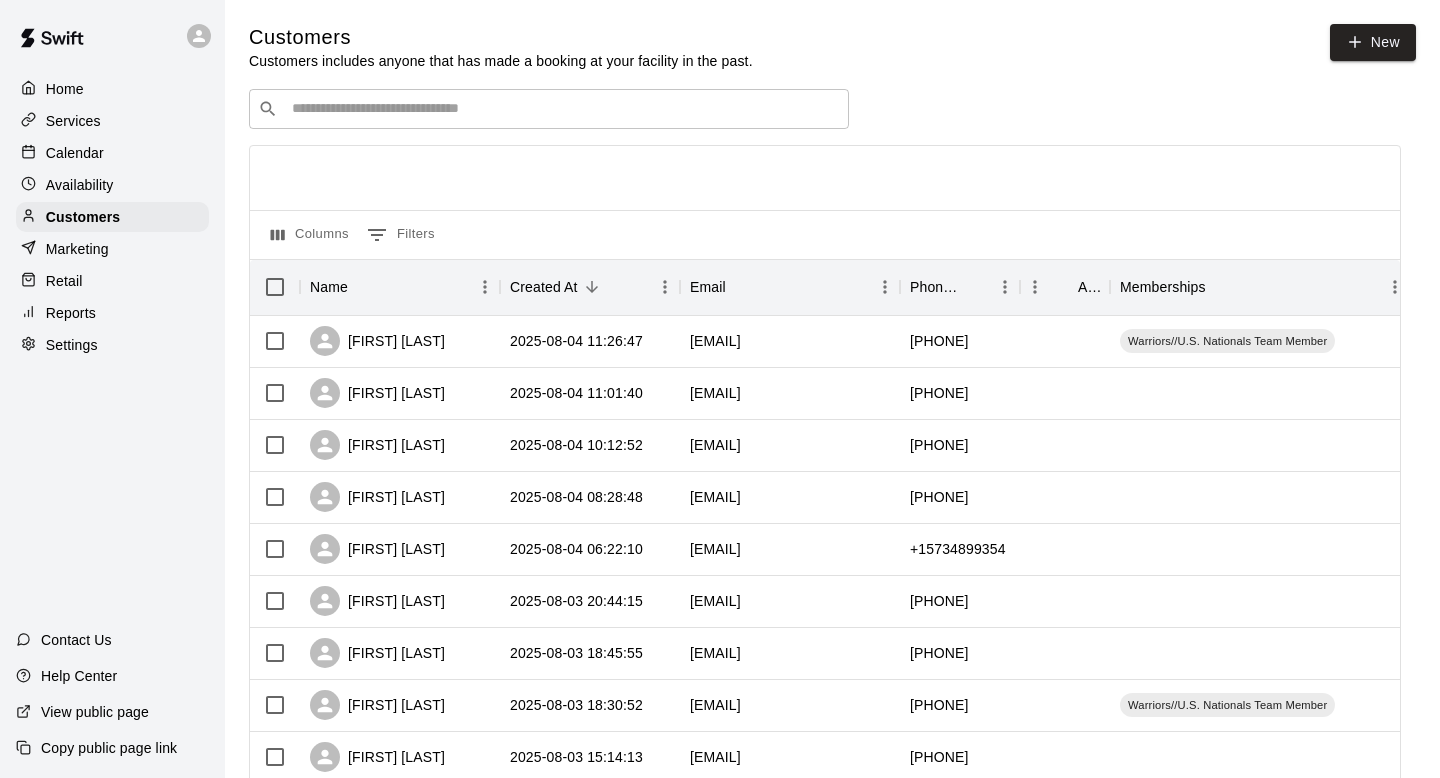 click at bounding box center [563, 109] 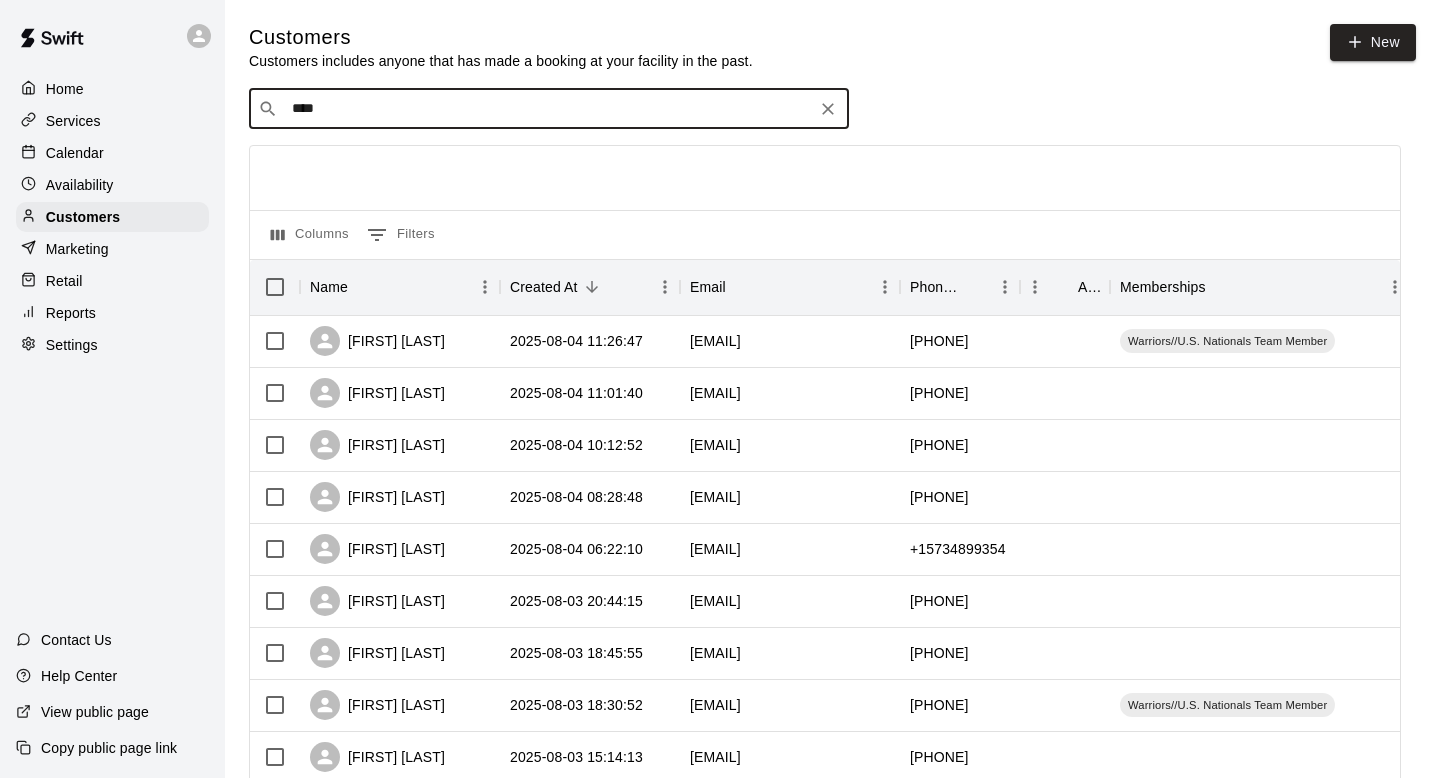 type on "*****" 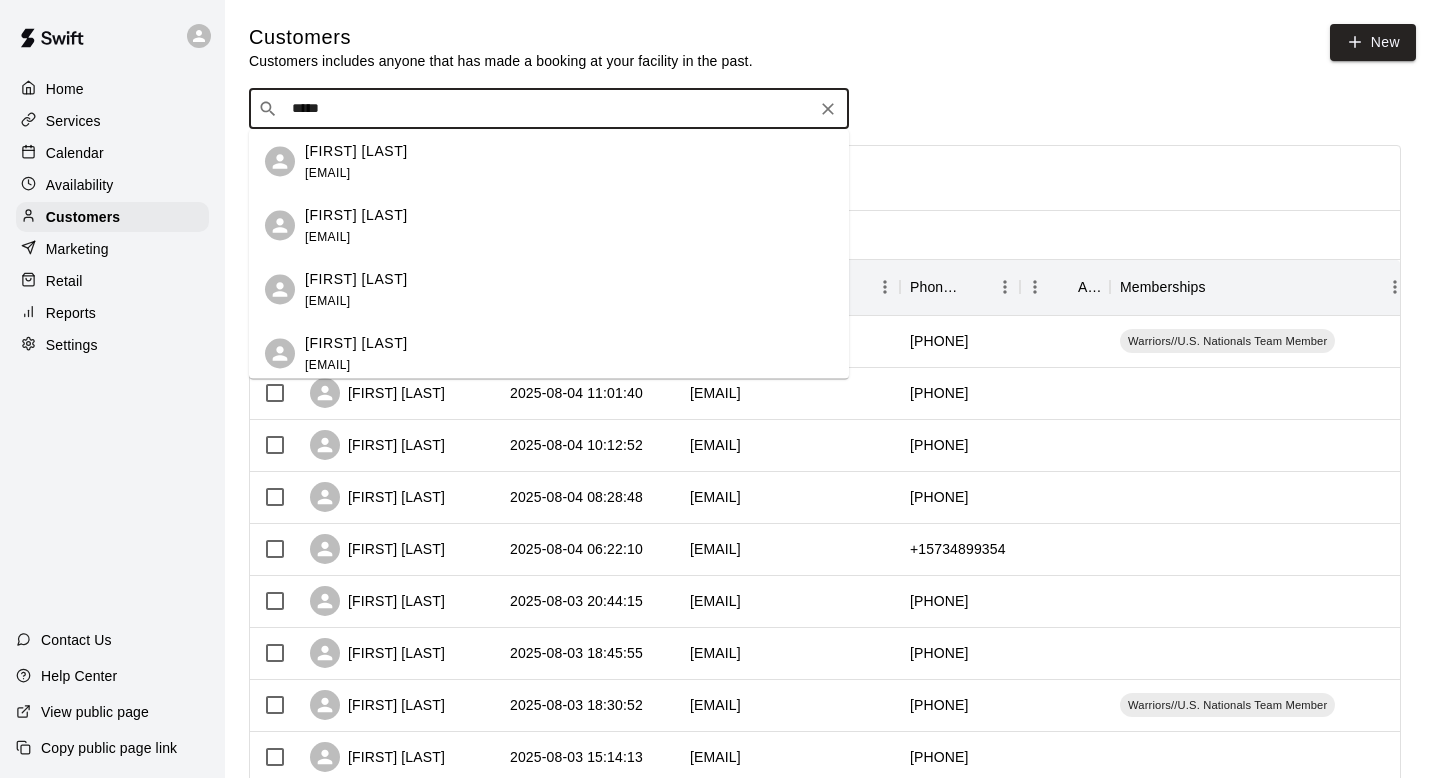 click on "Caleb Dablemont adablemo@gmail.com" at bounding box center (569, 289) 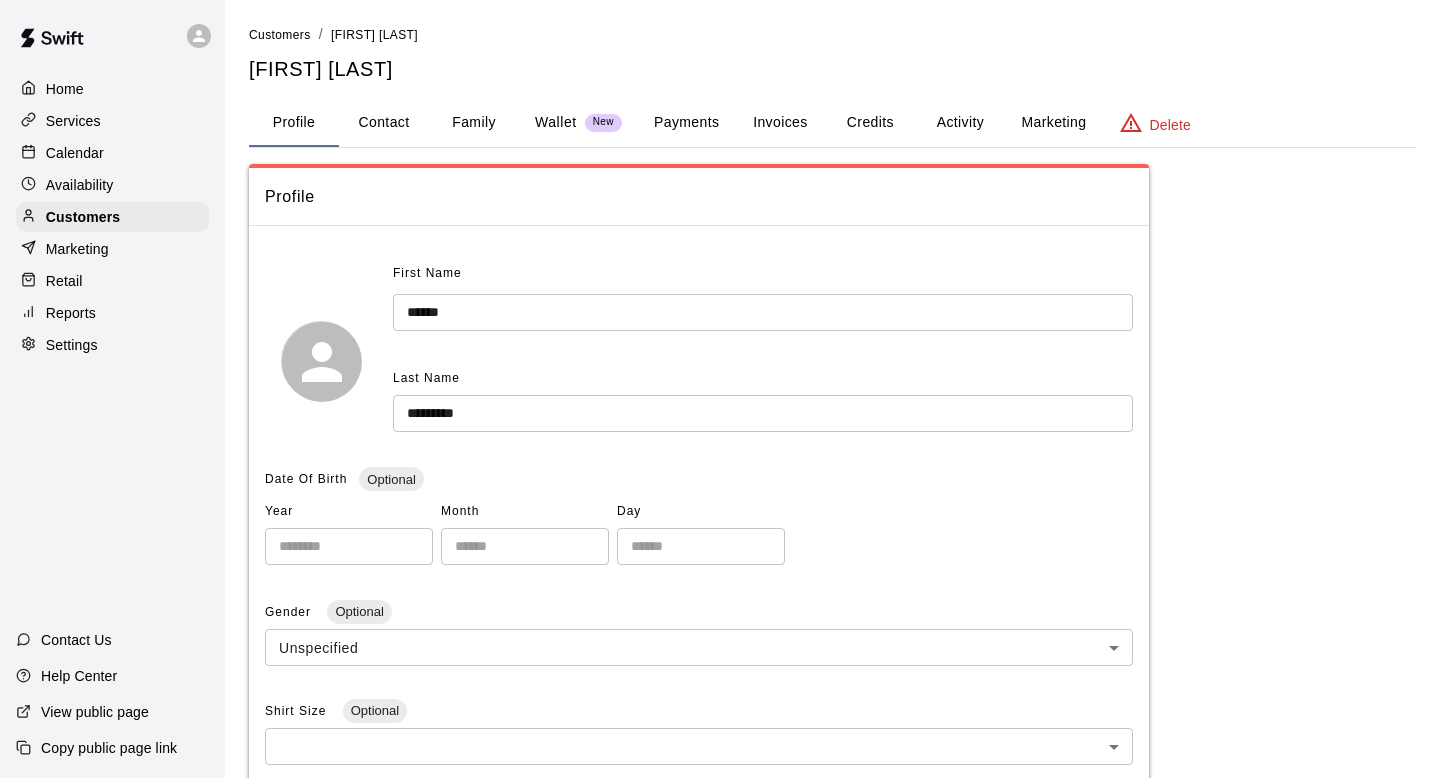click on "Activity" at bounding box center [960, 123] 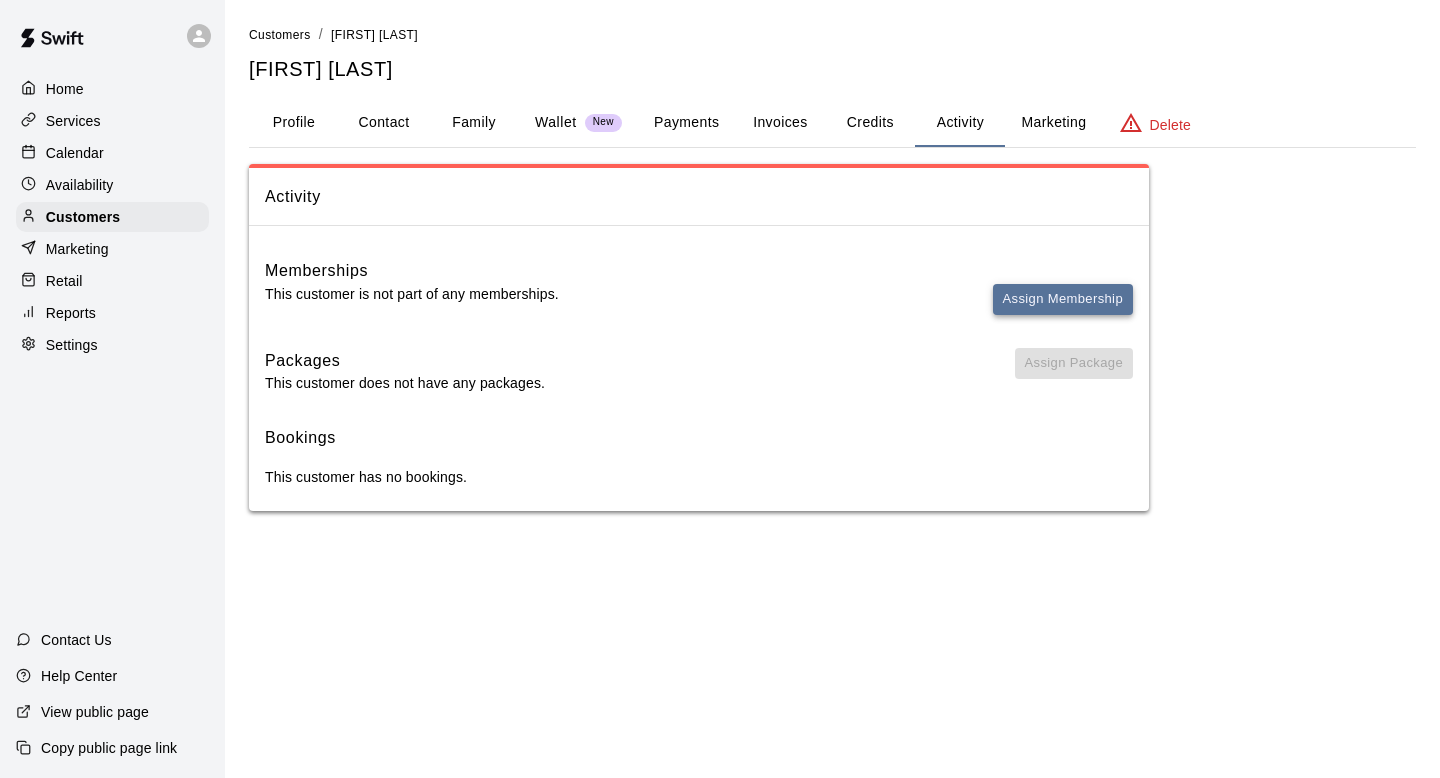 click on "Assign Membership" at bounding box center [1063, 299] 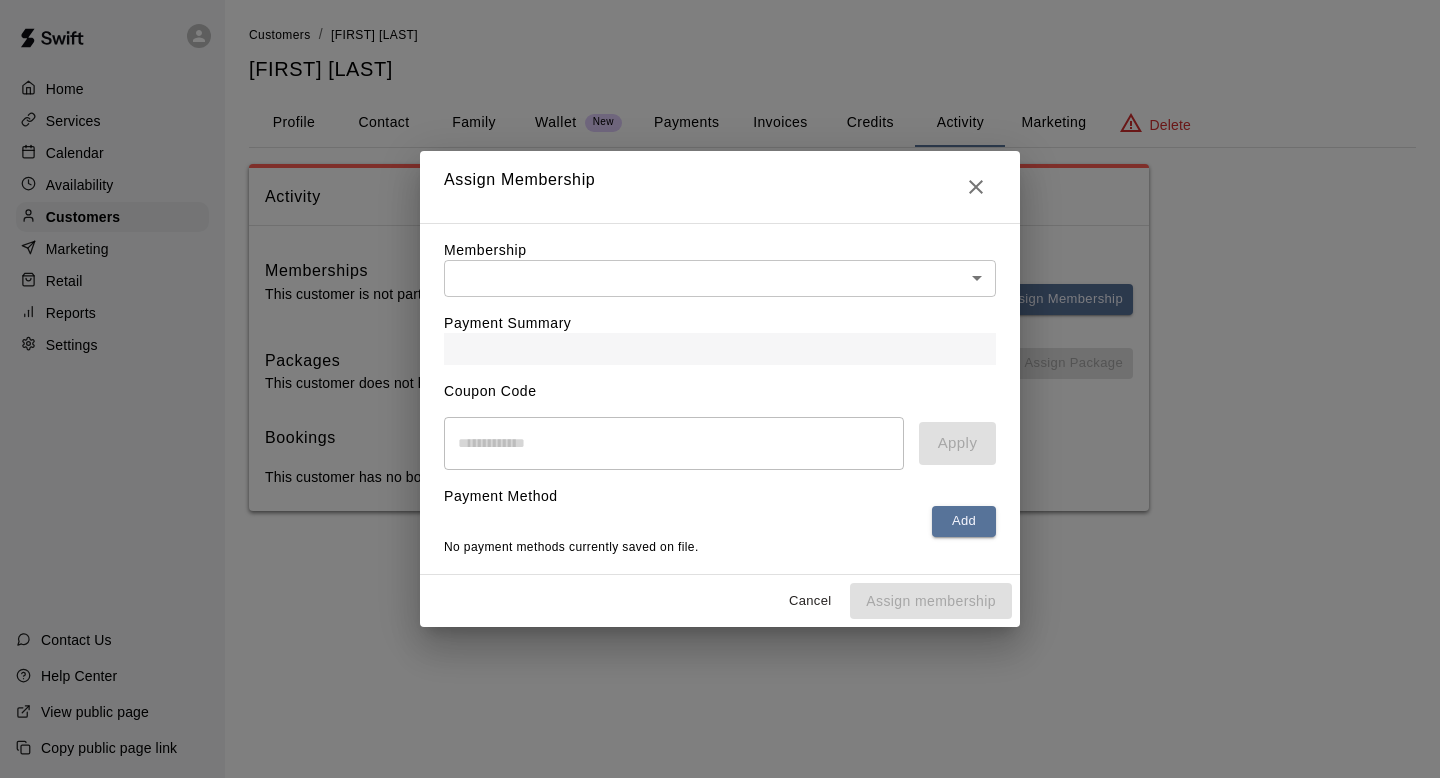 click on "Home Services Calendar Availability Customers Marketing Retail Reports Settings Contact Us Help Center View public page Copy public page link Customers / Amanda Dablemont Amanda Dablemont Profile Contact Family Wallet New Payments Invoices Credits Activity Marketing Delete Activity Memberships This customer is not part of any memberships. Assign Membership Packages This customer does not have any packages. Assign Package Bookings This customer has no bookings. Swift - Edit Customer Close cross-small Assign Membership Membership ​ ​ Payment Summary Coupon Code ​ Apply Payment Method   Add No payment methods currently saved on file. Cancel Assign membership" at bounding box center [720, 275] 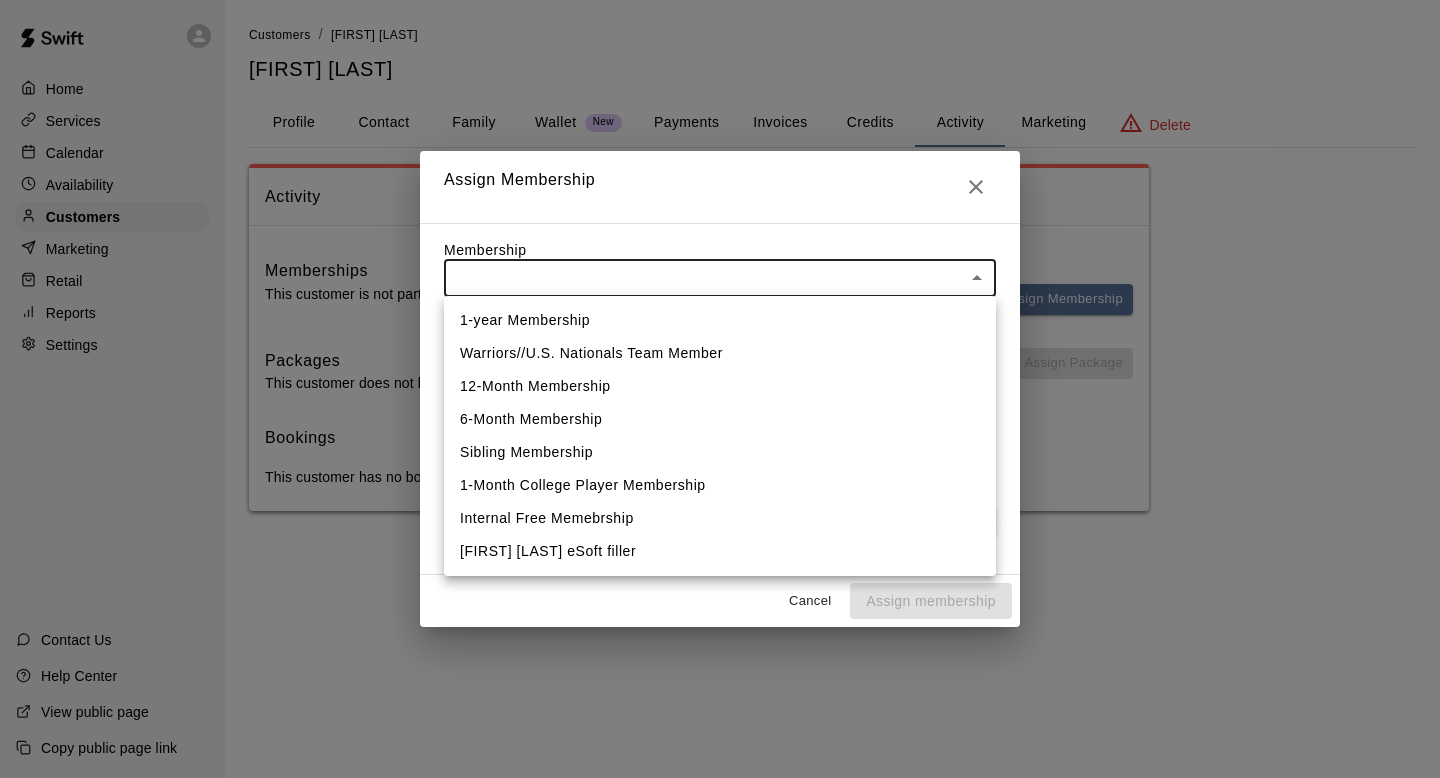 click at bounding box center (720, 389) 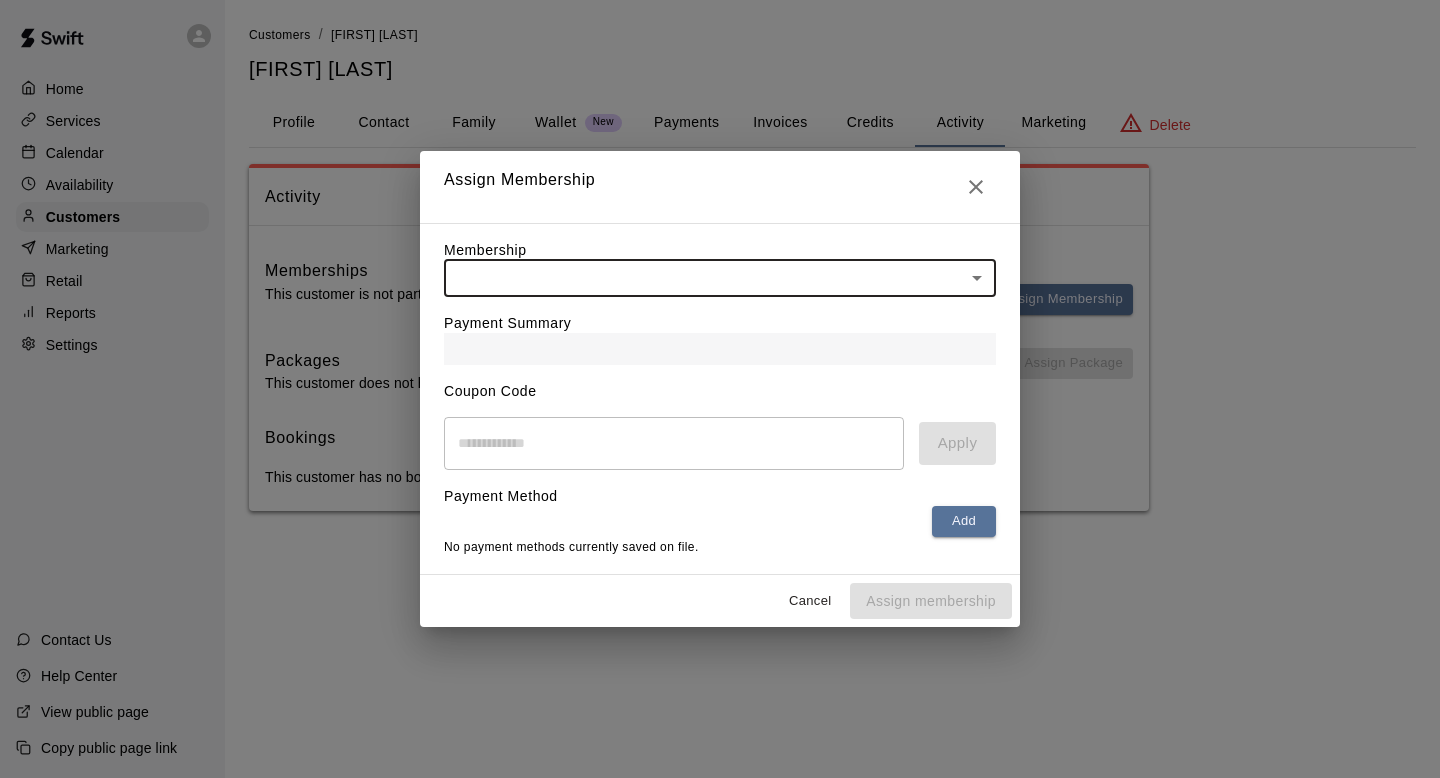 click on "Home Services Calendar Availability Customers Marketing Retail Reports Settings Contact Us Help Center View public page Copy public page link Customers / Amanda Dablemont Amanda Dablemont Profile Contact Family Wallet New Payments Invoices Credits Activity Marketing Delete Activity Memberships This customer is not part of any memberships. Assign Membership Packages This customer does not have any packages. Assign Package Bookings This customer has no bookings. Swift - Edit Customer Close cross-small Assign Membership Membership ​ ​ Payment Summary Coupon Code ​ Apply Payment Method   Add No payment methods currently saved on file. Cancel Assign membership" at bounding box center (720, 275) 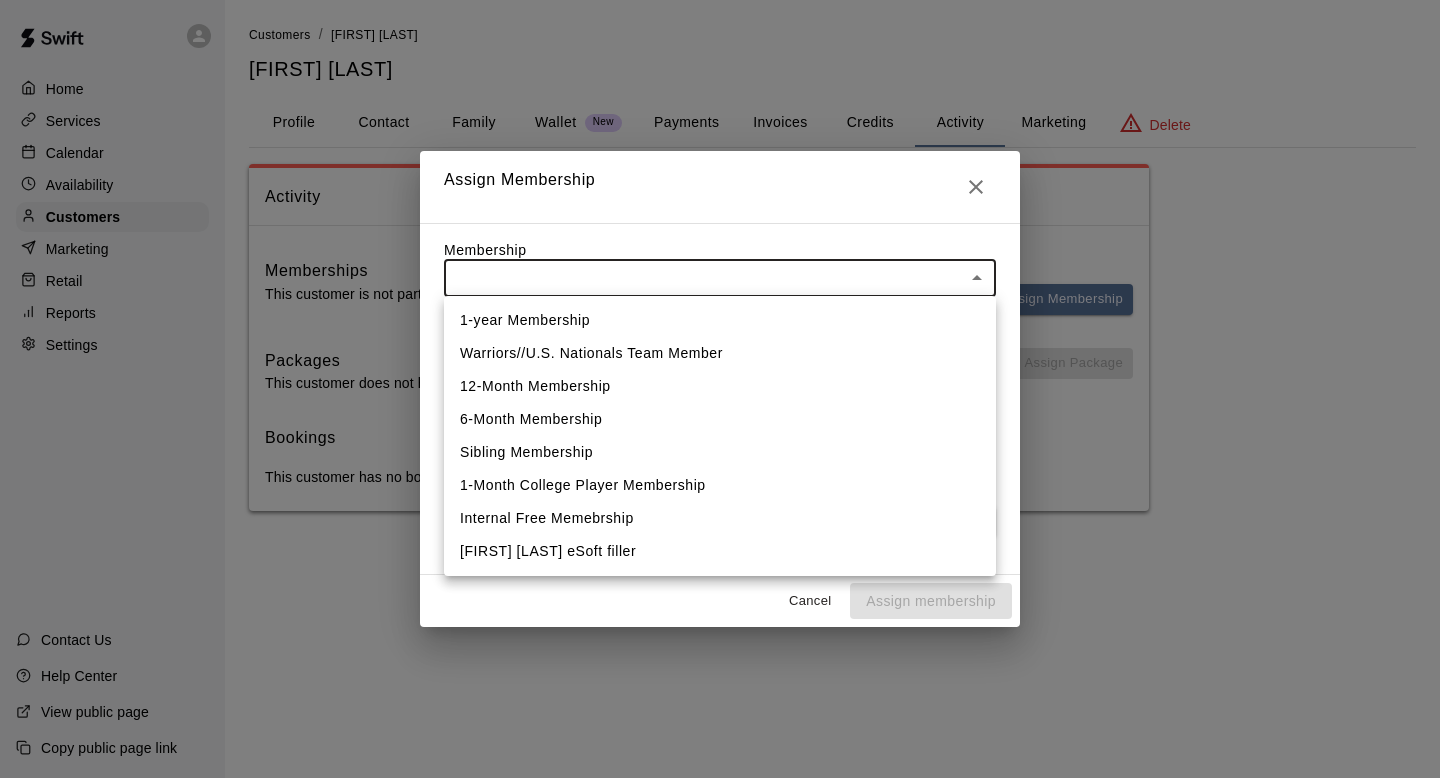 click on "Warriors//U.S. Nationals Team Member" at bounding box center [720, 353] 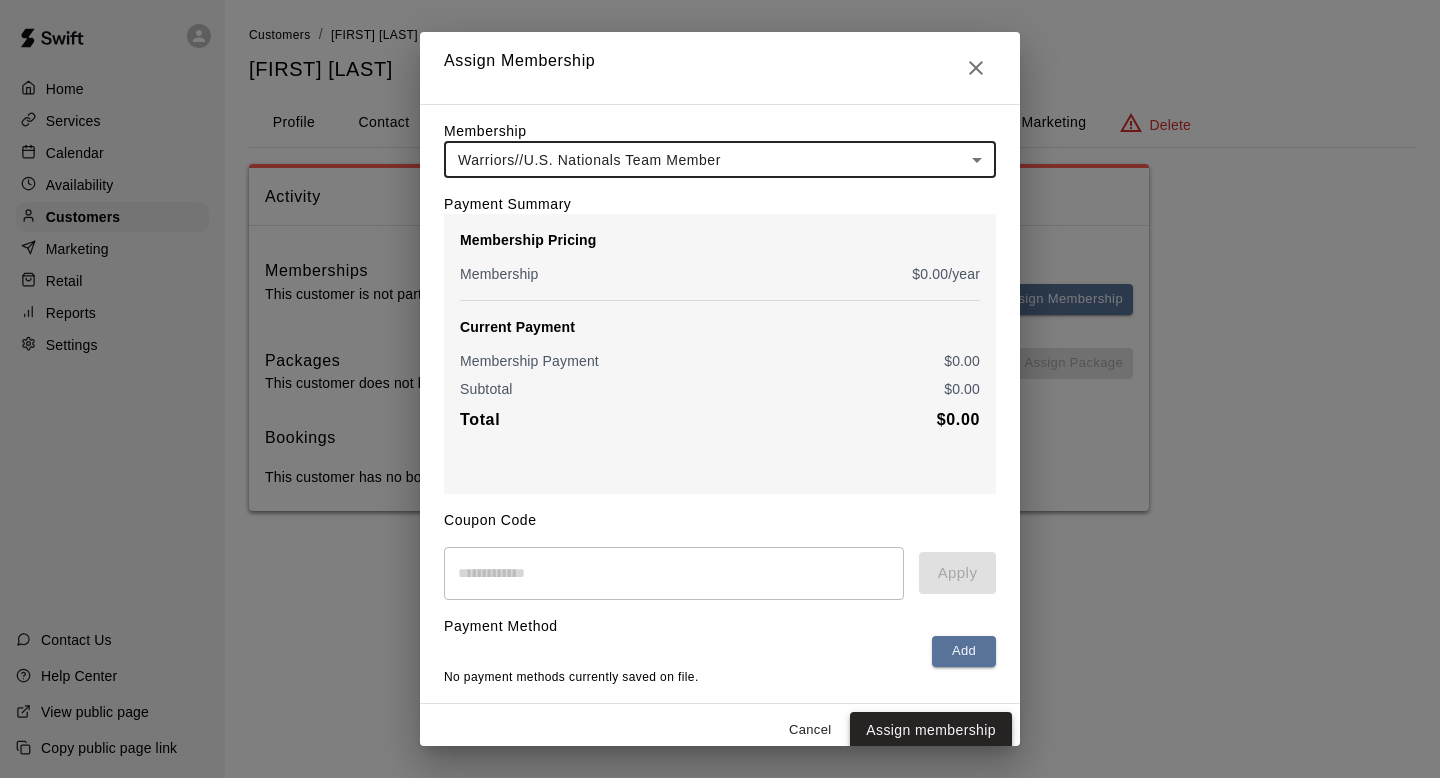 click on "Assign membership" at bounding box center (931, 730) 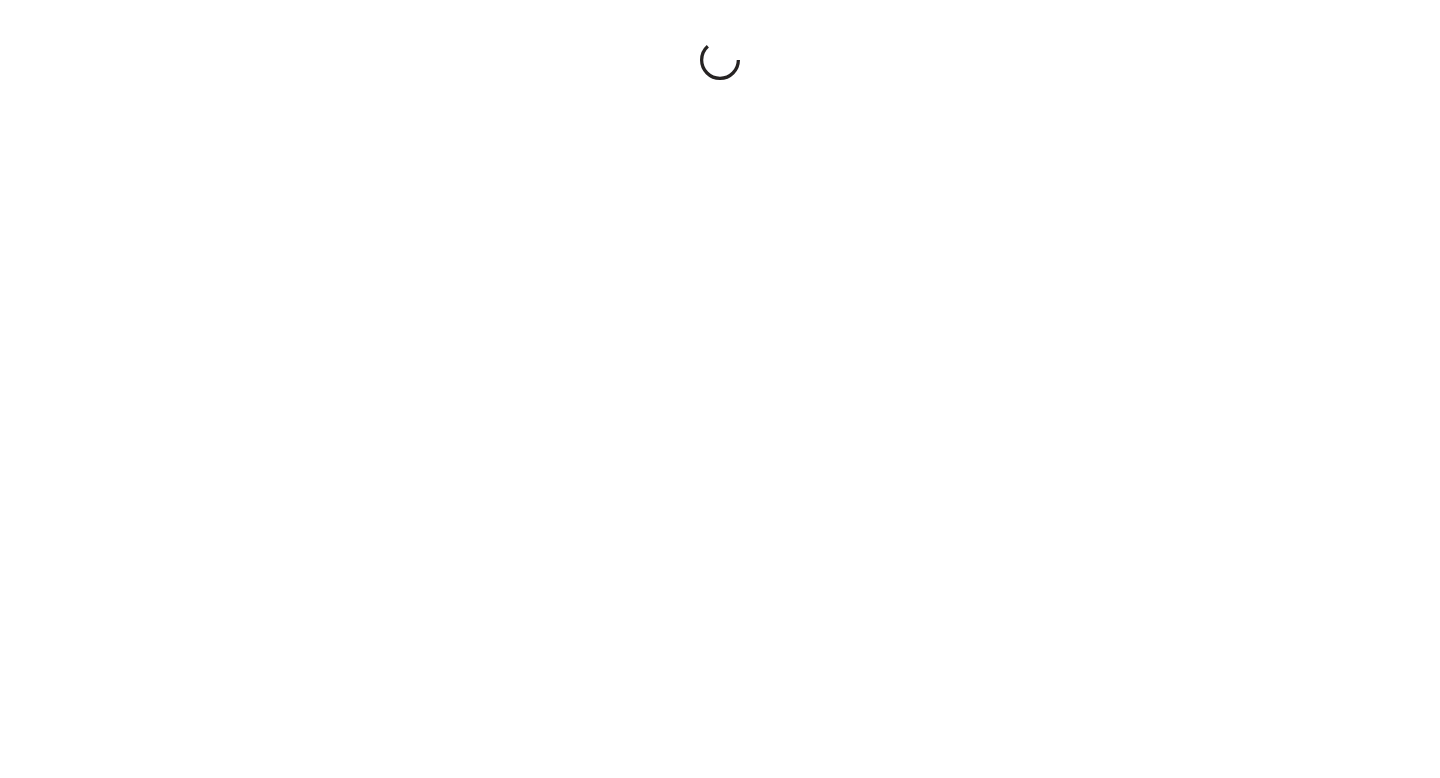 scroll, scrollTop: 0, scrollLeft: 0, axis: both 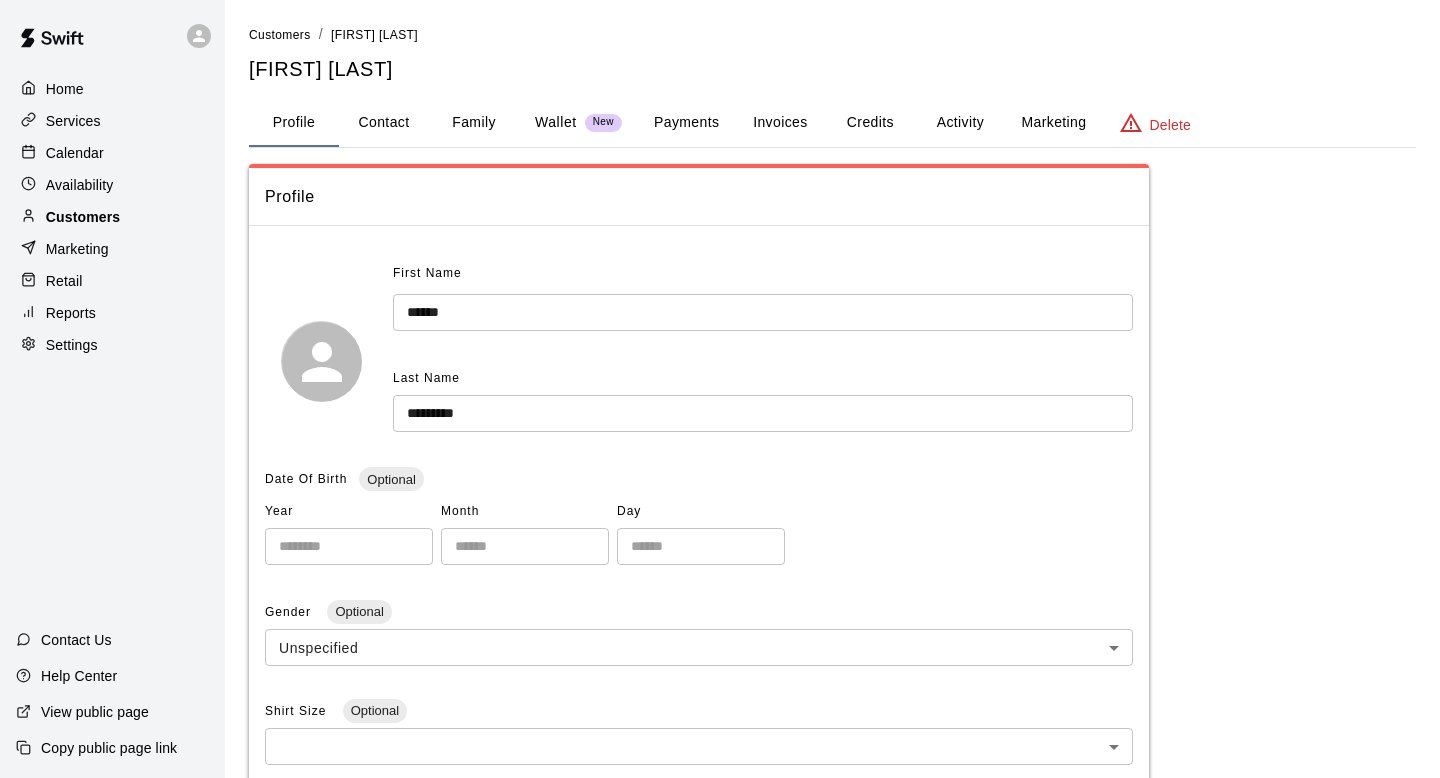 click on "Customers" at bounding box center [112, 217] 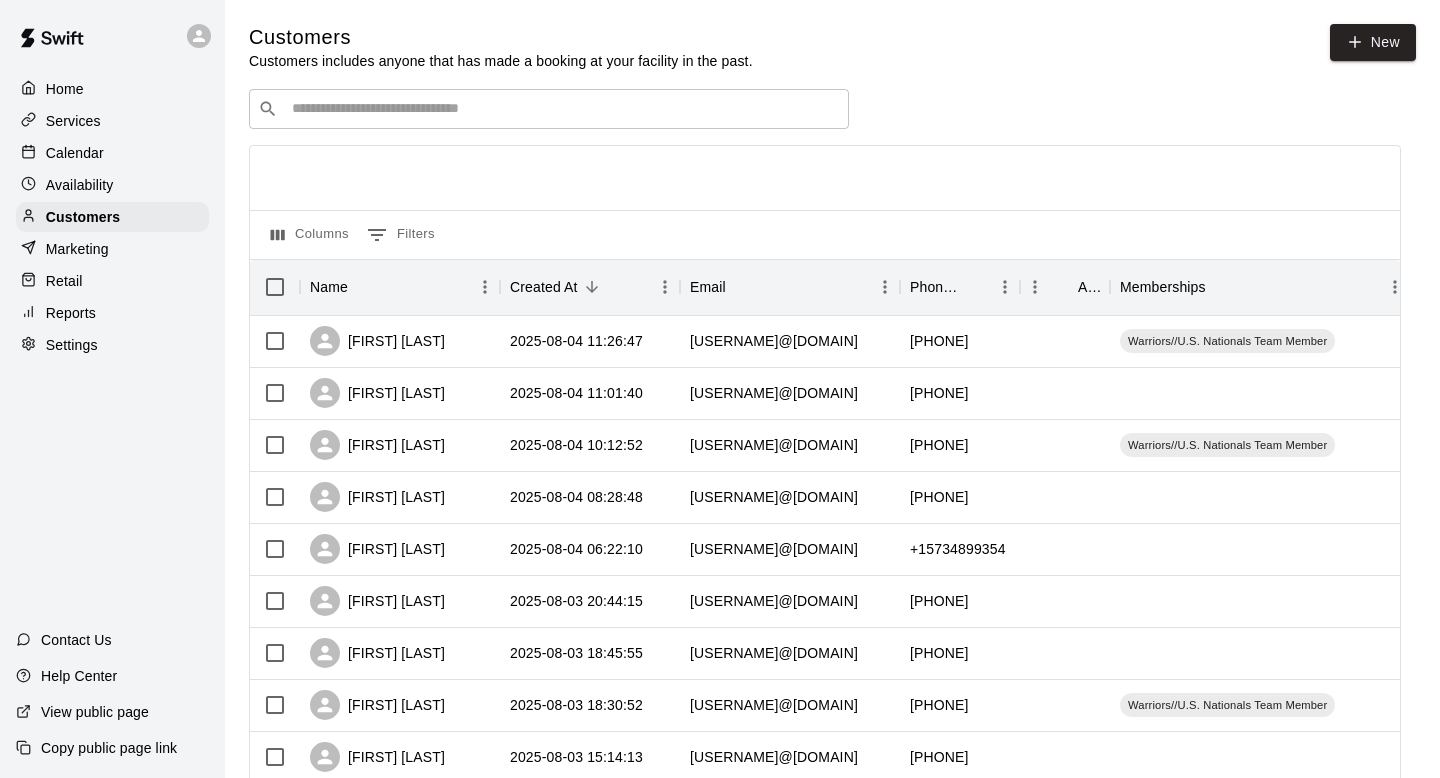 click at bounding box center (563, 109) 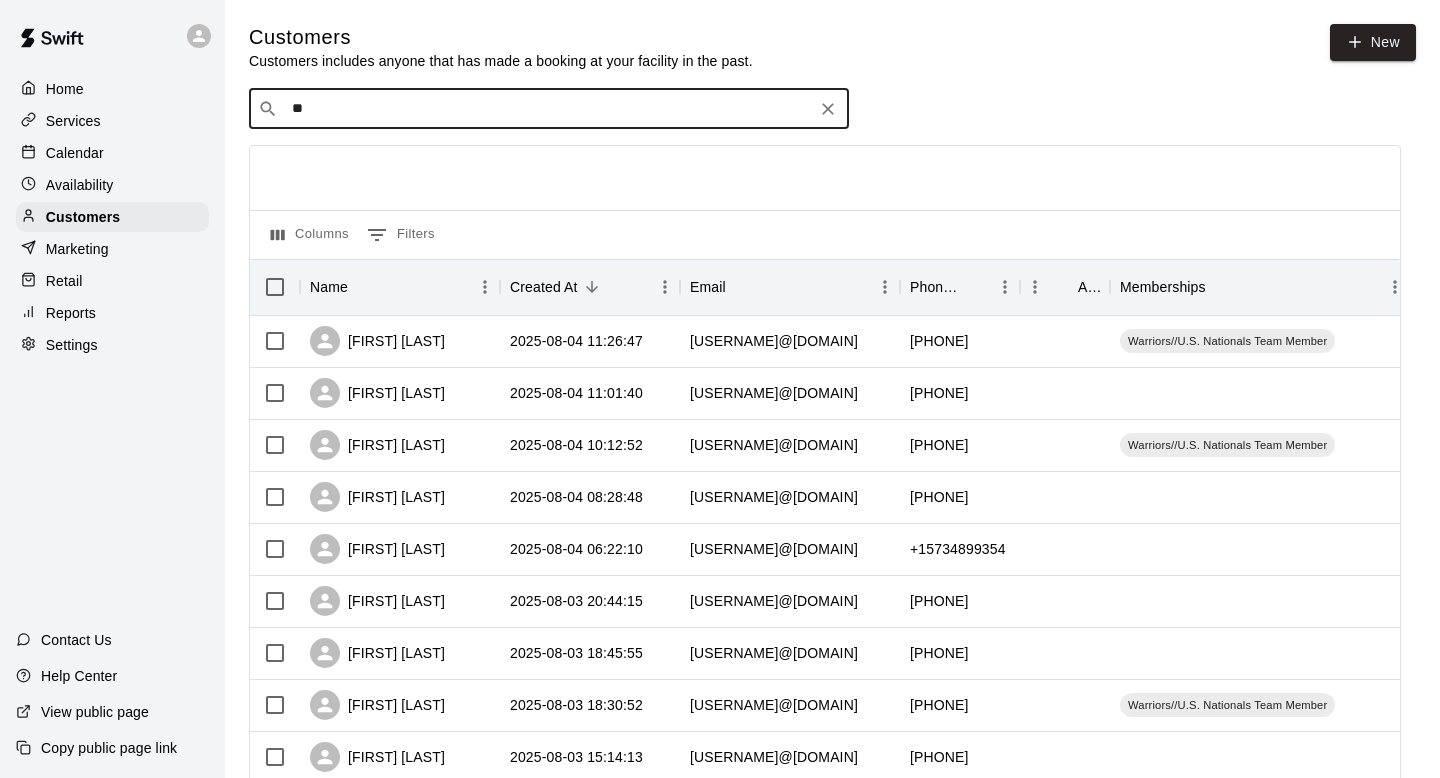 type on "*" 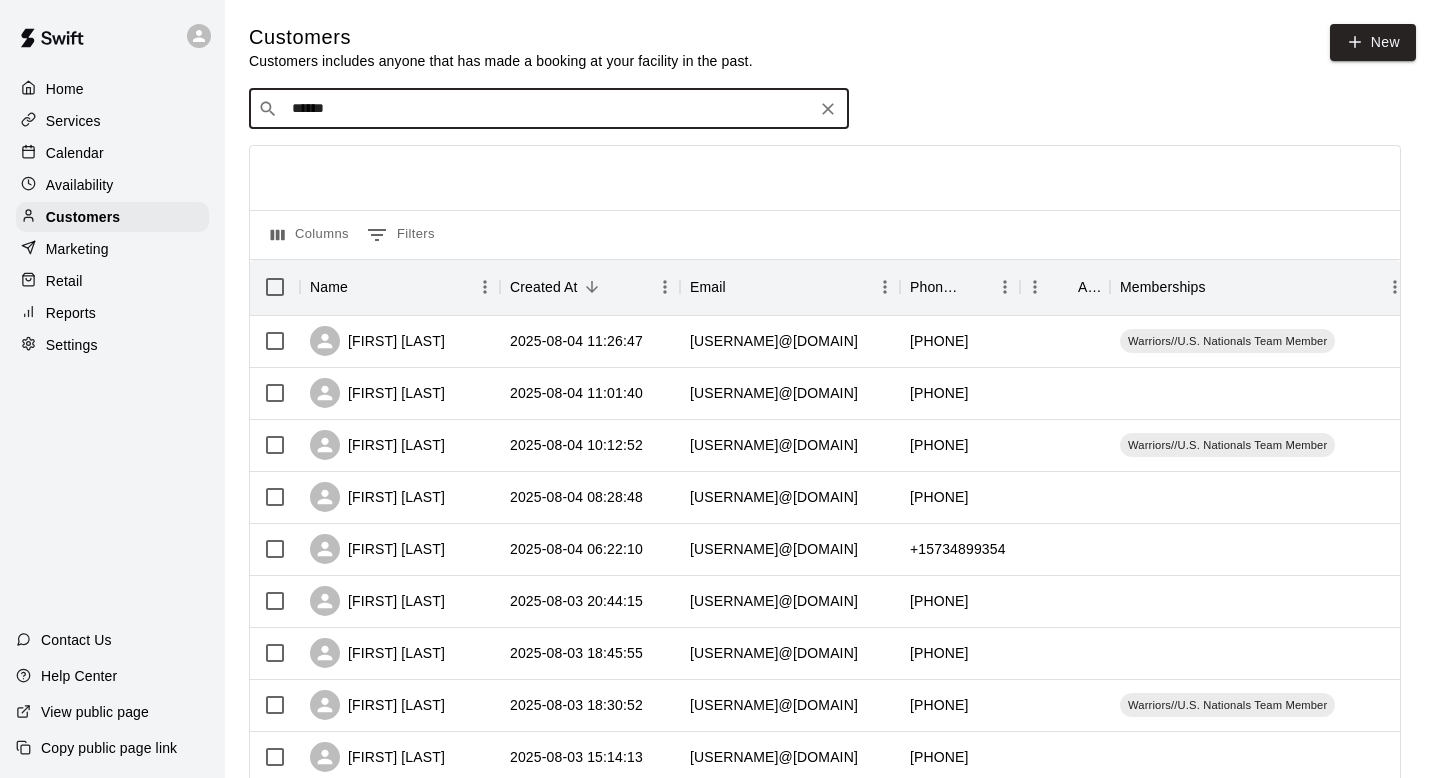 type on "*******" 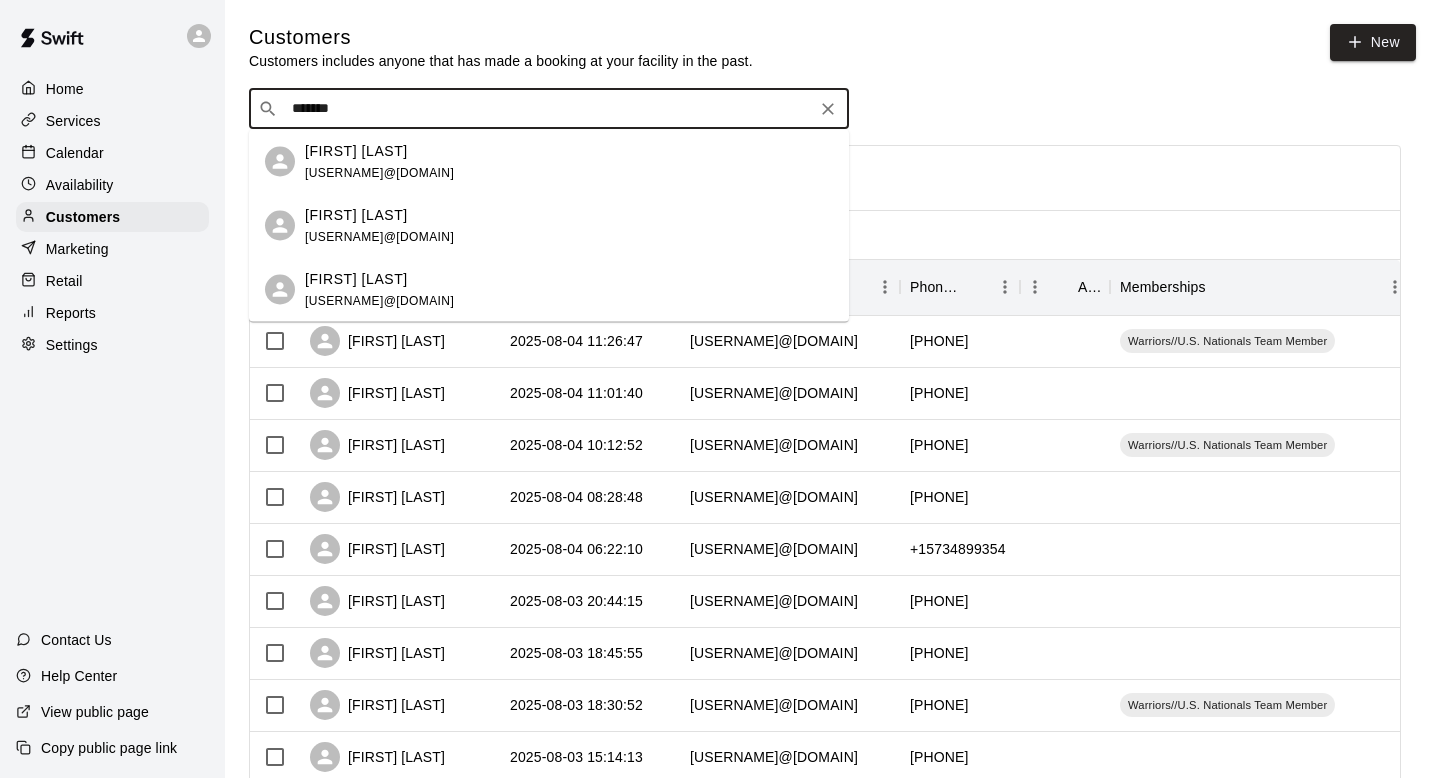 click on "[FIRST] [LAST] [USERNAME]@[DOMAIN]" at bounding box center (569, 161) 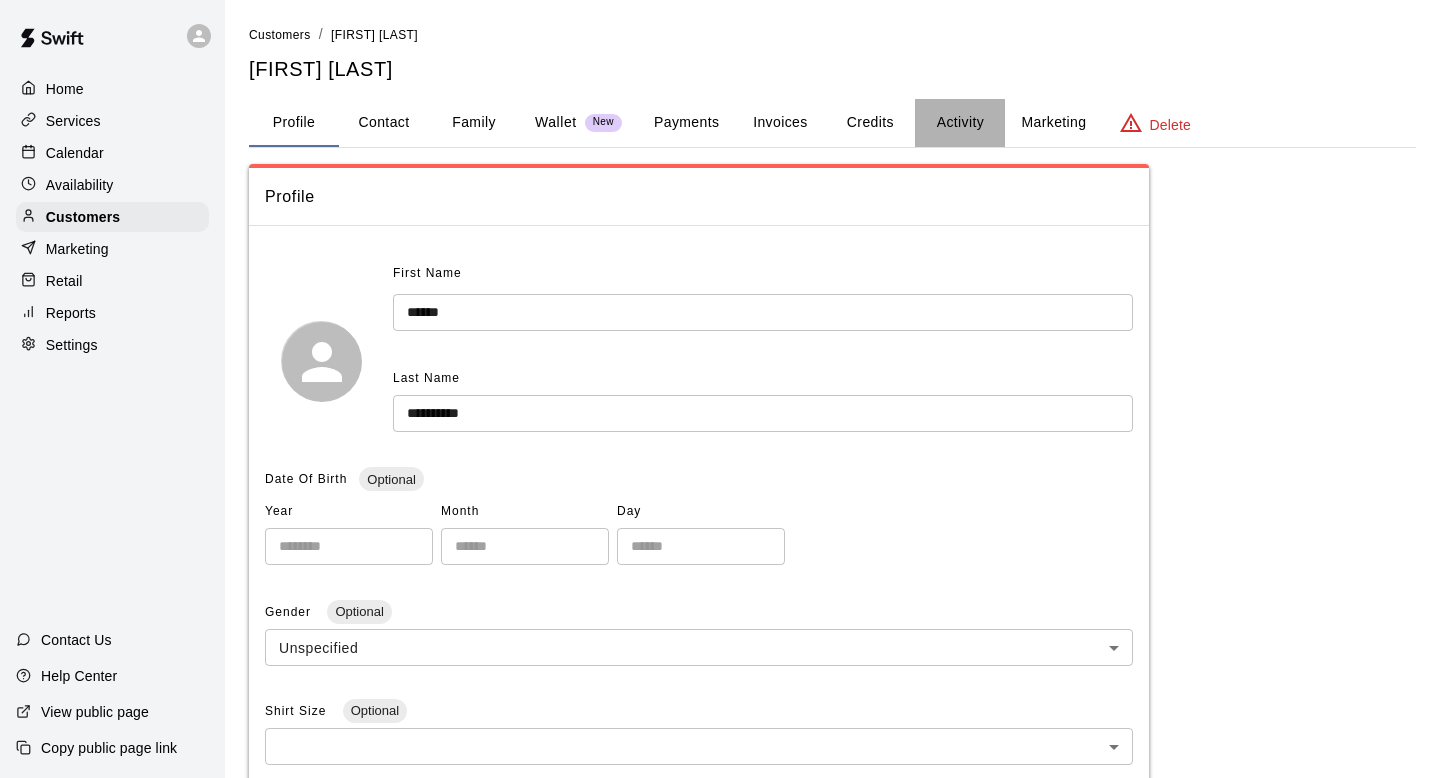 click on "Activity" at bounding box center (960, 123) 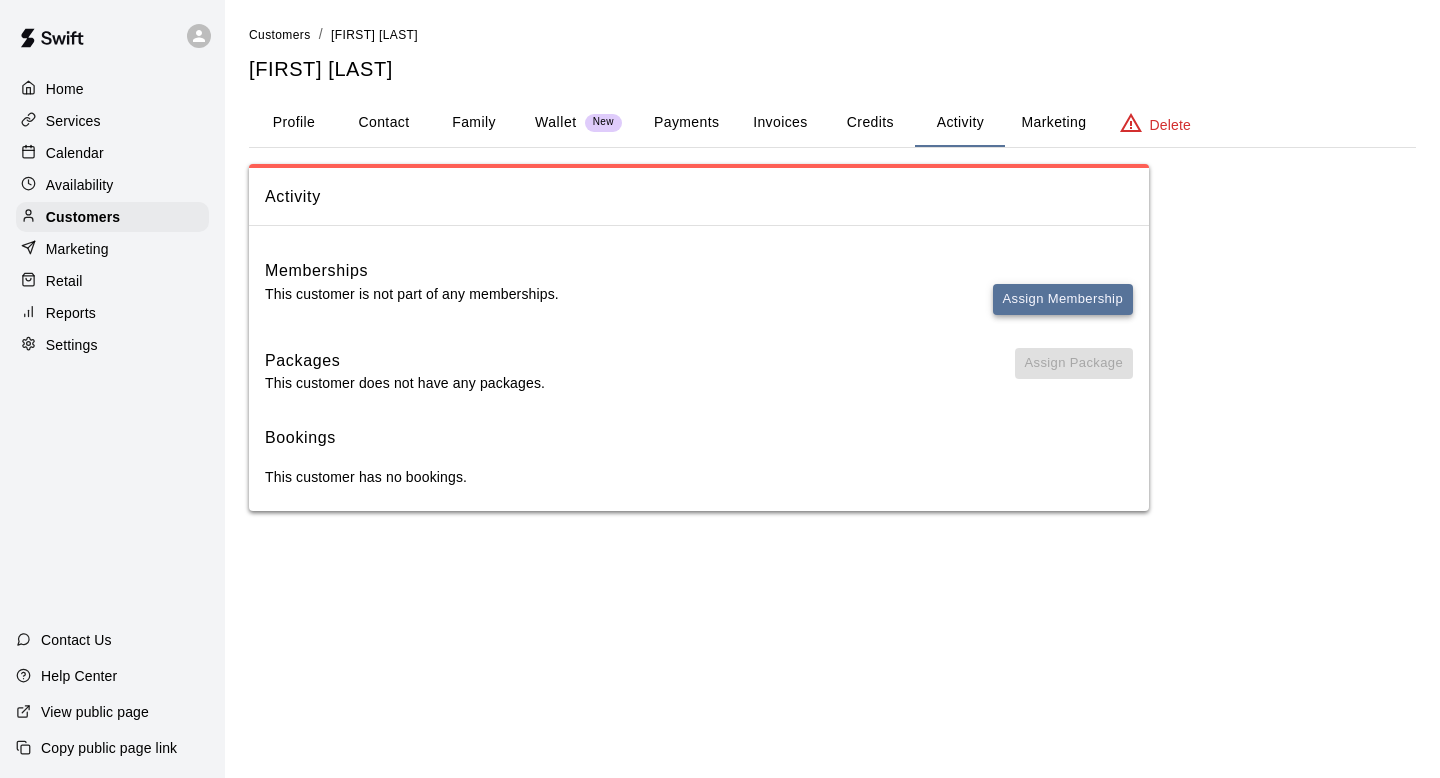 click on "Assign Membership" at bounding box center [1063, 299] 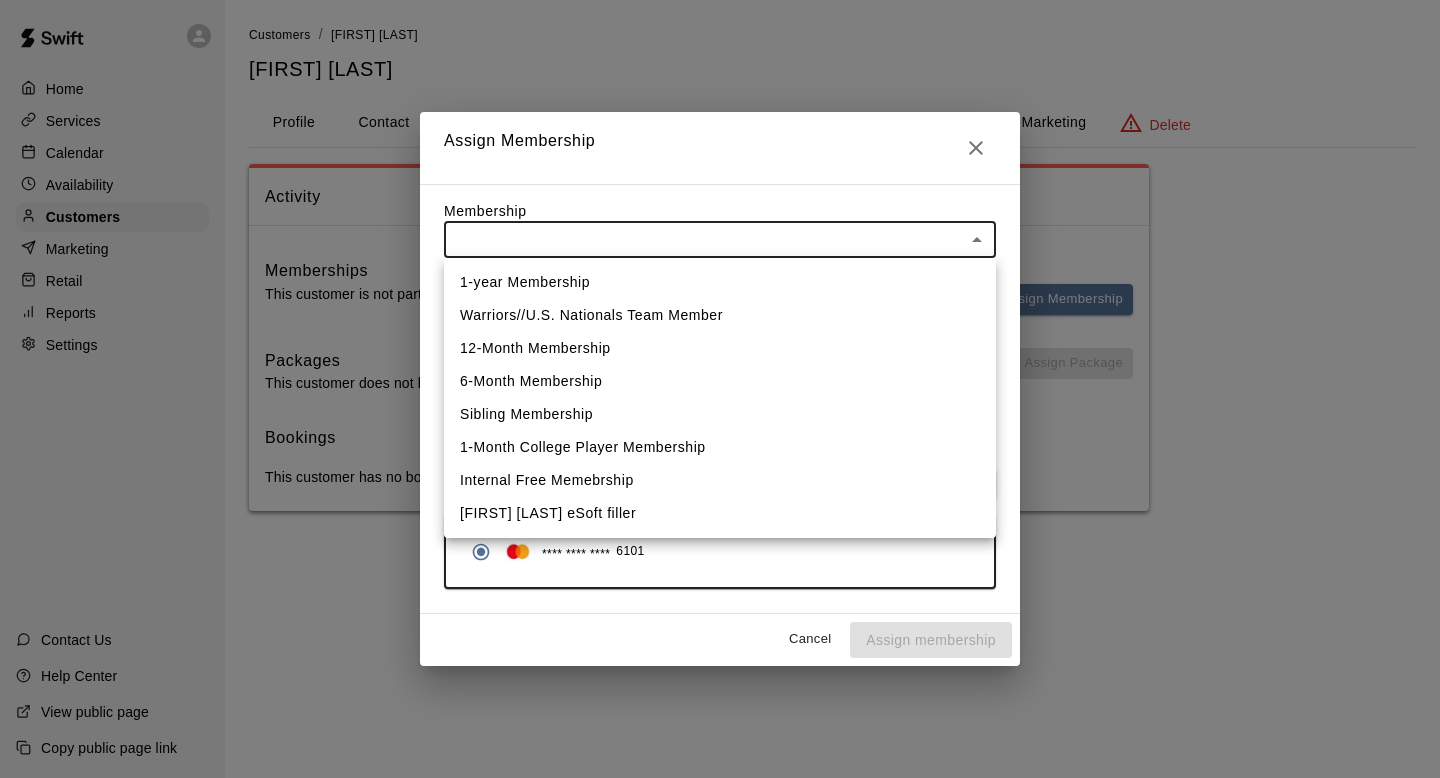 click on "Home Services Calendar Availability Customers Marketing Retail Reports Settings Contact Us Help Center View public page Copy public page link Customers / [FIRST] [LAST] [FIRST] [LAST] Profile Contact Family Wallet New Payments Invoices Credits Activity Marketing Delete Activity Memberships This customer is not part of any memberships. Assign Membership Packages This customer does not have any packages. Assign Package Bookings This customer has no bookings. Swift - Edit Customer Close cross-small Assign Membership Membership ​ ​ Payment Summary Coupon Code ​ Apply Payment Method   Add **** **** **** [CARD_LAST_FOUR] Cancel Assign membership 1-year Membership Warriors//U.S. Nationals Team Member 12-Month Membership 6-Month Membership Sibling Membership 1-Month College Player Membership Internal Free Memebrship [FIRST] [LAST] eSoft filler" at bounding box center (720, 275) 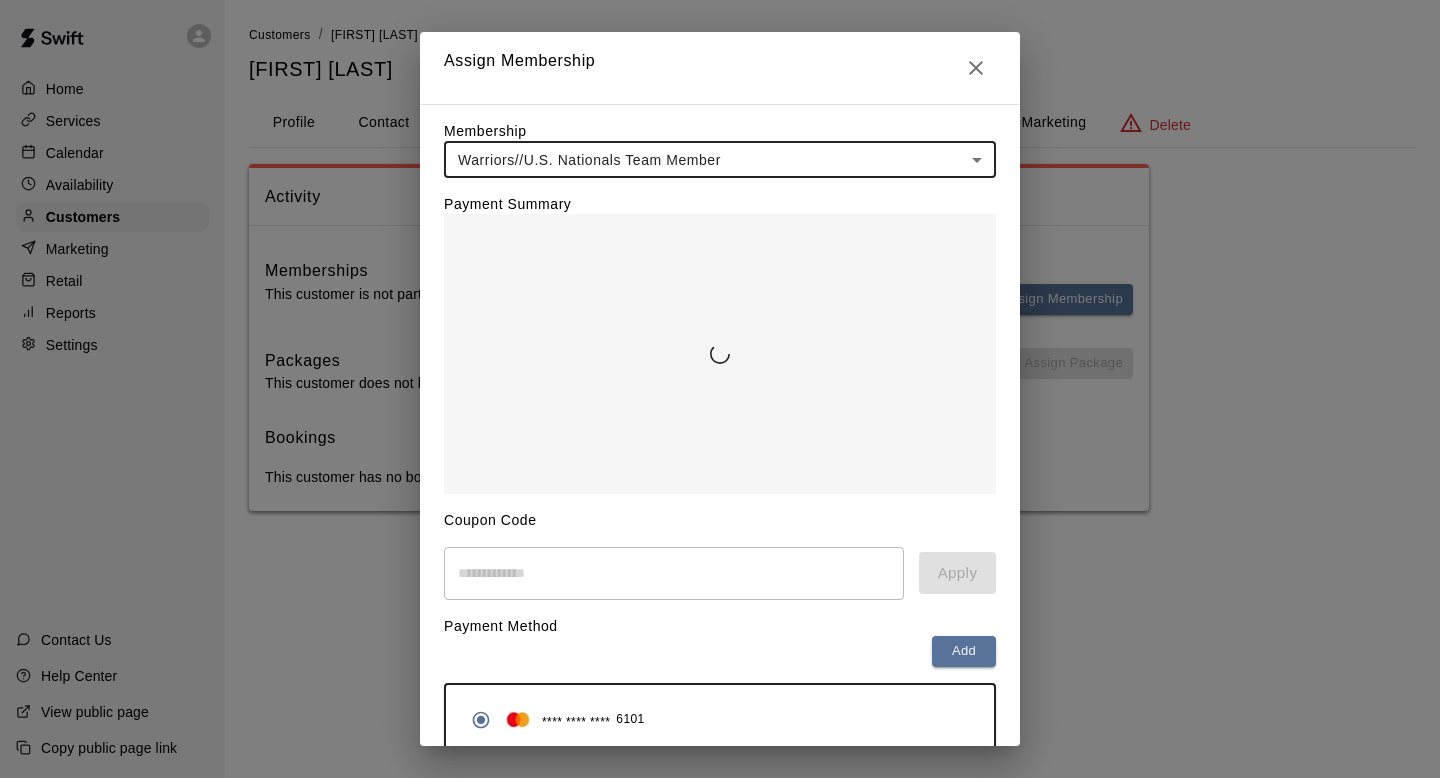 scroll, scrollTop: 90, scrollLeft: 0, axis: vertical 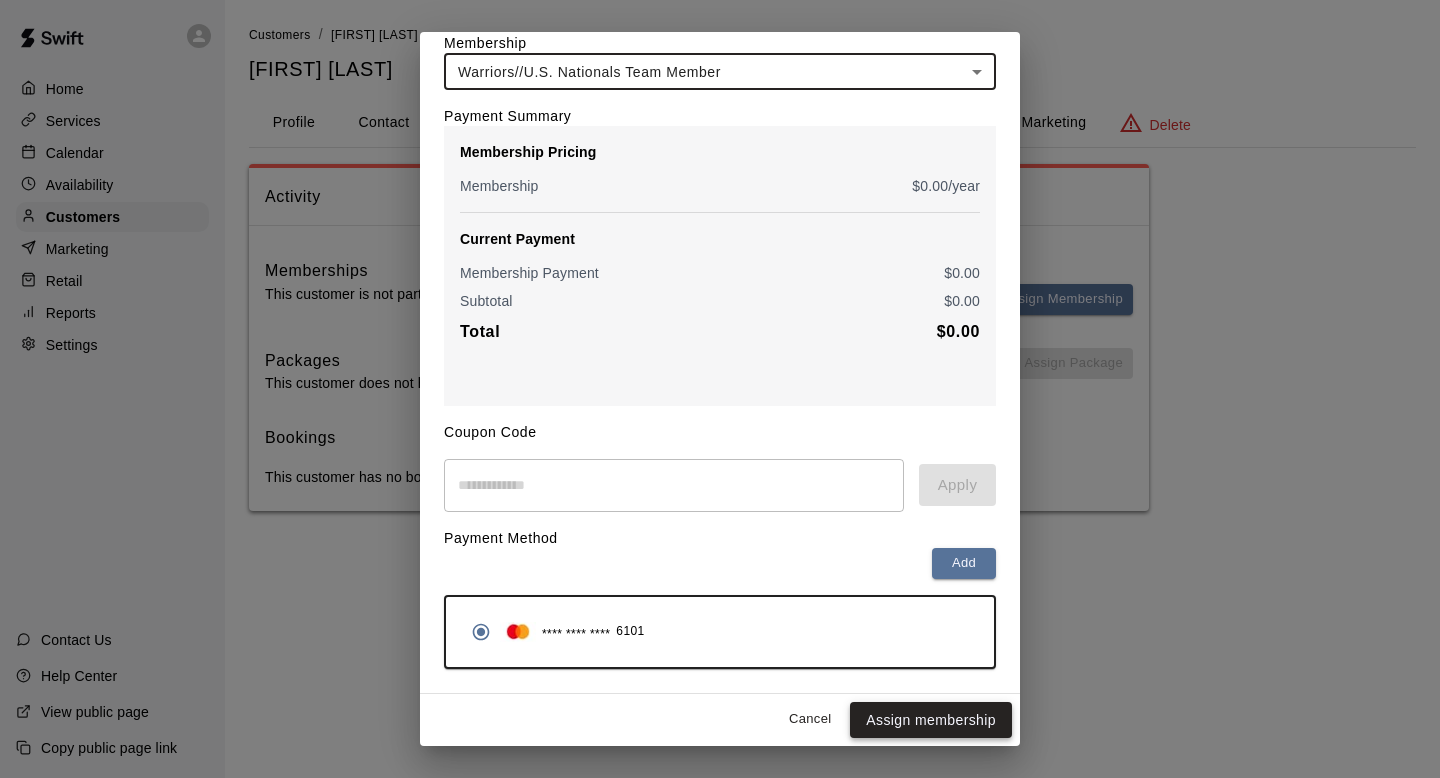 click on "Assign membership" at bounding box center (931, 720) 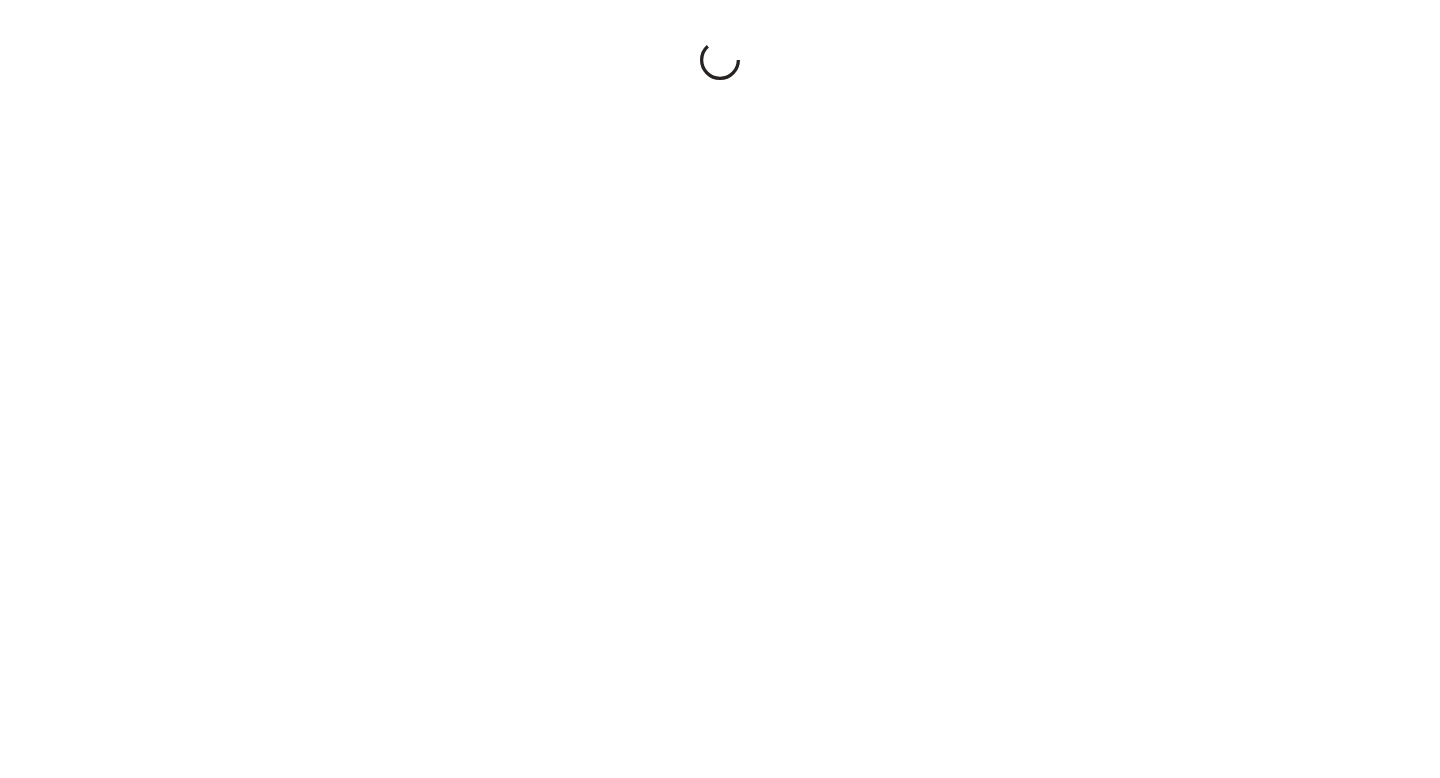 scroll, scrollTop: 0, scrollLeft: 0, axis: both 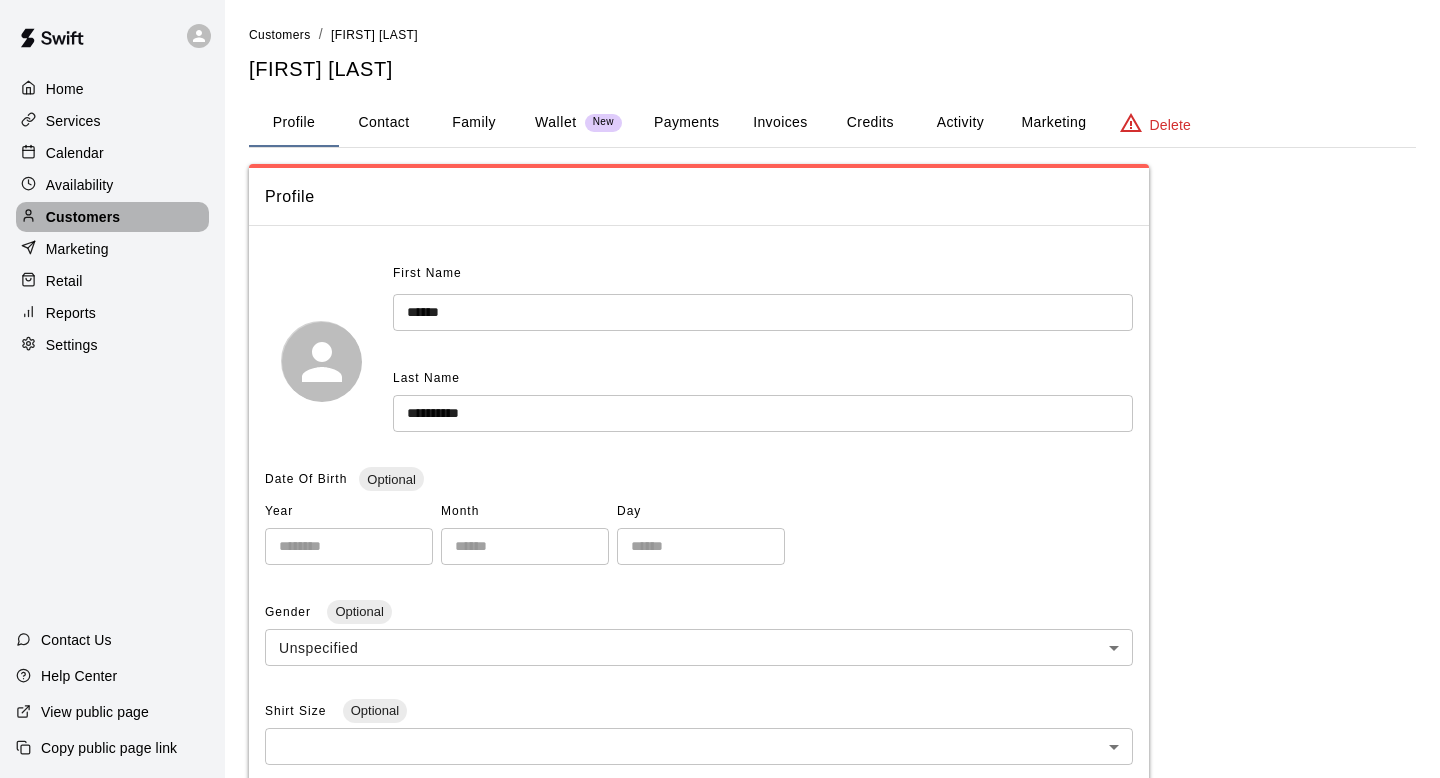click on "Customers" at bounding box center [112, 217] 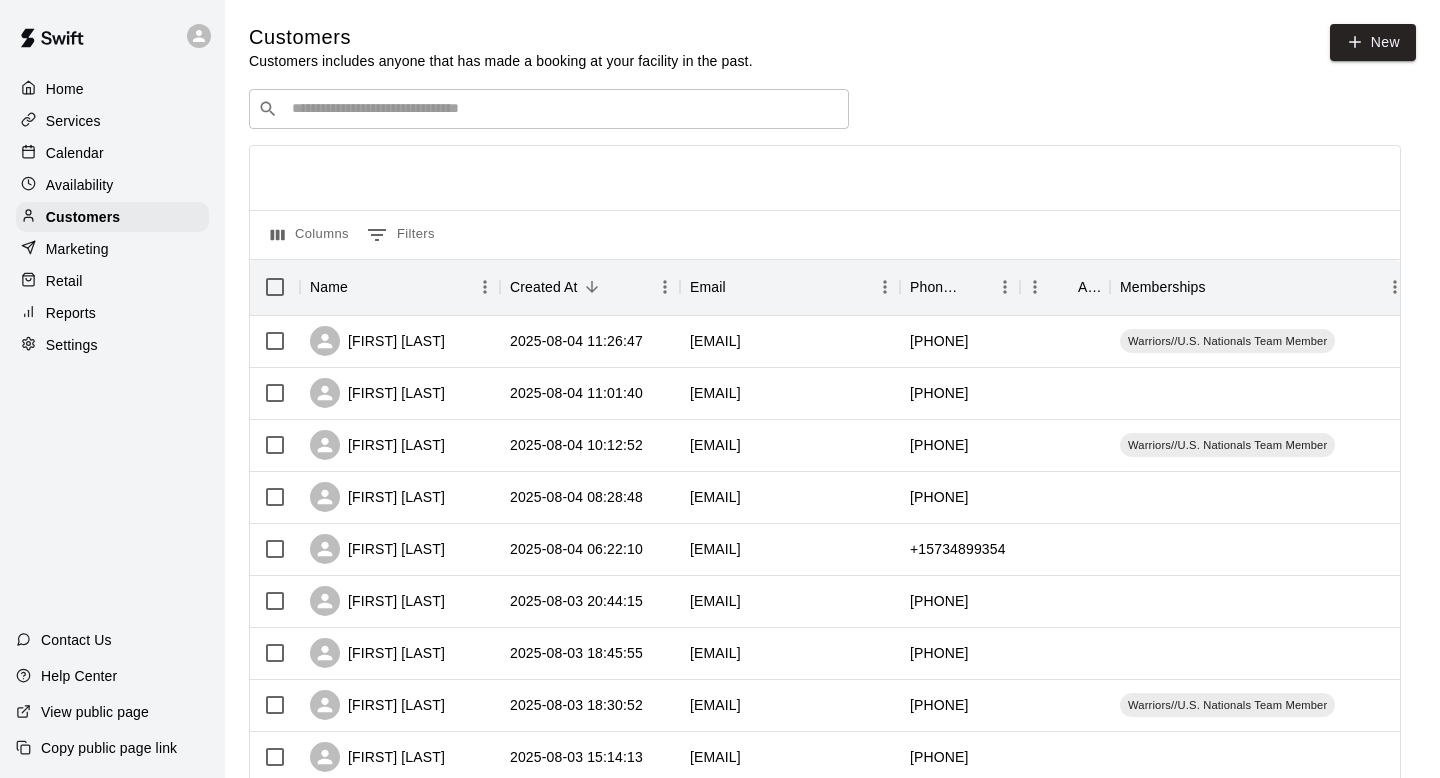click on "​ ​" at bounding box center (549, 109) 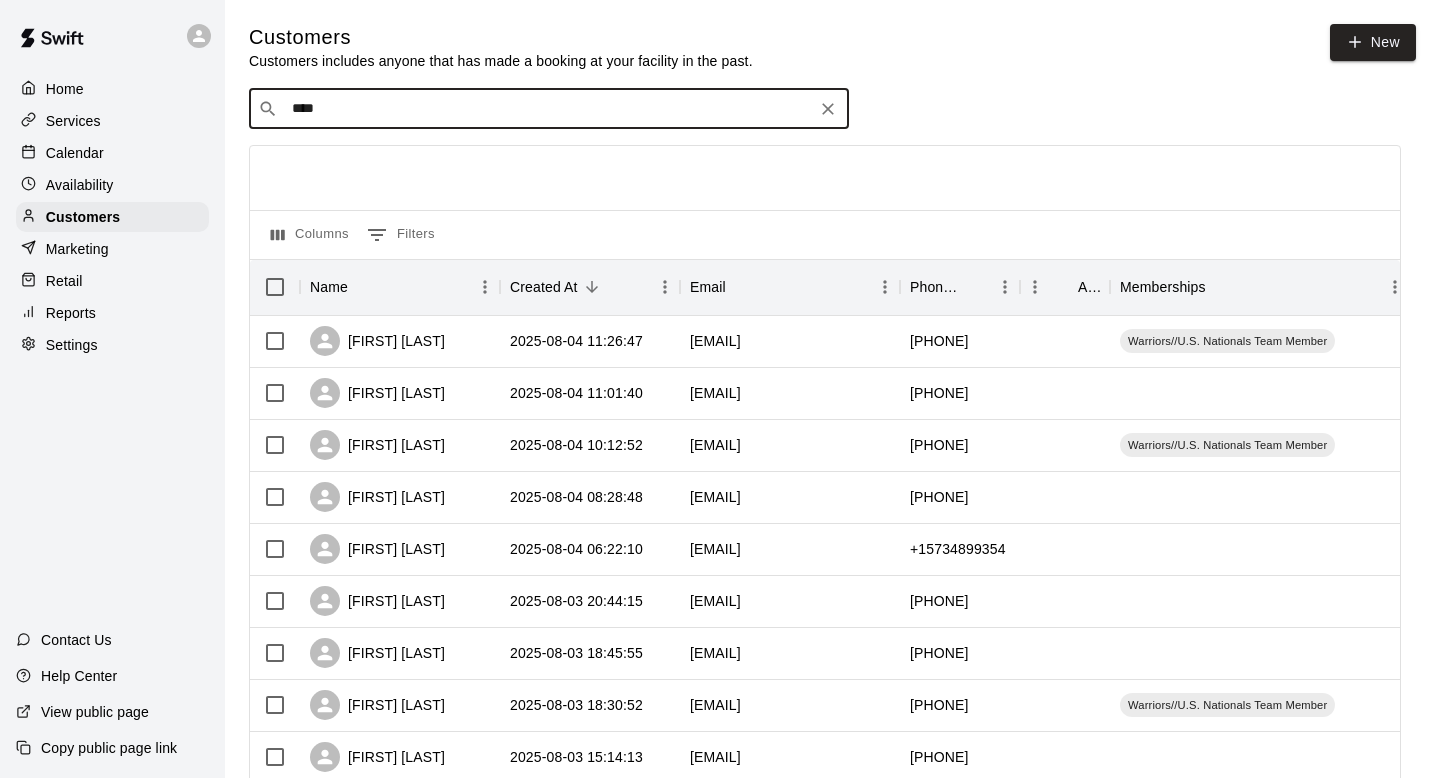 type on "*****" 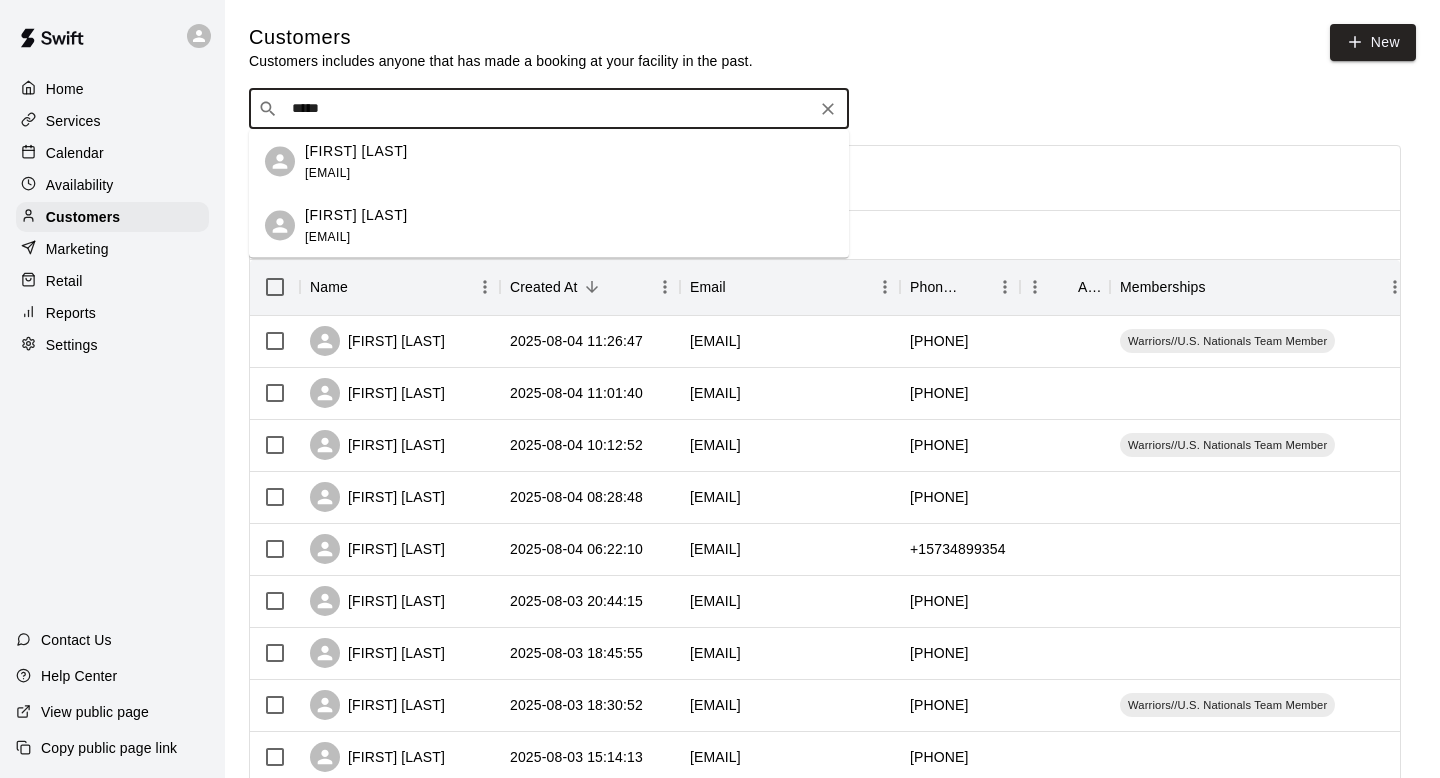 click on "Will Colley amycolley2010@gmail.com" at bounding box center (569, 225) 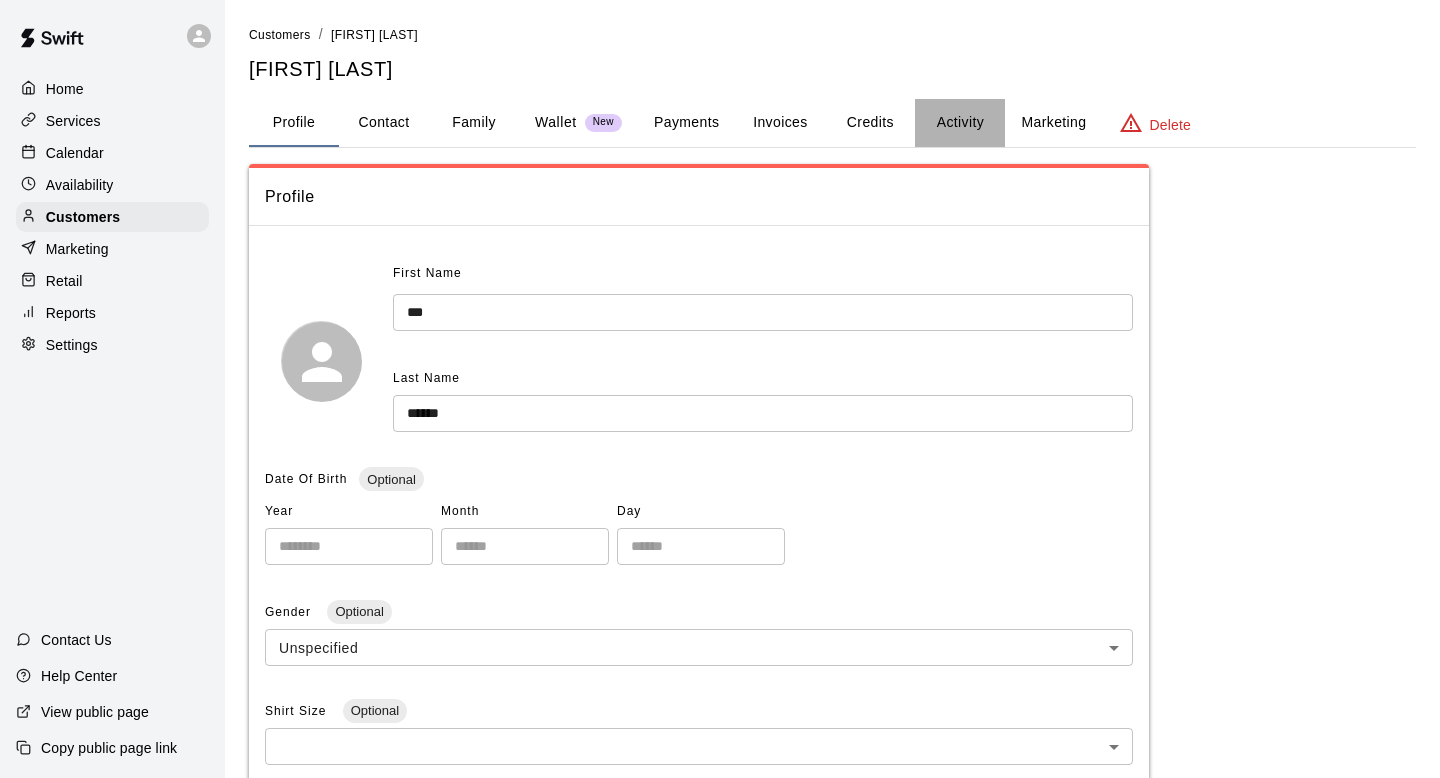 click on "Activity" at bounding box center (960, 123) 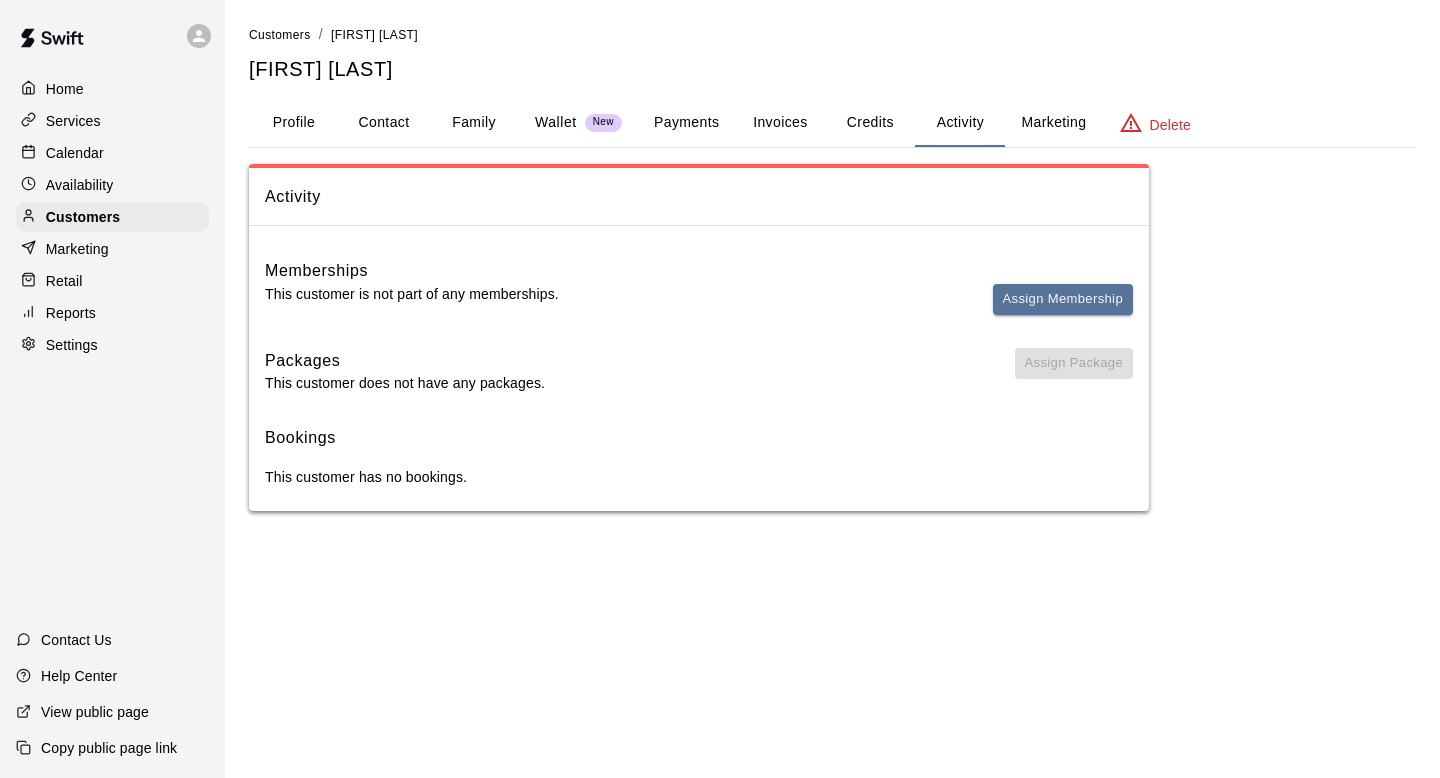 click on "Assign Membership" at bounding box center (1063, 308) 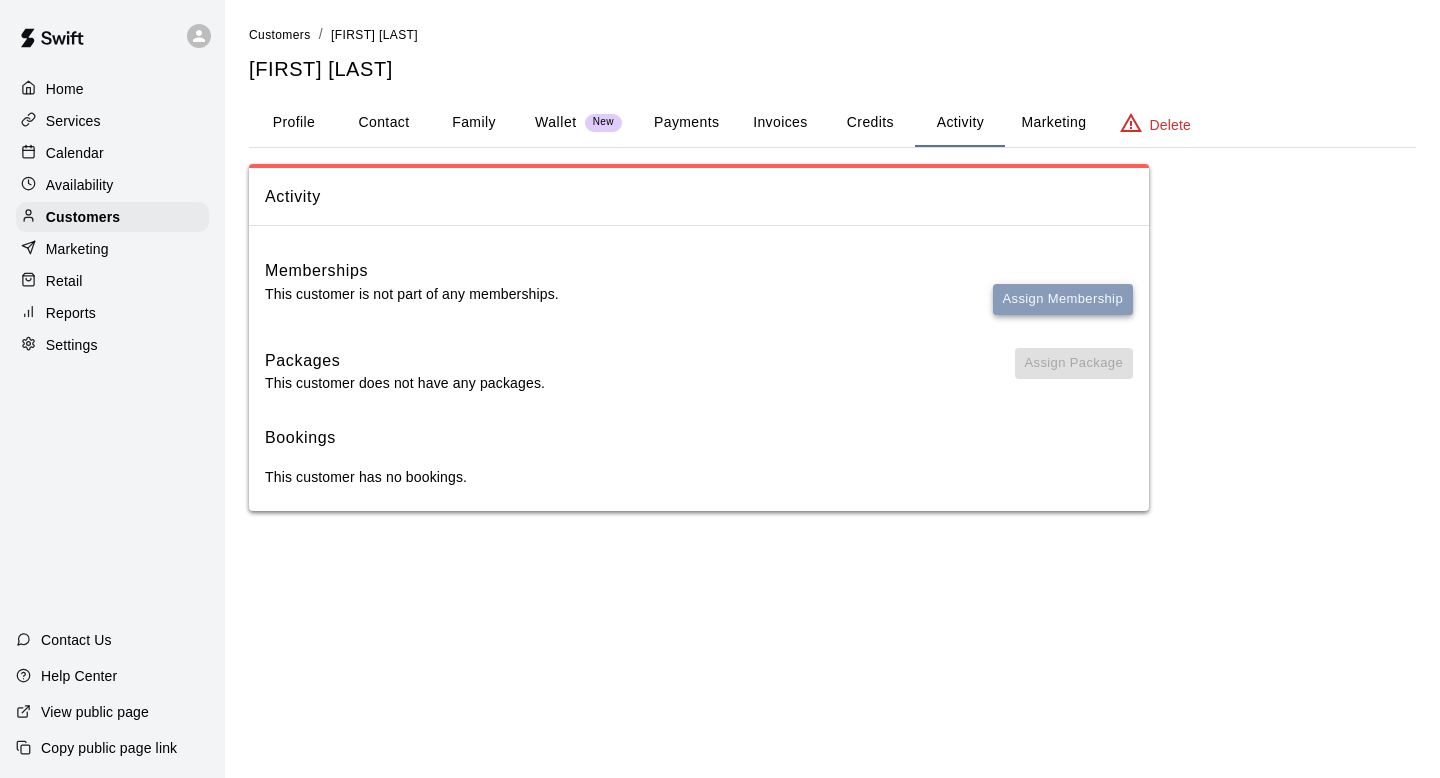 click on "Assign Membership" at bounding box center [1063, 299] 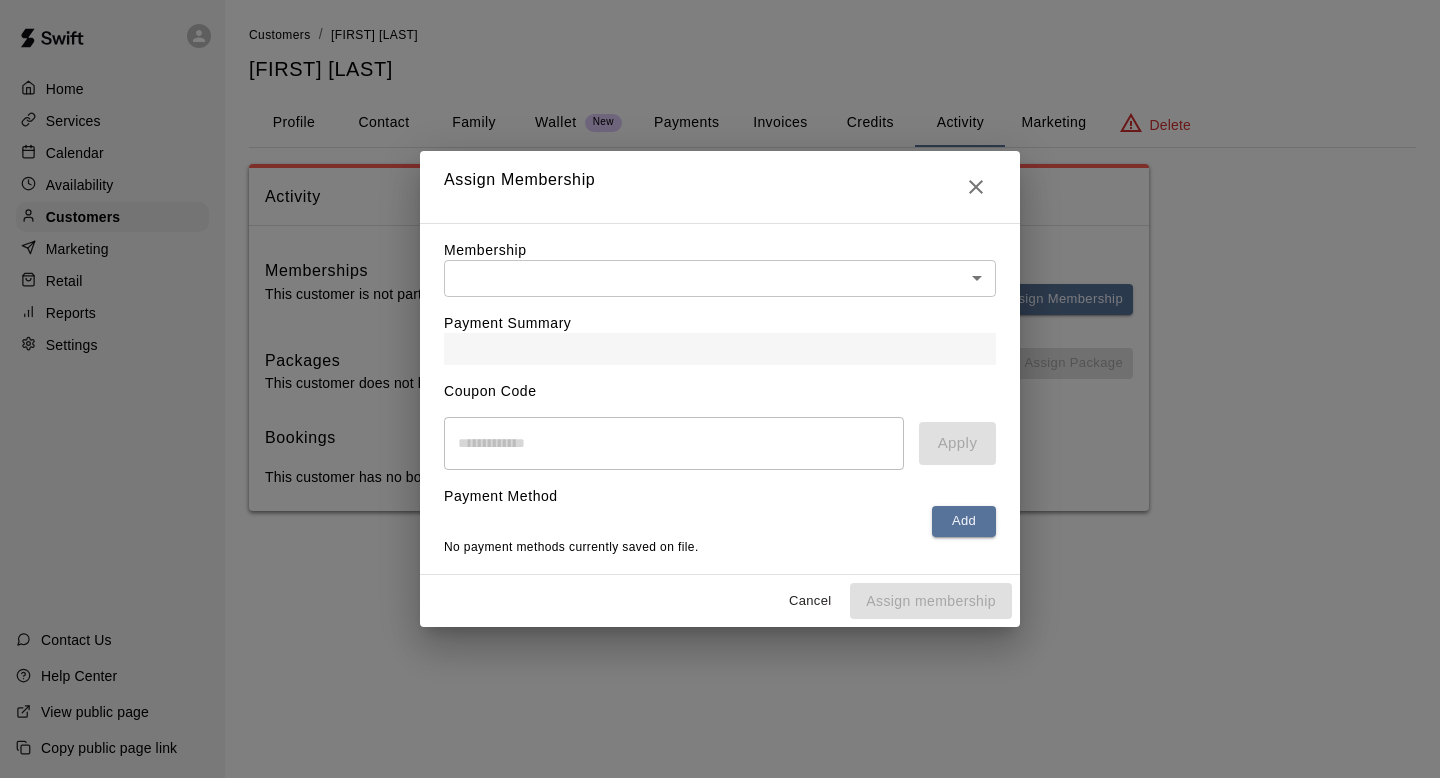 click on "Home Services Calendar Availability Customers Marketing Retail Reports Settings Contact Us Help Center View public page Copy public page link Customers / Amy Colley Amy Colley Profile Contact Family Wallet New Payments Invoices Credits Activity Marketing Delete Activity Memberships This customer is not part of any memberships. Assign Membership Packages This customer does not have any packages. Assign Package Bookings This customer has no bookings. Swift - Edit Customer Close cross-small Assign Membership Membership ​ ​ Payment Summary Coupon Code ​ Apply Payment Method   Add No payment methods currently saved on file. Cancel Assign membership" at bounding box center [720, 275] 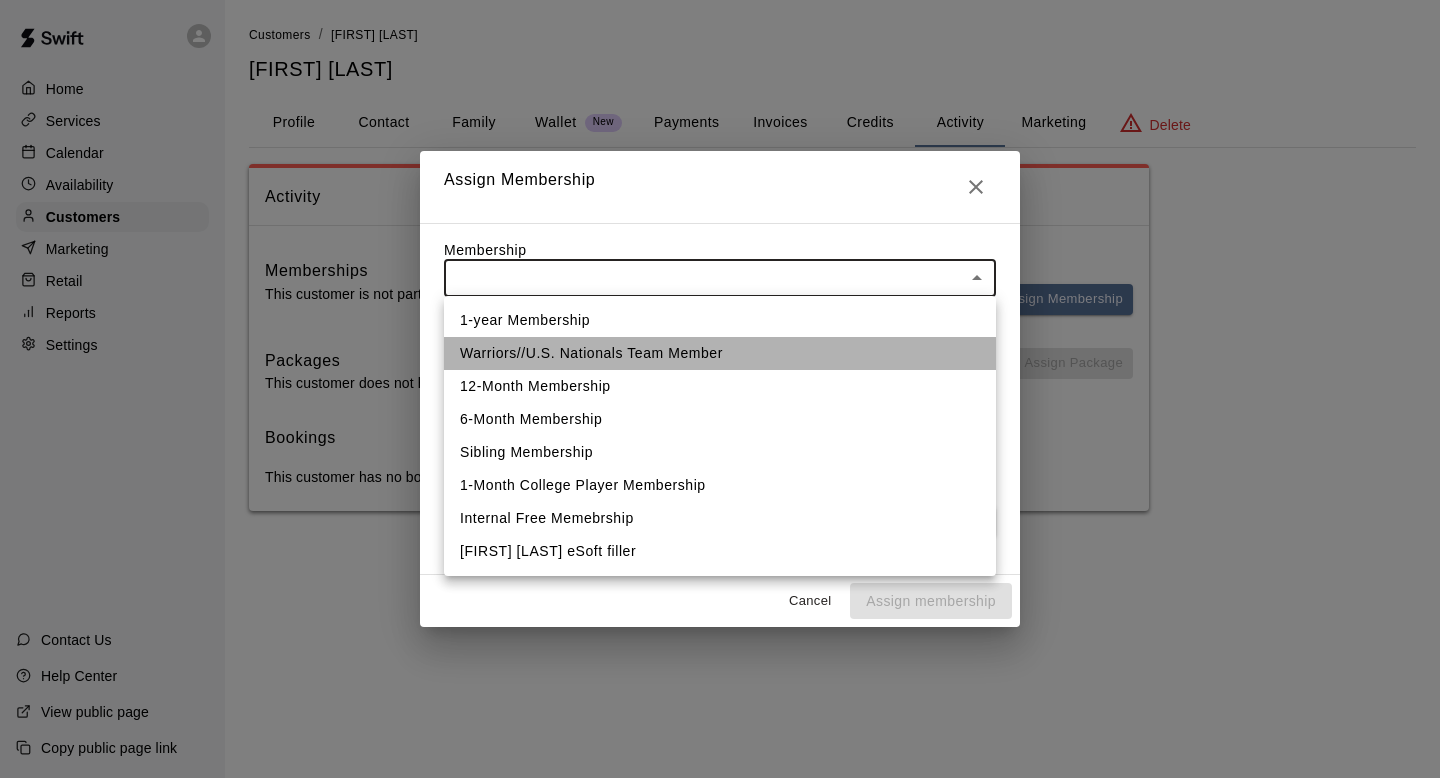 click on "Warriors//U.S. Nationals Team Member" at bounding box center [720, 353] 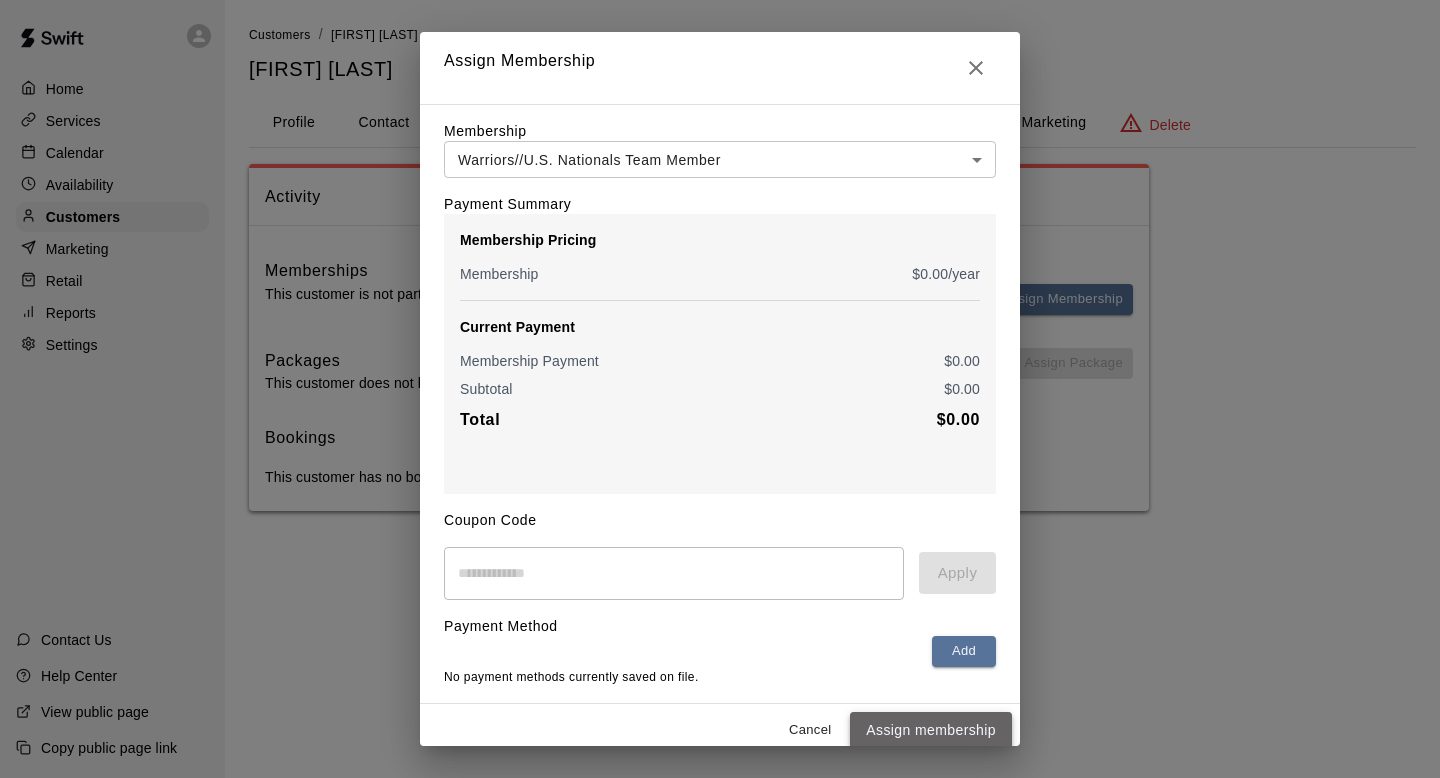 click on "Assign membership" at bounding box center [931, 730] 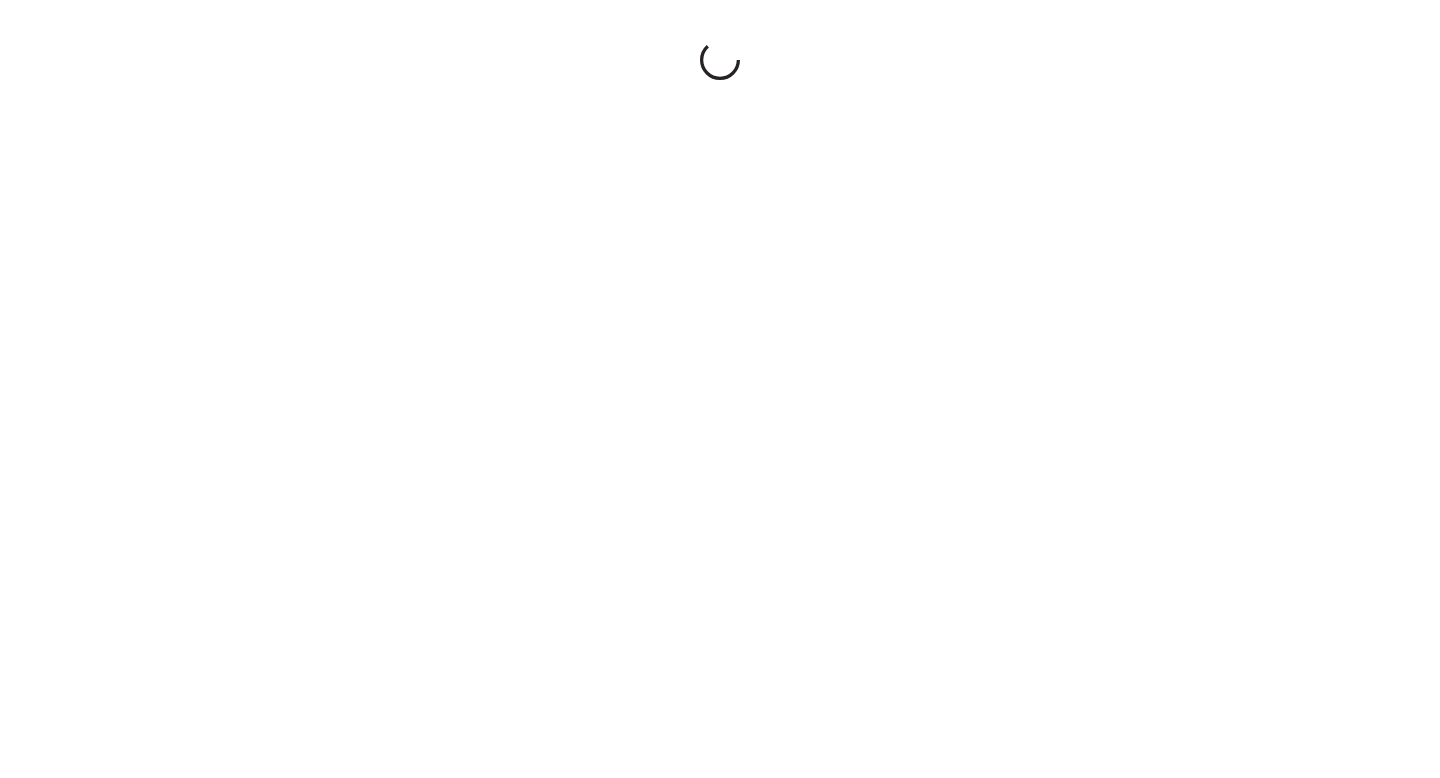 scroll, scrollTop: 0, scrollLeft: 0, axis: both 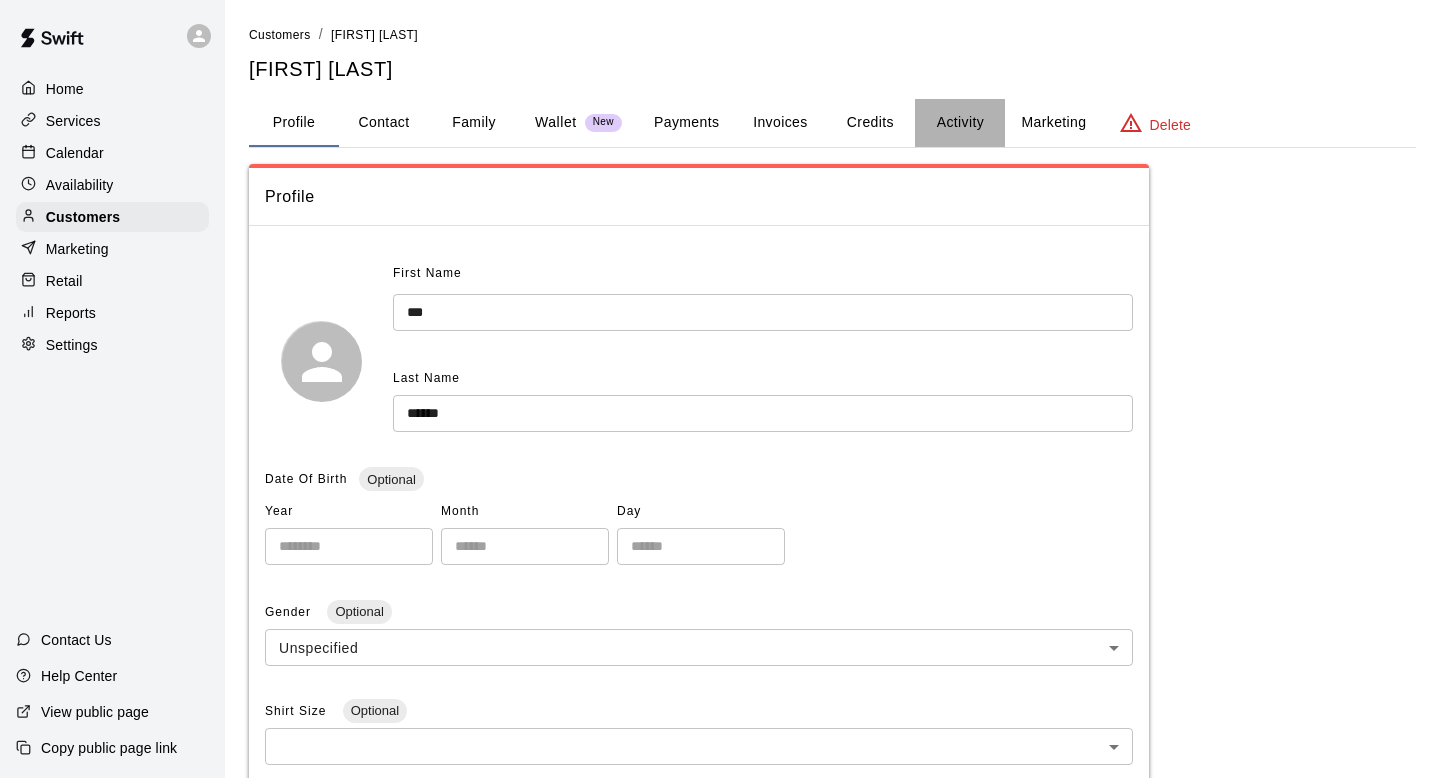 click on "Activity" at bounding box center [960, 123] 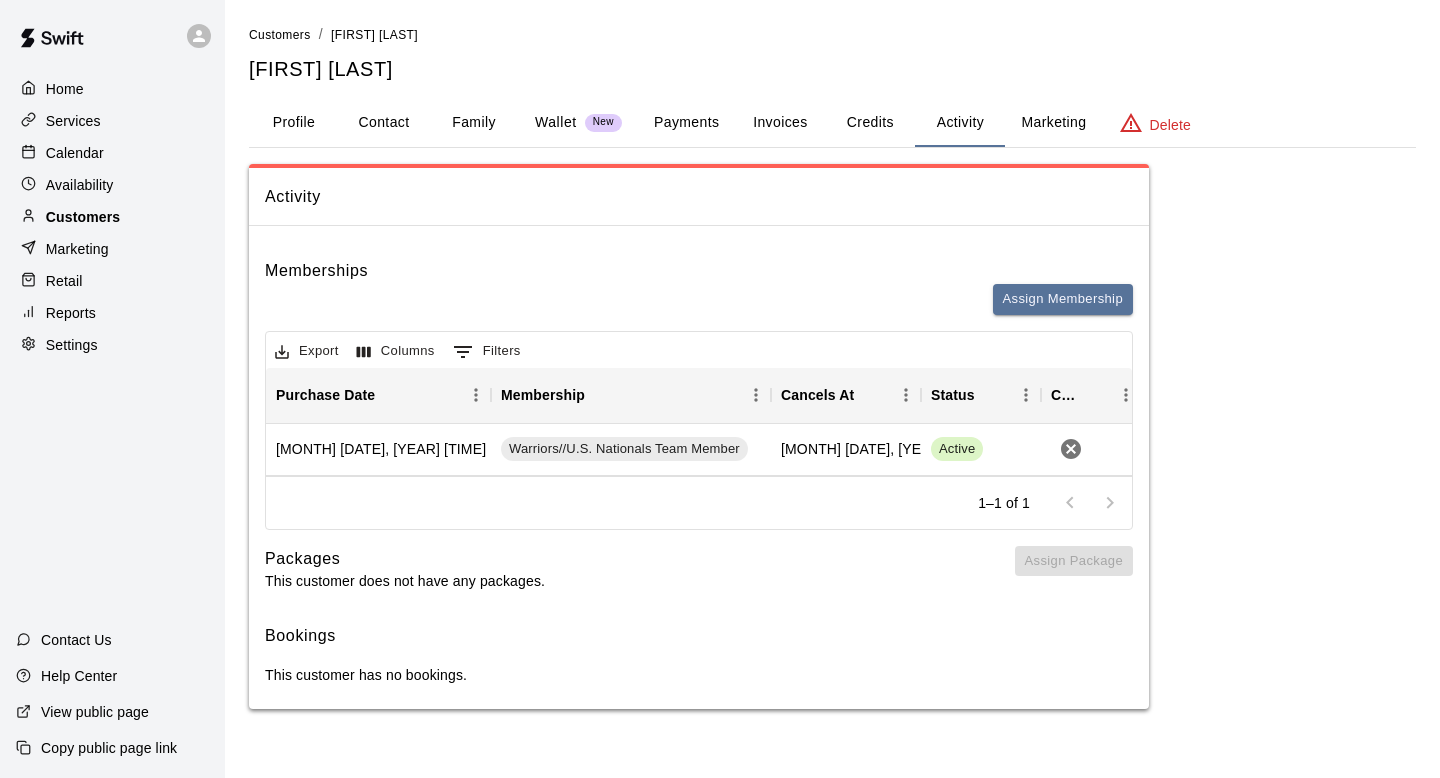 click on "Customers" at bounding box center [83, 217] 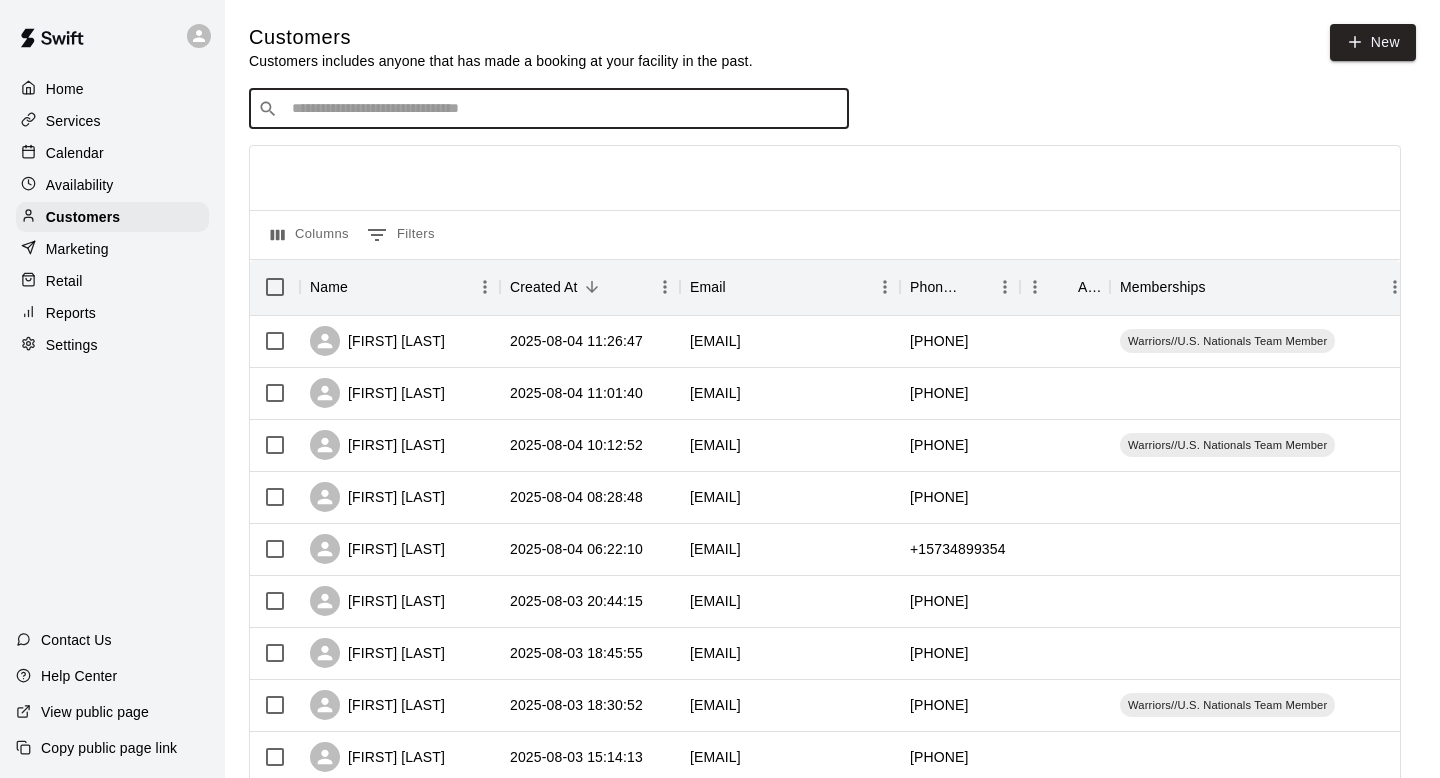 click at bounding box center (563, 109) 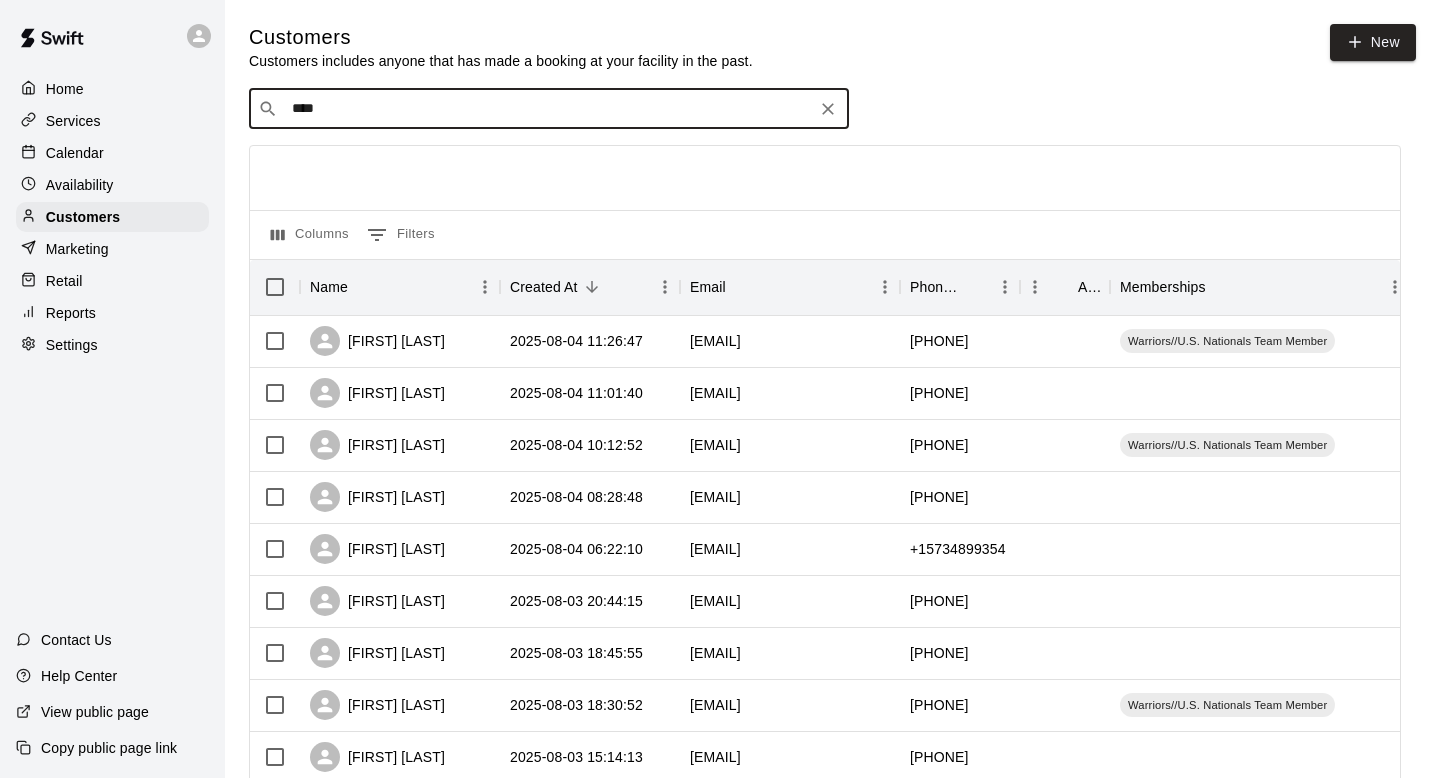 type on "*****" 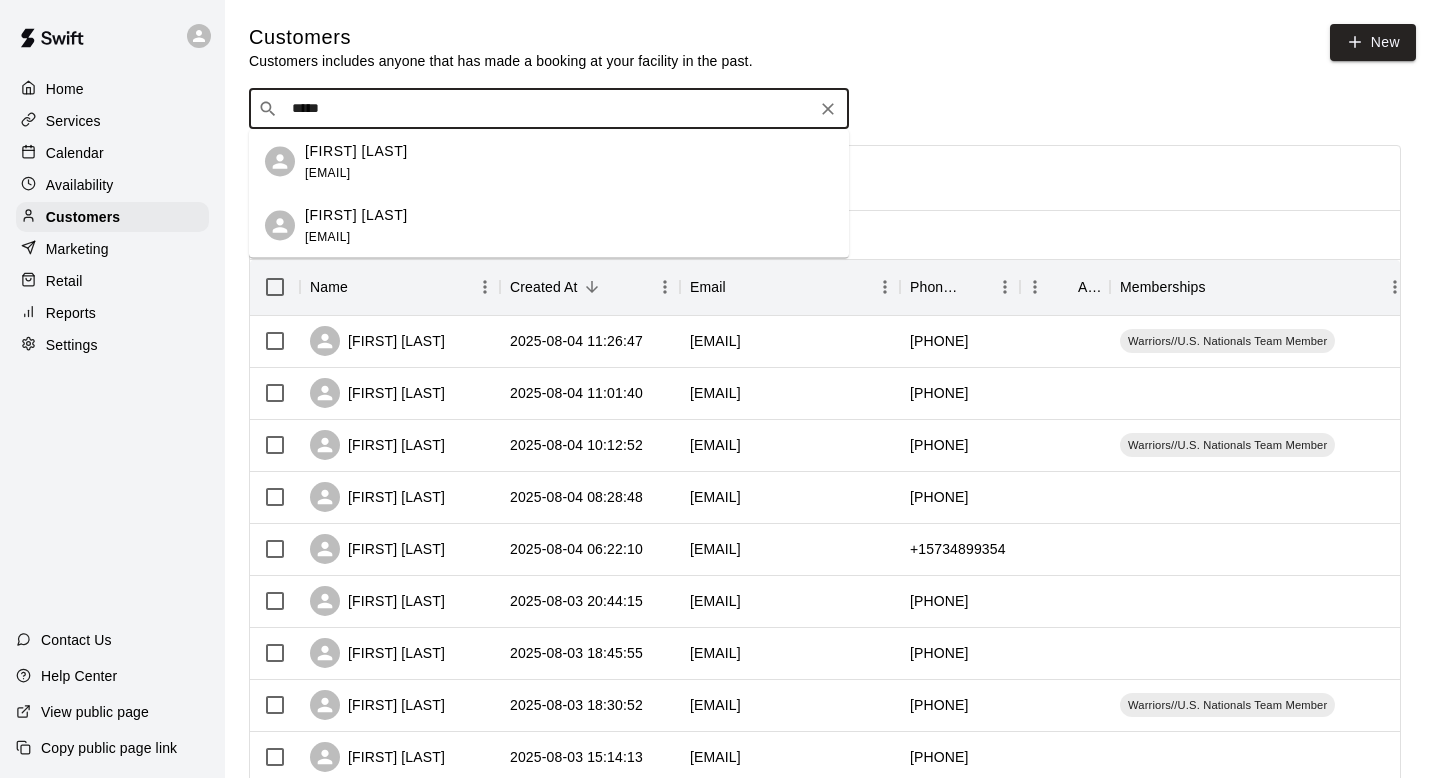 click on "[FIRST] [LAST] [EMAIL]" at bounding box center (569, 225) 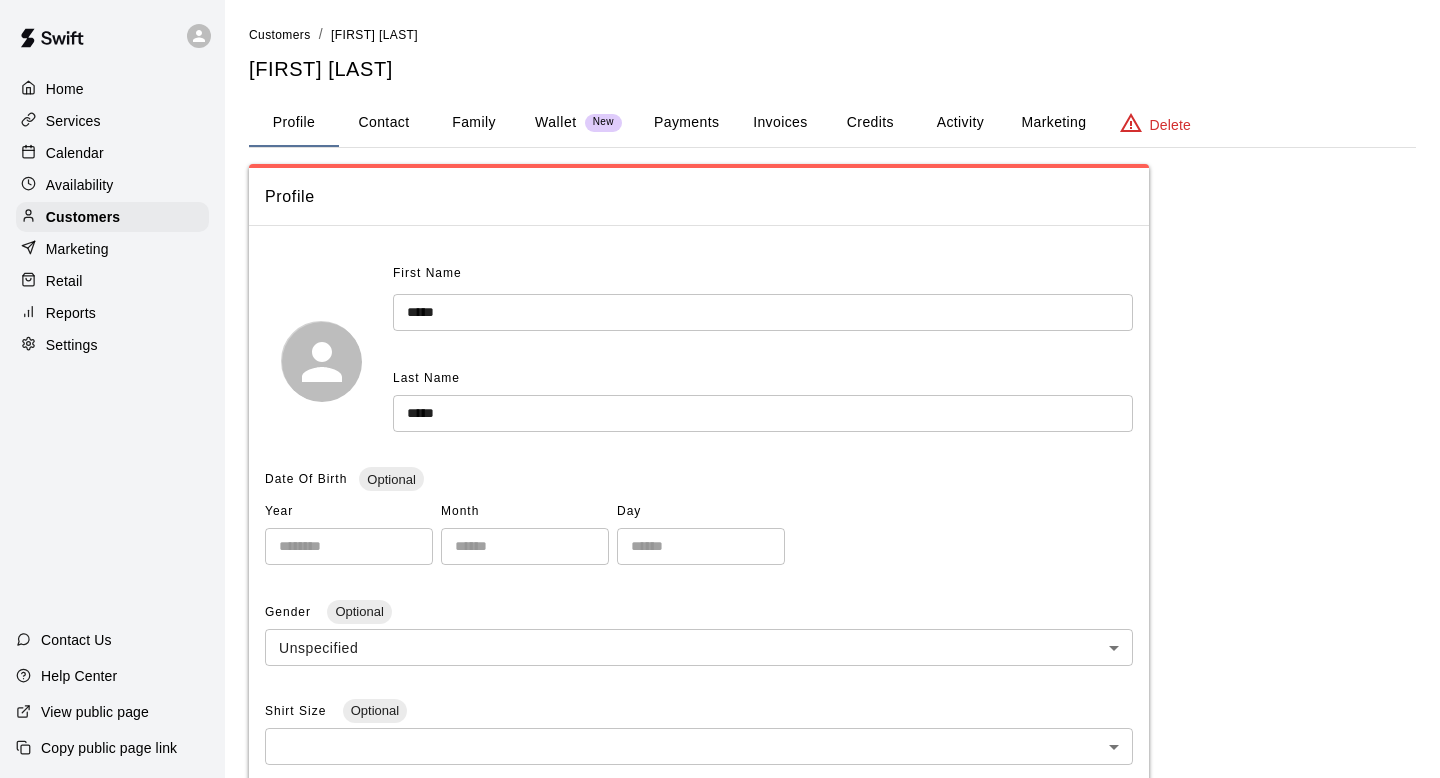 click on "Activity" at bounding box center (960, 123) 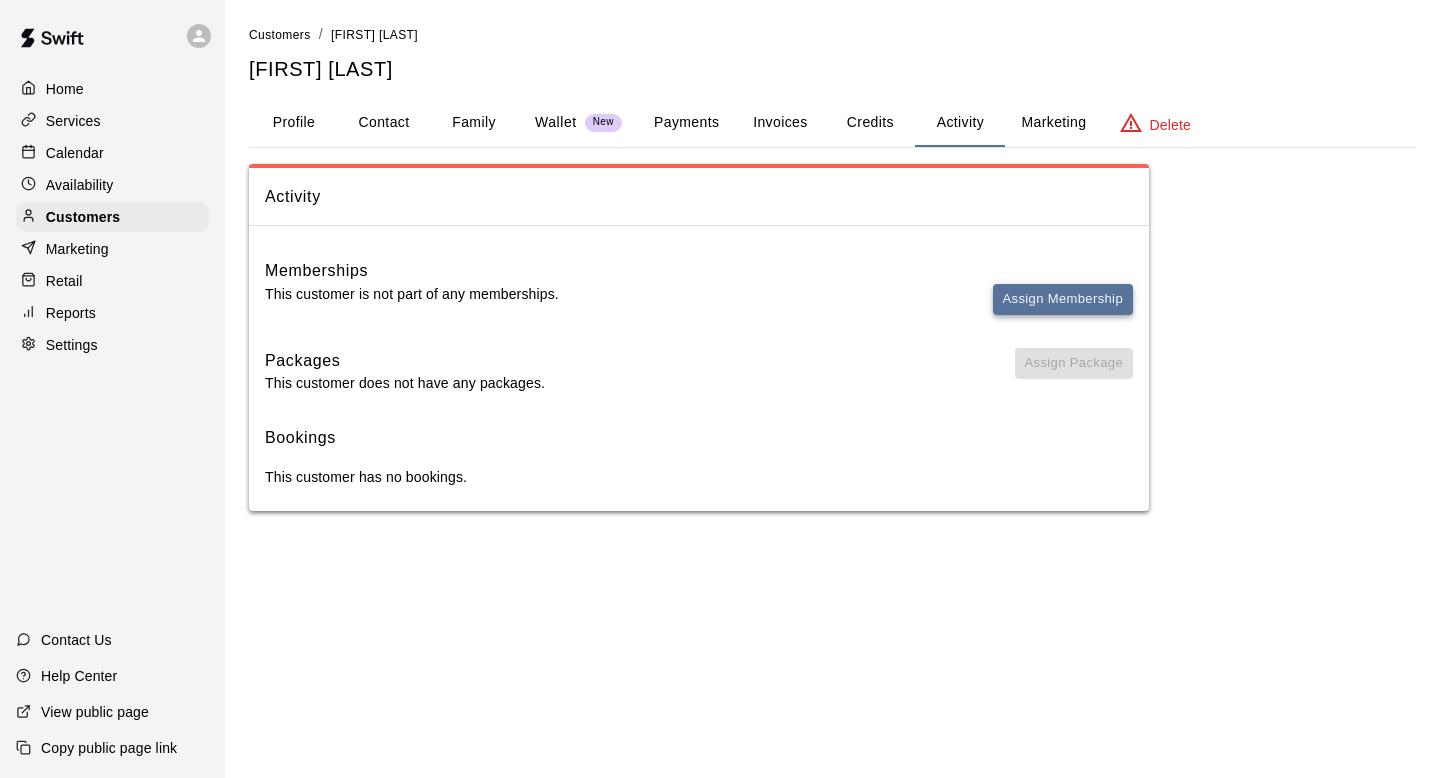 click on "Assign Membership" at bounding box center [1063, 299] 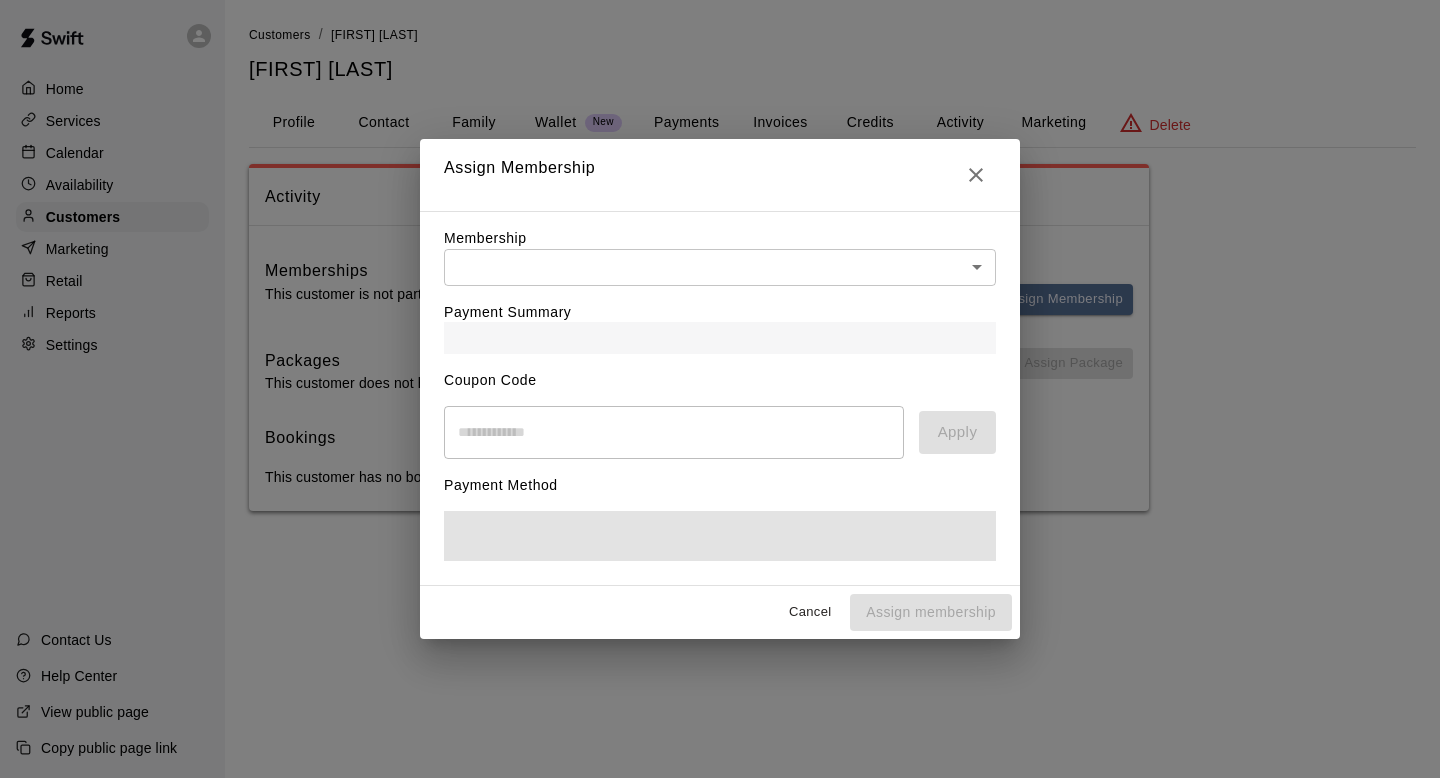 click on "Payment Summary" at bounding box center [720, 320] 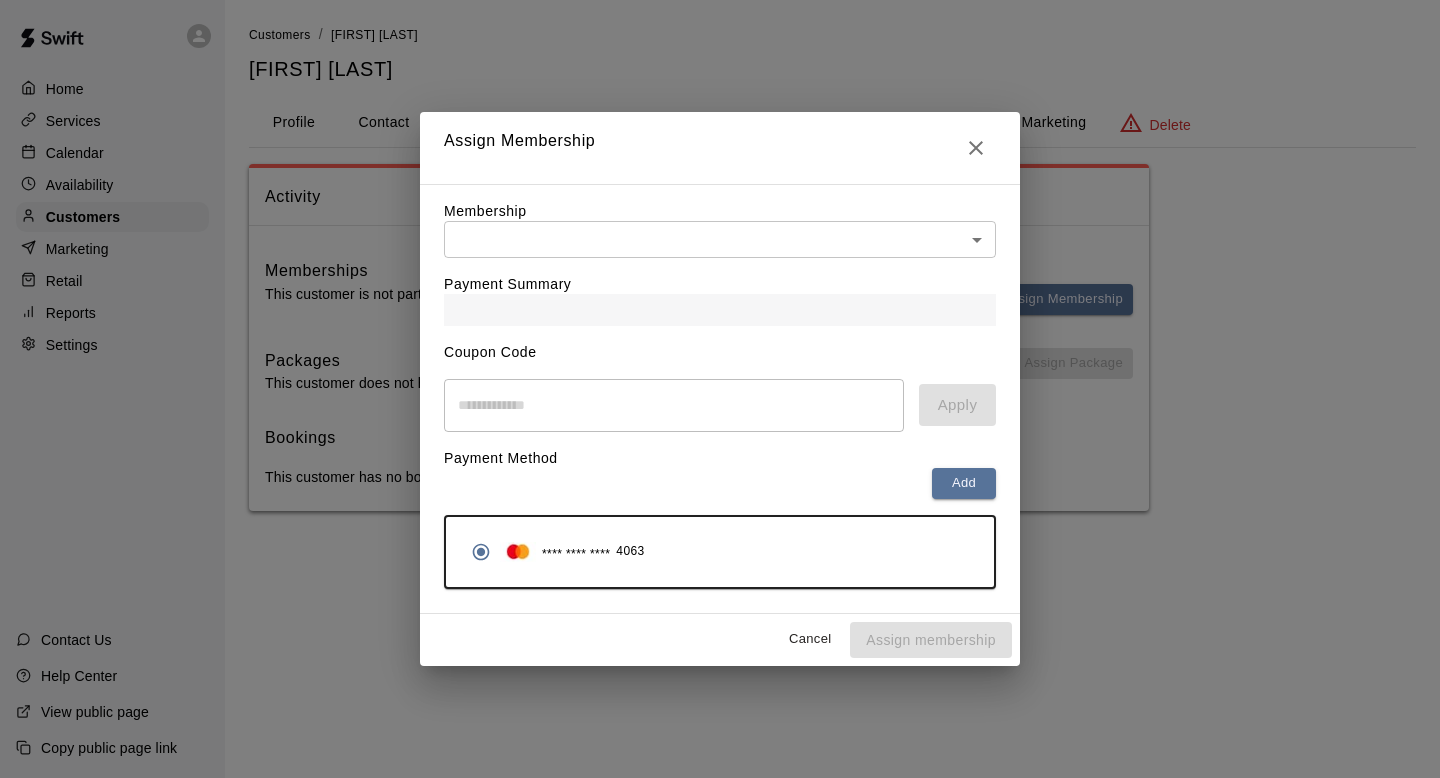 click on "Home Services Calendar Availability Customers Marketing Retail Reports Settings Contact Us Help Center View public page Copy public page link Customers / Randy Riggs Randy Riggs Profile Contact Family Wallet New Payments Invoices Credits Activity Marketing Delete Activity Memberships This customer is not part of any memberships. Assign Membership Packages This customer does not have any packages. Assign Package Bookings This customer has no bookings. Swift - Edit Customer Close cross-small Assign Membership Membership ​ ​ Payment Summary Coupon Code ​ Apply Payment Method   Add **** **** **** 4063 Cancel Assign membership" at bounding box center [720, 275] 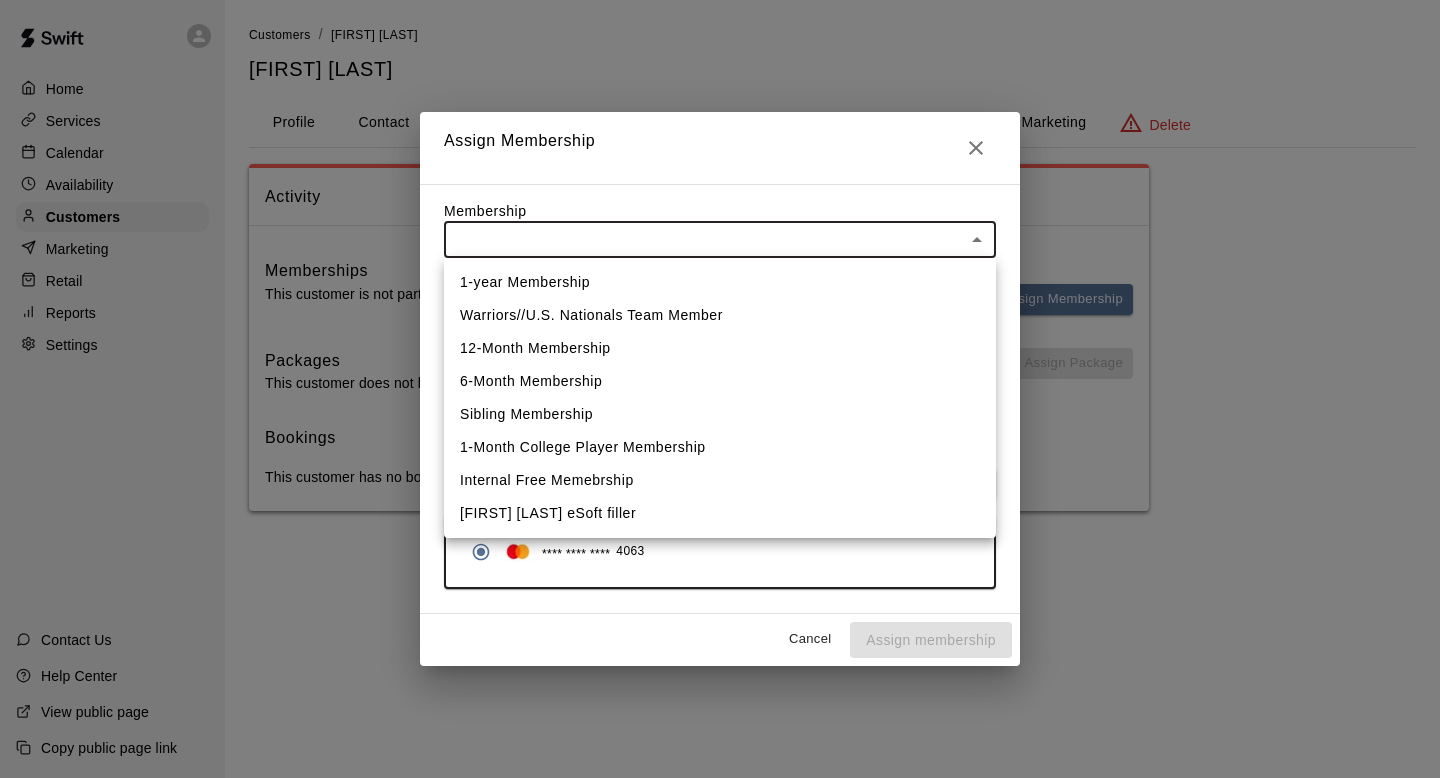 click on "Warriors//U.S. Nationals Team Member" at bounding box center [720, 315] 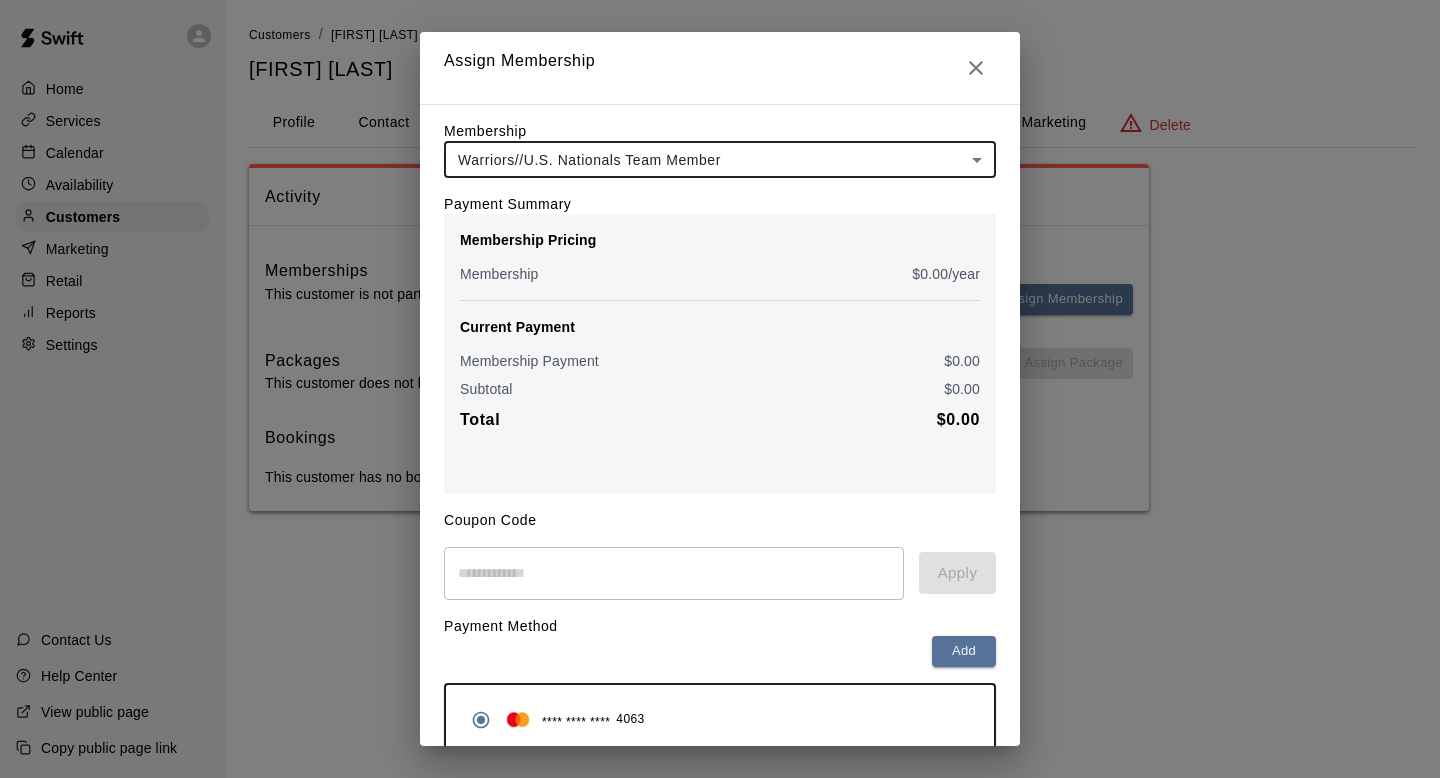 scroll, scrollTop: 90, scrollLeft: 0, axis: vertical 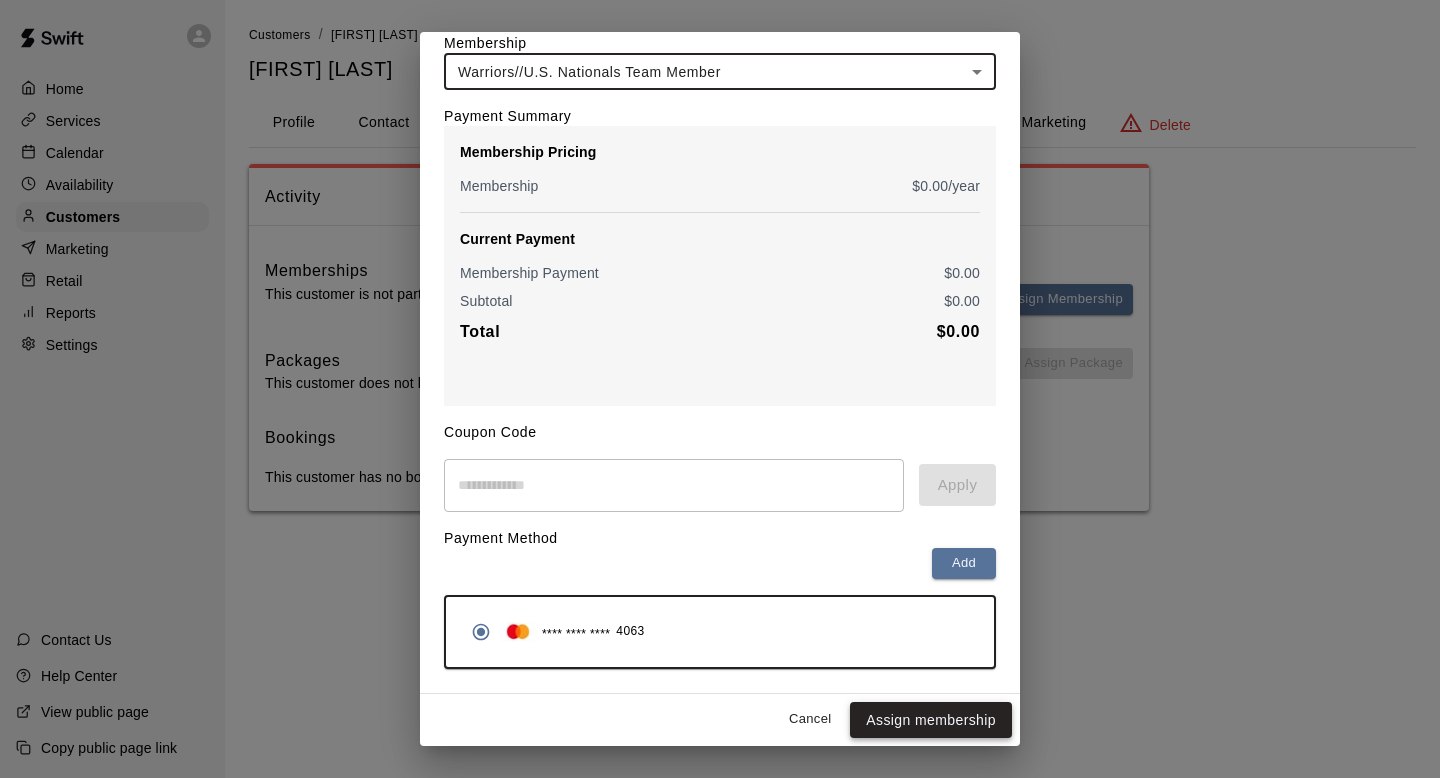click on "Assign membership" at bounding box center (931, 720) 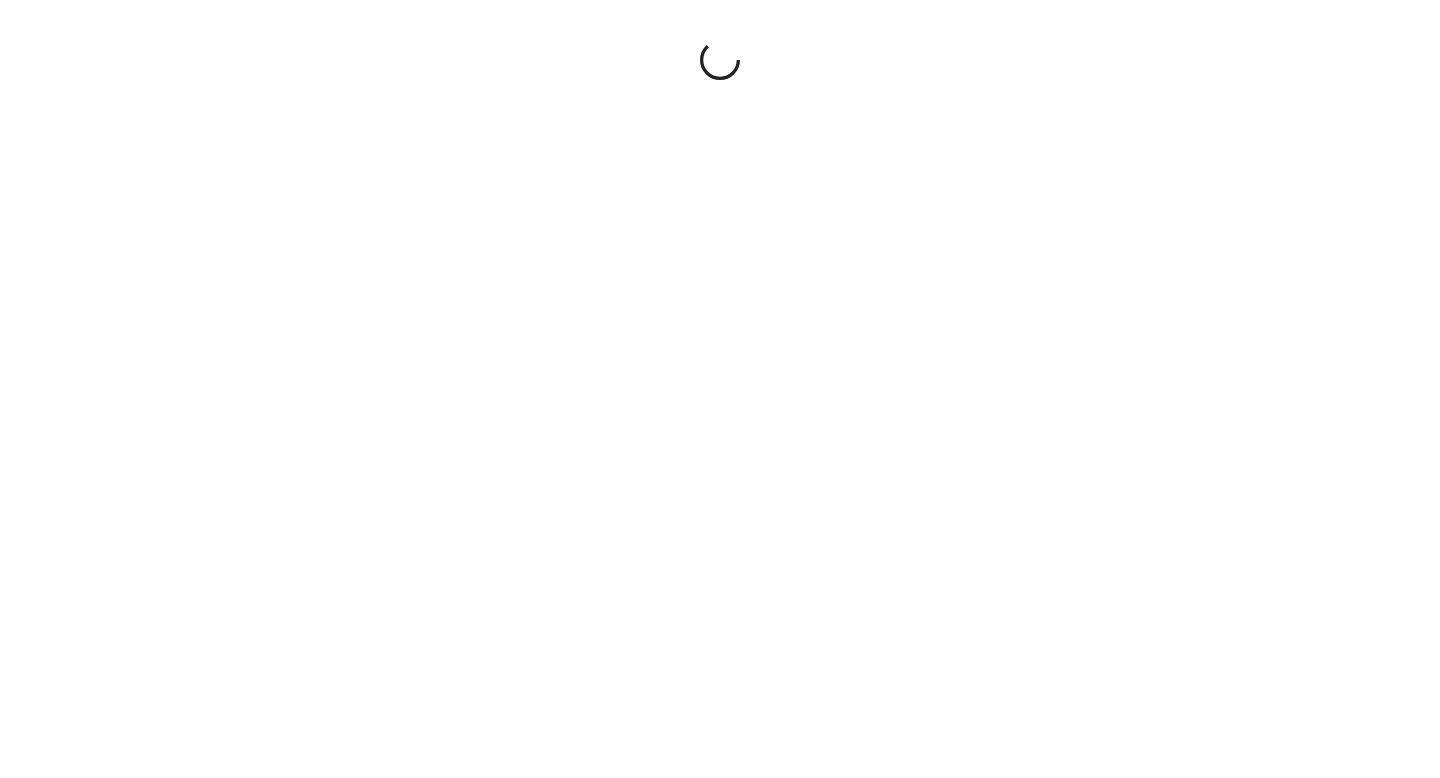 scroll, scrollTop: 0, scrollLeft: 0, axis: both 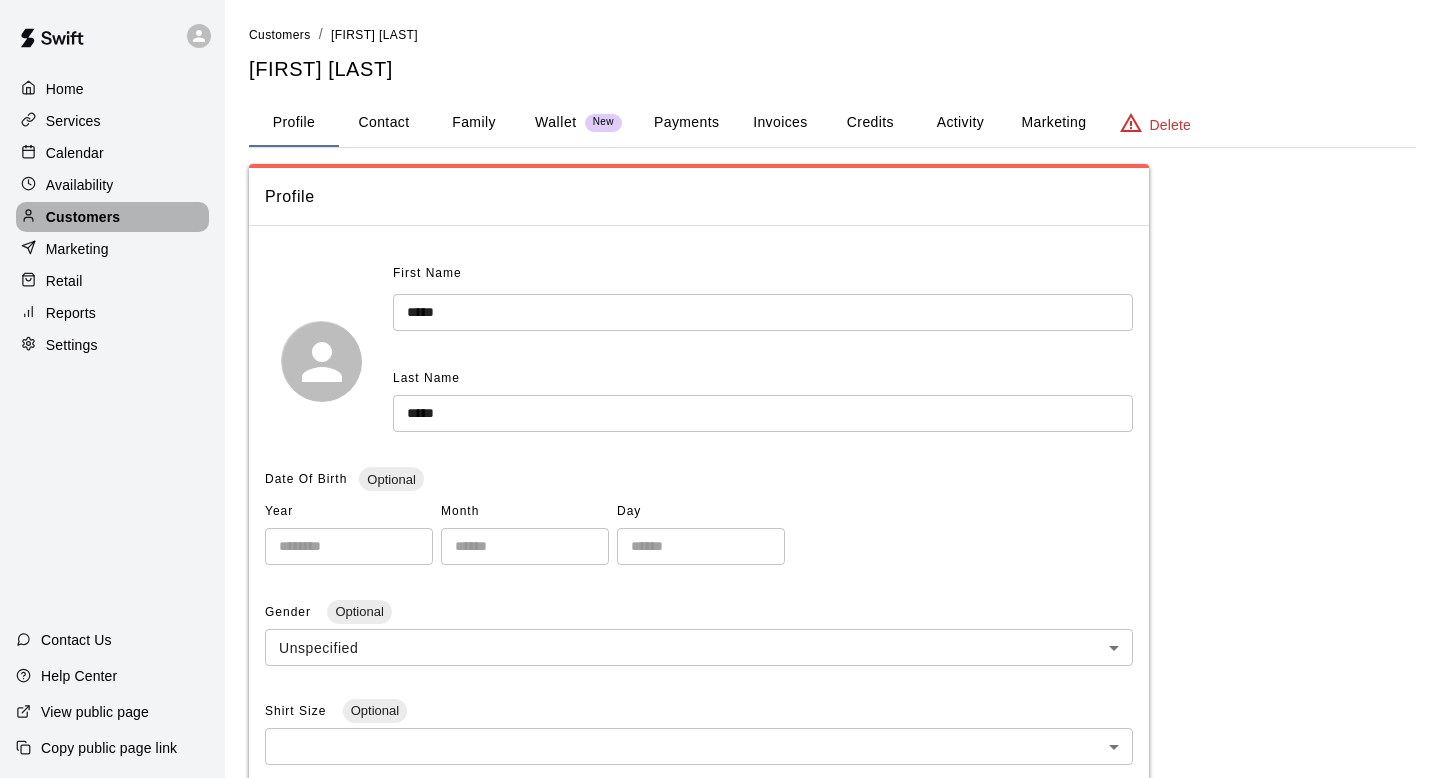 click on "Customers" at bounding box center [112, 217] 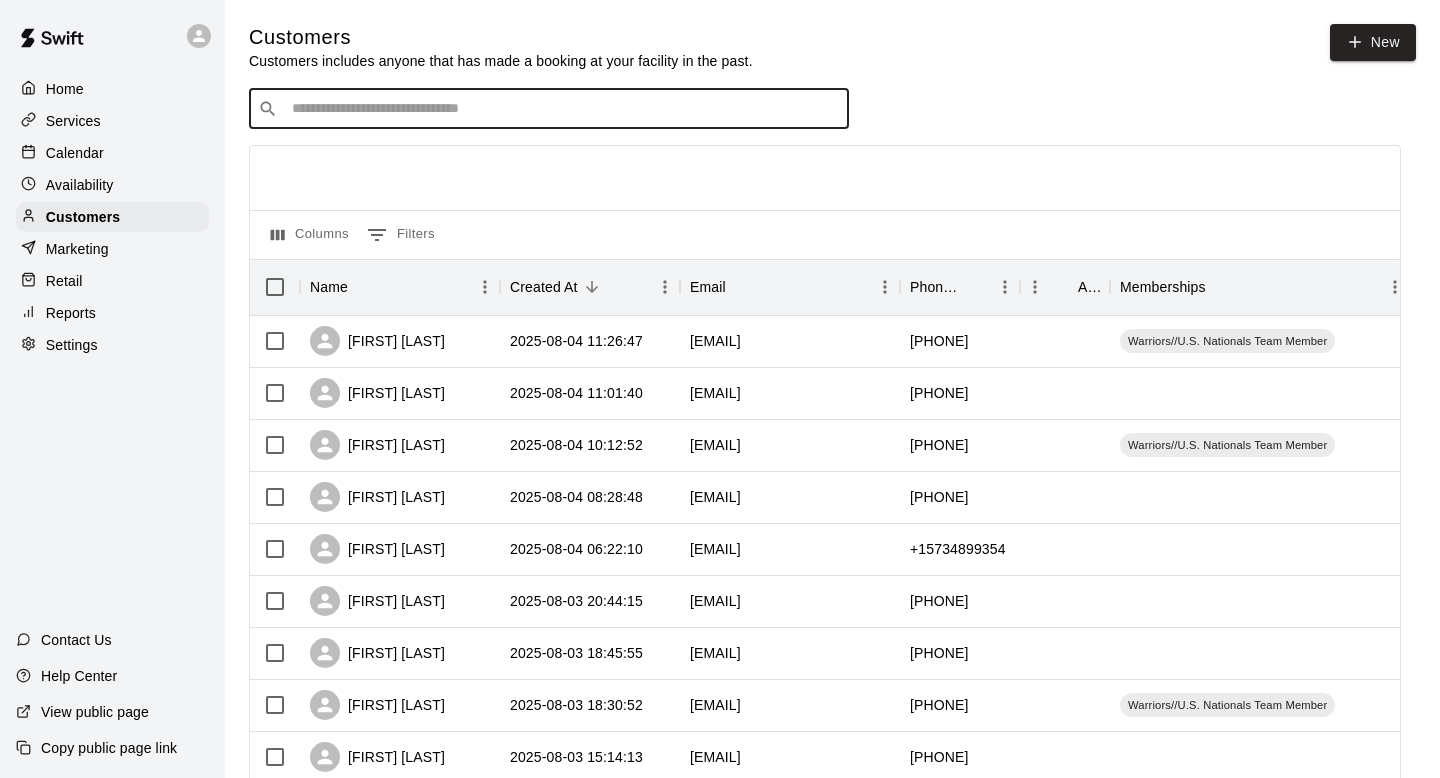 click at bounding box center [563, 109] 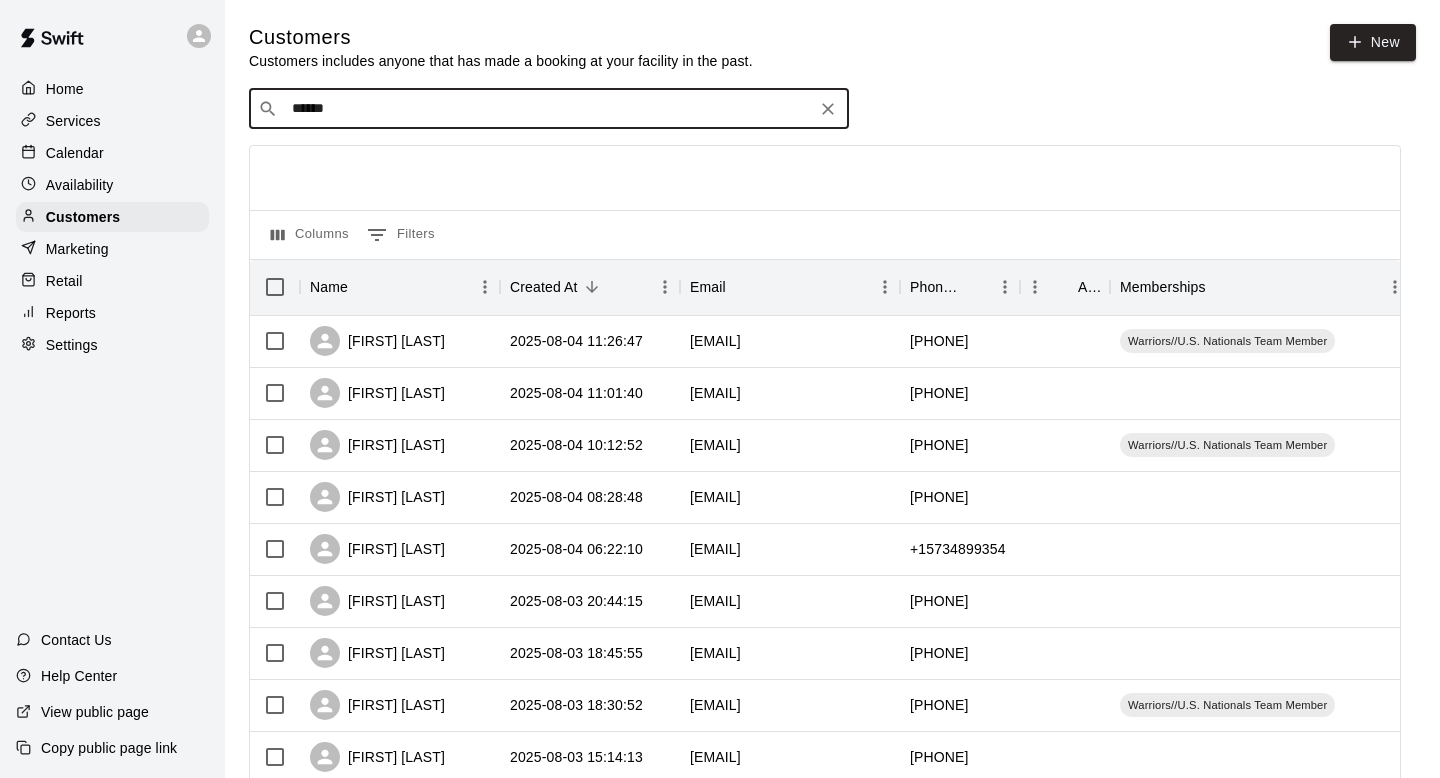 type on "*******" 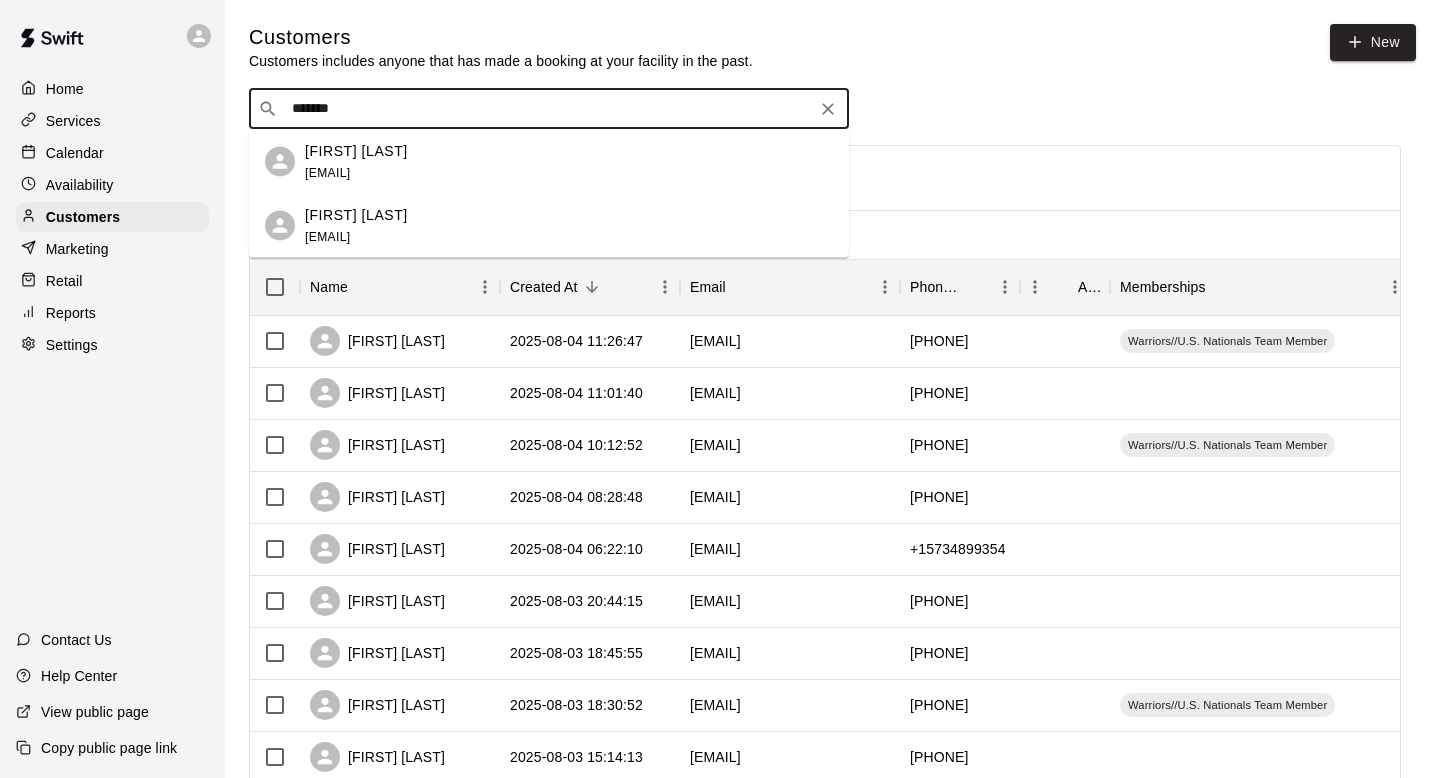 click on "Hudson Hatcher" at bounding box center [356, 214] 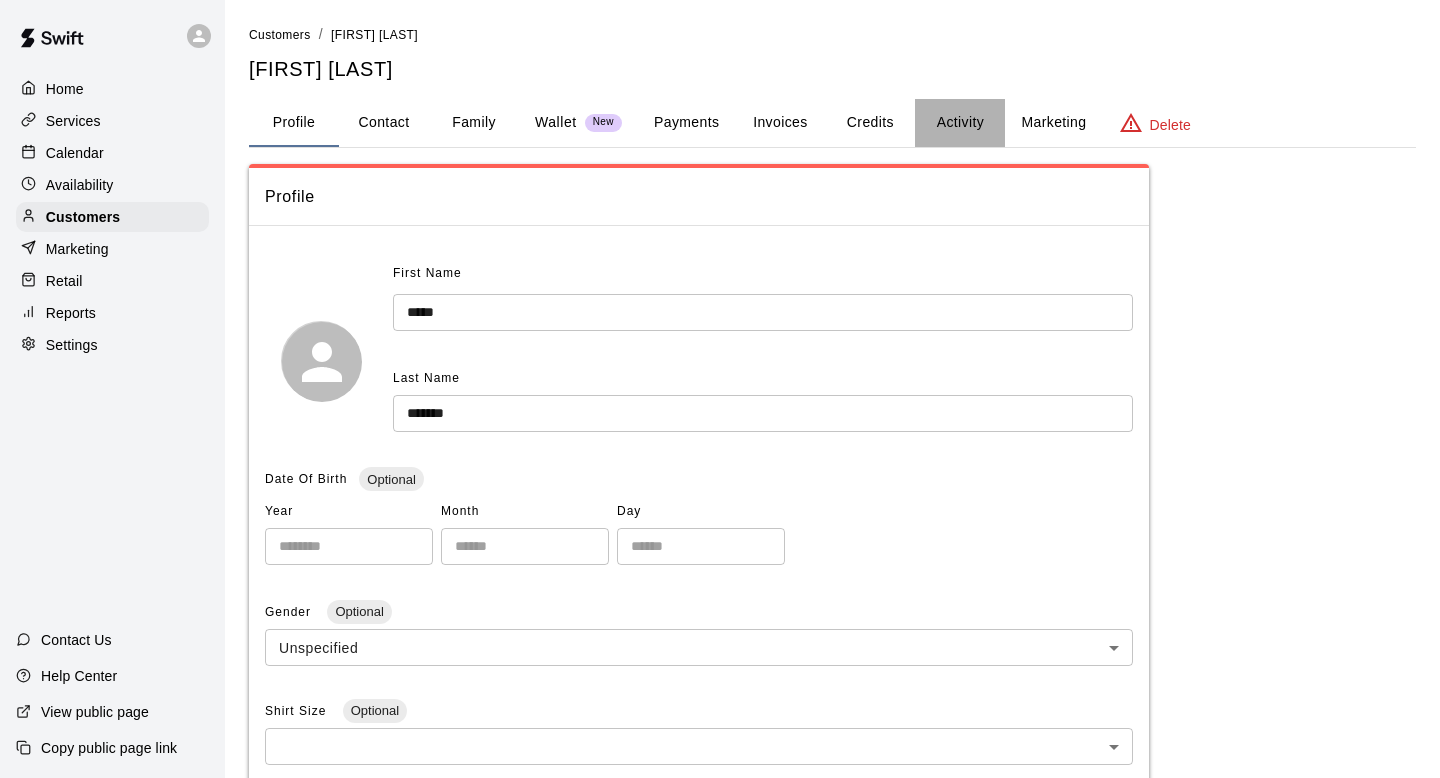 click on "Activity" at bounding box center [960, 123] 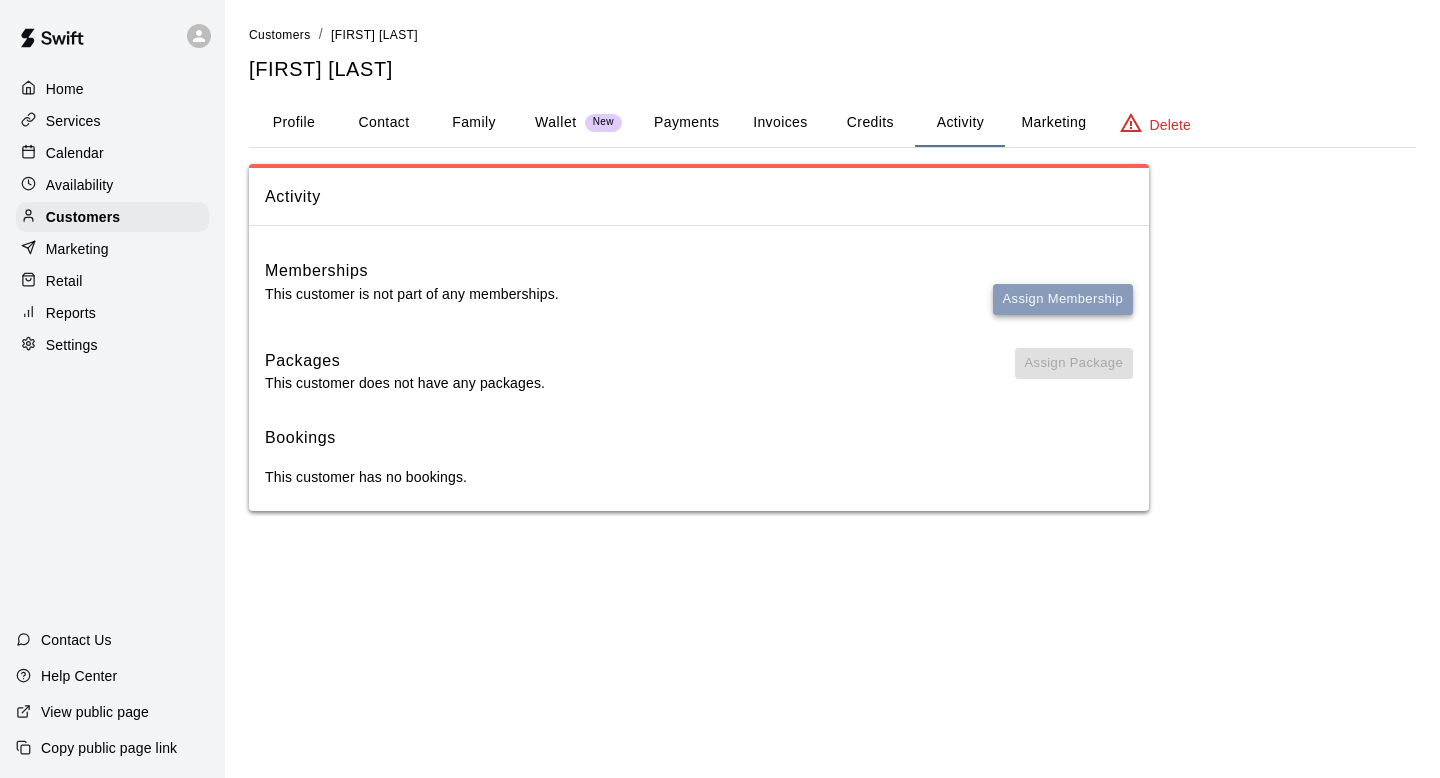 click on "Assign Membership" at bounding box center [1063, 299] 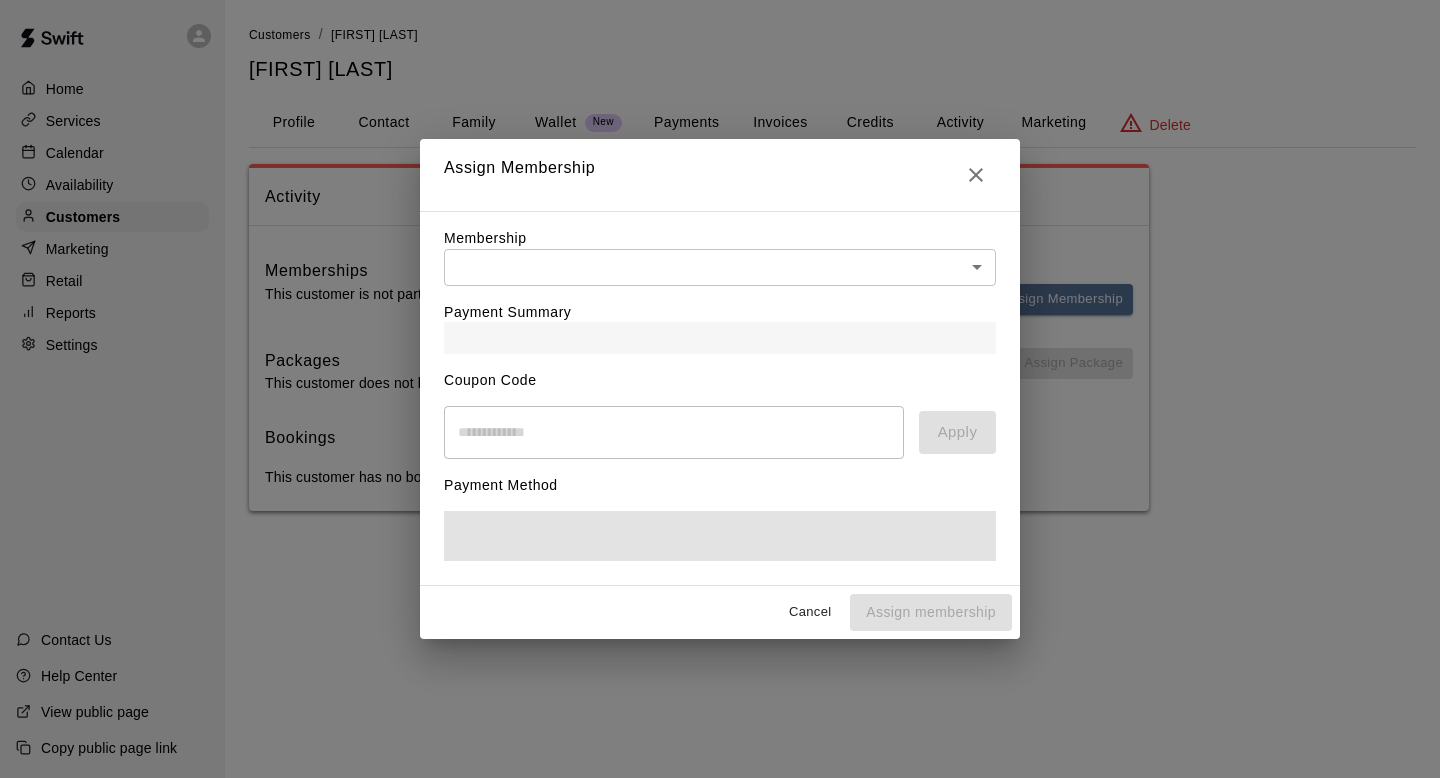 click on "Home Services Calendar Availability Customers Marketing Retail Reports Settings Contact Us Help Center View public page Copy public page link Customers / Amber Hatcher Amber Hatcher Profile Contact Family Wallet New Payments Invoices Credits Activity Marketing Delete Activity Memberships This customer is not part of any memberships. Assign Membership Packages This customer does not have any packages. Assign Package Bookings This customer has no bookings. Swift - Edit Customer Close cross-small Assign Membership Membership ​ ​ Payment Summary Coupon Code ​ Apply Payment Method Cancel Assign membership" at bounding box center (720, 275) 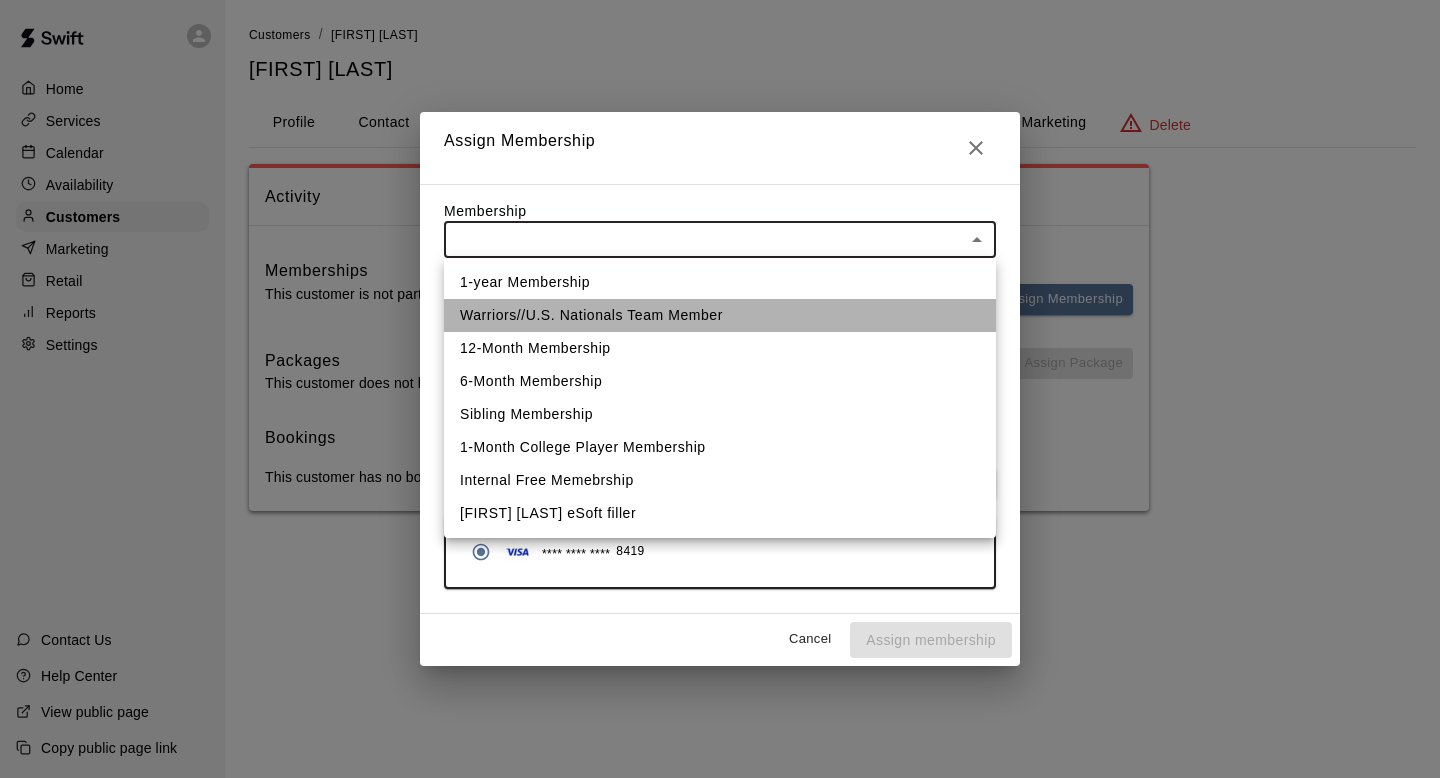 click on "Warriors//U.S. Nationals Team Member" at bounding box center [720, 315] 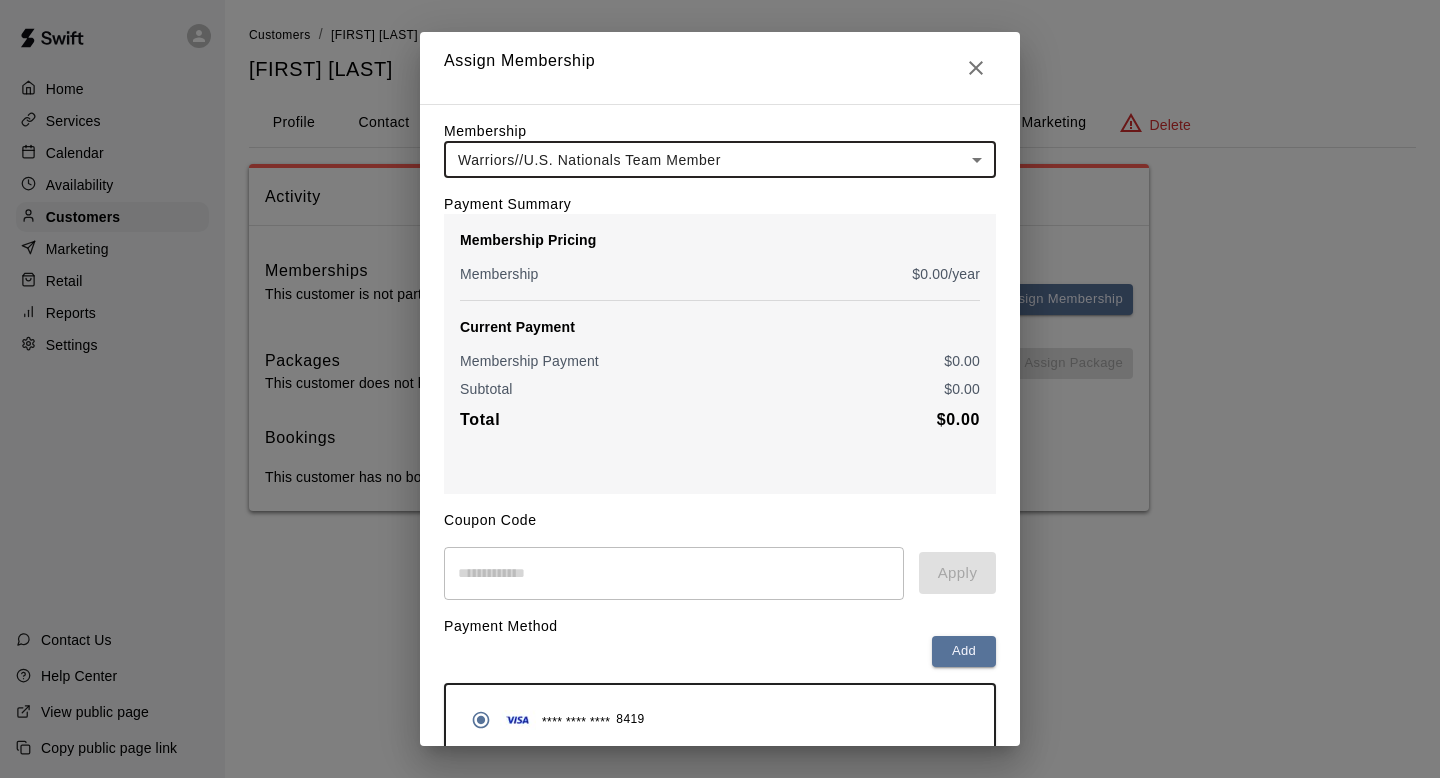 scroll, scrollTop: 90, scrollLeft: 0, axis: vertical 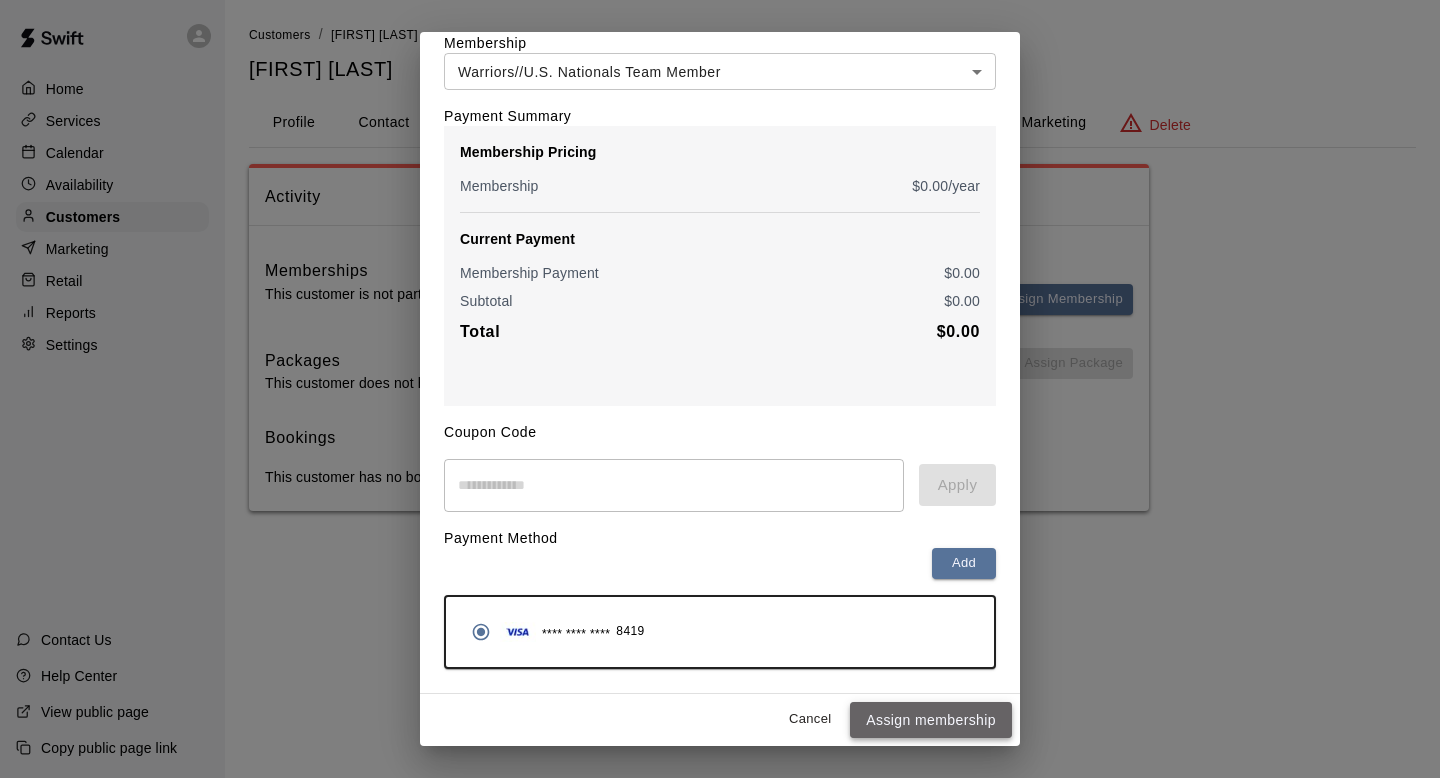 click on "Assign membership" at bounding box center (931, 720) 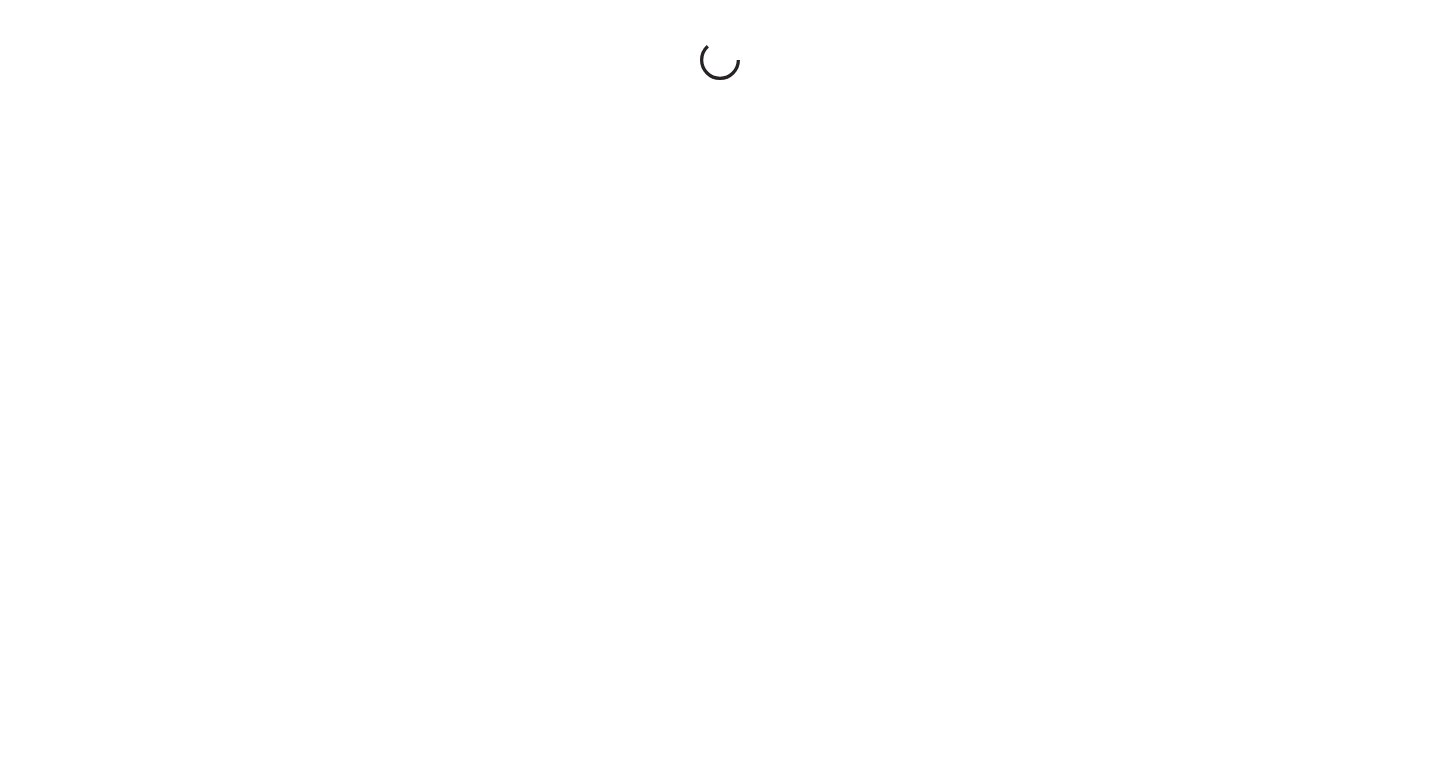 scroll, scrollTop: 0, scrollLeft: 0, axis: both 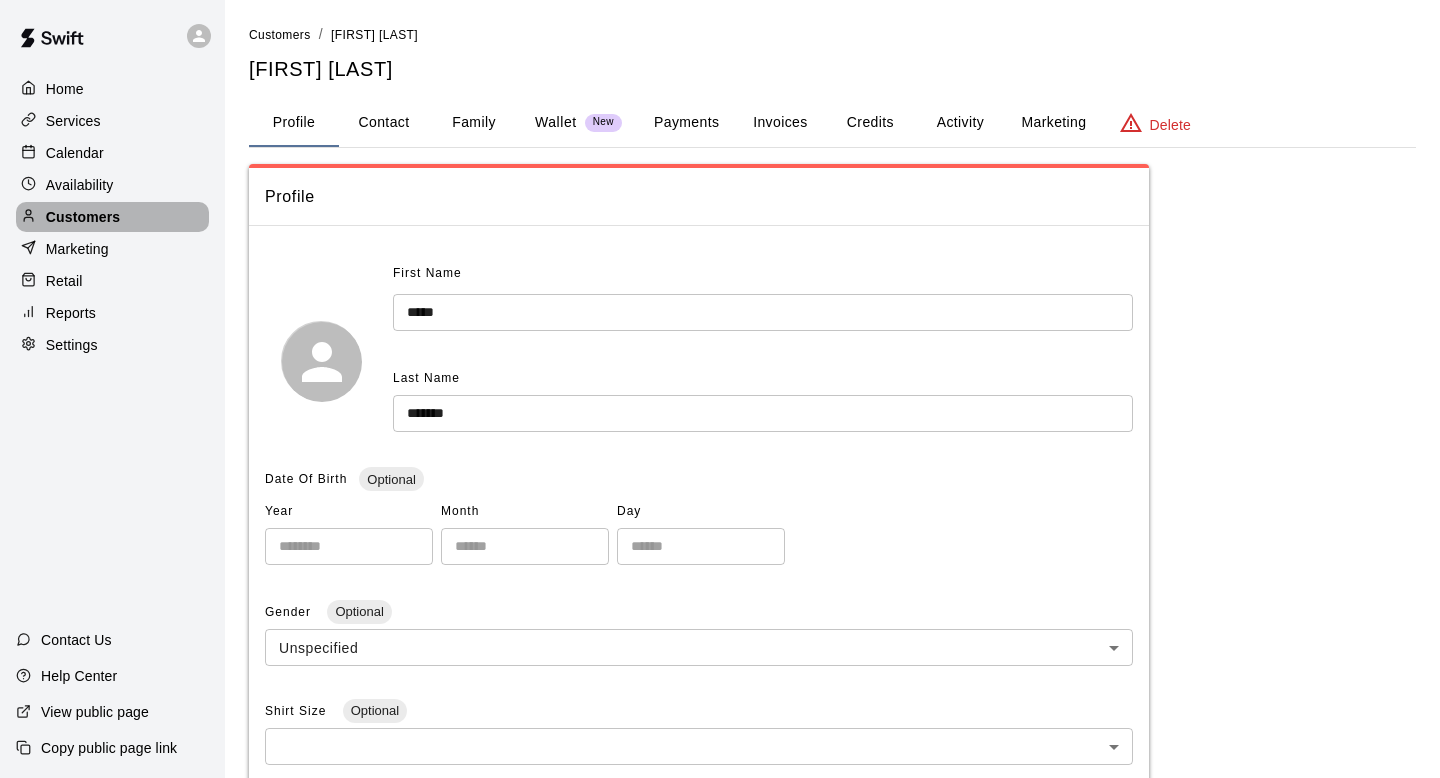 click on "Customers" at bounding box center [112, 217] 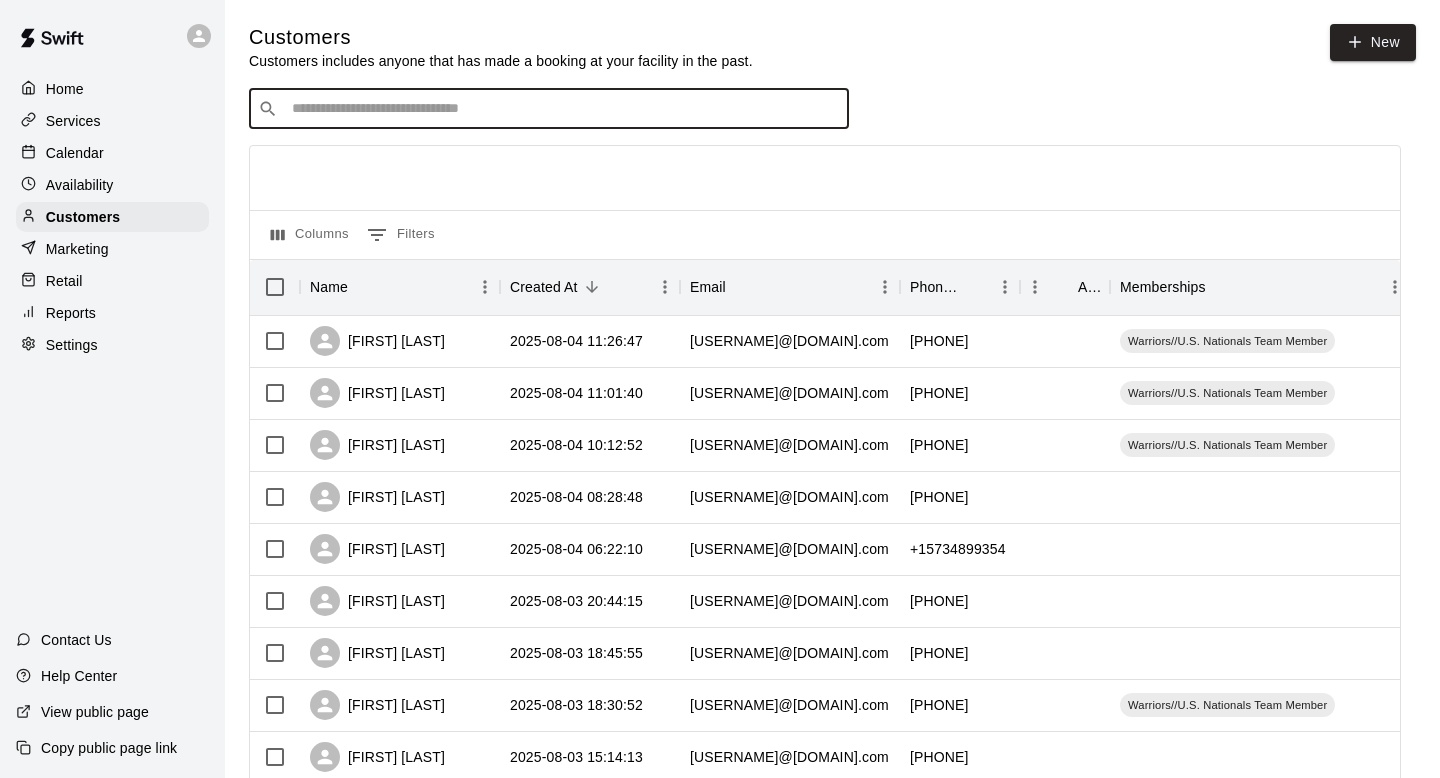 click at bounding box center (563, 109) 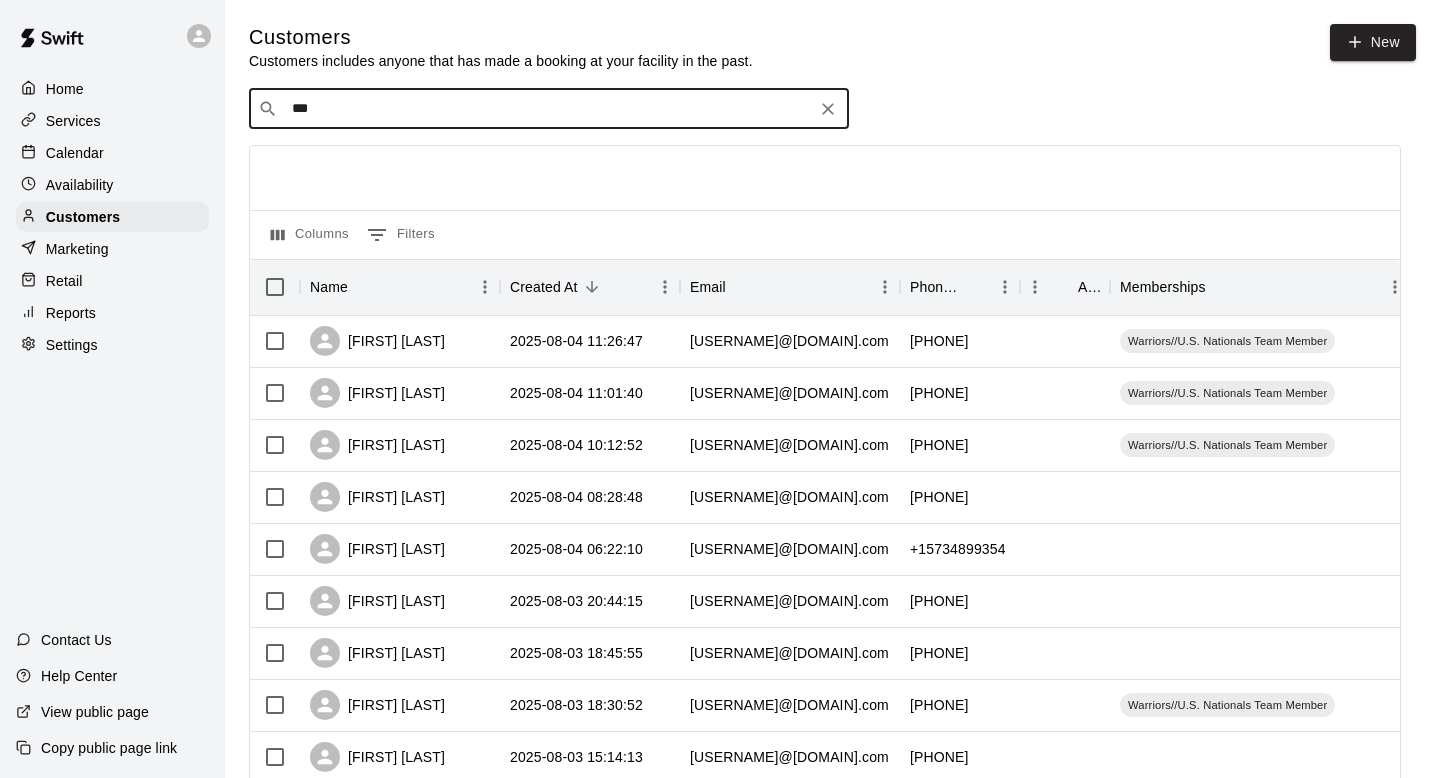 type on "****" 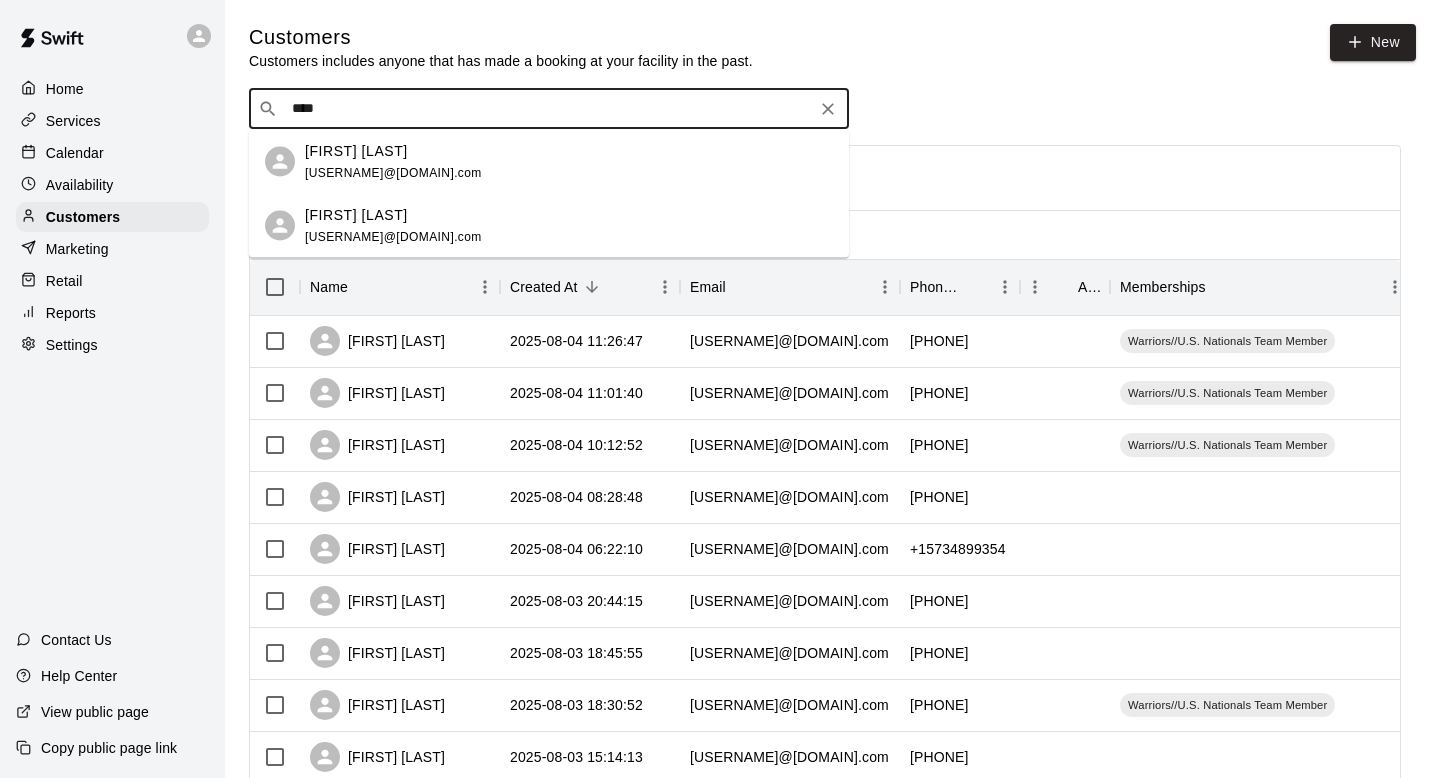 click on "[FIRST] [LAST] [USERNAME]@[DOMAIN].com" at bounding box center [569, 225] 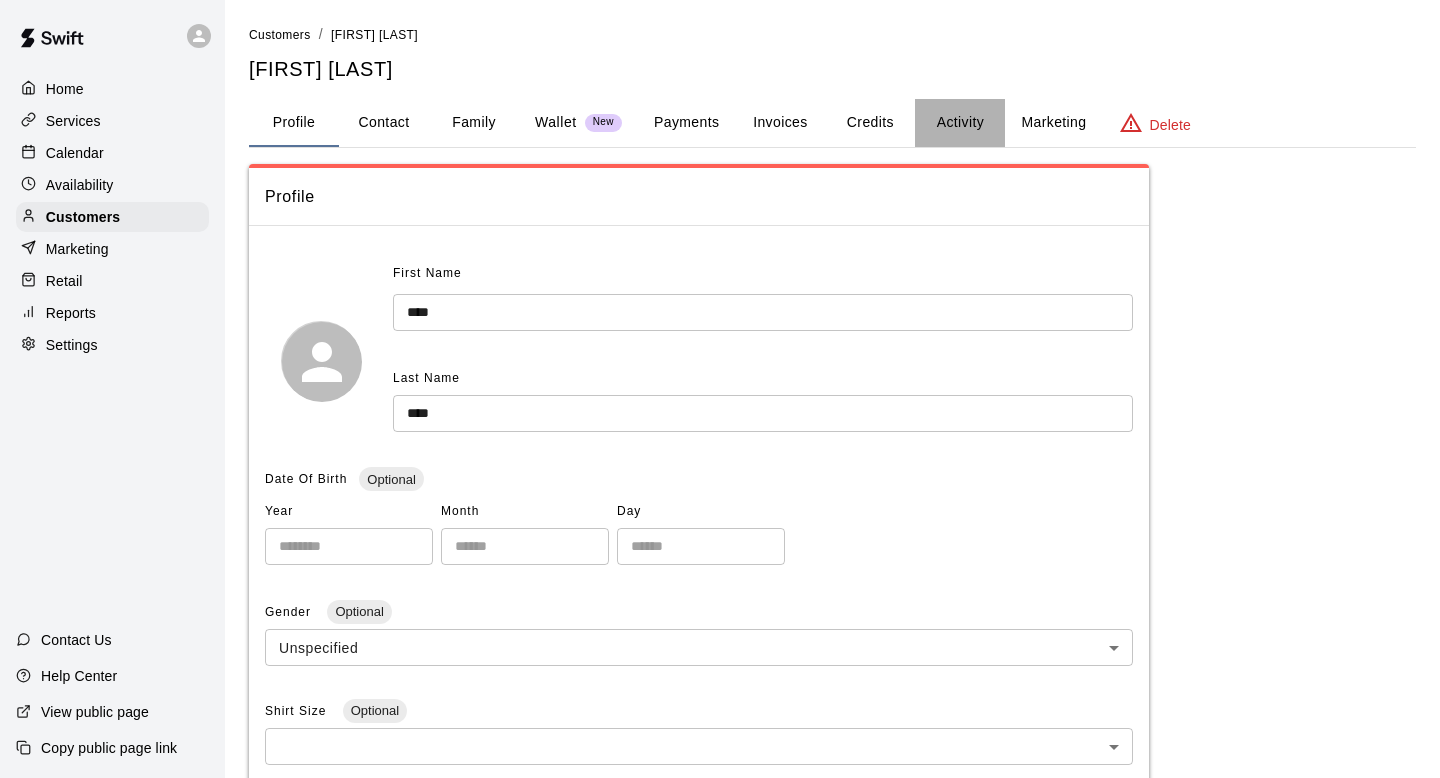 click on "Activity" at bounding box center (960, 123) 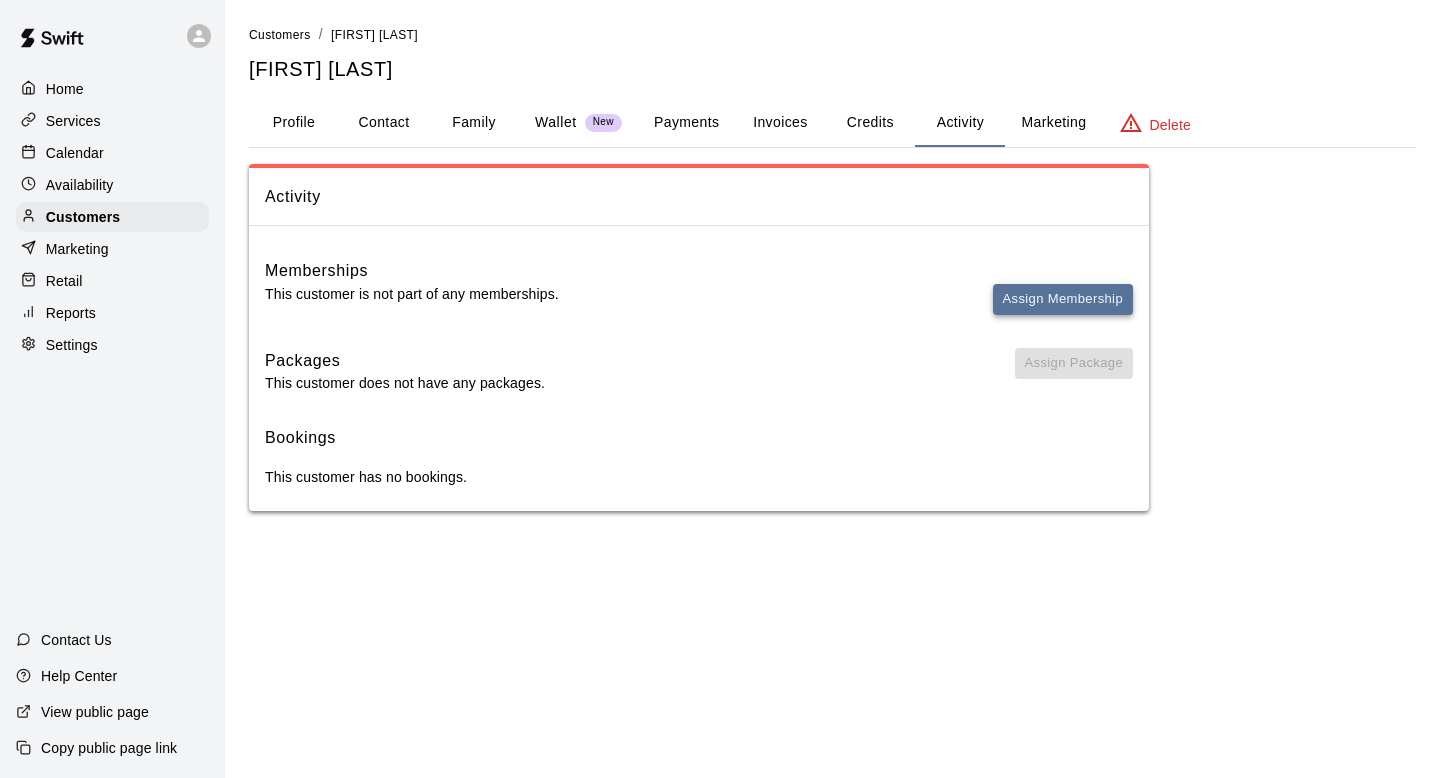 click on "Assign Membership" at bounding box center (1063, 299) 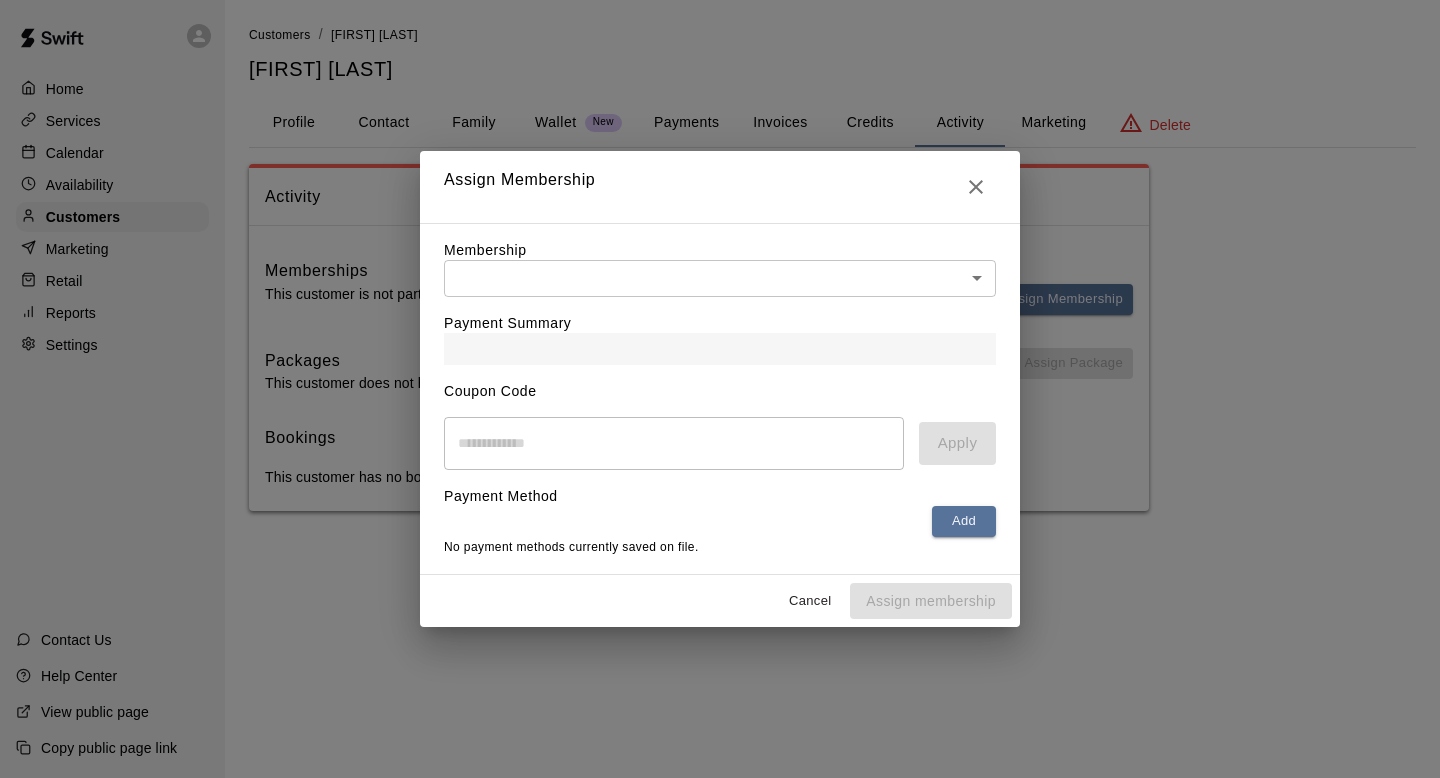click on "Home Services Calendar Availability Customers Marketing Retail Reports Settings Contact Us Help Center View public page Copy public page link Customers / Lisa Kava Lisa Kava Profile Contact Family Wallet New Payments Invoices Credits Activity Marketing Delete Activity Memberships This customer is not part of any memberships. Assign Membership Packages This customer does not have any packages. Assign Package Bookings This customer has no bookings. Swift - Edit Customer Close cross-small Assign Membership Membership ​ ​ Payment Summary Coupon Code ​ Apply Payment Method   Add No payment methods currently saved on file. Cancel Assign membership" at bounding box center [720, 275] 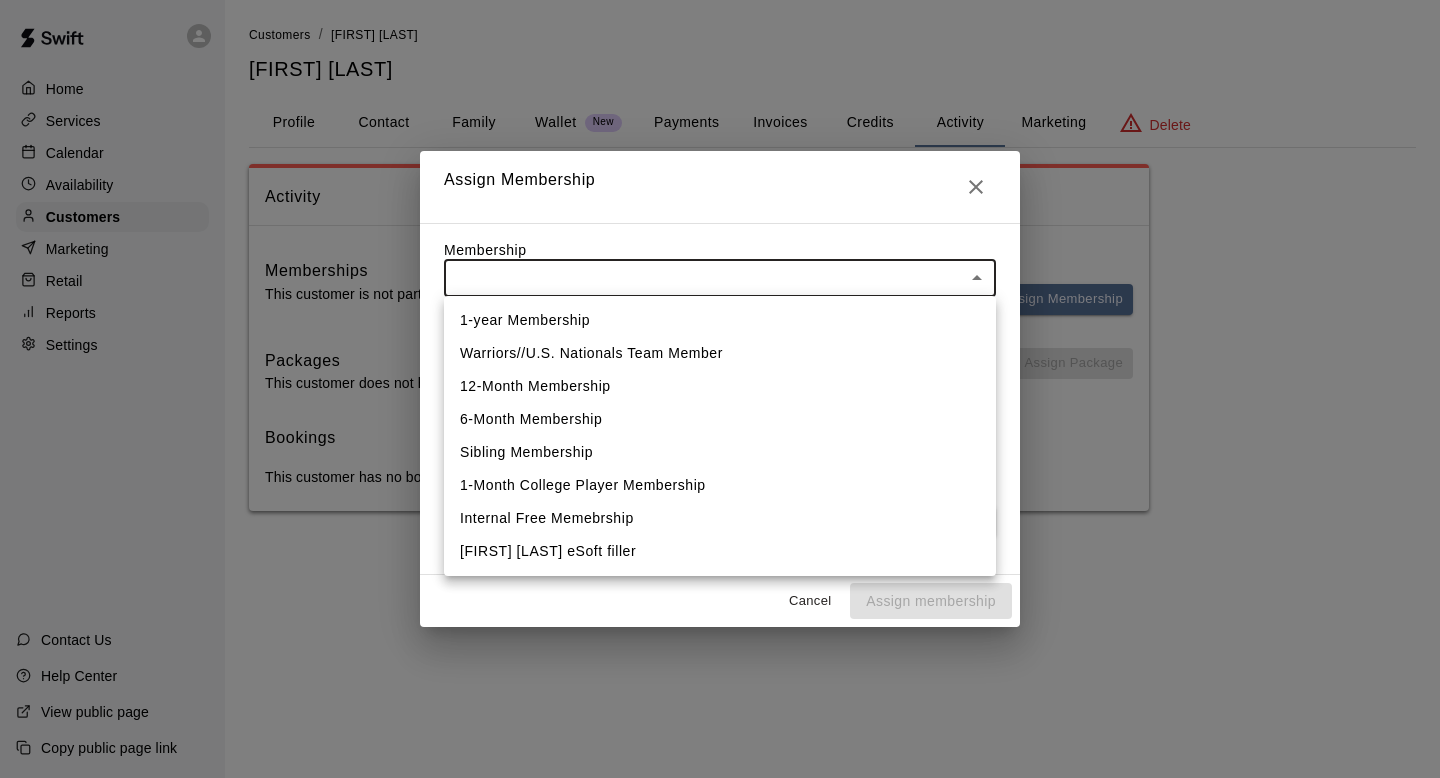 click on "1-year Membership Warriors//U.S. Nationals Team Member 12-Month Membership 6-Month Membership Sibling Membership 1-Month College Player Membership Internal Free Memebrship Lauren Christ eSoft filler" at bounding box center [720, 436] 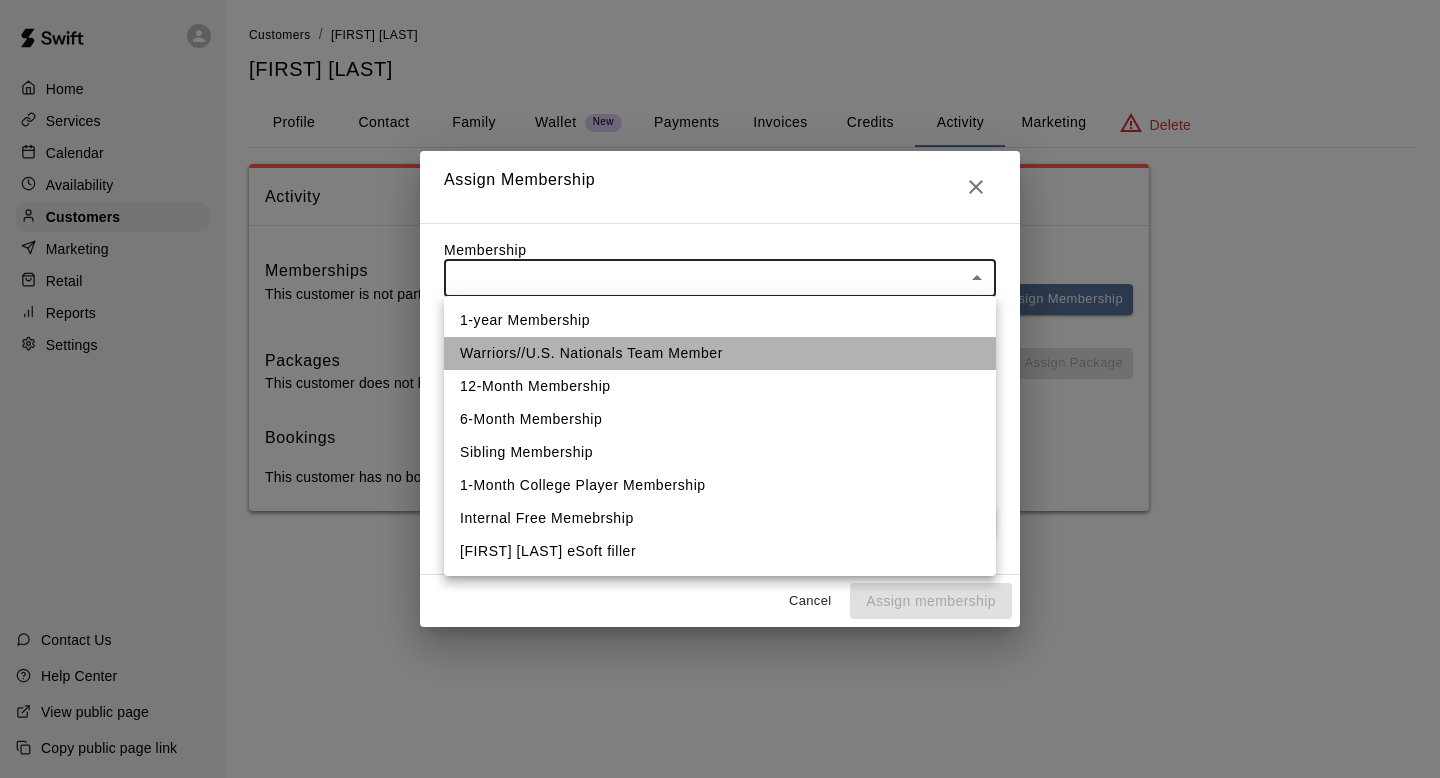 click on "Warriors//U.S. Nationals Team Member" at bounding box center (720, 353) 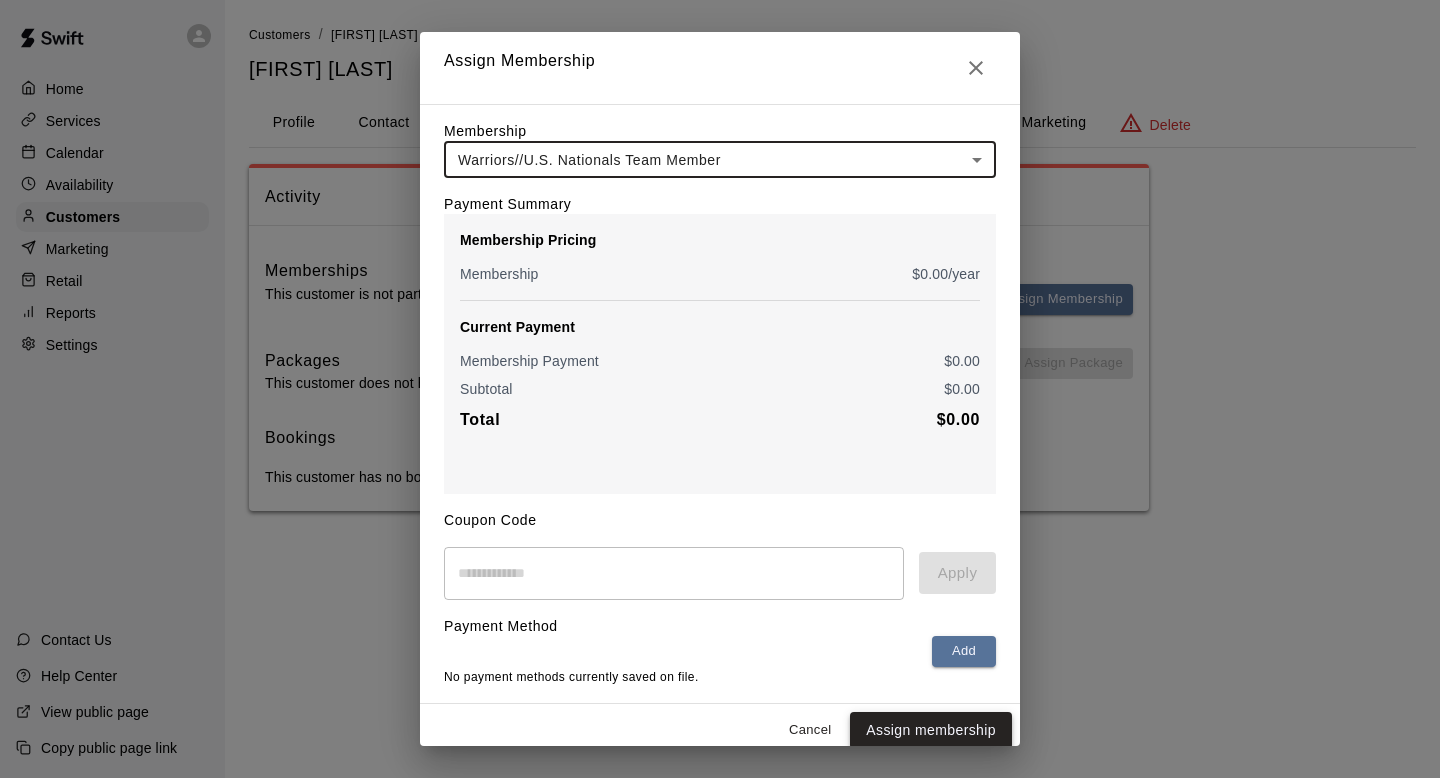 click on "Assign membership" at bounding box center (931, 730) 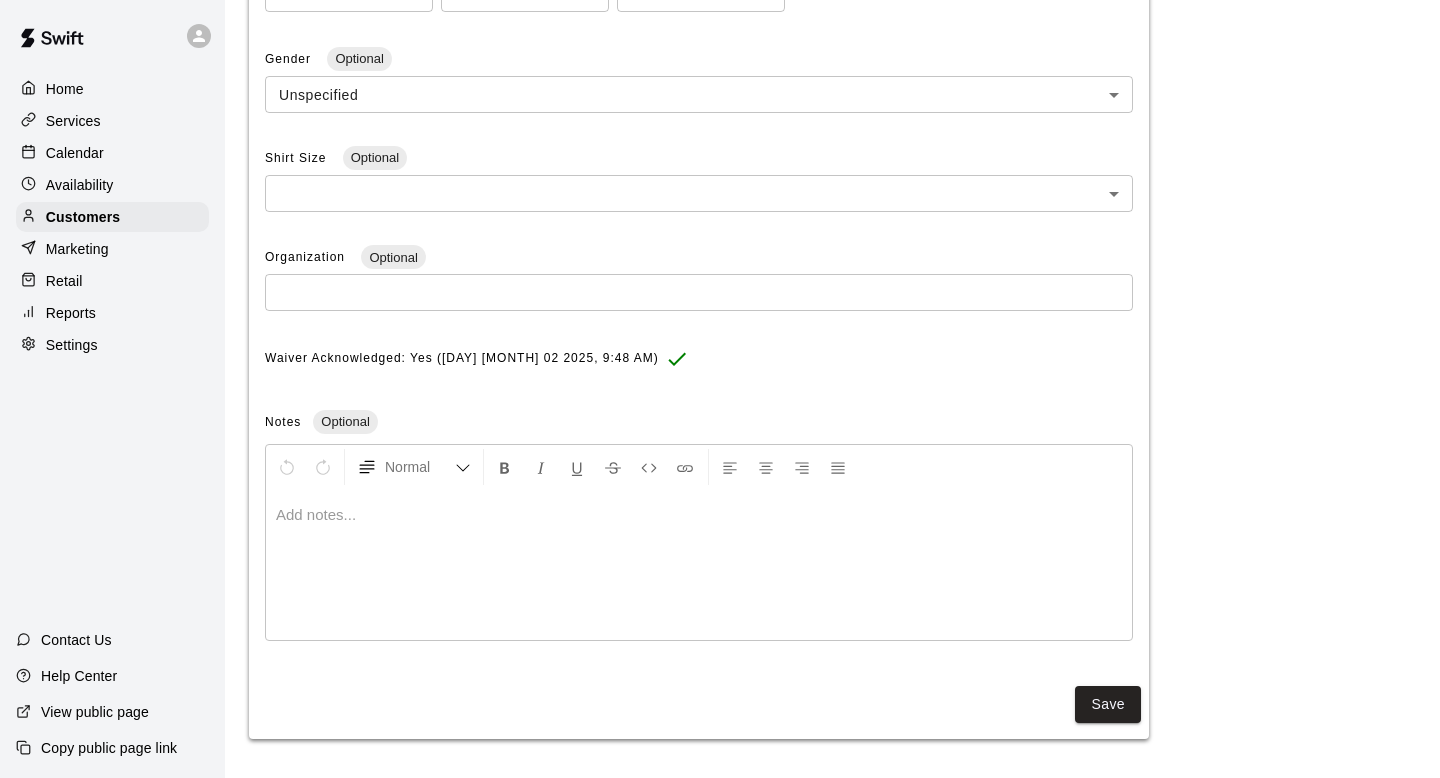 scroll, scrollTop: 0, scrollLeft: 0, axis: both 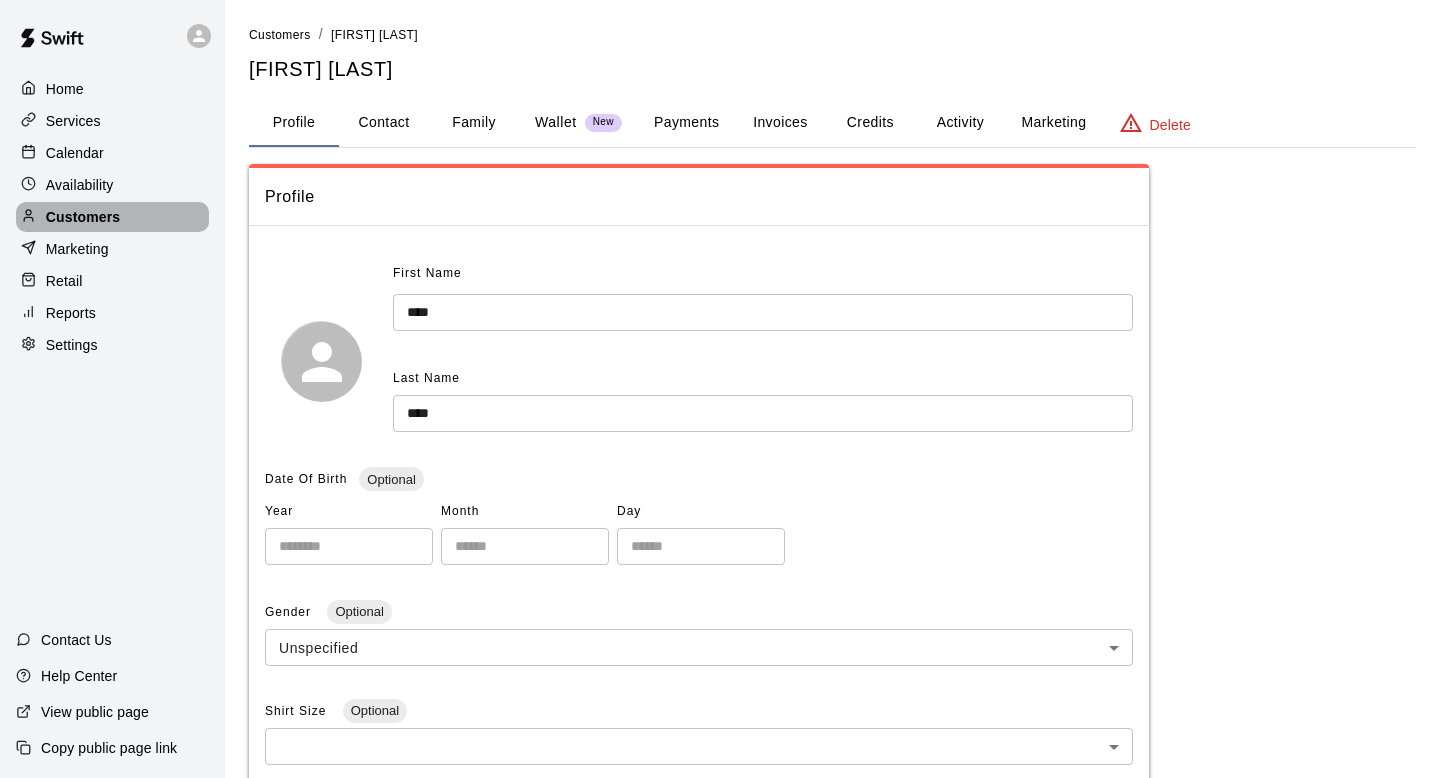 click on "Customers" at bounding box center (112, 217) 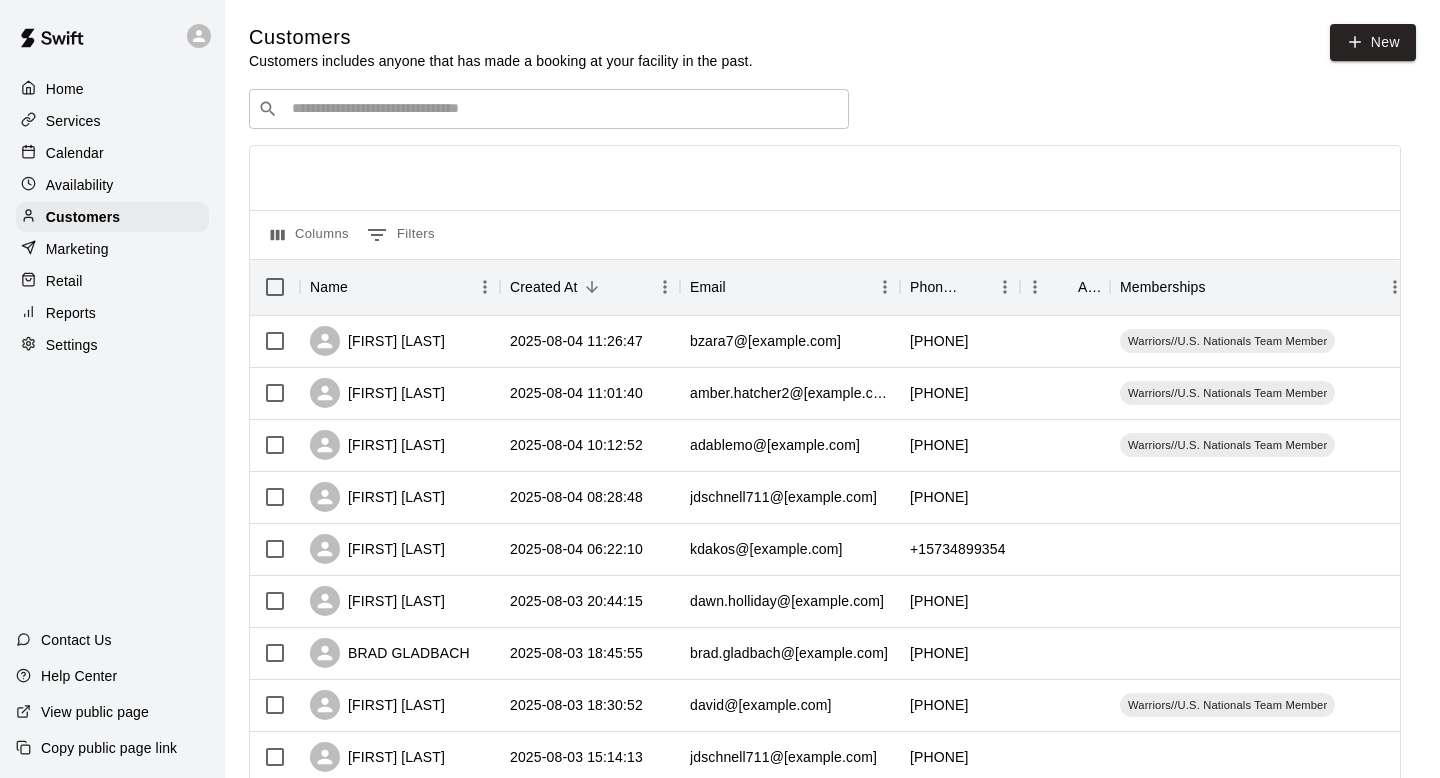click on "​ ​" at bounding box center (549, 109) 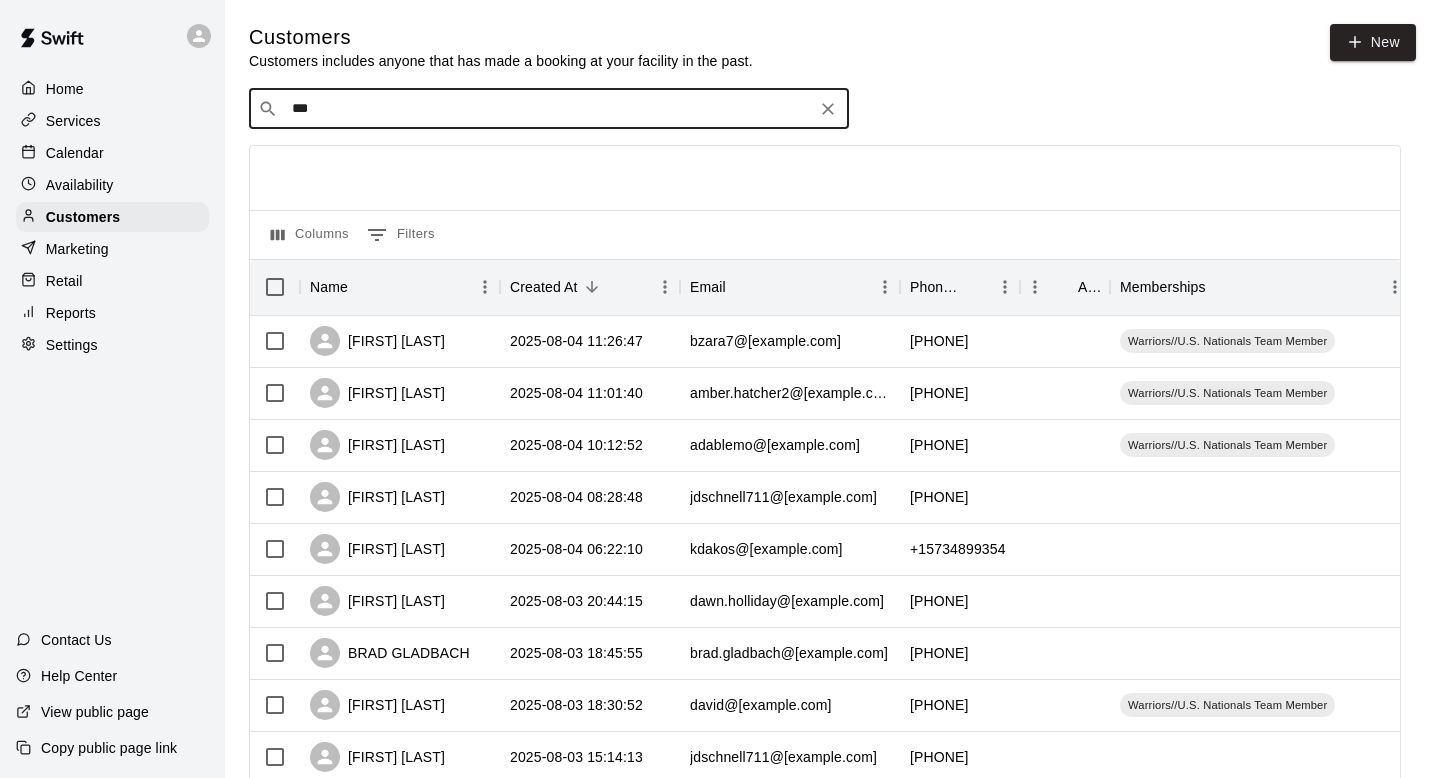 type on "****" 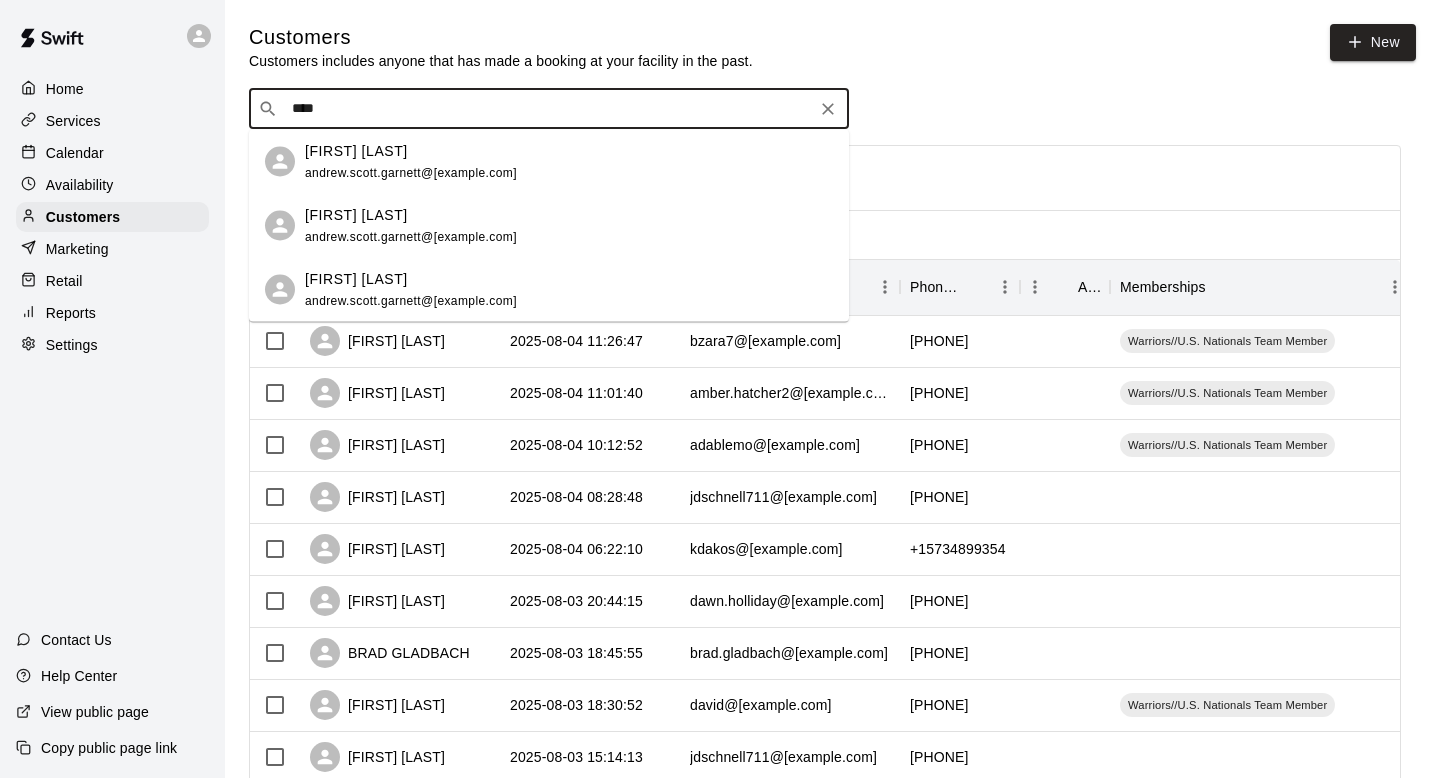 click on "[FIRST] [LAST] andrew.scott.garnett@[example.com]" at bounding box center (569, 225) 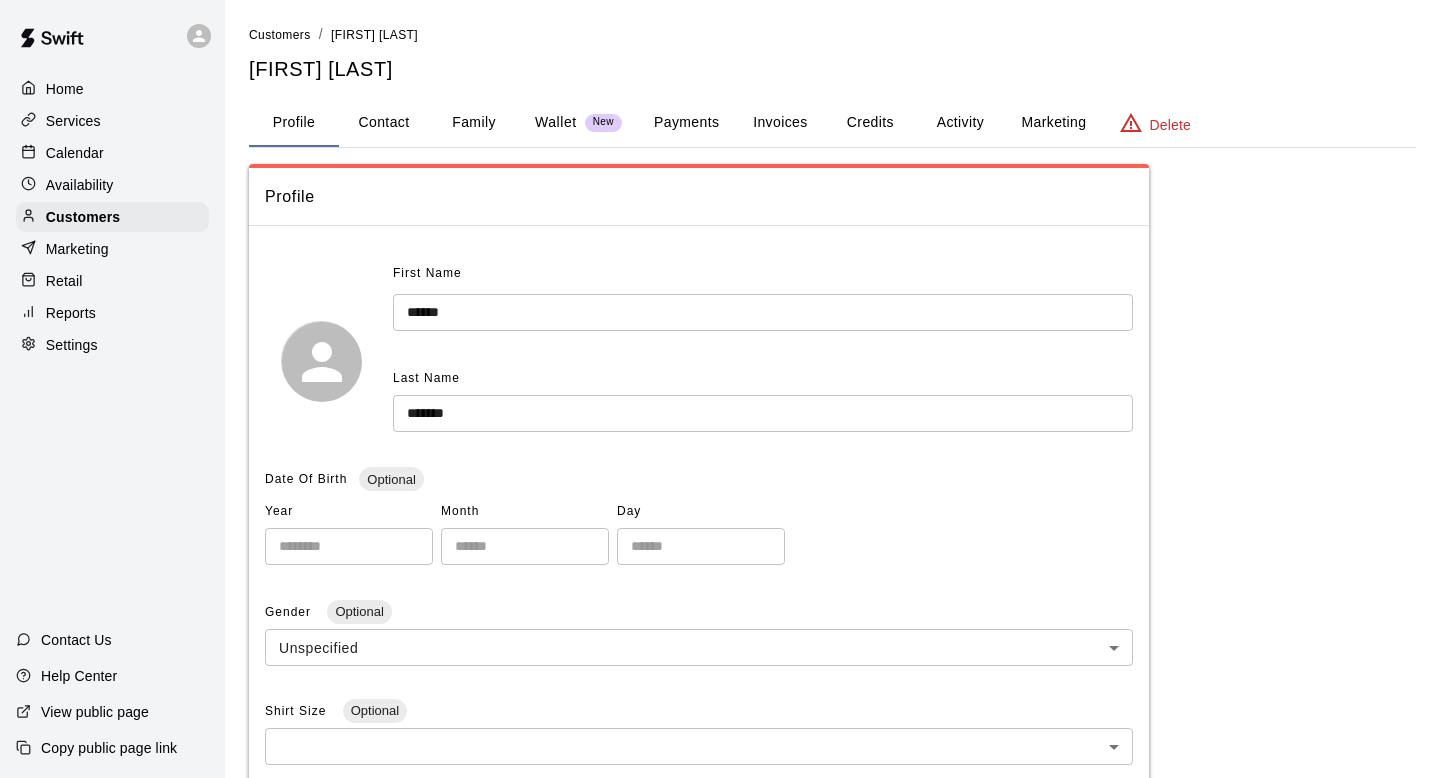 click on "Activity" at bounding box center [960, 123] 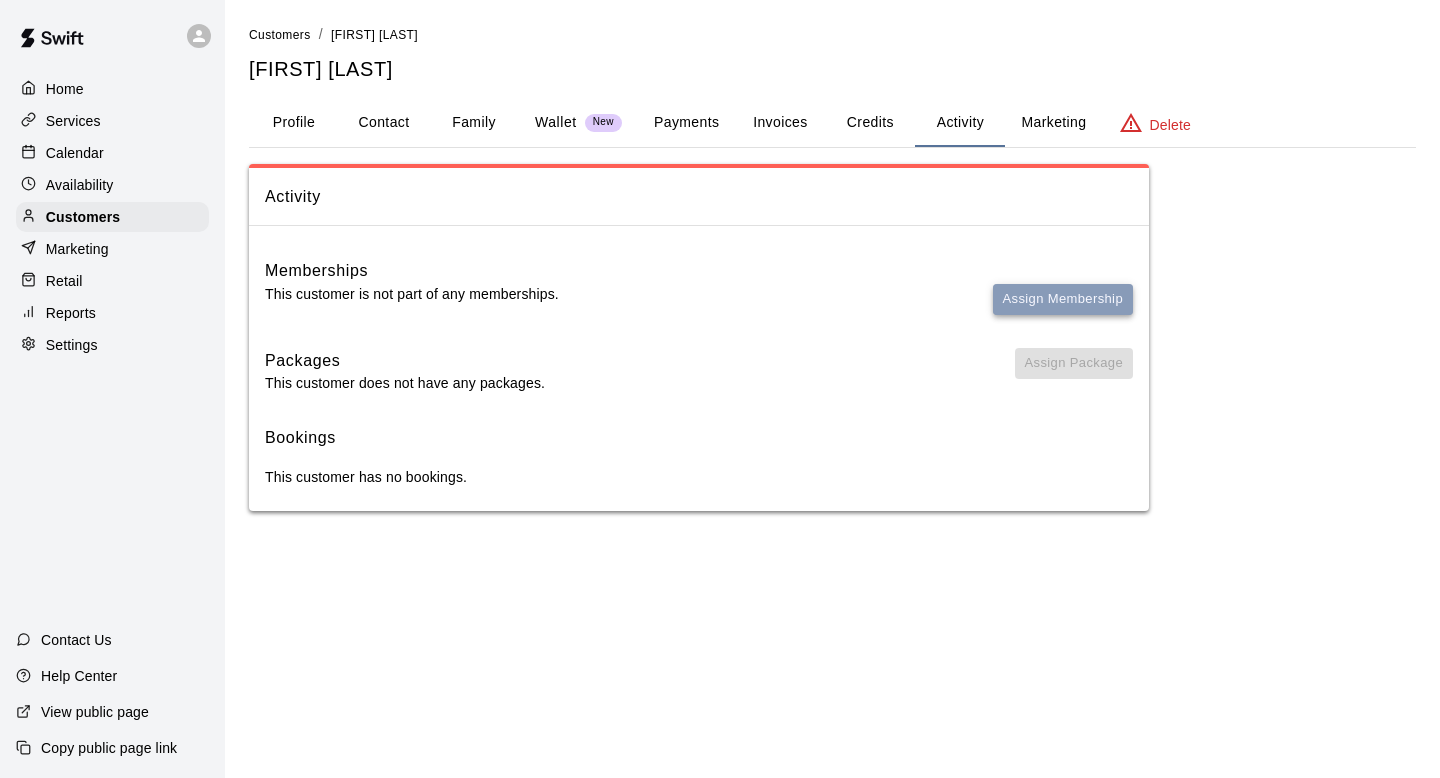 click on "Assign Membership" at bounding box center [1063, 299] 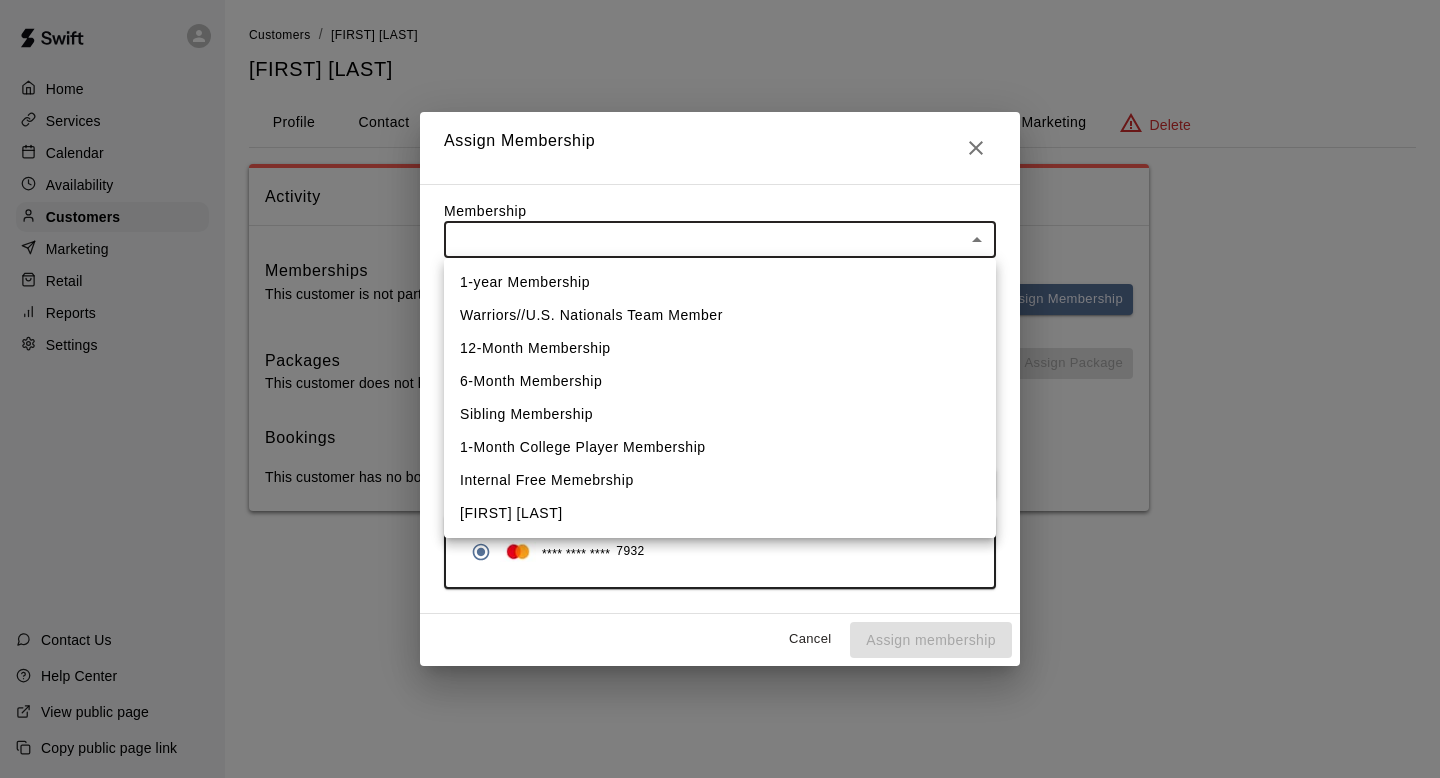 click on "Home Services Calendar Availability Customers Marketing Retail Reports Settings Contact Us Help Center View public page Copy public page link Customers / Andrew Garnett Andrew Garnett Profile Contact Family Wallet New Payments Invoices Credits Activity Marketing Delete Activity Memberships This customer is not part of any memberships. Assign Membership Packages This customer does not have any packages. Assign Package Bookings This customer has no bookings. Swift - Edit Customer Close cross-small Assign Membership Membership ​ ​ Payment Summary Coupon Code ​ Apply Payment Method   Add **** **** **** 7932 Cancel Assign membership 1-year Membership Warriors//U.S. Nationals Team Member 12-Month Membership 6-Month Membership Sibling Membership 1-Month College Player Membership Internal Free Memebrship [FIRST] [LAST]" at bounding box center (720, 275) 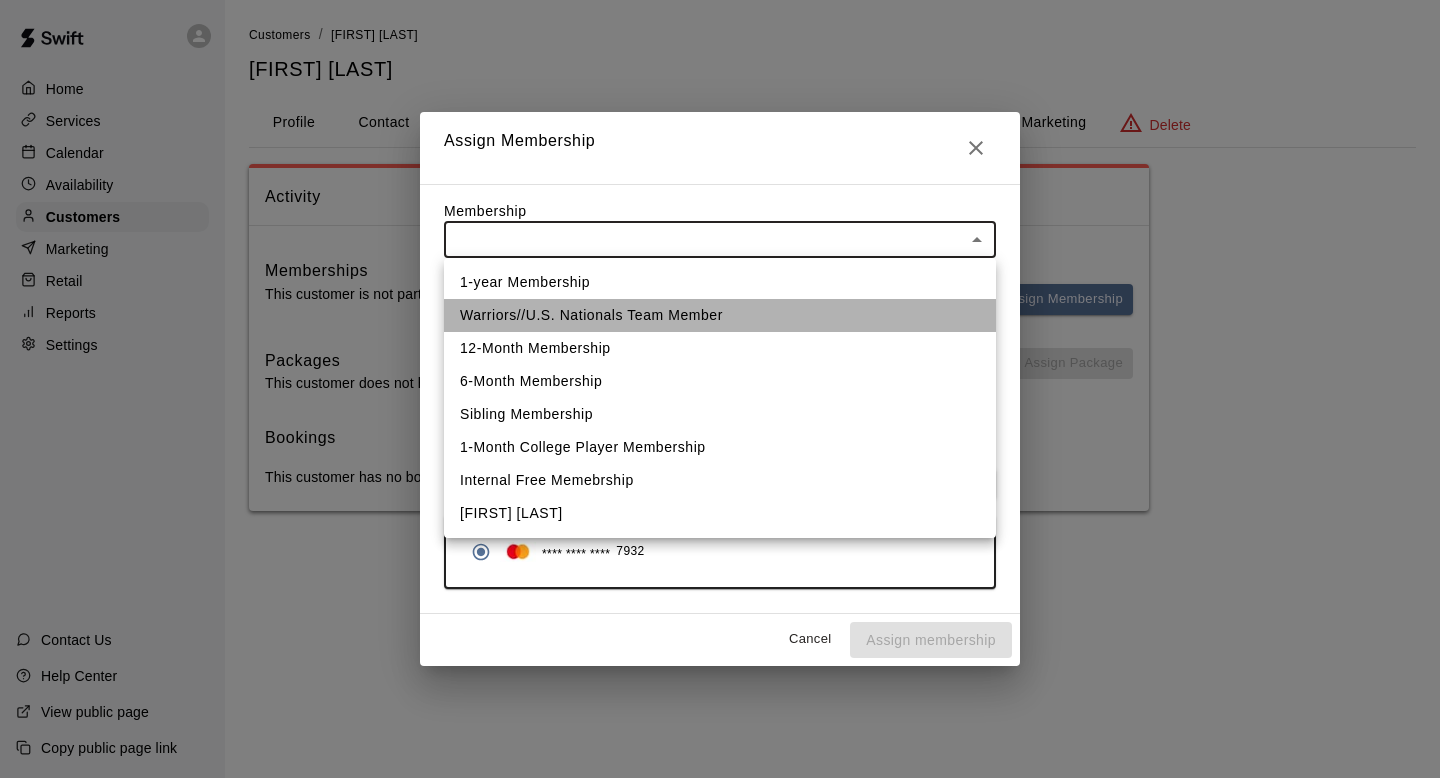 click on "Warriors//U.S. Nationals Team Member" at bounding box center [720, 315] 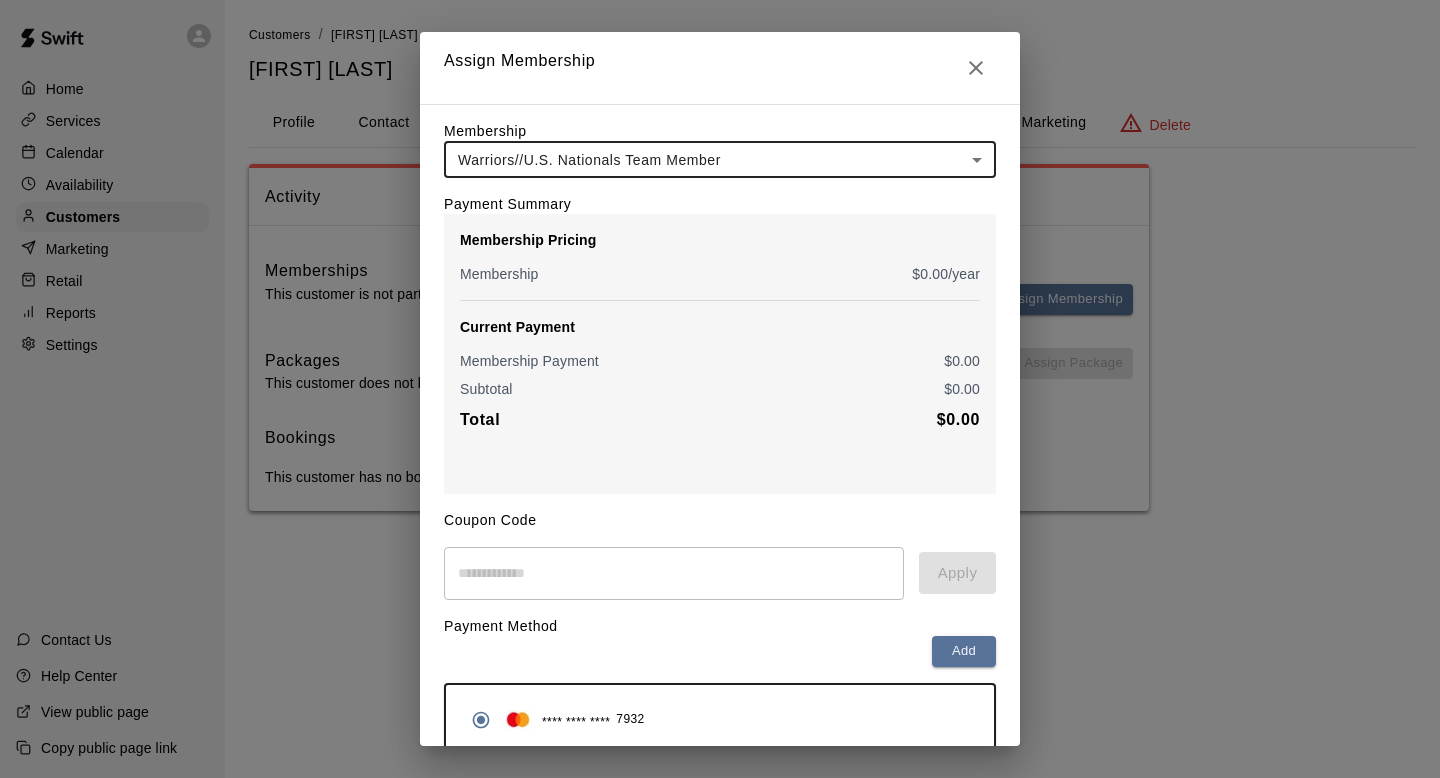 scroll, scrollTop: 90, scrollLeft: 0, axis: vertical 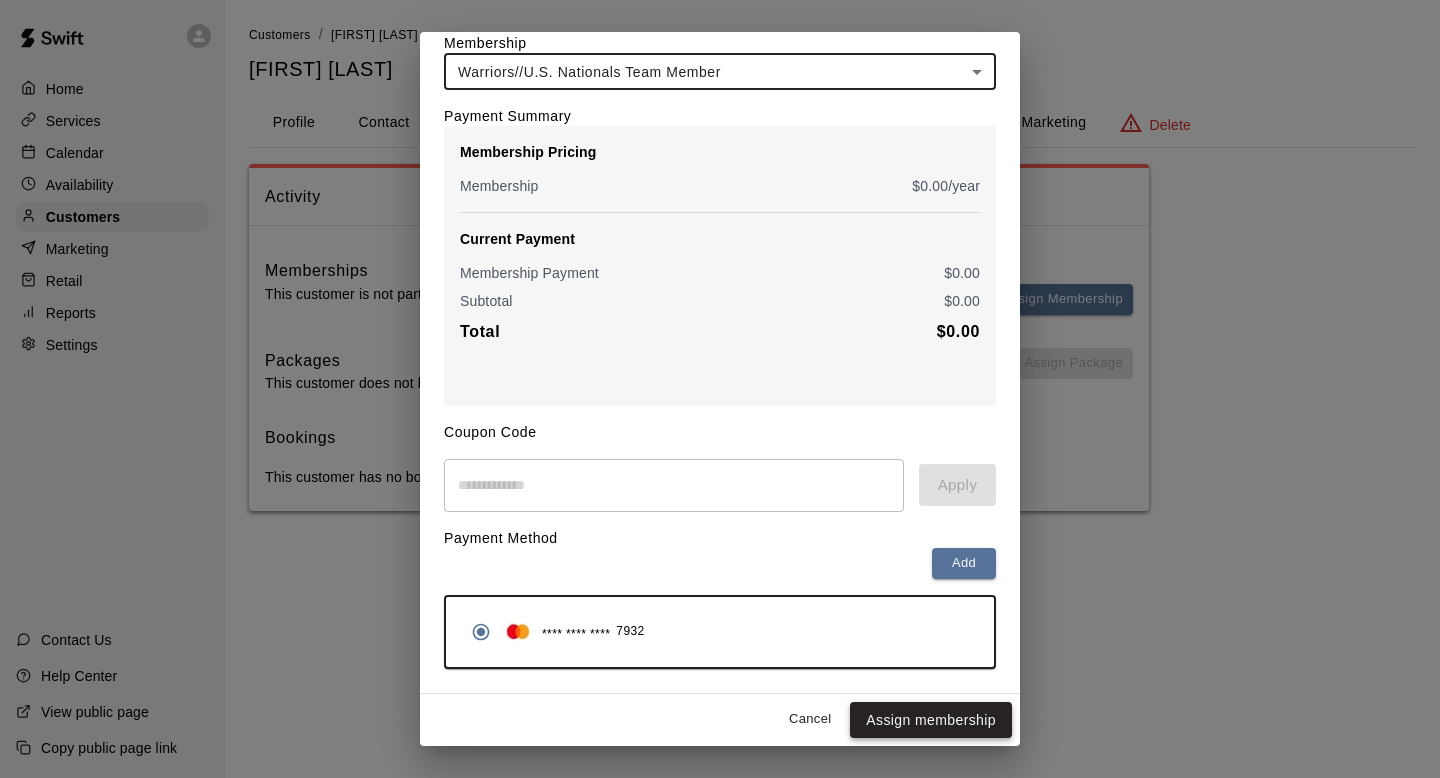 click on "Assign membership" at bounding box center (931, 720) 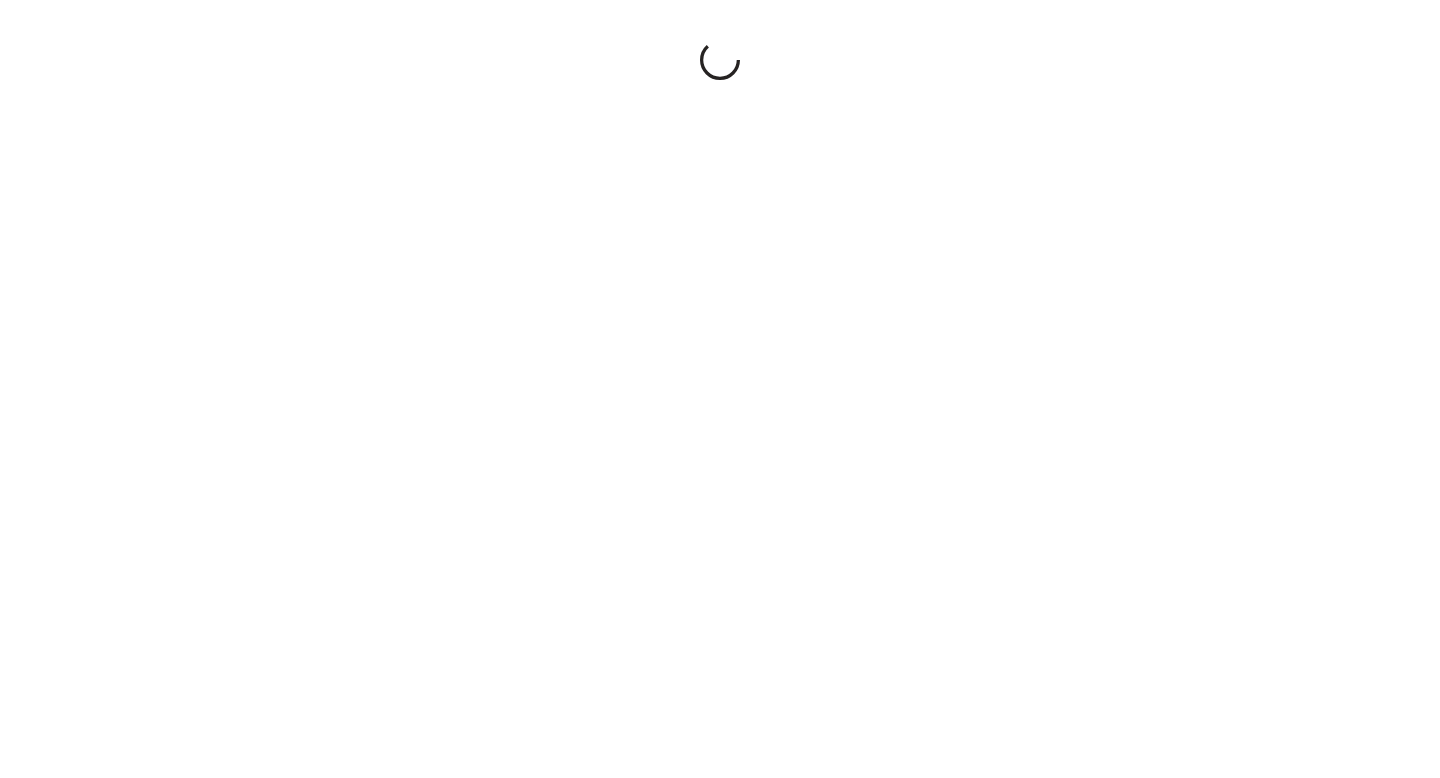 scroll, scrollTop: 0, scrollLeft: 0, axis: both 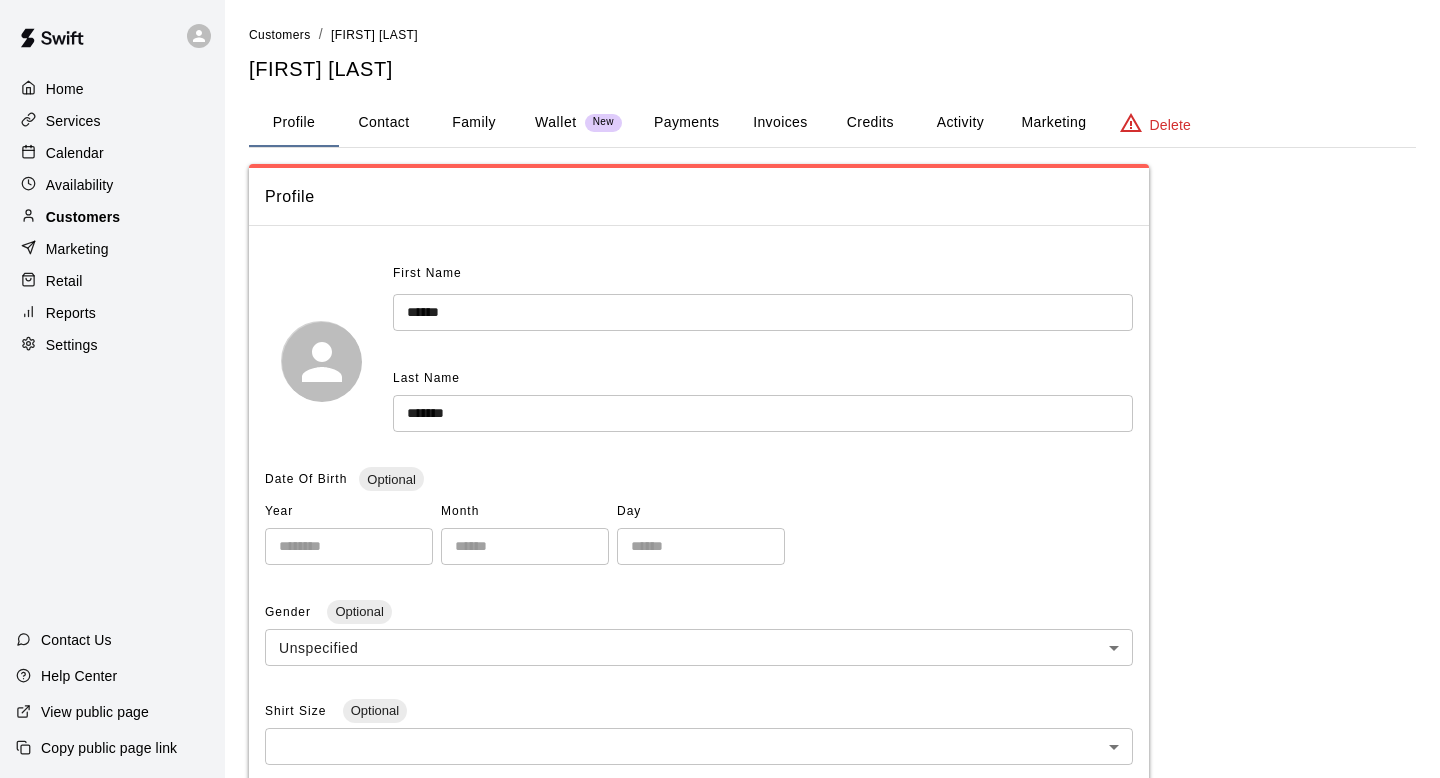 click on "Customers" at bounding box center [112, 217] 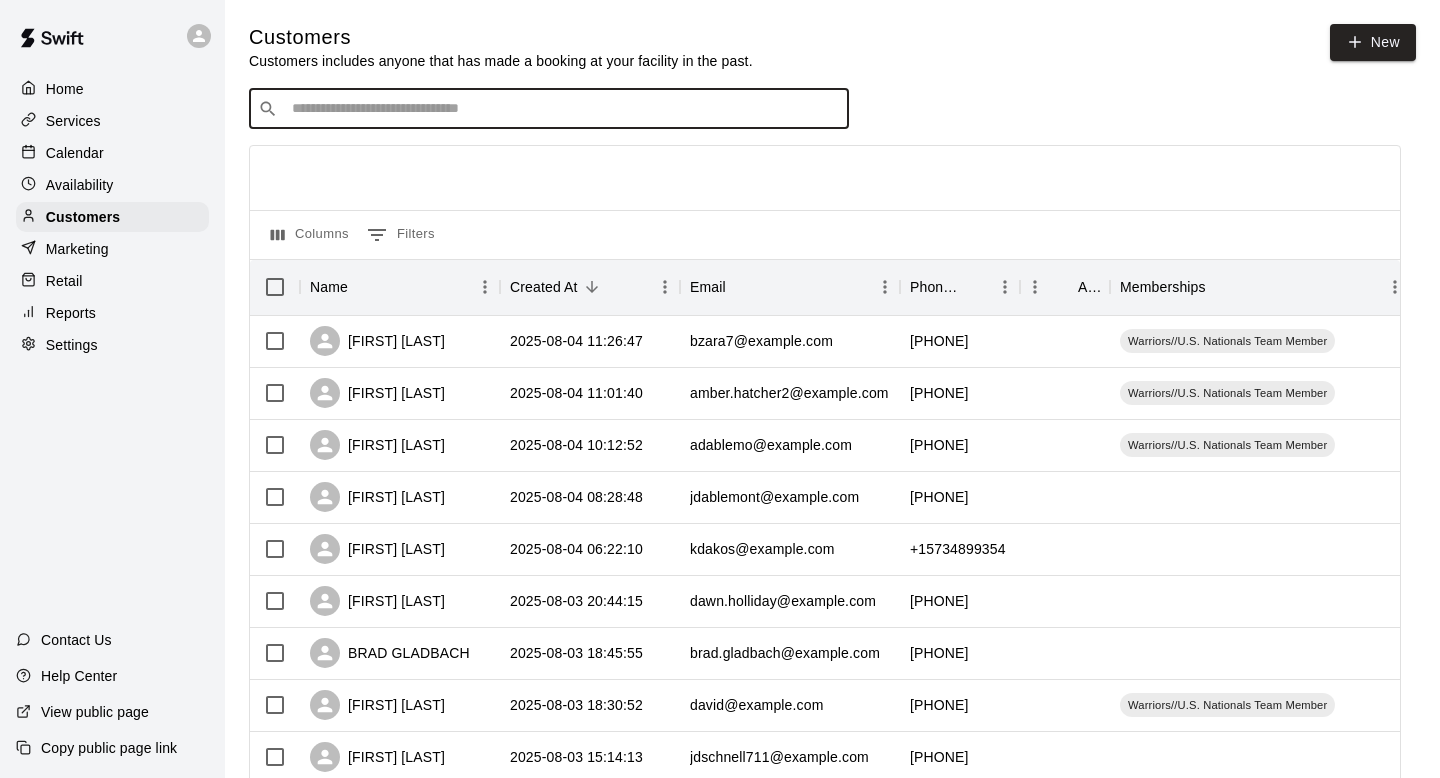 click at bounding box center (563, 109) 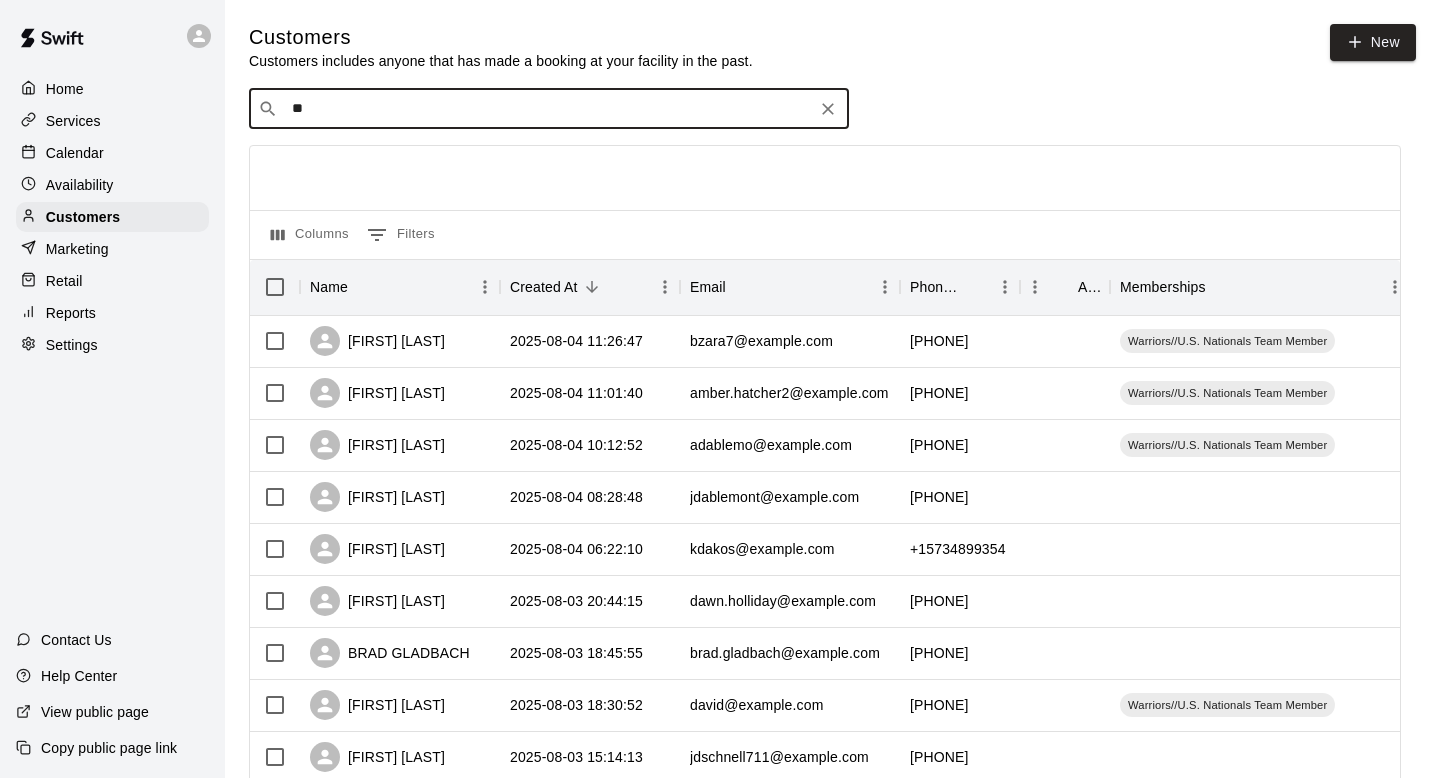 type on "*" 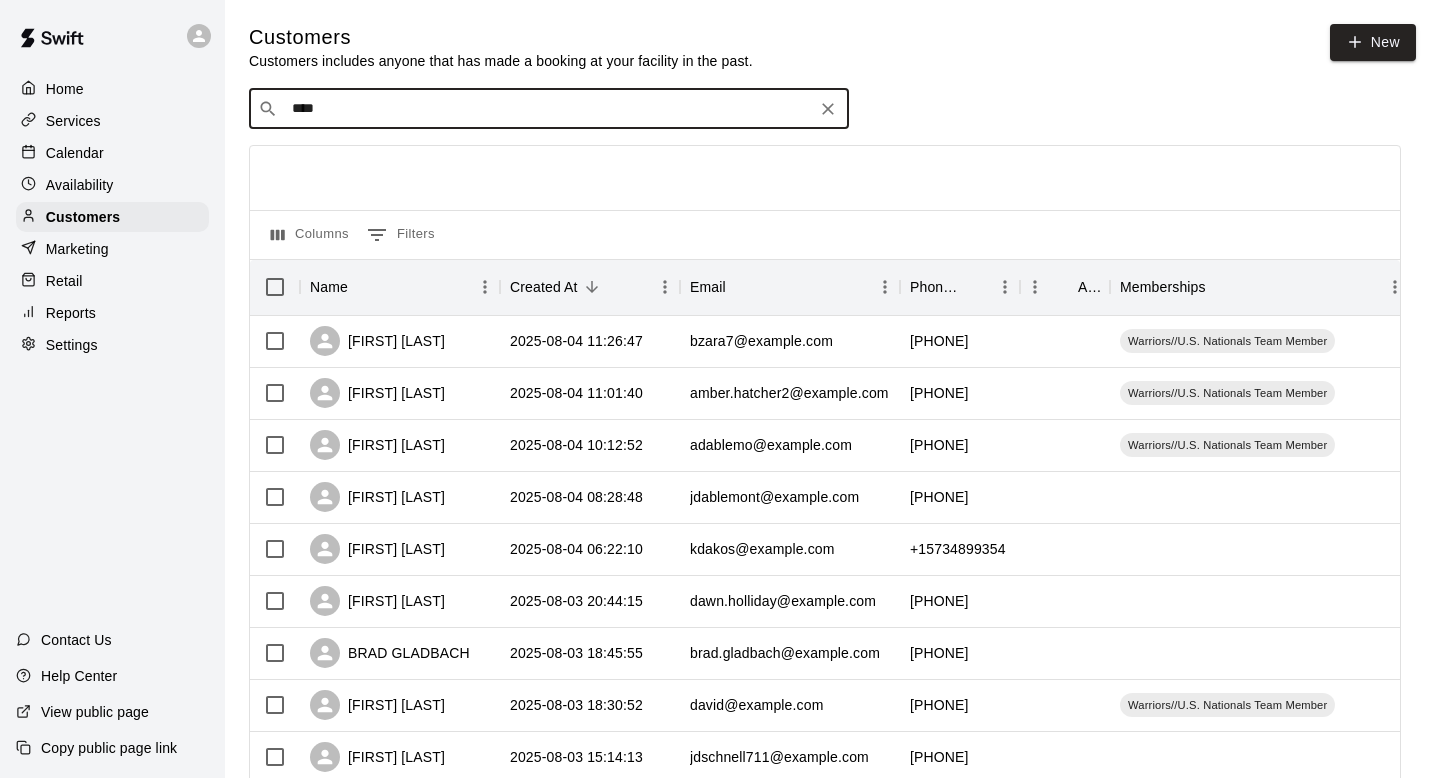 type on "*****" 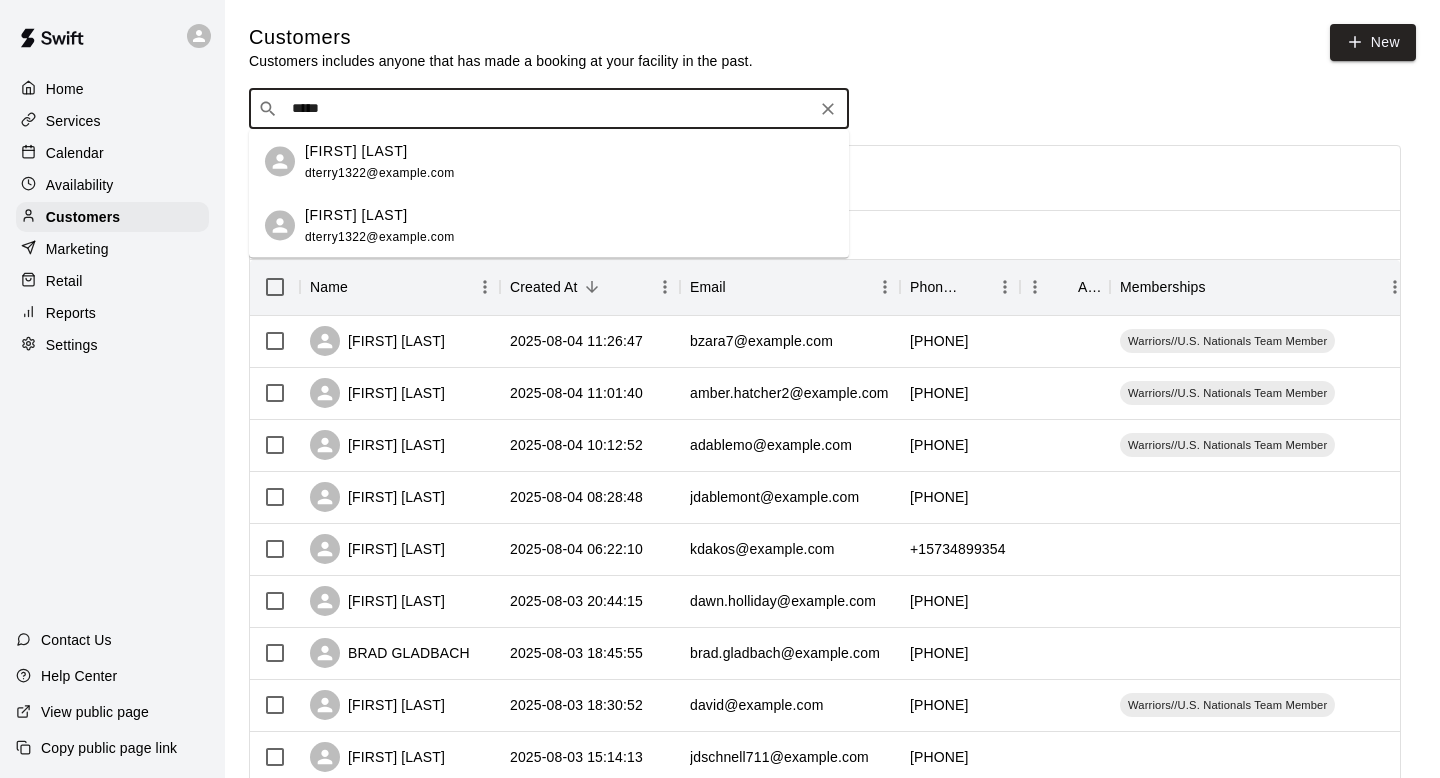click on "Parker Terry" at bounding box center (380, 214) 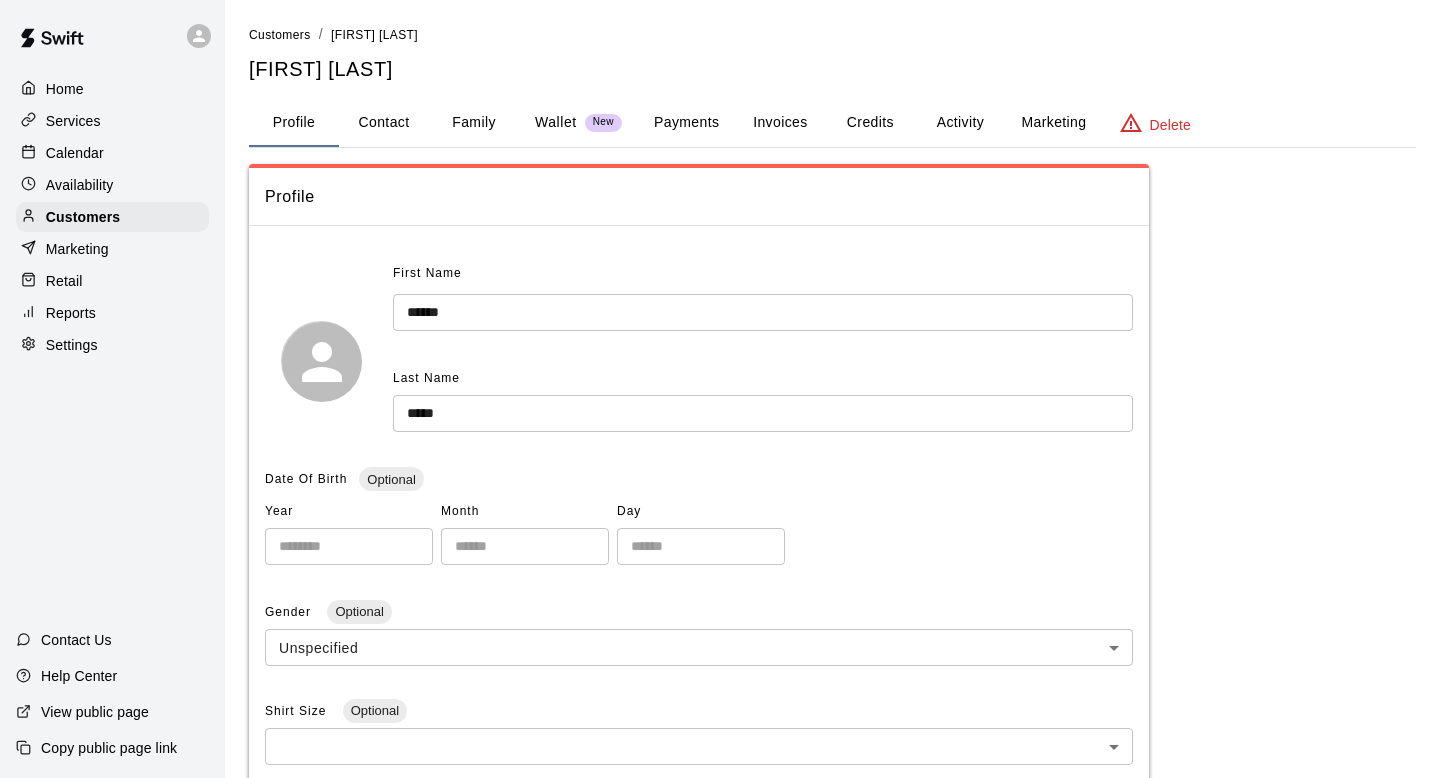 click on "Activity" at bounding box center [960, 123] 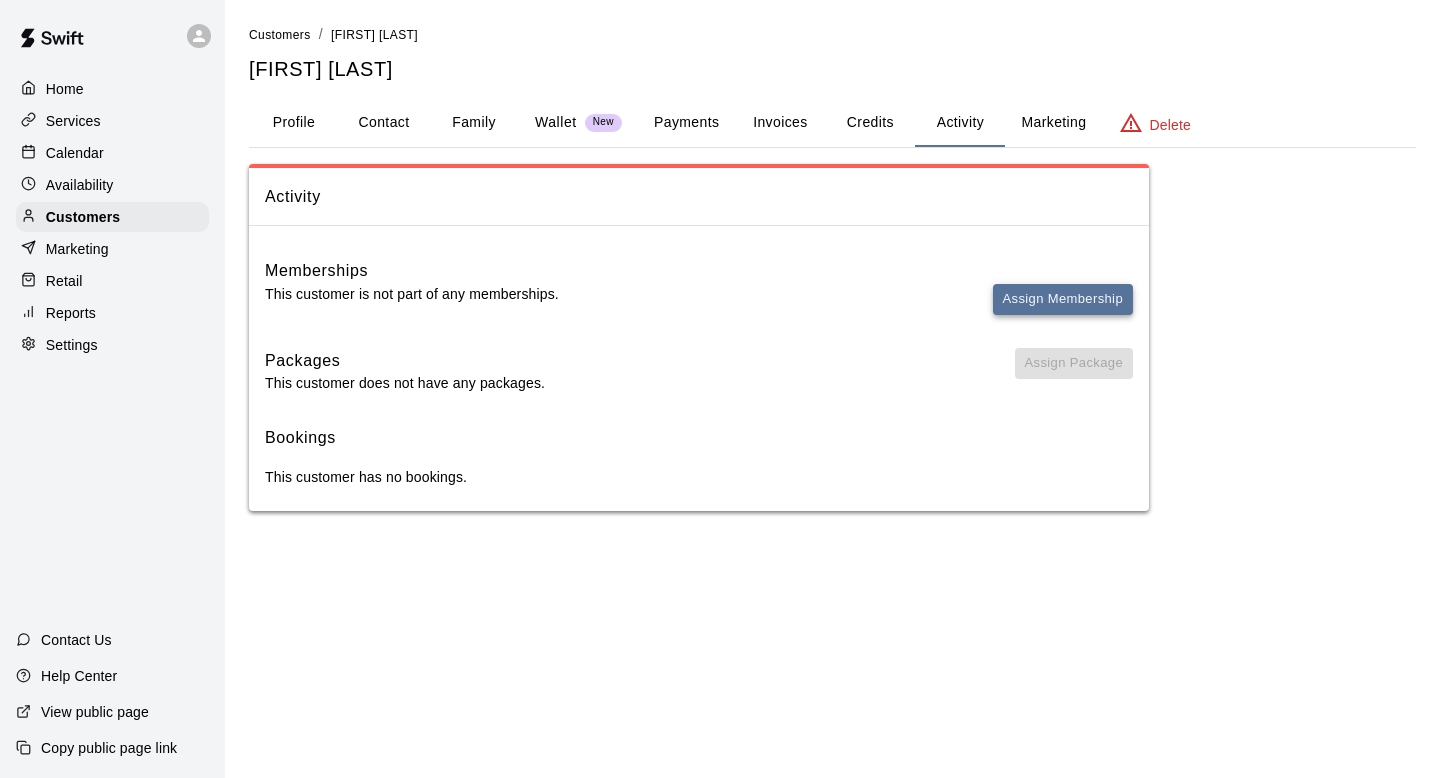 click on "Assign Membership" at bounding box center (1063, 299) 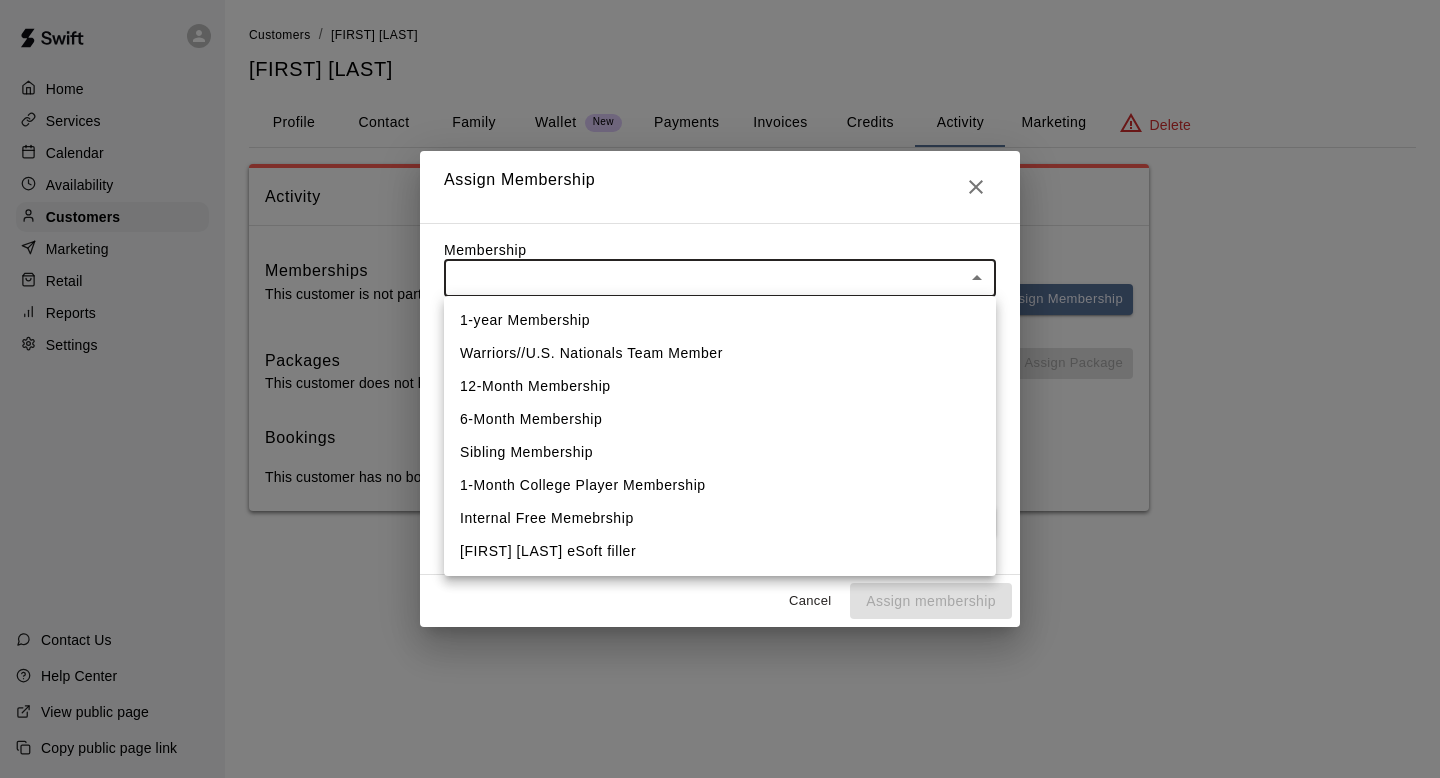 click on "Home Services Calendar Availability Customers Marketing Retail Reports Settings Contact Us Help Center View public page Copy public page link Customers / Dallas Terry Dallas Terry Profile Contact Family Wallet New Payments Invoices Credits Activity Marketing Delete Activity Memberships This customer is not part of any memberships. Assign Membership Packages This customer does not have any packages. Assign Package Bookings This customer has no bookings. Swift - Edit Customer Close cross-small Assign Membership Membership ​ ​ Payment Summary Coupon Code ​ Apply Payment Method   Add No payment methods currently saved on file. Cancel Assign membership 1-year Membership Warriors//U.S. Nationals Team Member 12-Month Membership 6-Month Membership Sibling Membership 1-Month College Player Membership Internal Free Memebrship Lauren Christ eSoft filler" at bounding box center [720, 275] 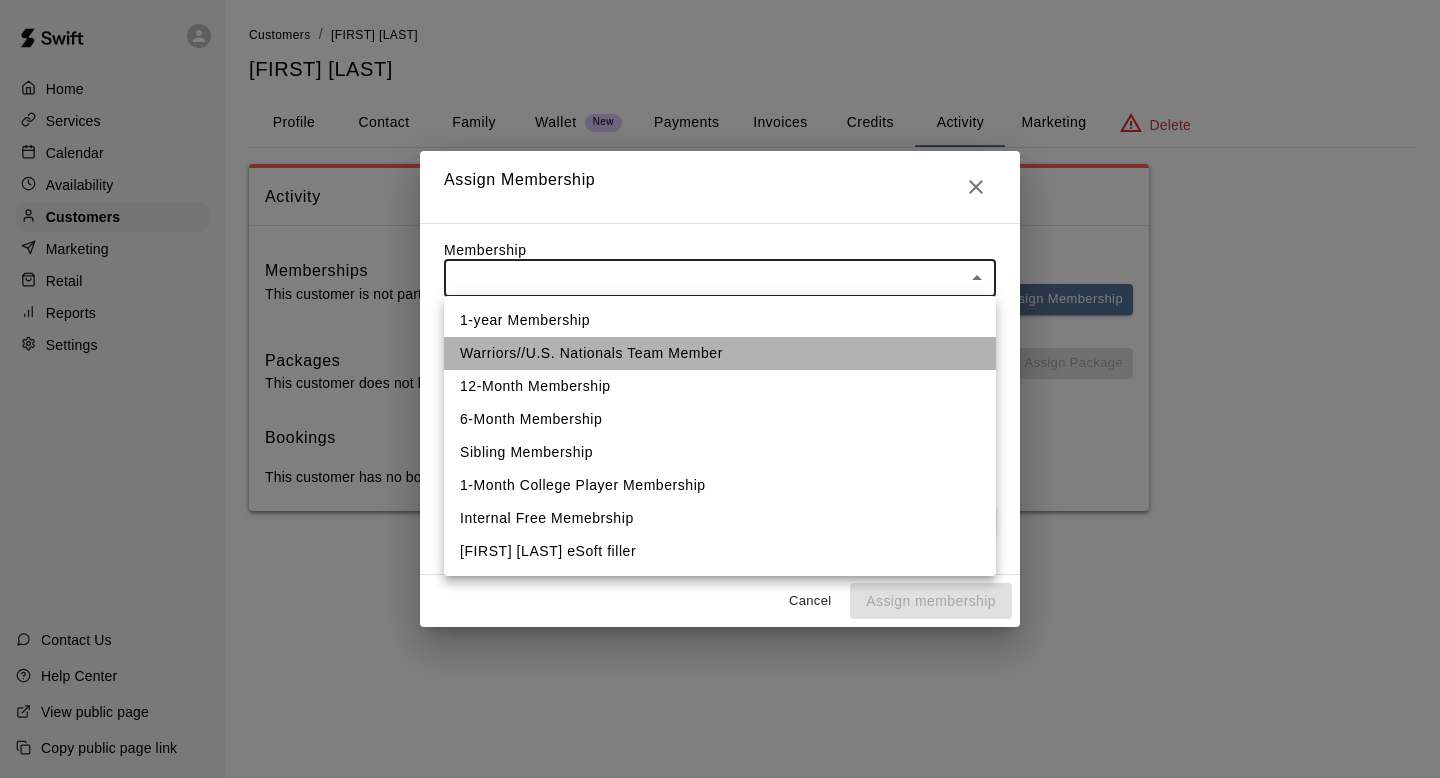 click on "Warriors//U.S. Nationals Team Member" at bounding box center (720, 353) 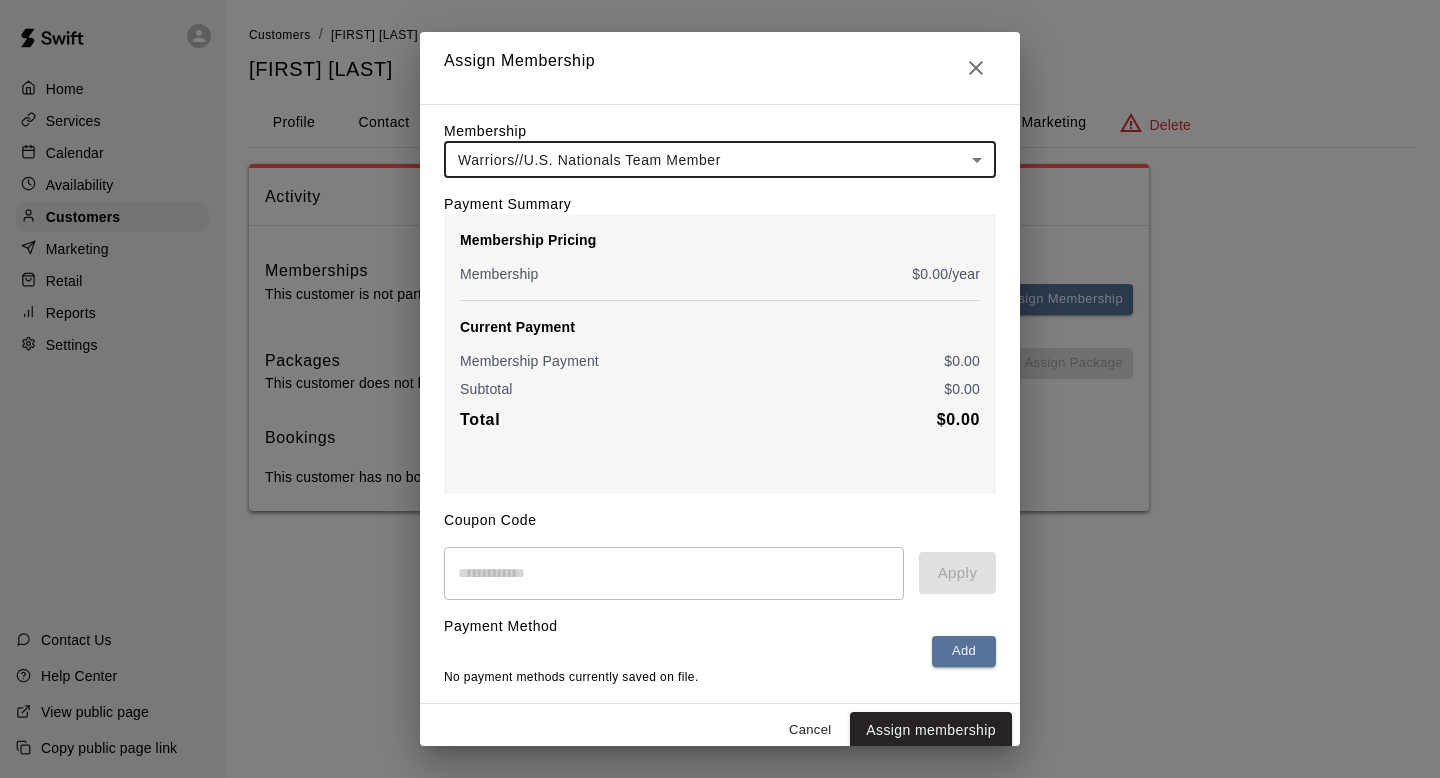scroll, scrollTop: 14, scrollLeft: 0, axis: vertical 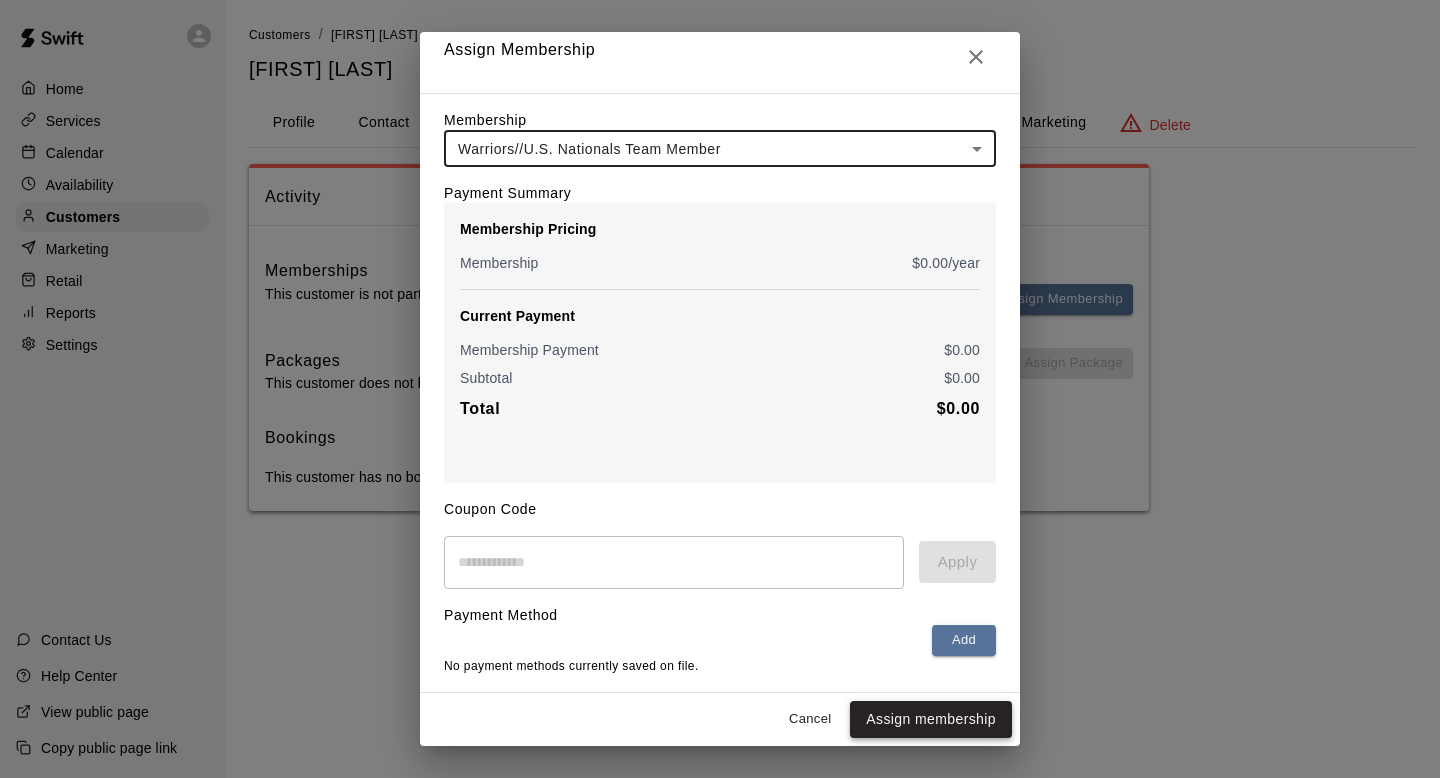 click on "Assign membership" at bounding box center (931, 719) 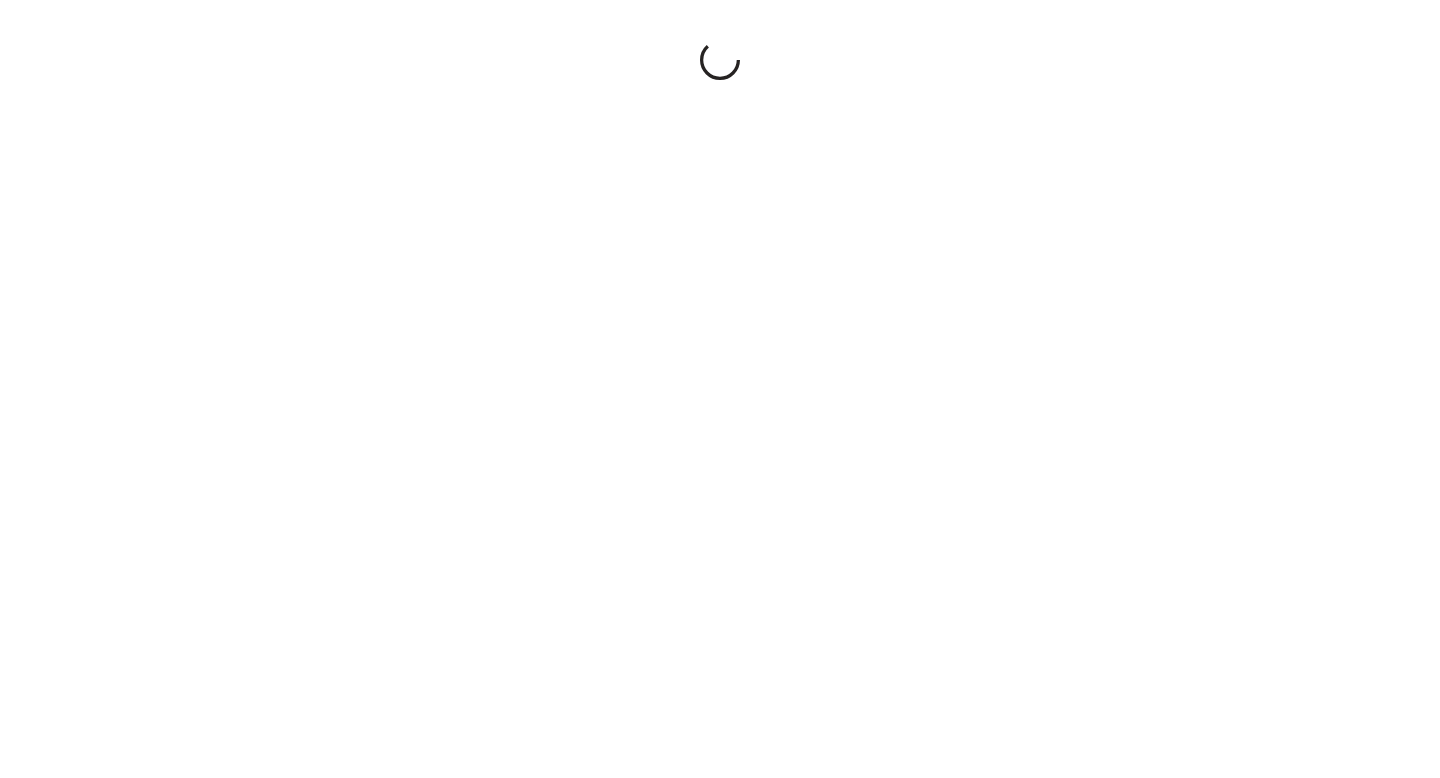 scroll, scrollTop: 0, scrollLeft: 0, axis: both 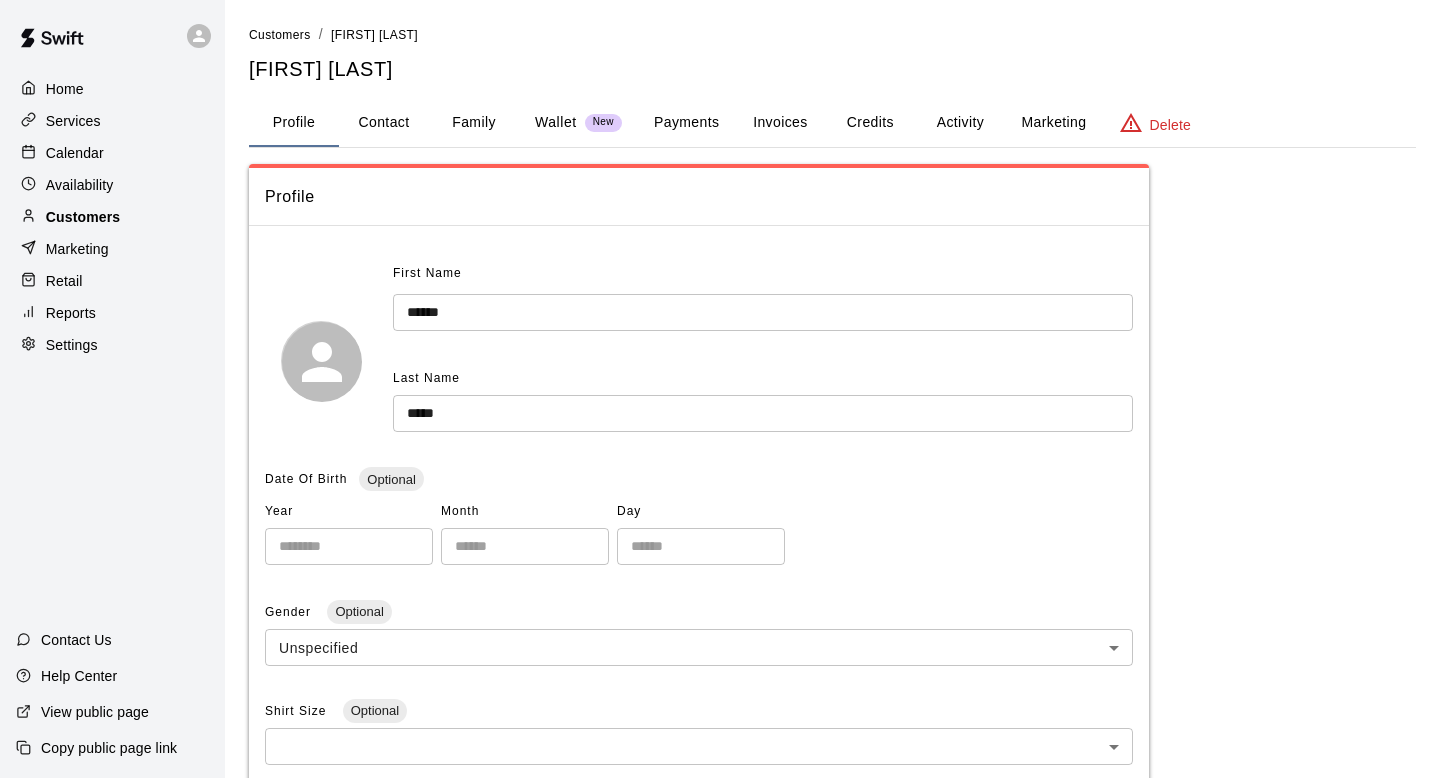 click on "Customers" at bounding box center [83, 217] 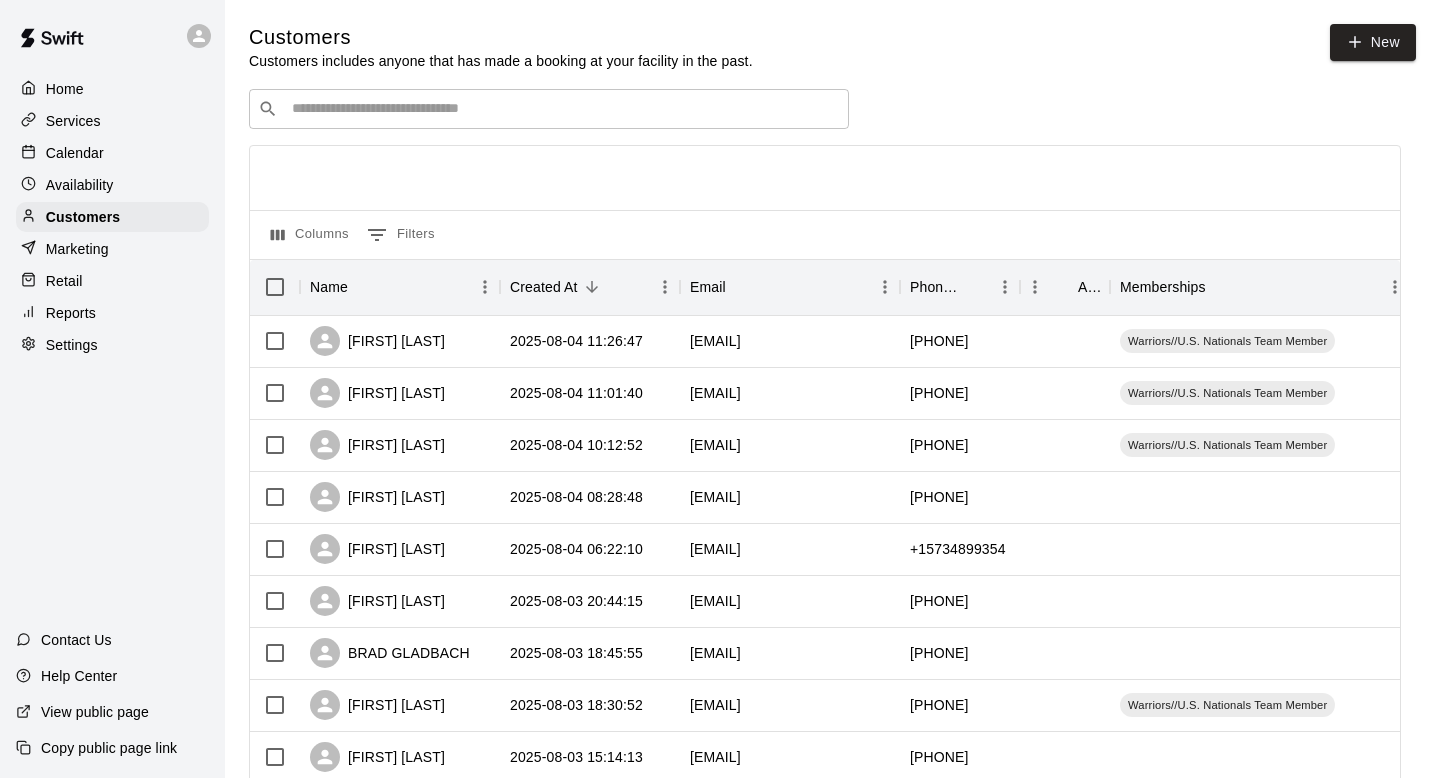 click on "​ ​" at bounding box center [549, 109] 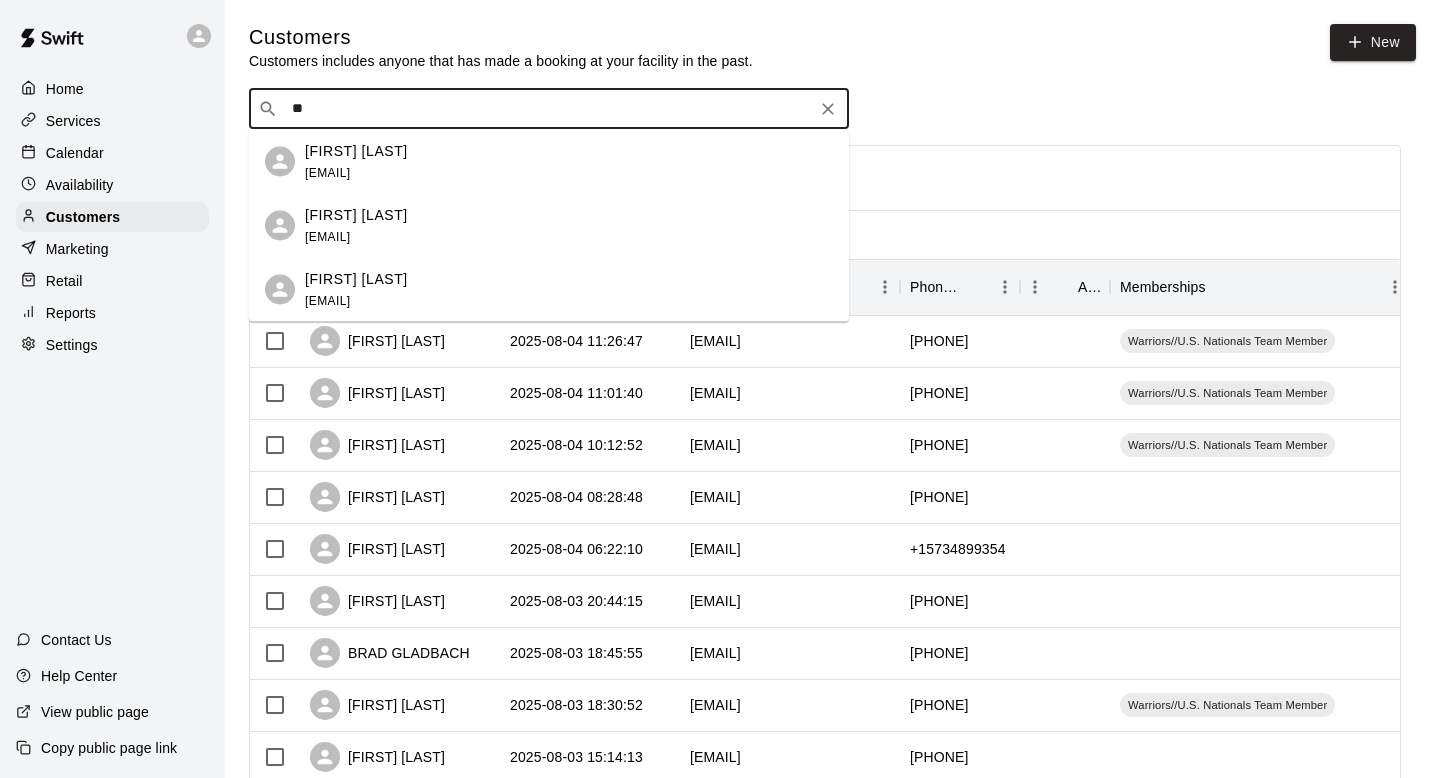 type on "*" 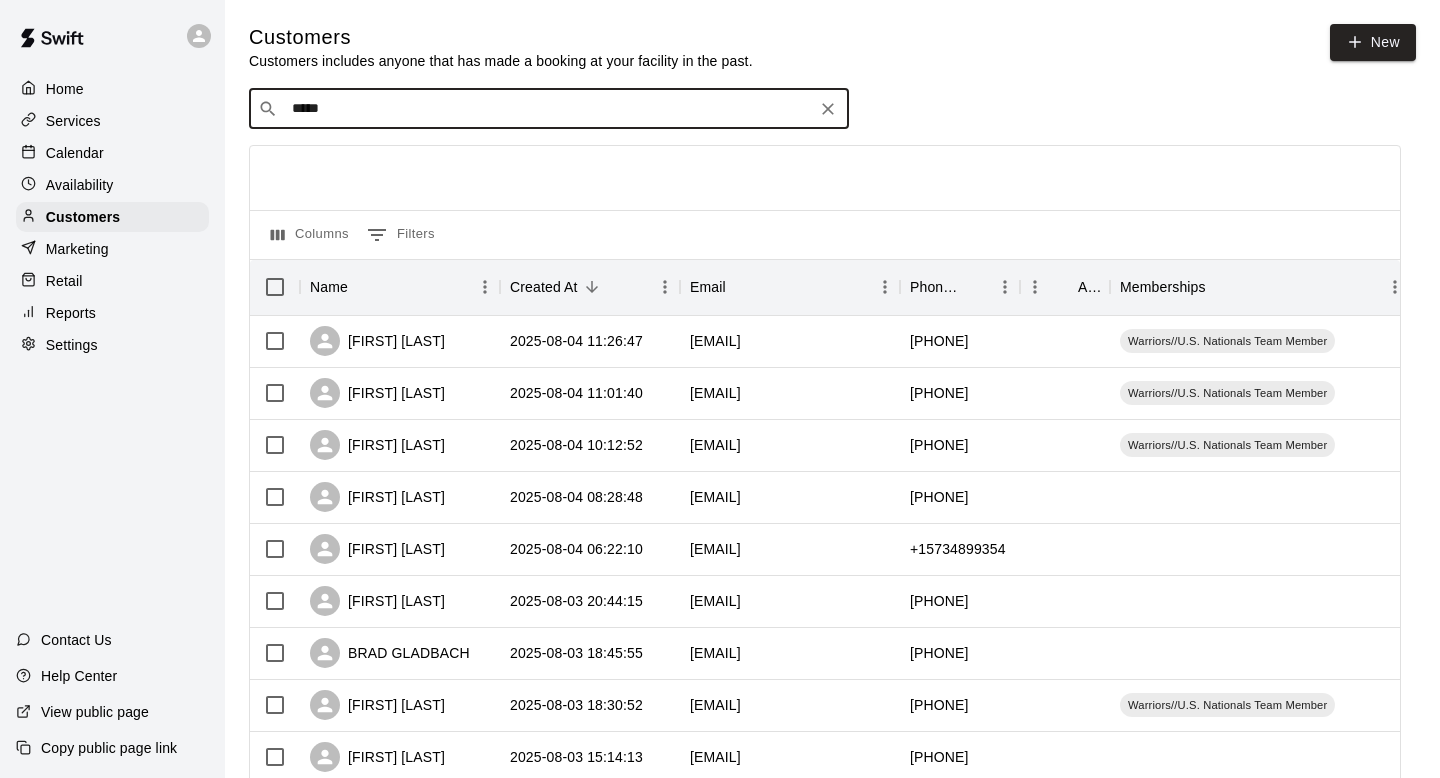 type on "******" 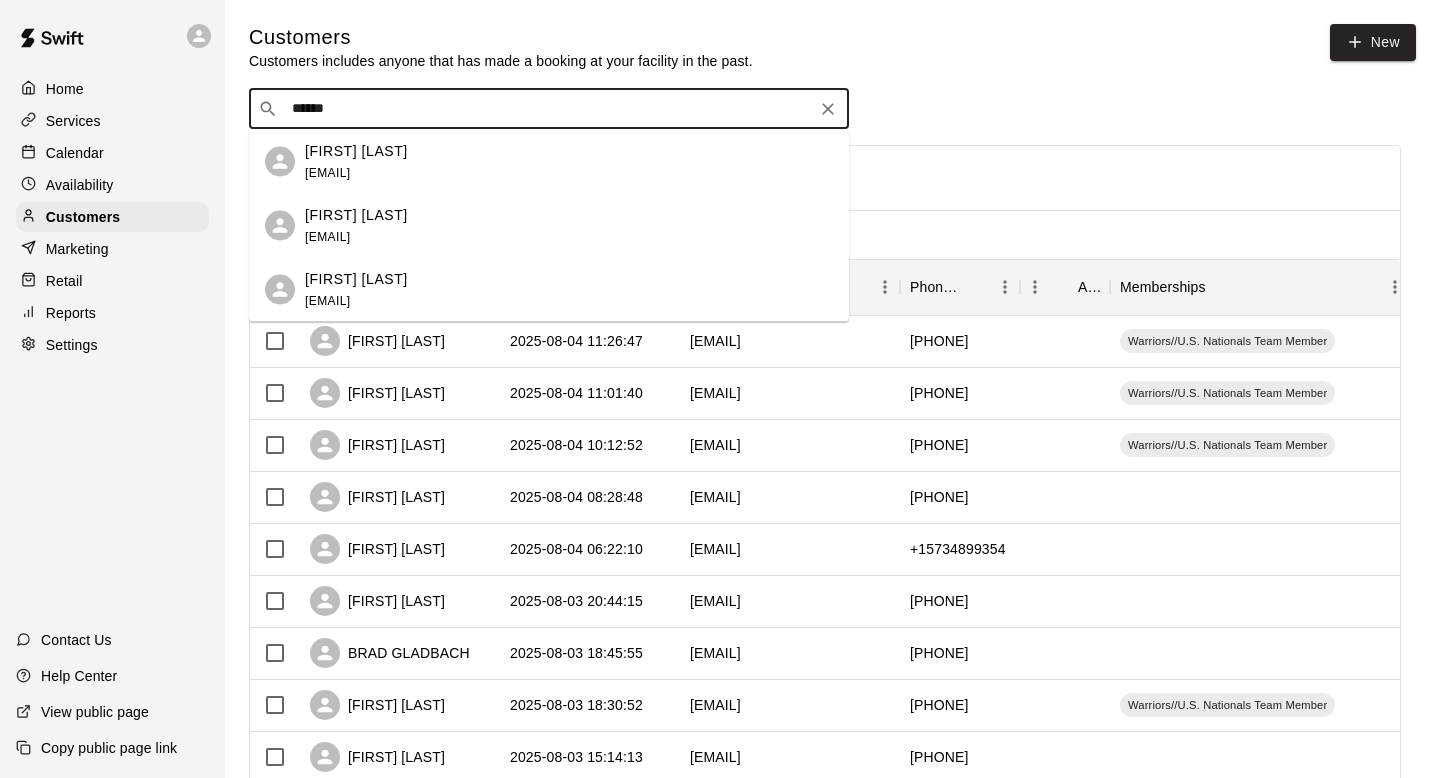 click on "natjb1232@example.com" at bounding box center (327, 172) 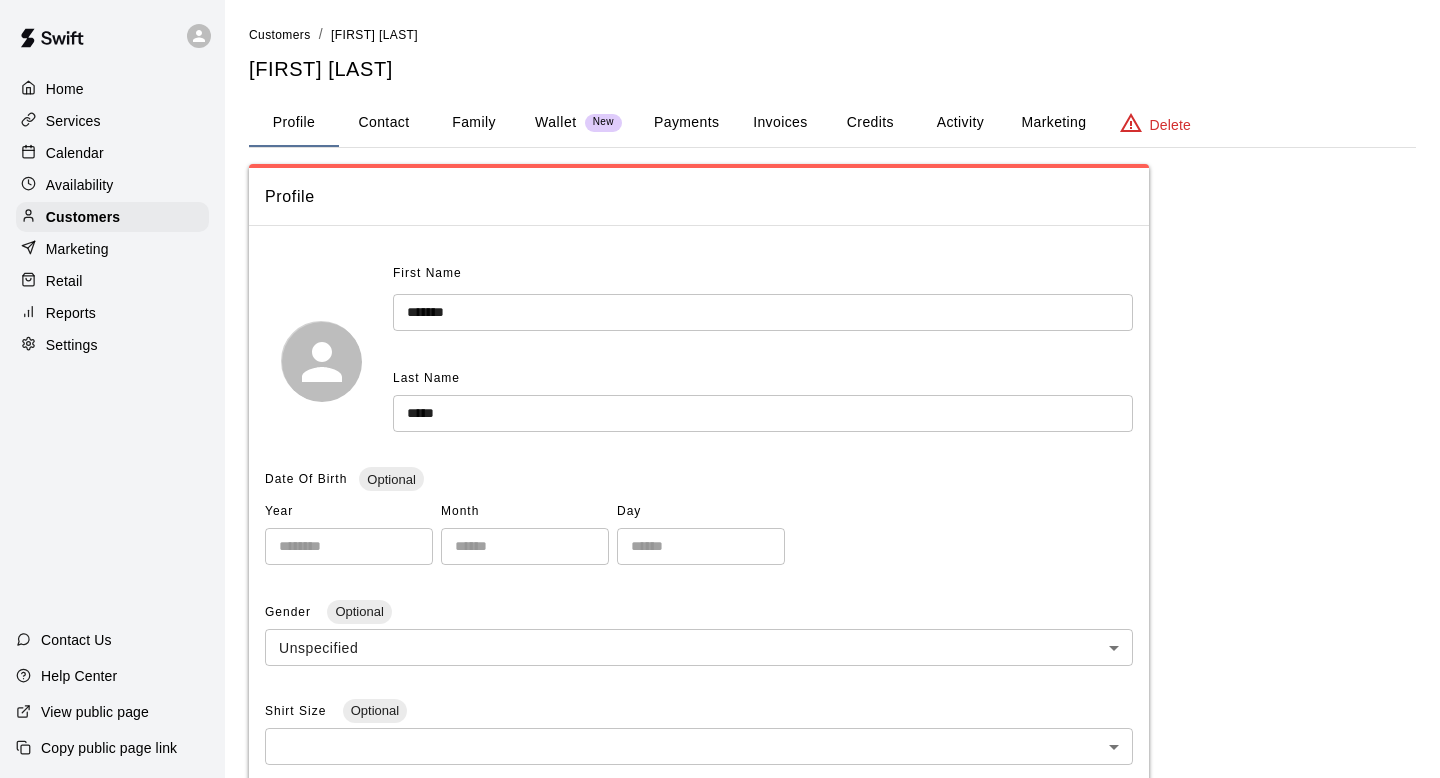 click on "Activity" at bounding box center [960, 123] 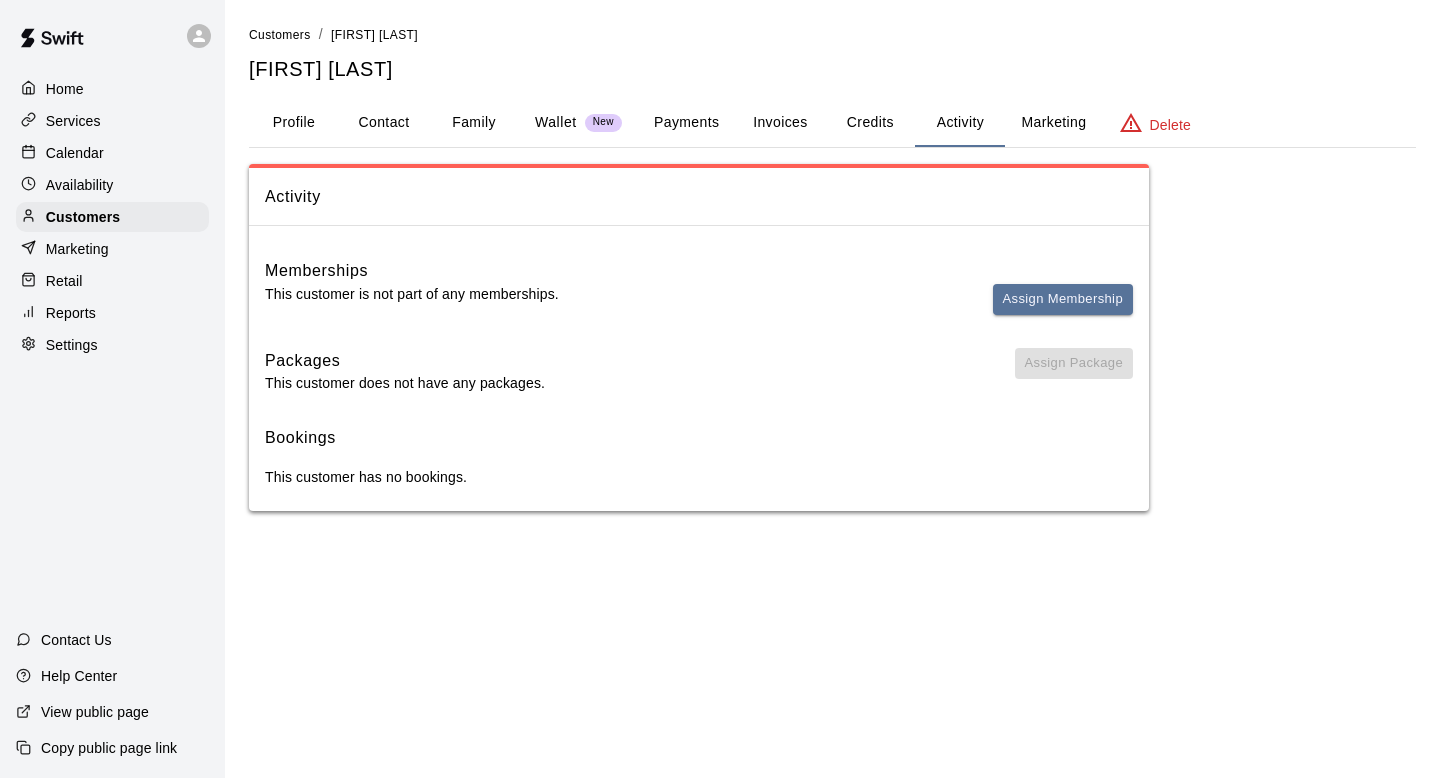 click on "Memberships" at bounding box center [699, 271] 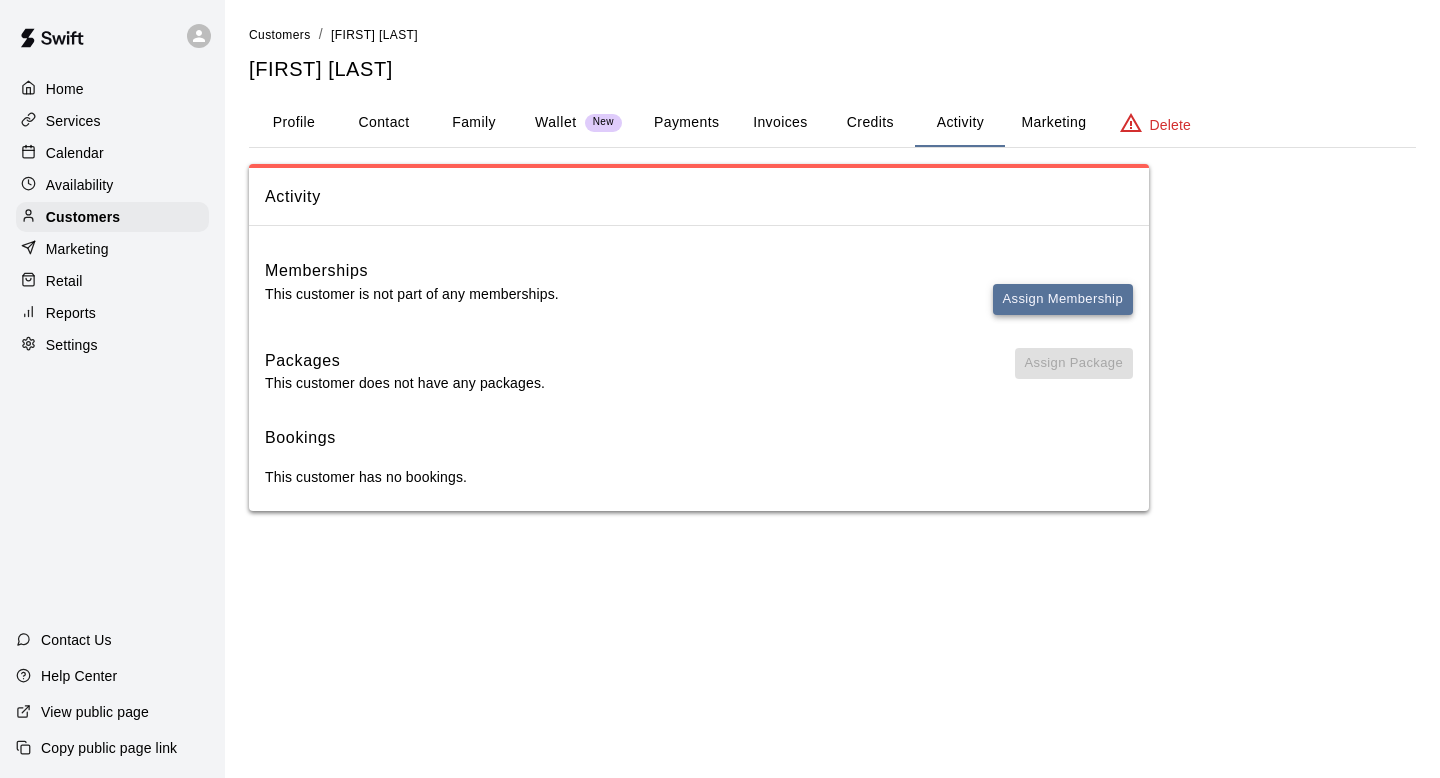 click on "Assign Membership" at bounding box center (1063, 299) 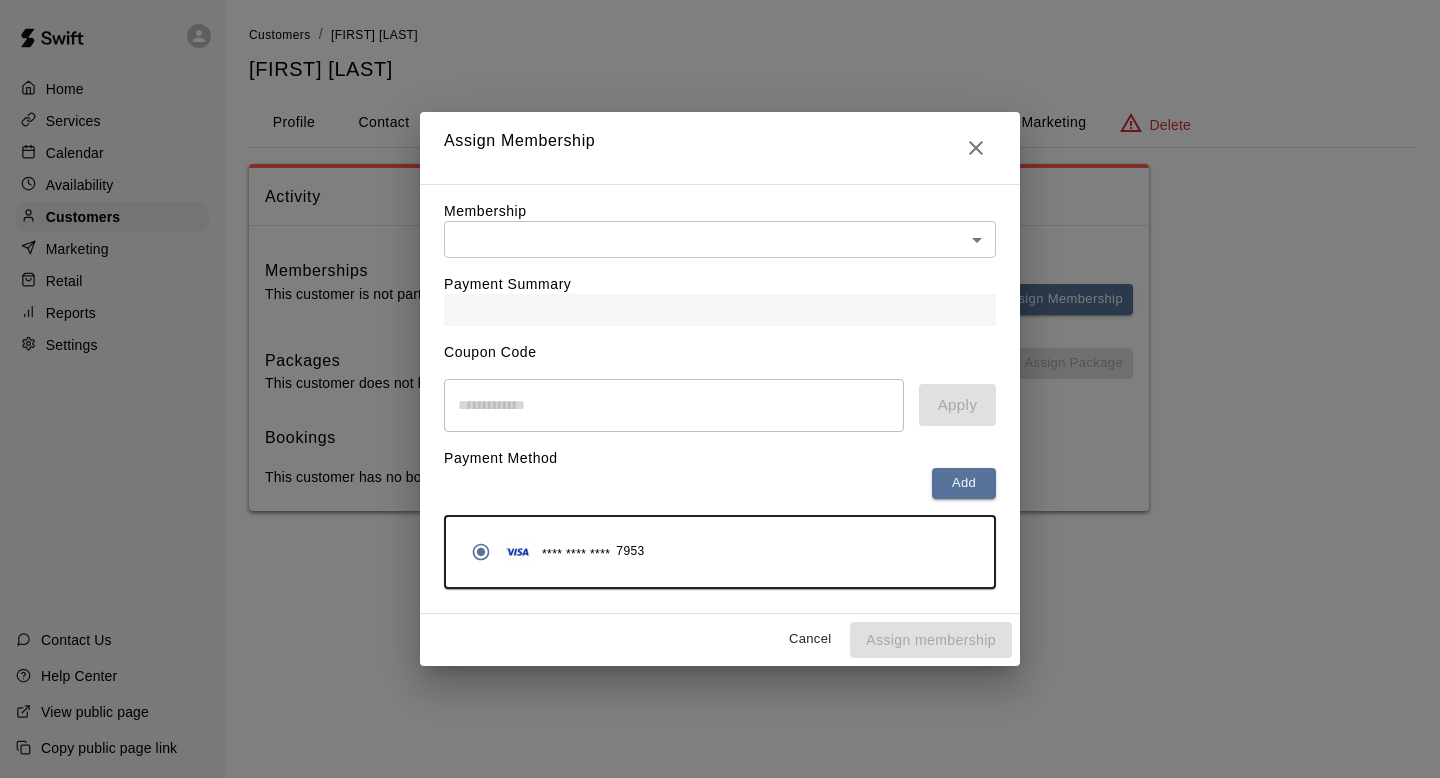 click on "Payment Summary" at bounding box center [720, 292] 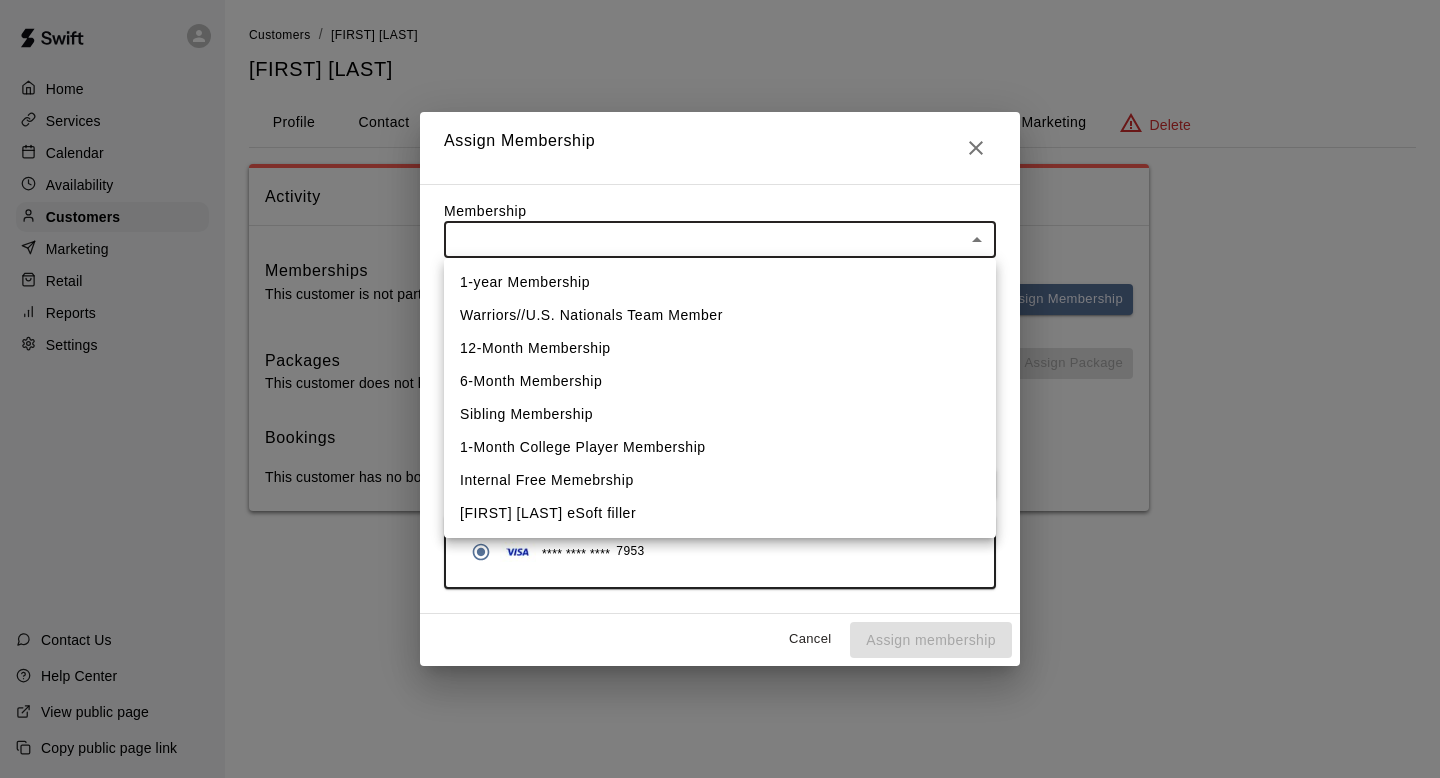 click on "Warriors//U.S. Nationals Team Member" at bounding box center (720, 315) 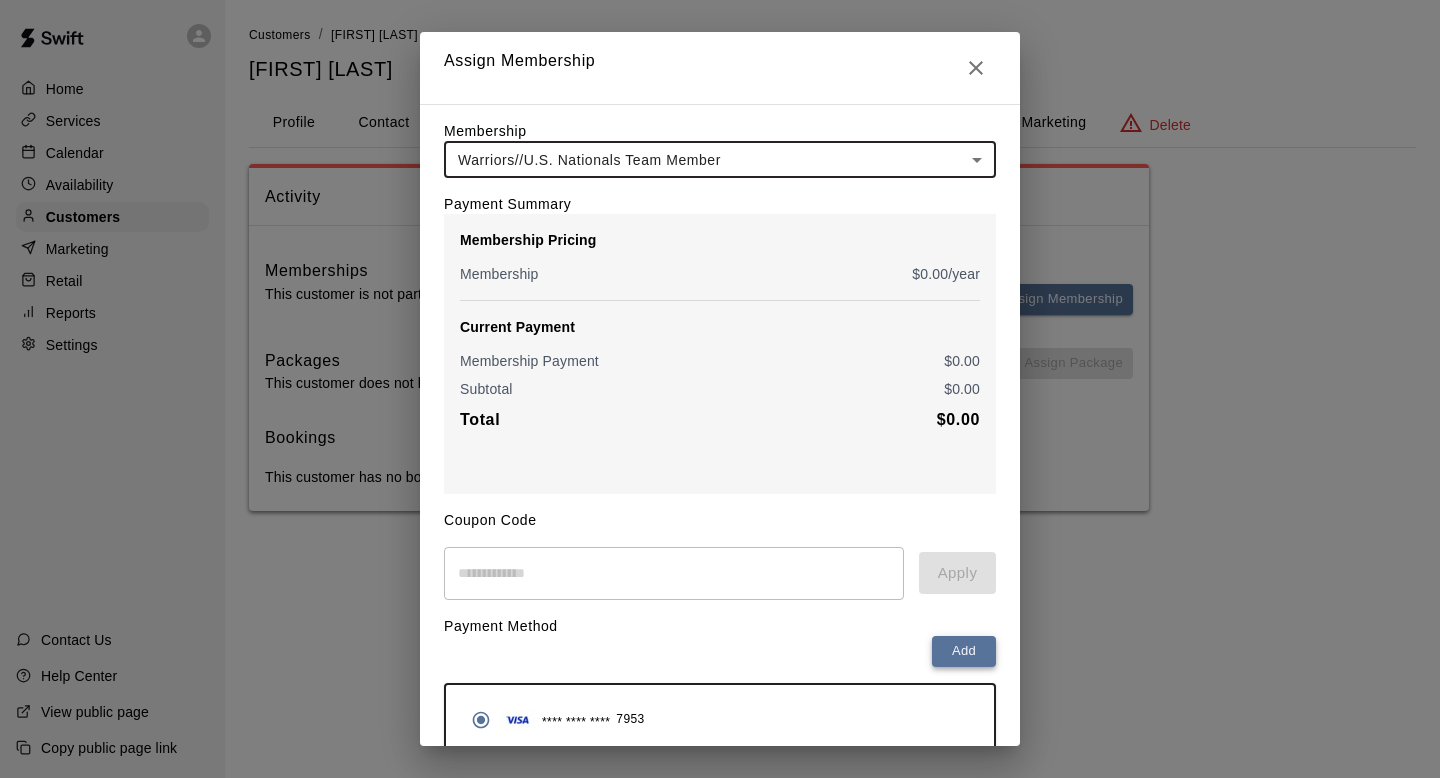 scroll, scrollTop: 90, scrollLeft: 0, axis: vertical 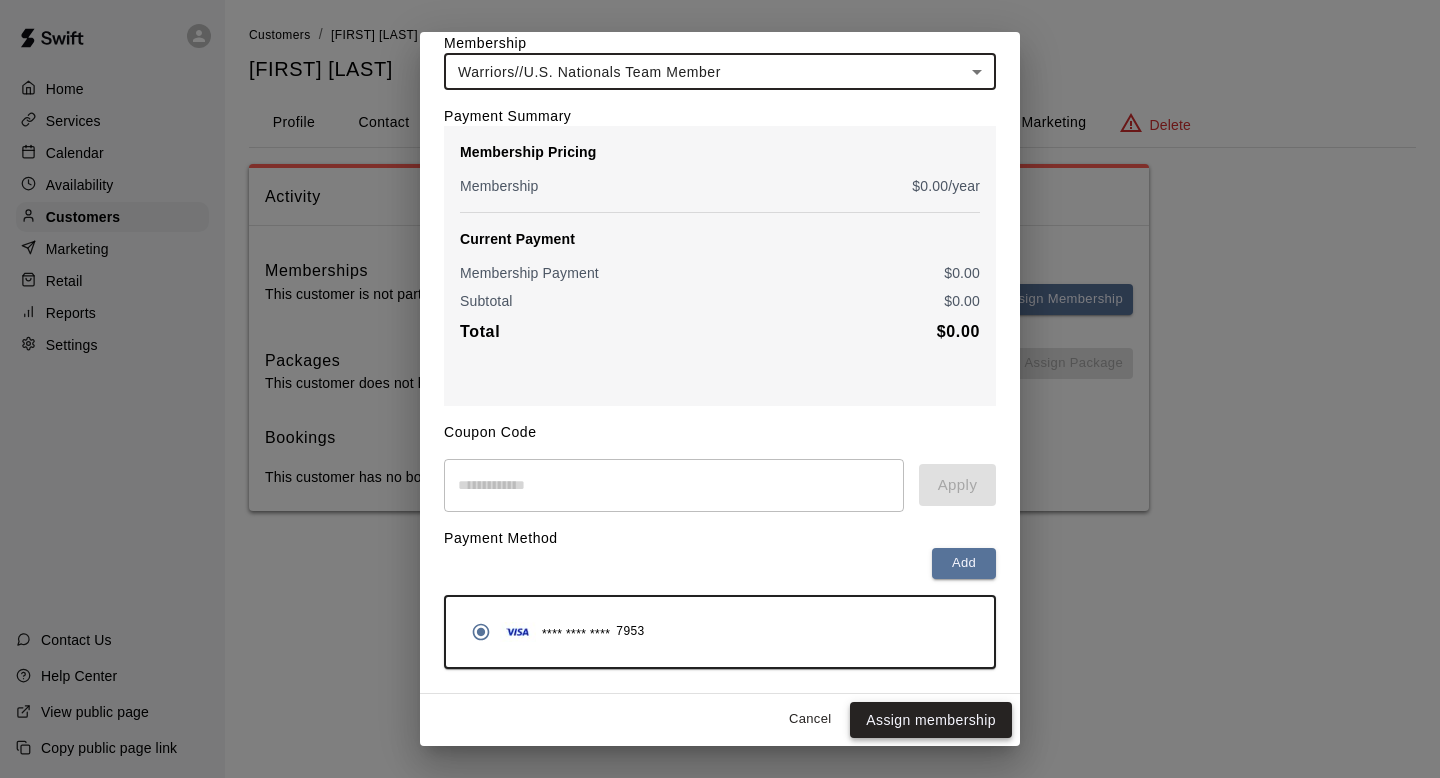 click on "Assign membership" at bounding box center [931, 720] 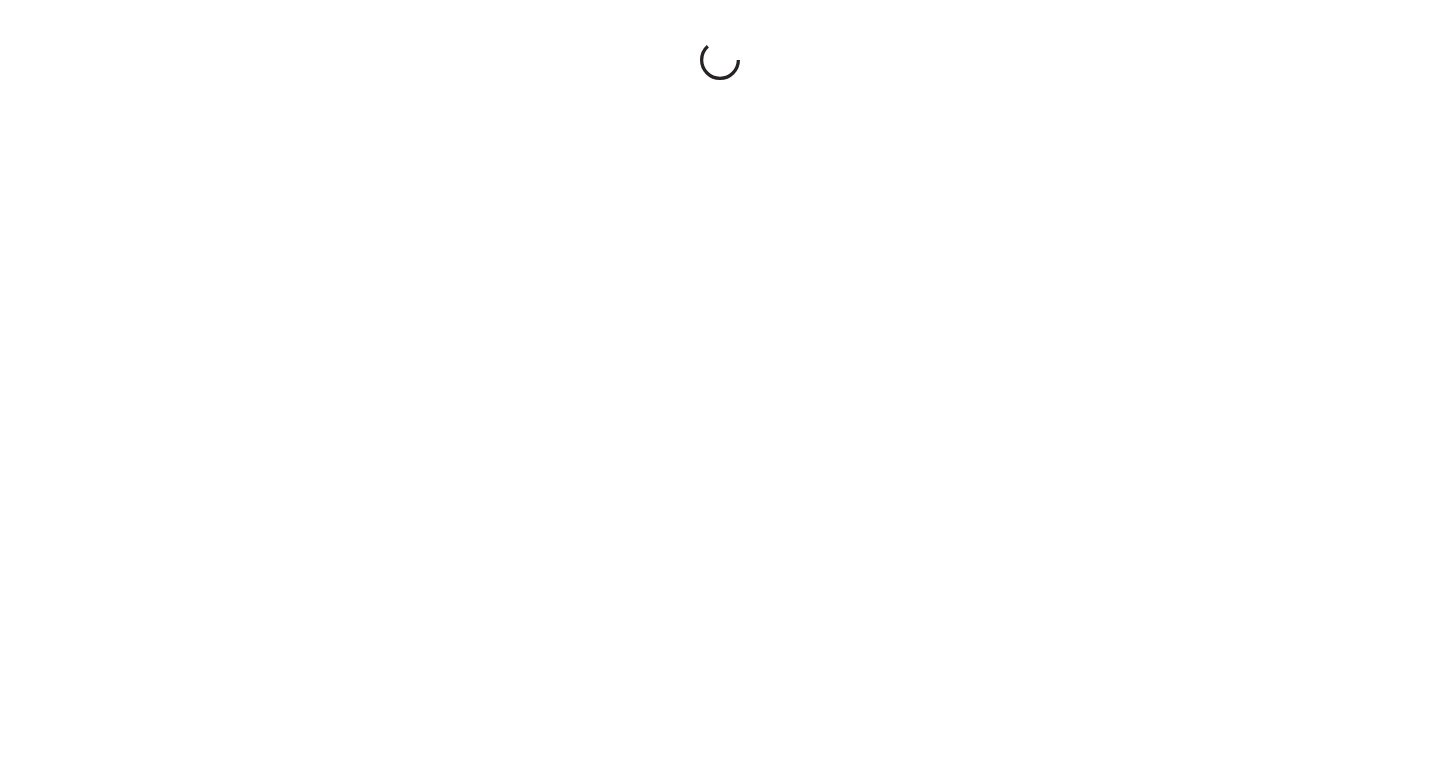 scroll, scrollTop: 0, scrollLeft: 0, axis: both 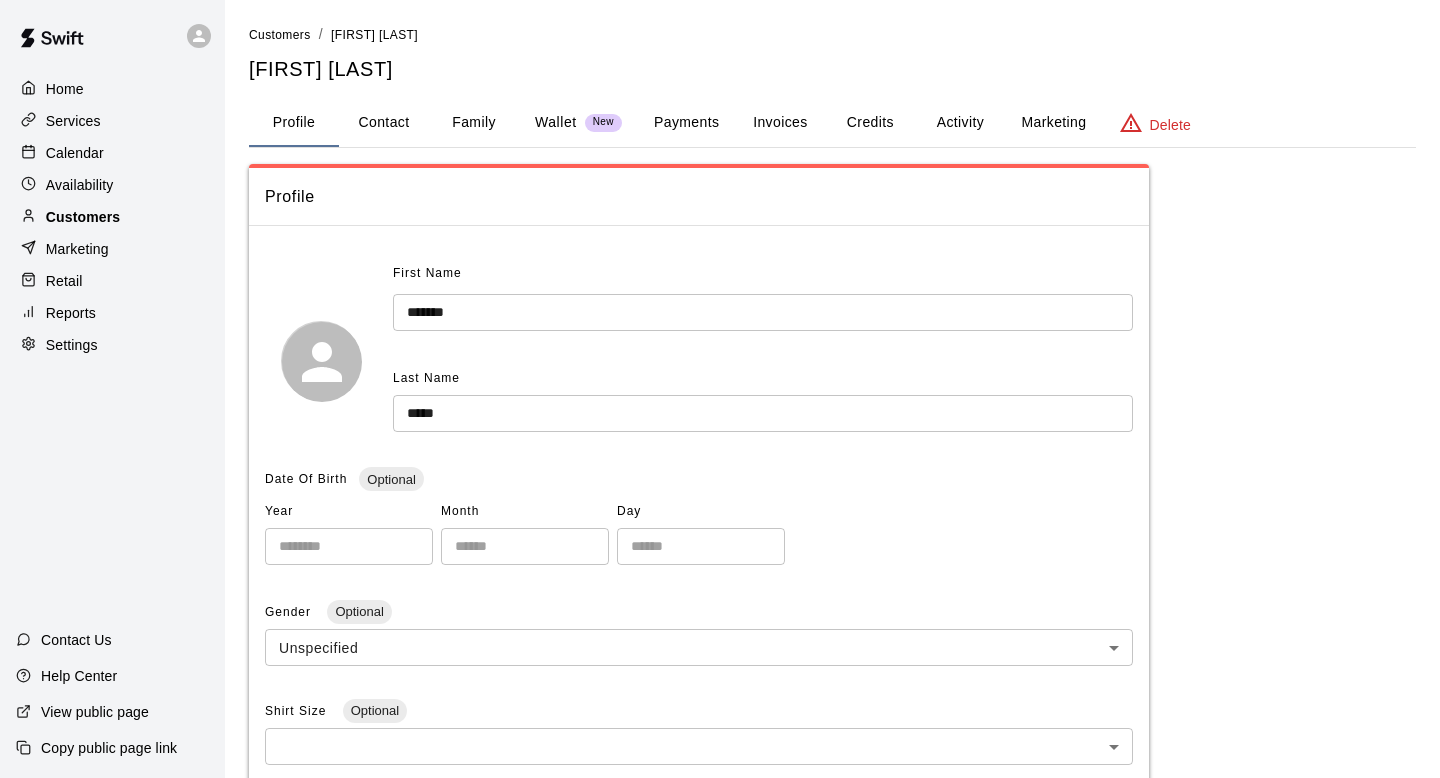 click on "Customers" at bounding box center (112, 217) 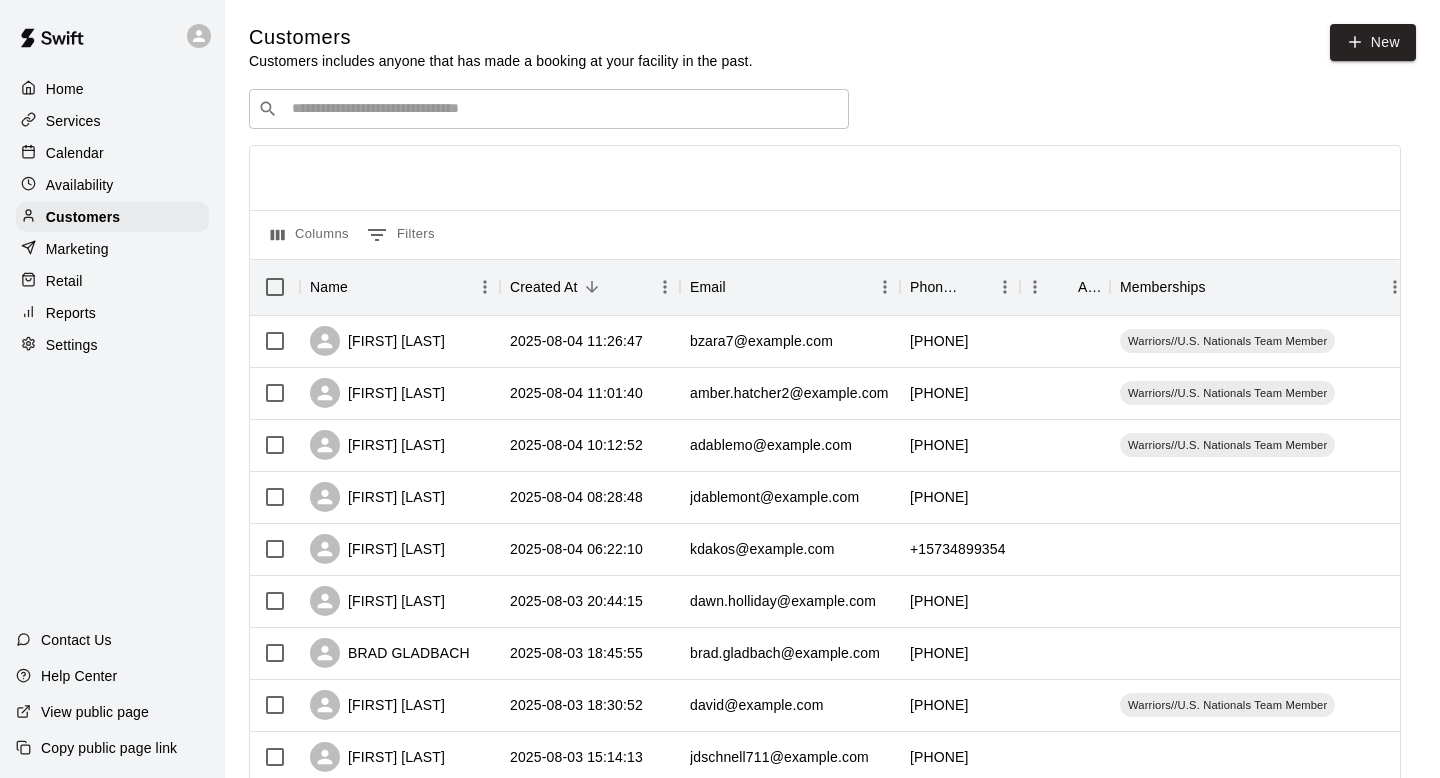 click at bounding box center (563, 109) 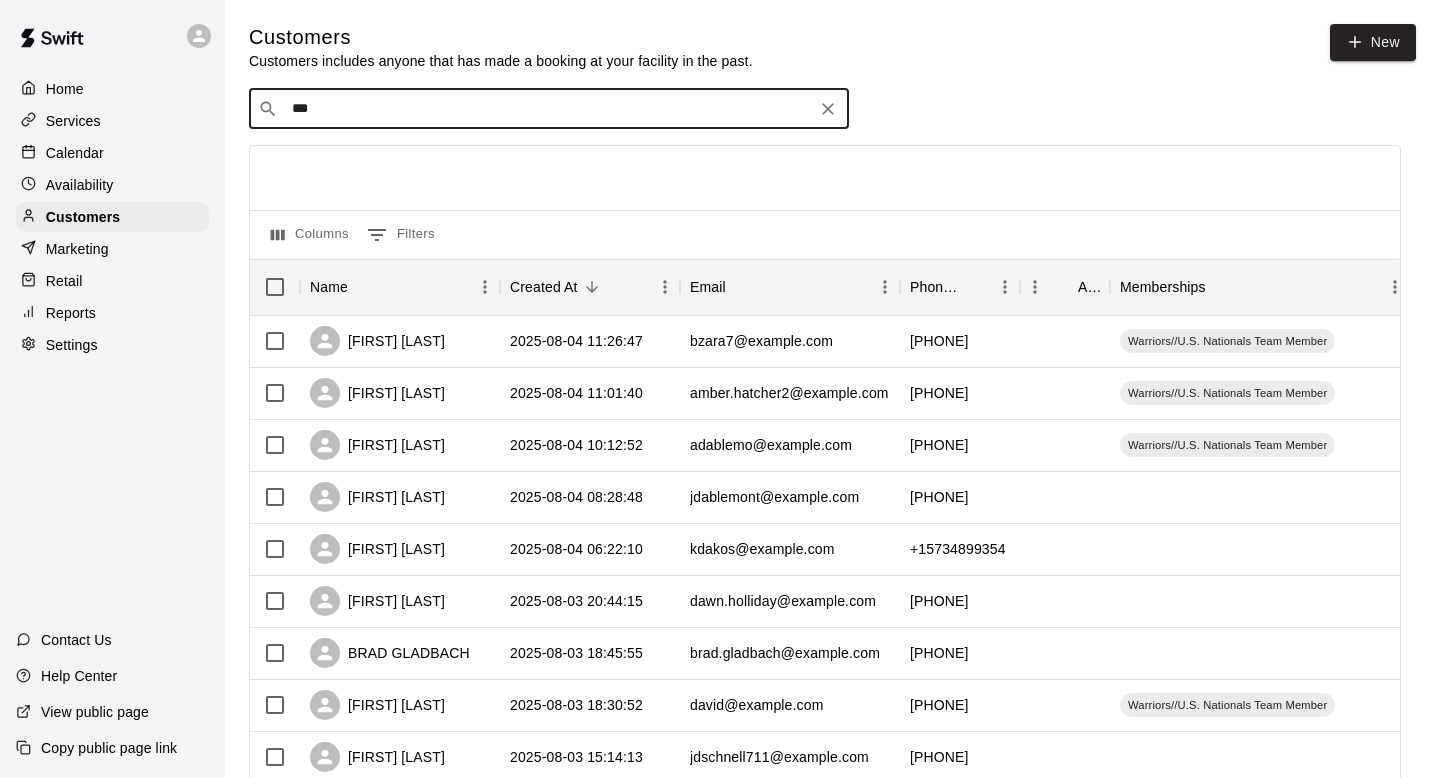 type on "****" 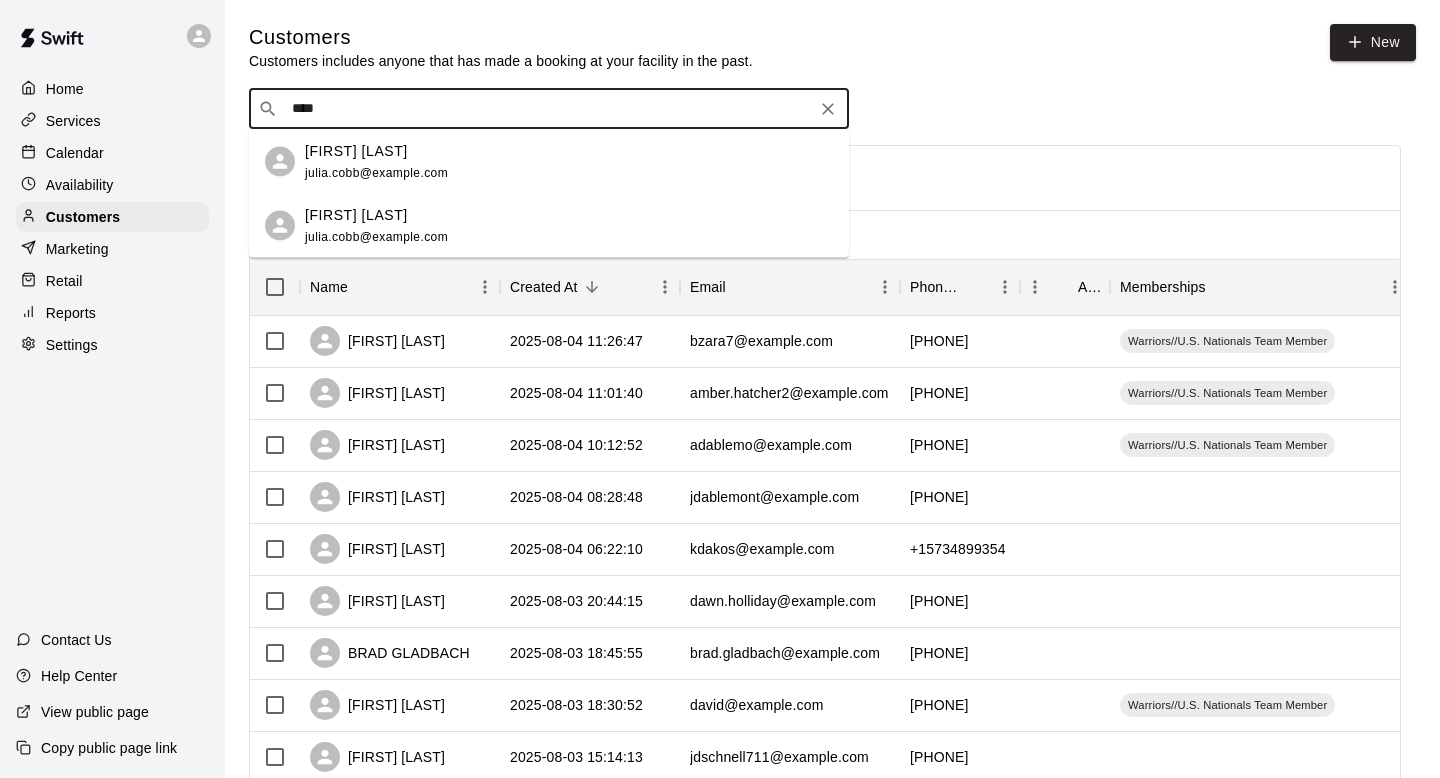click on "Jackson Cobb julia.cobb@vu.com" at bounding box center [569, 225] 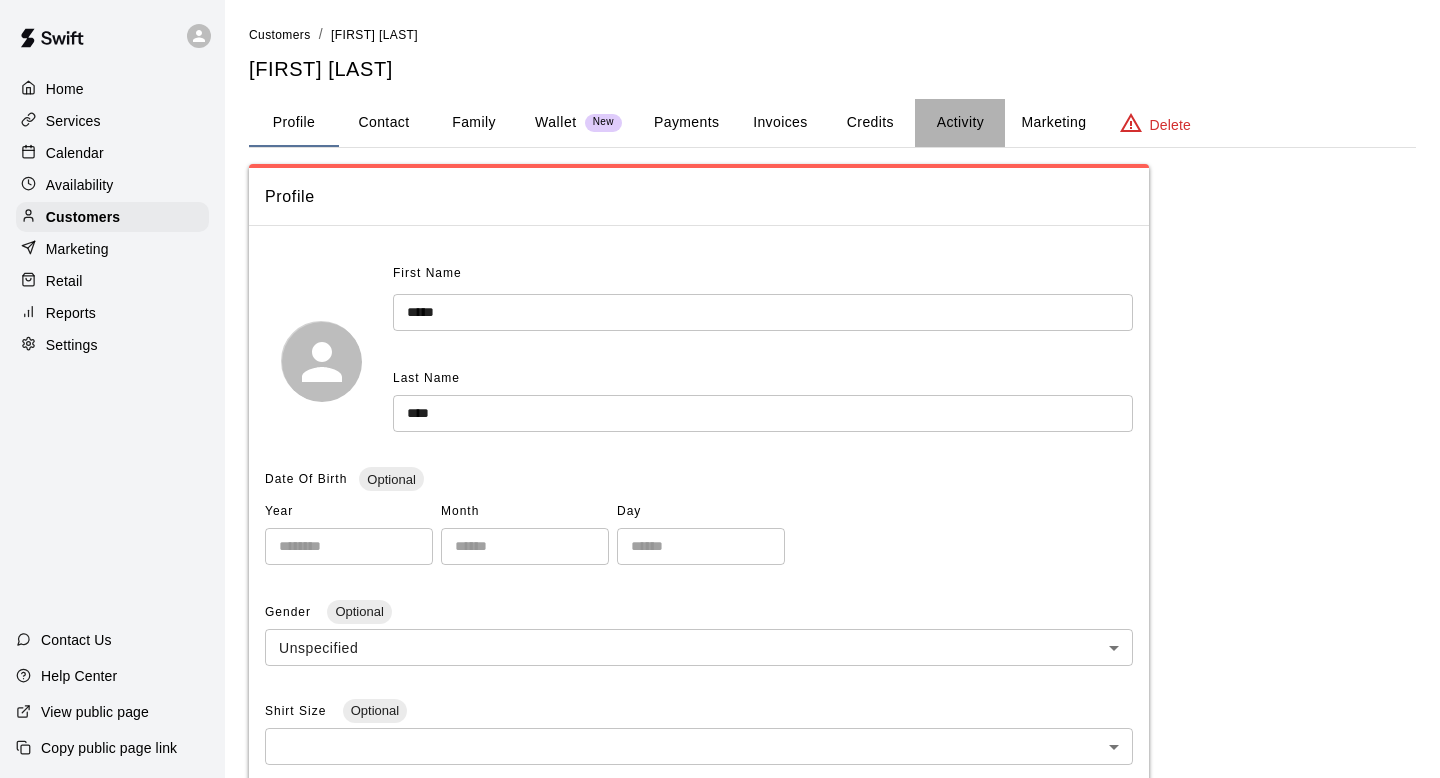 click on "Activity" at bounding box center [960, 123] 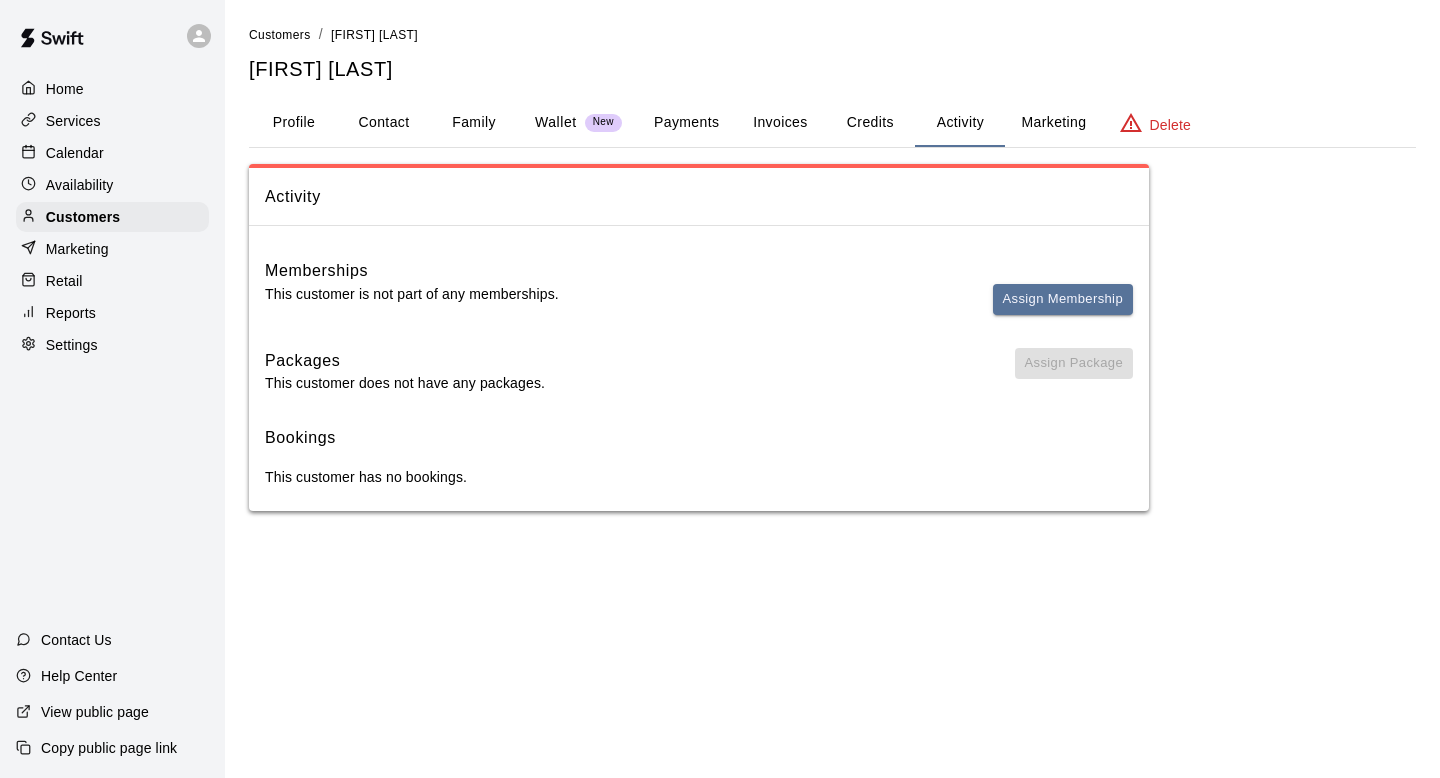 click on "Memberships" at bounding box center (699, 271) 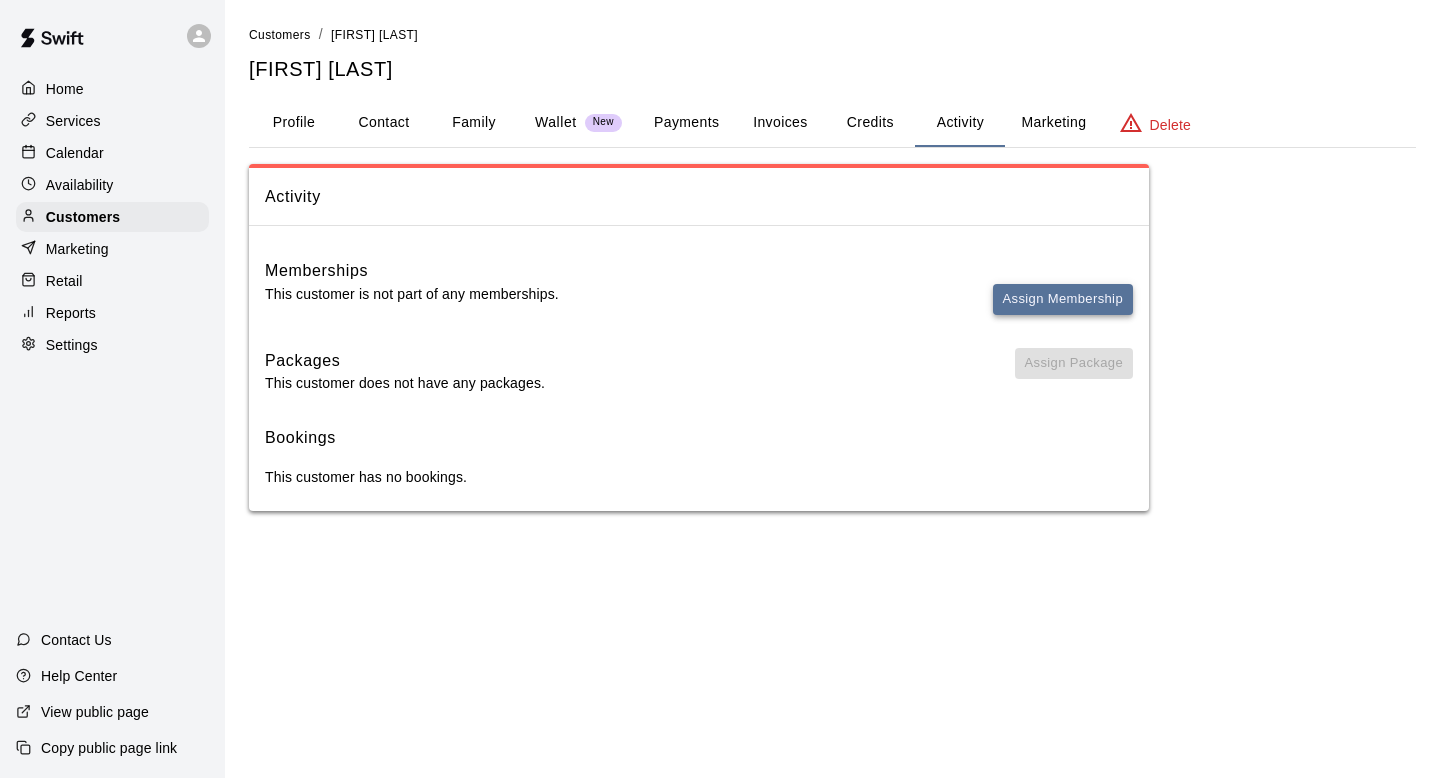 click on "Assign Membership" at bounding box center (1063, 299) 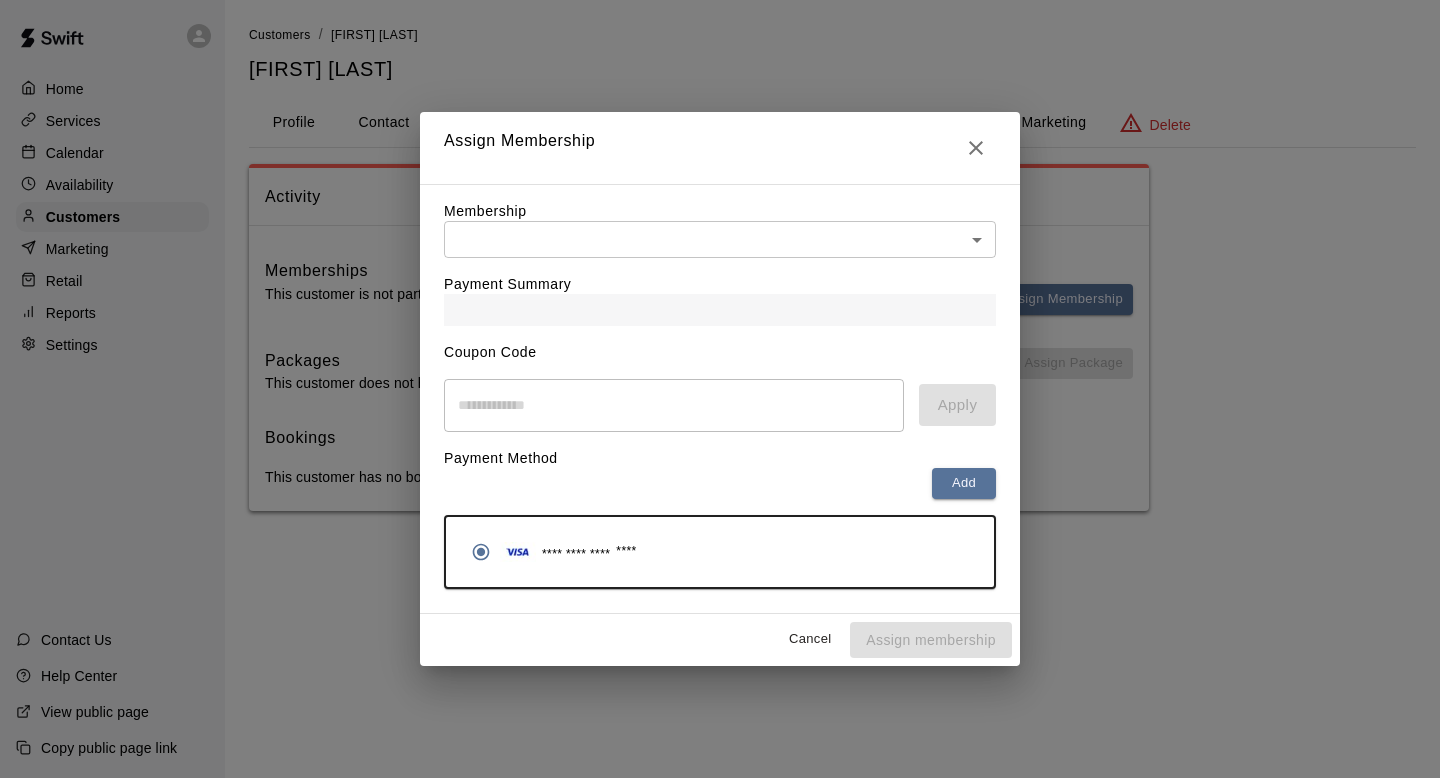 click on "Payment Summary" at bounding box center (720, 292) 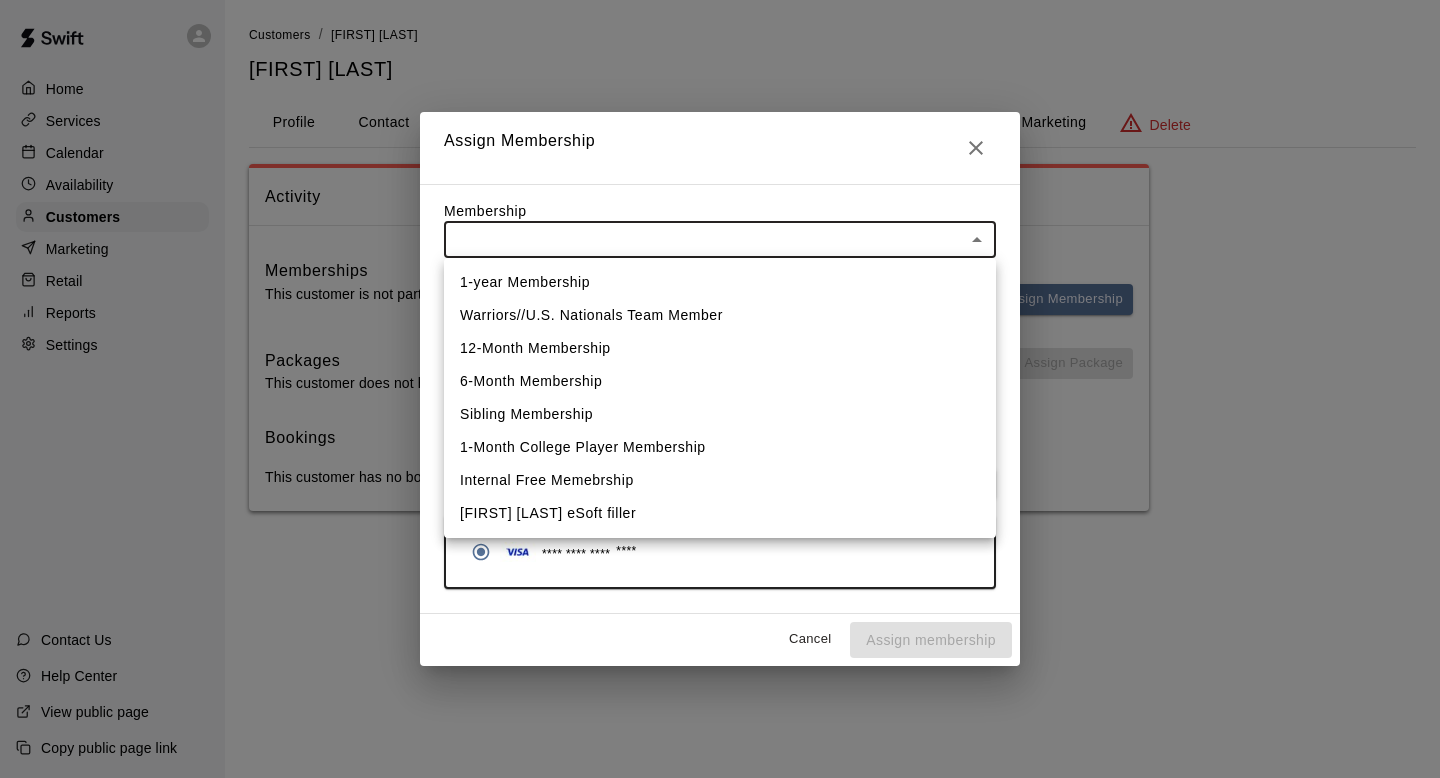 click on "Warriors//U.S. Nationals Team Member" at bounding box center (720, 315) 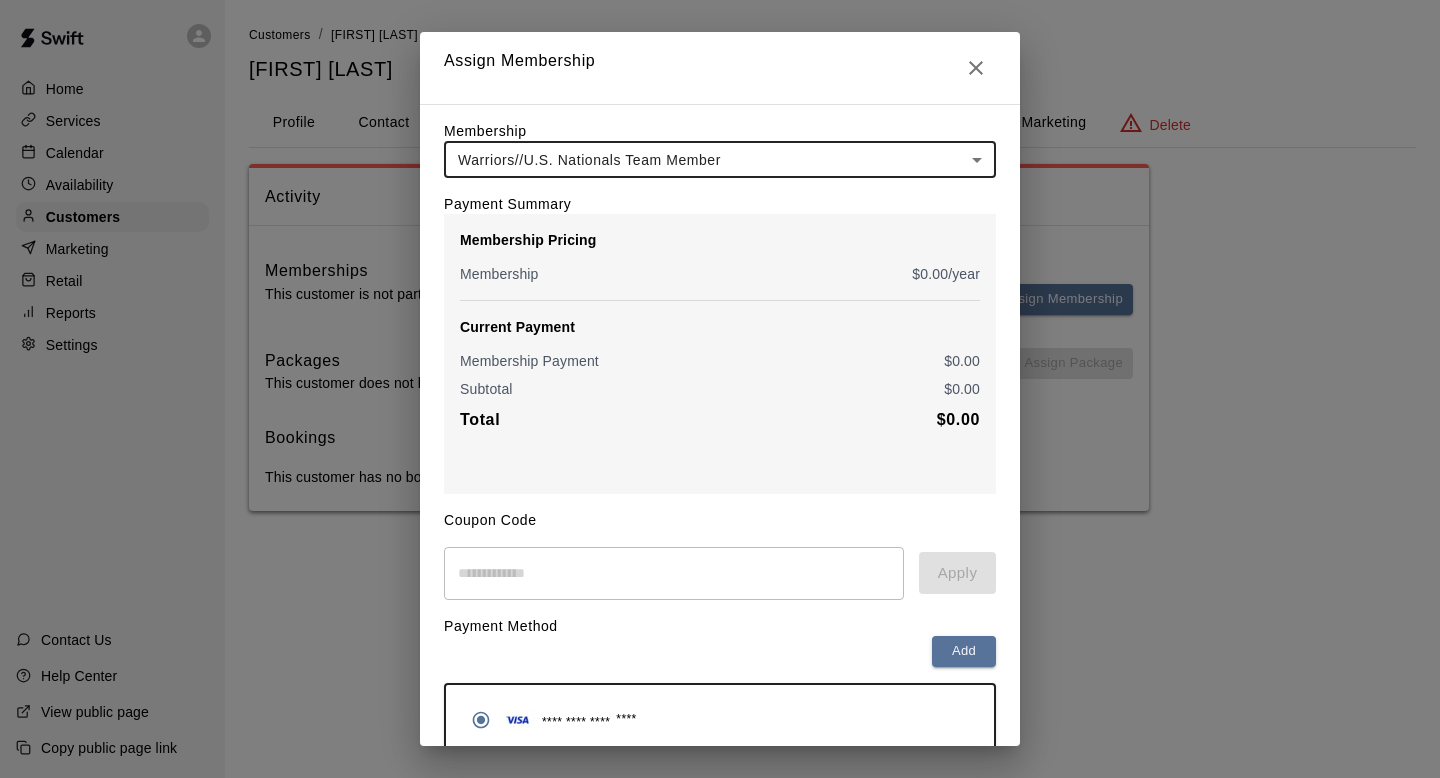 scroll, scrollTop: 90, scrollLeft: 0, axis: vertical 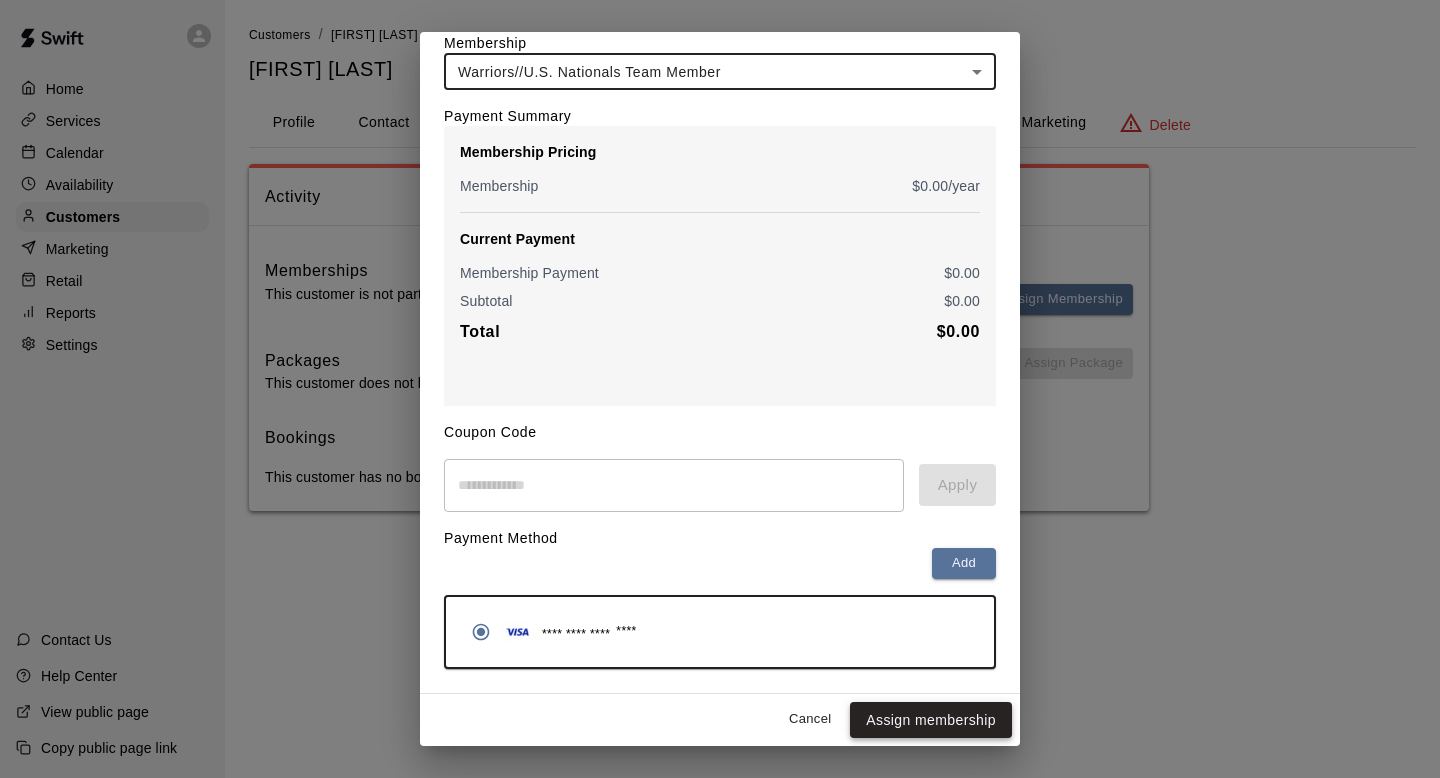 click on "Assign membership" at bounding box center (931, 720) 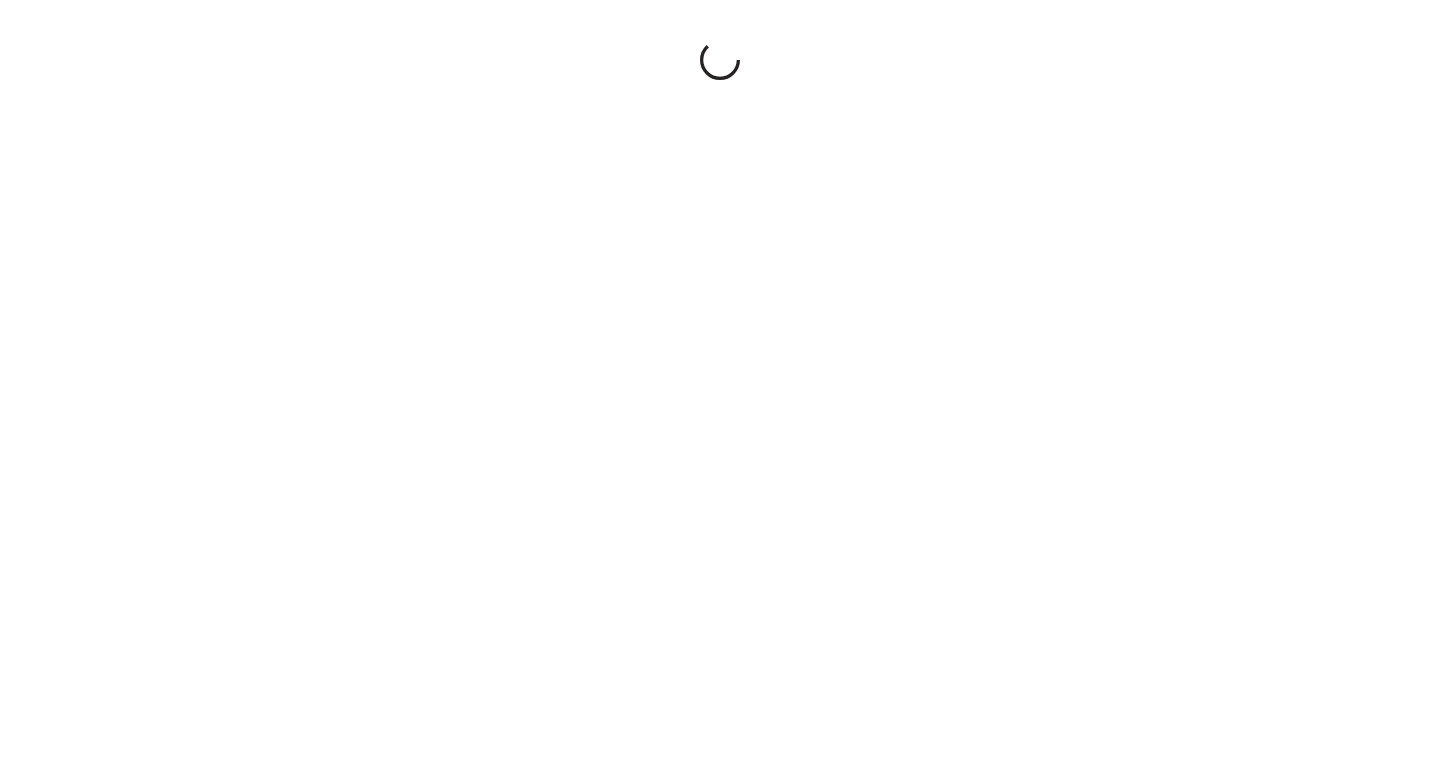 scroll, scrollTop: 0, scrollLeft: 0, axis: both 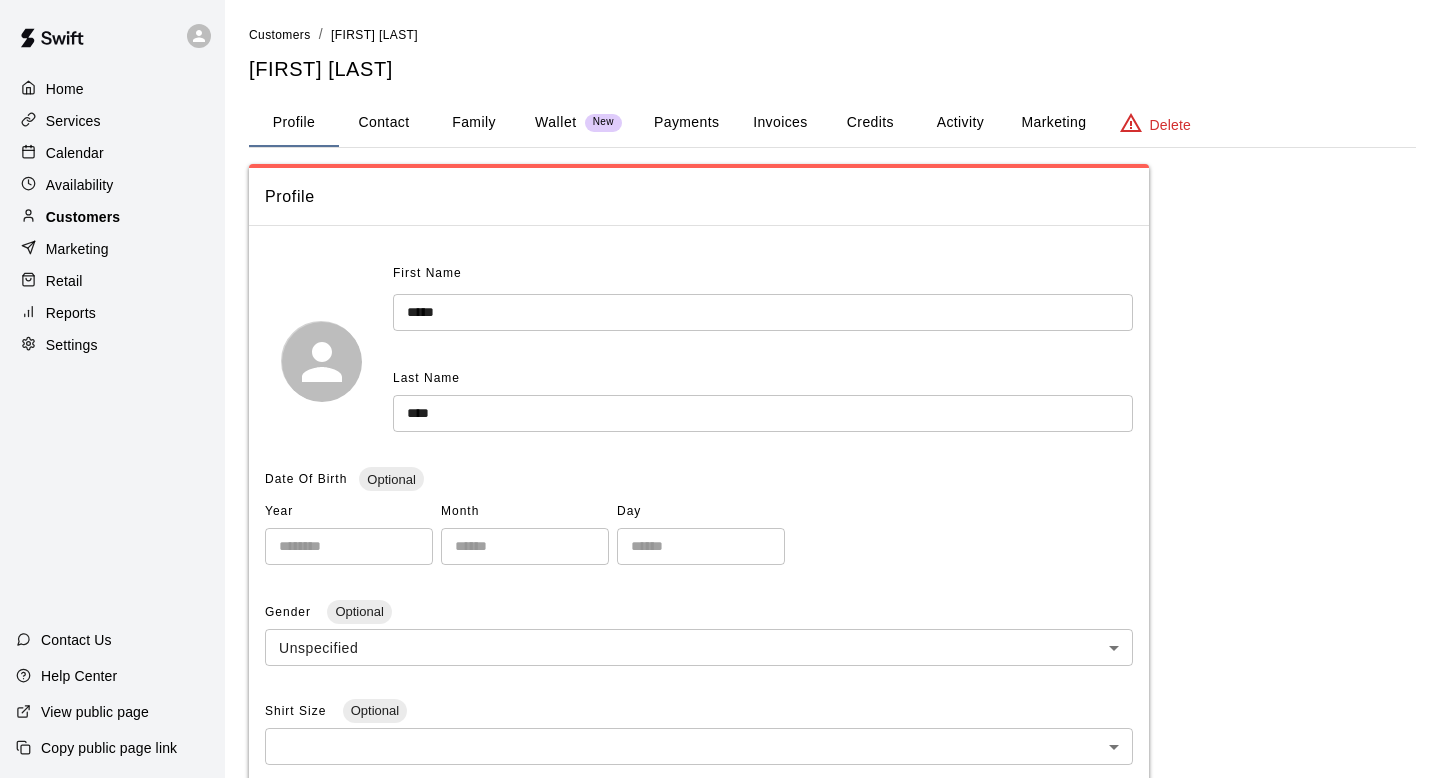 click on "Customers" at bounding box center (112, 217) 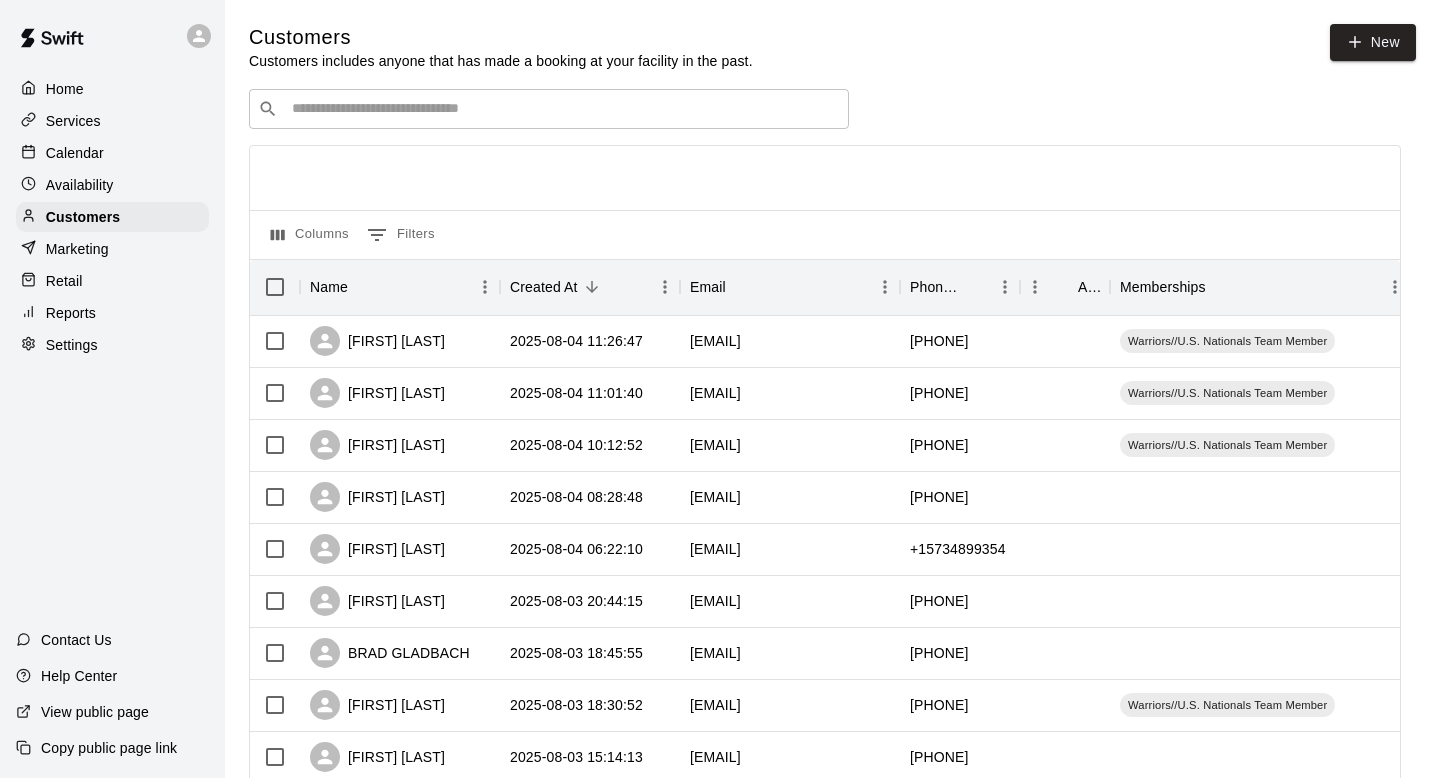 click on "​ ​" at bounding box center (549, 109) 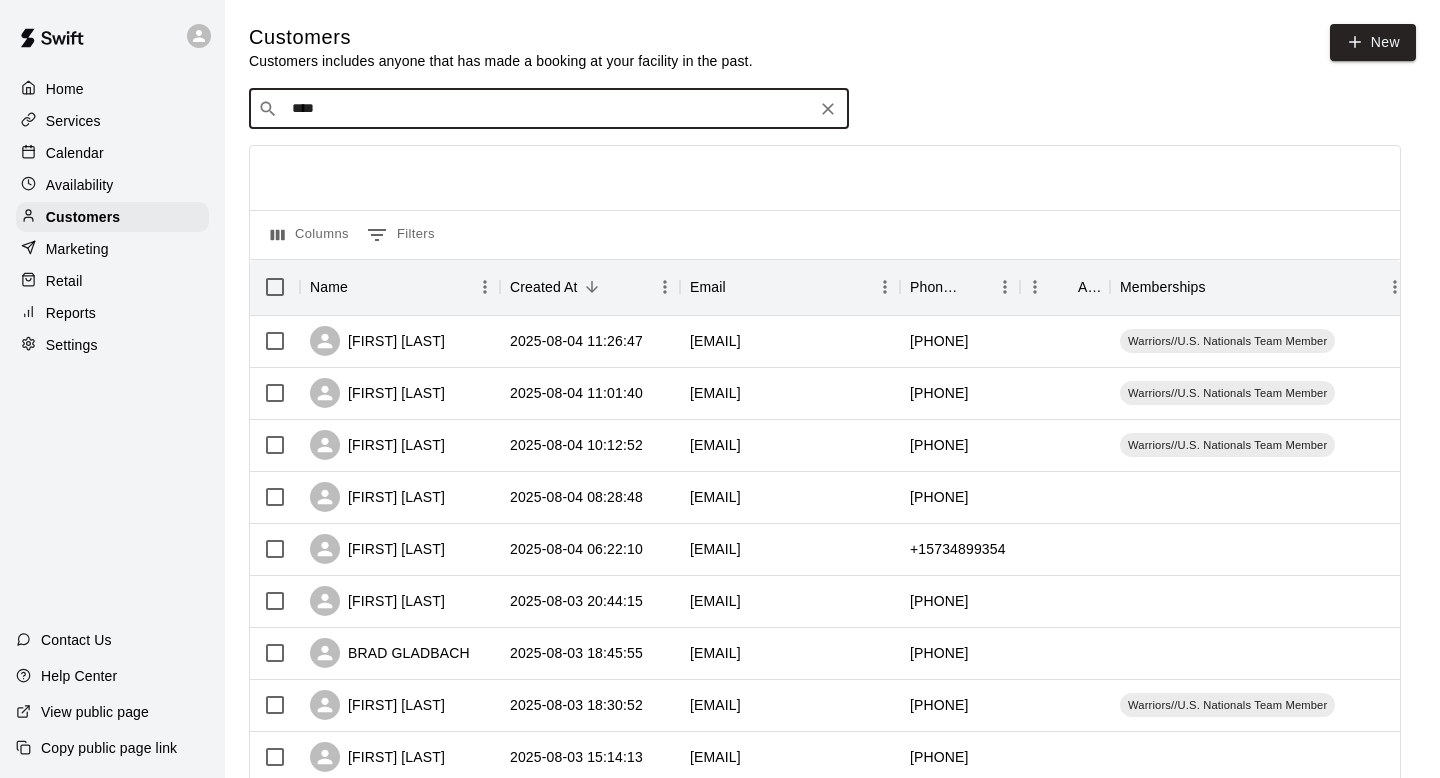 type on "*****" 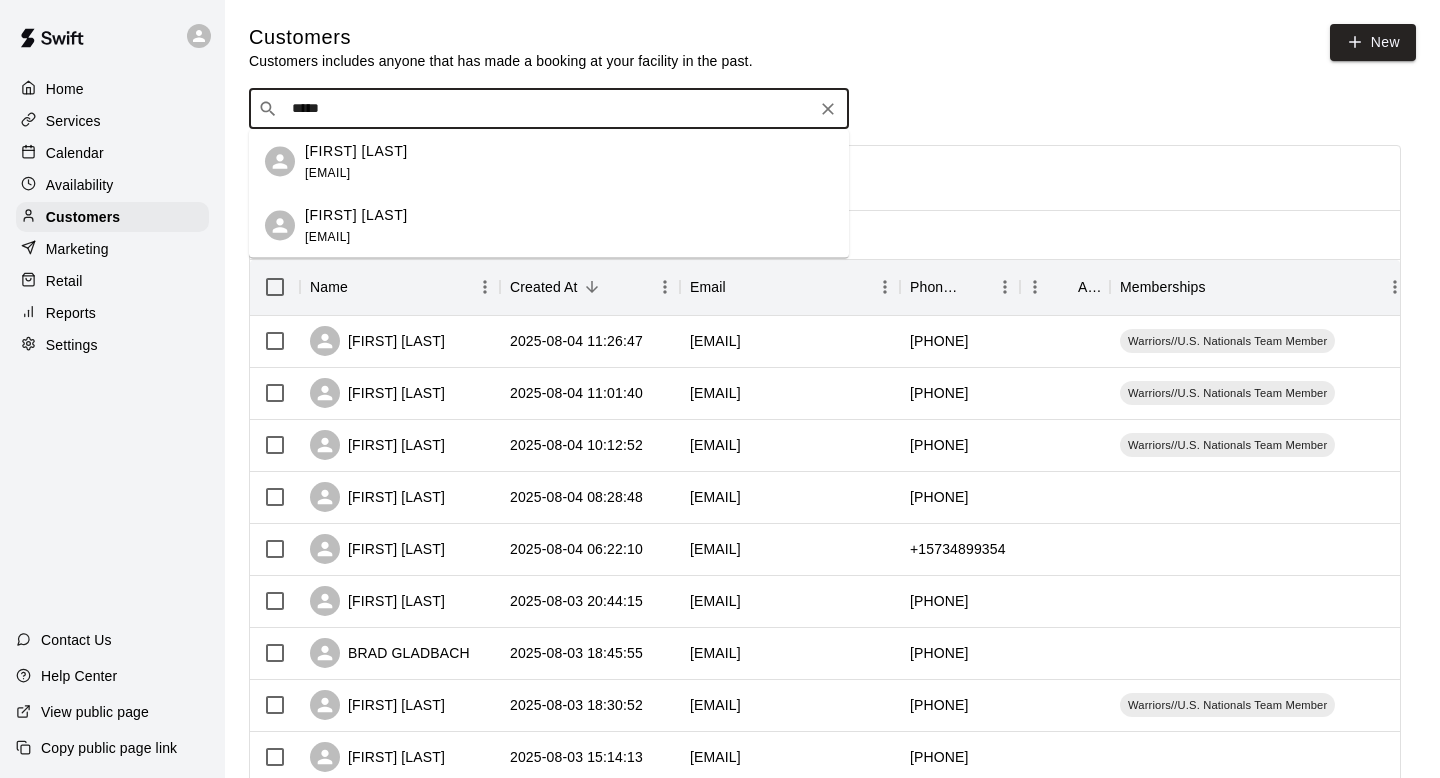 click on "[FIRST] [LAST] [EMAIL]" at bounding box center [549, 226] 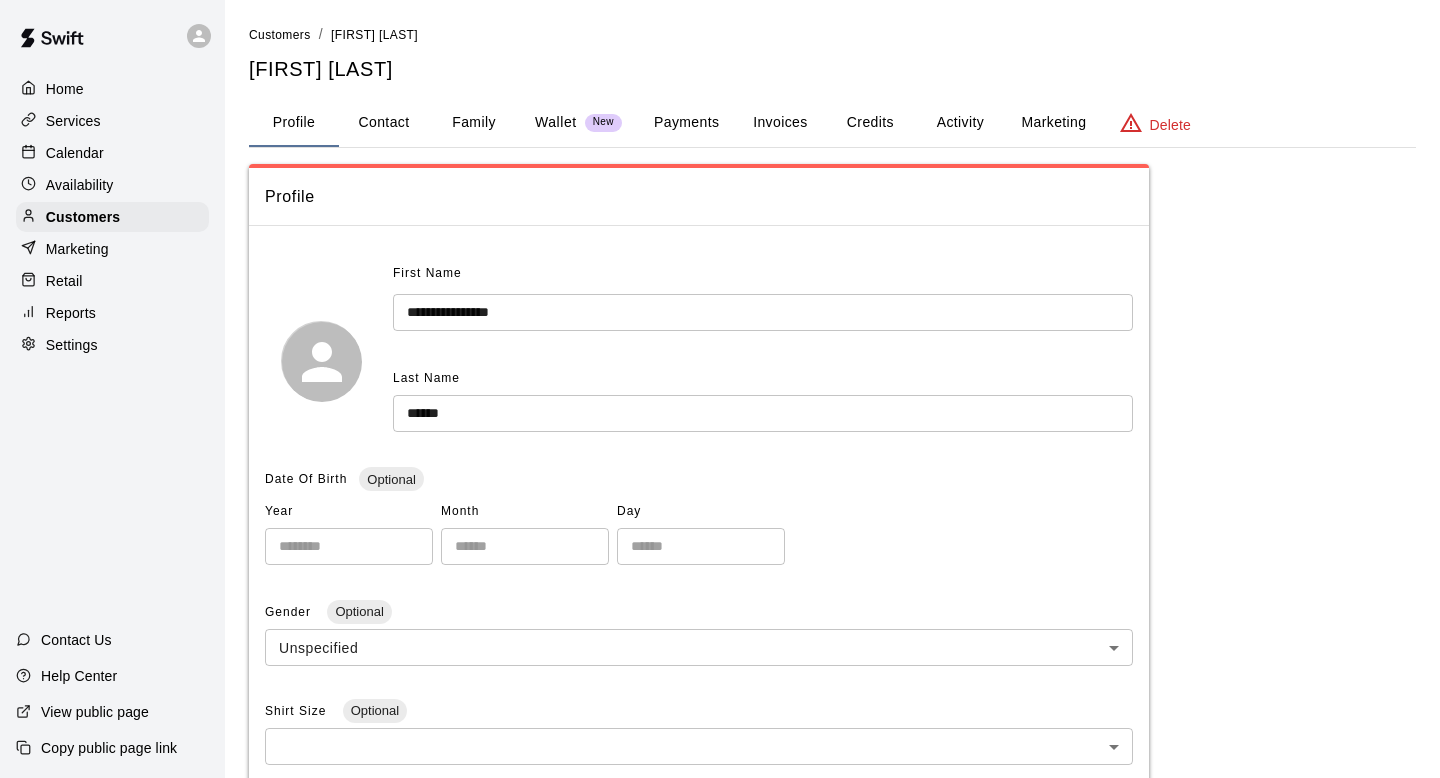 click on "Activity" at bounding box center (960, 123) 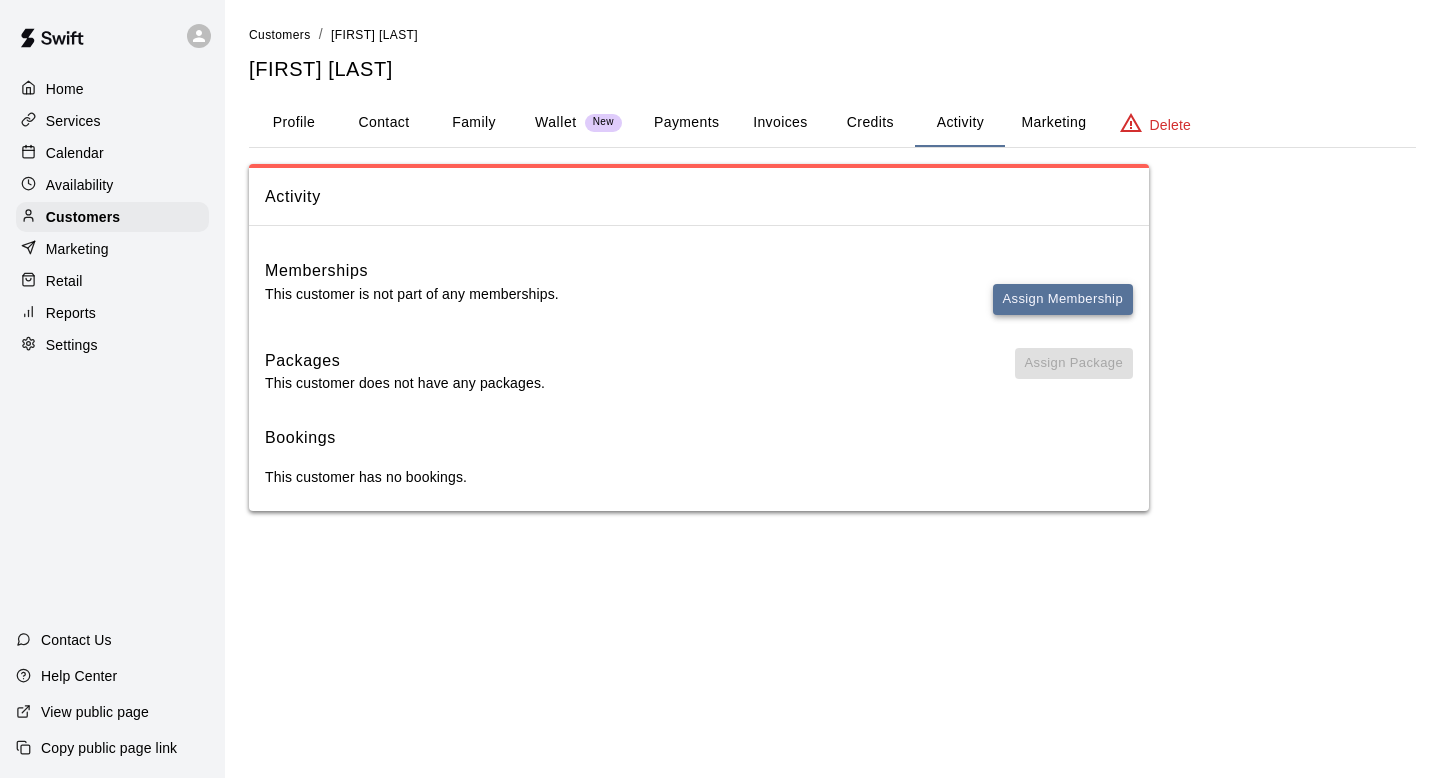 click on "Assign Membership" at bounding box center (1063, 299) 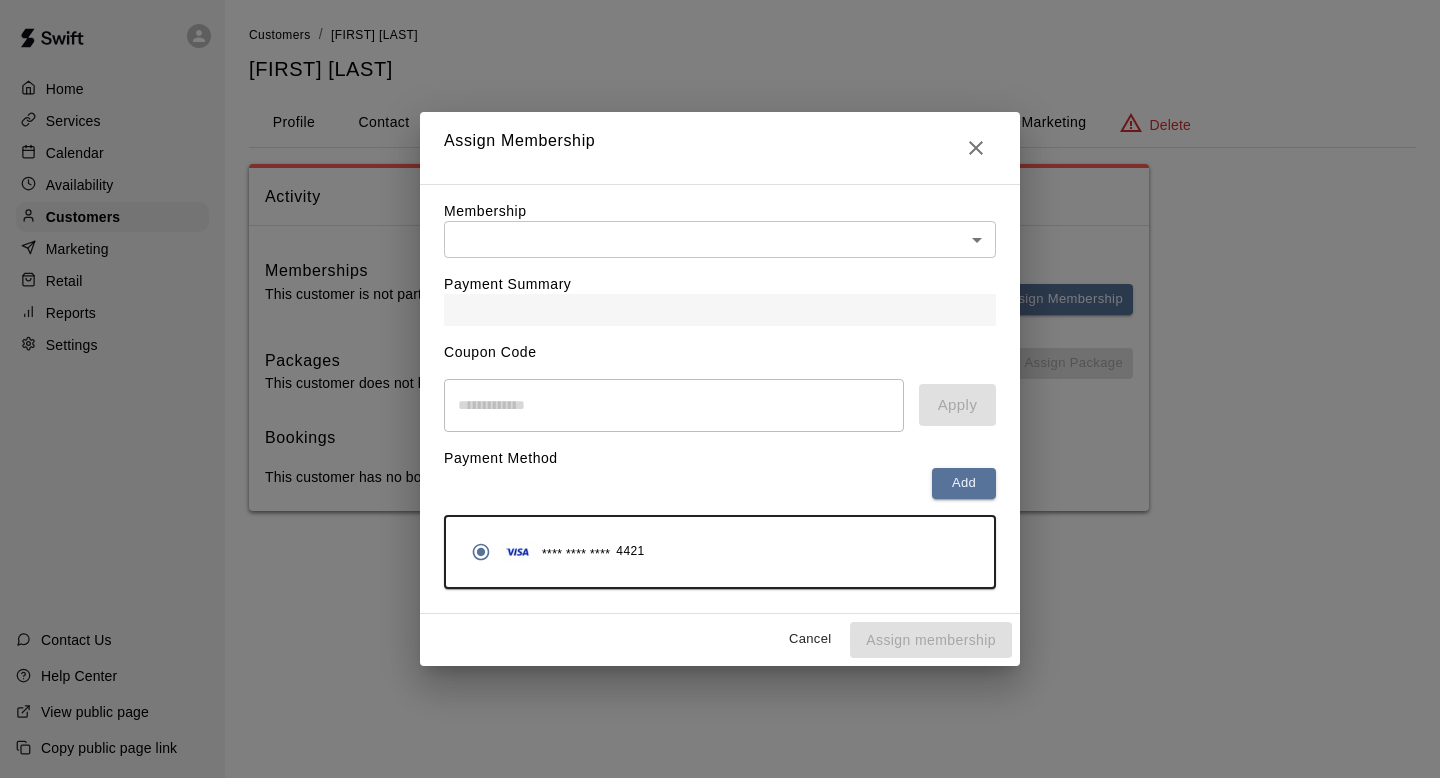 click on "Payment Summary" at bounding box center [720, 292] 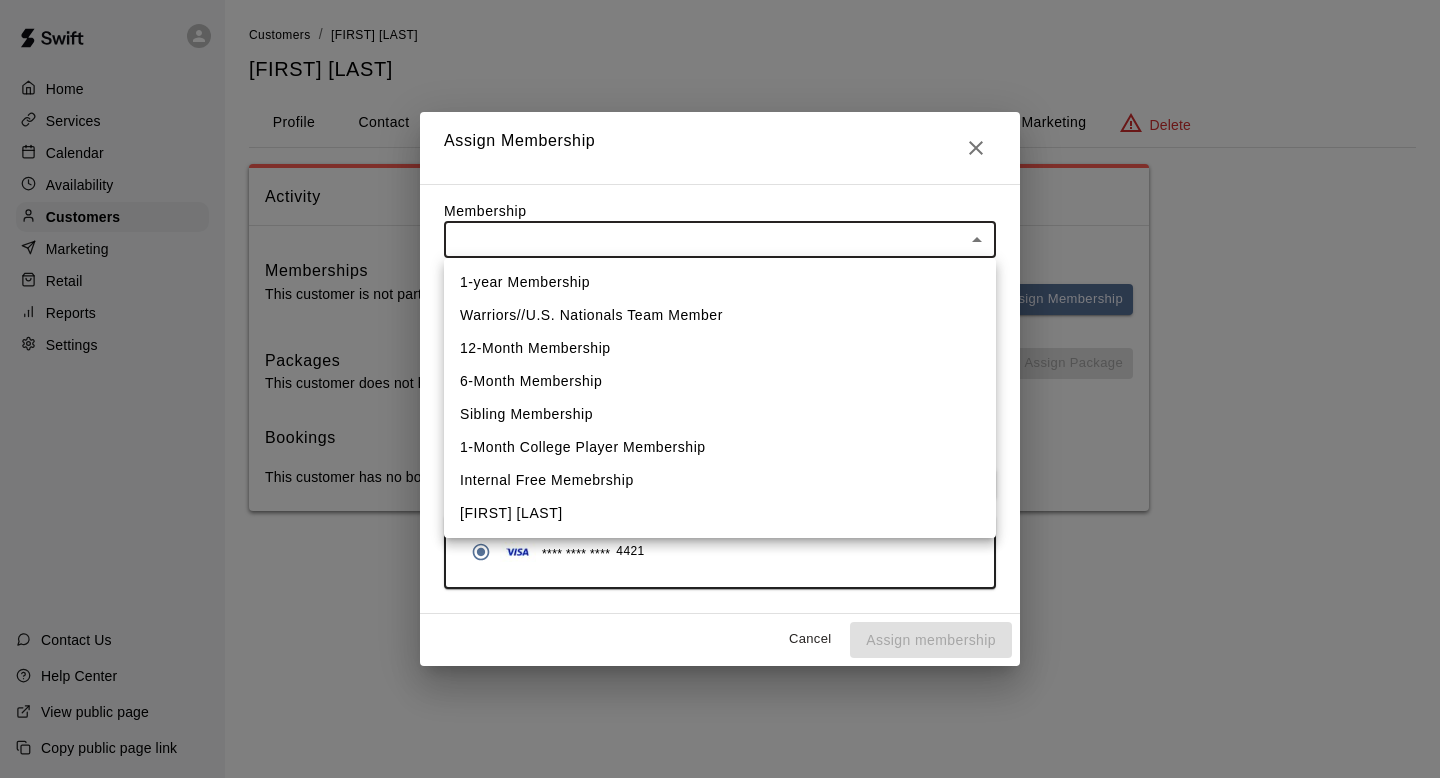 click on "Warriors//U.S. Nationals Team Member" at bounding box center [720, 315] 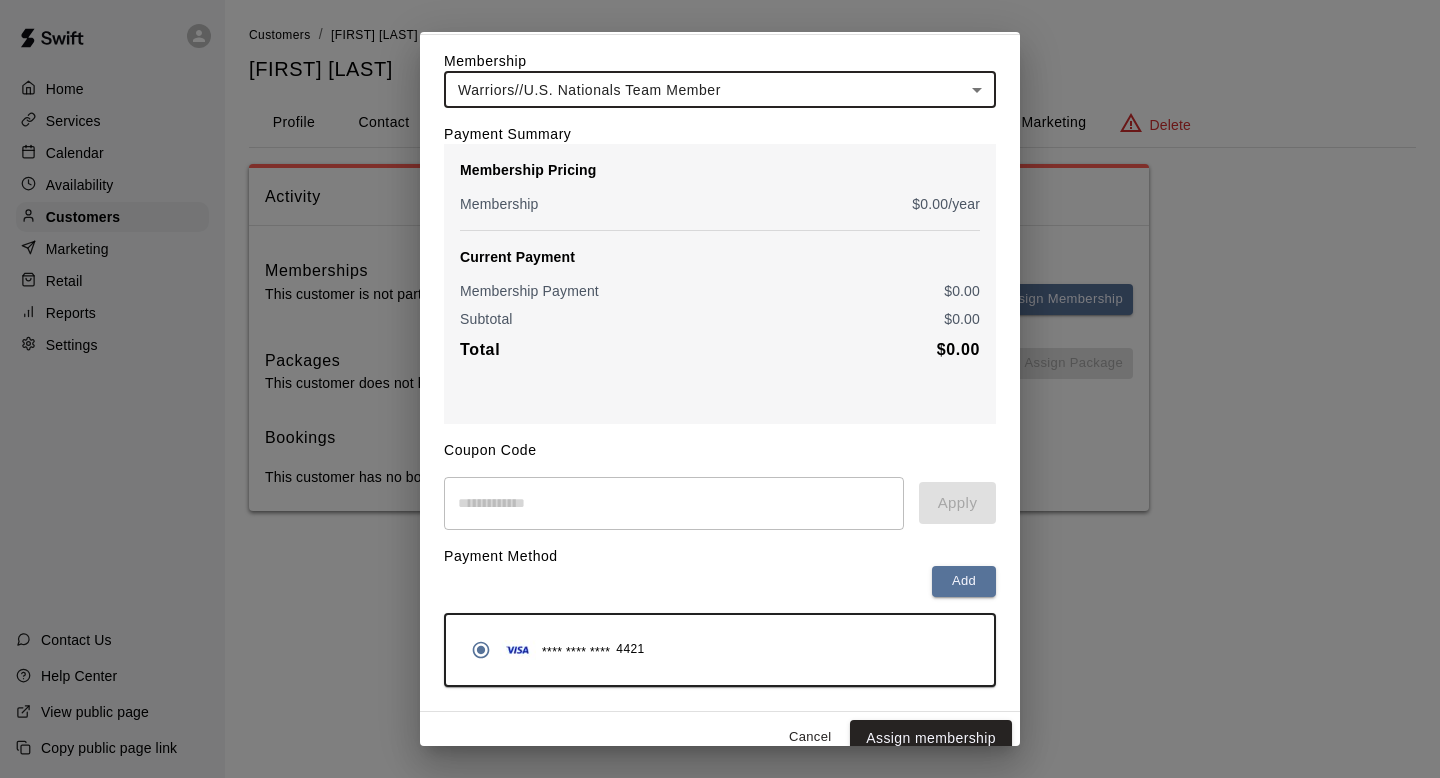 scroll, scrollTop: 90, scrollLeft: 0, axis: vertical 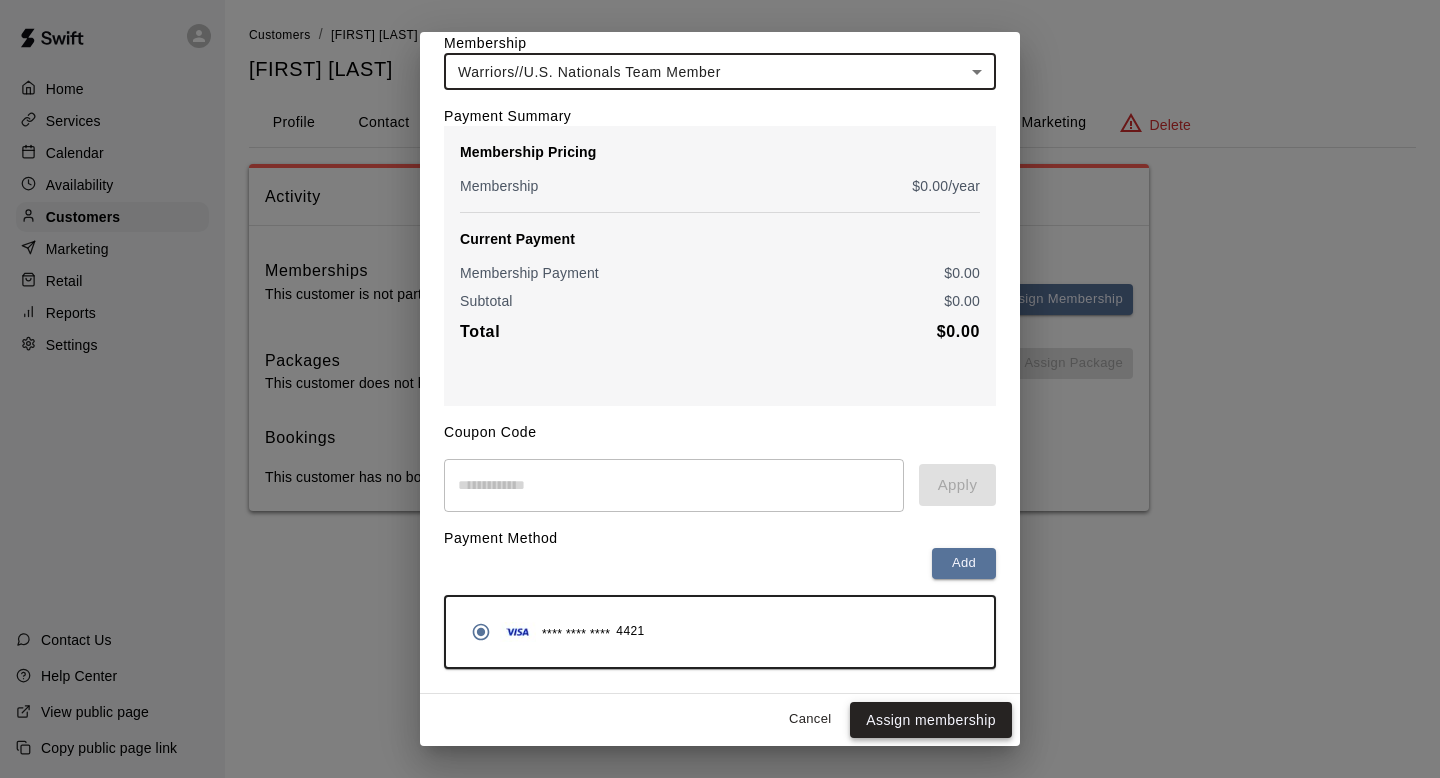 click on "Assign membership" at bounding box center [931, 720] 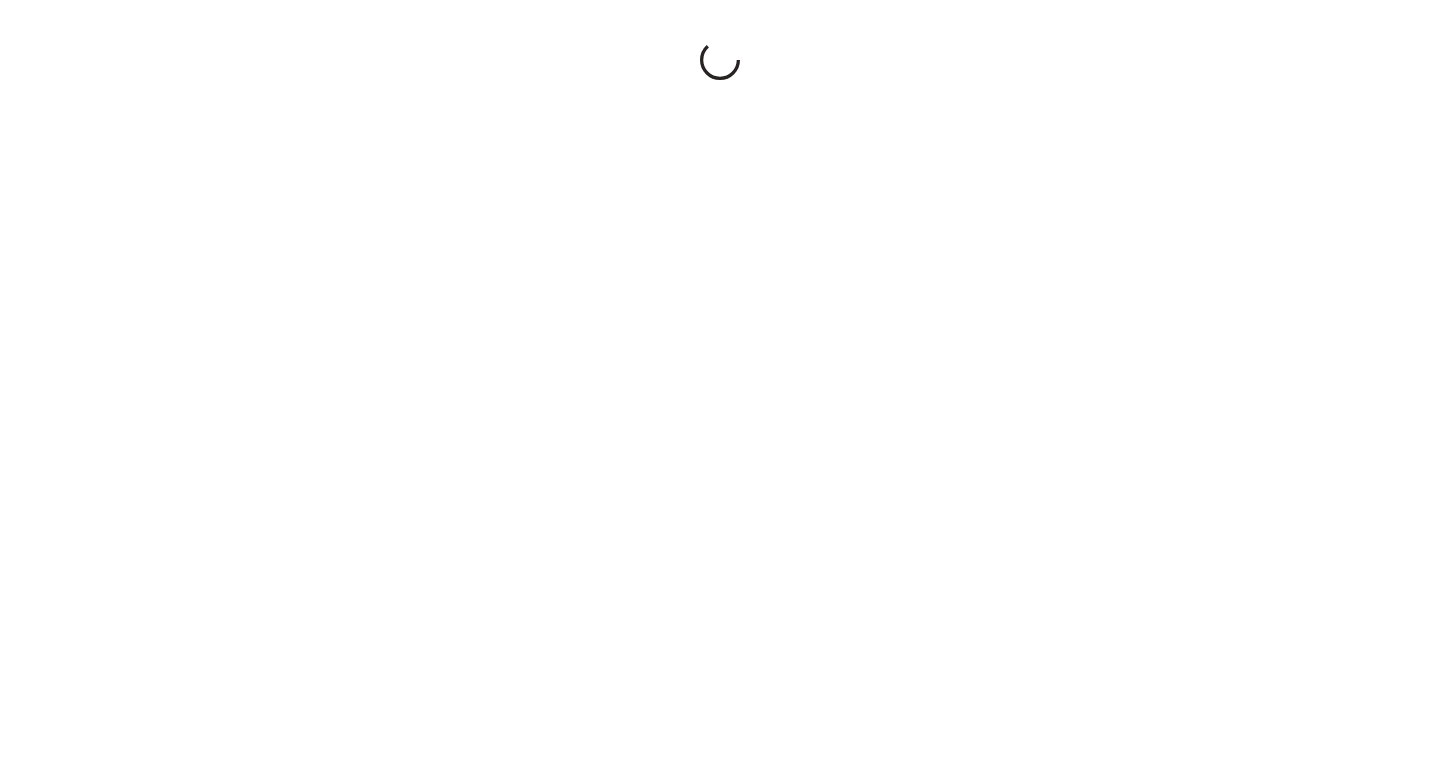 scroll, scrollTop: 0, scrollLeft: 0, axis: both 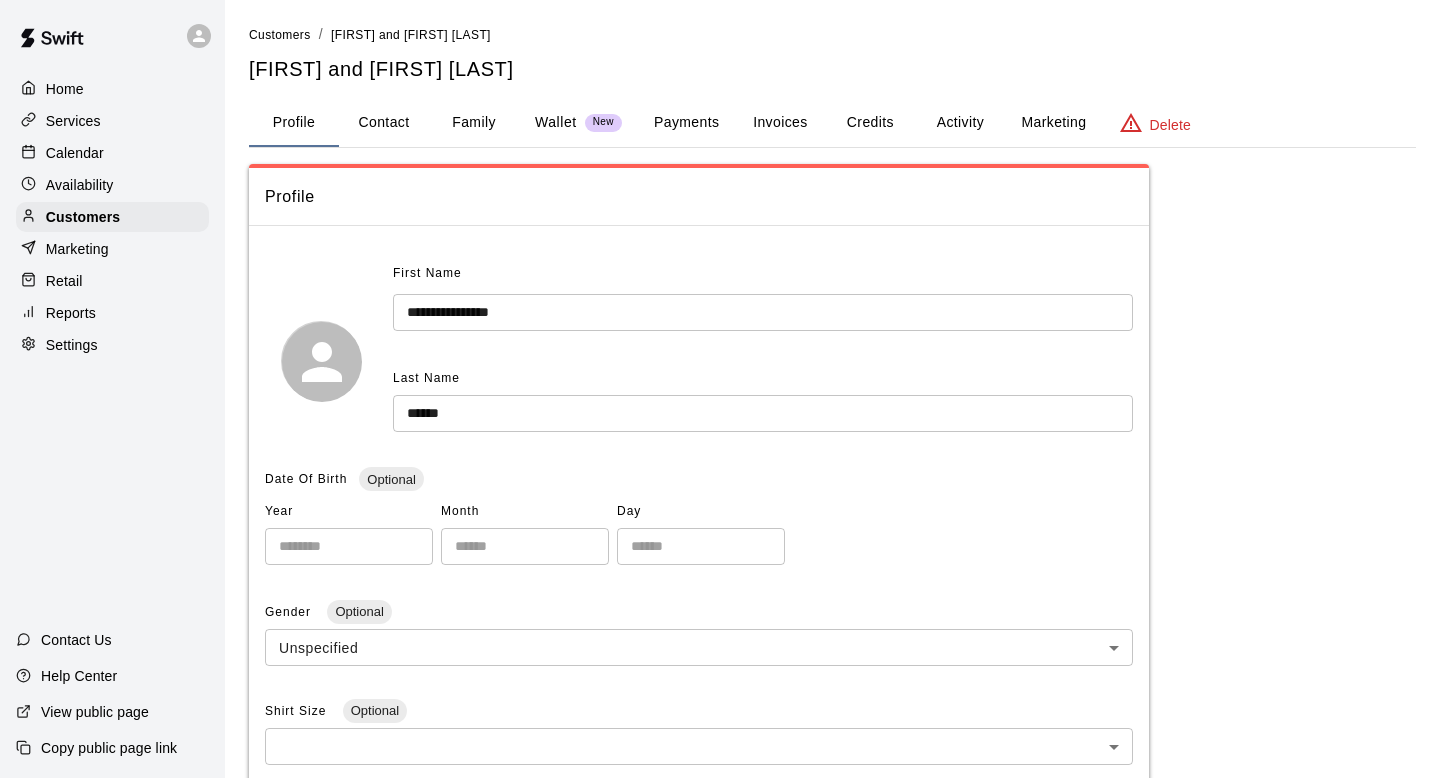 click on "Activity" at bounding box center [960, 123] 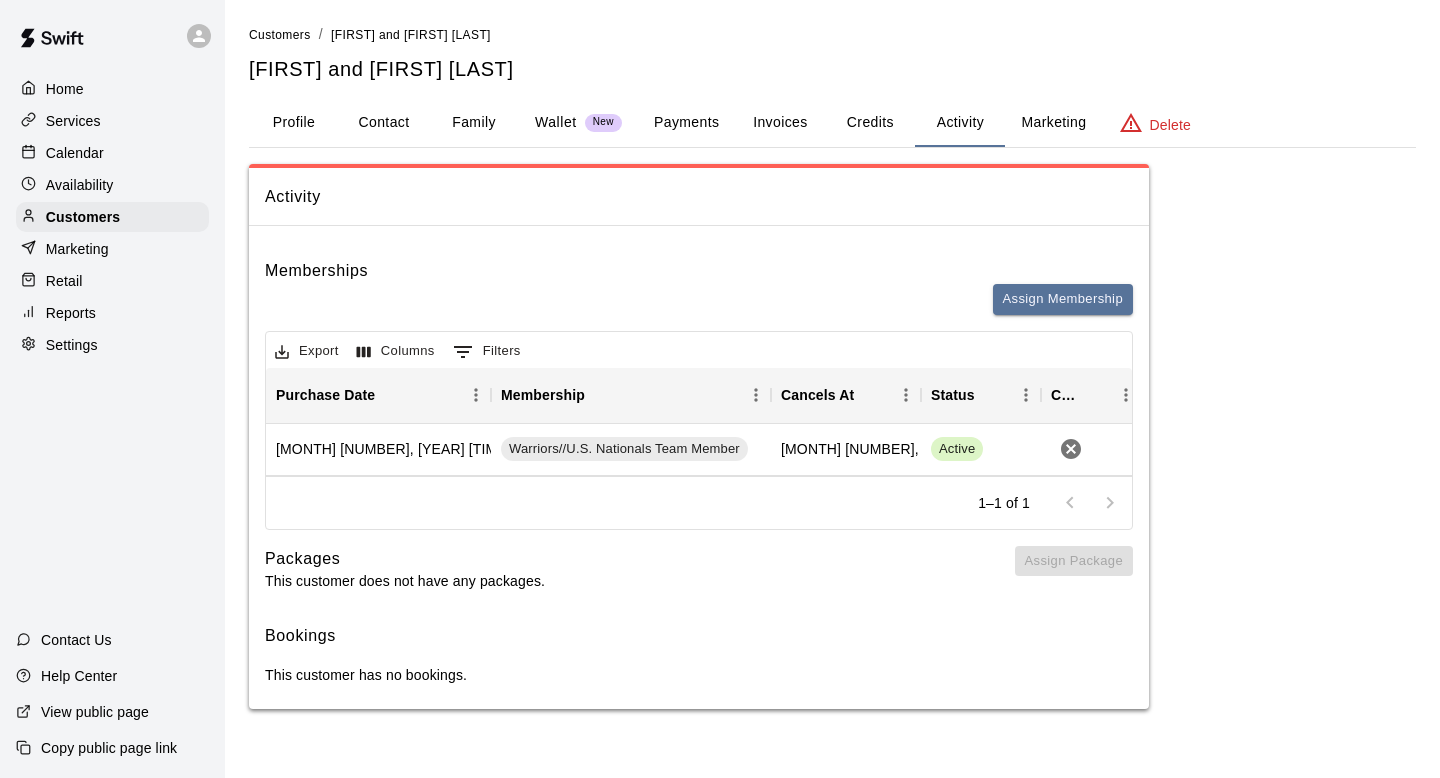 click on "Marketing" at bounding box center [112, 249] 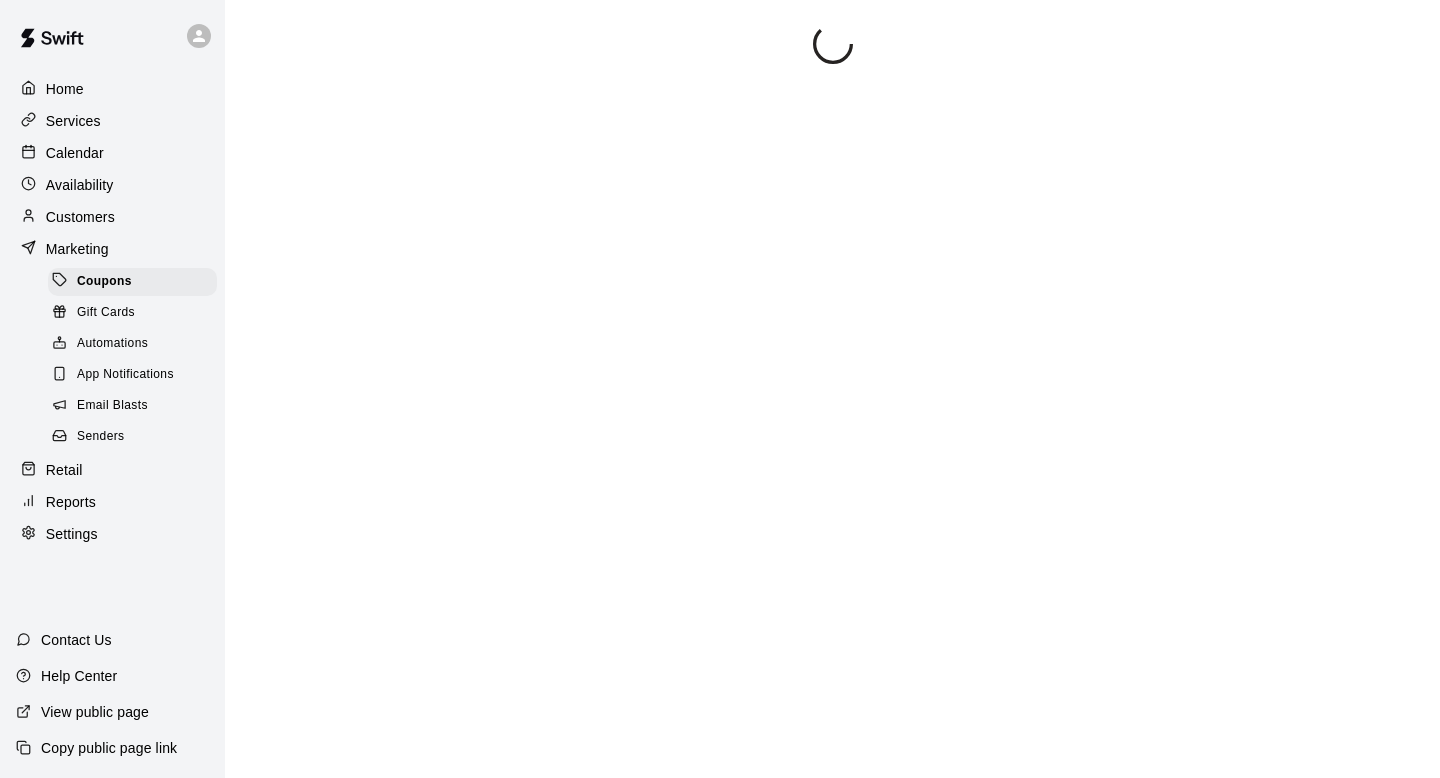 click on "Customers" at bounding box center (112, 217) 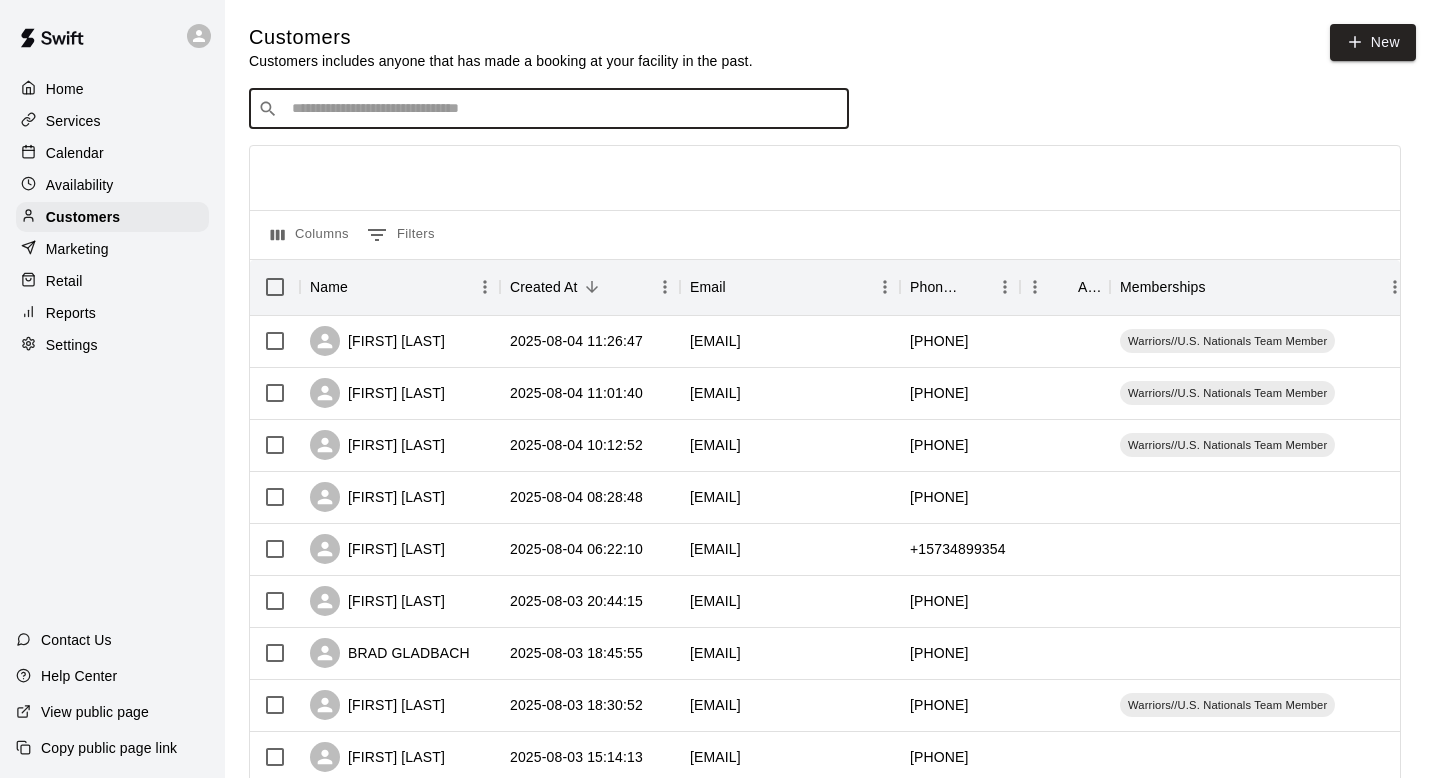 click at bounding box center (563, 109) 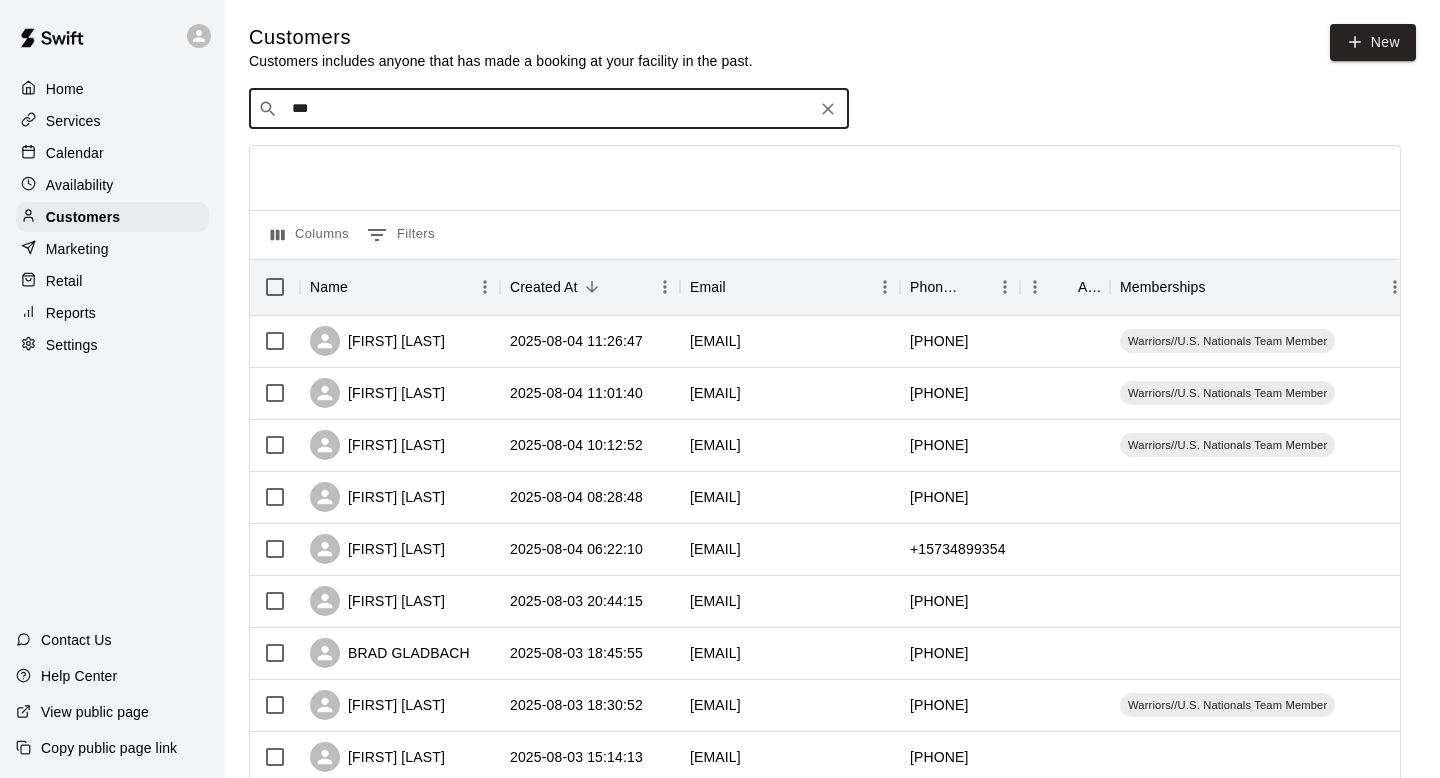 type on "****" 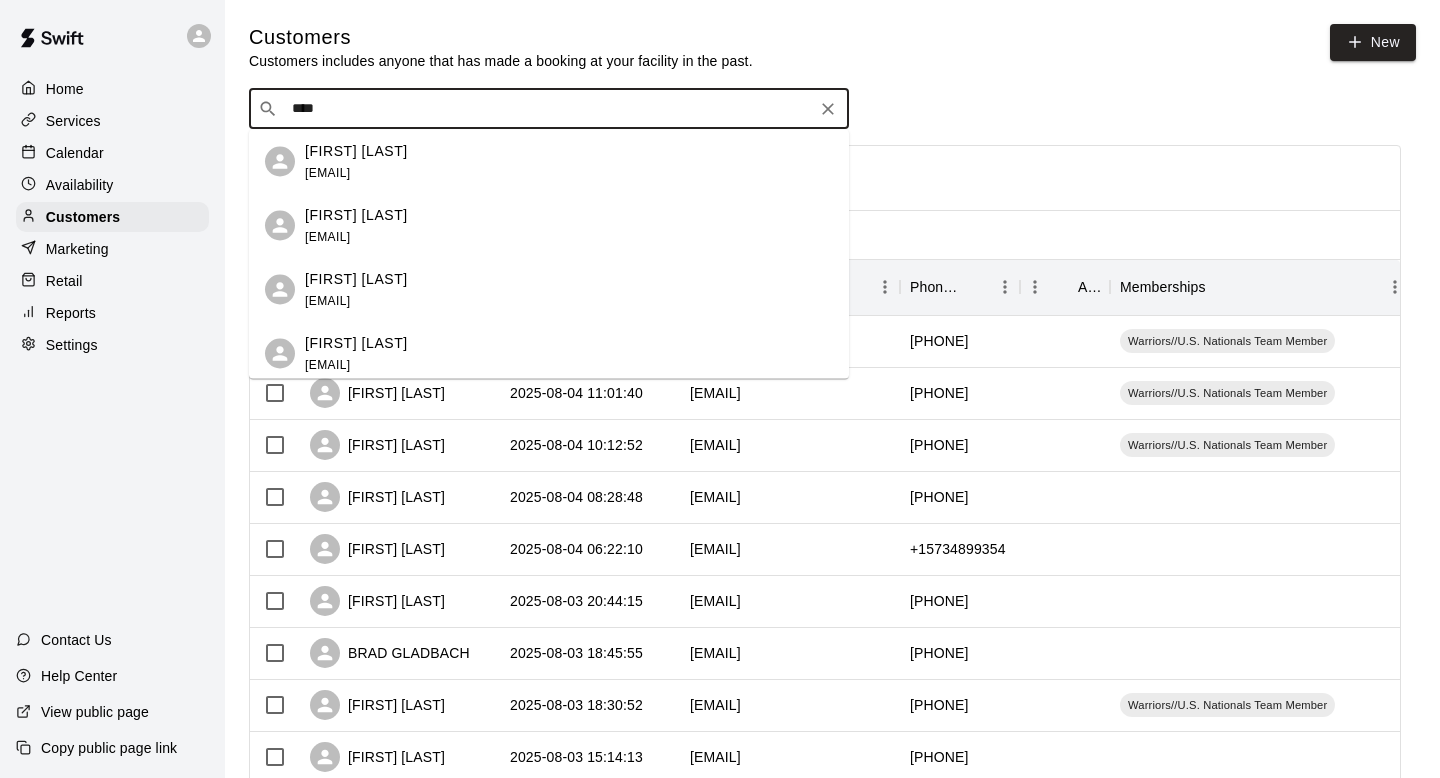 click on "Mason  Roewe janaroewe5@gmail.com" at bounding box center [569, 289] 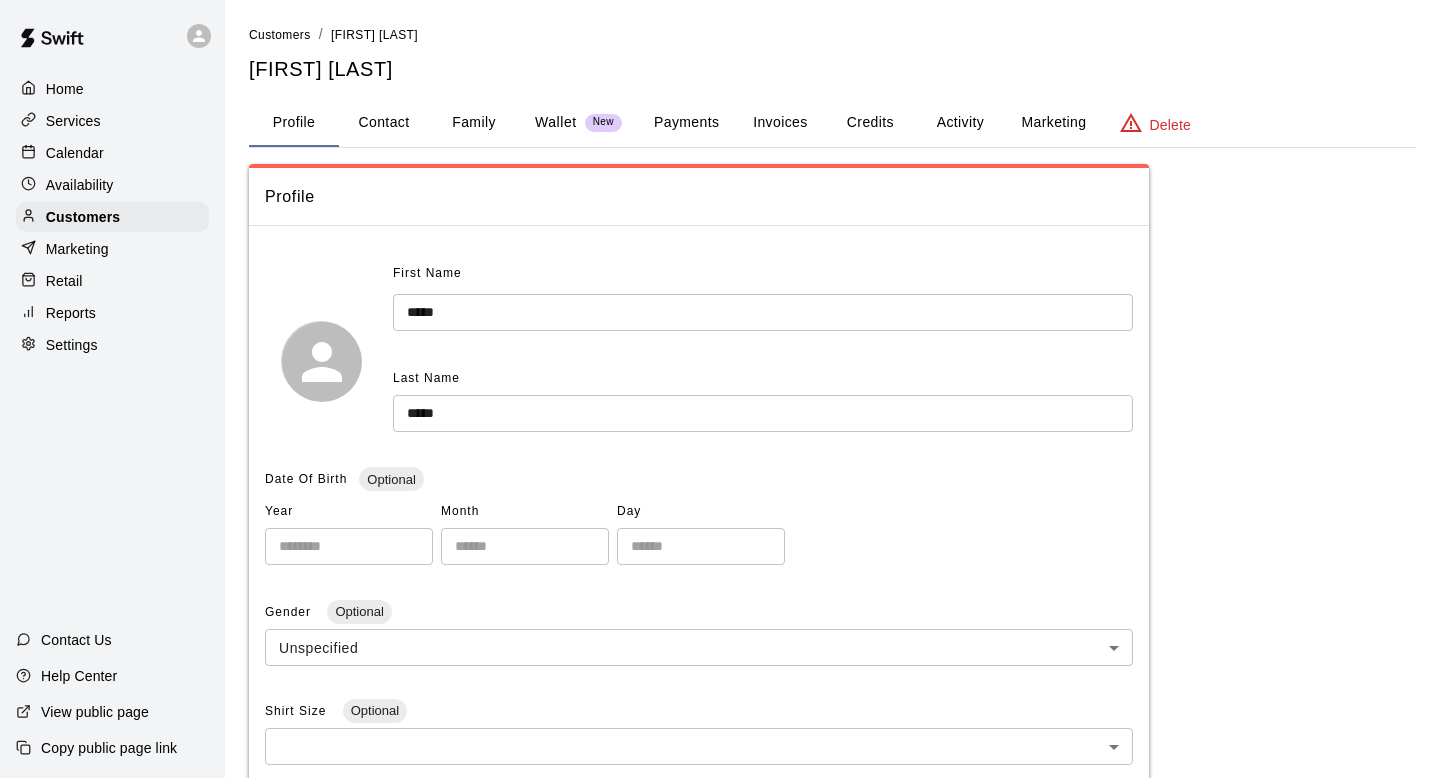 click on "Activity" at bounding box center [960, 123] 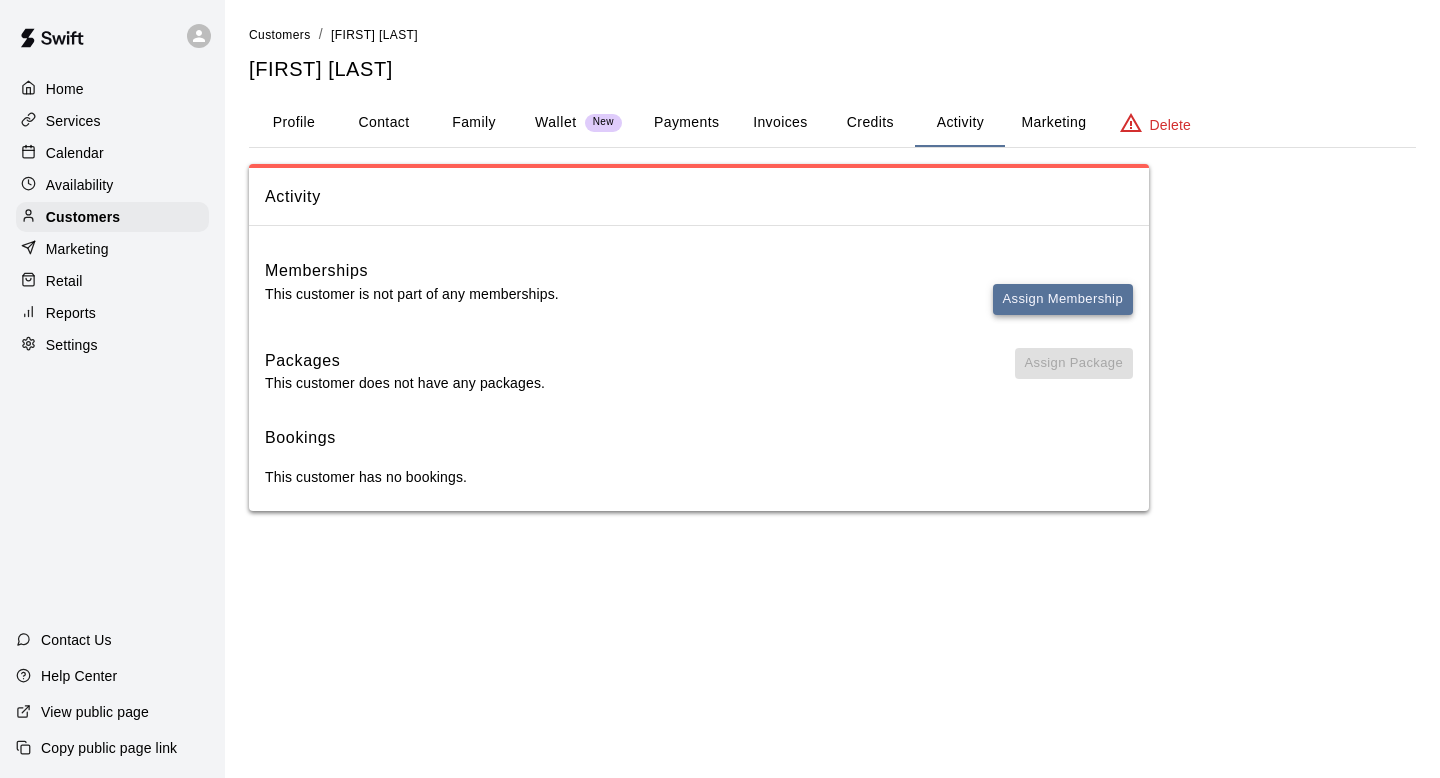 click on "Assign Membership" at bounding box center (1063, 299) 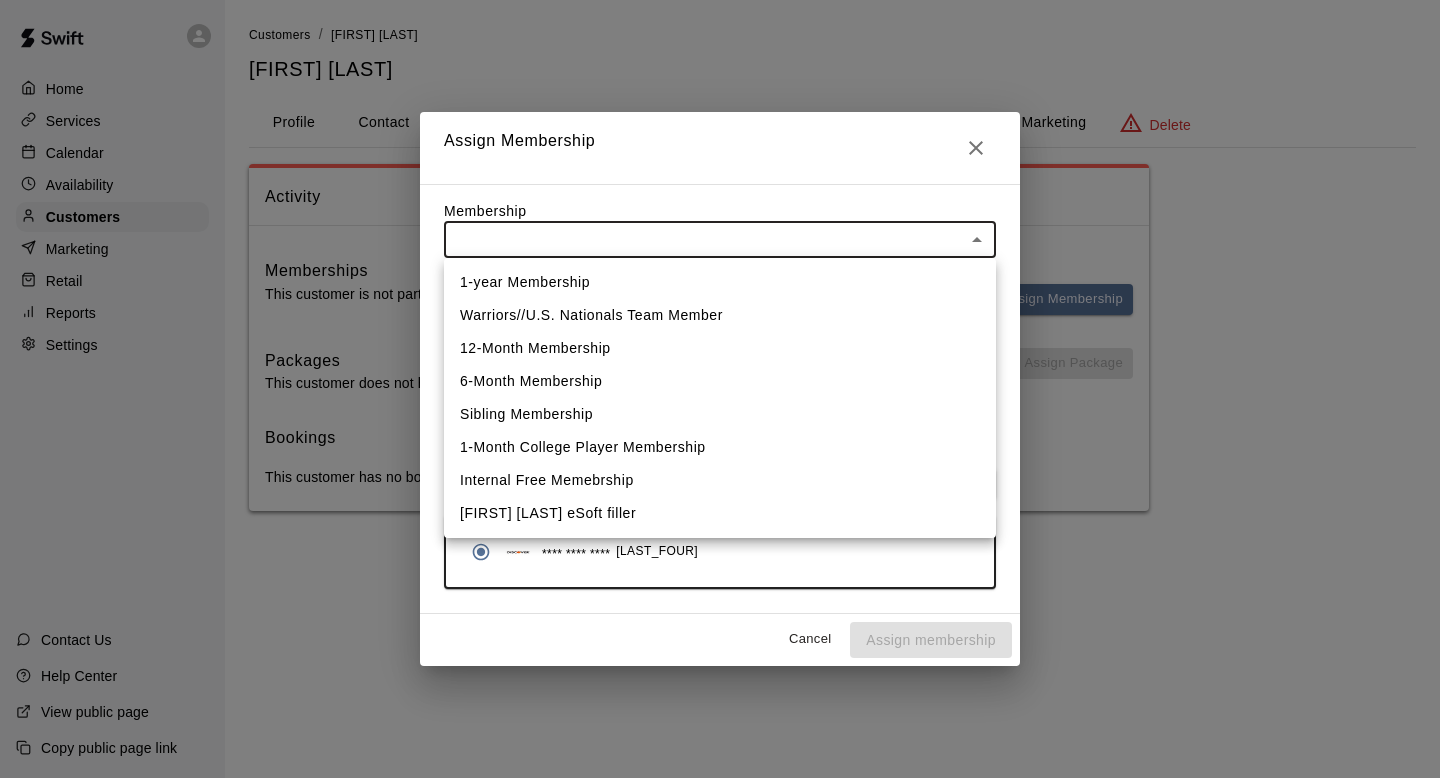 click on "Home Services Calendar Availability Customers Marketing Retail Reports Settings Contact Us Help Center View public page Copy public page link Customers / Jana  Roewe Jana  Roewe Profile Contact Family Wallet New Payments Invoices Credits Activity Marketing Delete Activity Memberships This customer is not part of any memberships. Assign Membership Packages This customer does not have any packages. Assign Package Bookings This customer has no bookings. Swift - Edit Customer Close cross-small Assign Membership Membership ​ ​ Payment Summary Coupon Code ​ Apply Payment Method   Add **** **** **** 7802 Cancel Assign membership 1-year Membership Warriors//U.S. Nationals Team Member 12-Month Membership 6-Month Membership Sibling Membership 1-Month College Player Membership Internal Free Memebrship Lauren Christ eSoft filler" at bounding box center (720, 275) 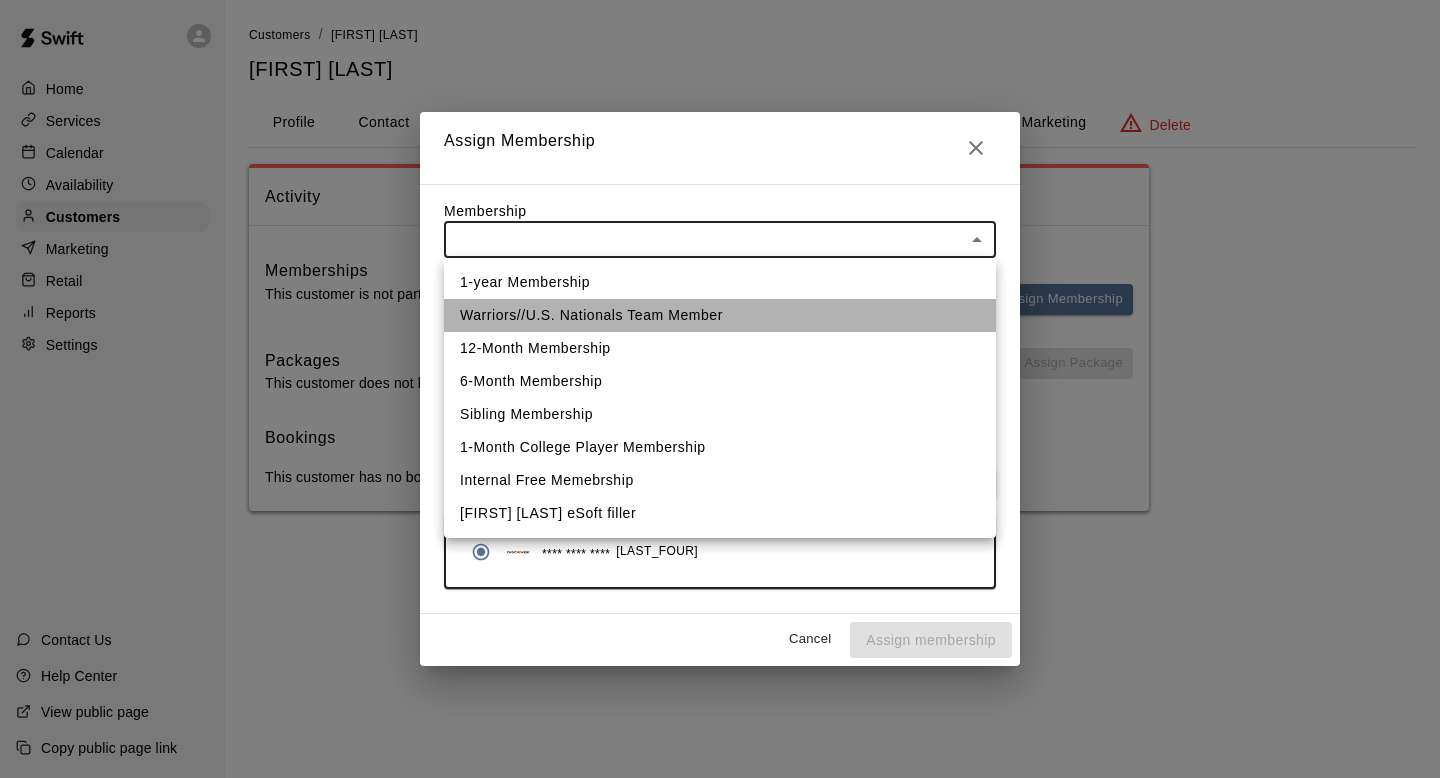 click on "Warriors//U.S. Nationals Team Member" at bounding box center (720, 315) 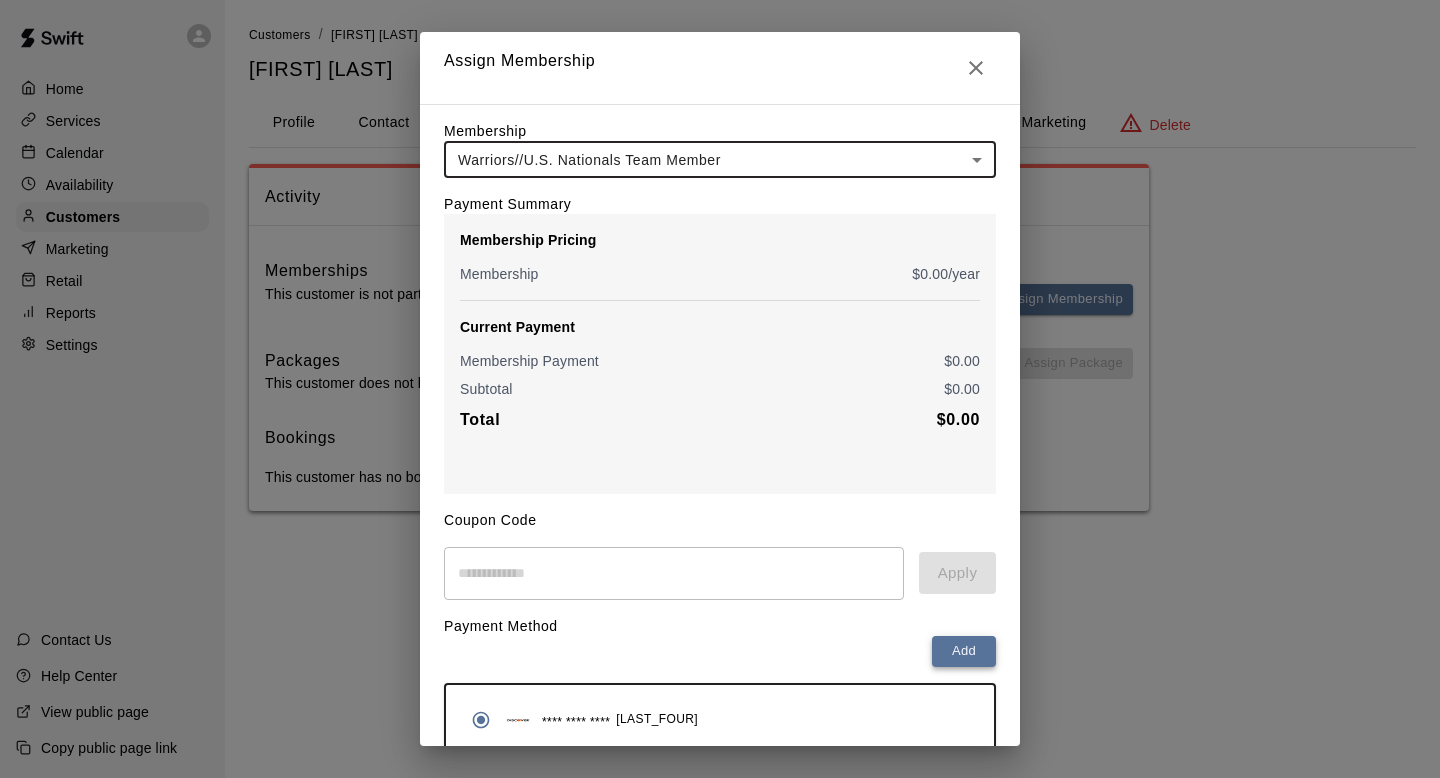 scroll, scrollTop: 90, scrollLeft: 0, axis: vertical 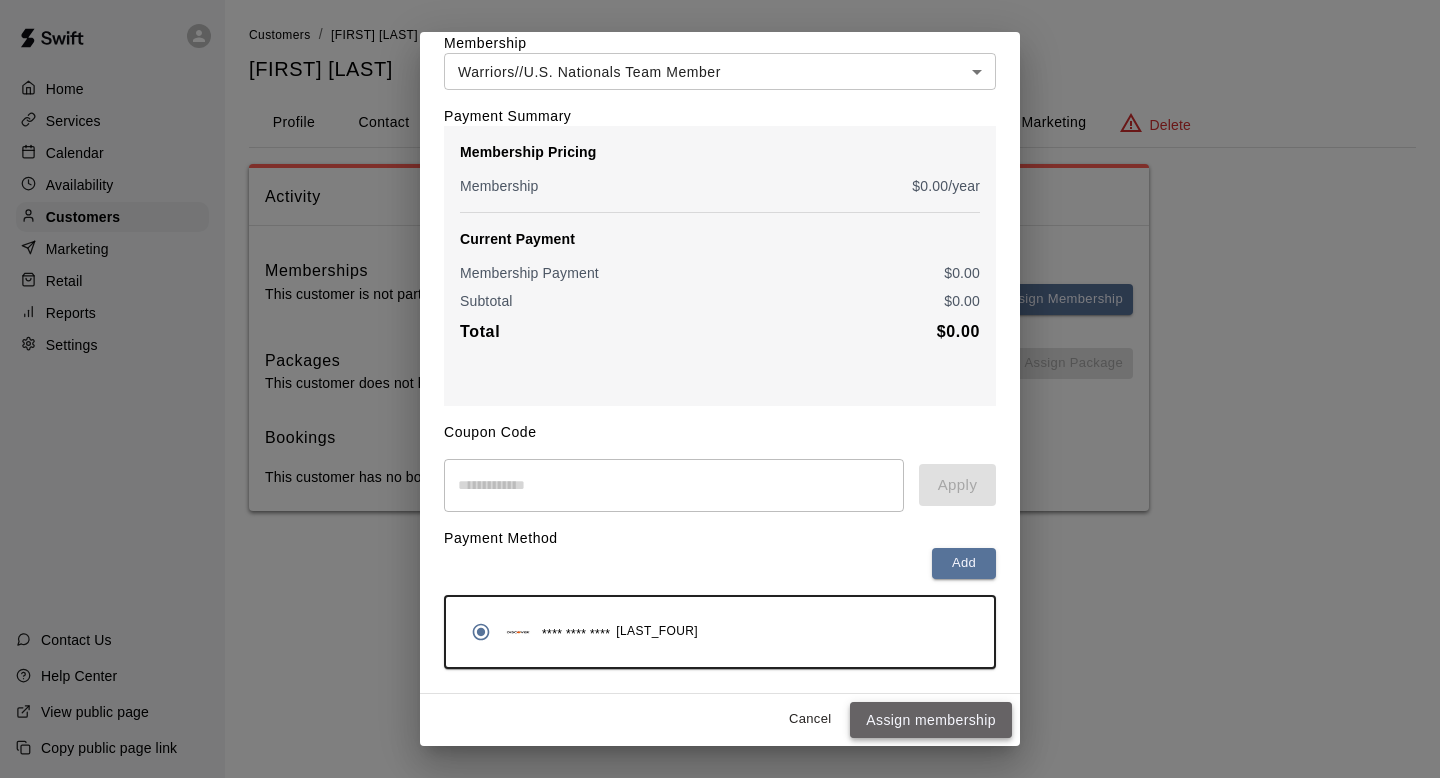 click on "Assign membership" at bounding box center [931, 720] 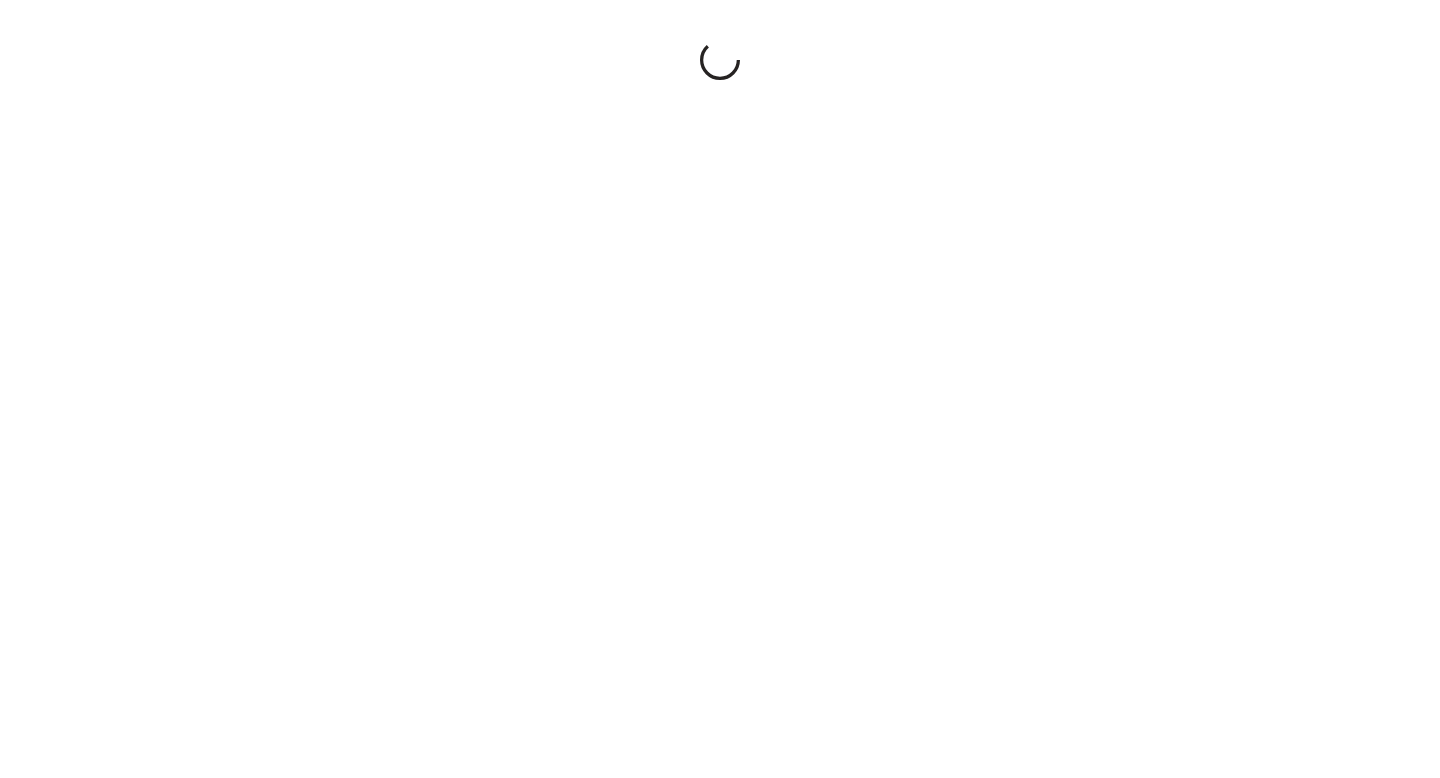 scroll, scrollTop: 0, scrollLeft: 0, axis: both 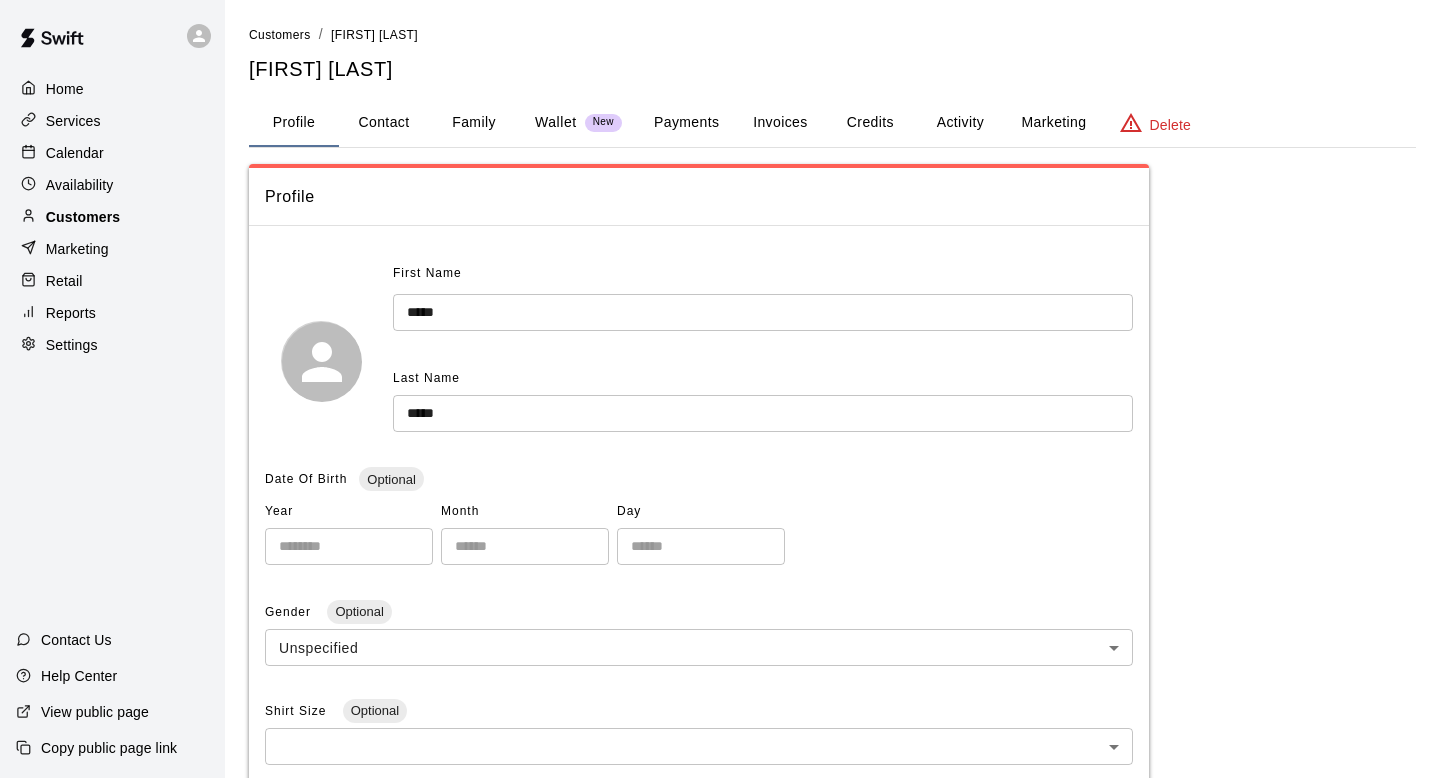 click on "Customers" at bounding box center [112, 217] 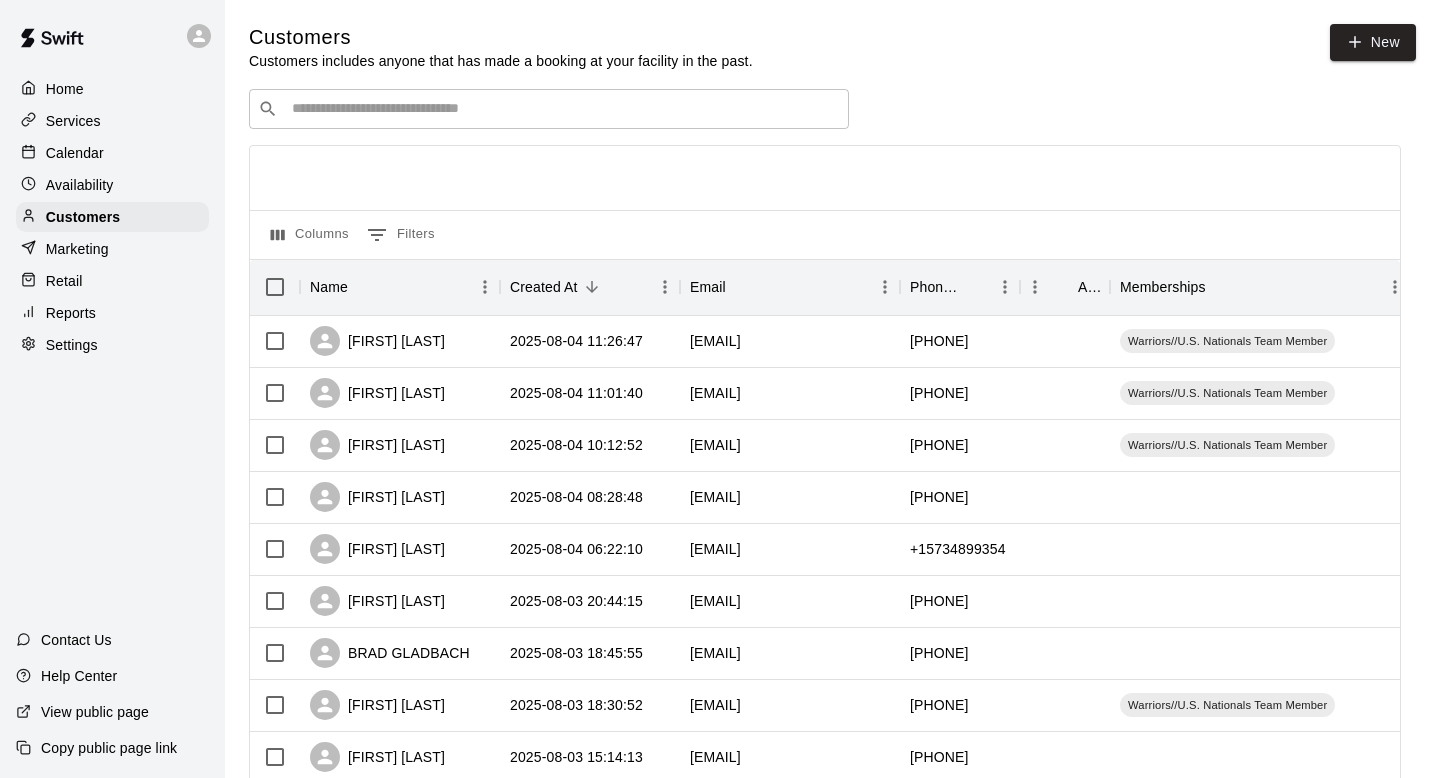 click on "​ ​" at bounding box center (549, 109) 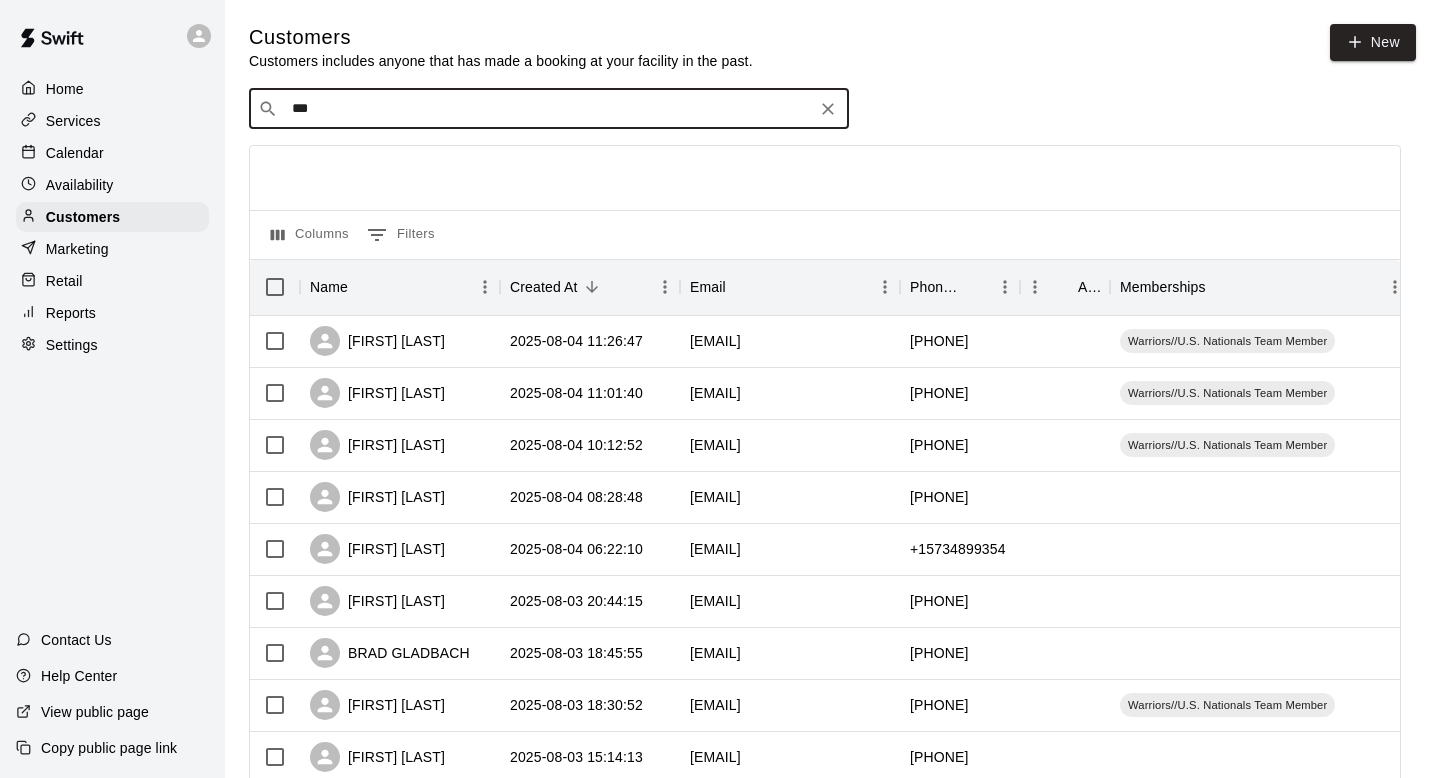 type on "****" 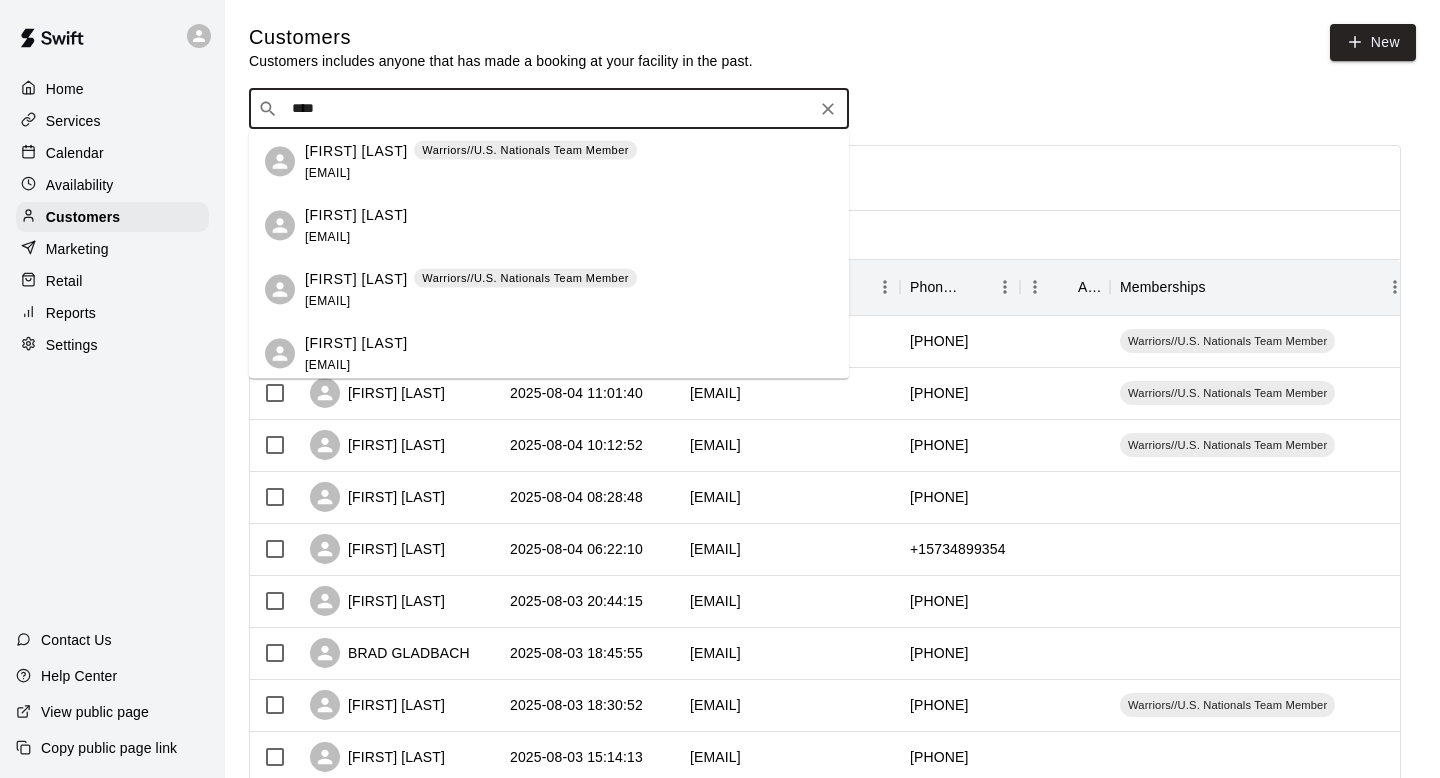 click on "Mason Roewe  barryroewe@gmail.com" at bounding box center (569, 353) 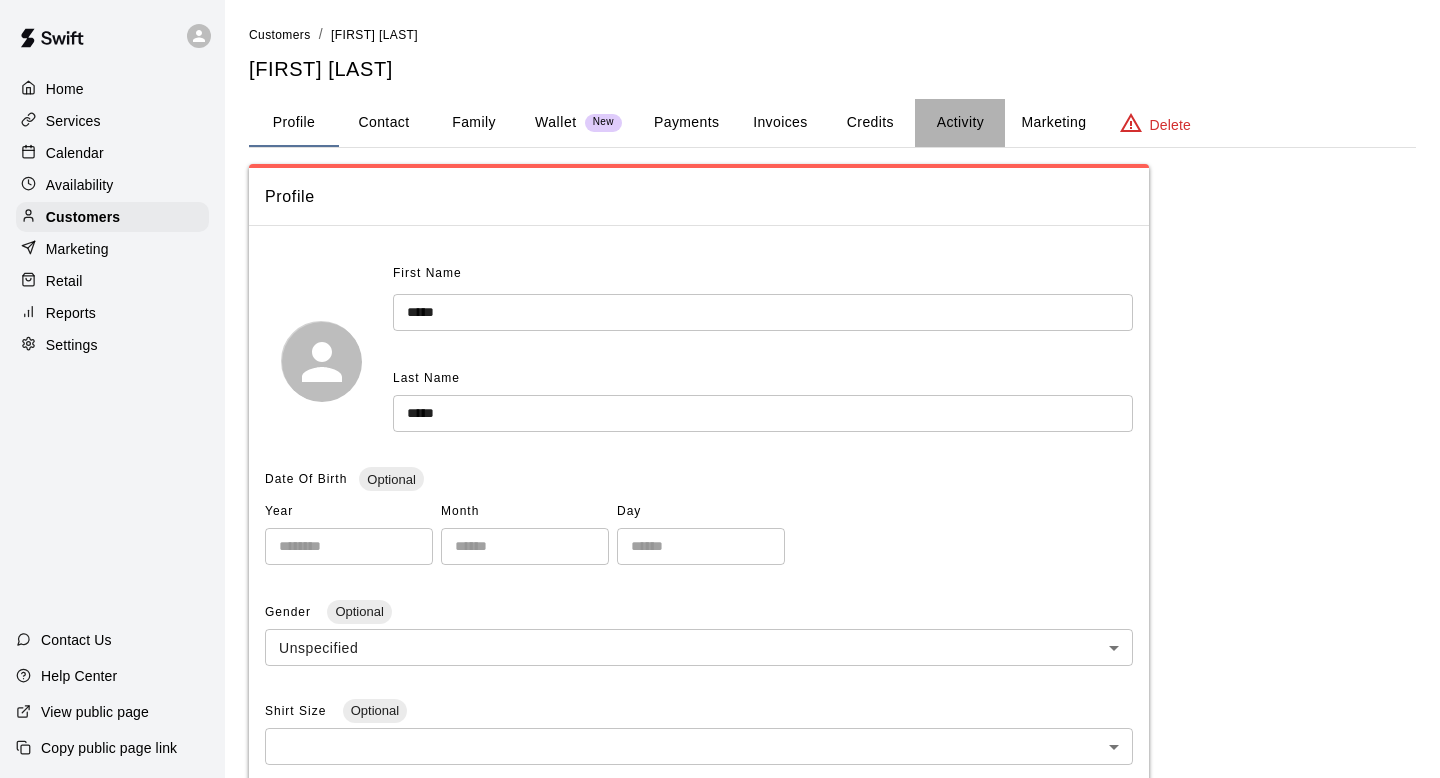 click on "Activity" at bounding box center [960, 123] 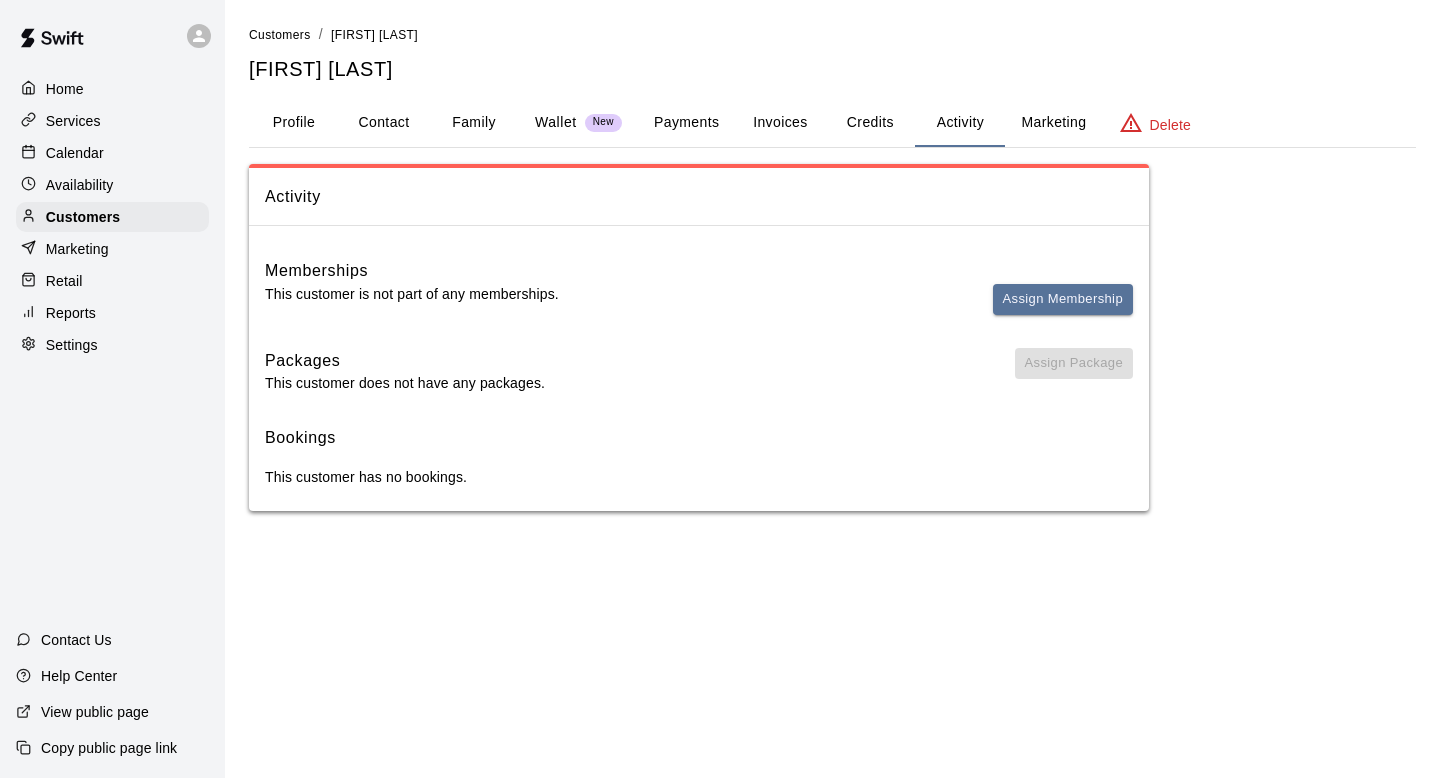click on "Assign Membership" at bounding box center (1063, 308) 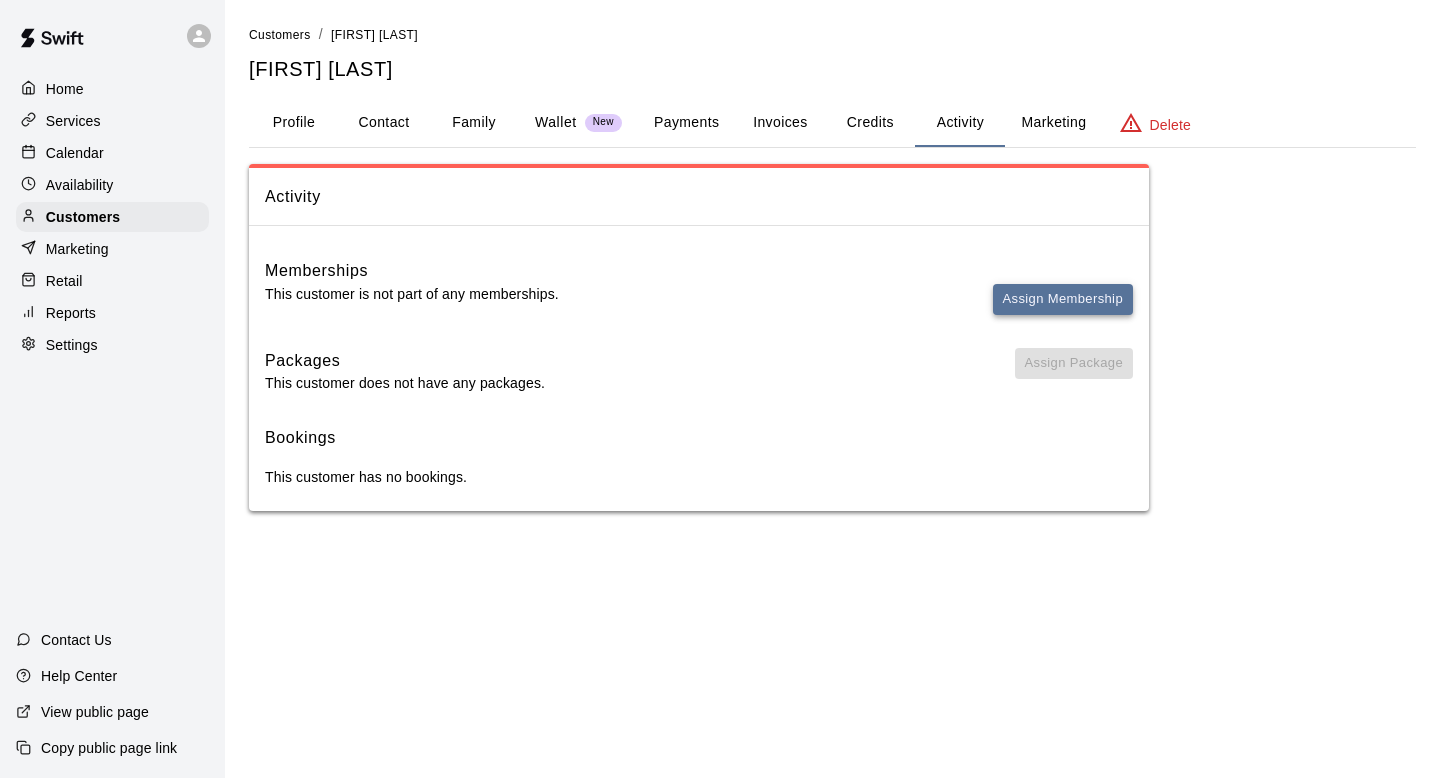 click on "Assign Membership" at bounding box center (1063, 299) 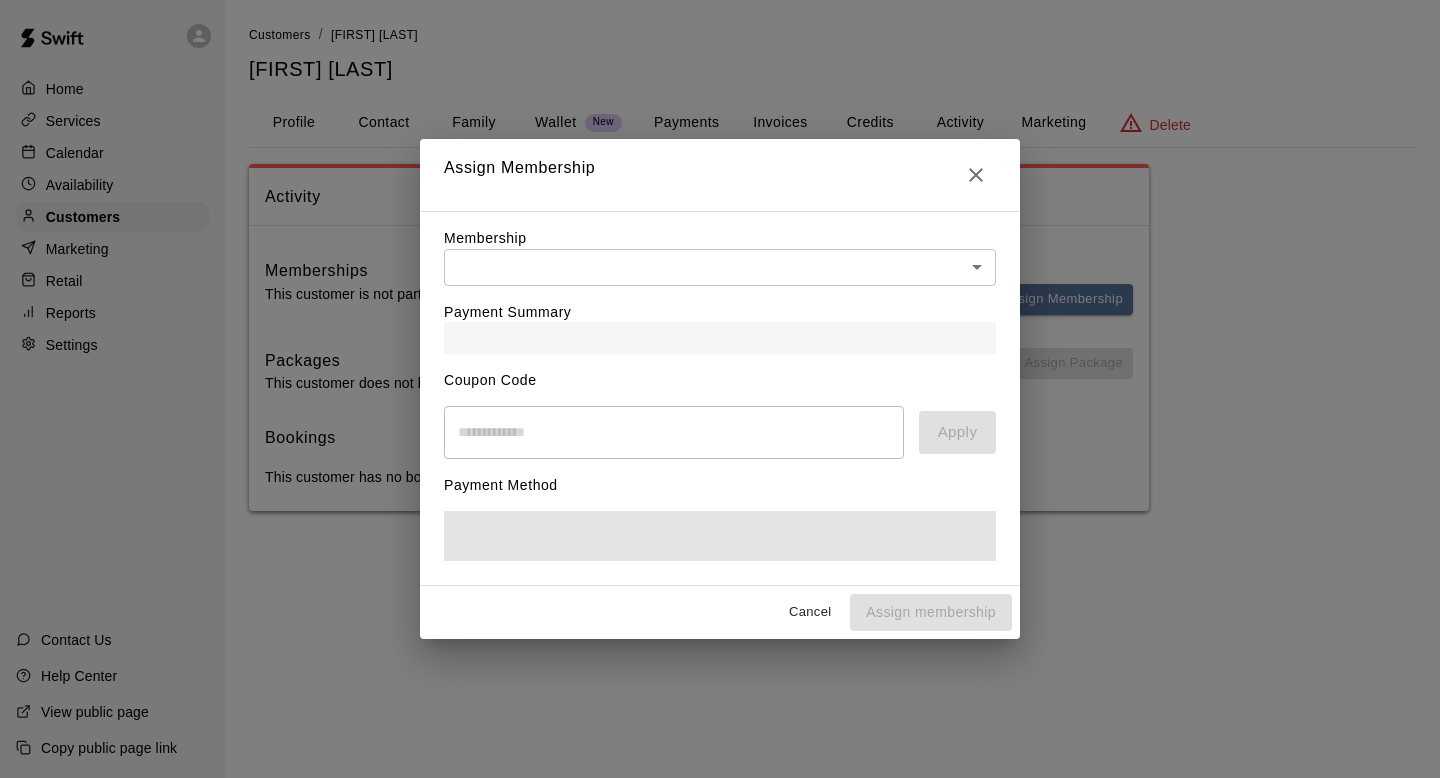 click on "Home Services Calendar Availability Customers Marketing Retail Reports Settings Contact Us Help Center View public page Copy public page link Customers / Barry Roewe Barry Roewe Profile Contact Family Wallet New Payments Invoices Credits Activity Marketing Delete Activity Memberships This customer is not part of any memberships. Assign Membership Packages This customer does not have any packages. Assign Package Bookings This customer has no bookings. Swift - Edit Customer Close cross-small Assign Membership Membership ​ ​ Payment Summary Coupon Code ​ Apply Payment Method Cancel Assign membership" at bounding box center [720, 275] 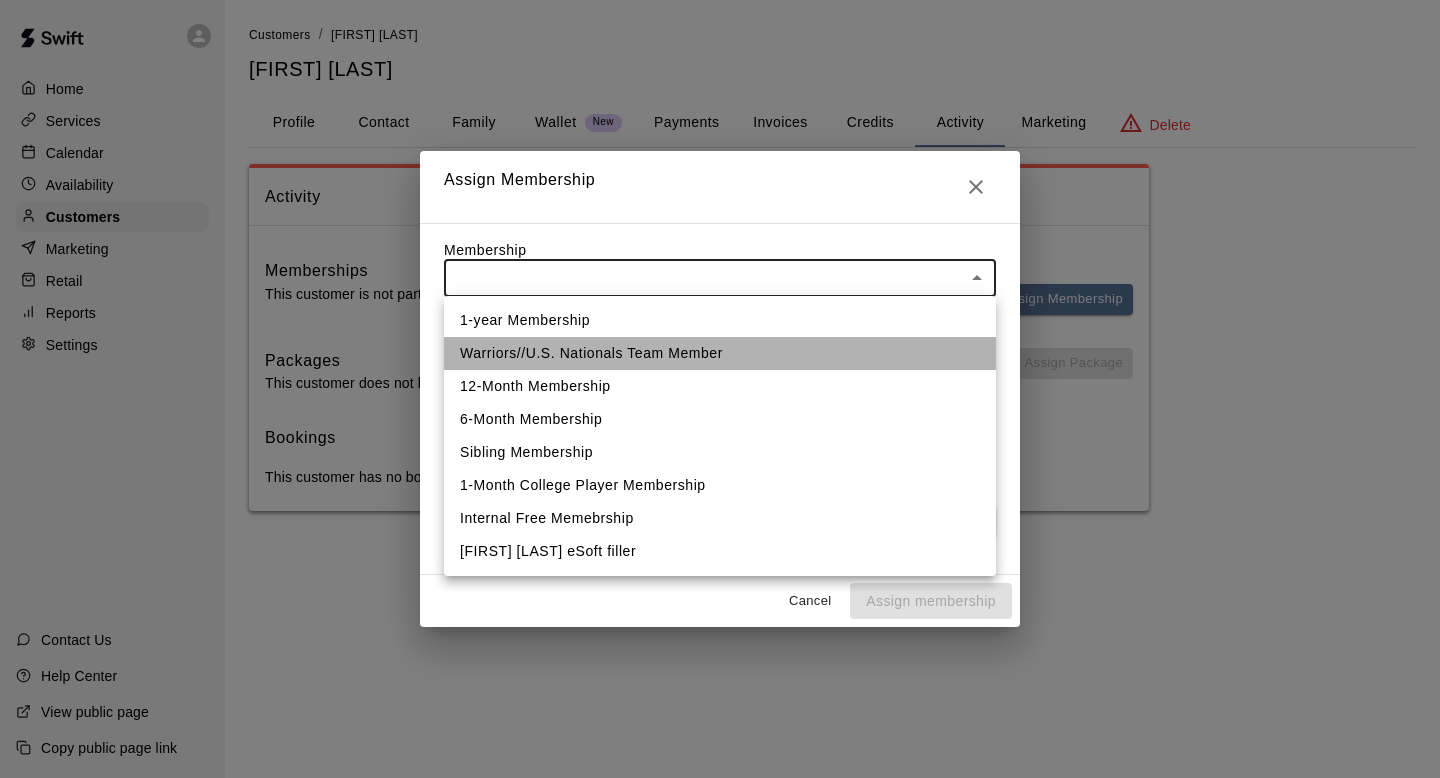 click on "Warriors//U.S. Nationals Team Member" at bounding box center (720, 353) 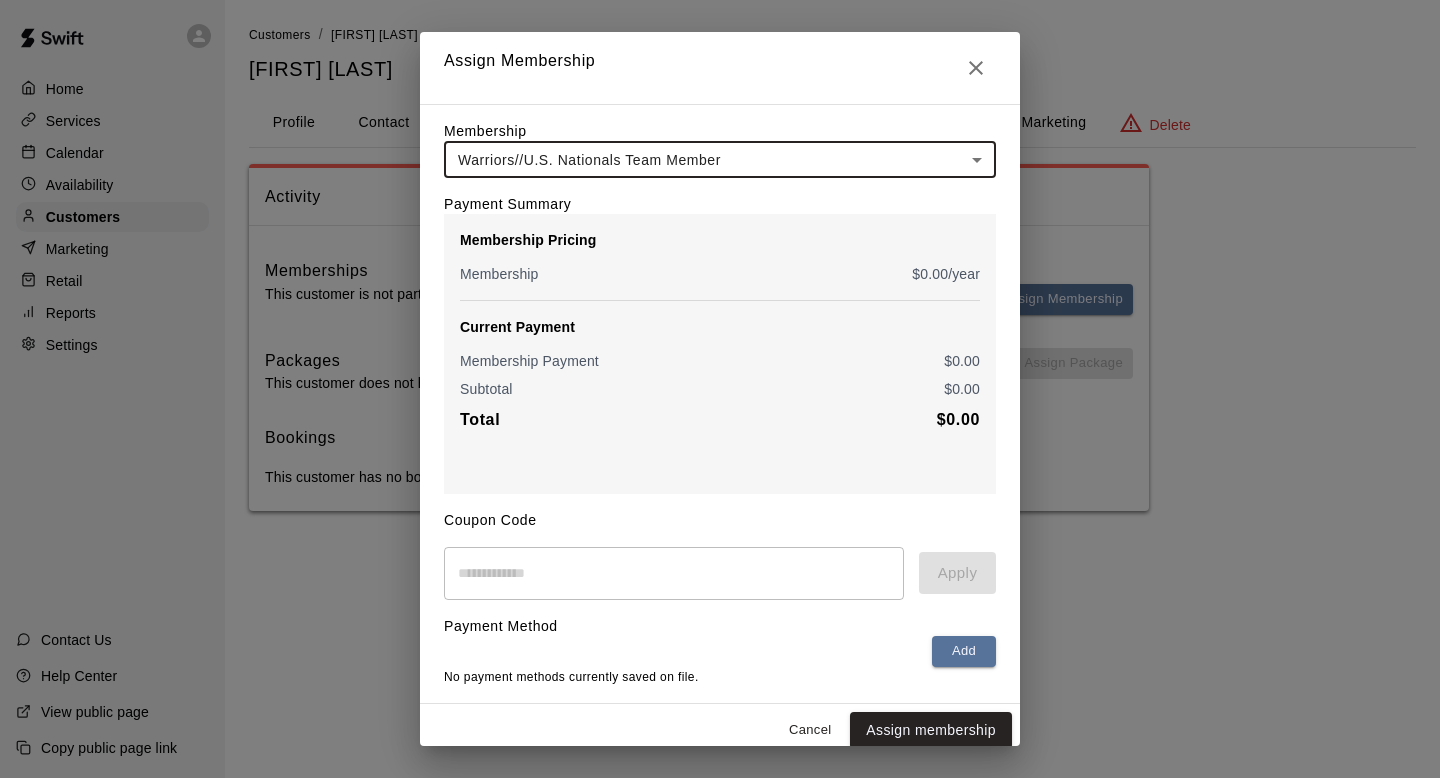 scroll, scrollTop: 14, scrollLeft: 0, axis: vertical 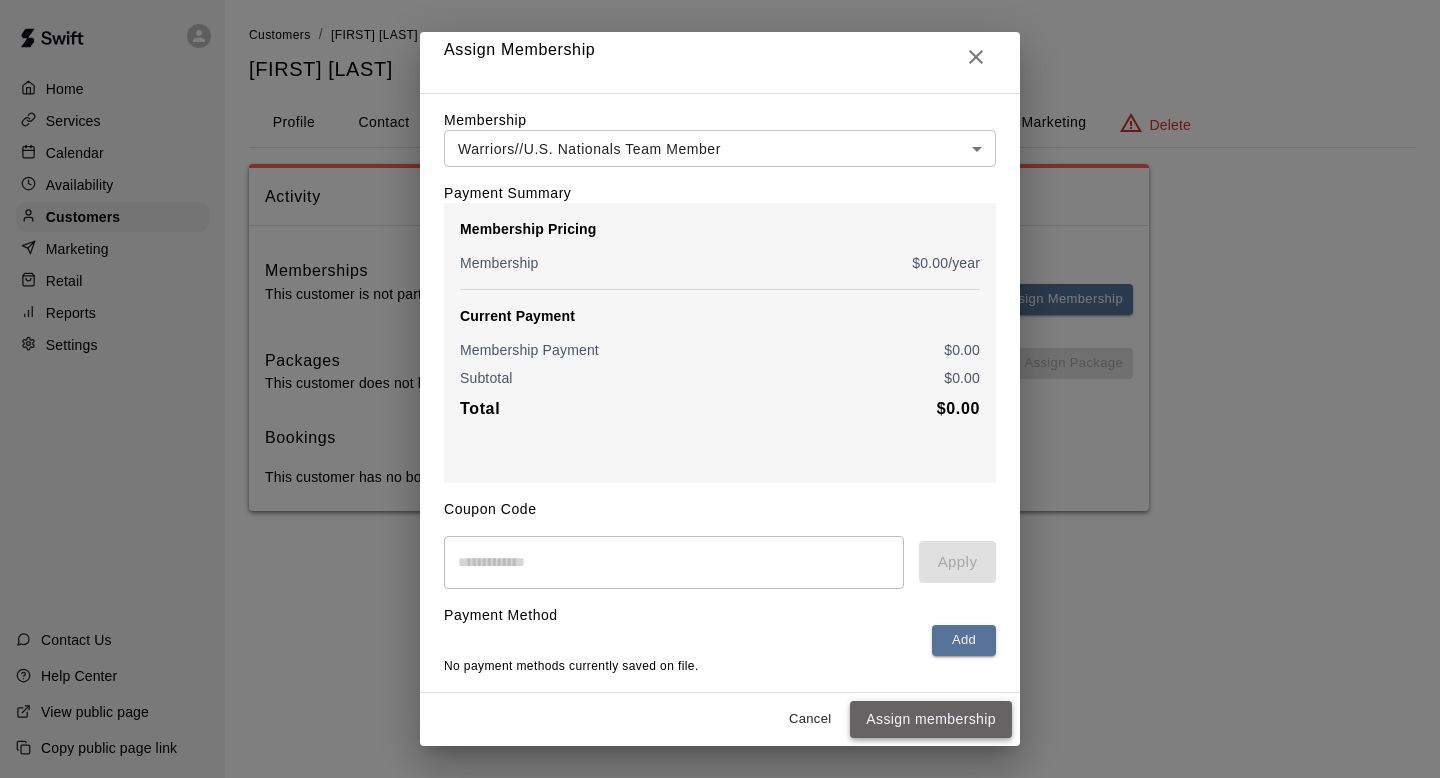 click on "Assign membership" at bounding box center [931, 719] 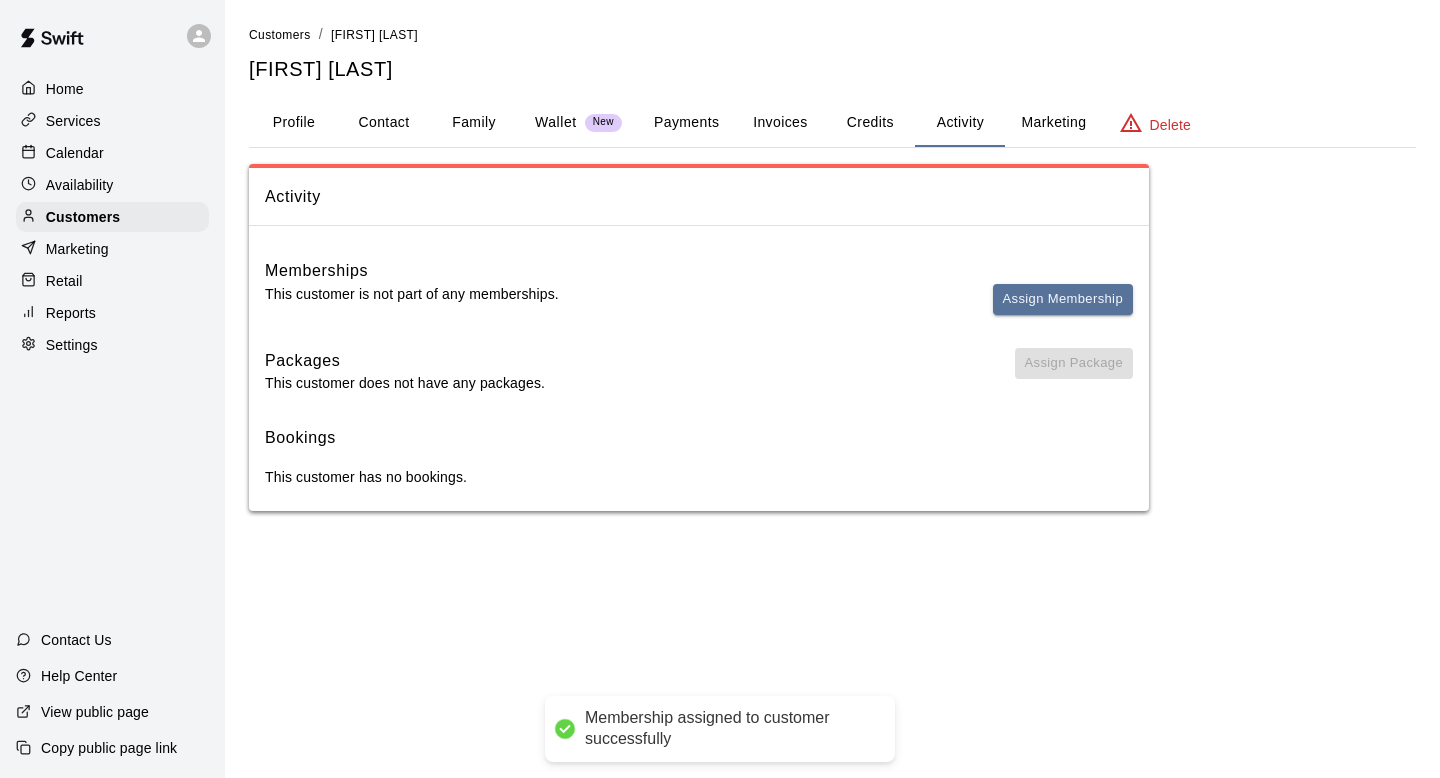 scroll, scrollTop: 0, scrollLeft: 0, axis: both 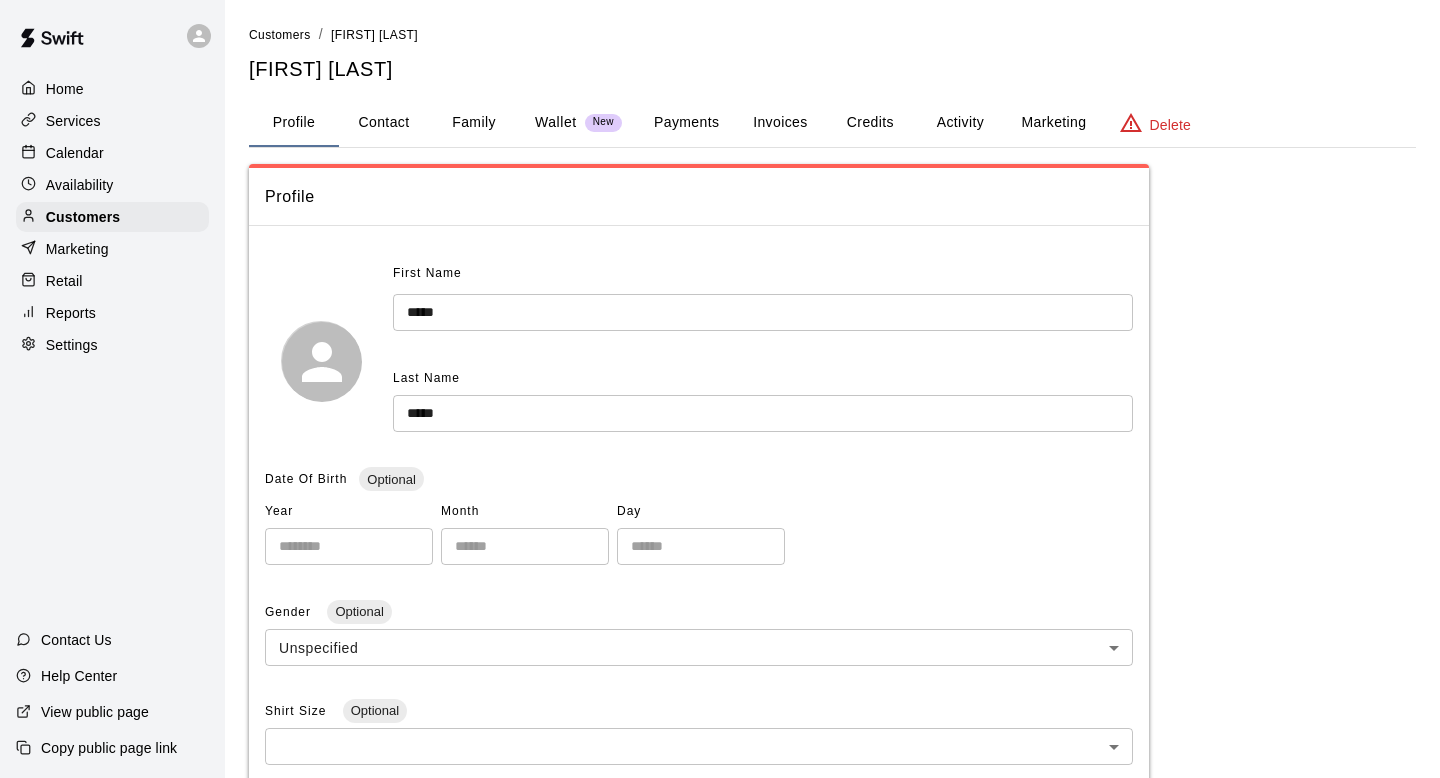 click on "Home Services Calendar Availability Customers Marketing Retail Reports Settings" at bounding box center (112, 217) 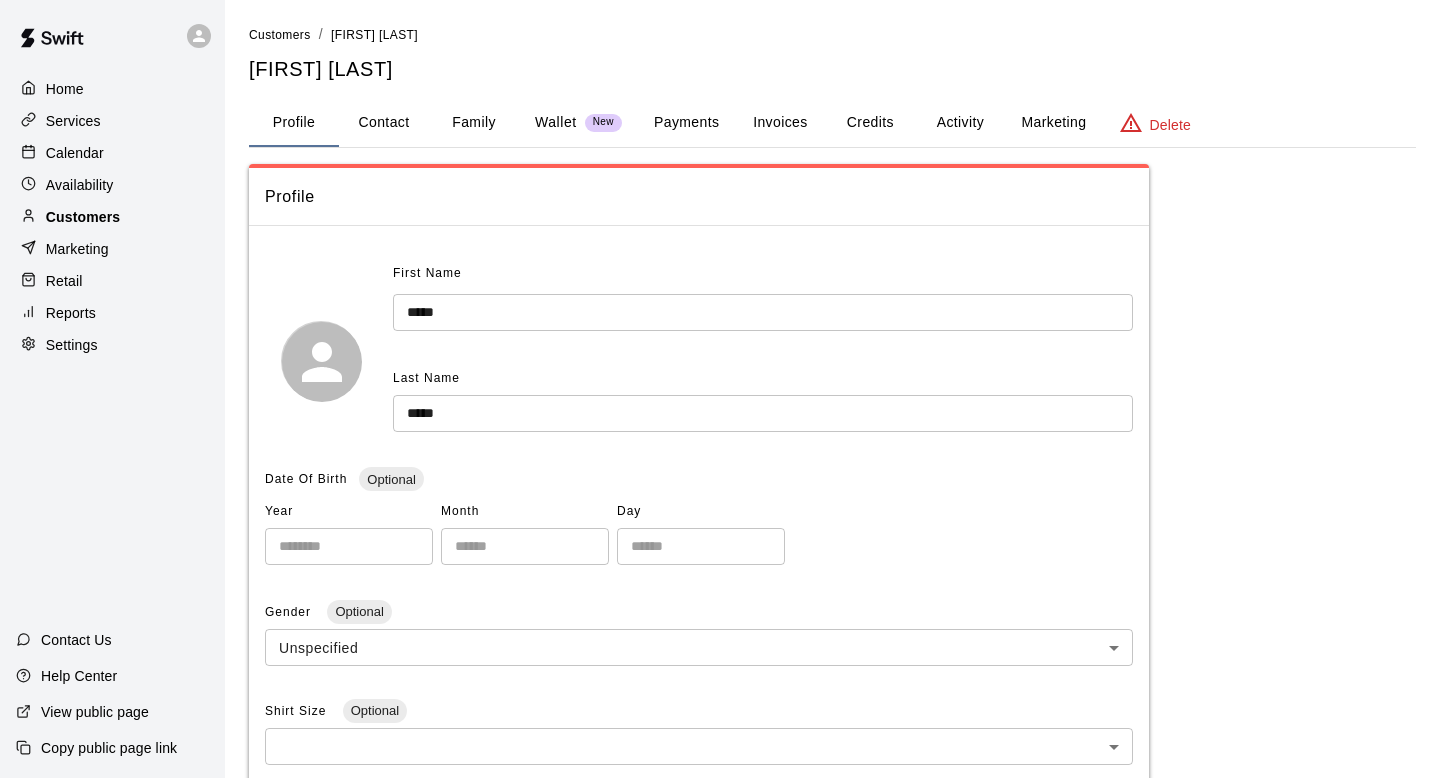 click on "Customers" at bounding box center (112, 217) 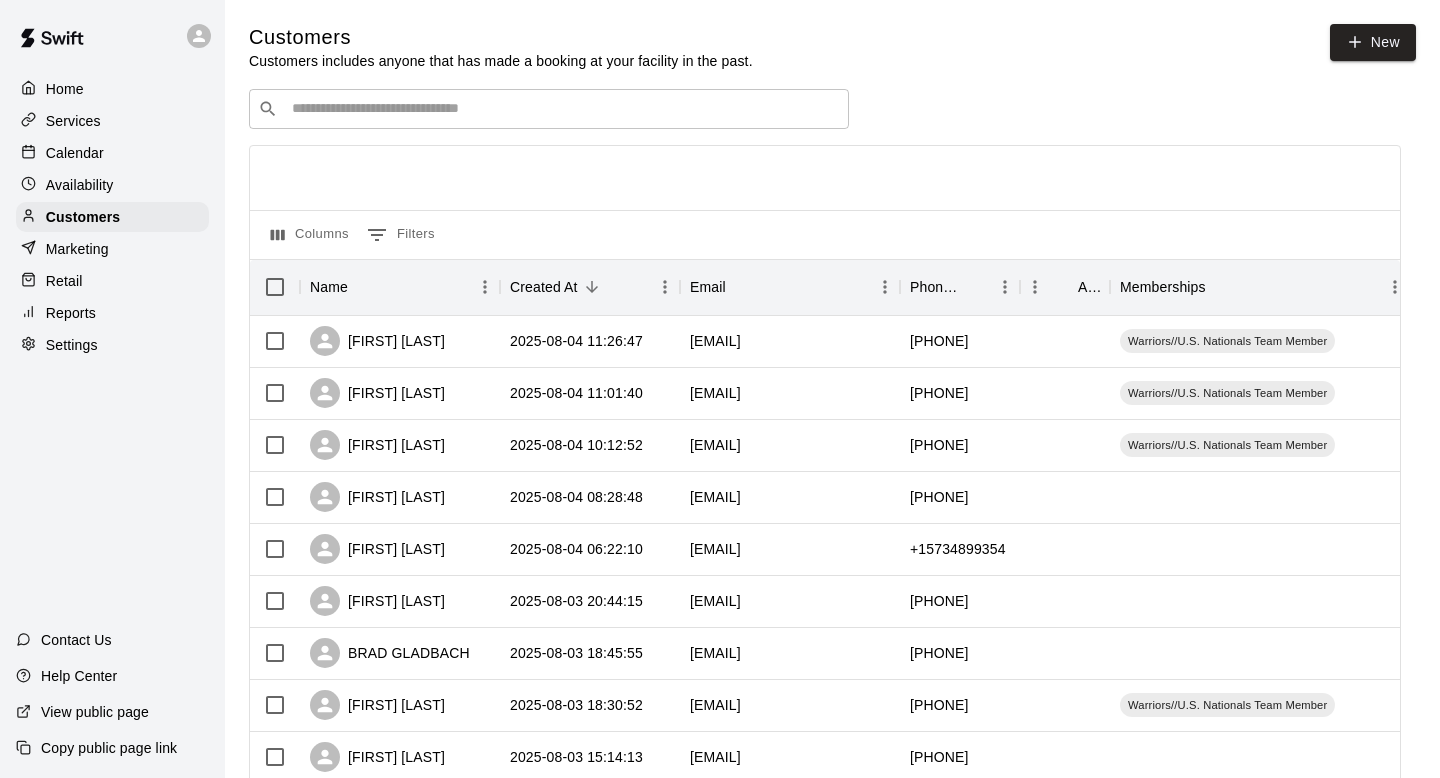 click at bounding box center [563, 109] 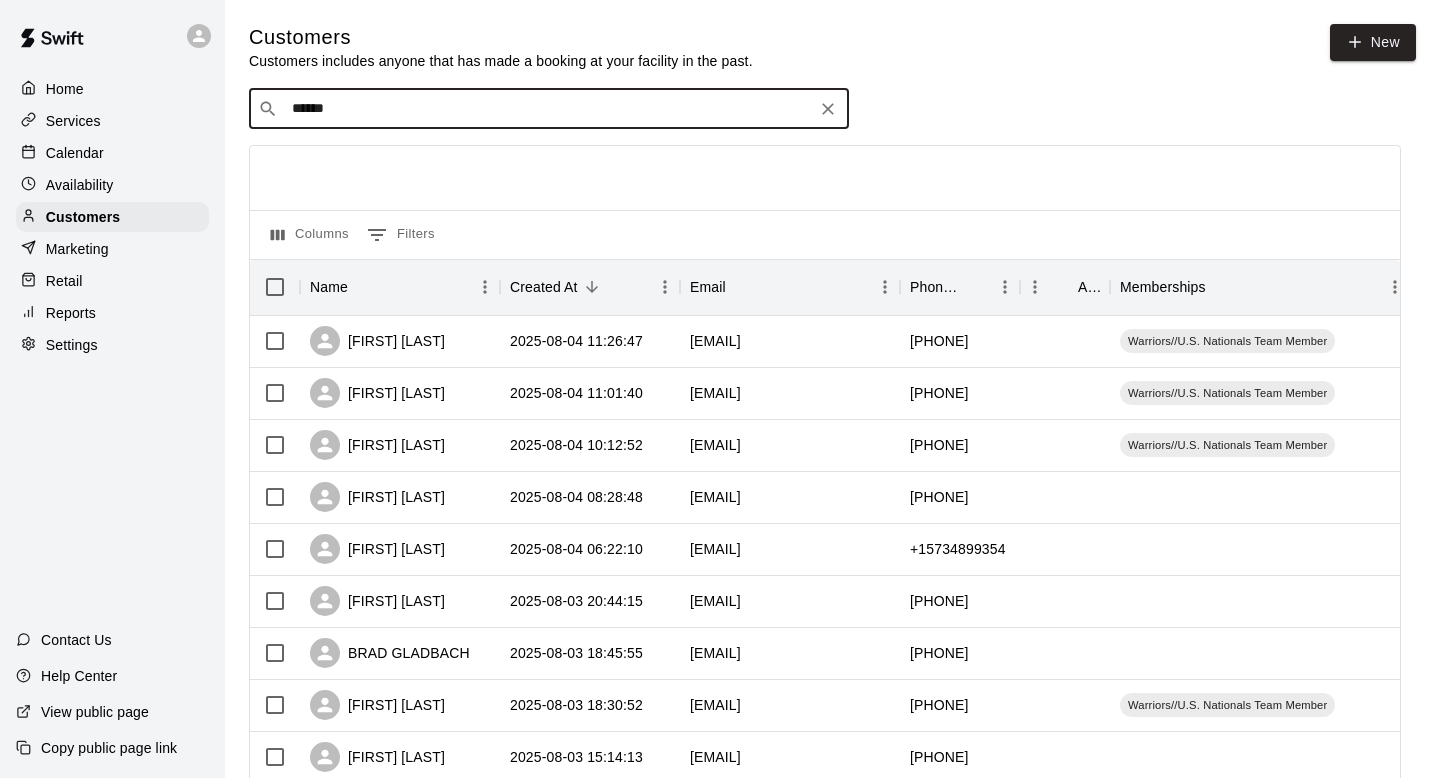 type on "*******" 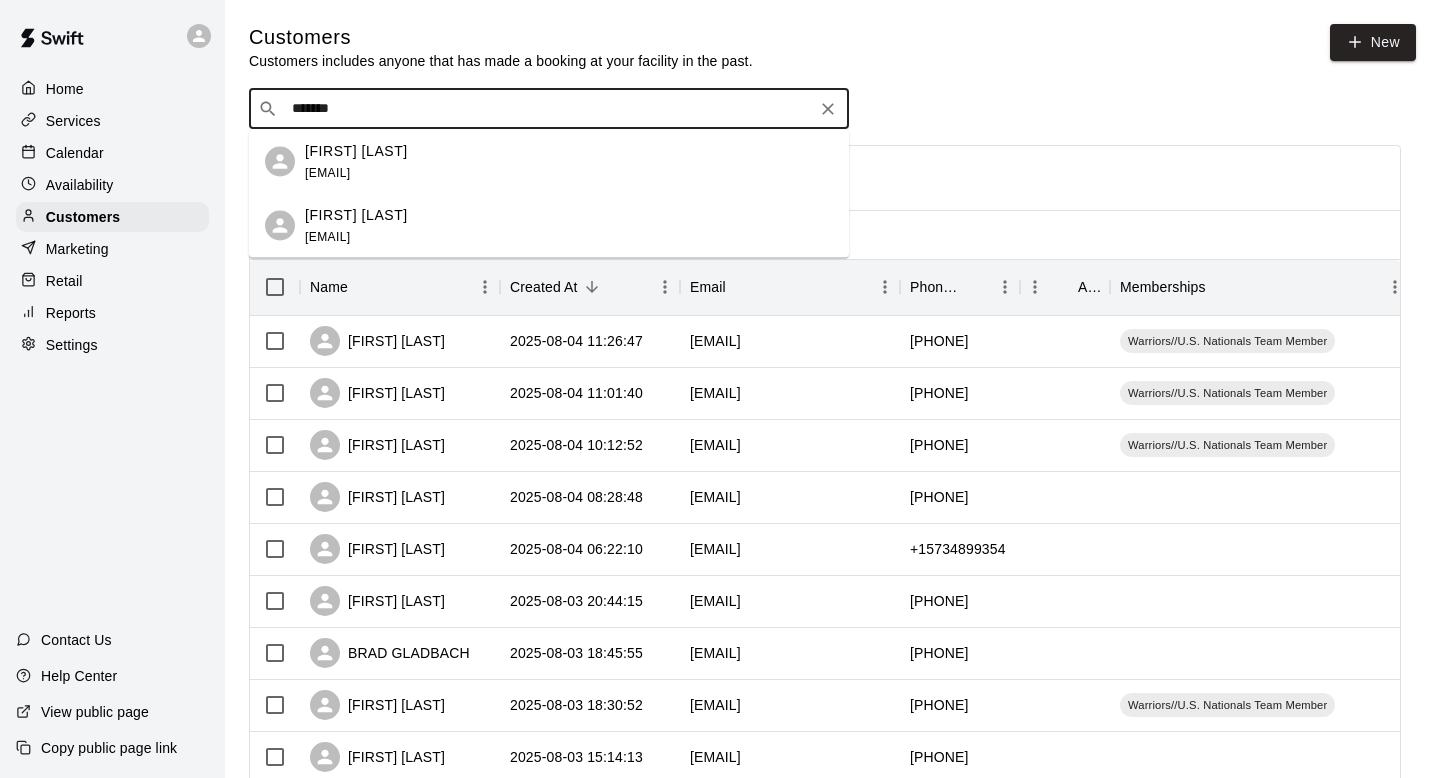 click on "[FIRST] [LAST] [EMAIL]" at bounding box center (569, 161) 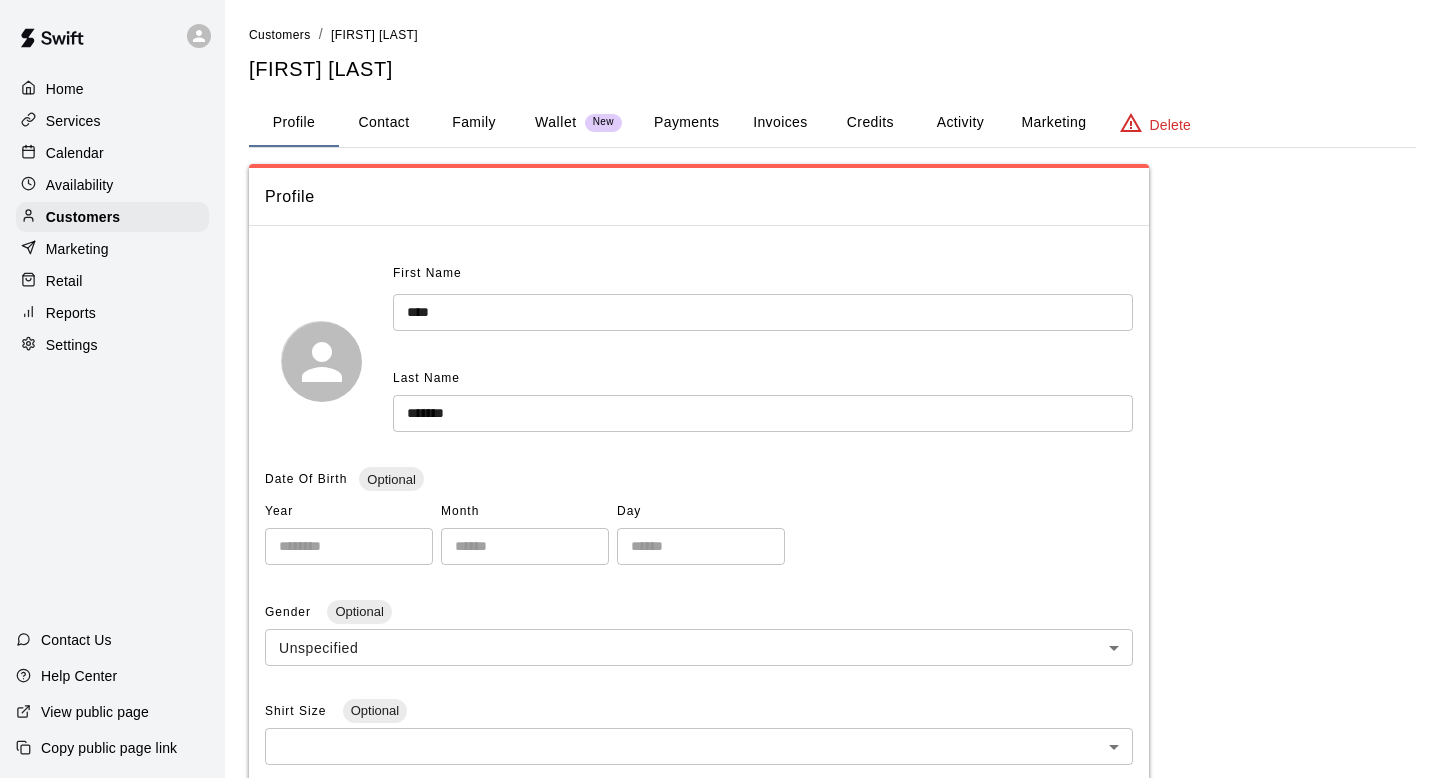 click on "Activity" at bounding box center (960, 123) 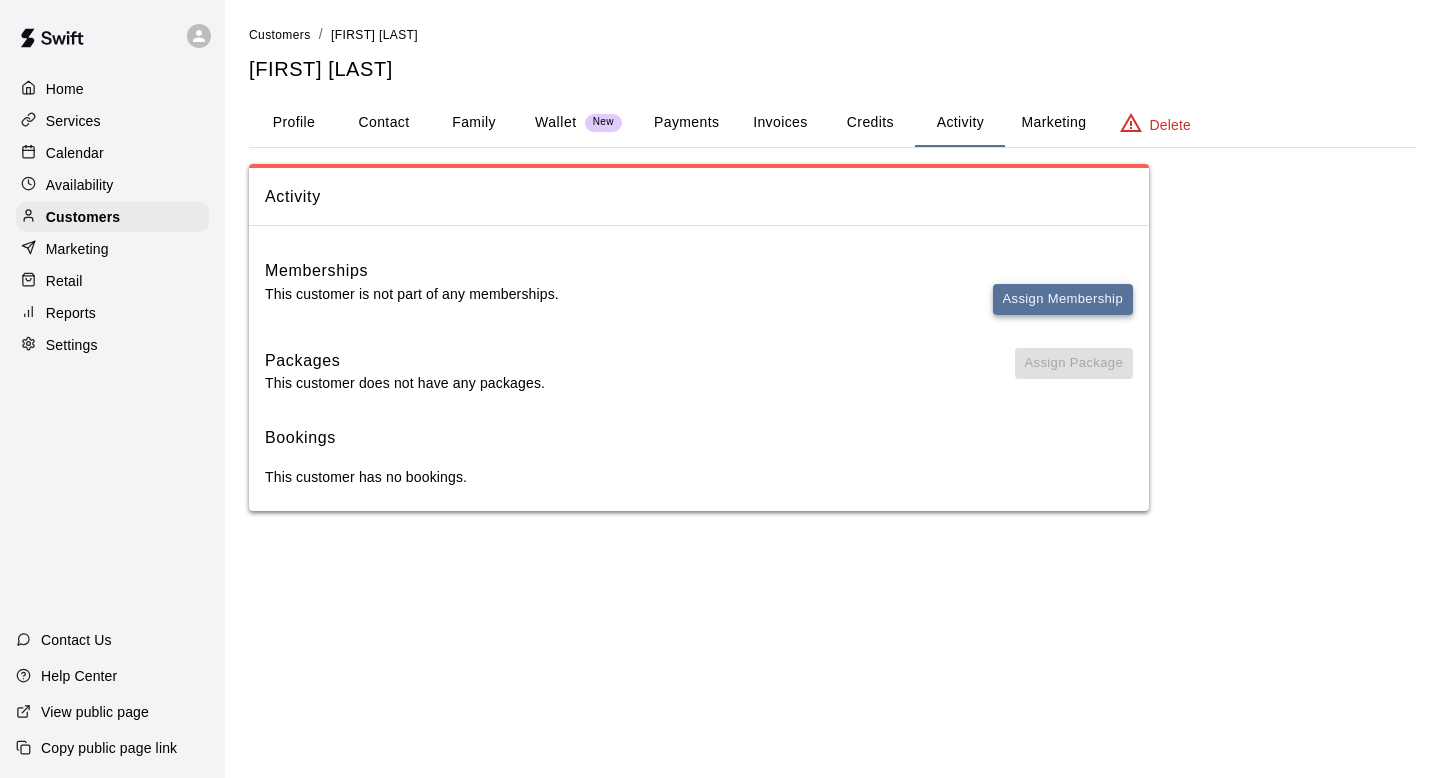 click on "Assign Membership" at bounding box center (1063, 299) 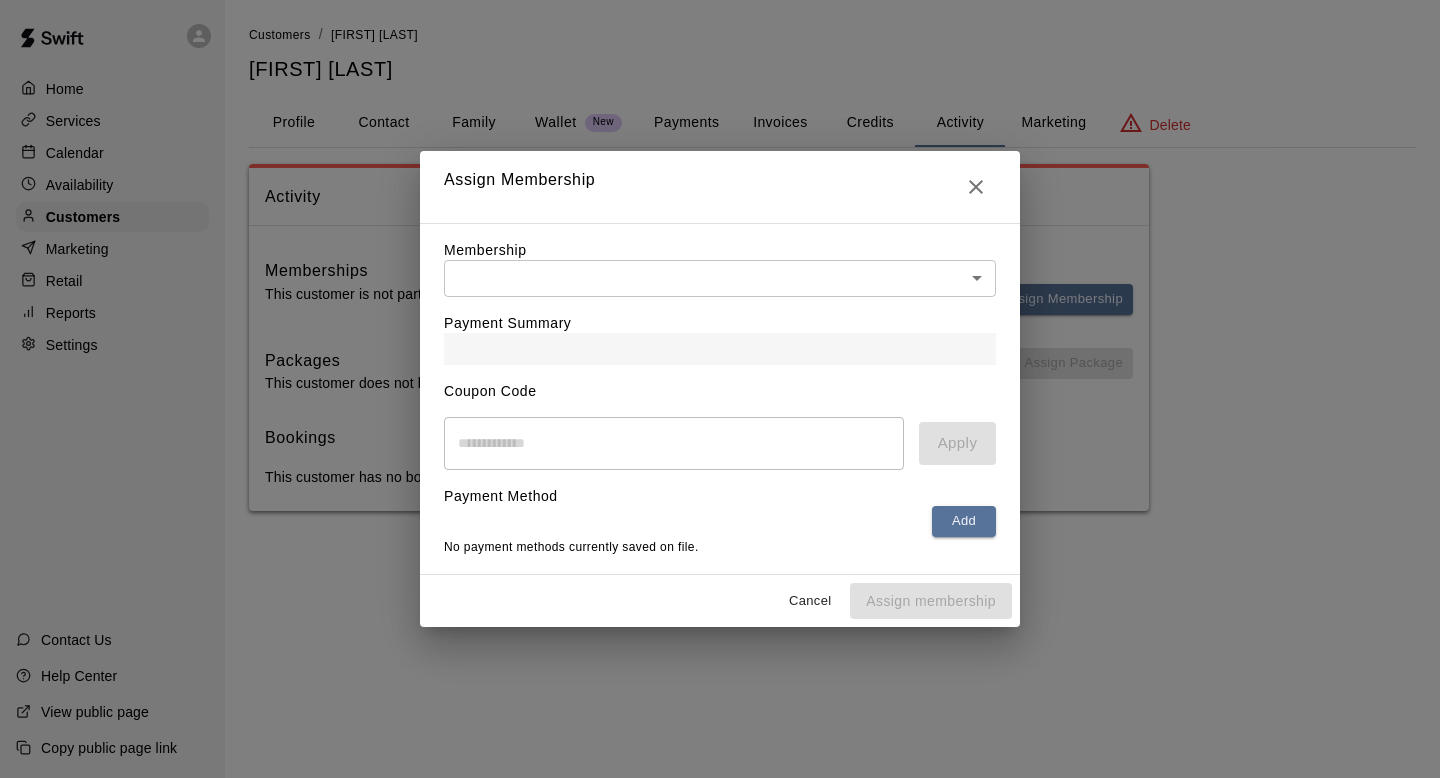click on "Home Services Calendar Availability Customers Marketing Retail Reports Settings Contact Us Help Center View public page Copy public page link Customers / Cody Doscher Cody Doscher Profile Contact Family Wallet New Payments Invoices Credits Activity Marketing Delete Activity Memberships This customer is not part of any memberships. Assign Membership Packages This customer does not have any packages. Assign Package Bookings This customer has no bookings. Swift - Edit Customer Close cross-small Assign Membership Membership ​ ​ Payment Summary Coupon Code ​ Apply Payment Method   Add No payment methods currently saved on file. Cancel Assign membership" at bounding box center [720, 275] 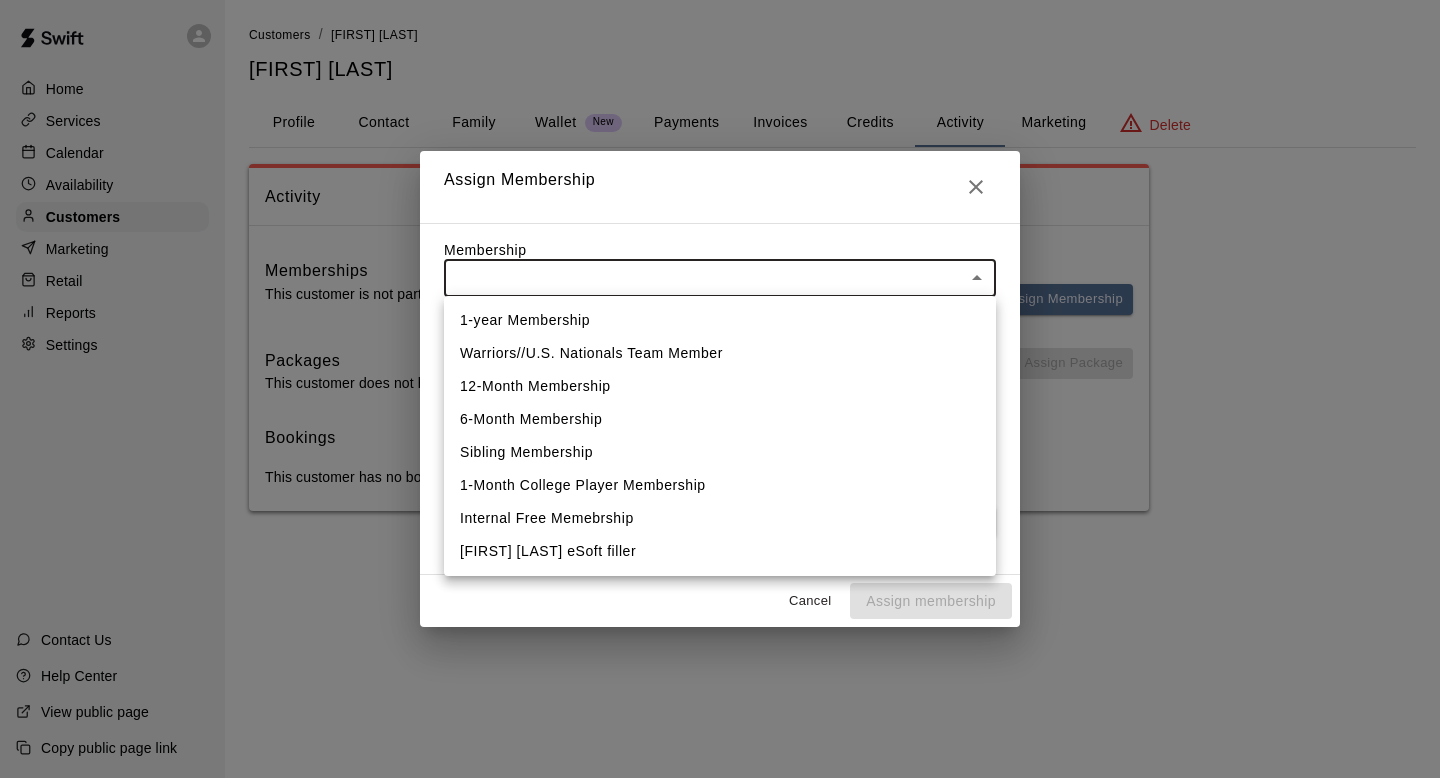 click at bounding box center (720, 389) 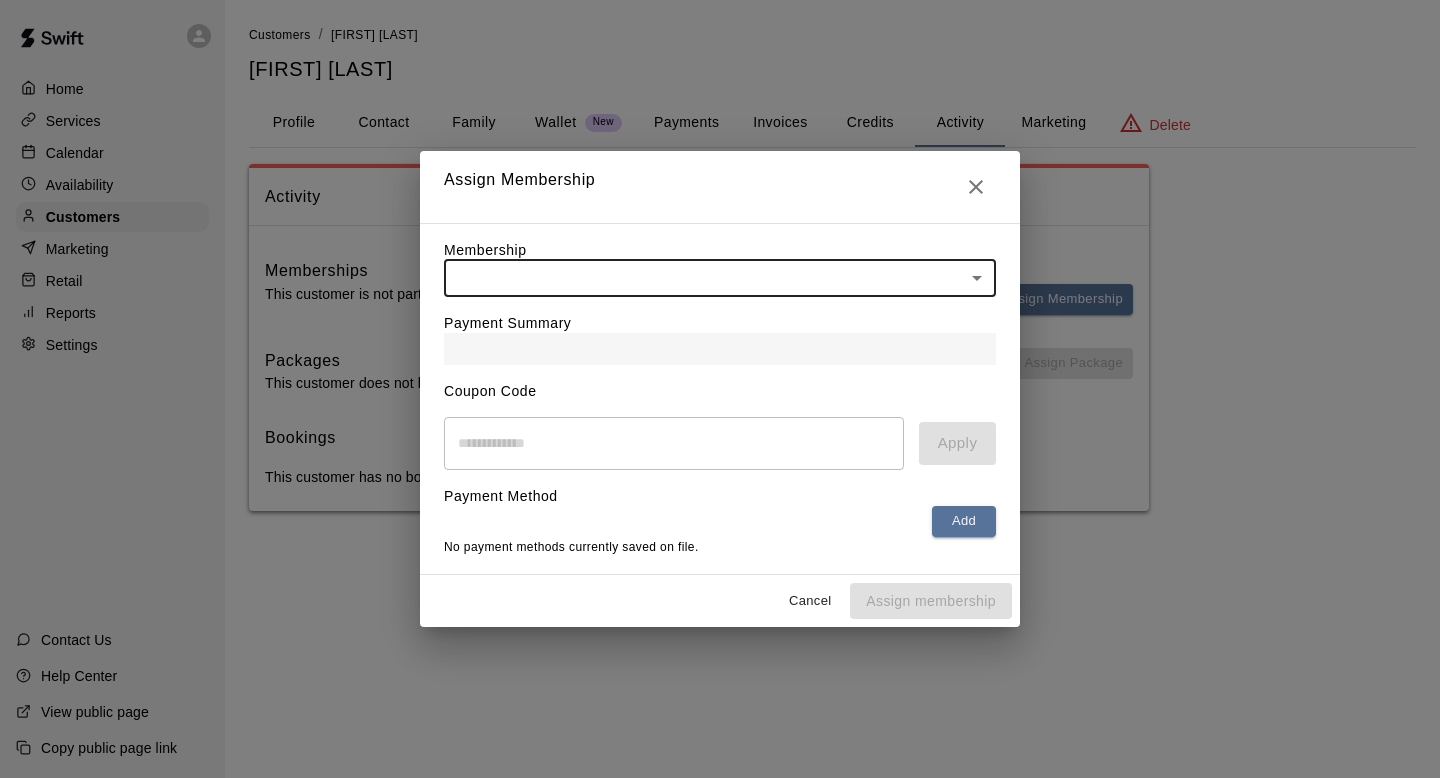 click on "Assign Membership Membership ​ ​ Payment Summary Coupon Code ​ Apply Payment Method   Add No payment methods currently saved on file. Cancel Assign membership" at bounding box center [720, 389] 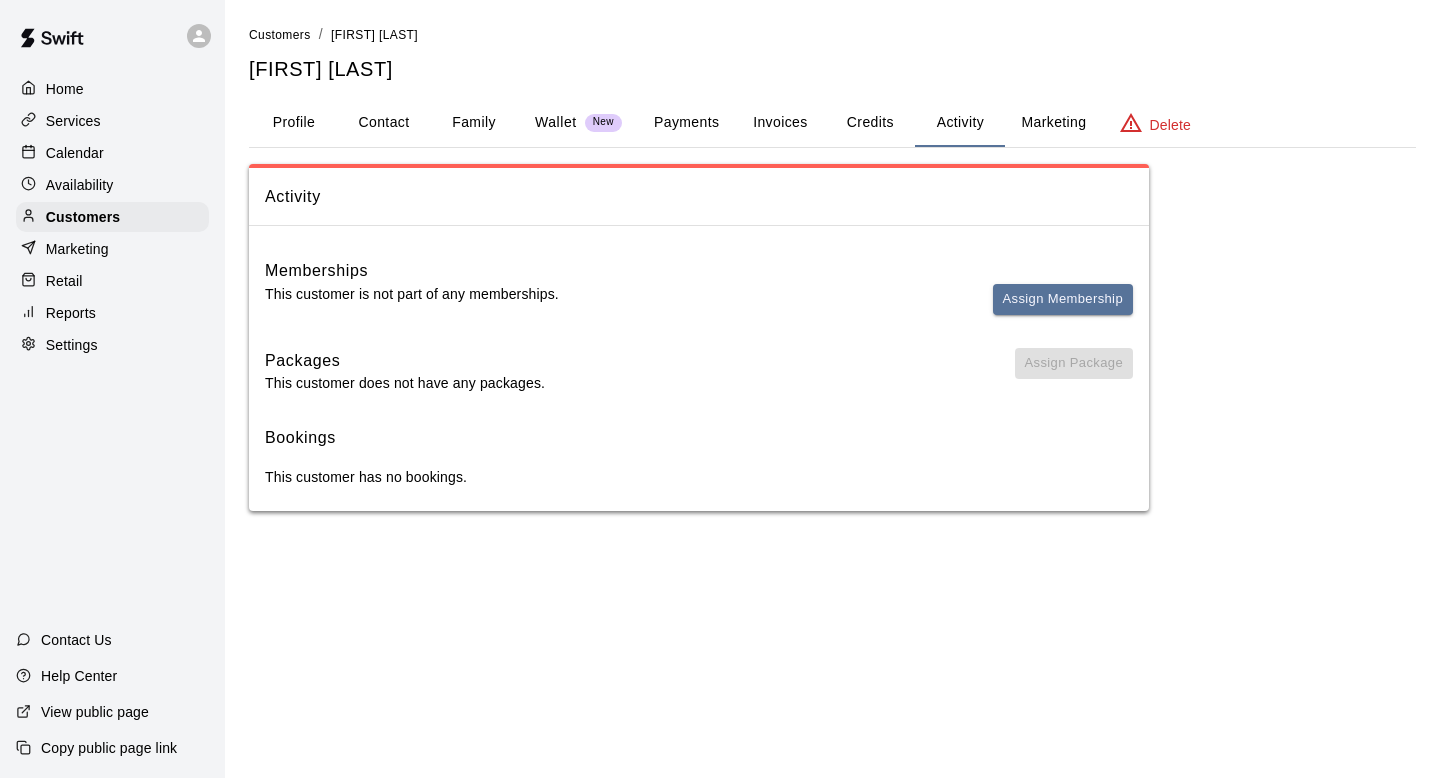 click on "Customers" at bounding box center (112, 217) 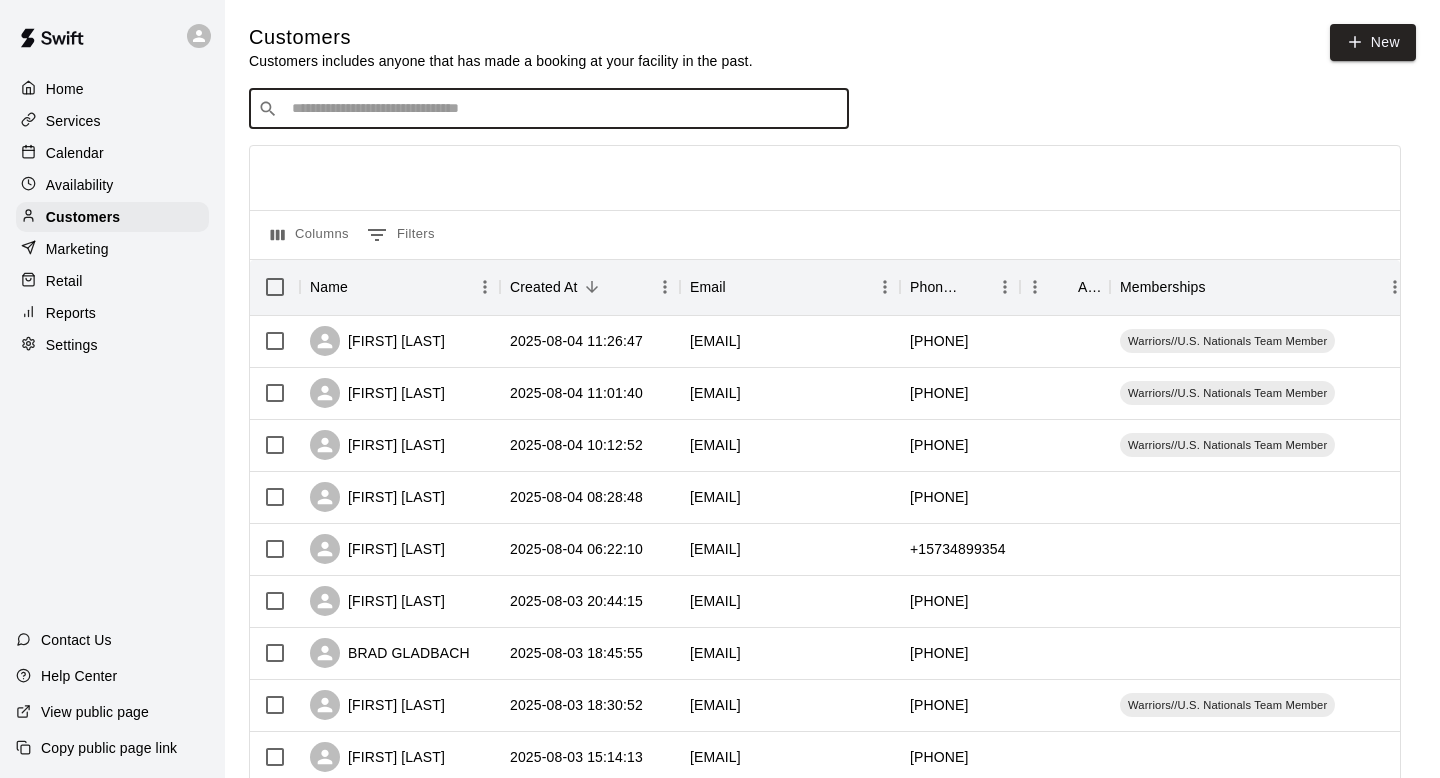 click at bounding box center [563, 109] 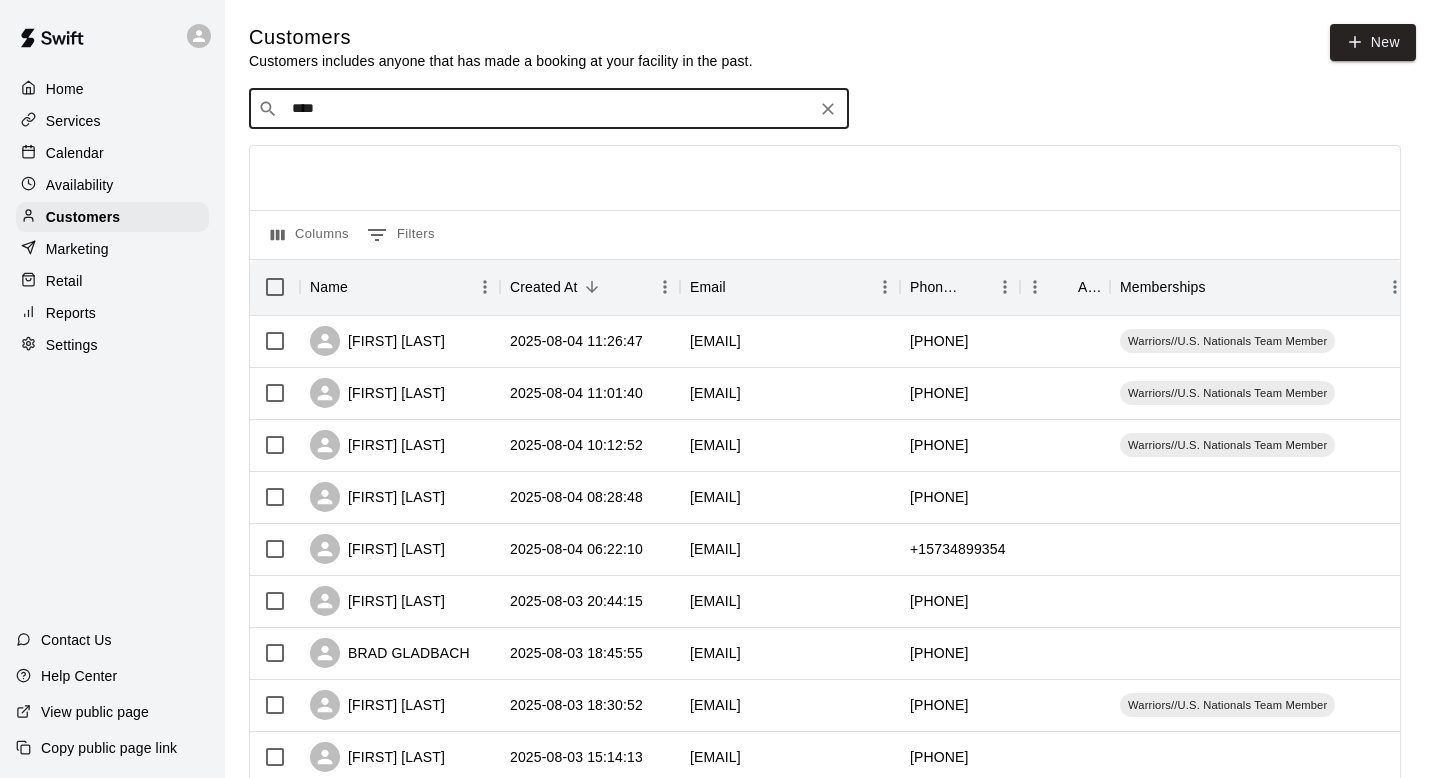 type on "*****" 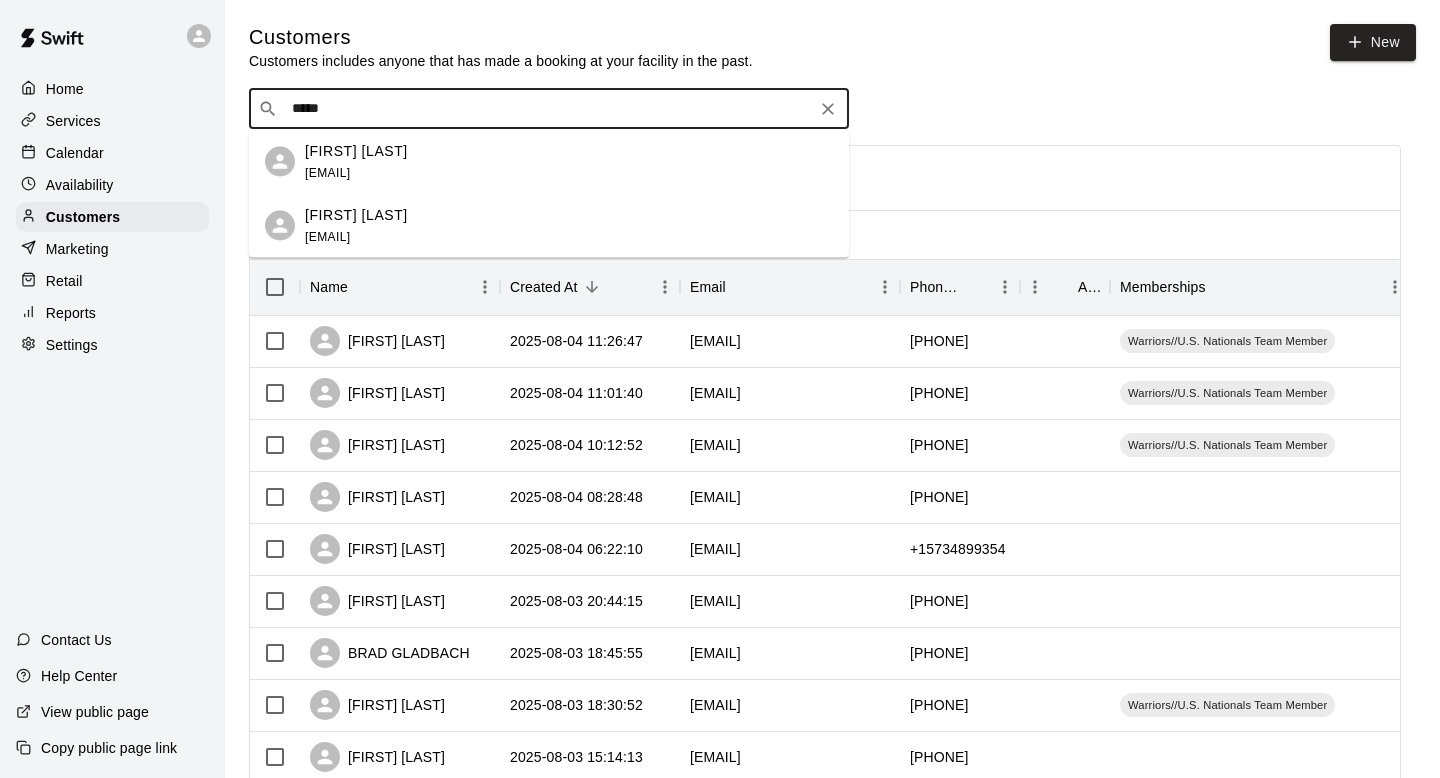 click on "Knox Doscher cdmx11@live.com" at bounding box center (569, 225) 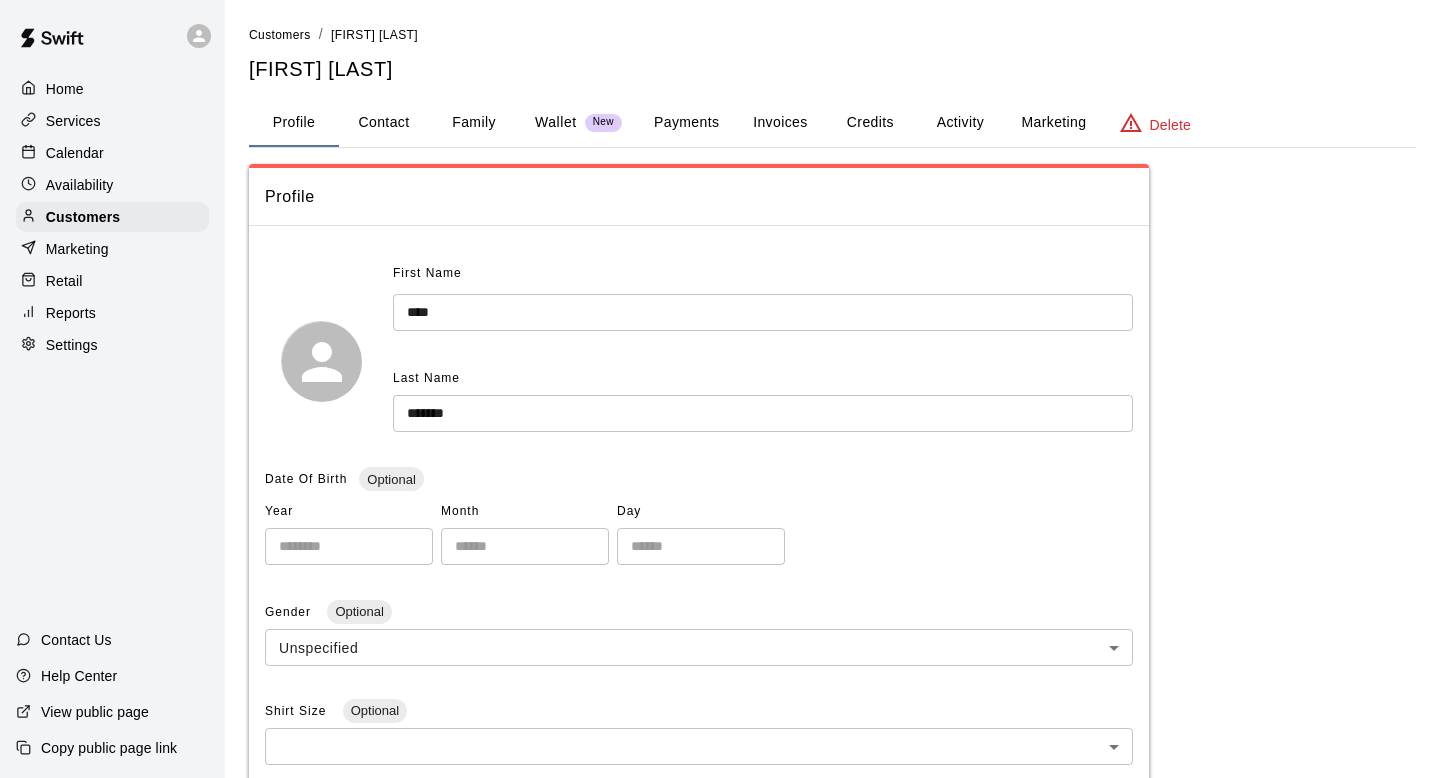 click on "Activity" at bounding box center (960, 123) 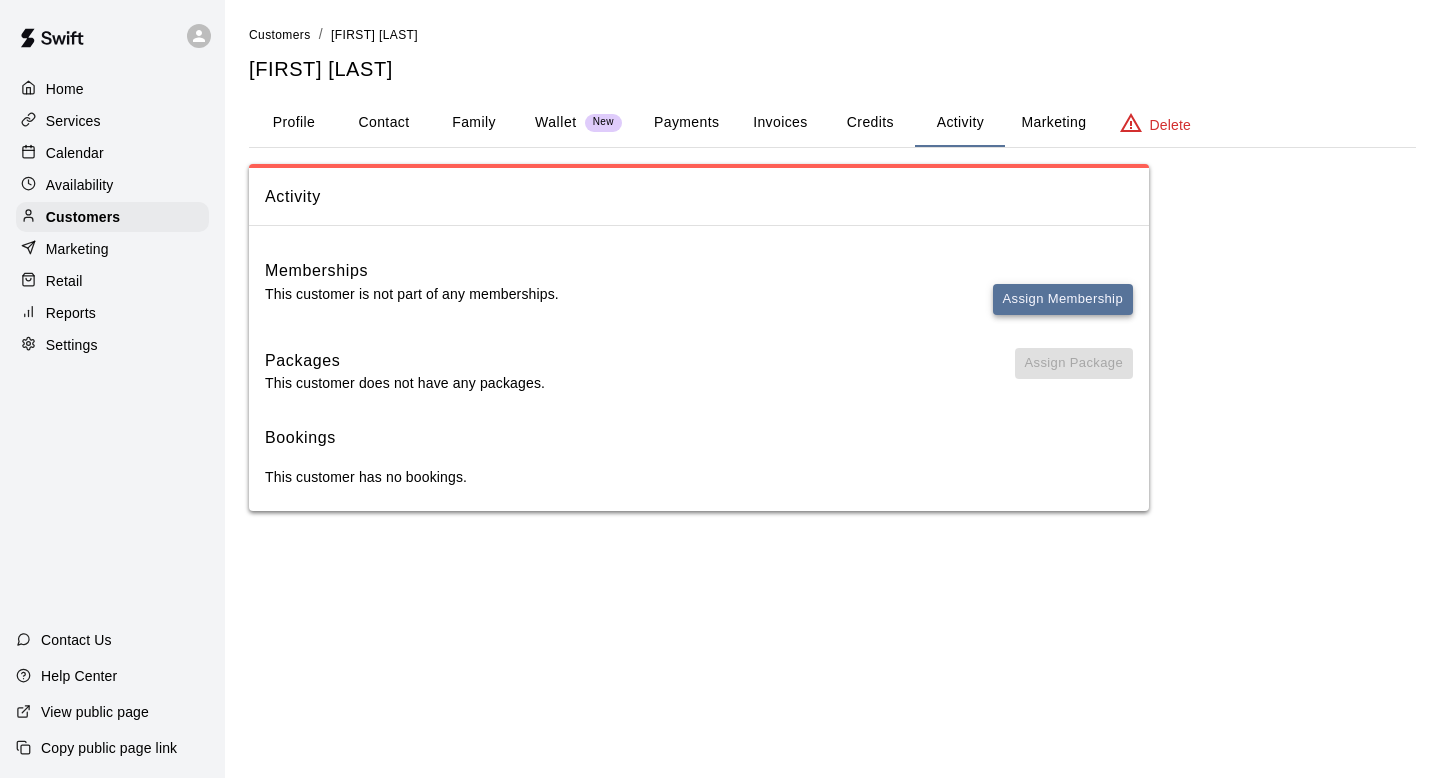 click on "Assign Membership" at bounding box center [1063, 299] 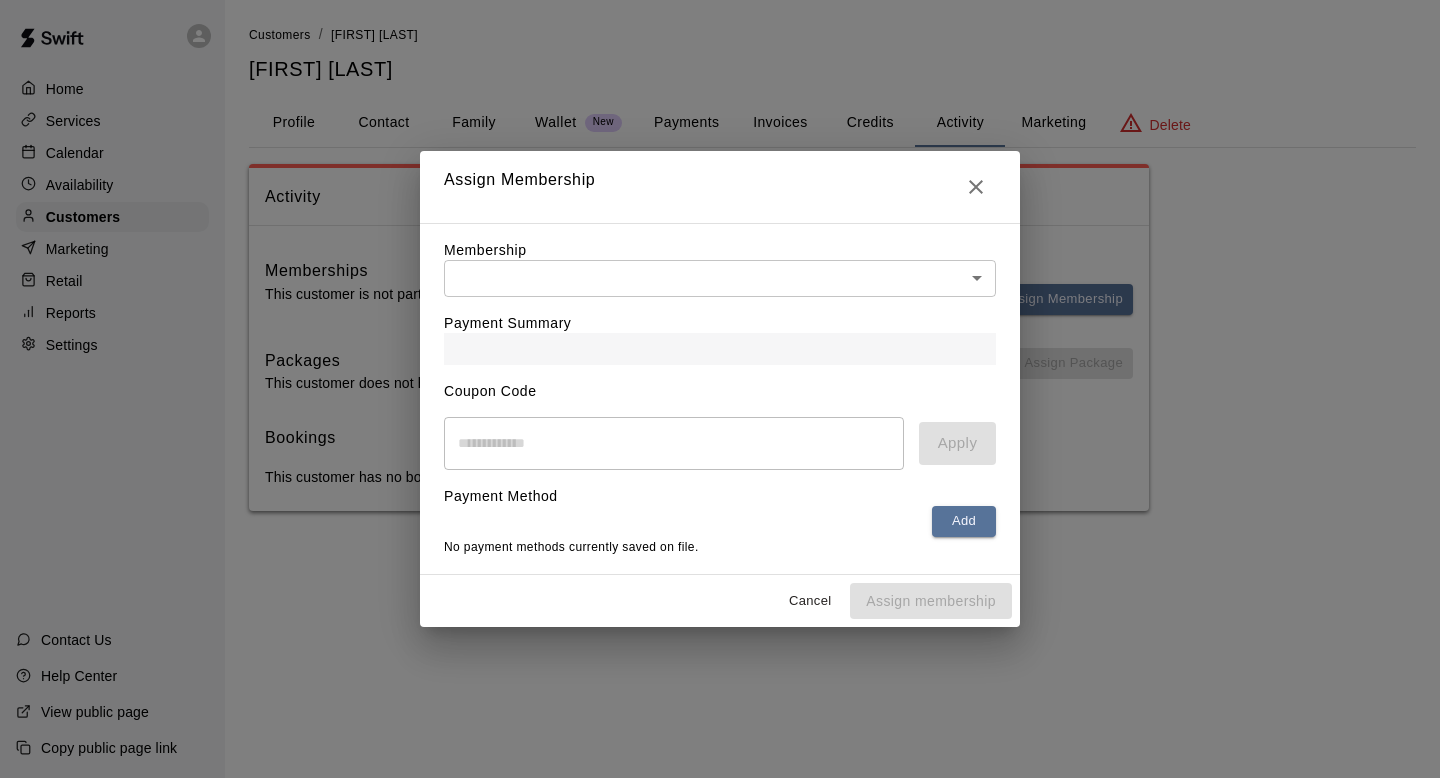 click on "Membership ​ ​" at bounding box center (720, 268) 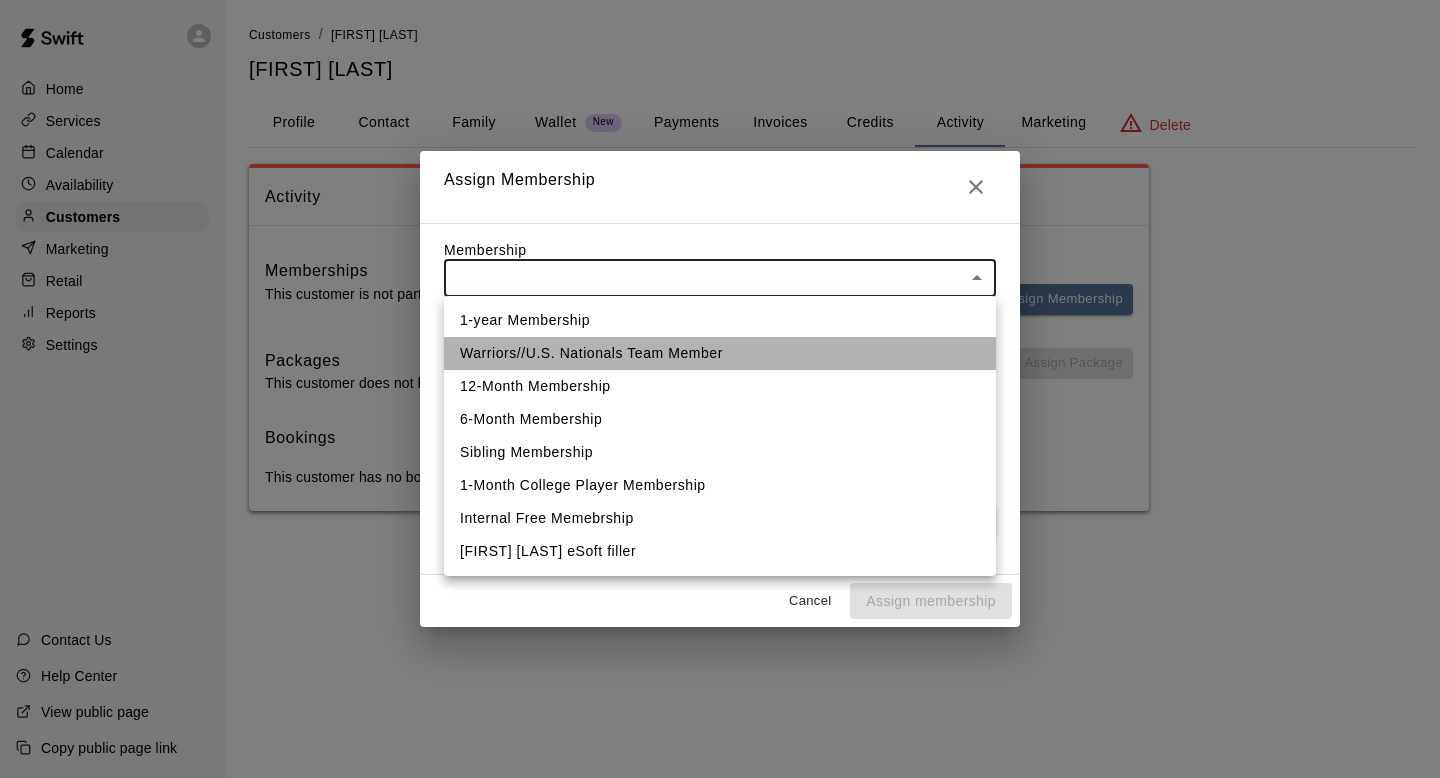 click on "Warriors//U.S. Nationals Team Member" at bounding box center (720, 353) 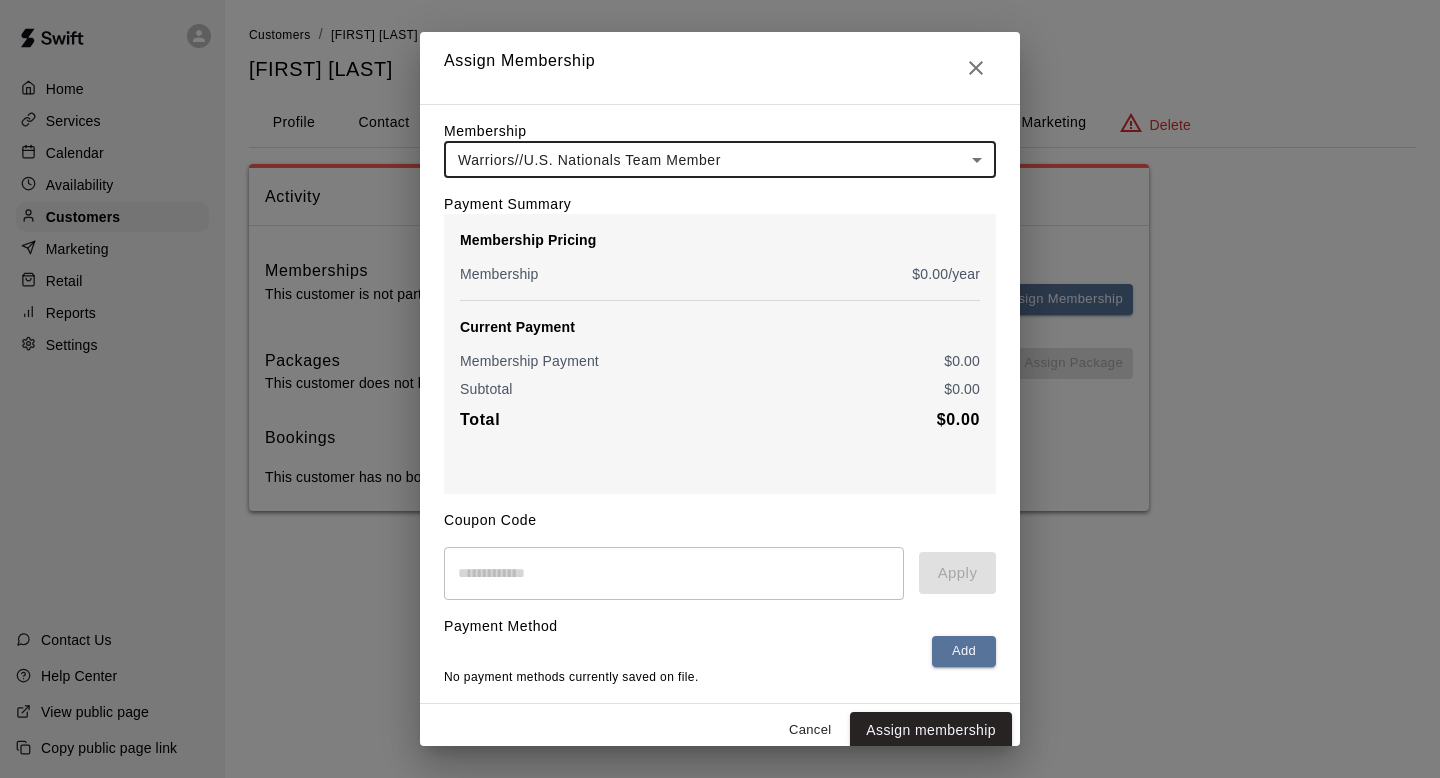 scroll, scrollTop: 14, scrollLeft: 0, axis: vertical 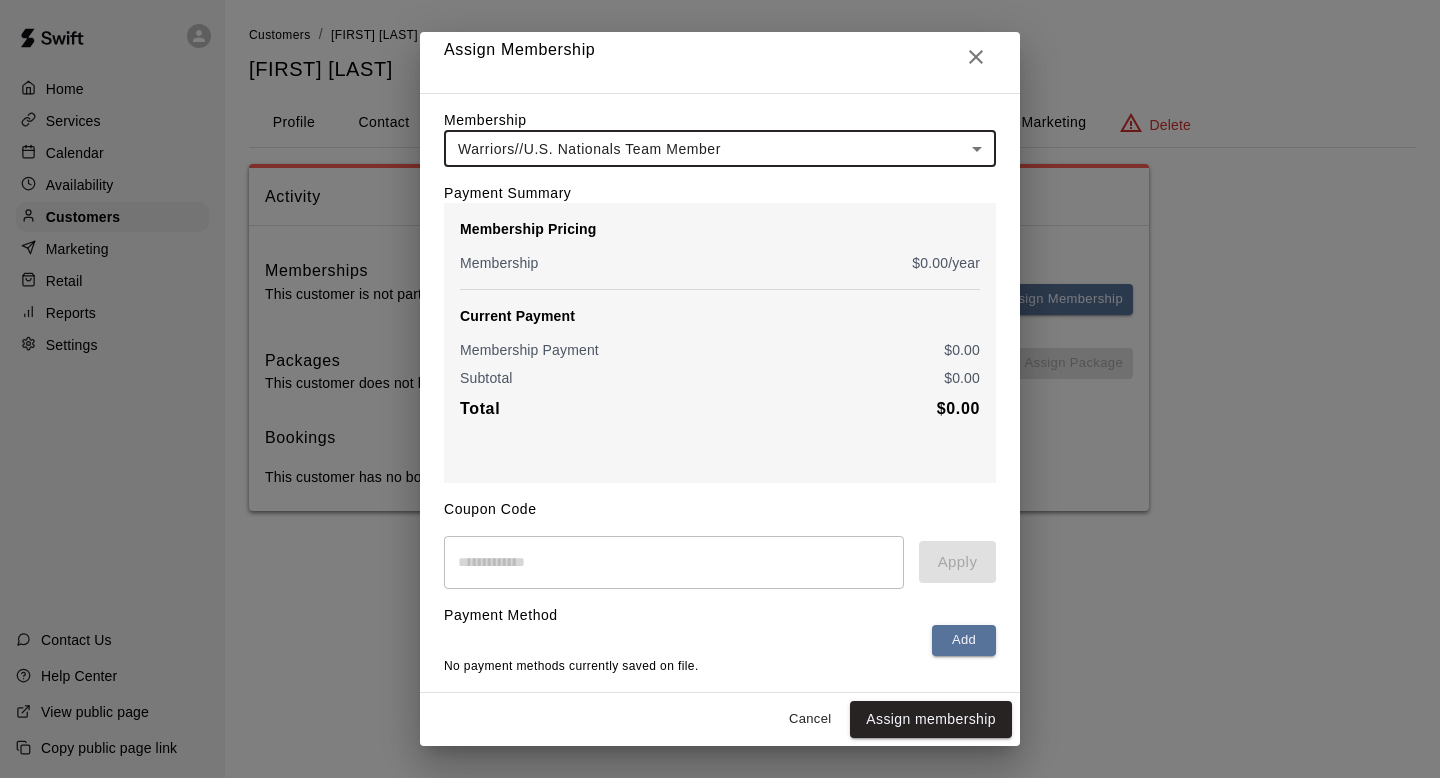click on "Assign membership" at bounding box center (931, 719) 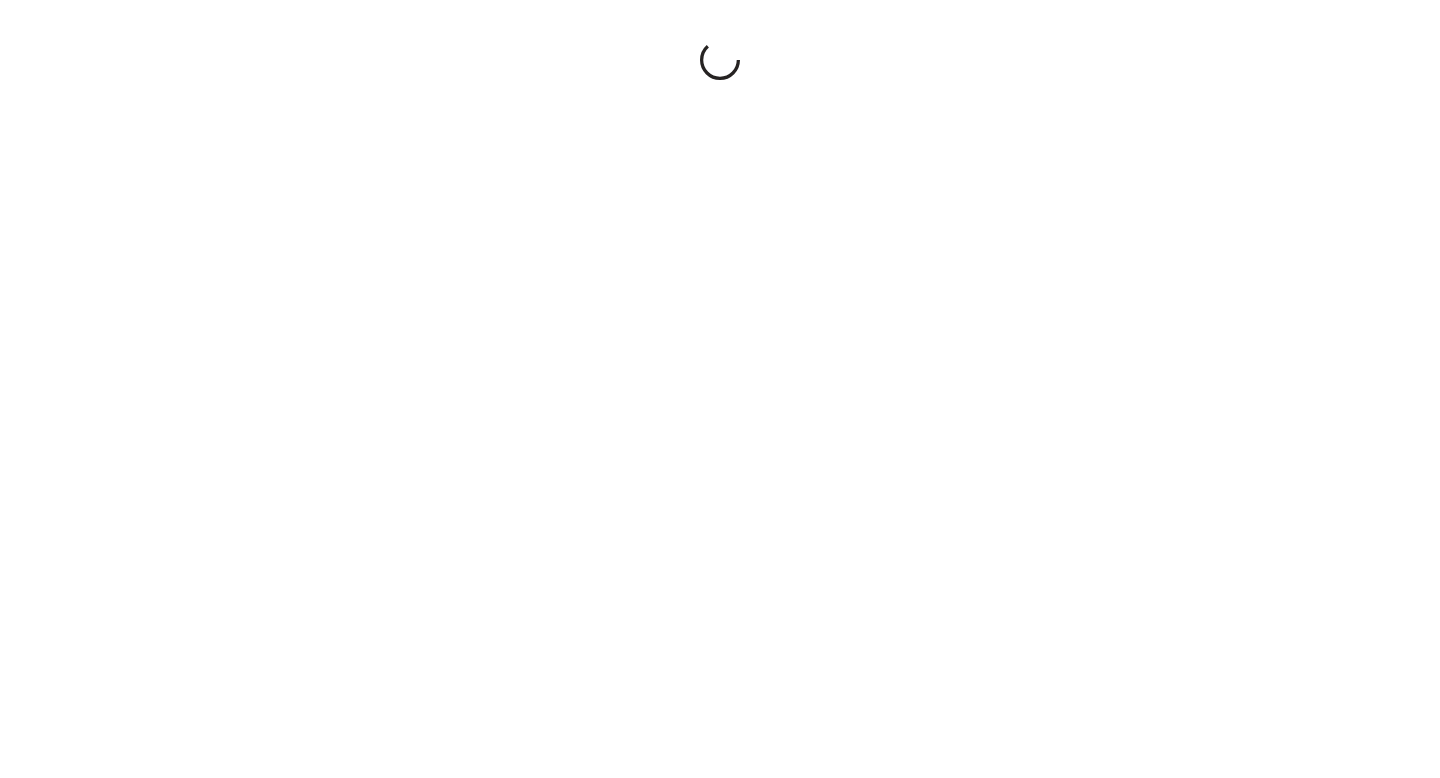 scroll, scrollTop: 0, scrollLeft: 0, axis: both 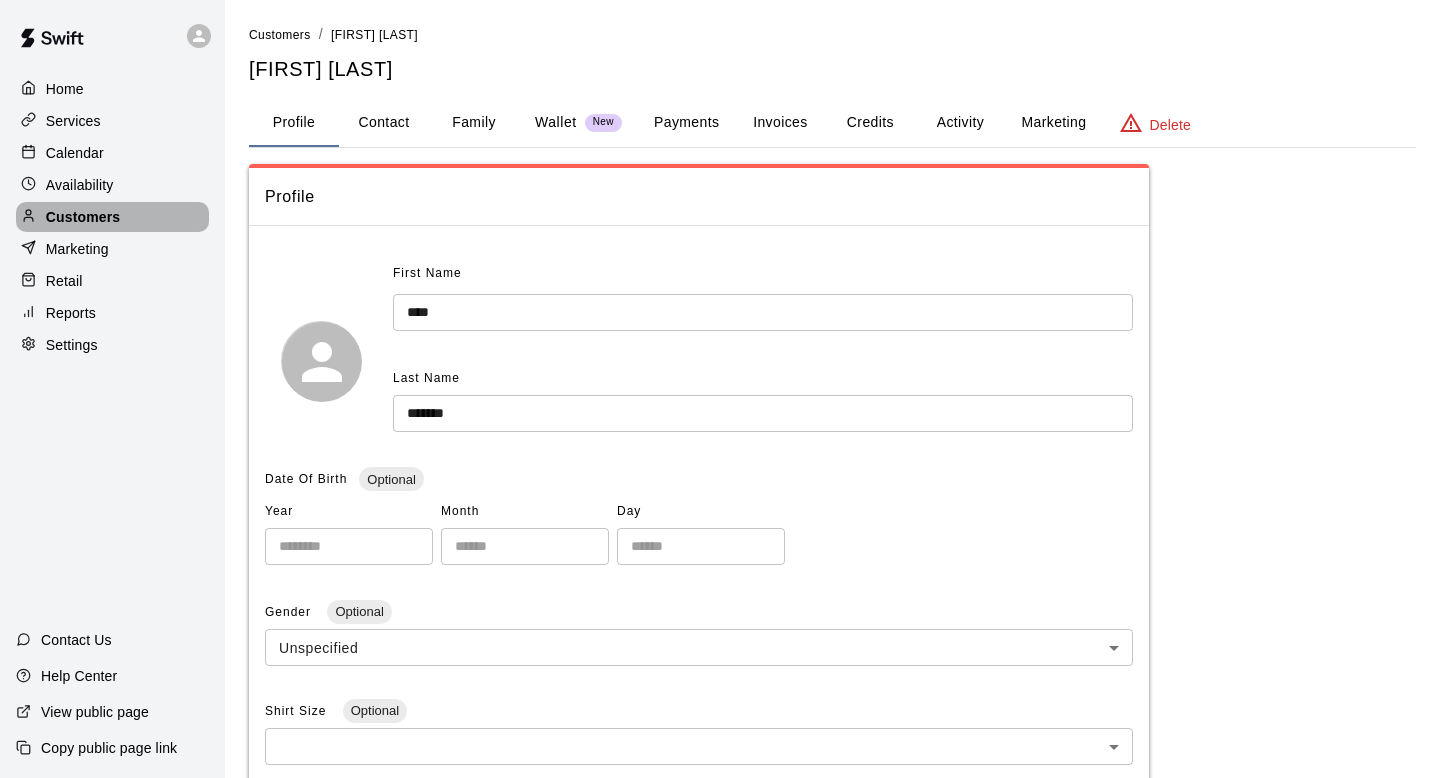 click on "Customers" at bounding box center [112, 217] 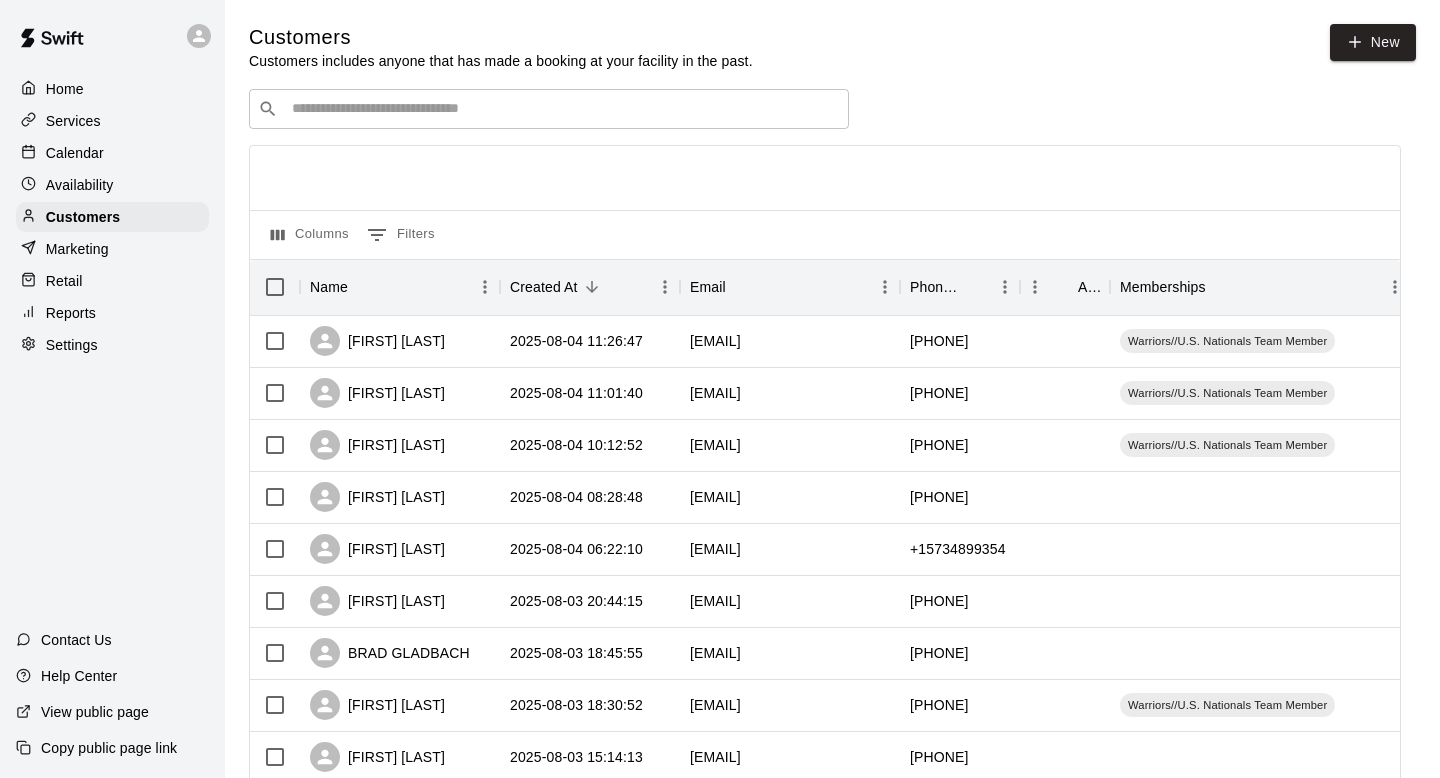 click on "​ ​ Columns 0 Filters Name Created At Email Phone Number Age Memberships [FIRST] [LAST] 2025-08-04 11:26:47 [EMAIL] [PHONE] Warriors//U.S. Nationals Team Member [FIRST] [LAST] 2025-08-04 11:01:40 [EMAIL] [PHONE] Warriors//U.S. Nationals Team Member [FIRST] [LAST] 2025-08-04 10:12:52 [EMAIL] [PHONE] Warriors//U.S. Nationals Team Member [FIRST] [LAST] 2025-08-04 08:28:48 [EMAIL] [PHONE] [FIRST] [LAST] 2025-08-04 06:22:10 [EMAIL] [PHONE] [FIRST] [LAST] 2025-08-03 20:44:15 [EMAIL] [PHONE] [FIRST] [LAST] 2025-08-03 18:45:55 [EMAIL] [PHONE] [FIRST] [LAST] 2025-08-03 18:30:52 [EMAIL] [PHONE] Warriors//U.S. Nationals Team Member [FIRST] [LAST] 2025-08-03 15:14:13 [EMAIL] [PHONE] [FIRST] [LAST] 2025-08-03 11:37:26 [EMAIL] [PHONE] Warriors//U.S. Nationals Team Member [FIRST] [LAST] 2025-08-02 17:53:33 [EMAIL] [PHONE] [FIRST] [LAST]" at bounding box center (825, 879) 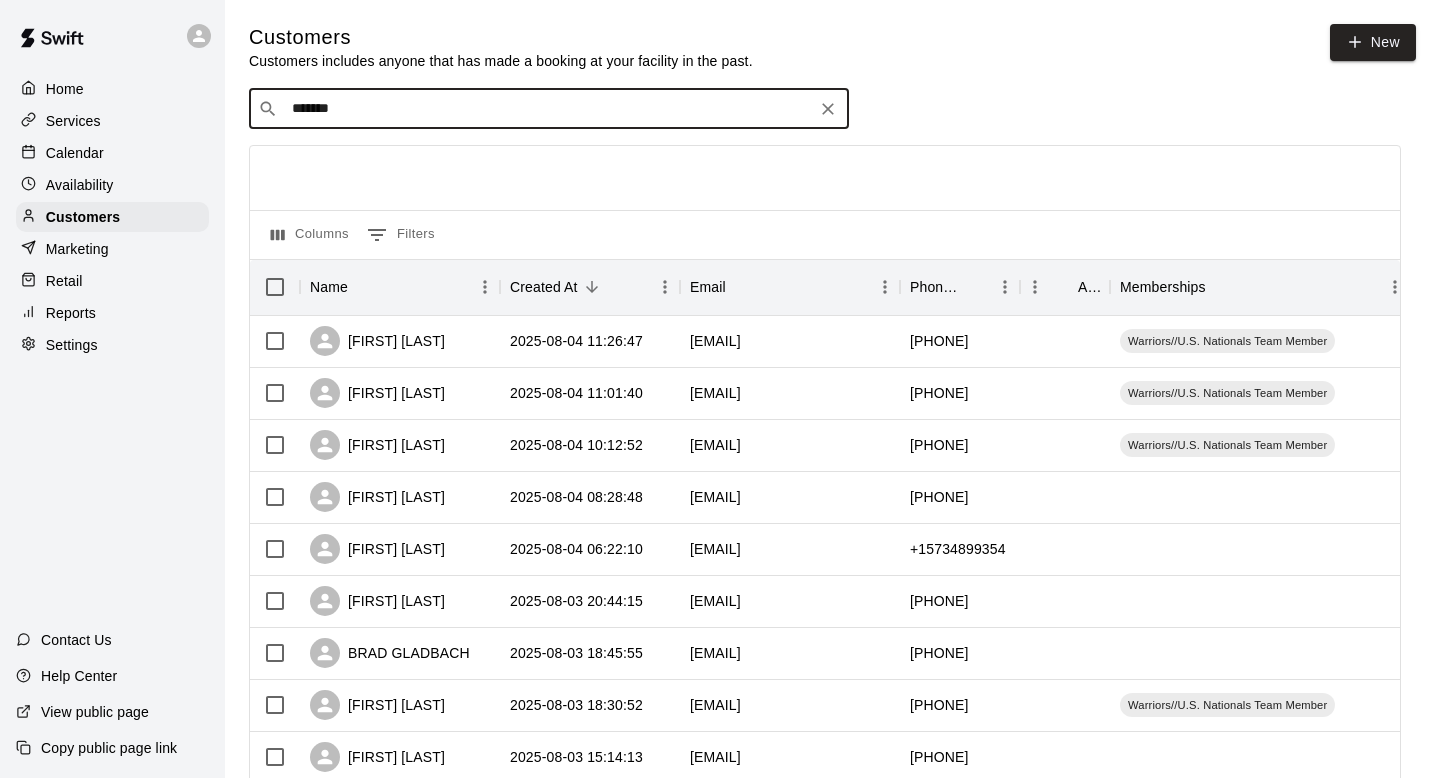 type on "********" 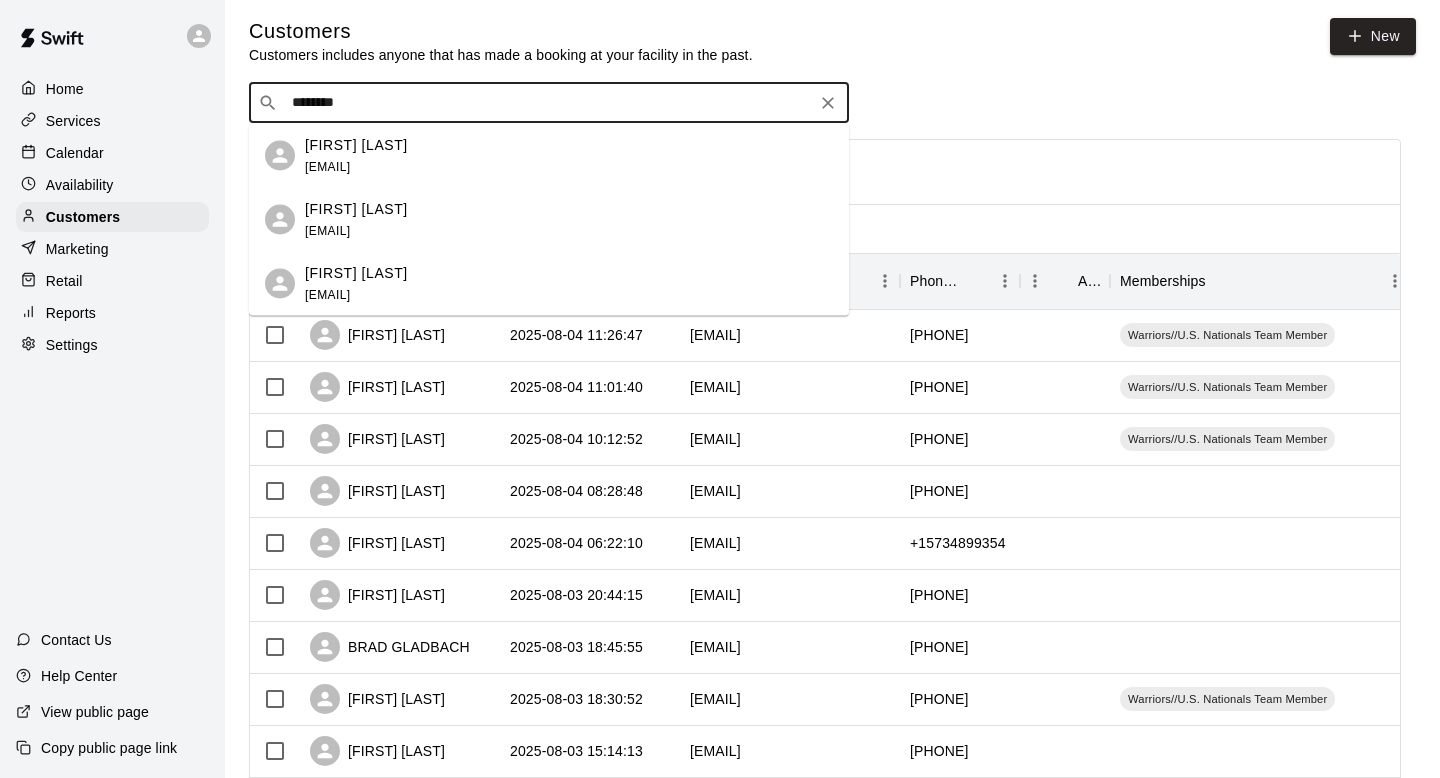scroll, scrollTop: 5, scrollLeft: 0, axis: vertical 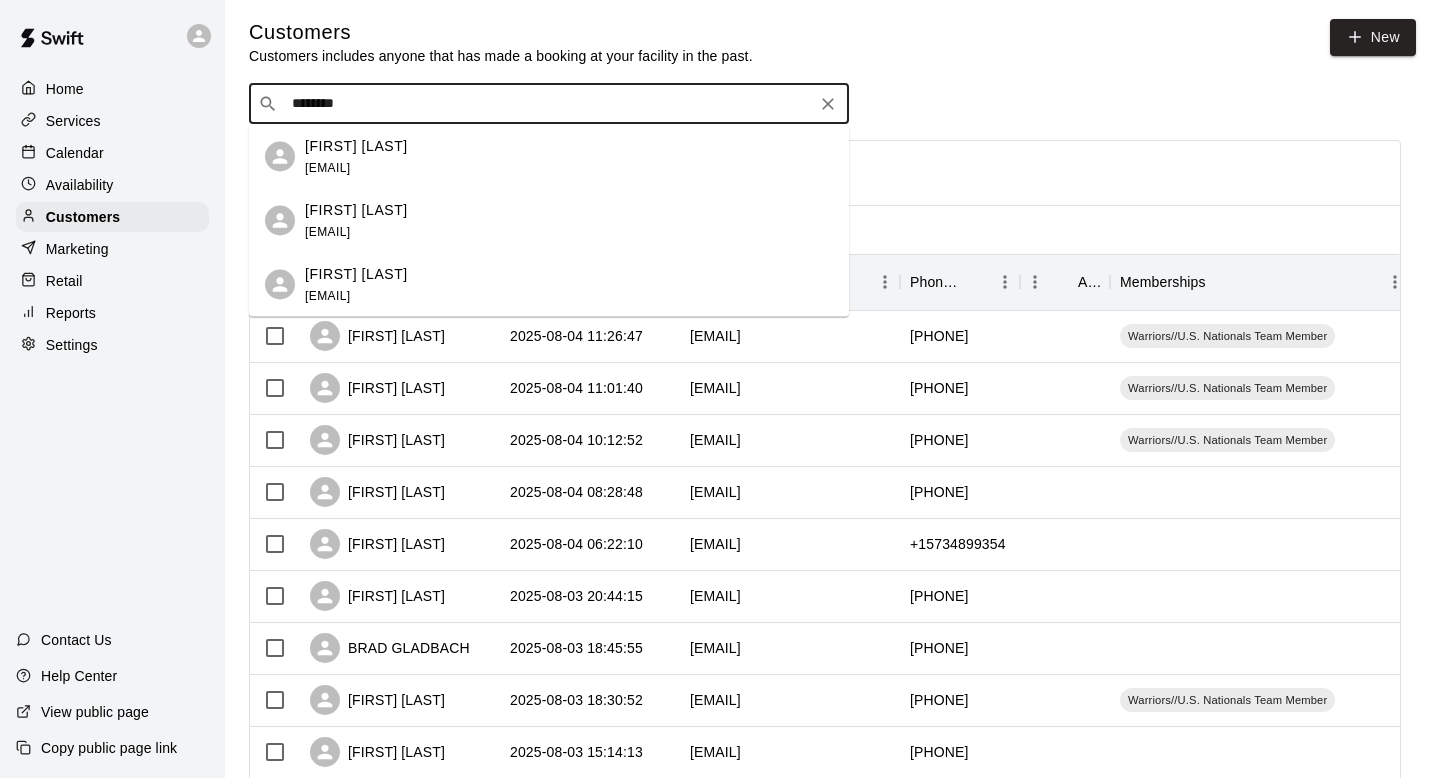 click on "Declan Johnston jasonpatrickjohnston@gmail.com" at bounding box center (569, 220) 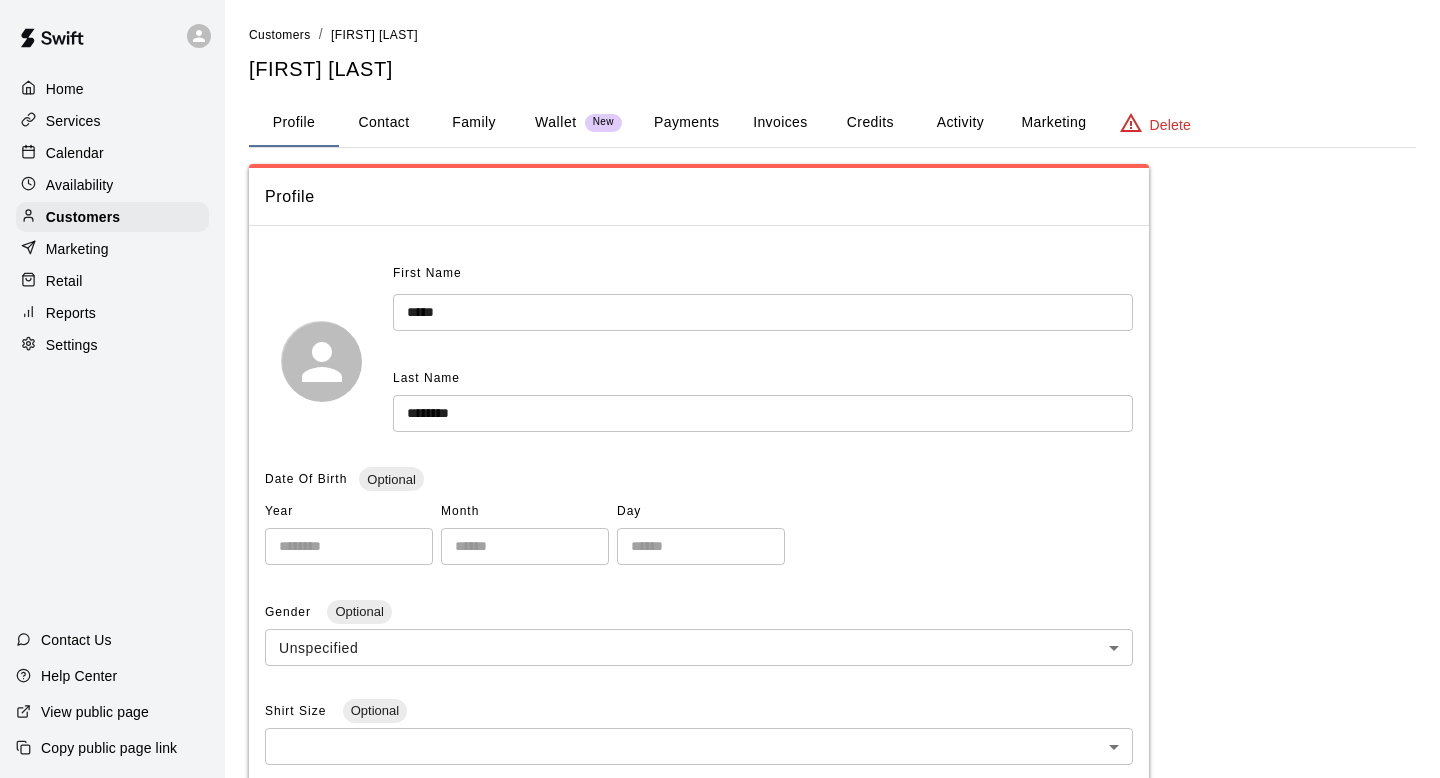 click on "Activity" at bounding box center [960, 123] 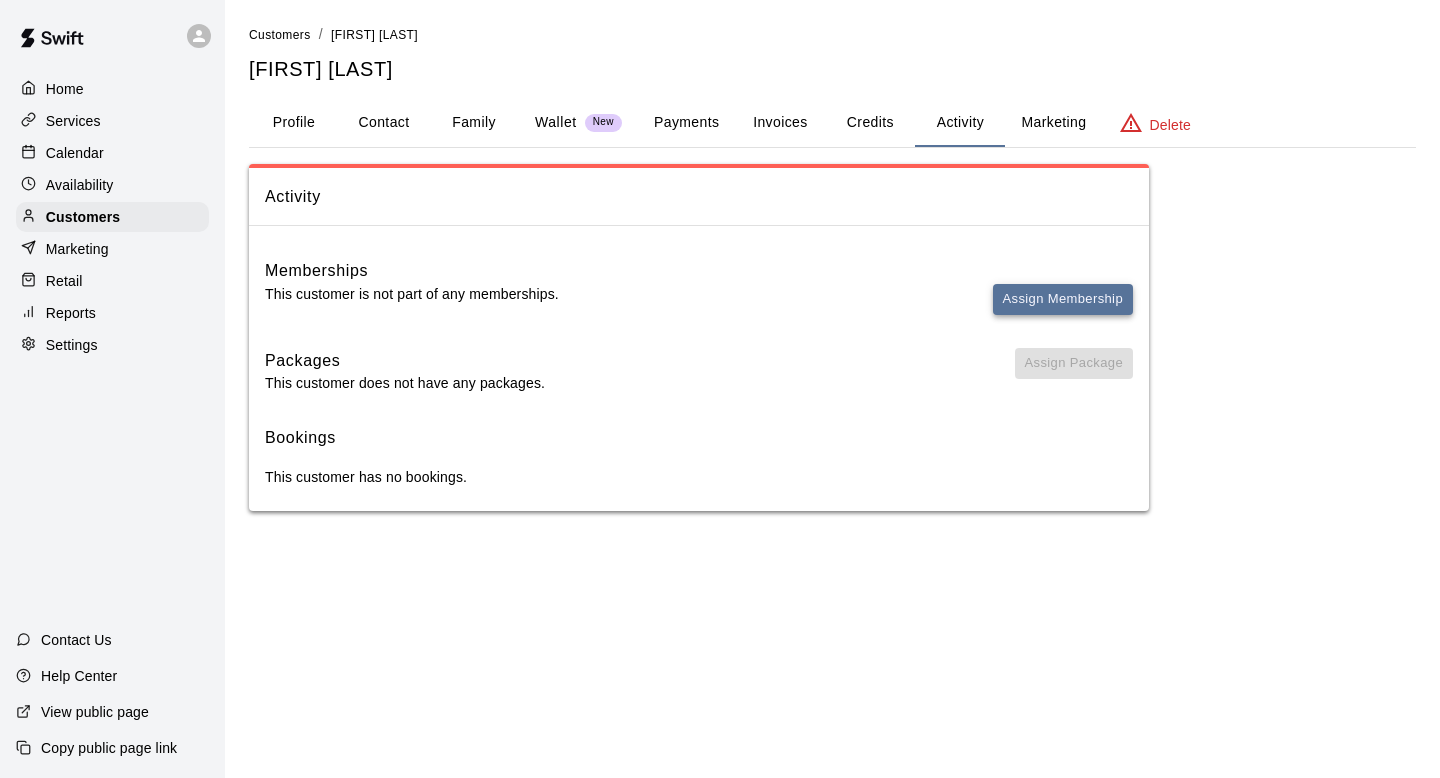 click on "Assign Membership" at bounding box center (1063, 299) 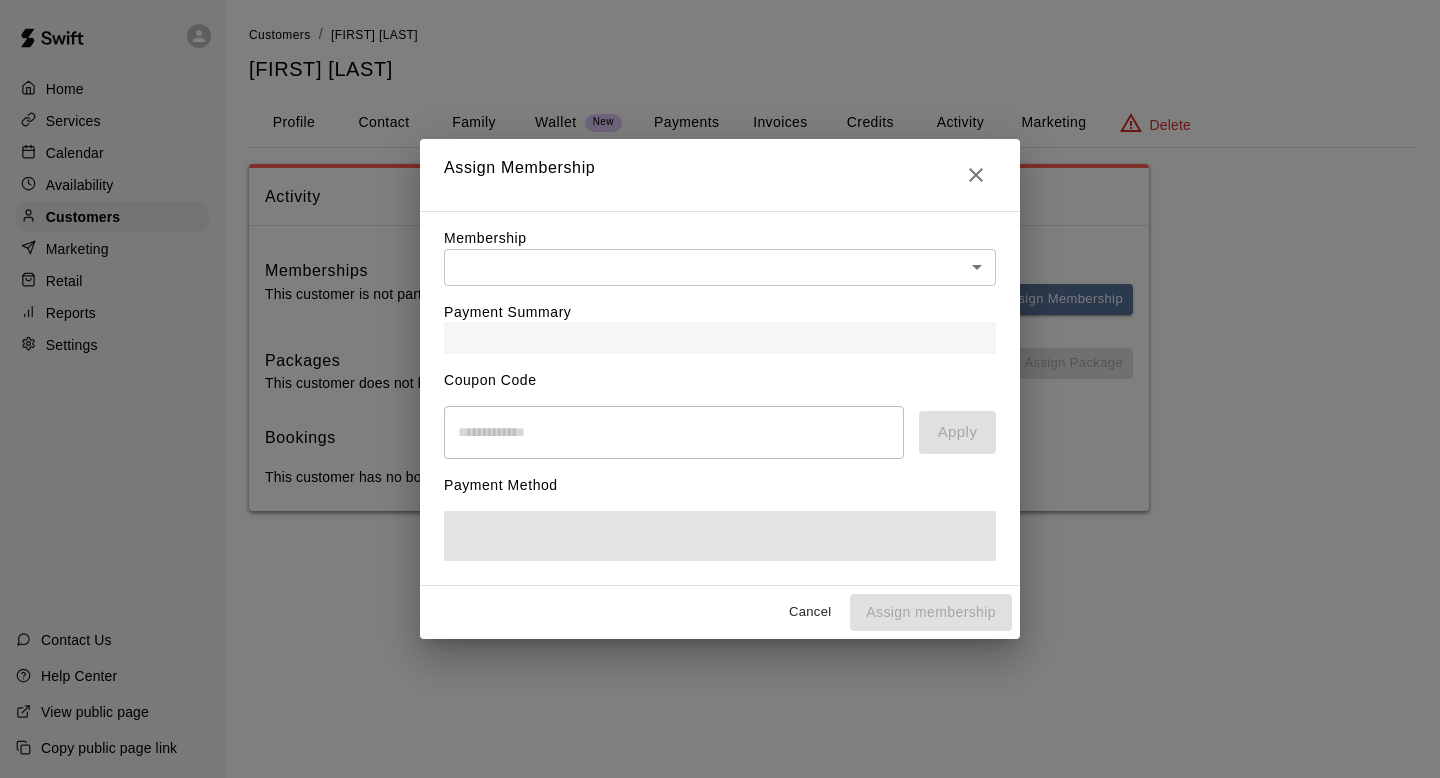 click on "Home Services Calendar Availability Customers Marketing Retail Reports Settings Contact Us Help Center View public page Copy public page link Customers / Jason Johnston Jason Johnston Profile Contact Family Wallet New Payments Invoices Credits Activity Marketing Delete Activity Memberships This customer is not part of any memberships. Assign Membership Packages This customer does not have any packages. Assign Package Bookings This customer has no bookings. Swift - Edit Customer Close cross-small Assign Membership Membership ​ ​ Payment Summary Coupon Code ​ Apply Payment Method Cancel Assign membership" at bounding box center [720, 275] 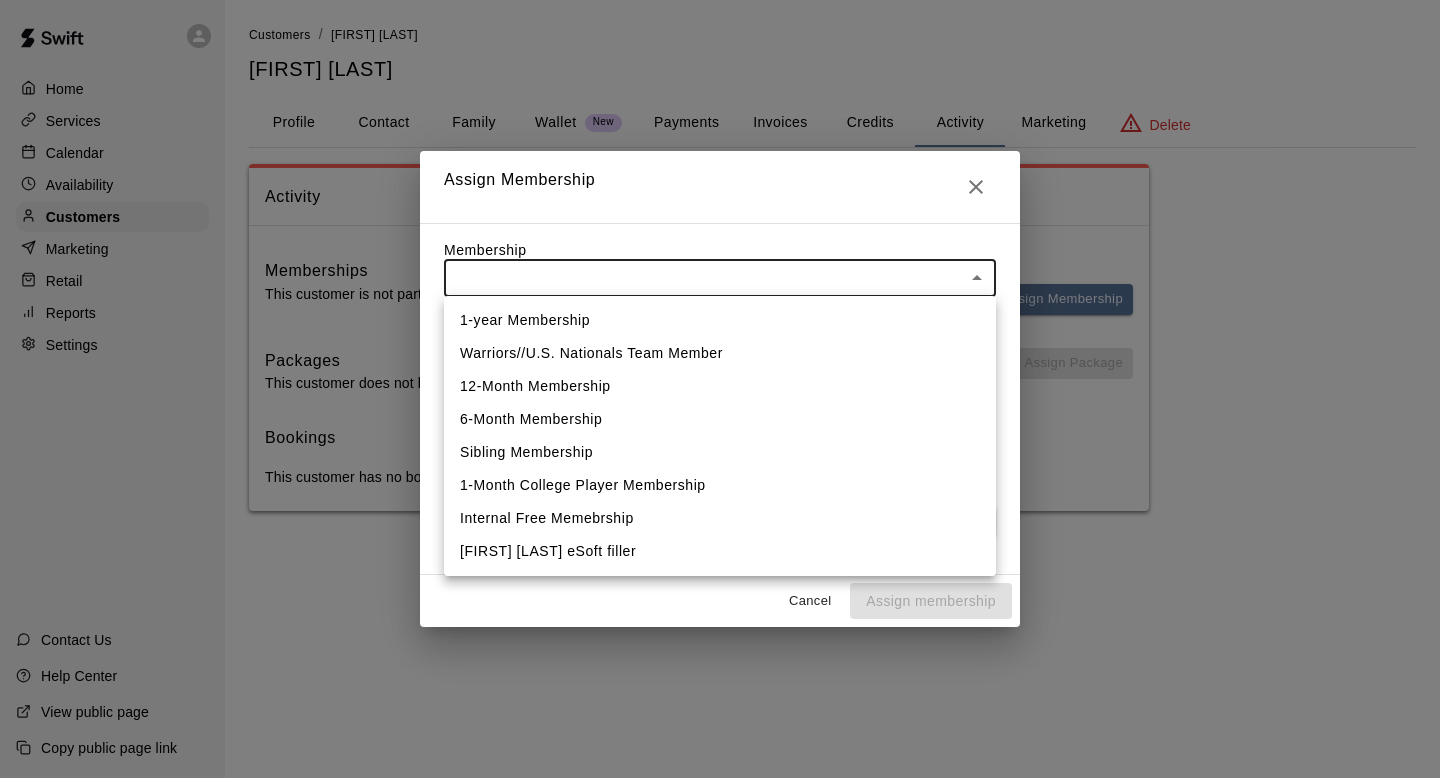 click on "Warriors//U.S. Nationals Team Member" at bounding box center [720, 353] 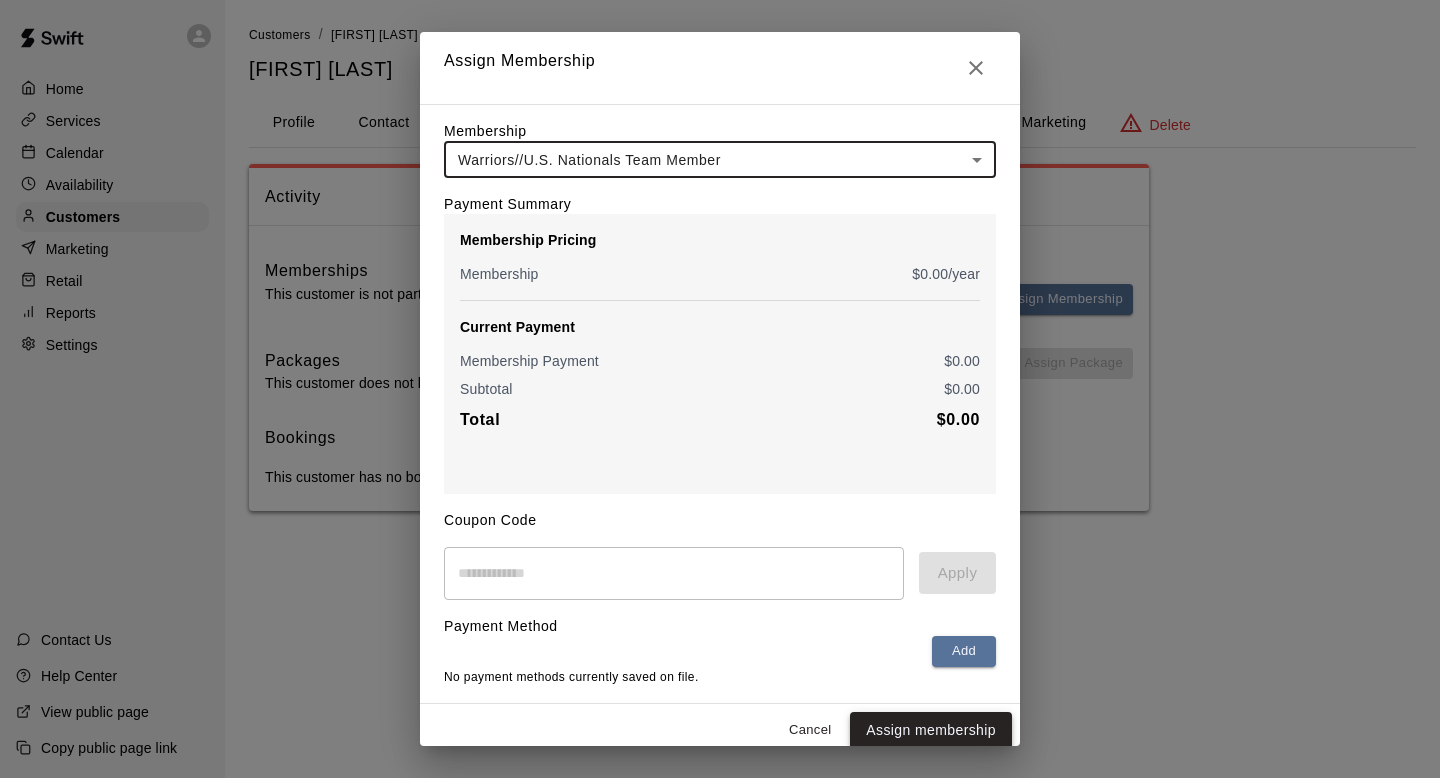 click on "Assign membership" at bounding box center (931, 730) 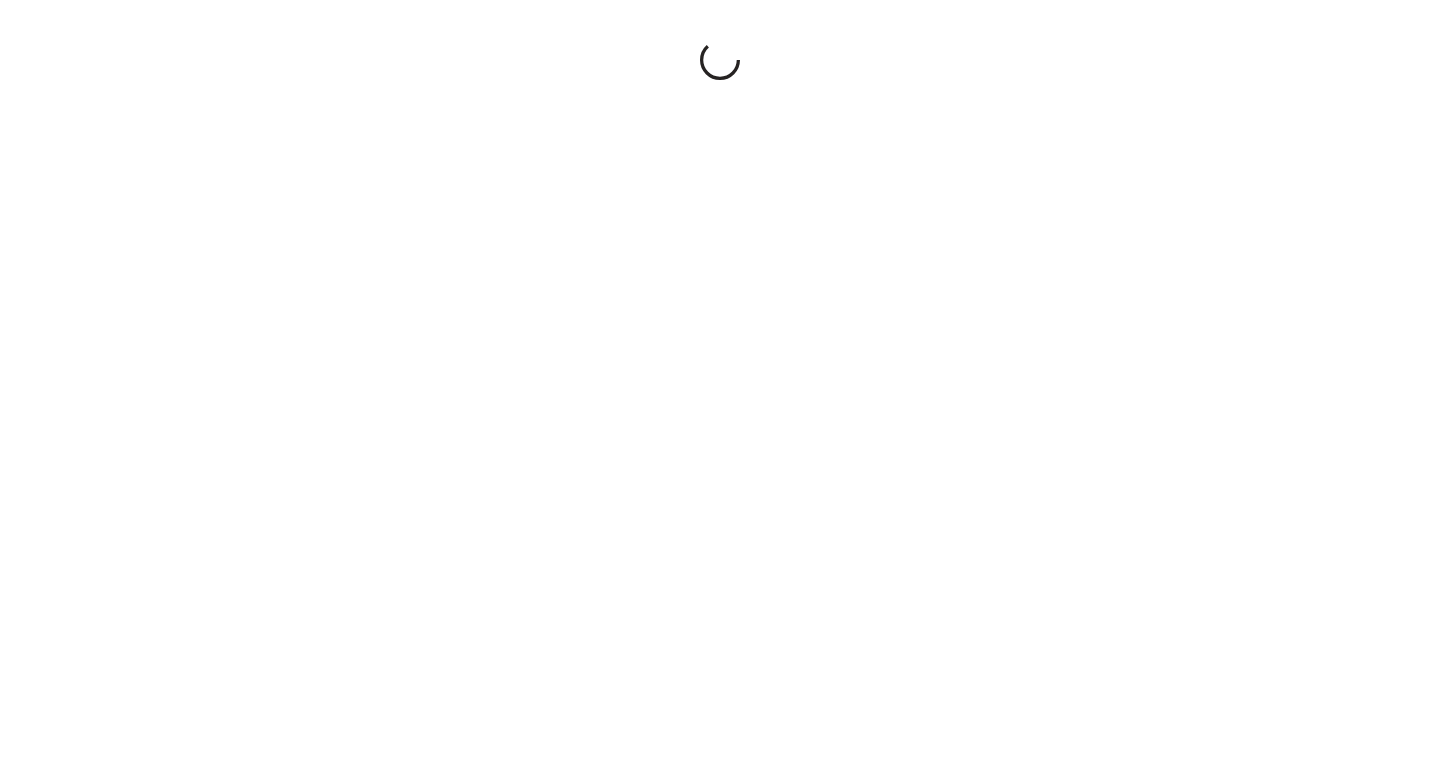 scroll, scrollTop: 0, scrollLeft: 0, axis: both 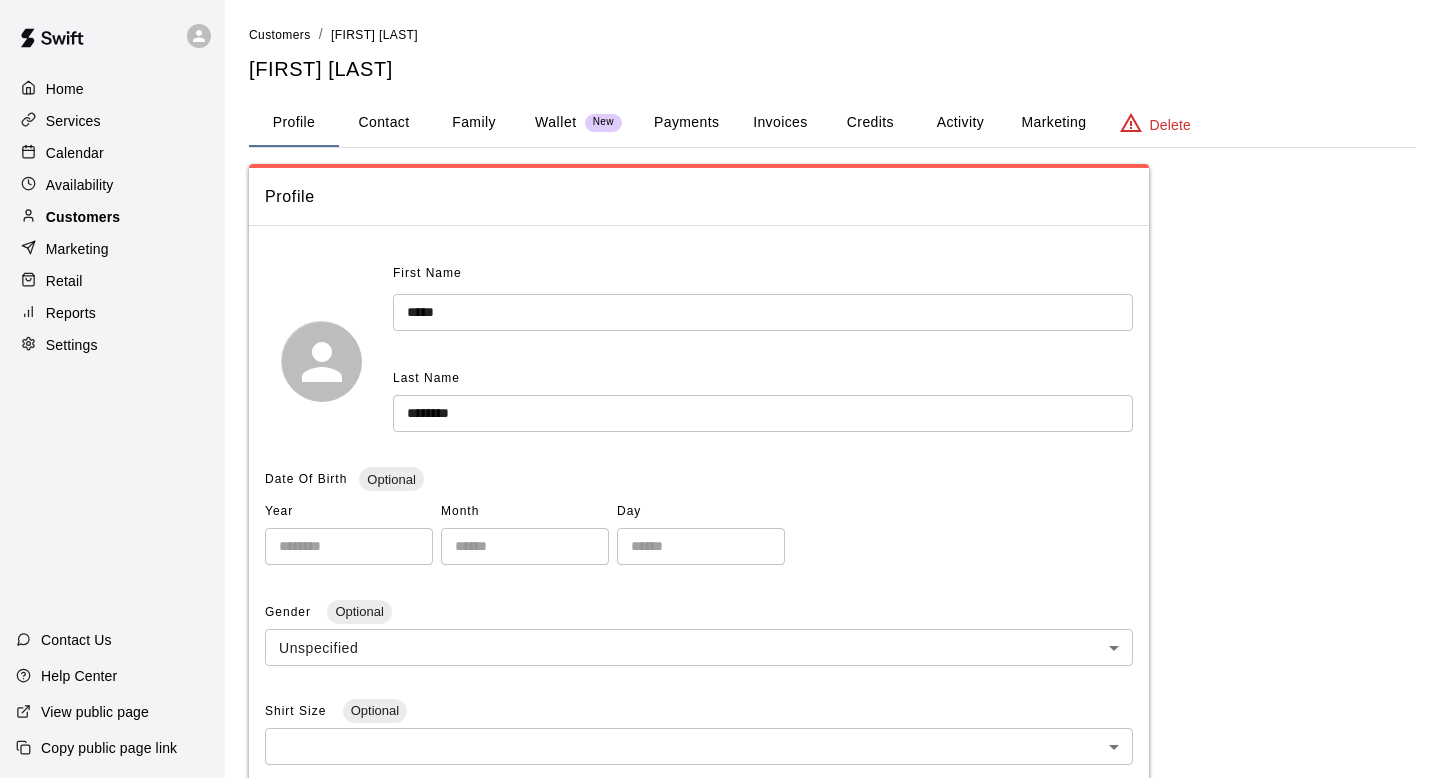 click on "Customers" at bounding box center (112, 217) 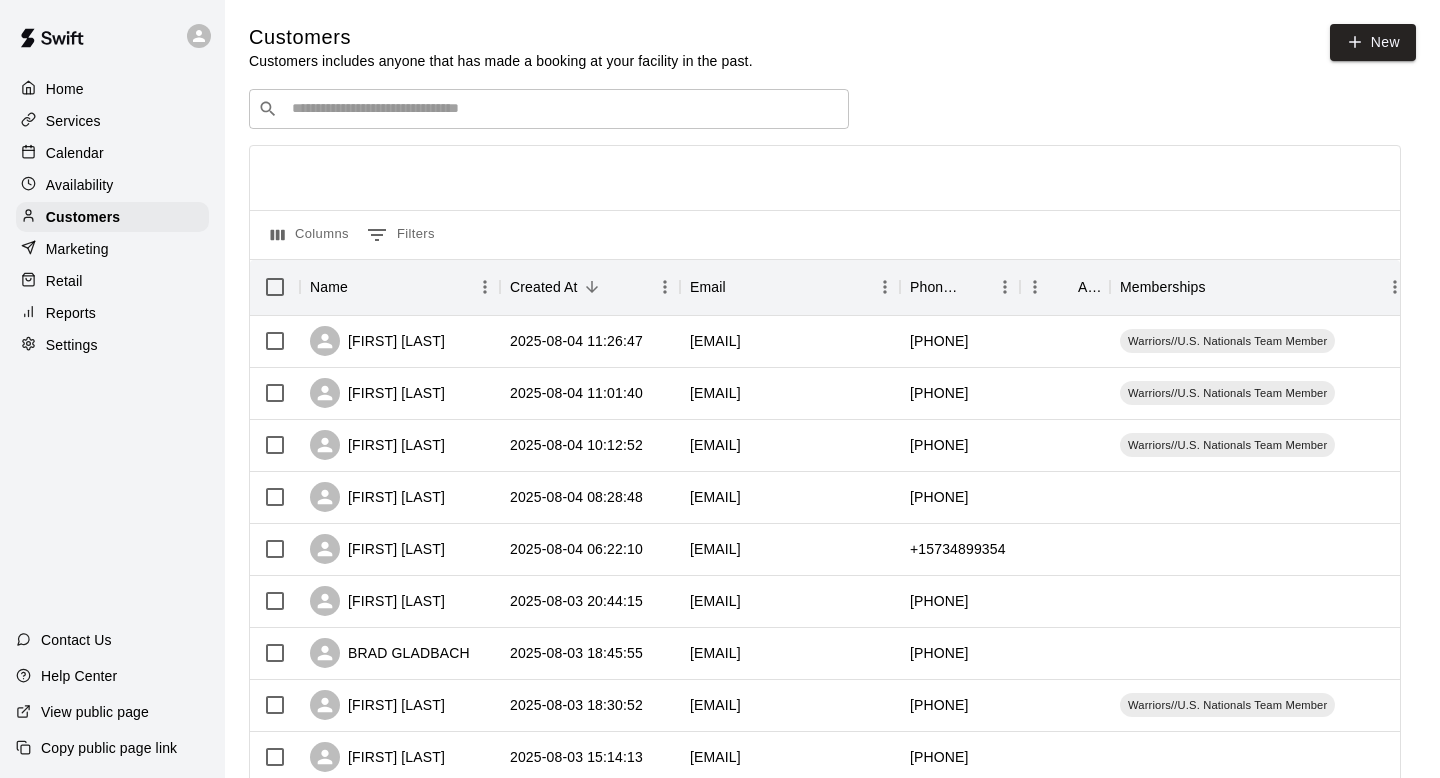 click on "​ ​ Columns 0 Filters Name Created At Email Phone Number Age Memberships Robert Zara 2025-08-04 11:26:47 bzara7@gmail.com +15734896363 Warriors//U.S. Nationals Team Member Amber Hatcher 2025-08-04 11:01:40 amber.hatcher2@gmail.com +15738239995 Warriors//U.S. Nationals Team Member Amanda Dablemont 2025-08-04 10:12:52 adablemo@gmail.com +15736737712 Warriors//U.S. Nationals Team Member Jake Dablemont 2025-08-04 08:28:48 jdablemont@midwayusa.com +15732684977 Pete Kardakos 2025-08-04 06:22:10 kdakos@aol.com +15734899354 Dawn Holliday 2025-08-03 20:44:15 dawn.holliday@gmail.com +15733034624 BRAD GLADBACH 2025-08-03 18:45:55 brad.gladbach@gmail.com +16602005190 David Rowe 2025-08-03 18:30:52 david@drowesrestaurant.com +15732688374 Warriors//U.S. Nationals Team Member Joshua Schnell 2025-08-03 15:14:13 jdschnell711@gmail.com +15738642695 Natalie Bayer 2025-08-03 11:37:26 natjb1232@gmail.com +15738251418 Warriors//U.S. Nationals Team Member Gina  Shaw 2025-08-02 17:53:33 gmlshaw@yahoo.com +15738644715 Lisa Kava" at bounding box center [825, 879] 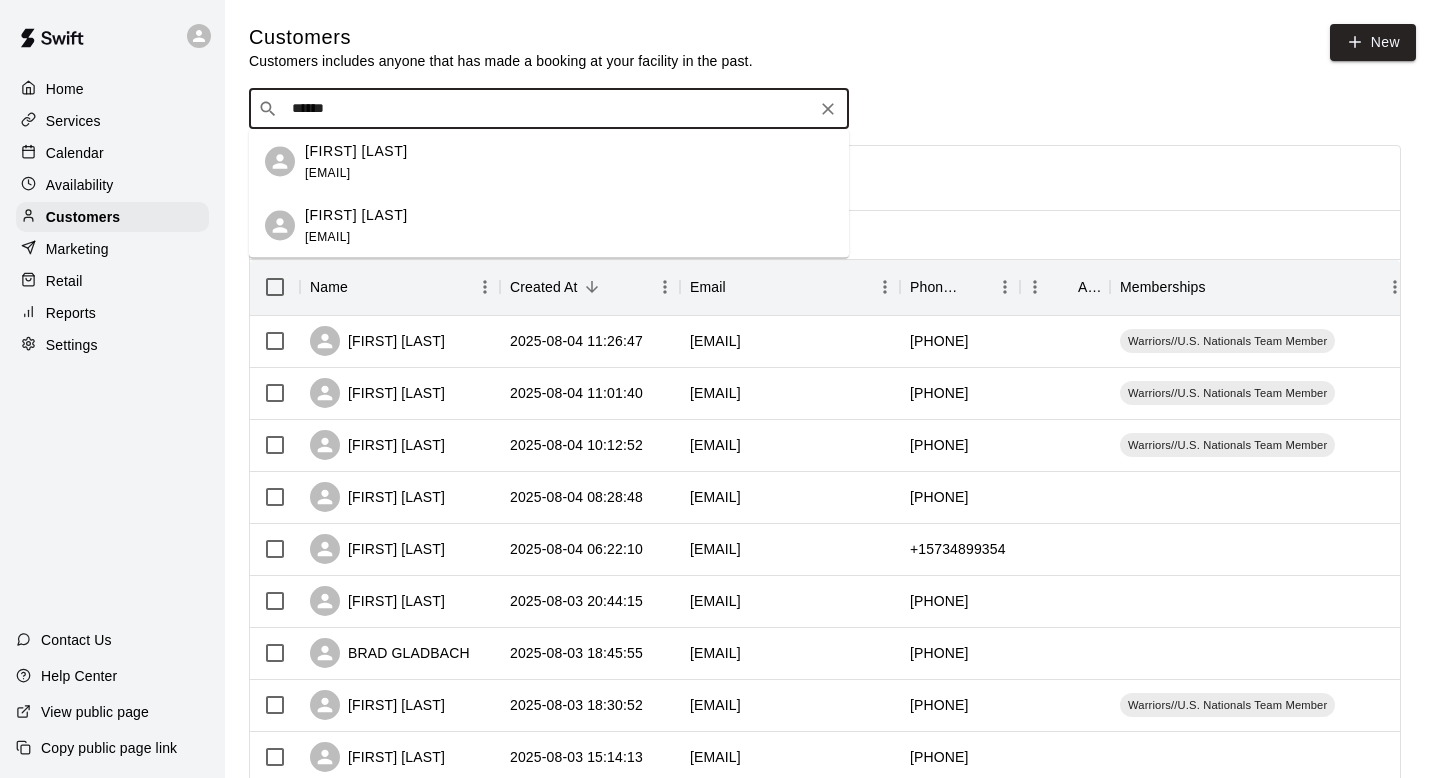 type on "******" 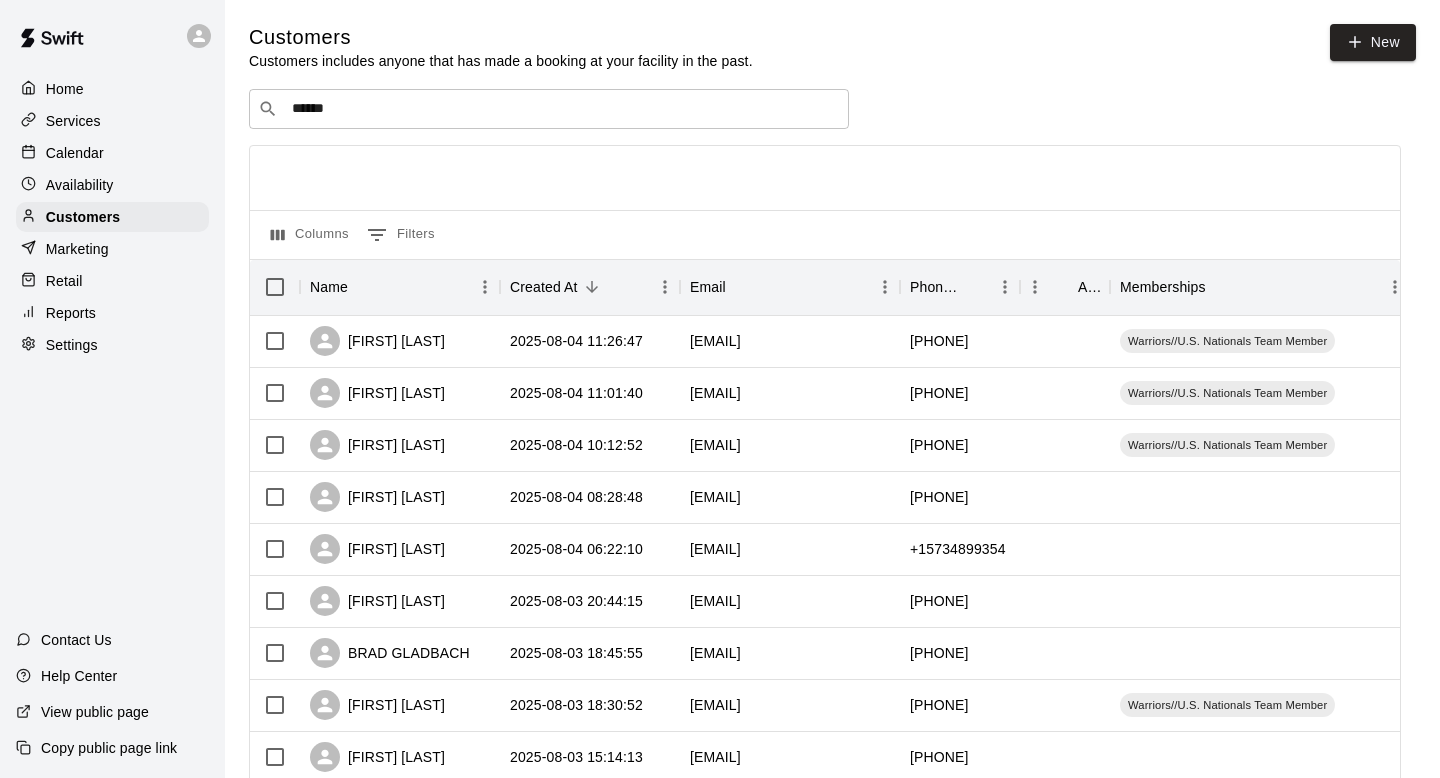 click on "​ ****** ​" at bounding box center (825, 109) 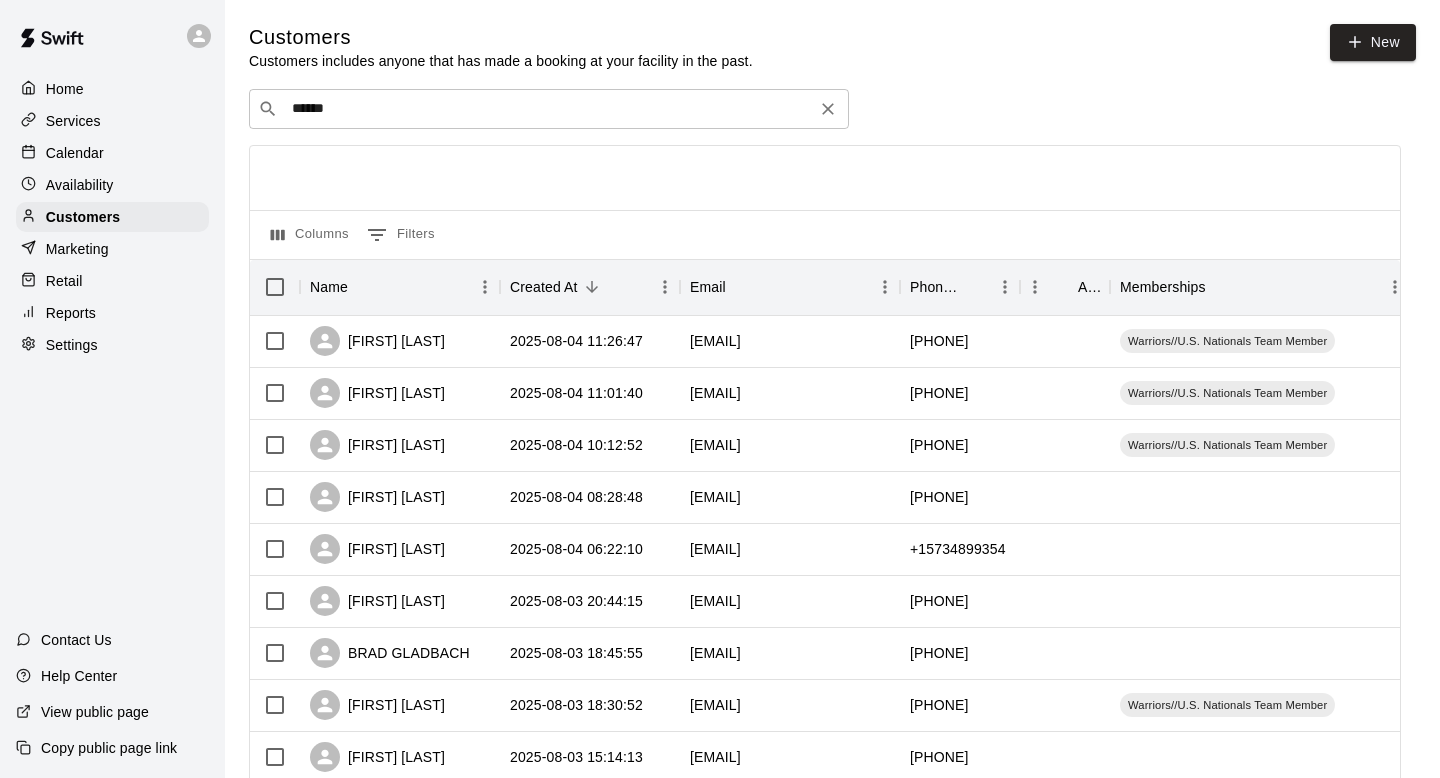 click on "******" at bounding box center [548, 109] 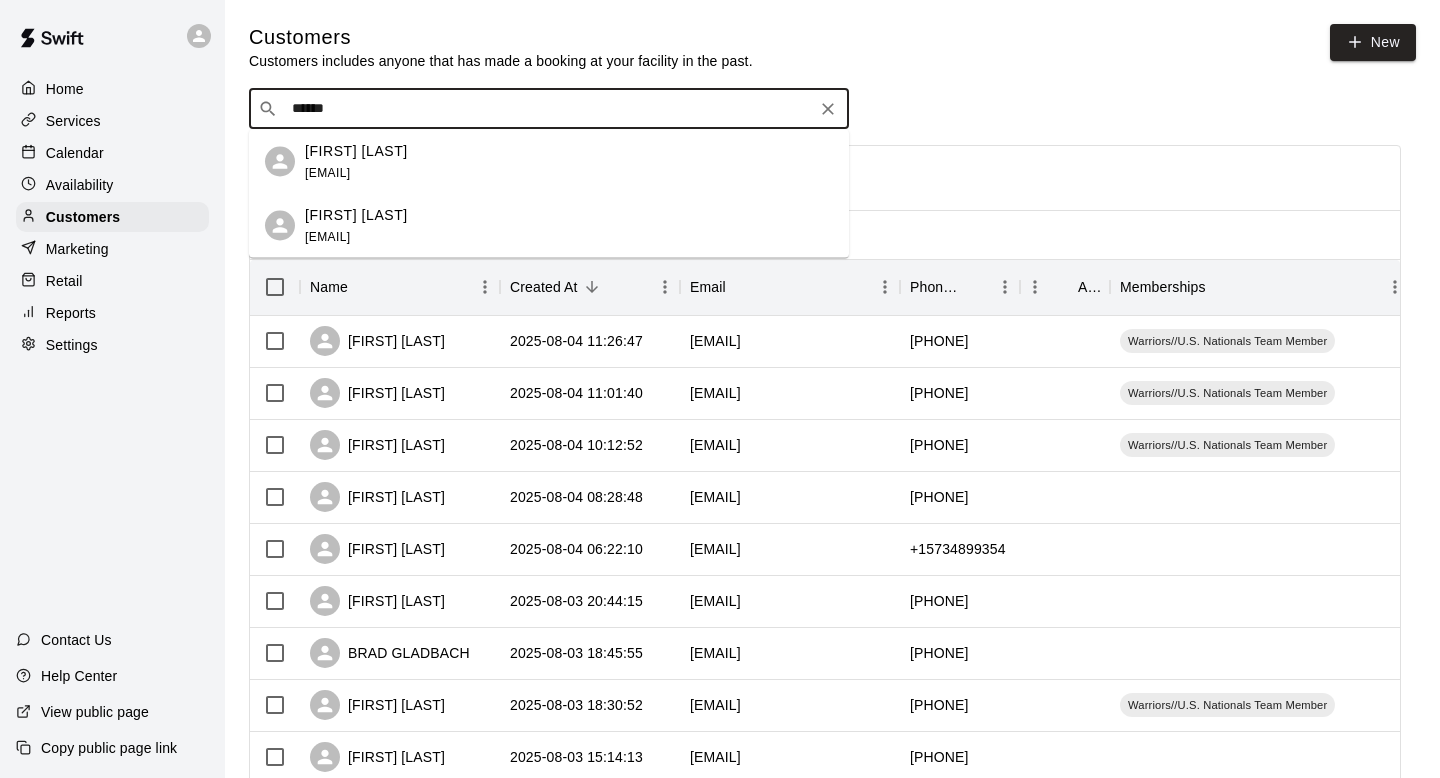 click at bounding box center [828, 109] 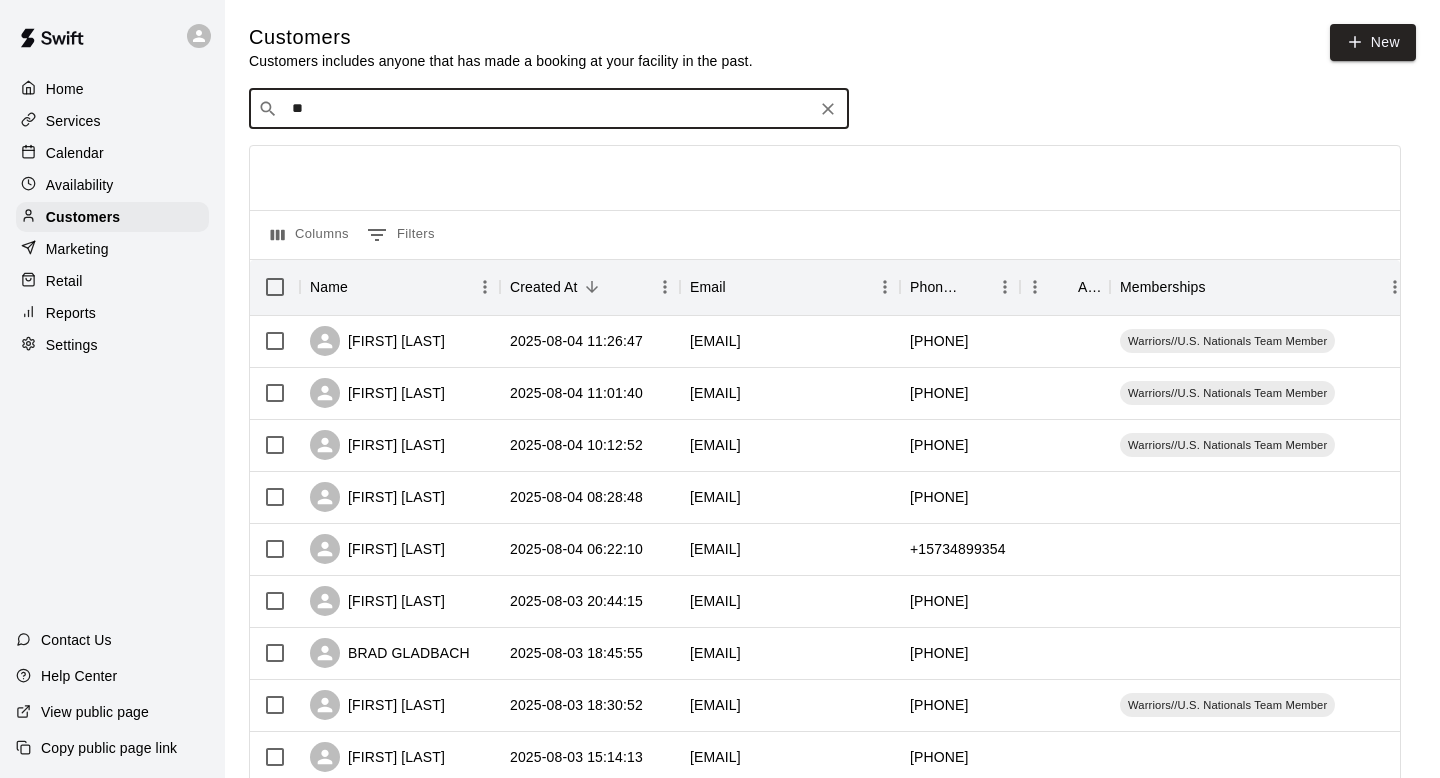 type on "*" 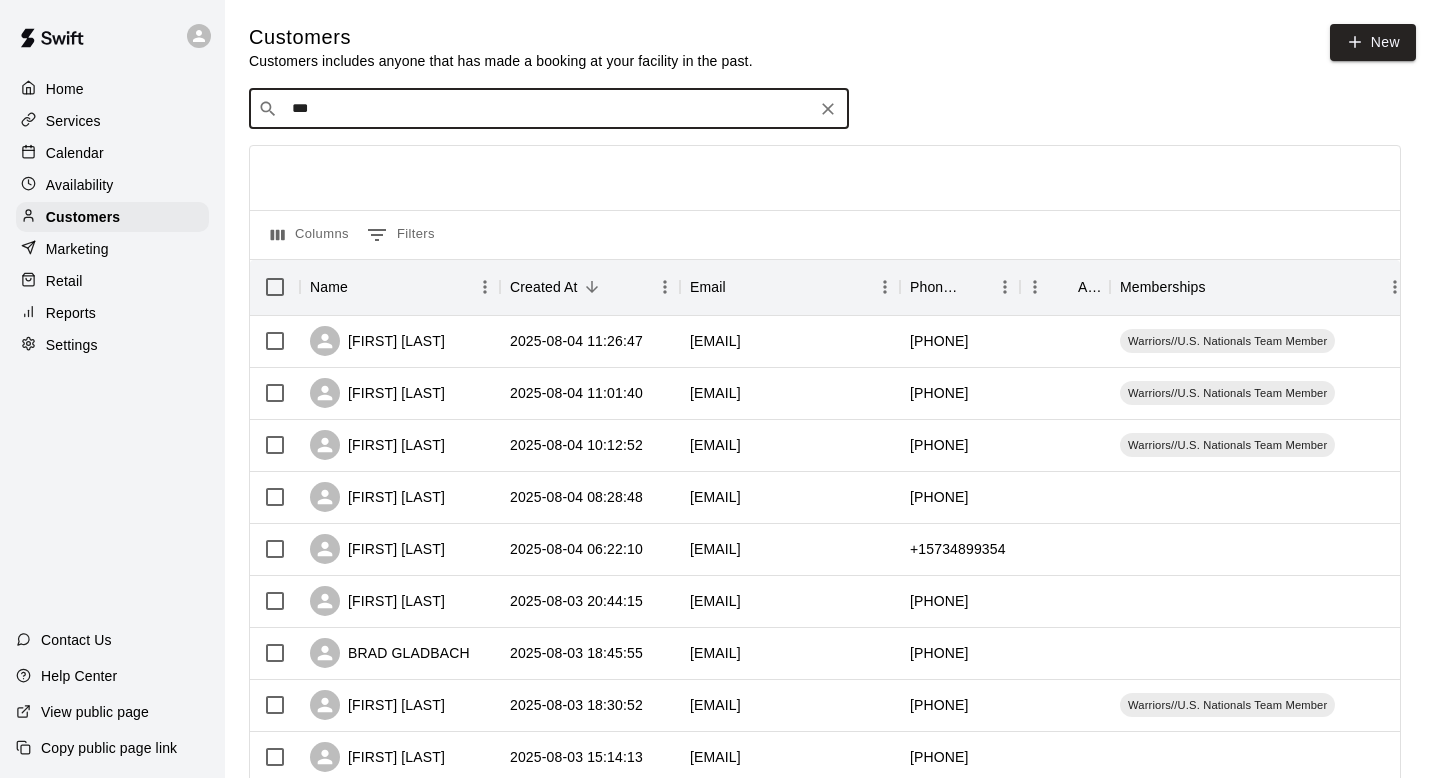 type on "****" 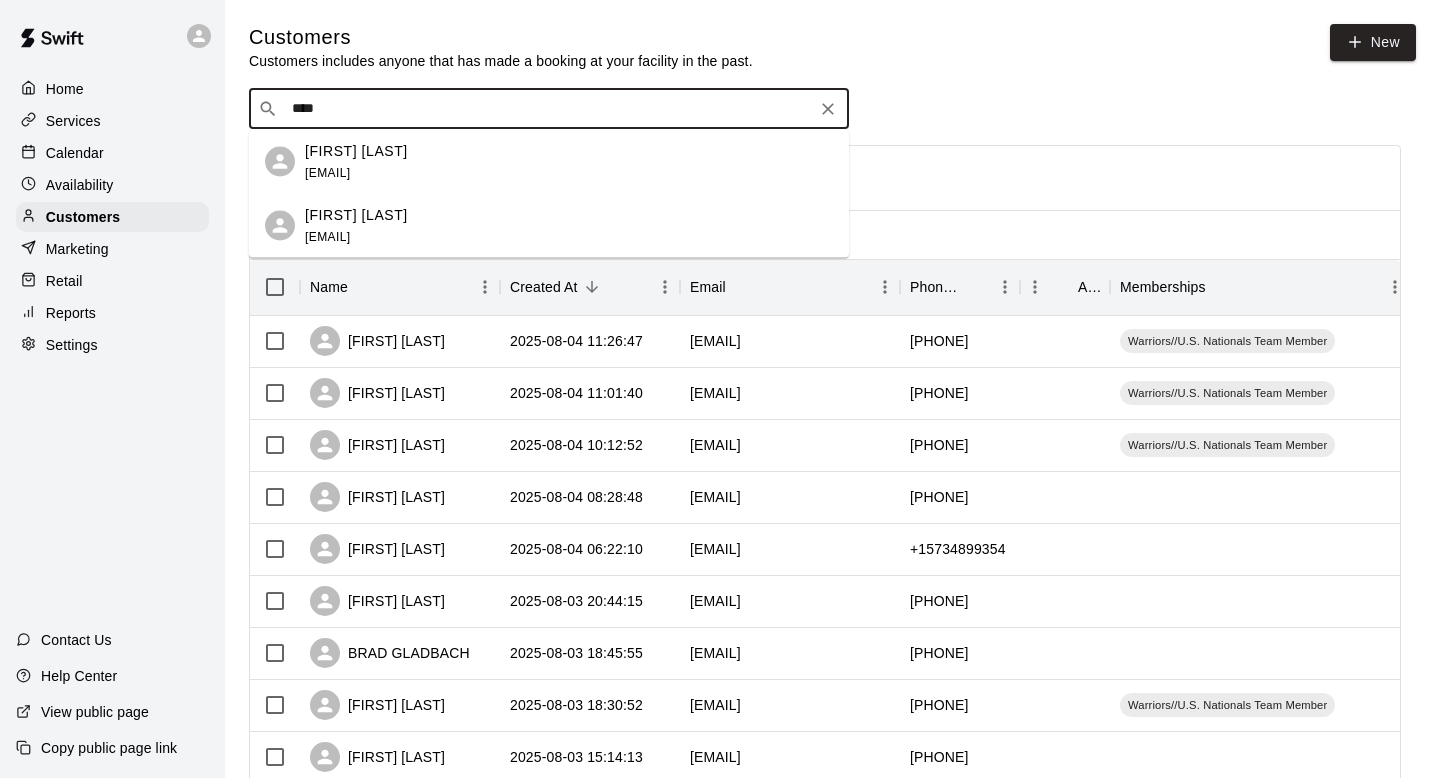 click on "Gregory  Reid sarahelizabeth2424@gmail.com" at bounding box center (569, 225) 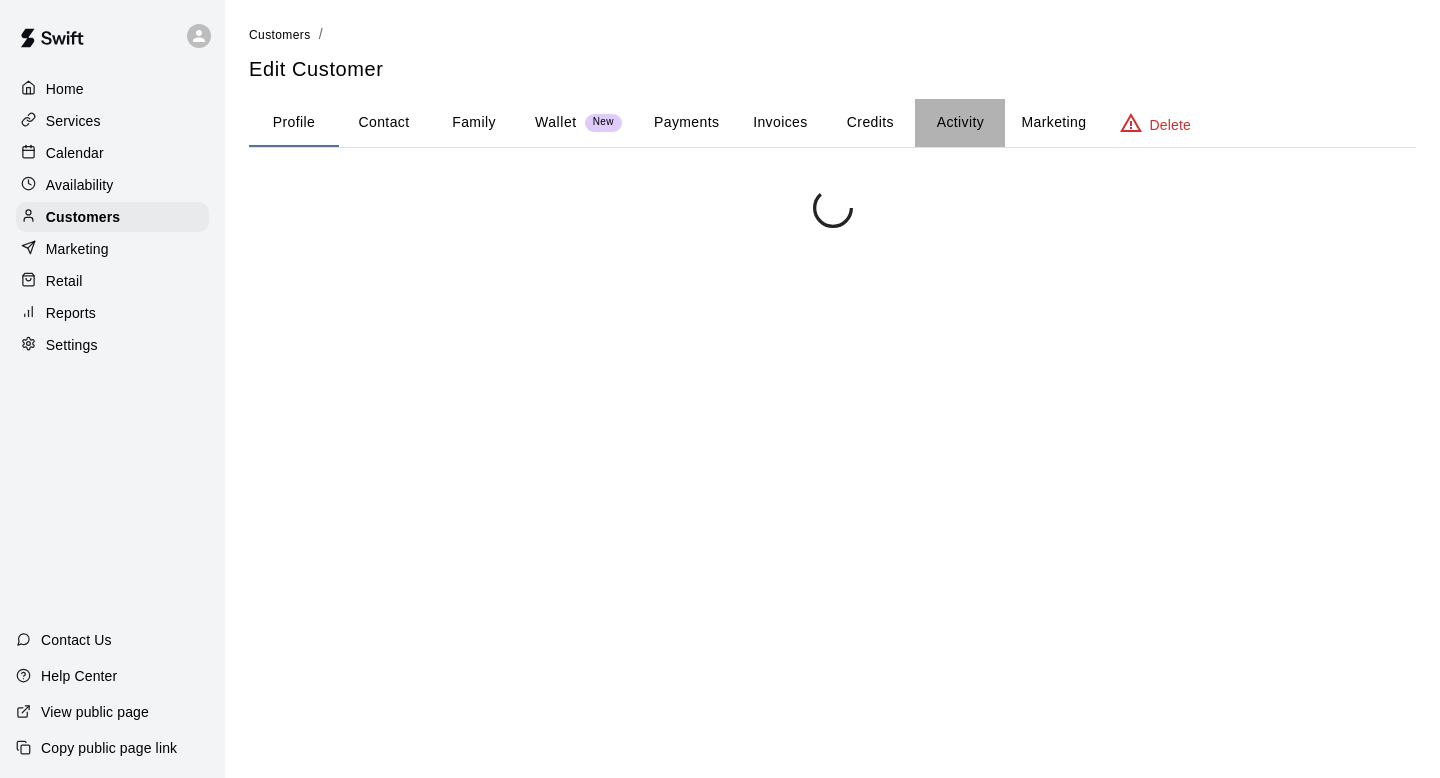 click on "Activity" at bounding box center (960, 123) 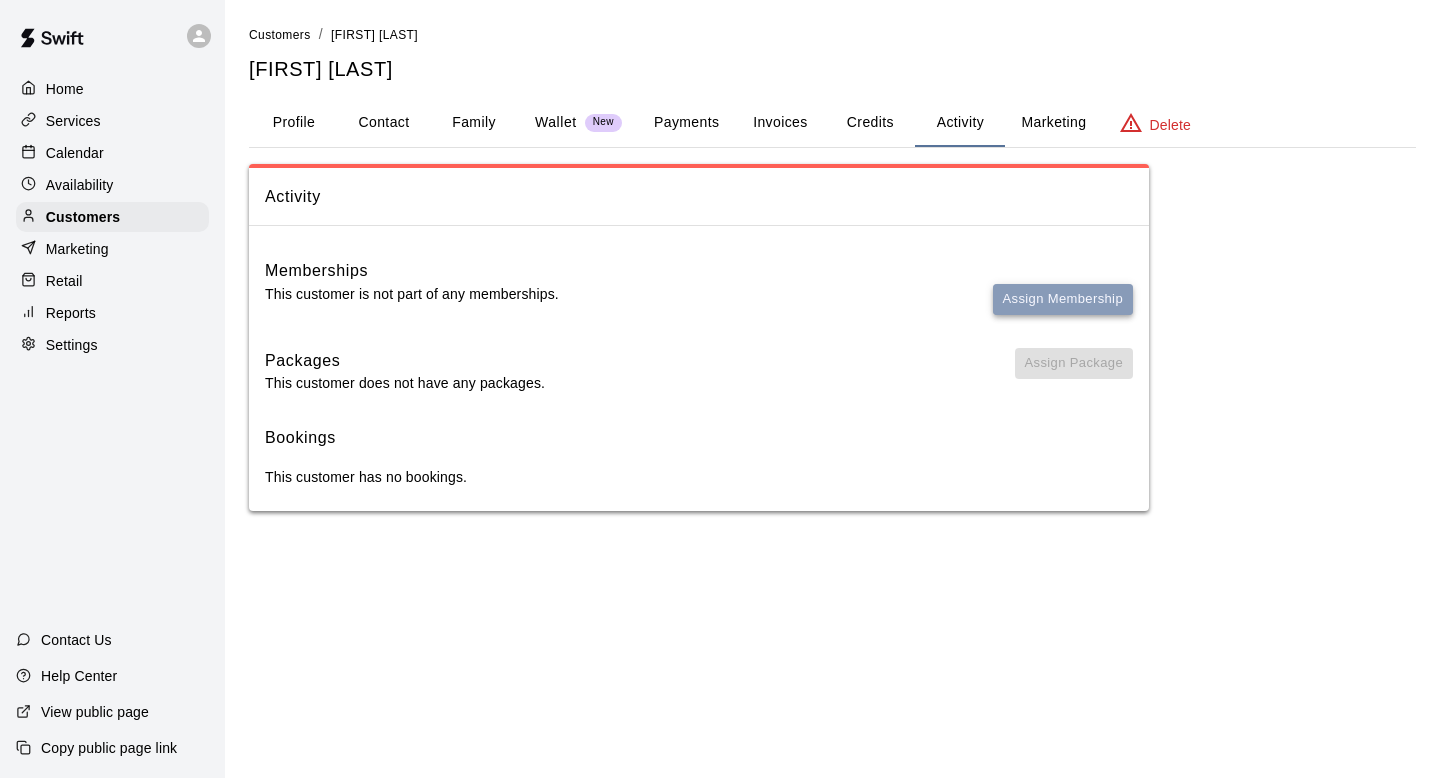 click on "Assign Membership" at bounding box center (1063, 299) 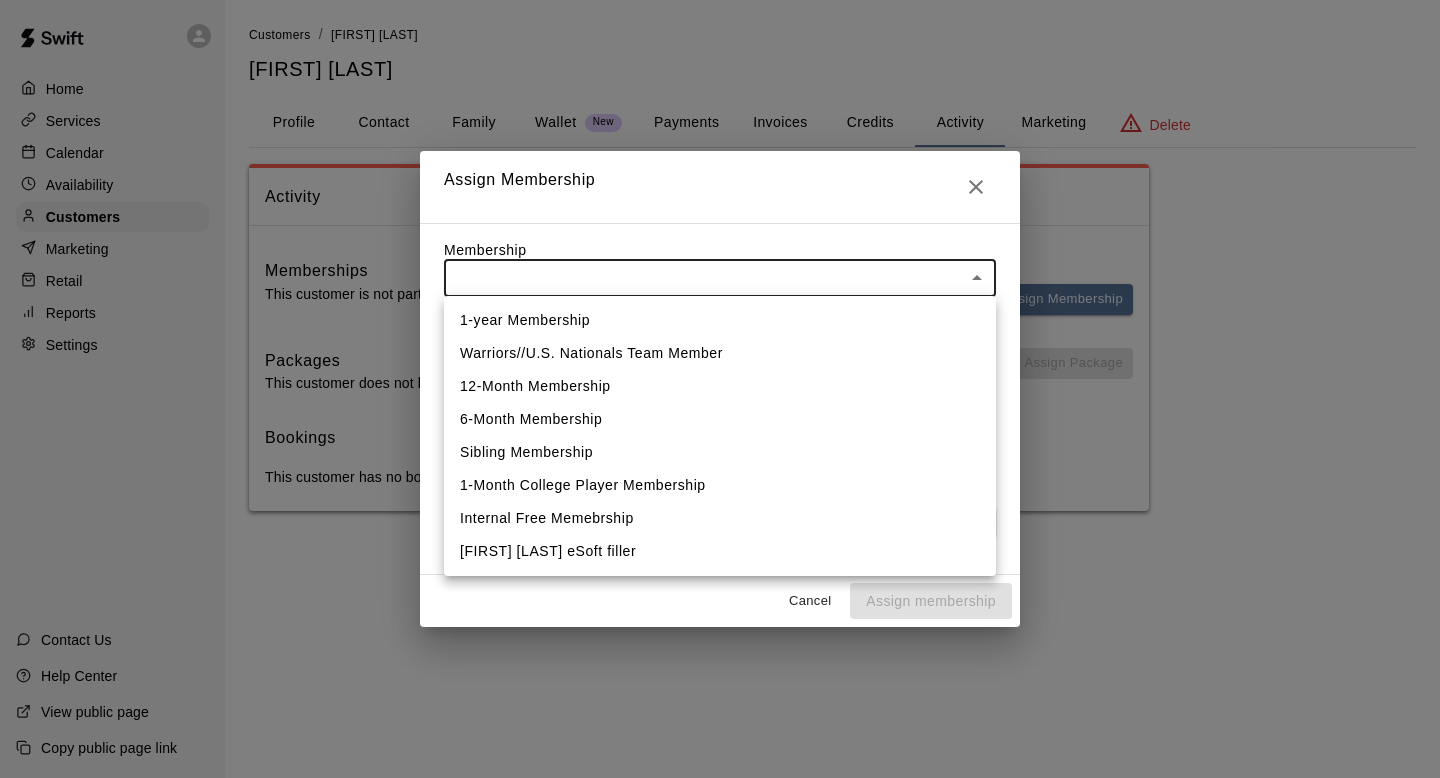 click on "Home Services Calendar Availability Customers Marketing Retail Reports Settings Contact Us Help Center View public page Copy public page link Customers / Sarah Reid Sarah Reid Profile Contact Family Wallet New Payments Invoices Credits Activity Marketing Delete Activity Memberships This customer is not part of any memberships. Assign Membership Packages This customer does not have any packages. Assign Package Bookings This customer has no bookings. Swift - Edit Customer Close cross-small Assign Membership Membership ​ ​ Payment Summary Coupon Code ​ Apply Payment Method   Add No payment methods currently saved on file. Cancel Assign membership 1-year Membership Warriors//U.S. Nationals Team Member 12-Month Membership 6-Month Membership Sibling Membership 1-Month College Player Membership Internal Free Memebrship Lauren Christ eSoft filler" at bounding box center [720, 275] 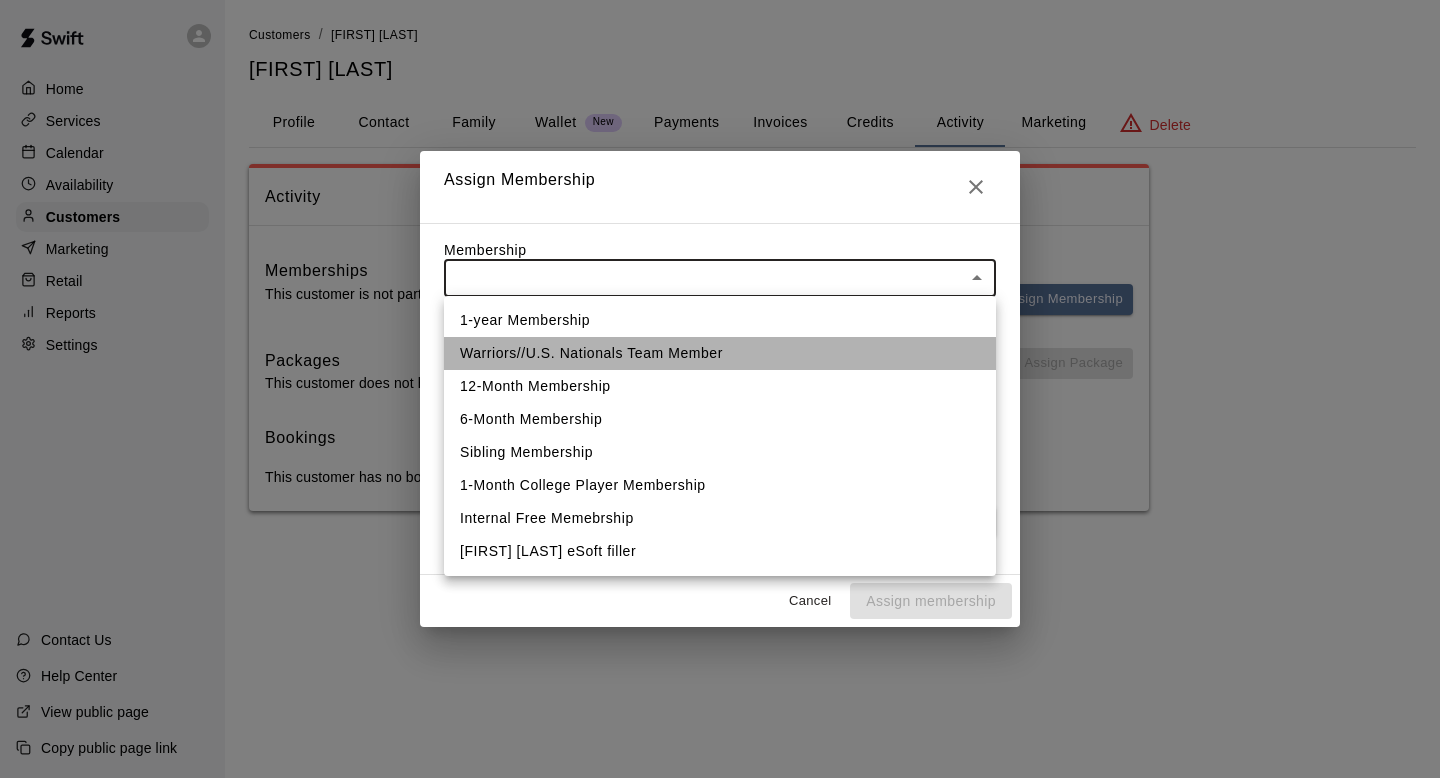 click on "Warriors//U.S. Nationals Team Member" at bounding box center (720, 353) 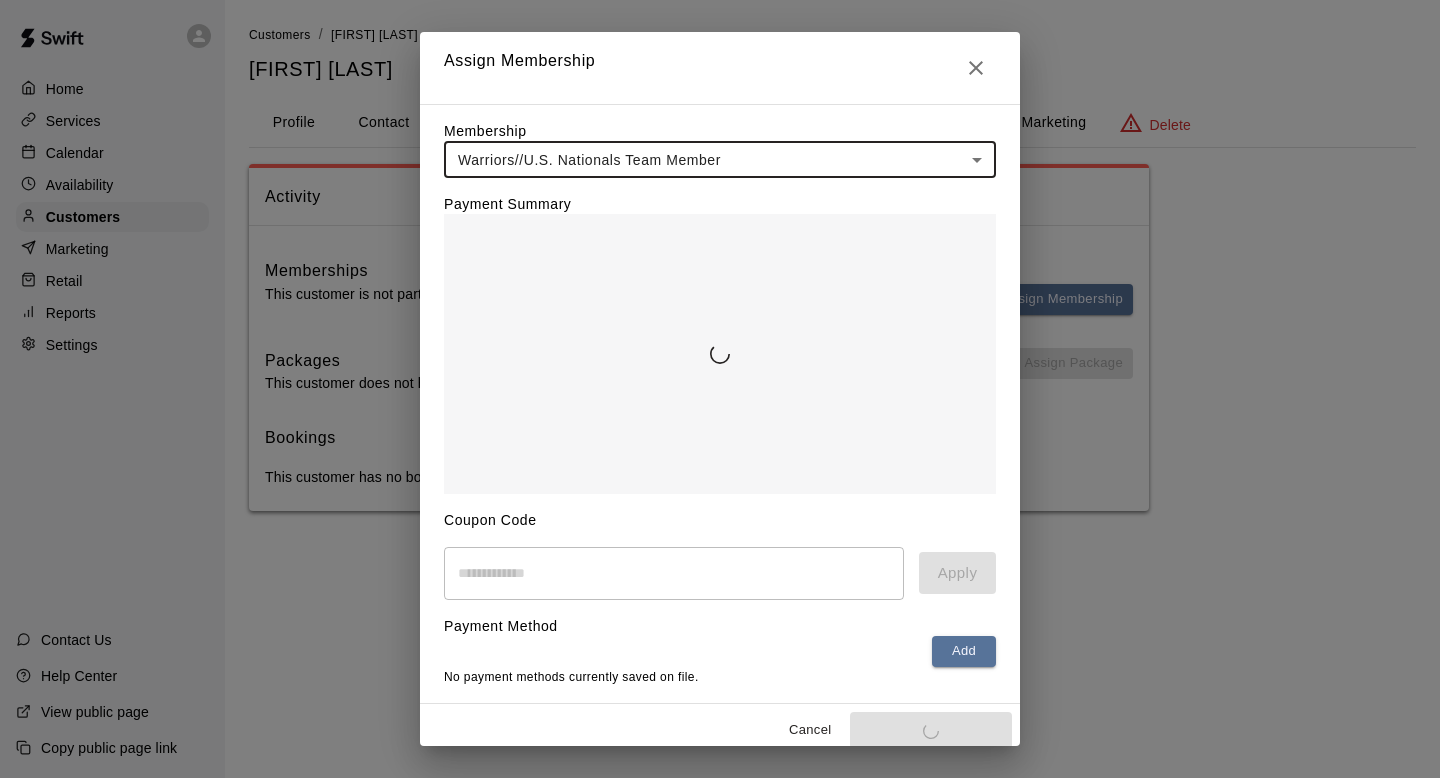 scroll, scrollTop: 14, scrollLeft: 0, axis: vertical 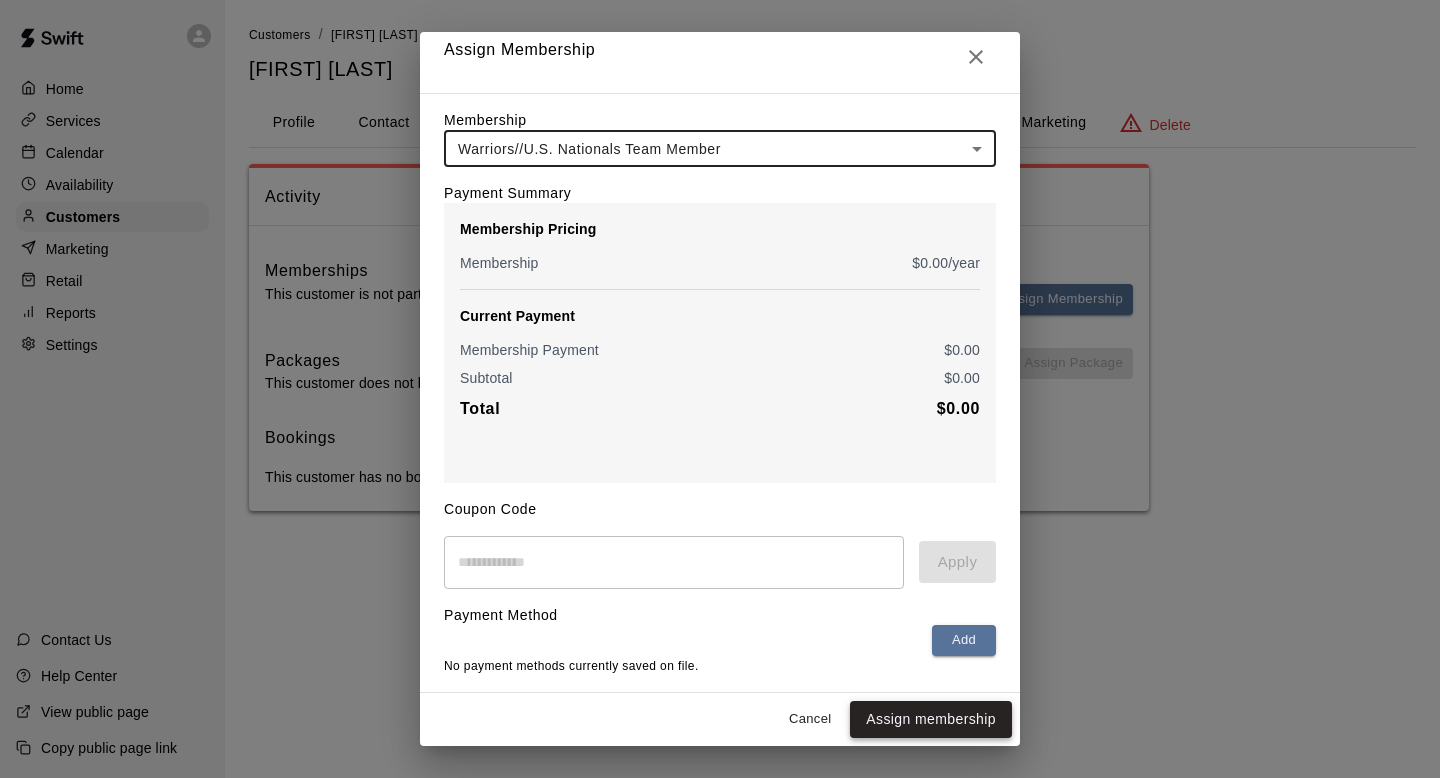 click on "Assign membership" at bounding box center [931, 719] 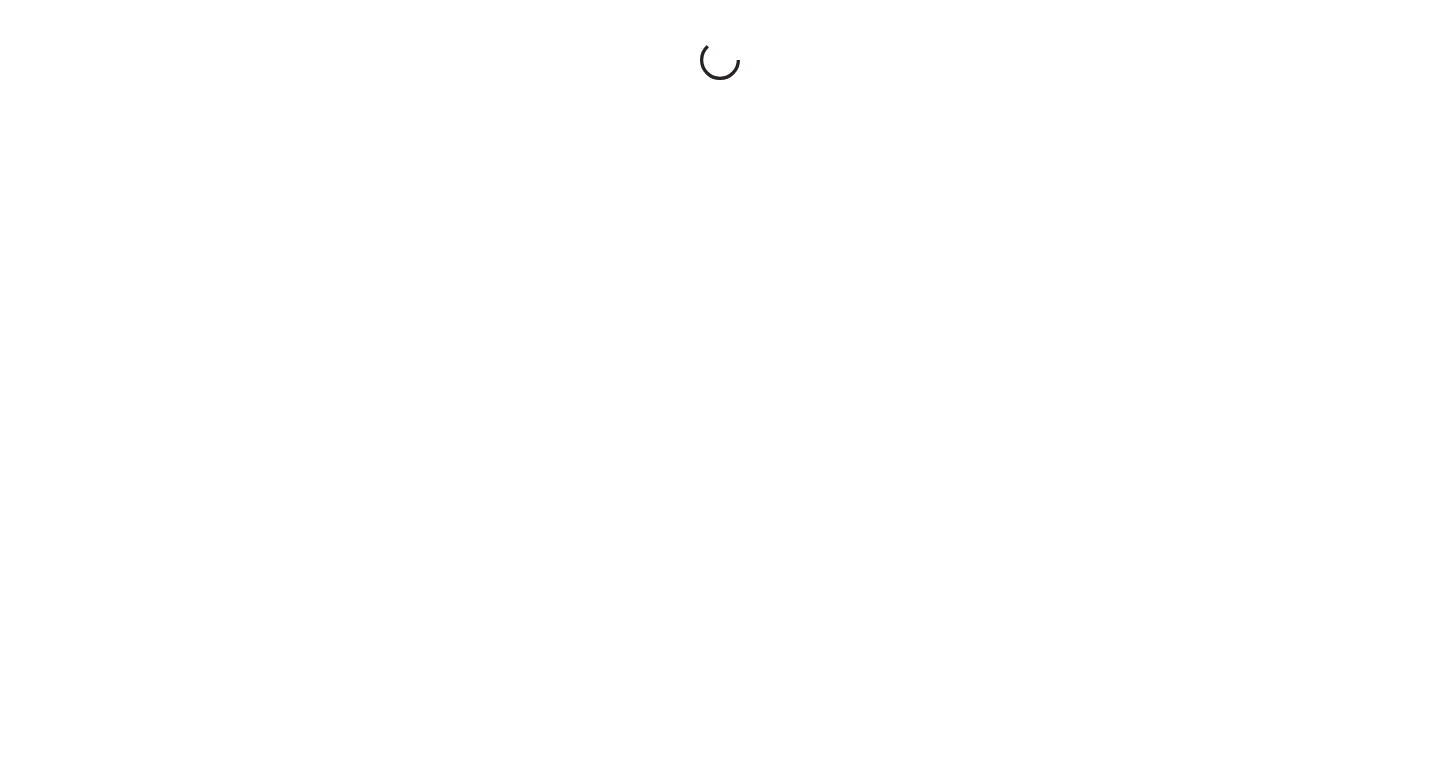 scroll, scrollTop: 0, scrollLeft: 0, axis: both 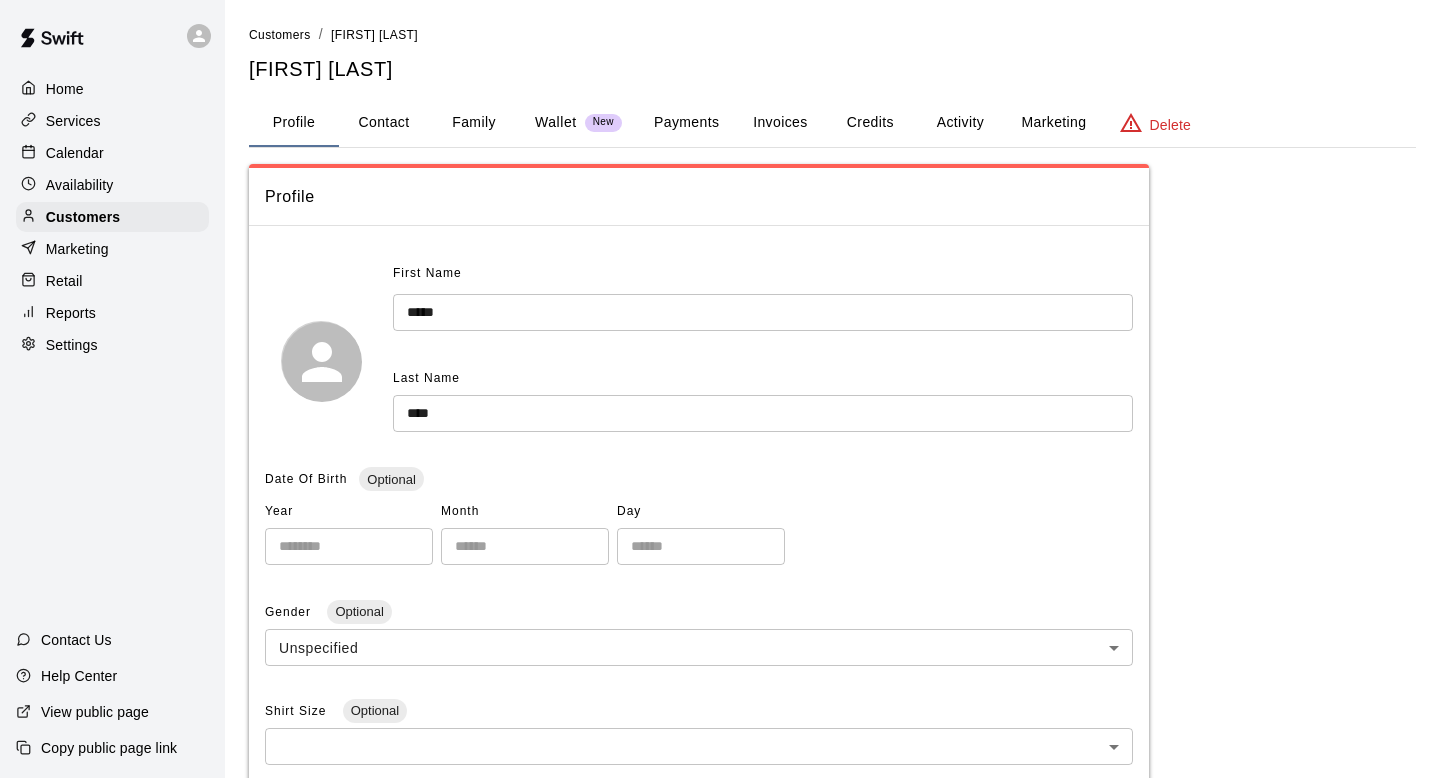 click on "Customers" at bounding box center (83, 217) 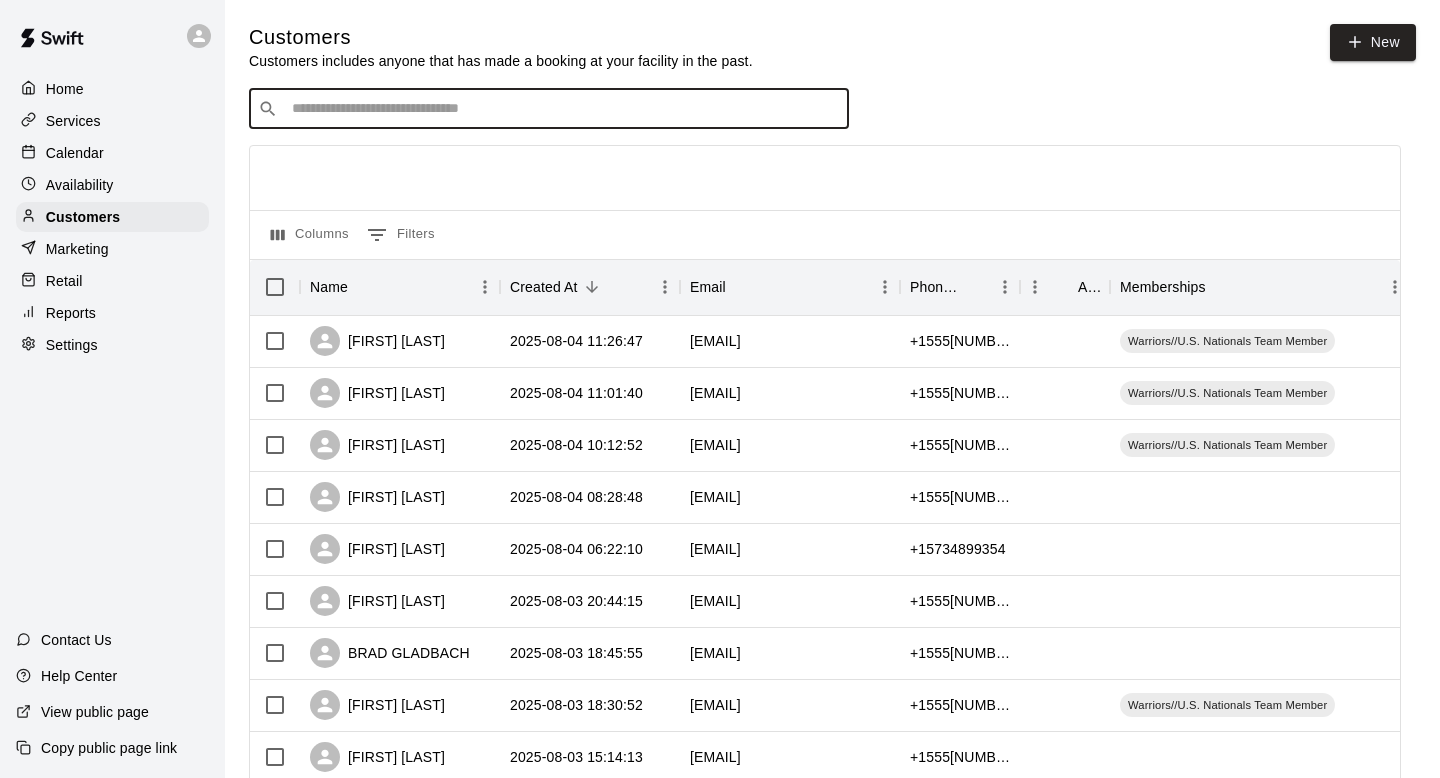click at bounding box center [563, 109] 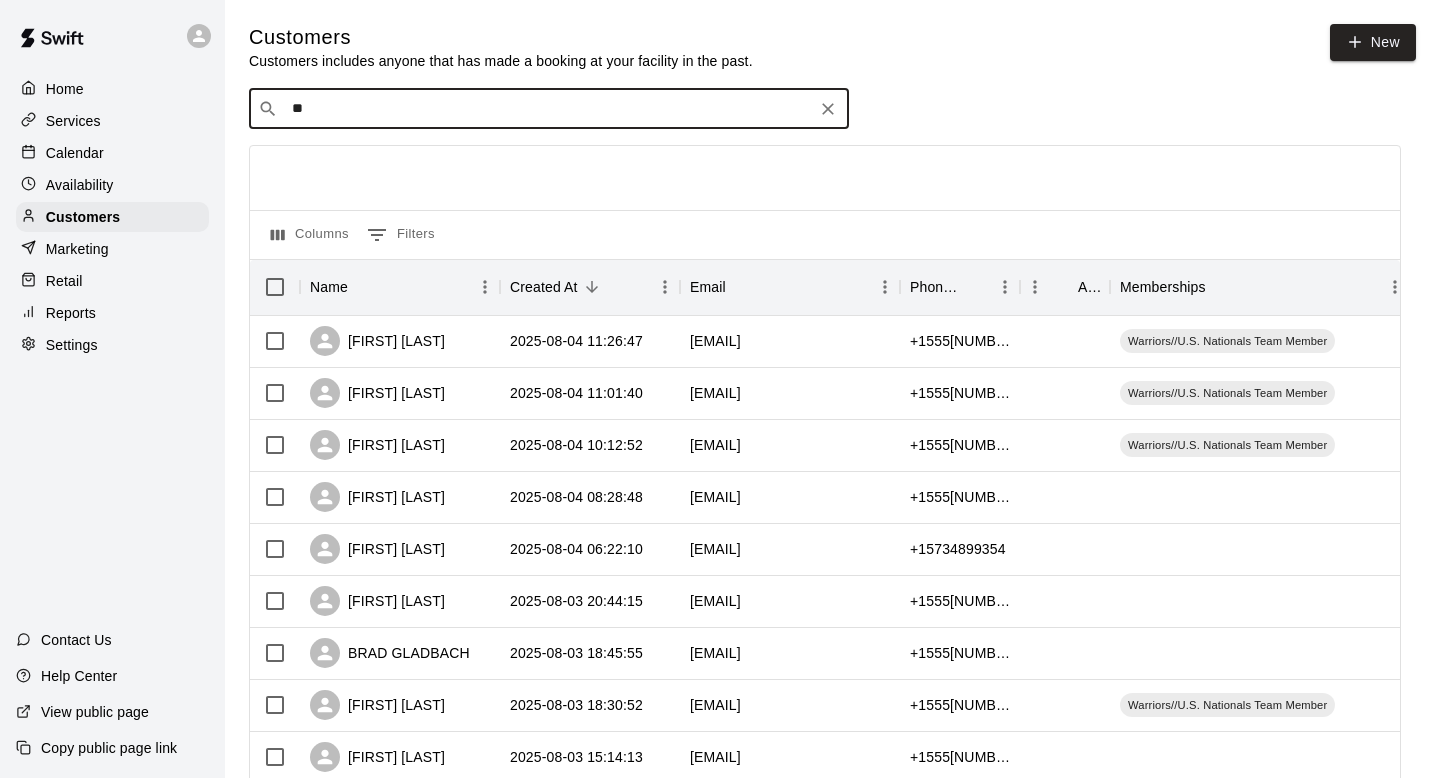type on "*" 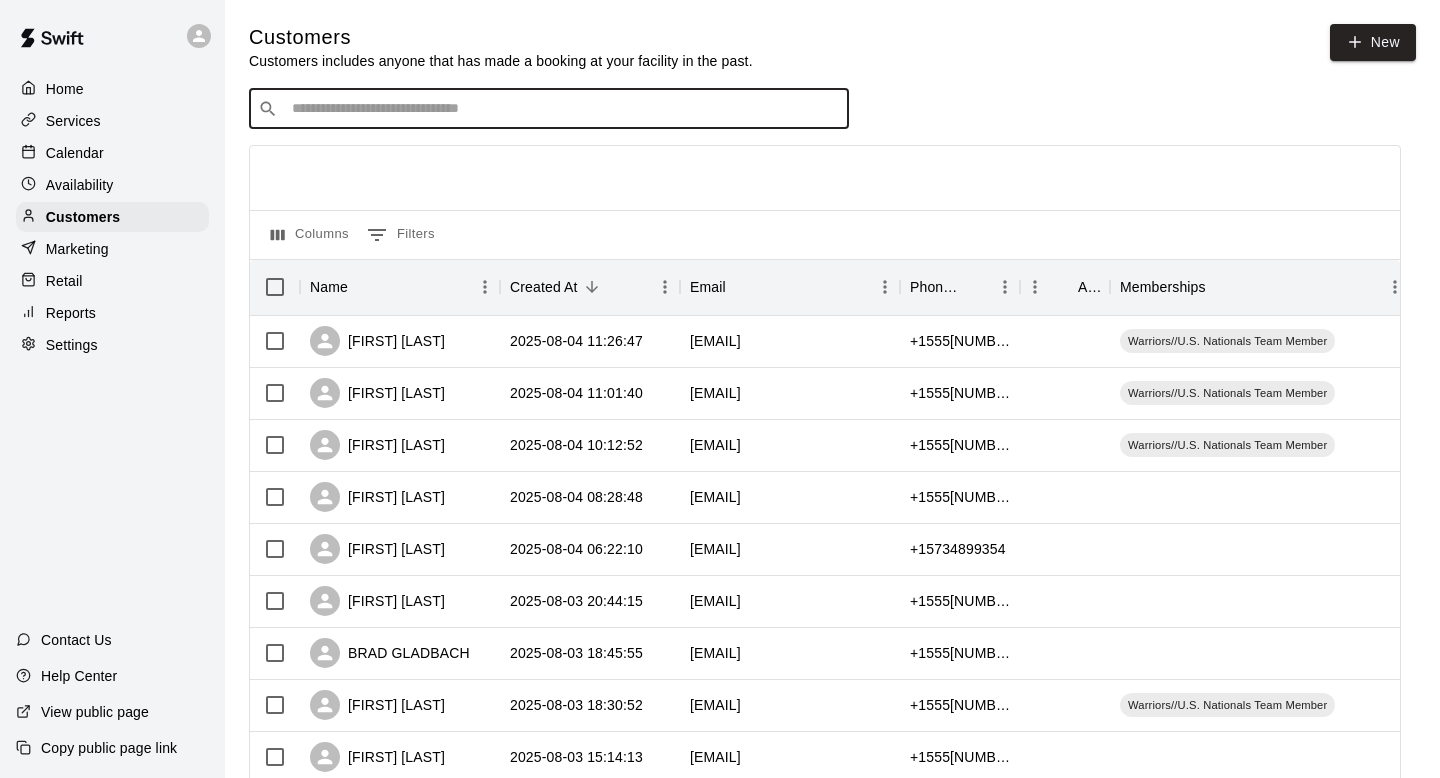 click on "​ ​" at bounding box center [549, 109] 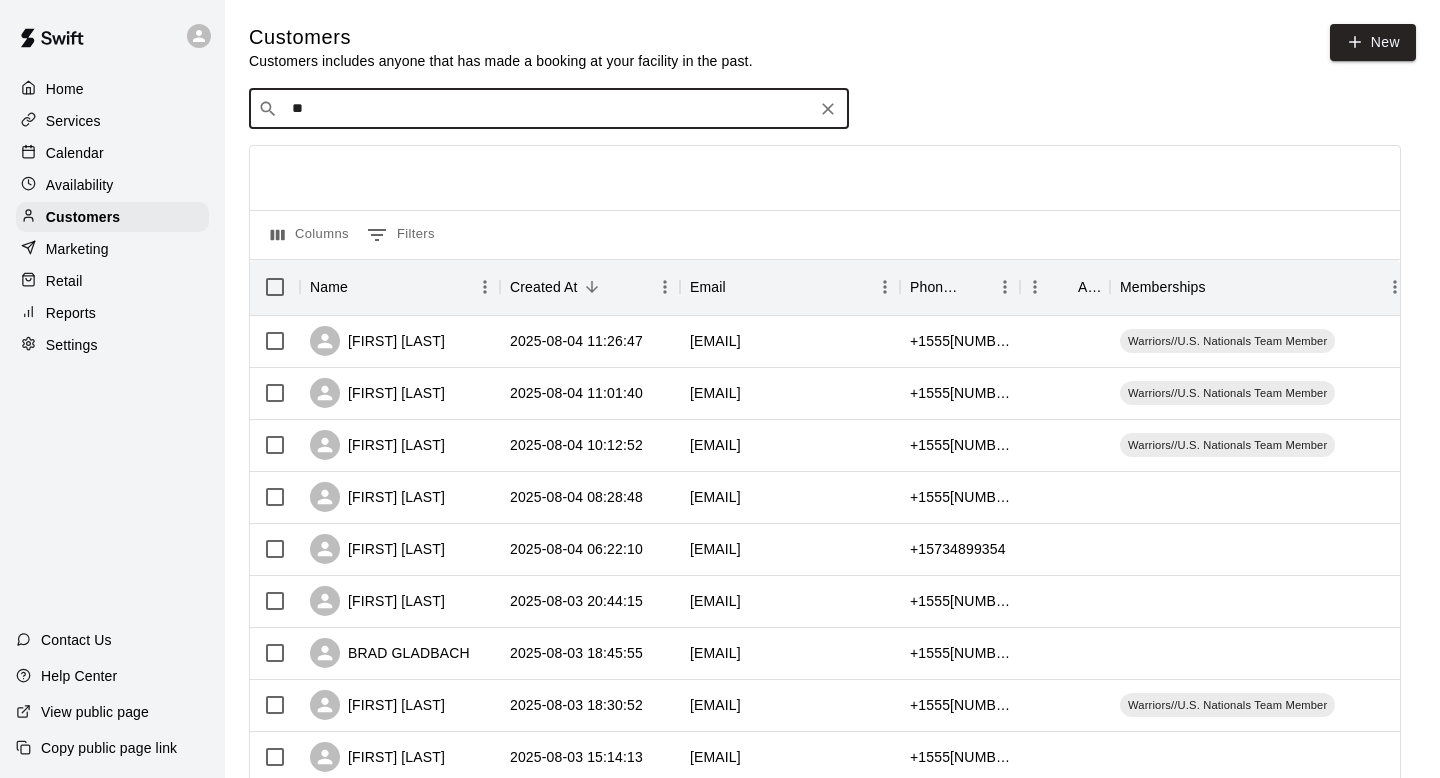 type on "***" 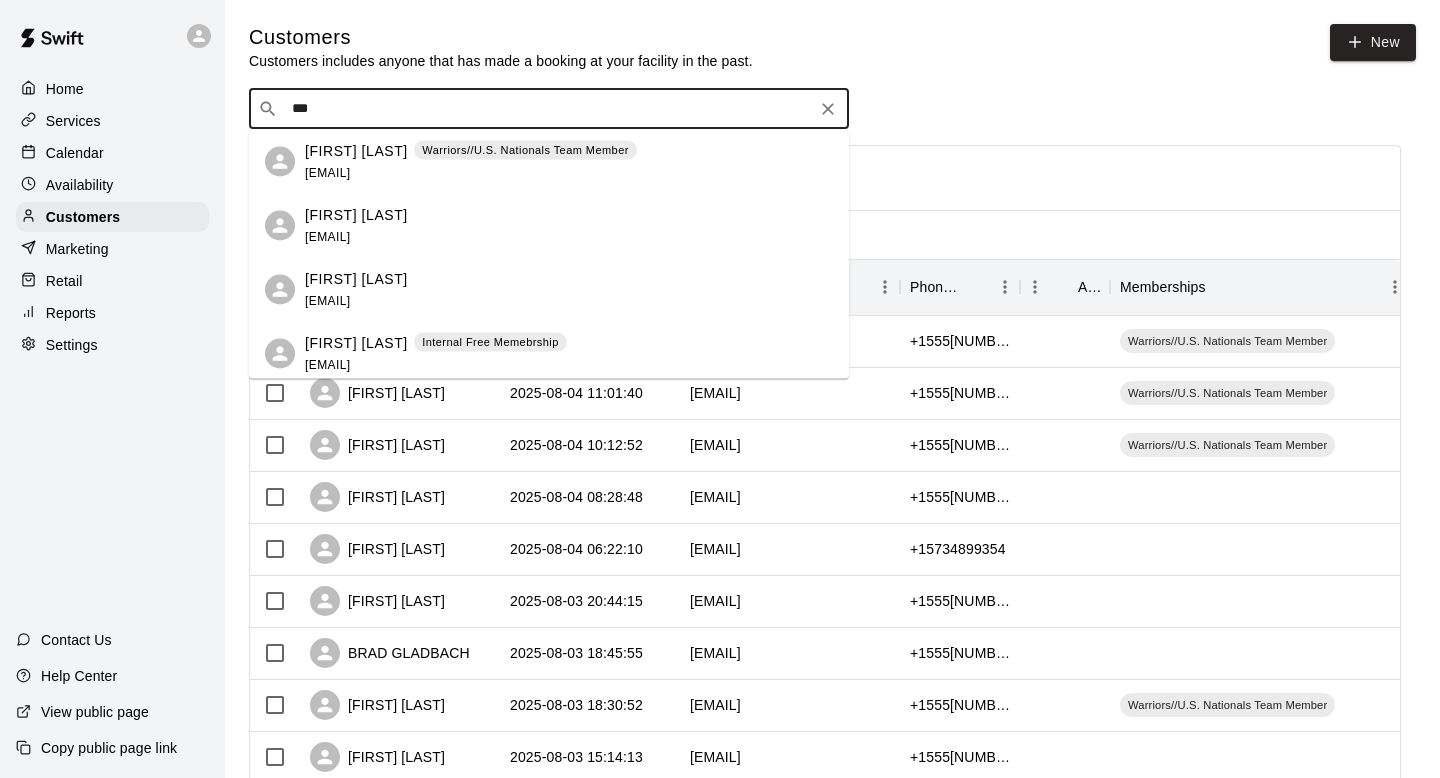 click on "[EMAIL]" at bounding box center [327, 236] 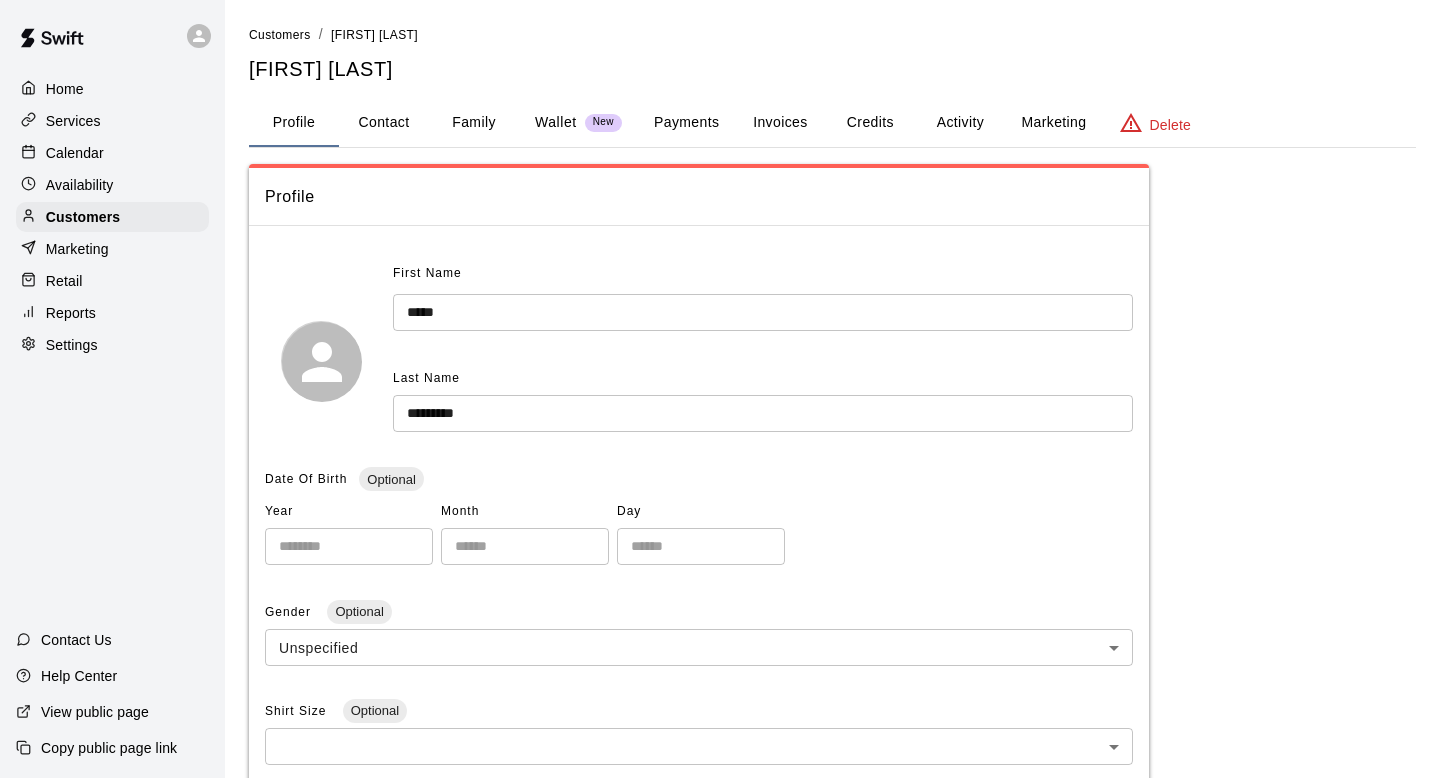 click on "Activity" at bounding box center [960, 123] 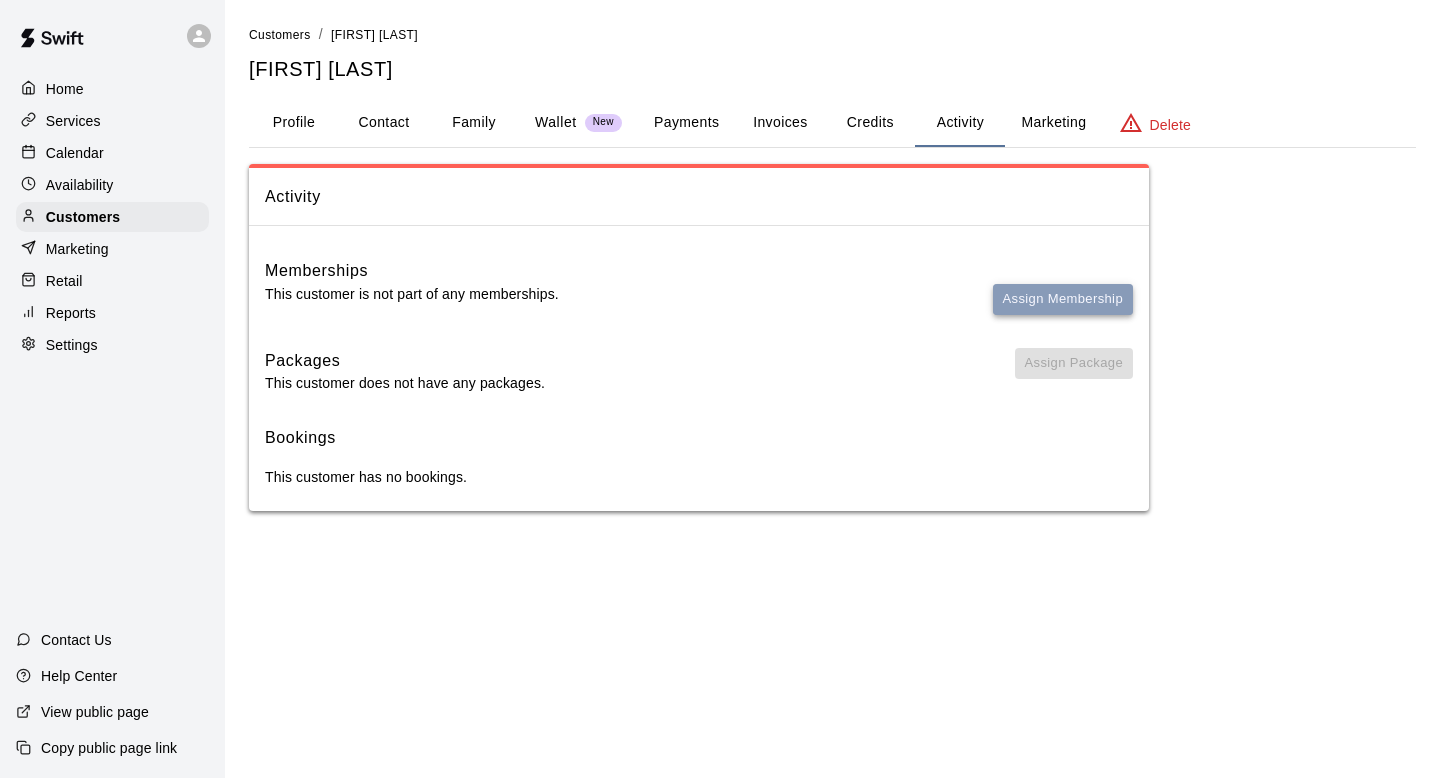 click on "Assign Membership" at bounding box center [1063, 299] 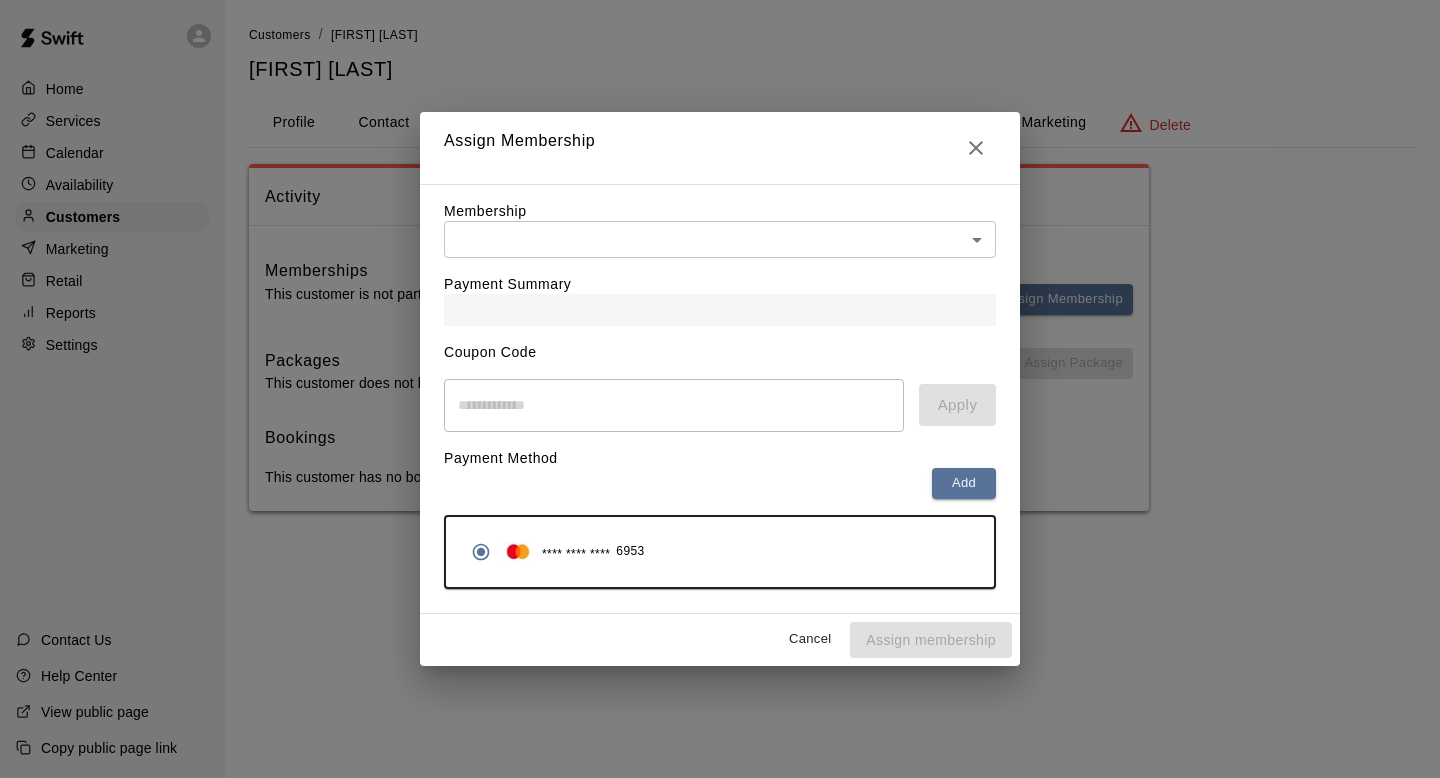 click on "Payment Summary" at bounding box center [720, 292] 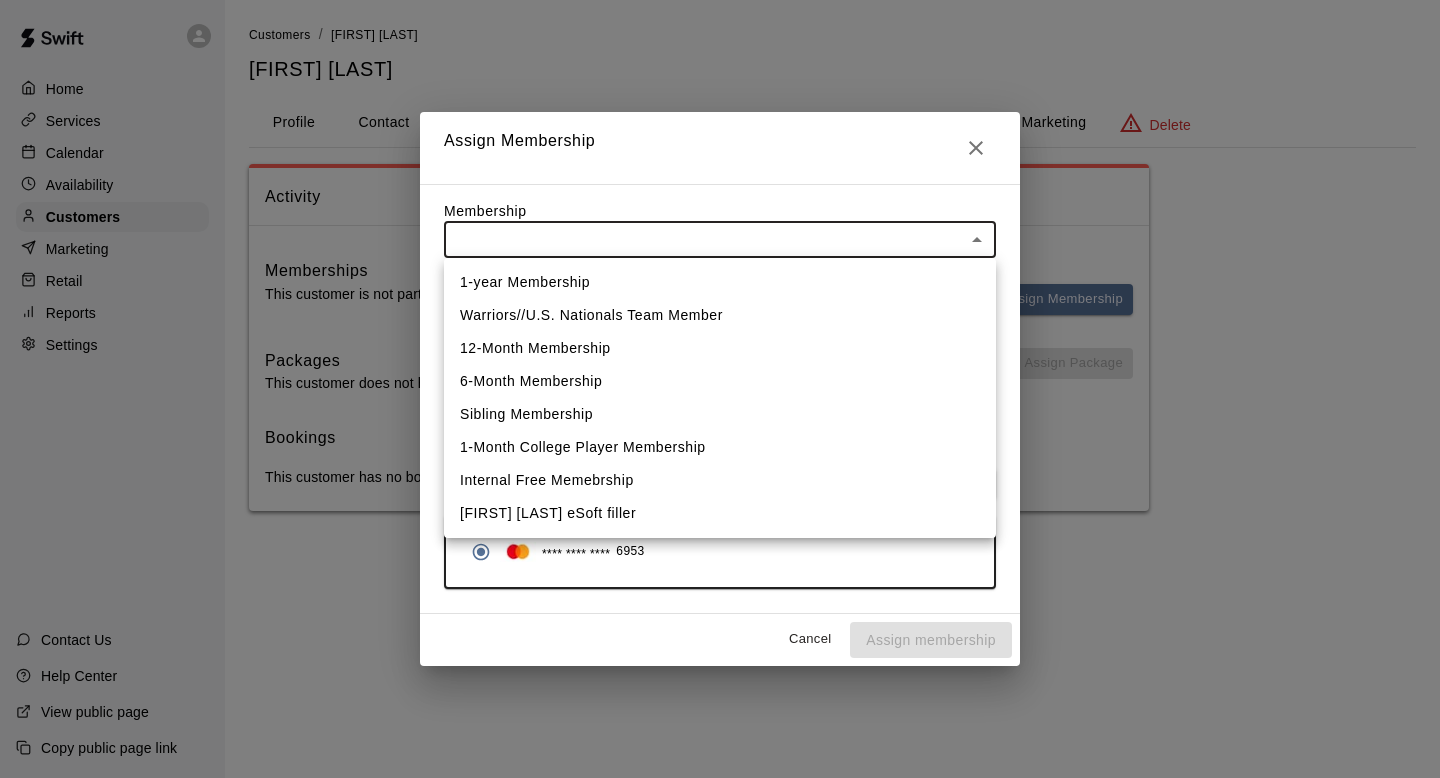 click on "Warriors//U.S. Nationals Team Member" at bounding box center (720, 315) 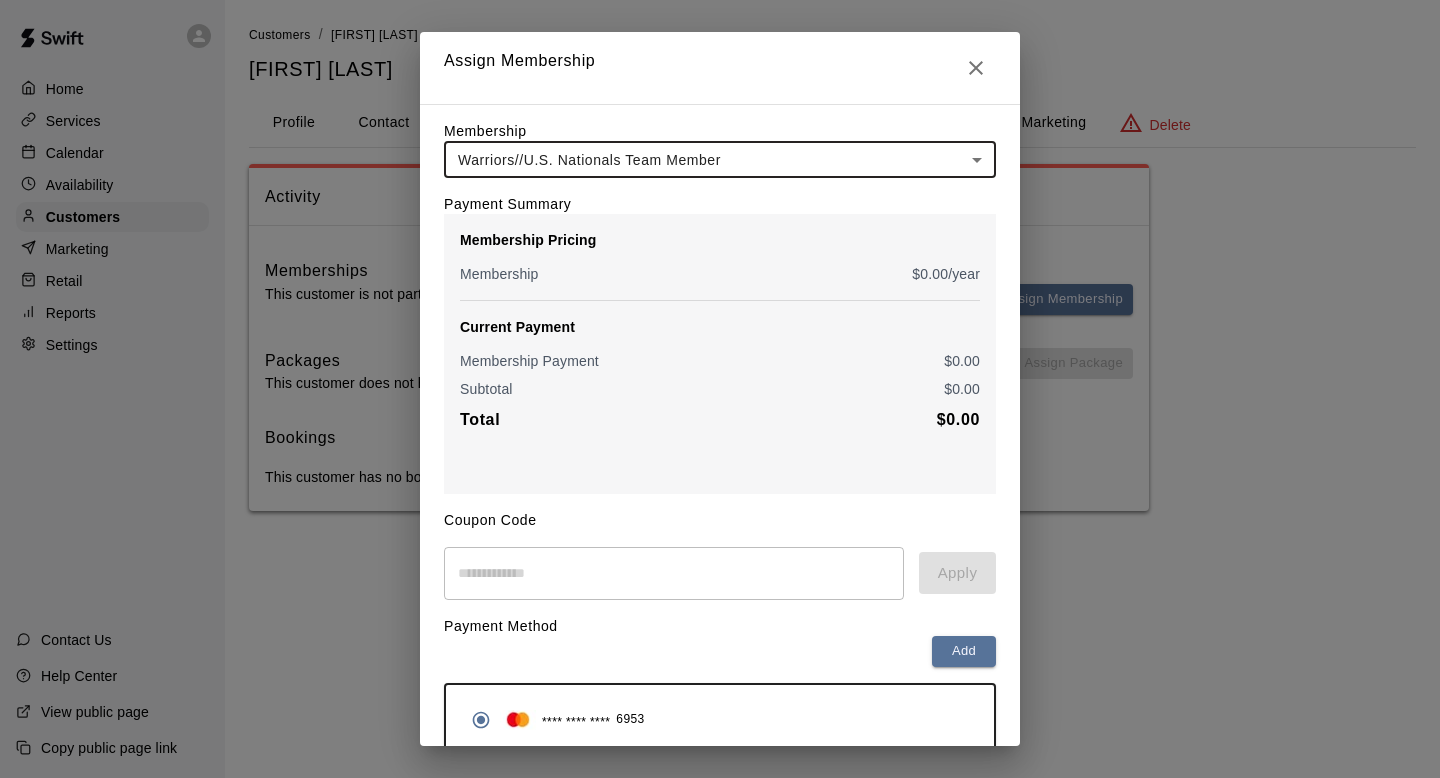 scroll, scrollTop: 90, scrollLeft: 0, axis: vertical 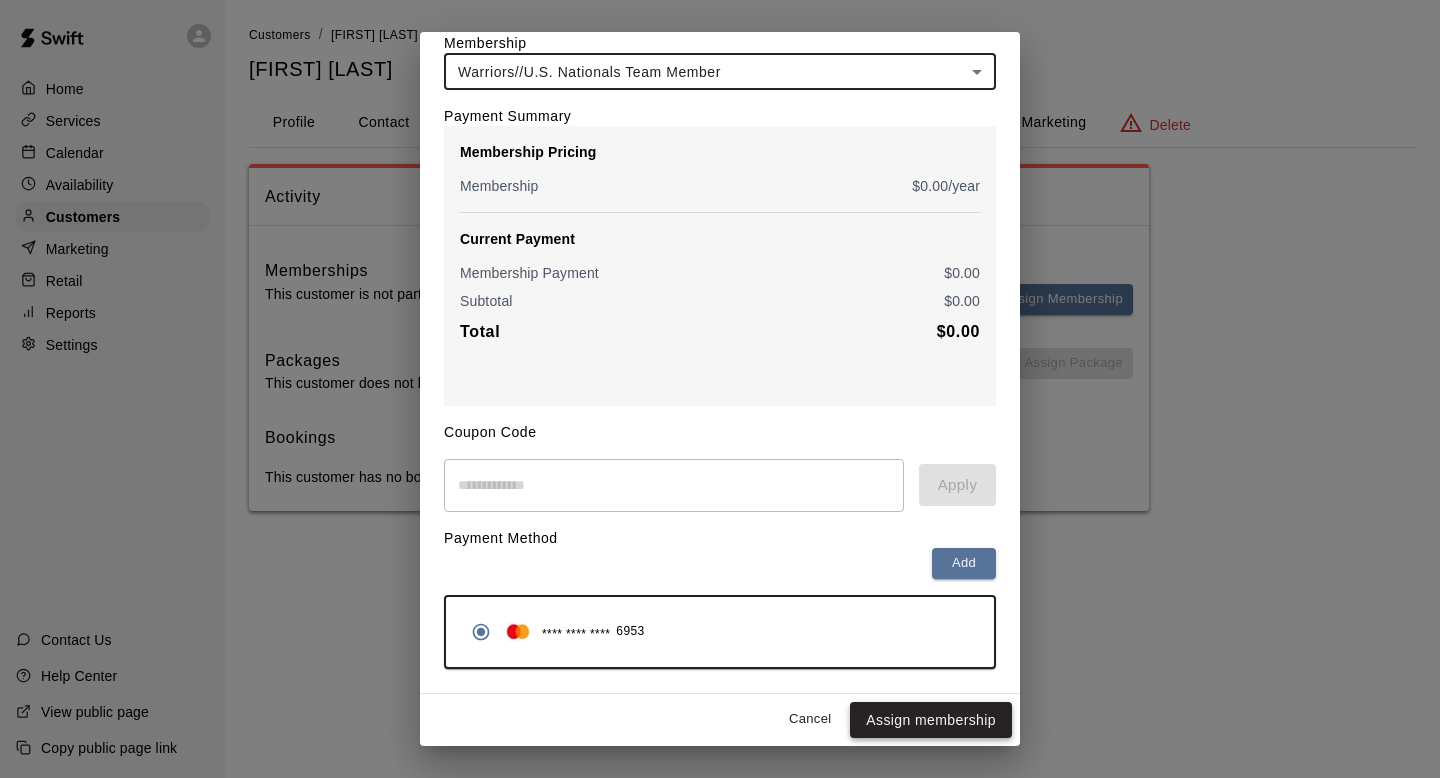 click on "Assign membership" at bounding box center (931, 720) 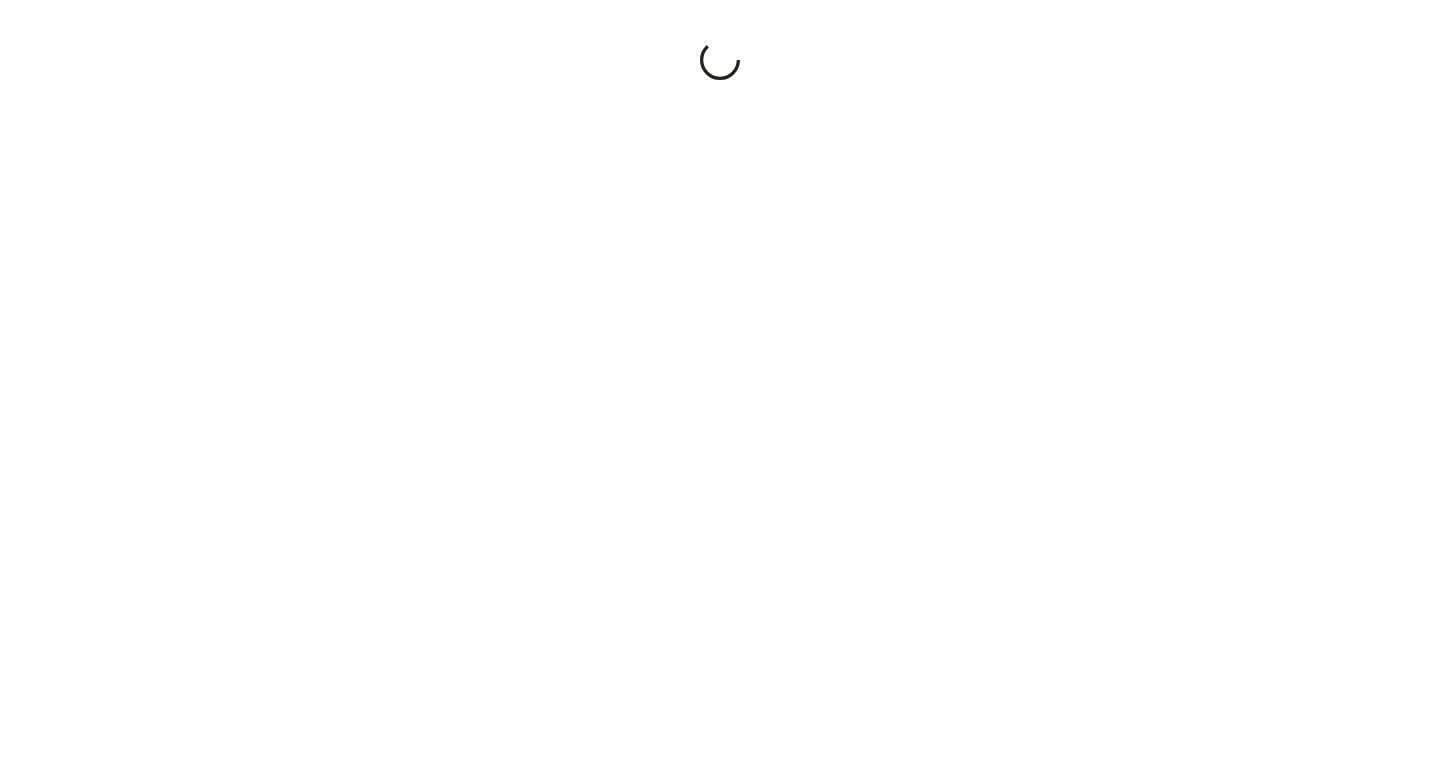 scroll, scrollTop: 0, scrollLeft: 0, axis: both 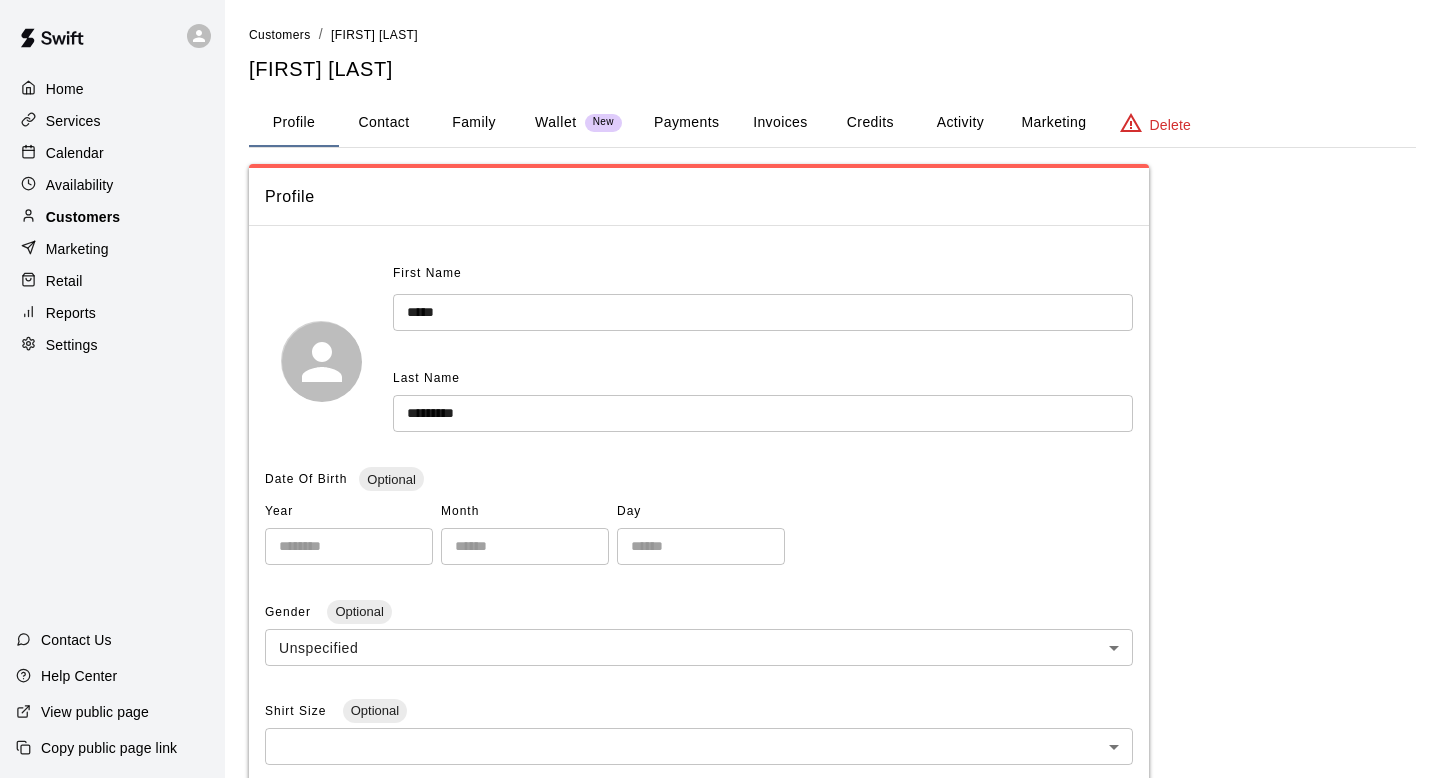 click on "Customers" at bounding box center [83, 217] 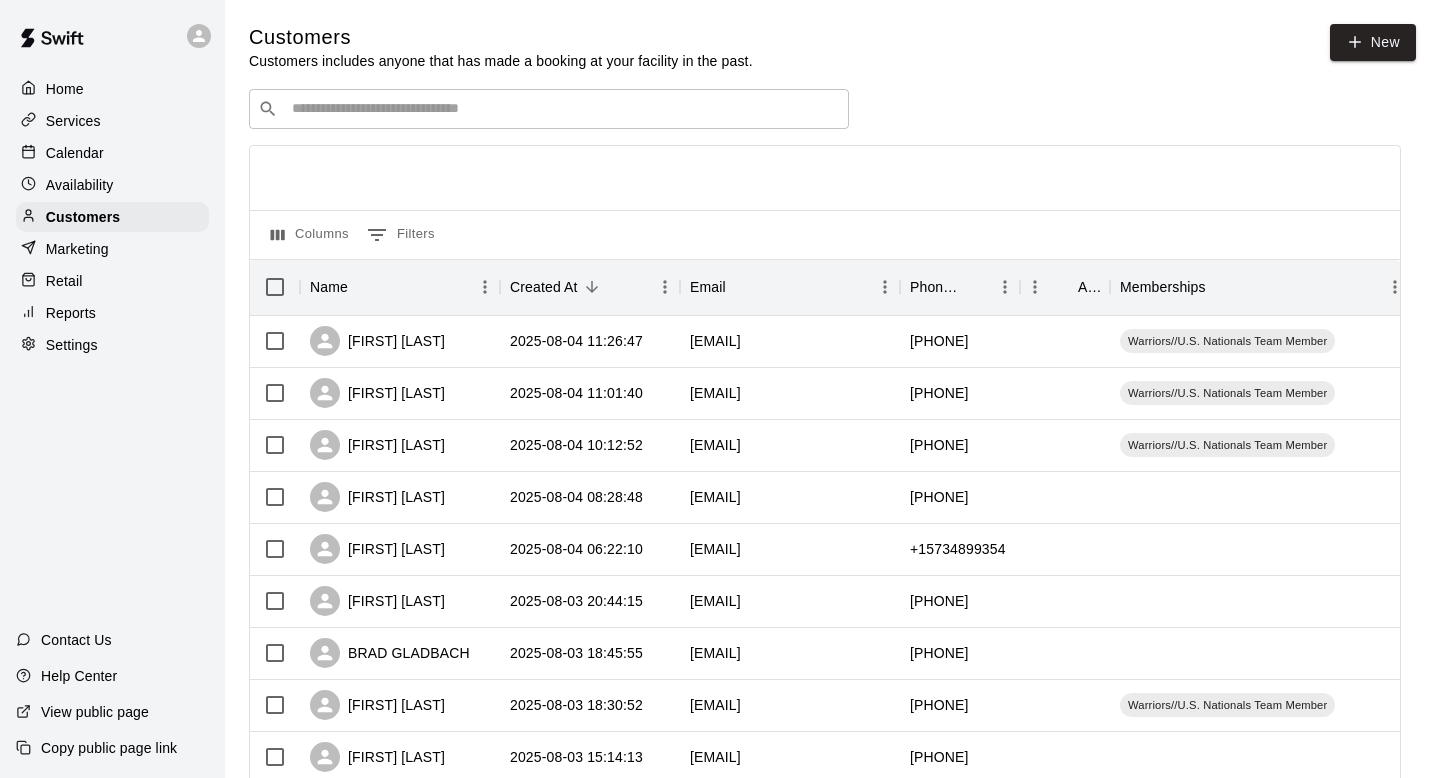 click at bounding box center [563, 109] 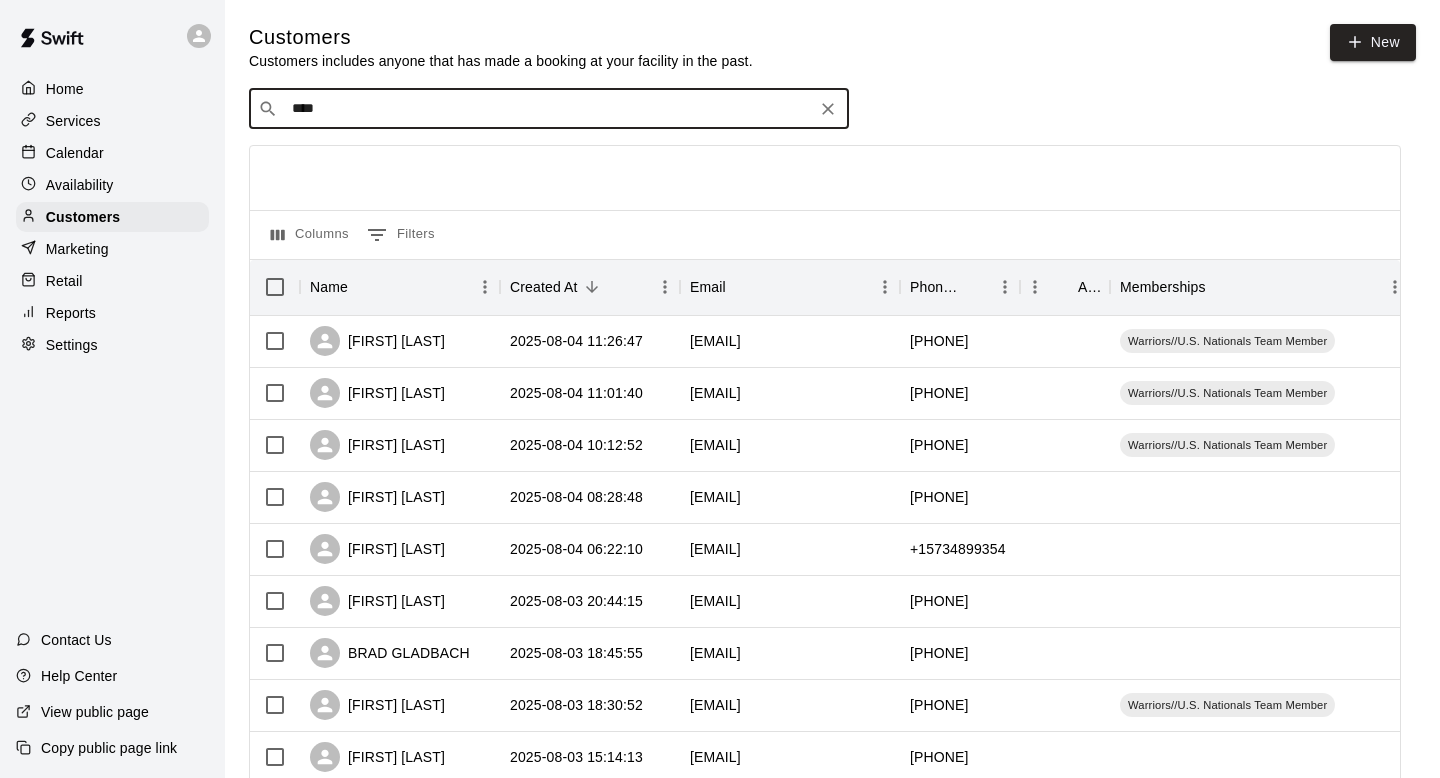 type on "*****" 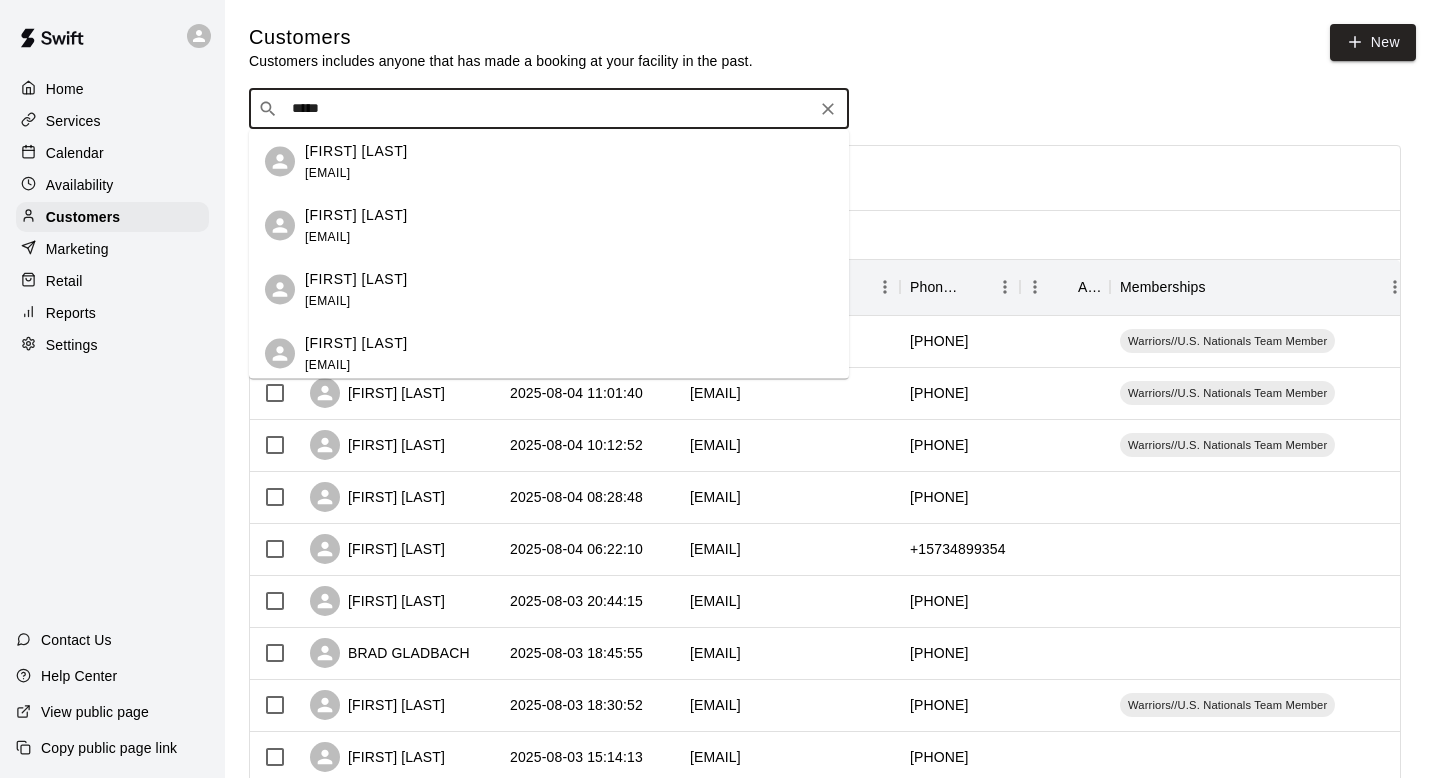 click on "[EMAIL]" at bounding box center [327, 172] 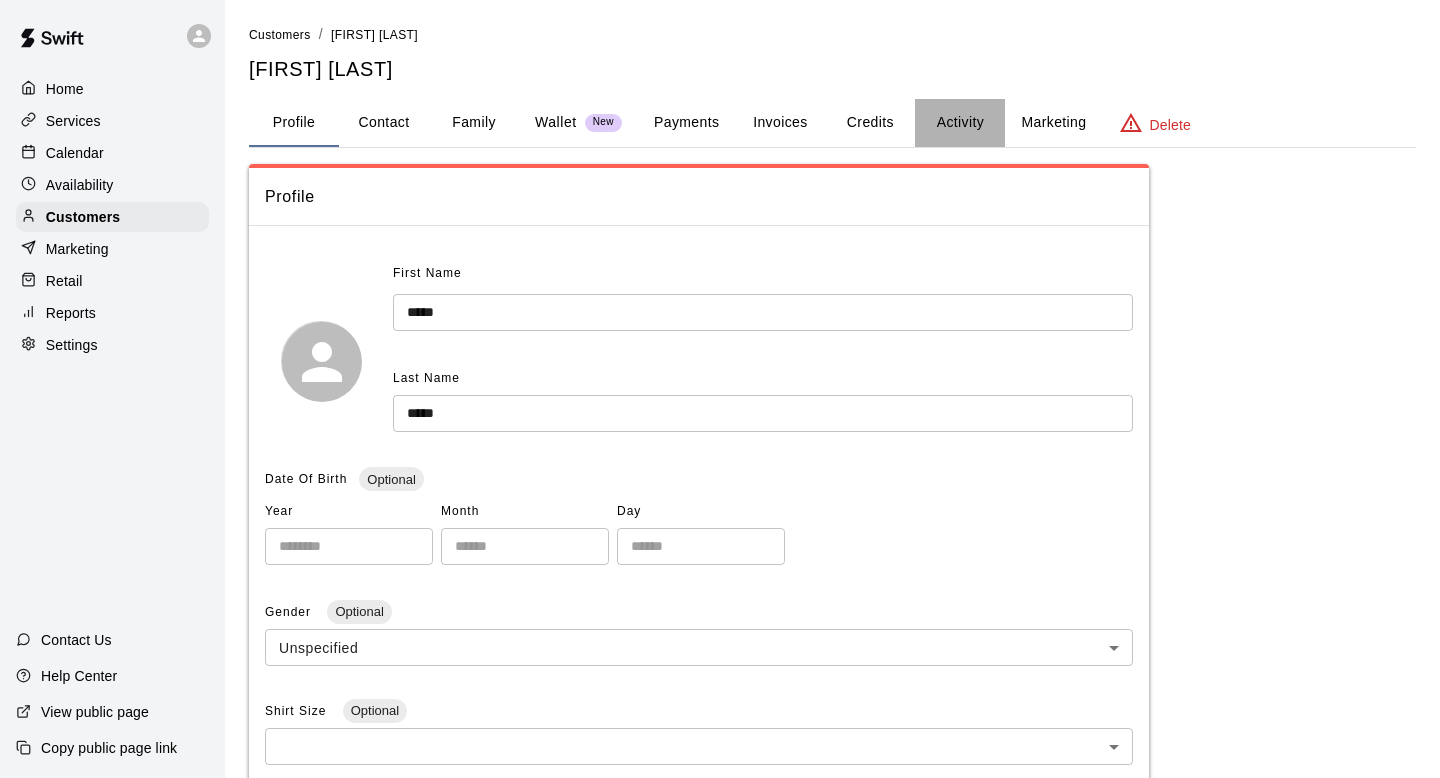 click on "Activity" at bounding box center [960, 123] 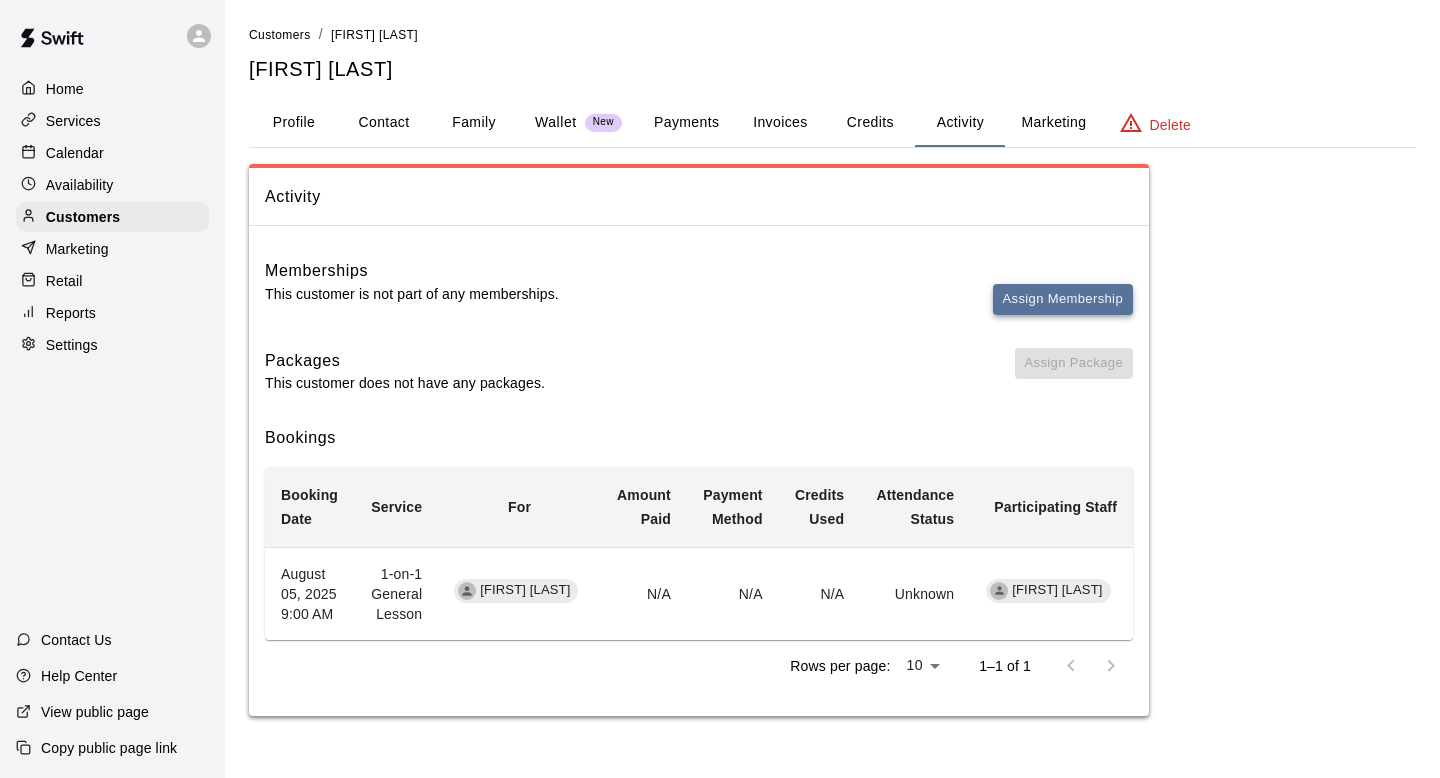 click on "Assign Membership" at bounding box center (1063, 299) 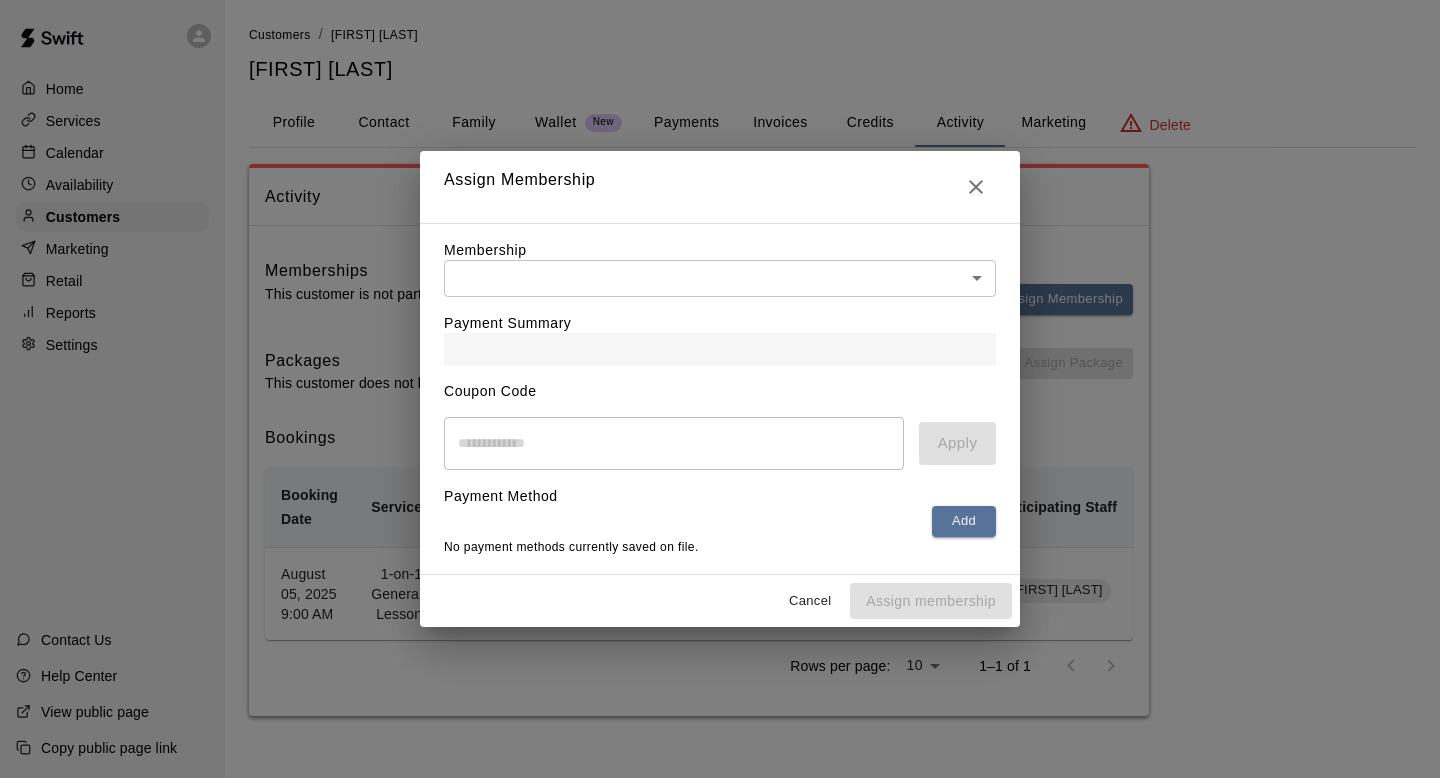 click on "Home Services Calendar Availability Customers Marketing Retail Reports Settings Contact Us Help Center View public page Copy public page link Customers / Kevin Wells Kevin Wells Profile Contact Family Wallet New Payments Invoices Credits Activity Marketing Delete Activity Memberships This customer is not part of any memberships. Assign Membership Packages This customer does not have any packages. Assign Package Bookings Booking Date   Service For Amount Paid Payment Method Credits Used Attendance Status Participating Staff August 05, 2025 9:00 AM 1-on-1 General Lesson Rylan  Wells  N/A N/A N/A Unknown Tre Morris Rows per page: 10 ** 1–1 of 1 Swift - Edit Customer Close cross-small Assign Membership Membership ​ ​ Payment Summary Coupon Code ​ Apply Payment Method   Add No payment methods currently saved on file. Cancel Assign membership" at bounding box center [720, 378] 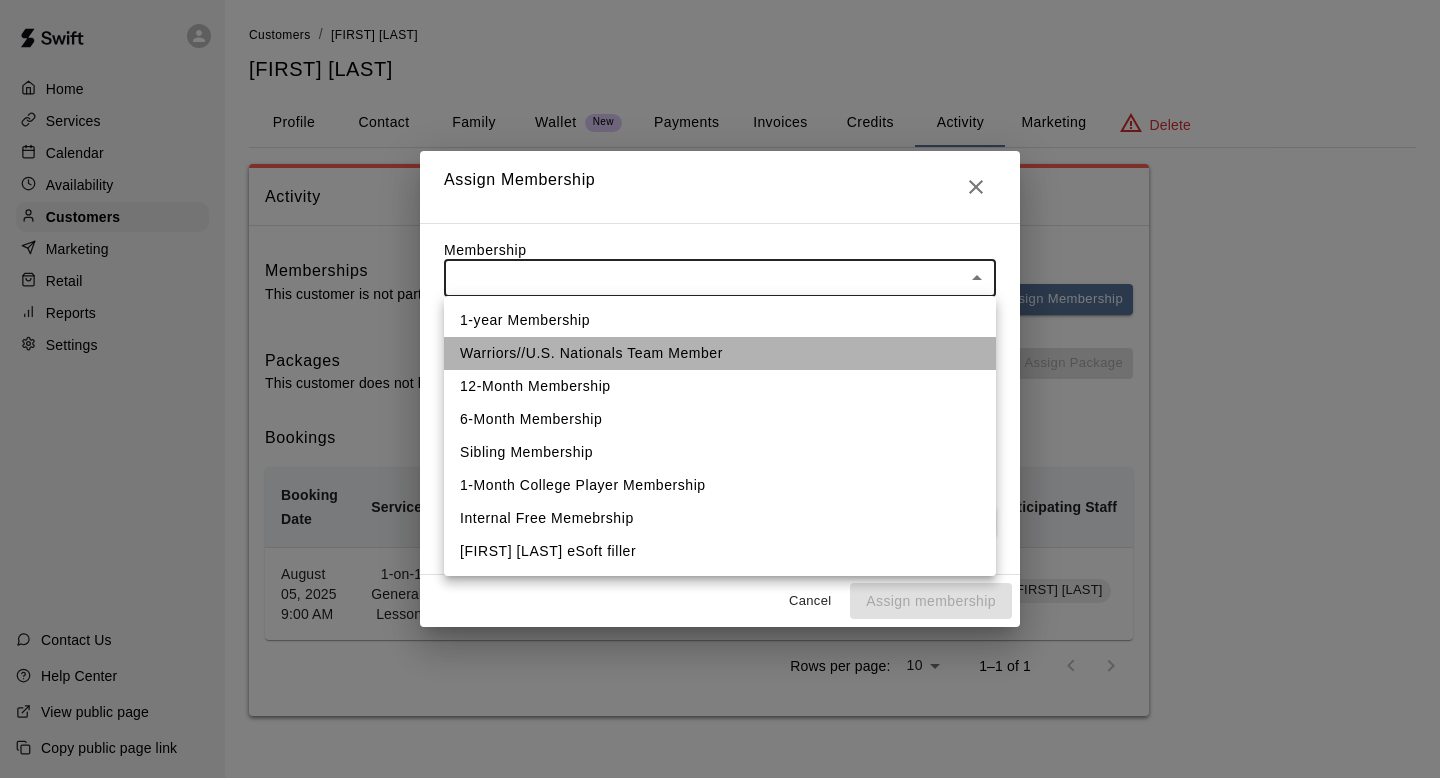 click on "Warriors//U.S. Nationals Team Member" at bounding box center (720, 353) 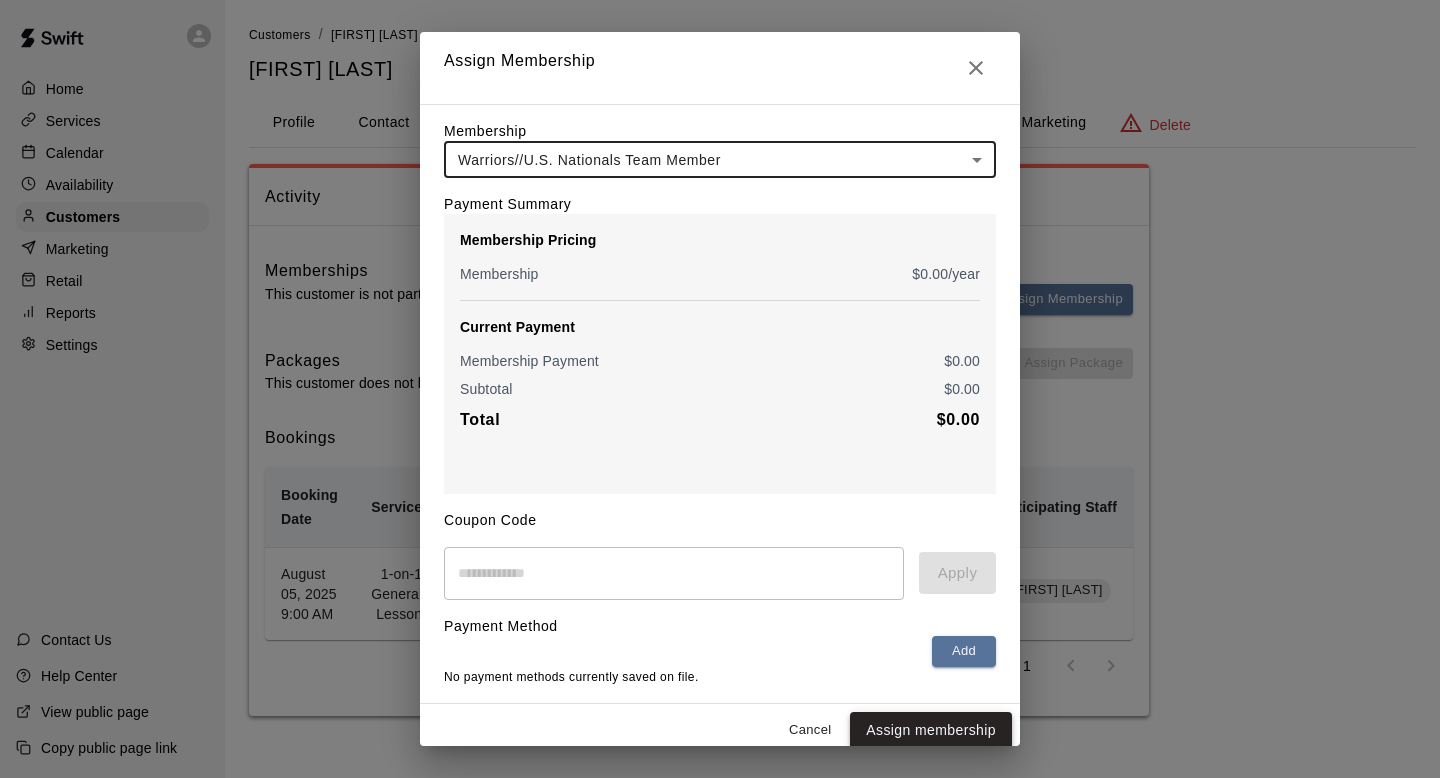 click on "Assign membership" at bounding box center (931, 730) 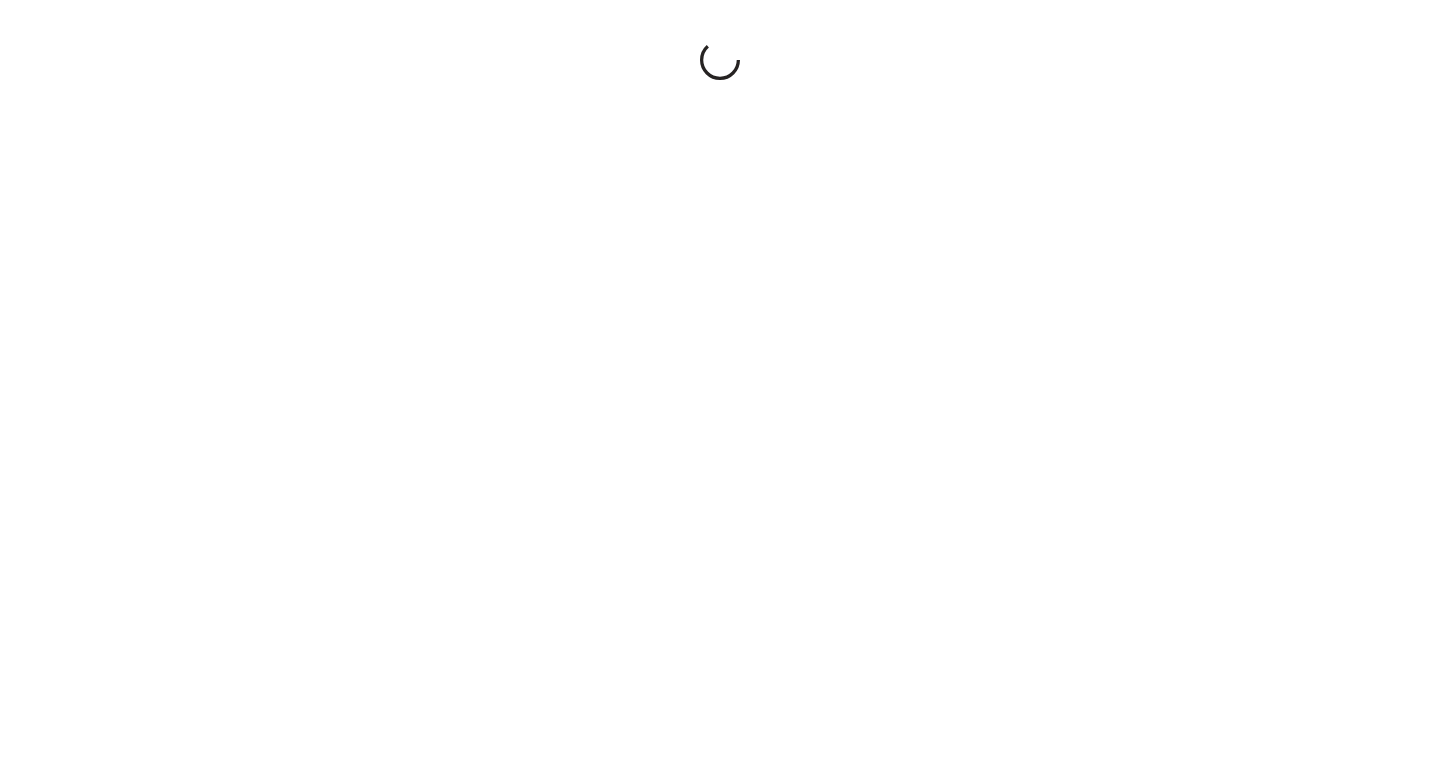 scroll, scrollTop: 0, scrollLeft: 0, axis: both 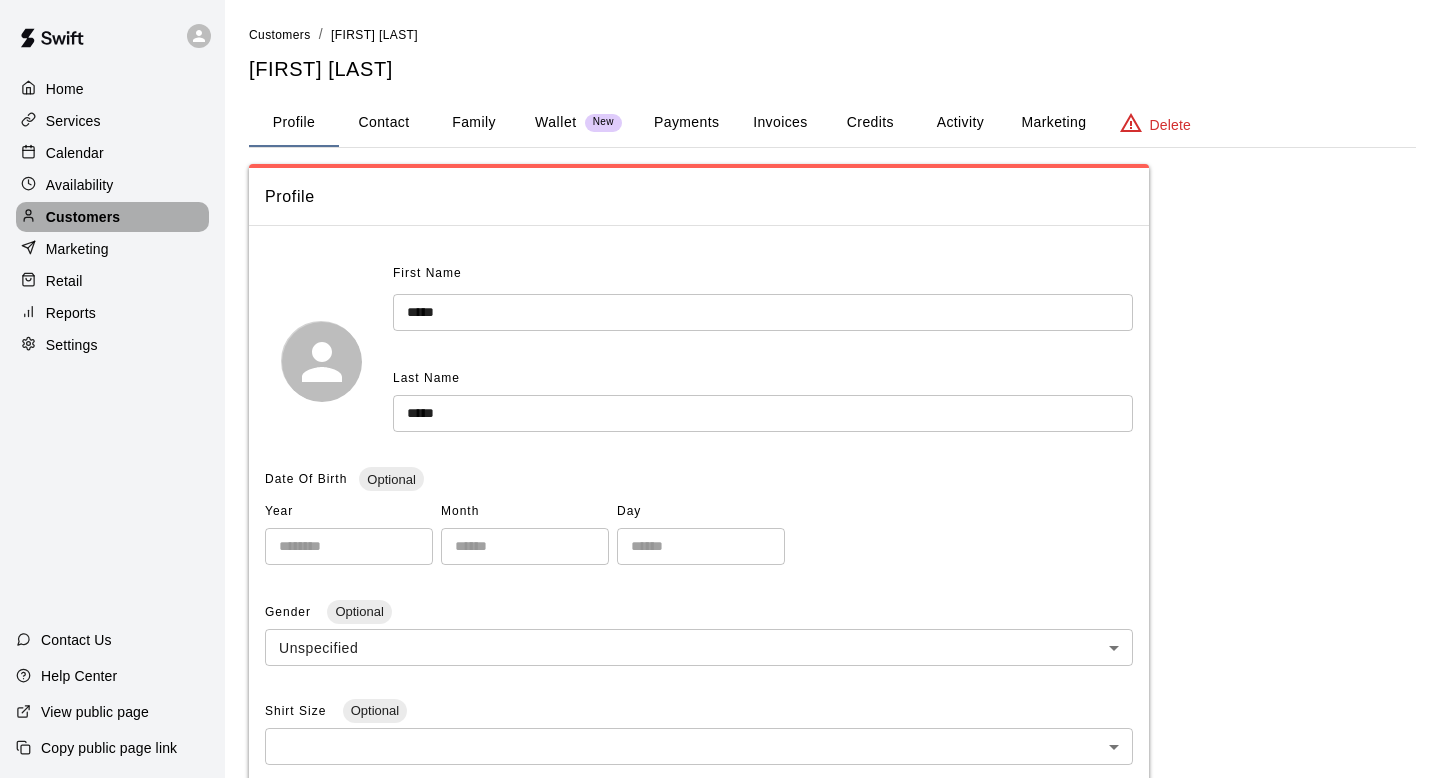 click on "Customers" at bounding box center (83, 217) 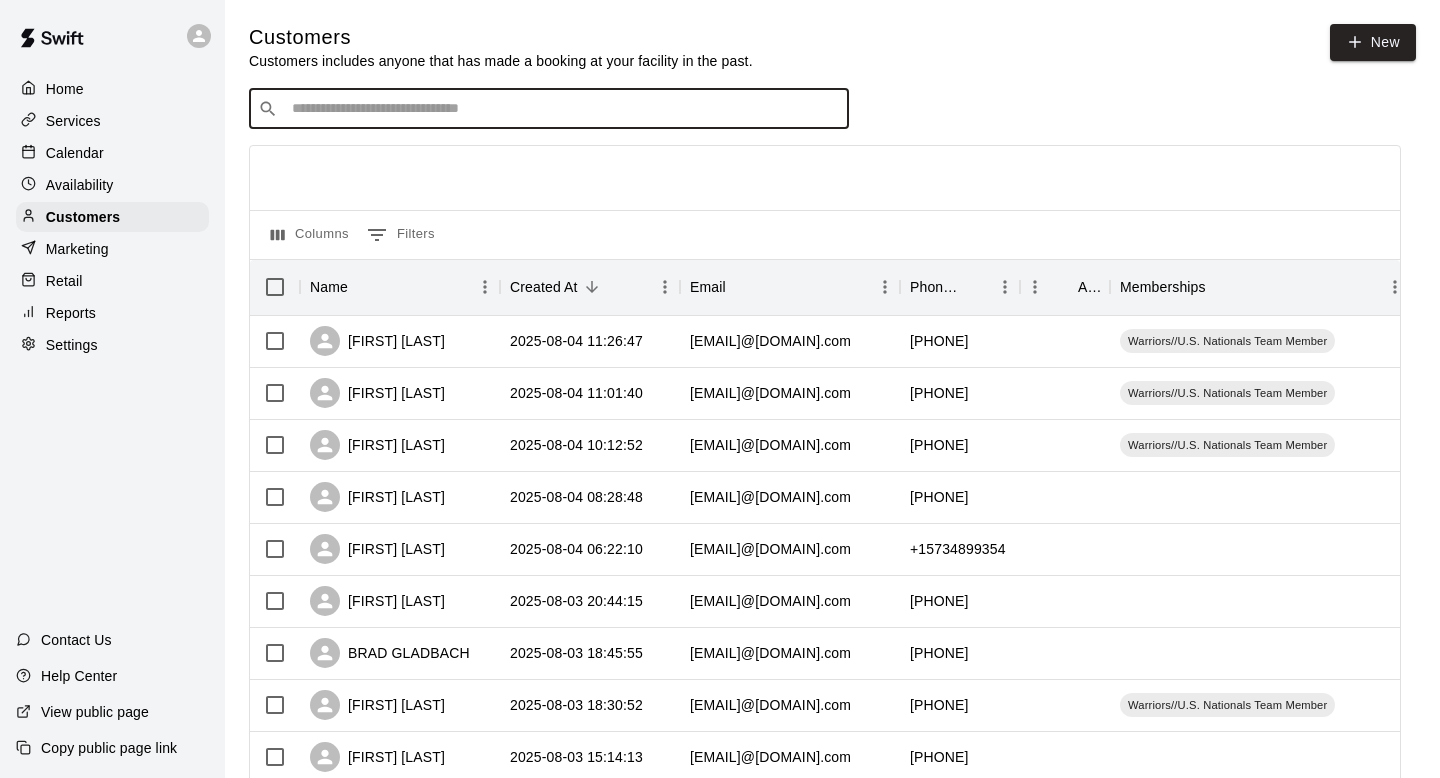 click at bounding box center [563, 109] 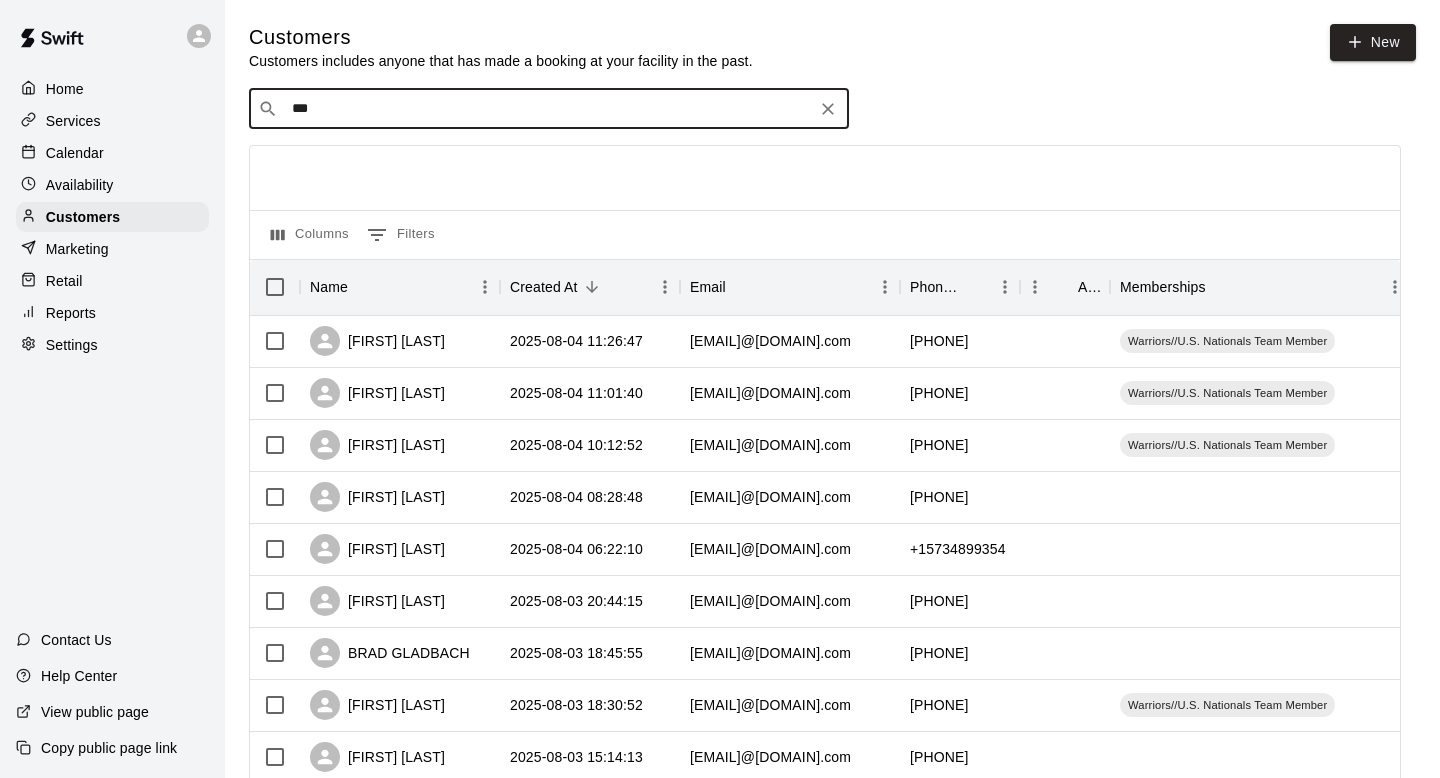 type on "****" 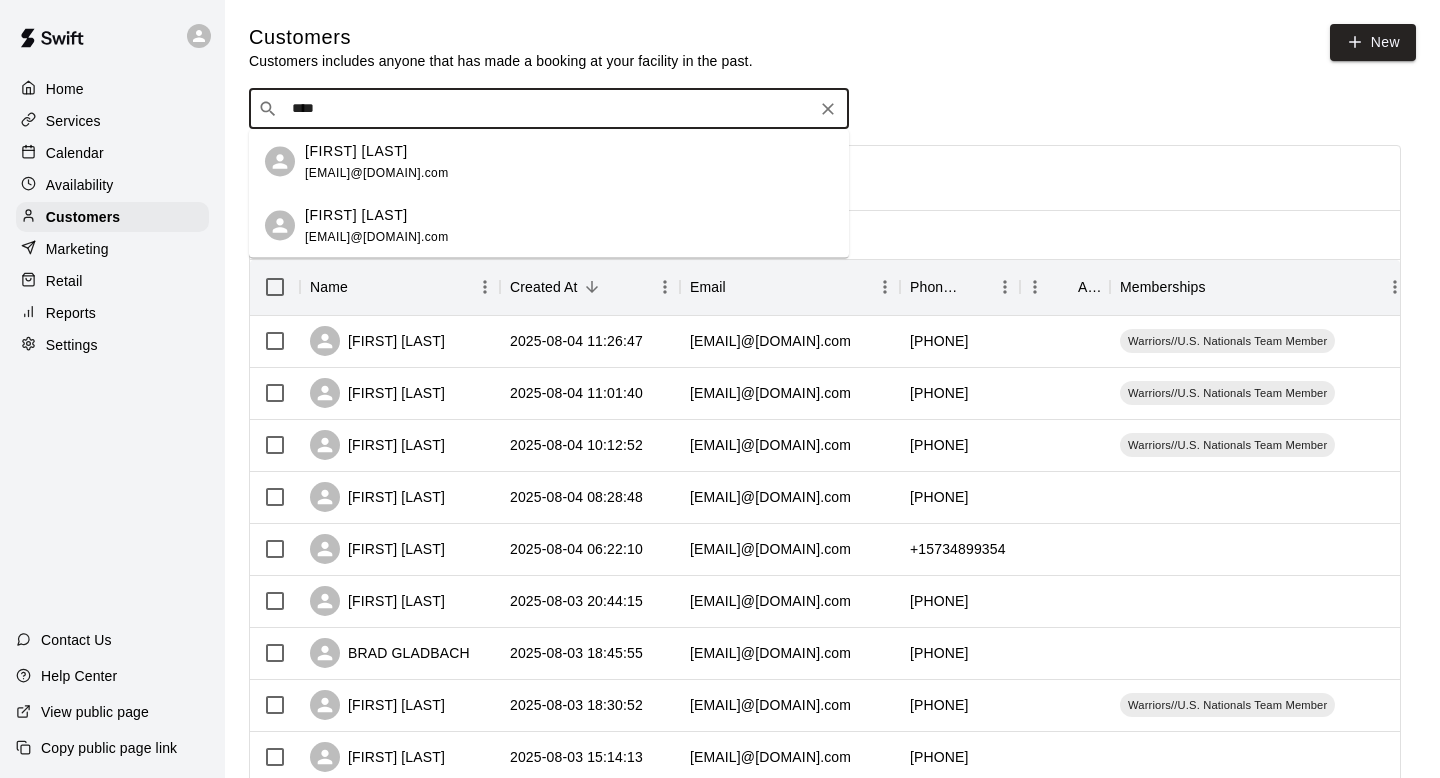 click on "Bakker Bryar" at bounding box center [356, 214] 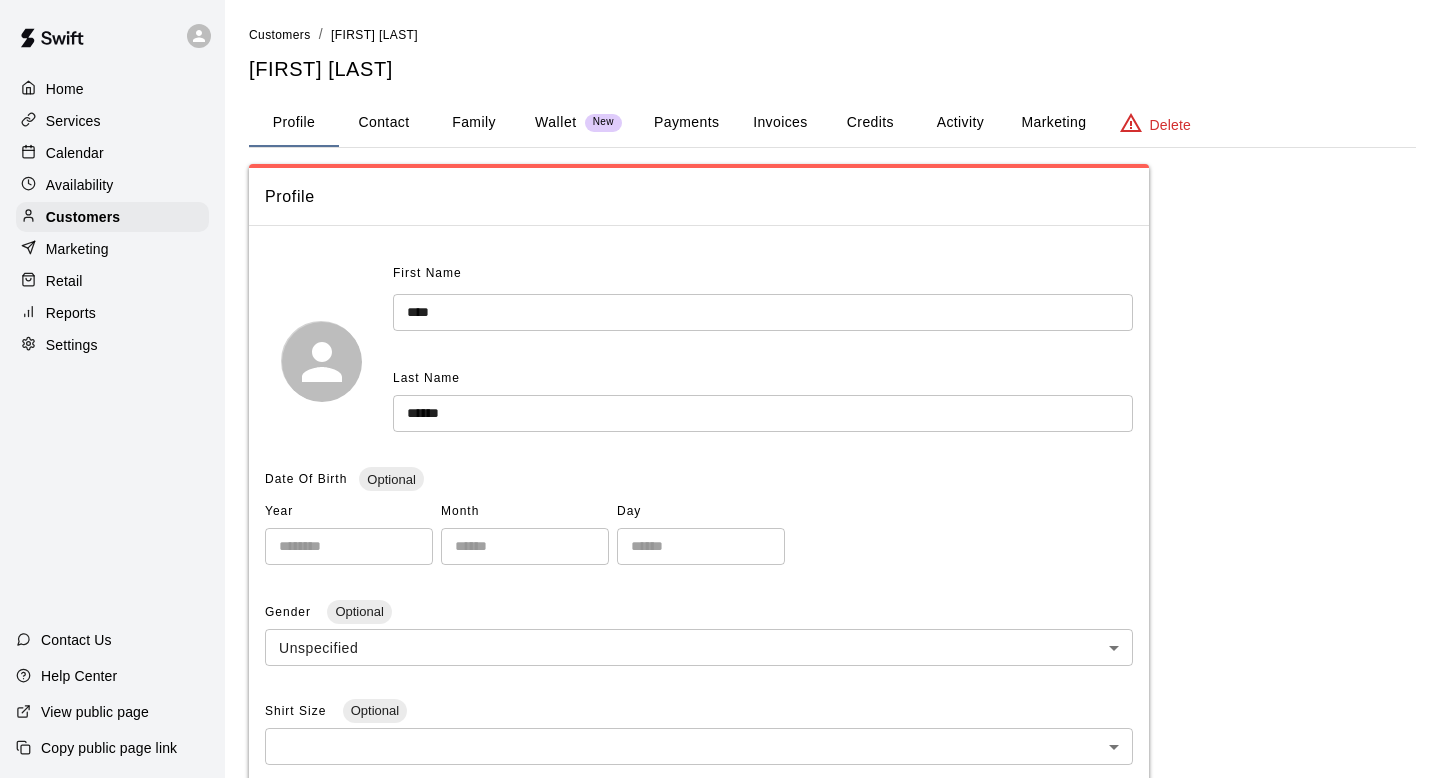 click on "Activity" at bounding box center (960, 123) 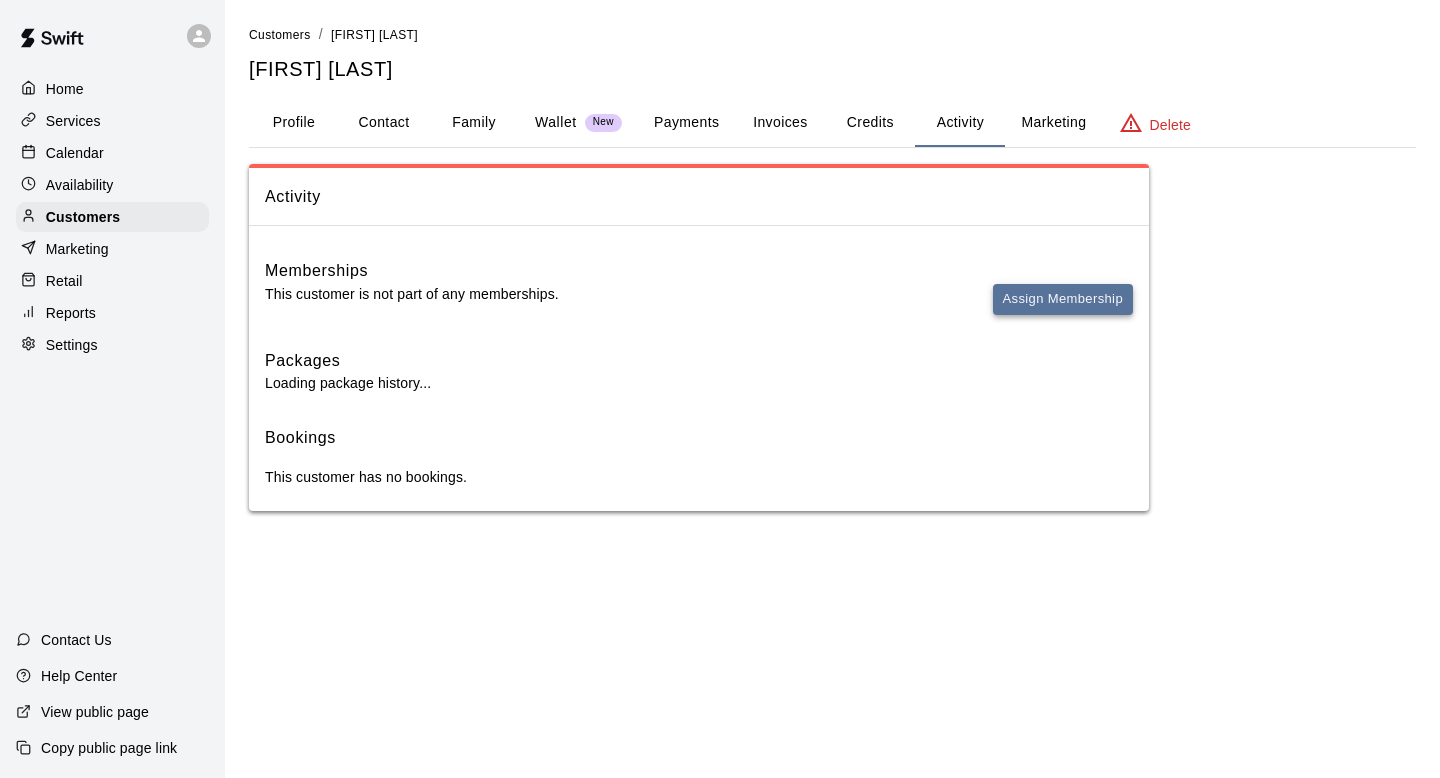 click on "Assign Membership" at bounding box center (1063, 299) 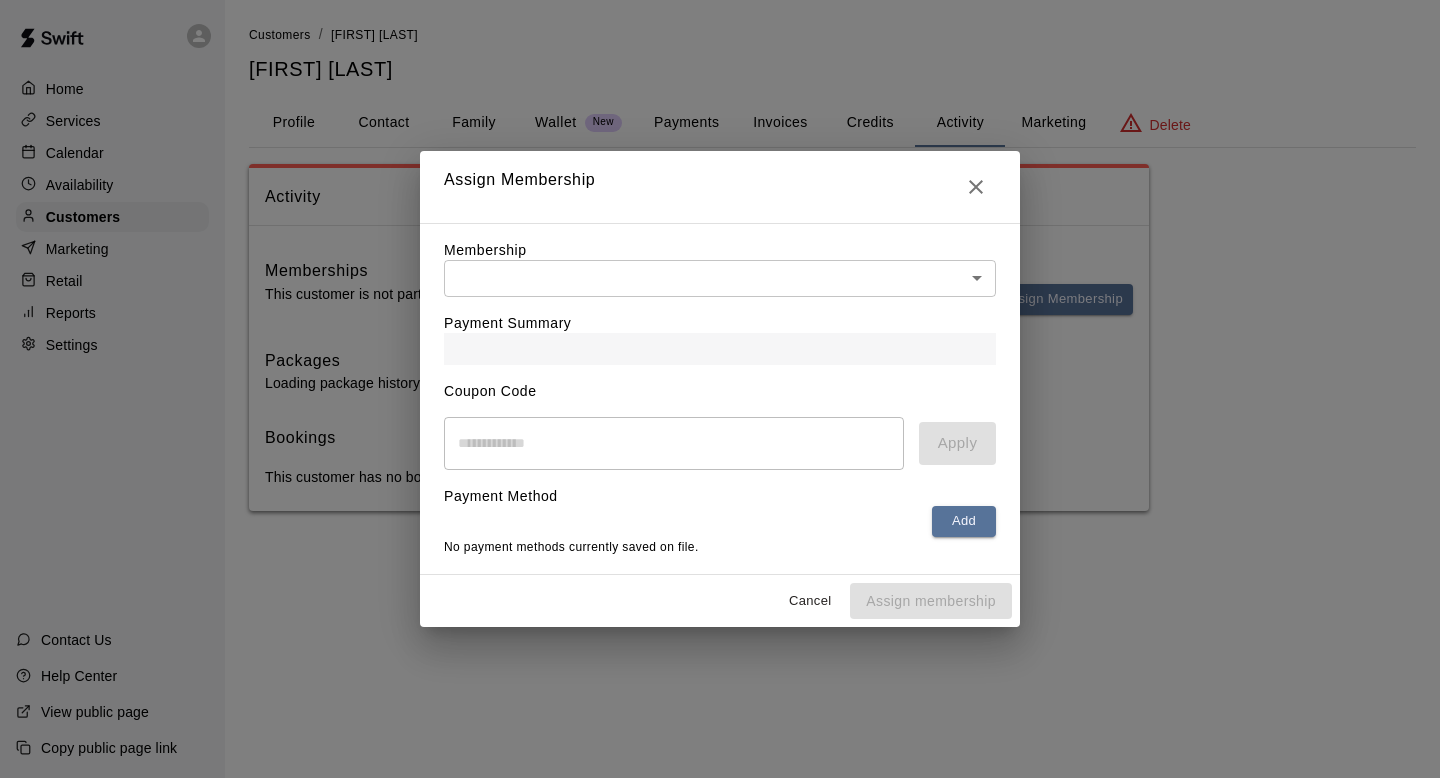 click on "Home Services Calendar Availability Customers Marketing Retail Reports Settings Contact Us Help Center View public page Copy public page link Customers / Kyle Bakker Kyle Bakker Profile Contact Family Wallet New Payments Invoices Credits Activity Marketing Delete Activity Memberships This customer is not part of any memberships. Assign Membership Packages Loading package history... Bookings This customer has no bookings. Swift - Edit Customer Close cross-small Assign Membership Membership ​ ​ Payment Summary Coupon Code ​ Apply Payment Method   Add No payment methods currently saved on file. Cancel Assign membership" at bounding box center [720, 275] 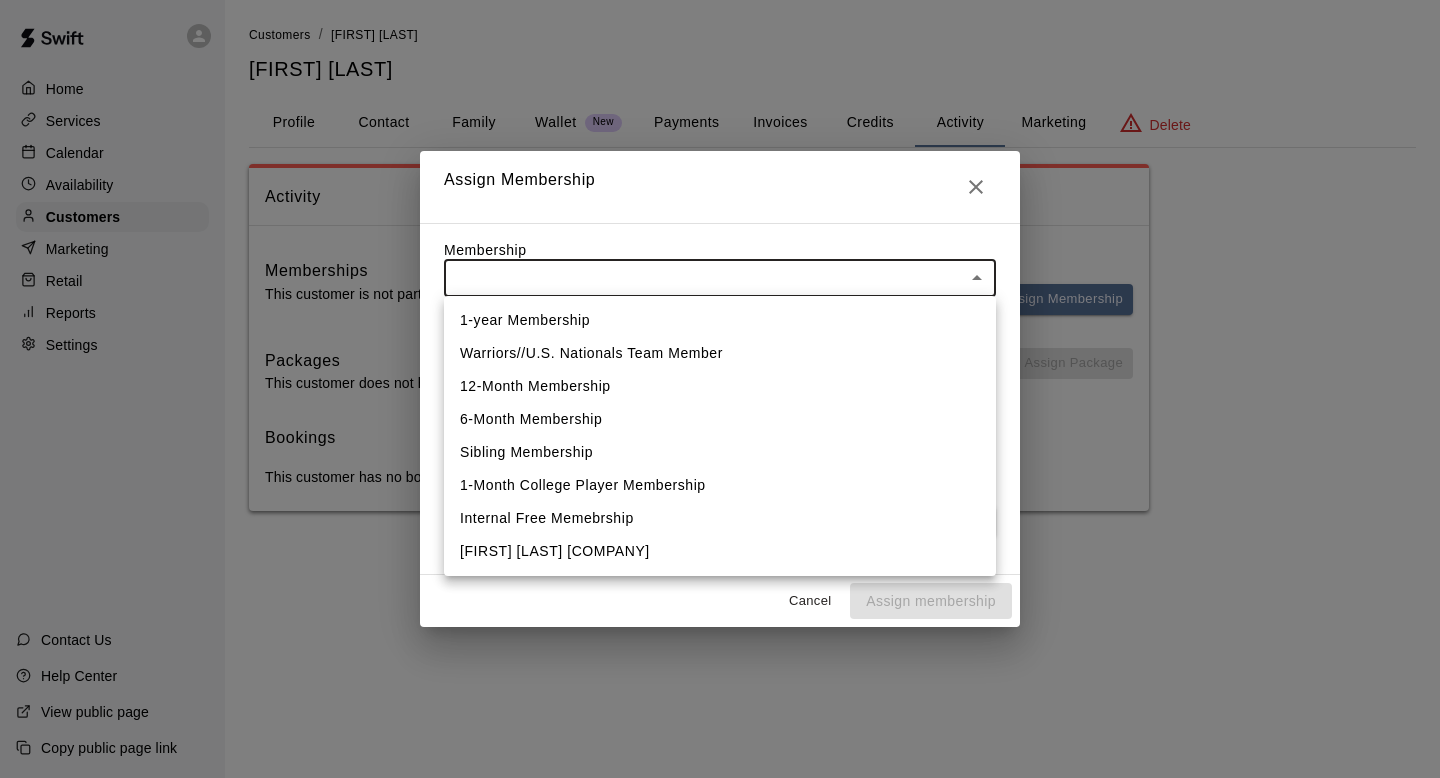 click on "Warriors//U.S. Nationals Team Member" at bounding box center (720, 353) 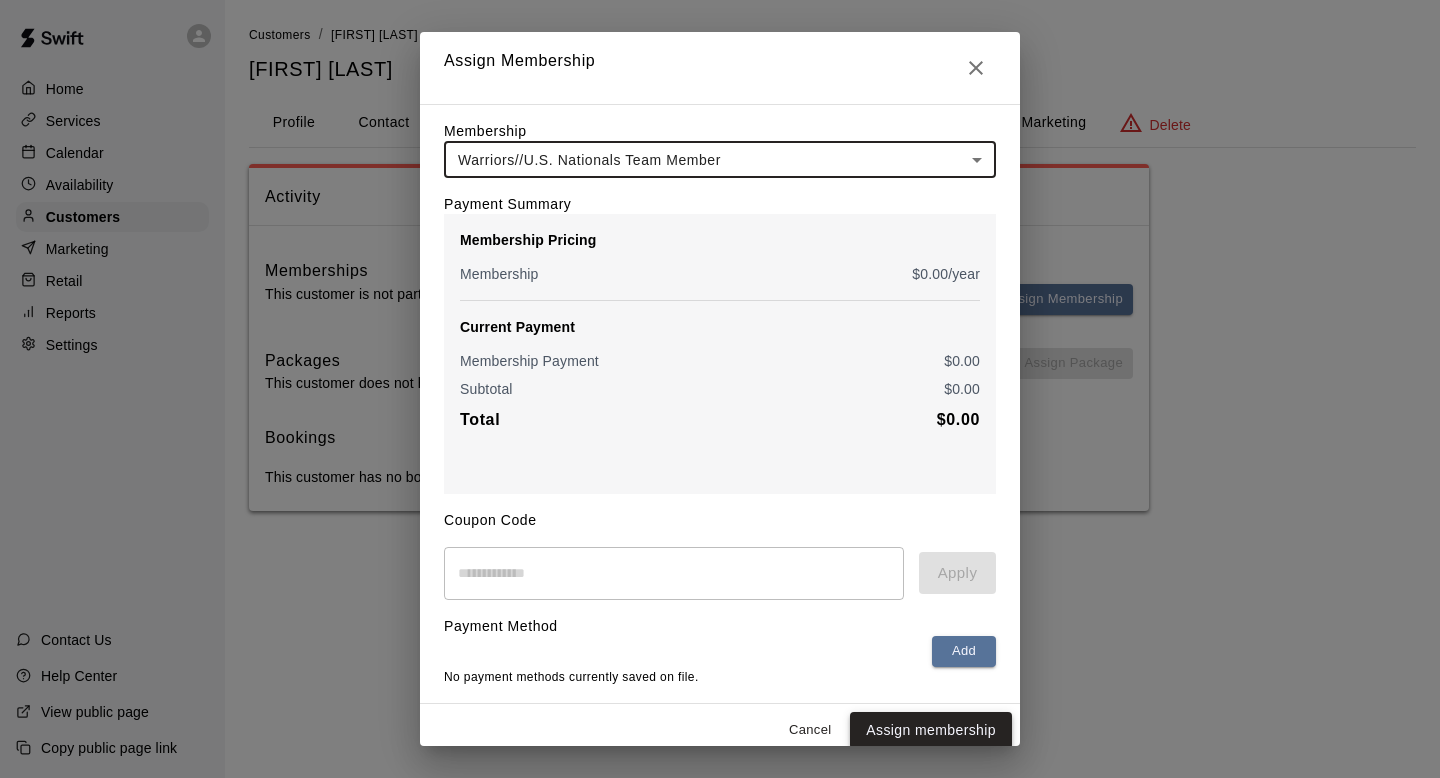 click on "Assign membership" at bounding box center [931, 730] 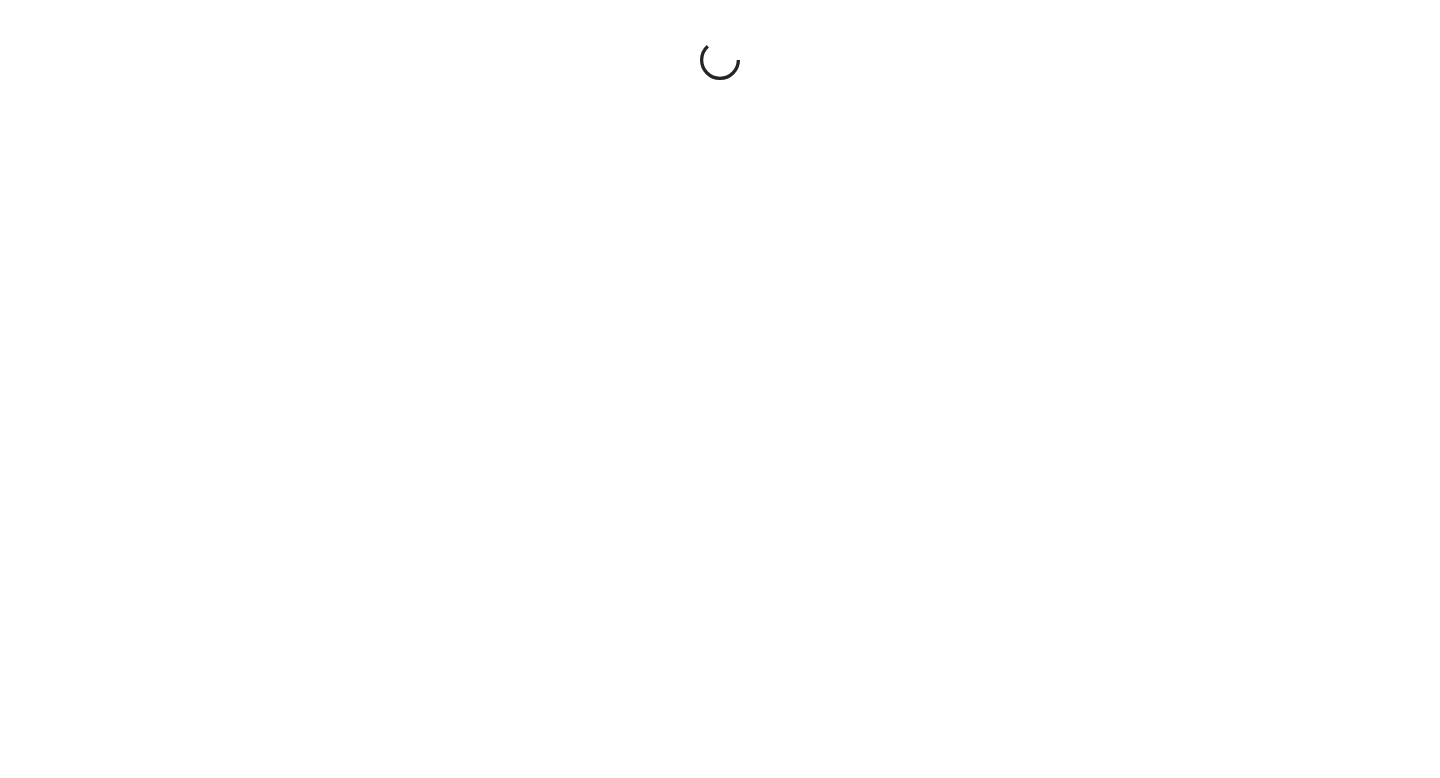 scroll, scrollTop: 0, scrollLeft: 0, axis: both 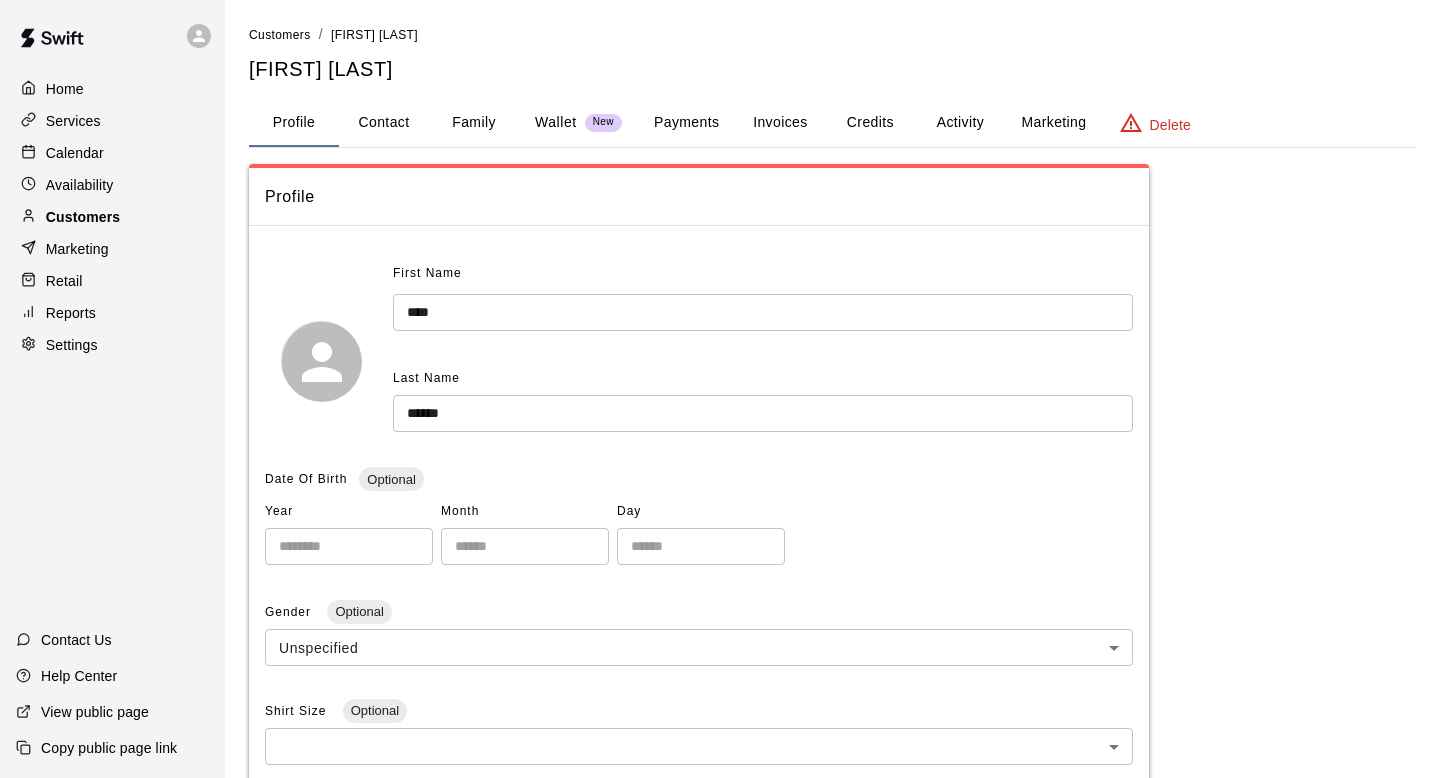 click on "Customers" at bounding box center (83, 217) 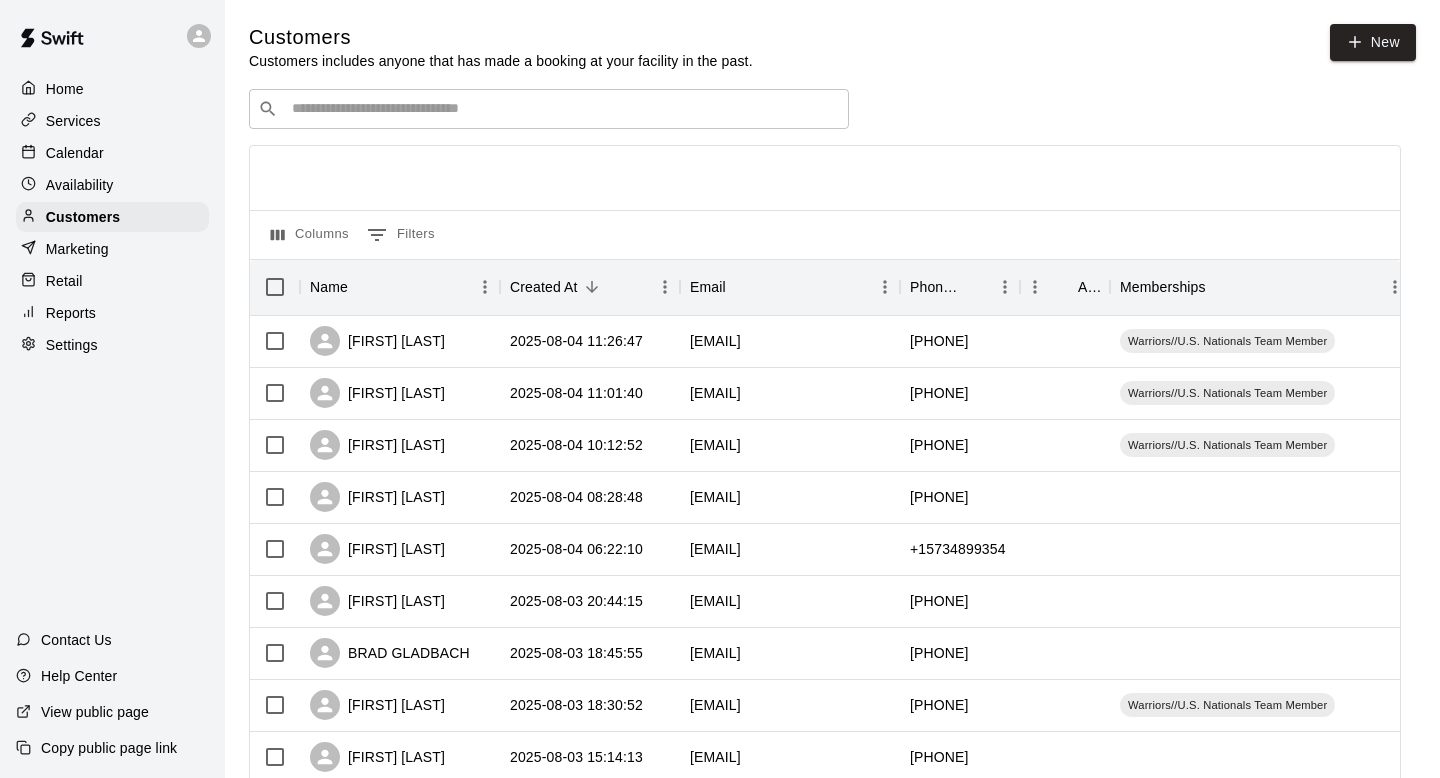 click at bounding box center (563, 109) 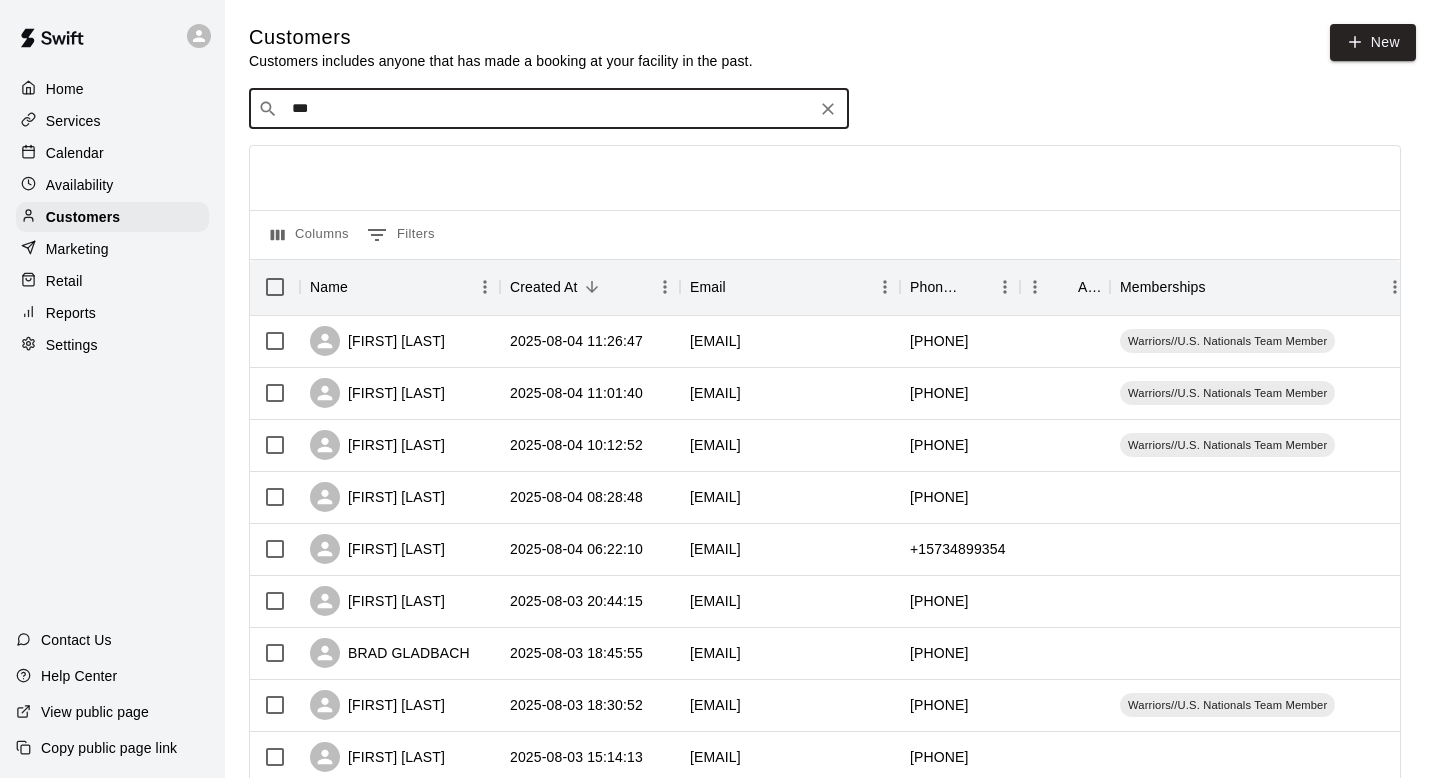 type on "****" 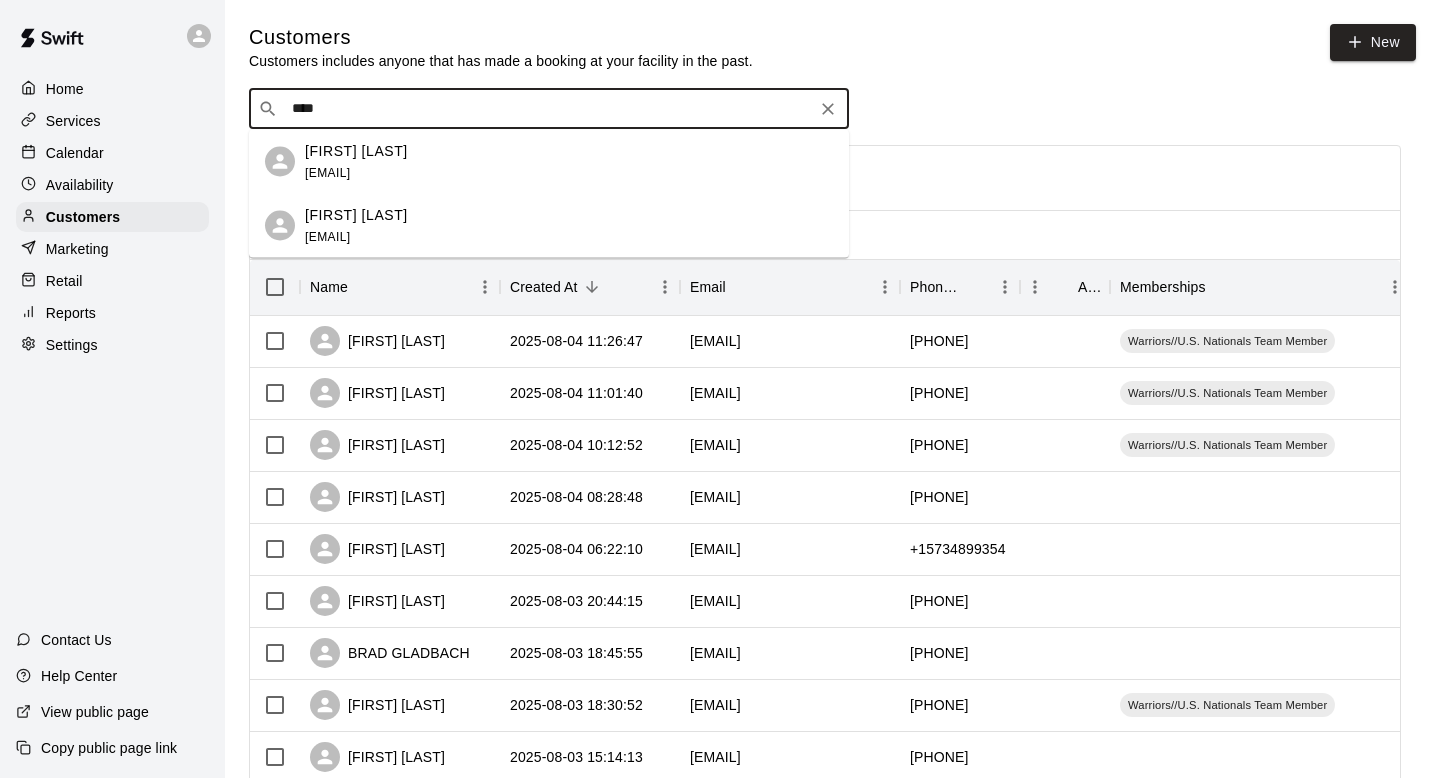 click on "Barron Zimbalist rich.zimbalist@gmail.com" at bounding box center (569, 225) 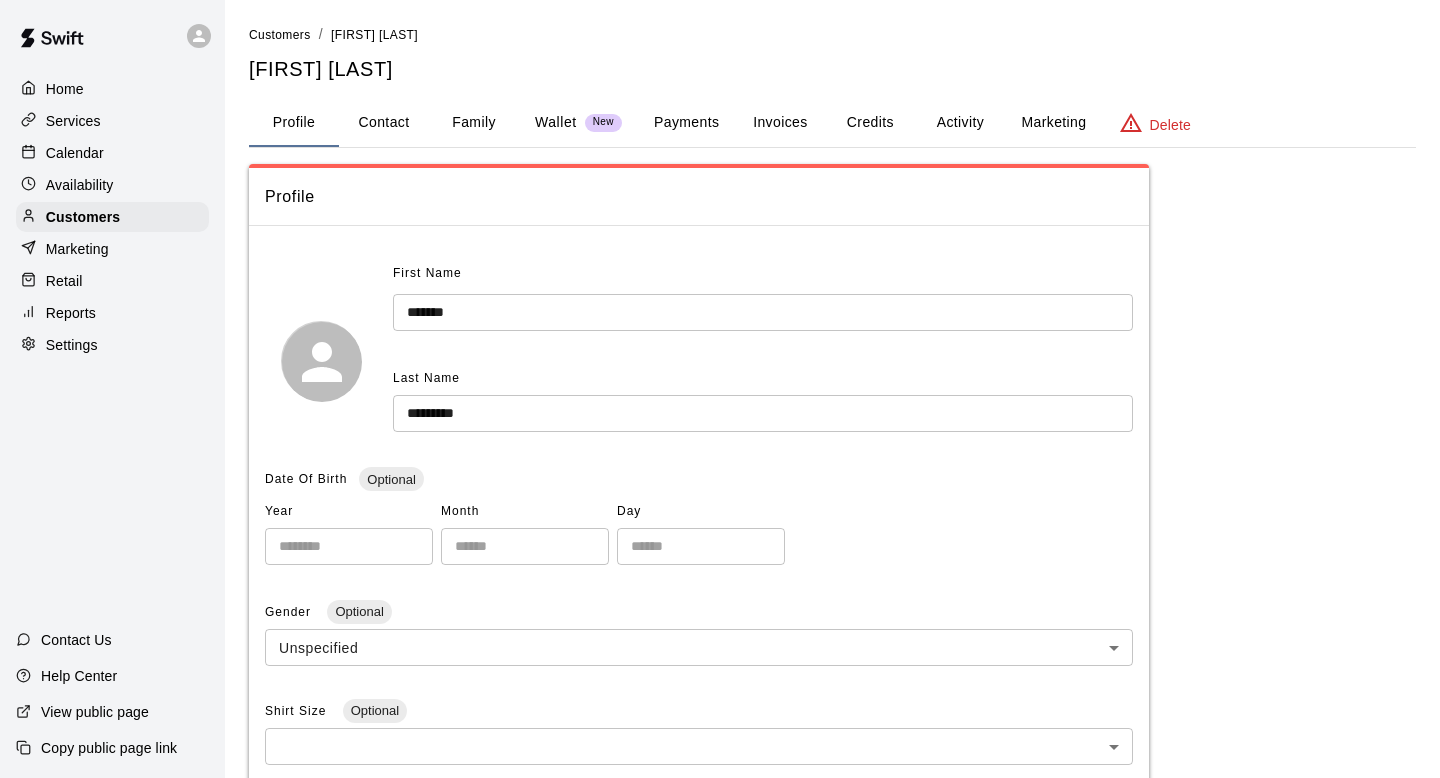 click on "Activity" at bounding box center (960, 123) 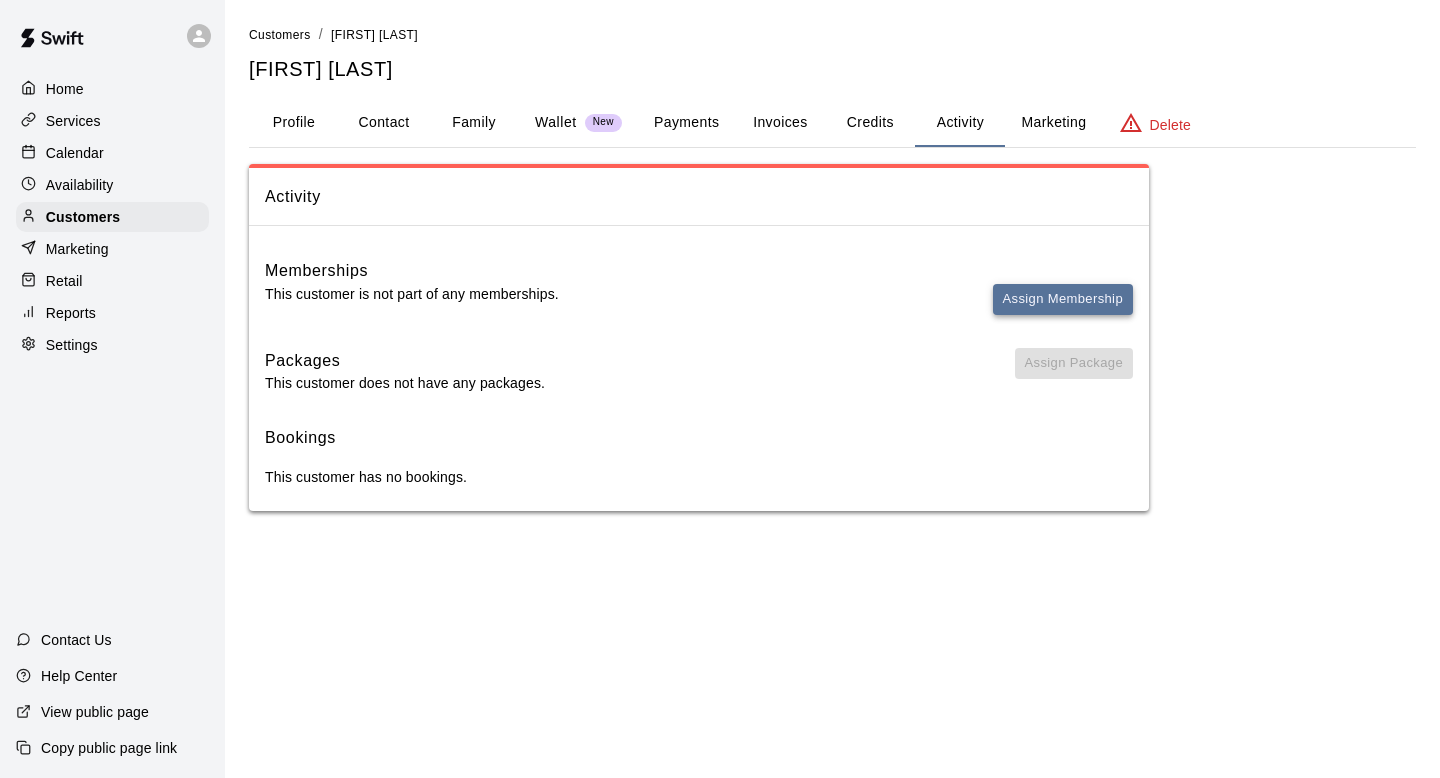 click on "Assign Membership" at bounding box center [1063, 299] 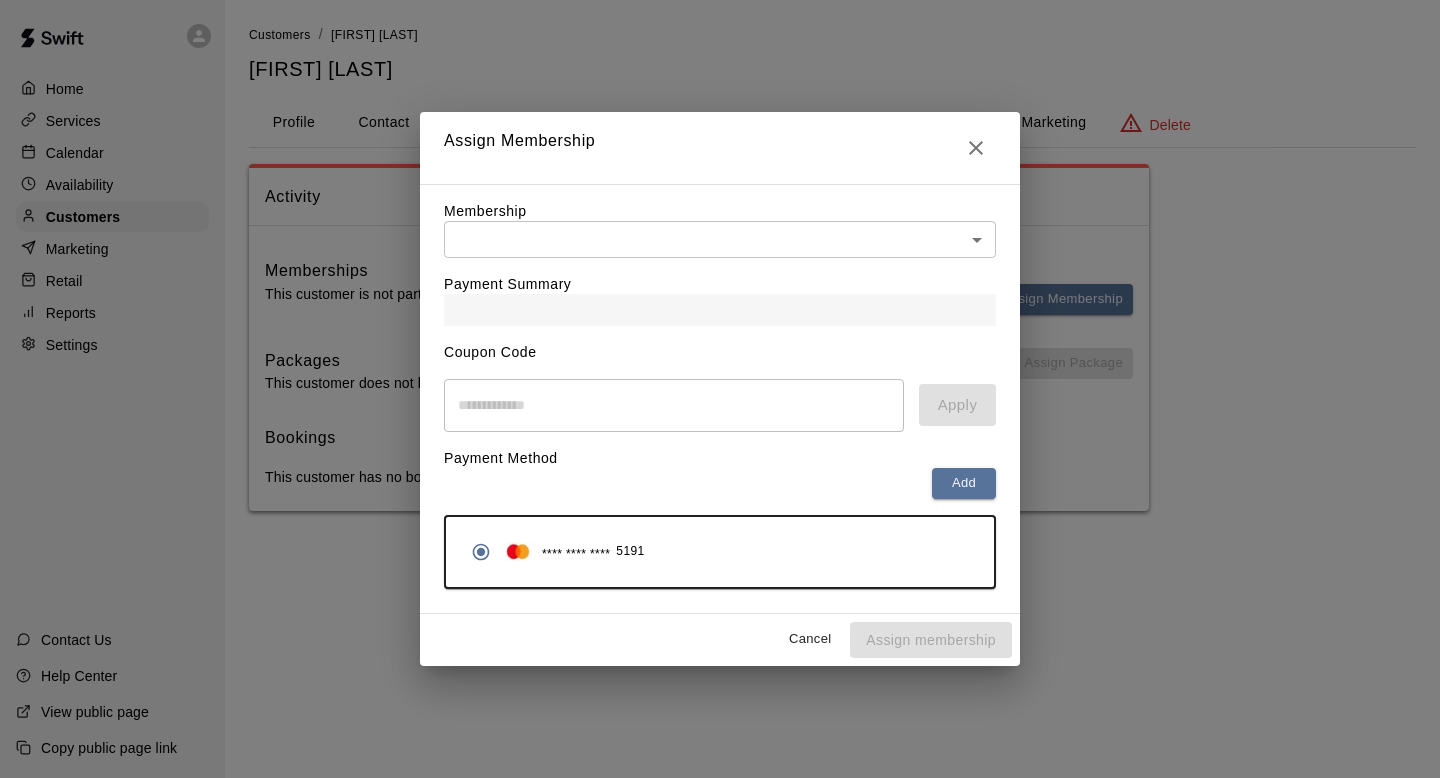 click on "Payment Summary" at bounding box center [720, 292] 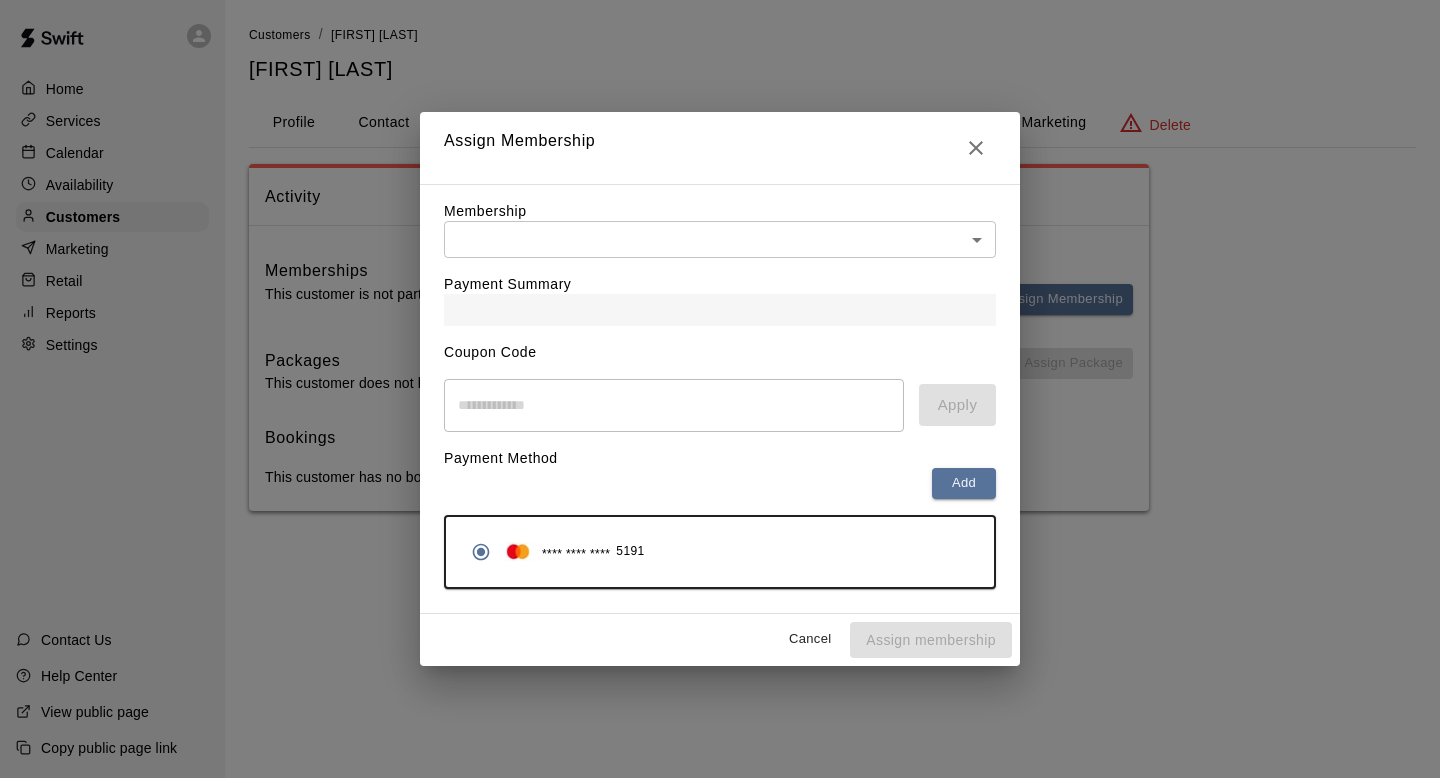 click on "Home Services Calendar Availability Customers Marketing Retail Reports Settings Contact Us Help Center View public page Copy public page link Customers / Richard Zimbalist Richard Zimbalist Profile Contact Family Wallet New Payments Invoices Credits Activity Marketing Delete Activity Memberships This customer is not part of any memberships. Assign Membership Packages This customer does not have any packages. Assign Package Bookings This customer has no bookings. Swift - Edit Customer Close cross-small Assign Membership Membership ​ ​ Payment Summary Coupon Code ​ Apply Payment Method   Add **** **** **** 5191 Cancel Assign membership" at bounding box center (720, 275) 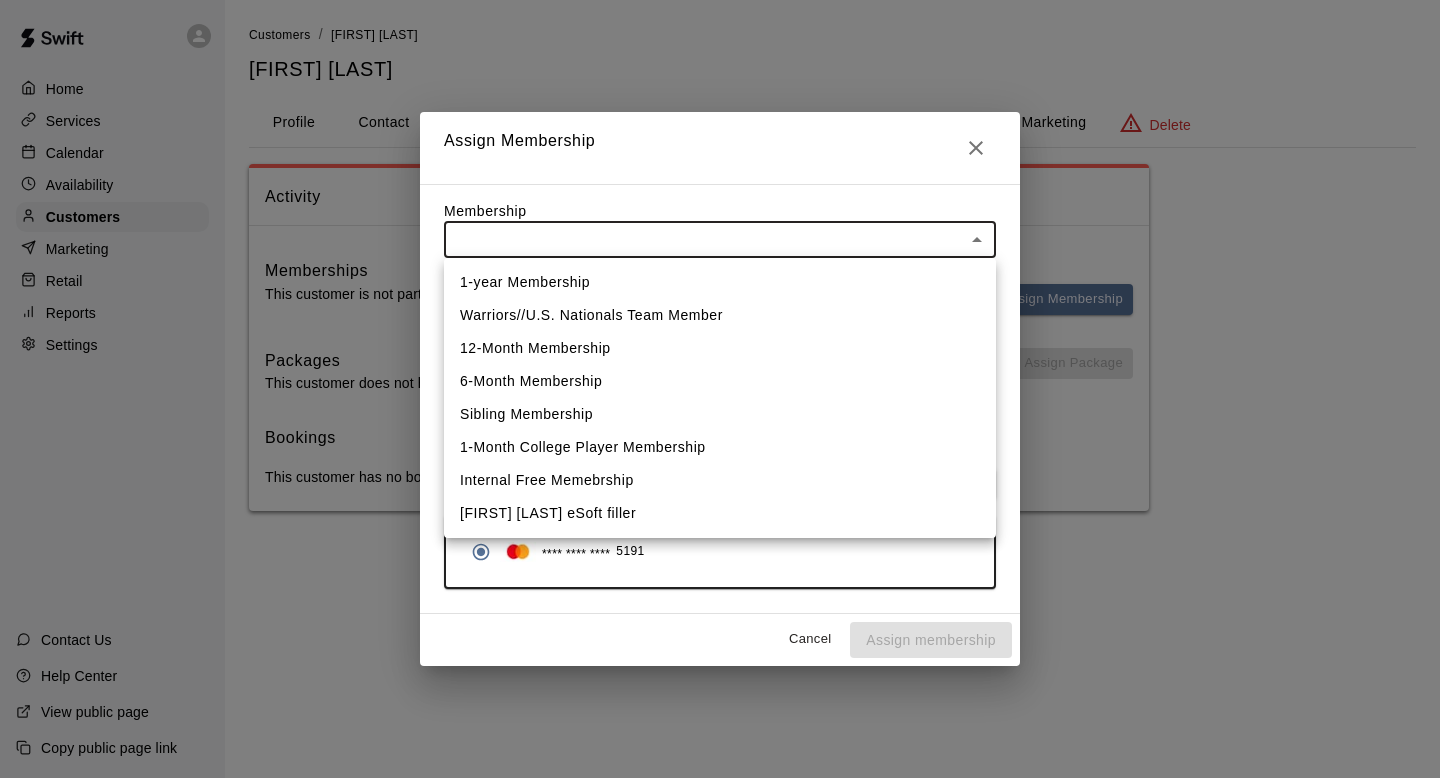 click on "Warriors//U.S. Nationals Team Member" at bounding box center (720, 315) 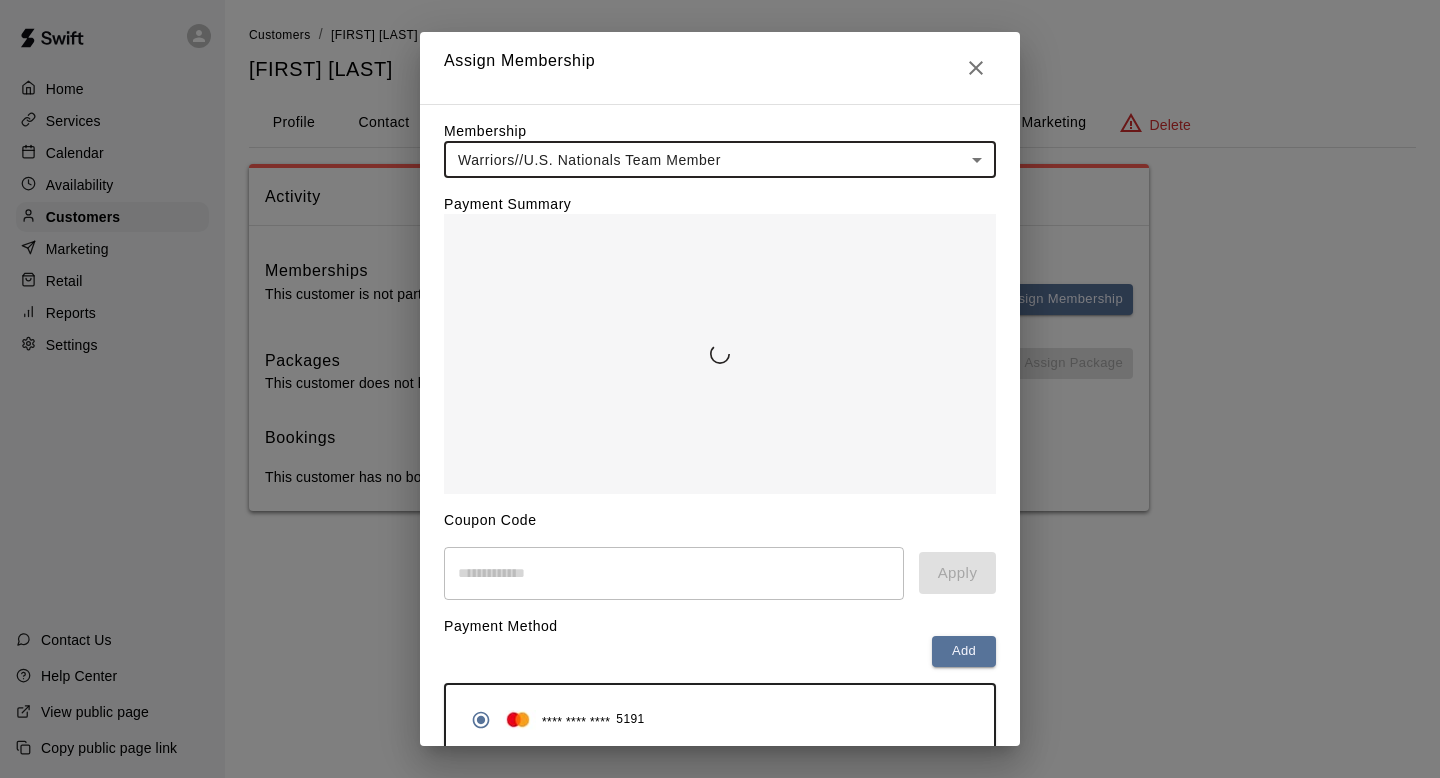 scroll, scrollTop: 90, scrollLeft: 0, axis: vertical 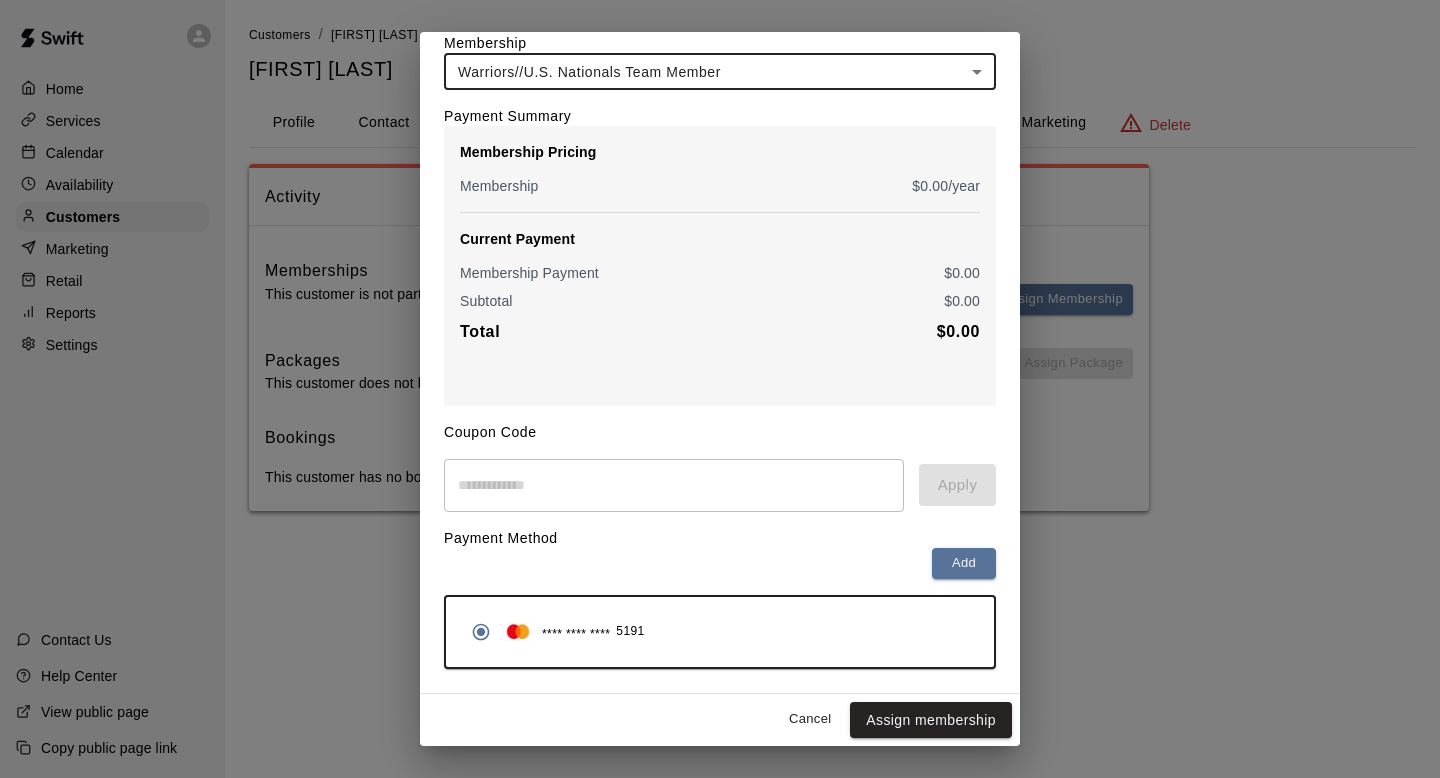 click on "Assign membership" at bounding box center [931, 720] 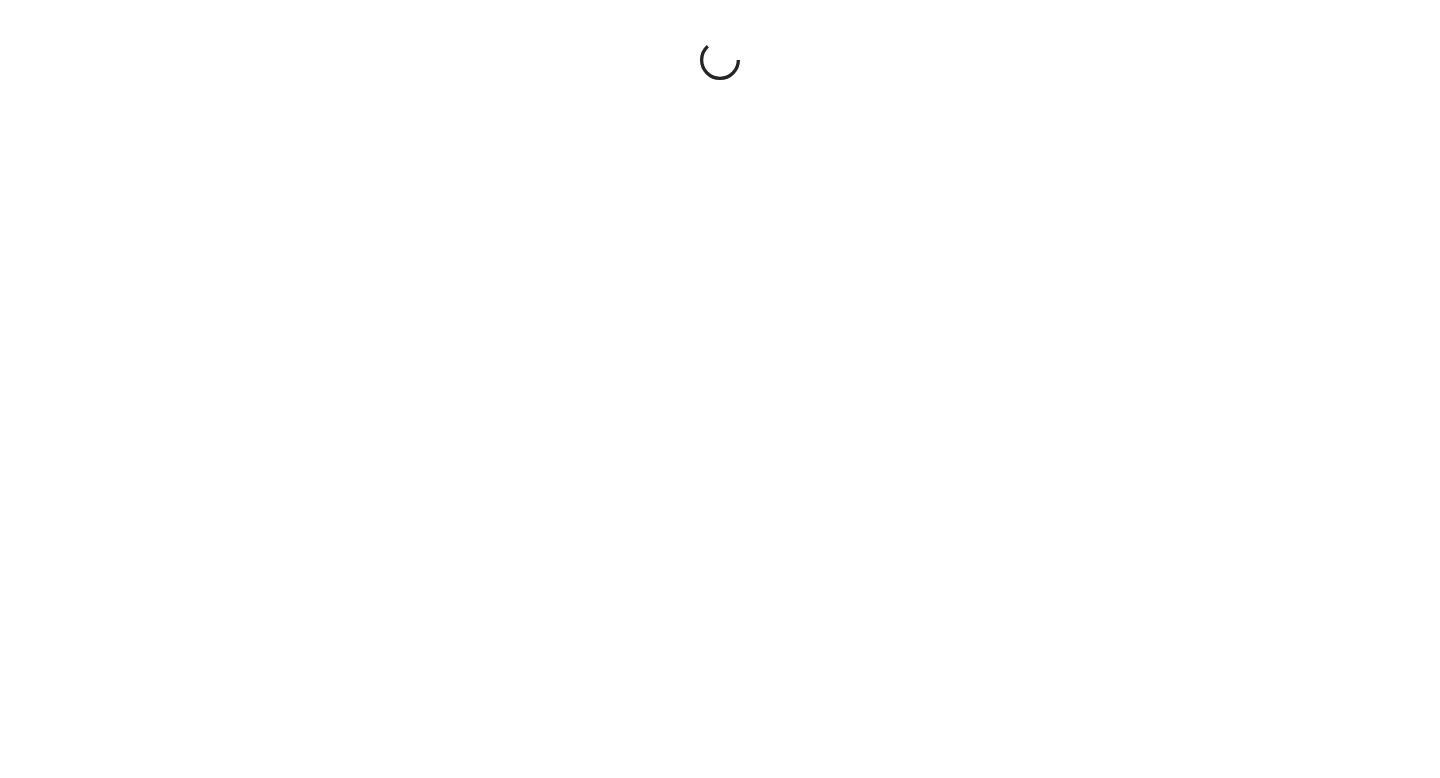scroll, scrollTop: 0, scrollLeft: 0, axis: both 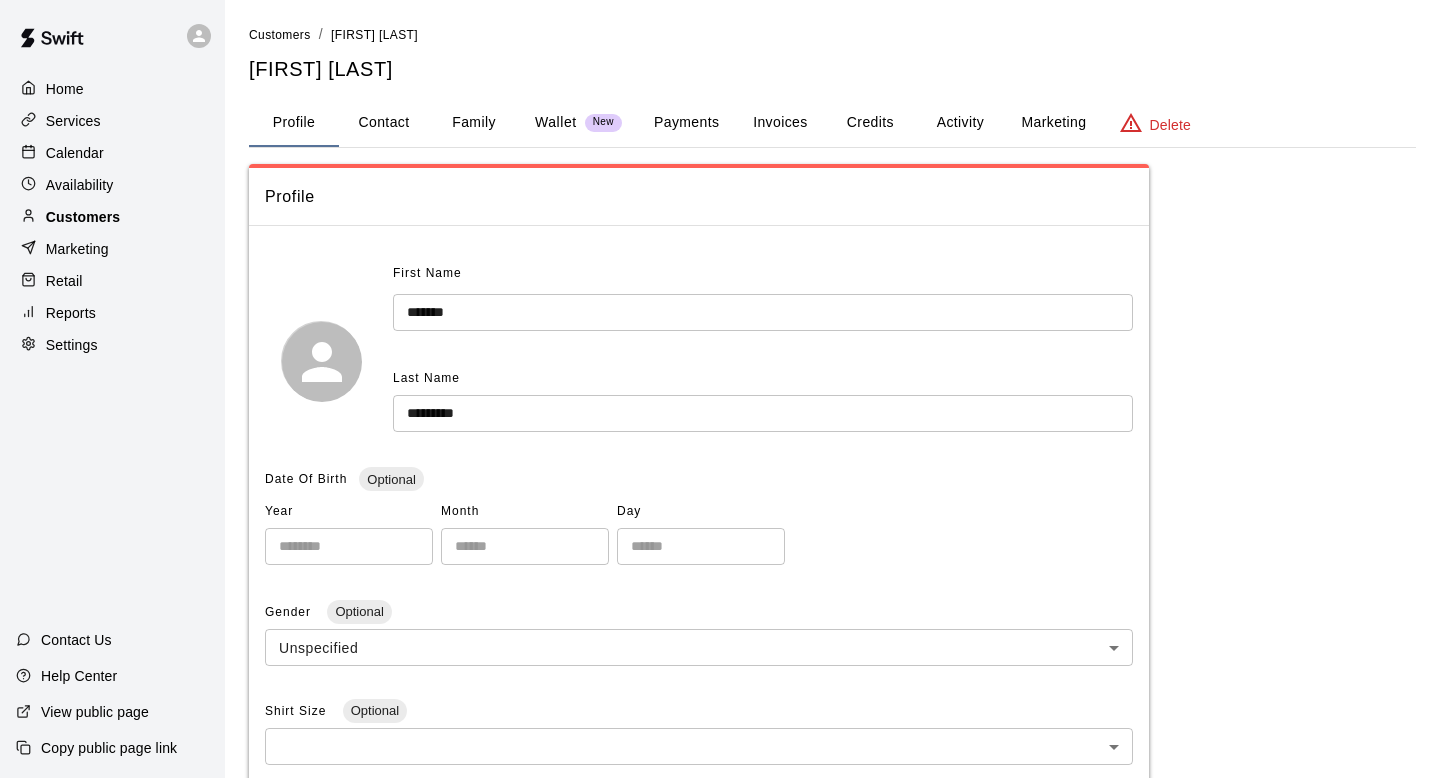 click on "Customers" at bounding box center (112, 217) 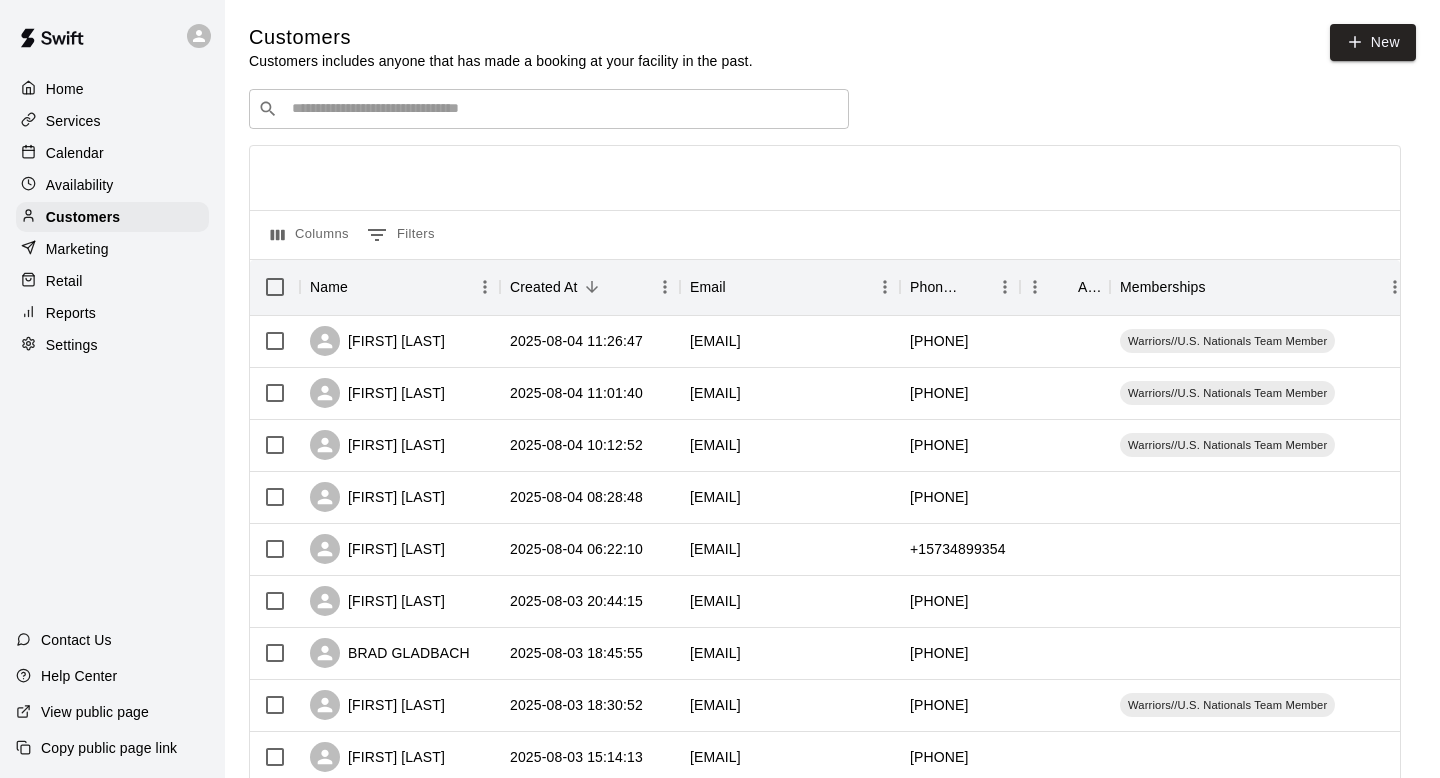 click at bounding box center [563, 109] 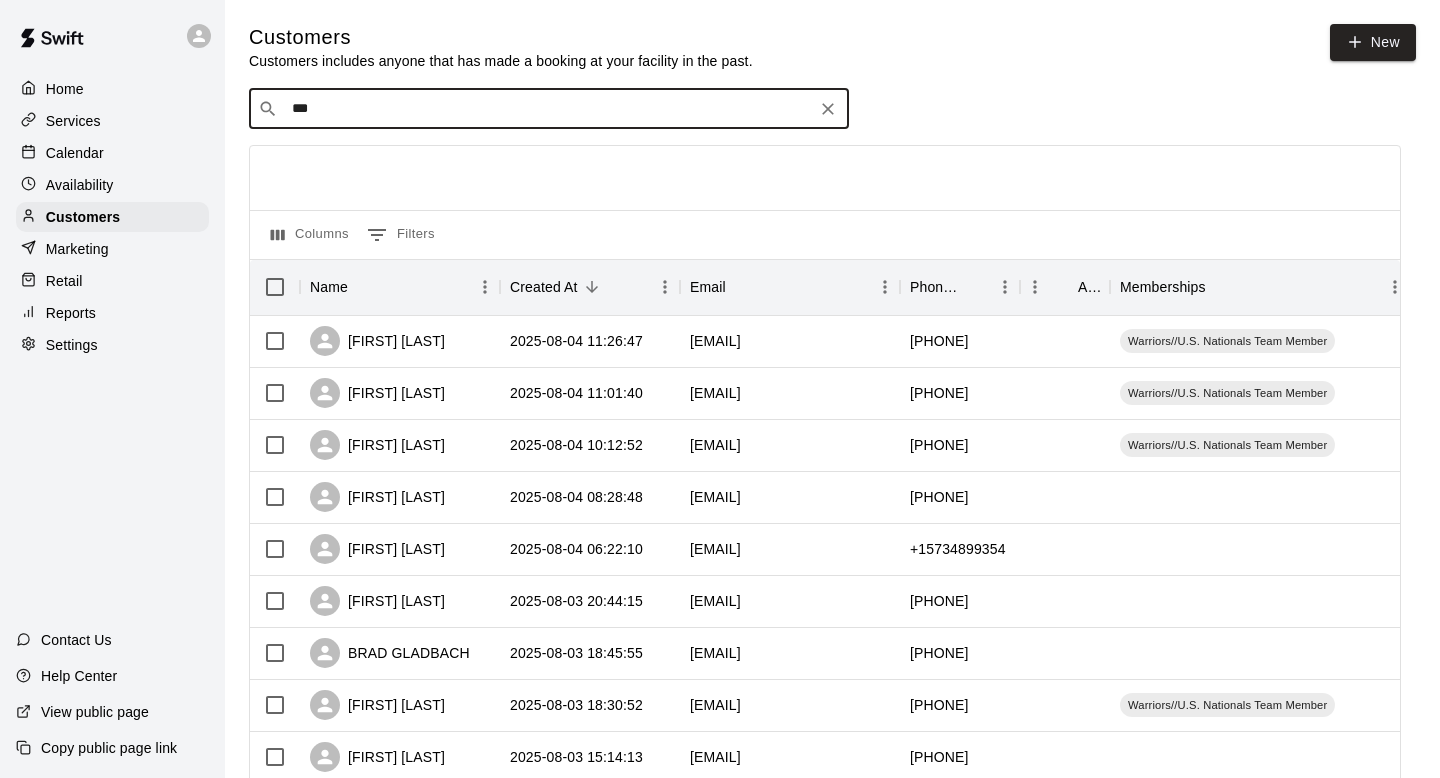 type on "****" 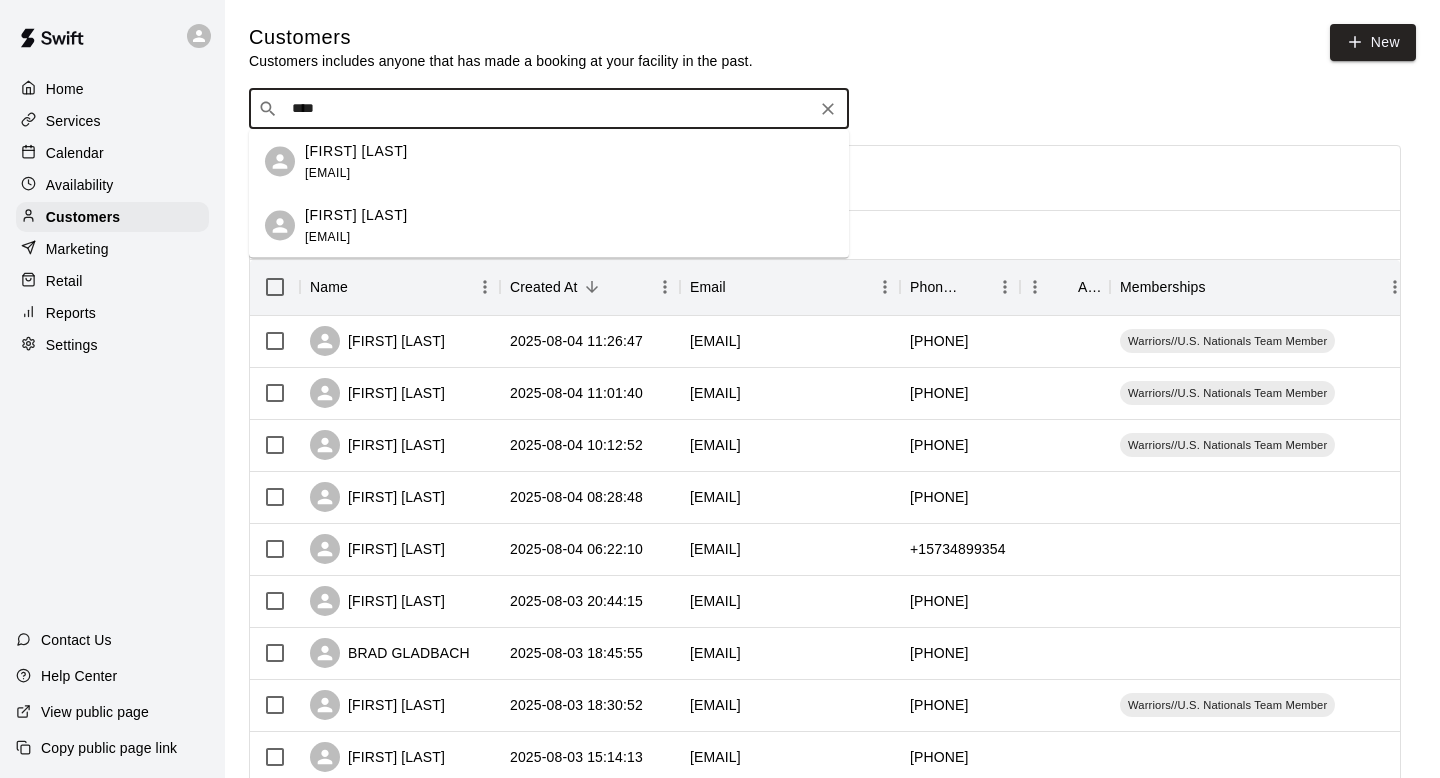 click on "Rhain Windsor rosdniw76@hotmail.com" at bounding box center [569, 225] 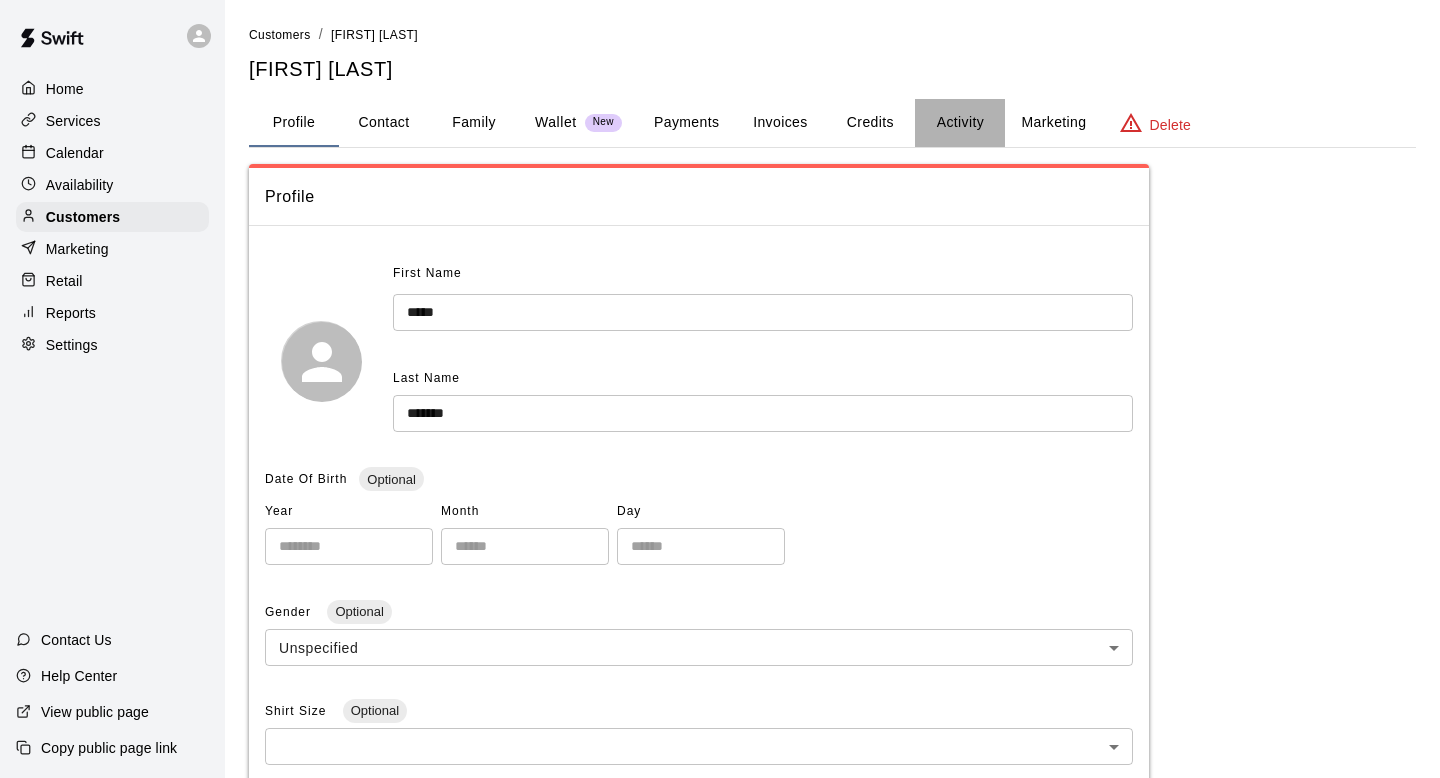 click on "Activity" at bounding box center (960, 123) 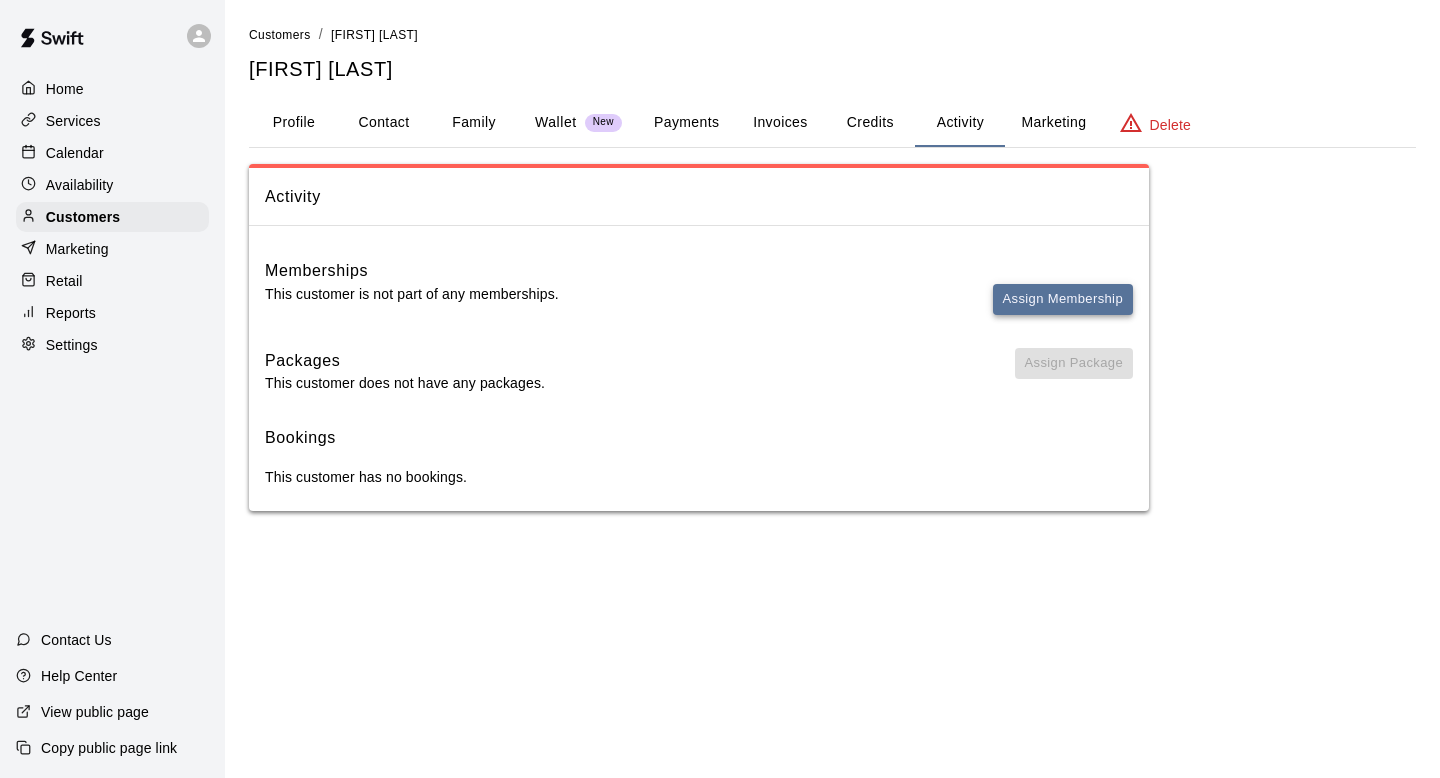 click on "Assign Membership" at bounding box center [1063, 299] 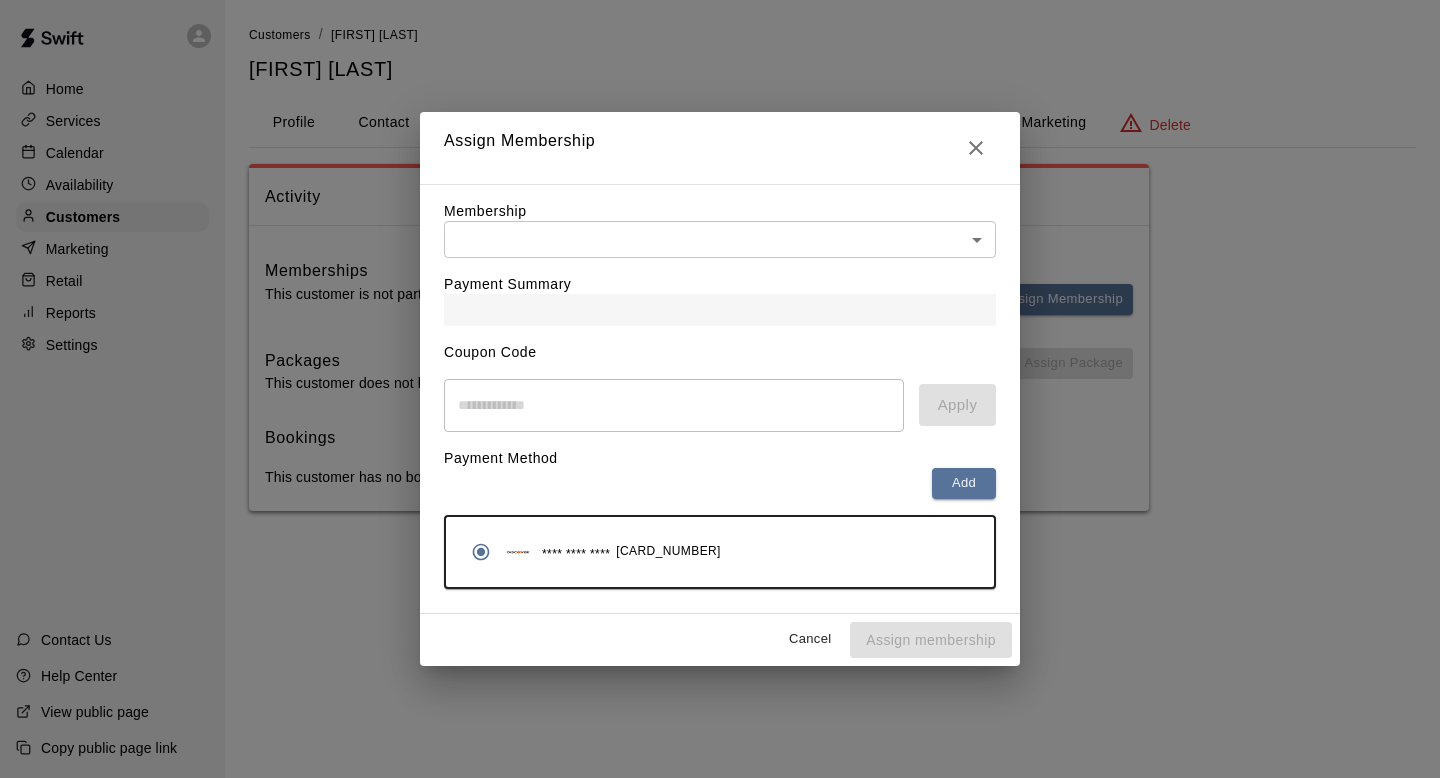 click on "Membership ​ ​" at bounding box center [720, 229] 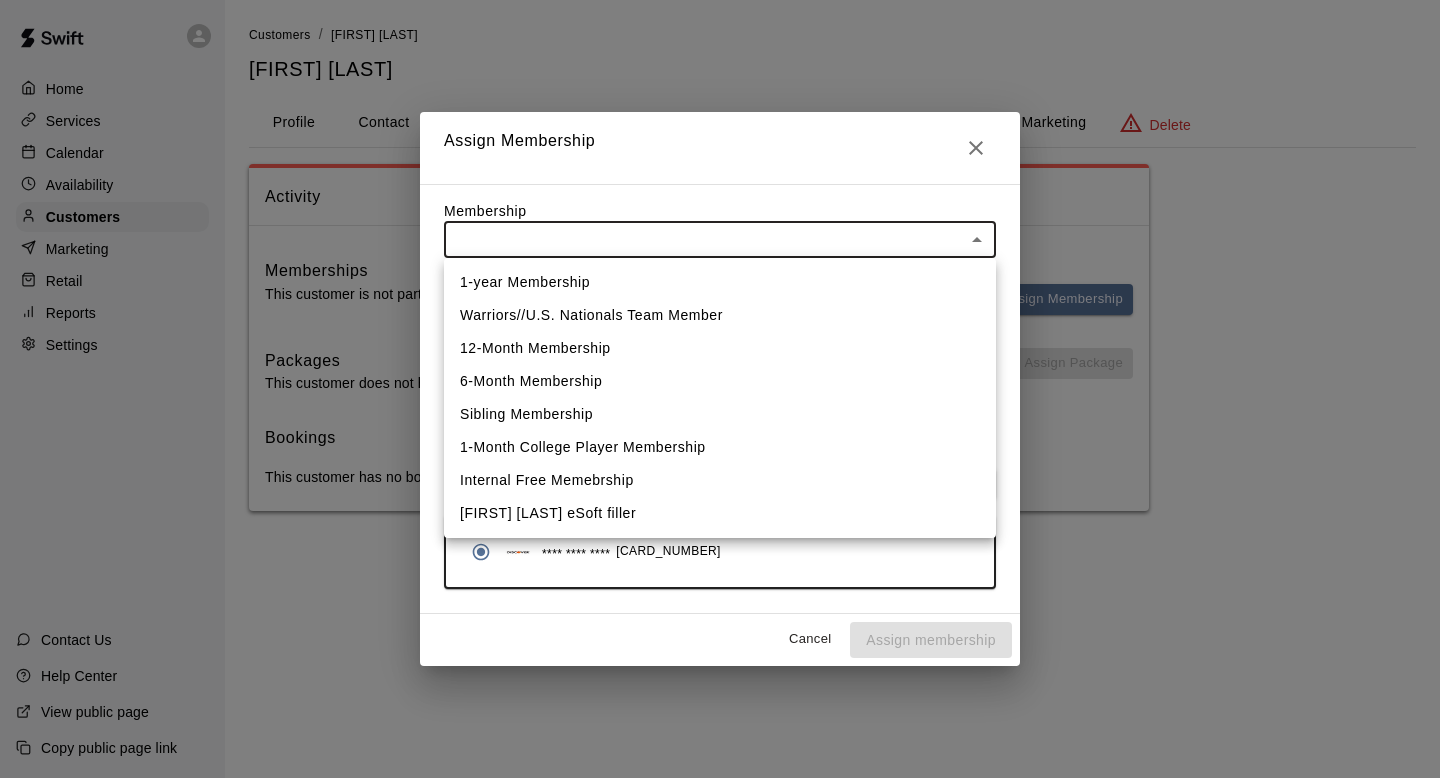 click on "Home Services Calendar Availability Customers Marketing Retail Reports Settings Contact Us Help Center View public page Copy public page link Customers / Jason Windsor Jason Windsor Profile Contact Family Wallet New Payments Invoices Credits Activity Marketing Delete Activity Memberships This customer is not part of any memberships. Assign Membership Packages This customer does not have any packages. Assign Package Bookings This customer has no bookings. Swift - Edit Customer Close cross-small Assign Membership Membership ​ ​ Payment Summary Coupon Code ​ Apply Payment Method   Add **** **** **** 0123 Cancel Assign membership 1-year Membership Warriors//U.S. Nationals Team Member 12-Month Membership 6-Month Membership Sibling Membership 1-Month College Player Membership Internal Free Memebrship Lauren Christ eSoft filler" at bounding box center (720, 275) 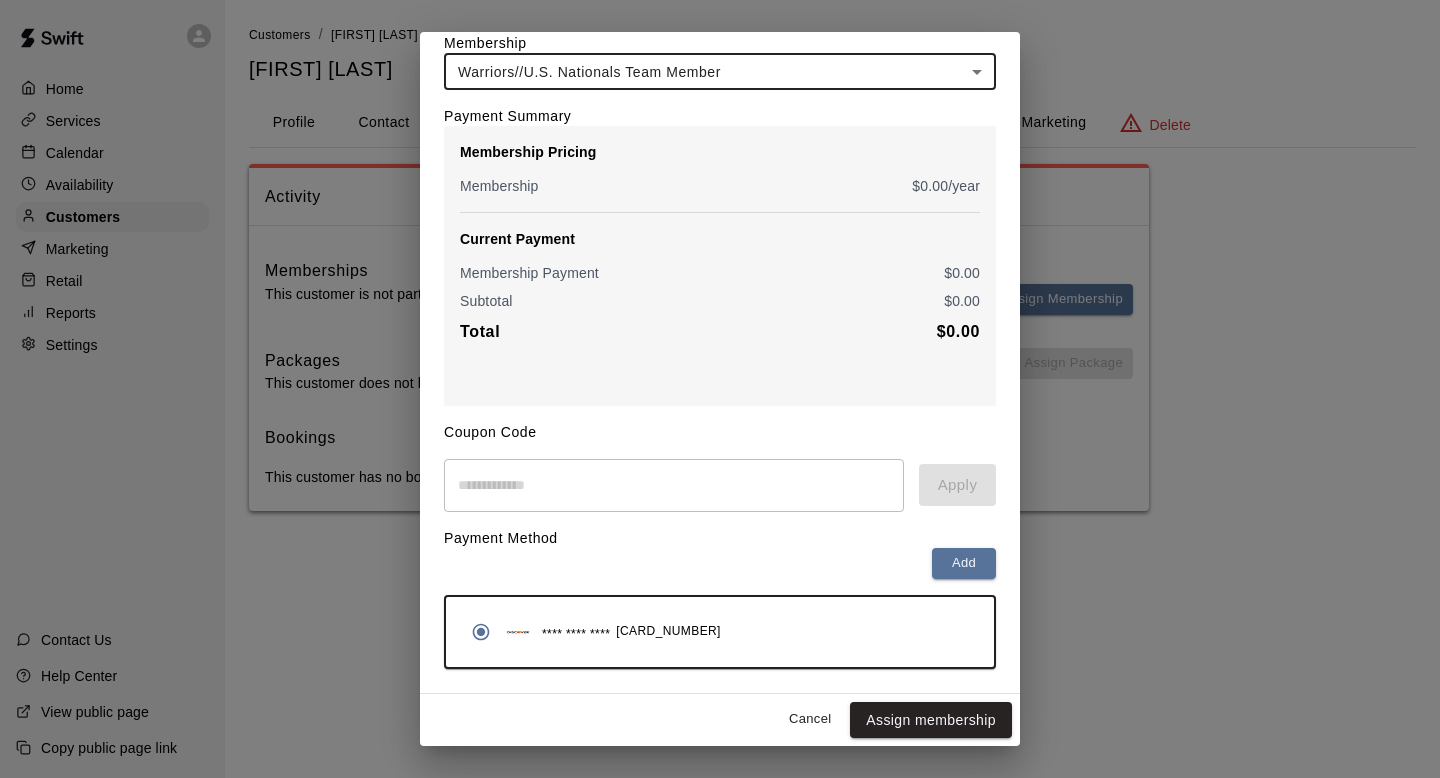 scroll, scrollTop: 89, scrollLeft: 0, axis: vertical 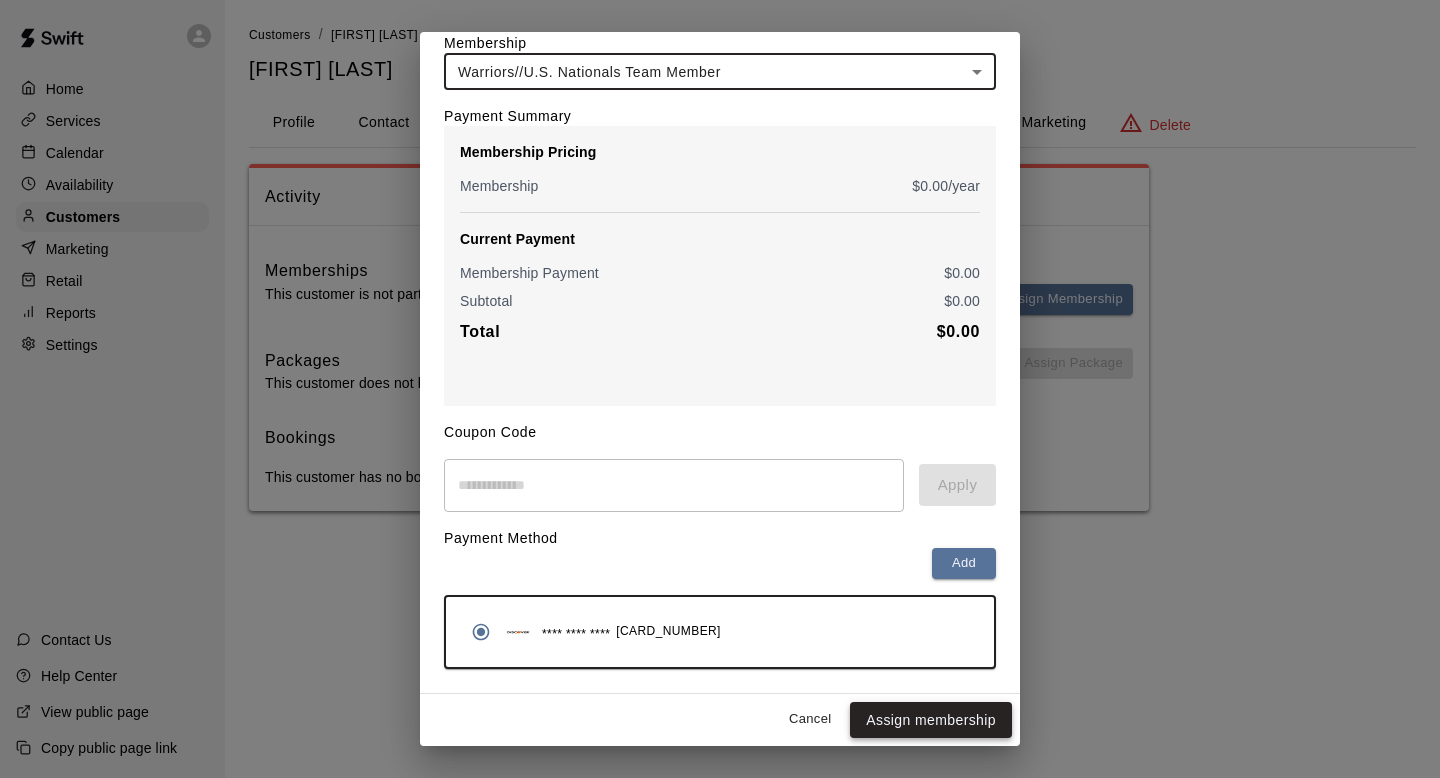 click on "Assign membership" at bounding box center [931, 720] 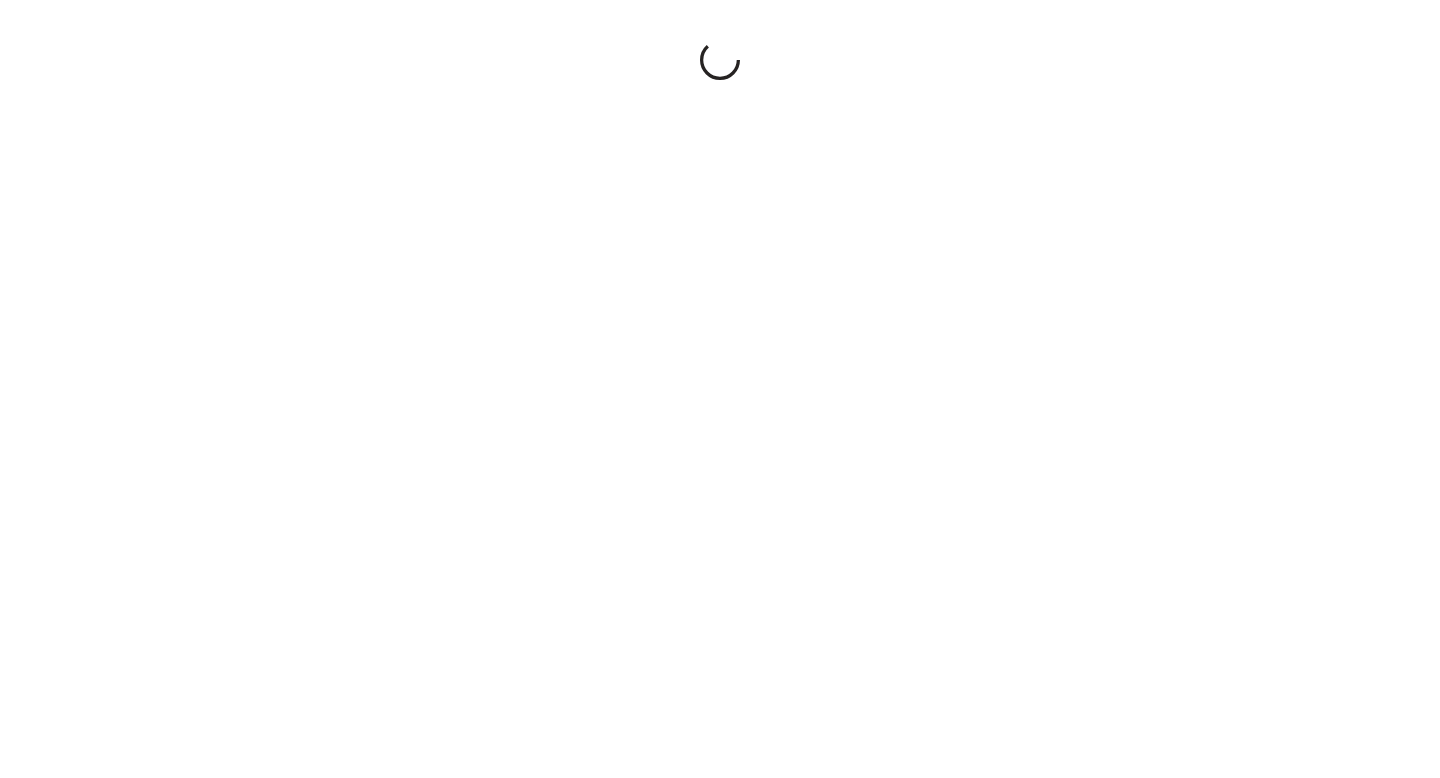 scroll, scrollTop: 0, scrollLeft: 0, axis: both 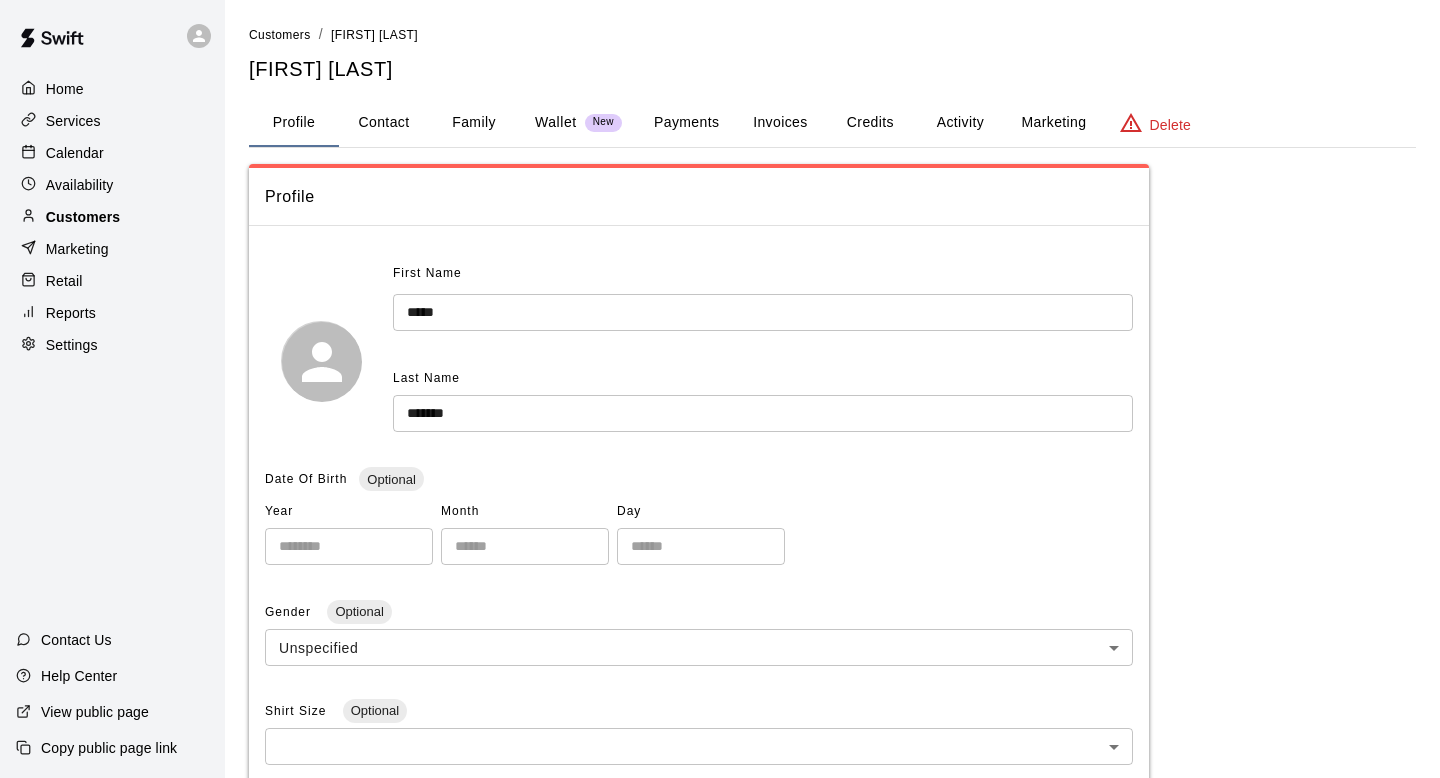 click on "Customers" at bounding box center [112, 217] 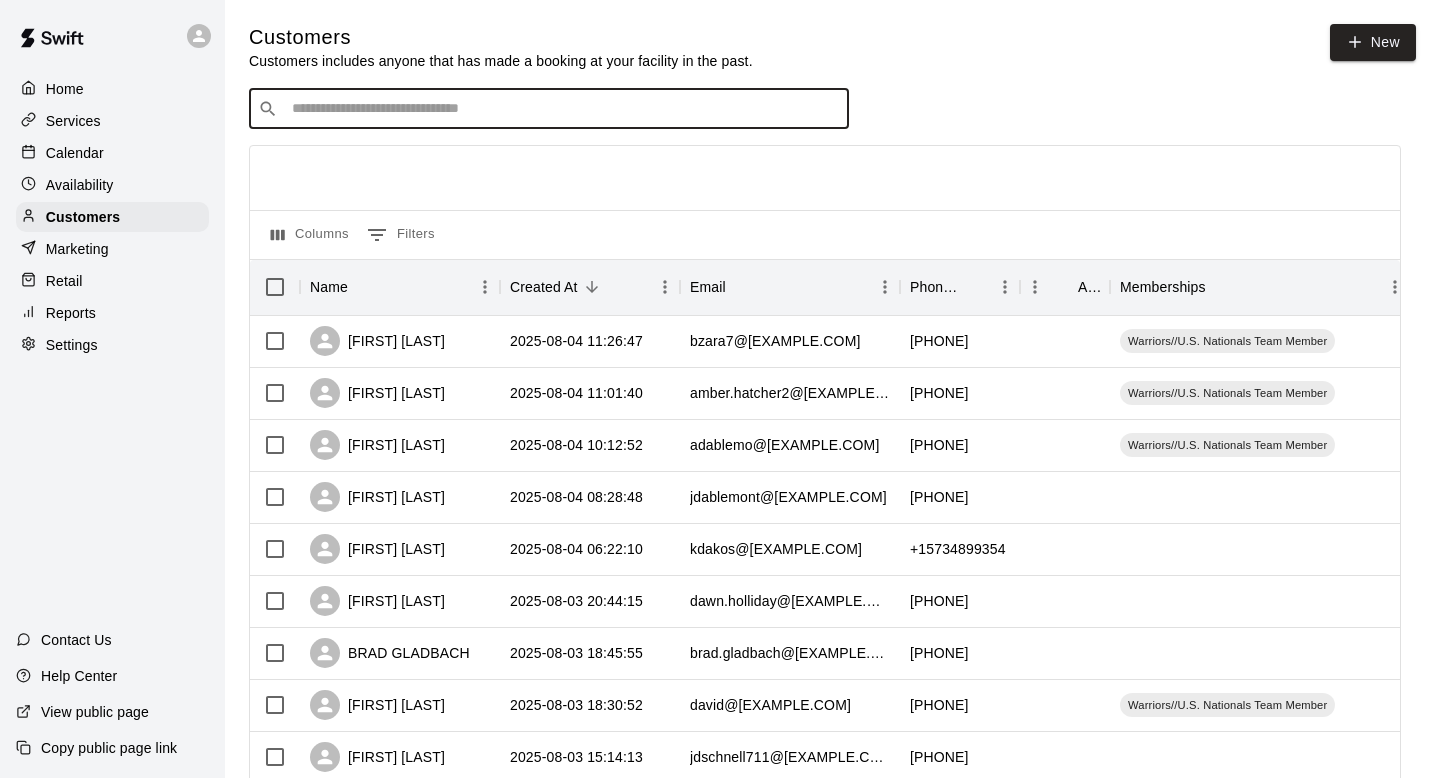 click at bounding box center [563, 109] 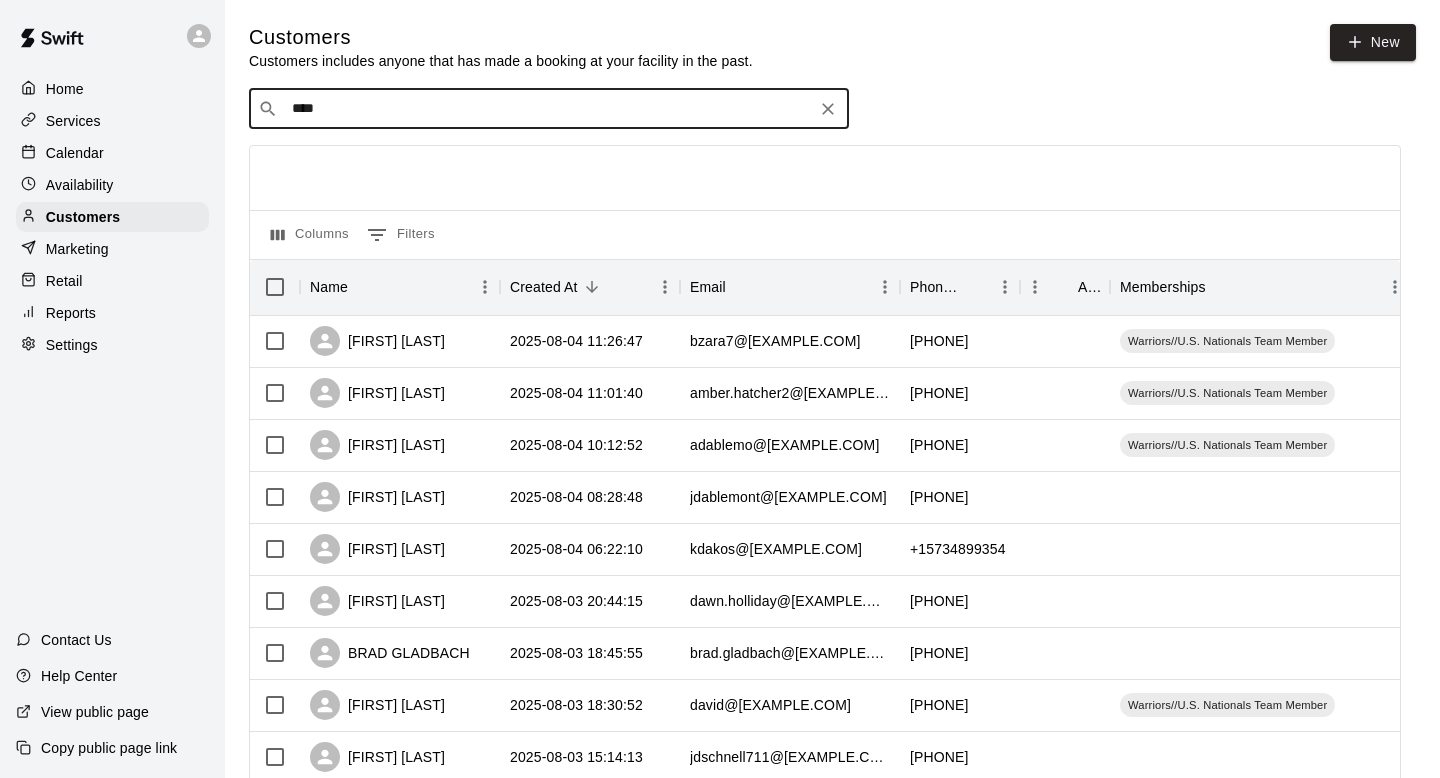 type on "*****" 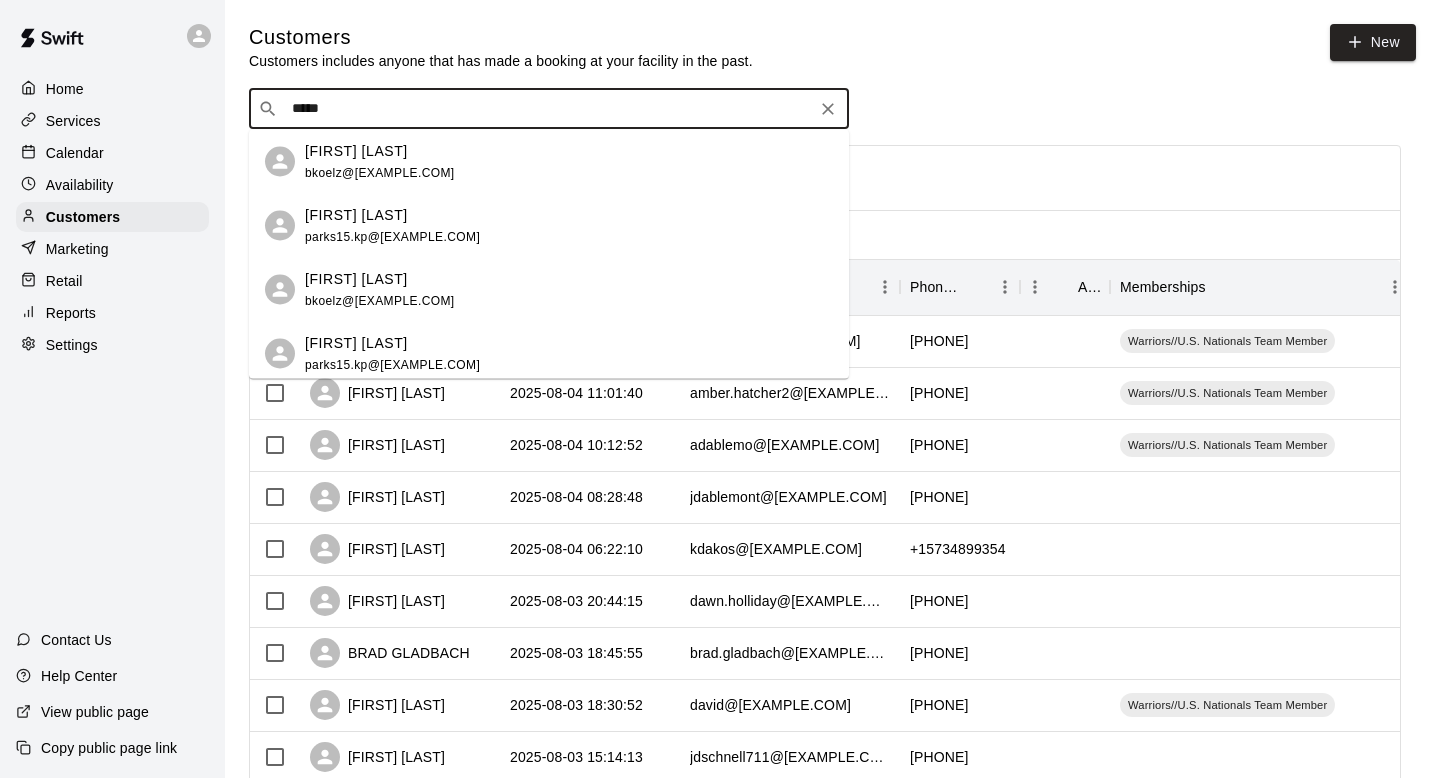 click on "[FIRST] [LAST] [FIRST]@[EXAMPLE.COM]" at bounding box center (569, 289) 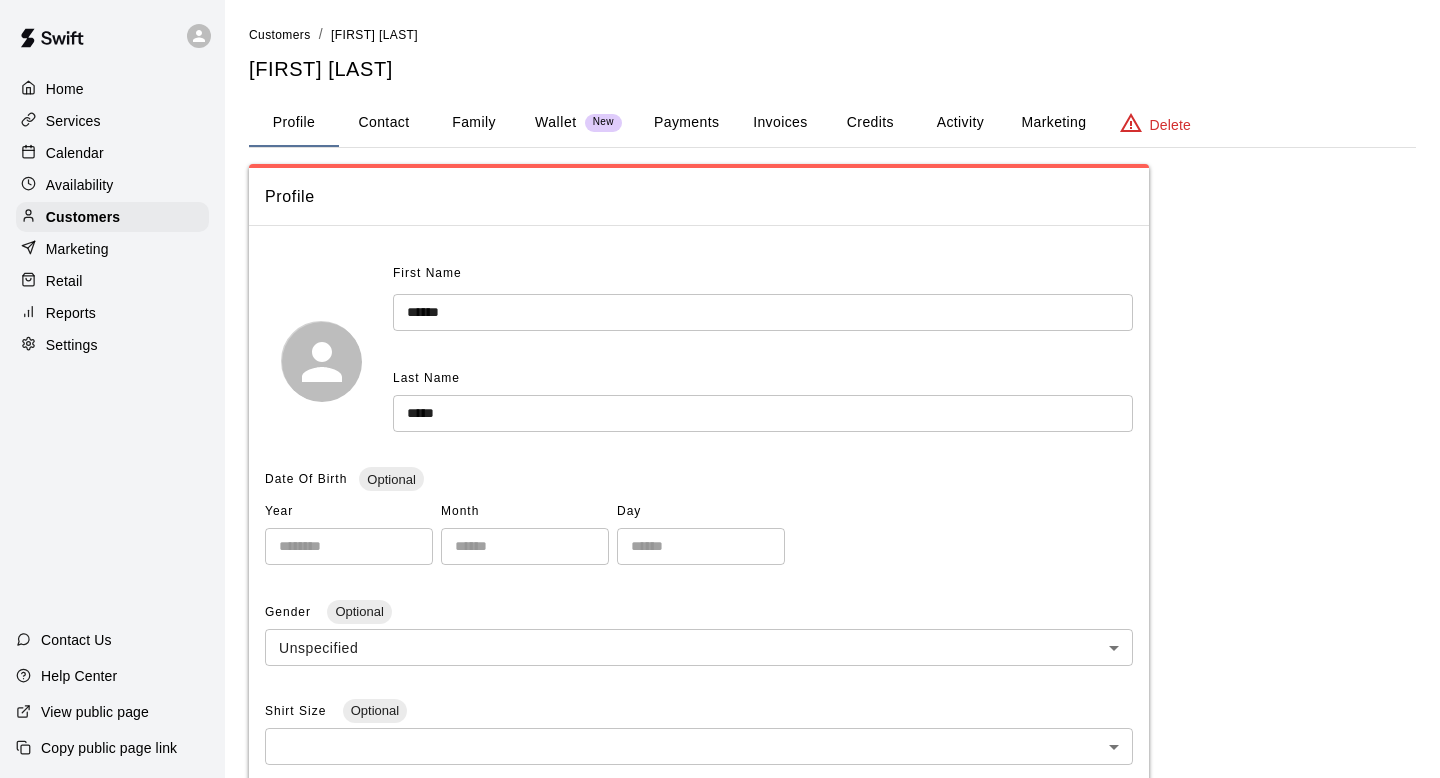 click on "Activity" at bounding box center [960, 123] 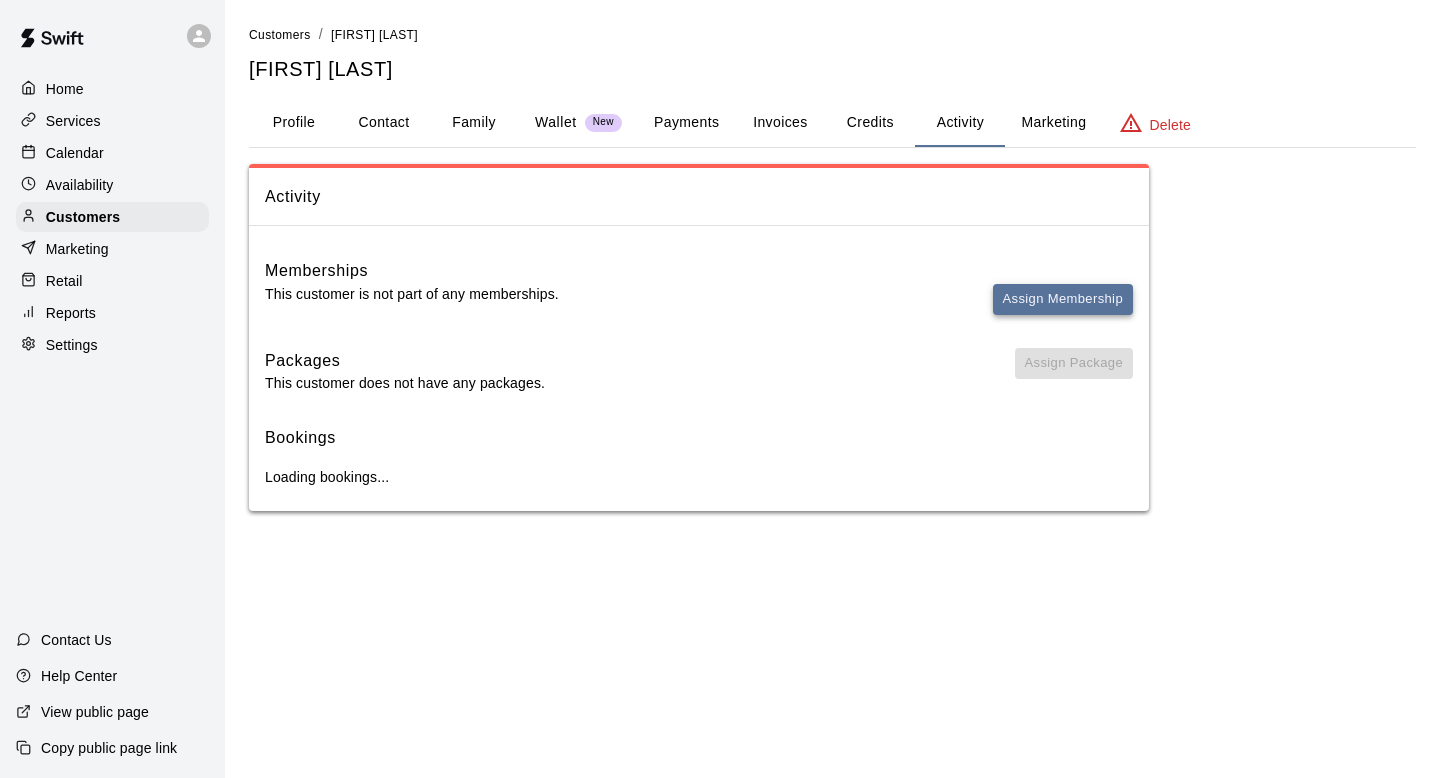 click on "Assign Membership" at bounding box center (1063, 299) 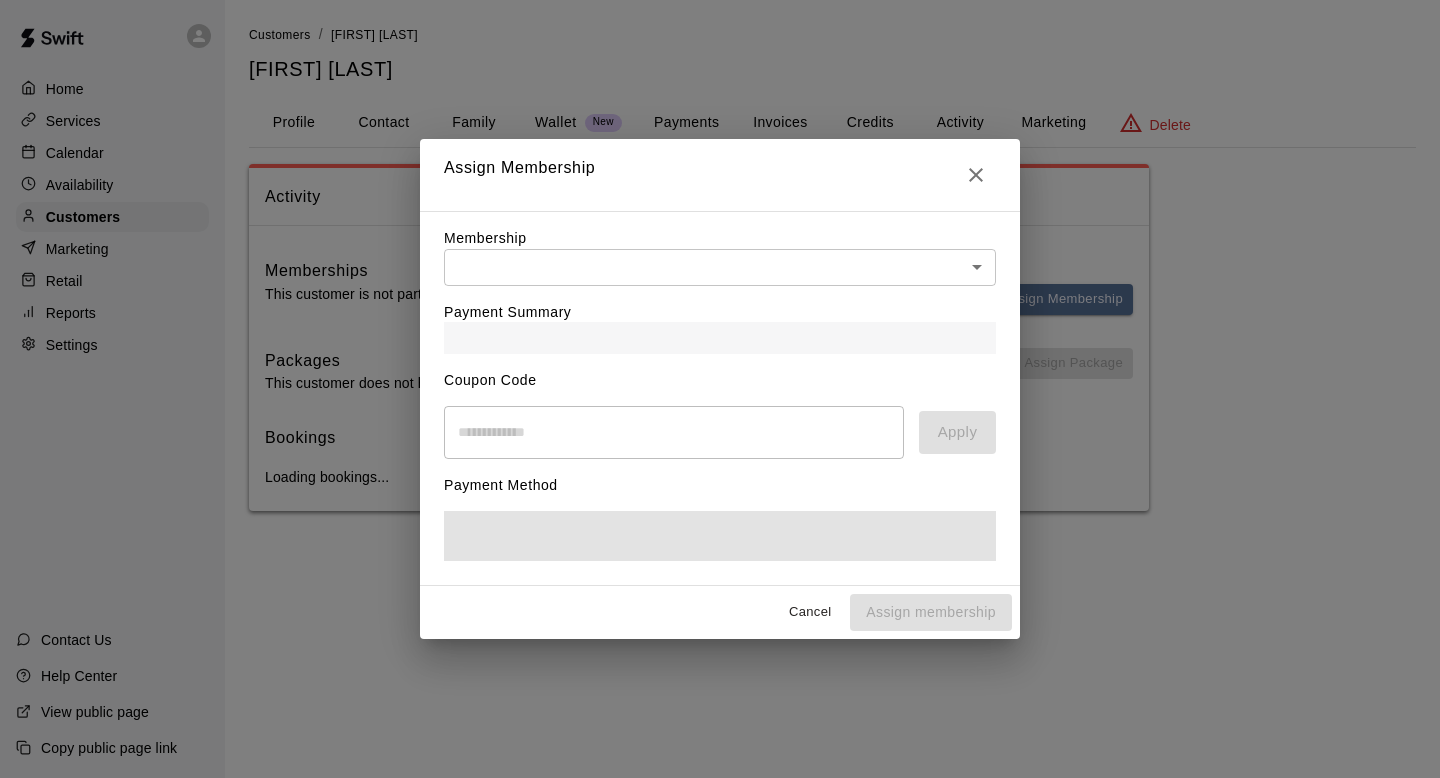 click on "Home Services Calendar Availability Customers Marketing Retail Reports Settings Contact Us Help Center View public page Copy public page link Customers / Brooke Parks Brooke Parks Profile Contact Family Wallet New Payments Invoices Credits Activity Marketing Delete Activity Memberships This customer is not part of any memberships. Assign Membership Packages This customer does not have any packages. Assign Package Bookings Loading bookings... Swift - Edit Customer Close cross-small Assign Membership Membership ​ ​ Payment Summary Coupon Code ​ Apply Payment Method Cancel Assign membership" at bounding box center (720, 275) 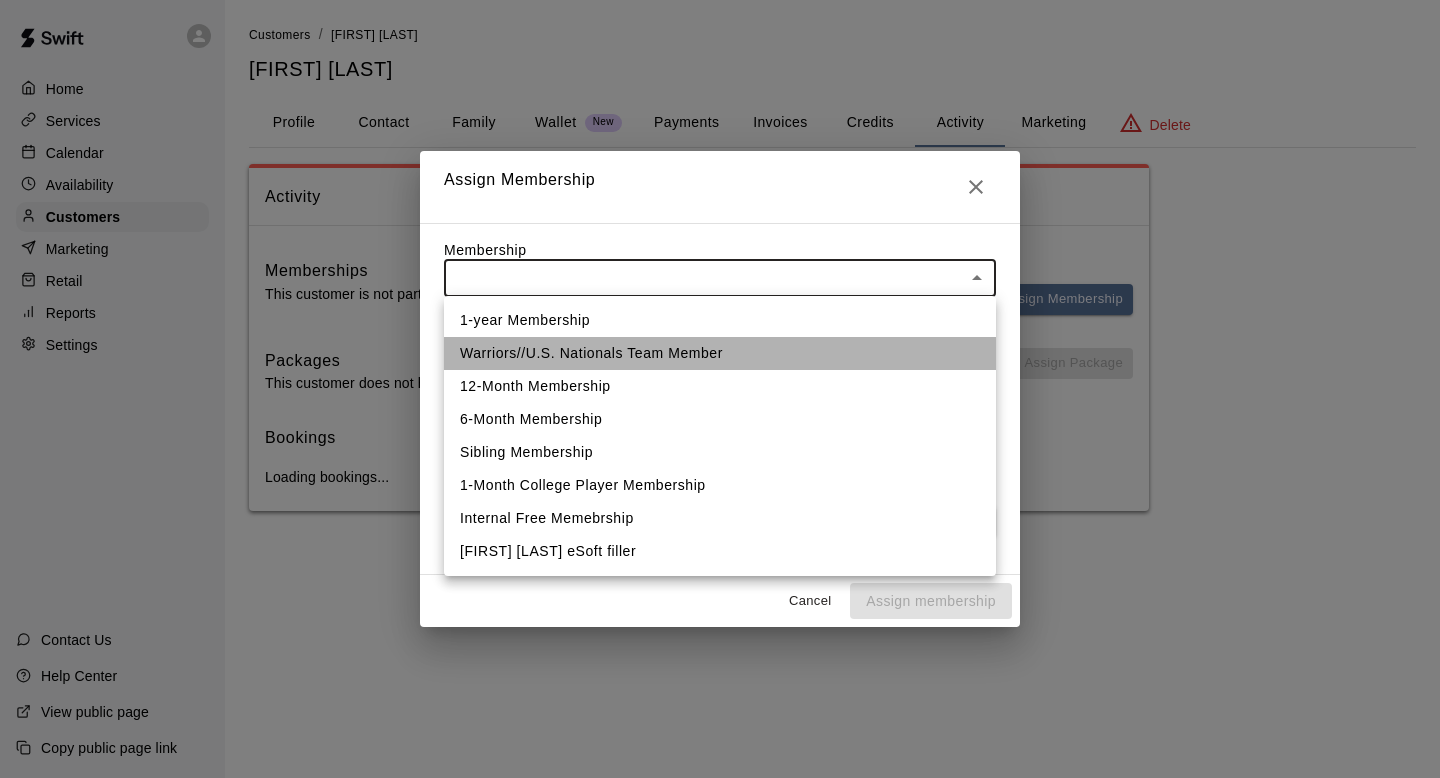 click on "Warriors//U.S. Nationals Team Member" at bounding box center (720, 353) 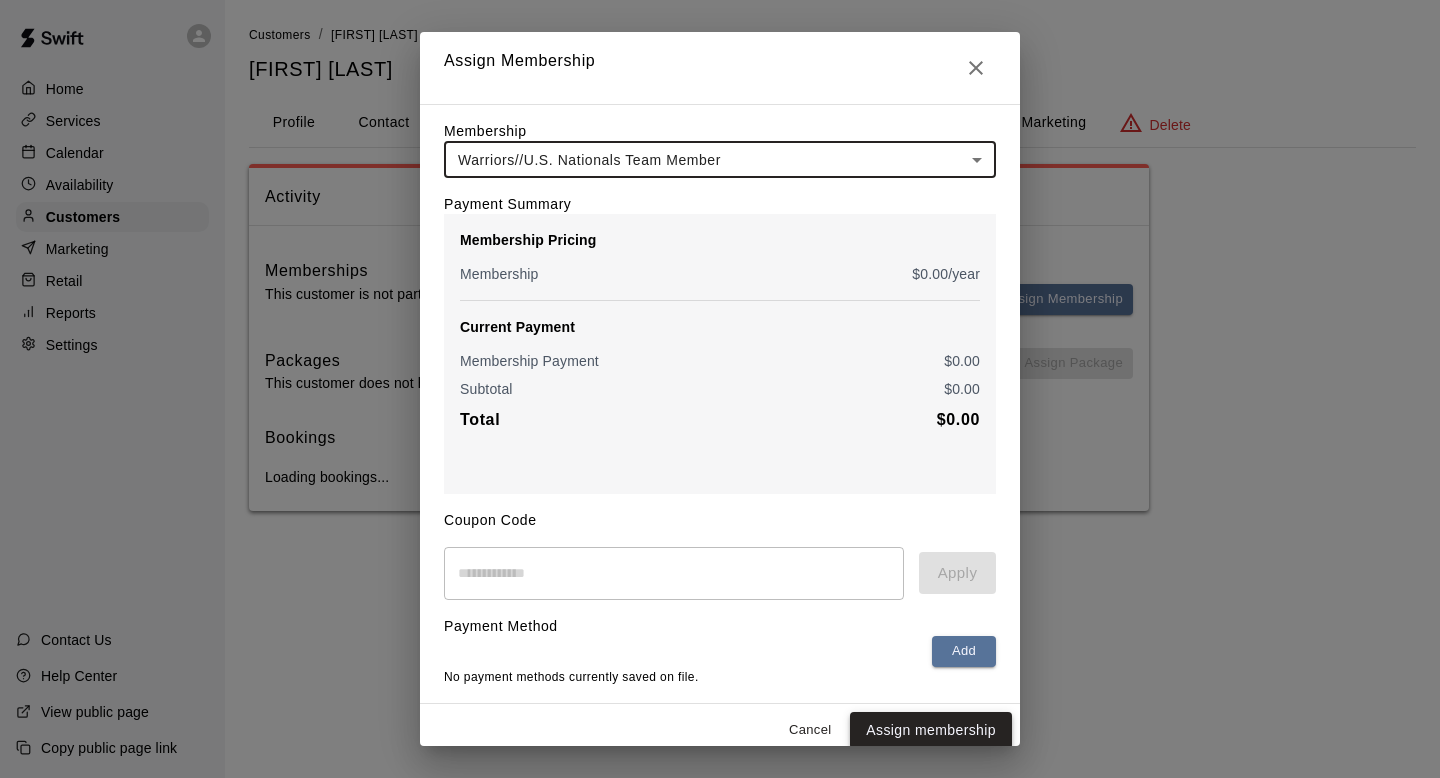 click on "Assign membership" at bounding box center (931, 730) 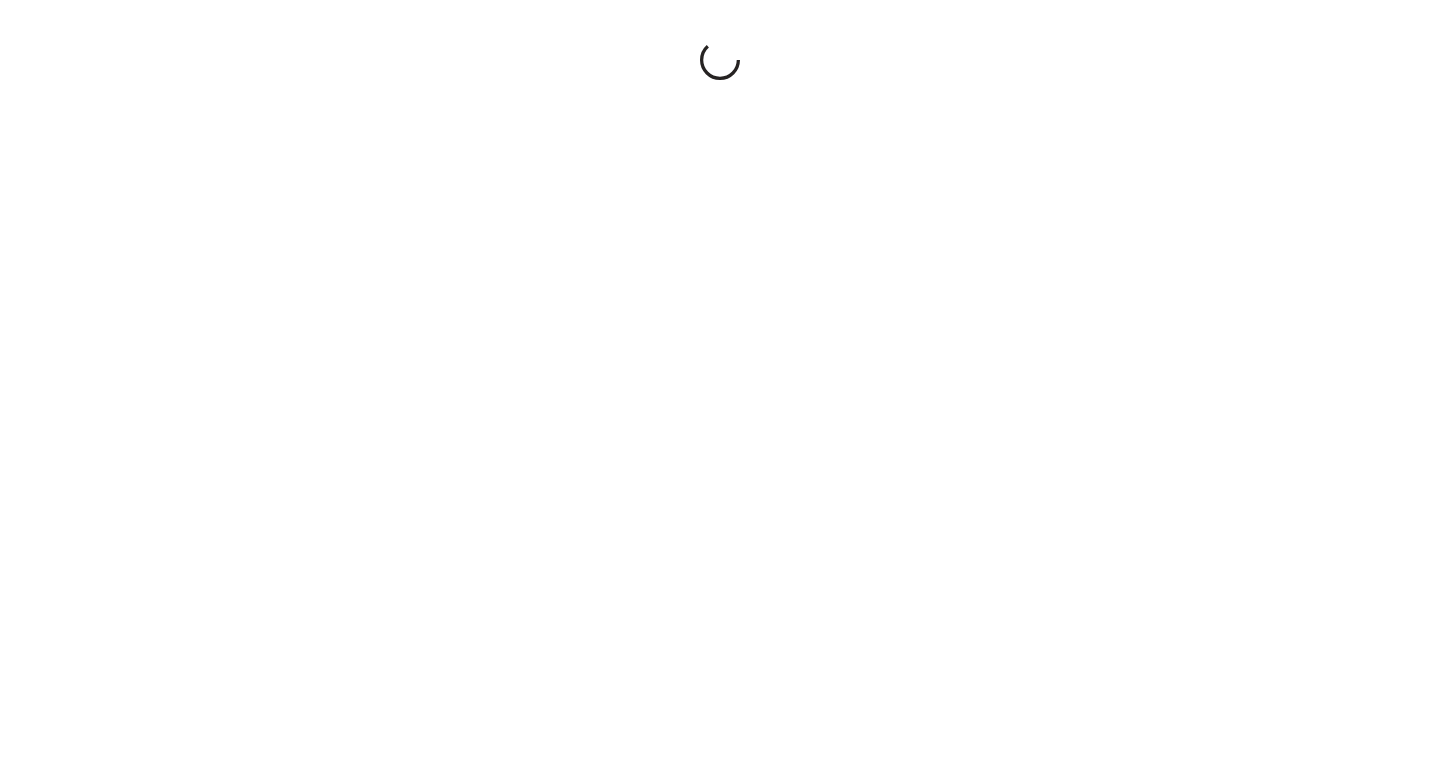 scroll, scrollTop: 0, scrollLeft: 0, axis: both 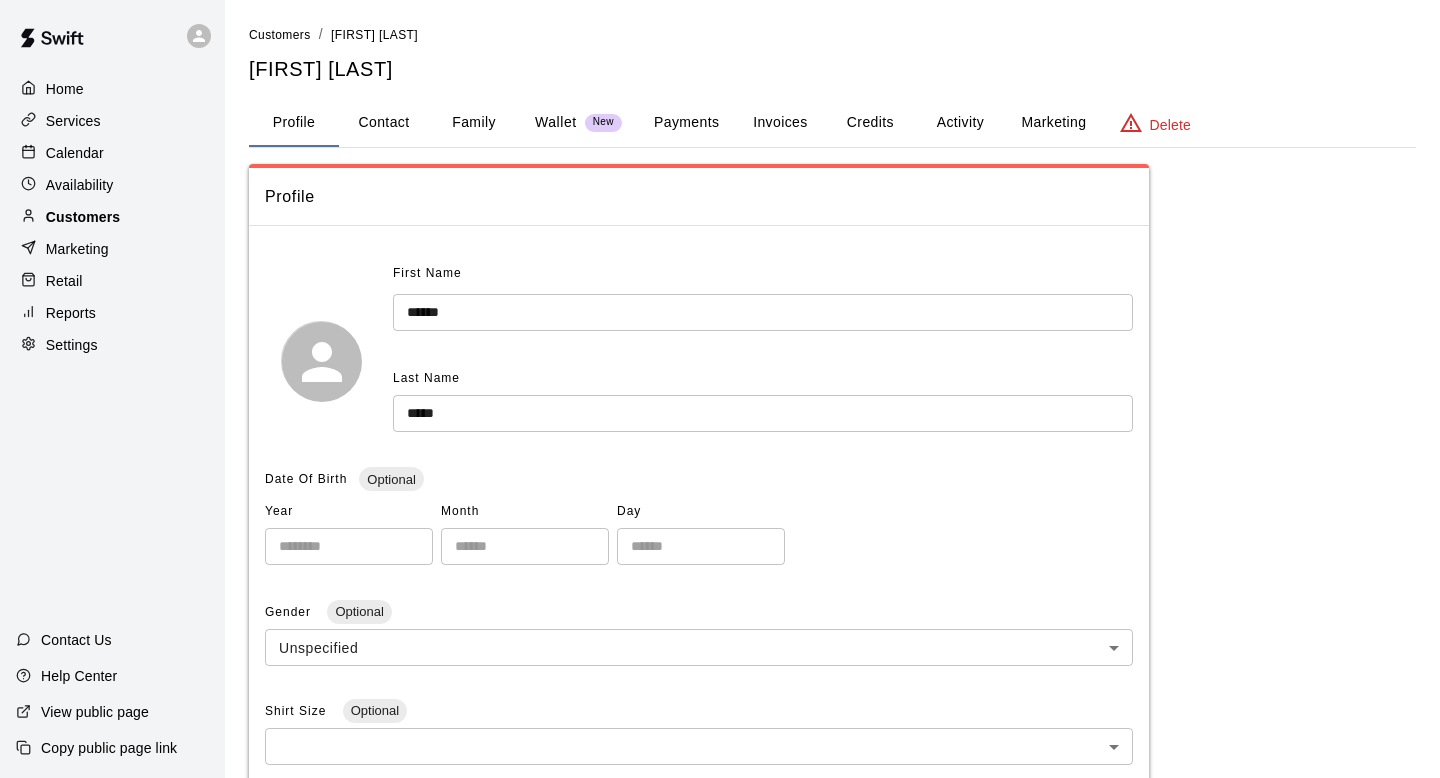 click on "Customers" at bounding box center (83, 217) 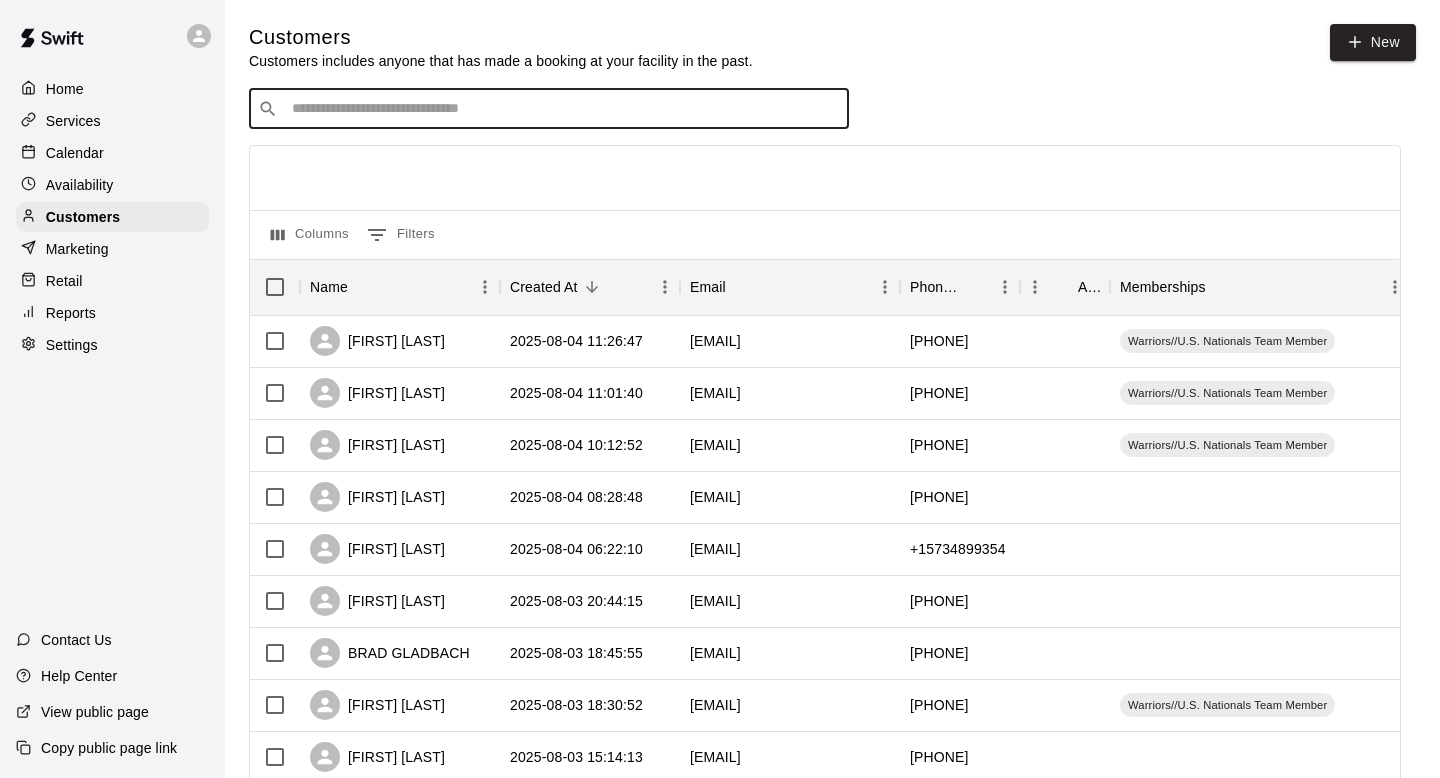 click at bounding box center [563, 109] 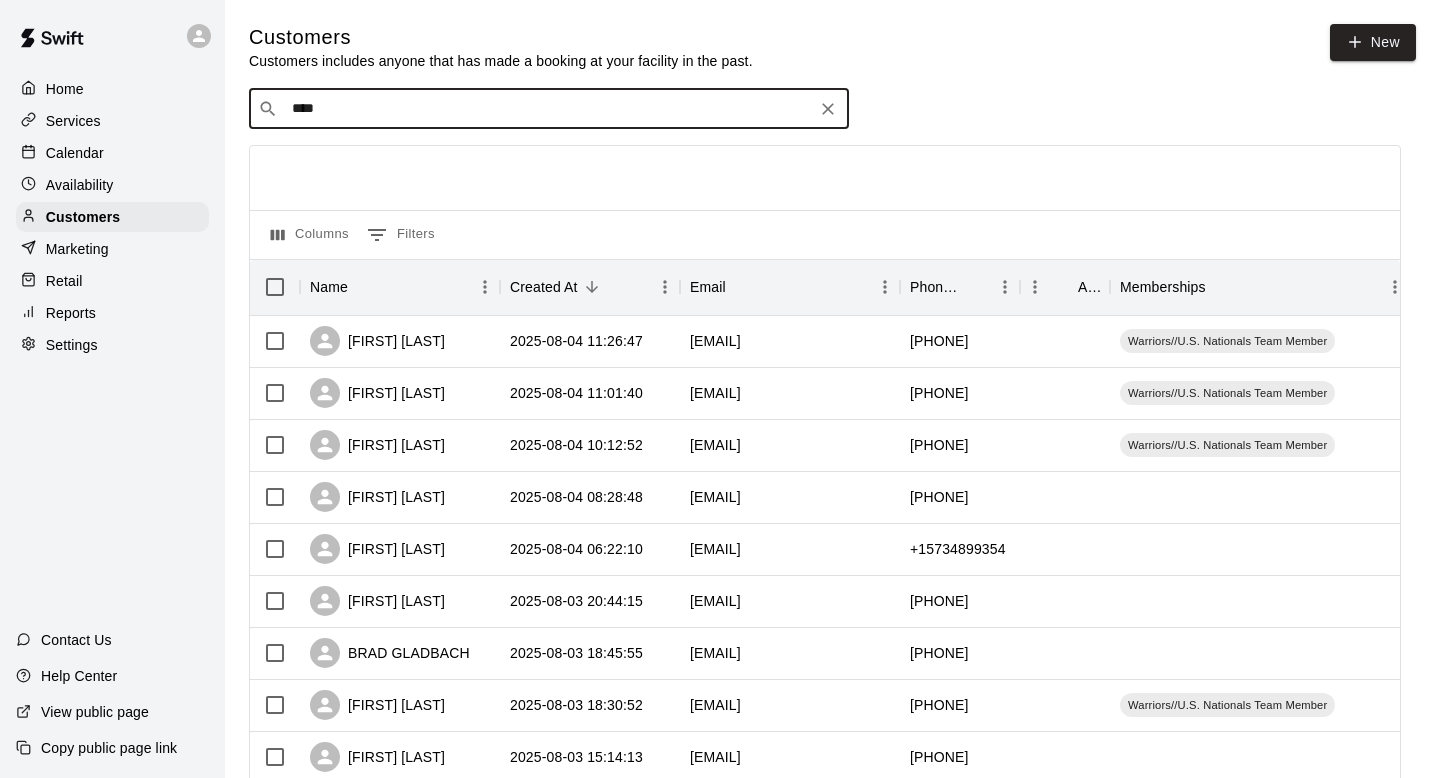 type on "*****" 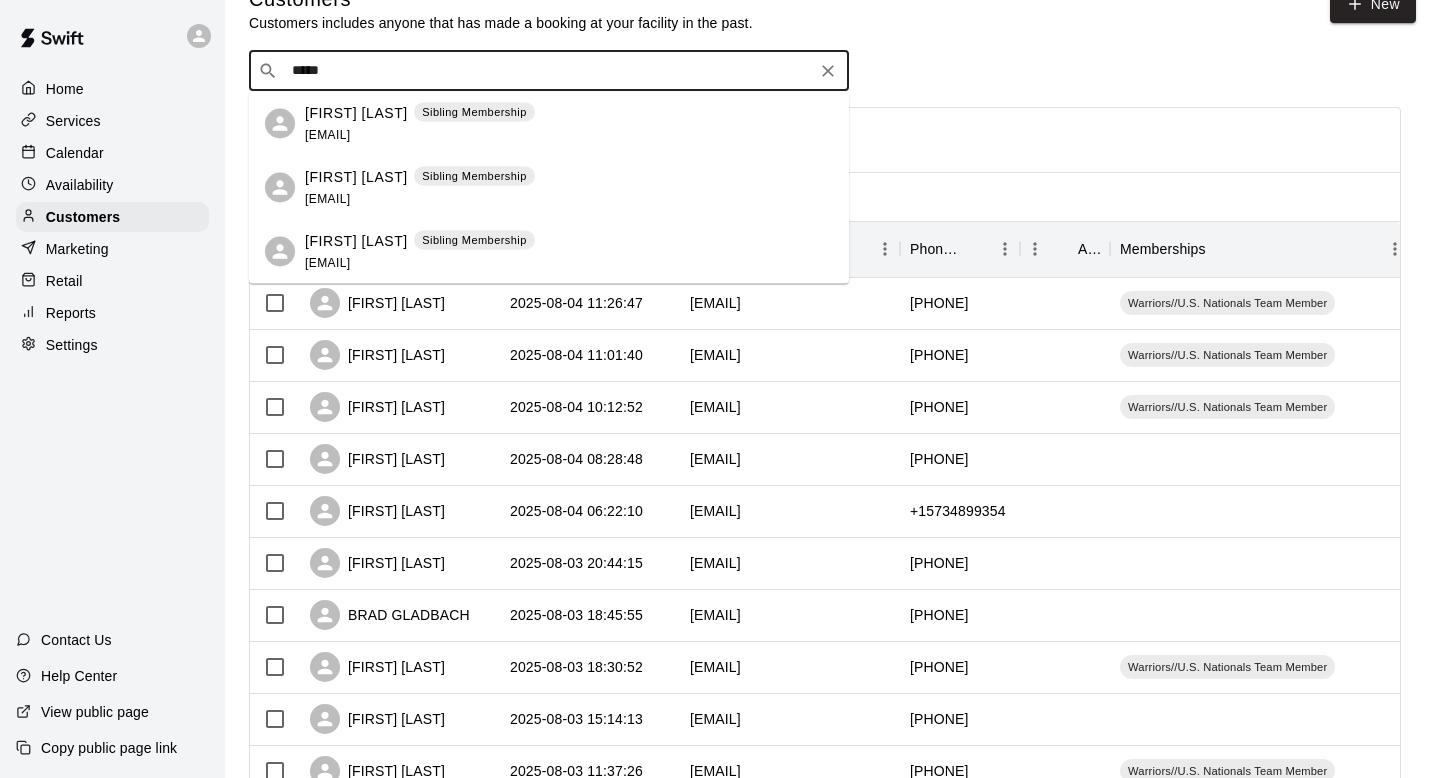 scroll, scrollTop: 42, scrollLeft: 0, axis: vertical 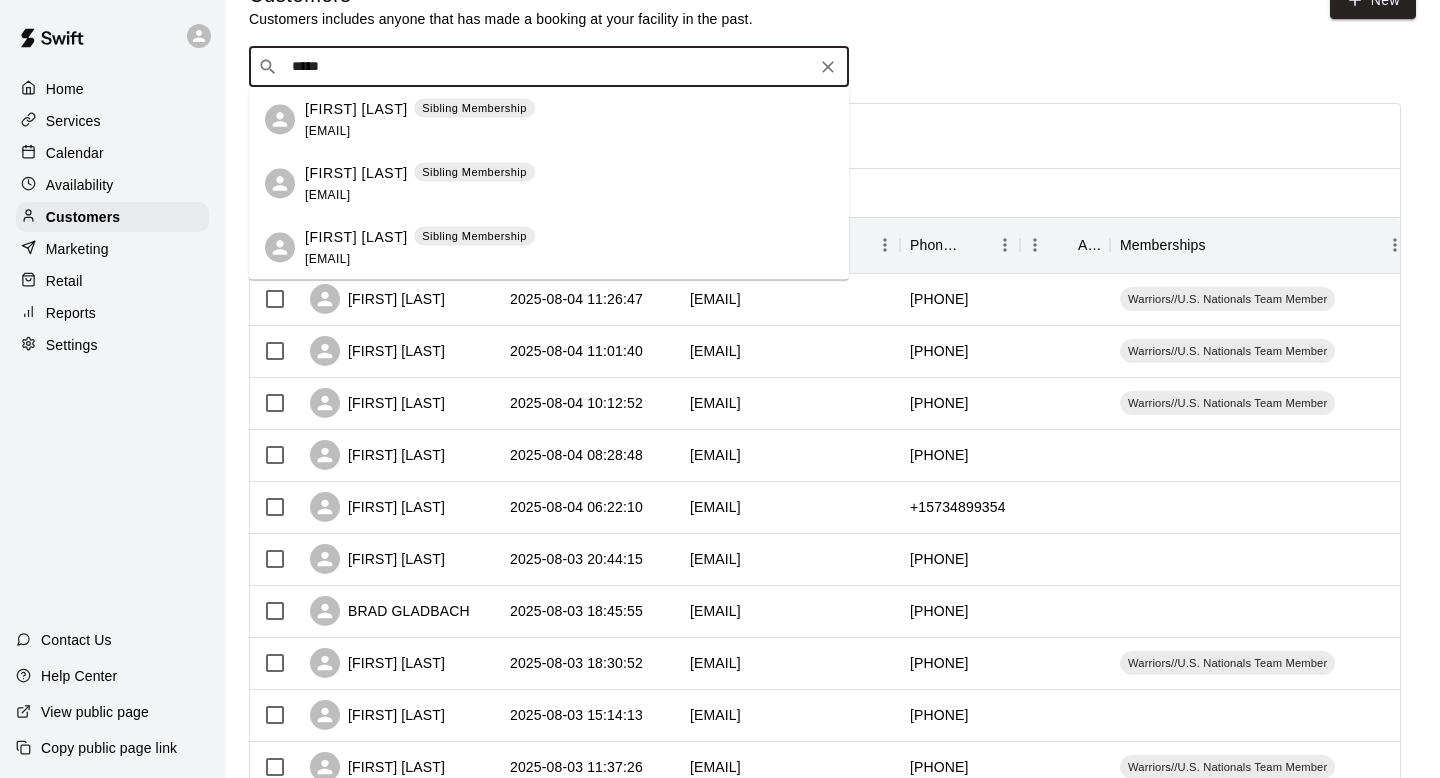 click on "adam@[EXAMPLE.COM]" at bounding box center (327, 194) 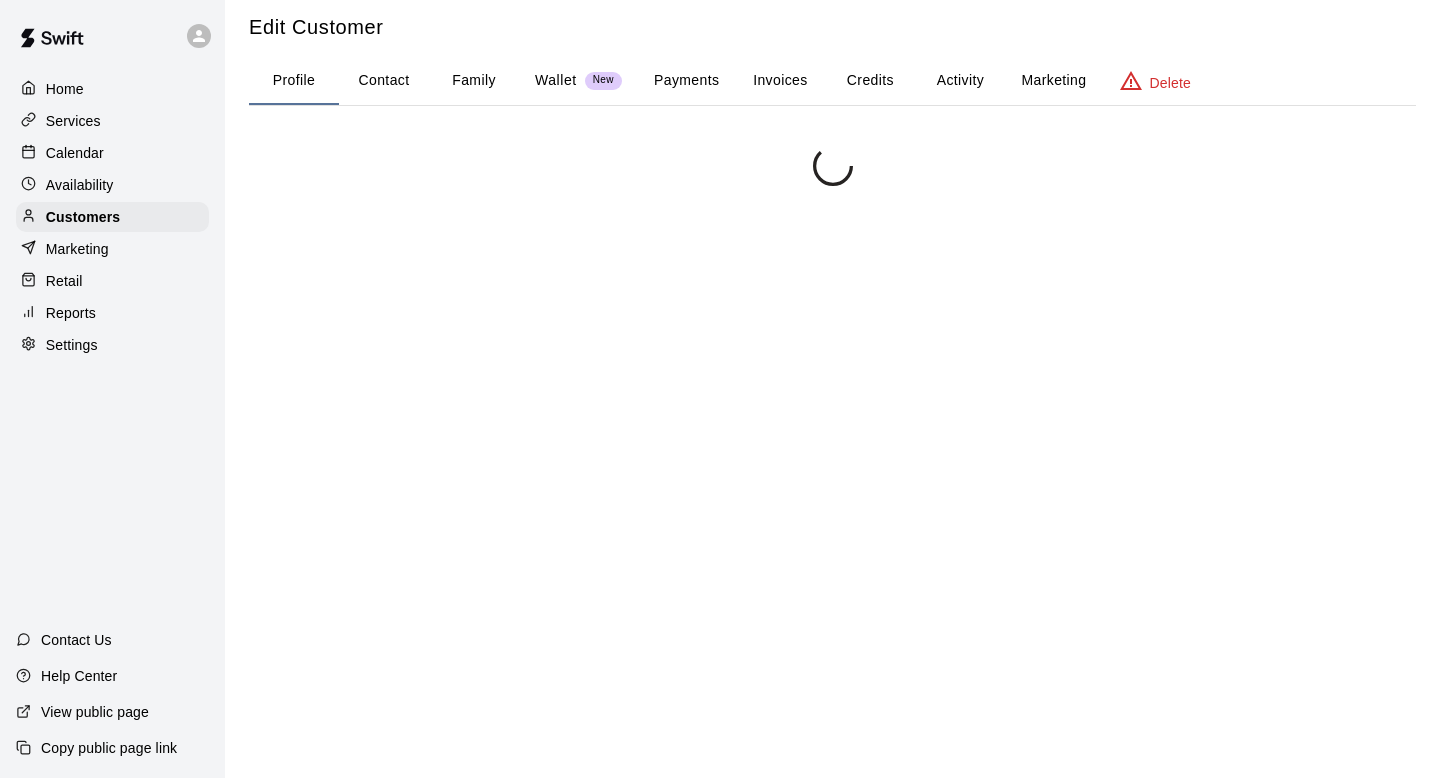 scroll, scrollTop: 0, scrollLeft: 0, axis: both 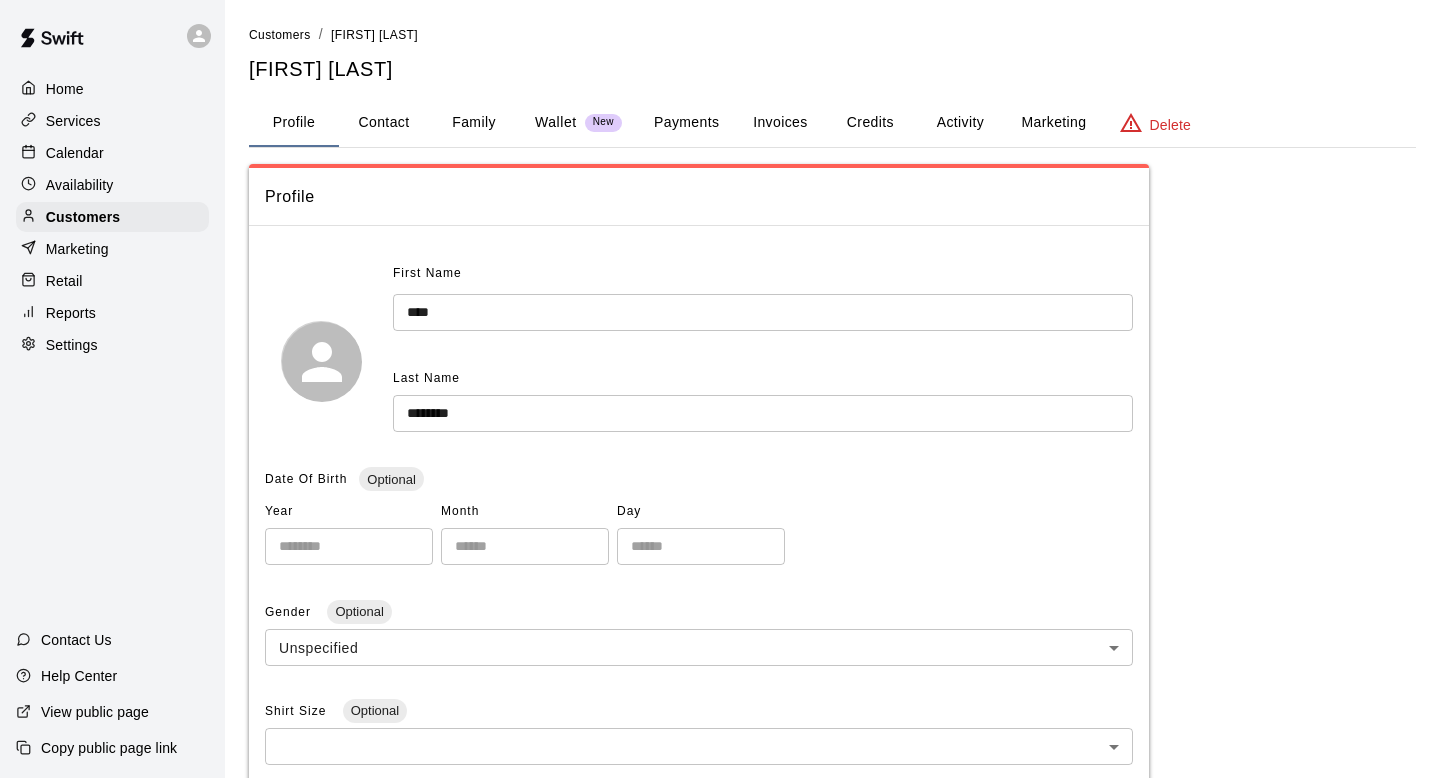 click on "Activity" at bounding box center [960, 123] 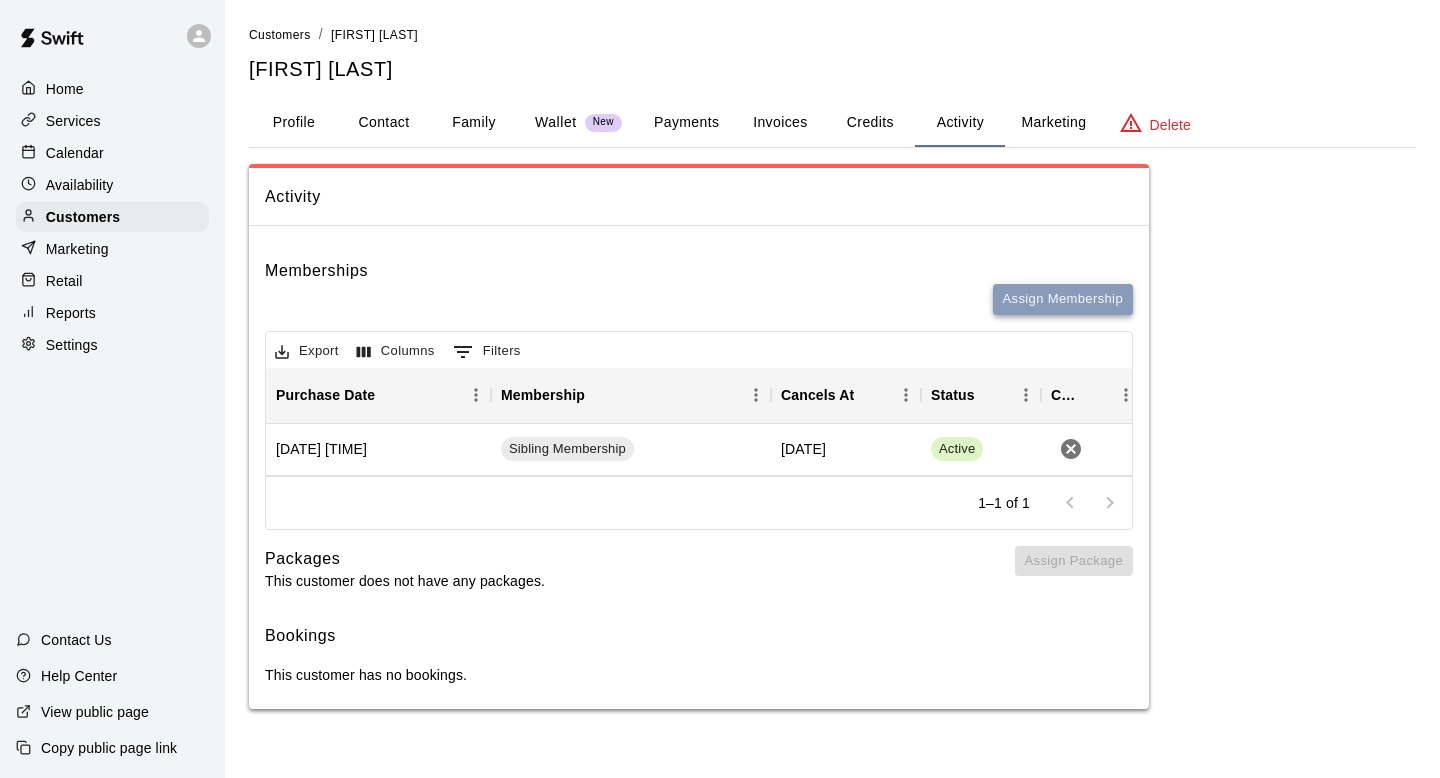 click on "Assign Membership" at bounding box center (1063, 299) 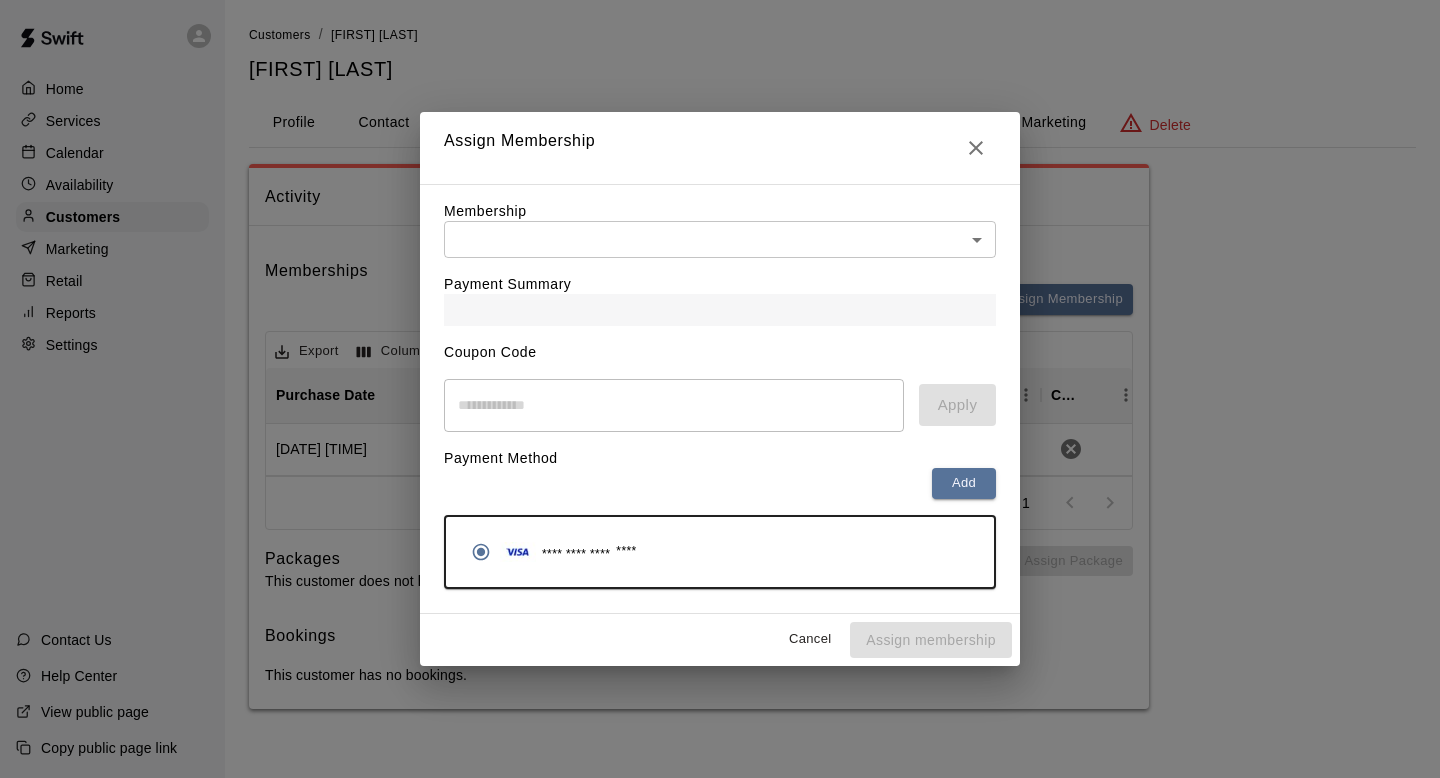click on "Payment Summary" at bounding box center [720, 292] 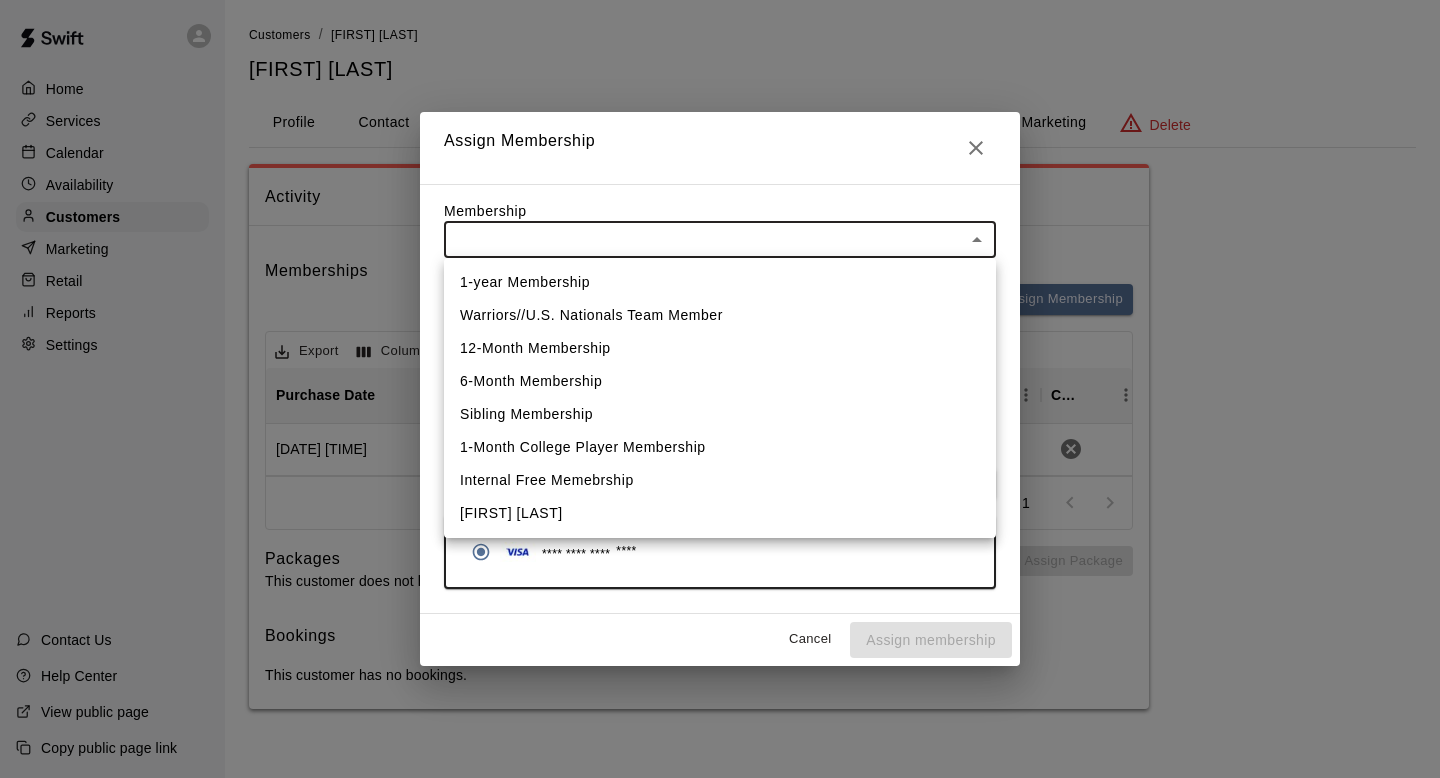 click on "Warriors//U.S. Nationals Team Member" at bounding box center (720, 315) 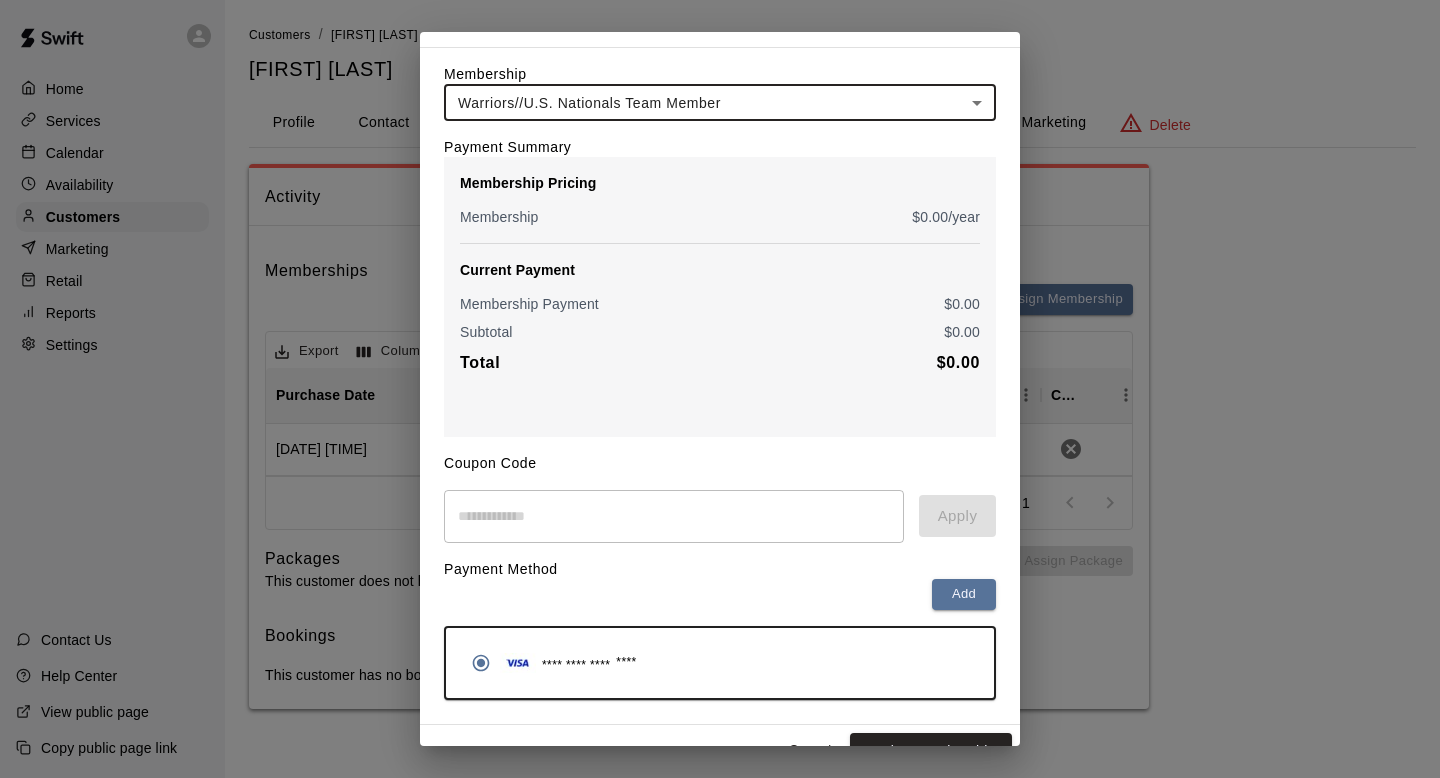 scroll, scrollTop: 64, scrollLeft: 0, axis: vertical 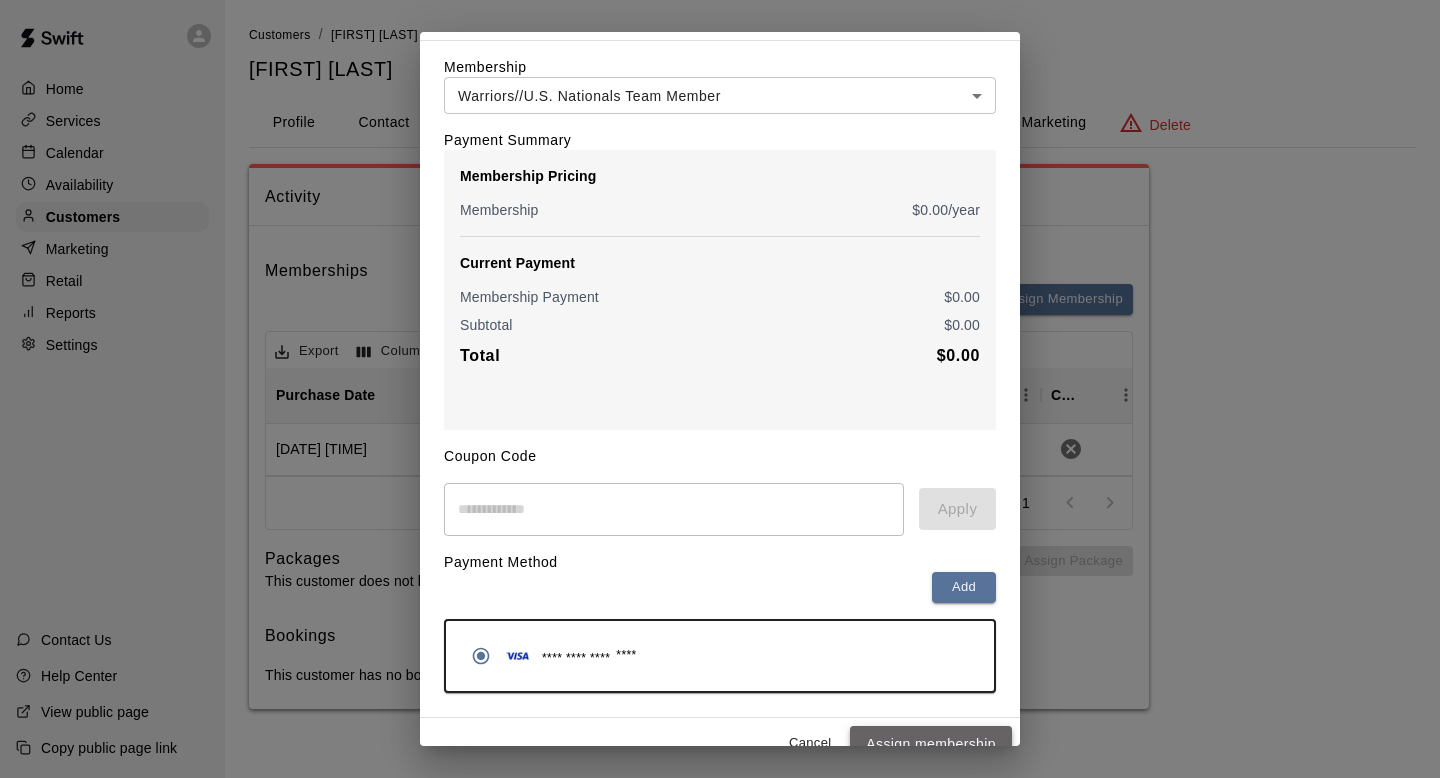 click on "Assign membership" at bounding box center (931, 744) 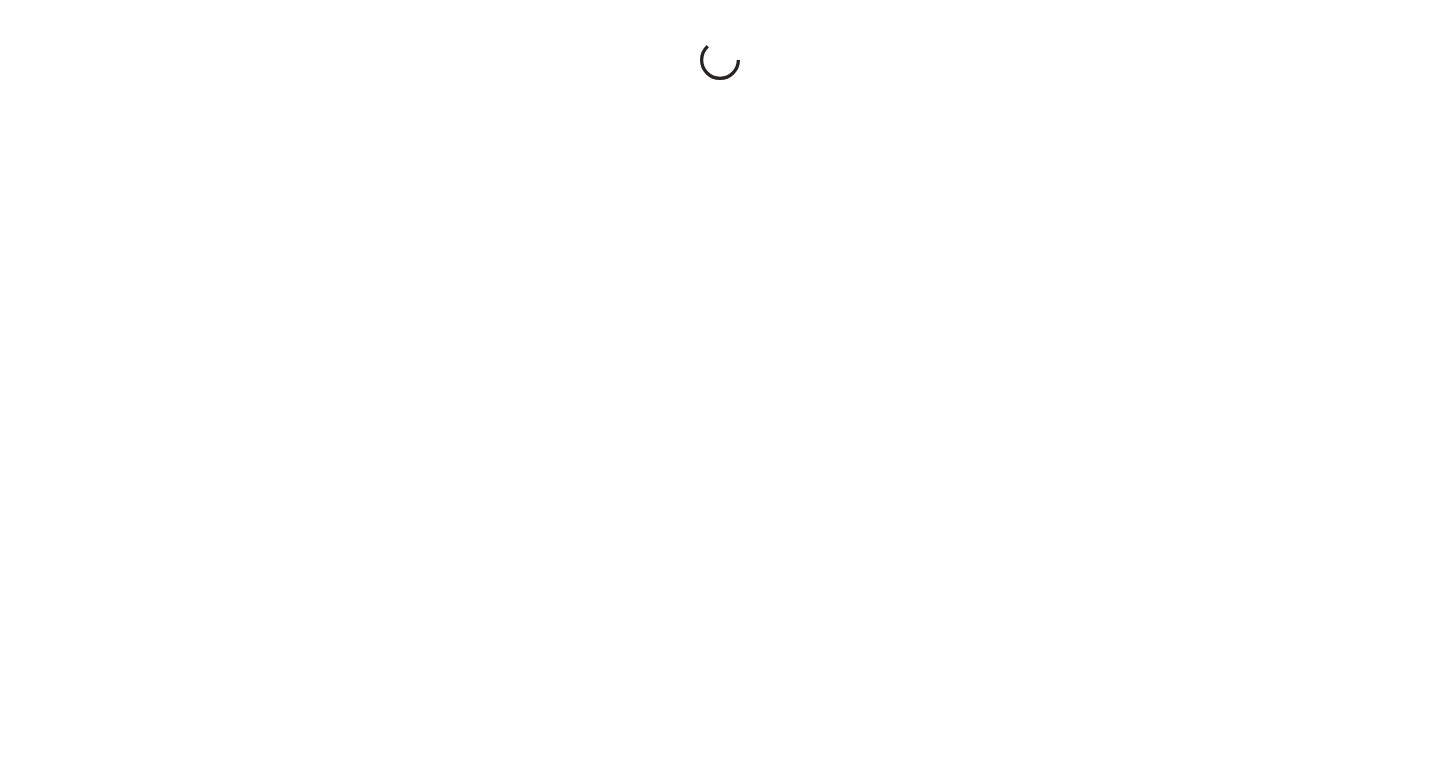 scroll, scrollTop: 0, scrollLeft: 0, axis: both 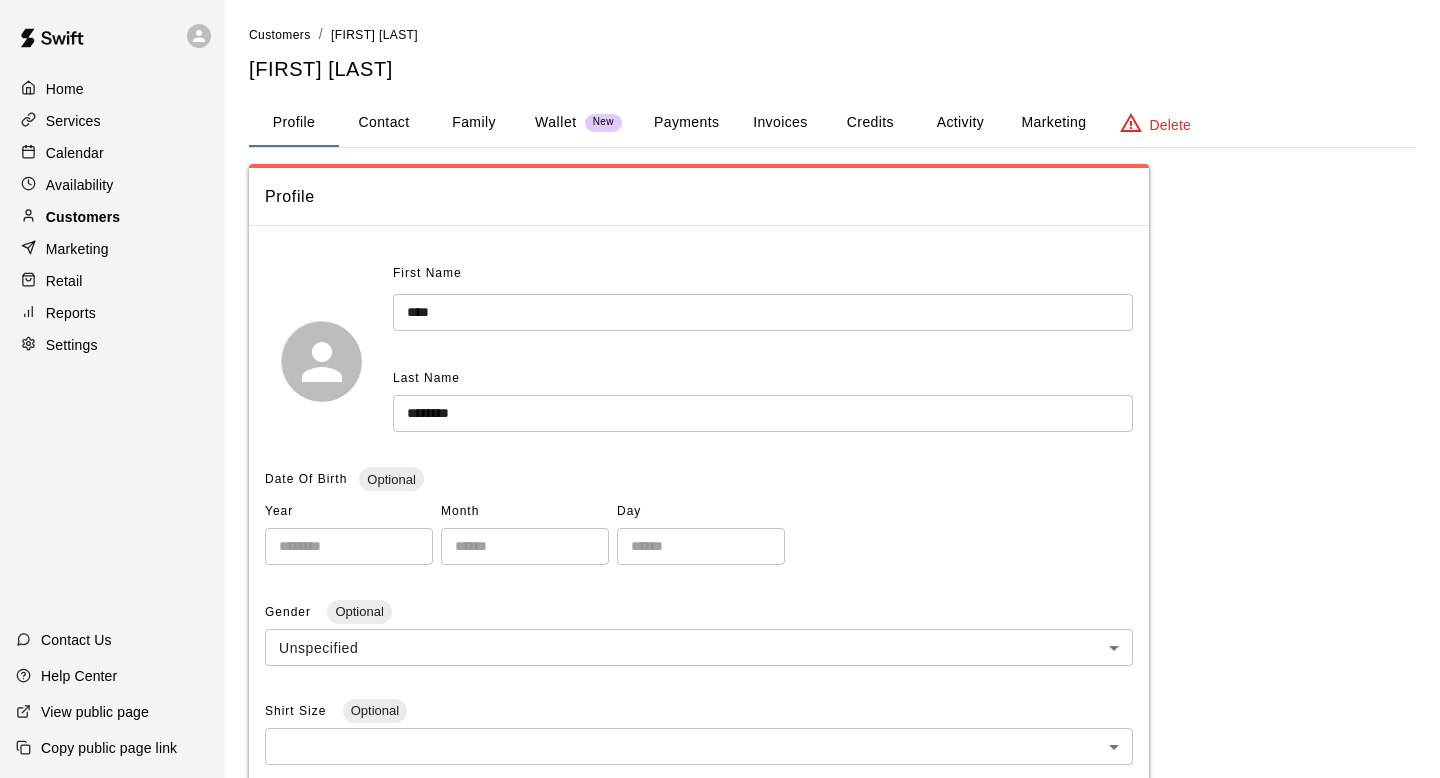 click on "Customers" at bounding box center (112, 217) 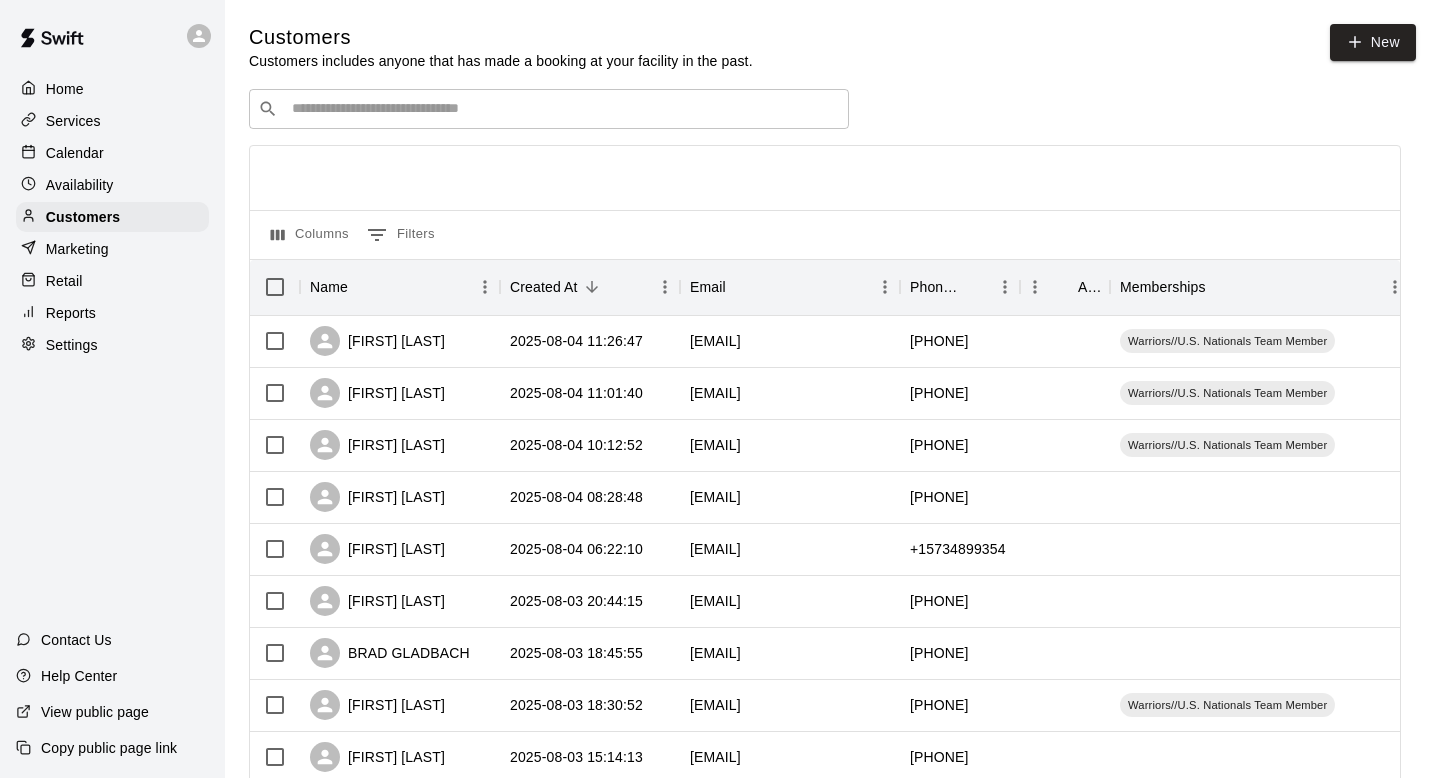 click on "​ ​" at bounding box center [549, 109] 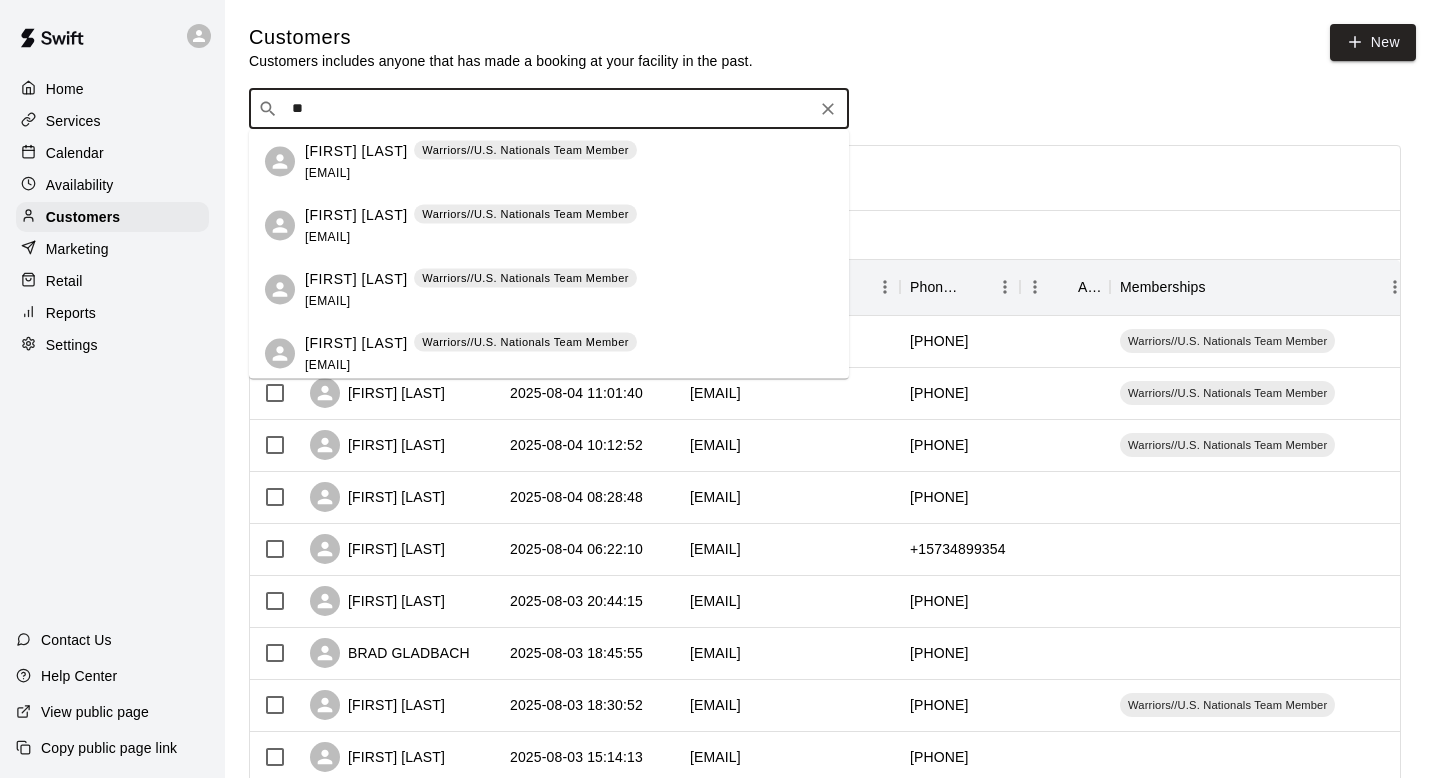 type on "*" 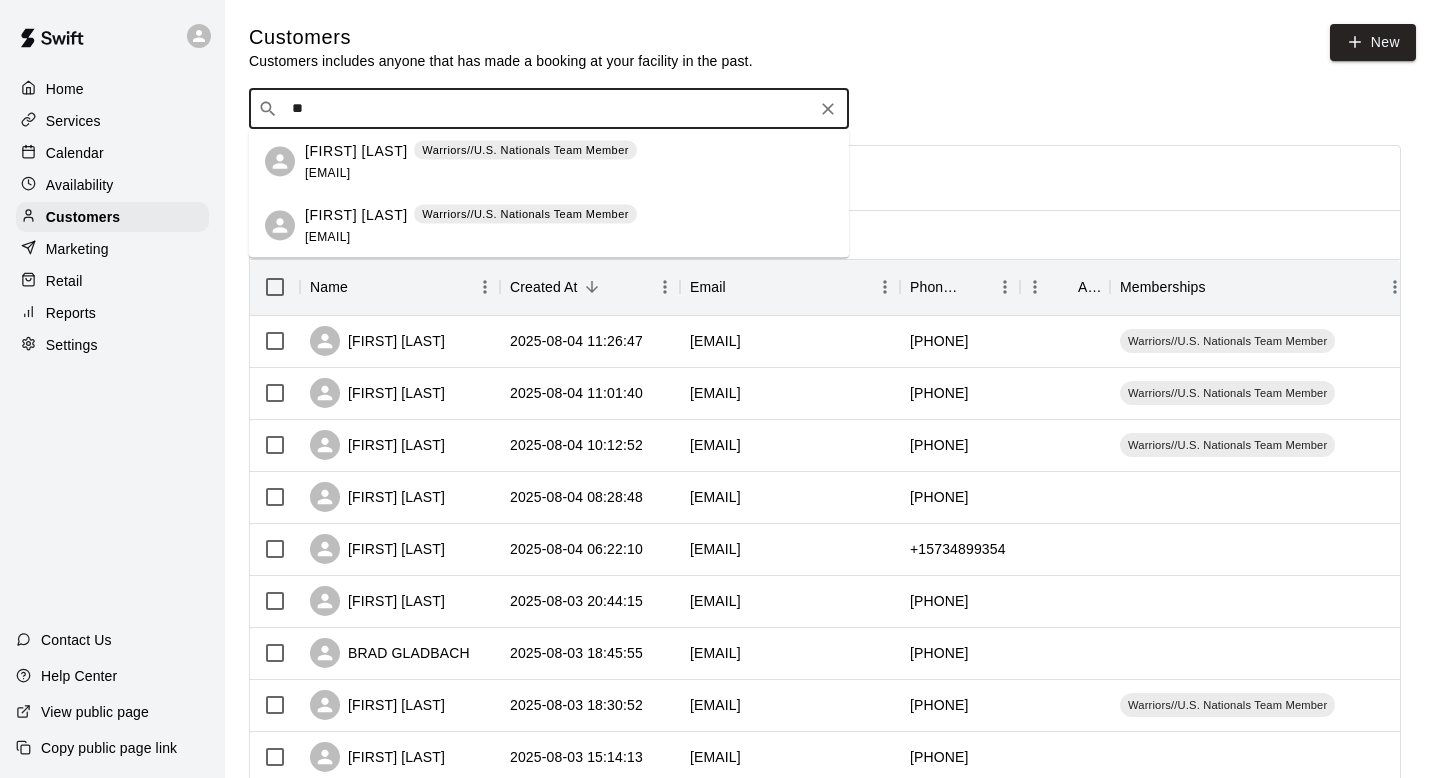 type on "*" 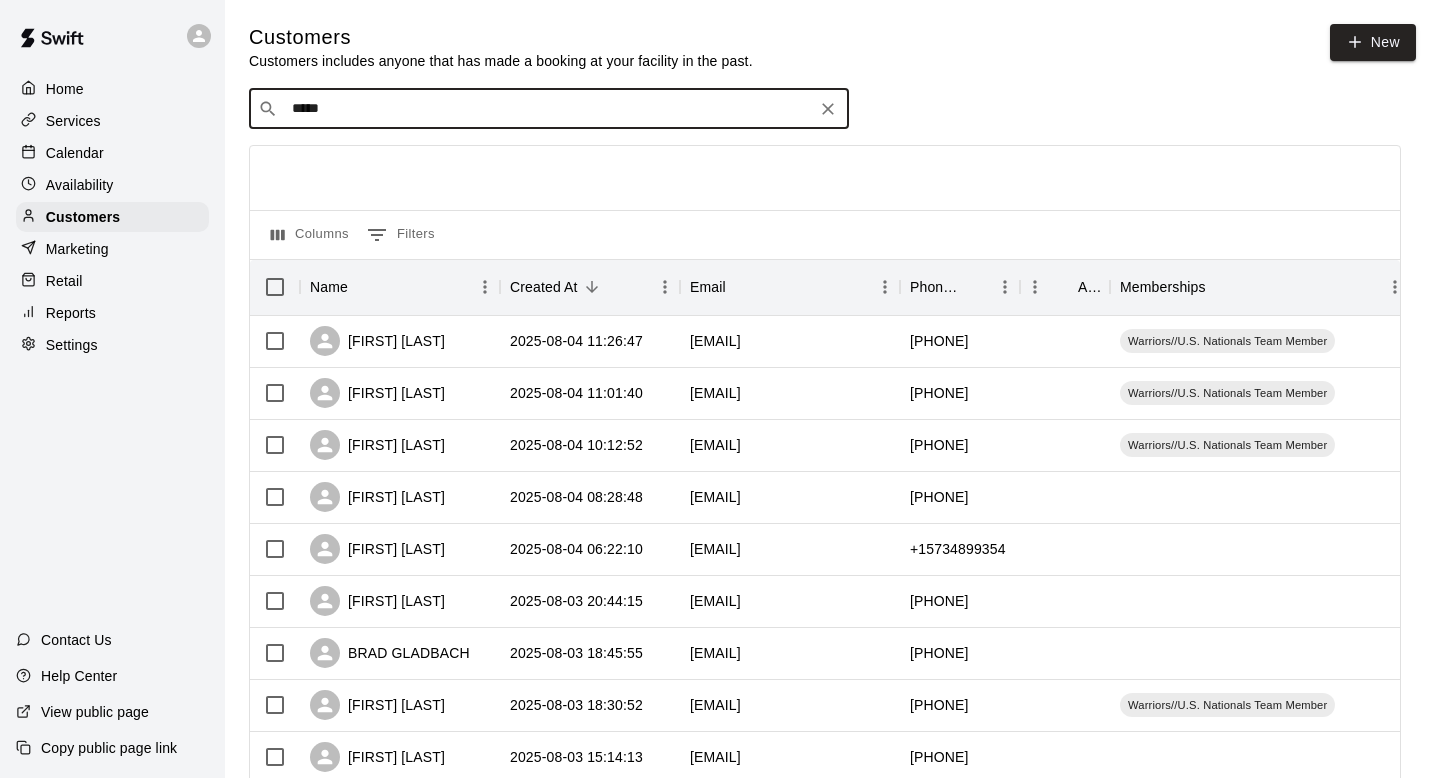type on "******" 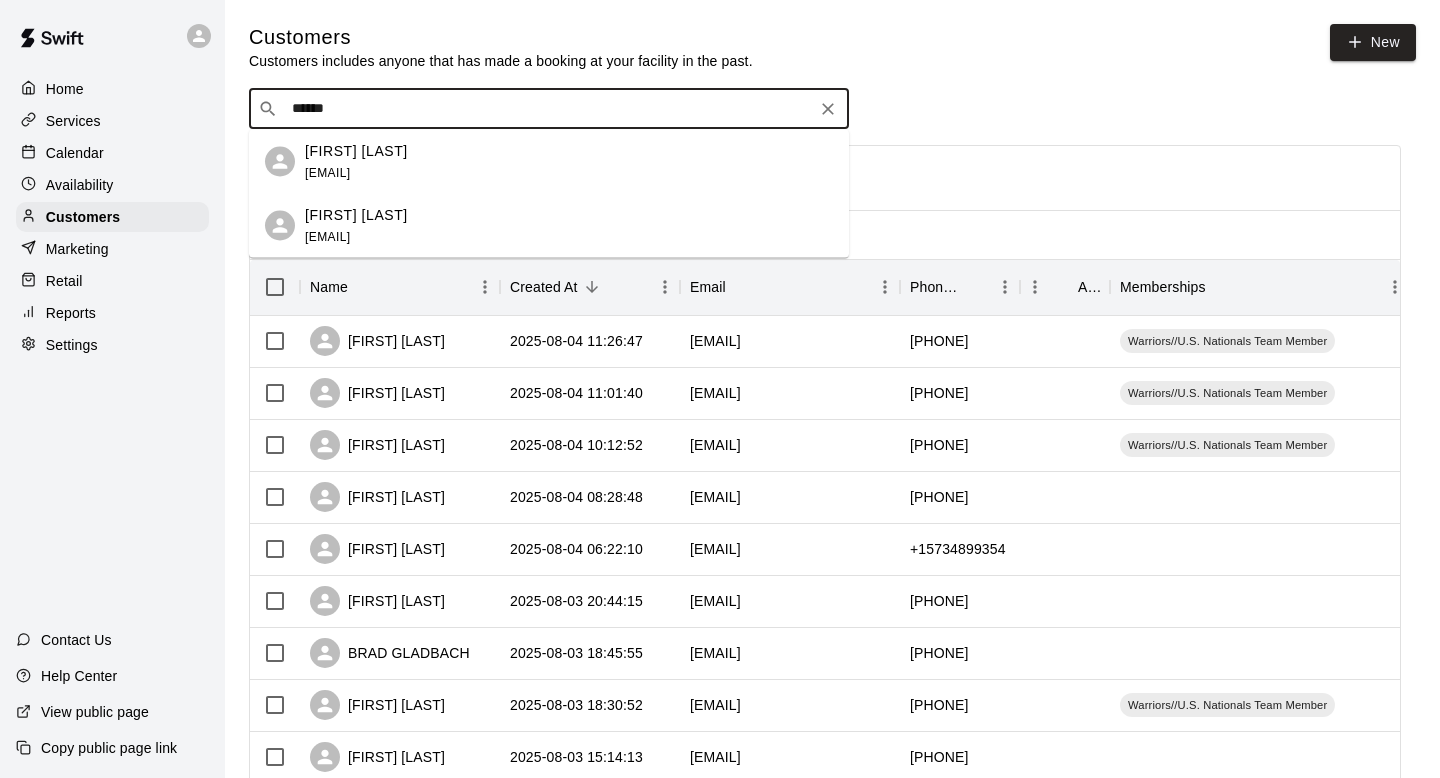 click on "McClain  Hardesty laurenbhardesty@gmail.com" at bounding box center [569, 225] 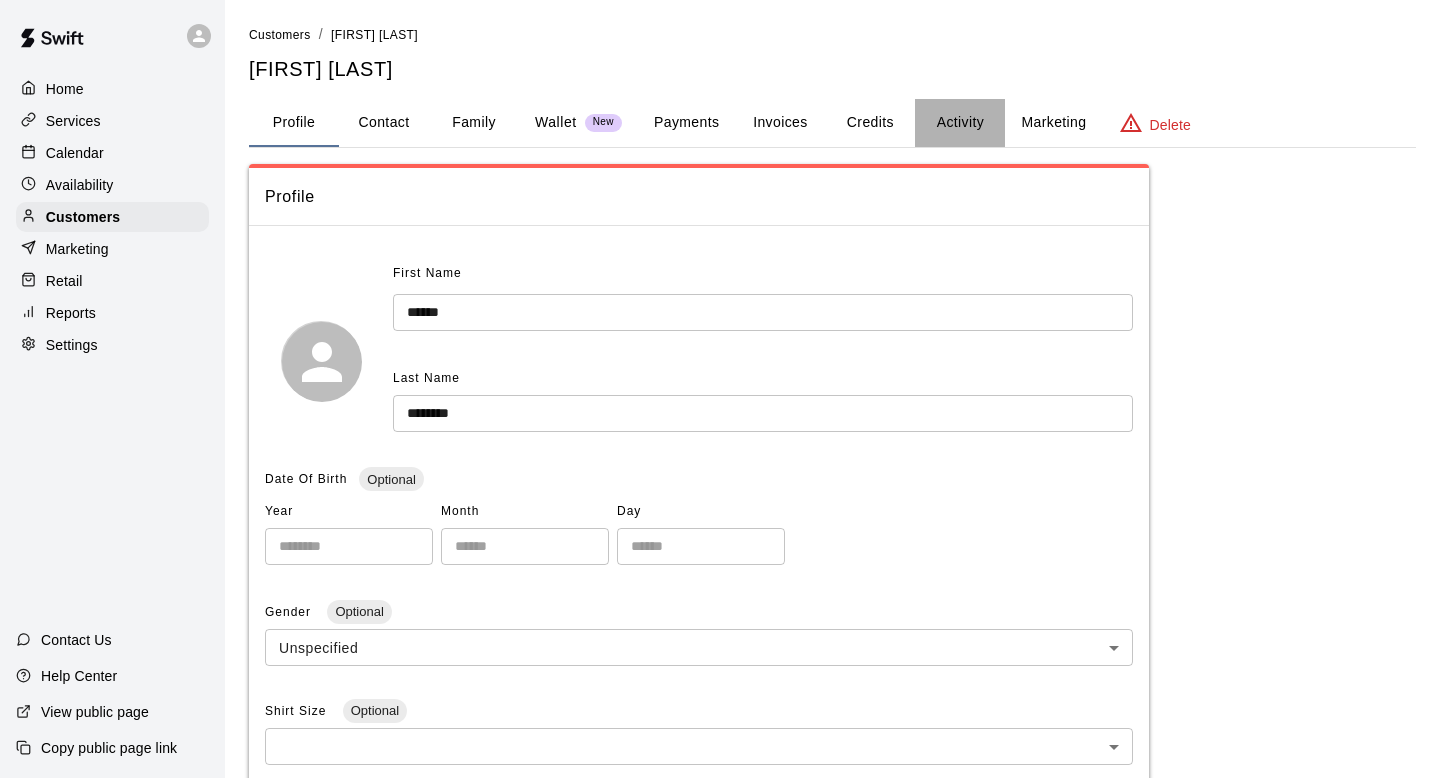 click on "Activity" at bounding box center [960, 123] 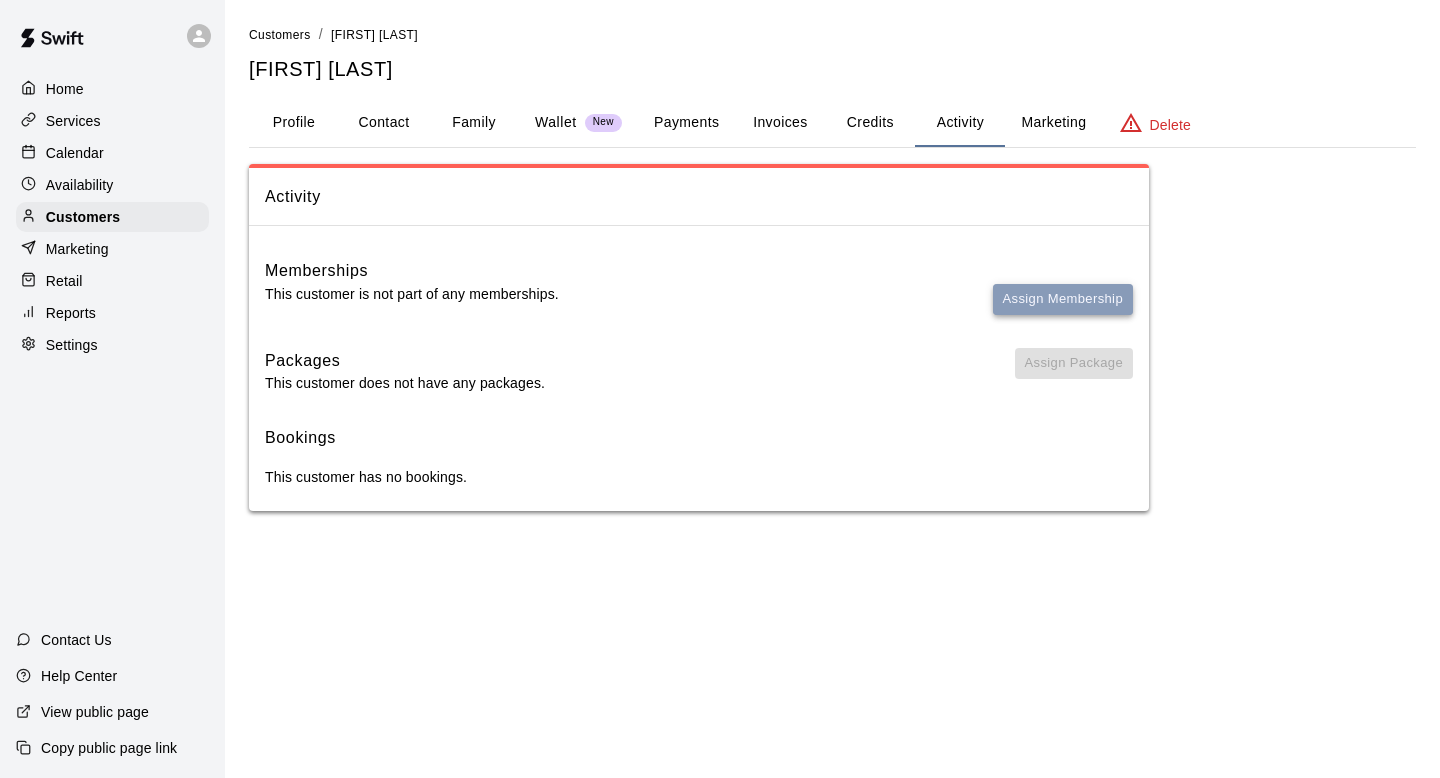 click on "Assign Membership" at bounding box center (1063, 299) 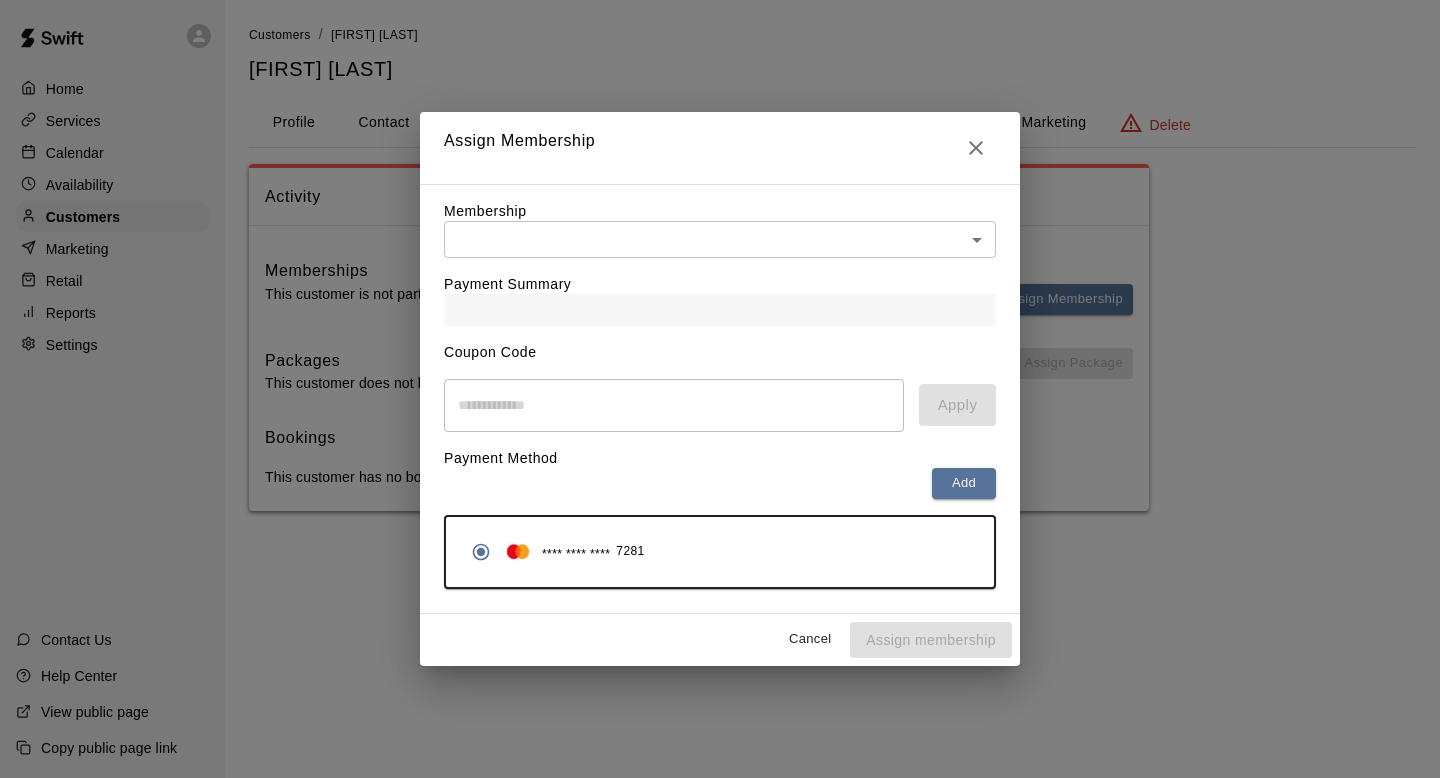 click on "Payment Summary" at bounding box center (720, 292) 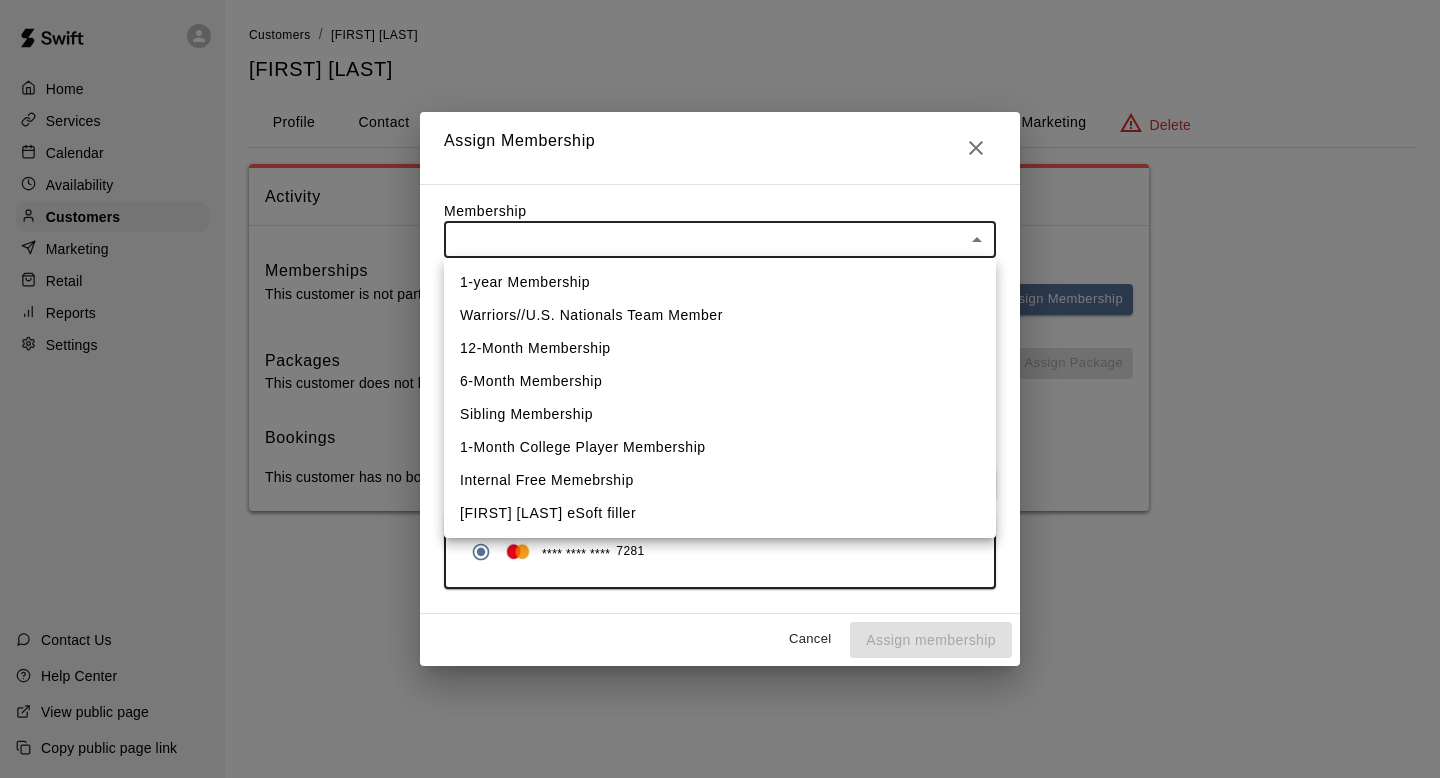 click on "Warriors//U.S. Nationals Team Member" at bounding box center (720, 315) 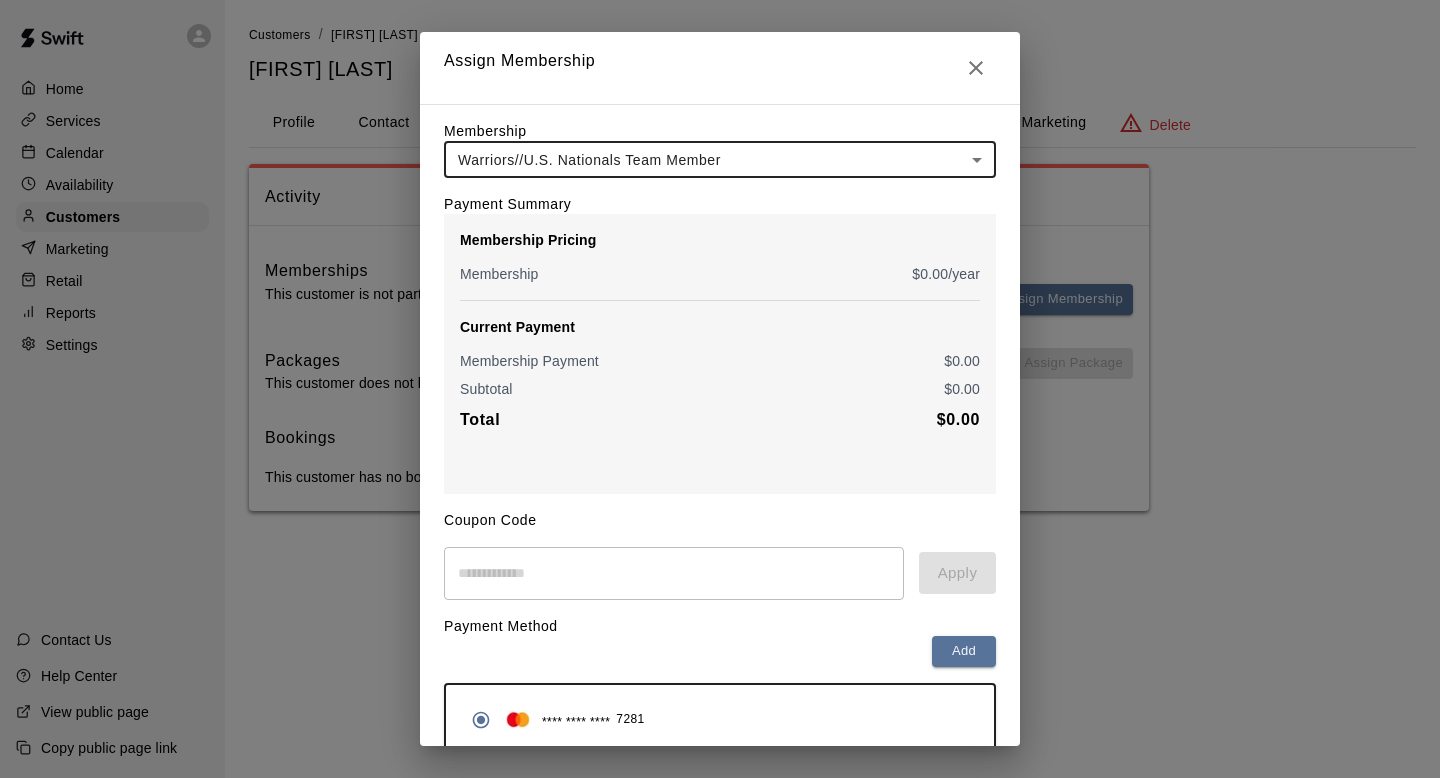 scroll, scrollTop: 90, scrollLeft: 0, axis: vertical 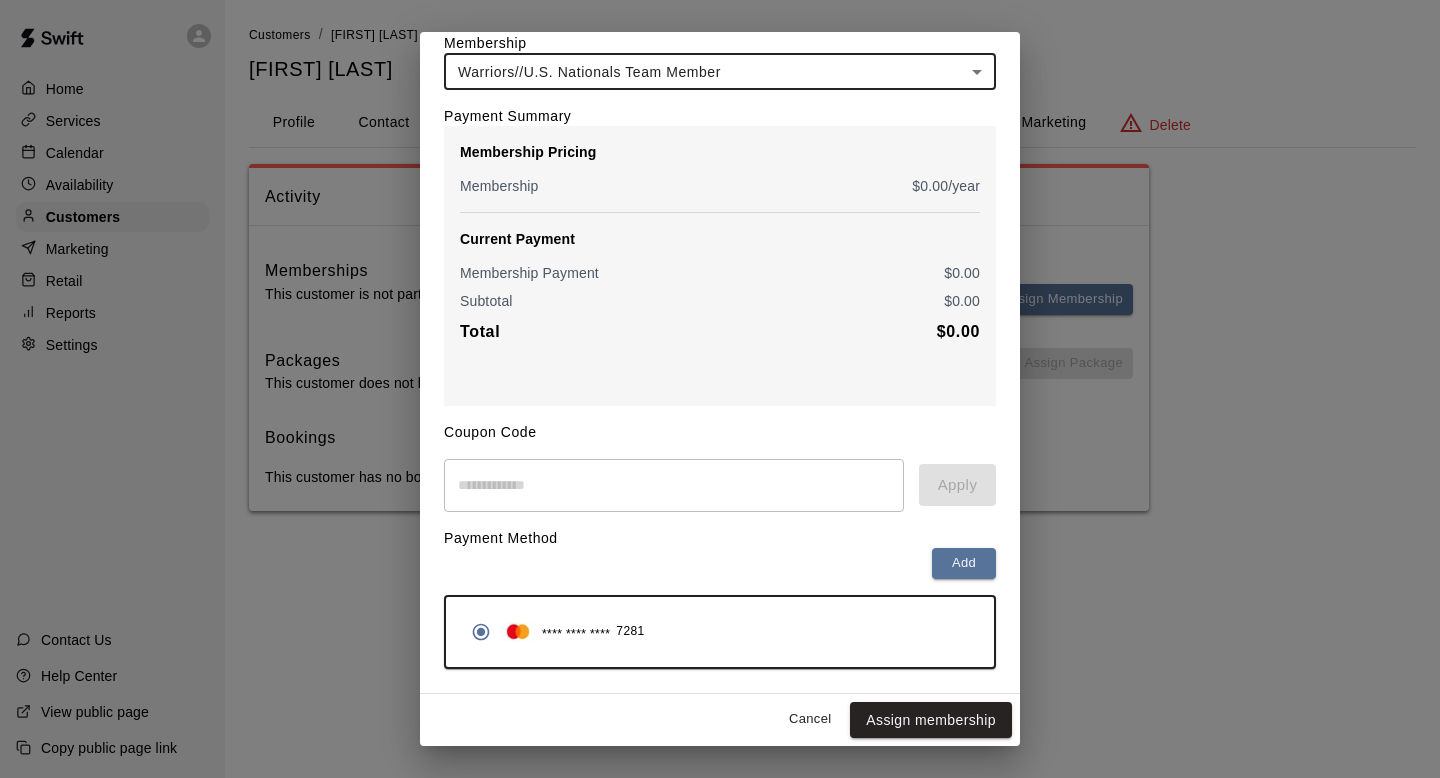 click on "Assign membership" at bounding box center (931, 720) 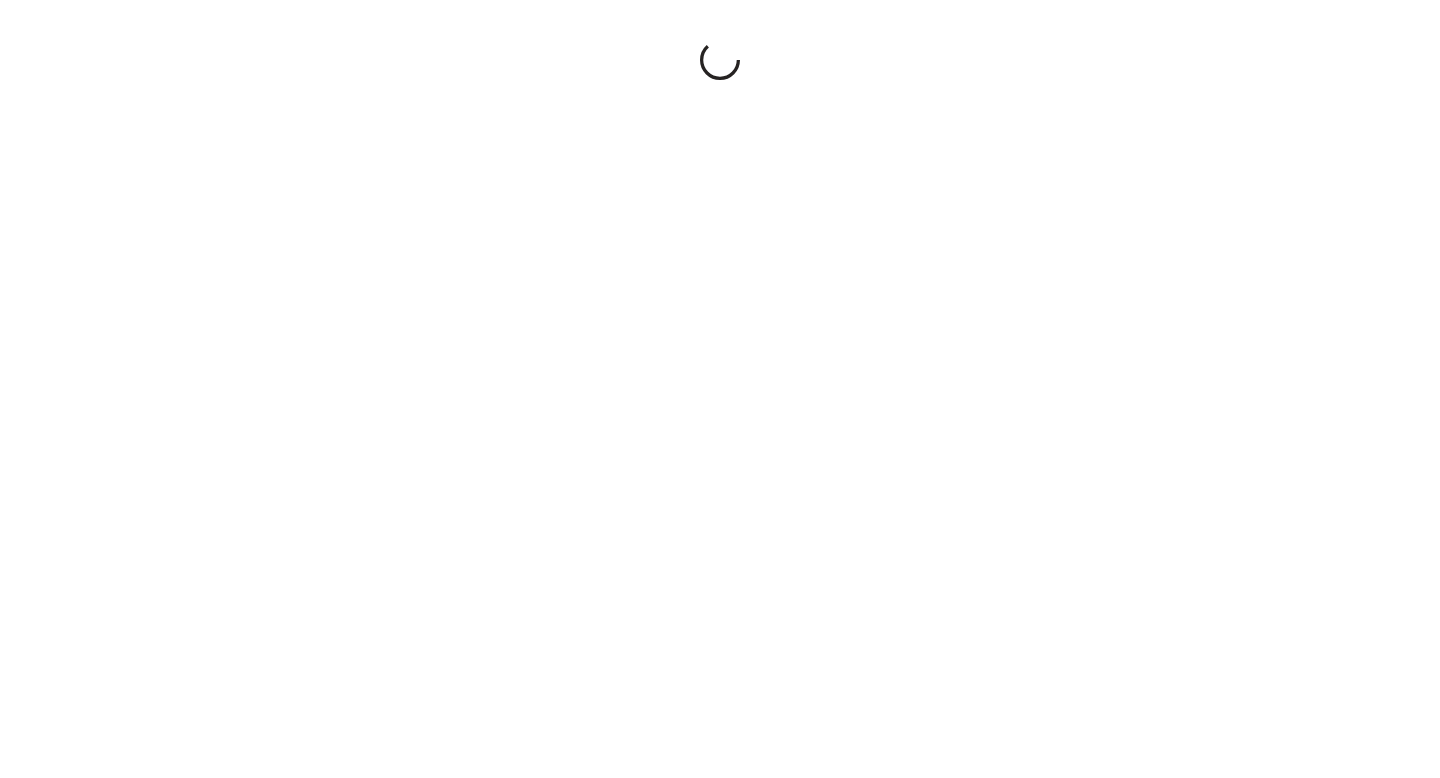 scroll, scrollTop: 0, scrollLeft: 0, axis: both 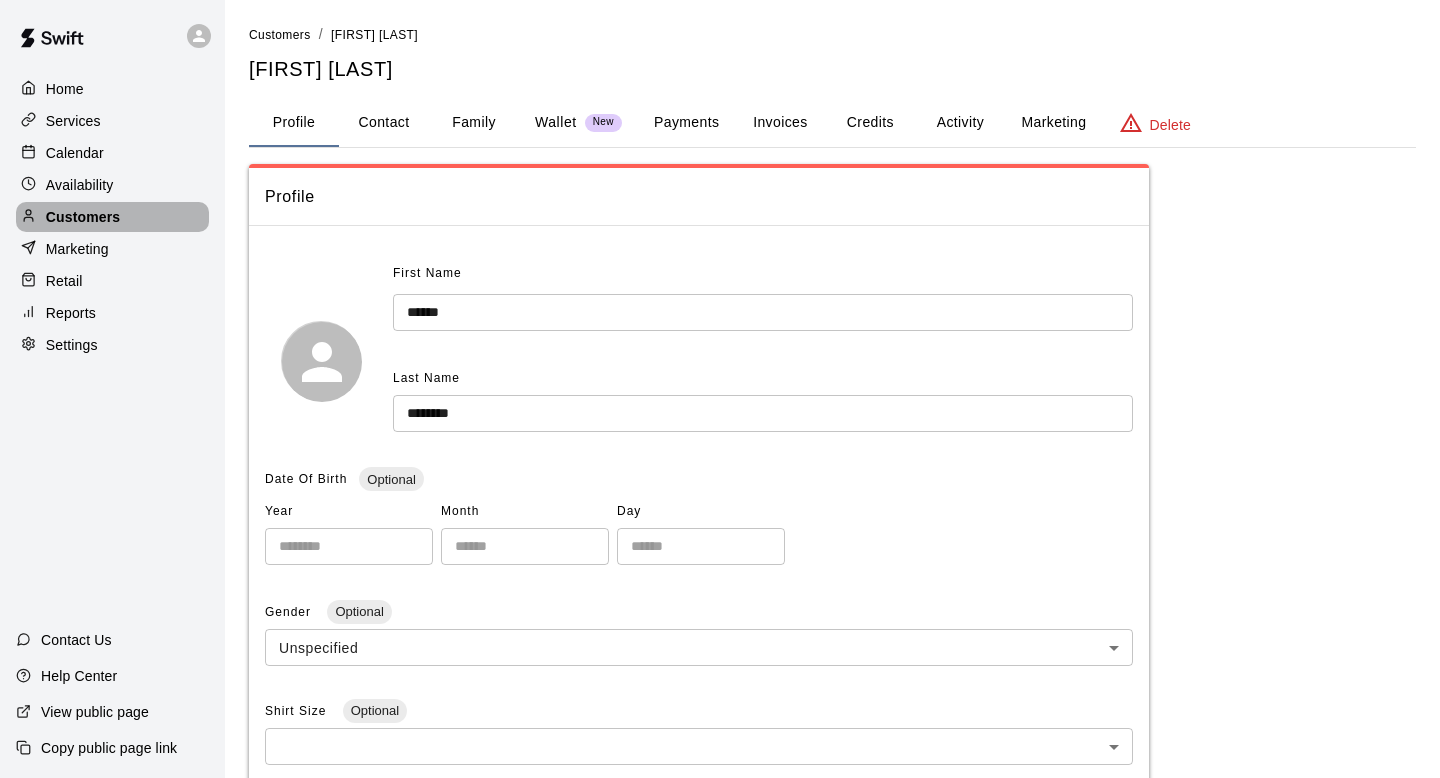 click on "Customers" at bounding box center [83, 217] 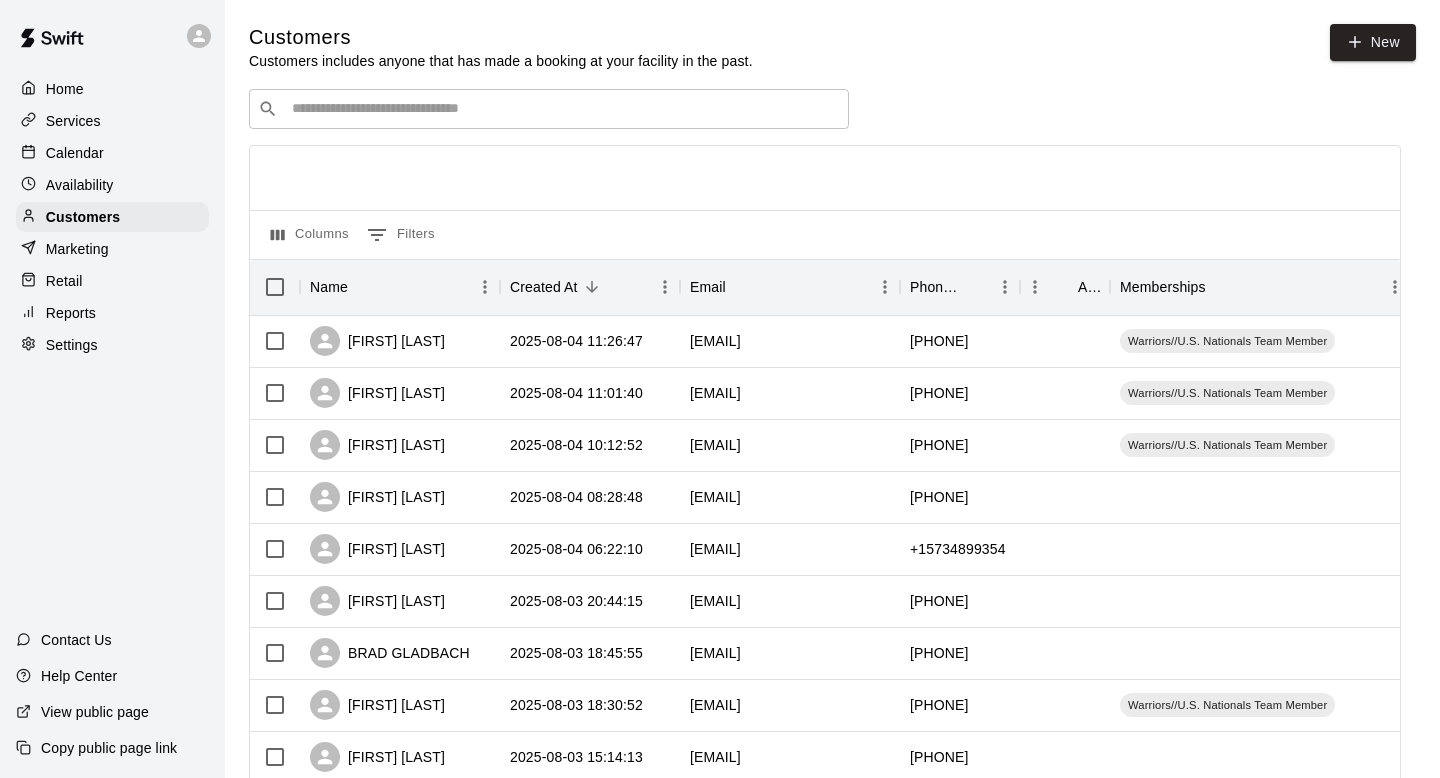click on "​ ​" at bounding box center (549, 109) 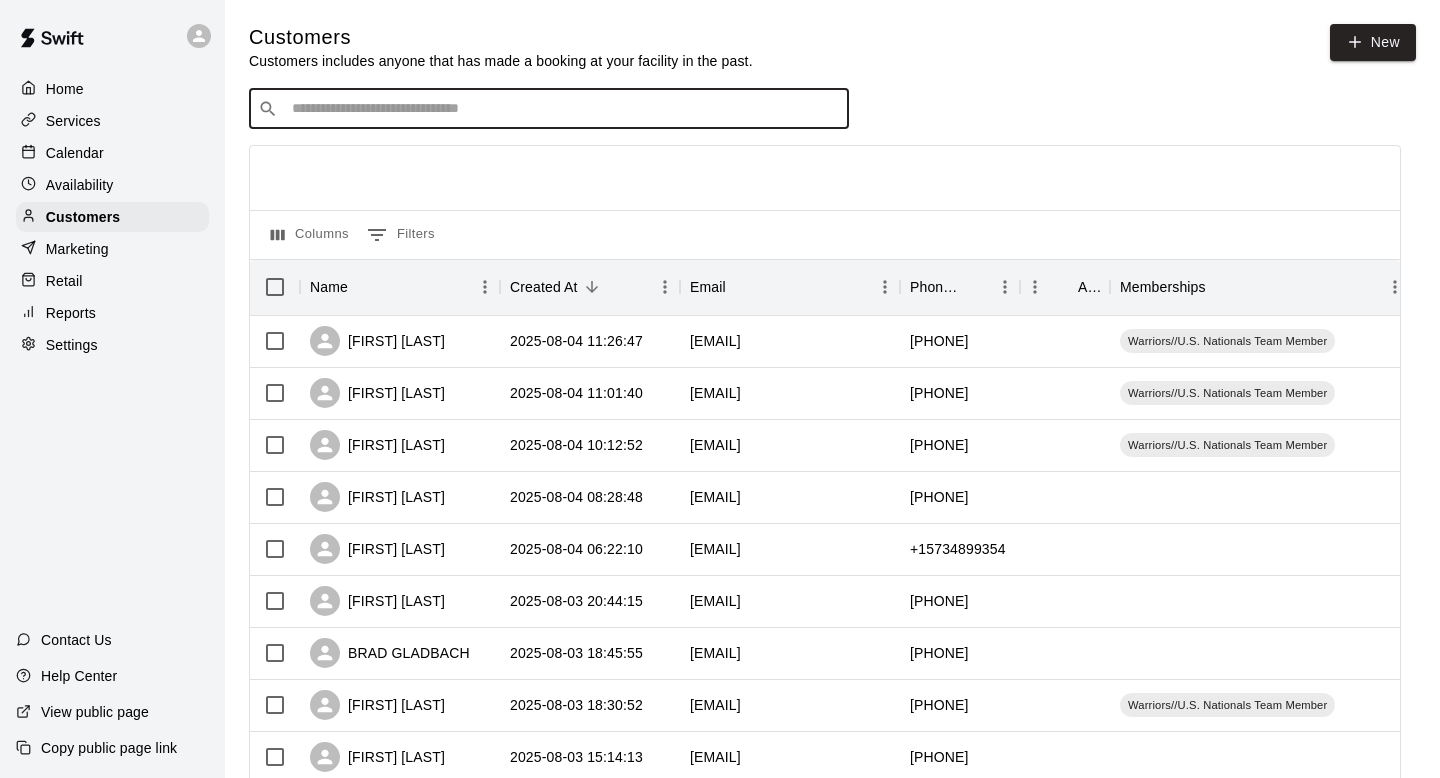 click at bounding box center (563, 109) 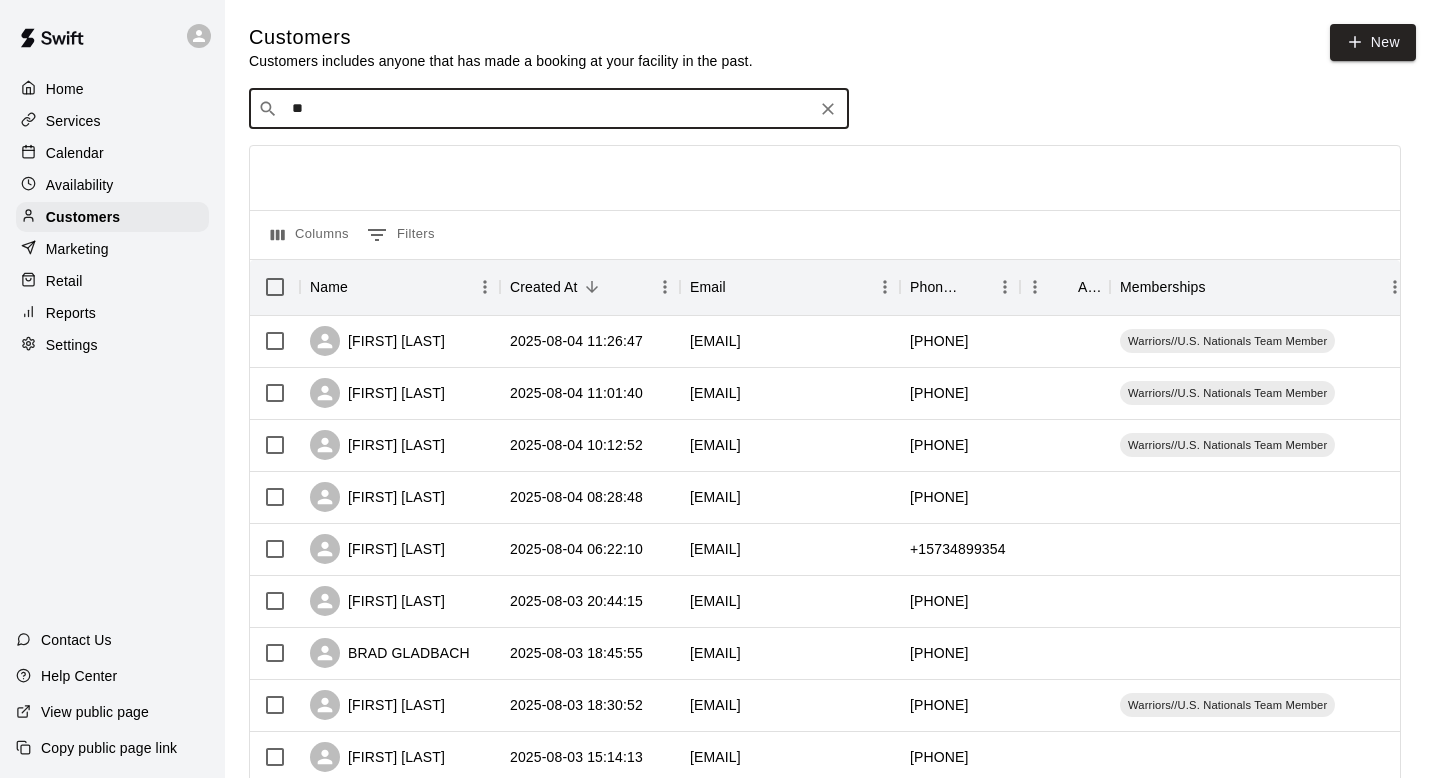 type on "*" 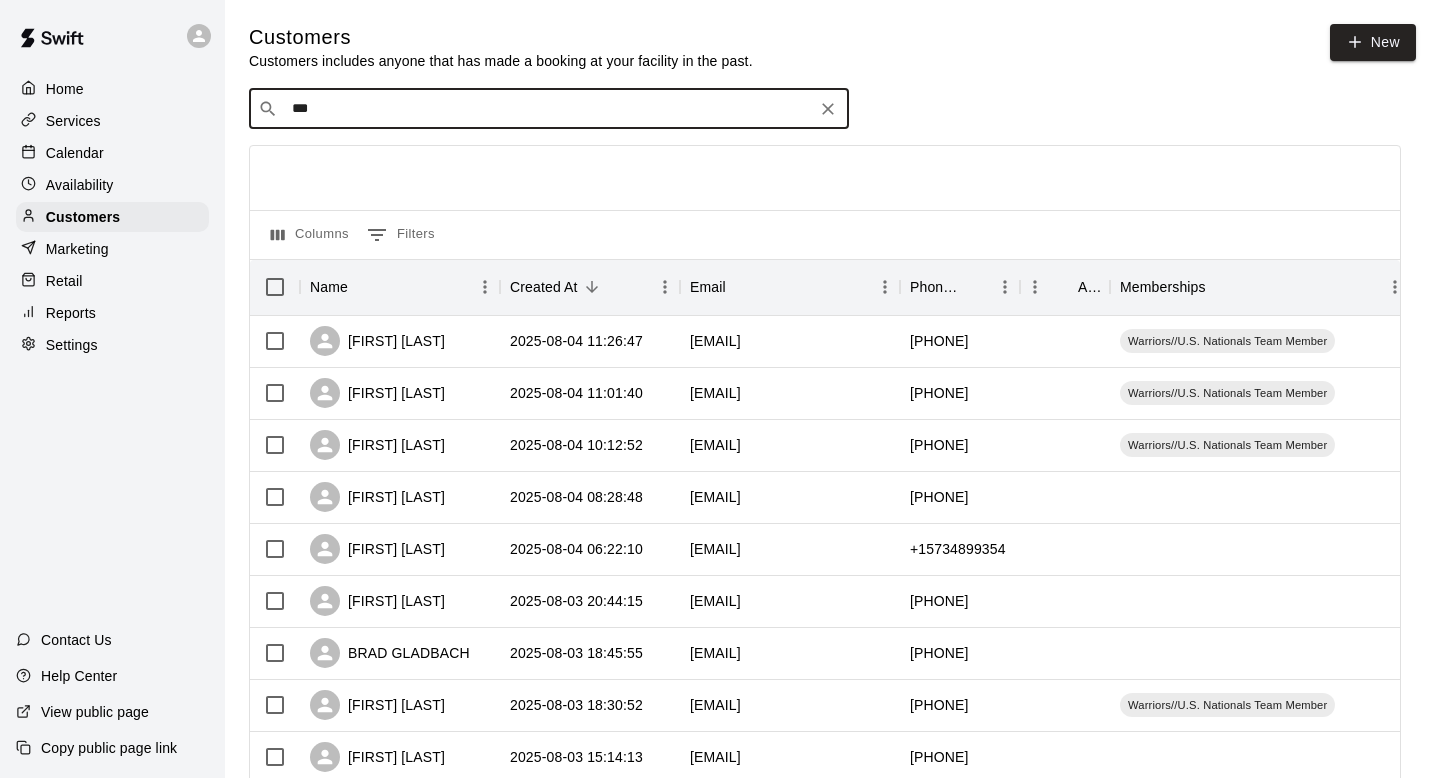 type on "****" 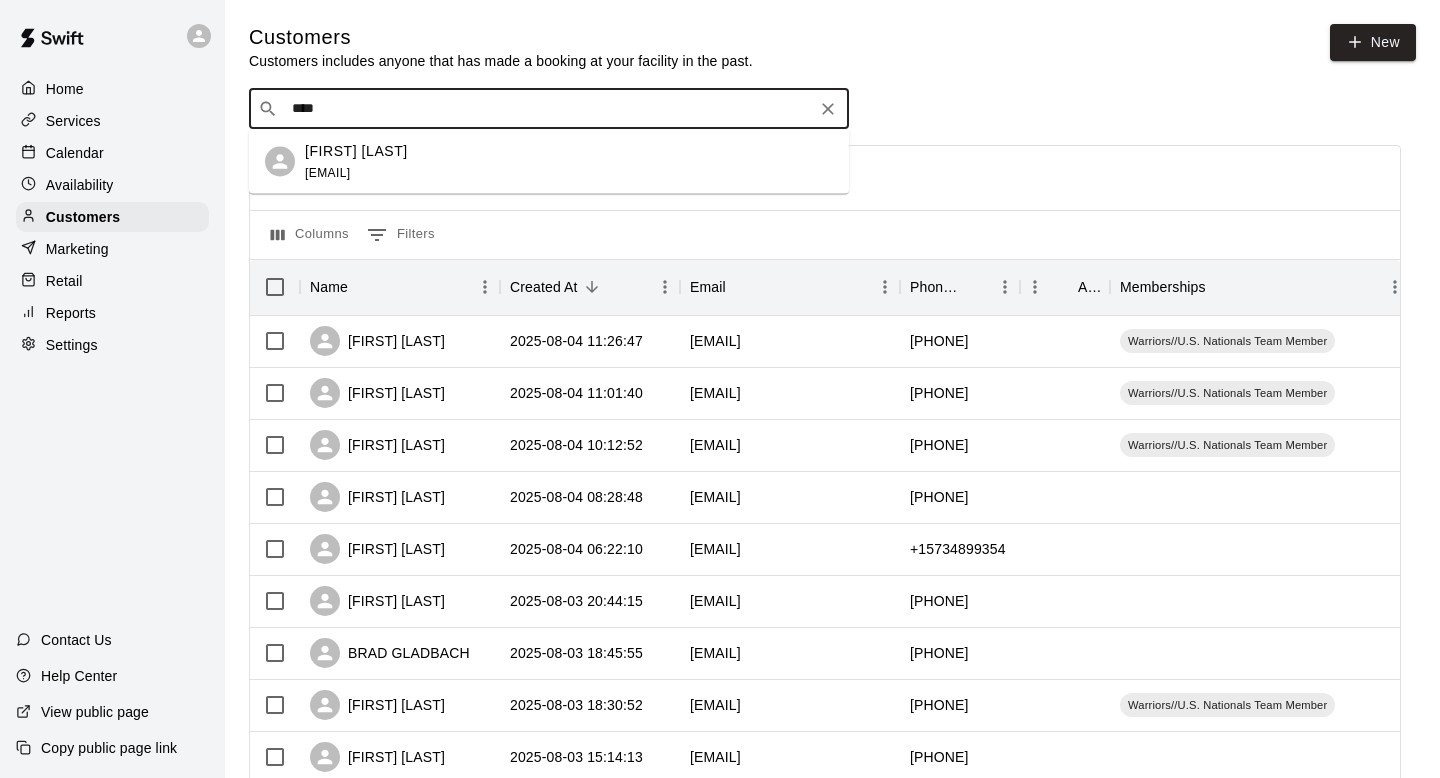 click on "Cody Nolte codynolte0901@gmail.com" at bounding box center (569, 161) 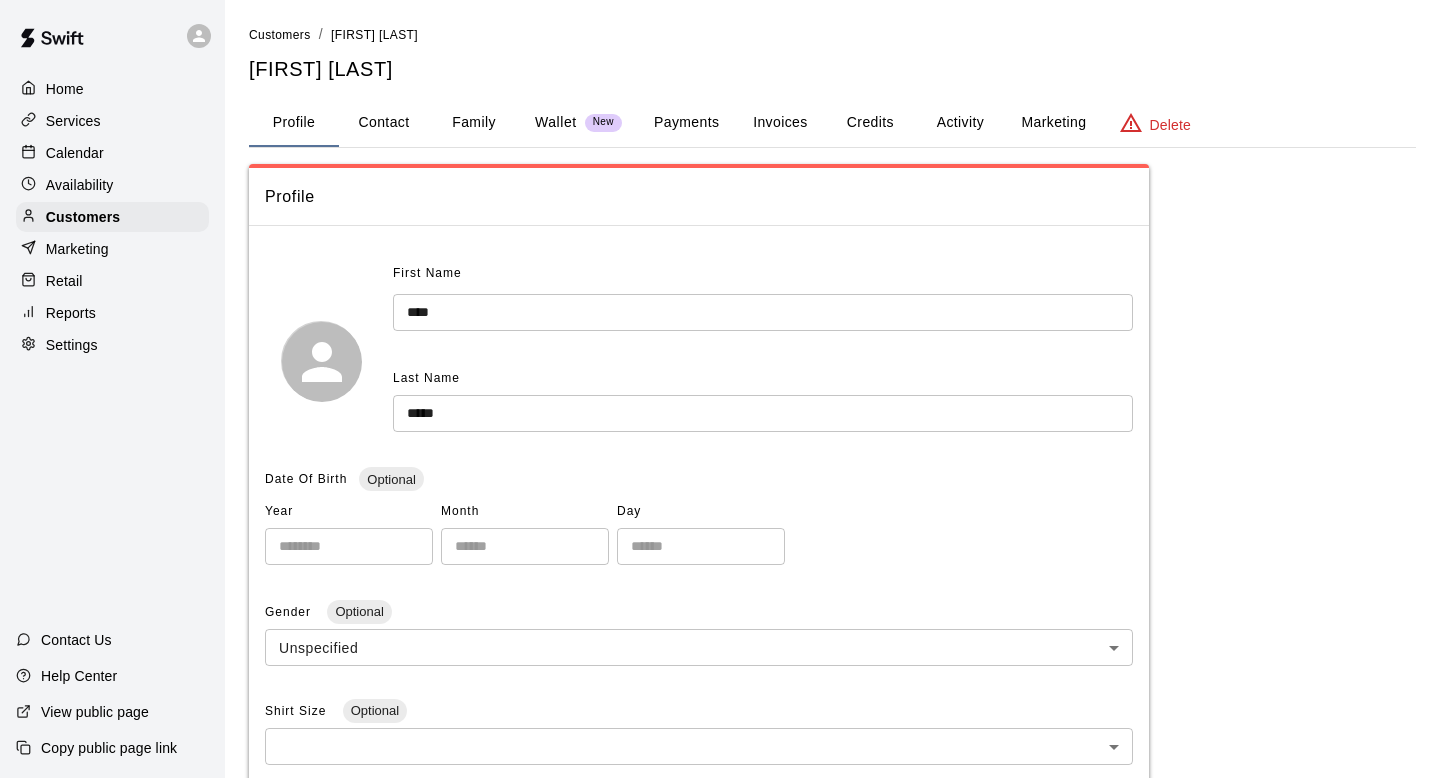 click on "Activity" at bounding box center (960, 123) 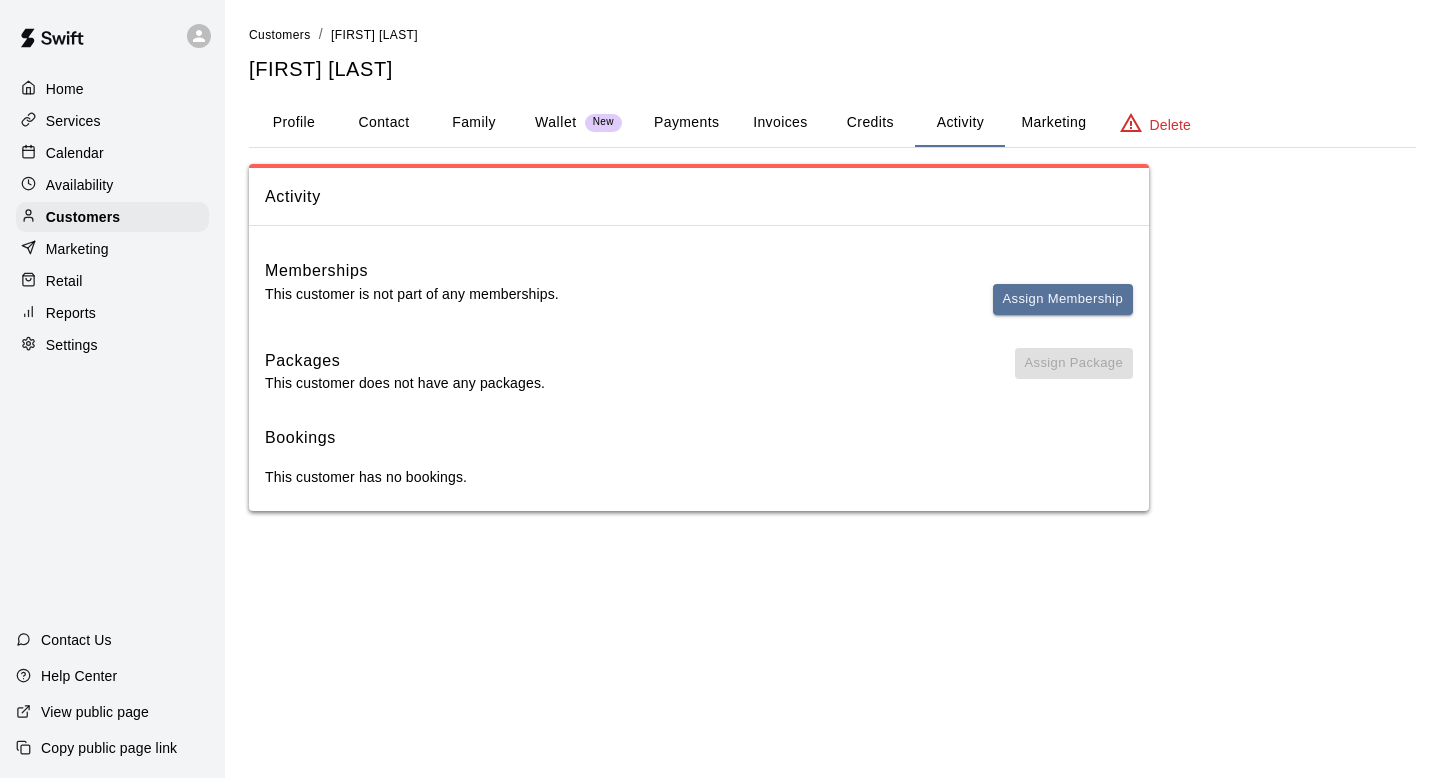 click on "Assign Membership" at bounding box center (1063, 308) 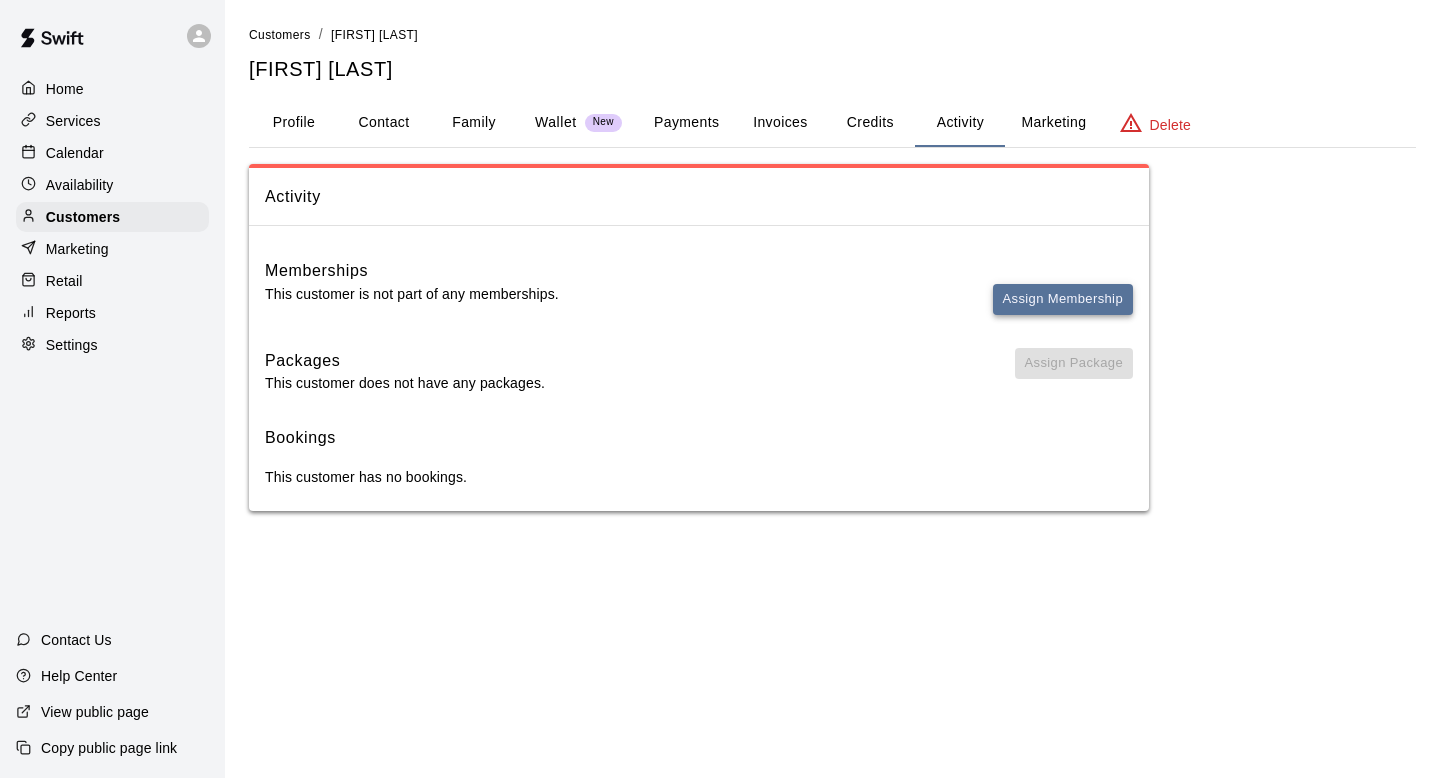 click on "Assign Membership" at bounding box center (1063, 299) 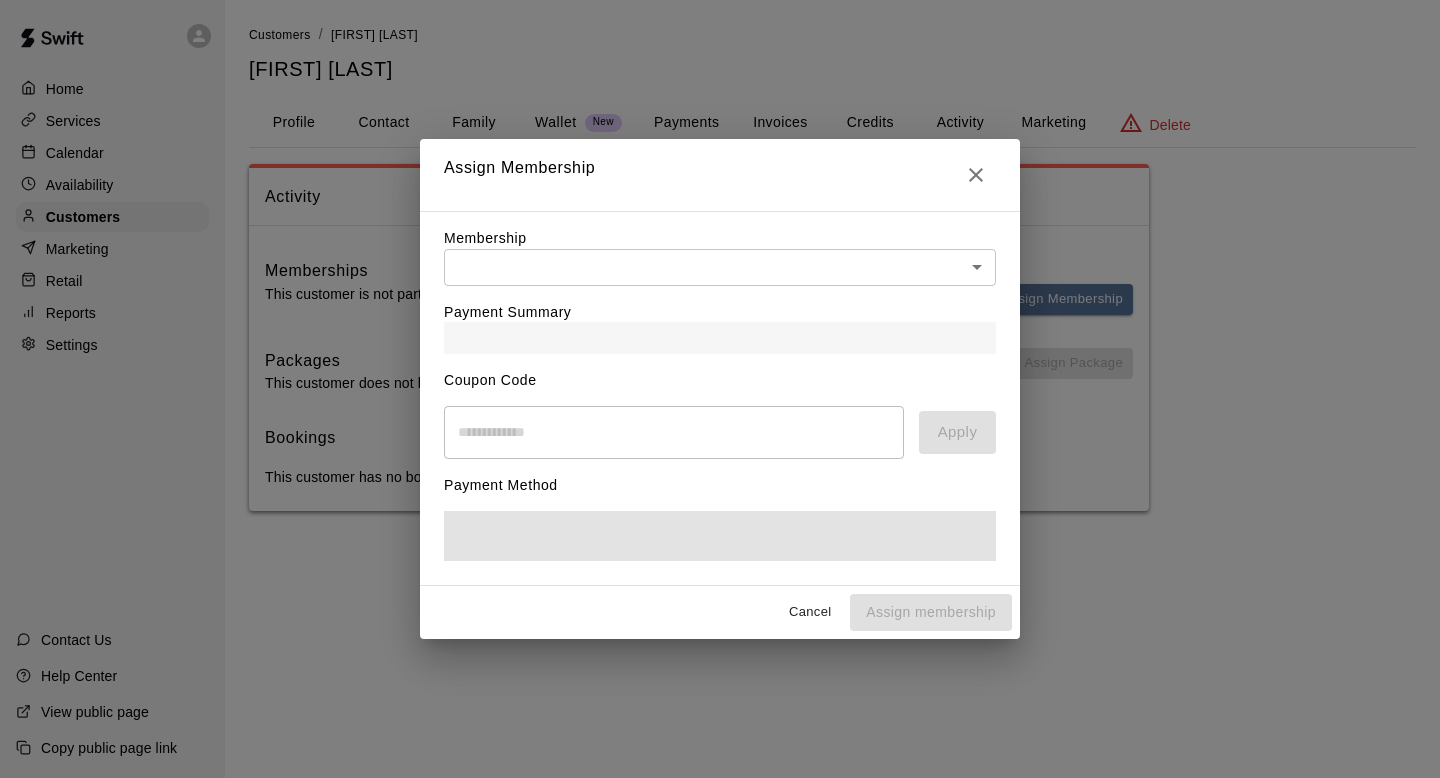 click on "Payment Summary" at bounding box center [720, 320] 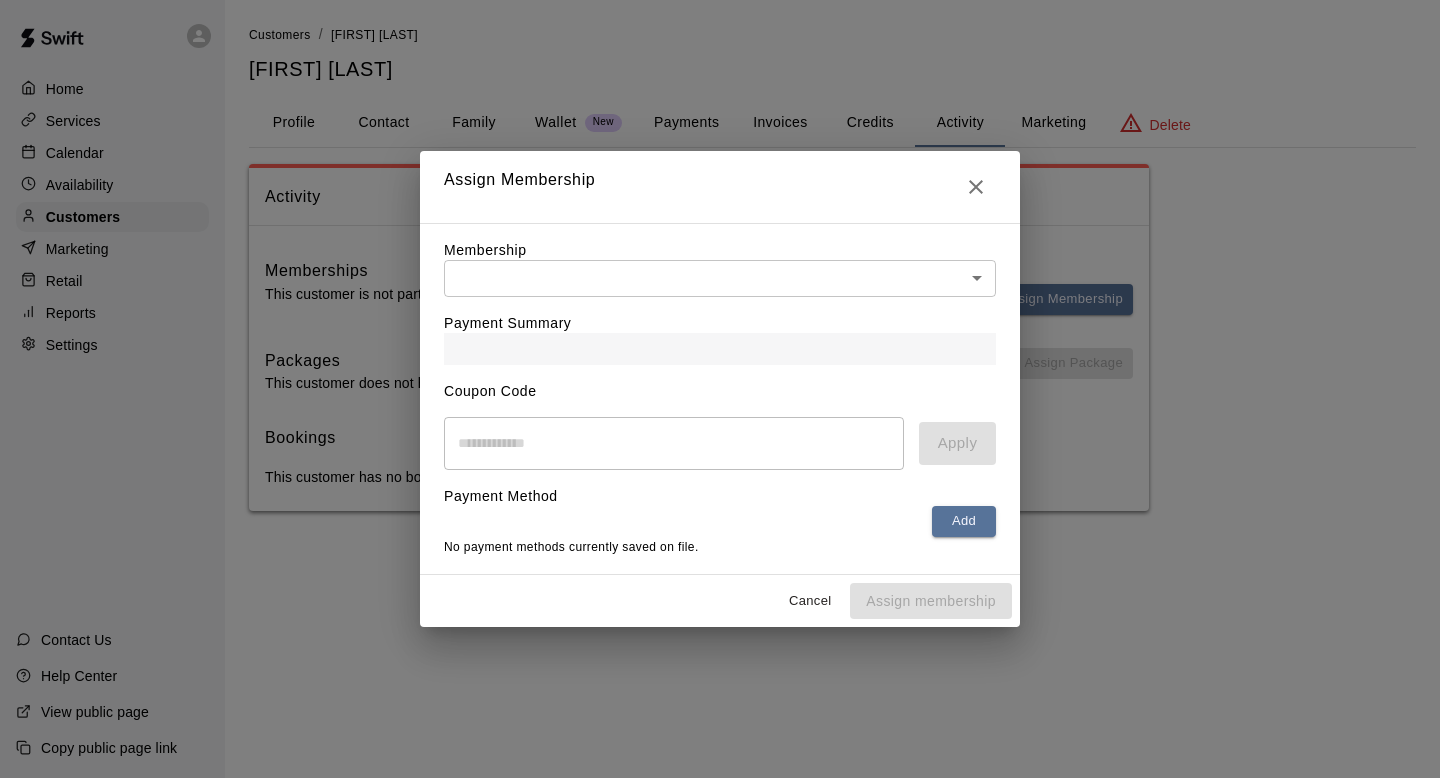 click on "Home Services Calendar Availability Customers Marketing Retail Reports Settings Contact Us Help Center View public page Copy public page link Customers / Cody Nolte Cody Nolte Profile Contact Family Wallet New Payments Invoices Credits Activity Marketing Delete Activity Memberships This customer is not part of any memberships. Assign Membership Packages This customer does not have any packages. Assign Package Bookings This customer has no bookings. Swift - Edit Customer Close cross-small Assign Membership Membership ​ ​ Payment Summary Coupon Code ​ Apply Payment Method   Add No payment methods currently saved on file. Cancel Assign membership" at bounding box center (720, 275) 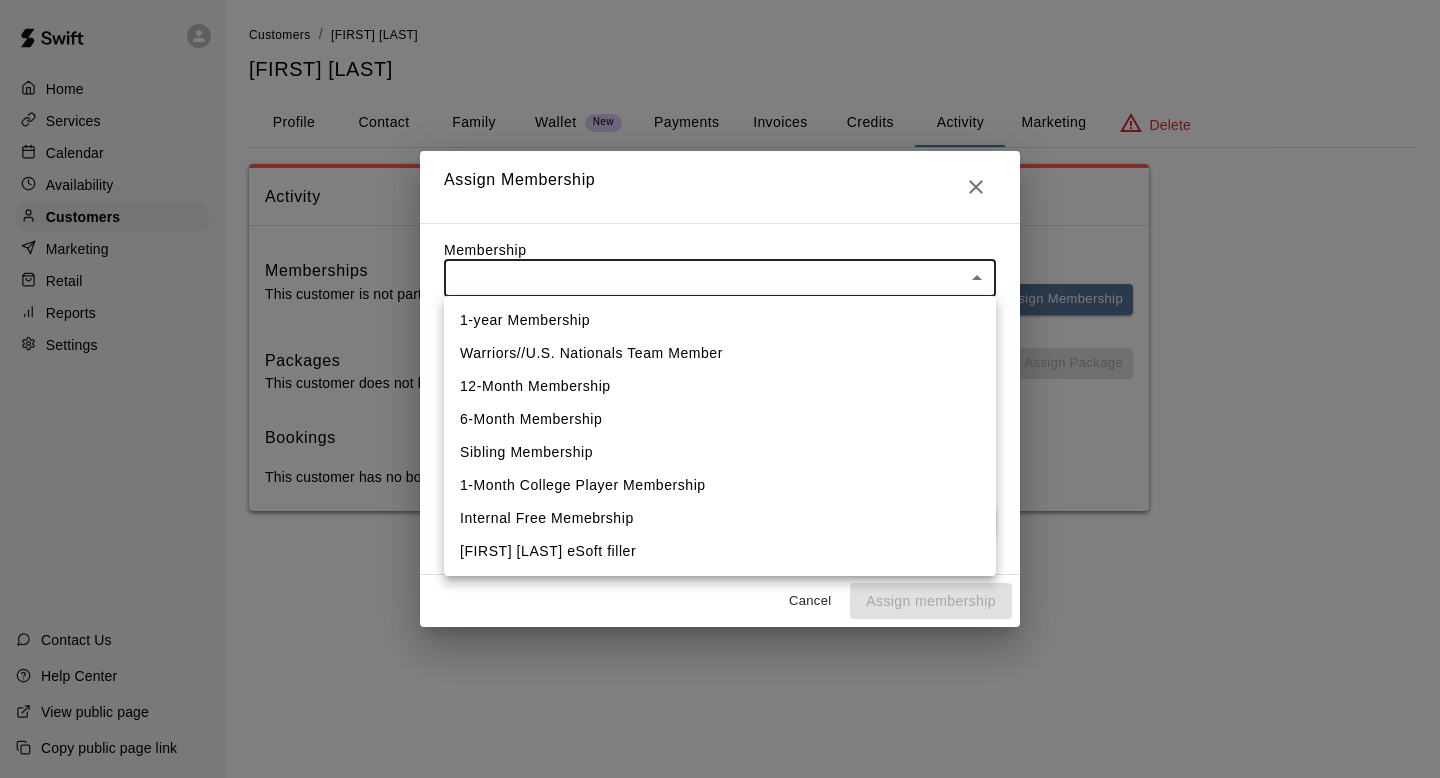 click on "Warriors//U.S. Nationals Team Member" at bounding box center (720, 353) 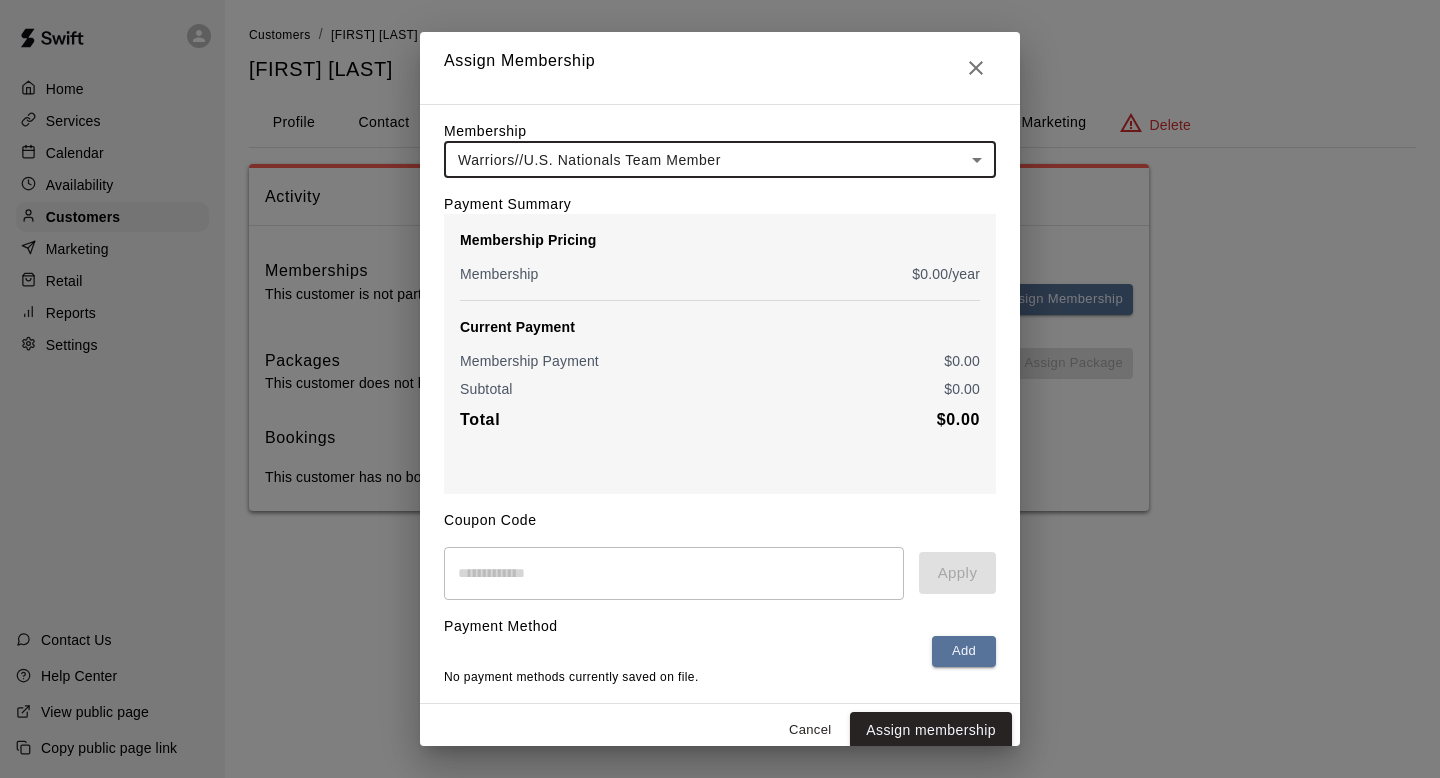 scroll, scrollTop: 14, scrollLeft: 0, axis: vertical 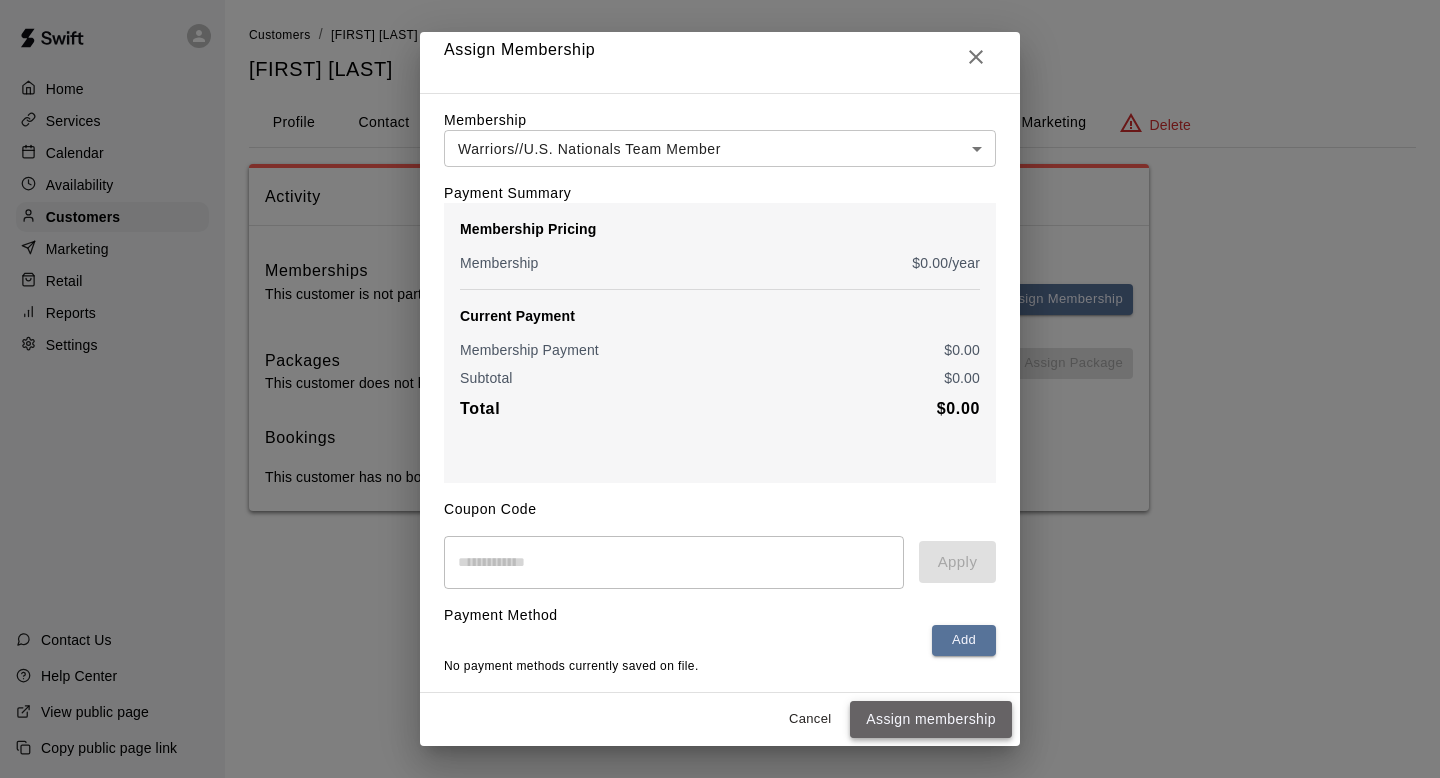 click on "Assign membership" at bounding box center (931, 719) 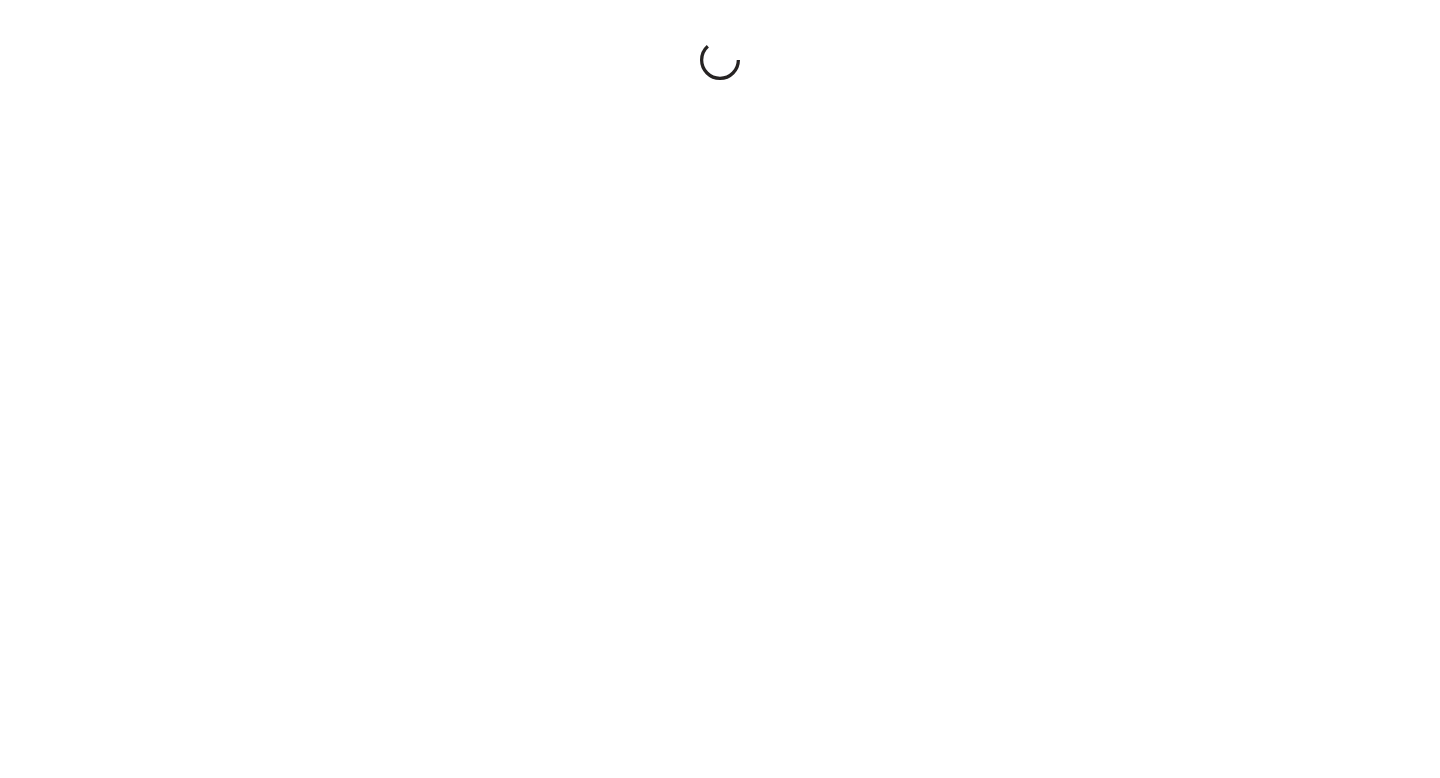 scroll, scrollTop: 0, scrollLeft: 0, axis: both 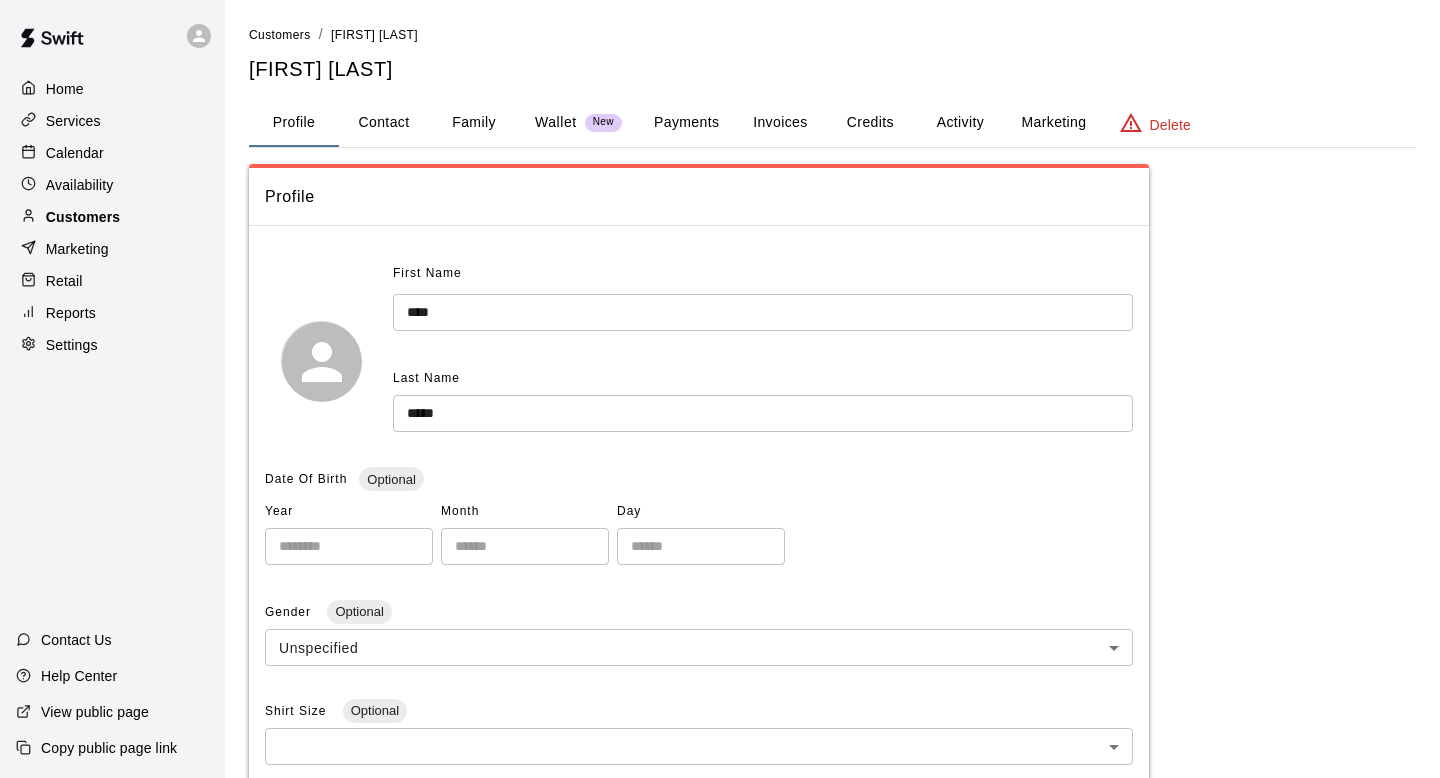 click on "Customers" at bounding box center (112, 217) 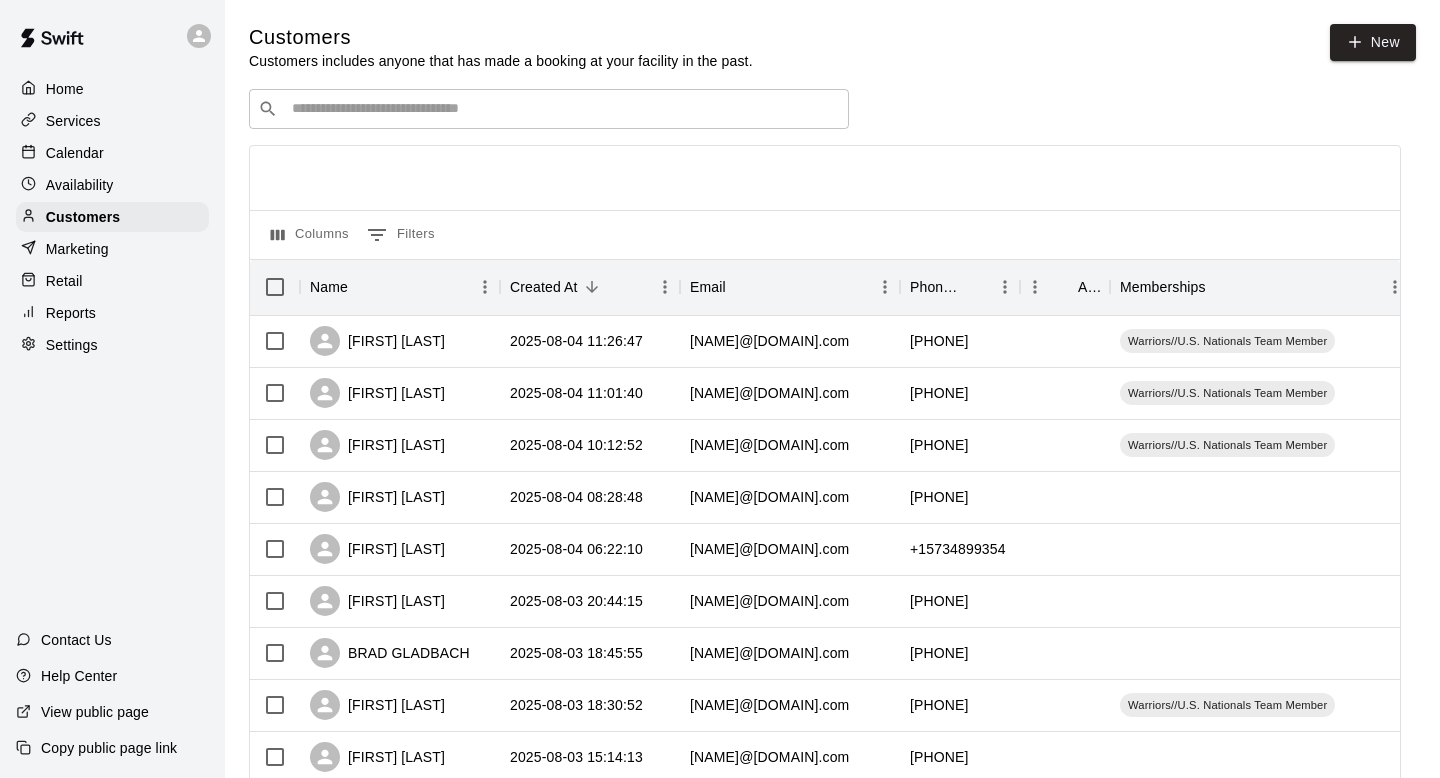 click at bounding box center (563, 109) 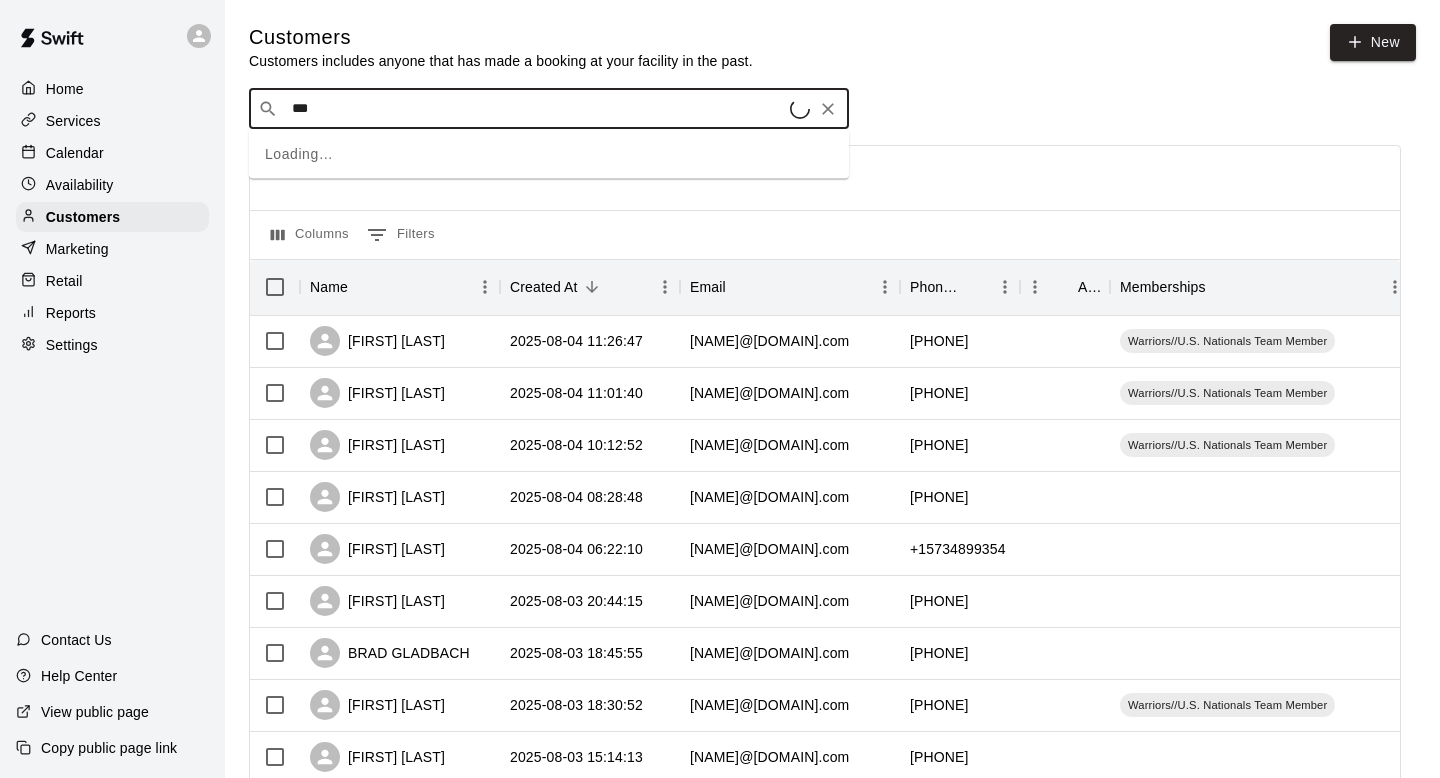 type on "****" 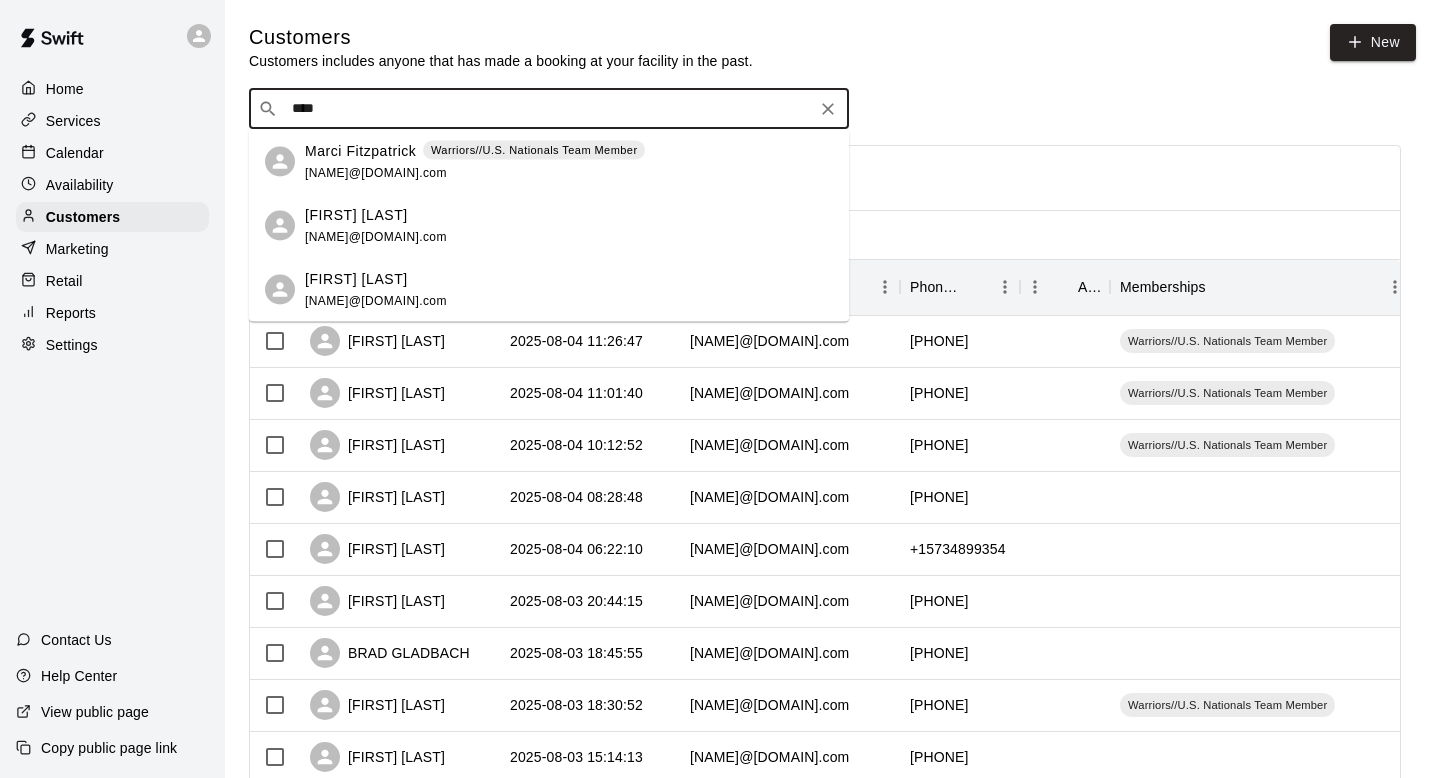 click on "[FIRST] [LAST] [EMAIL]" at bounding box center [569, 289] 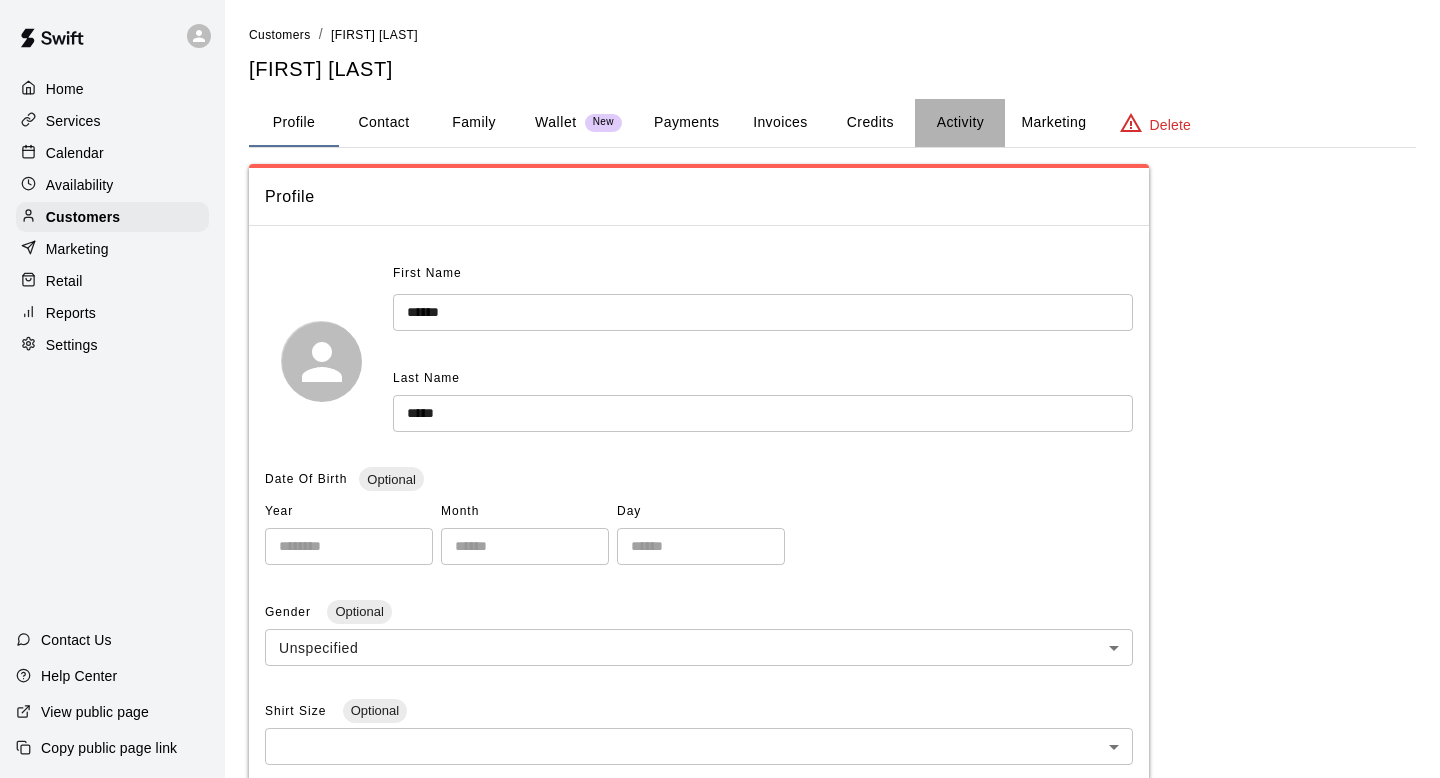 click on "Activity" at bounding box center (960, 123) 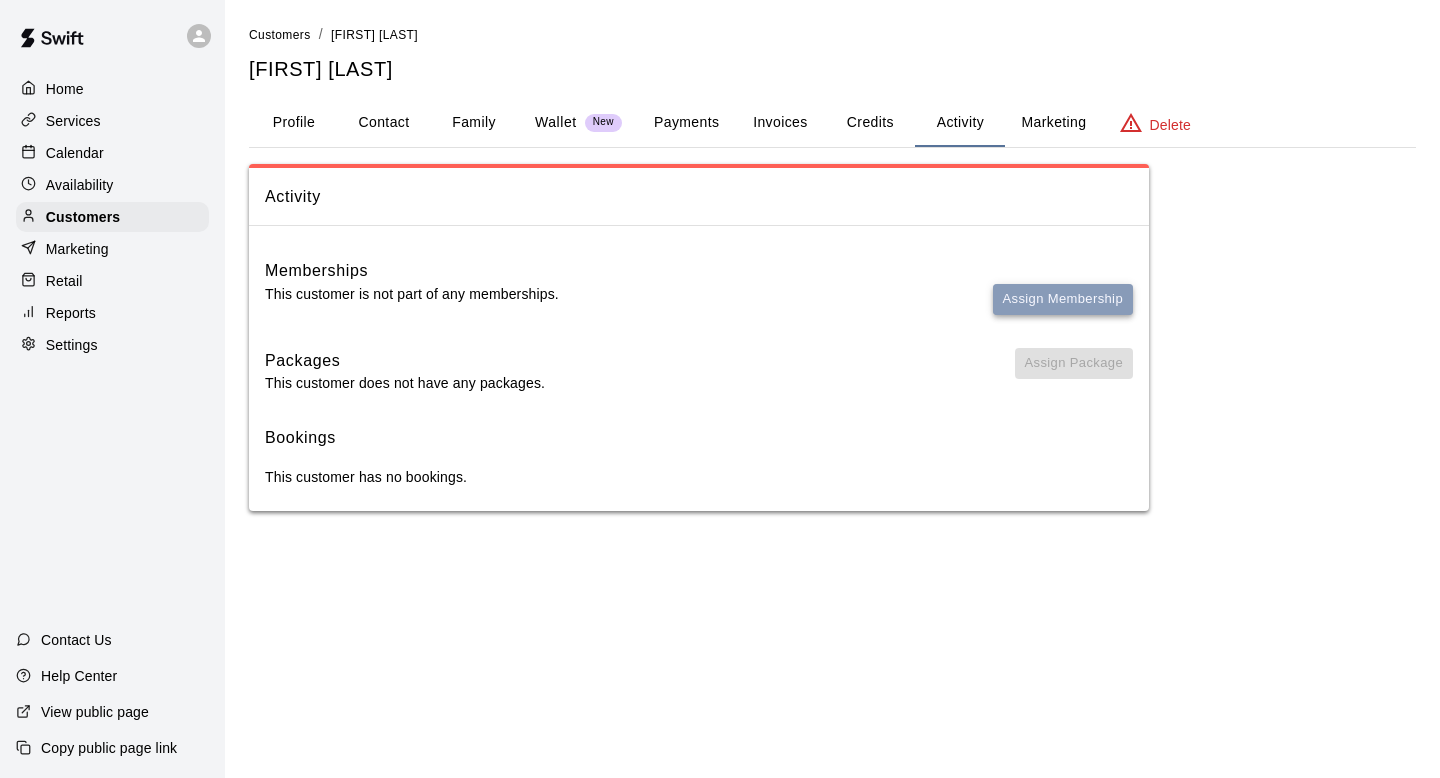 click on "Assign Membership" at bounding box center [1063, 299] 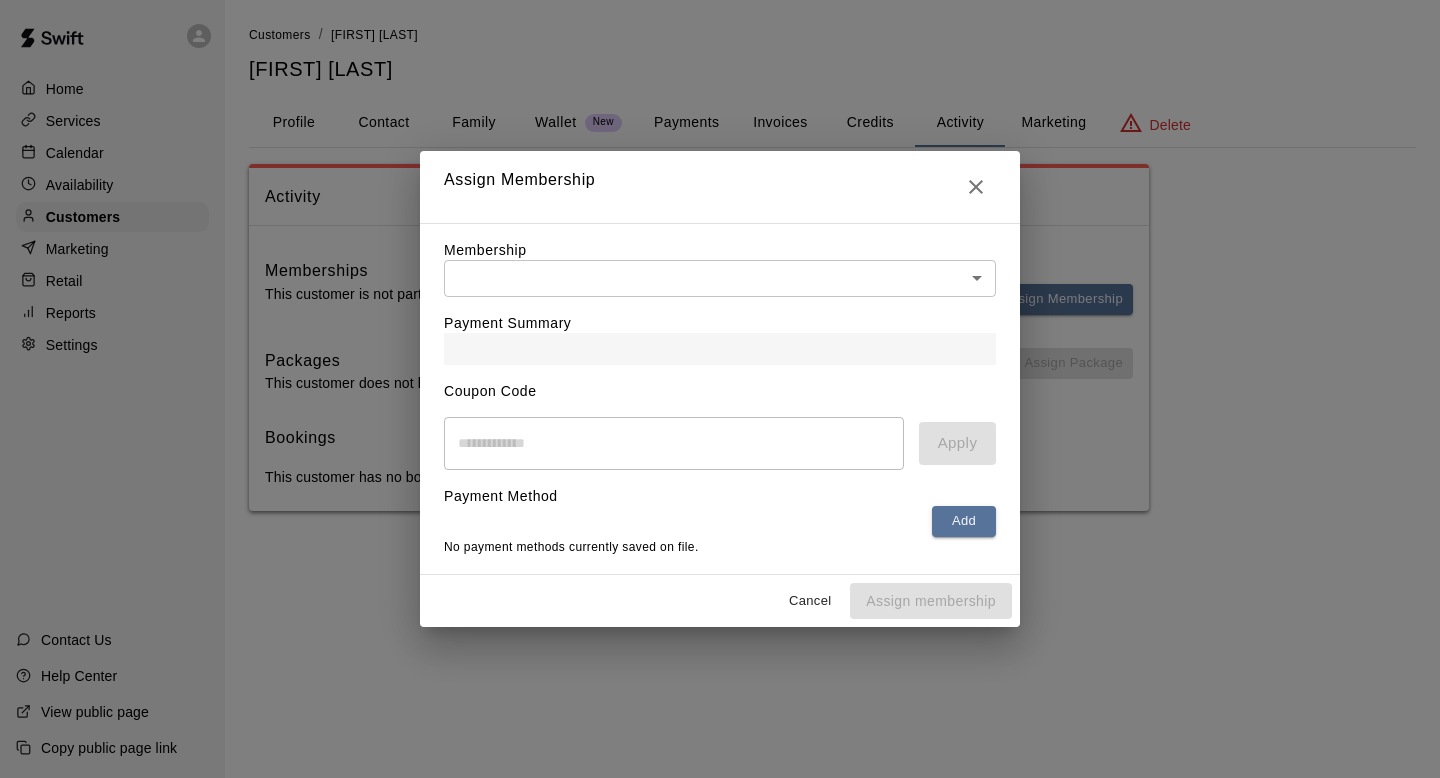 click on "Home Services Calendar Availability Customers Marketing Retail Reports Settings Contact Us Help Center View public page Copy public page link Customers / [FIRST] [LAST] [FIRST] [LAST] Profile Contact Family Wallet New Payments Invoices Credits Activity Marketing Delete Activity Memberships This customer is not part of any memberships. Assign Membership Packages This customer does not have any packages. Assign Package Bookings This customer has no bookings. Swift - Edit Customer Close cross-small Assign Membership Membership ​ ​ Payment Summary Coupon Code ​ Apply Payment Method   Add No payment methods currently saved on file. Cancel Assign membership" at bounding box center (720, 275) 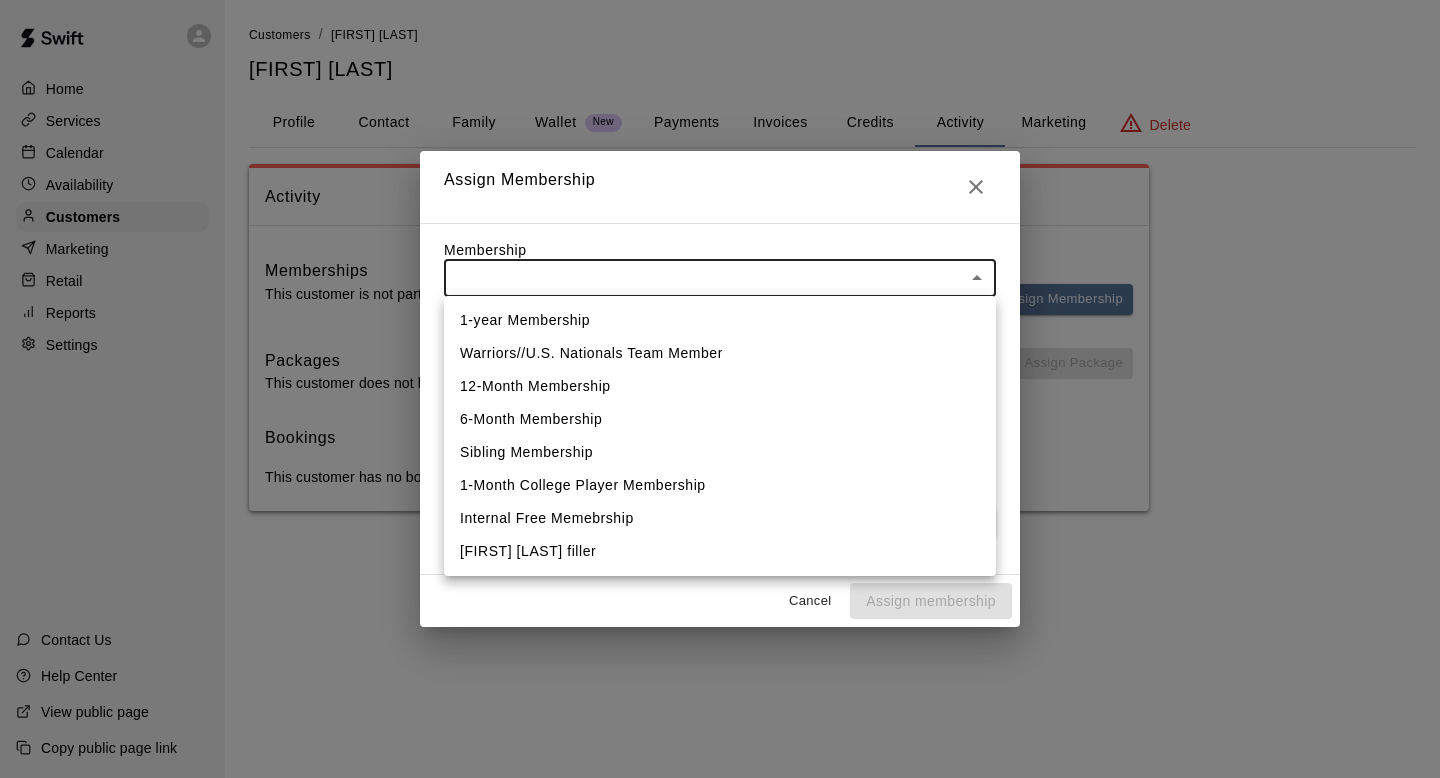 click on "Warriors//U.S. Nationals Team Member" at bounding box center [720, 353] 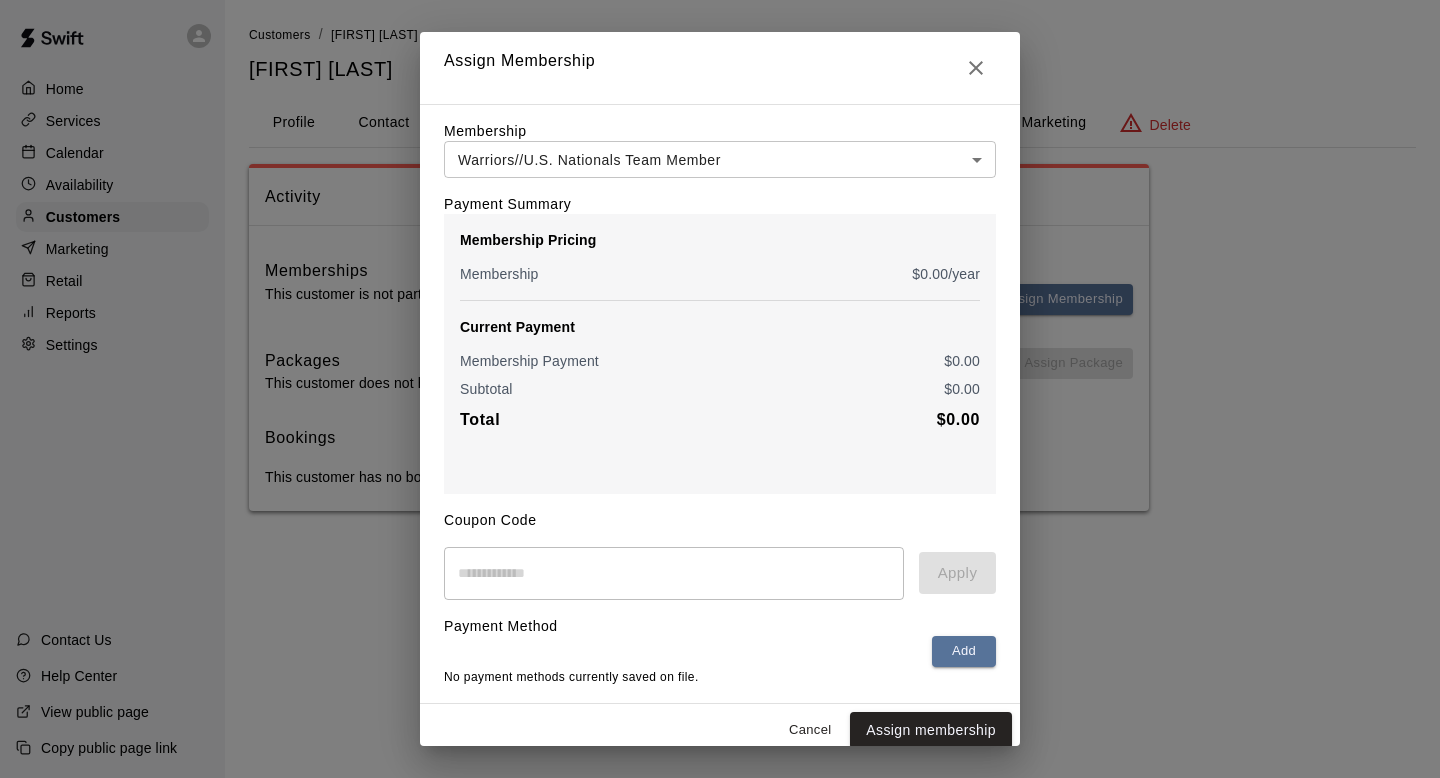click on "Cancel Assign membership" at bounding box center (720, 730) 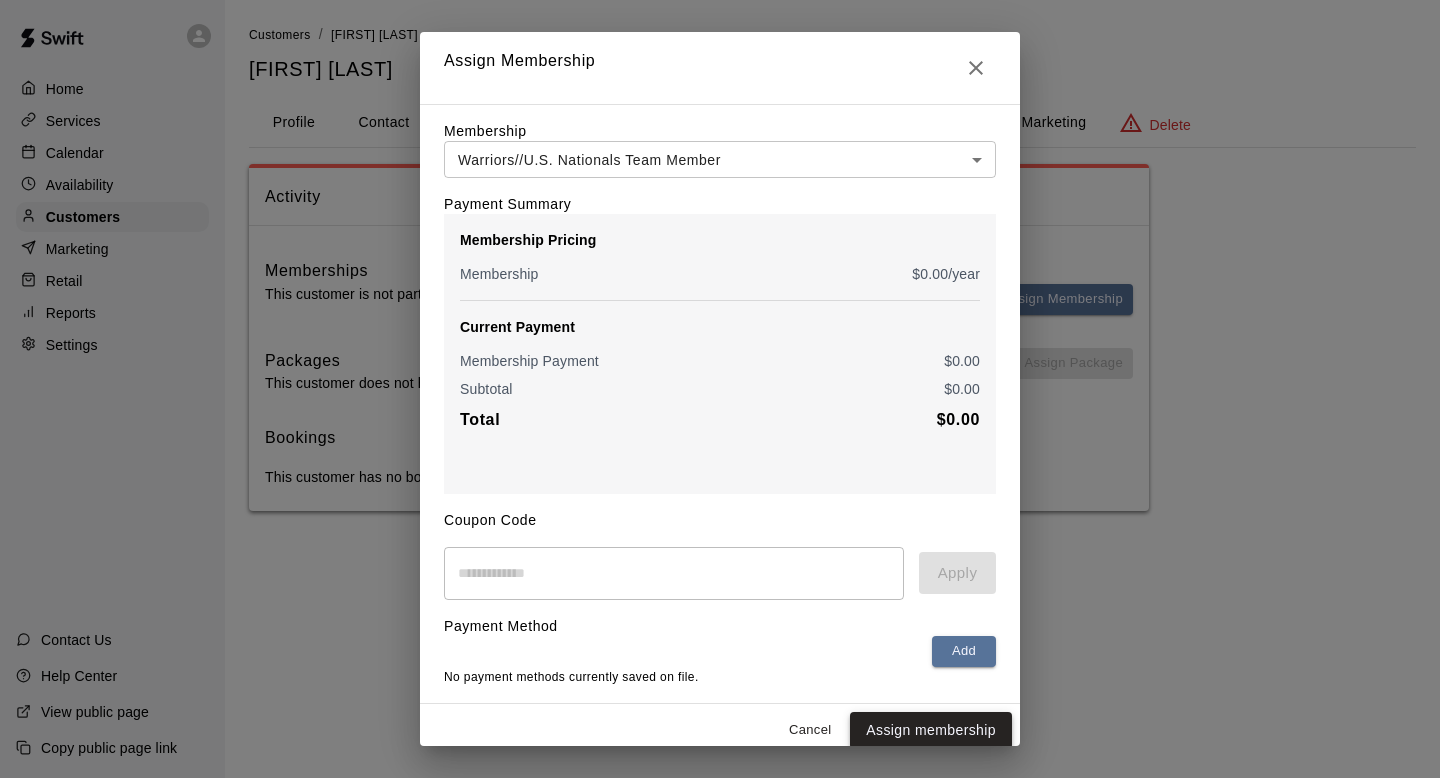 click on "Assign membership" at bounding box center [931, 730] 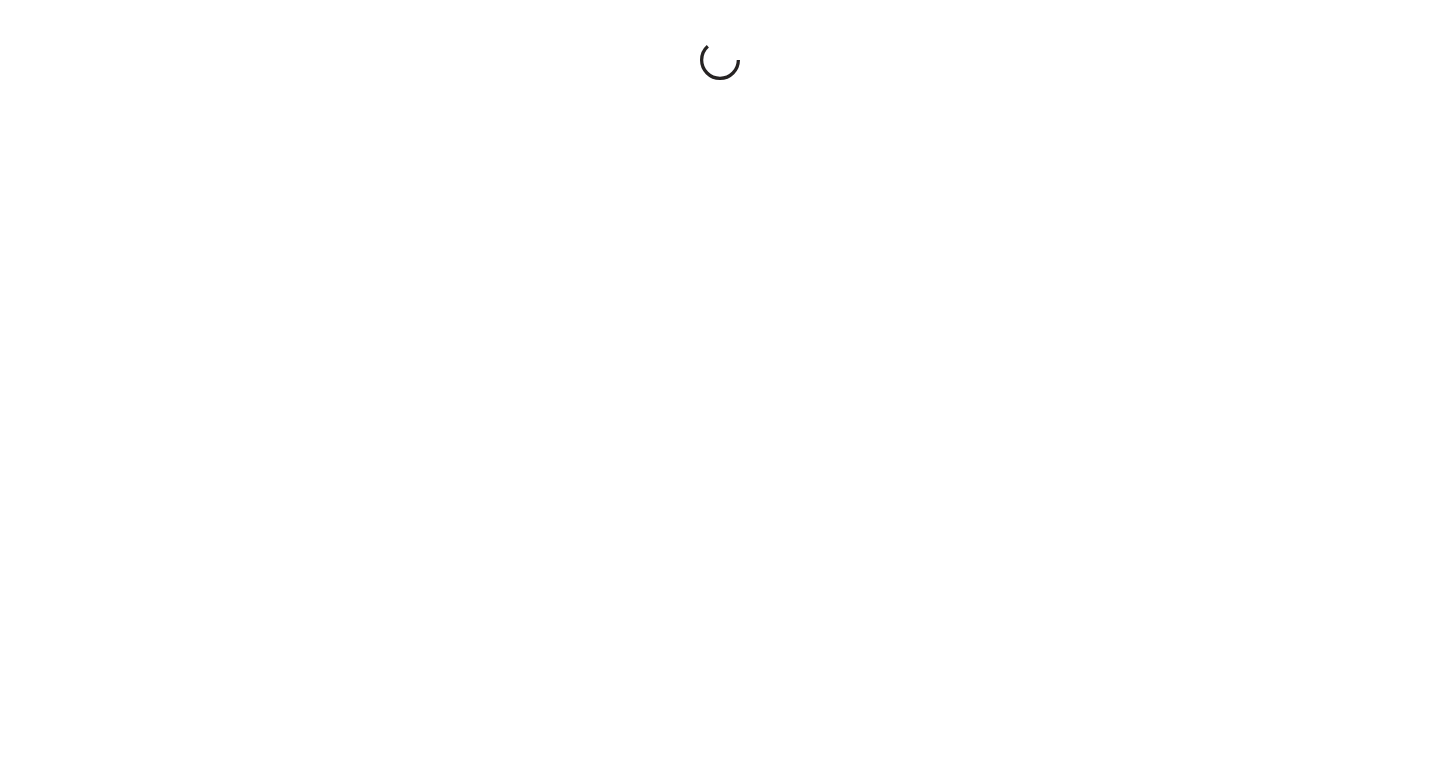 scroll, scrollTop: 0, scrollLeft: 0, axis: both 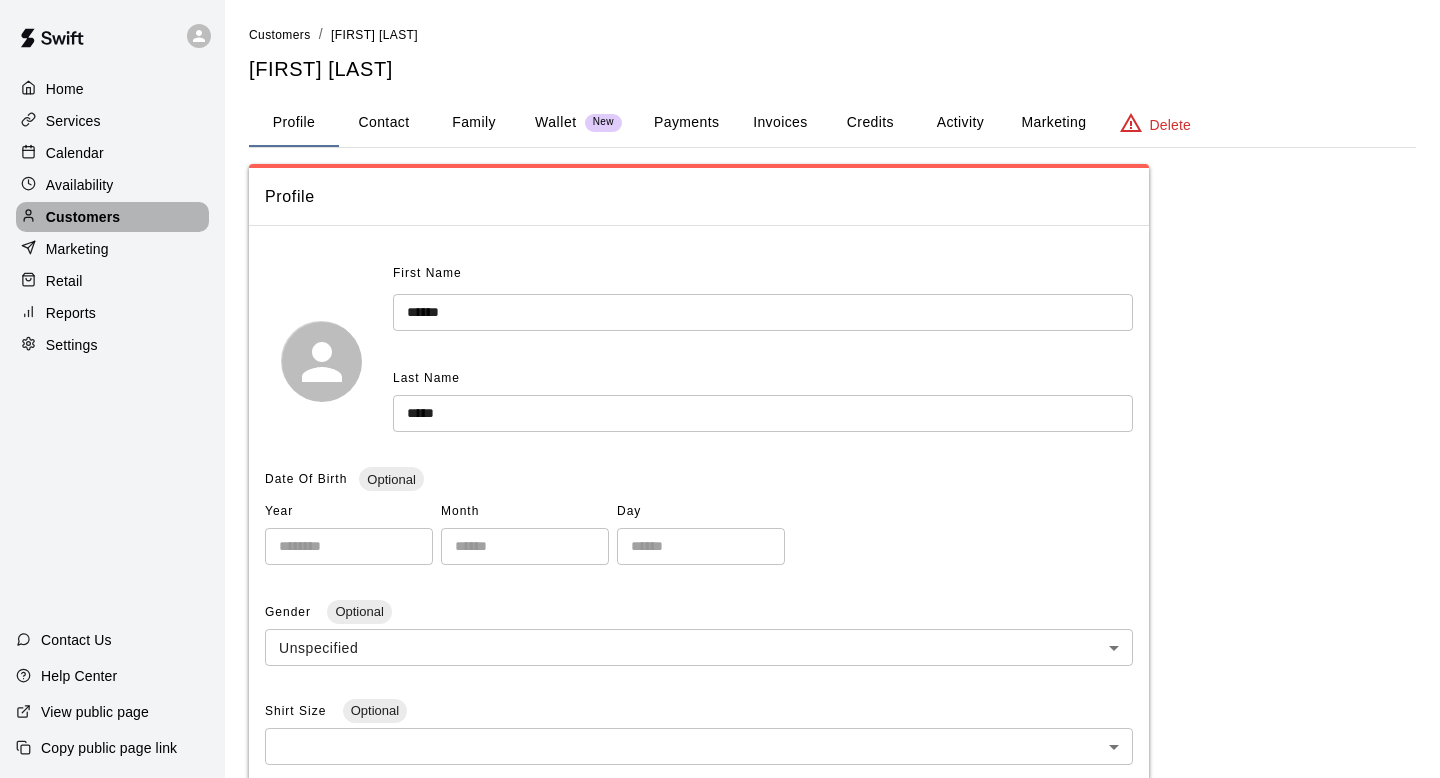 click on "Customers" at bounding box center (83, 217) 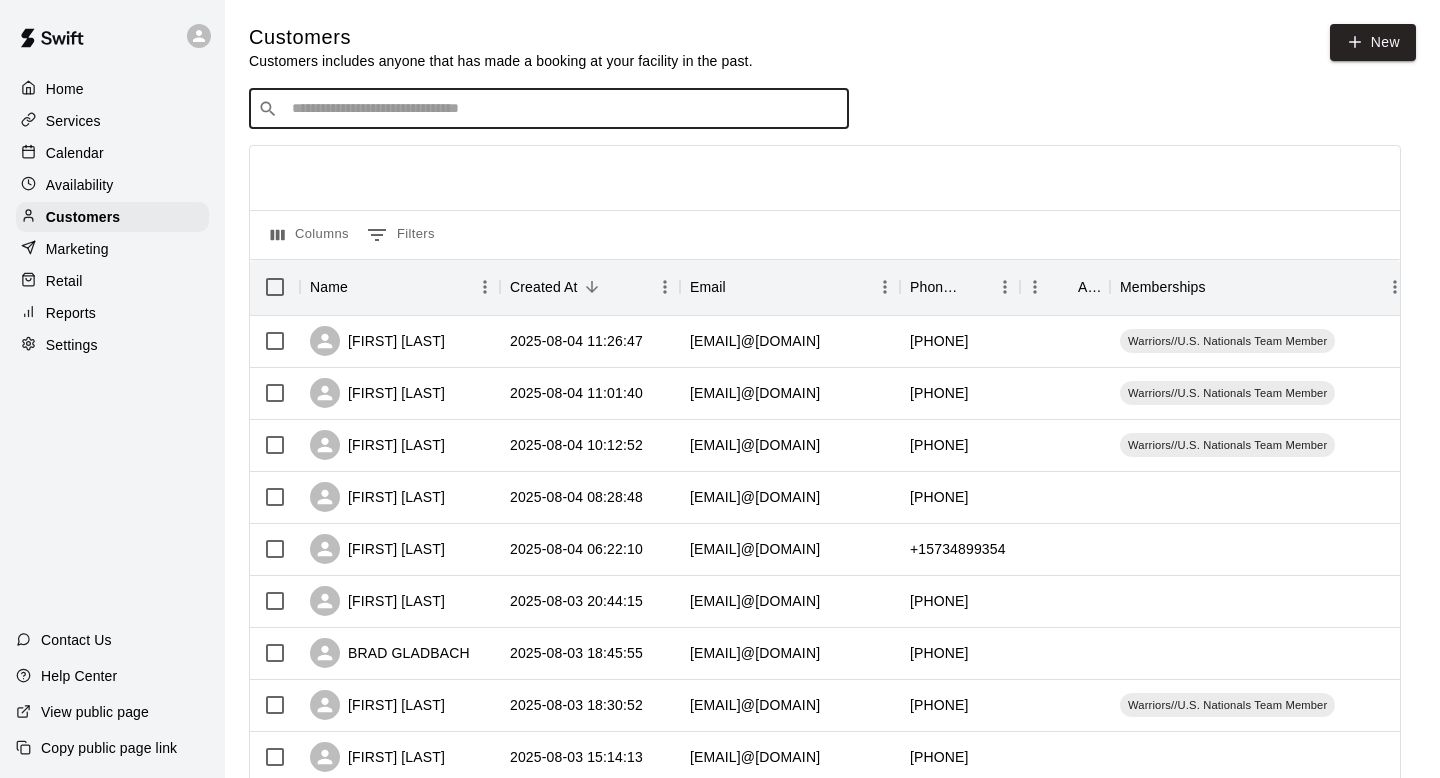click at bounding box center (563, 109) 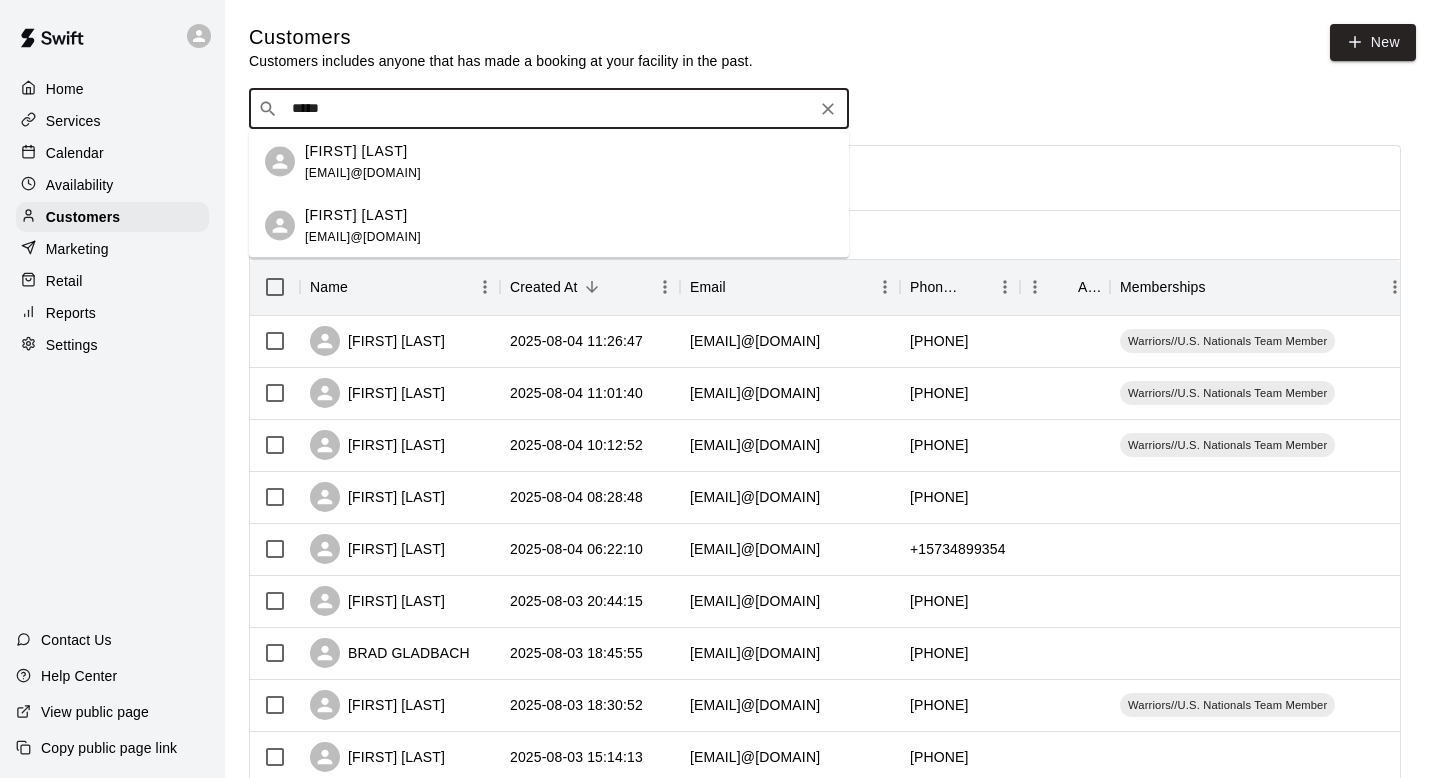 type on "****" 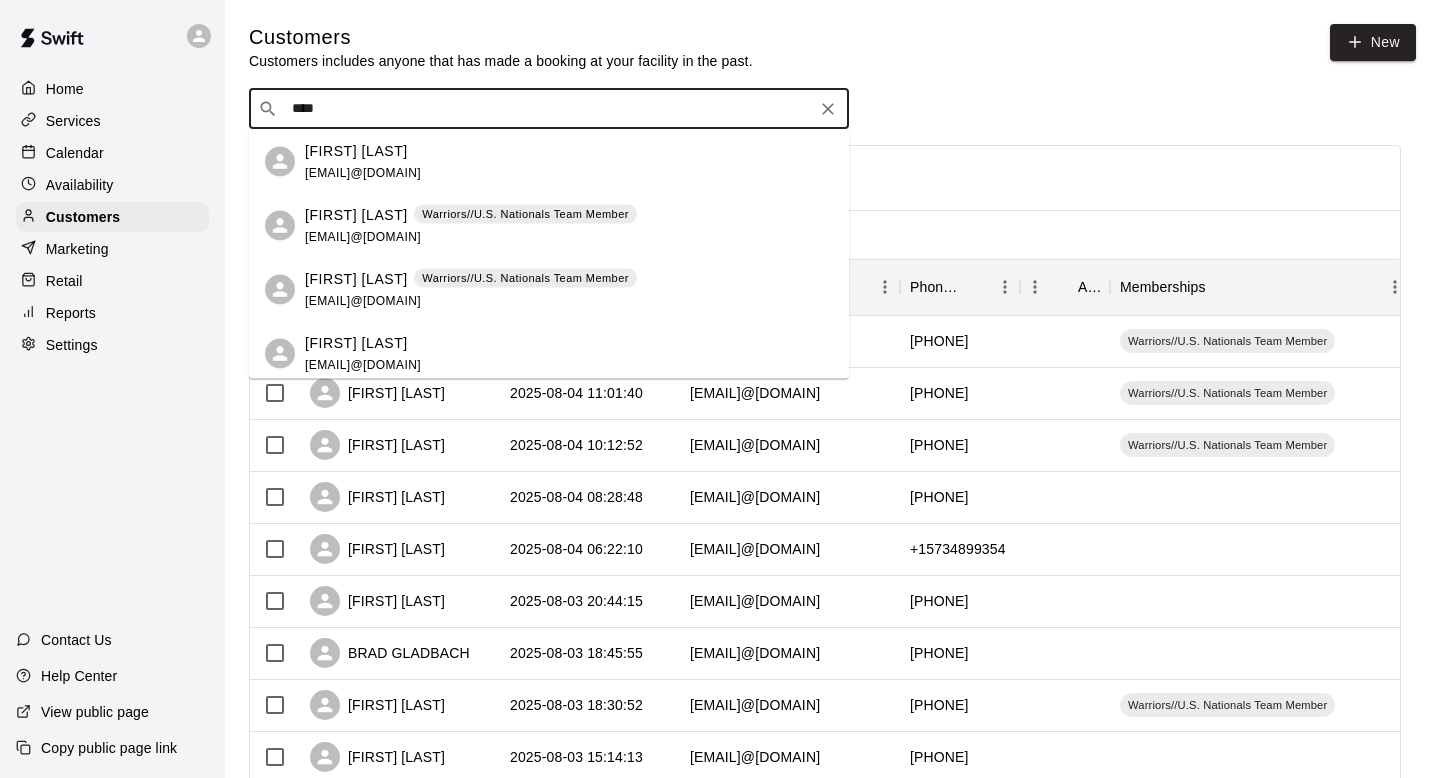 click 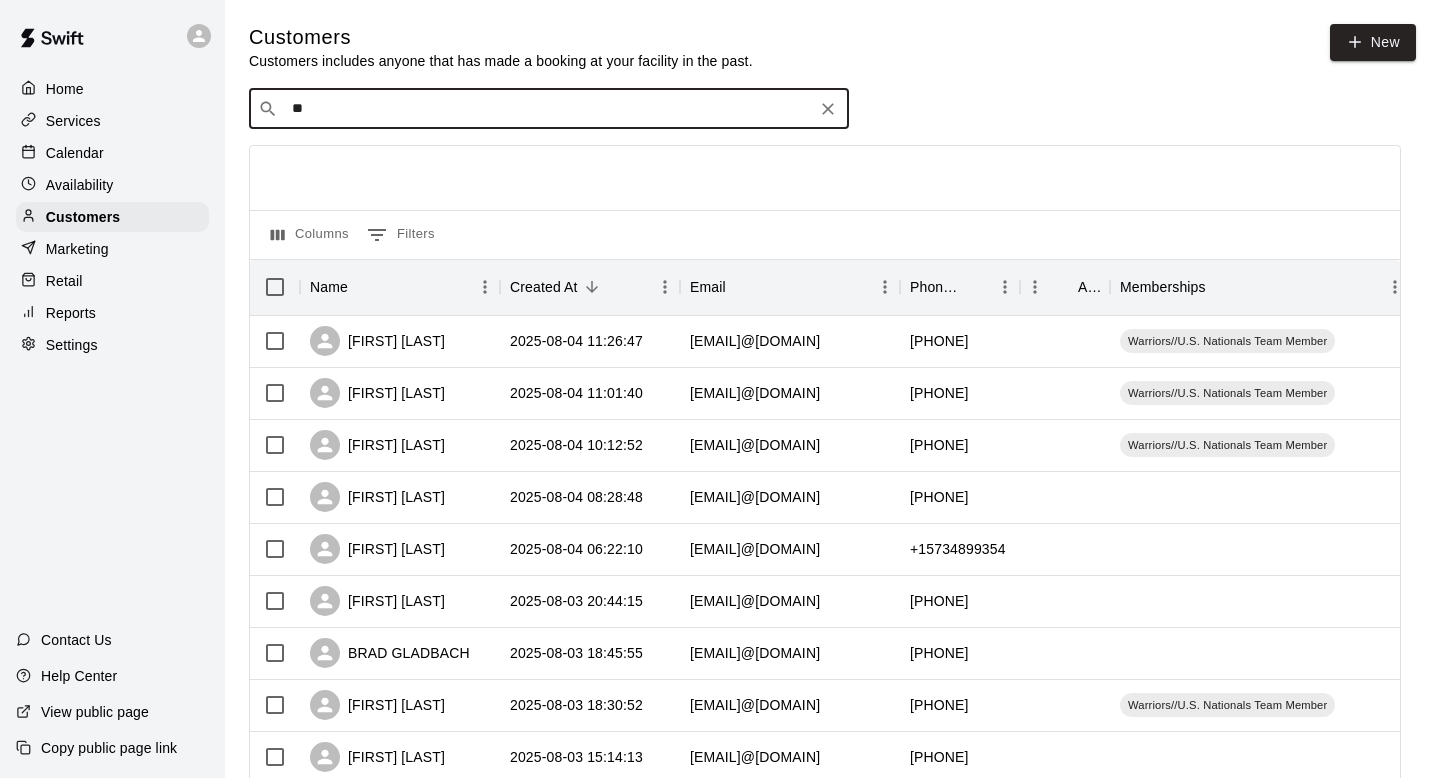 type on "*" 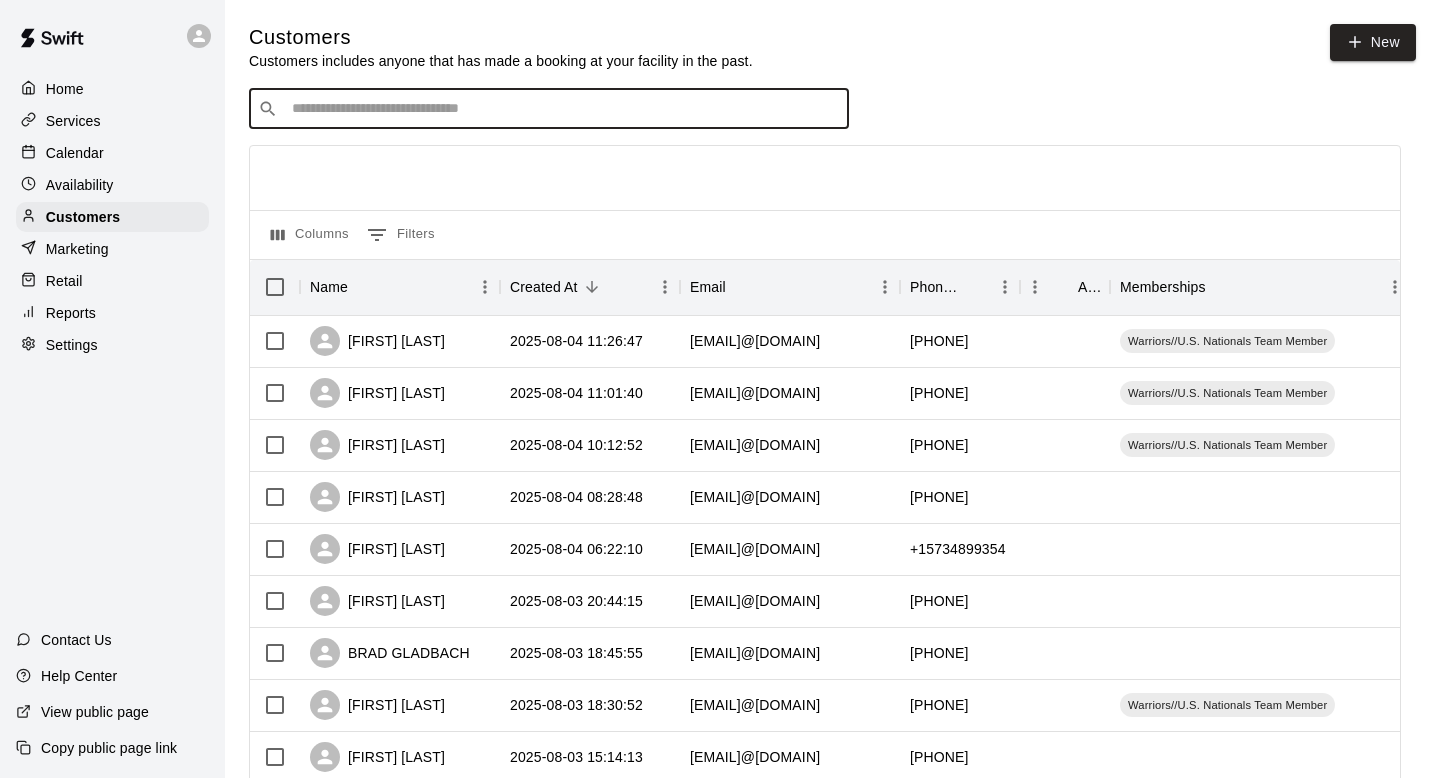 click on "​ ​" at bounding box center (549, 109) 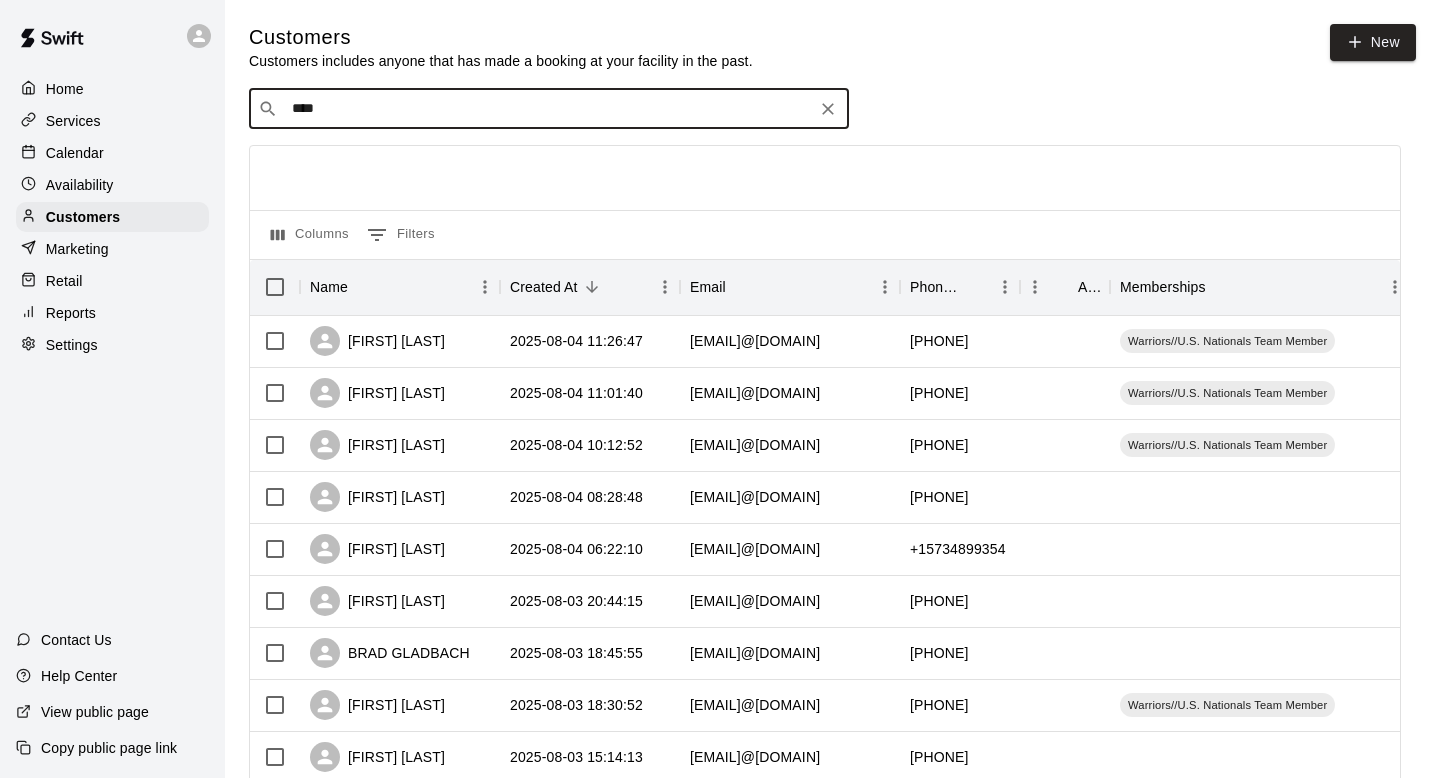 type on "*****" 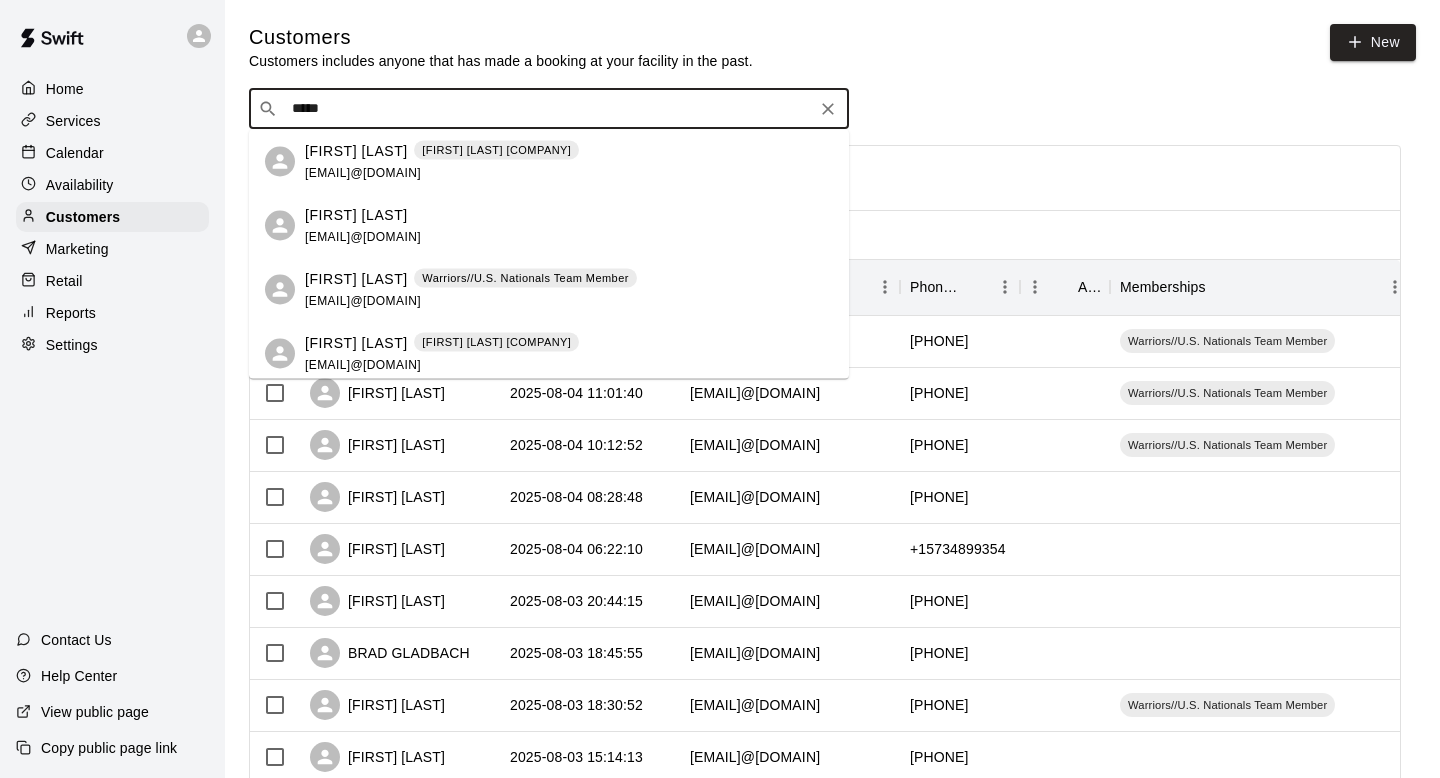 click on "Shawn Christ Lauren Christ eSoft filler softball@shawnchrist.com" at bounding box center (549, 162) 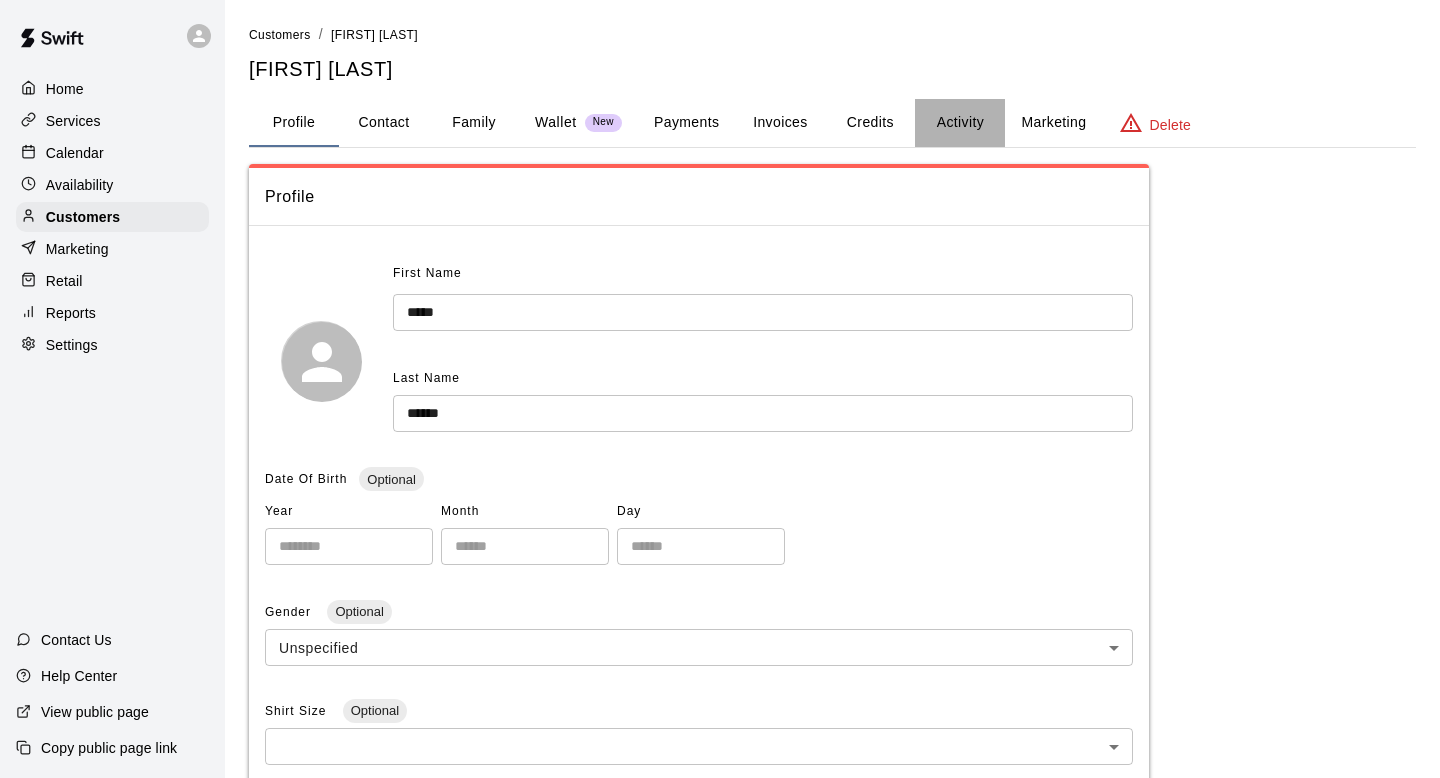 click on "Activity" at bounding box center [960, 123] 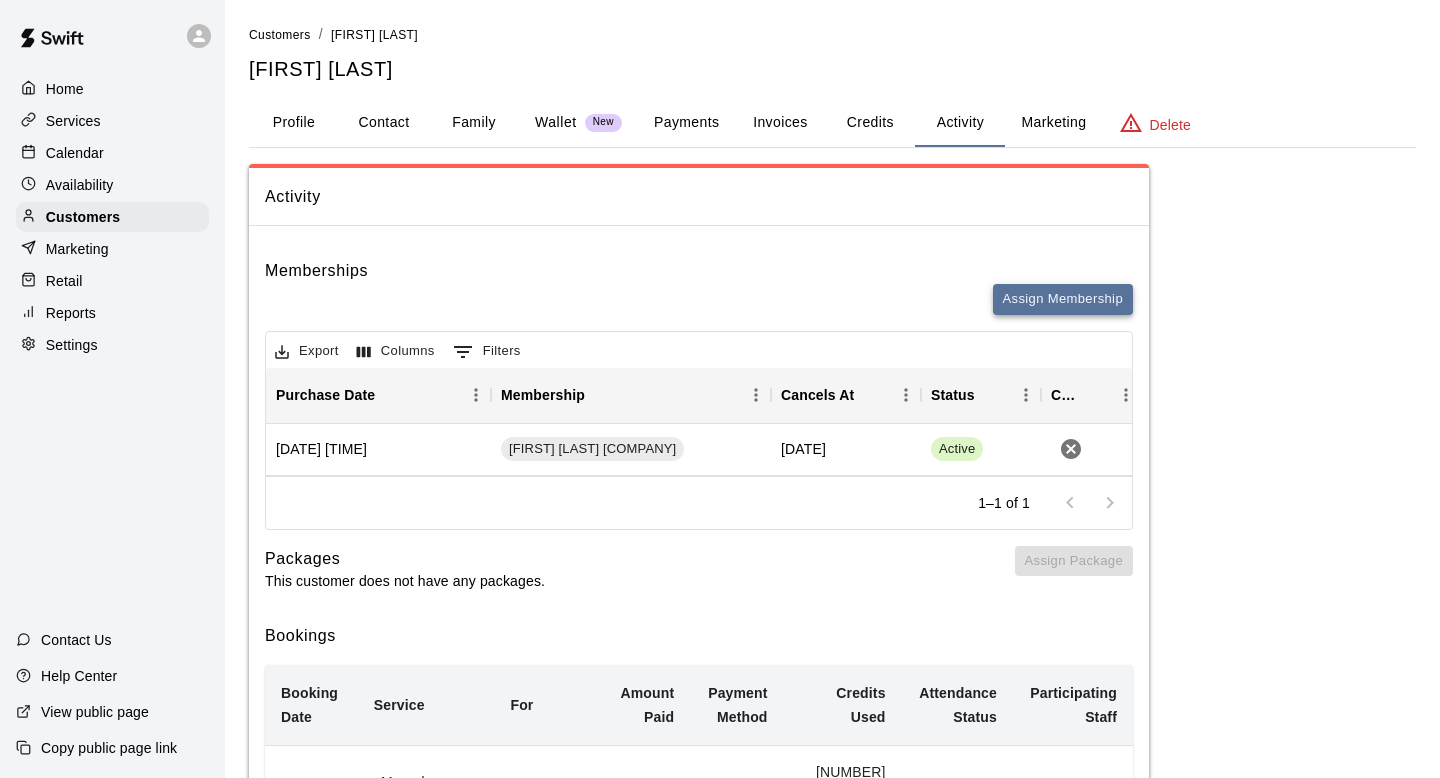 click on "Assign Membership" at bounding box center (1063, 299) 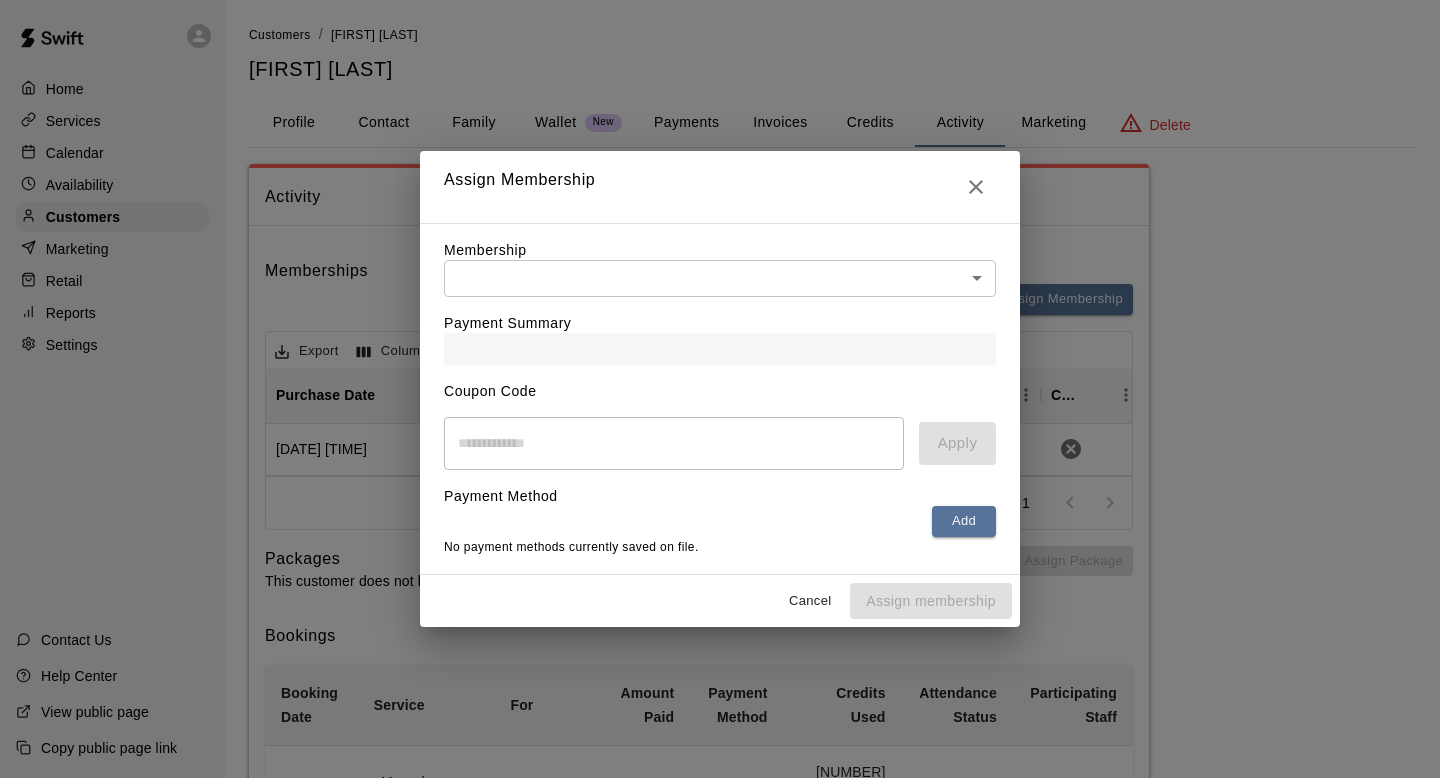 click on "Home Services Calendar Availability Customers Marketing Retail Reports Settings Contact Us Help Center View public page Copy public page link Customers / Shawn Christ Shawn Christ Profile Contact Family Wallet New Payments Invoices Credits Activity Marketing Delete Activity Memberships Assign Membership Export Columns 0 Filters Purchase Date Membership Cancels At Status Cancel July 30, 2025 11:05 AM Lauren Christ eSoft filler November 30, 2025 Active 1–1 of 1 Packages This customer does not have any packages. Assign Package Bookings Booking Date   Service For Amount Paid Payment Method Credits Used Attendance Status Participating Staff July 30, 2025 8:00 PM Mound Cage 4 or 5  Lauren Christ 0 Credit 2 from Lauren Christ eSoft filler Unknown None Rows per page: 10 ** 1–1 of 1 Swift - Edit Customer Close cross-small Assign Membership Membership ​ ​ Payment Summary Coupon Code ​ Apply Payment Method   Add No payment methods currently saved on file. Cancel Assign membership" at bounding box center [720, 487] 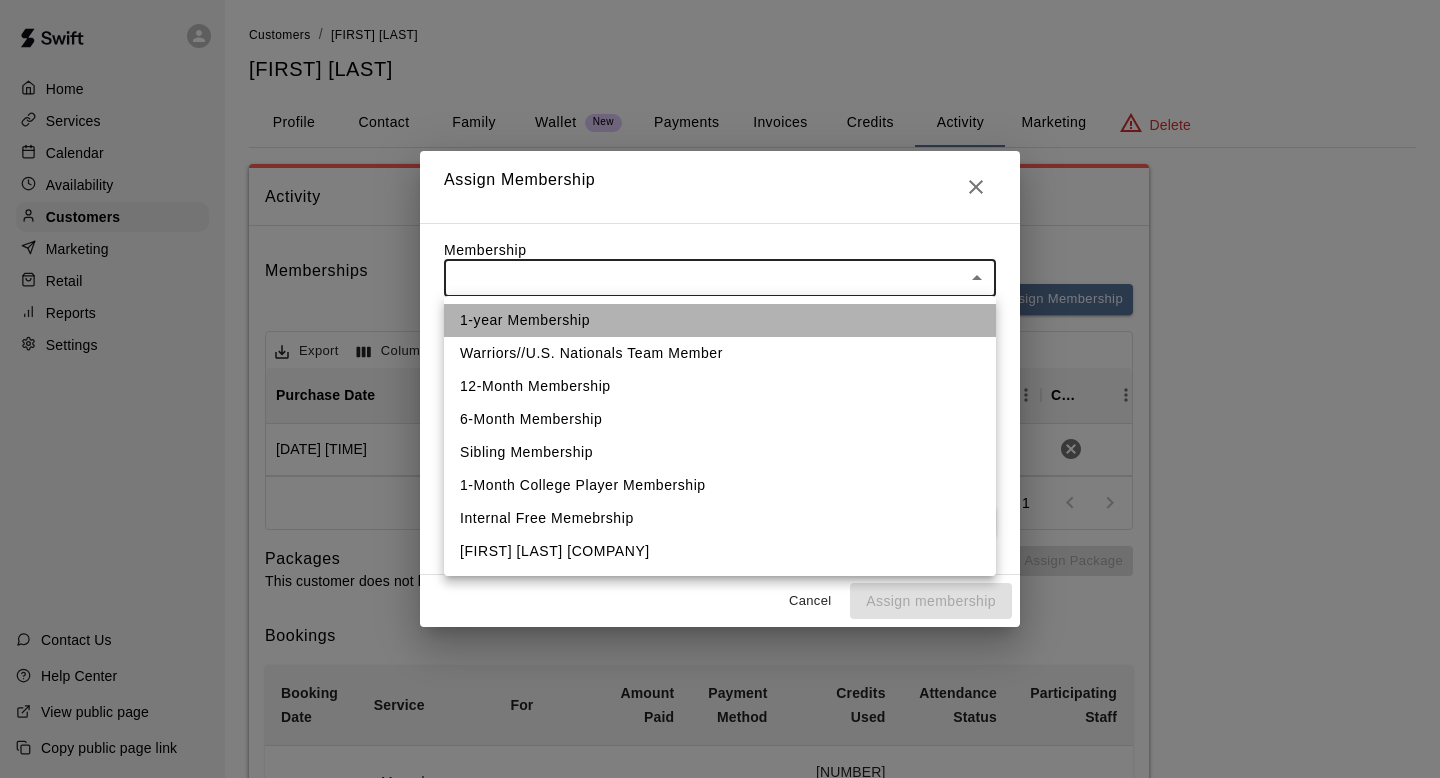 click on "1-year Membership" at bounding box center [720, 320] 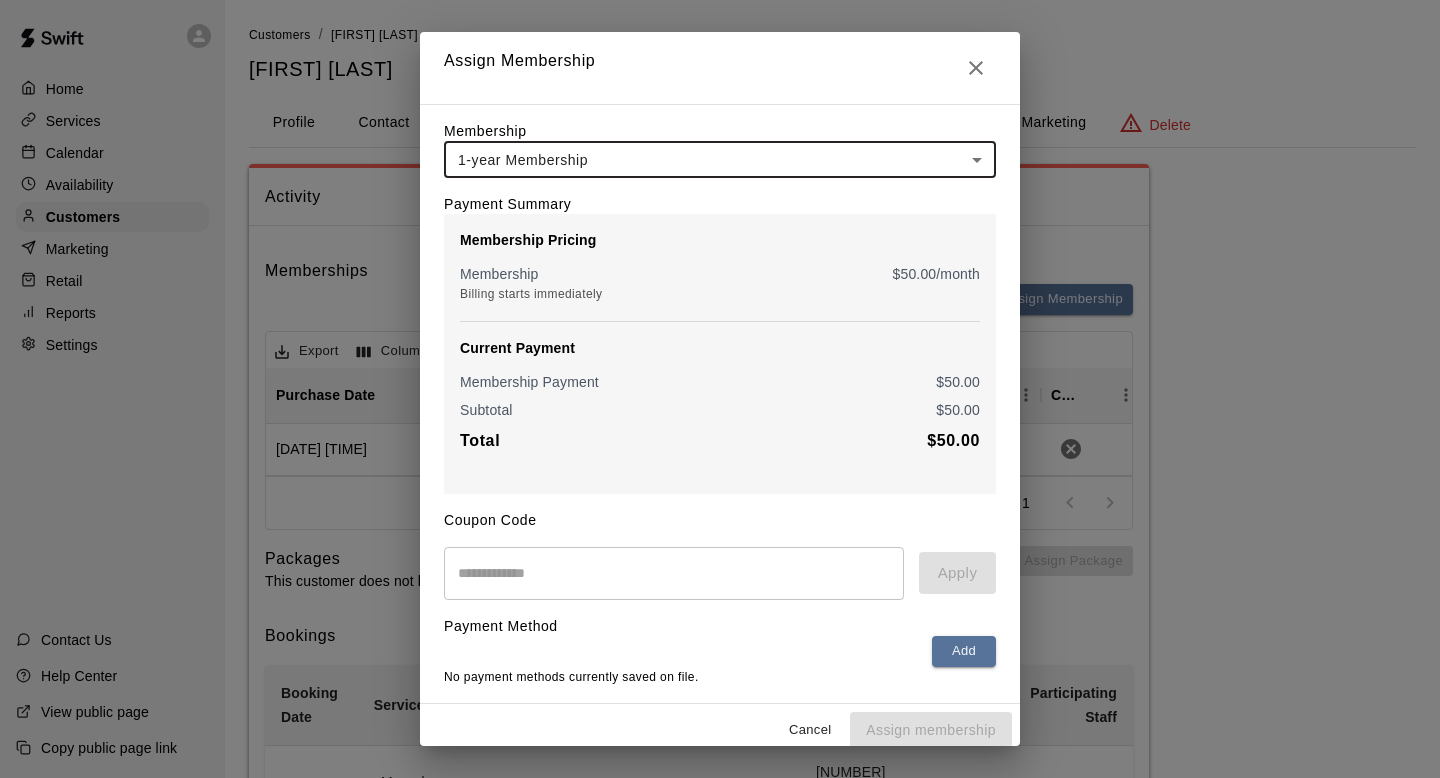 click on "**********" at bounding box center [720, 487] 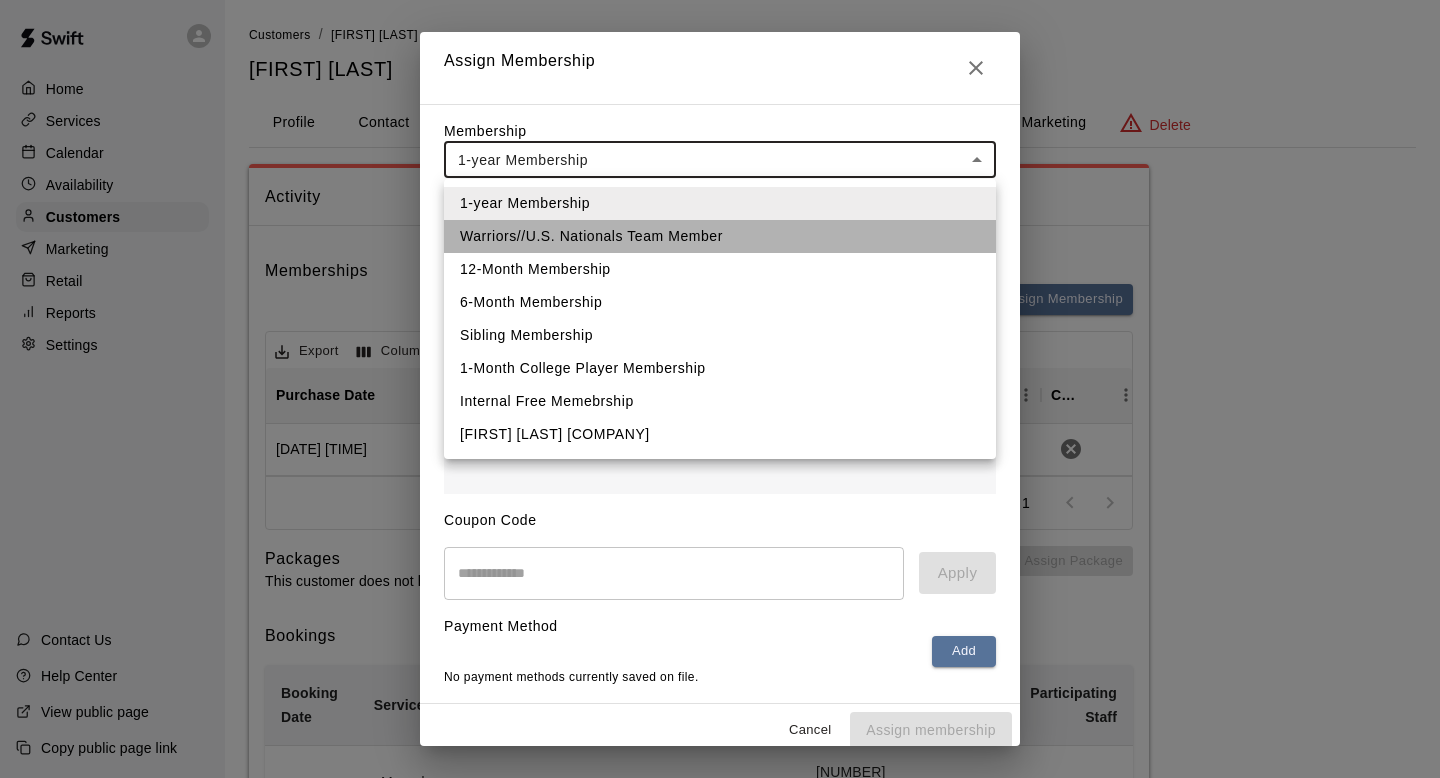 click on "Warriors//U.S. Nationals Team Member" at bounding box center (720, 236) 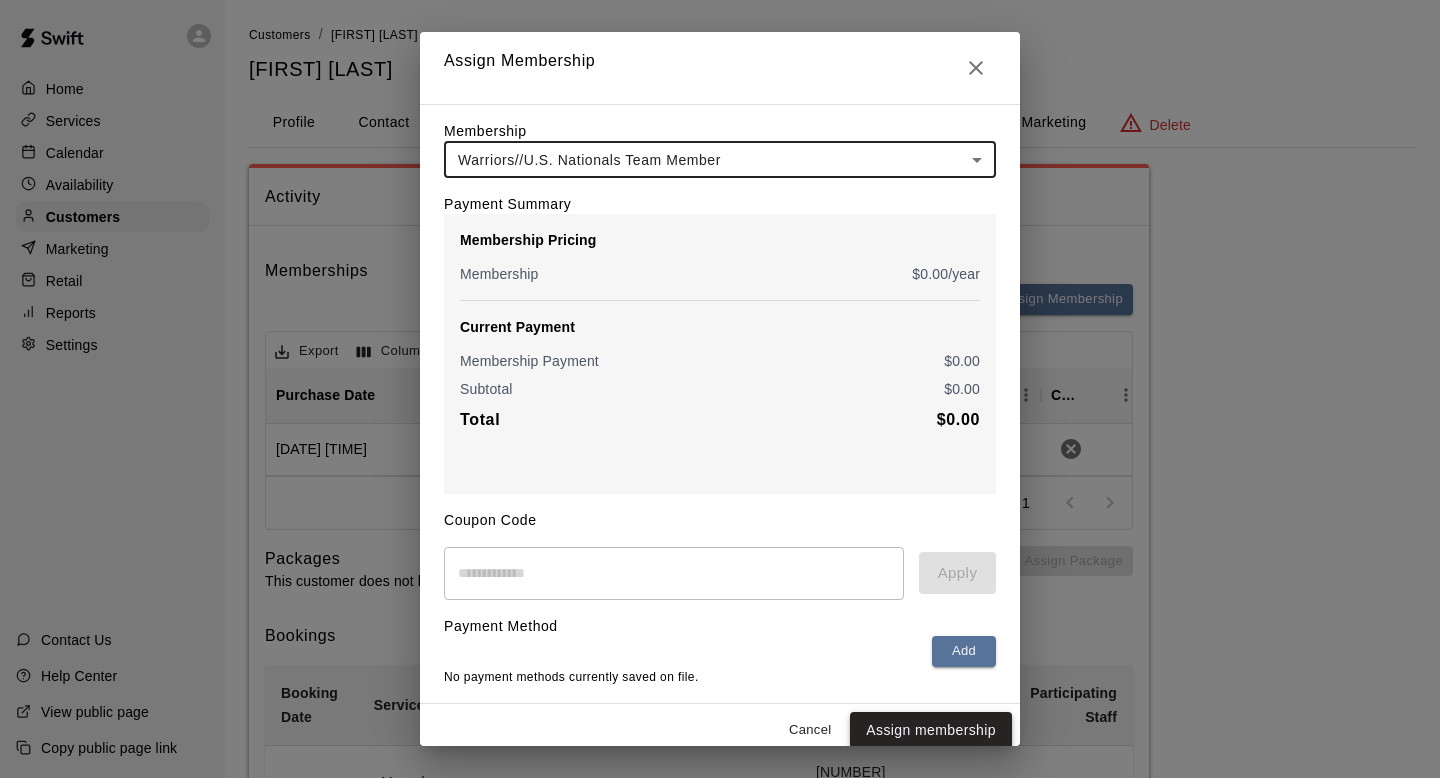 click on "Assign membership" at bounding box center (931, 730) 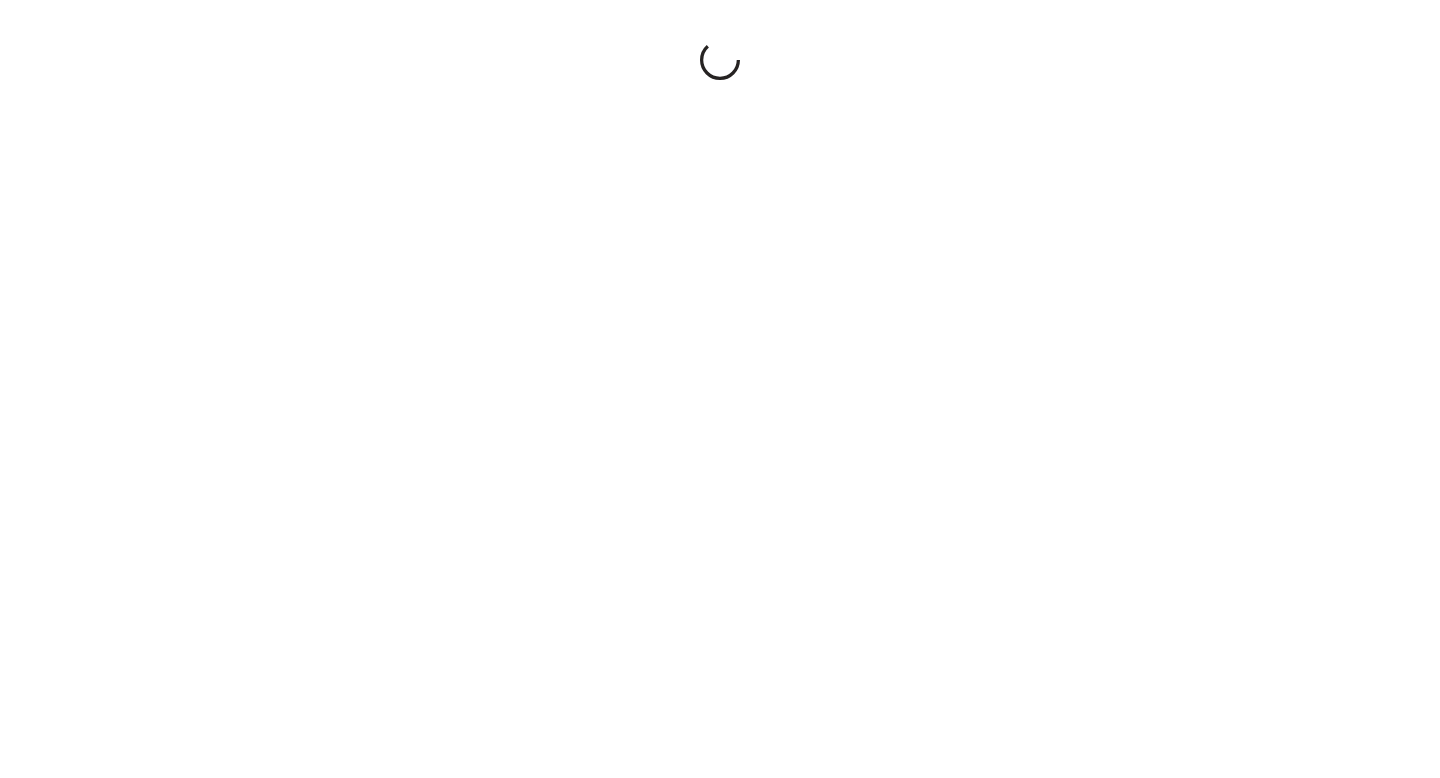 scroll, scrollTop: 0, scrollLeft: 0, axis: both 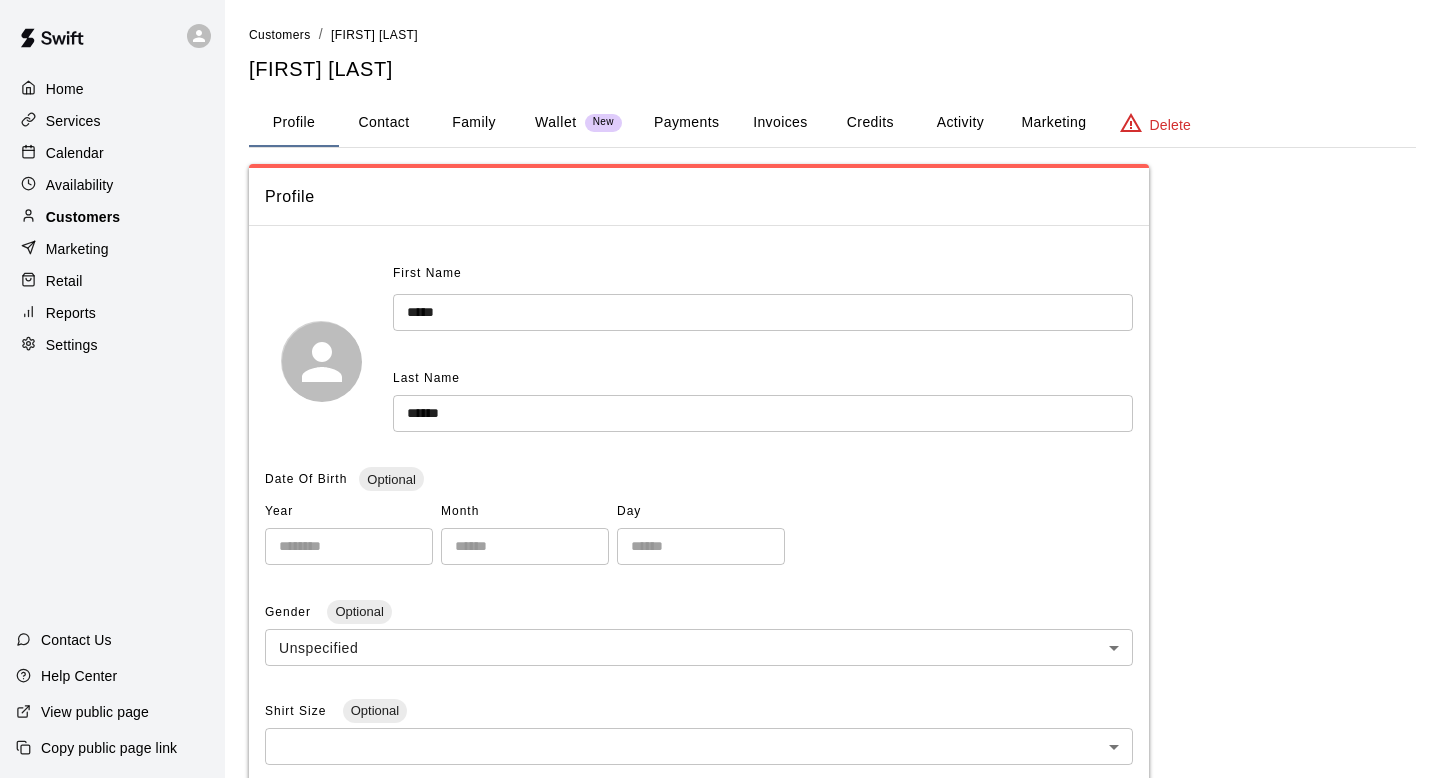 click on "Customers" at bounding box center [112, 217] 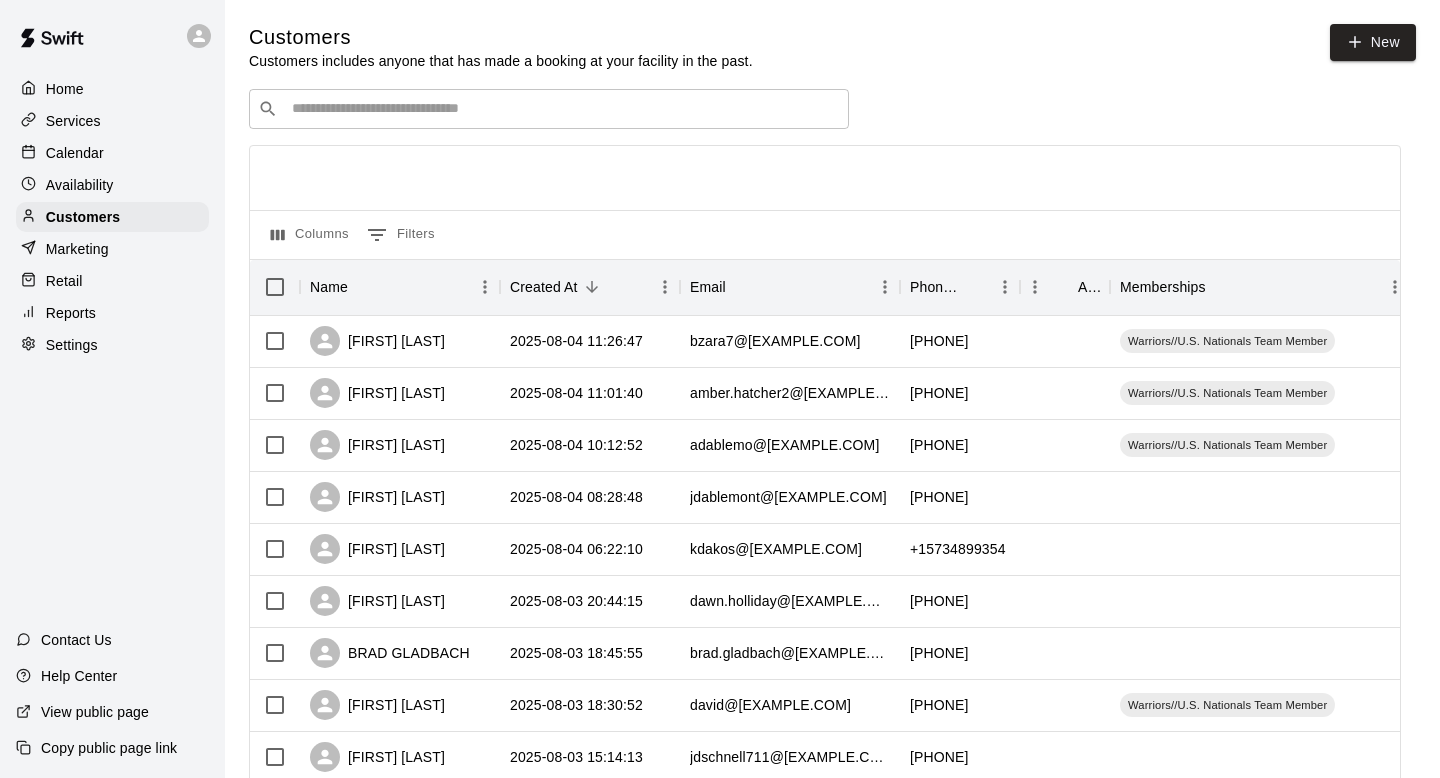 click on "​ ​" at bounding box center (549, 109) 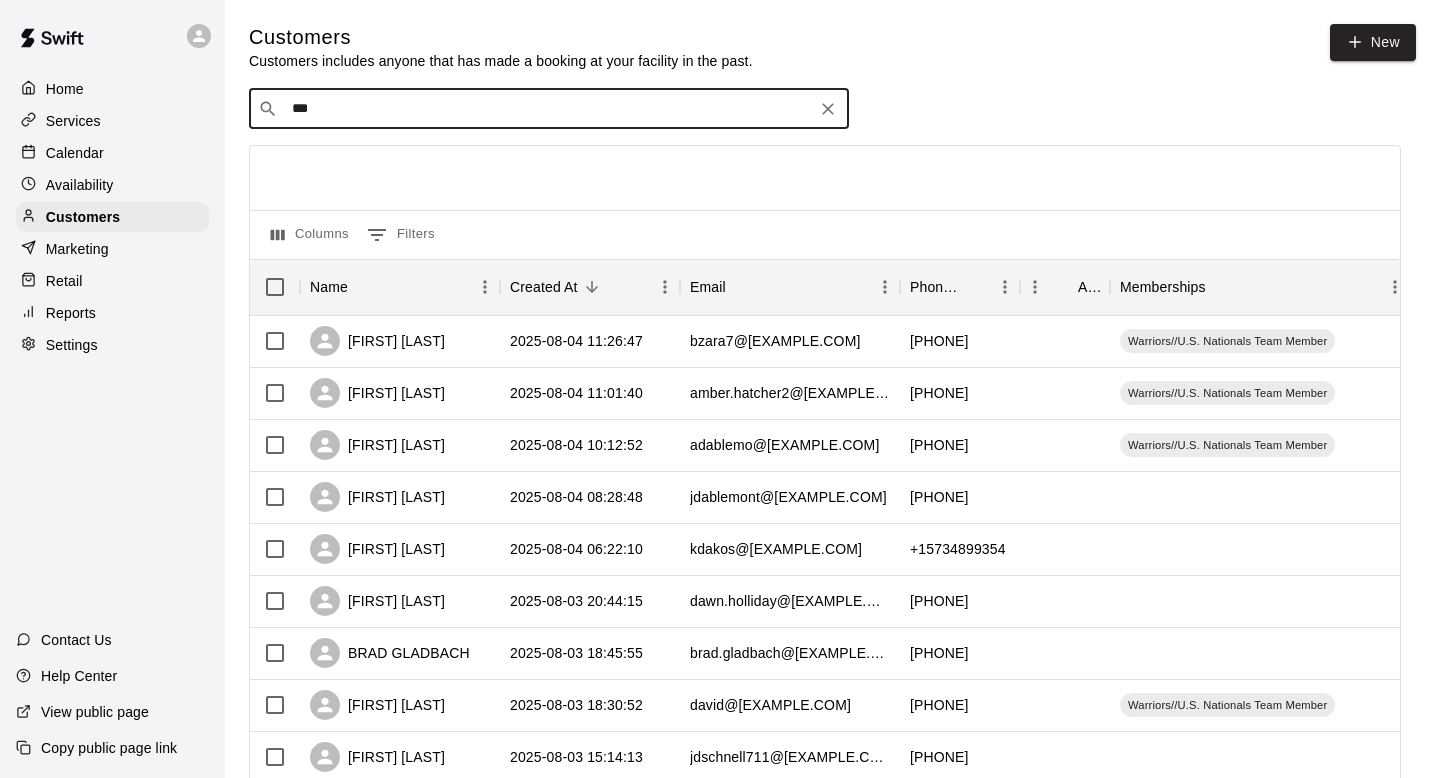 type on "****" 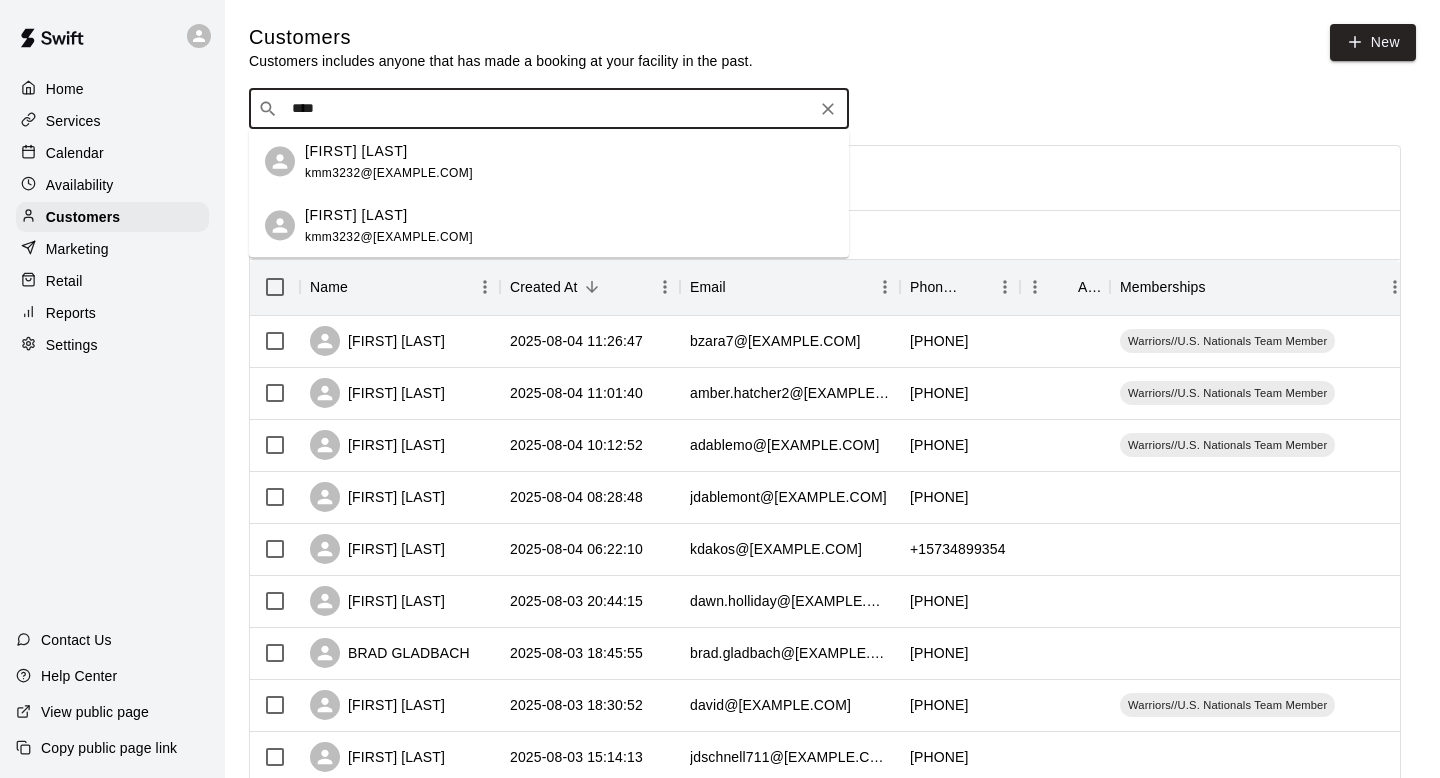 click on "Zachary Mott kmm3232@gmail.com" at bounding box center (569, 225) 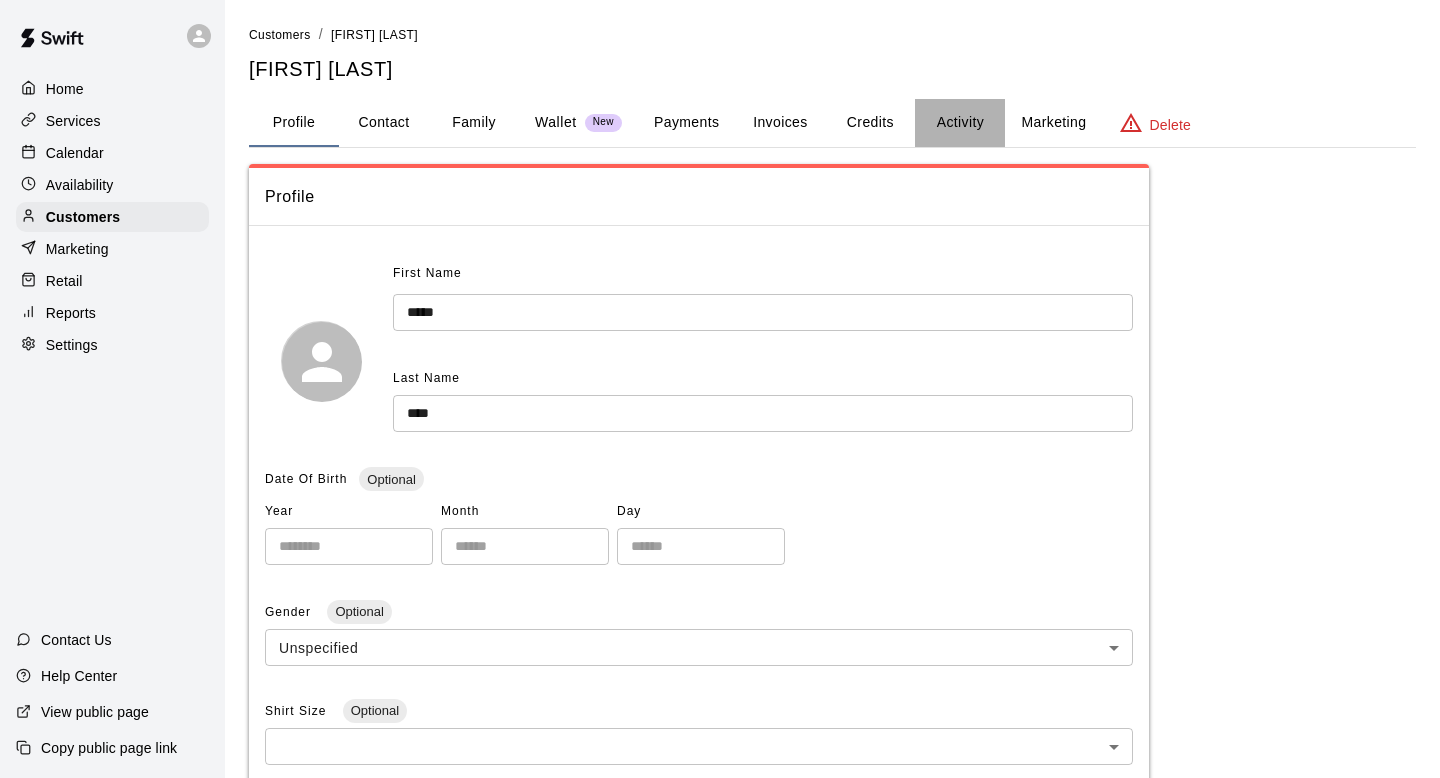 click on "Activity" at bounding box center [960, 123] 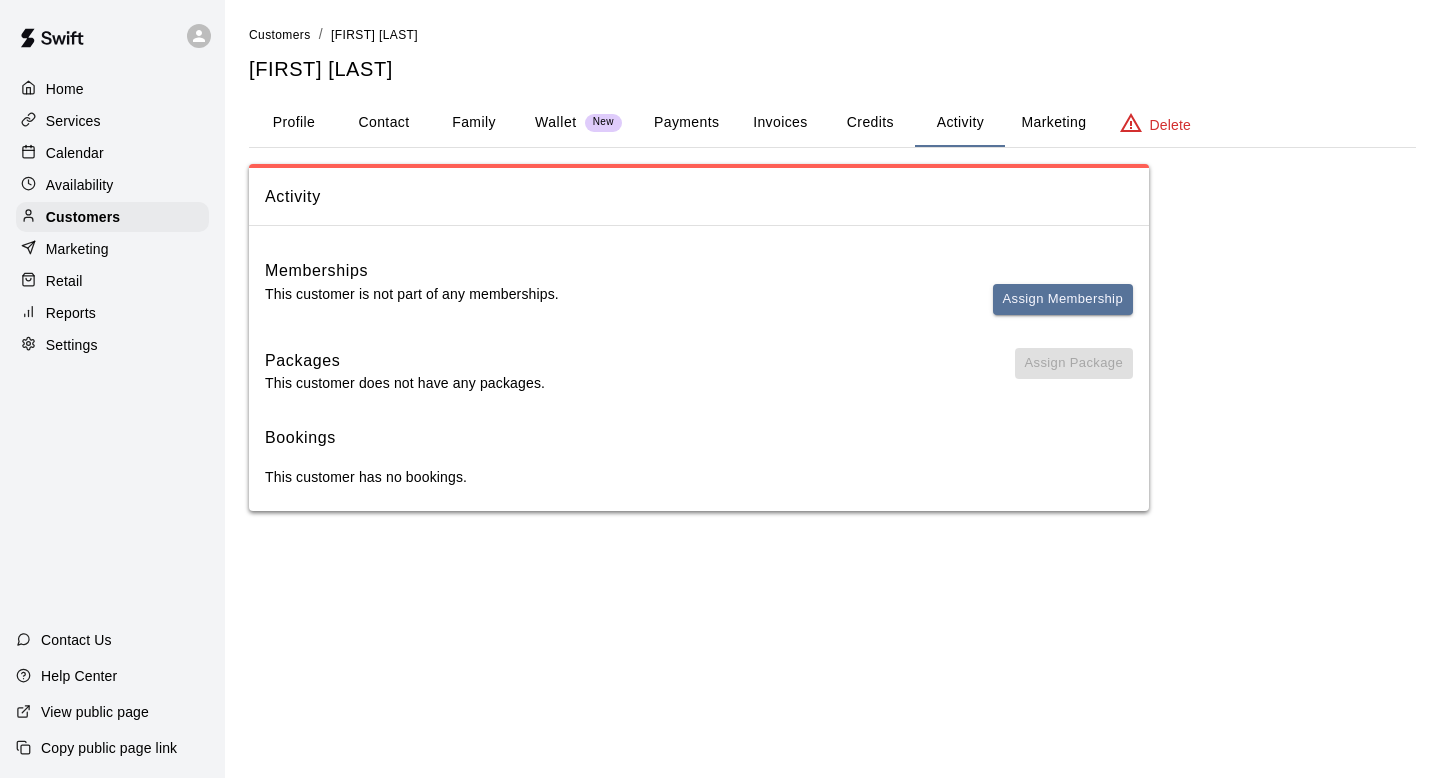click on "Assign Membership" at bounding box center [1063, 308] 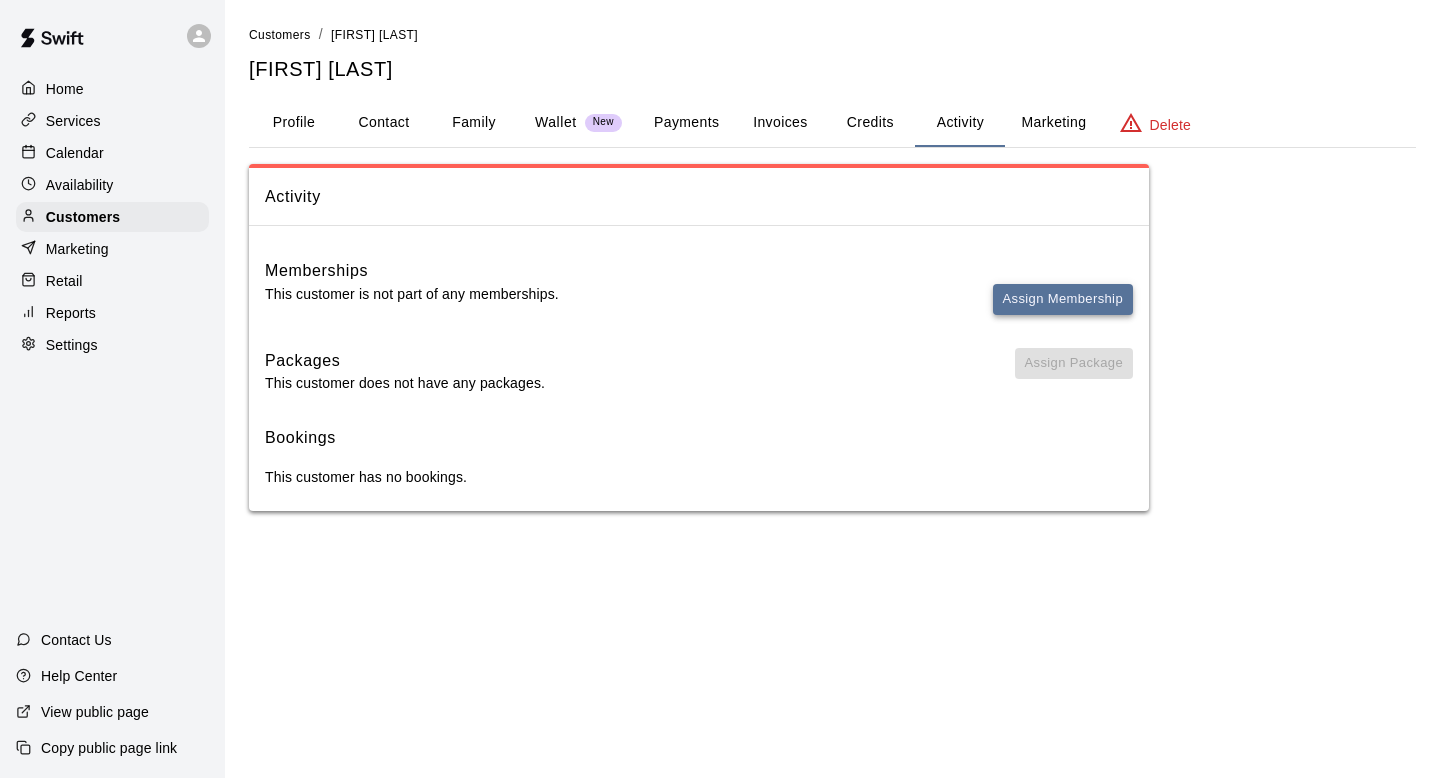 click on "Assign Membership" at bounding box center [1063, 299] 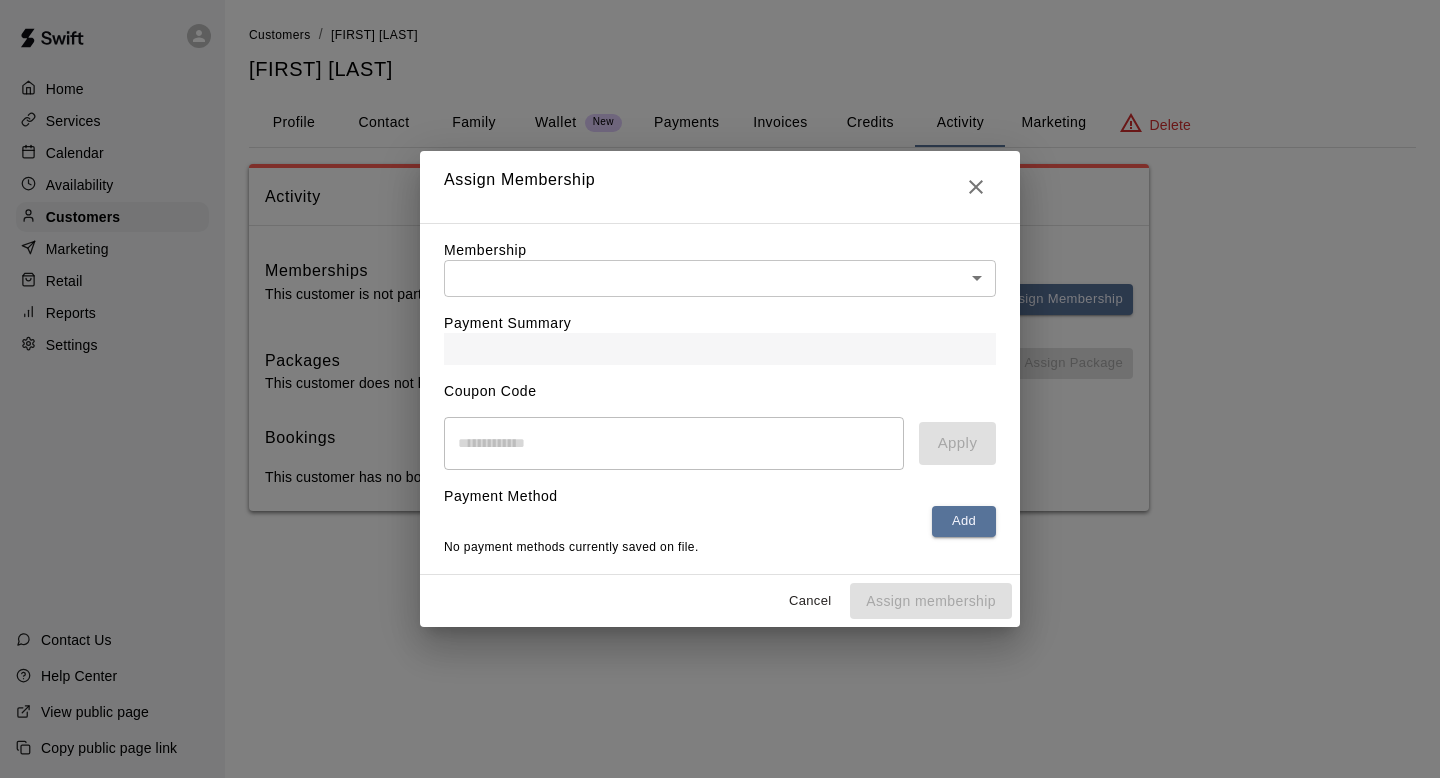click on "Home Services Calendar Availability Customers Marketing Retail Reports Settings Contact Us Help Center View public page Copy public page link Customers / Kevin Mott Kevin Mott Profile Contact Family Wallet New Payments Invoices Credits Activity Marketing Delete Activity Memberships This customer is not part of any memberships. Assign Membership Packages This customer does not have any packages. Assign Package Bookings This customer has no bookings. Swift - Edit Customer Close cross-small Assign Membership Membership ​ ​ Payment Summary Coupon Code ​ Apply Payment Method   Add No payment methods currently saved on file. Cancel Assign membership" at bounding box center (720, 275) 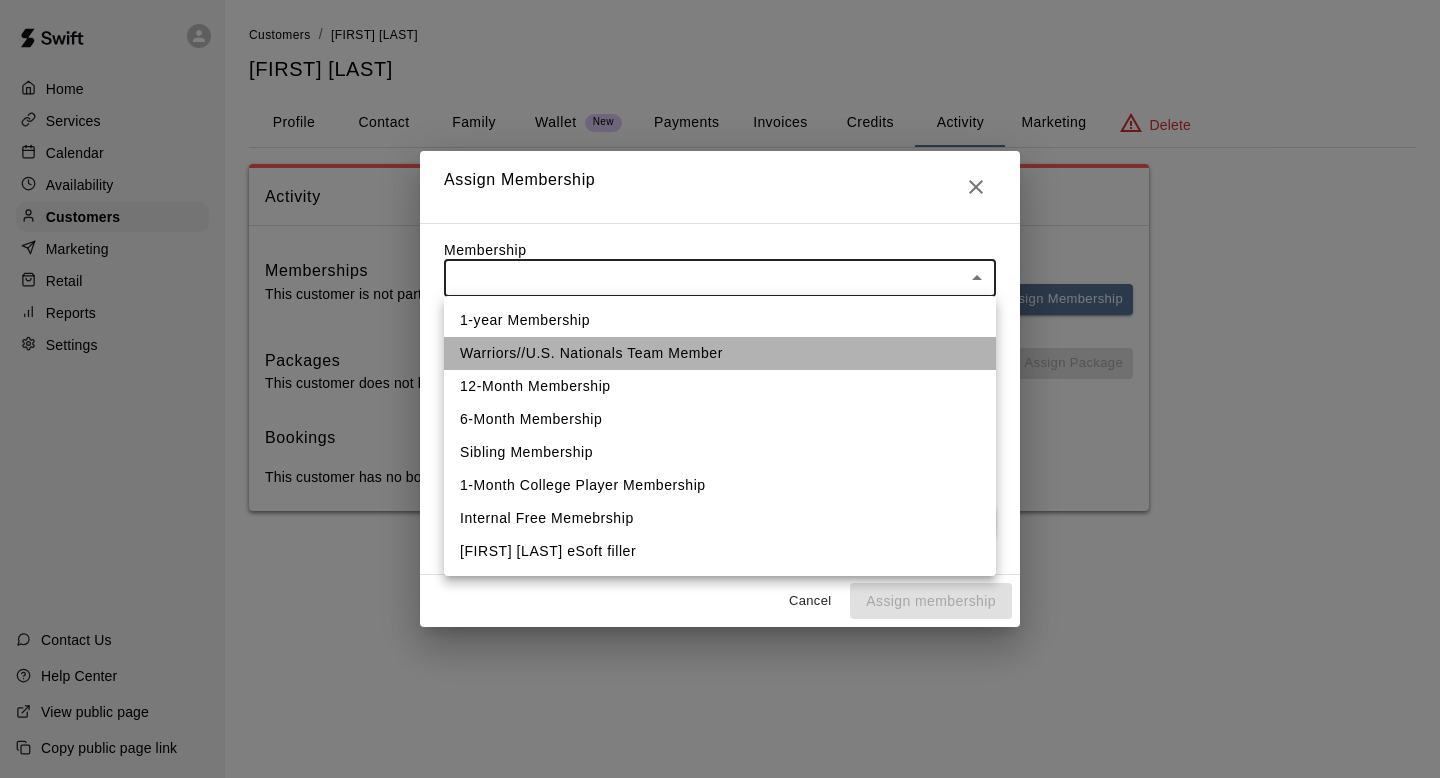 click on "Warriors//U.S. Nationals Team Member" at bounding box center [720, 353] 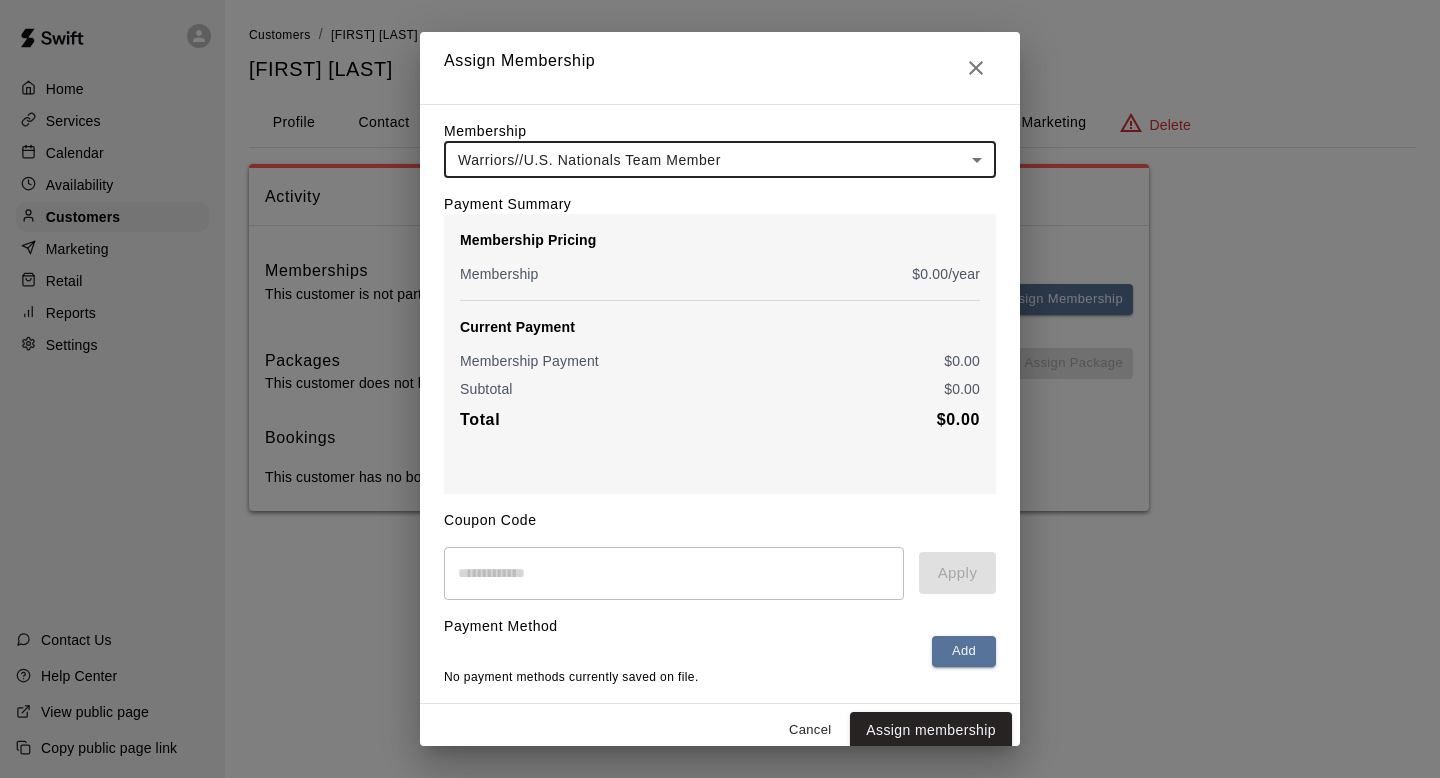 scroll, scrollTop: 14, scrollLeft: 0, axis: vertical 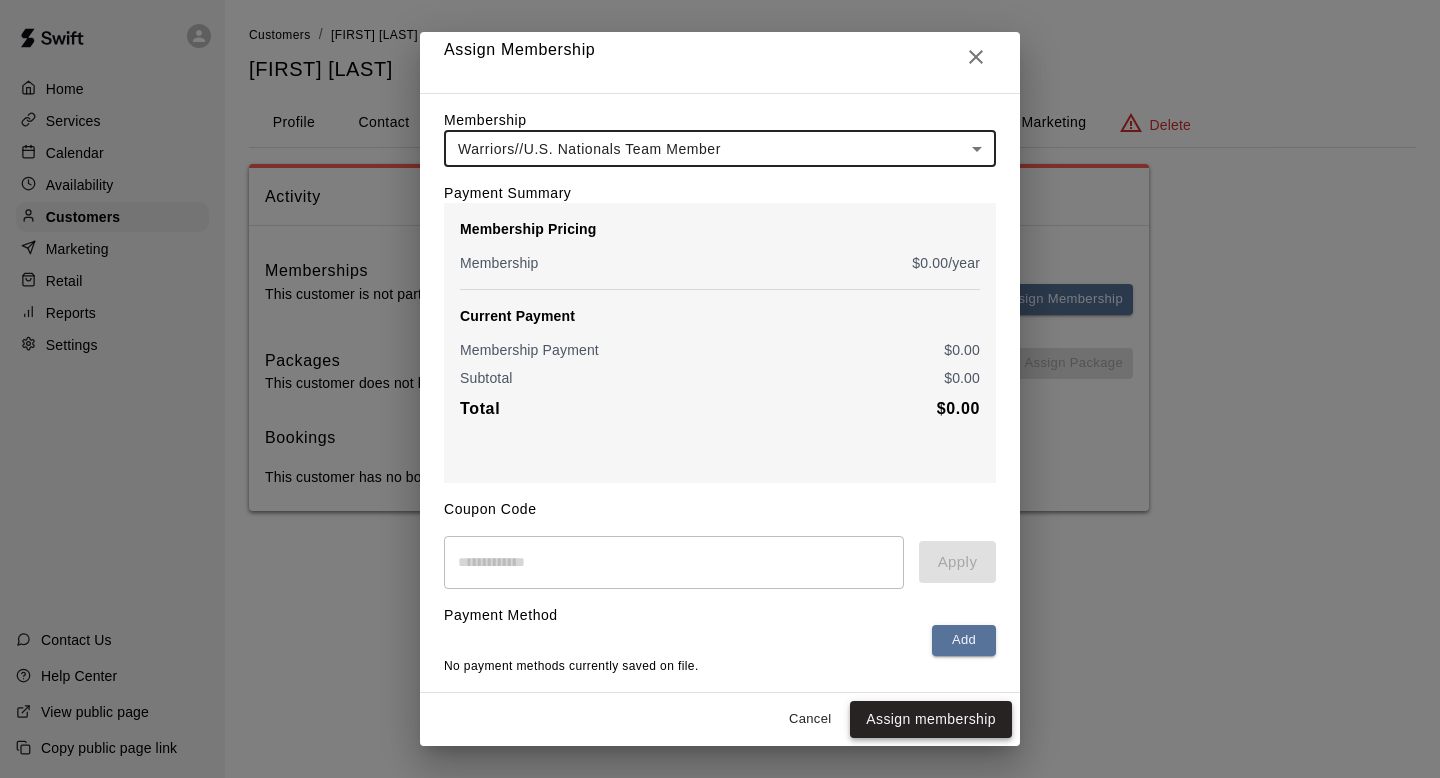click on "Assign membership" at bounding box center [931, 719] 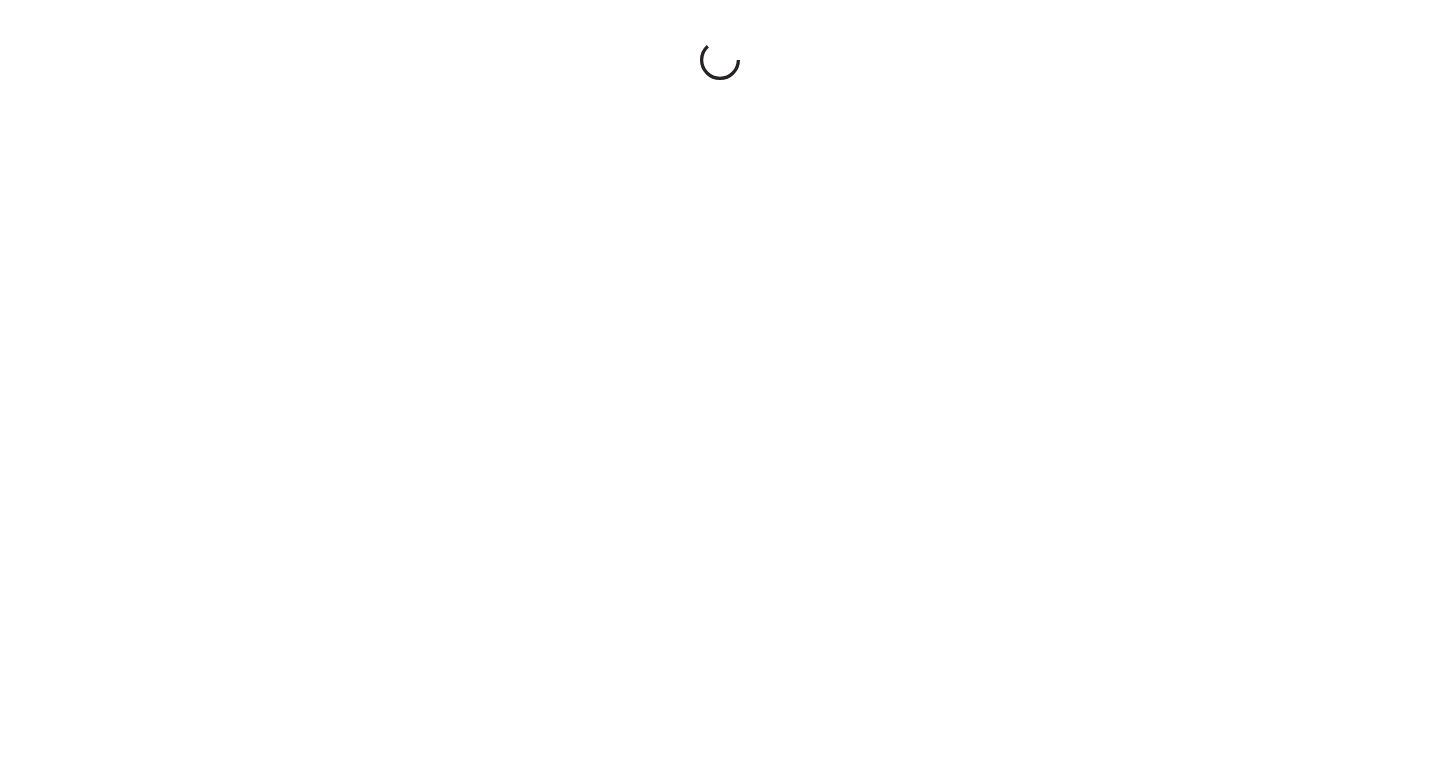 scroll, scrollTop: 0, scrollLeft: 0, axis: both 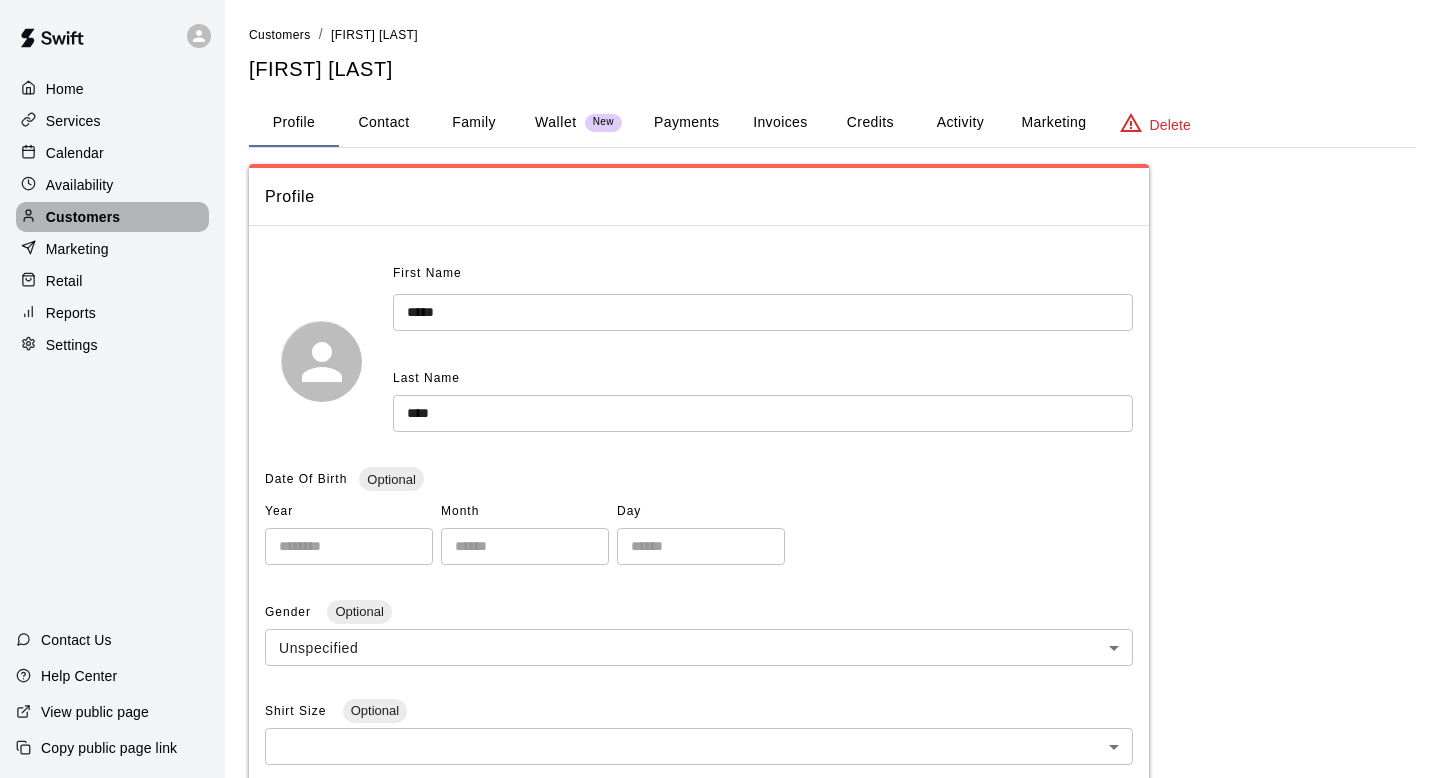 click on "Customers" at bounding box center (83, 217) 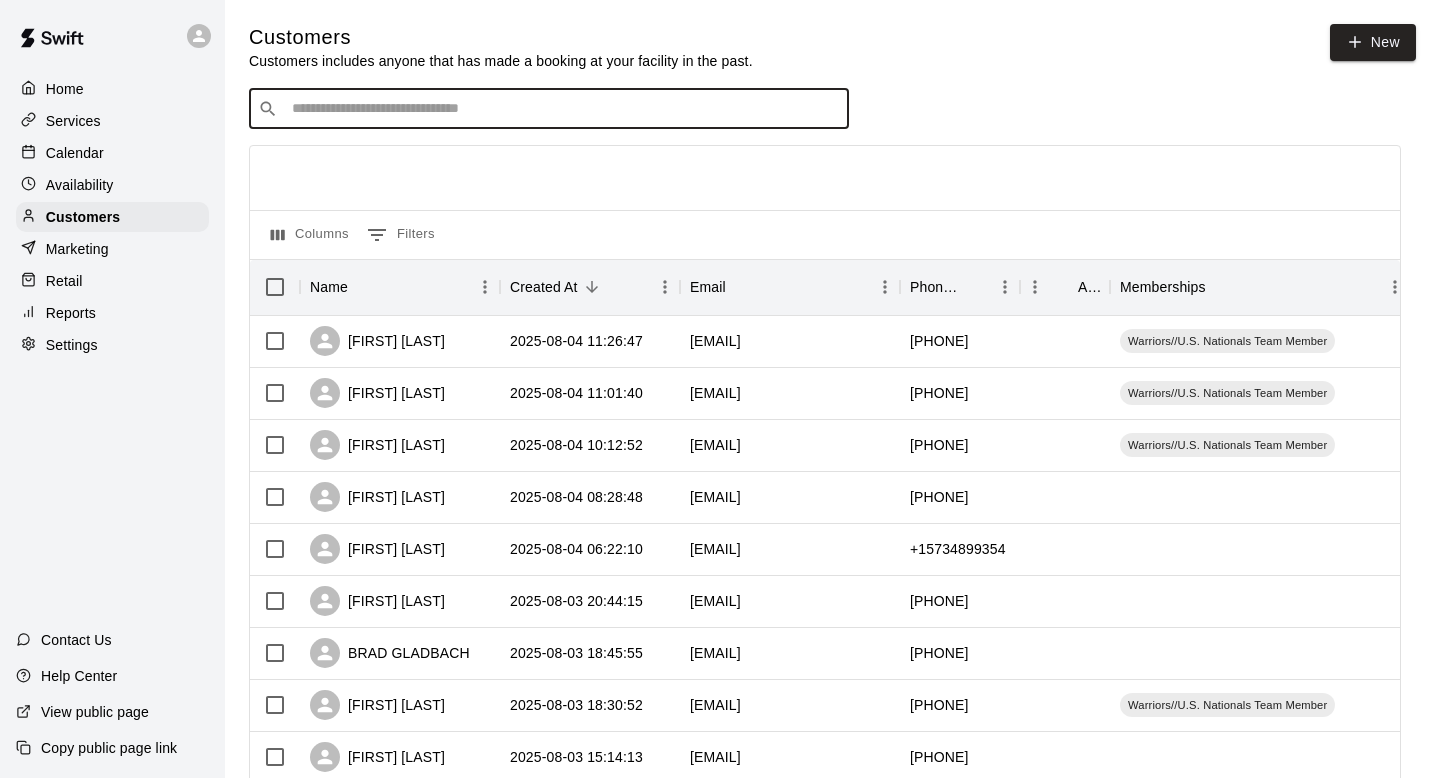 click at bounding box center [563, 109] 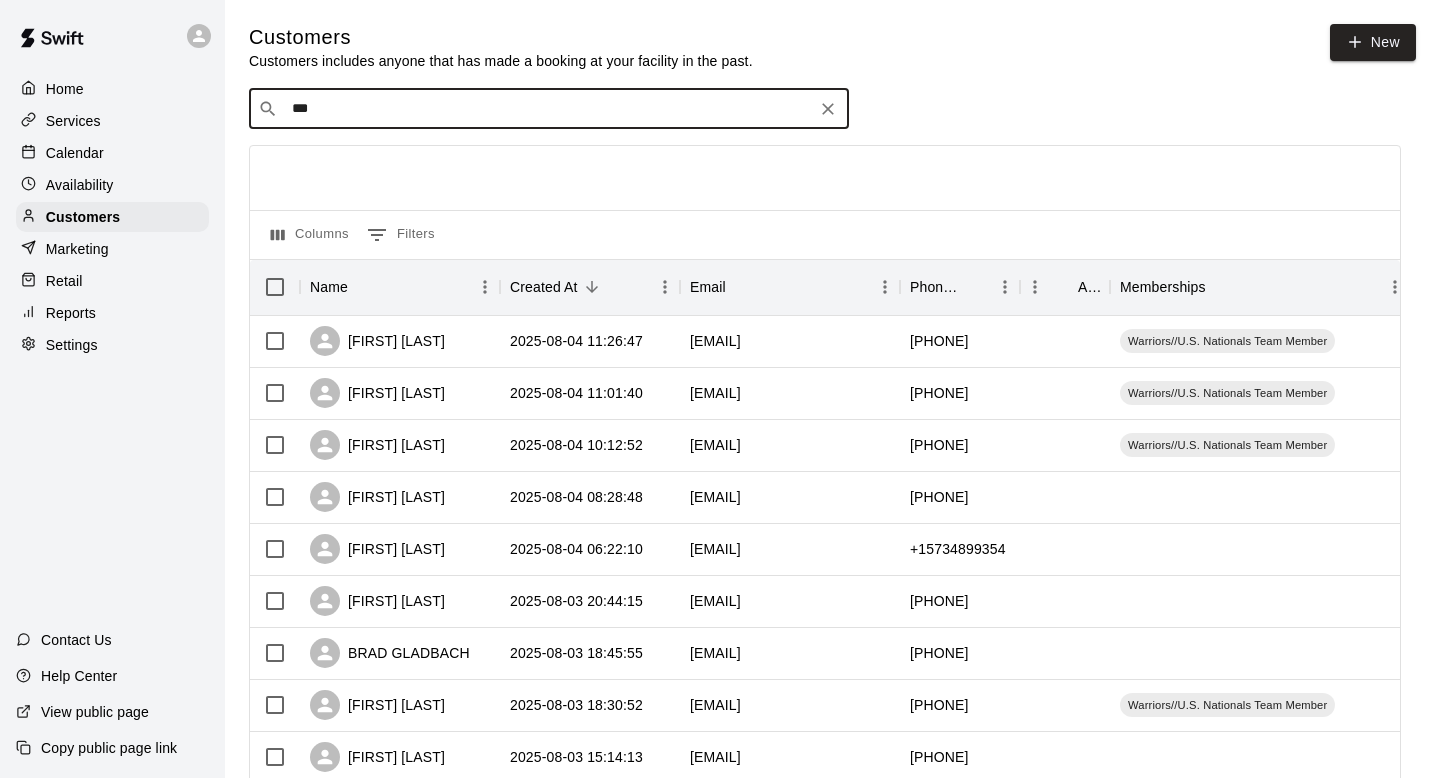 type on "****" 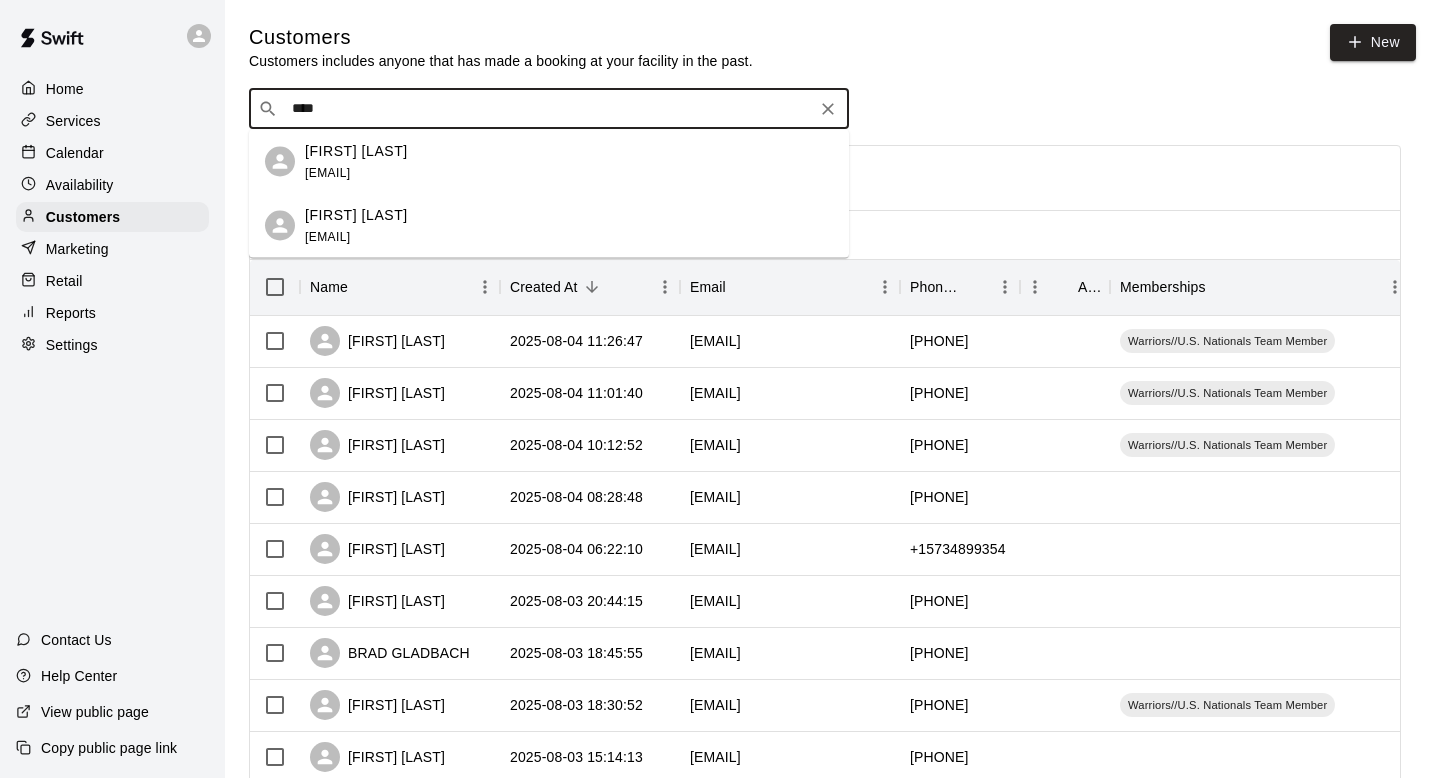 click on "[FIRST] [LAST] [EMAIL]" at bounding box center (569, 225) 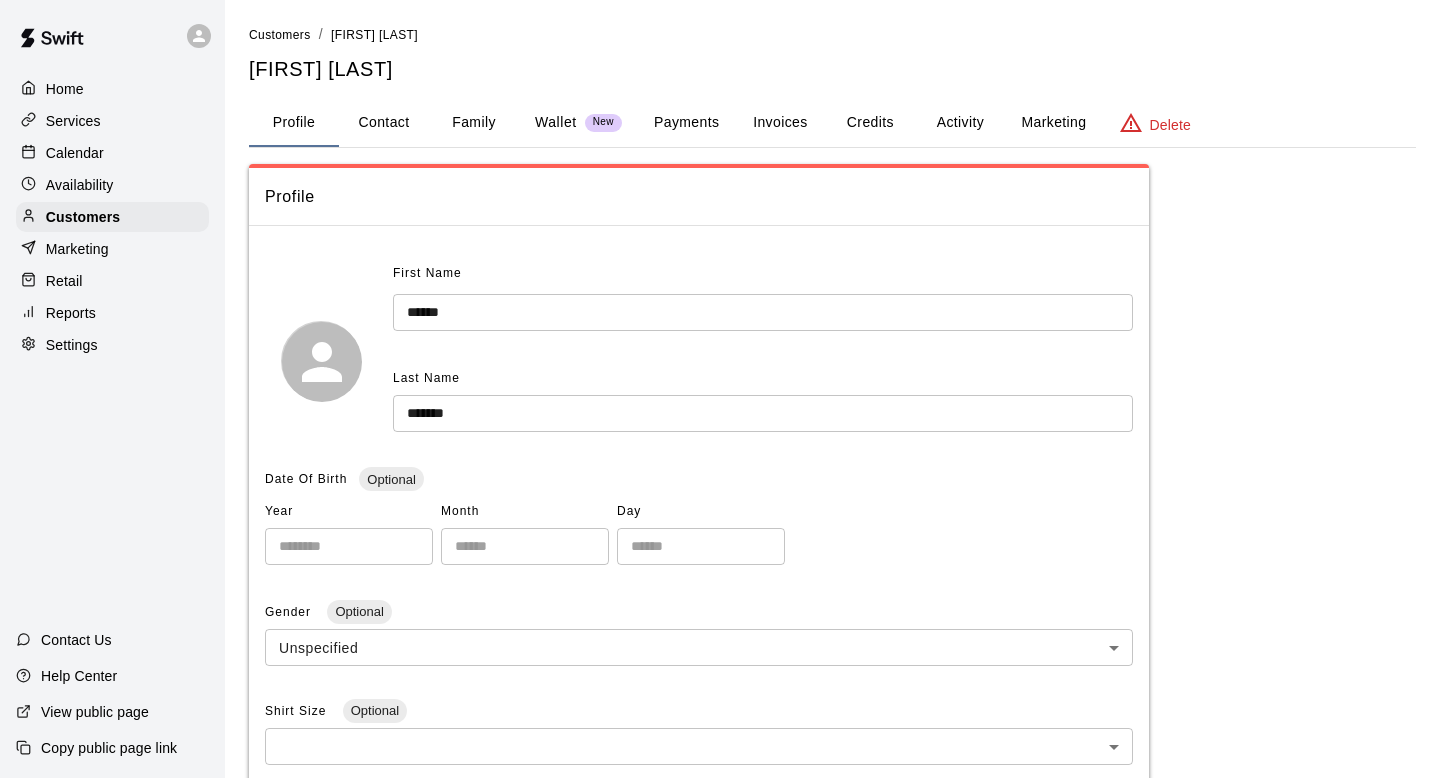 click on "Activity" at bounding box center (960, 123) 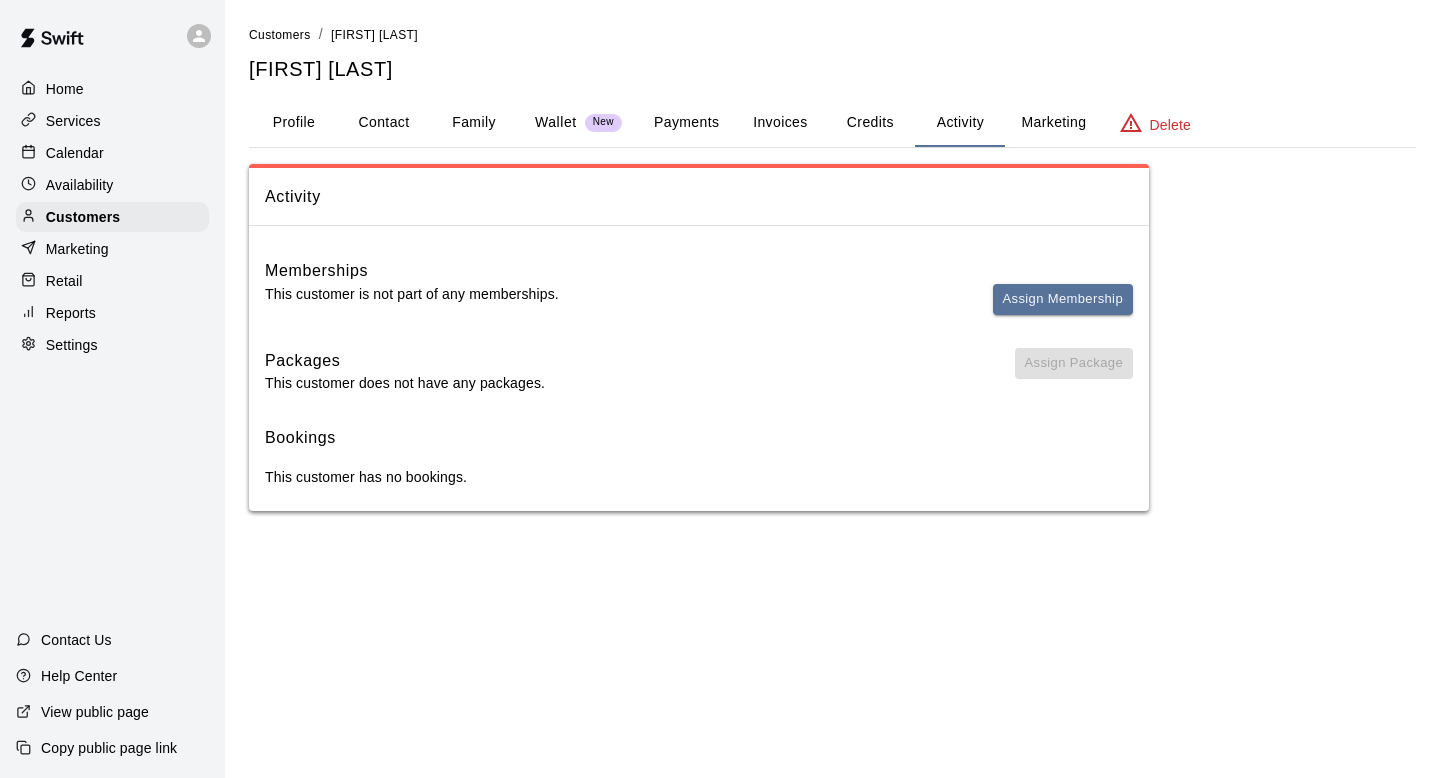 click on "Assign Membership" at bounding box center (1063, 308) 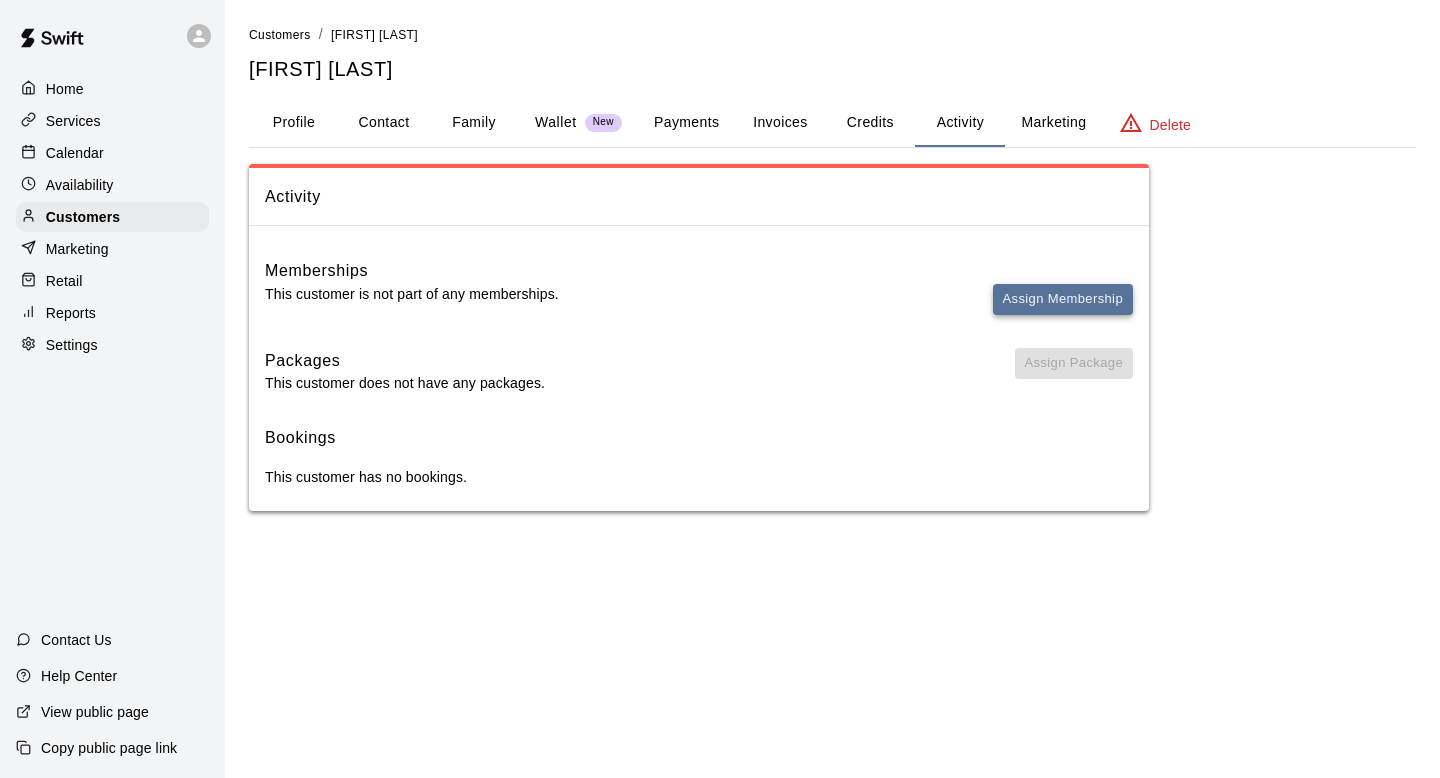 click on "Assign Membership" at bounding box center [1063, 299] 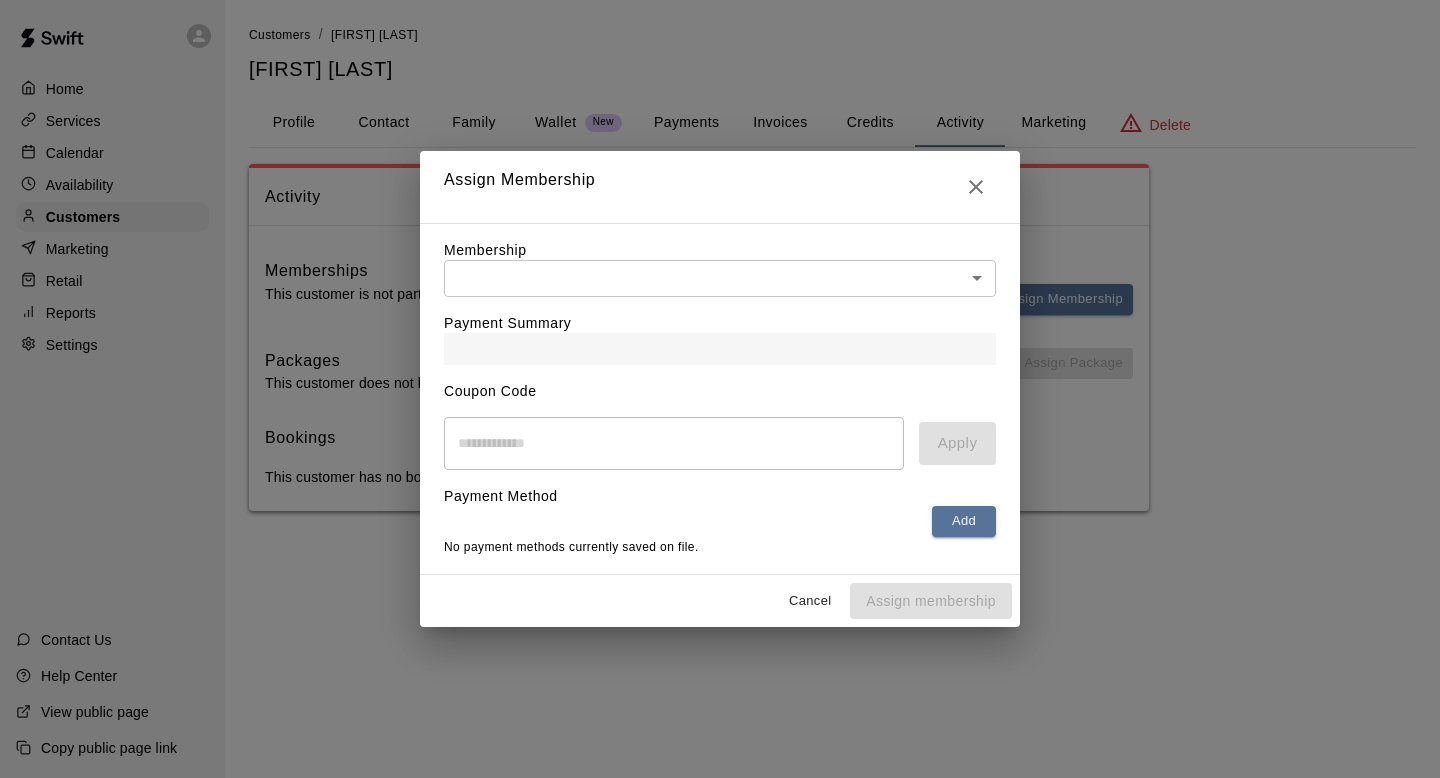 click on "Home Services Calendar Availability Customers Marketing Retail Reports Settings Contact Us Help Center View public page Copy public page link Customers / [FIRST] [LAST] [FIRST] [LAST] Profile Contact Family Wallet New Payments Invoices Credits Activity Marketing Delete Activity Memberships This customer is not part of any memberships. Assign Membership Packages This customer does not have any packages. Assign Package Bookings This customer has no bookings. Swift - Edit Customer Close cross-small Assign Membership Membership ​ ​ Payment Summary Coupon Code ​ Apply Payment Method   Add No payment methods currently saved on file. Cancel Assign membership" at bounding box center (720, 275) 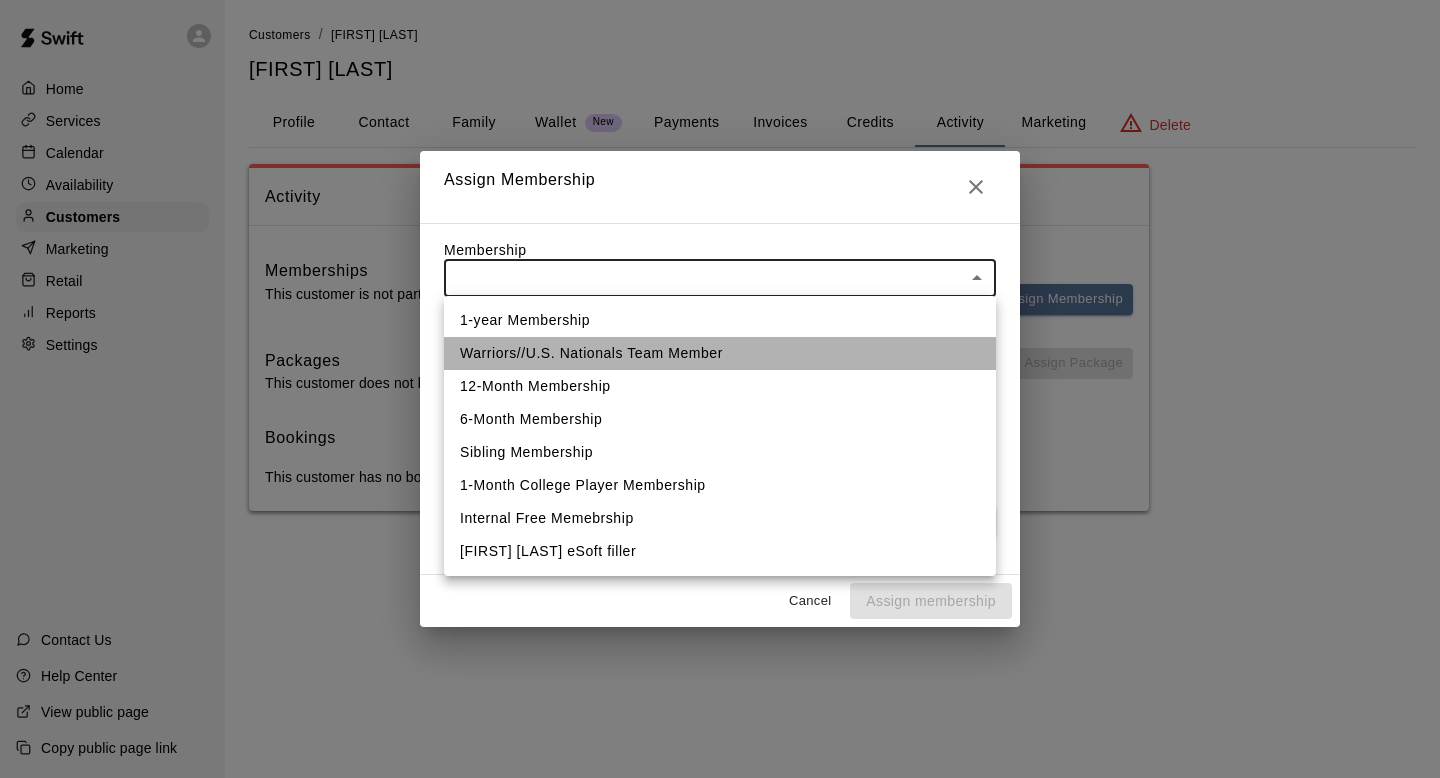 click on "Warriors//U.S. Nationals Team Member" at bounding box center [720, 353] 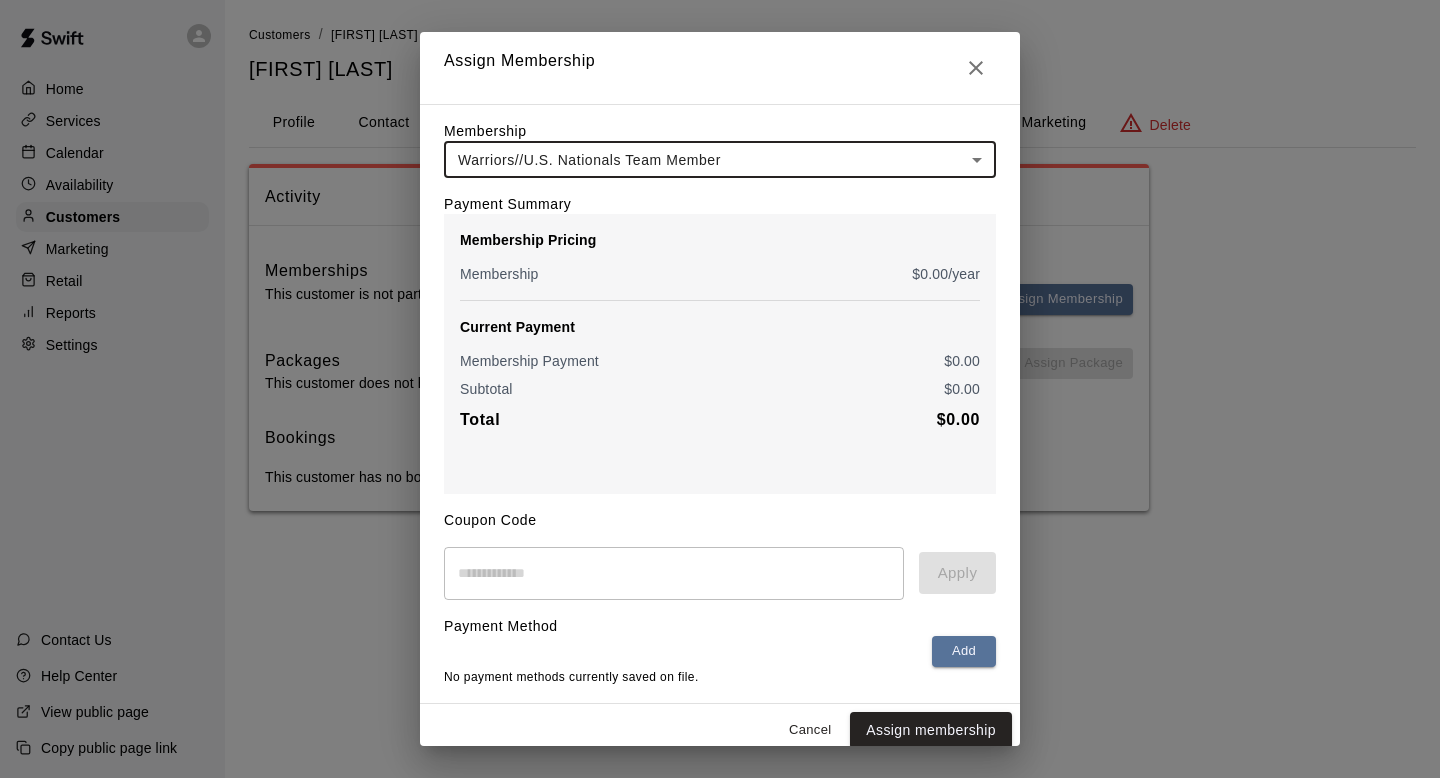 scroll, scrollTop: 14, scrollLeft: 0, axis: vertical 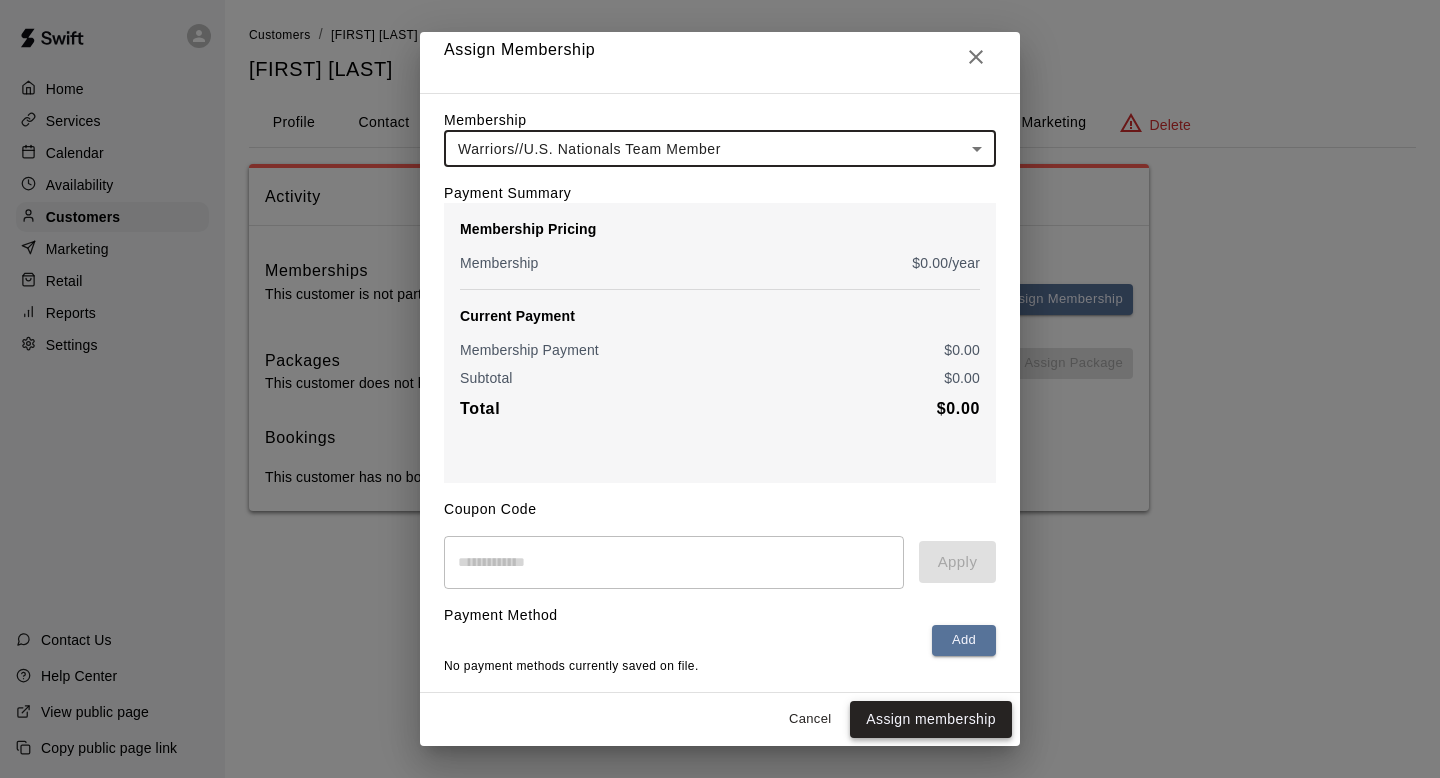 click on "Assign membership" at bounding box center (931, 719) 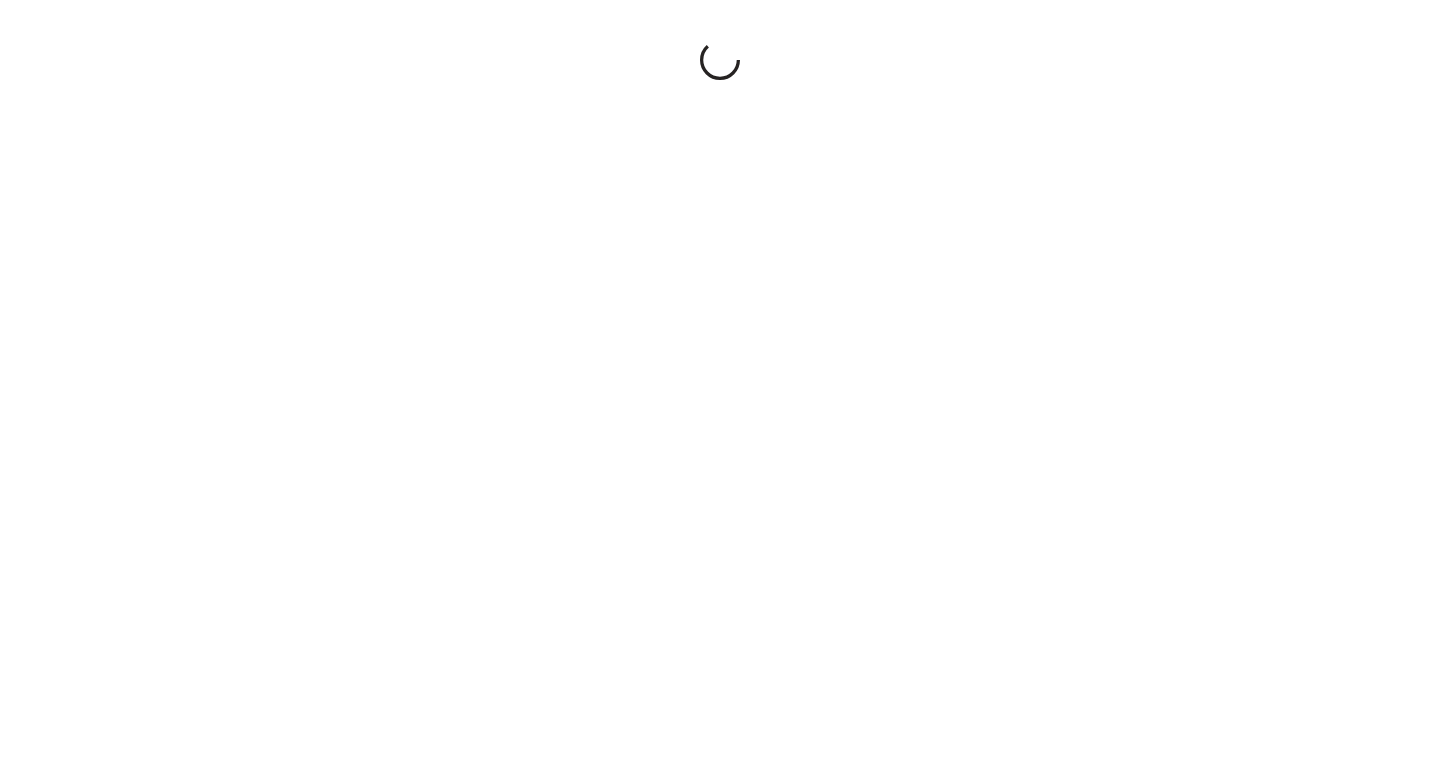 scroll, scrollTop: 0, scrollLeft: 0, axis: both 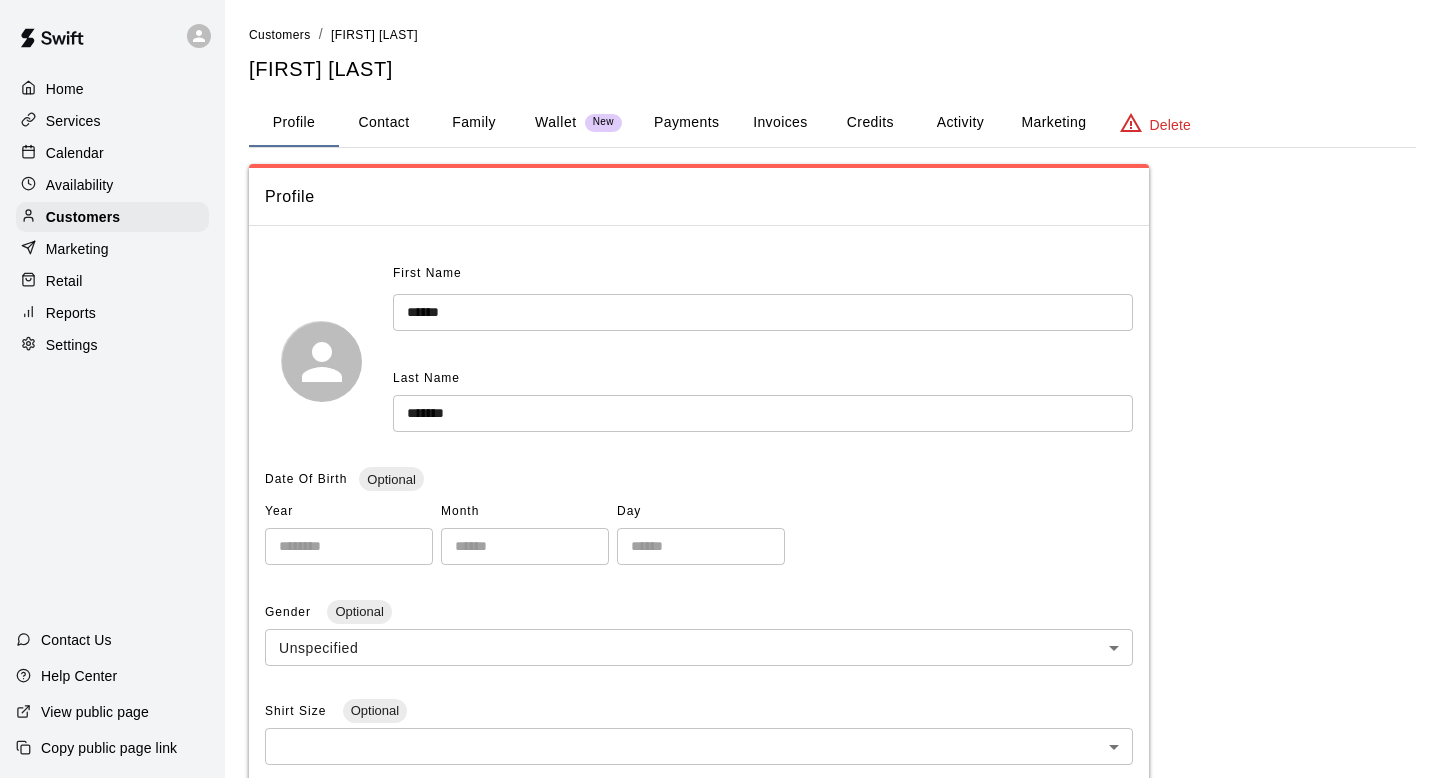 click on "Activity" at bounding box center [960, 123] 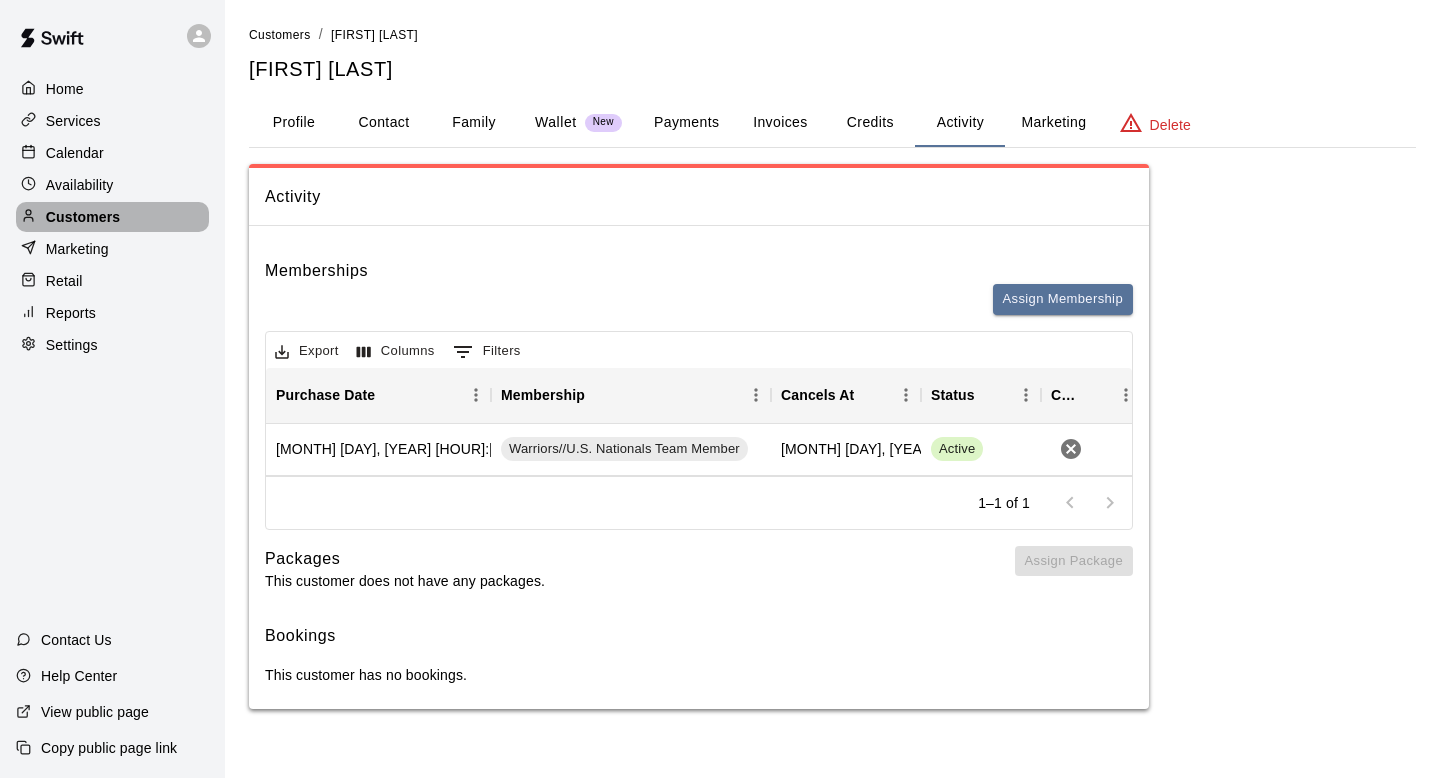 click on "Customers" at bounding box center [112, 217] 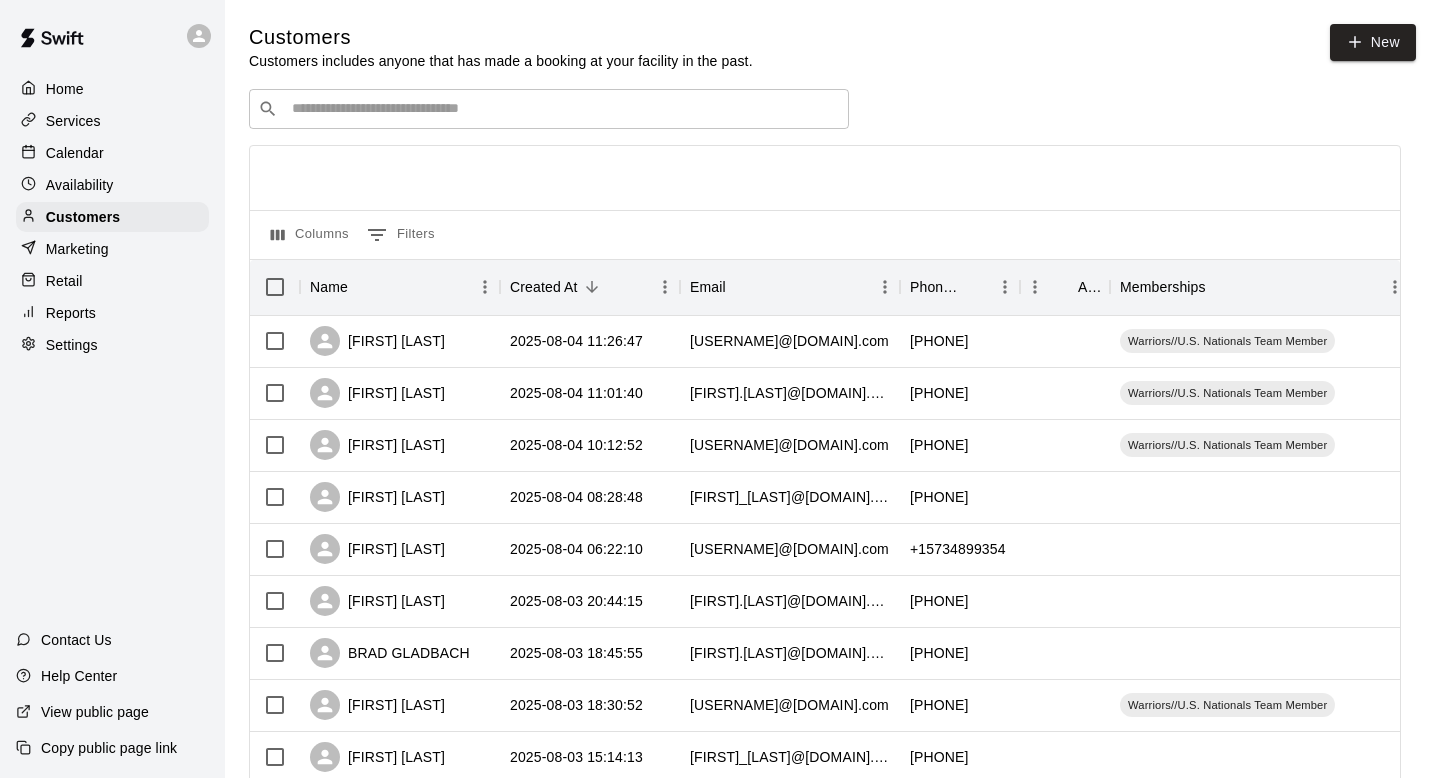 click on "​ ​" at bounding box center [549, 109] 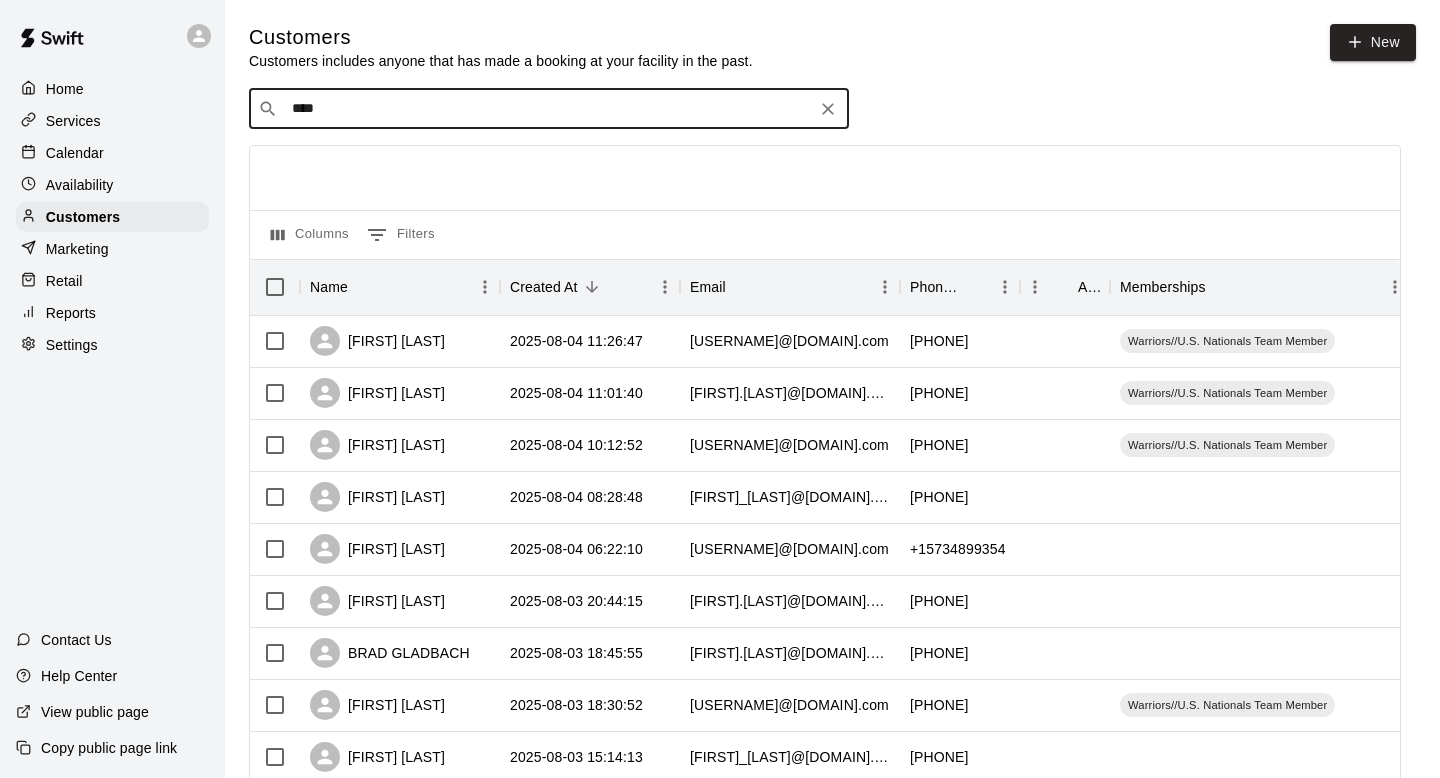 type on "*****" 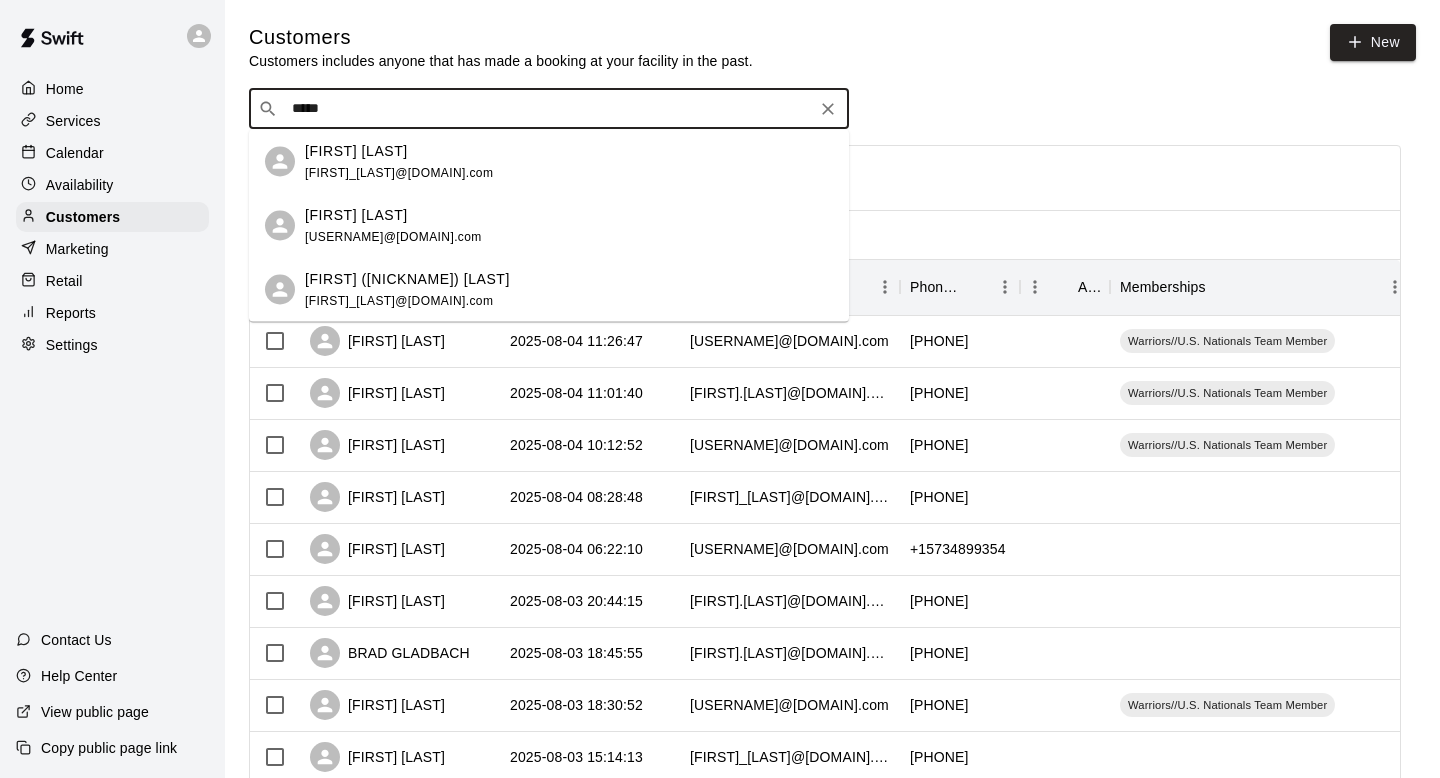 click on "Augustus (Auggie) Unger joseph_unger@hotmail.com" at bounding box center (569, 289) 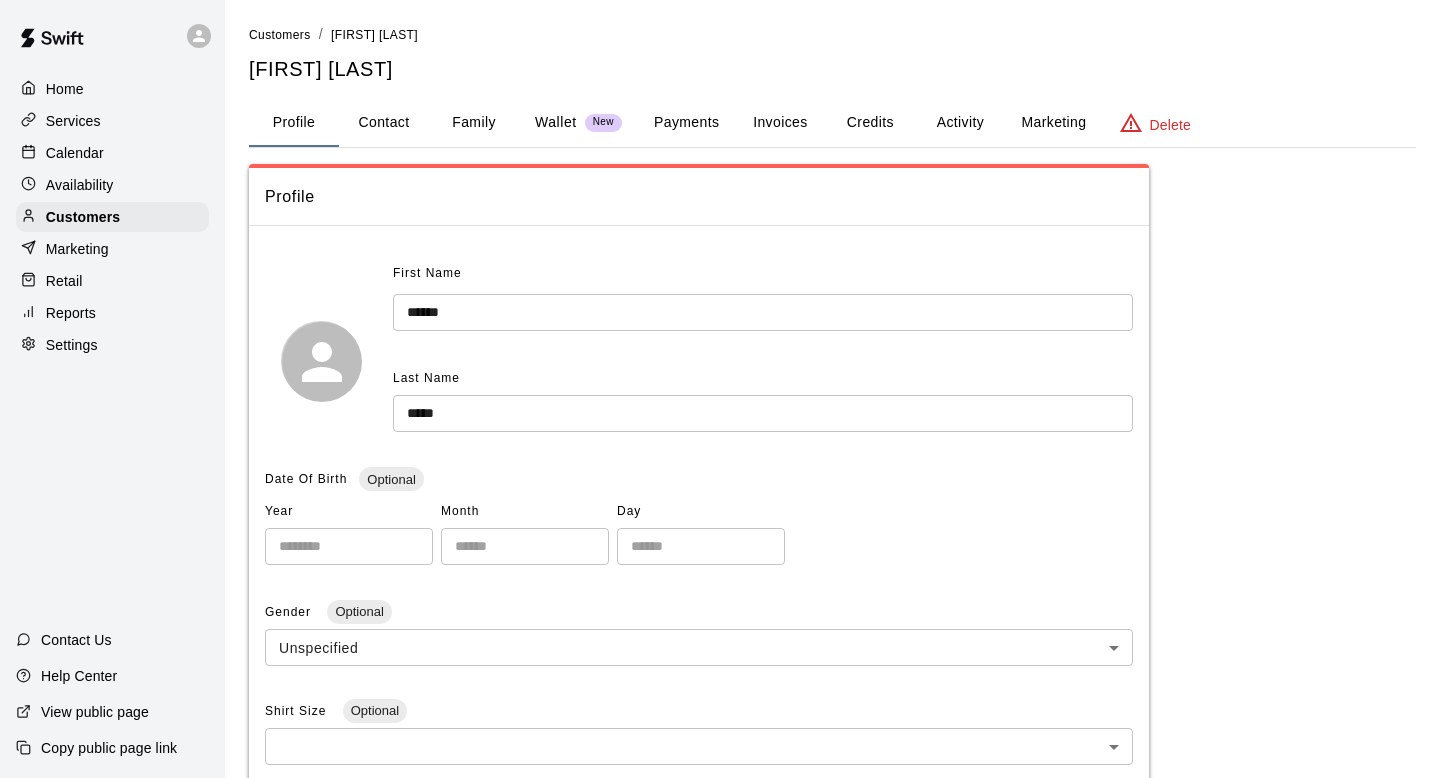 click on "Activity" at bounding box center [960, 123] 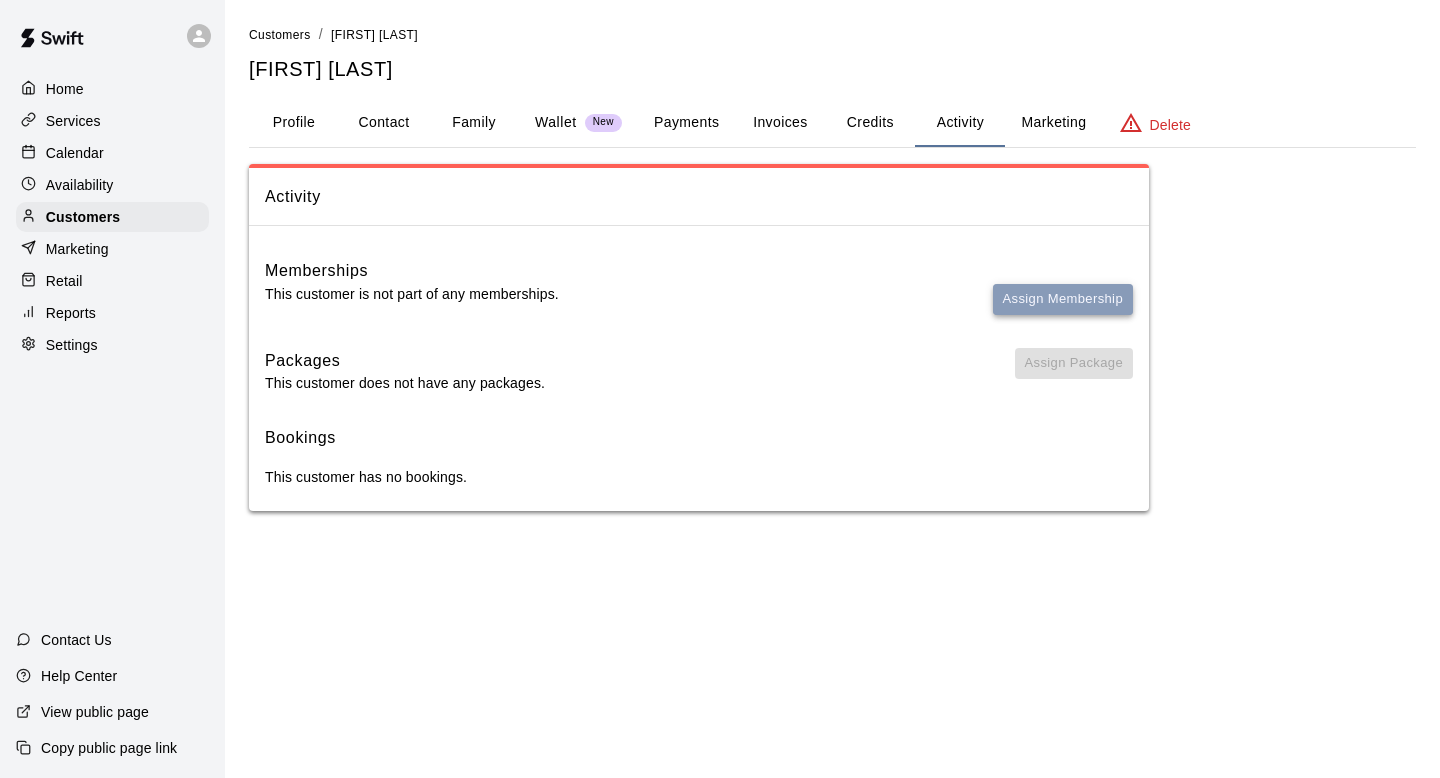 click on "Assign Membership" at bounding box center (1063, 299) 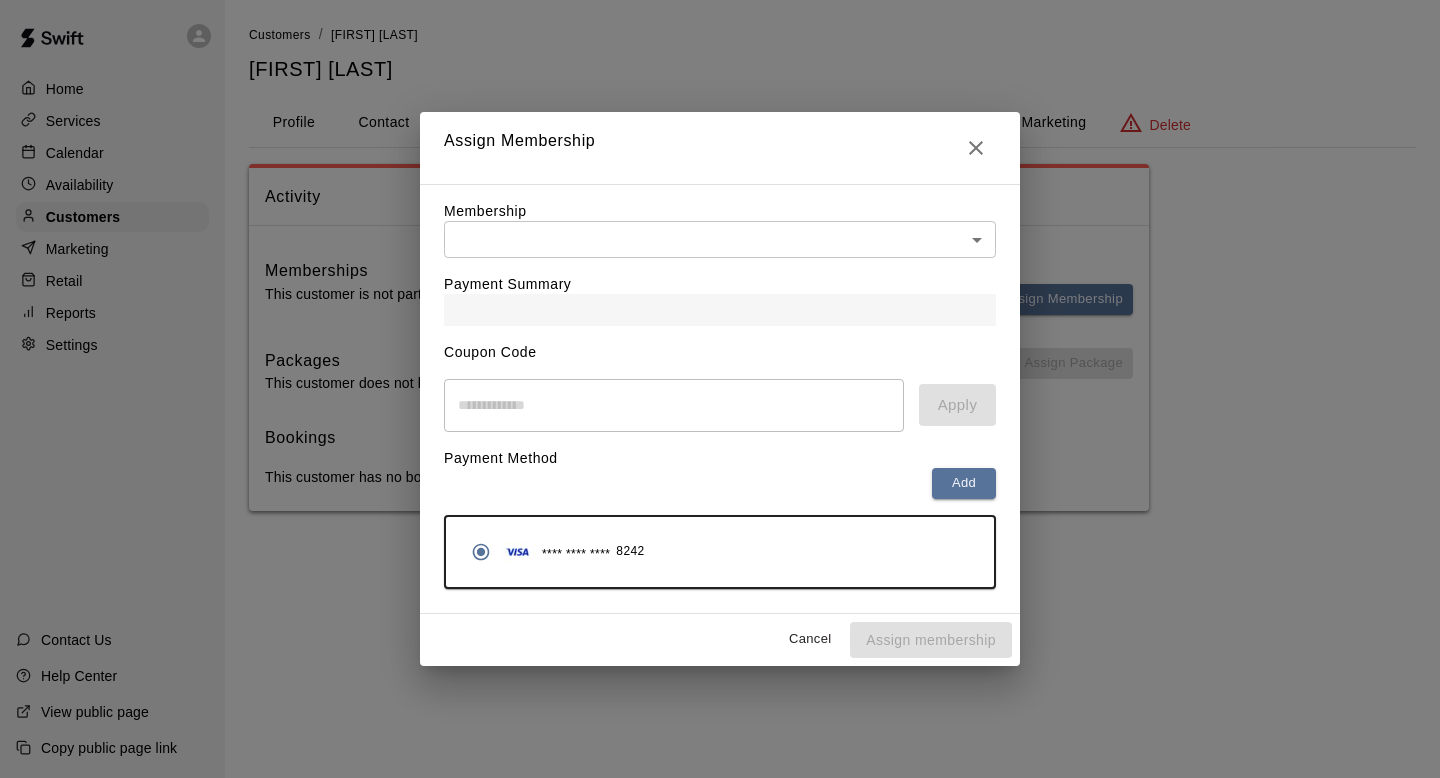 click on "Payment Summary" at bounding box center [720, 292] 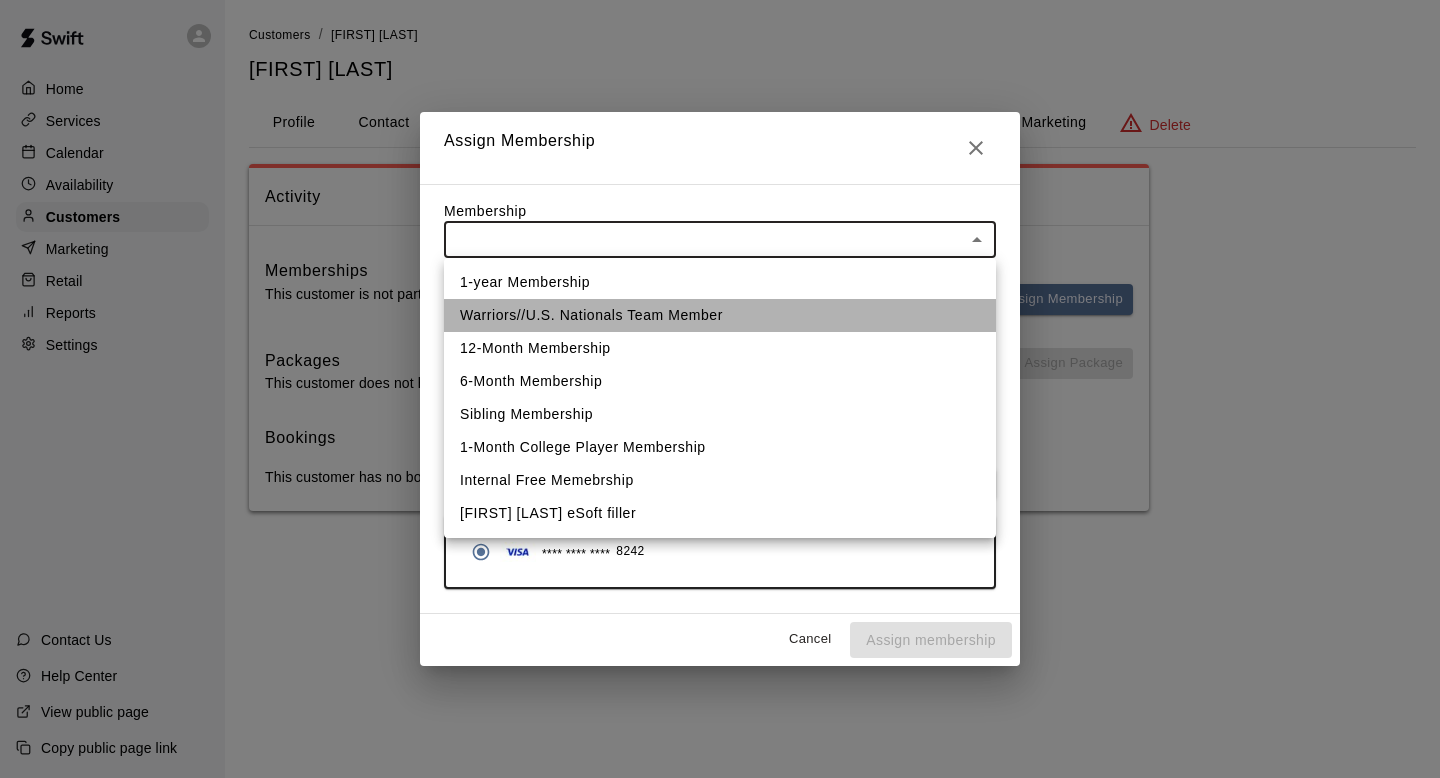 click on "Warriors//U.S. Nationals Team Member" at bounding box center (720, 315) 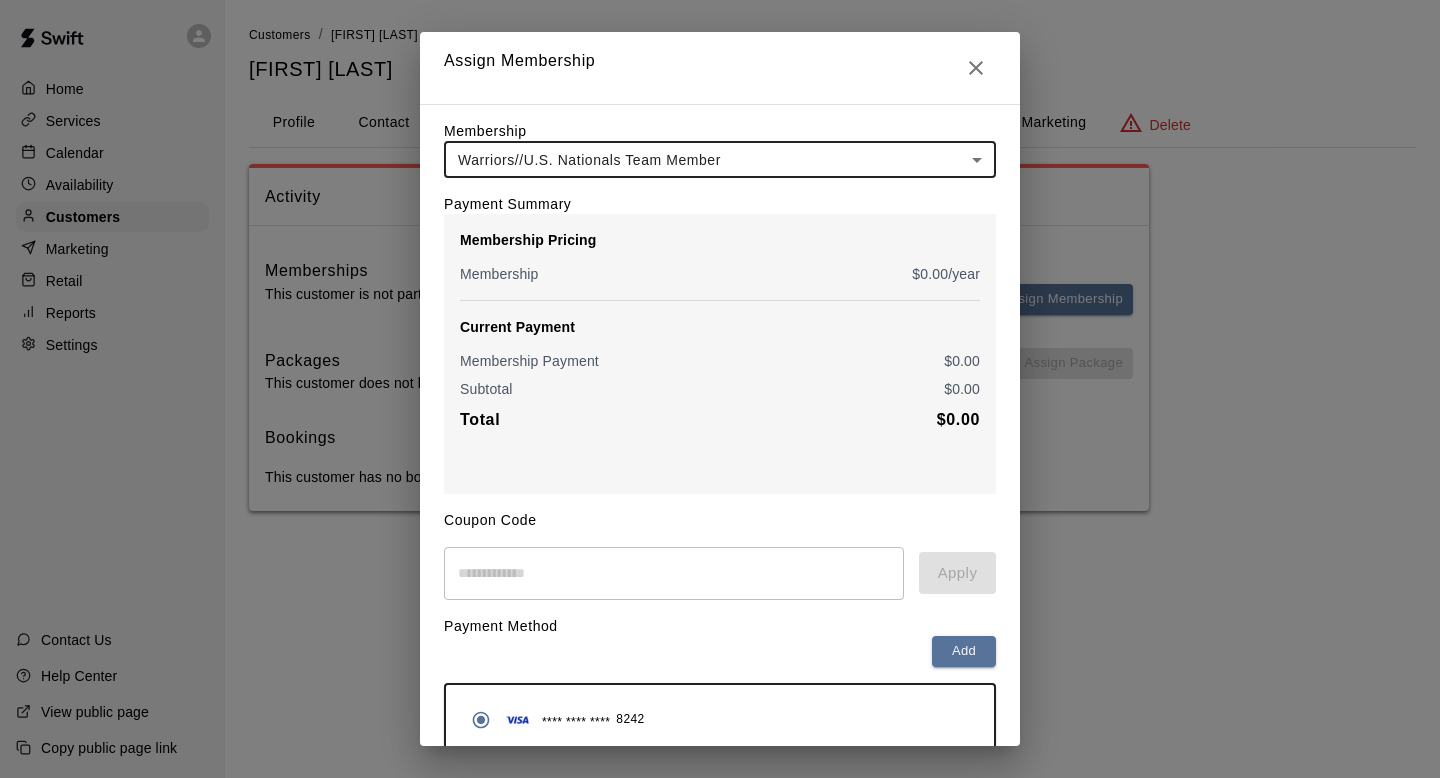 scroll, scrollTop: 90, scrollLeft: 0, axis: vertical 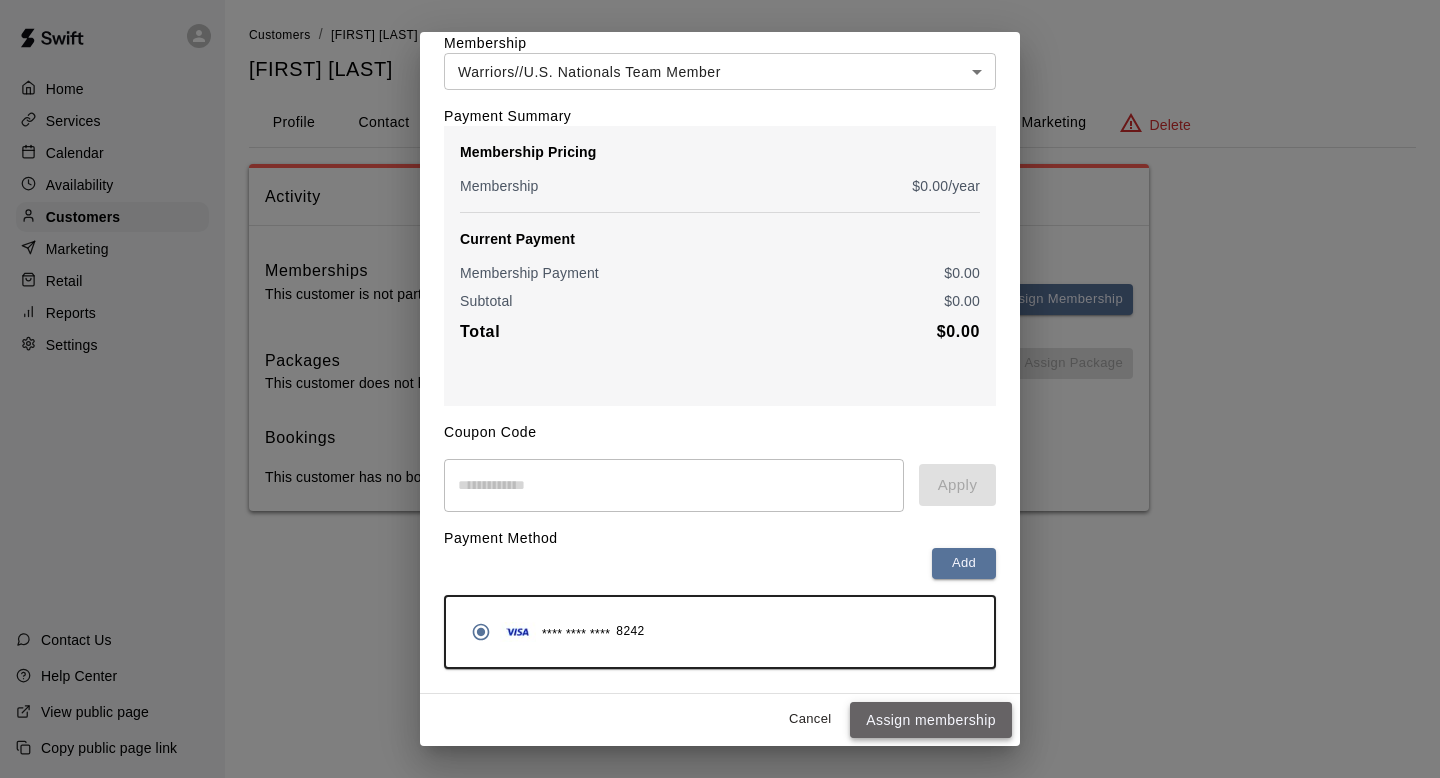 click on "Assign membership" at bounding box center (931, 720) 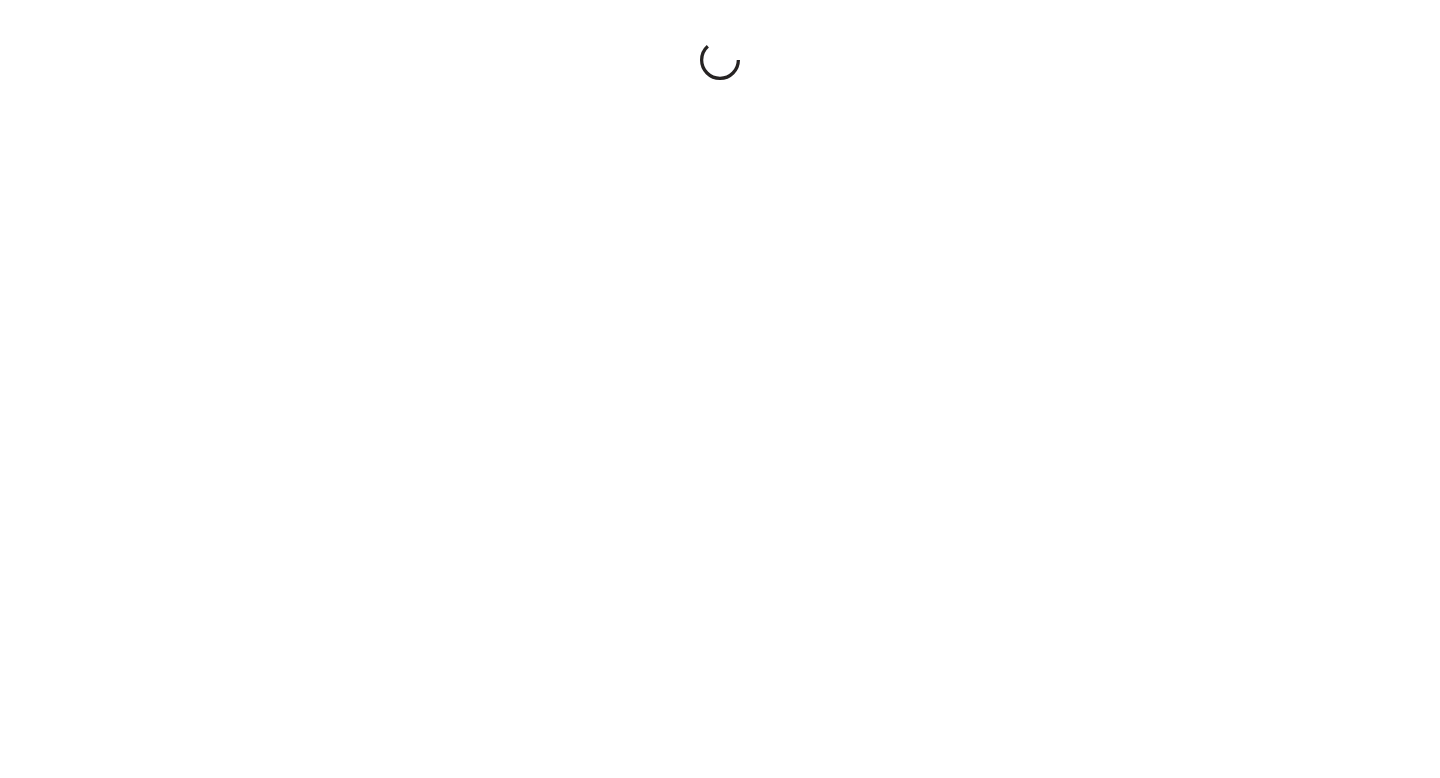 scroll, scrollTop: 0, scrollLeft: 0, axis: both 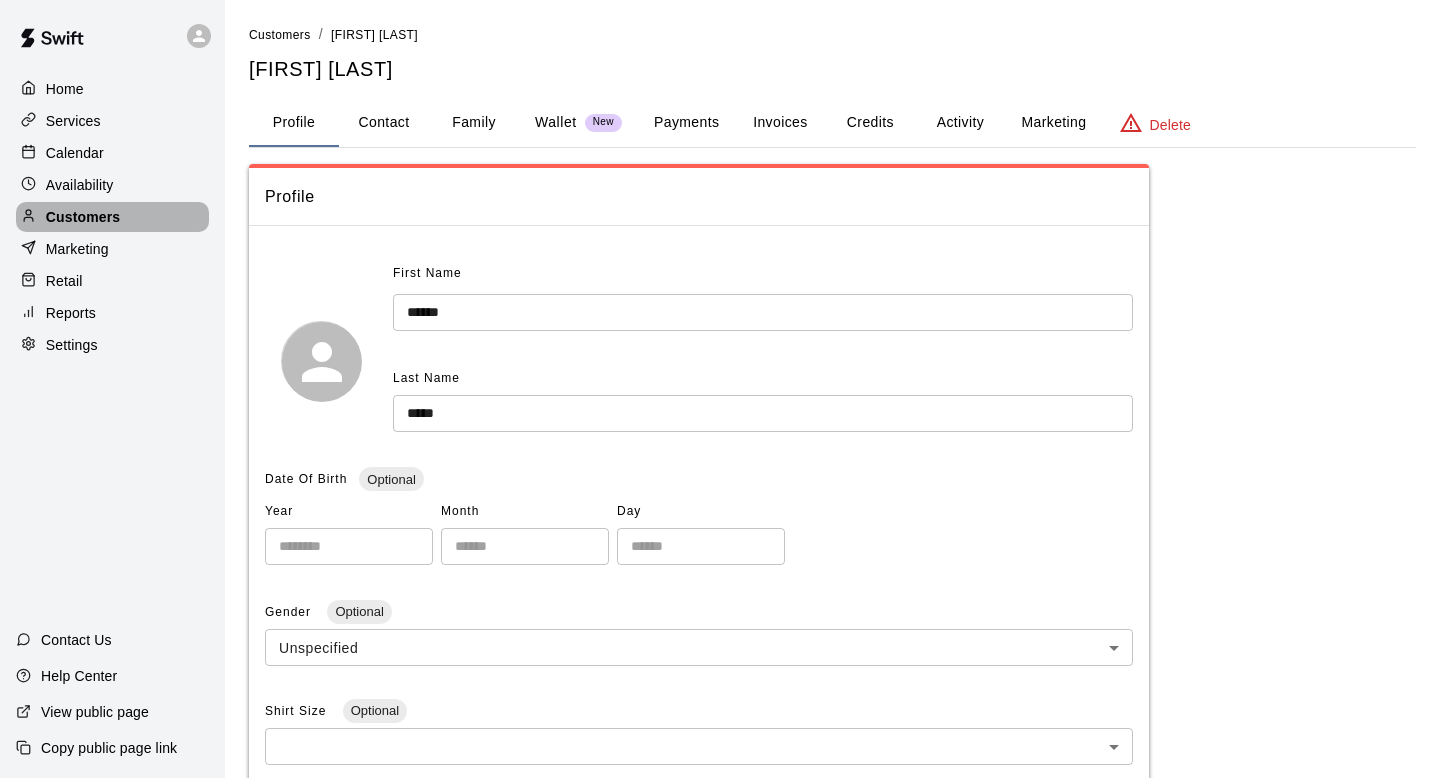 click on "Customers" at bounding box center (112, 217) 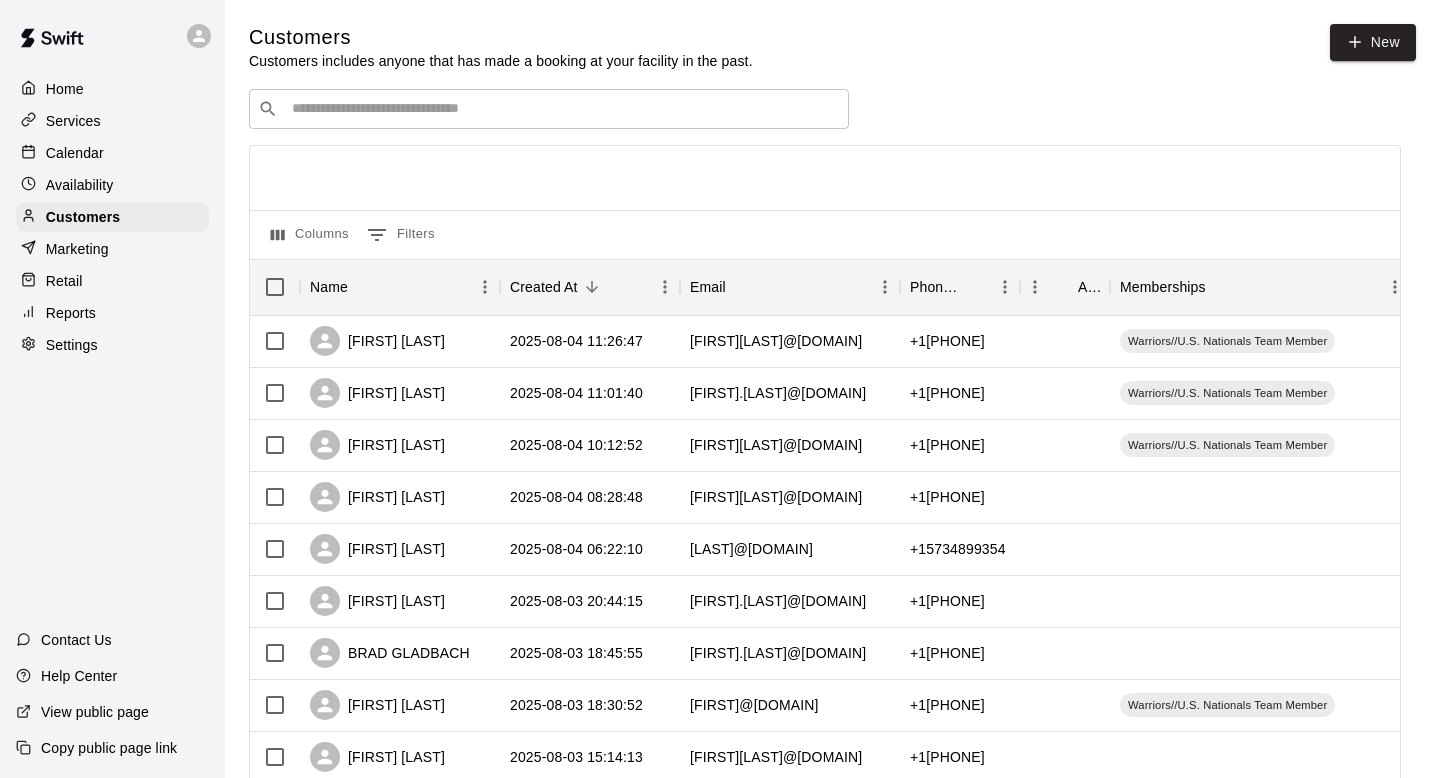 click on "​ ​ Columns 0 Filters Name Created At Email Phone Number Age Memberships [FIRST] [LAST] 2025-08-04 11:26:47 [LAST][NUMBER]@[DOMAIN] +1[PHONE] Warriors//U.S. Nationals Team Member [FIRST] [LAST] 2025-08-04 11:01:40 [FIRST].[LAST]@[DOMAIN] +1[PHONE] Warriors//U.S. Nationals Team Member [FIRST] [LAST] 2025-08-04 10:12:52 [FIRST][LAST]@[DOMAIN] +1[PHONE] Warriors//U.S. Nationals Team Member [FIRST] [LAST] 2025-08-04 08:28:48 [FIRST][LAST]@[DOMAIN] +1[PHONE] [FIRST] [LAST] 2025-08-04 06:22:10 [LAST]@[DOMAIN] +1[PHONE] [FIRST] [LAST] 2025-08-03 20:44:15 [FIRST].[LAST]@[DOMAIN] +1[PHONE] [FIRST] [LAST] 2025-08-03 18:45:55 [FIRST].[LAST]@[DOMAIN] +1[PHONE] [FIRST] [LAST] 2025-08-03 18:30:52 [FIRST]@[DOMAIN] +1[PHONE] Warriors//U.S. Nationals Team Member [FIRST] [LAST] 2025-08-03 15:14:13 [FIRST][LAST]@[DOMAIN] +1[PHONE] [FIRST] [LAST] 2025-08-03 11:37:26 [FIRST][LAST]@[DOMAIN] +1[PHONE] Warriors//U.S. Nationals Team Member [FIRST]  [LAST] 2025-08-02 17:53:33 [FIRST][LAST]@[DOMAIN] +1[PHONE] [FIRST] [LAST]" at bounding box center (825, 879) 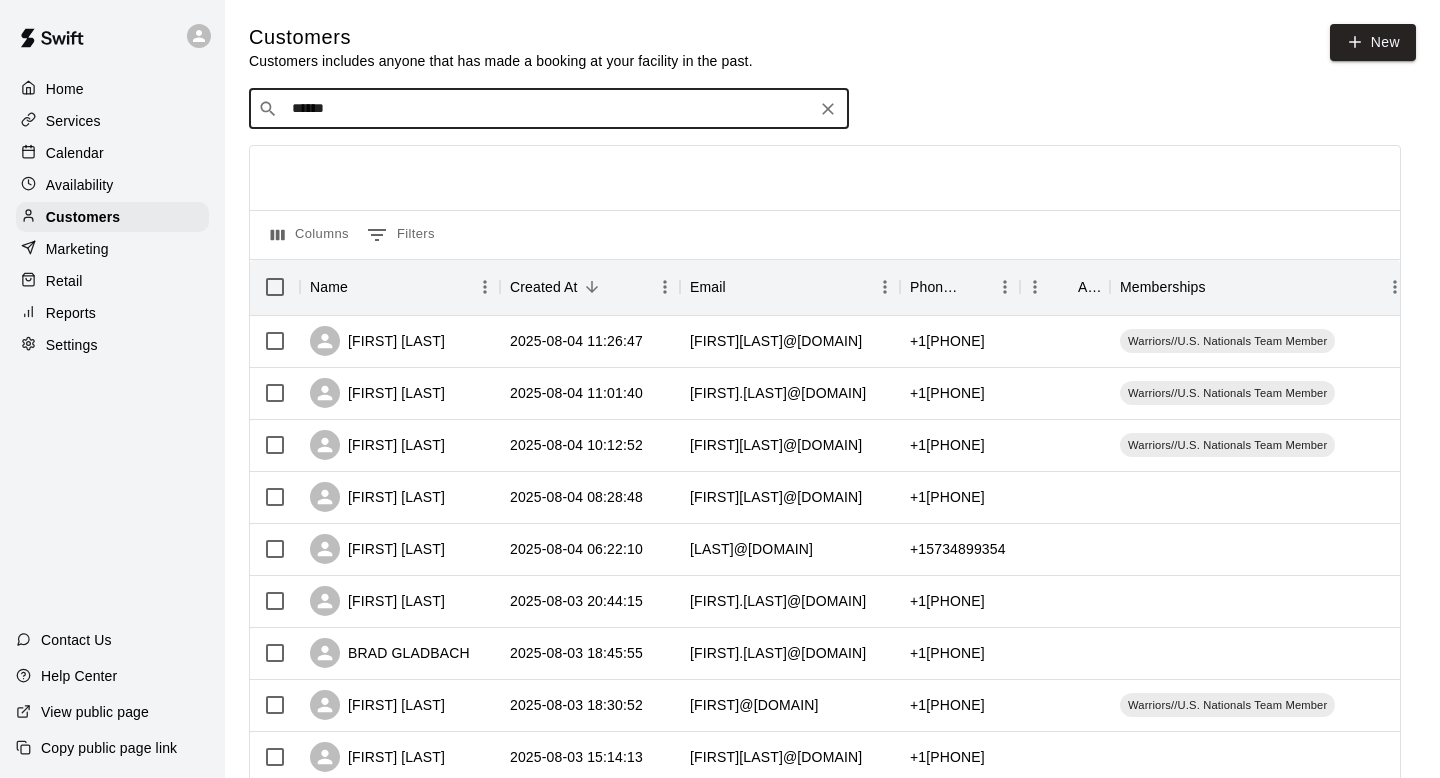 type on "*******" 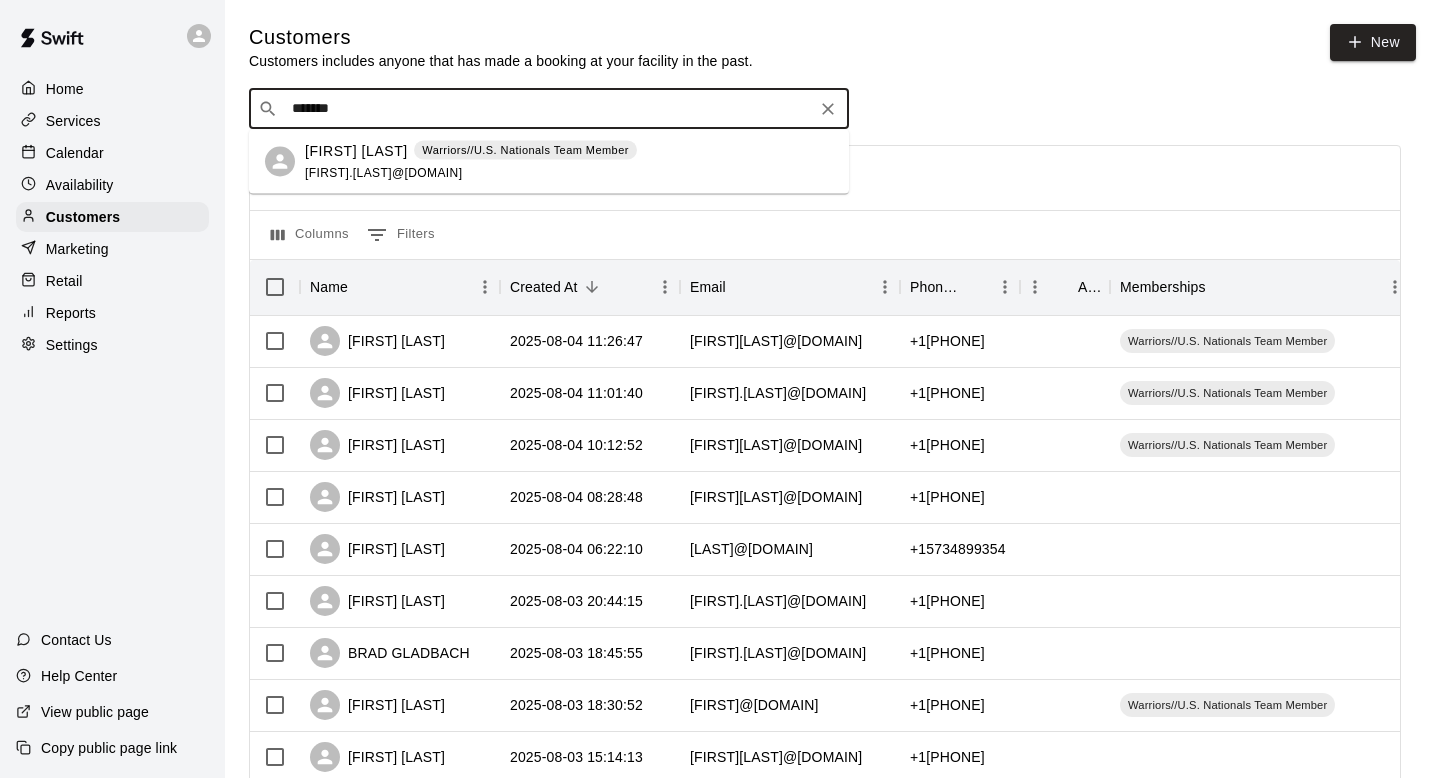 click 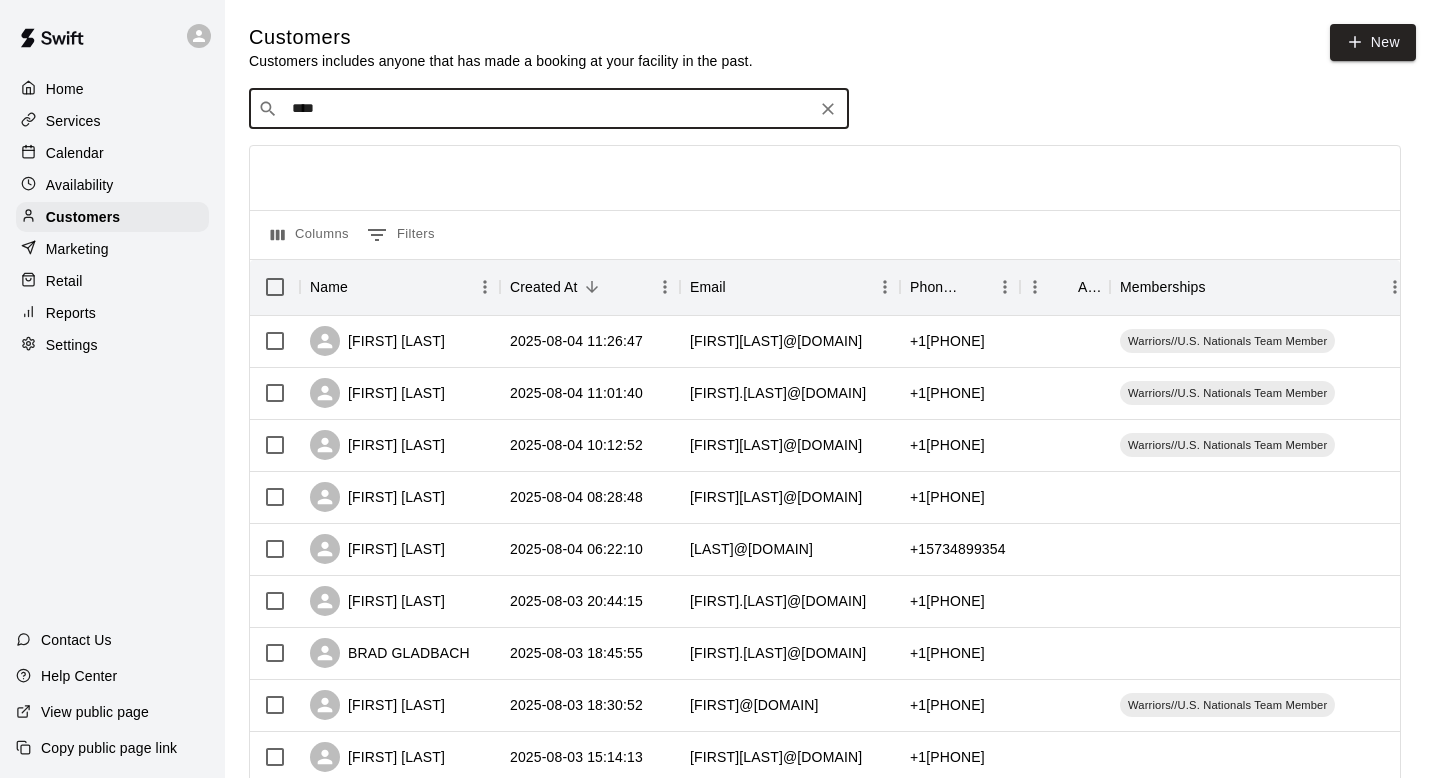 type on "*****" 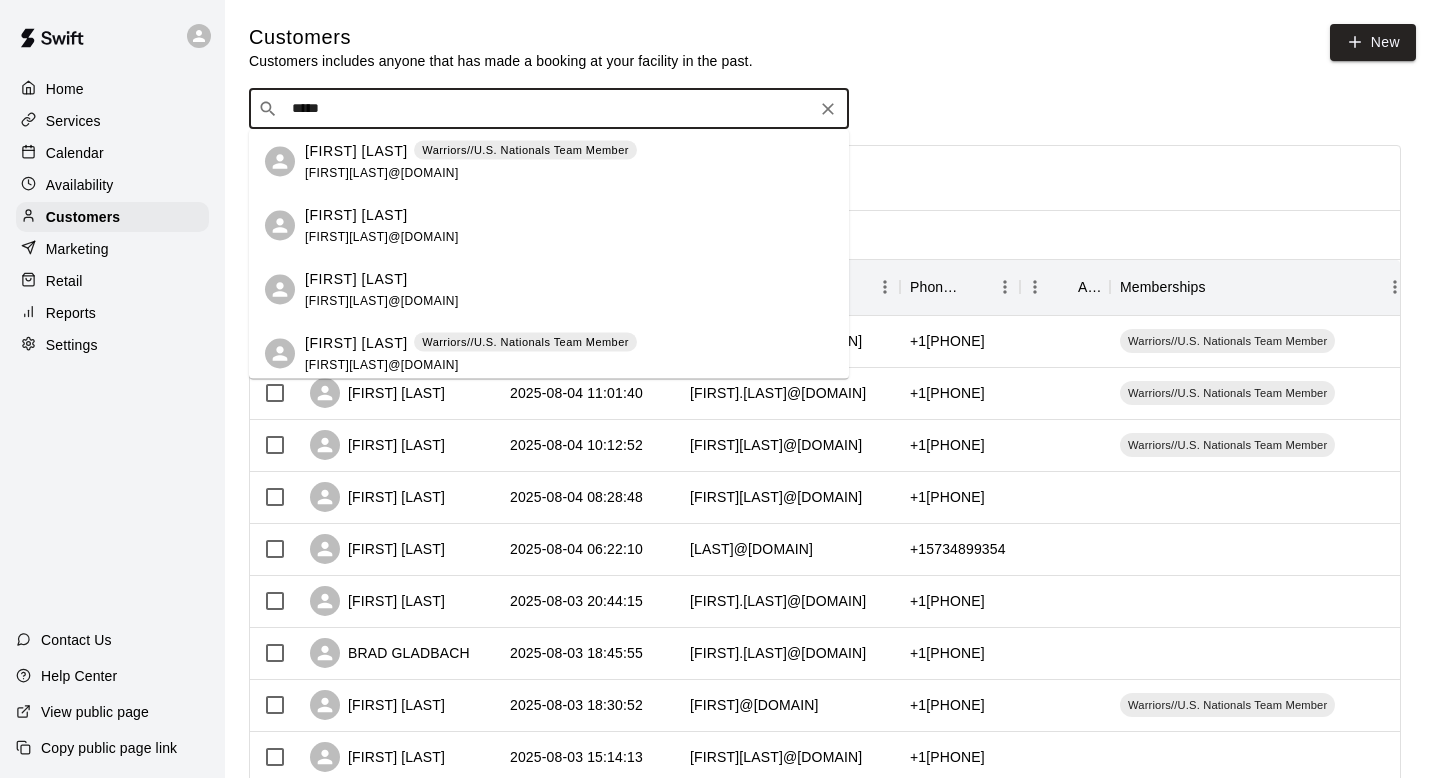 click on "Paige Davis paigedavisdesigns@gmail.com" at bounding box center (569, 225) 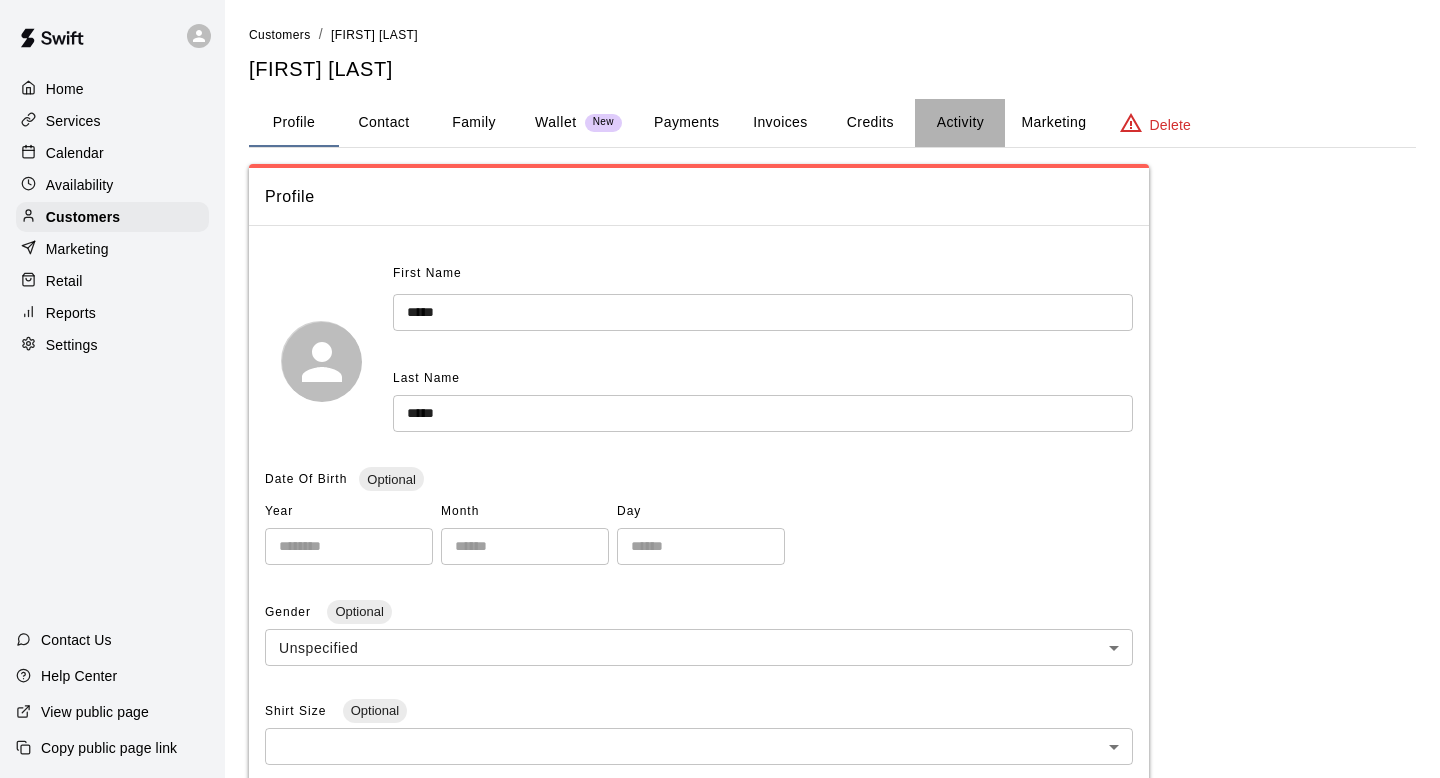 click on "Activity" at bounding box center [960, 123] 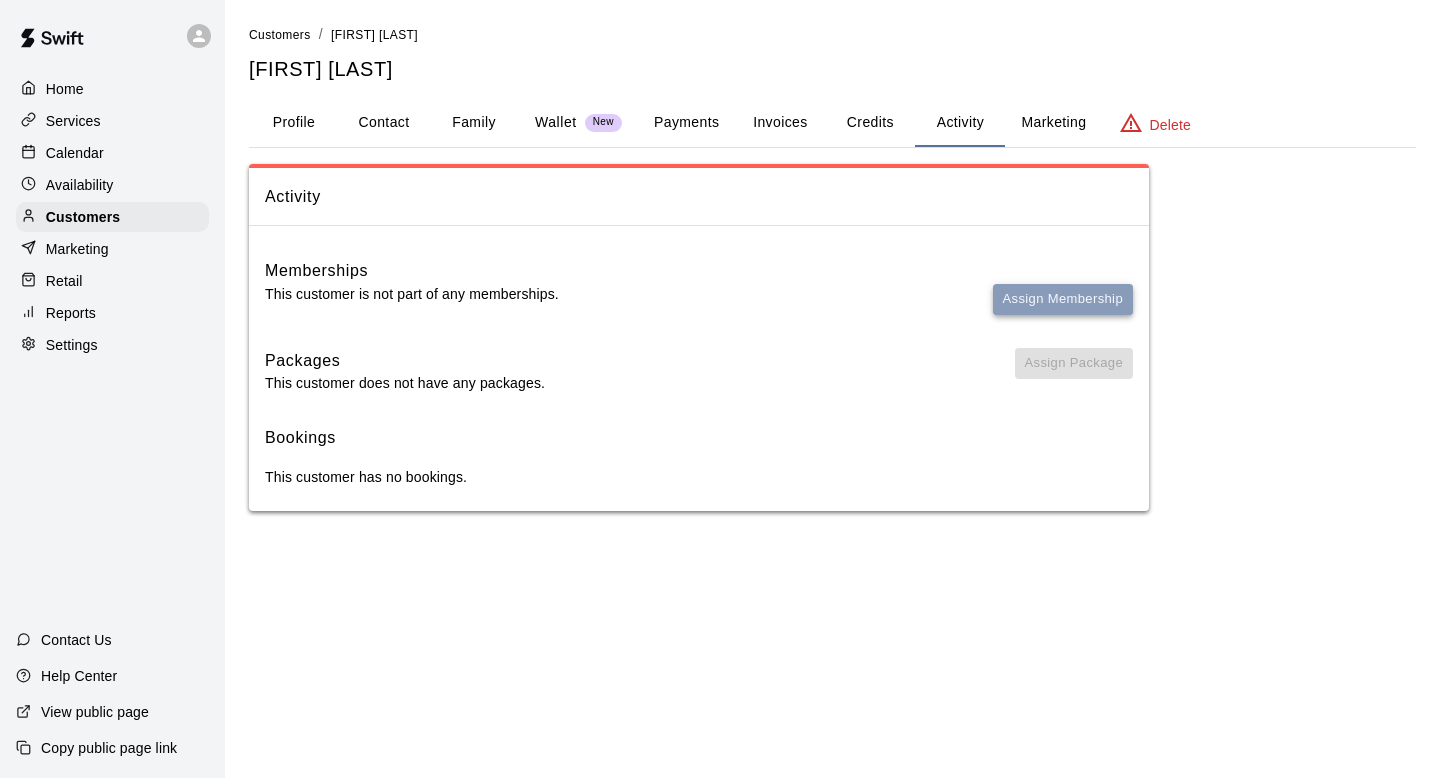 click on "Assign Membership" at bounding box center (1063, 299) 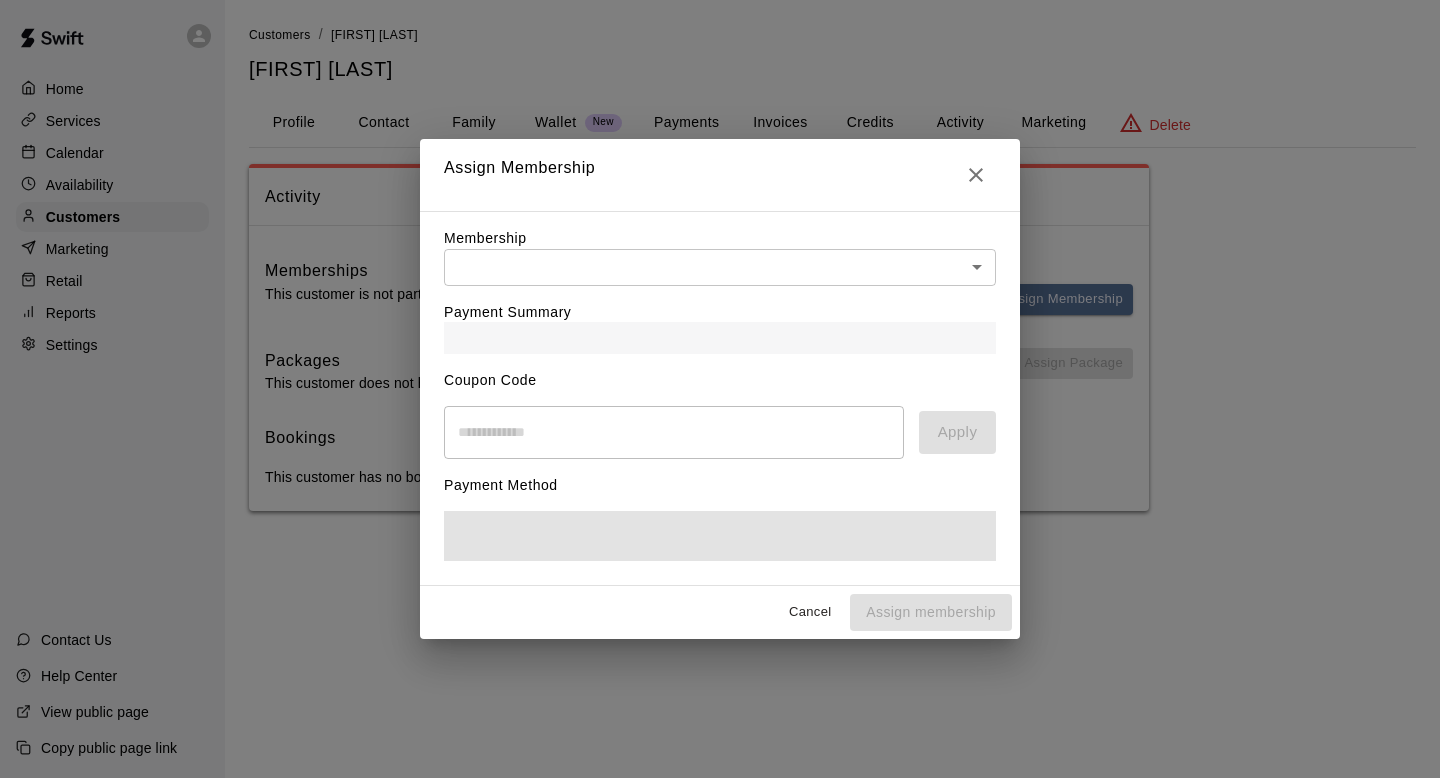 click on "Payment Summary" at bounding box center [720, 320] 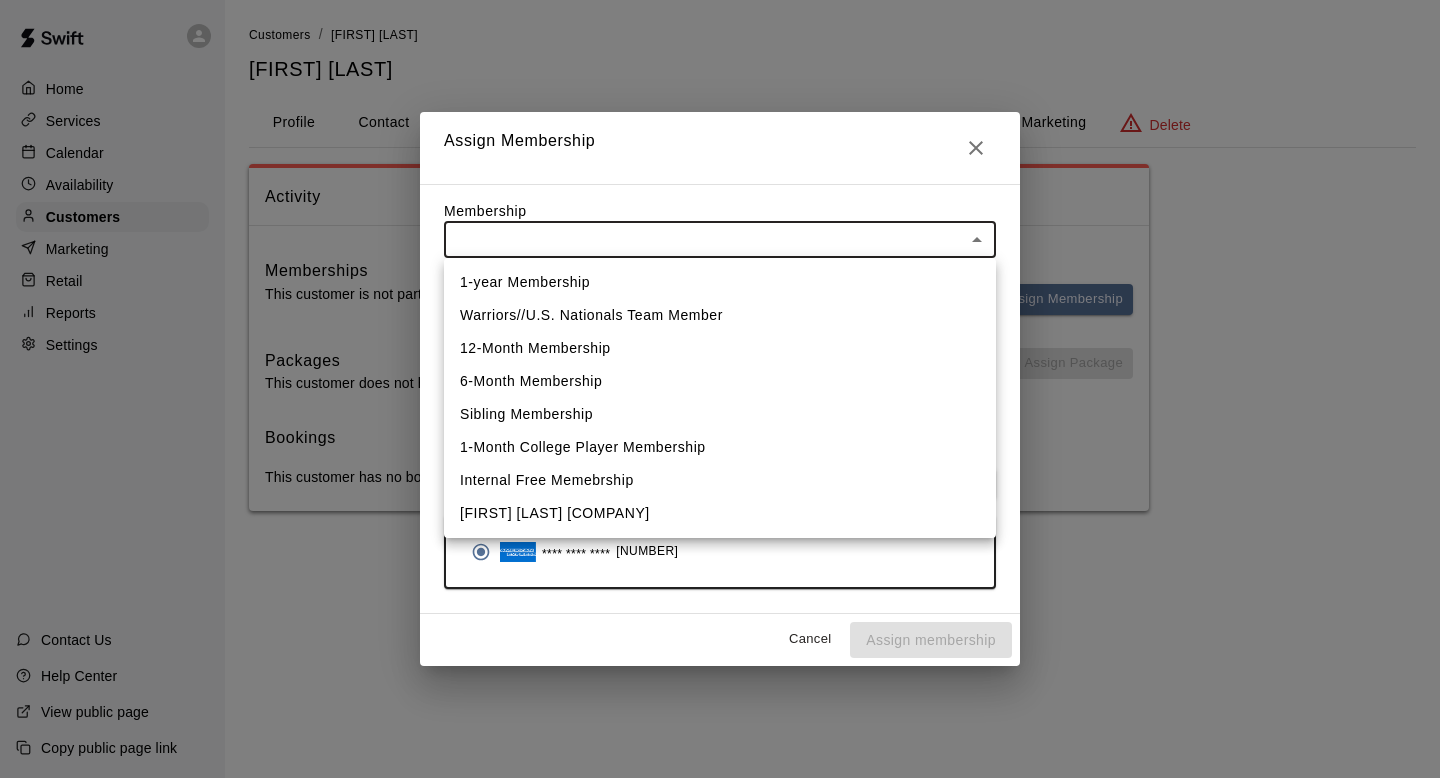 click on "Home Services Calendar Availability Customers Marketing Retail Reports Settings Contact Us Help Center View public page Copy public page link Customers / Paige Davis Paige Davis Profile Contact Family Wallet New Payments Invoices Credits Activity Marketing Delete Activity Memberships This customer is not part of any memberships. Assign Membership Packages This customer does not have any packages. Assign Package Bookings This customer has no bookings. Swift - Edit Customer Close cross-small Assign Membership Membership ​ ​ Payment Summary Coupon Code ​ Apply Payment Method   Add **** **** **** 8000 Cancel Assign membership 1-year Membership Warriors//U.S. Nationals Team Member 12-Month Membership 6-Month Membership Sibling Membership 1-Month College Player Membership Internal Free Memebrship Lauren Christ eSoft filler" at bounding box center (720, 275) 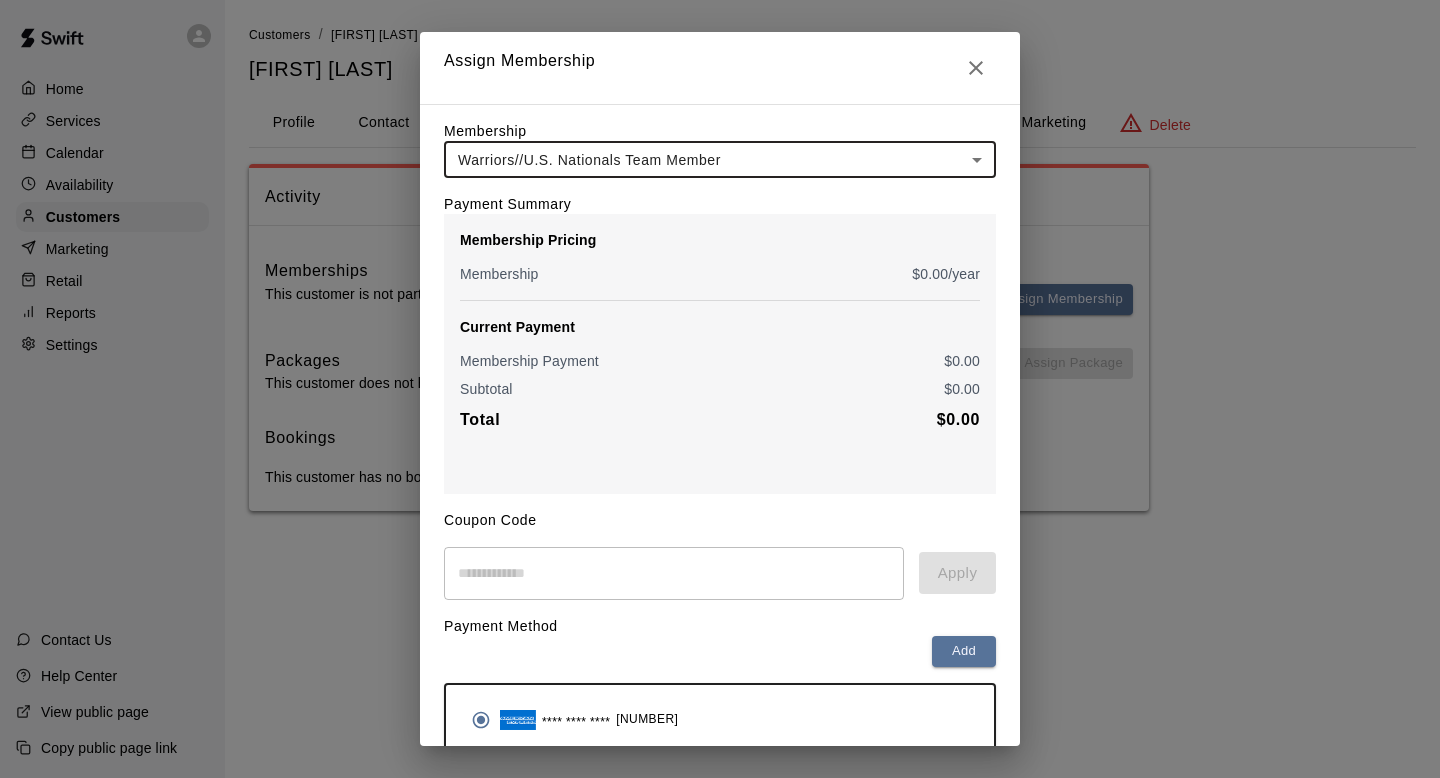 scroll, scrollTop: 90, scrollLeft: 0, axis: vertical 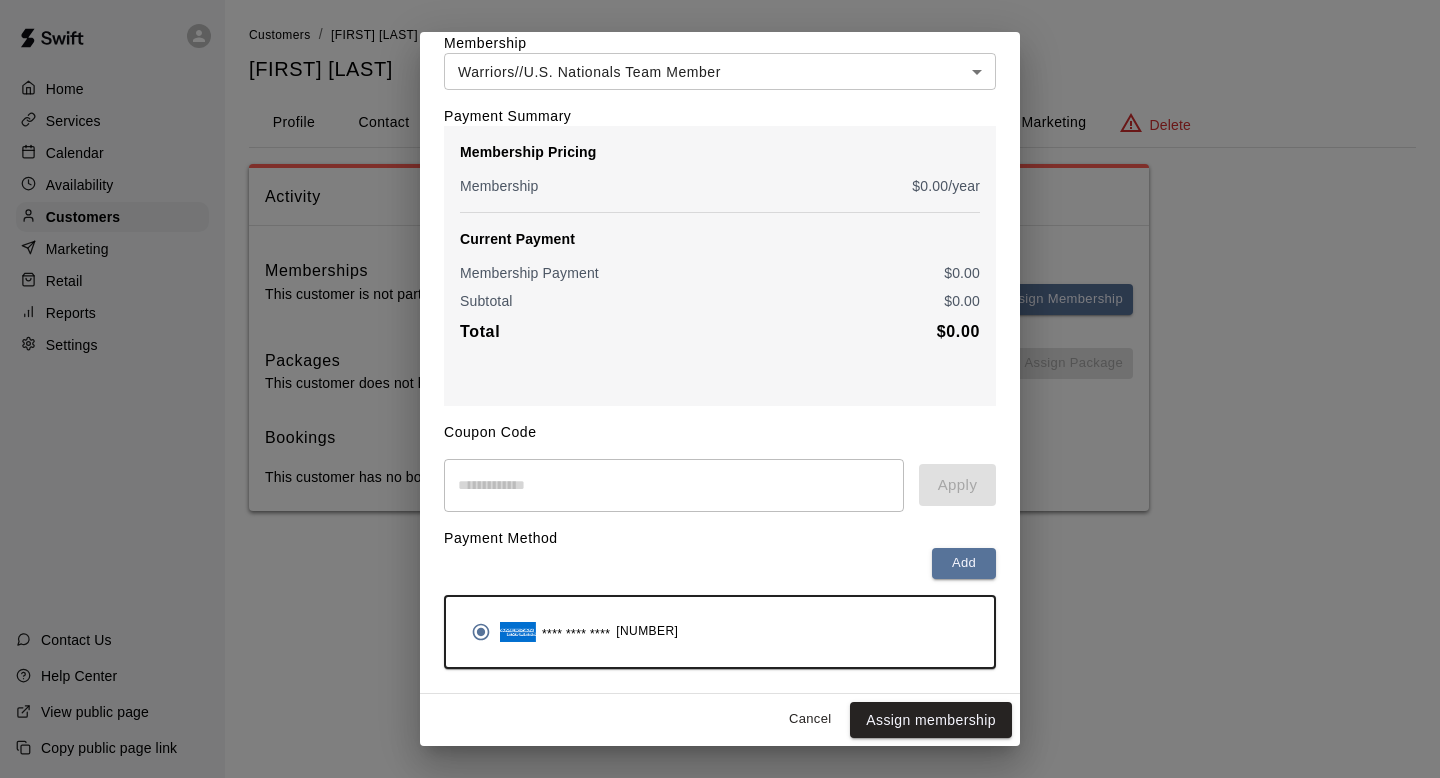click on "**********" at bounding box center [720, 389] 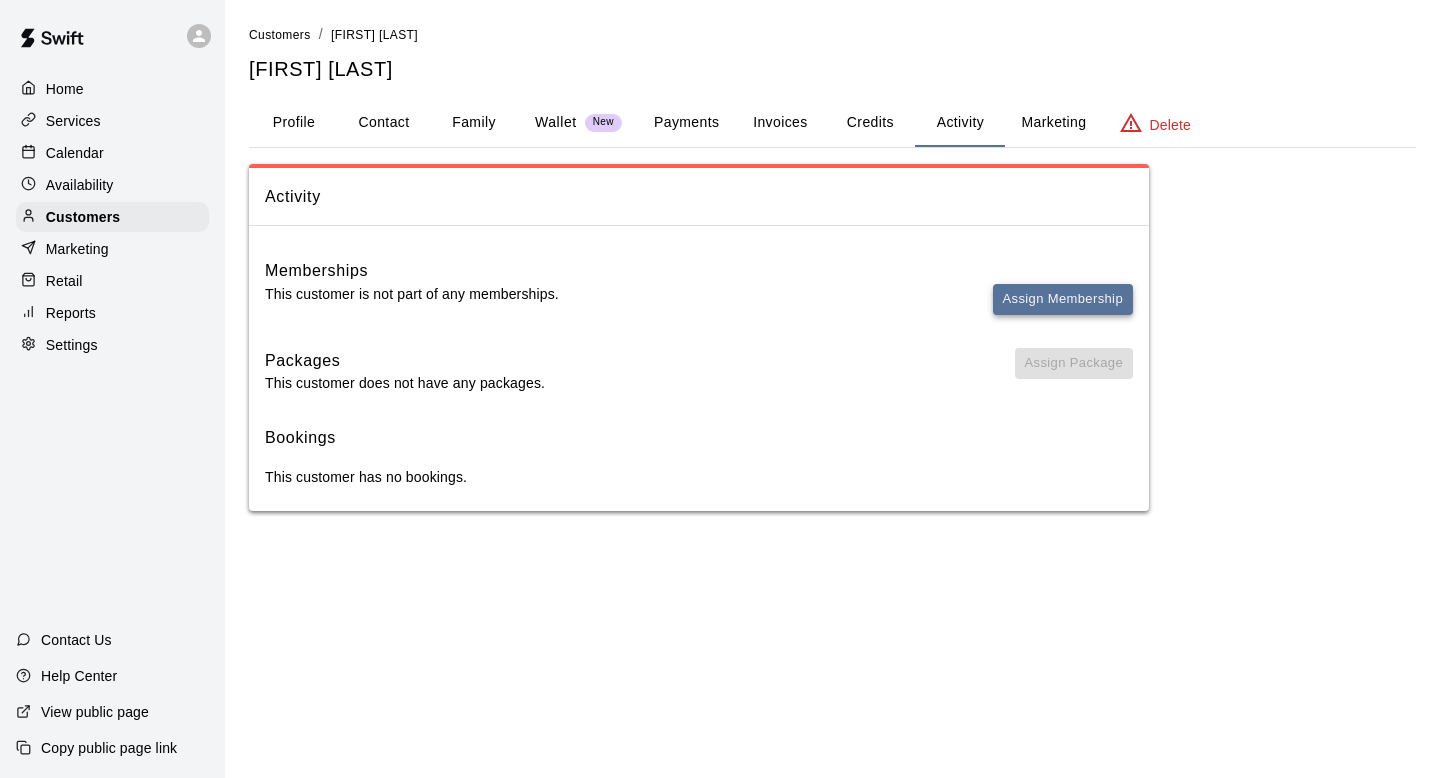 click on "Assign Membership" at bounding box center [1063, 299] 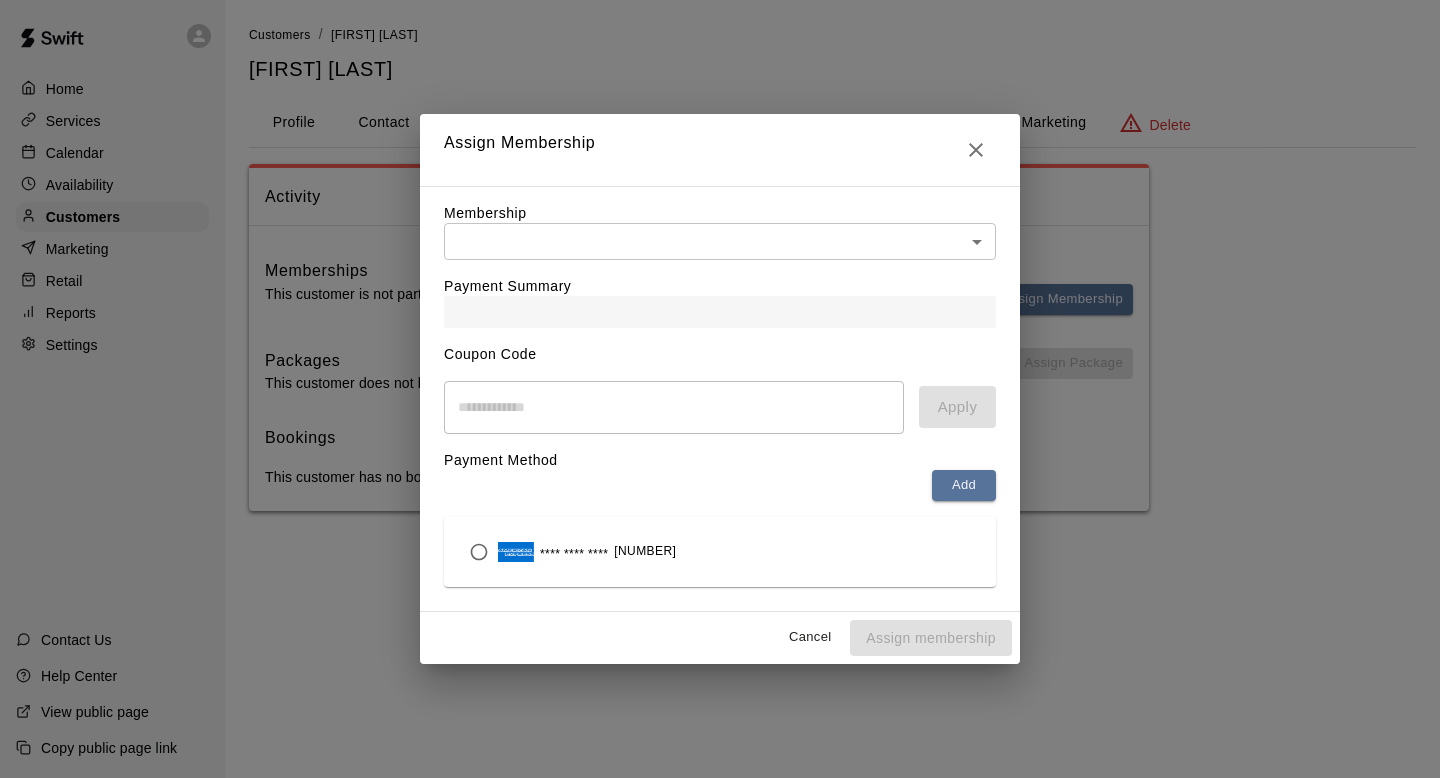 click on "Home Services Calendar Availability Customers Marketing Retail Reports Settings Contact Us Help Center View public page Copy public page link Customers / Paige Davis Paige Davis Profile Contact Family Wallet New Payments Invoices Credits Activity Marketing Delete Activity Memberships This customer is not part of any memberships. Assign Membership Packages This customer does not have any packages. Assign Package Bookings This customer has no bookings. Swift - Edit Customer Close cross-small Assign Membership Membership ​ ​ Payment Summary Coupon Code ​ Apply Payment Method   Add **** **** **** 8000 Cancel Assign membership" at bounding box center [720, 275] 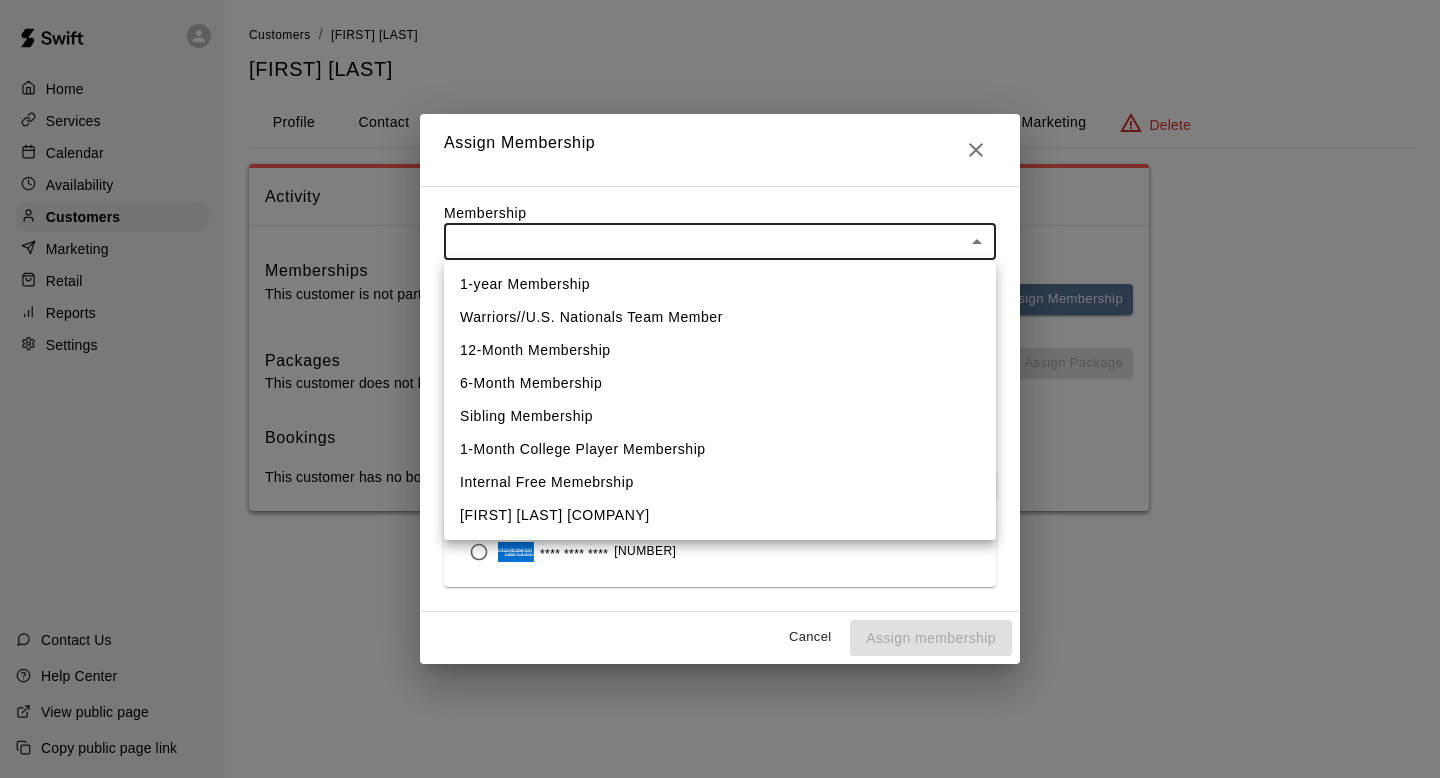 click on "Warriors//U.S. Nationals Team Member" at bounding box center [720, 317] 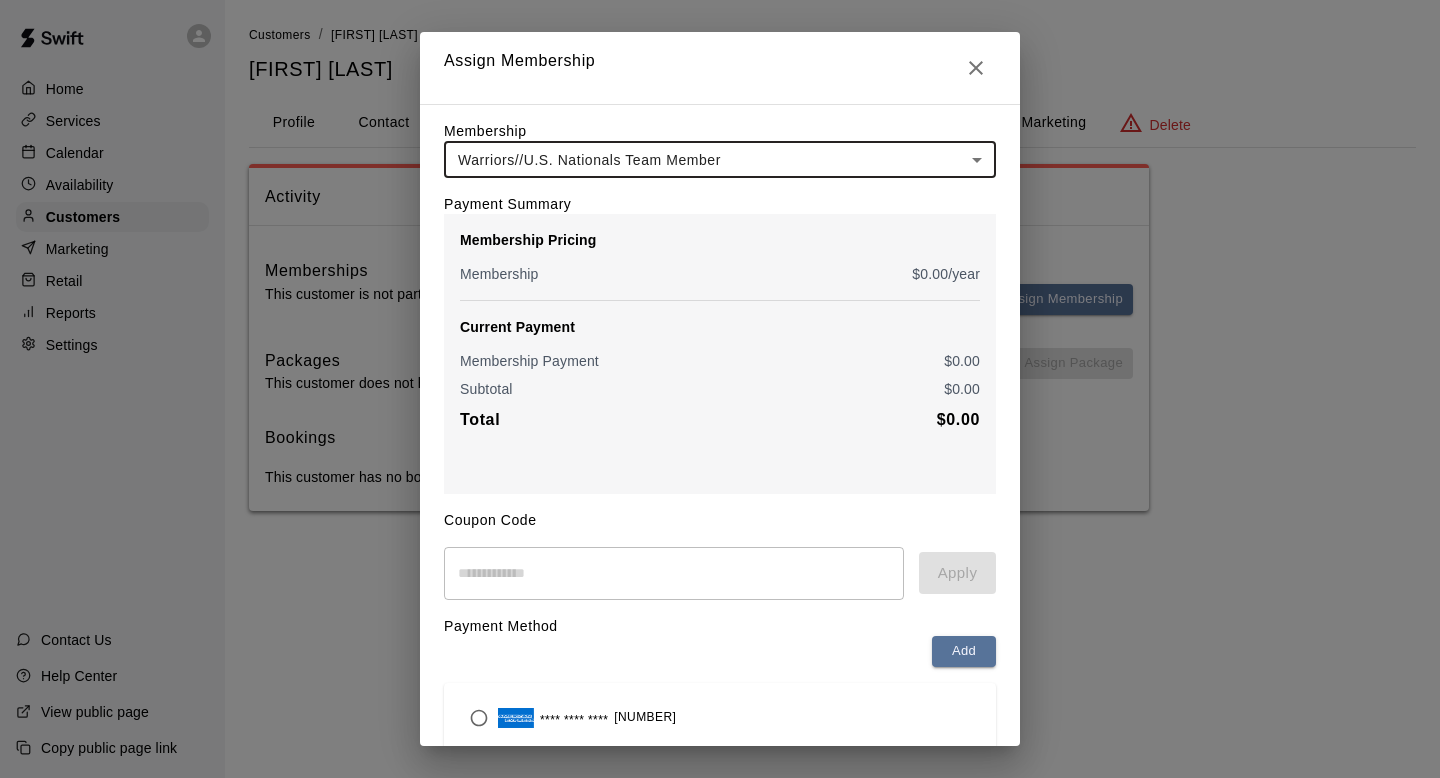 scroll, scrollTop: 86, scrollLeft: 0, axis: vertical 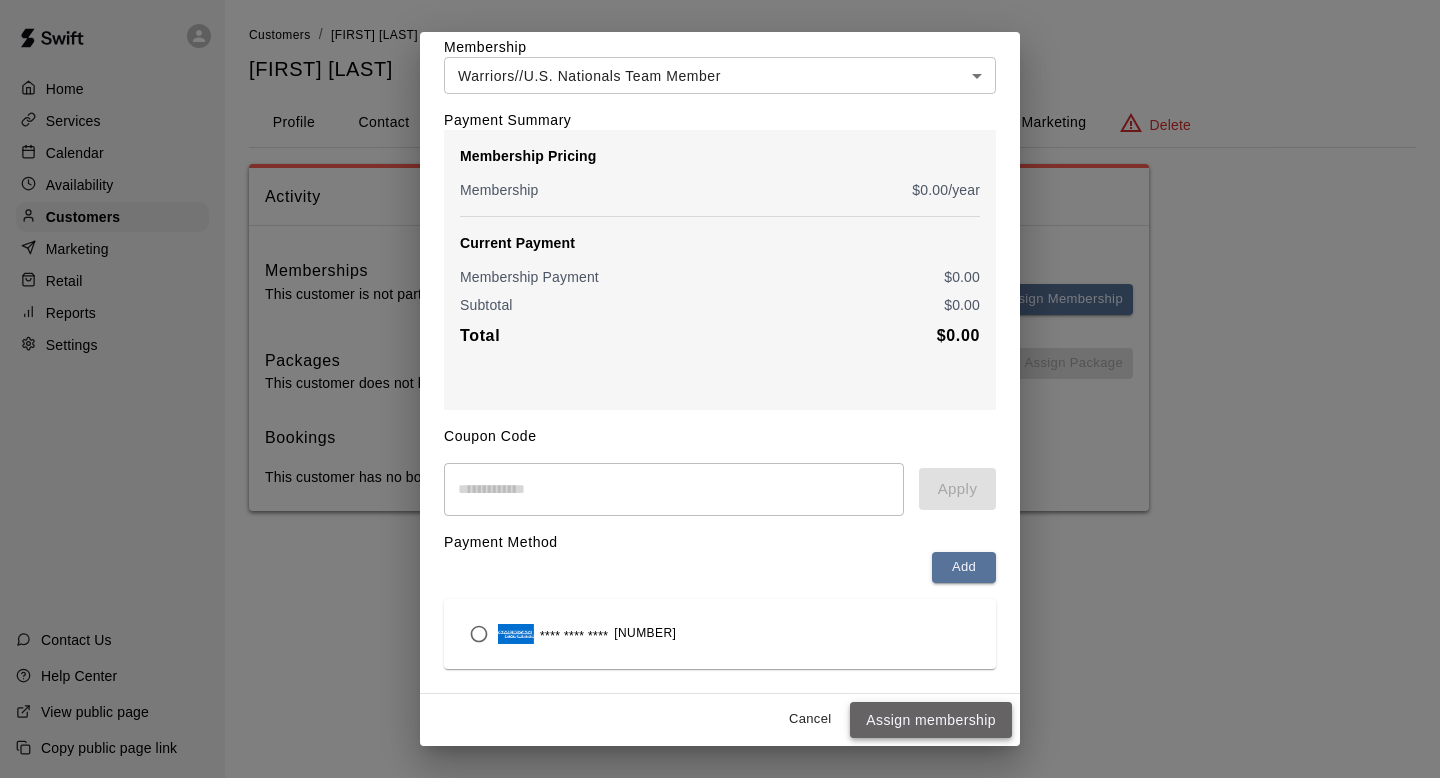 click on "Assign membership" at bounding box center (931, 720) 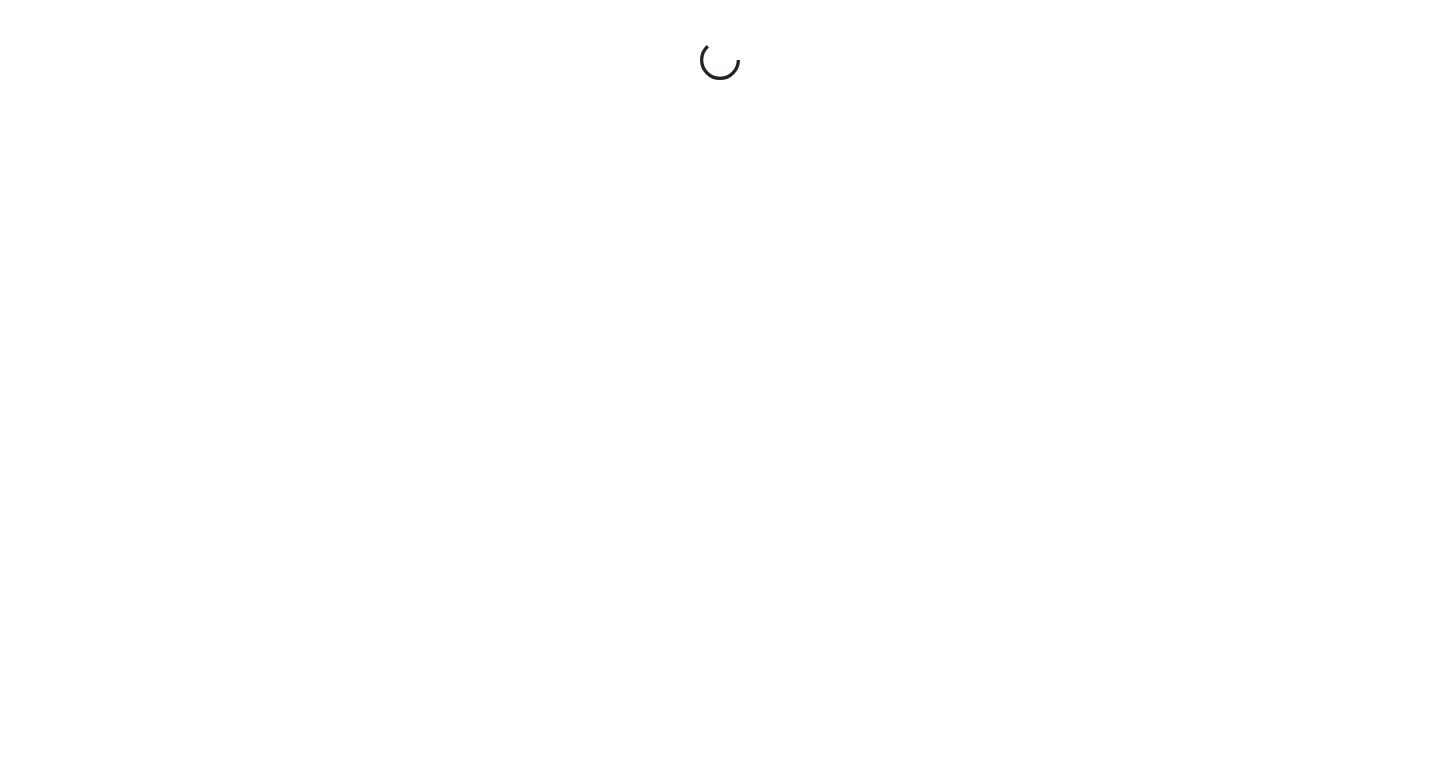 scroll, scrollTop: 0, scrollLeft: 0, axis: both 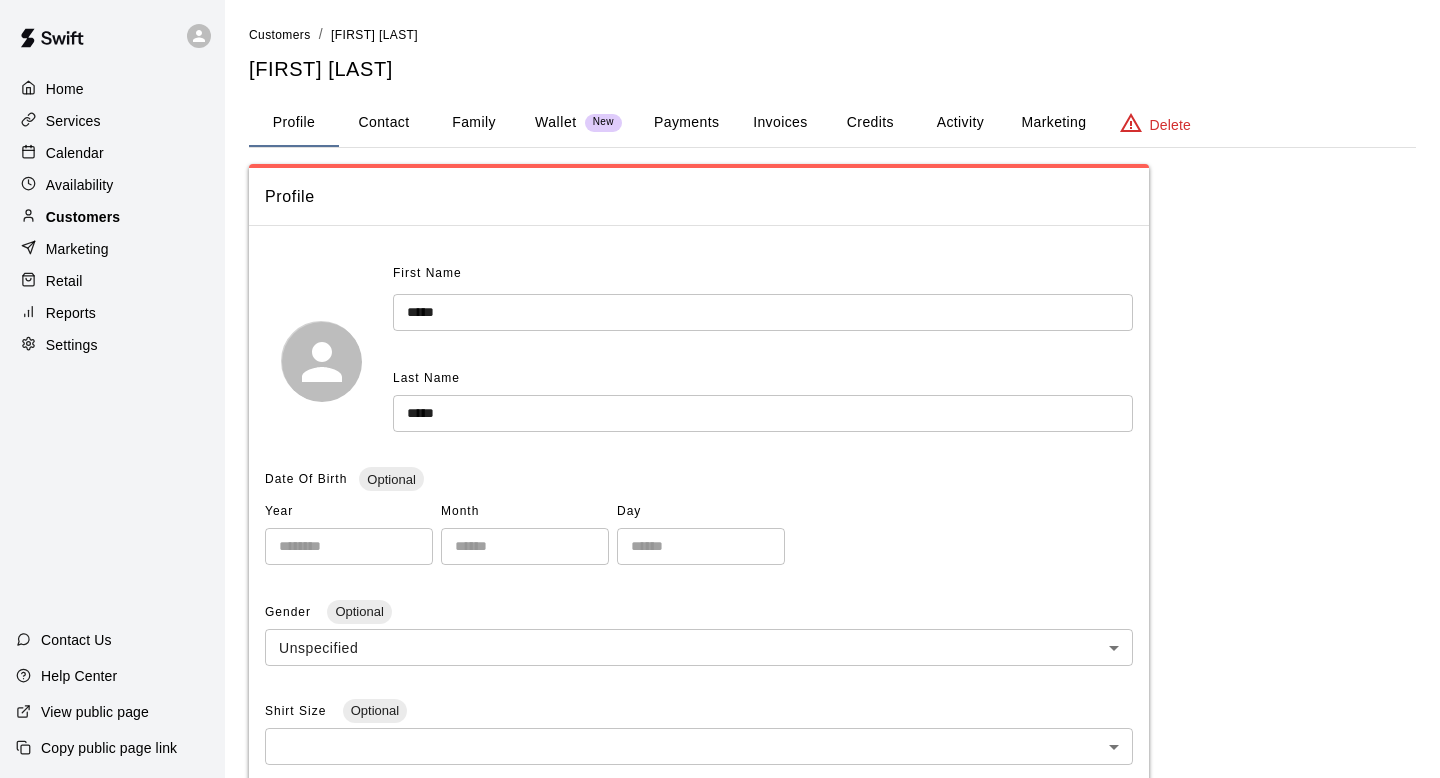 click on "Customers" at bounding box center [112, 217] 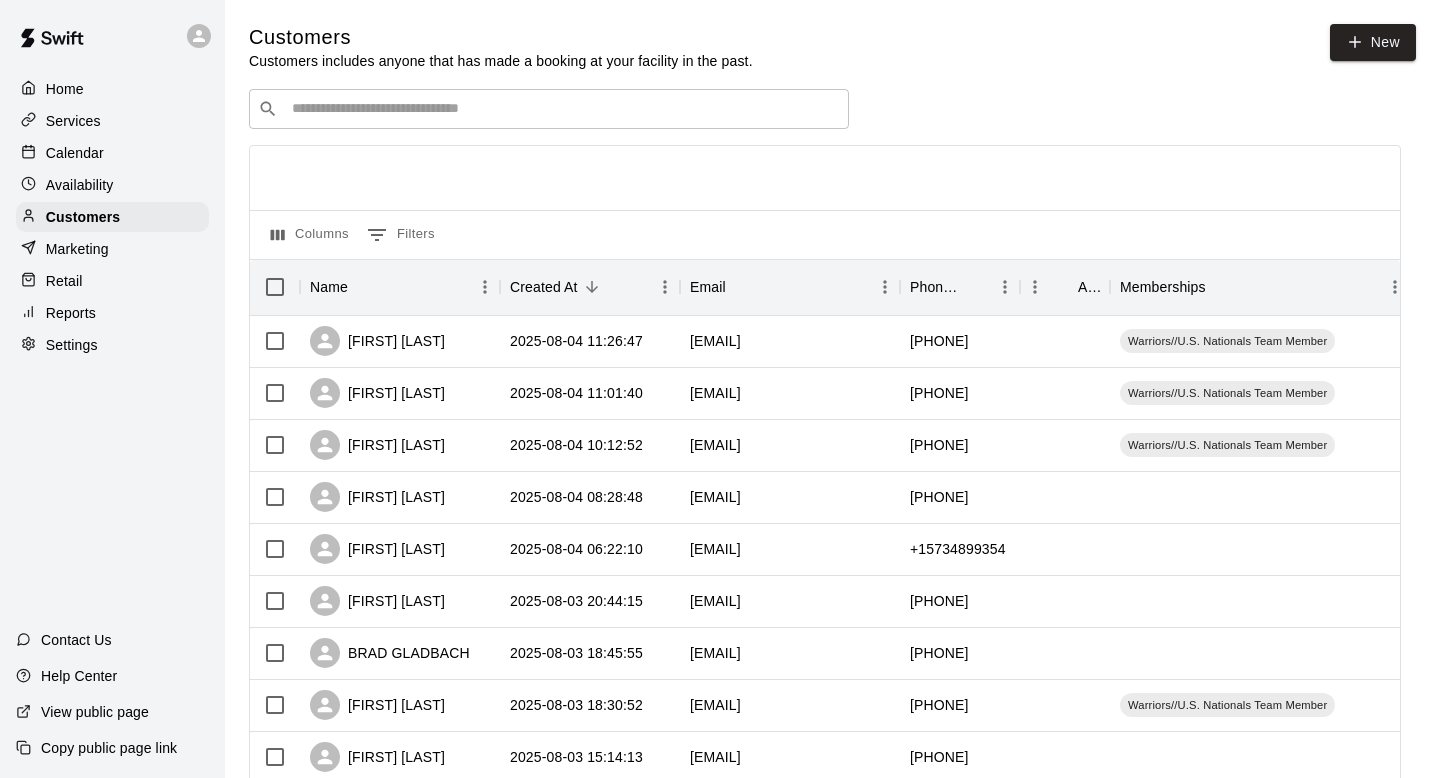 click on "​ ​" at bounding box center (549, 109) 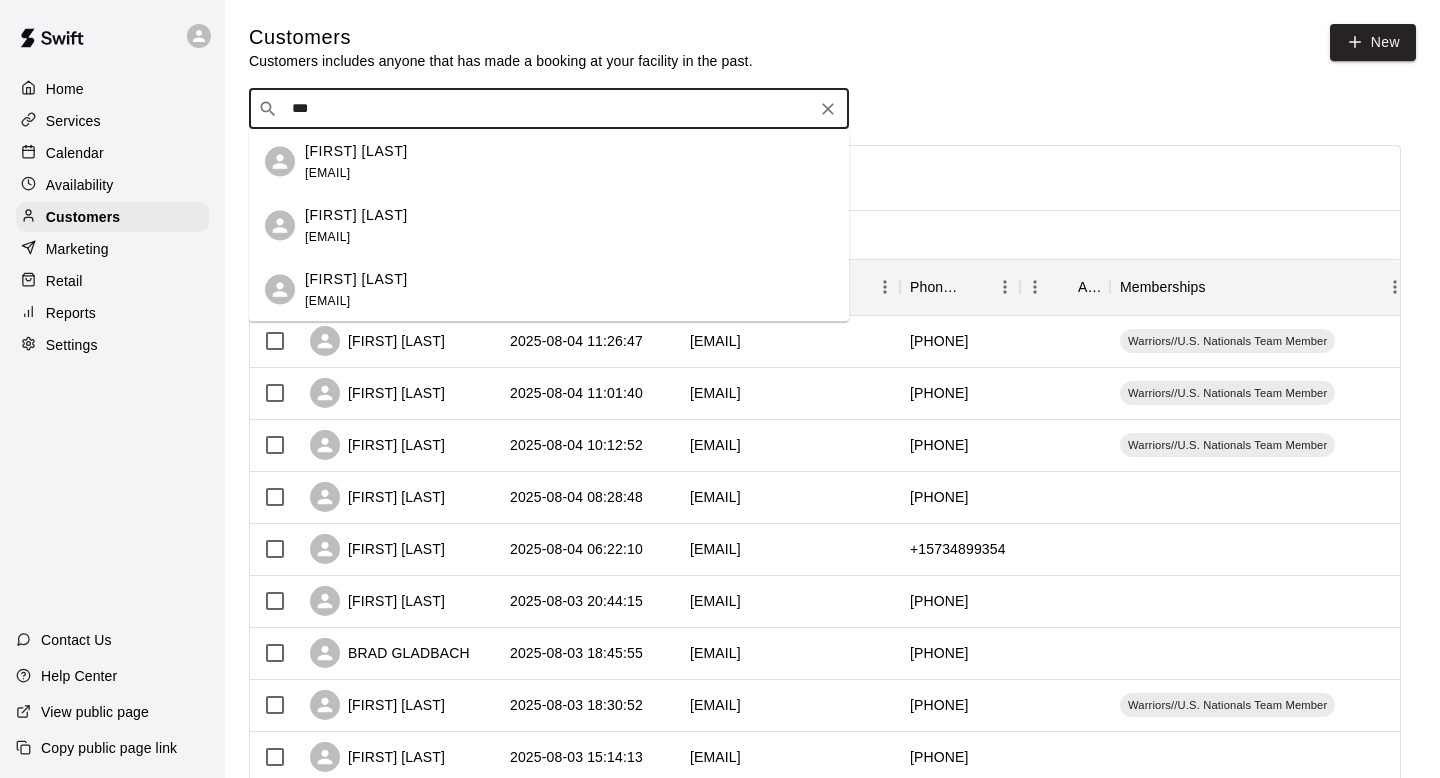 type on "****" 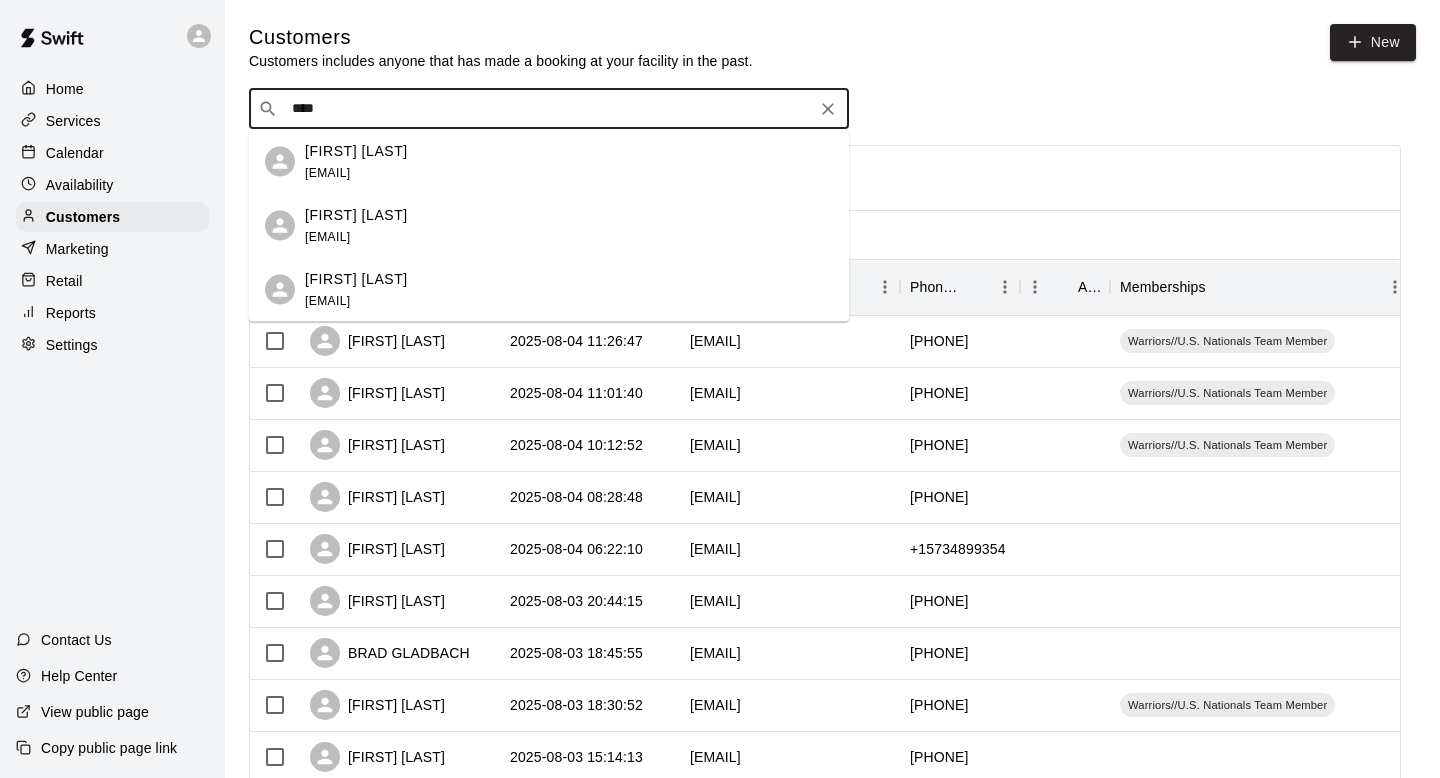click on "[EMAIL]" at bounding box center [327, 236] 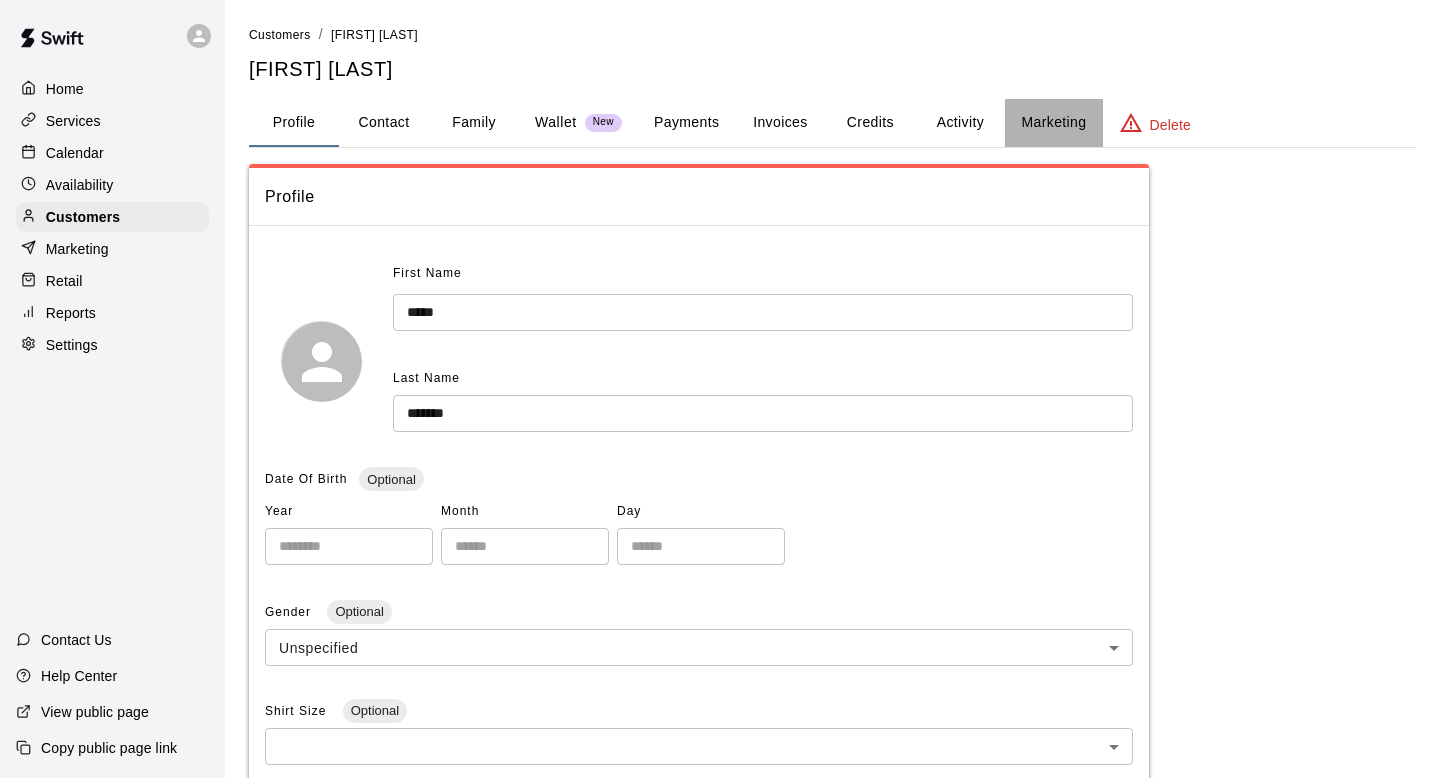 click on "Marketing" at bounding box center [1053, 123] 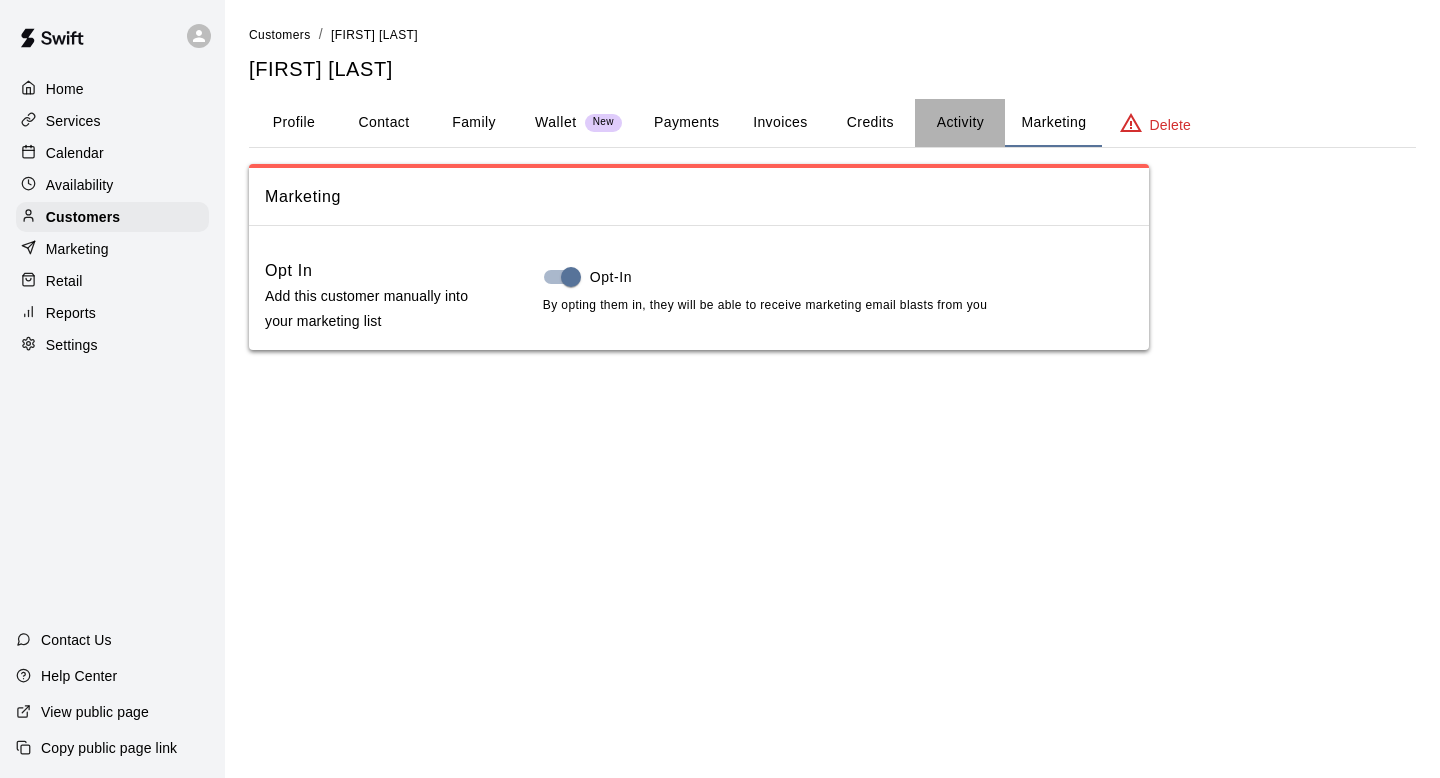 click on "Activity" at bounding box center [960, 123] 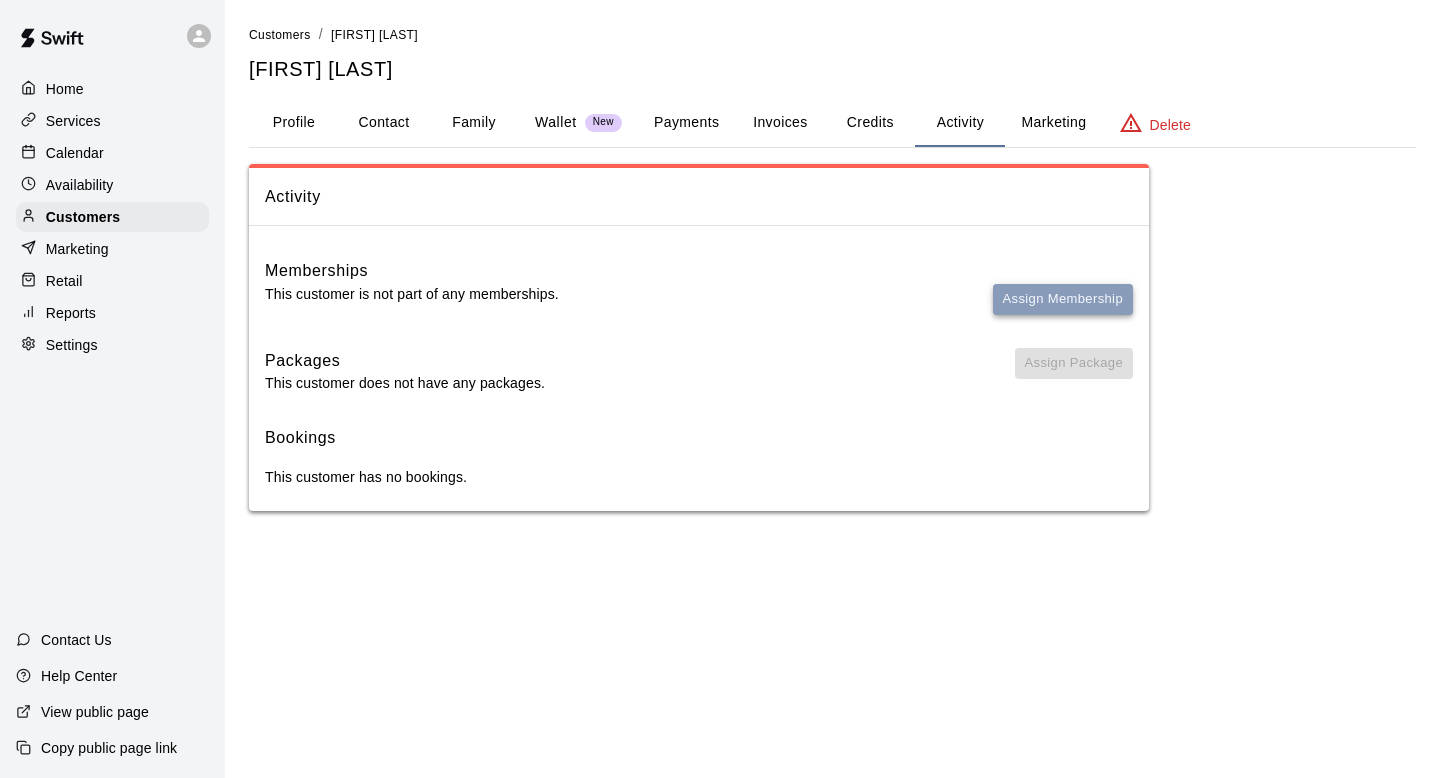 click on "Assign Membership" at bounding box center [1063, 299] 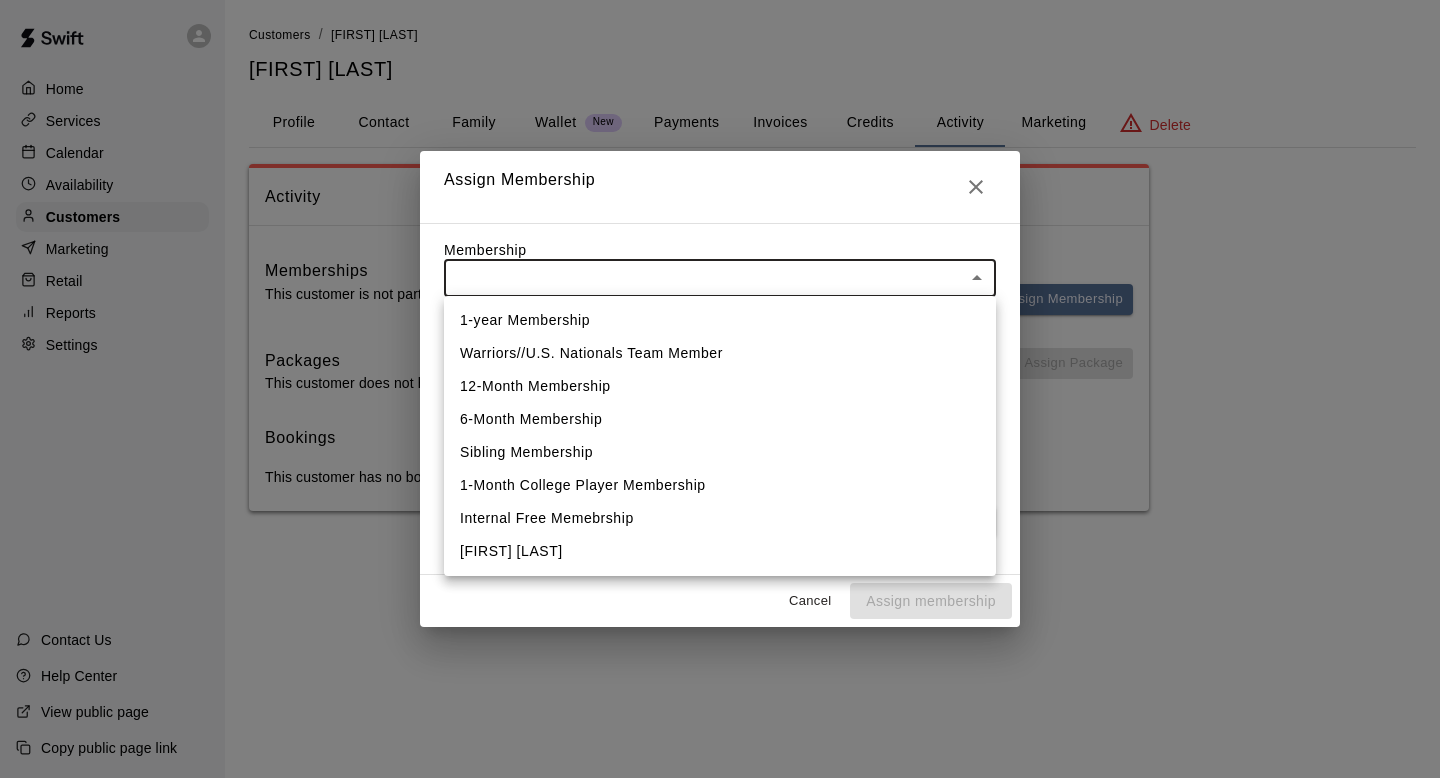 click on "Home Services Calendar Availability Customers Marketing Retail Reports Settings Contact Us Help Center View public page Copy public page link Customers / Brian Jahnsen Brian Jahnsen Profile Contact Family Wallet New Payments Invoices Credits Activity Marketing Delete Activity Memberships This customer is not part of any memberships. Assign Membership Packages This customer does not have any packages. Assign Package Bookings This customer has no bookings. Swift - Edit Customer Close cross-small Assign Membership Membership ​ ​ Payment Summary Coupon Code ​ Apply Payment Method   Add No payment methods currently saved on file. Cancel Assign membership 1-year Membership Warriors//U.S. Nationals Team Member 12-Month Membership 6-Month Membership Sibling Membership 1-Month College Player Membership Internal Free Memebrship Lauren Christ eSoft filler" at bounding box center (720, 275) 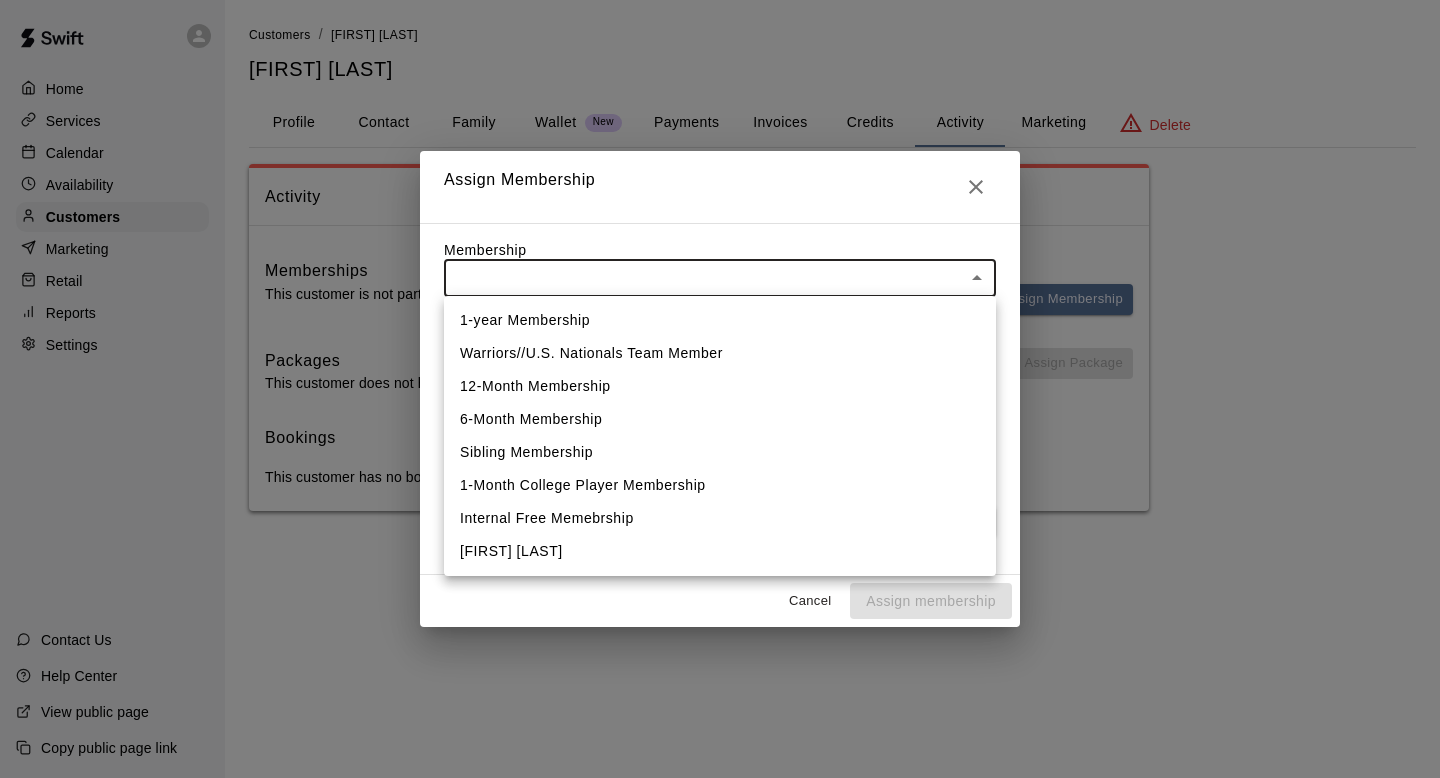 click on "Warriors//U.S. Nationals Team Member" at bounding box center (720, 353) 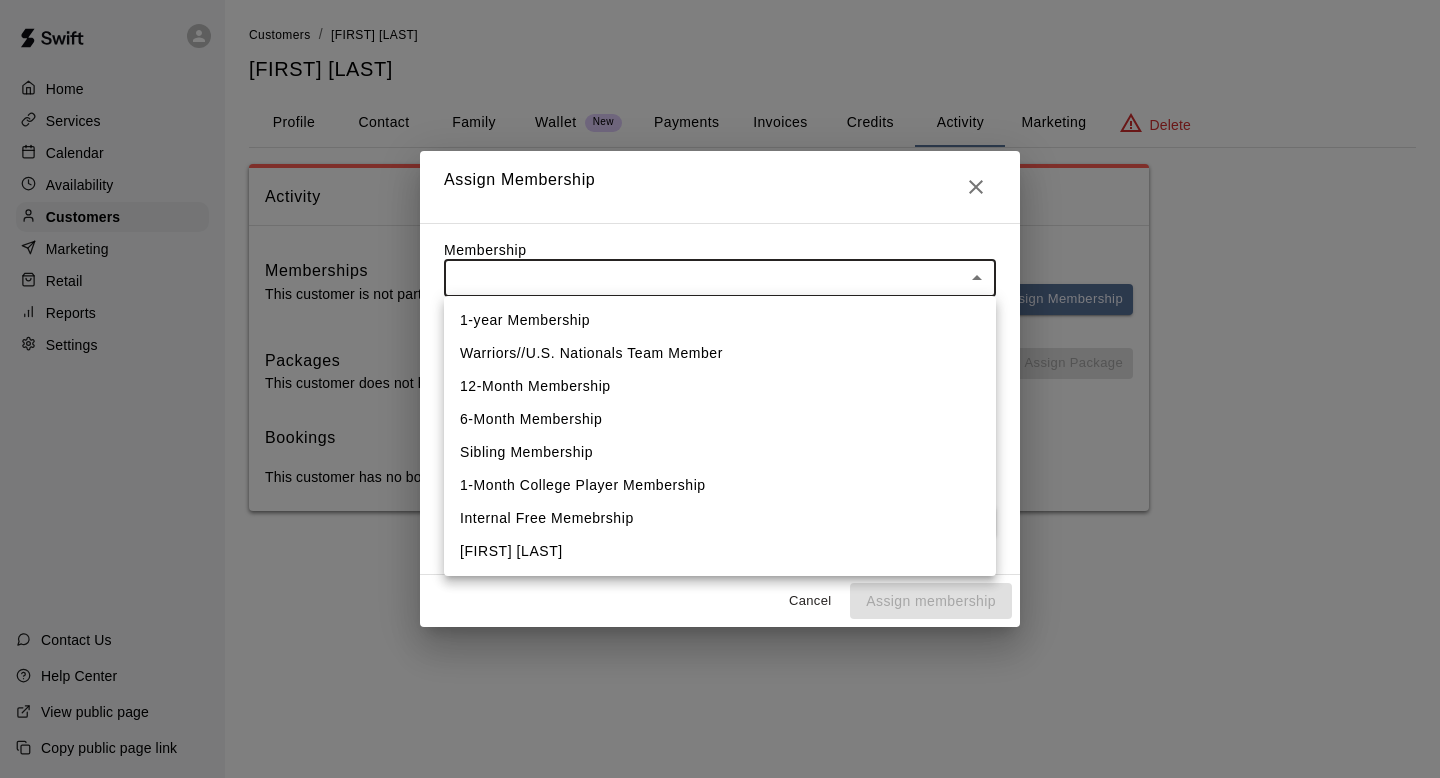 type on "**********" 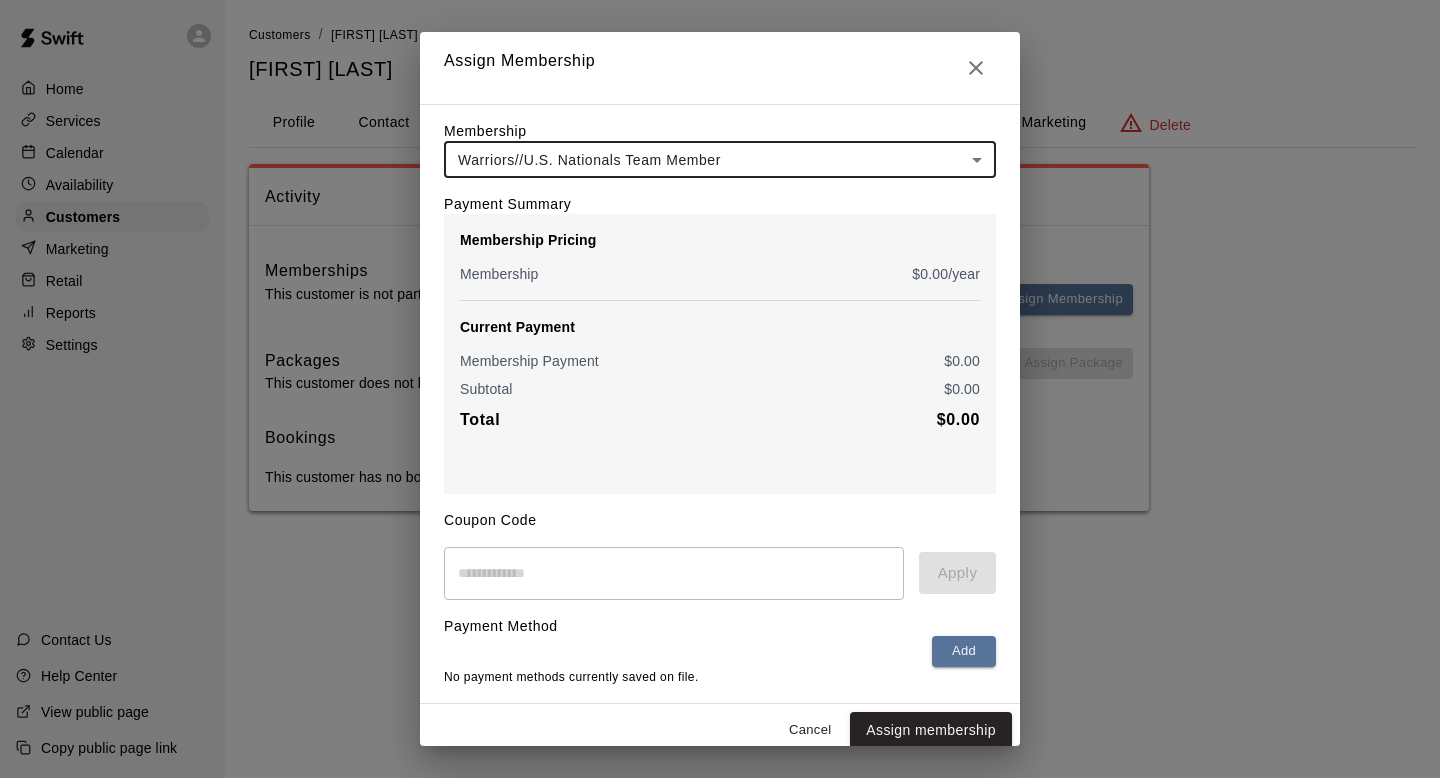 scroll, scrollTop: 14, scrollLeft: 0, axis: vertical 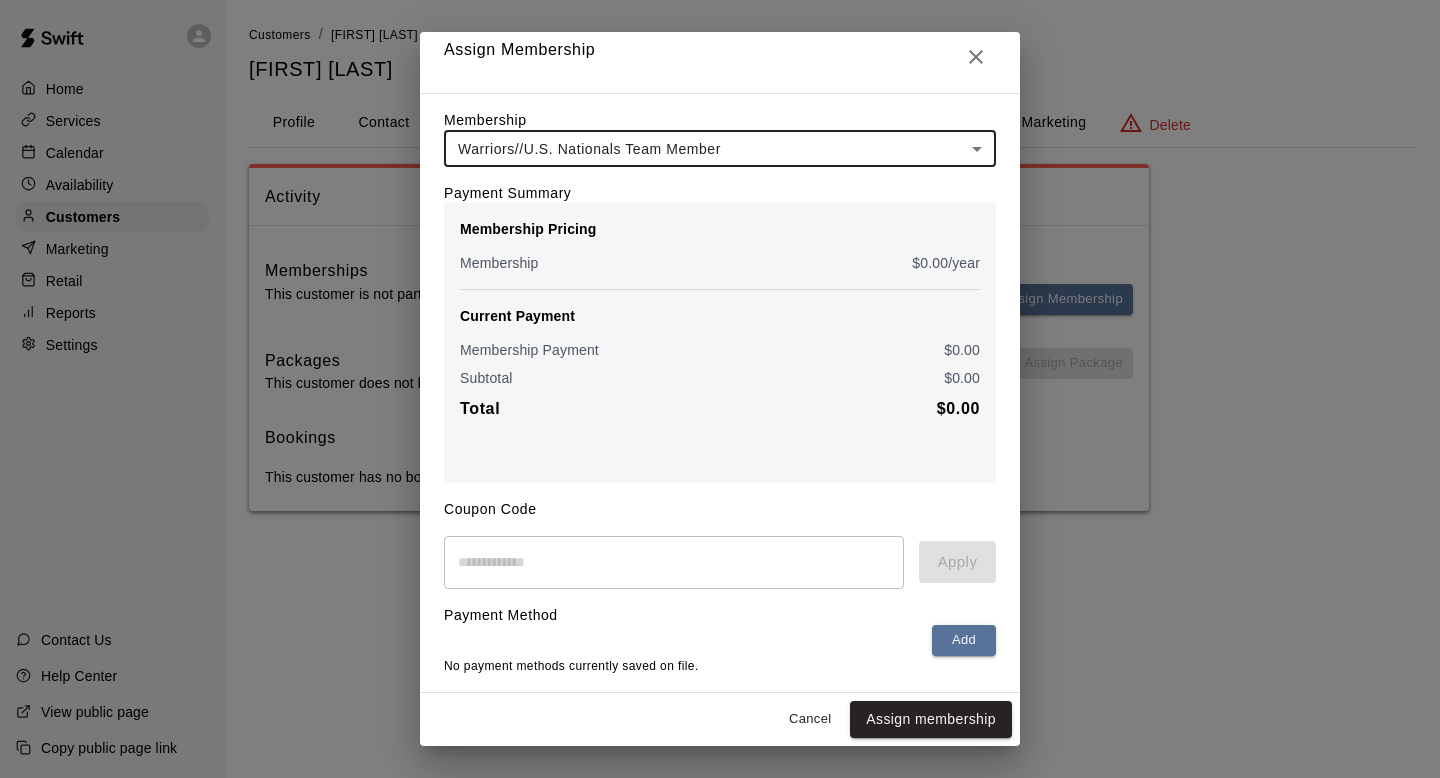 click on "Assign membership" at bounding box center [931, 719] 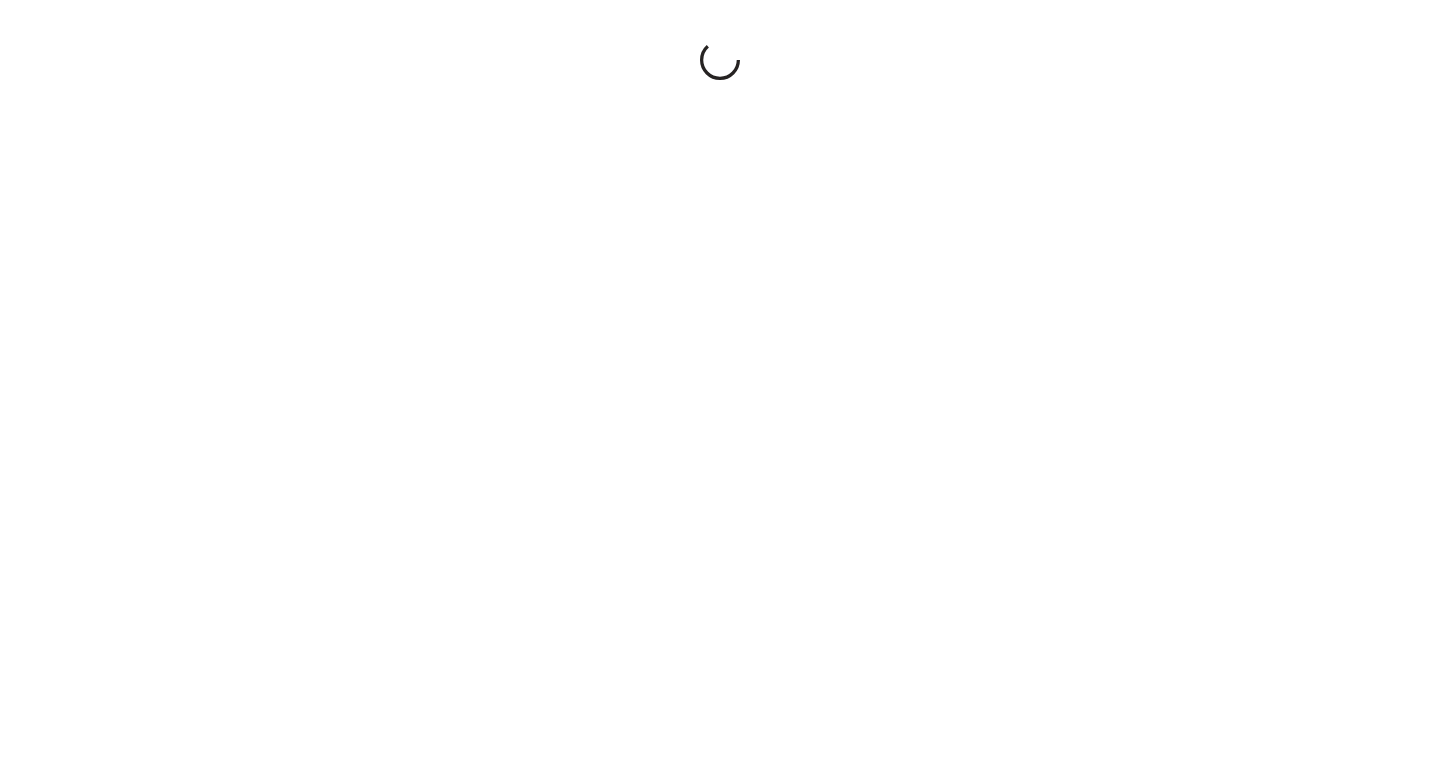 scroll, scrollTop: 0, scrollLeft: 0, axis: both 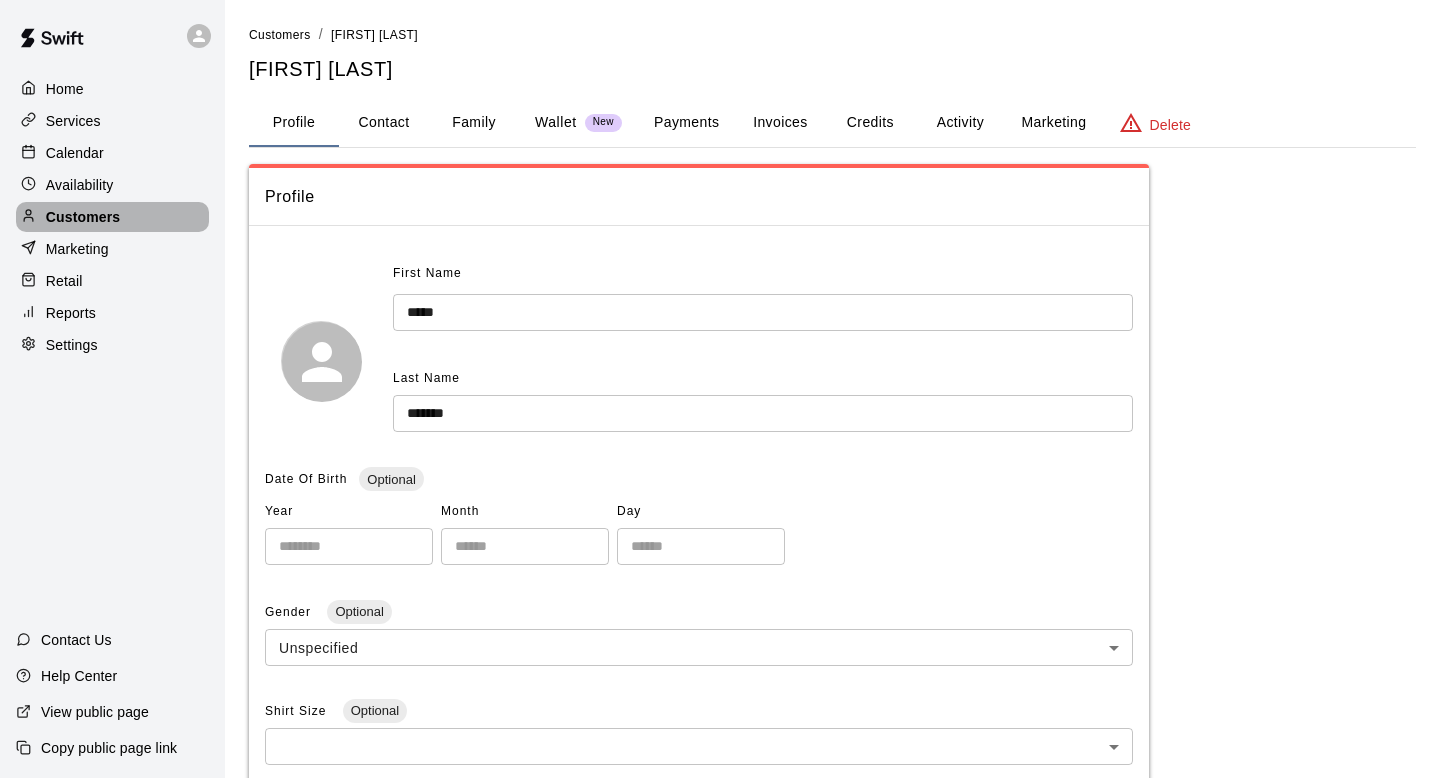 click on "Customers" at bounding box center [83, 217] 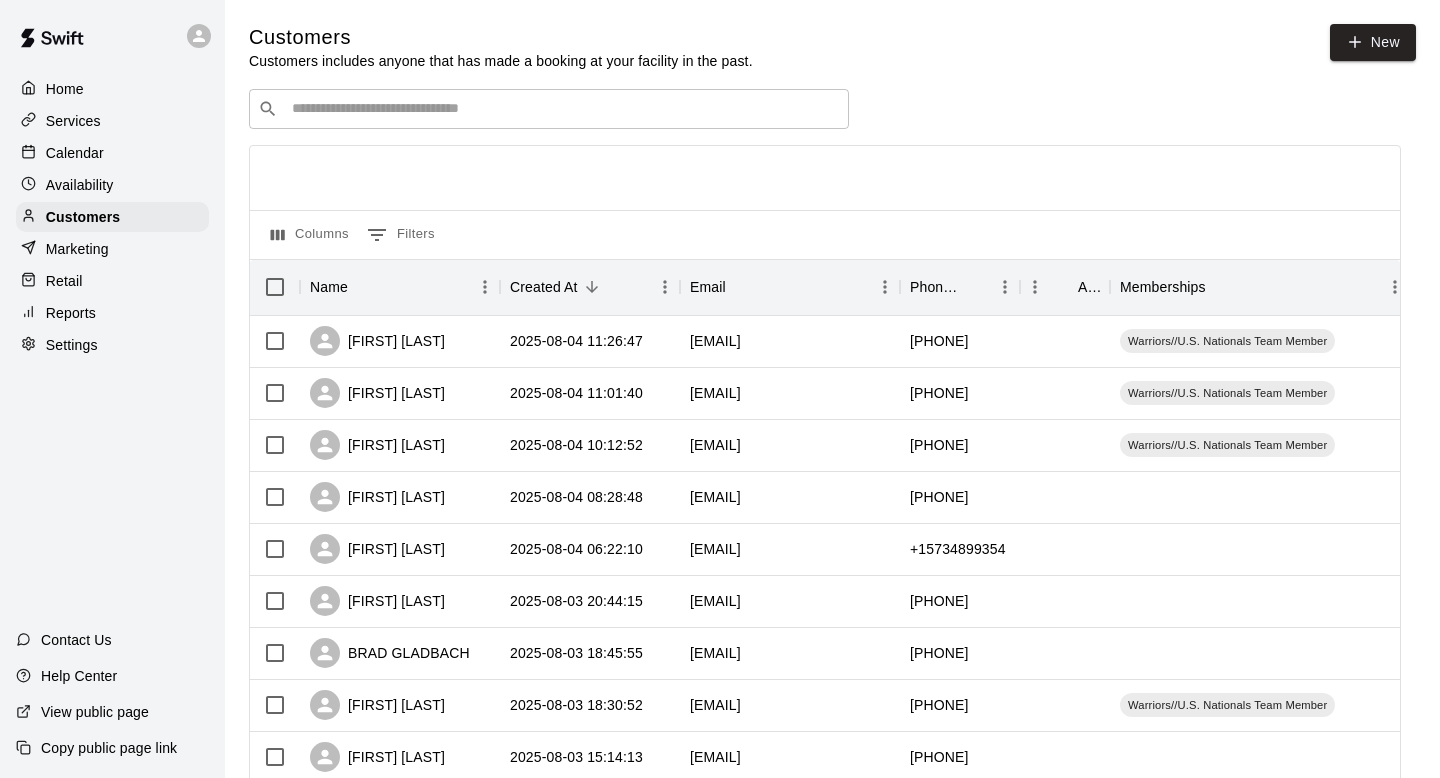 click on "​ ​" at bounding box center [549, 109] 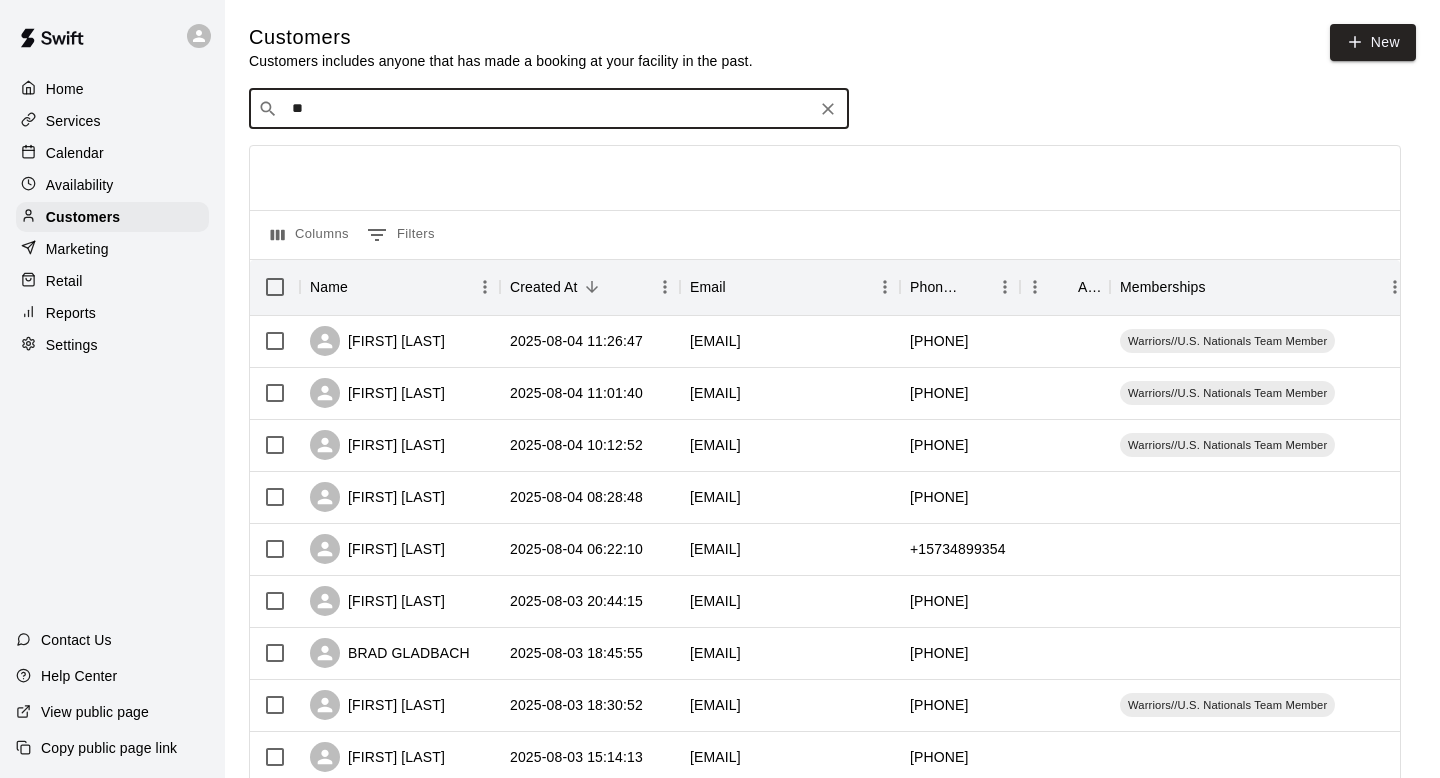 type on "***" 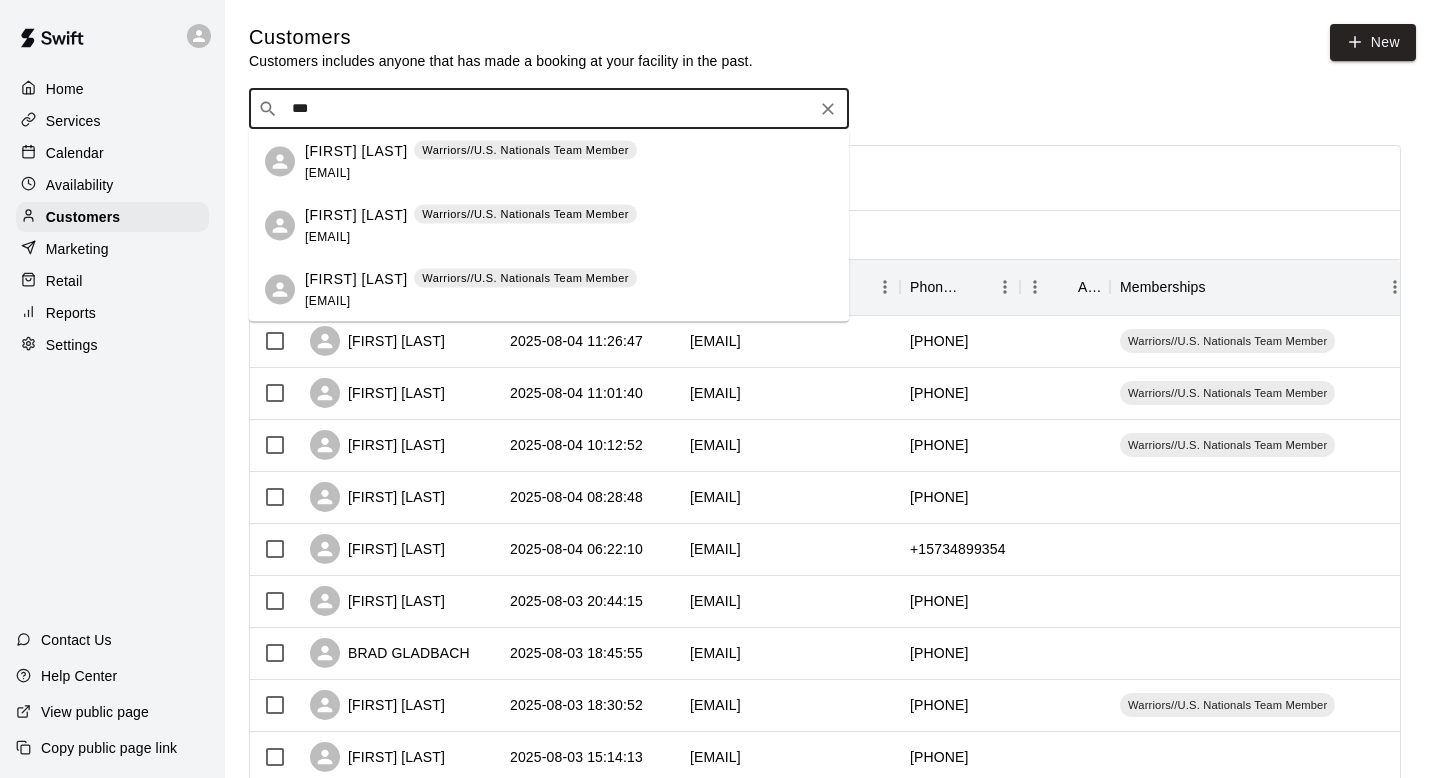 click on "[FIRST] [LAST] [TEAM_INFO] [EMAIL]" at bounding box center (471, 289) 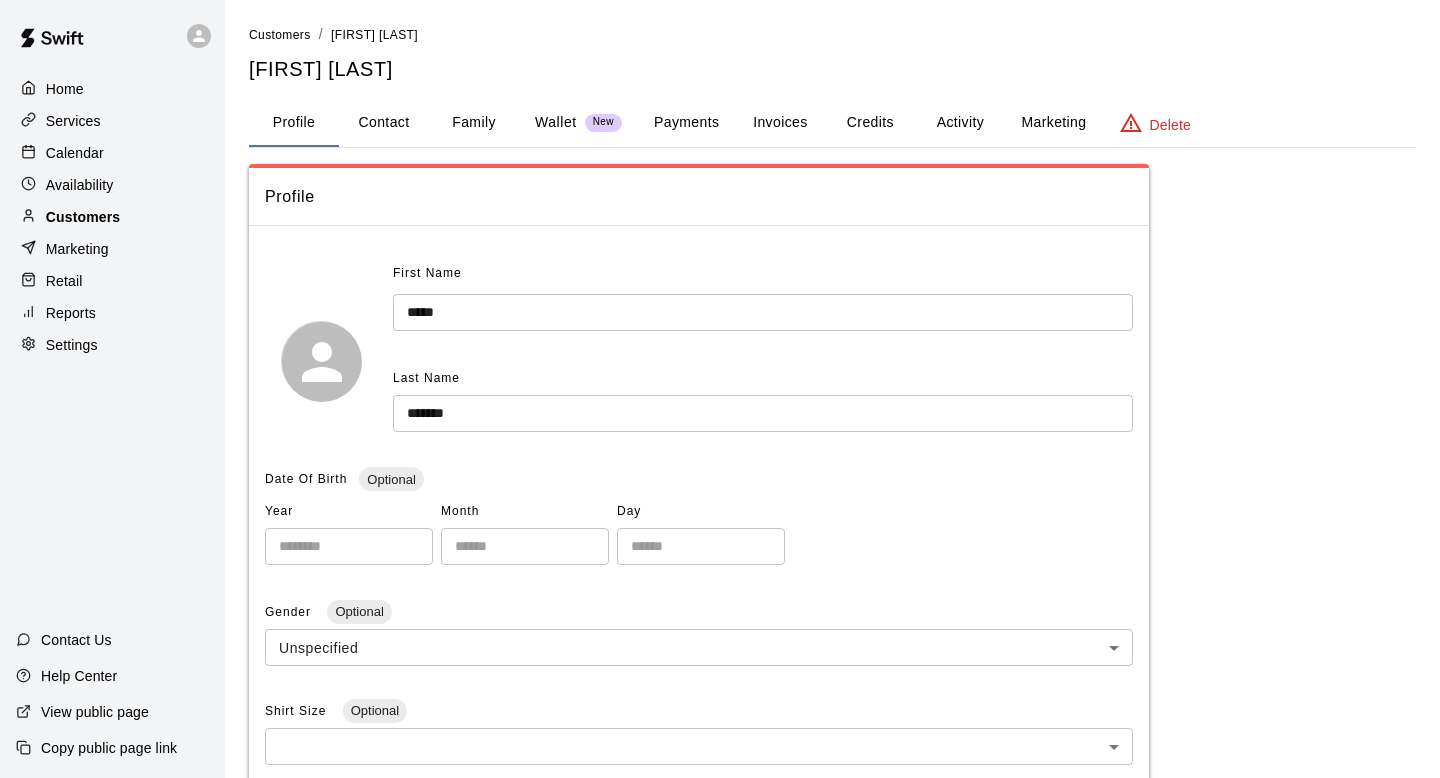 click on "Customers" at bounding box center (112, 217) 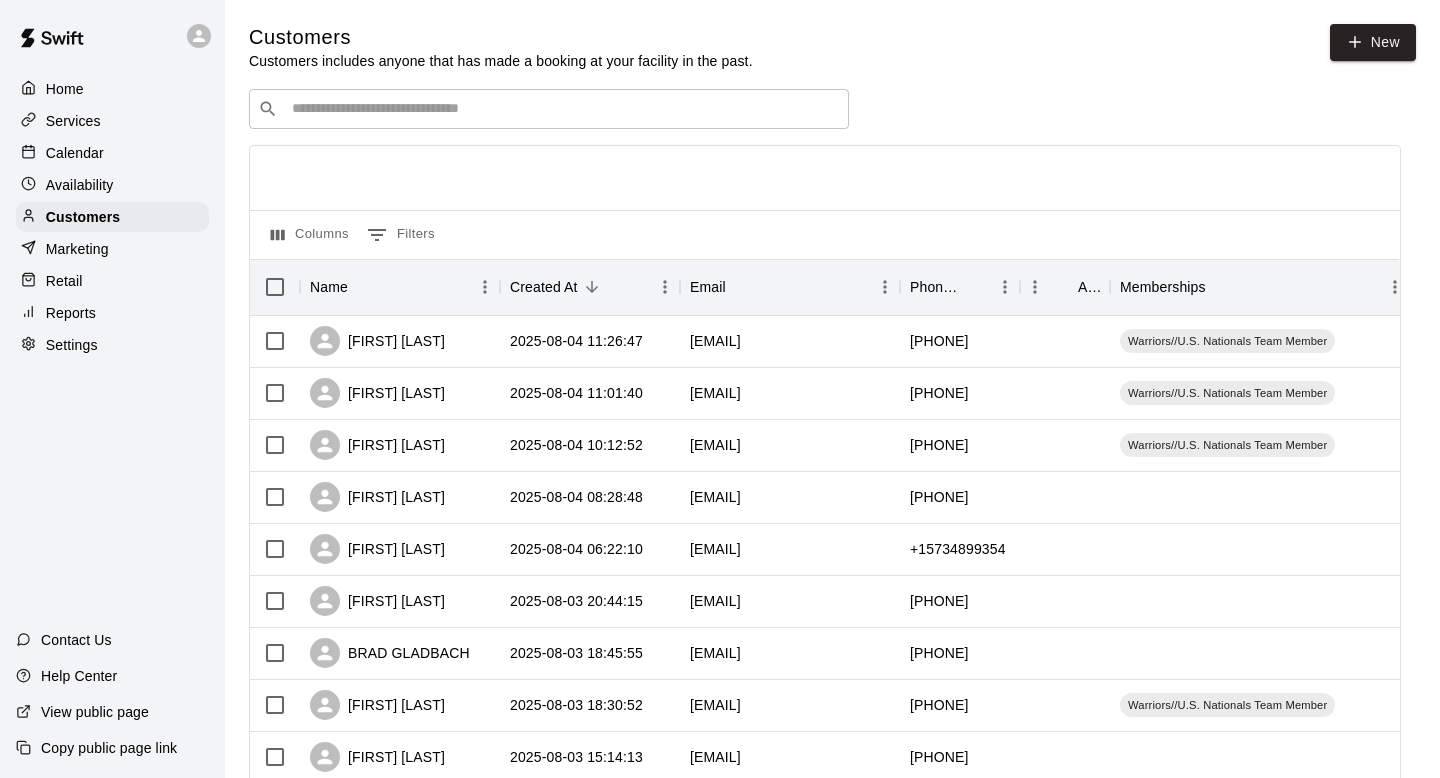 click at bounding box center [563, 109] 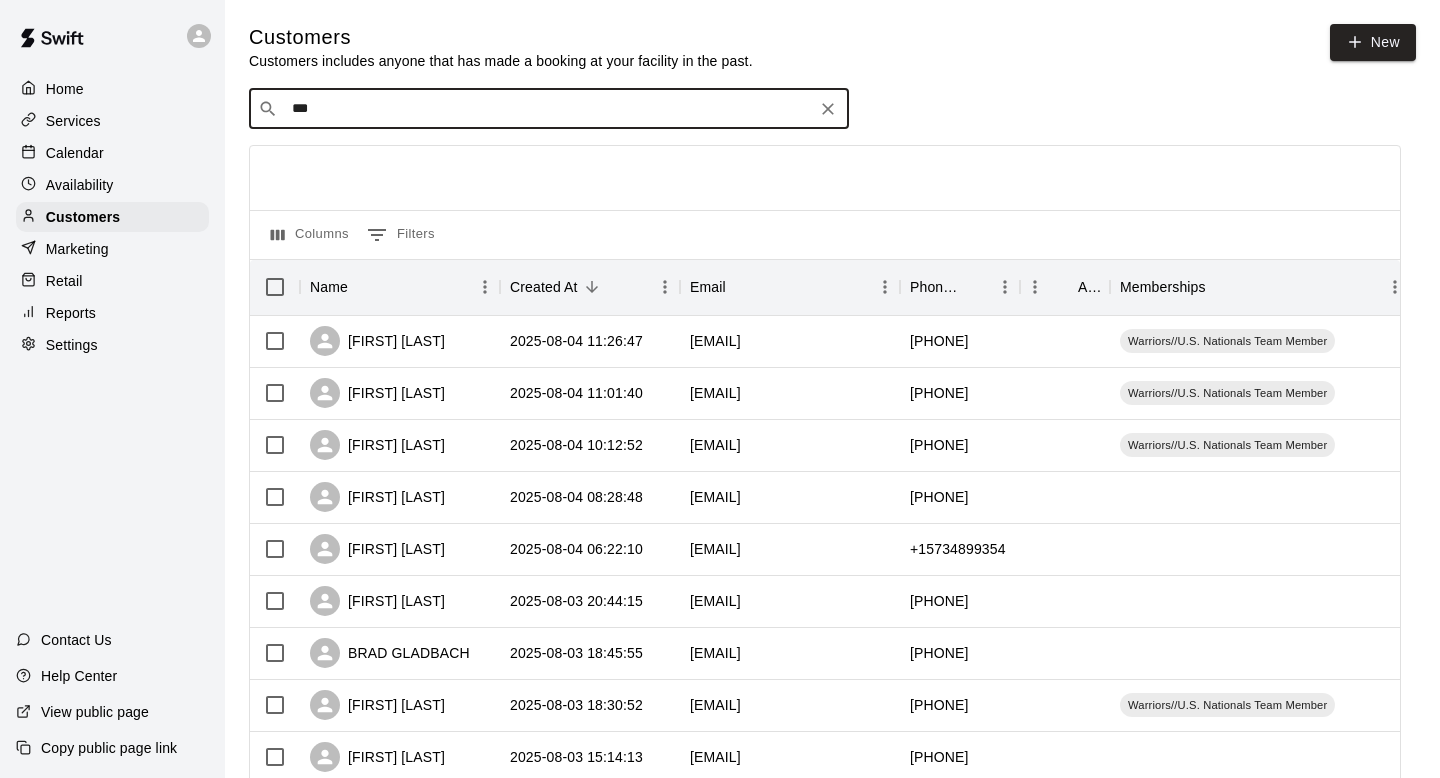 type on "****" 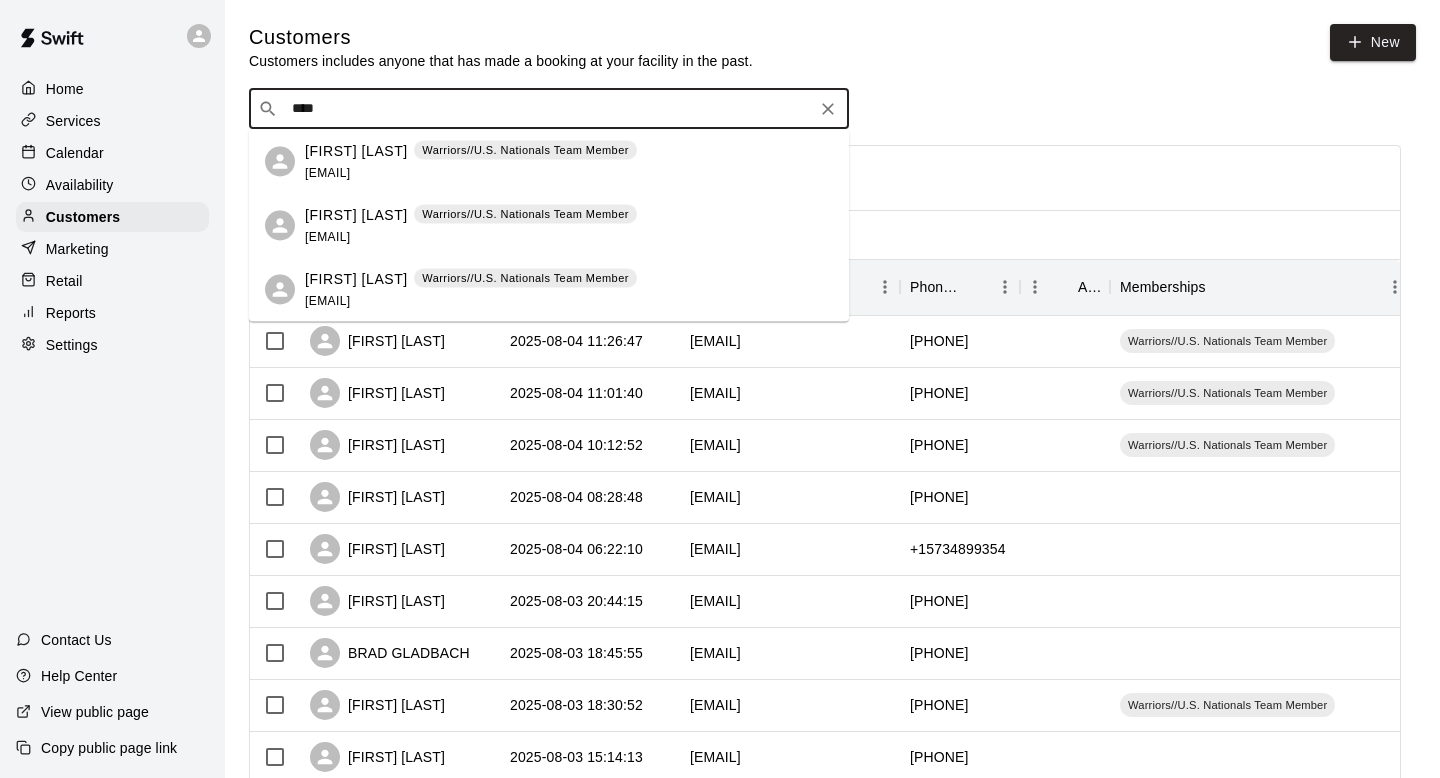 click 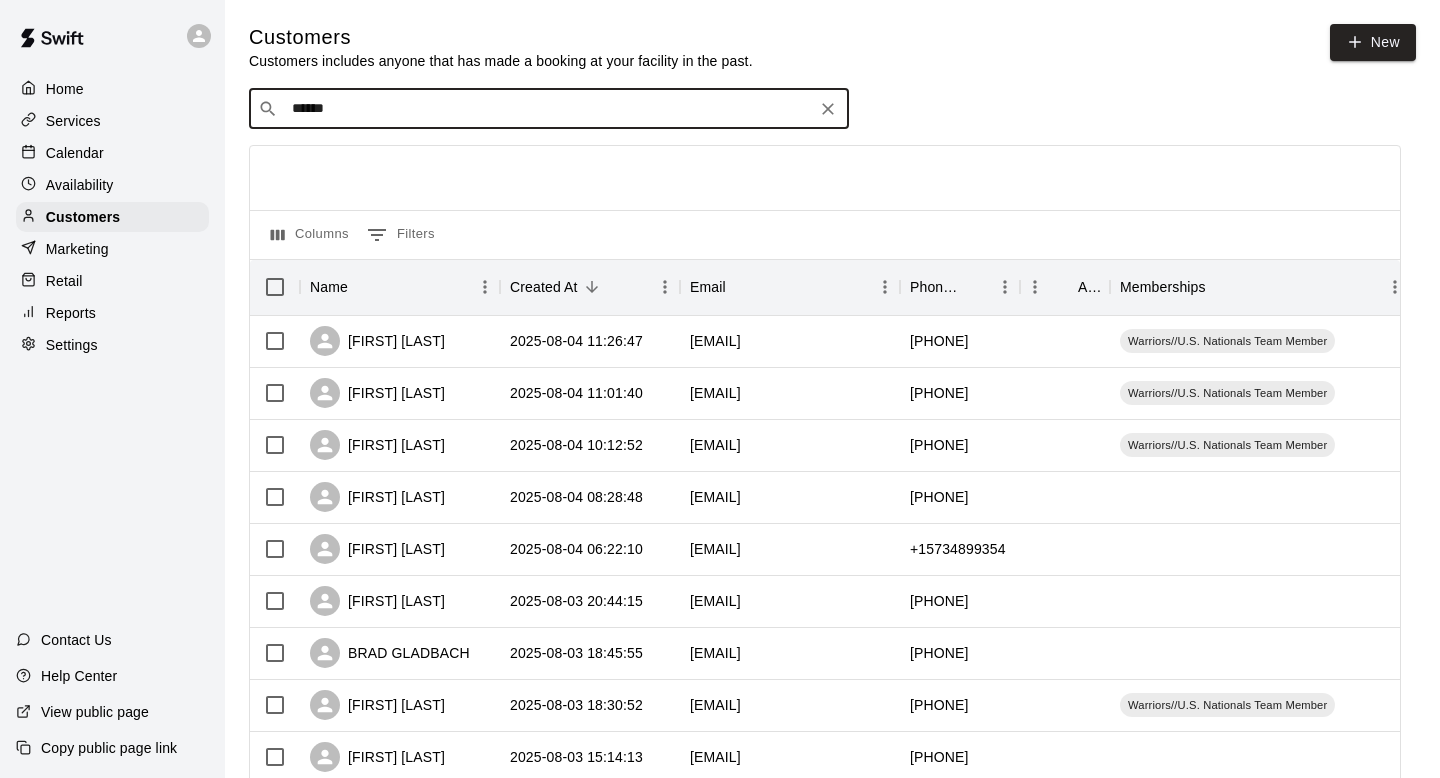 type on "*******" 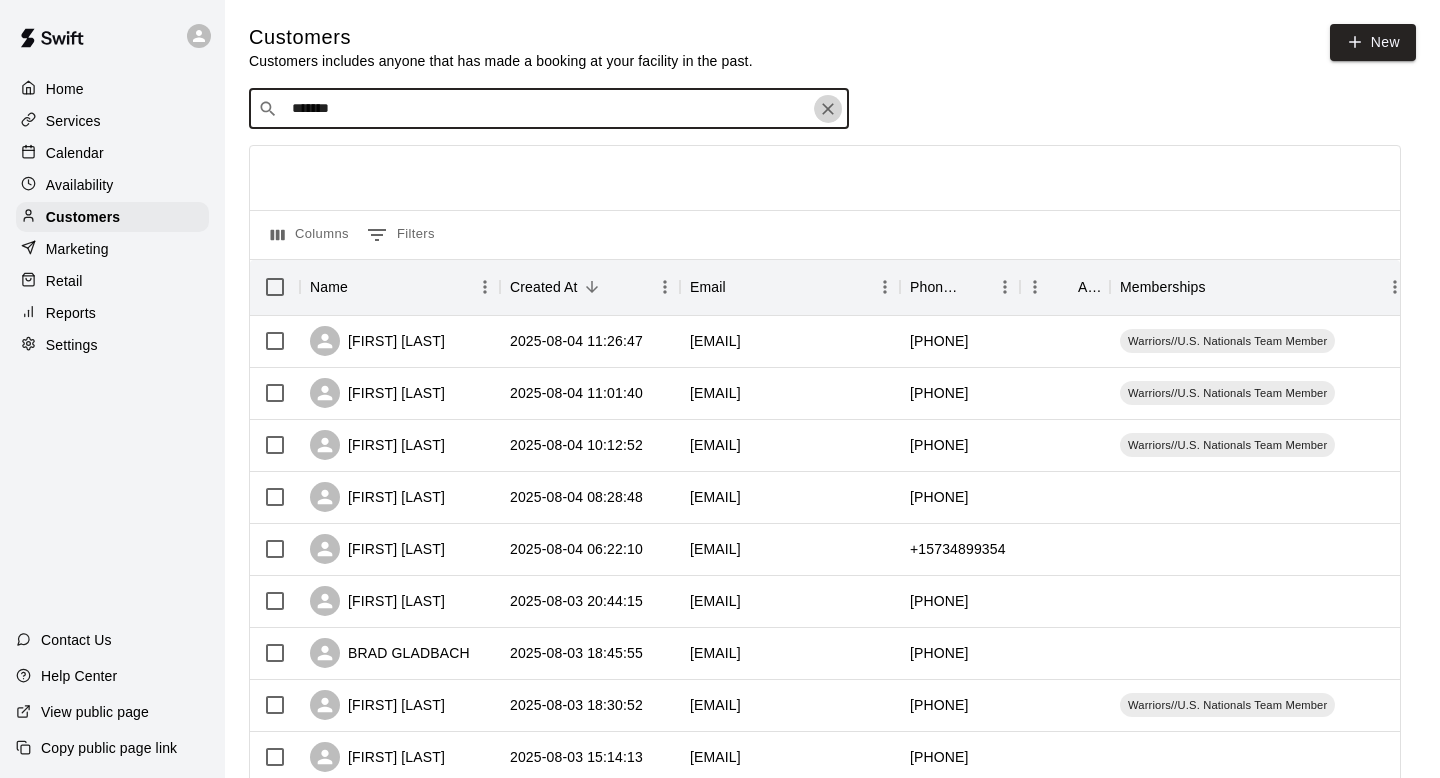 click 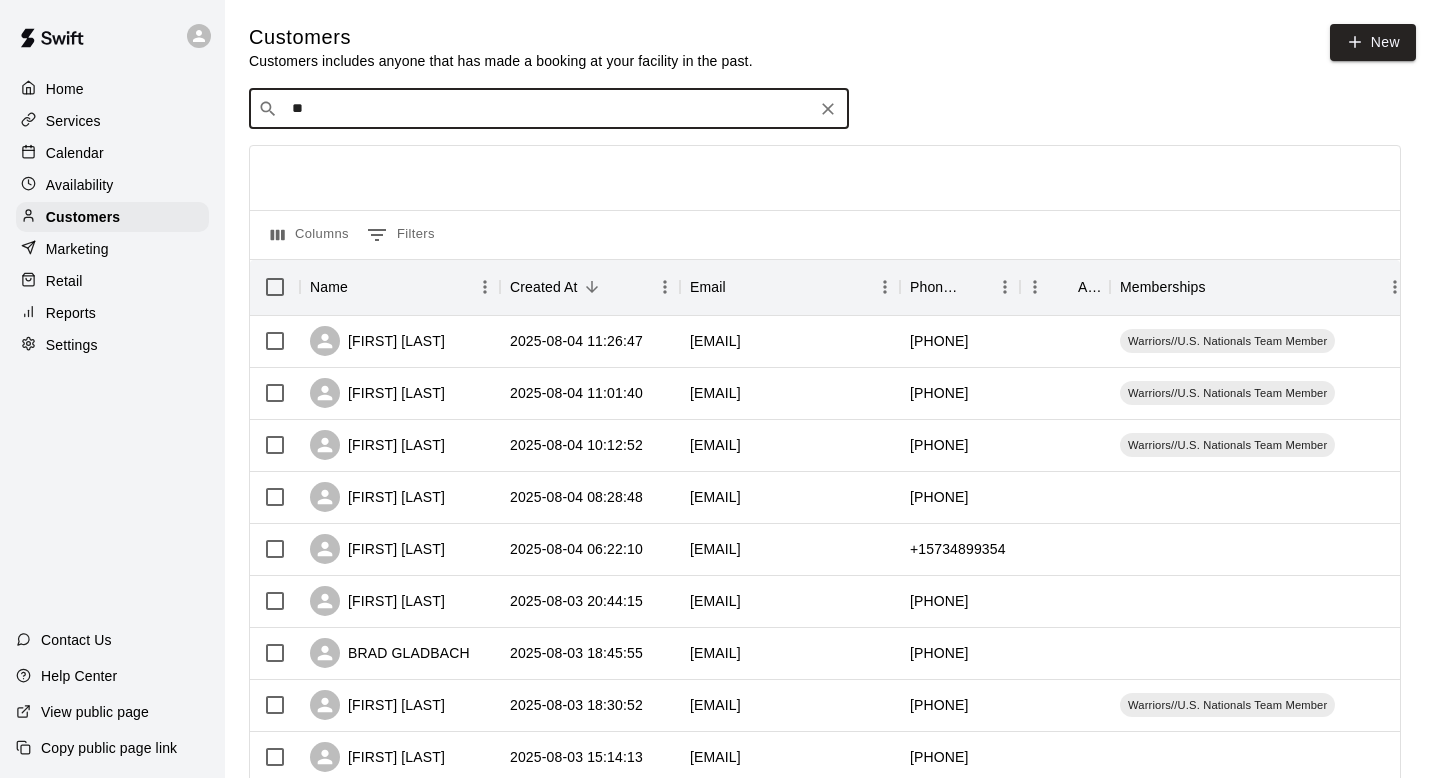 type on "*" 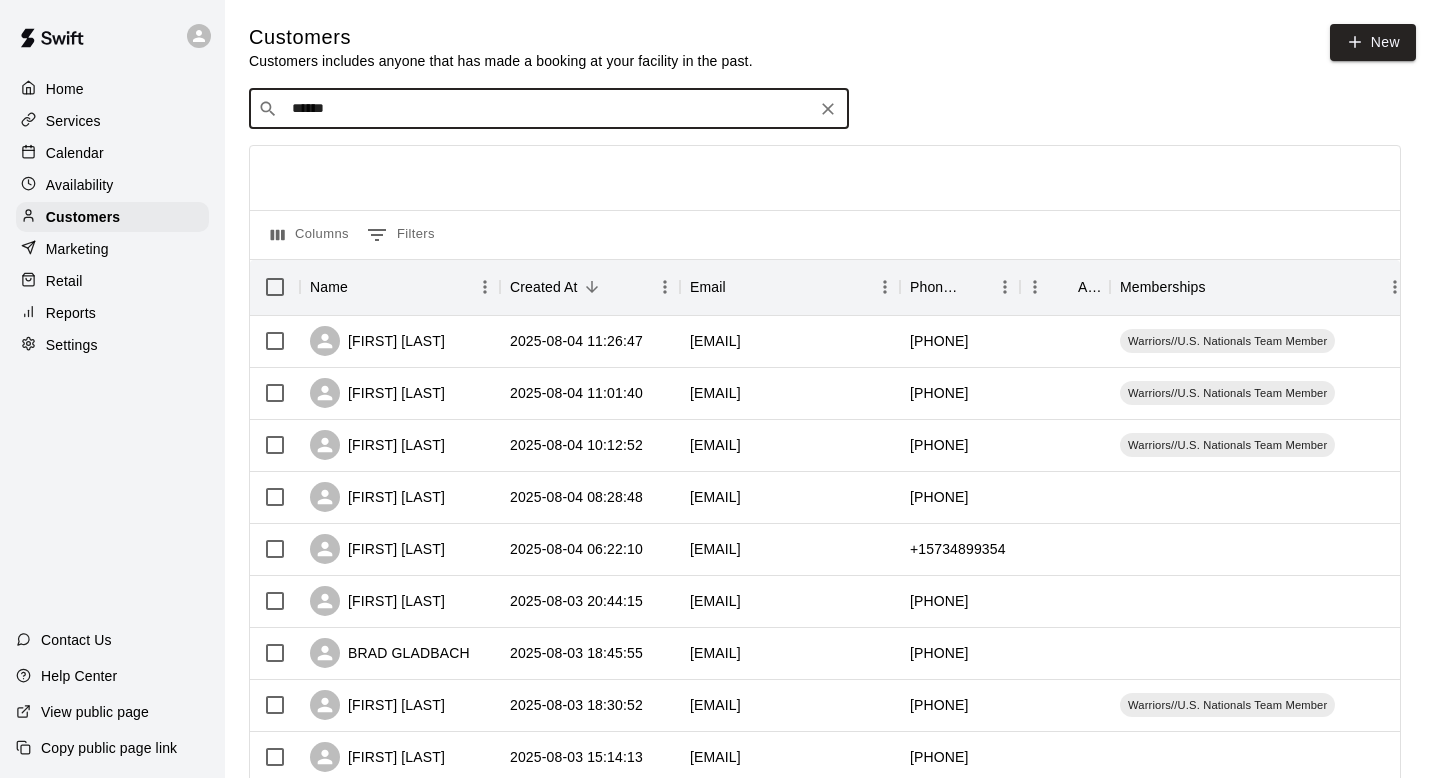 type on "*******" 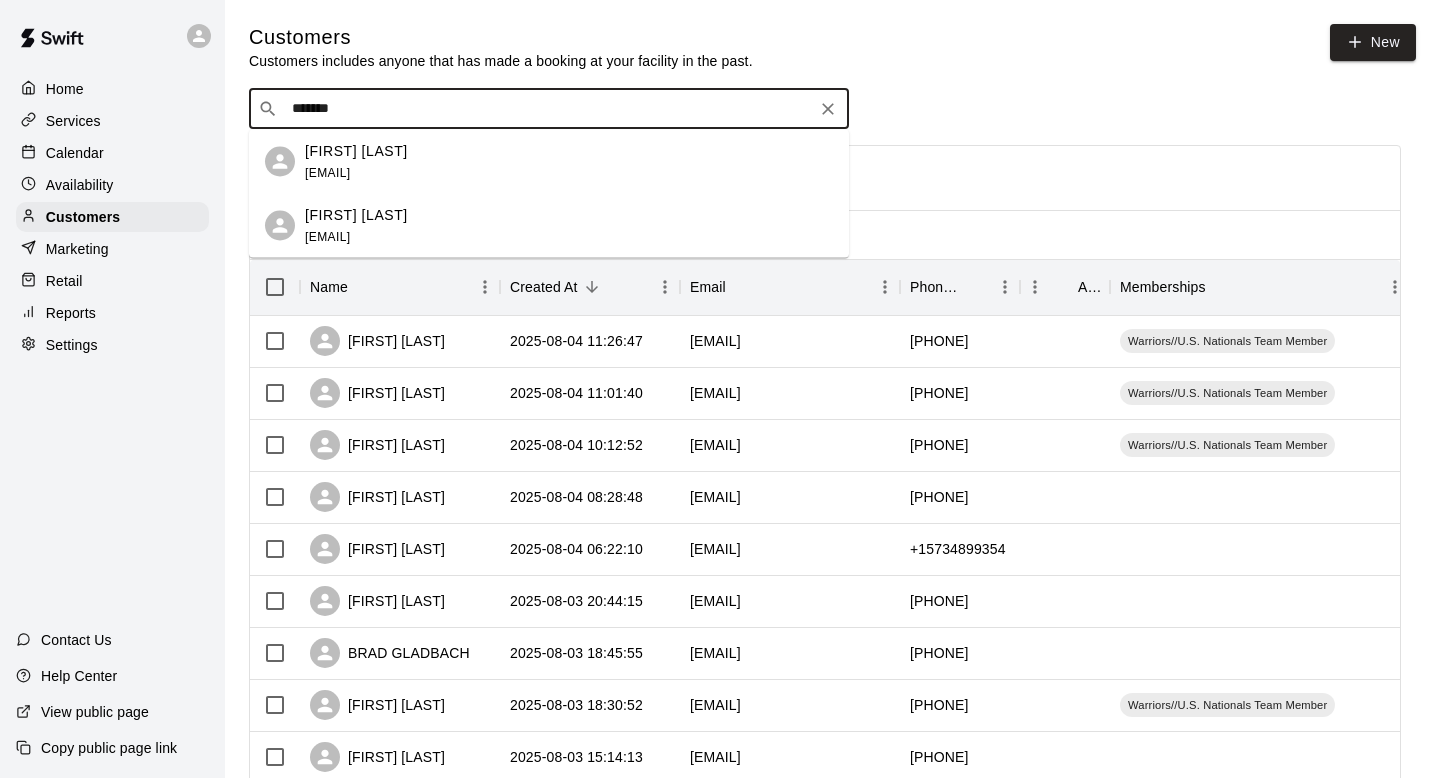 click on "[FIRST] [LAST] [EMAIL]" at bounding box center [569, 225] 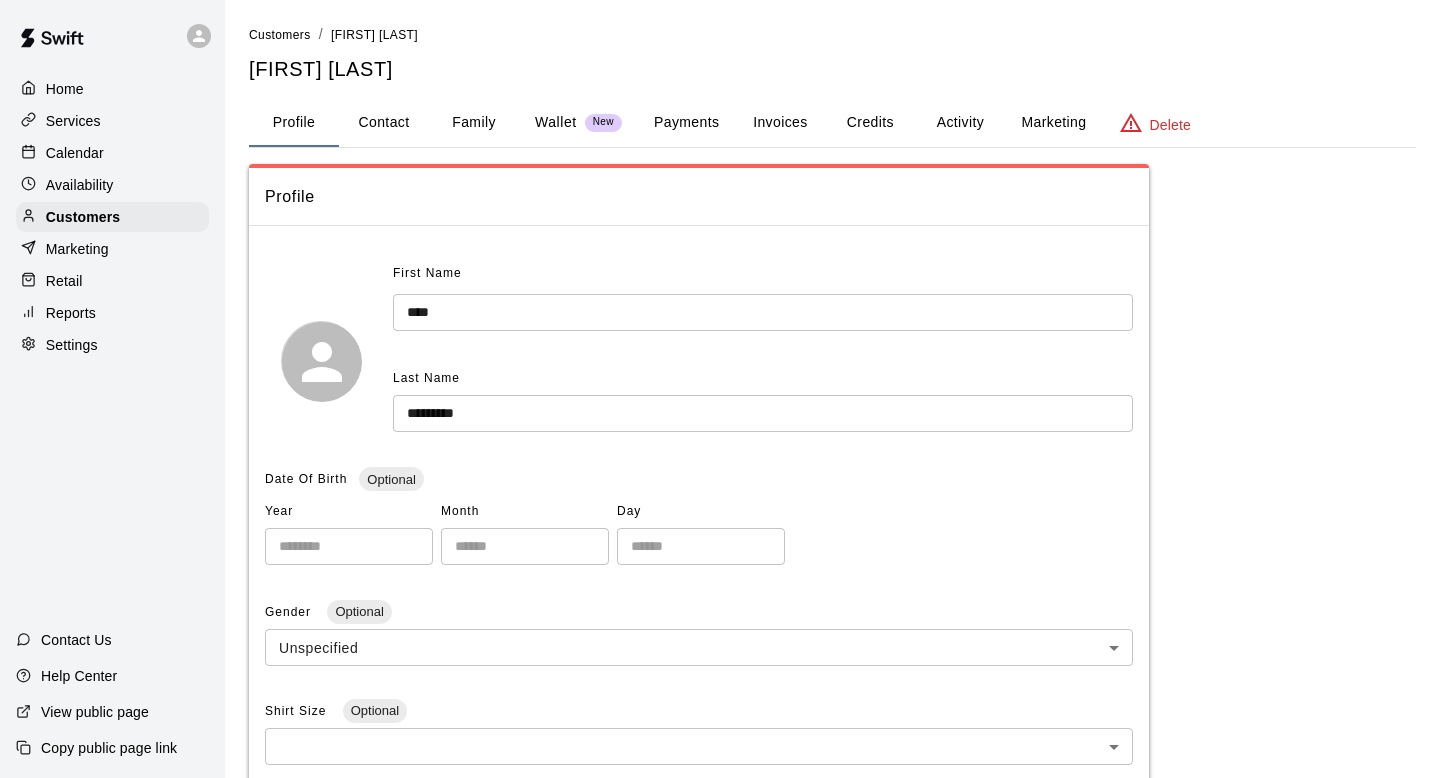 click on "Activity" at bounding box center [960, 123] 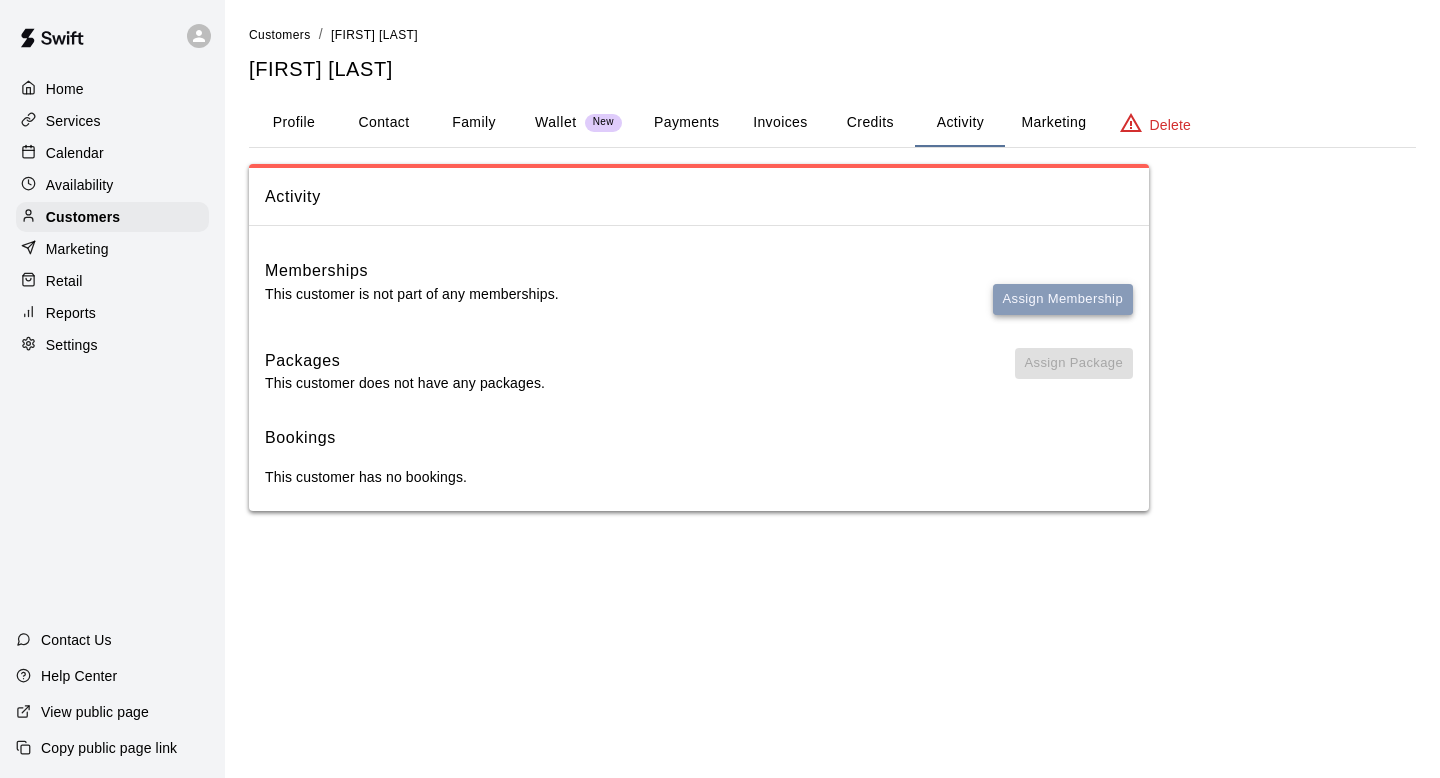 click on "Assign Membership" at bounding box center (1063, 299) 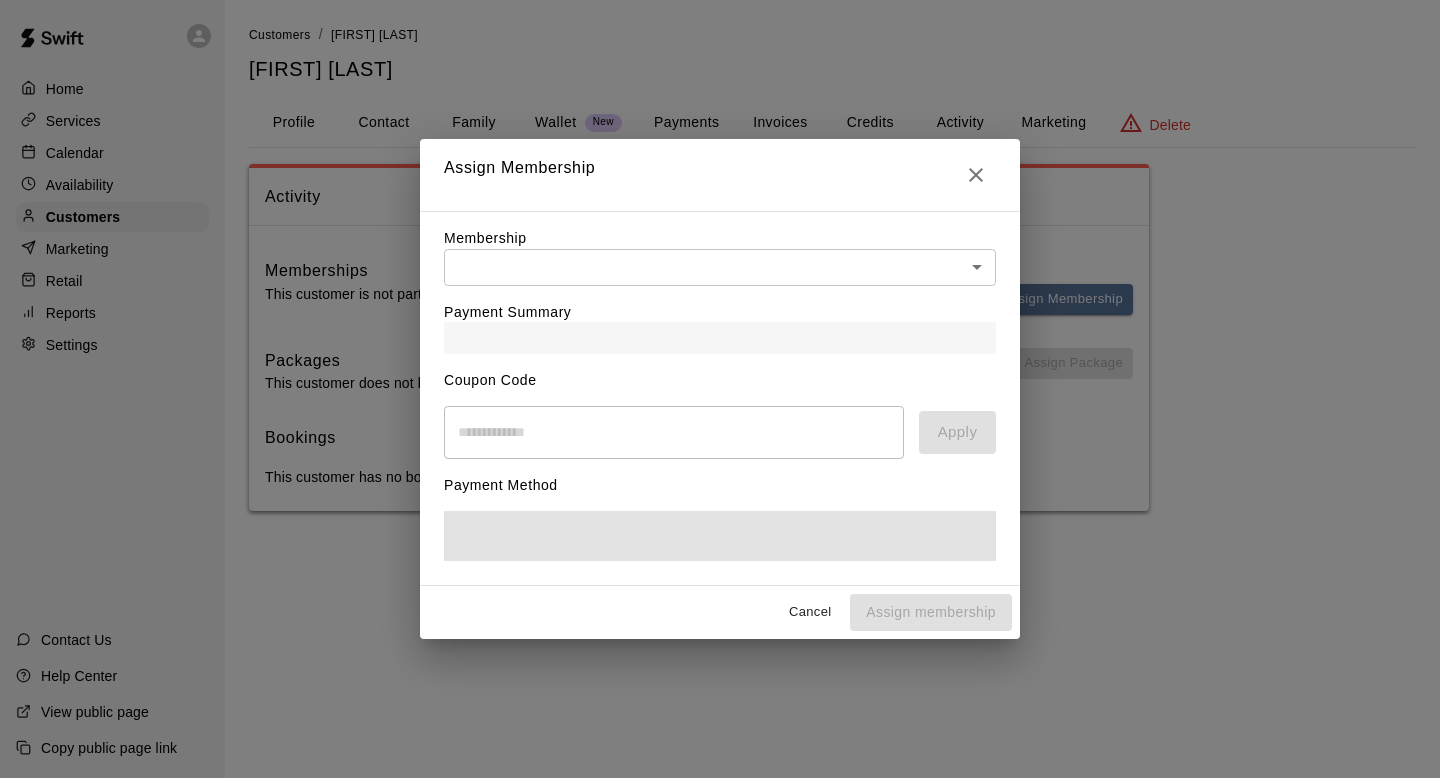 click on "Payment Summary" at bounding box center [720, 320] 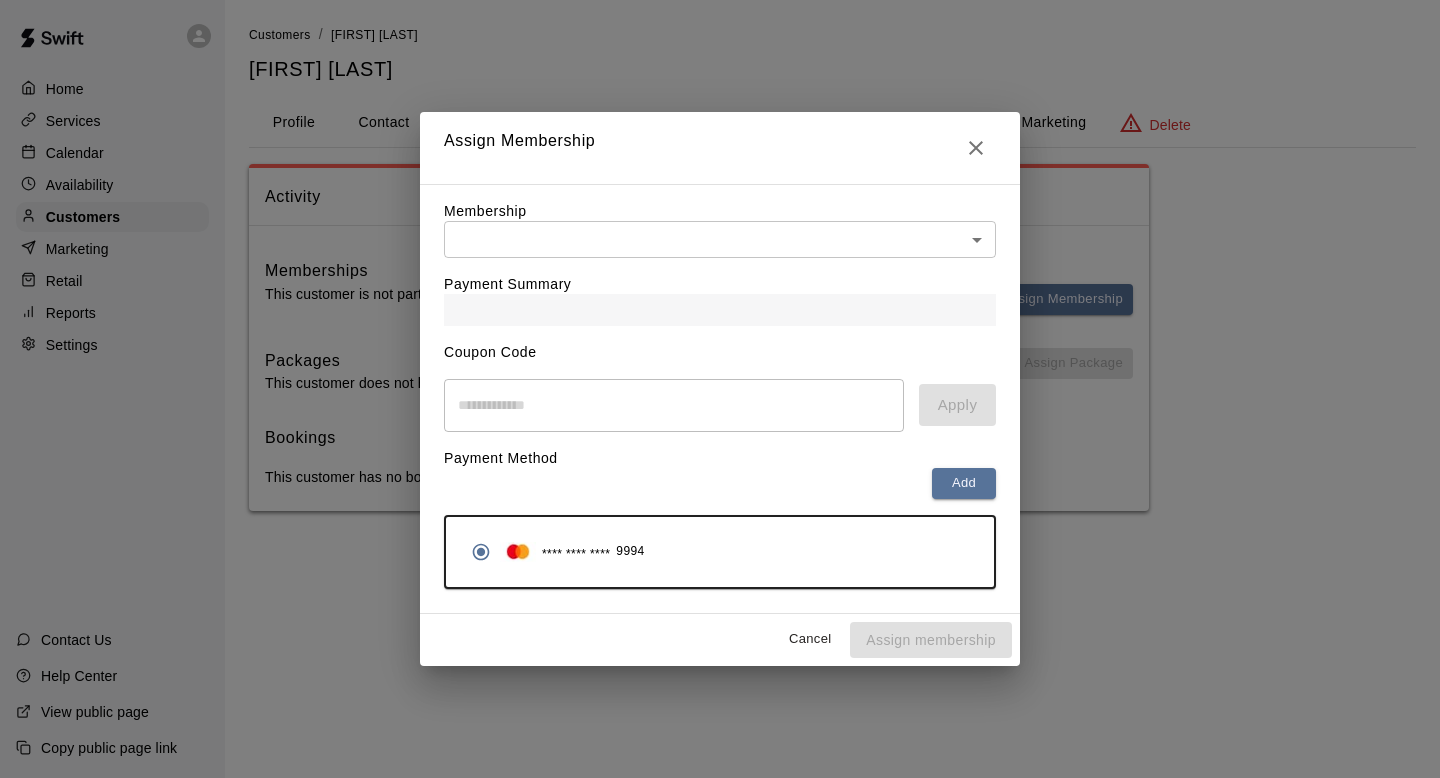 click on "Home Services Calendar Availability Customers Marketing Retail Reports Settings Contact Us Help Center View public page Copy public page link Customers / [FIRST] [LAST] [FIRST] [LAST] Profile Contact Family Wallet New Payments Invoices Credits Activity Marketing Delete Activity Memberships This customer is not part of any memberships. Assign Membership Packages This customer does not have any packages. Assign Package Bookings This customer has no bookings. Swift - Edit Customer Close cross-small Assign Membership Membership ​ ​ Payment Summary Coupon Code ​ Apply Payment Method   Add **** **** **** [CARD_LAST_FOUR] Cancel Assign membership" at bounding box center (720, 275) 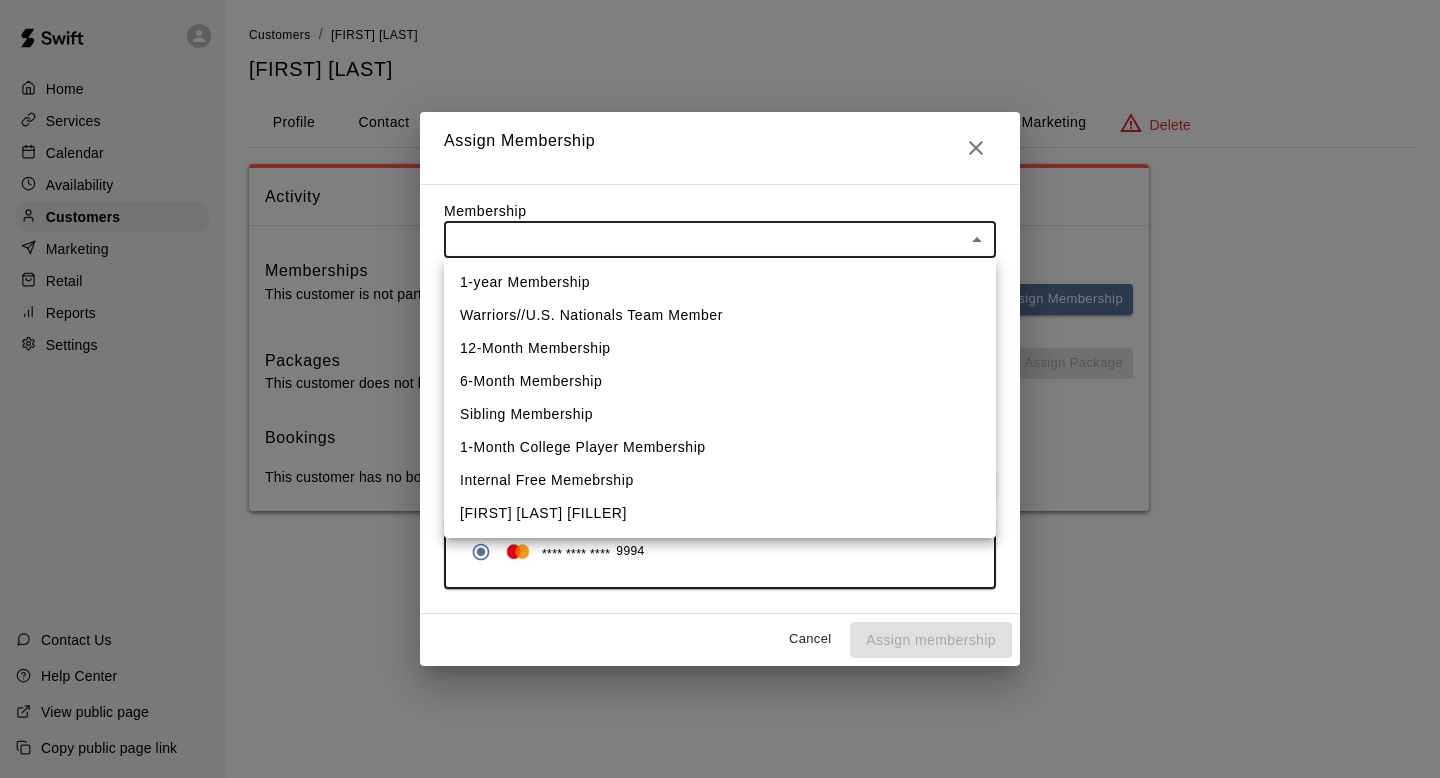 click on "Warriors//U.S. Nationals Team Member" at bounding box center [720, 315] 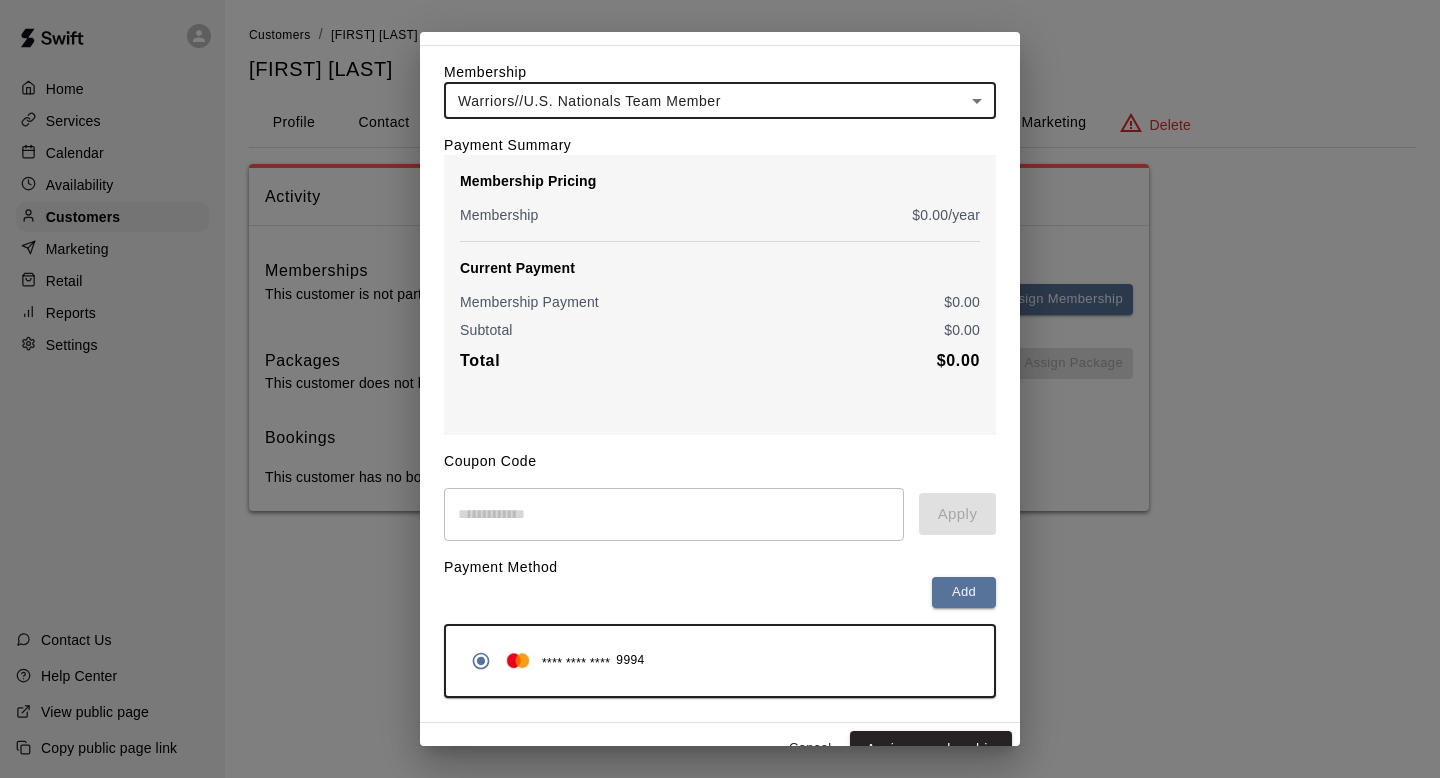 scroll, scrollTop: 83, scrollLeft: 0, axis: vertical 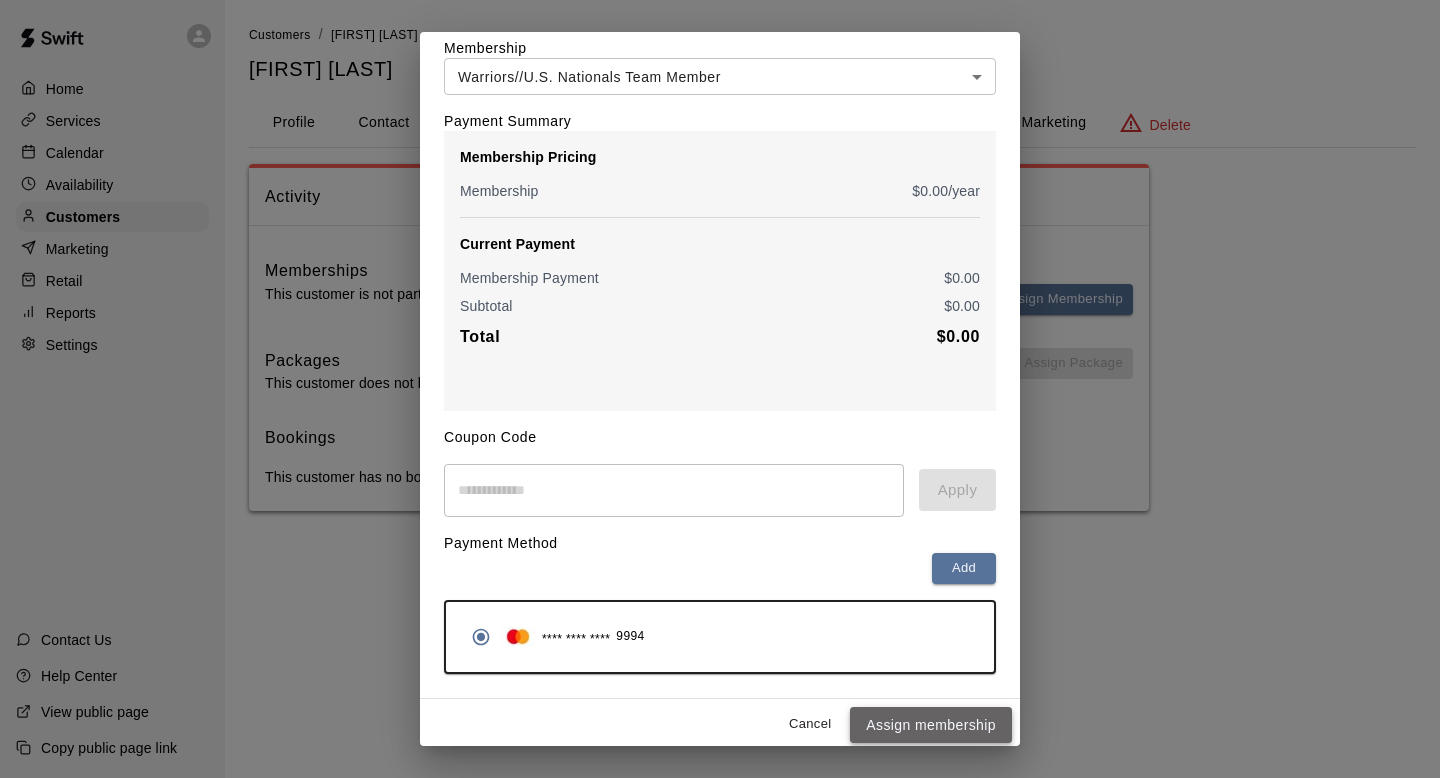 click on "Assign membership" at bounding box center (931, 725) 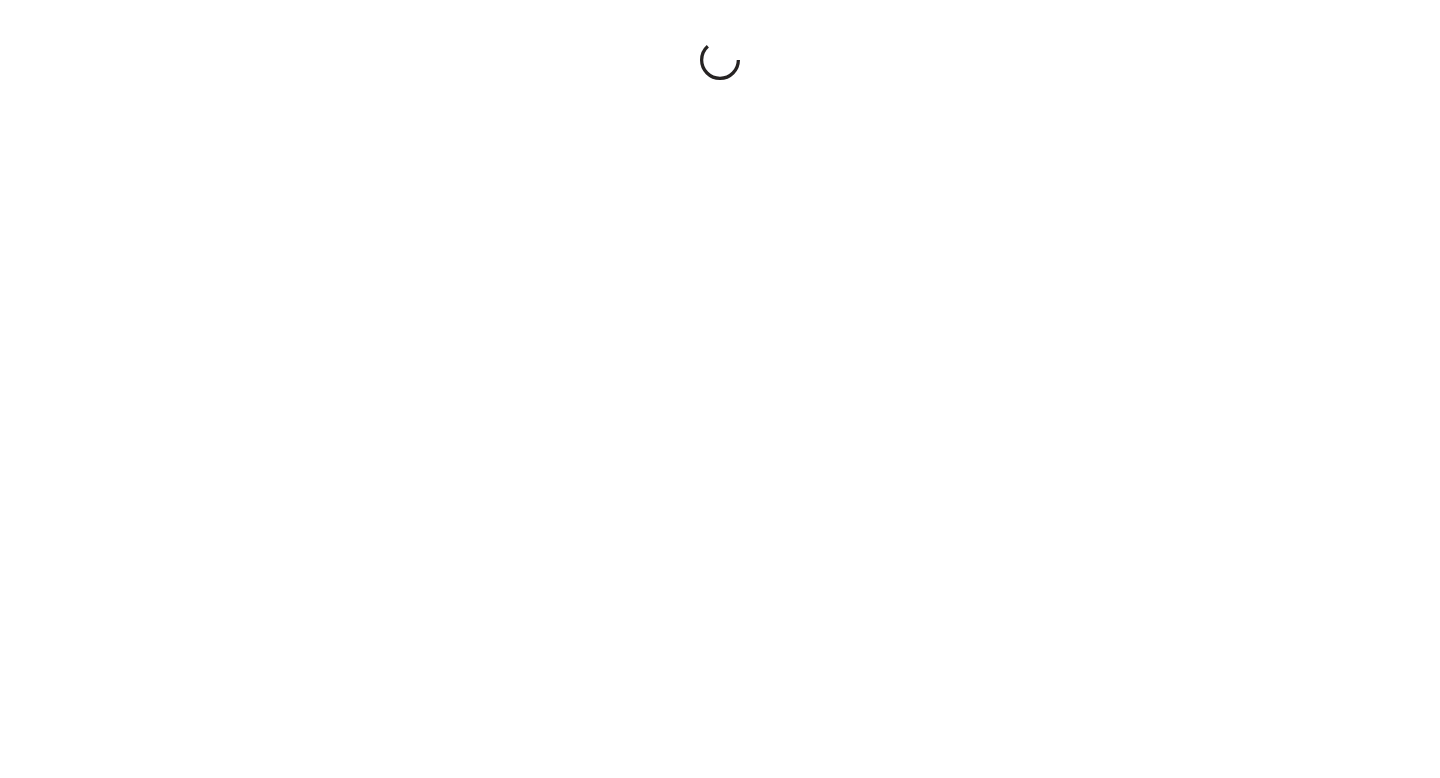 scroll, scrollTop: 0, scrollLeft: 0, axis: both 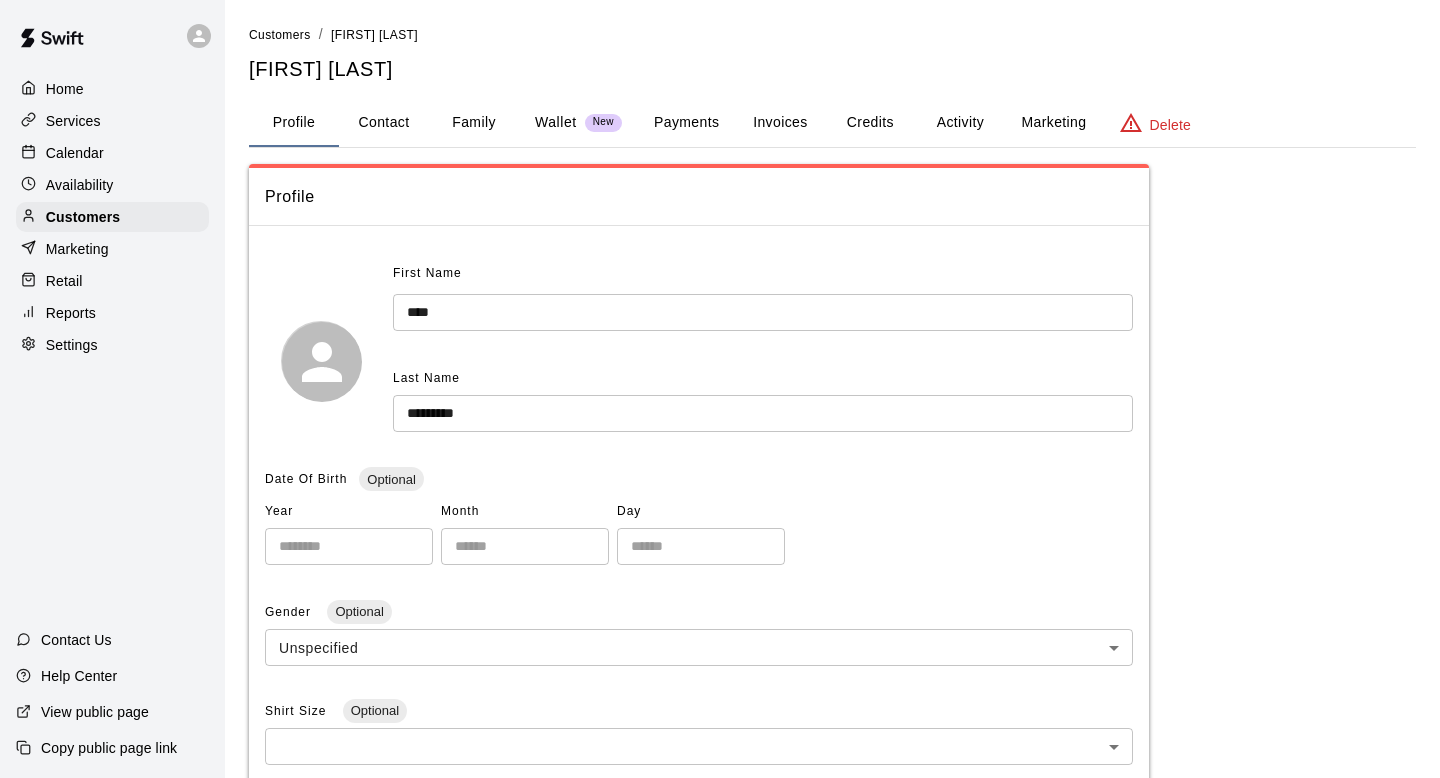 click on "Marketing" at bounding box center (112, 249) 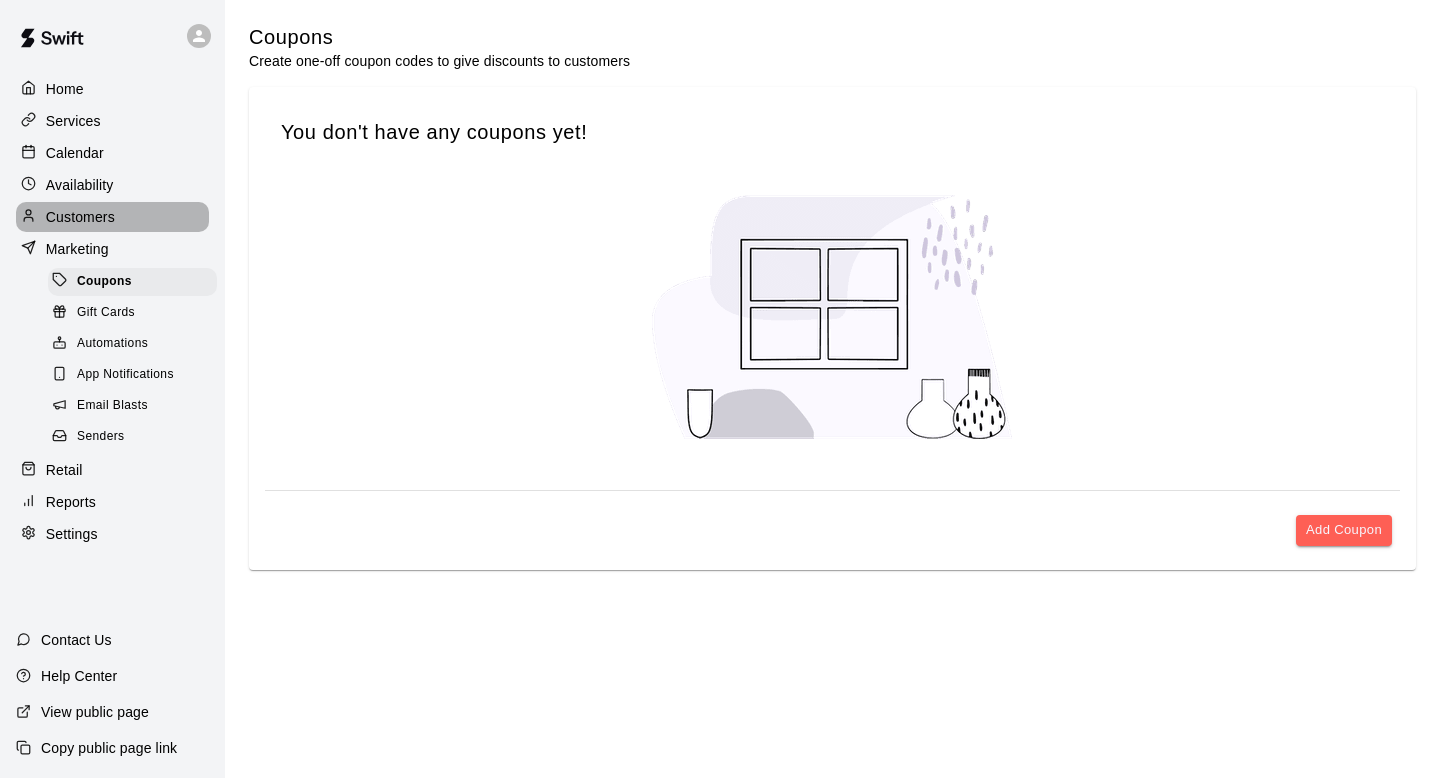 click on "Customers" at bounding box center (112, 217) 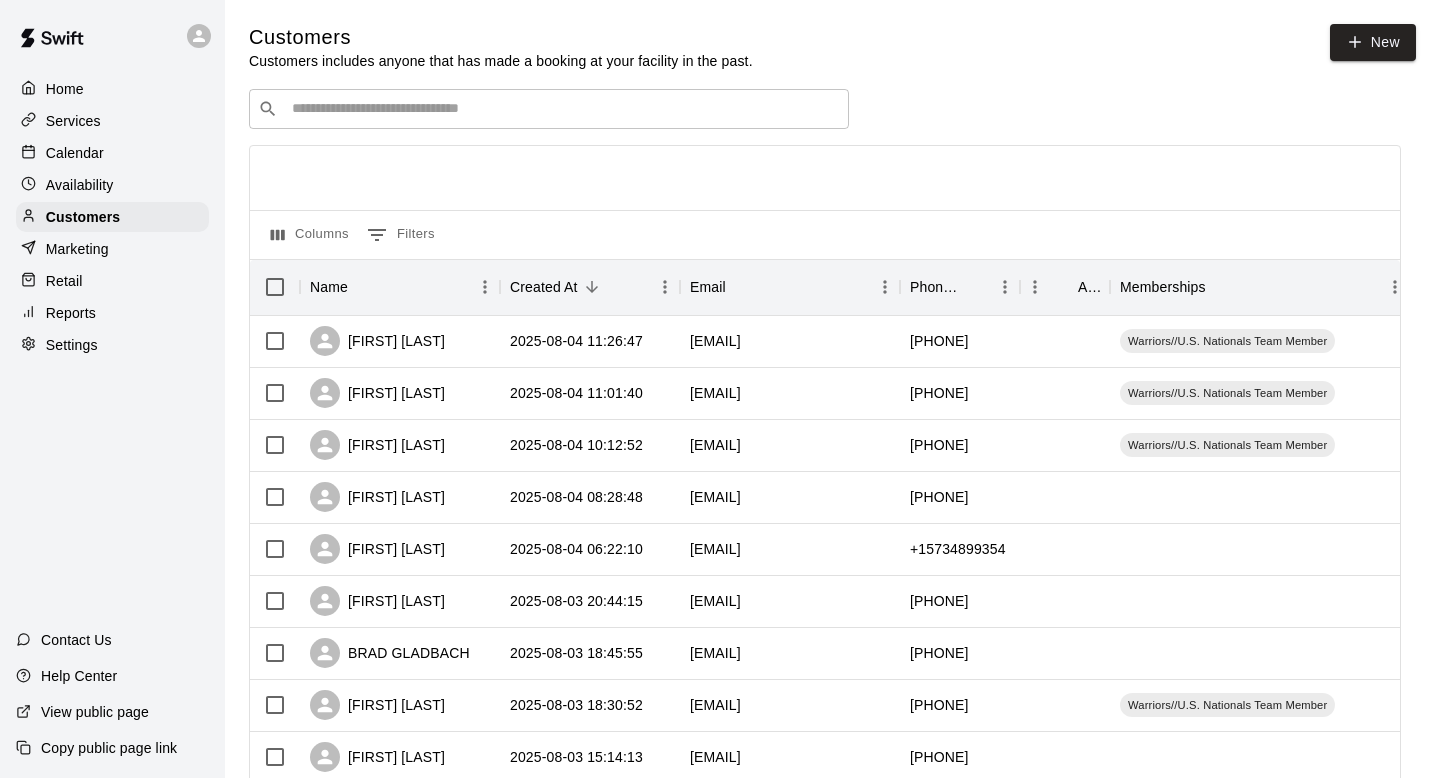 click on "​ ​" at bounding box center (549, 109) 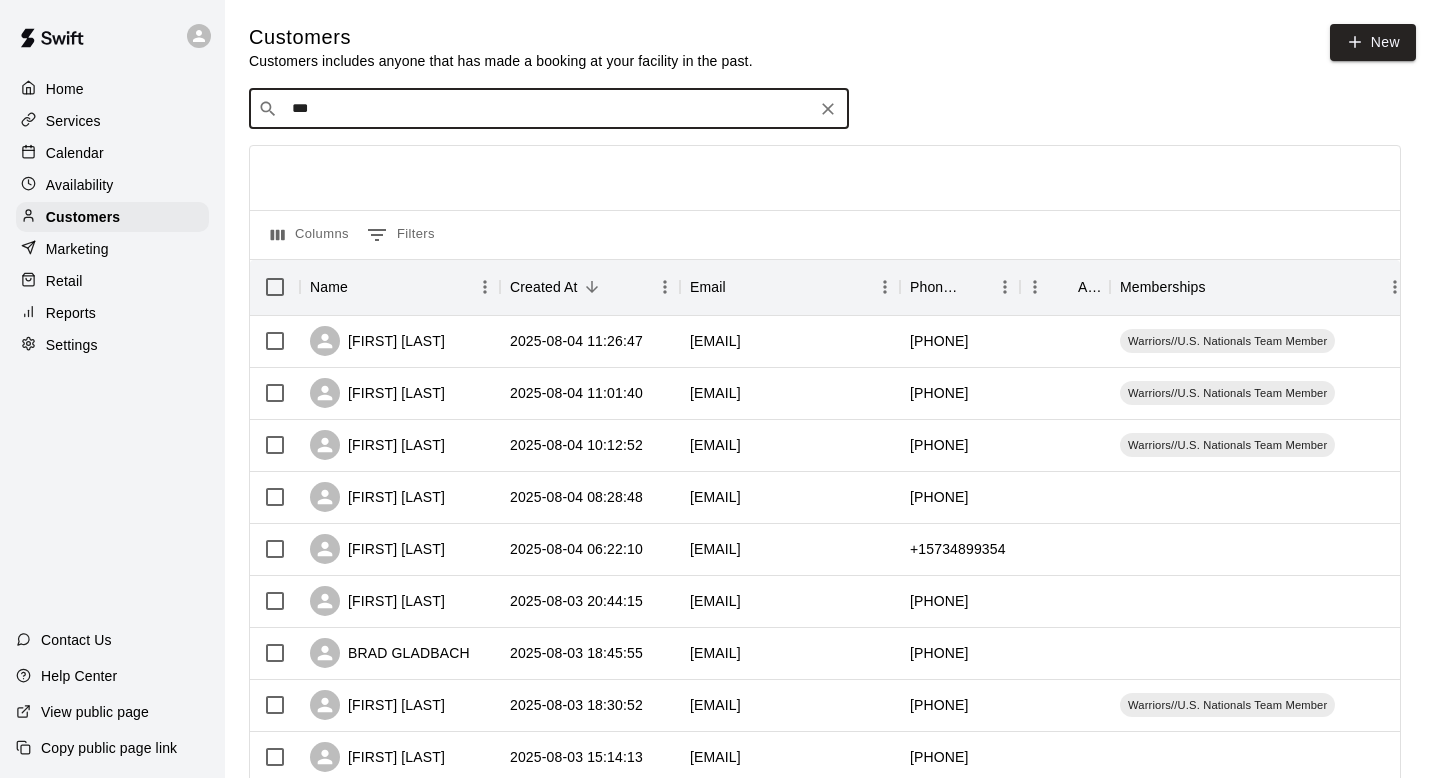 type on "****" 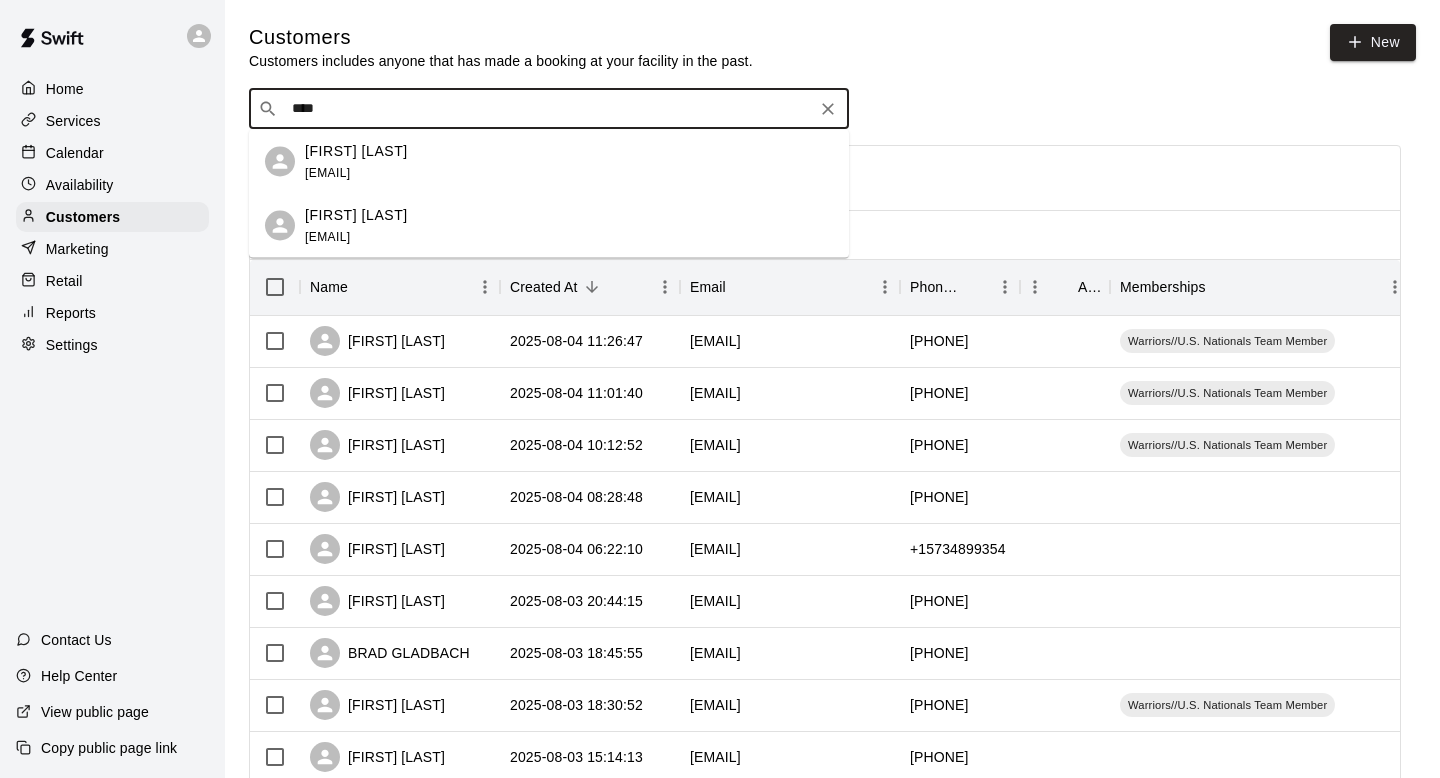 click on "Gavin Ottis aaron.ottis@gmail.com" at bounding box center (569, 225) 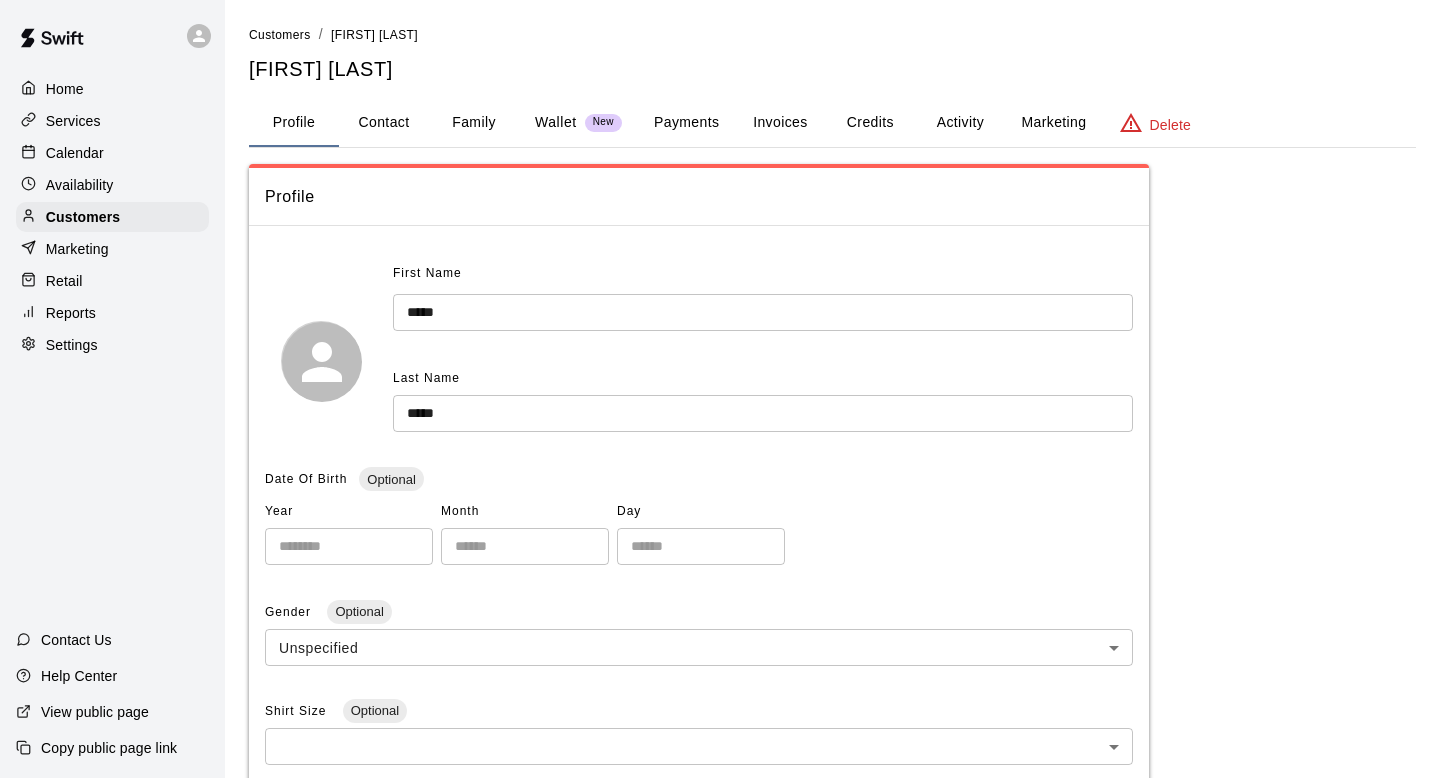 click on "Activity" at bounding box center [960, 123] 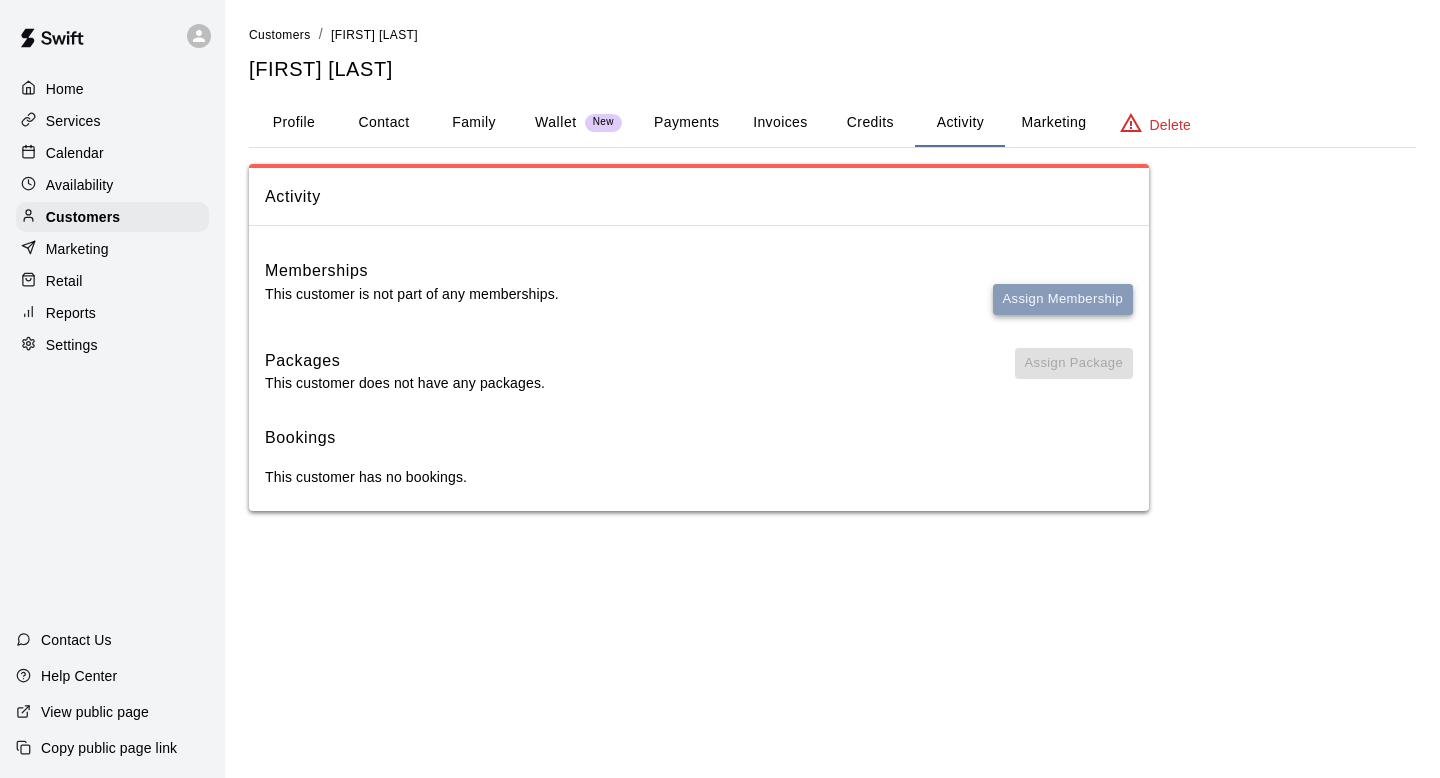 click on "Assign Membership" at bounding box center [1063, 299] 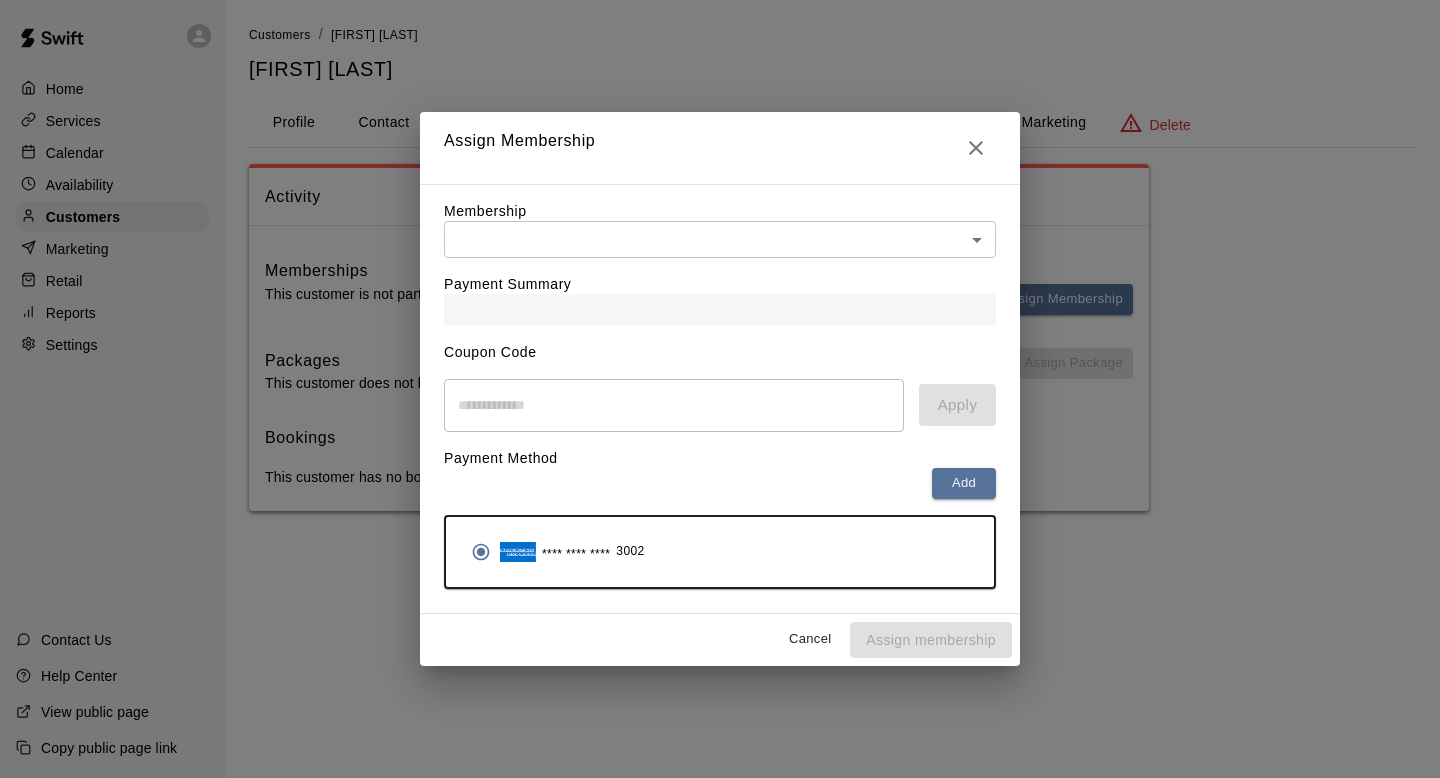 click on "Payment Summary" at bounding box center (720, 292) 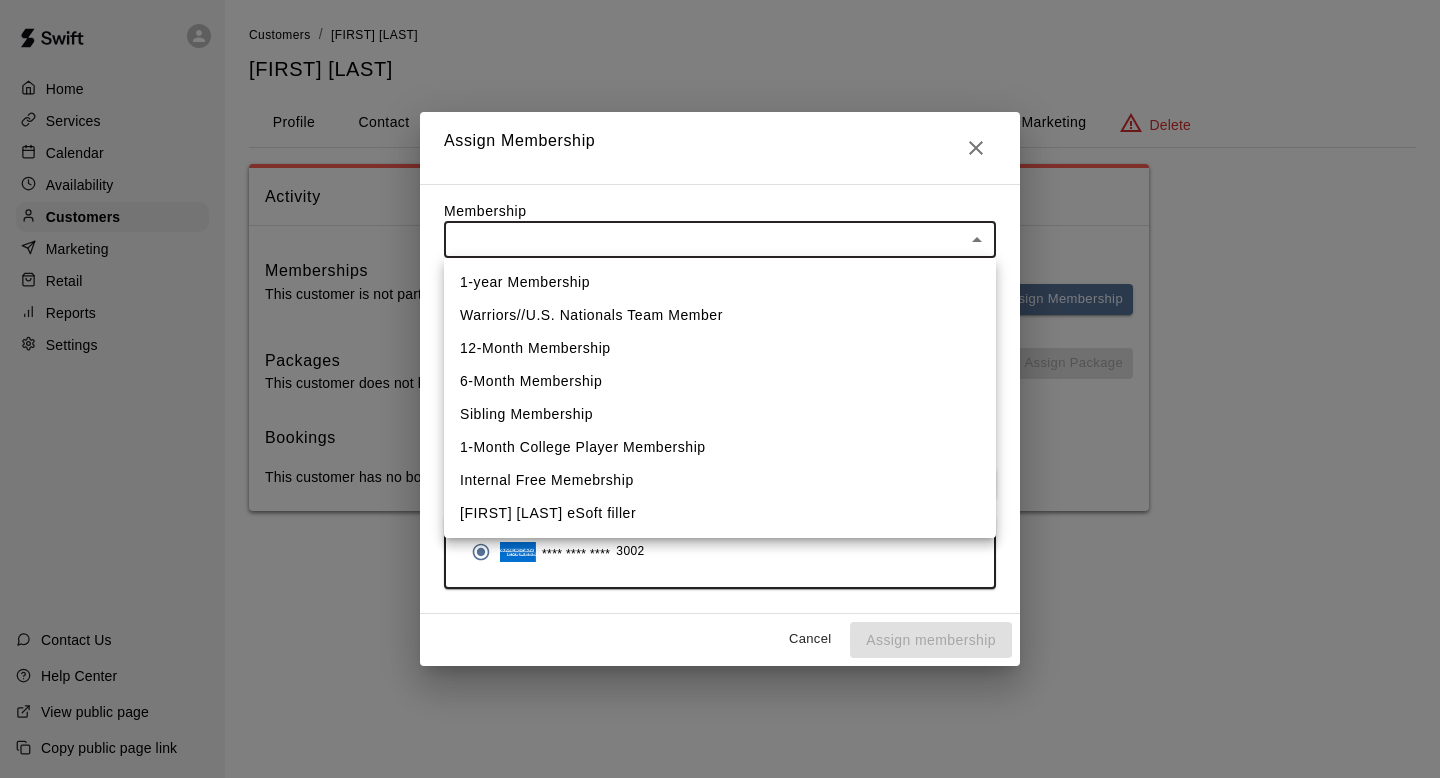 click on "Warriors//U.S. Nationals Team Member" at bounding box center [720, 315] 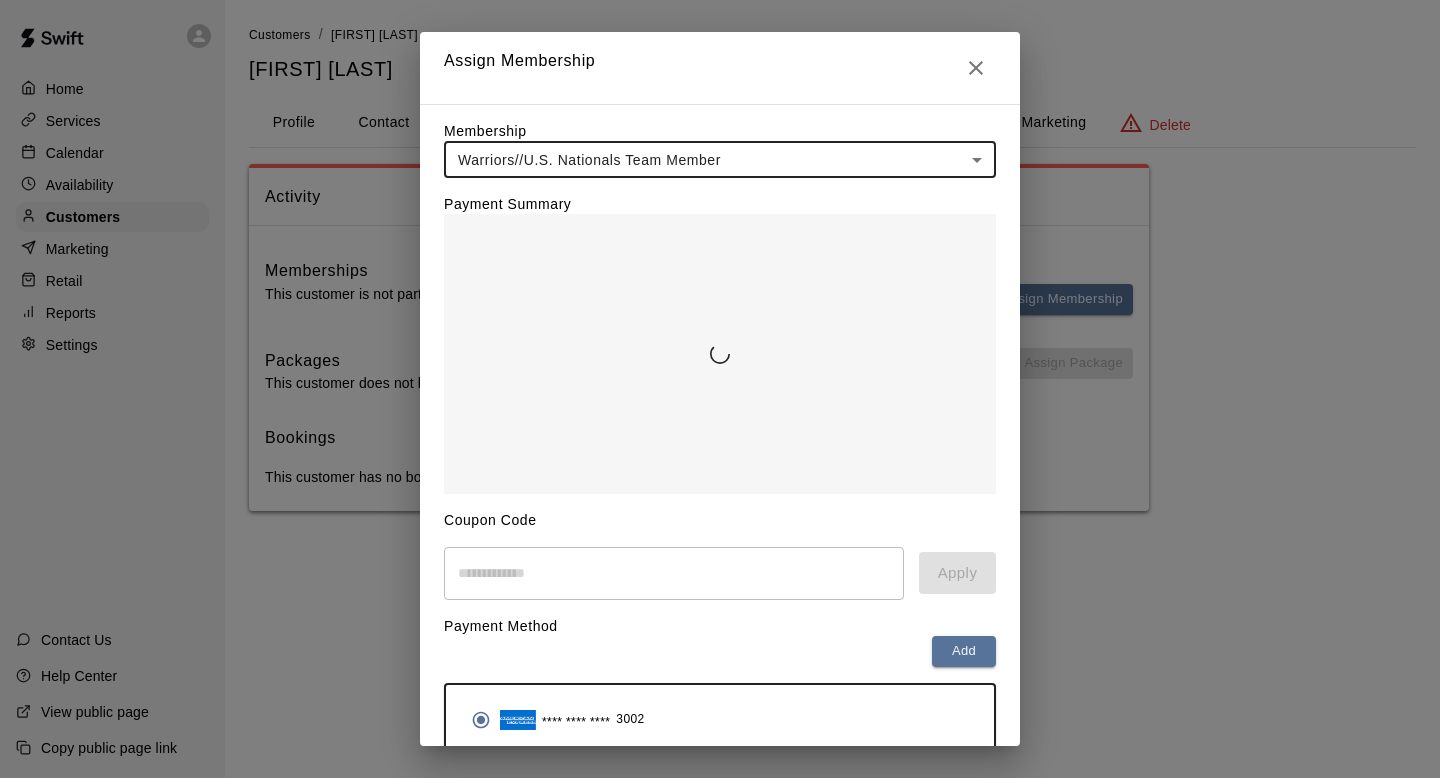 scroll, scrollTop: 90, scrollLeft: 0, axis: vertical 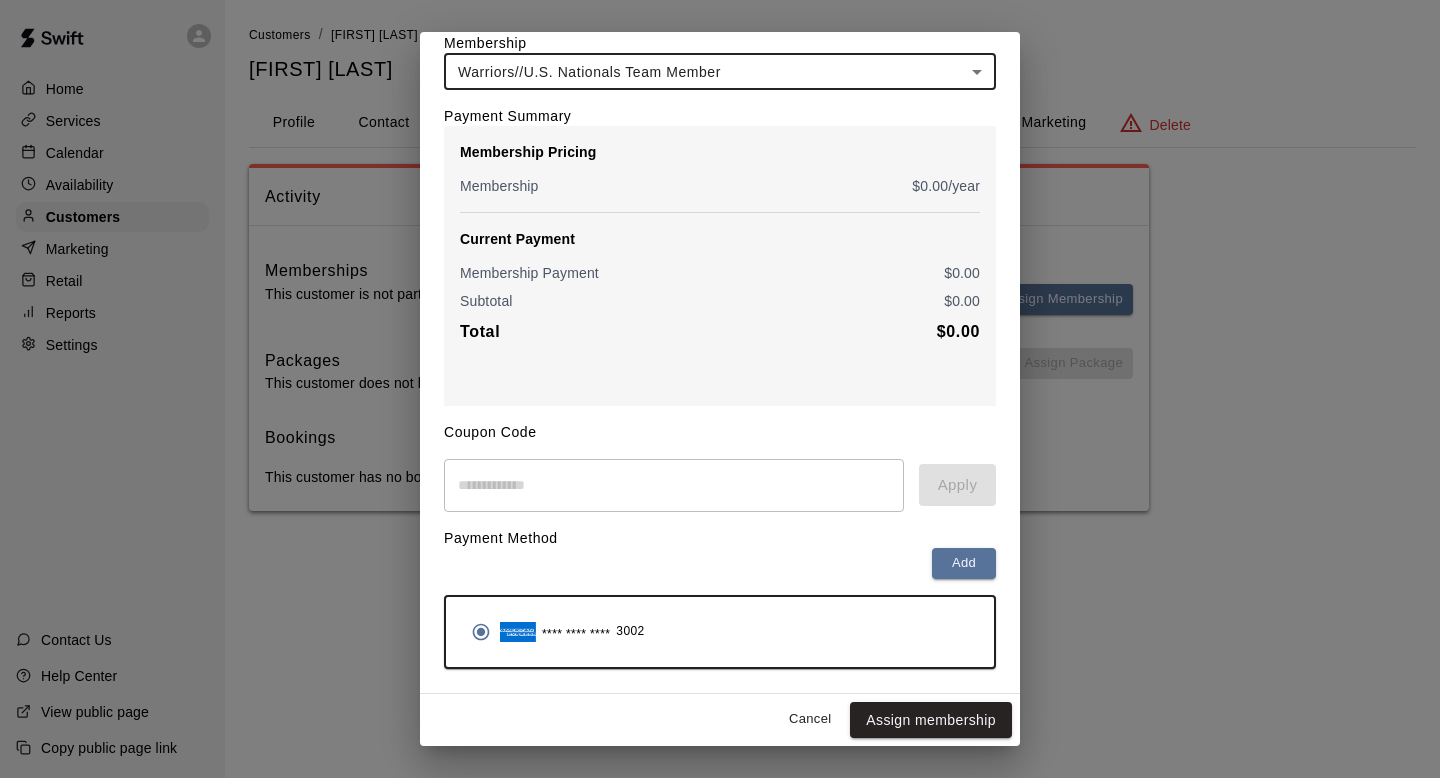 click on "Cancel Assign membership" at bounding box center (720, 720) 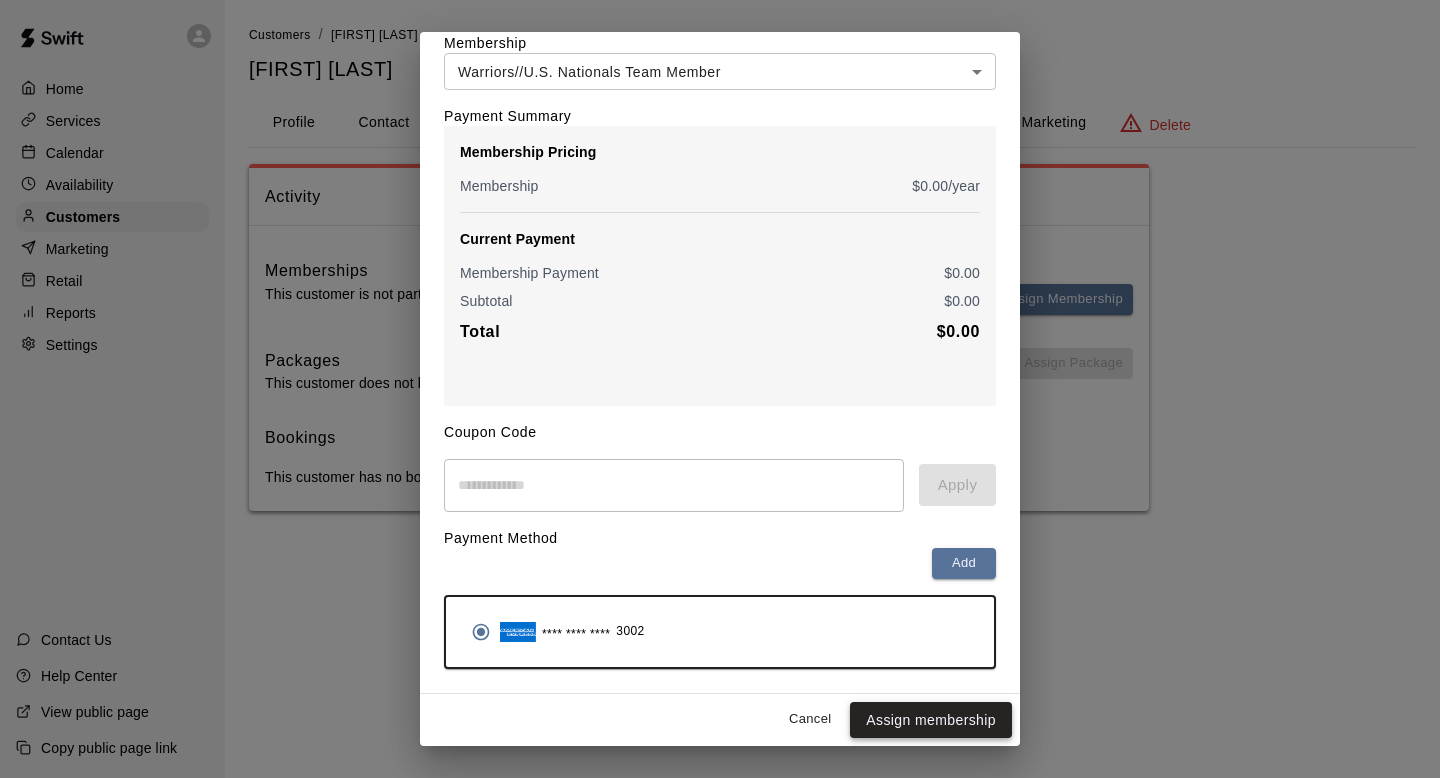 click on "Assign membership" at bounding box center (931, 720) 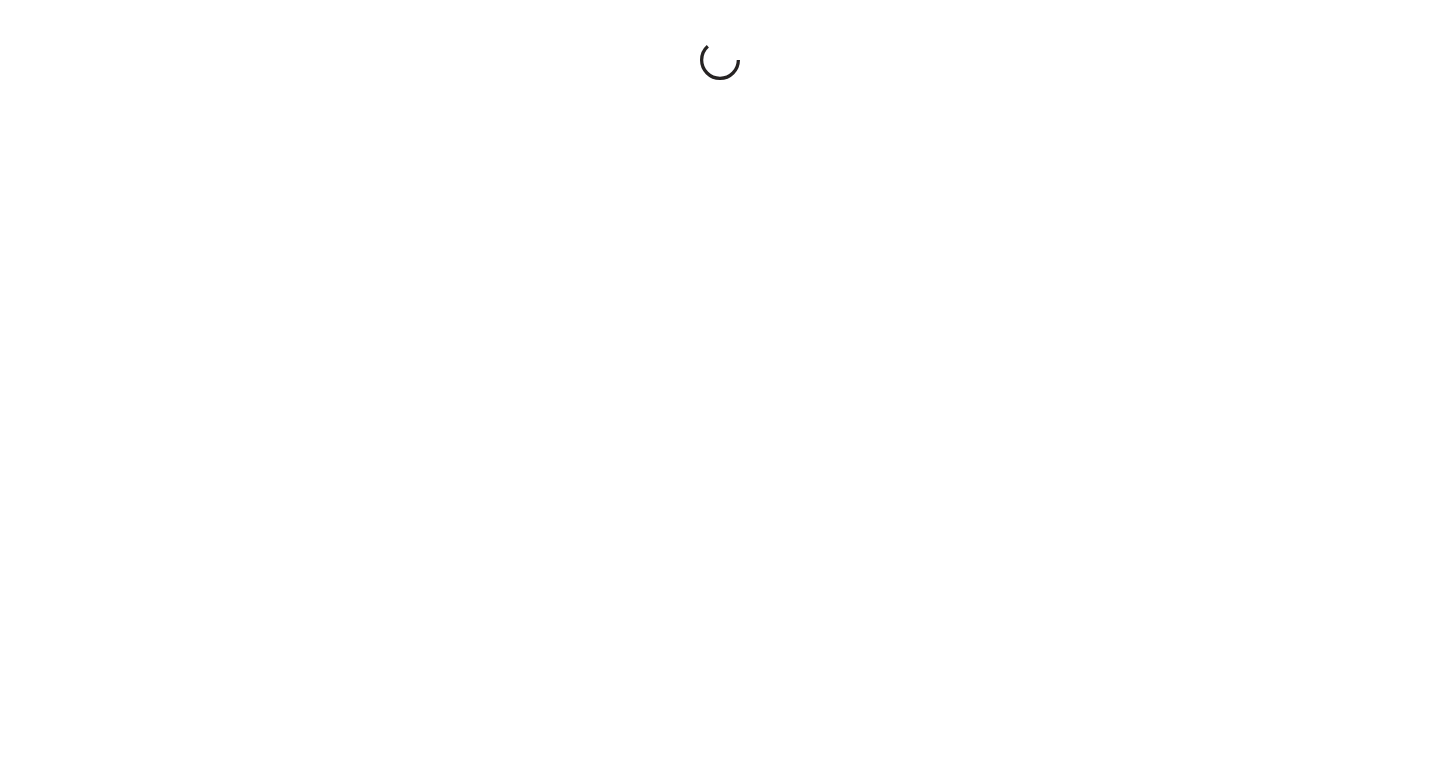 scroll, scrollTop: 0, scrollLeft: 0, axis: both 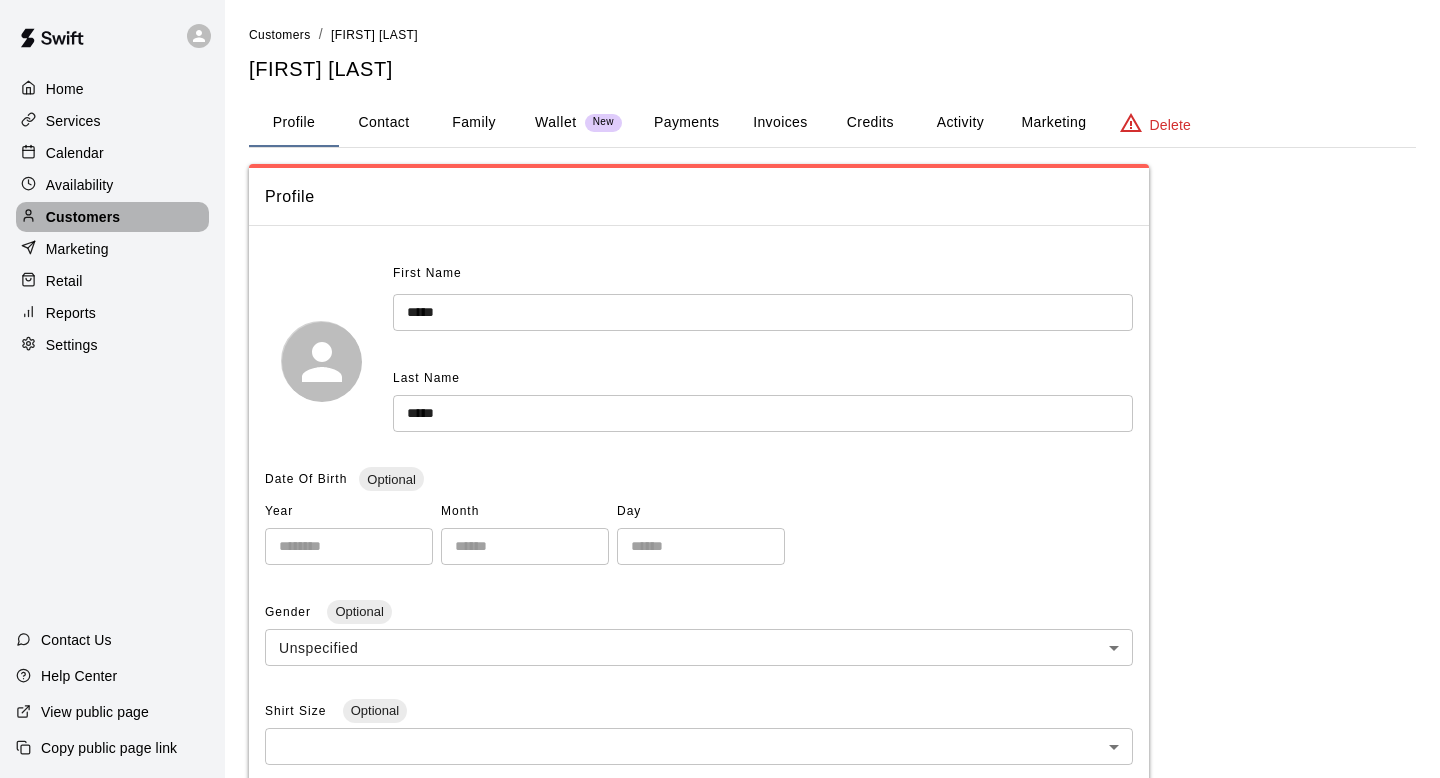 click on "Customers" at bounding box center [112, 217] 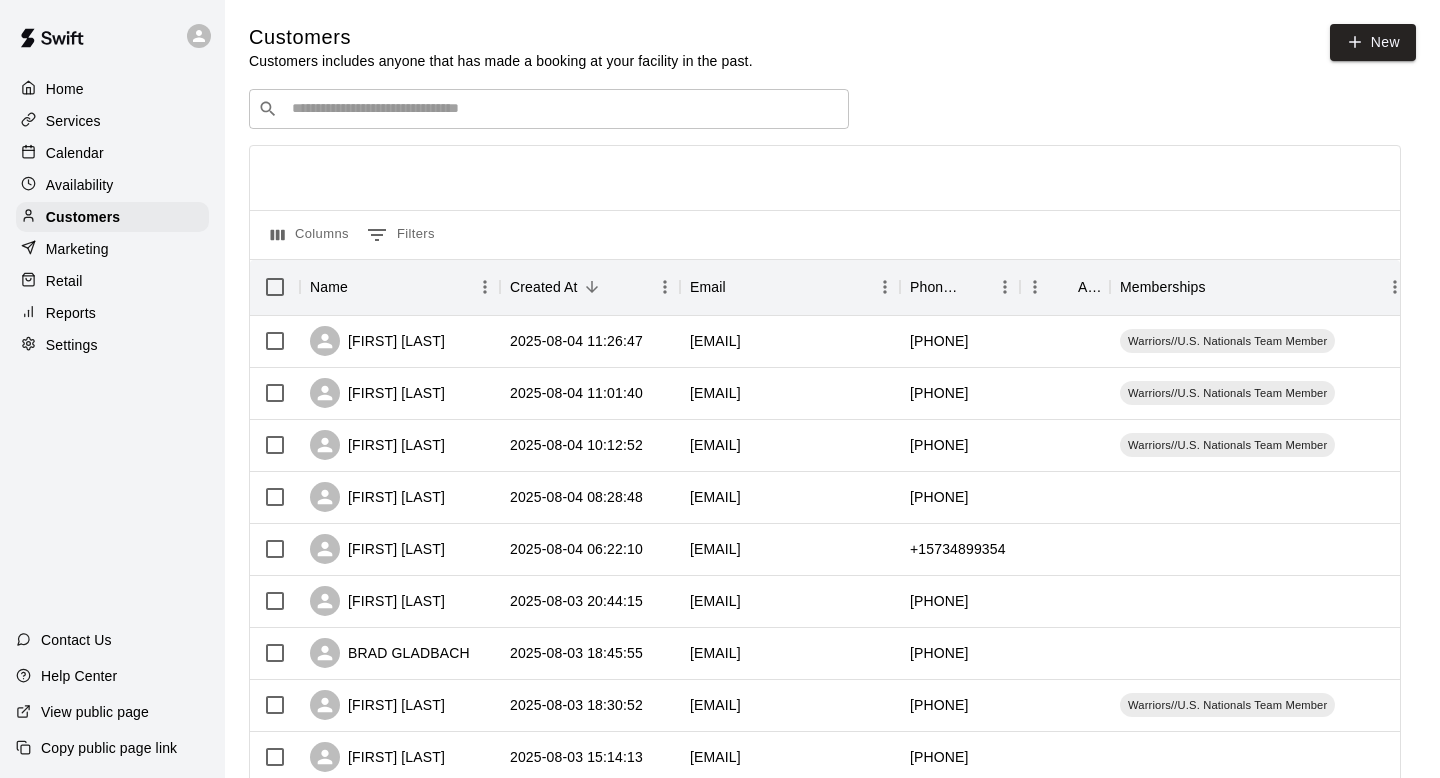 click on "​ ​" at bounding box center [549, 109] 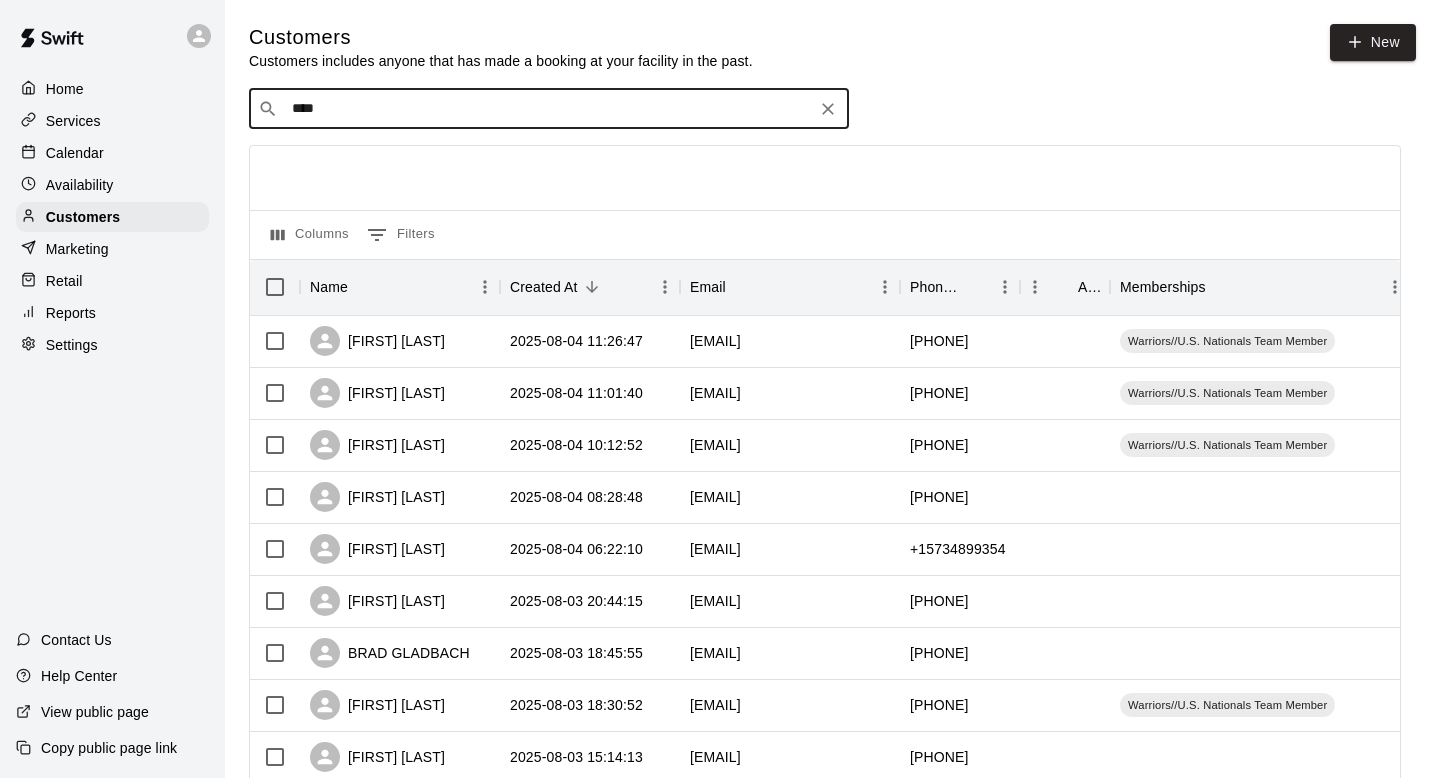 type on "*****" 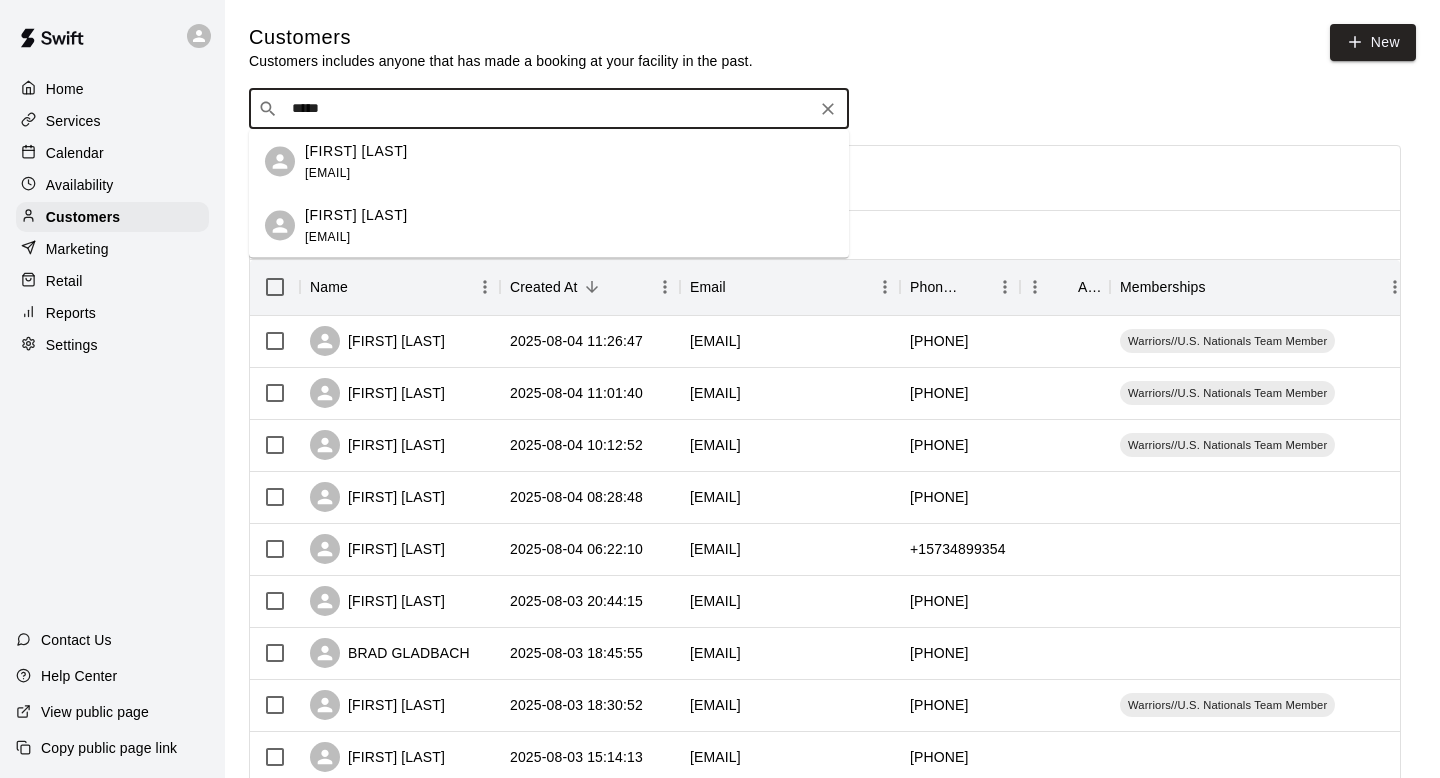 click on "Evan Fitch brian.fitch@gmail.com" at bounding box center (569, 225) 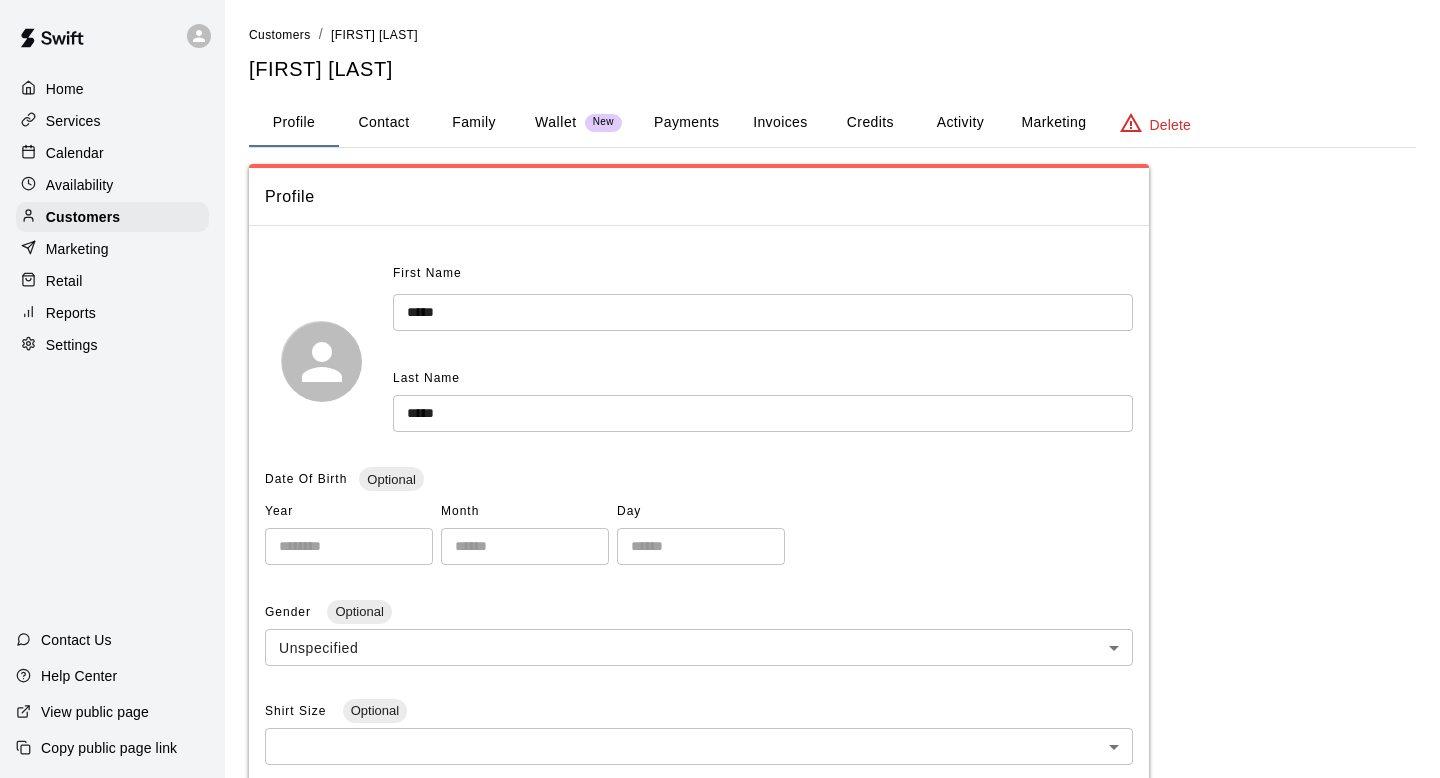 click on "Activity" at bounding box center [960, 123] 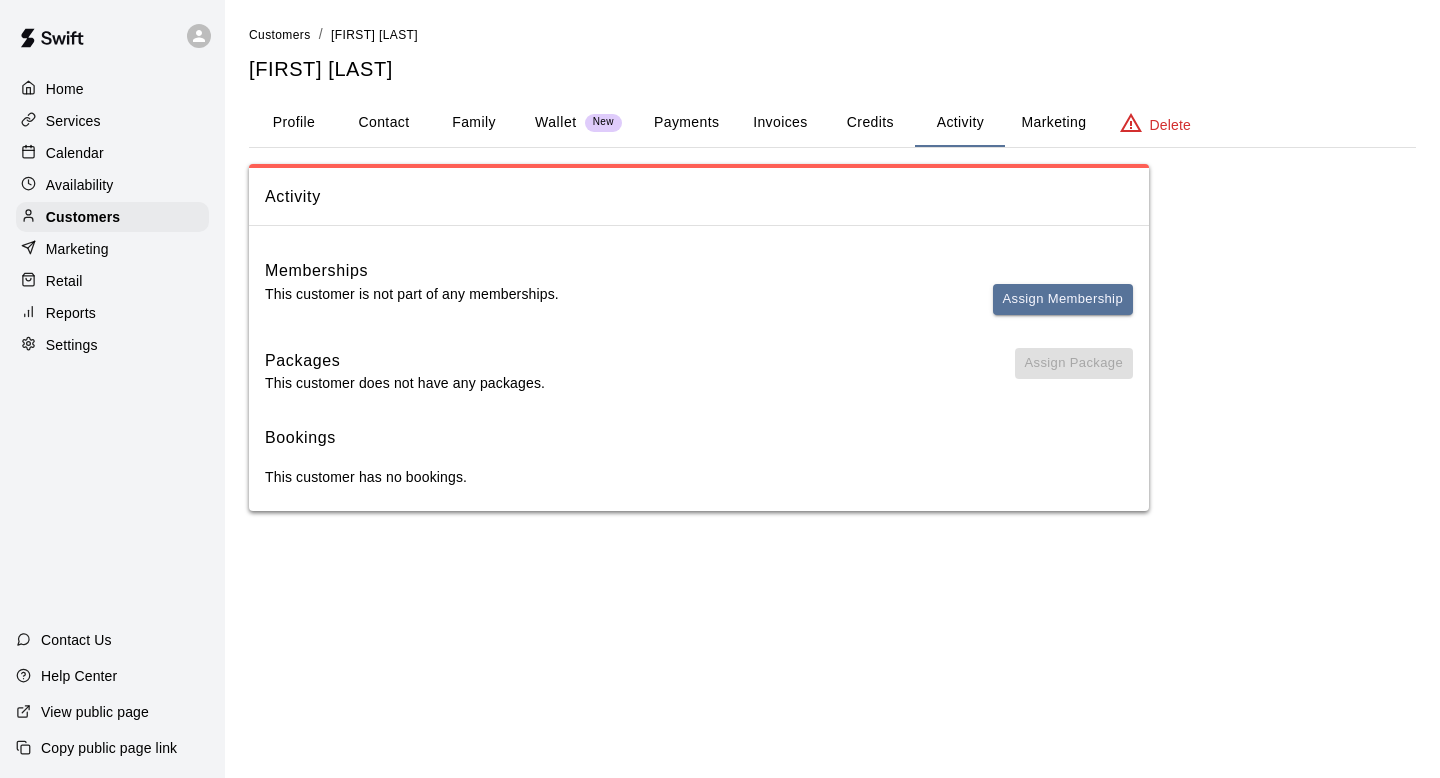 click on "Memberships" at bounding box center (699, 271) 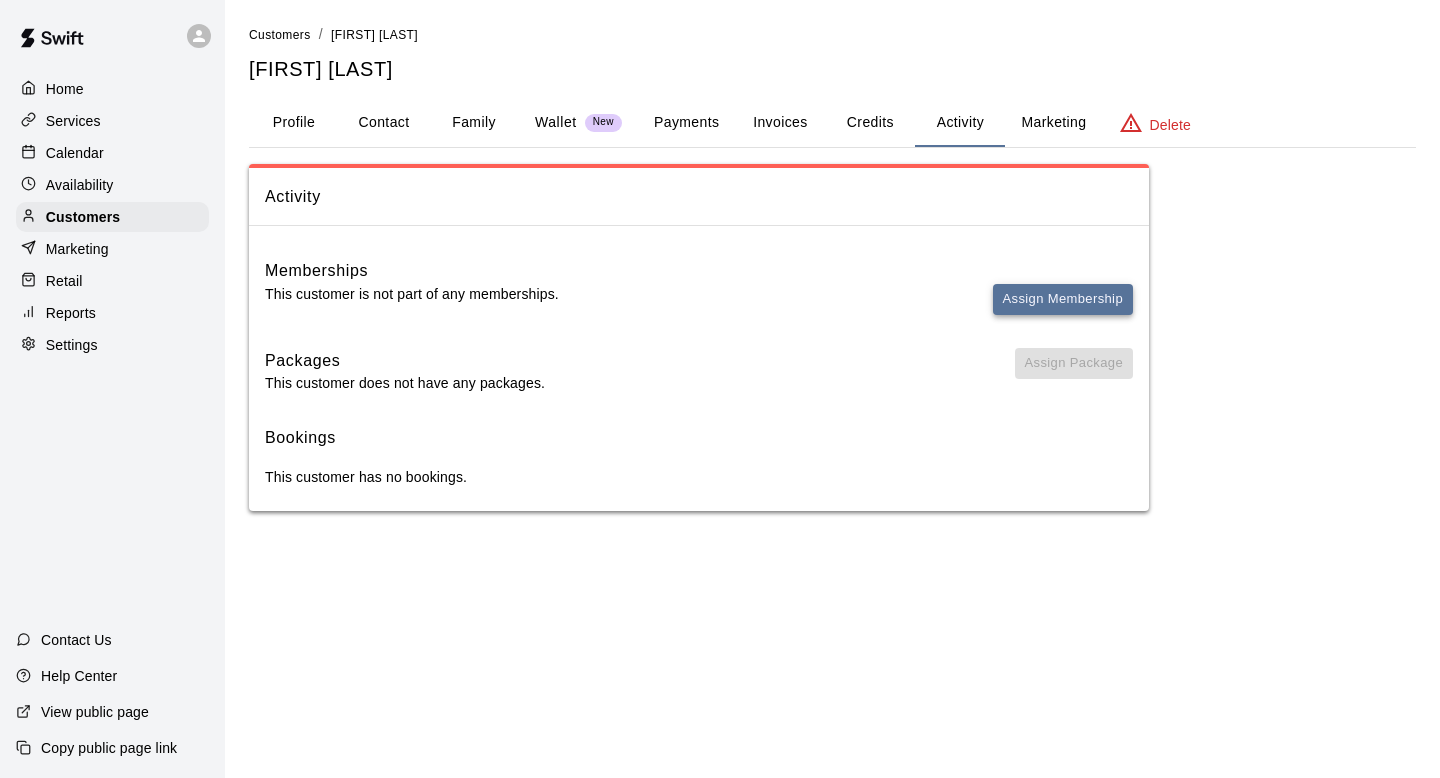 click on "Assign Membership" at bounding box center (1063, 299) 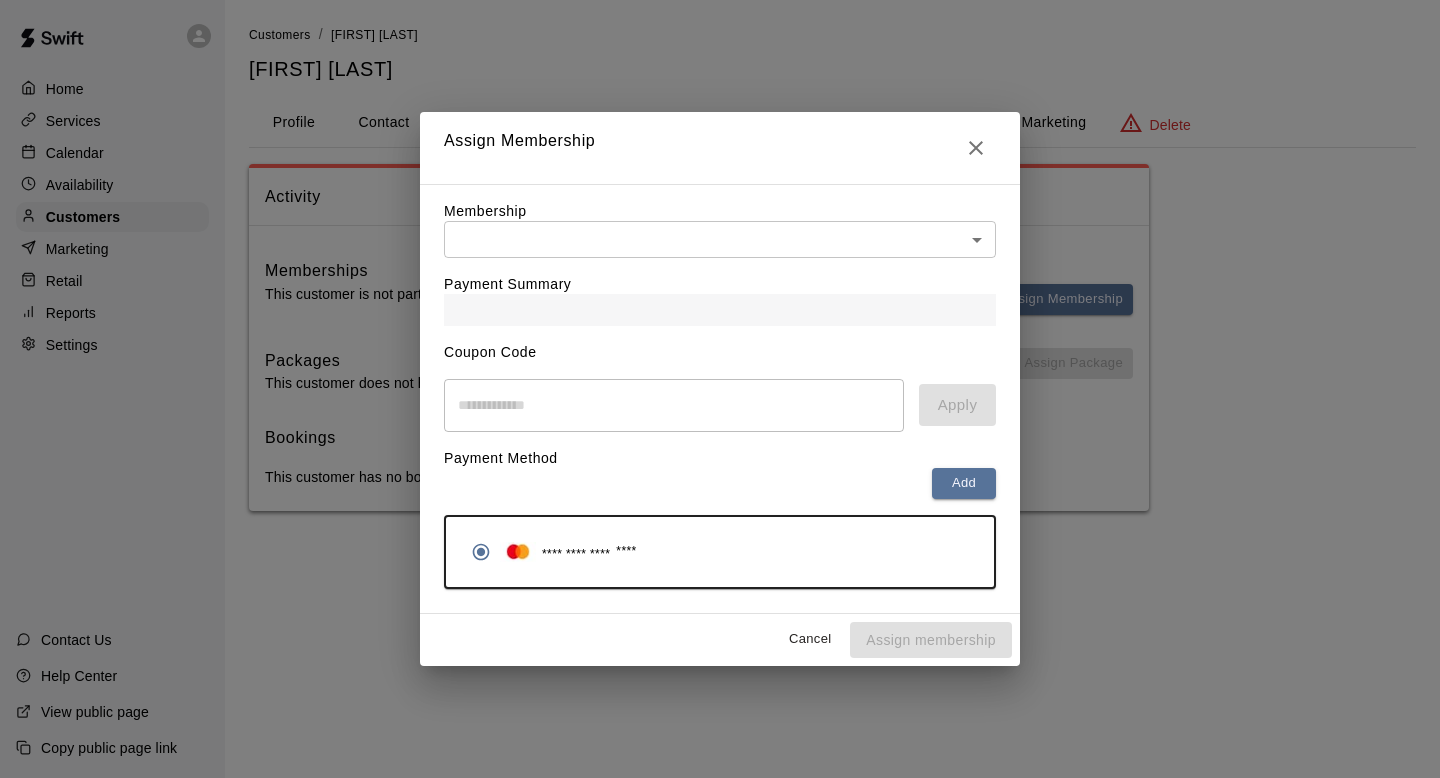 click on "Payment Summary" at bounding box center [720, 292] 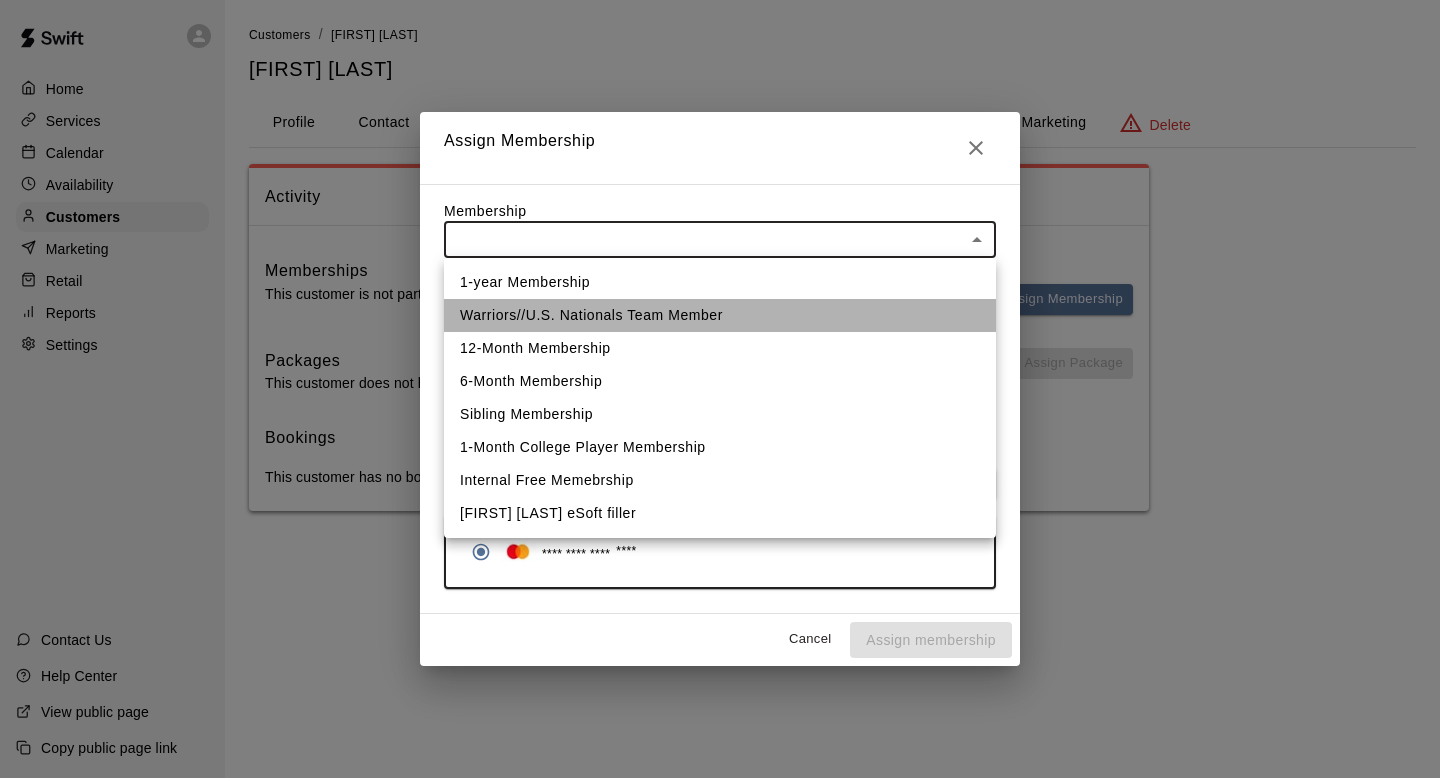 click on "Warriors//U.S. Nationals Team Member" at bounding box center [720, 315] 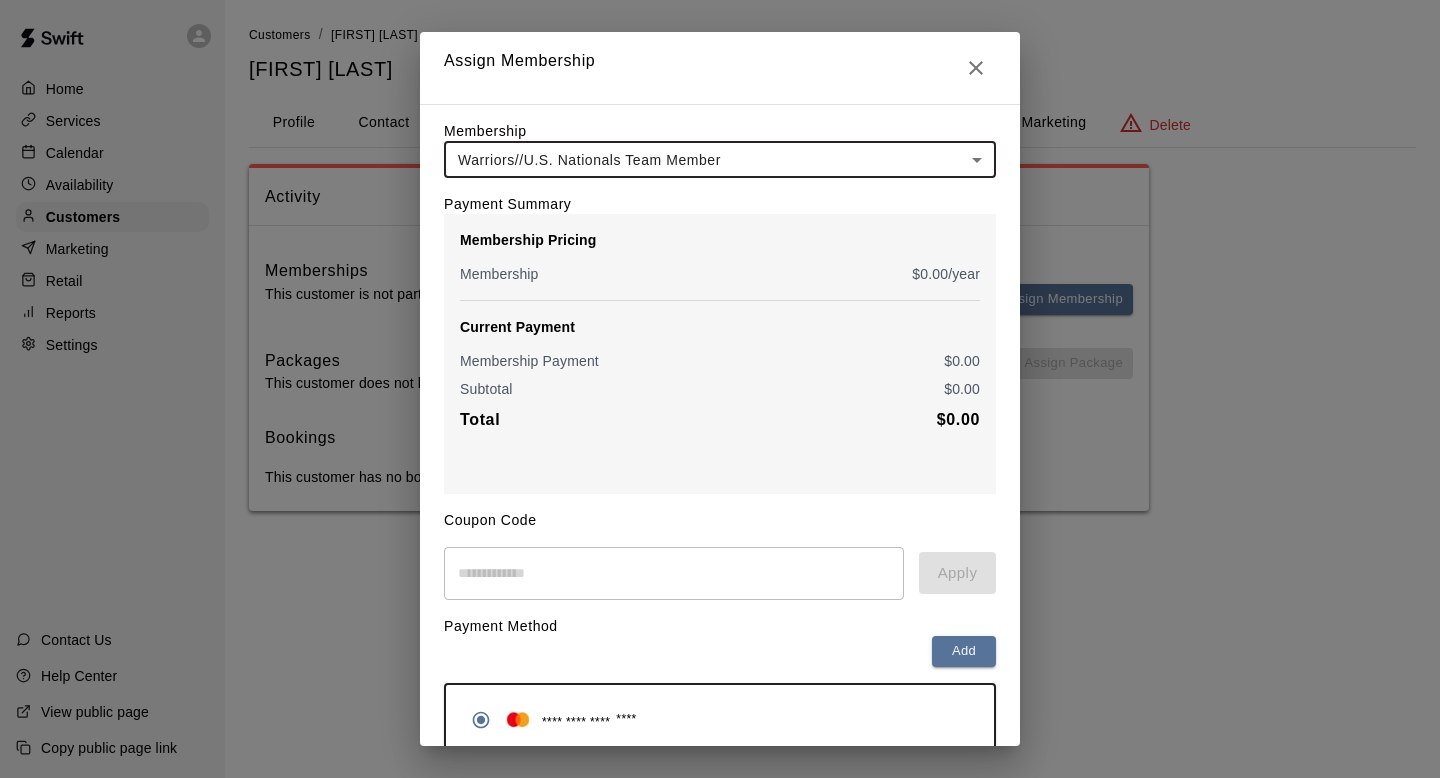scroll, scrollTop: 90, scrollLeft: 0, axis: vertical 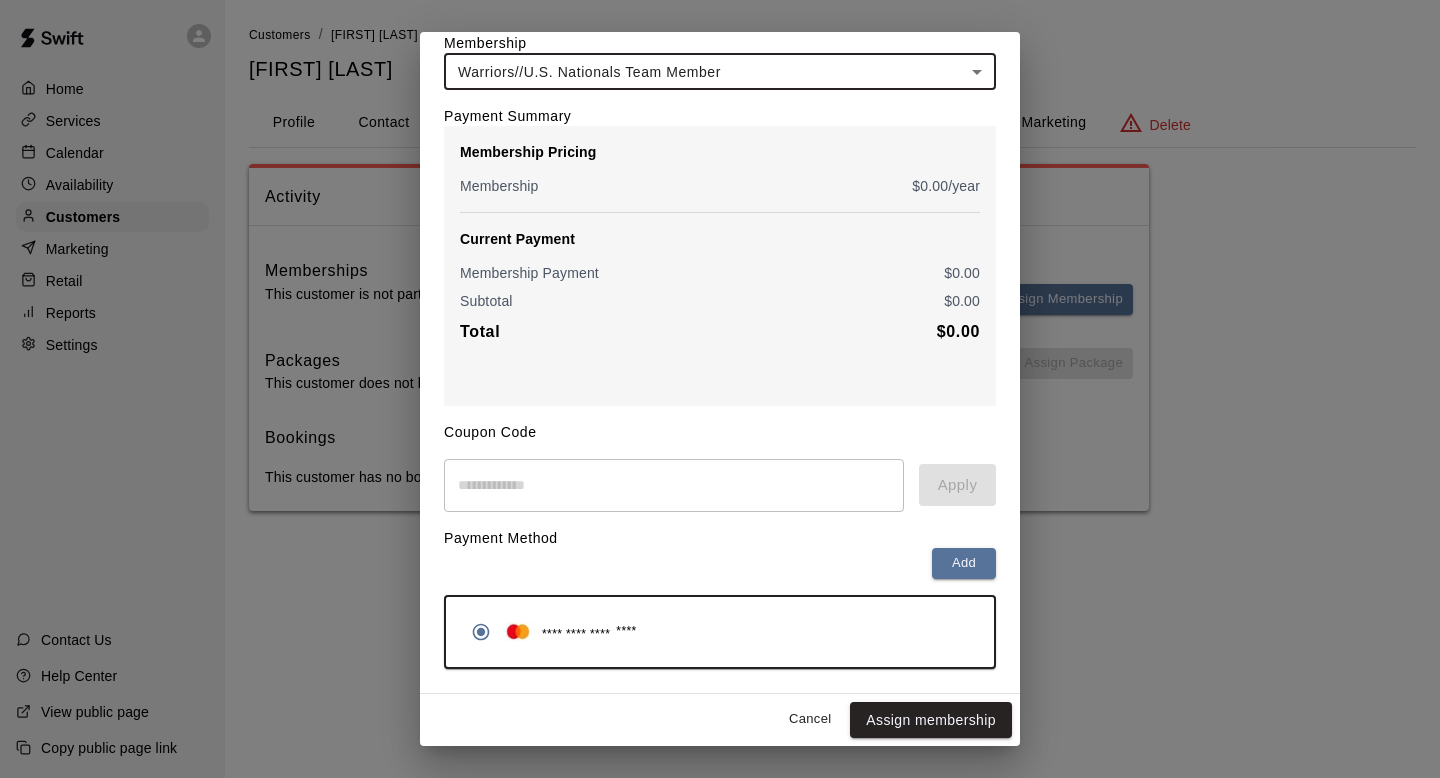 click on "Assign membership" at bounding box center [931, 720] 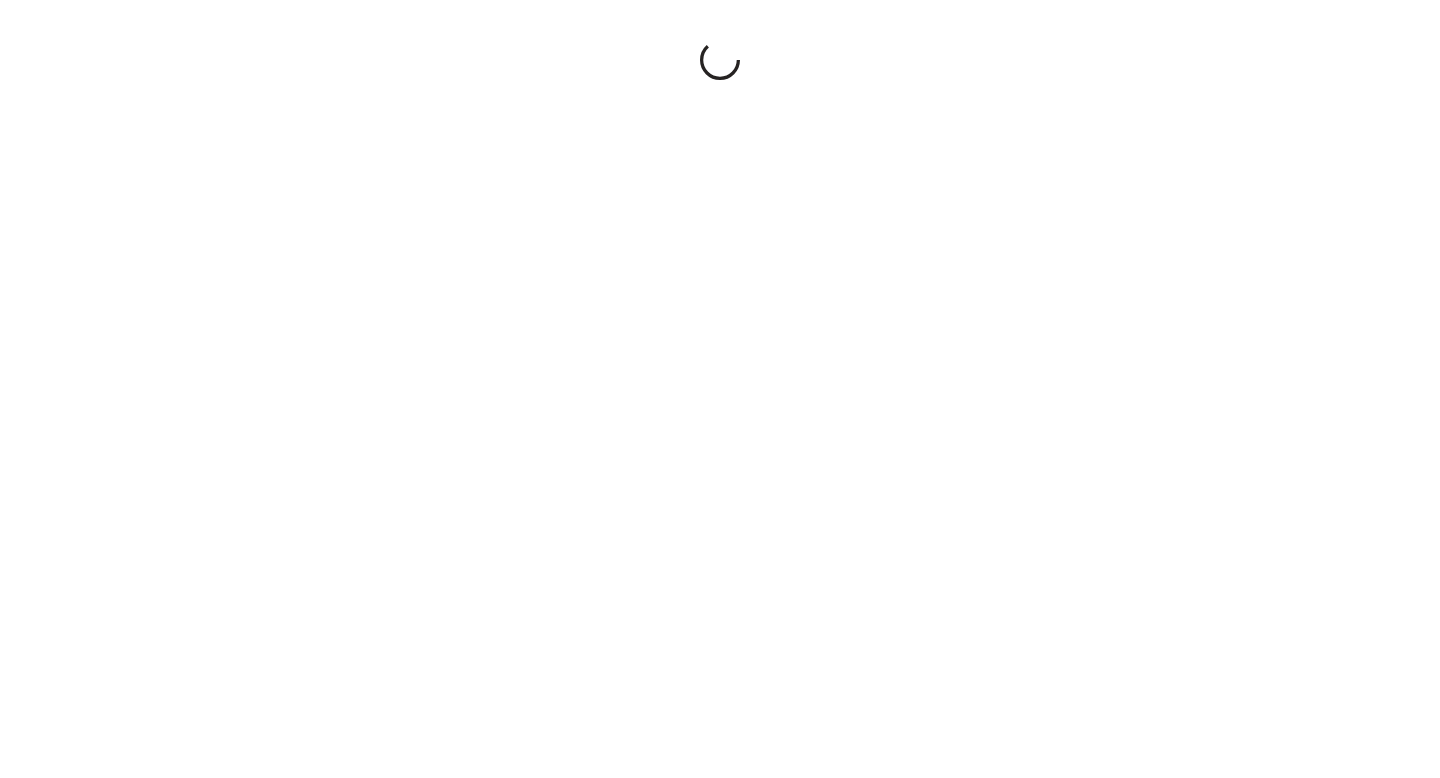 scroll, scrollTop: 0, scrollLeft: 0, axis: both 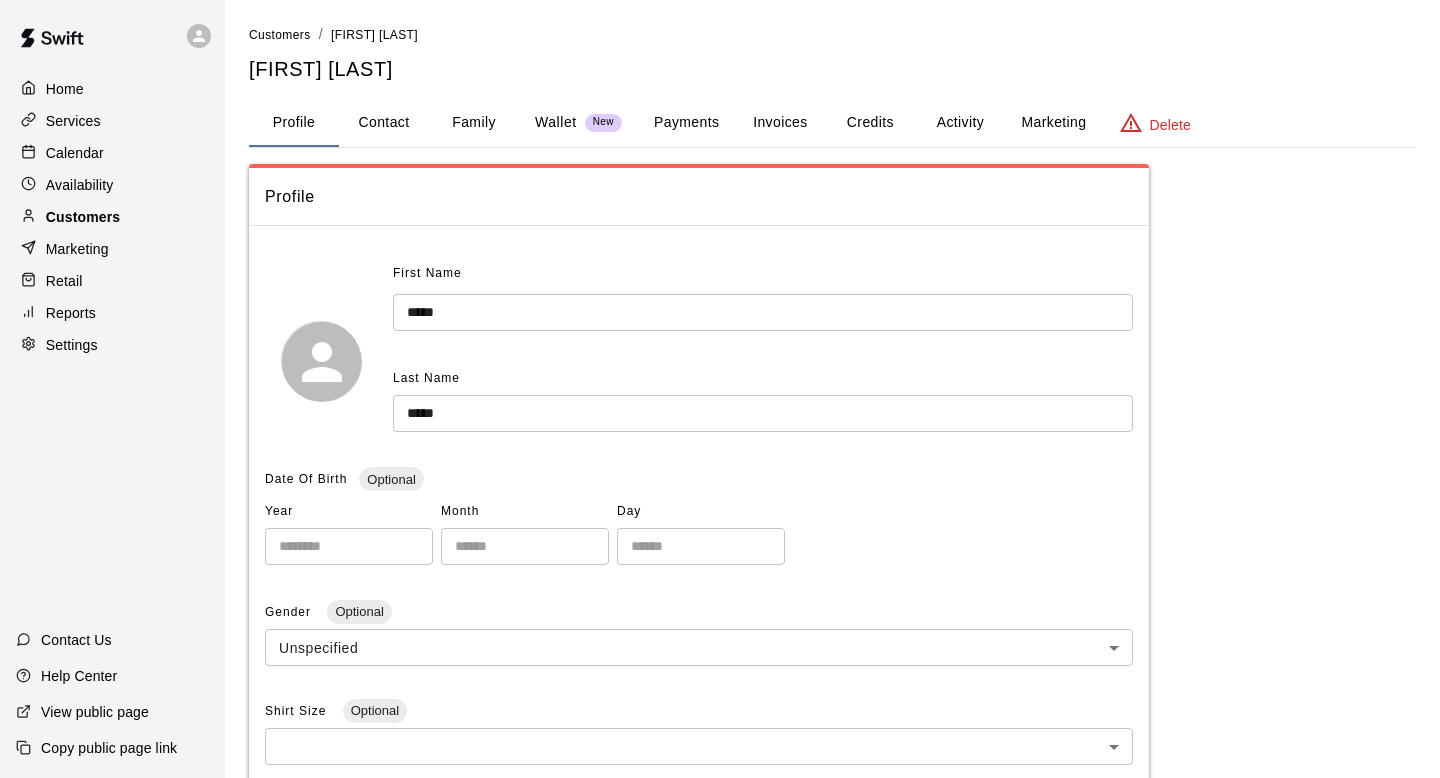 click on "Customers" at bounding box center (112, 217) 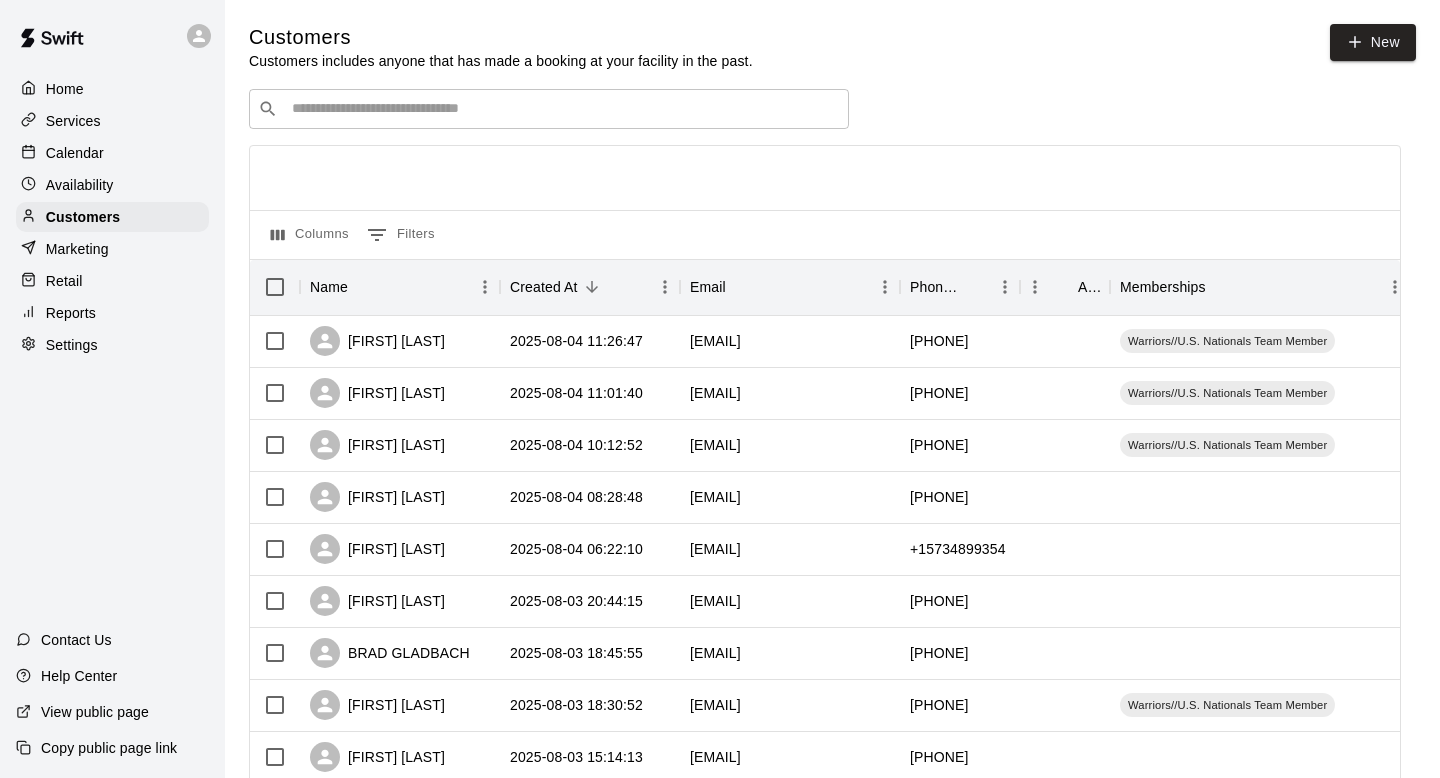 click on "​ ​" at bounding box center [549, 109] 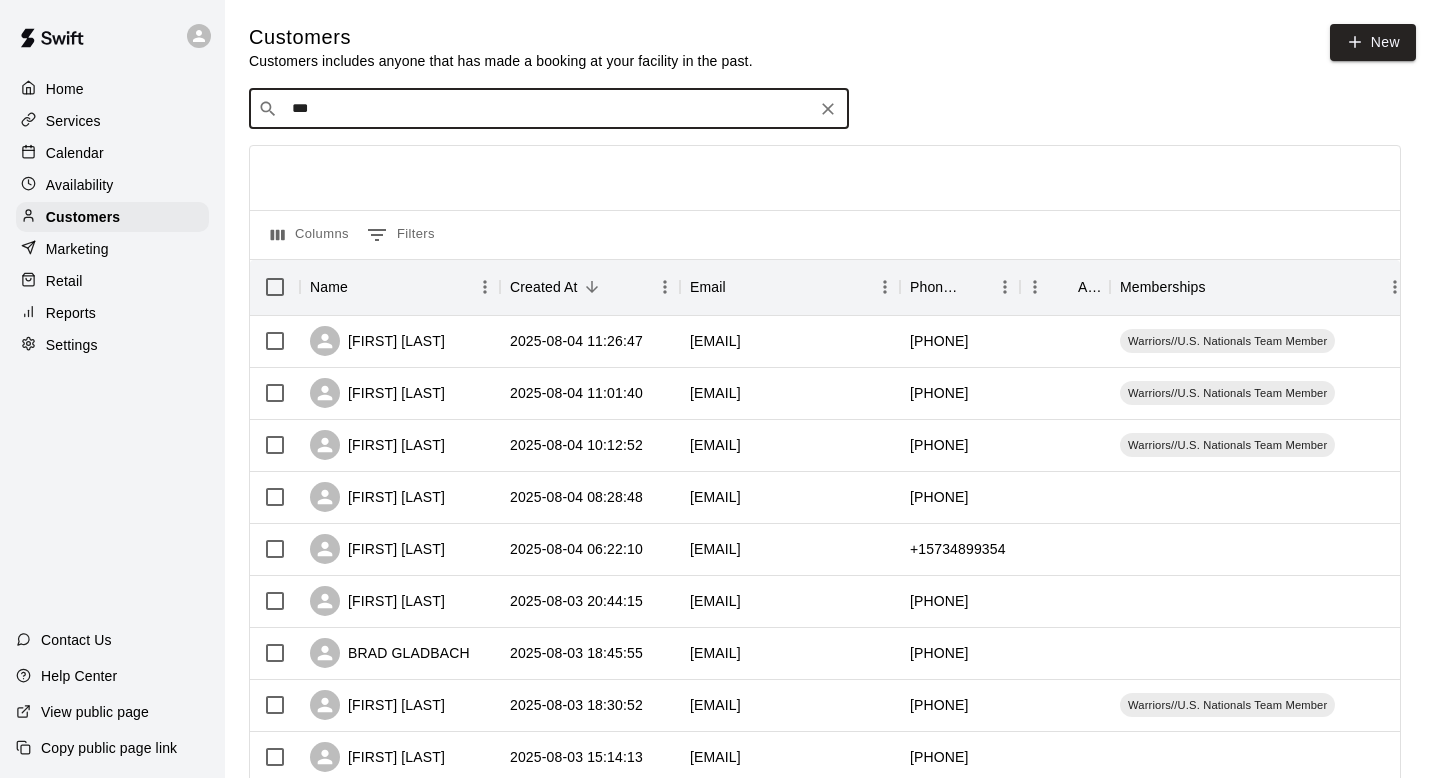 type on "****" 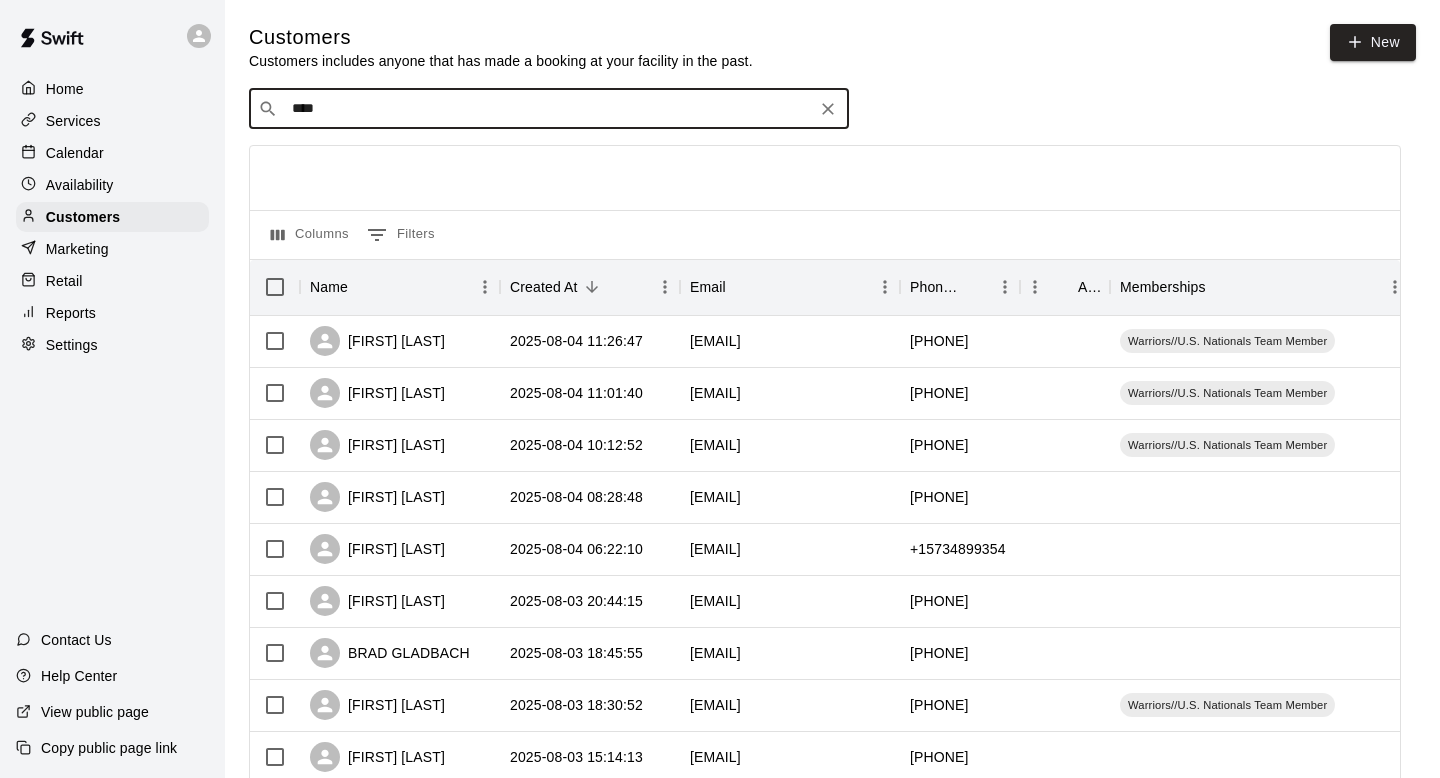 click 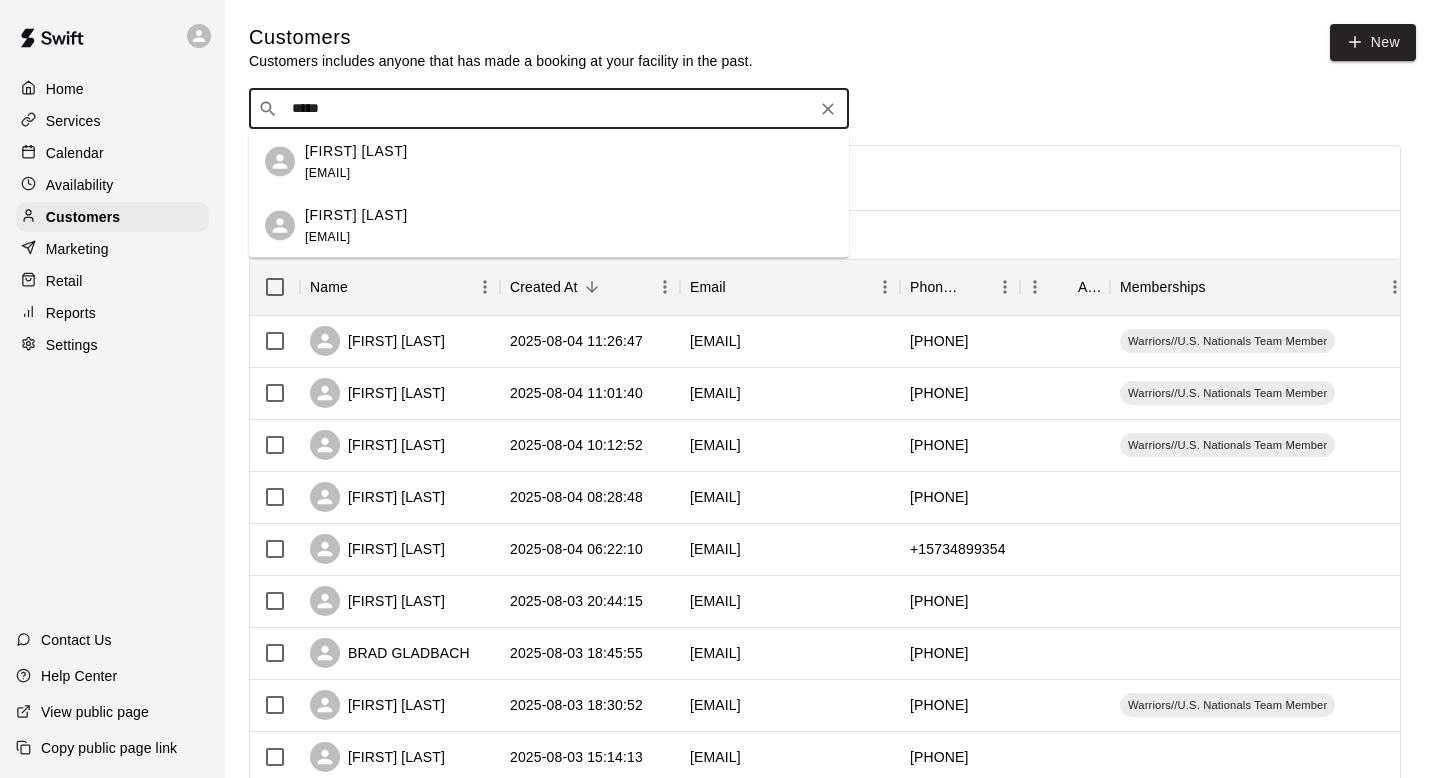 click on "[FIRST] [LAST] [EMAIL]" at bounding box center (569, 225) 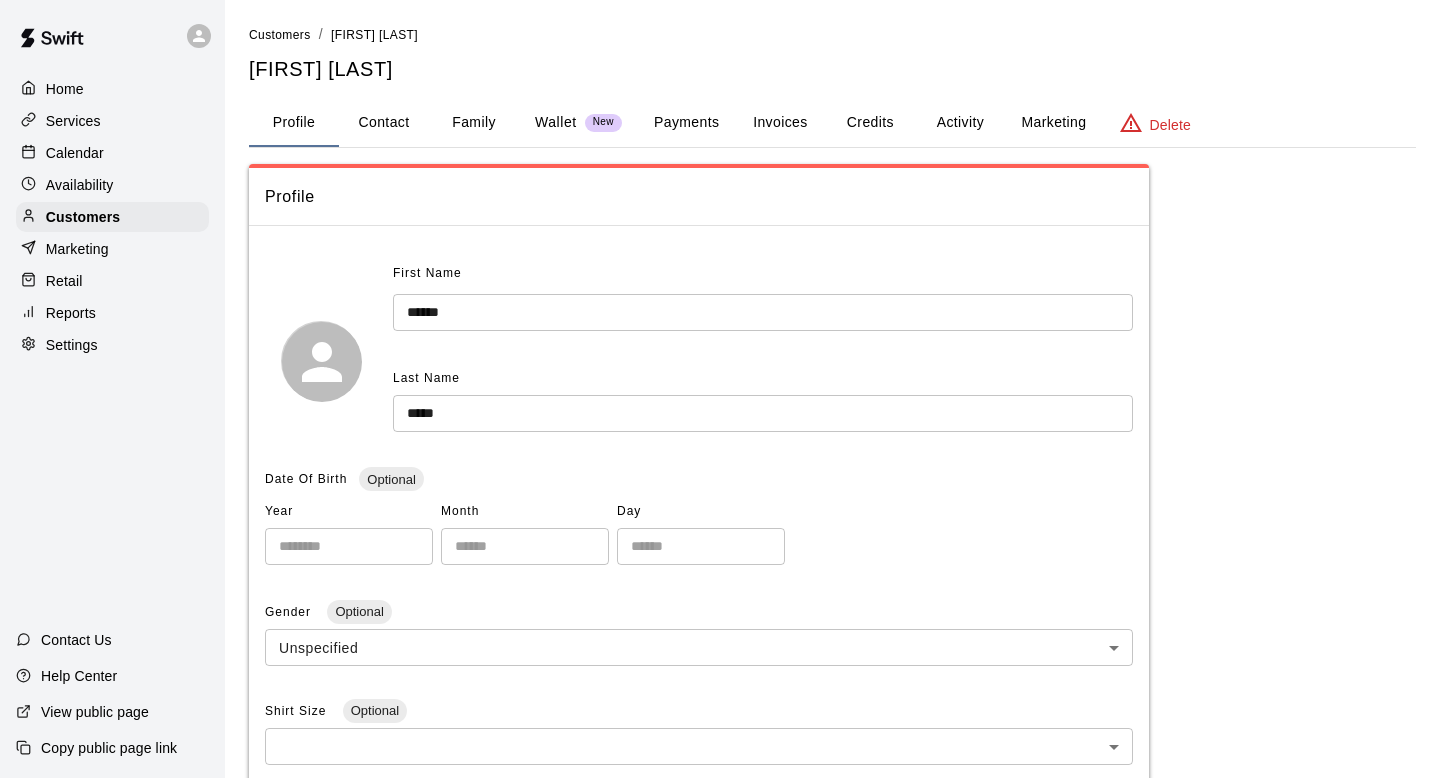 click on "Activity" at bounding box center [960, 123] 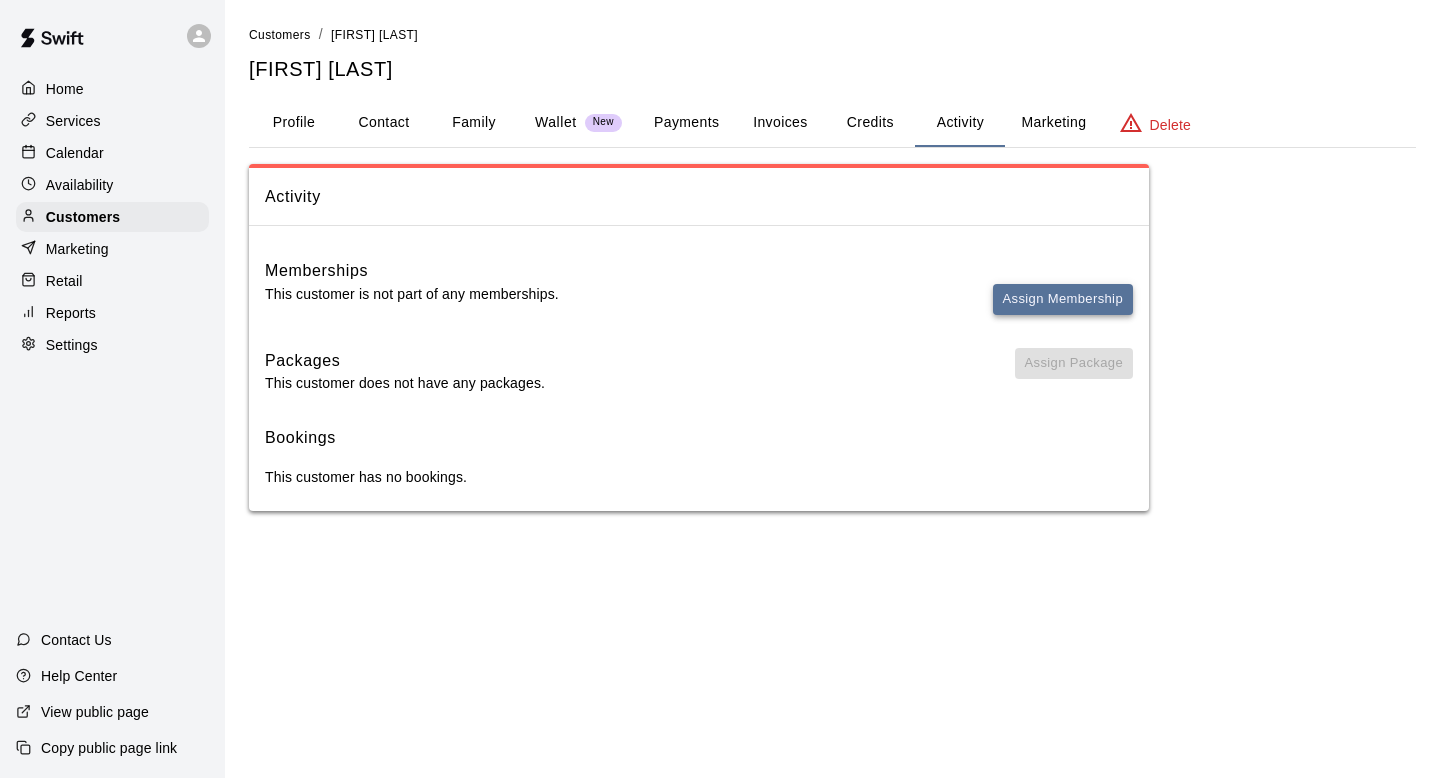 click on "Assign Membership" at bounding box center [1063, 299] 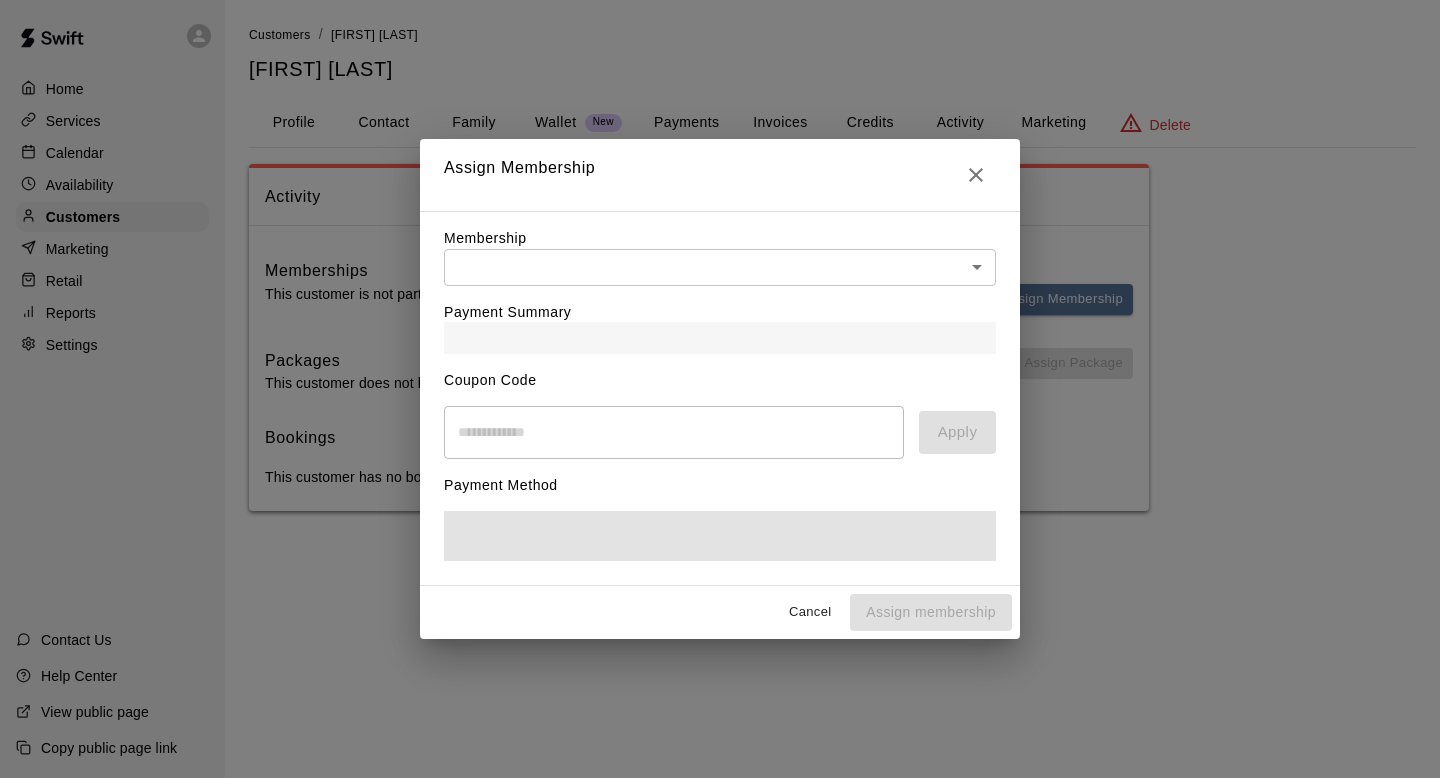 click on "Payment Summary" at bounding box center [720, 320] 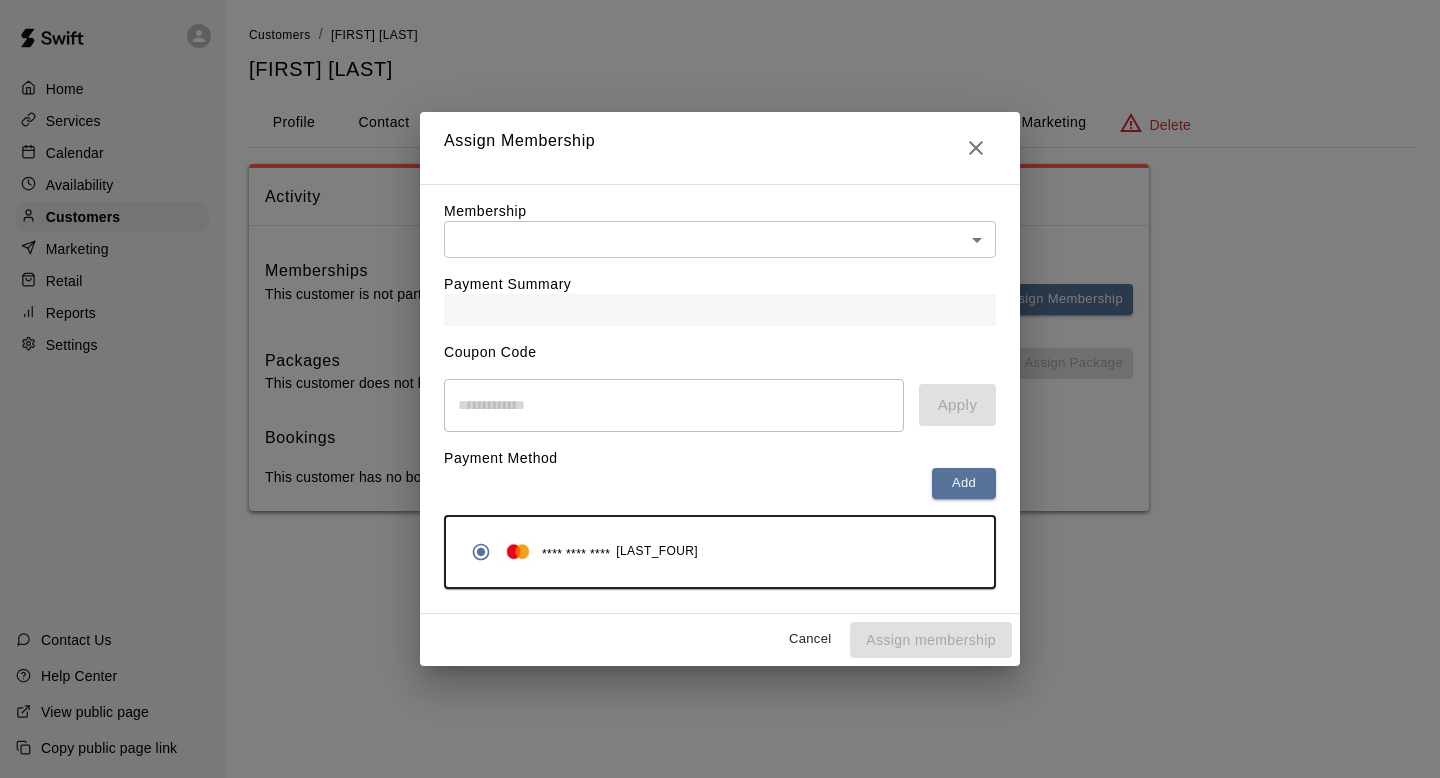 click on "Home Services Calendar Availability Customers Marketing Retail Reports Settings Contact Us Help Center View public page Copy public page link Customers / Jordan Jones Jordan Jones Profile Contact Family Wallet New Payments Invoices Credits Activity Marketing Delete Activity Memberships This customer is not part of any memberships. Assign Membership Packages This customer does not have any packages. Assign Package Bookings This customer has no bookings. Swift - Edit Customer Close cross-small Assign Membership Membership ​ ​ Payment Summary Coupon Code ​ Apply Payment Method   Add **** **** **** 0349 Cancel Assign membership" at bounding box center [720, 275] 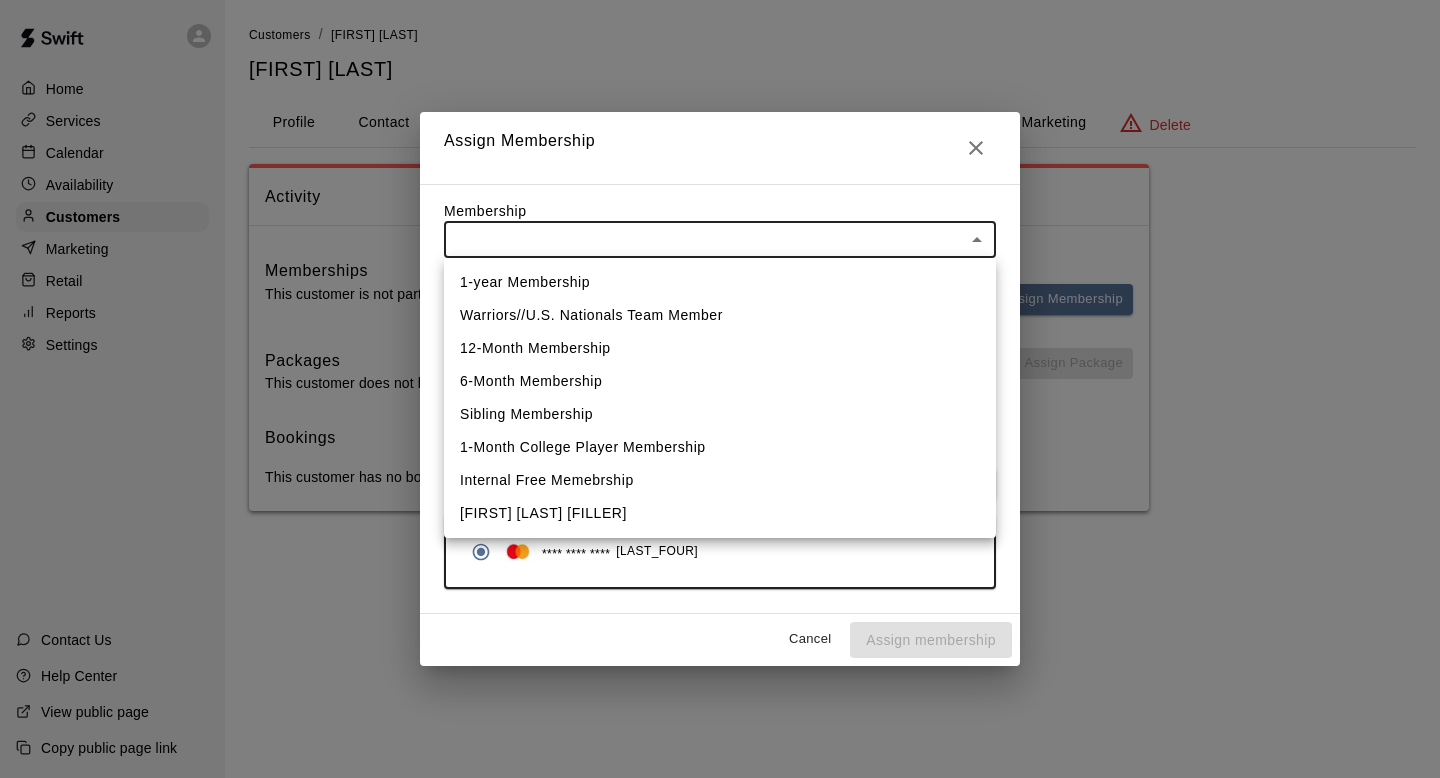 click on "Warriors//U.S. Nationals Team Member" at bounding box center [720, 315] 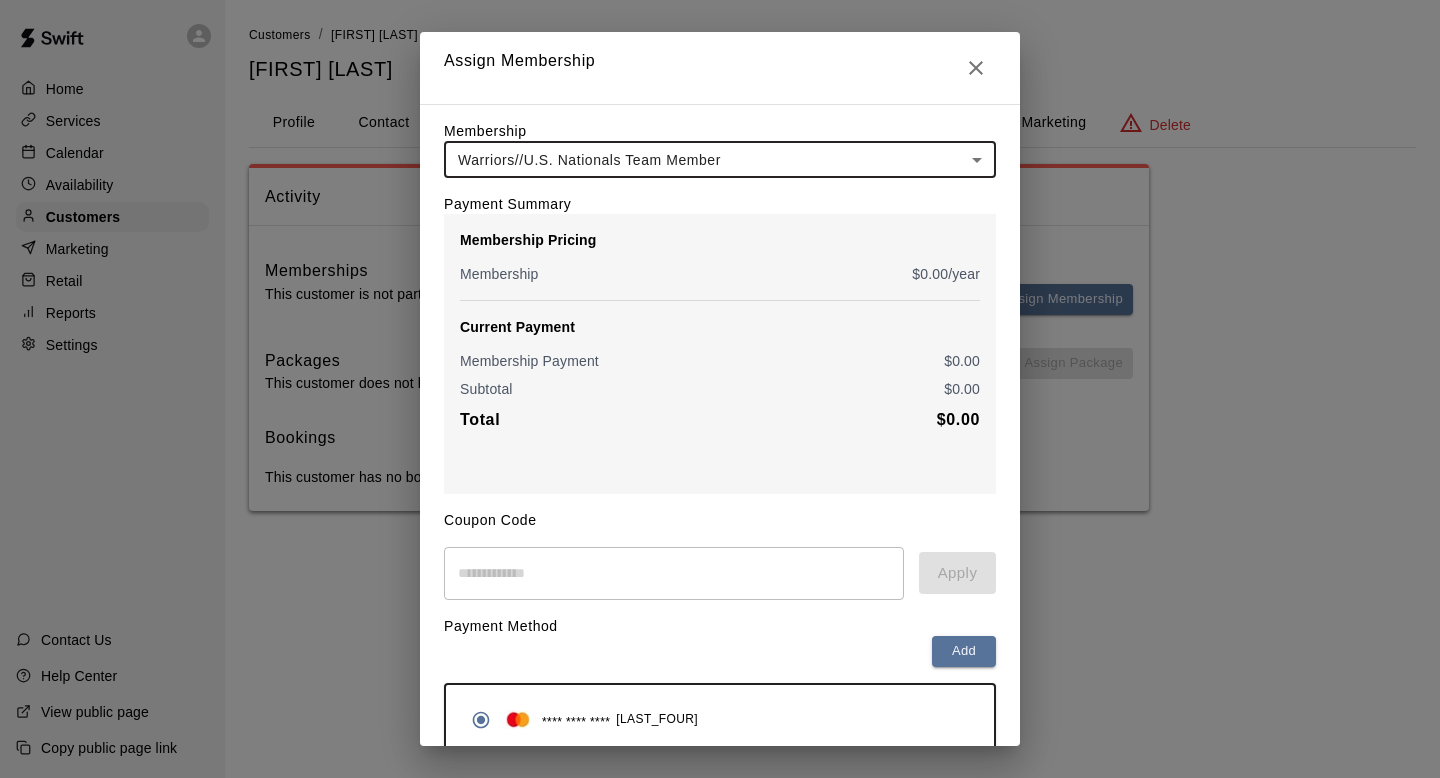 scroll, scrollTop: 90, scrollLeft: 0, axis: vertical 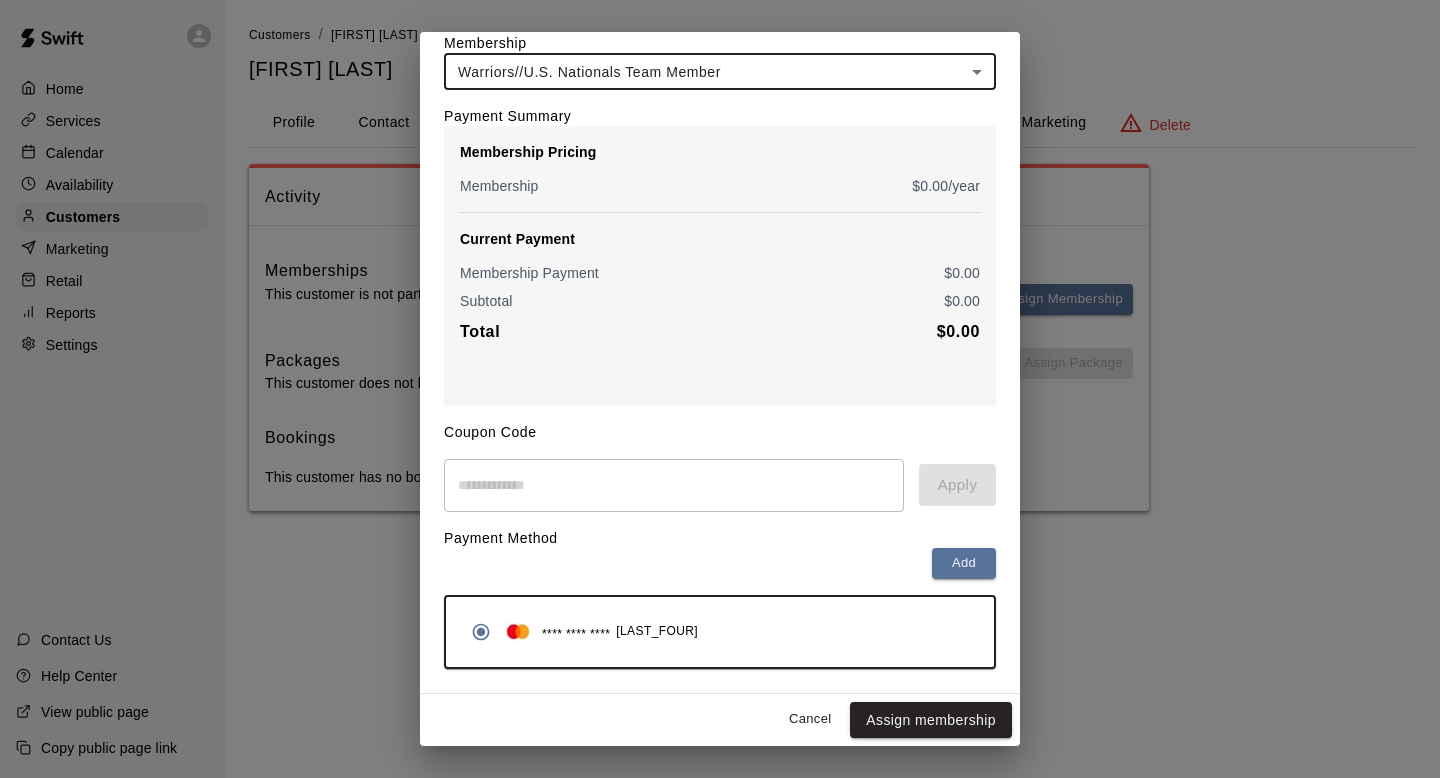 click on "Assign membership" at bounding box center (931, 720) 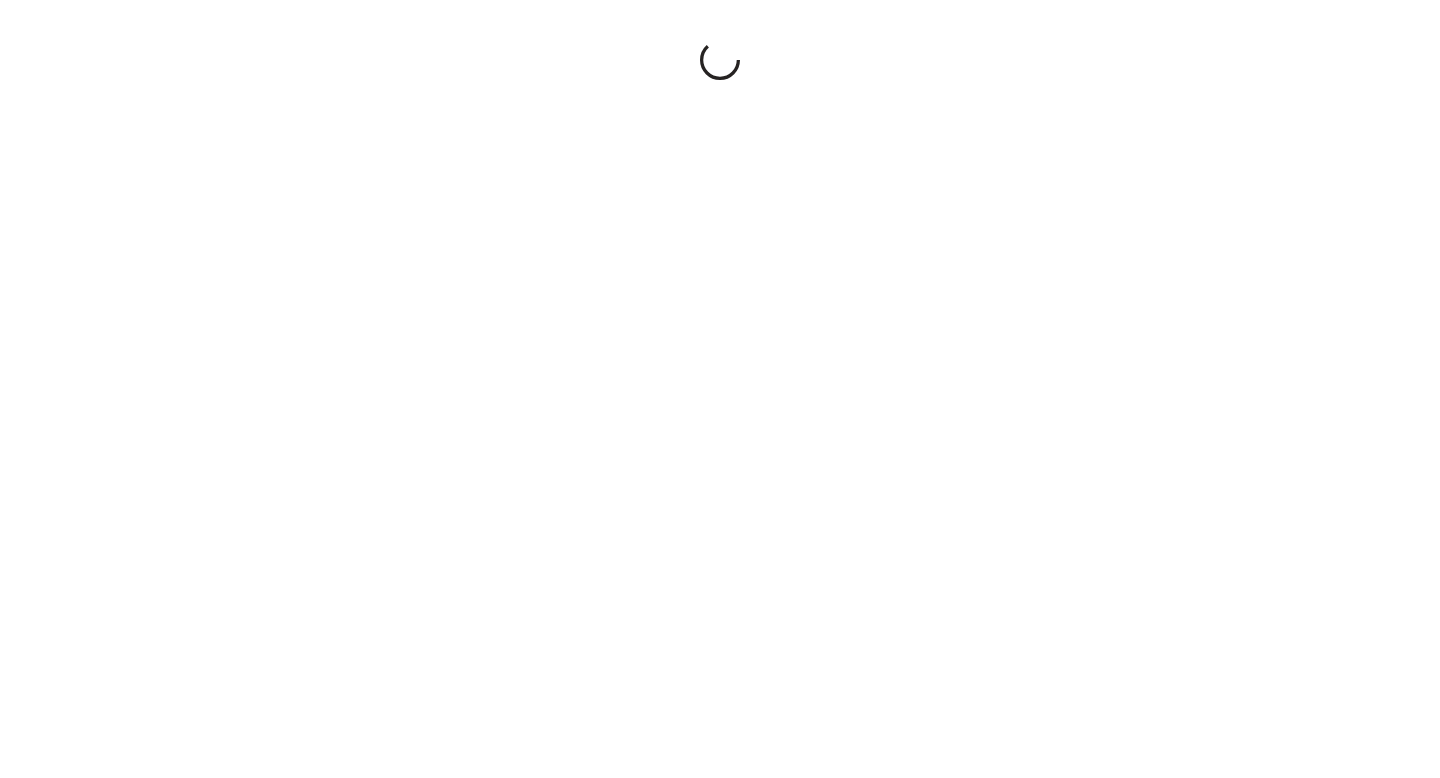 scroll, scrollTop: 0, scrollLeft: 0, axis: both 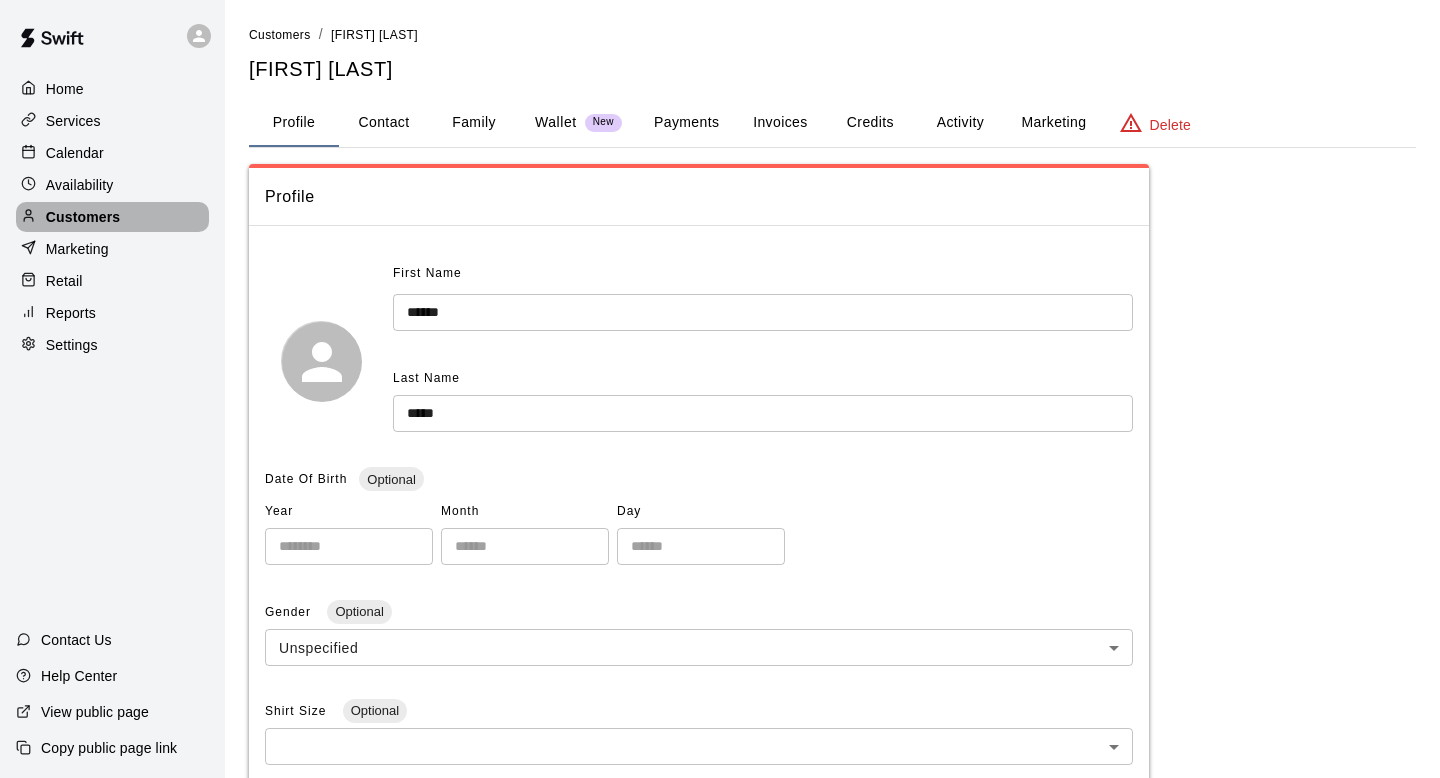 click on "Customers" at bounding box center [112, 217] 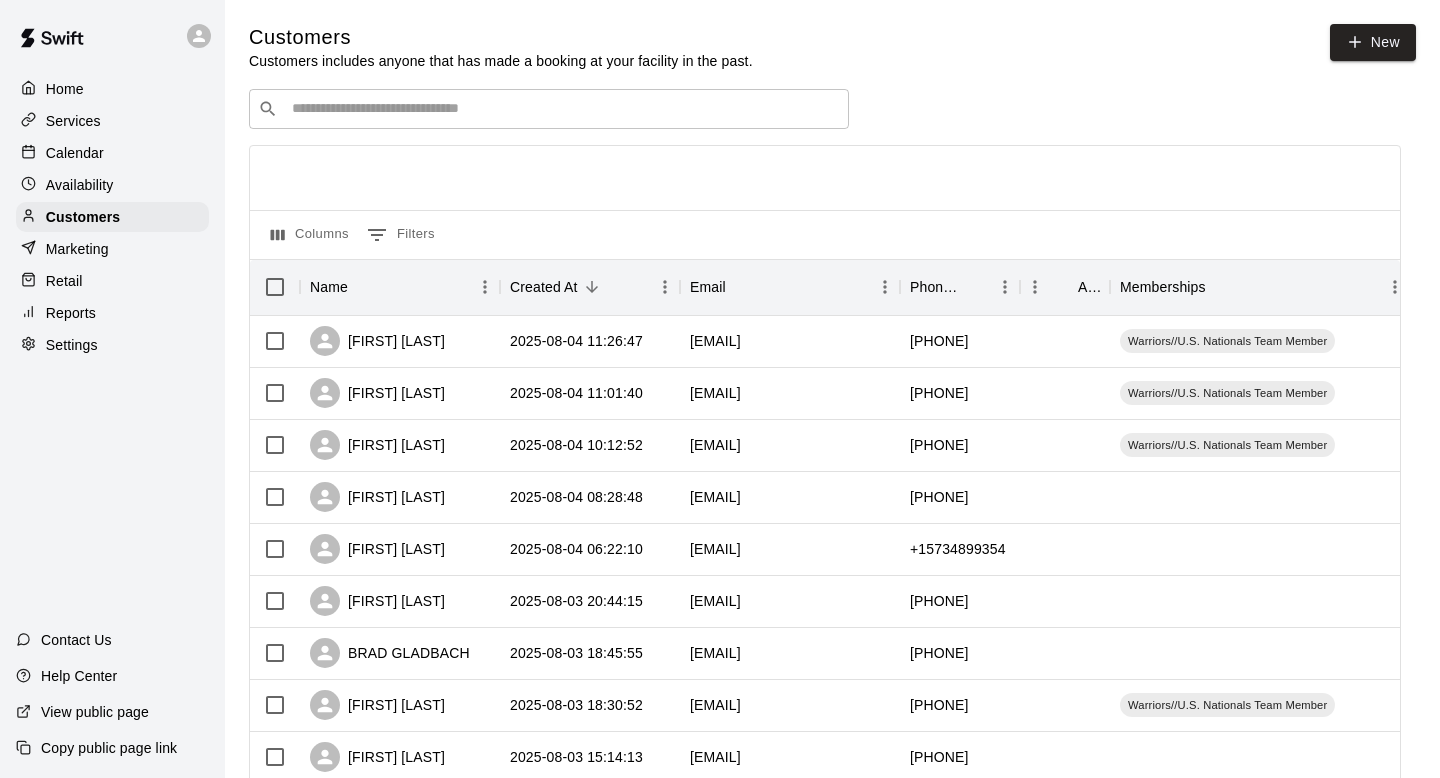 click at bounding box center (563, 109) 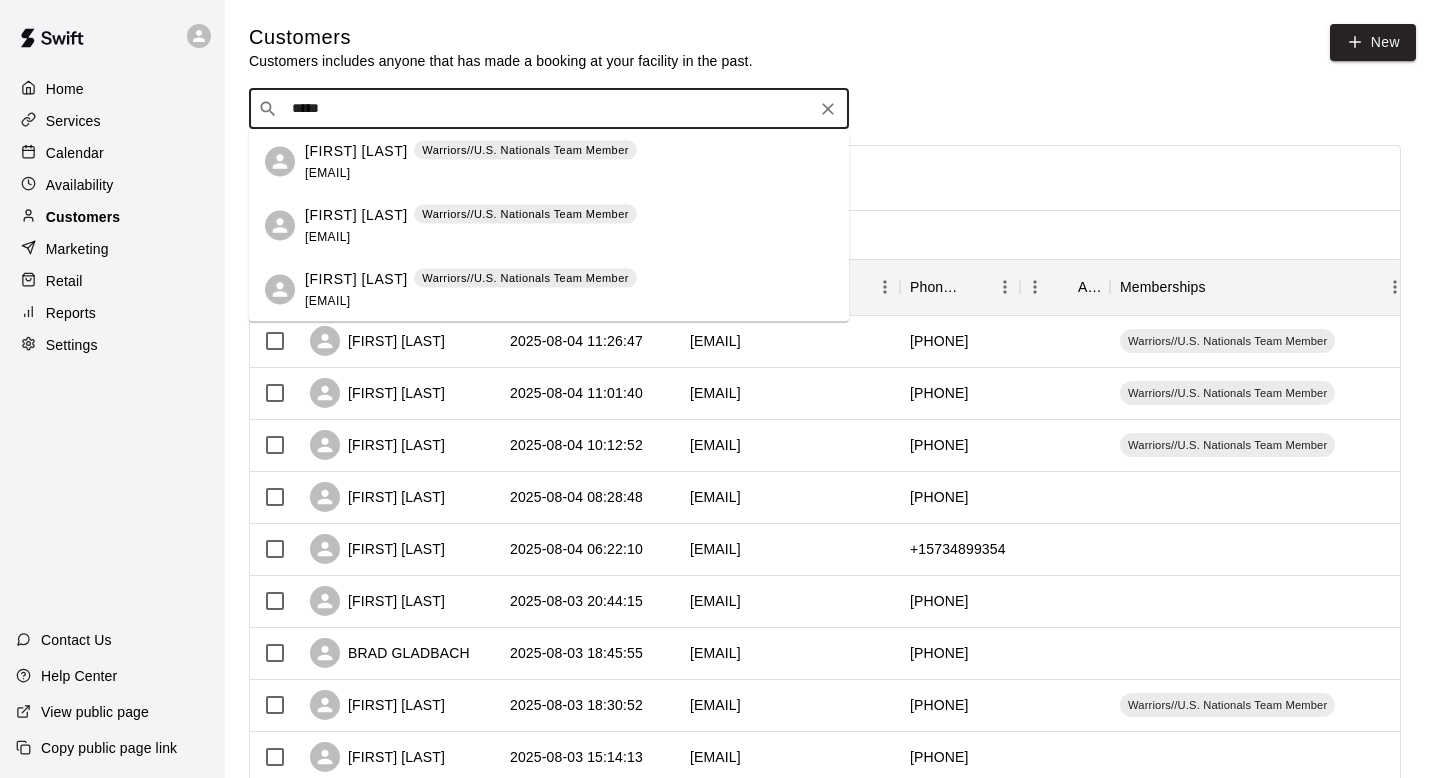 type on "*****" 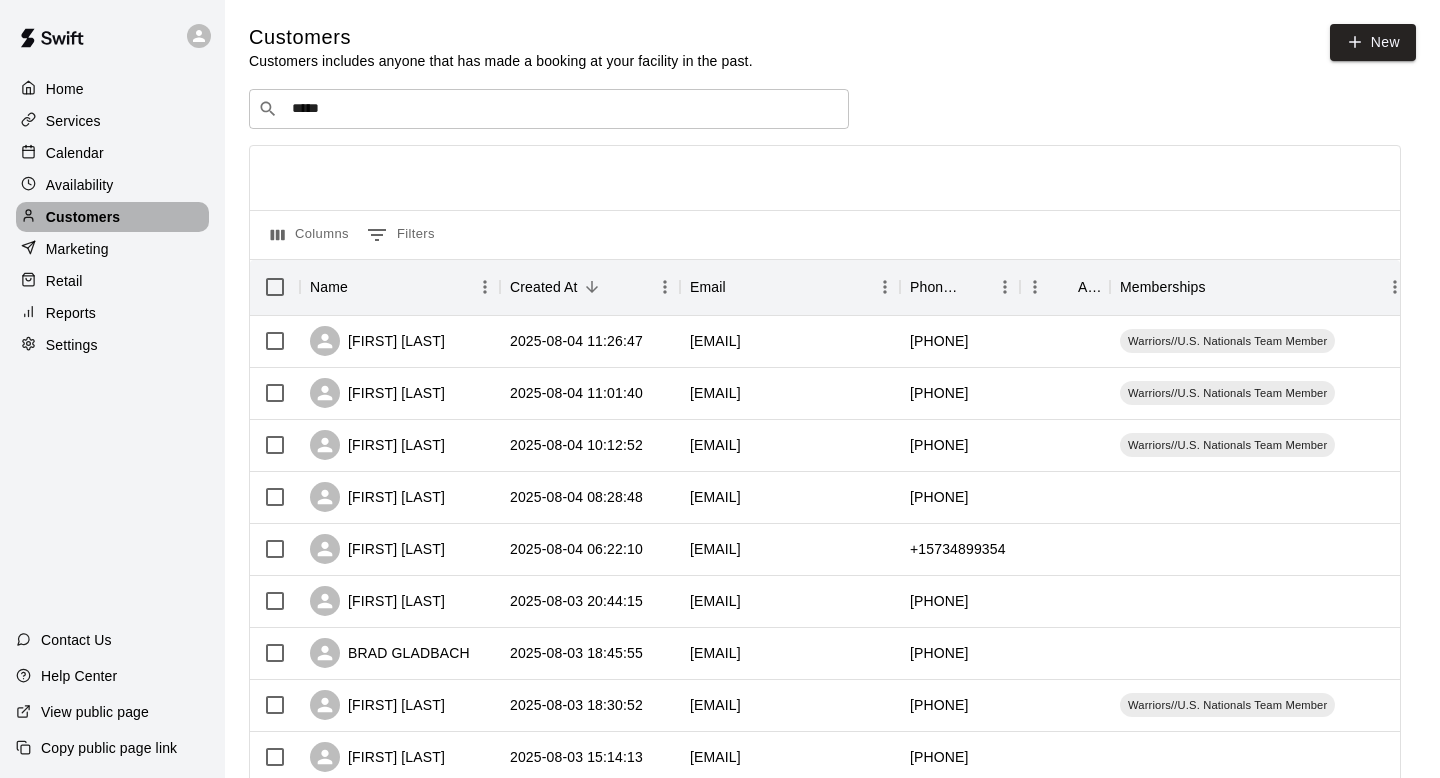 click on "Customers" at bounding box center [112, 217] 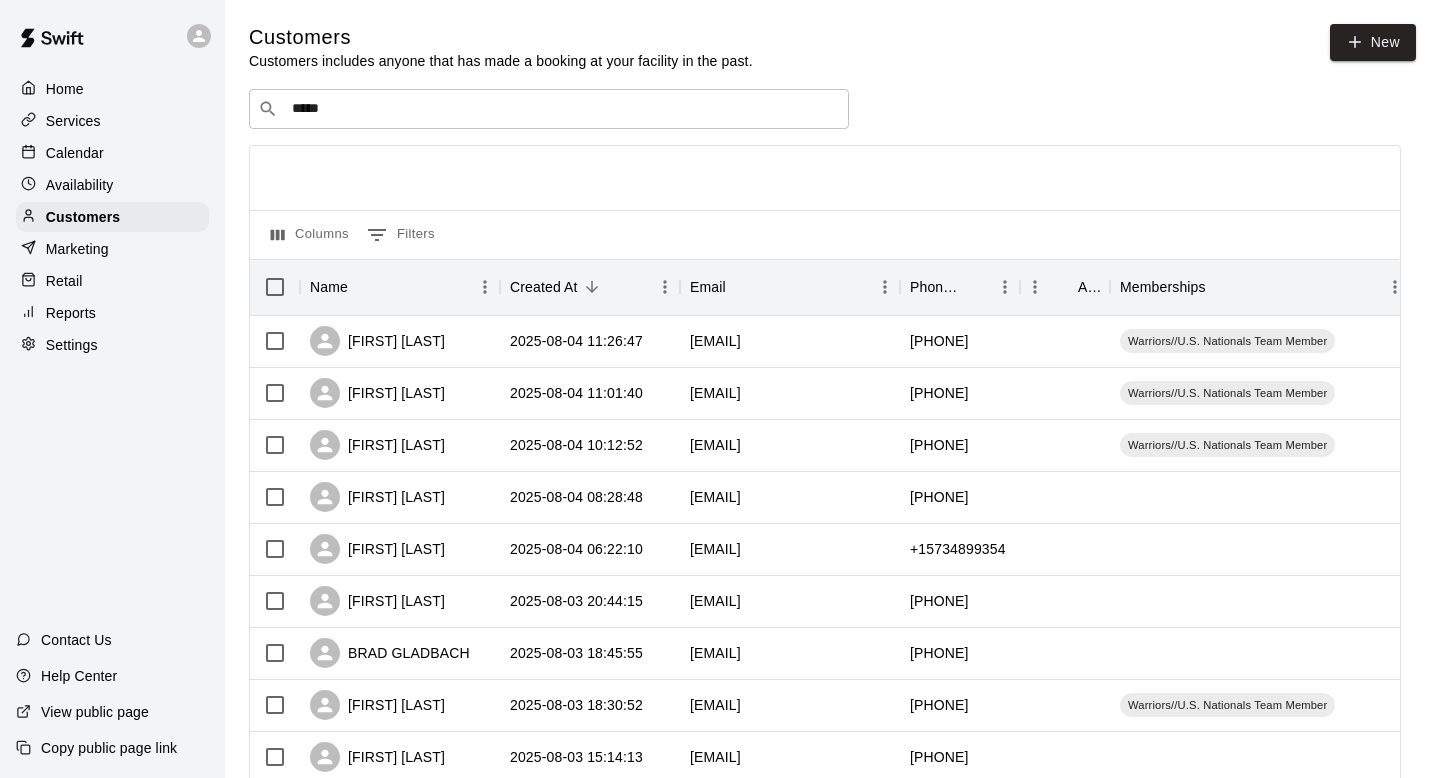 click on "Customers Customers includes anyone that has made a booking at your facility in the past.   New ​ ***** ​ Columns 0 Filters Name Created At Email Phone Number Age Memberships [FIRST] [LAST] 2025-08-04 11:26:47 [EMAIL] [PHONE] Warriors//U.S. Nationals Team Member [FIRST] [LAST] 2025-08-04 11:01:40 [EMAIL] [PHONE] Warriors//U.S. Nationals Team Member [FIRST] [LAST] 2025-08-04 10:12:52 [EMAIL] [PHONE] Warriors//U.S. Nationals Team Member [FIRST] [LAST] 2025-08-04 08:28:48 [EMAIL] [PHONE] [FIRST] [LAST] 2025-08-04 06:22:10 [EMAIL] [PHONE] [FIRST] [LAST] 2025-08-03 20:44:15 [EMAIL] [PHONE] [FIRST] [LAST] 2025-08-03 18:45:55 [EMAIL] [PHONE] [FIRST] [LAST] 2025-08-03 18:30:52 [EMAIL] [PHONE] Warriors//U.S. Nationals Team Member [FIRST] [LAST] 2025-08-03 15:14:13 [EMAIL] [PHONE] [FIRST] [LAST] 2025-08-03 11:37:26 [EMAIL] [PHONE] 16 15 17" at bounding box center (832, 847) 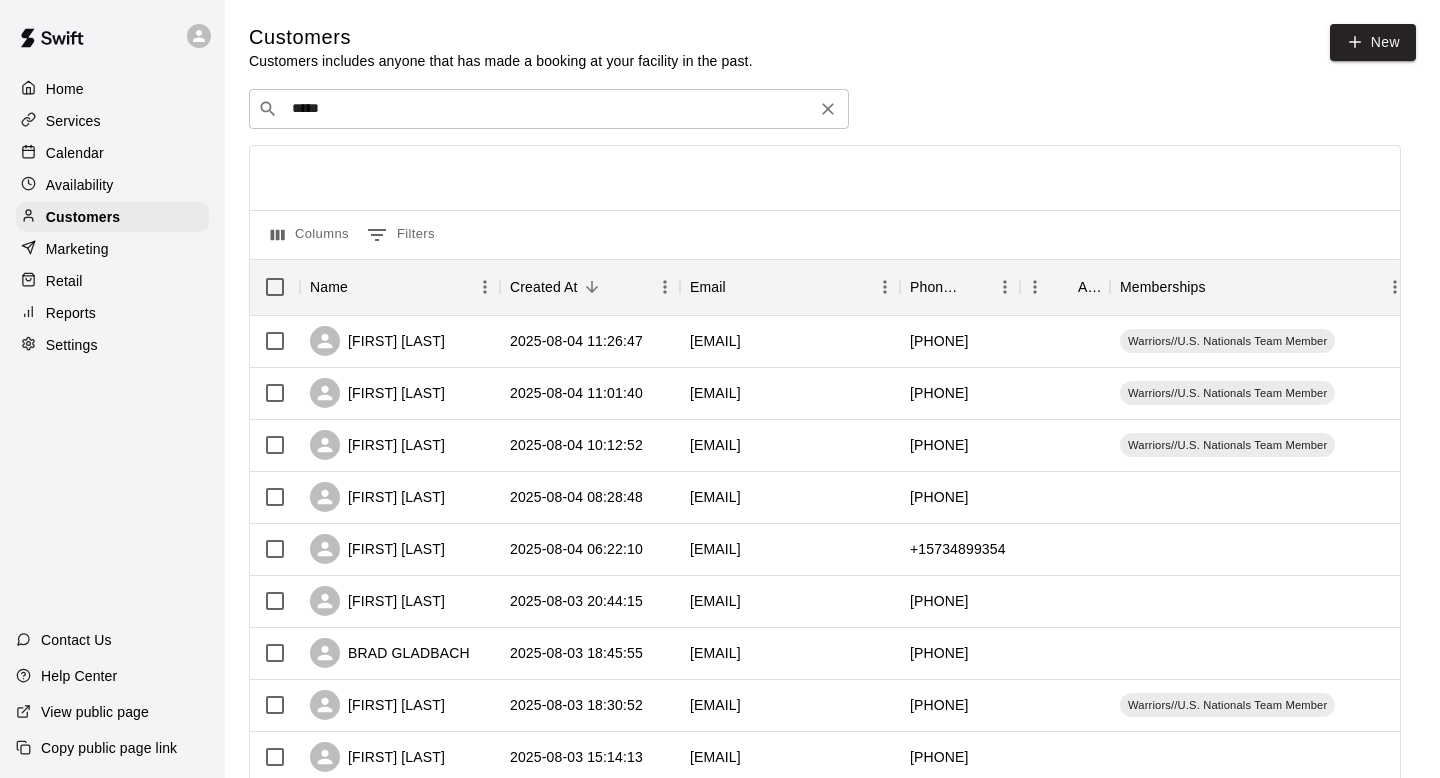 click on "*****" at bounding box center (548, 109) 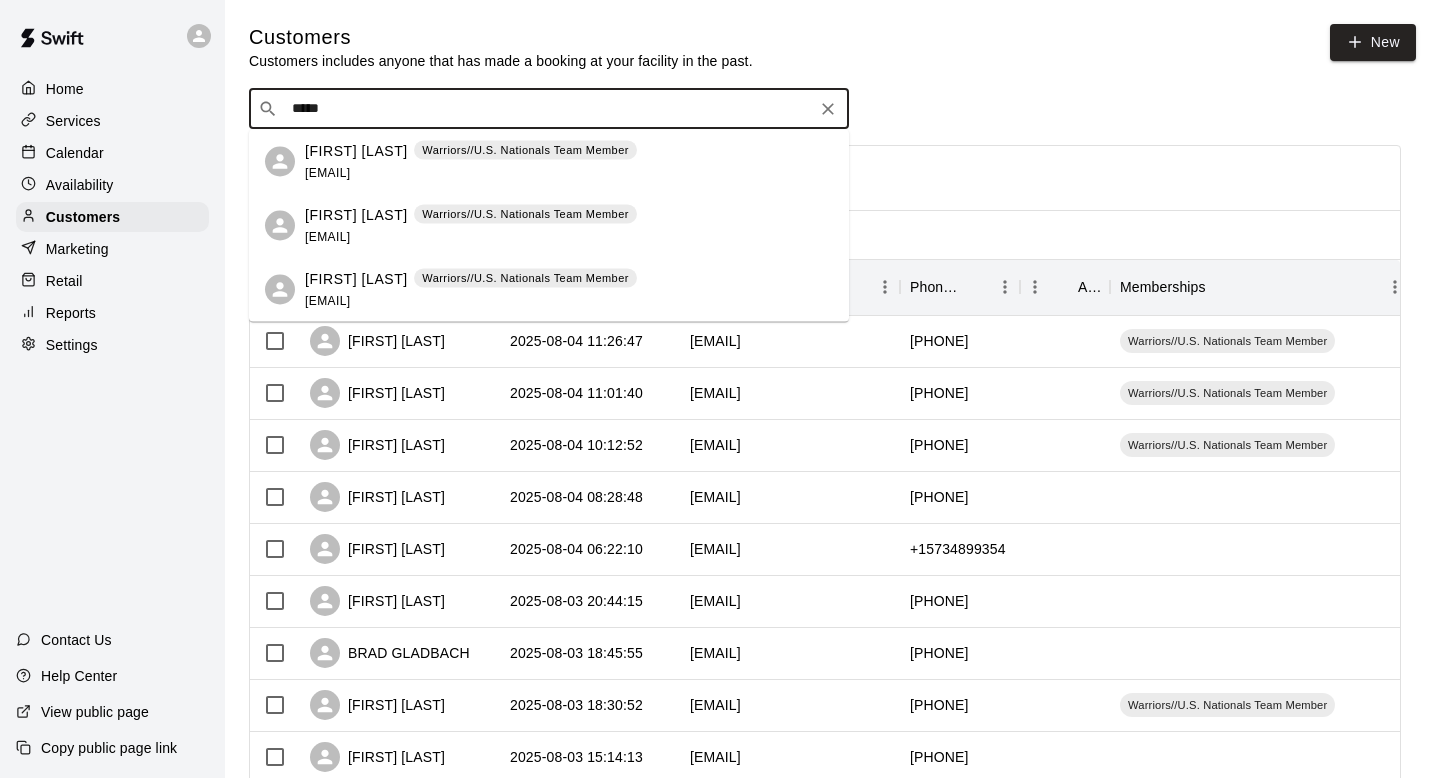 click 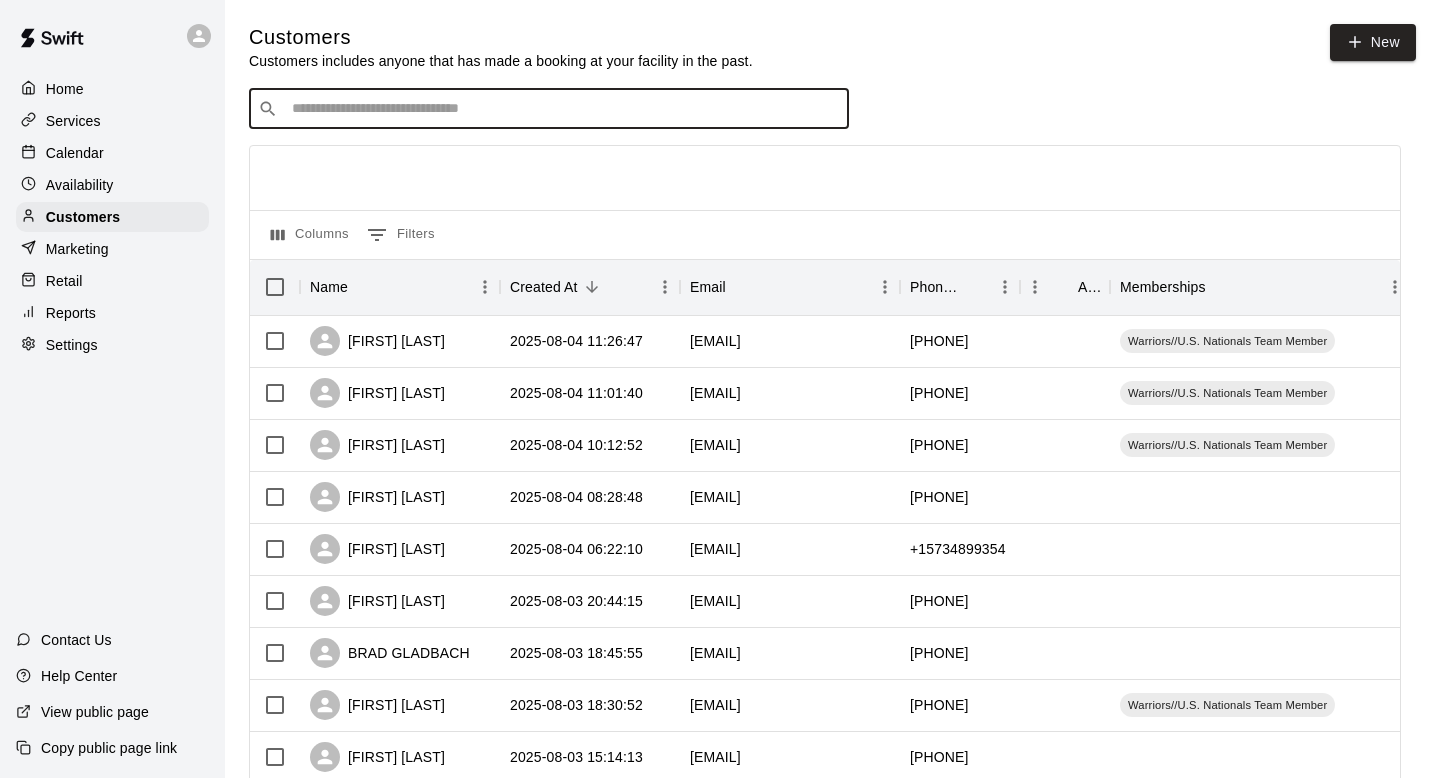click at bounding box center [563, 109] 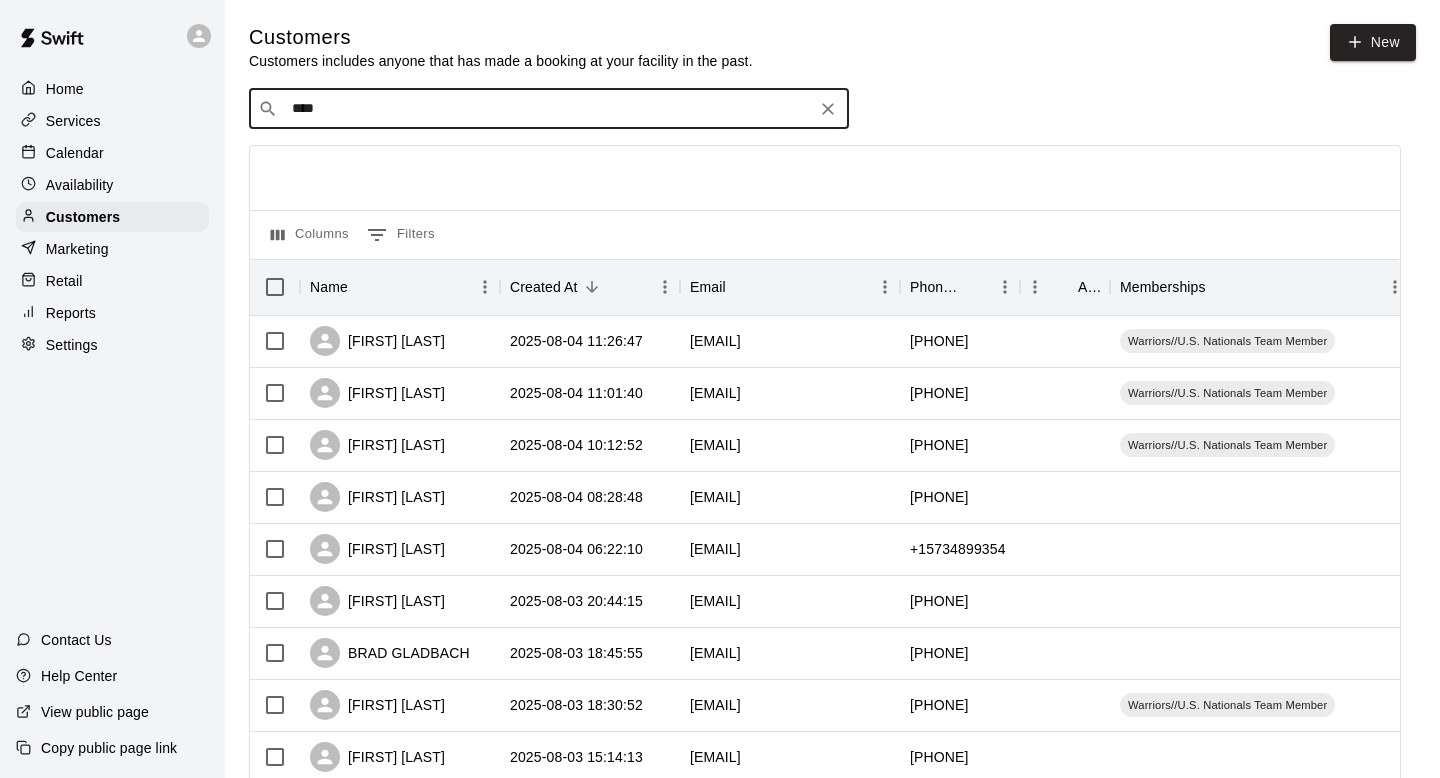 type on "*****" 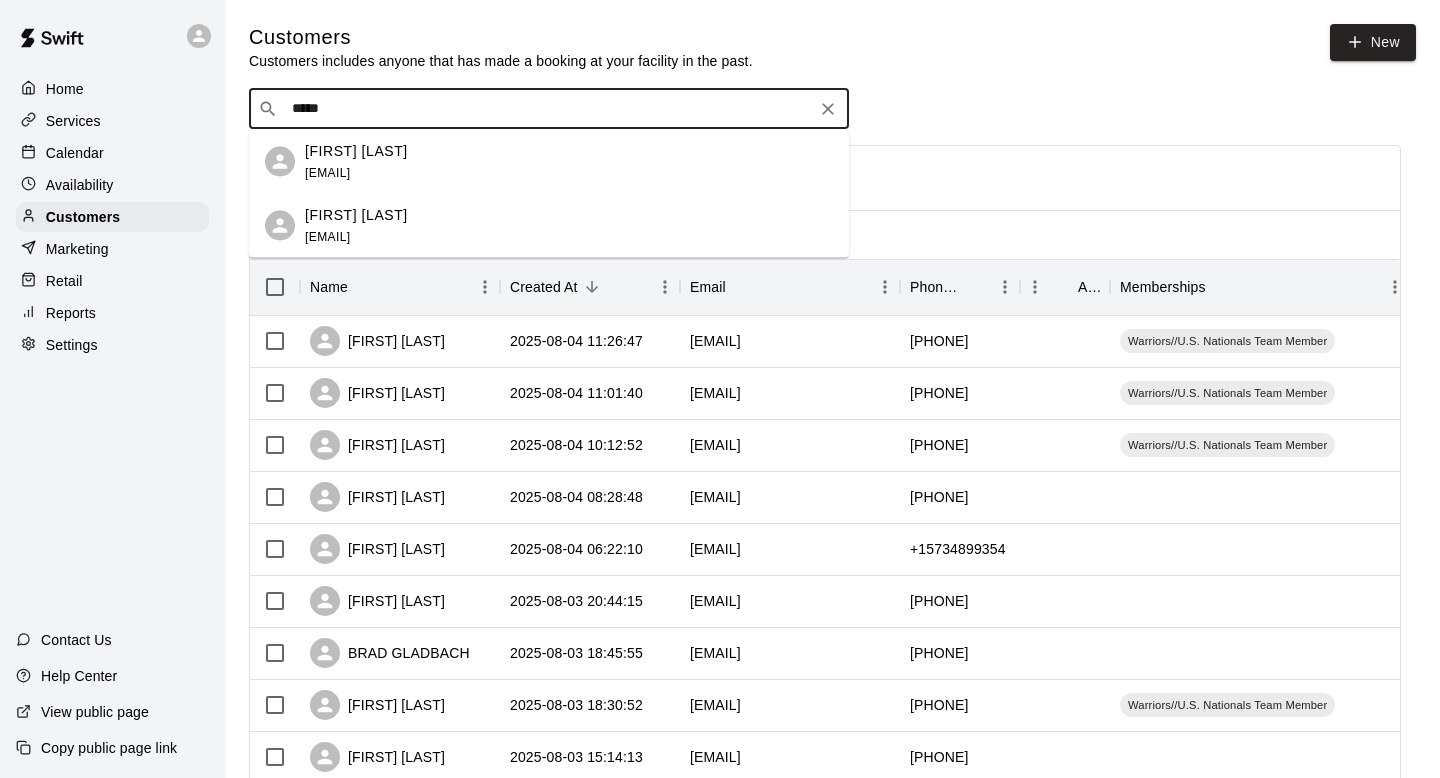 click on "Ethan Schuster paige_schuster@yahoo.com" at bounding box center (569, 225) 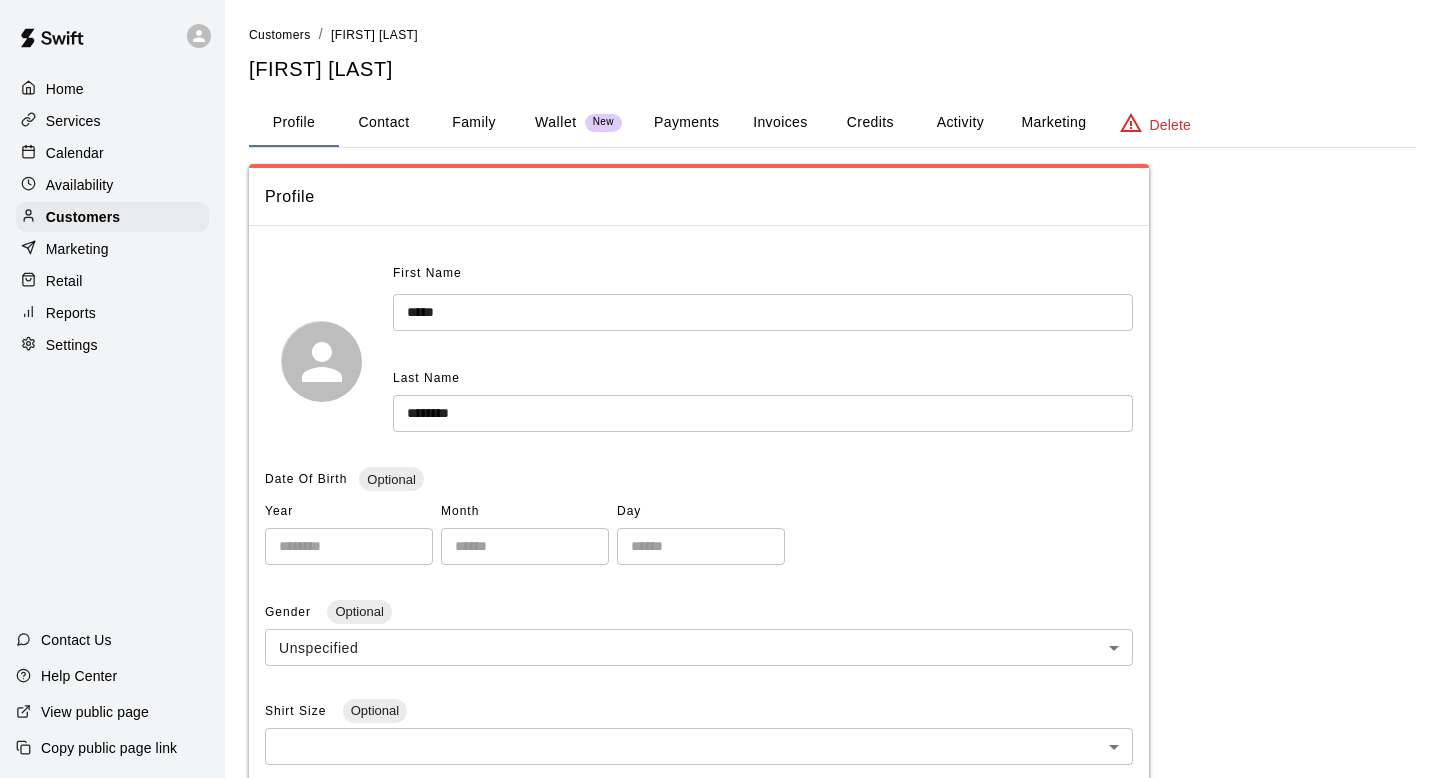 click on "Activity" at bounding box center (960, 123) 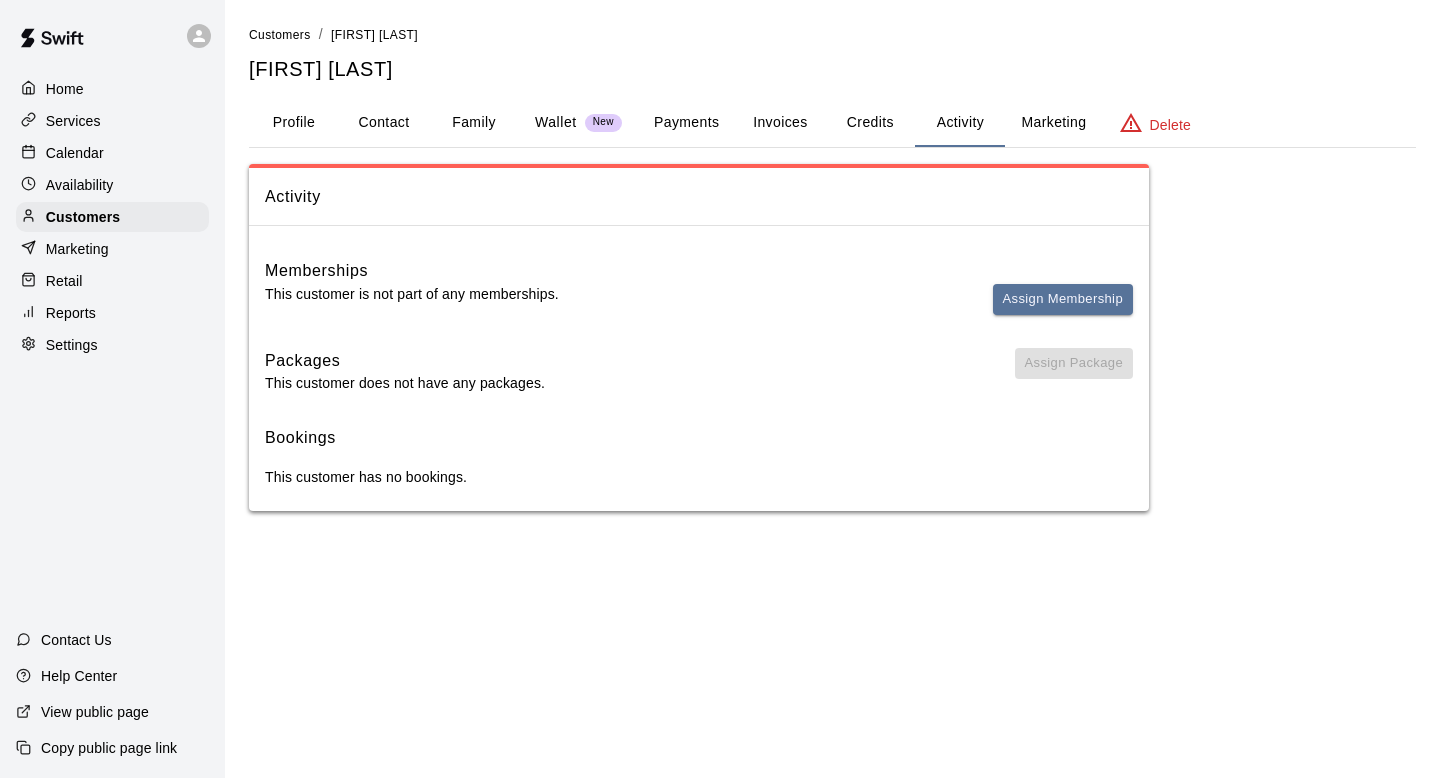 click on "Assign Membership" at bounding box center [1063, 308] 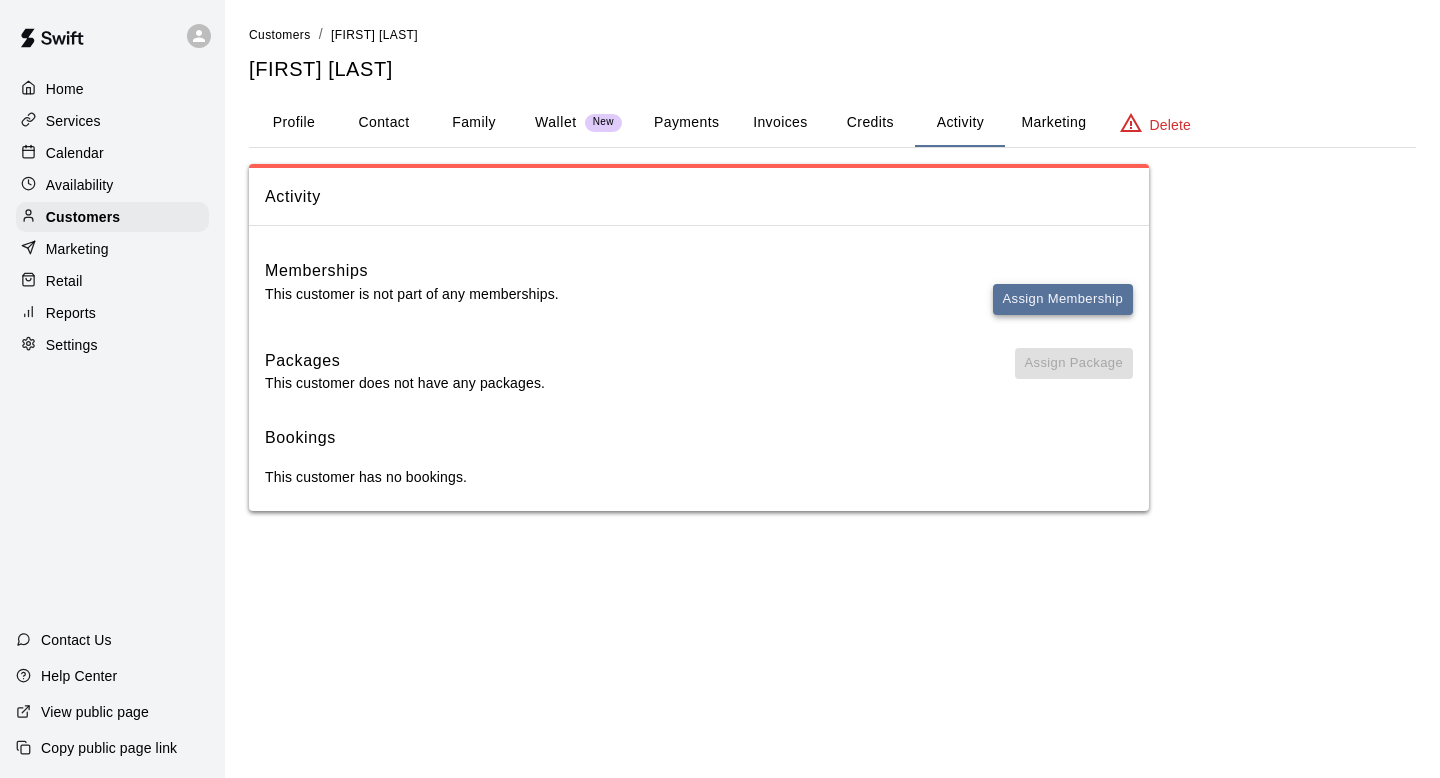 click on "Assign Membership" at bounding box center [1063, 299] 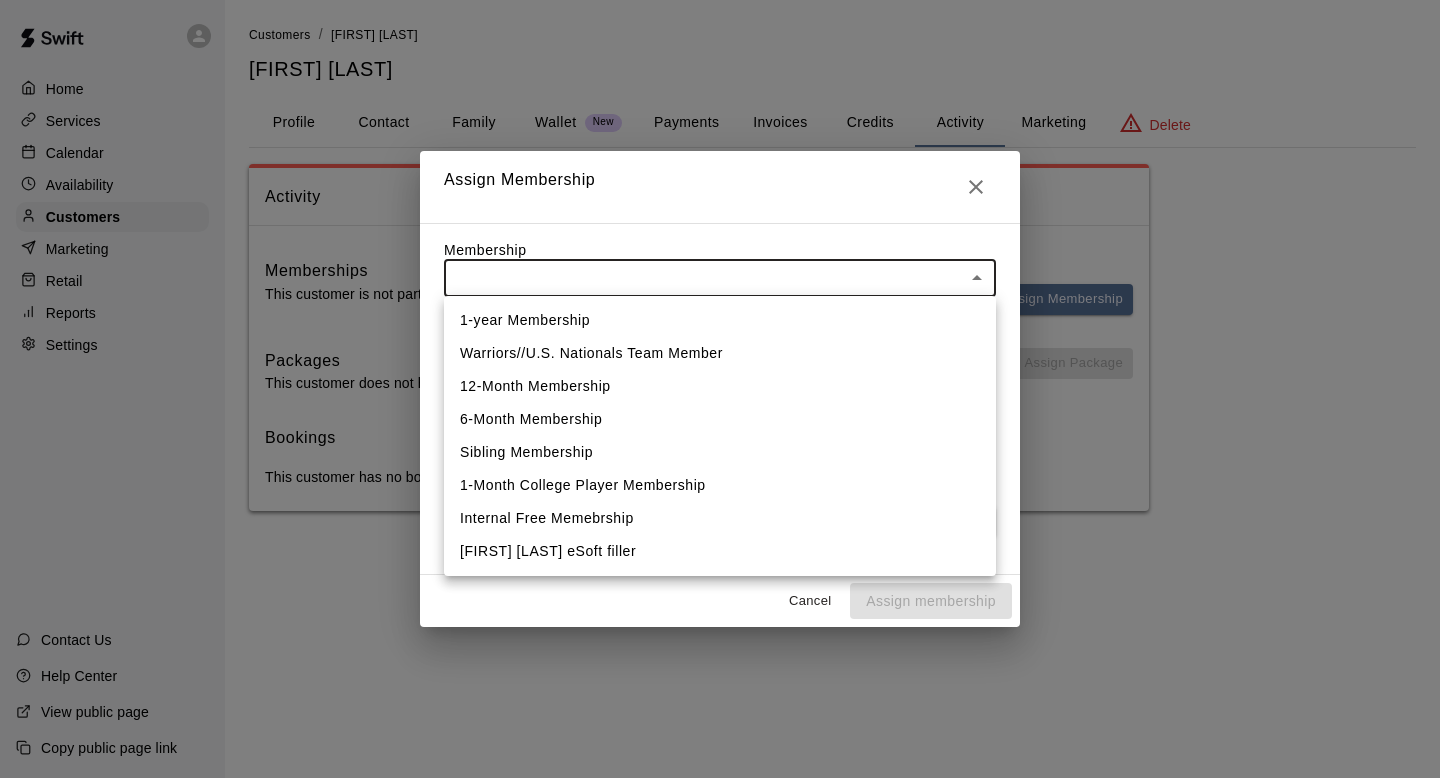 click on "Home Services Calendar Availability Customers Marketing Retail Reports Settings Contact Us Help Center View public page Copy public page link Customers / Paige Schuster Paige Schuster Profile Contact Family Wallet New Payments Invoices Credits Activity Marketing Delete Activity Memberships This customer is not part of any memberships. Assign Membership Packages This customer does not have any packages. Assign Package Bookings This customer has no bookings. Swift - Edit Customer Close cross-small Assign Membership Membership ​ ​ Payment Summary Coupon Code ​ Apply Payment Method   Add No payment methods currently saved on file. Cancel Assign membership 1-year Membership Warriors//U.S. Nationals Team Member 12-Month Membership 6-Month Membership Sibling Membership 1-Month College Player Membership Internal Free Memebrship Lauren Christ eSoft filler" at bounding box center [720, 275] 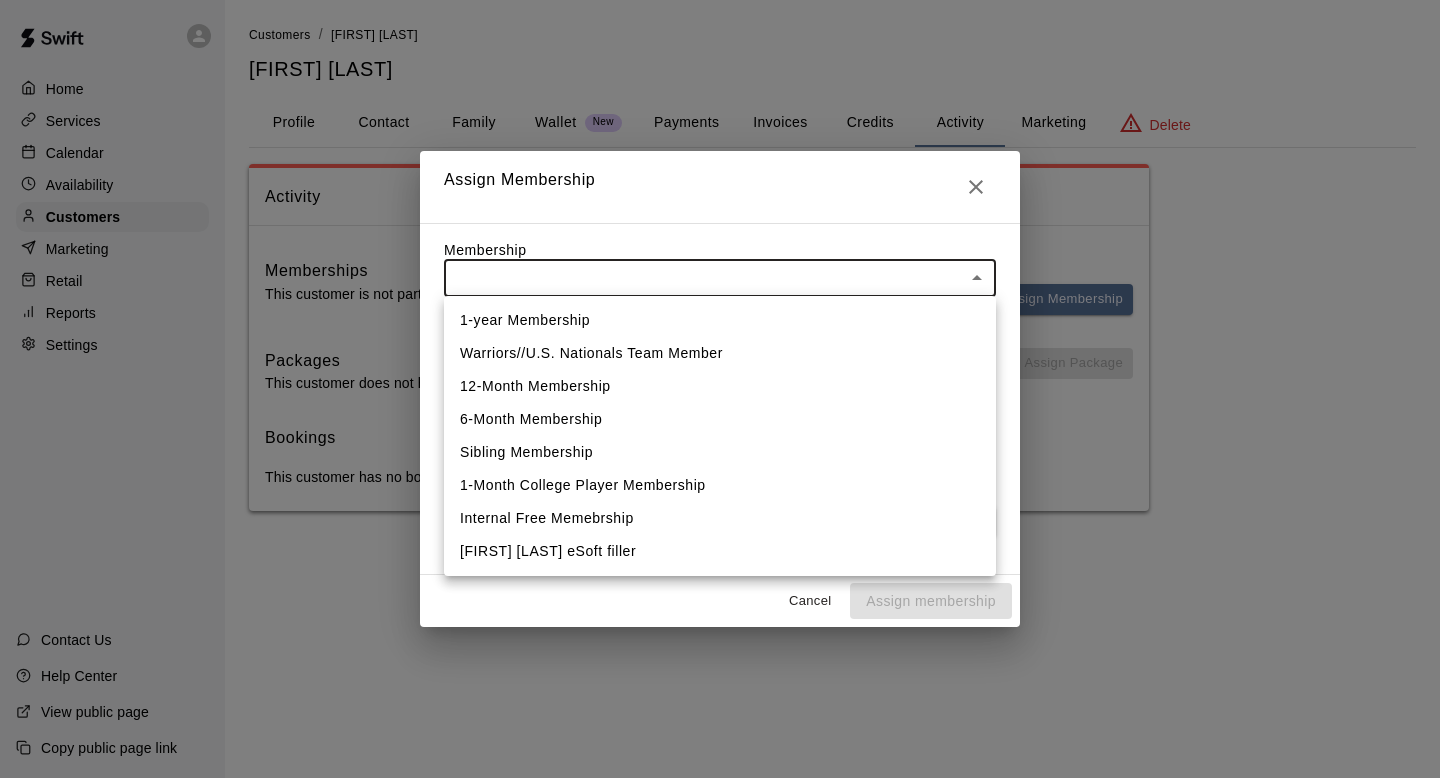 click on "Warriors//U.S. Nationals Team Member" at bounding box center [720, 353] 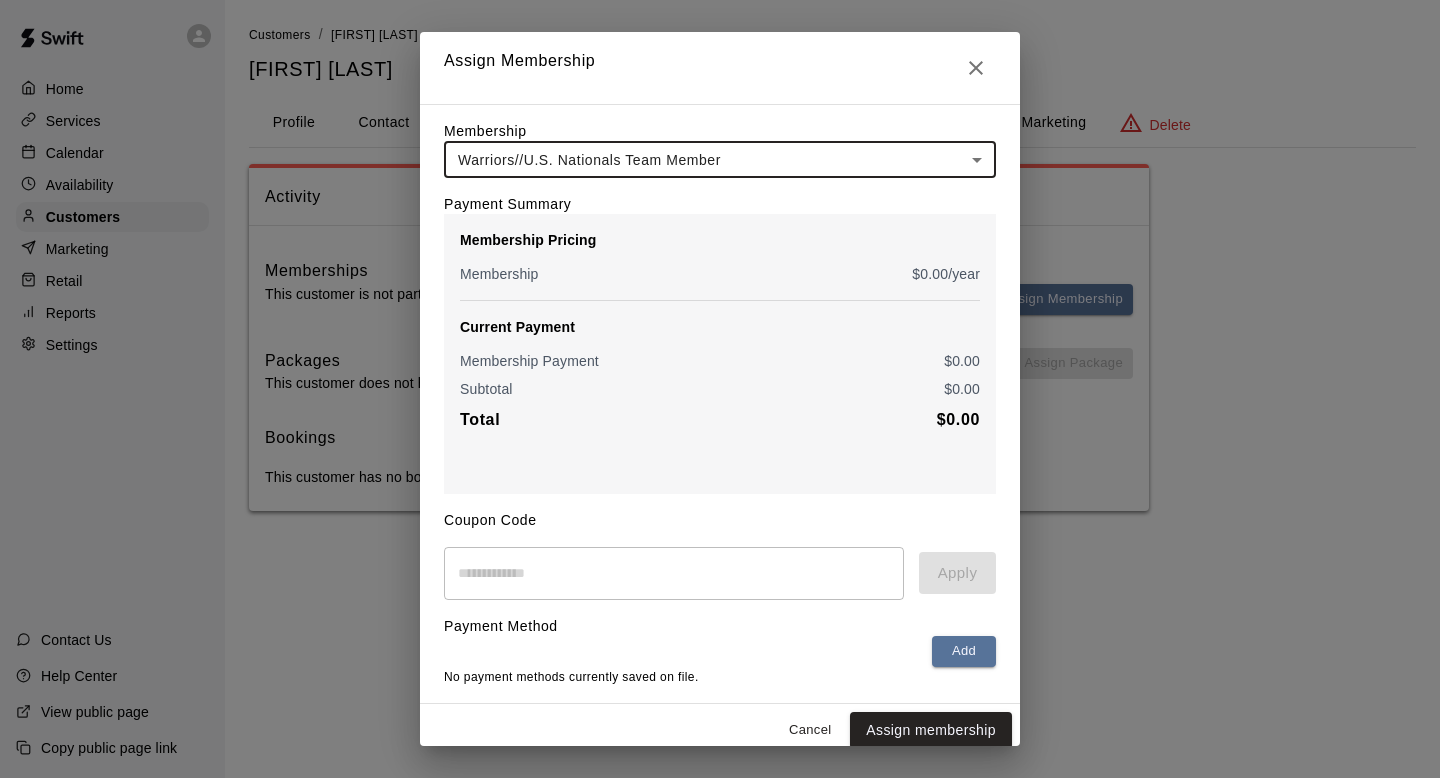 scroll, scrollTop: 14, scrollLeft: 0, axis: vertical 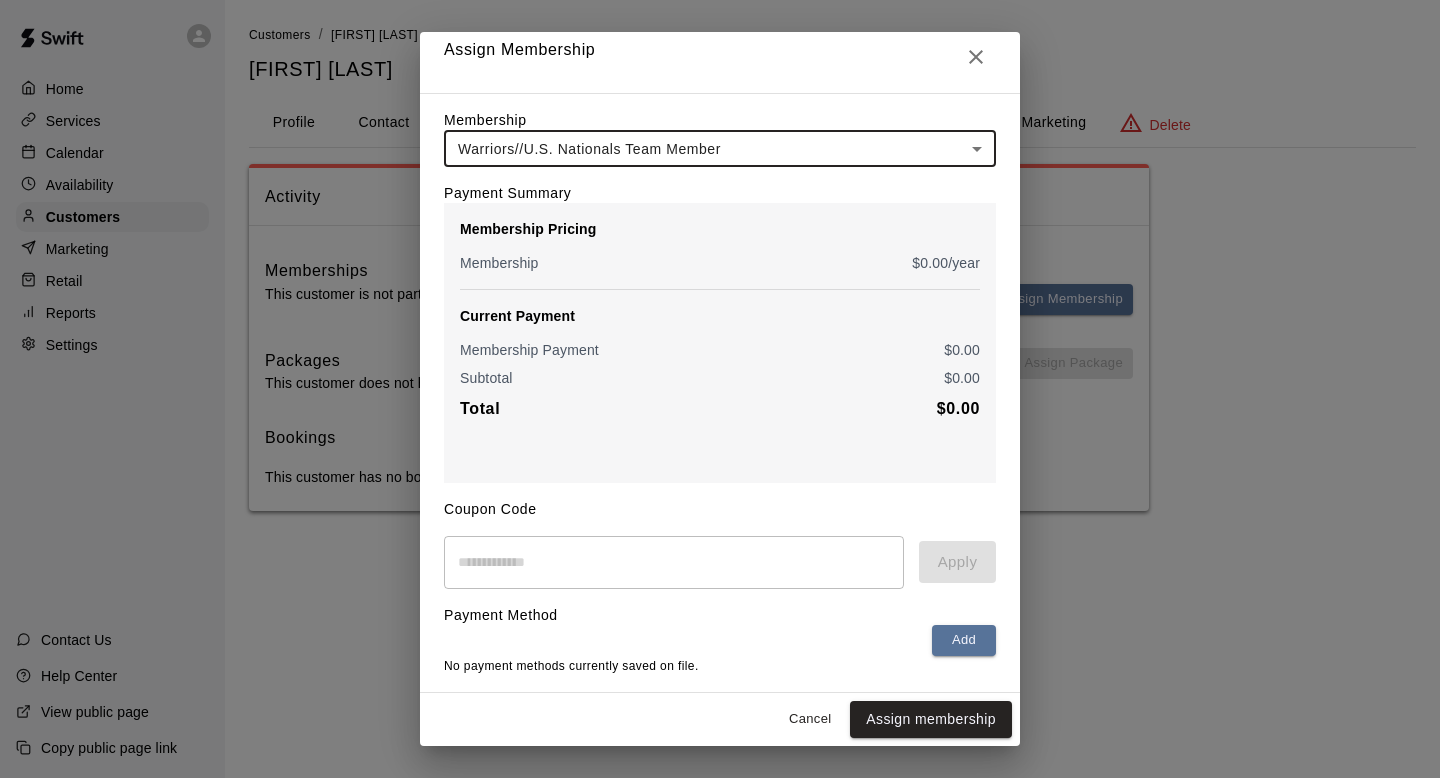 click on "Assign membership" at bounding box center (931, 719) 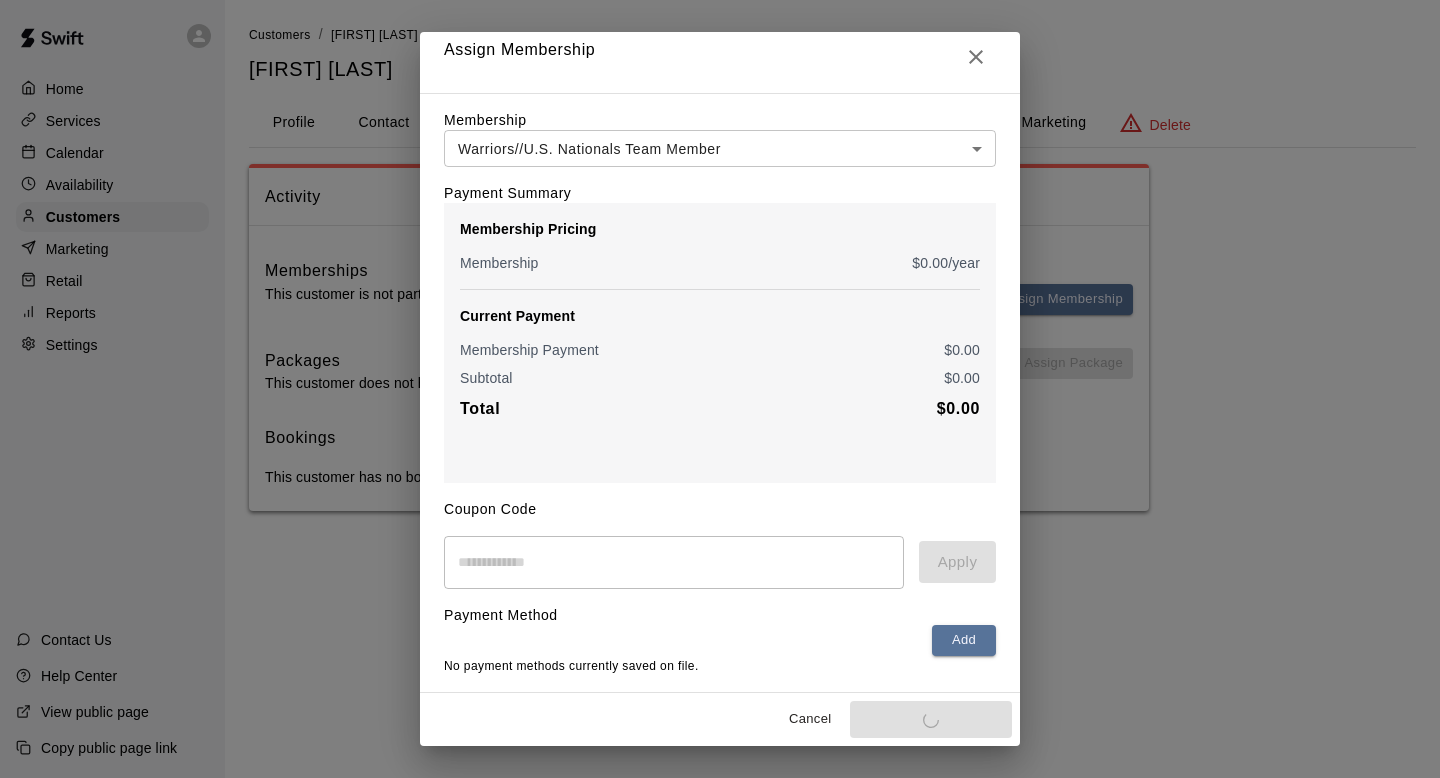 scroll, scrollTop: 0, scrollLeft: 0, axis: both 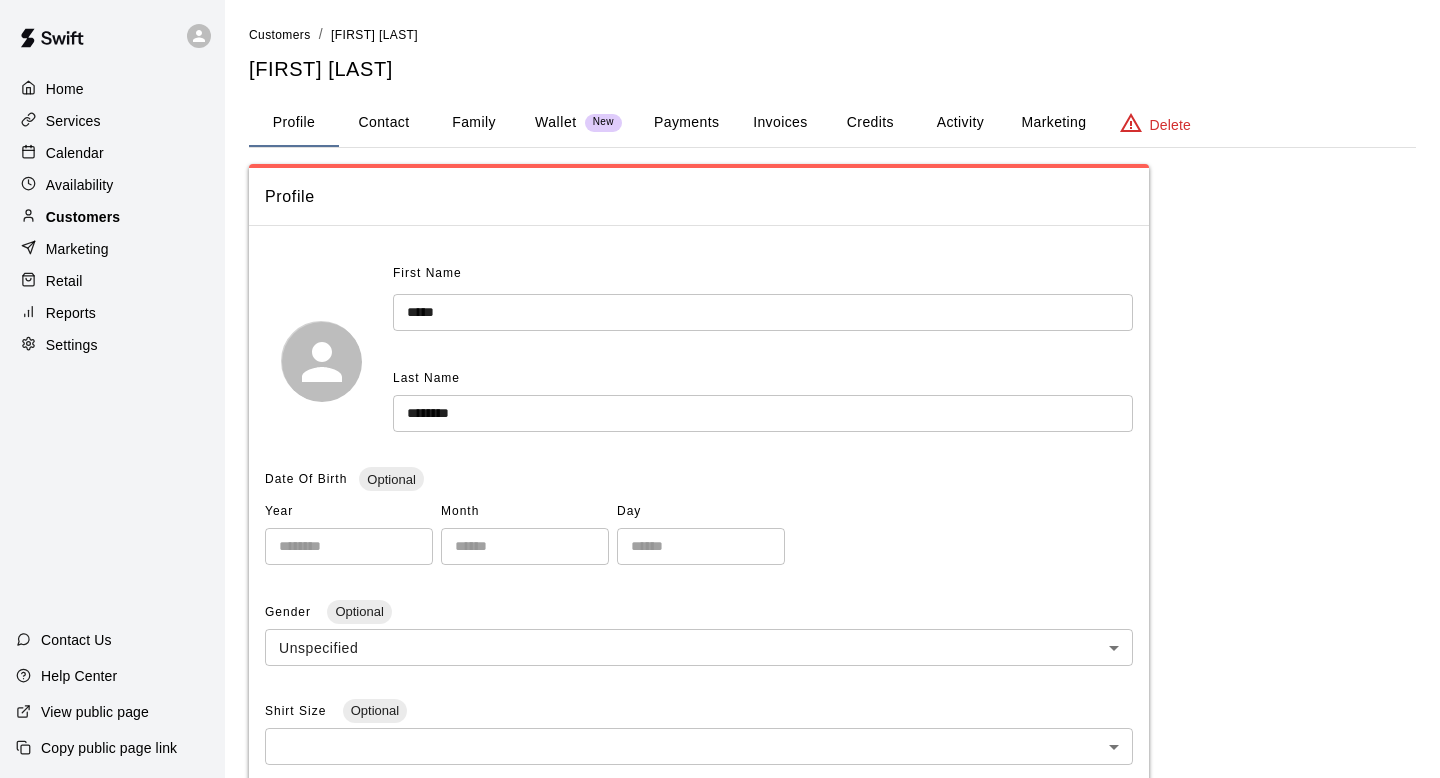 click on "Customers" at bounding box center [112, 217] 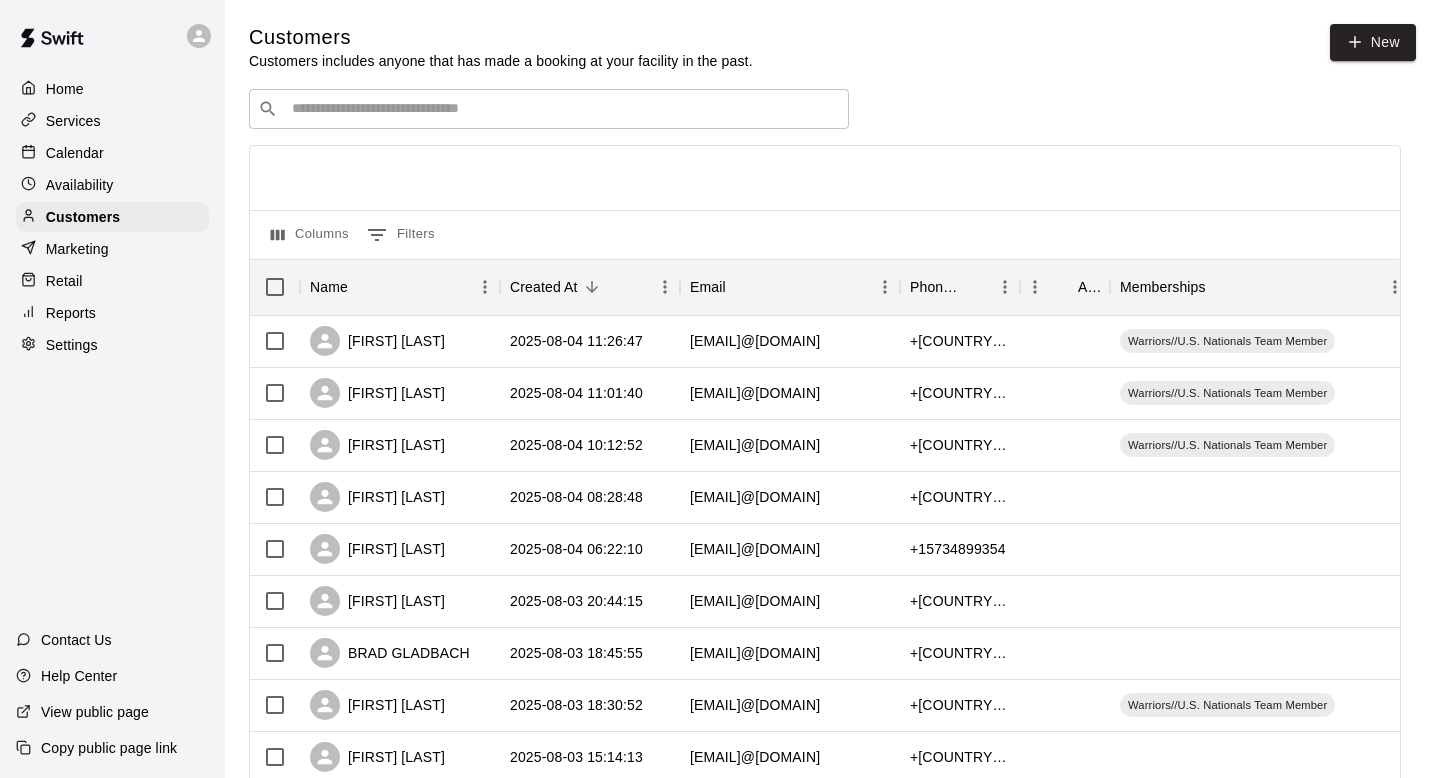 click on "​ ​" at bounding box center [549, 109] 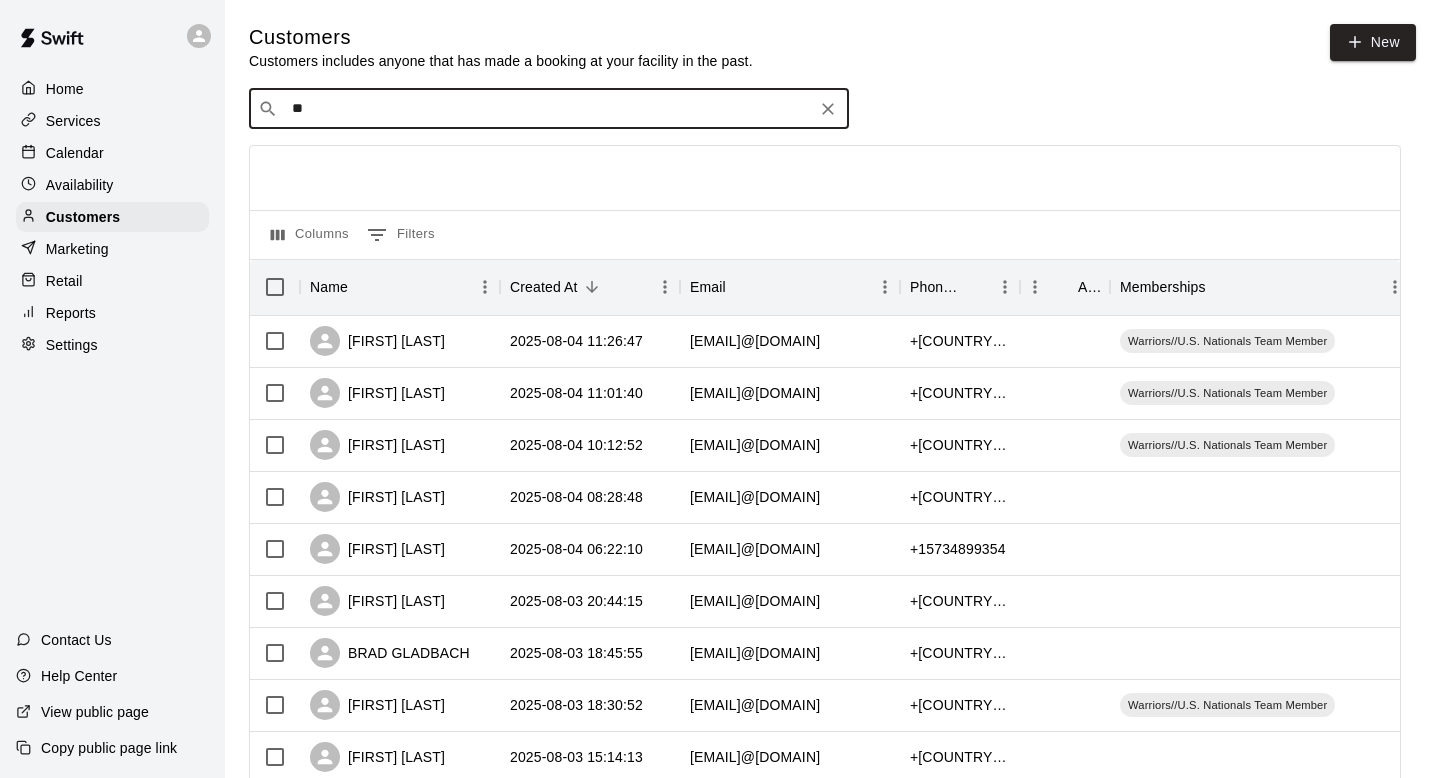 type on "*" 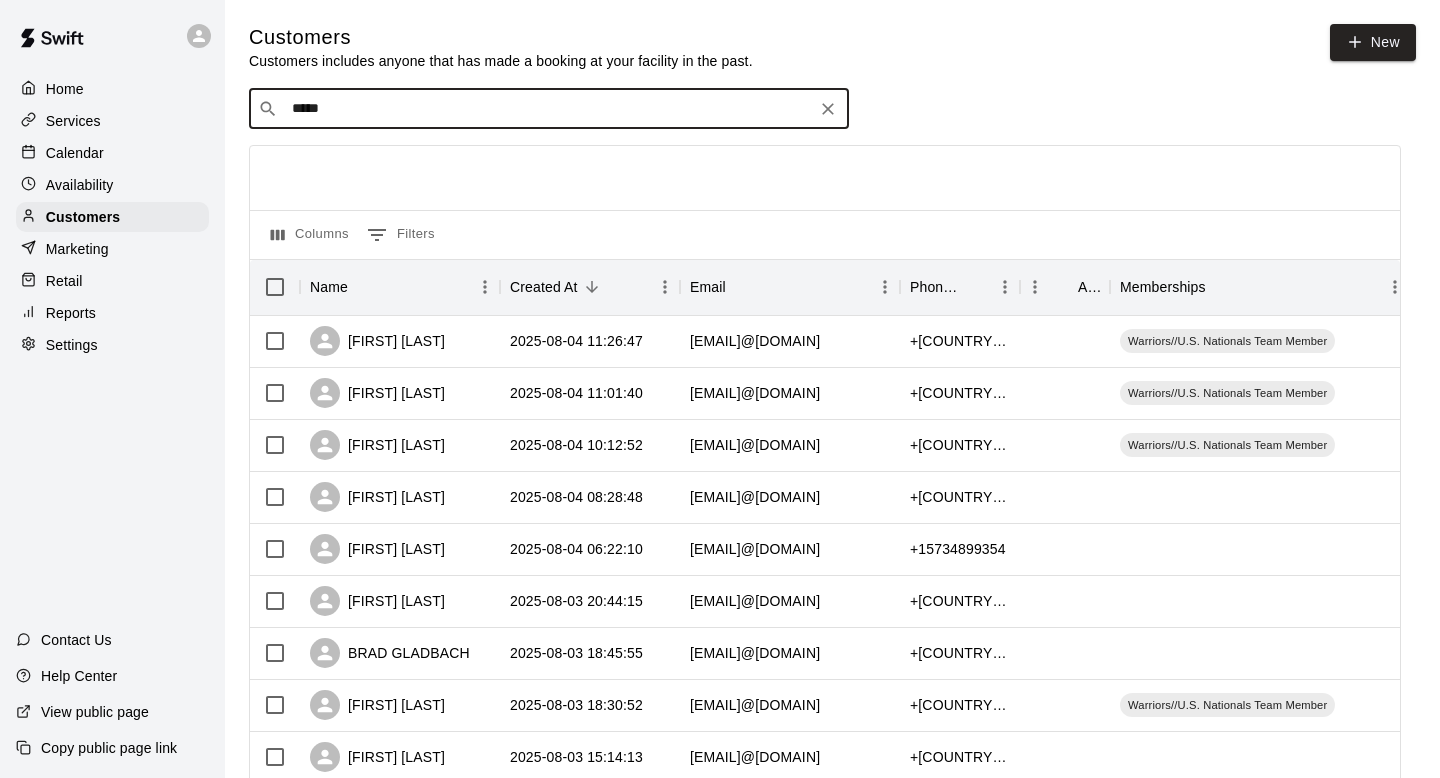type on "*****" 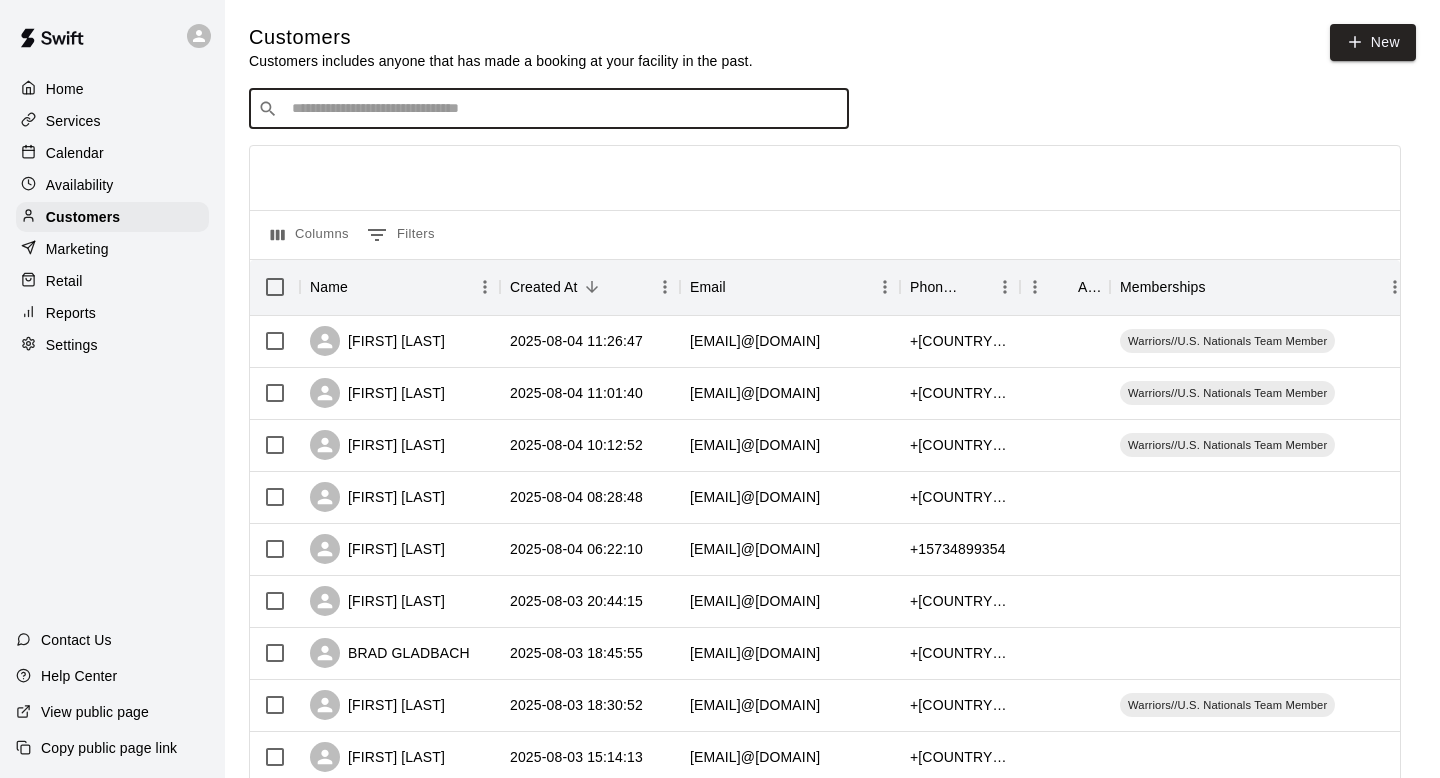 type on "*" 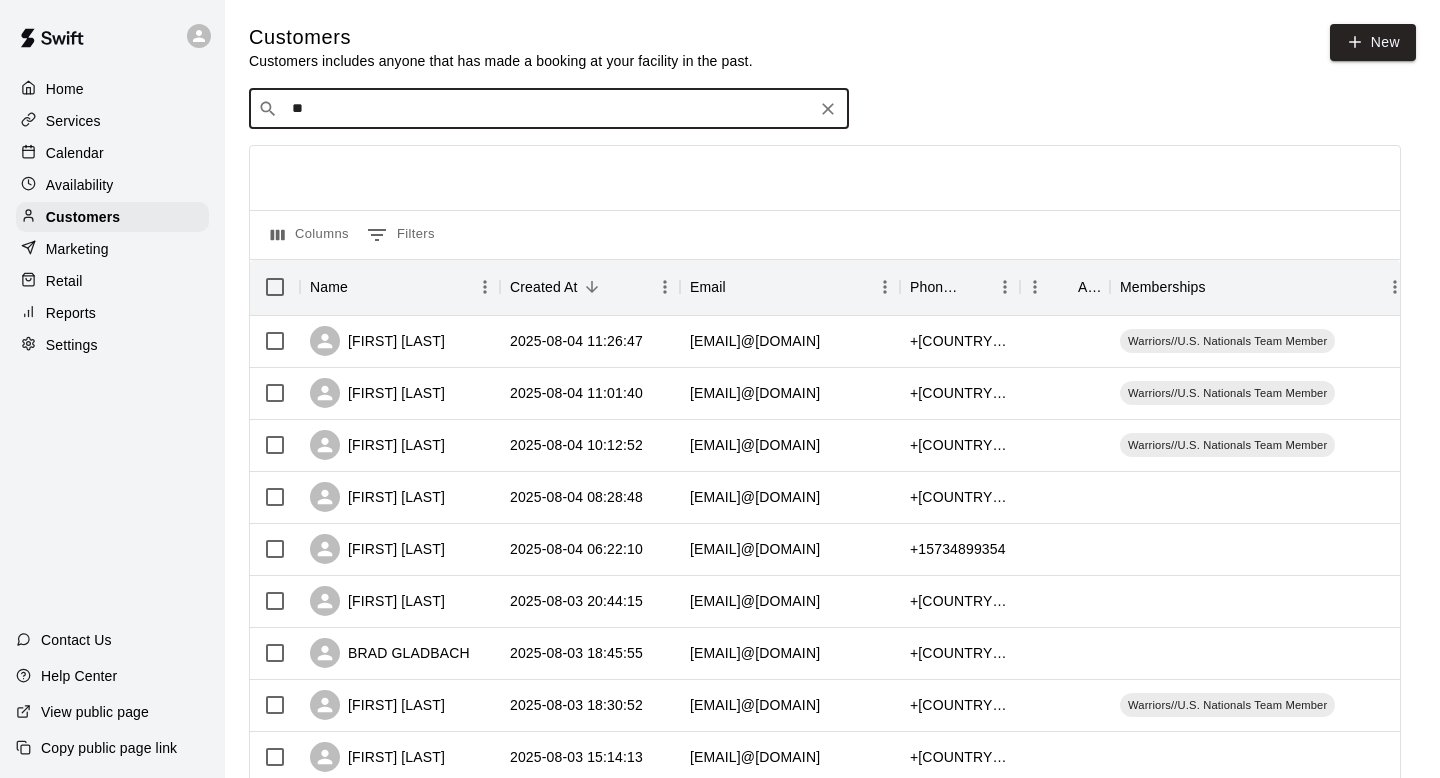 type on "*" 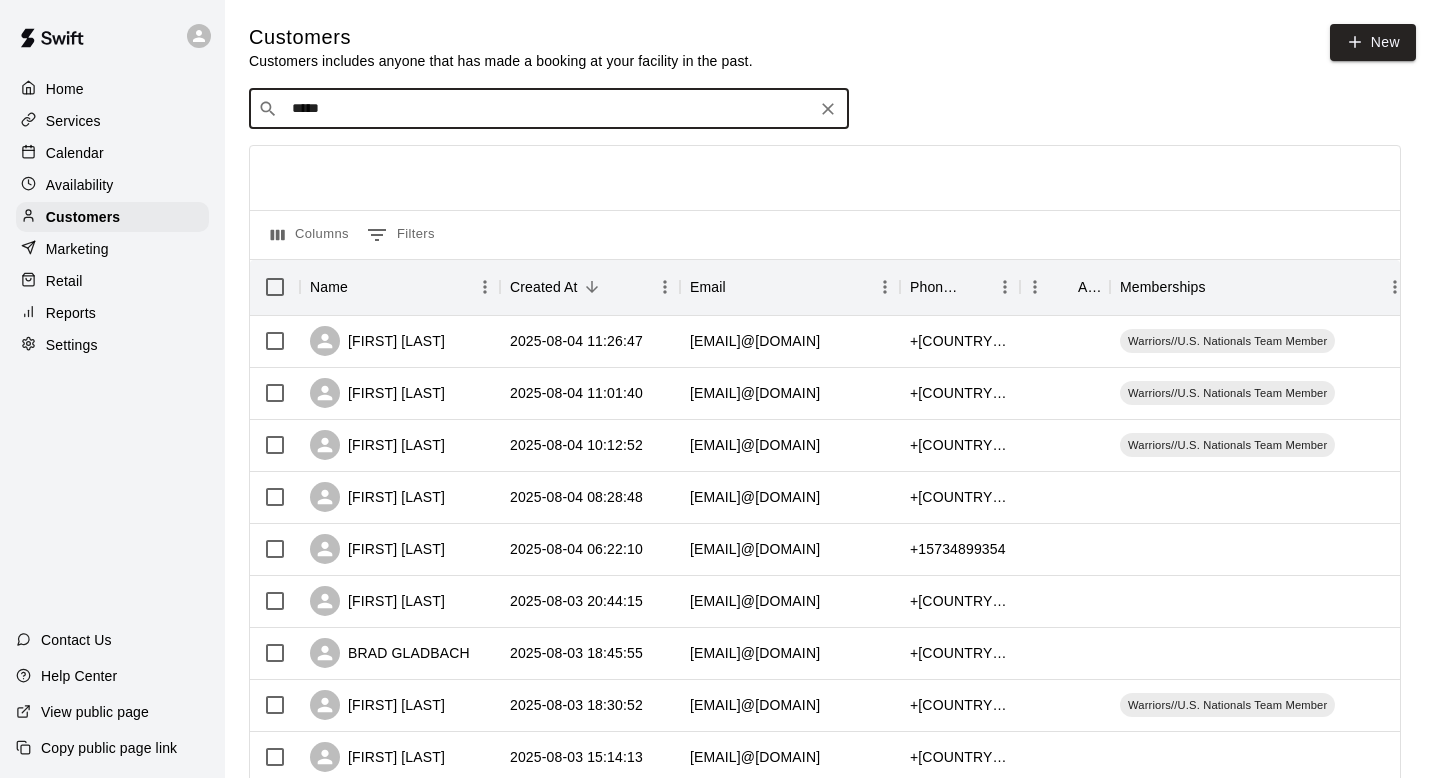 type on "******" 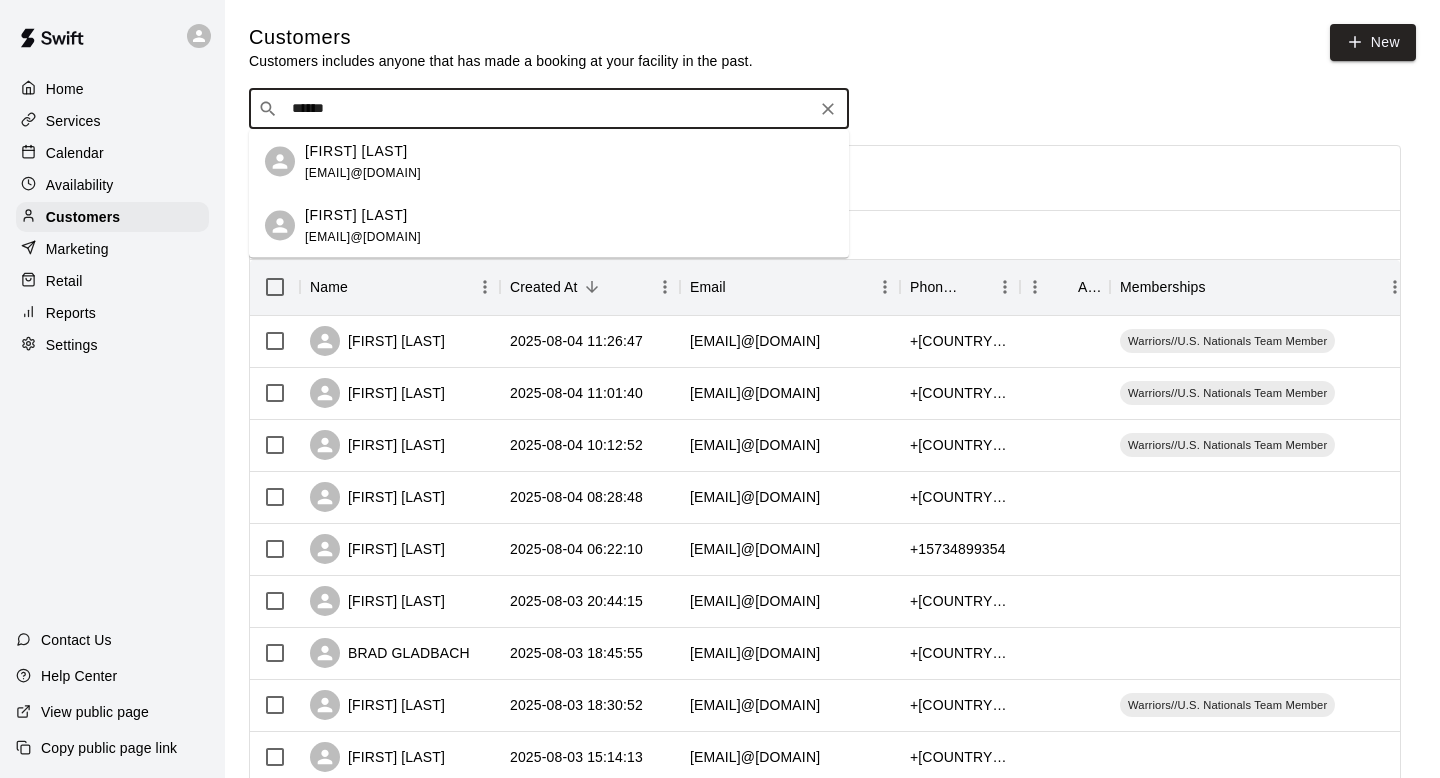 click on "[FIRST] [LAST] [EMAIL]" at bounding box center [569, 225] 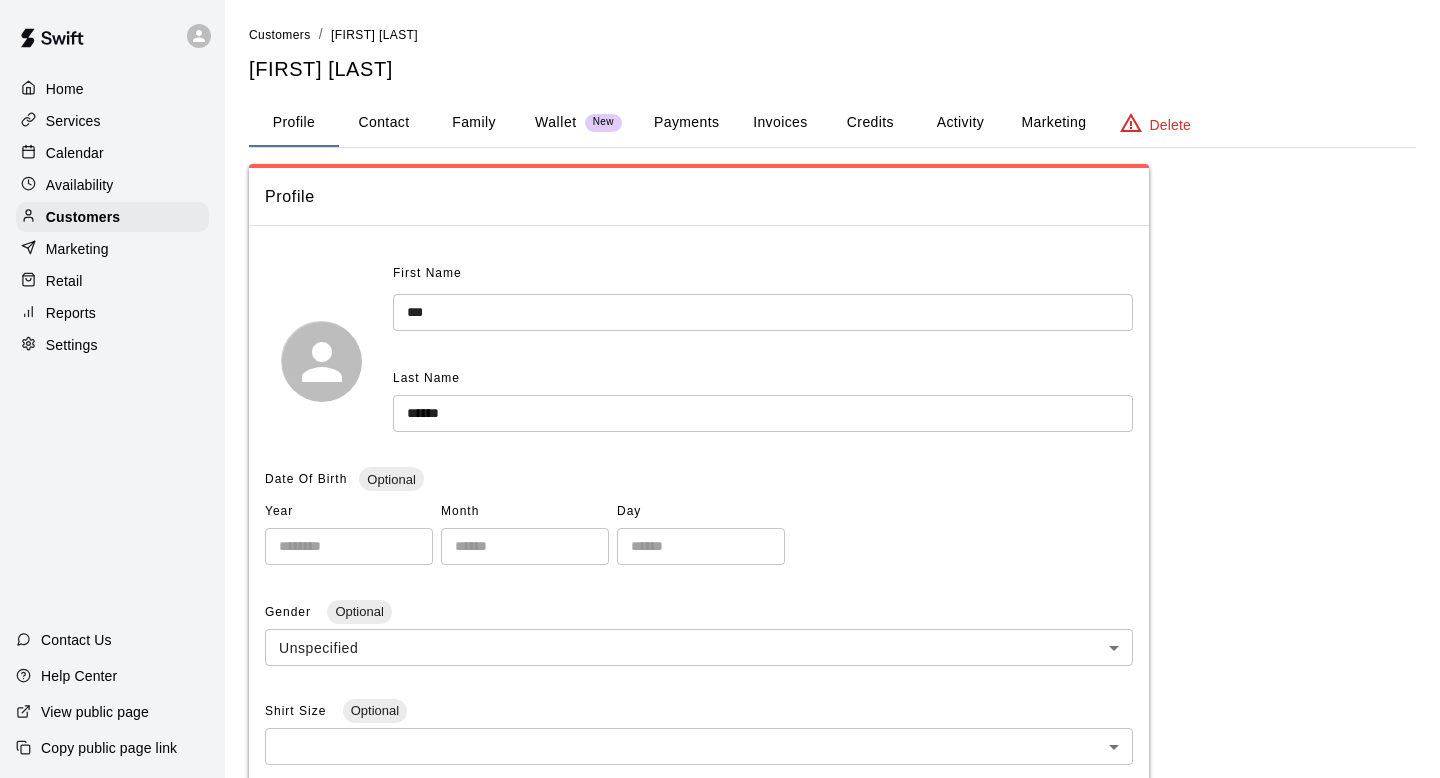 click on "Activity" at bounding box center [960, 123] 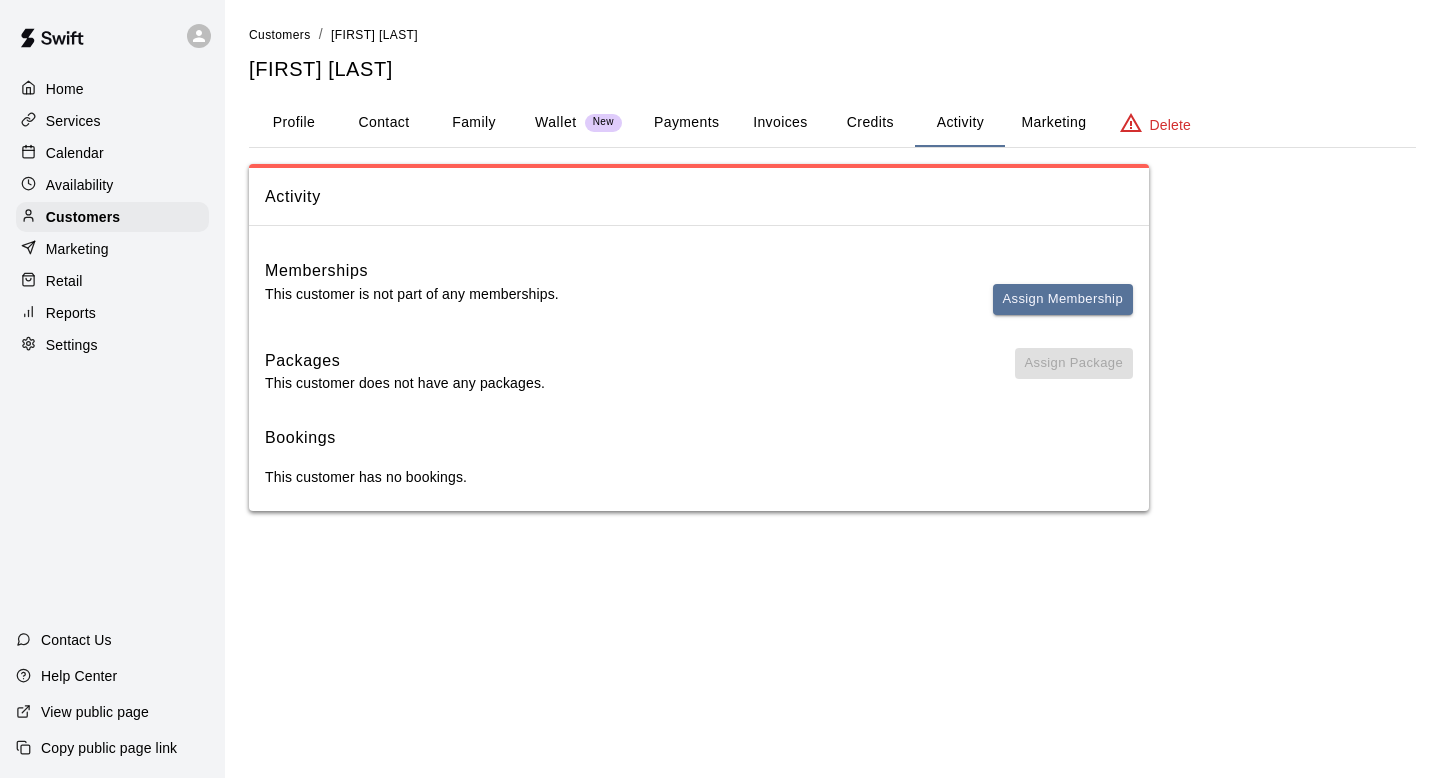click on "Activity" at bounding box center (960, 123) 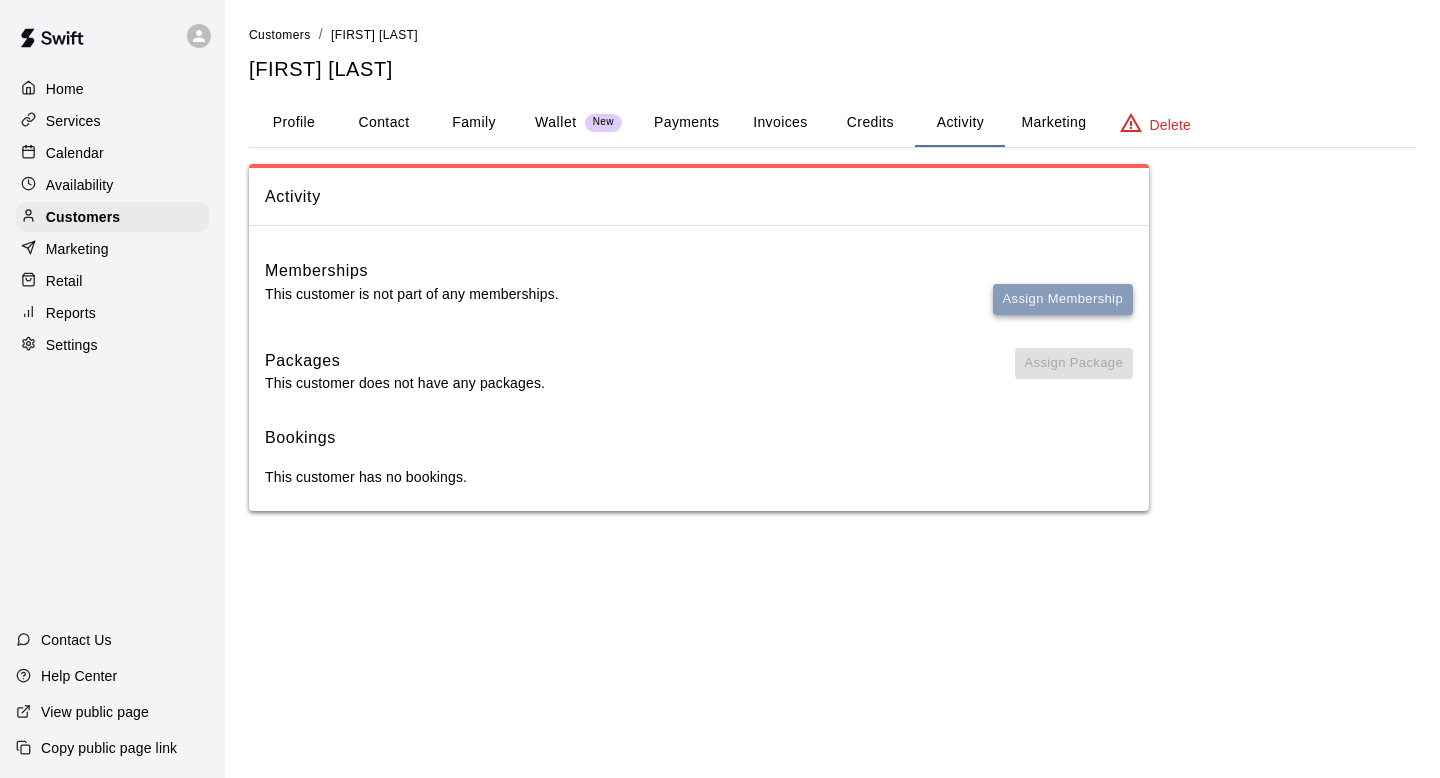 click on "Assign Membership" at bounding box center [1063, 299] 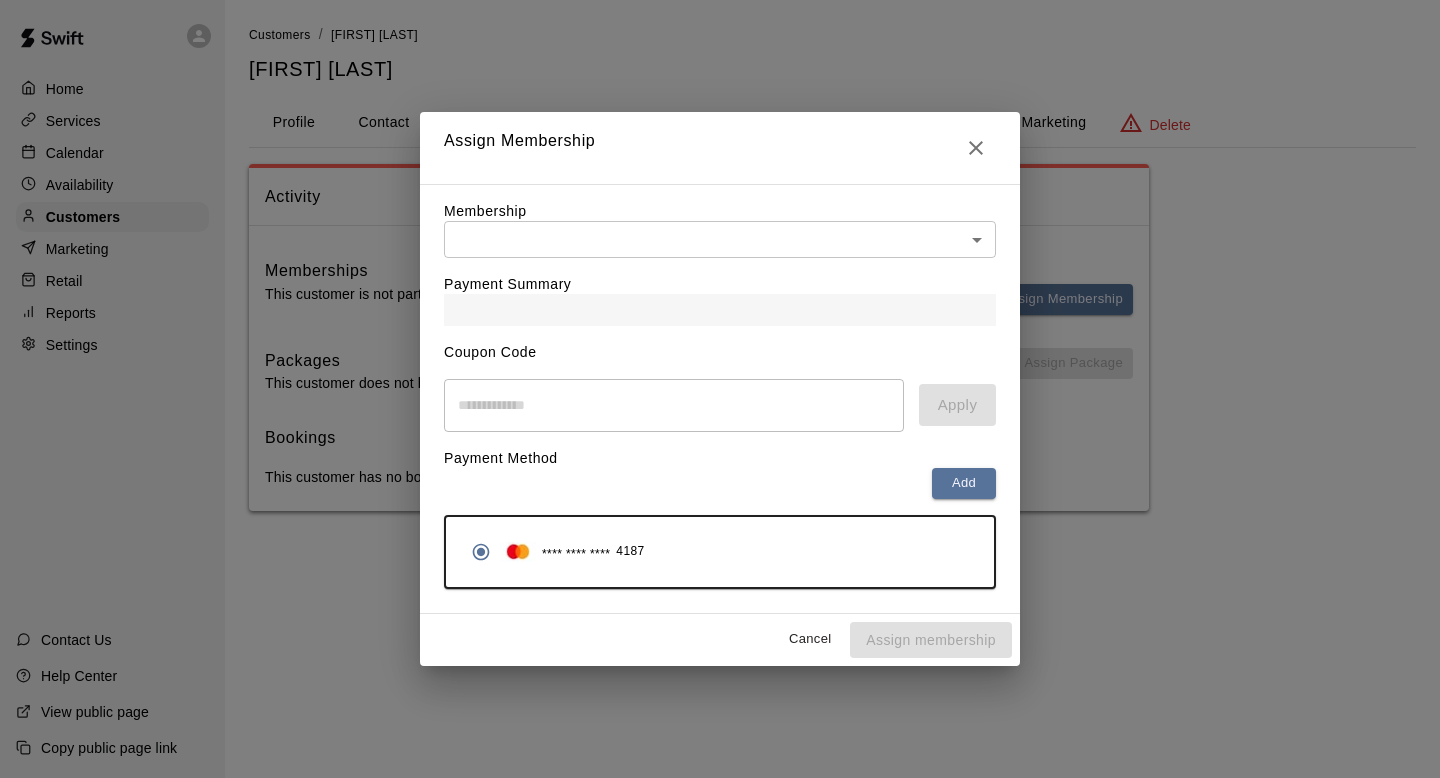 click on "Membership ​ ​" at bounding box center [720, 229] 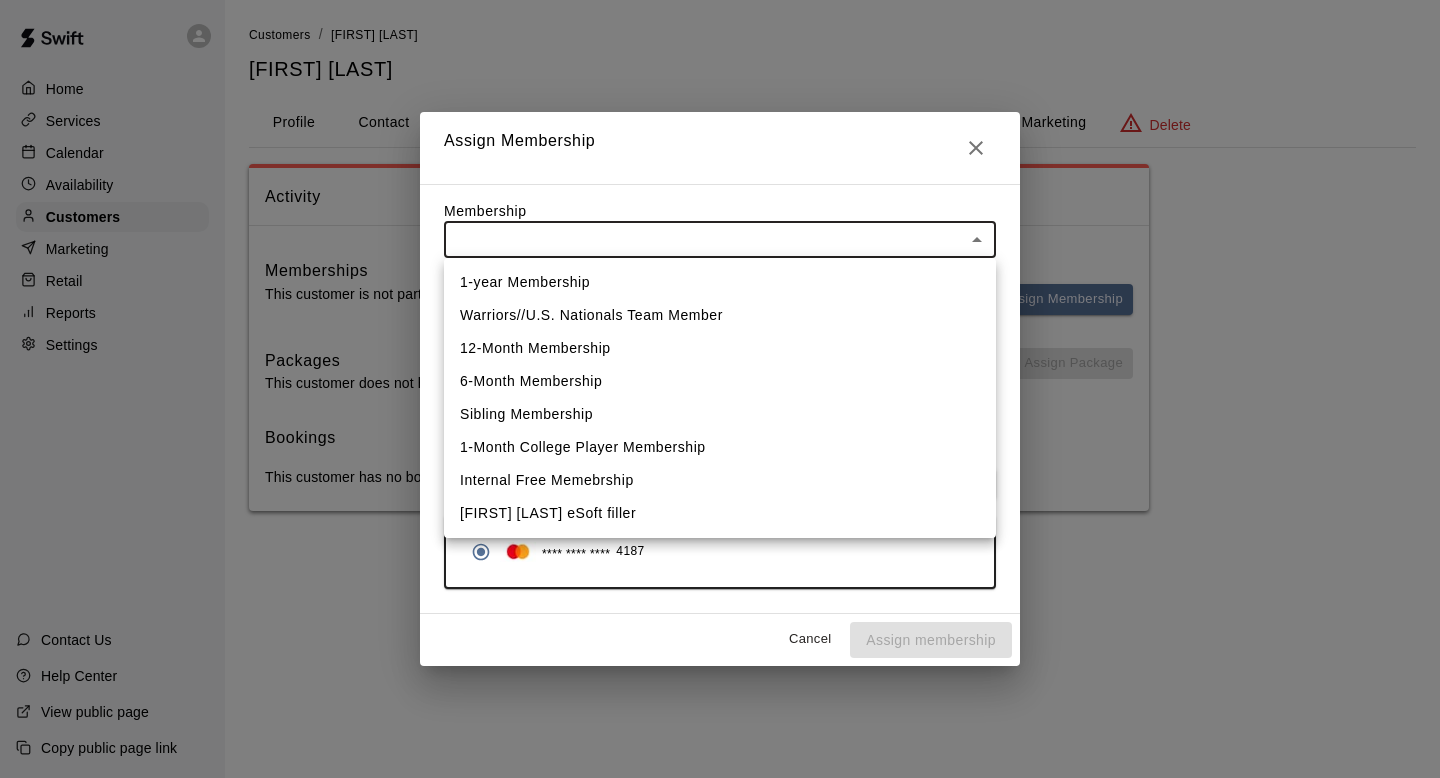click on "Warriors//U.S. Nationals Team Member" at bounding box center [720, 315] 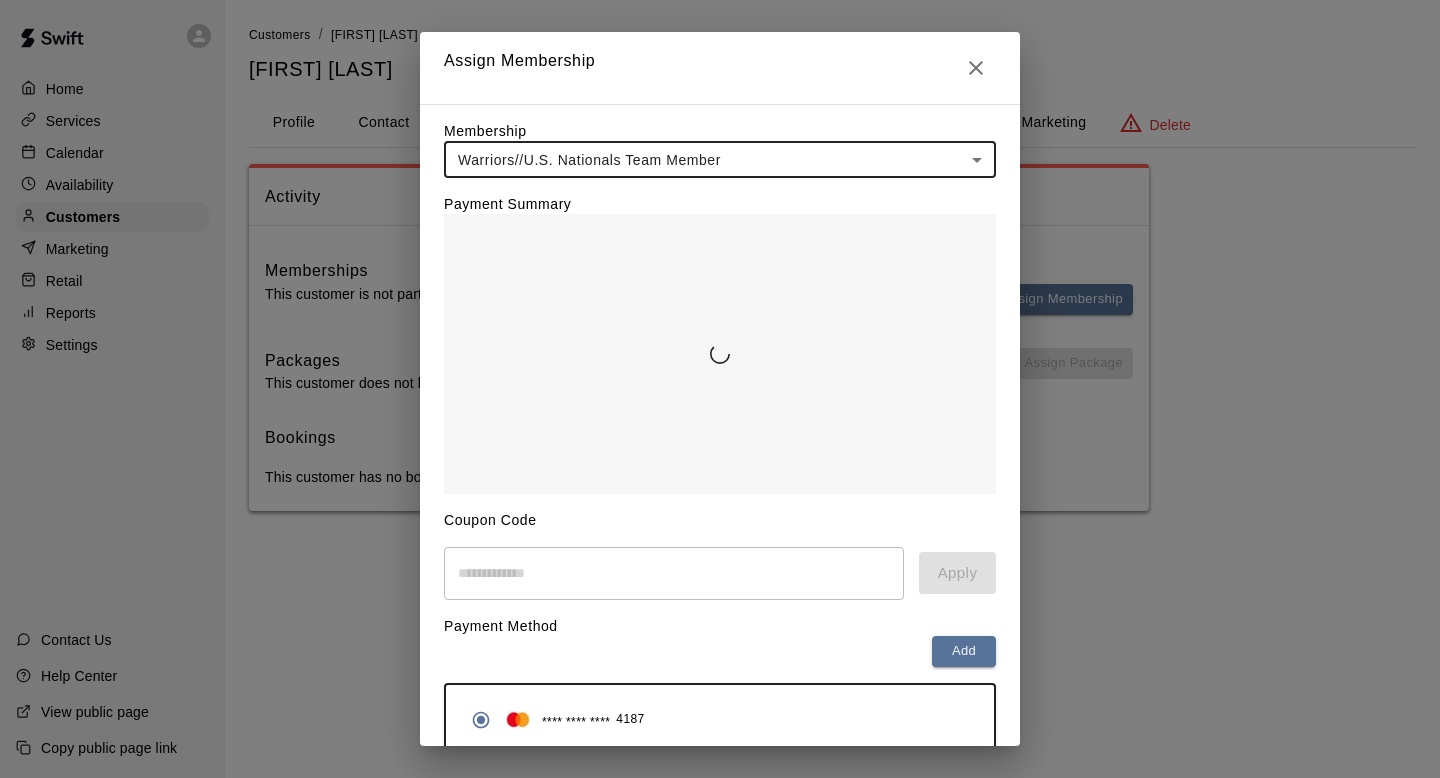 scroll, scrollTop: 90, scrollLeft: 0, axis: vertical 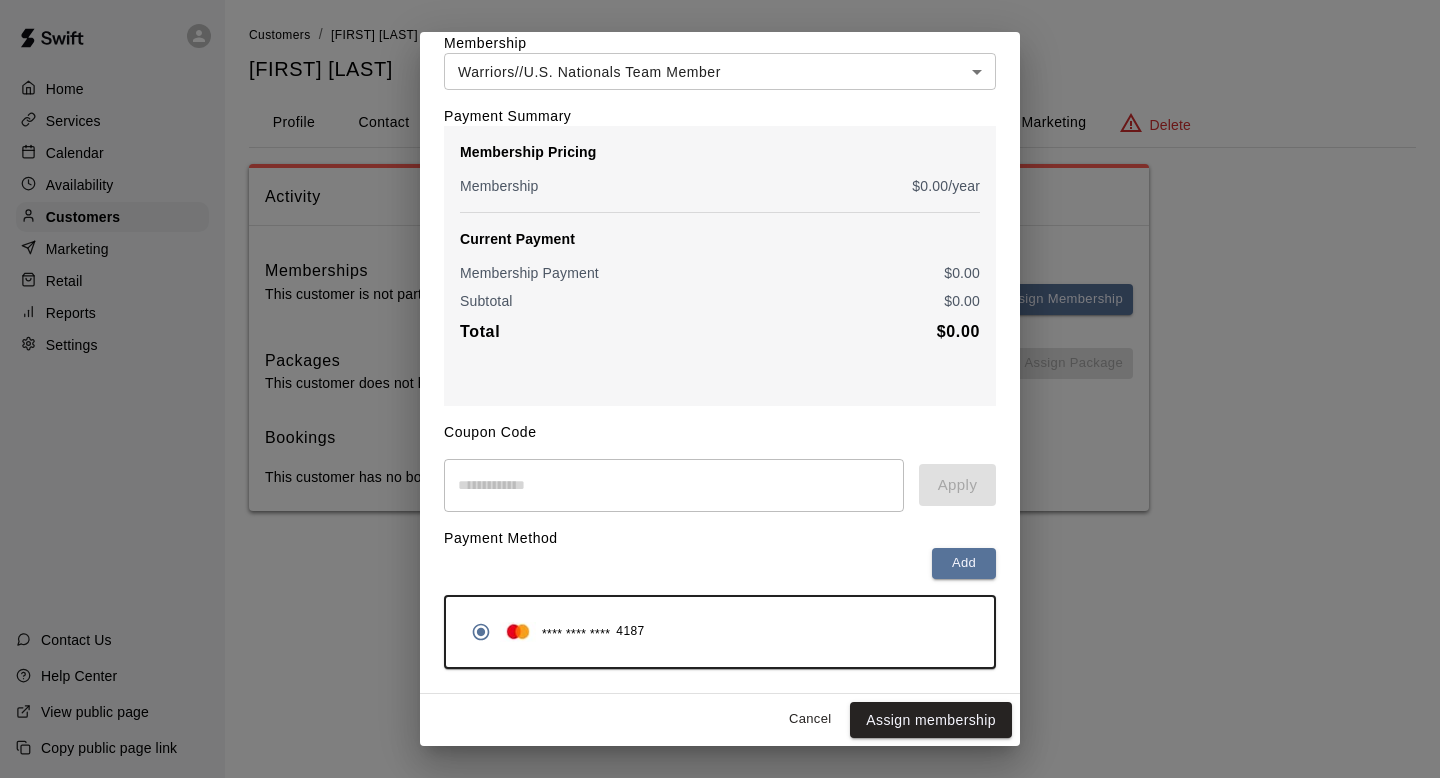 click on "Cancel Assign membership" at bounding box center (720, 720) 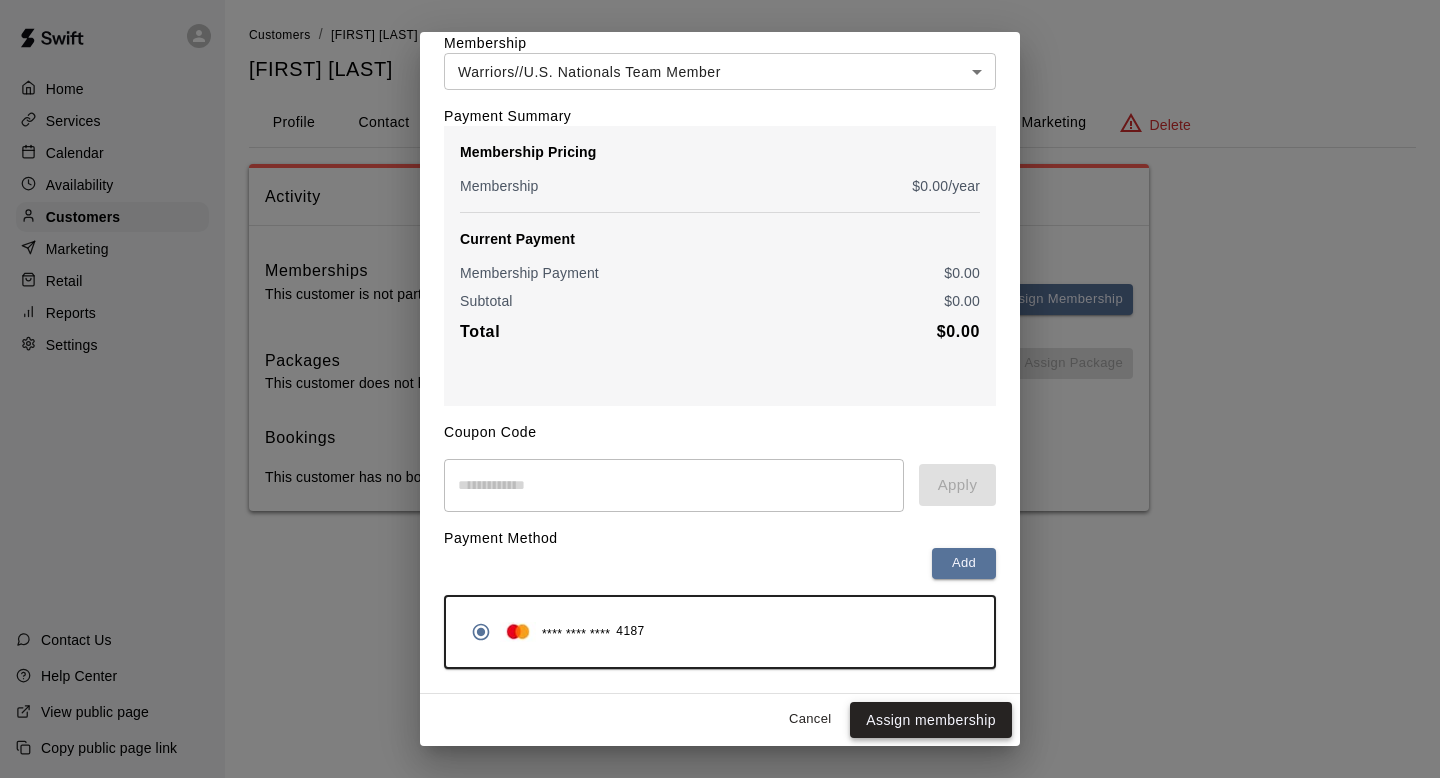 click on "Assign membership" at bounding box center [931, 720] 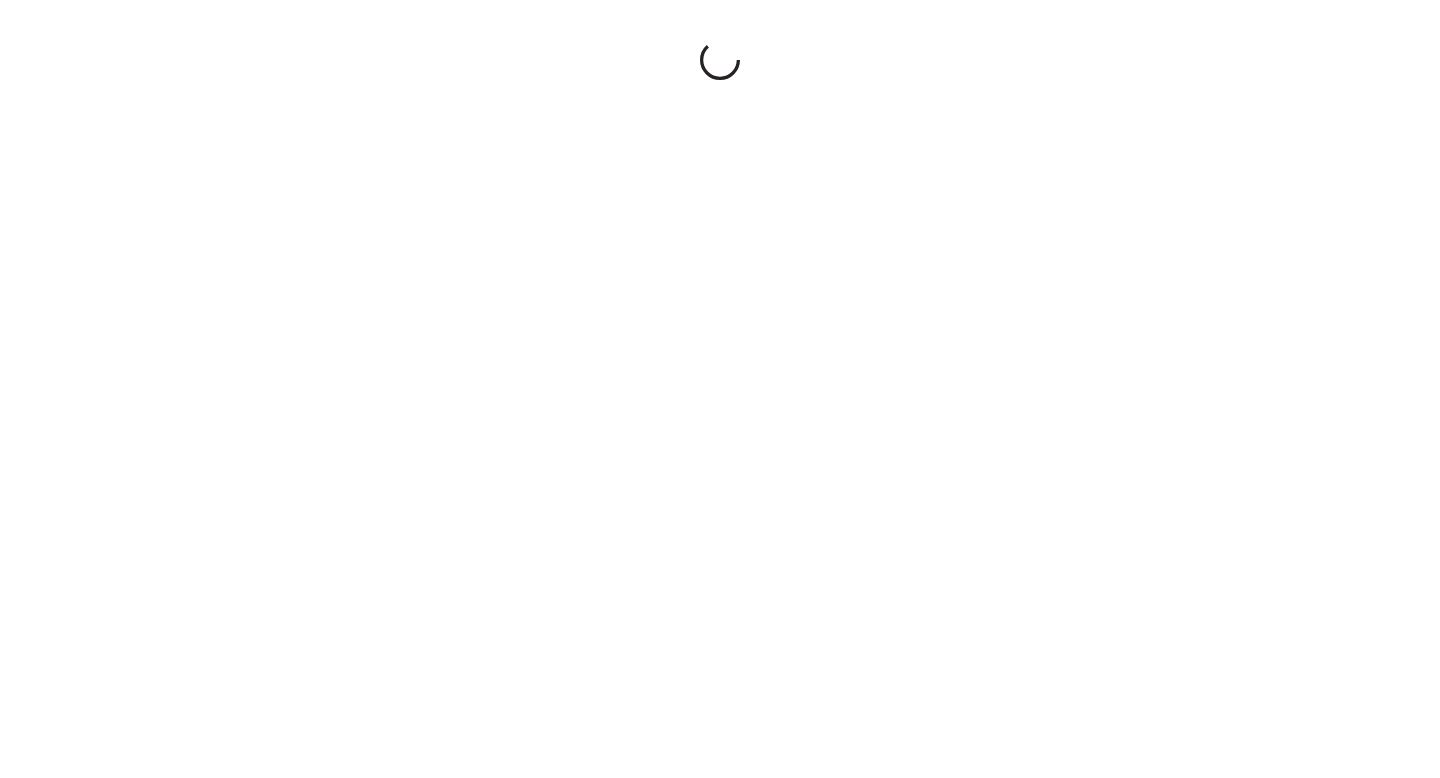 scroll, scrollTop: 0, scrollLeft: 0, axis: both 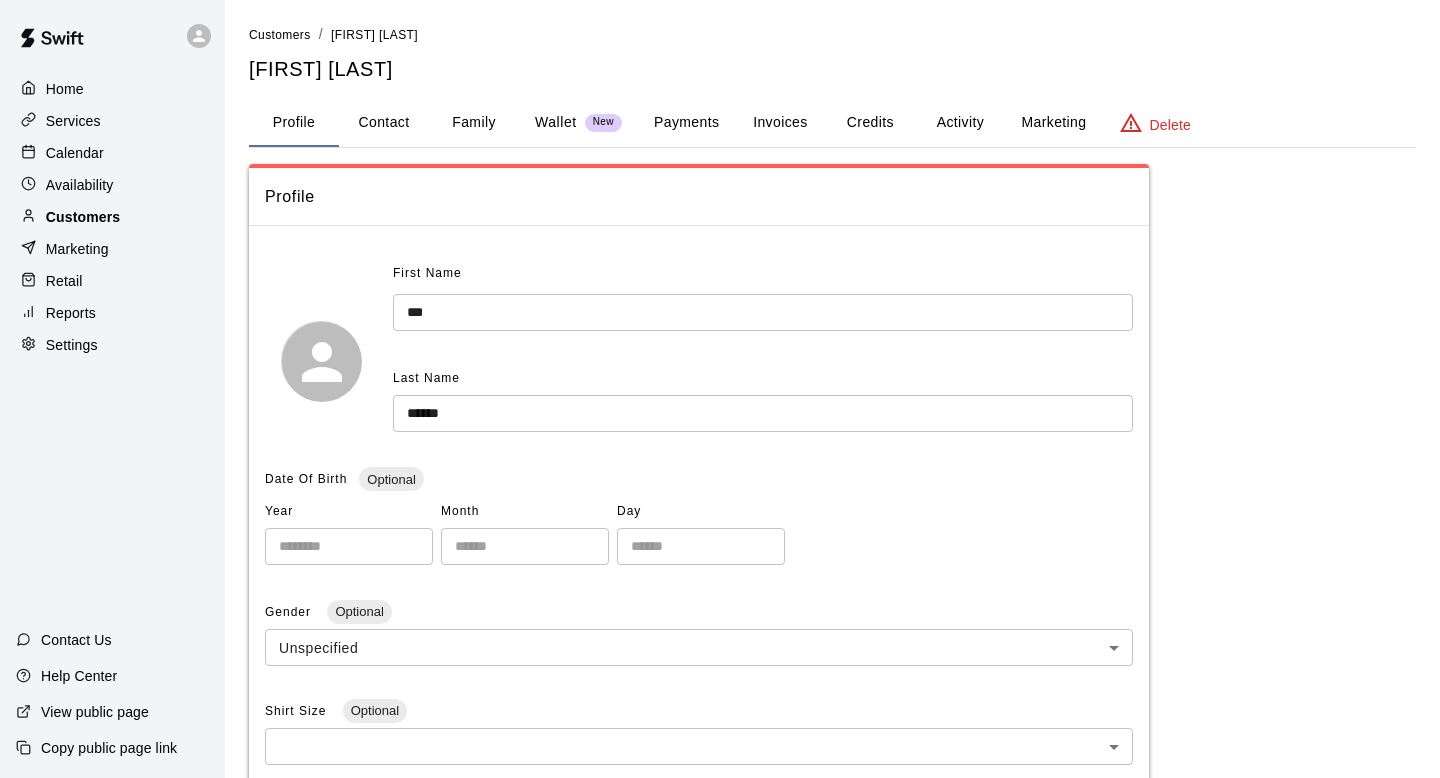 click on "Customers" at bounding box center [112, 217] 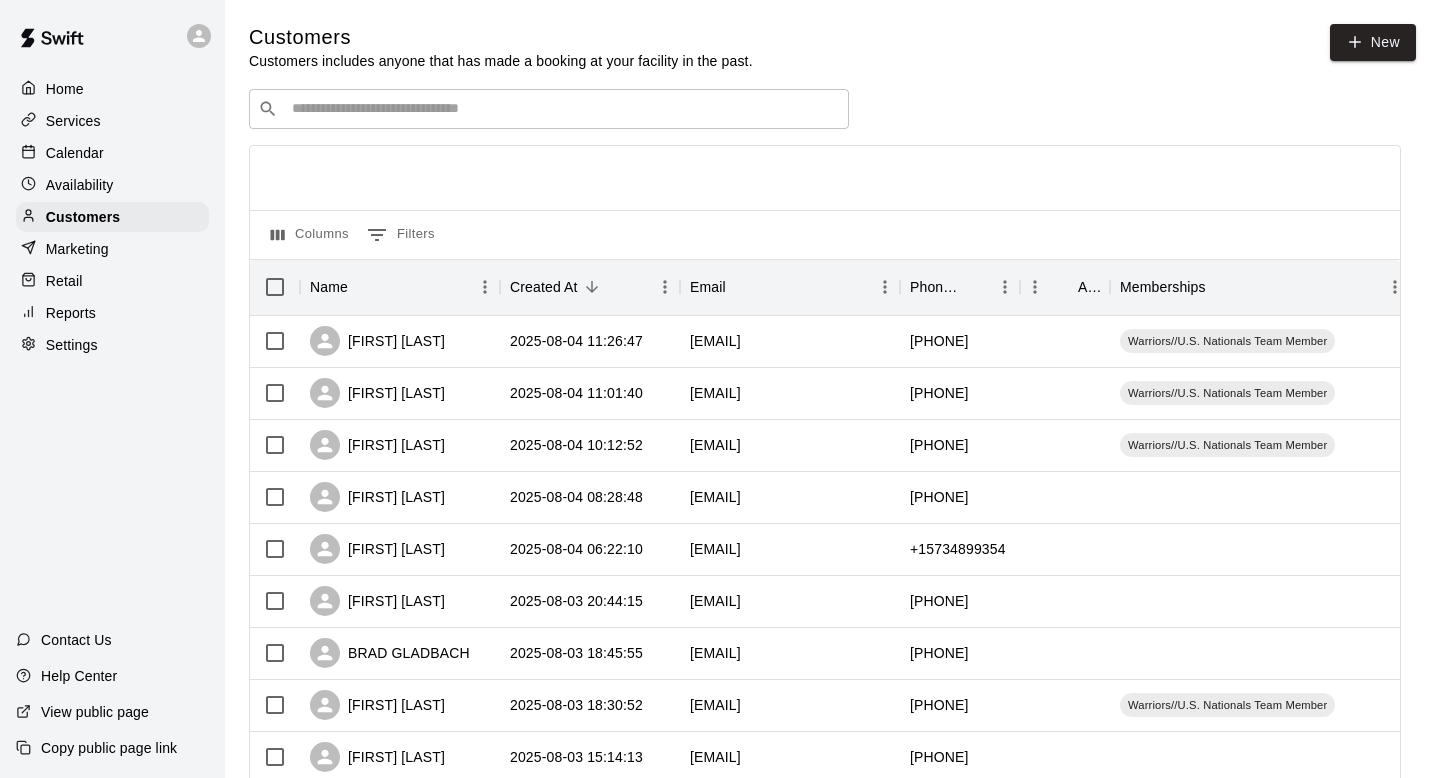 click on "​ ​" at bounding box center (549, 109) 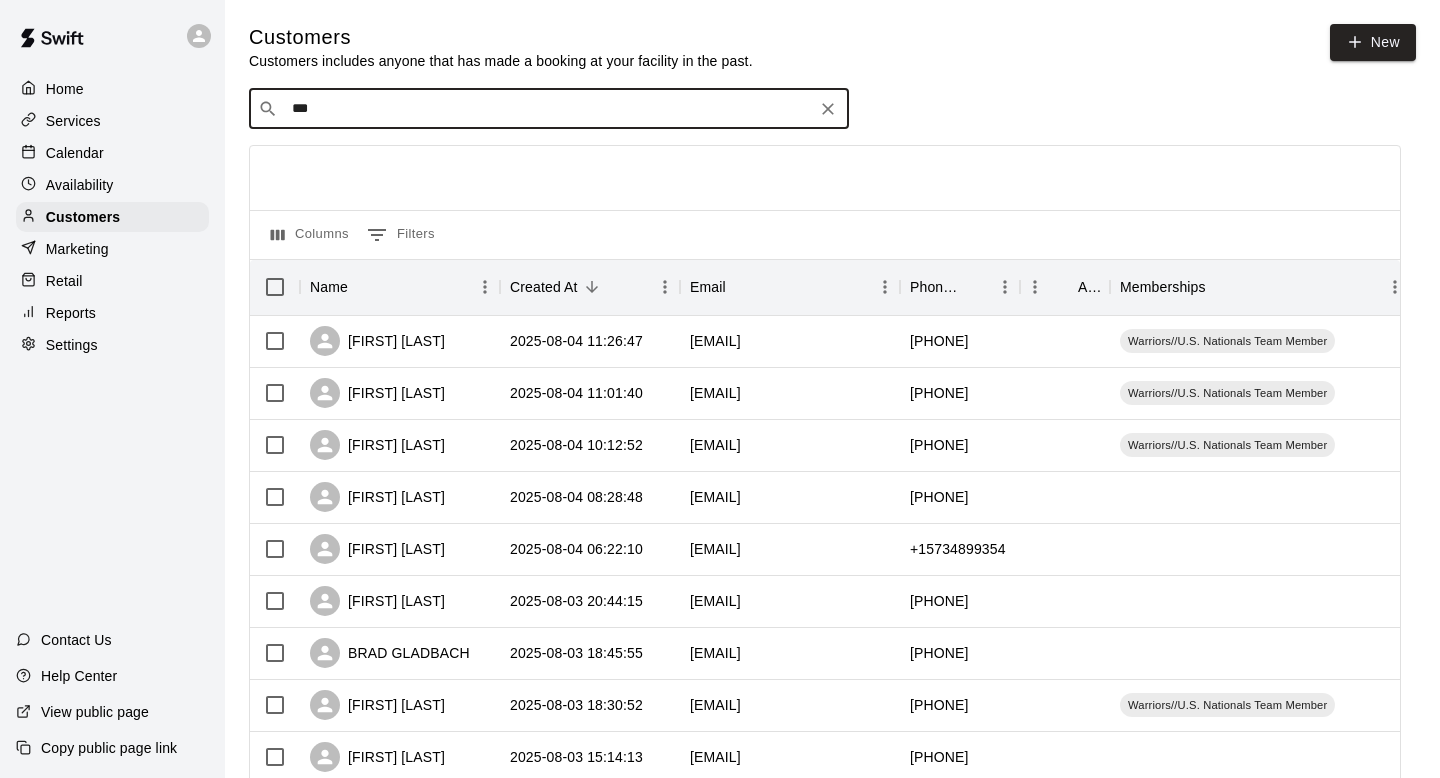 type on "****" 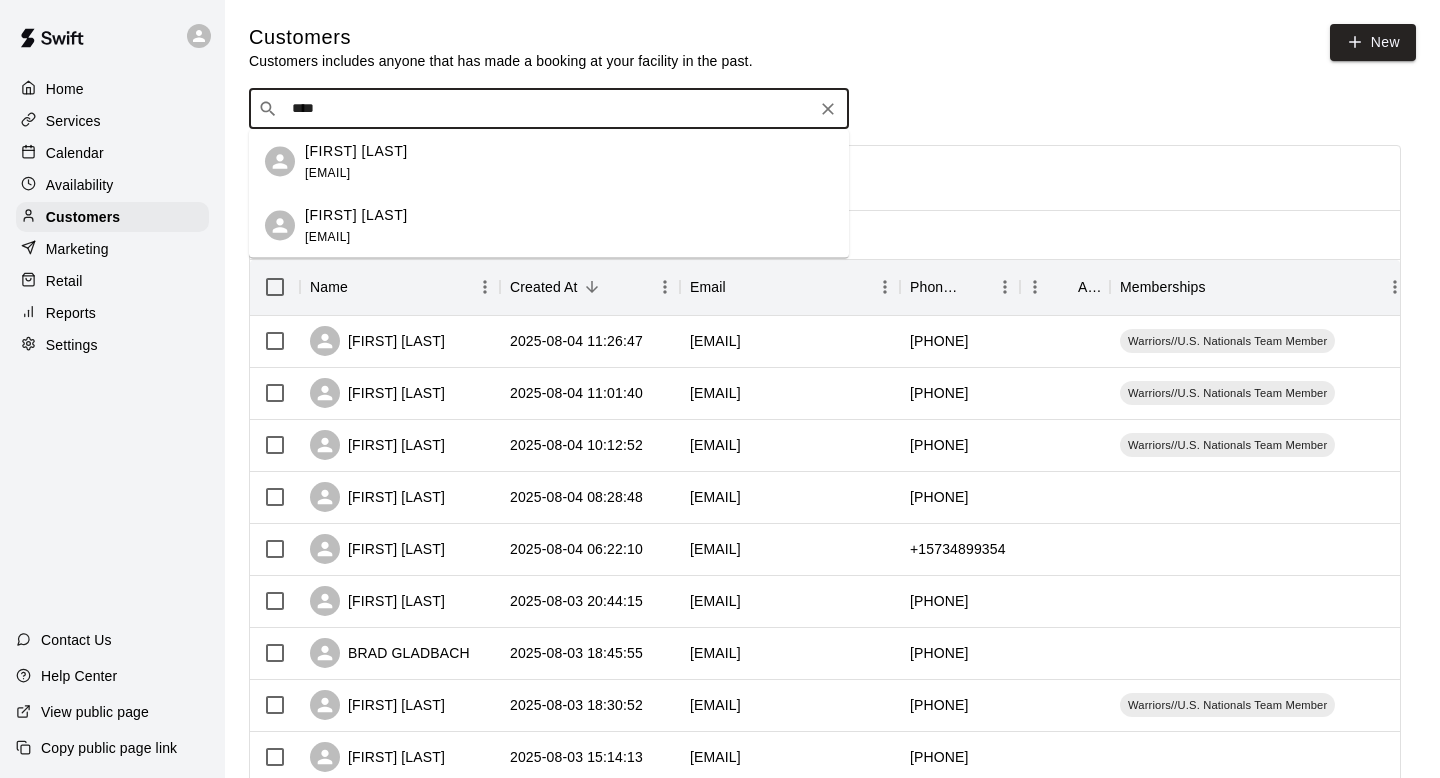 click on "Easton Kempker ckempker11@gmail.com" at bounding box center [569, 225] 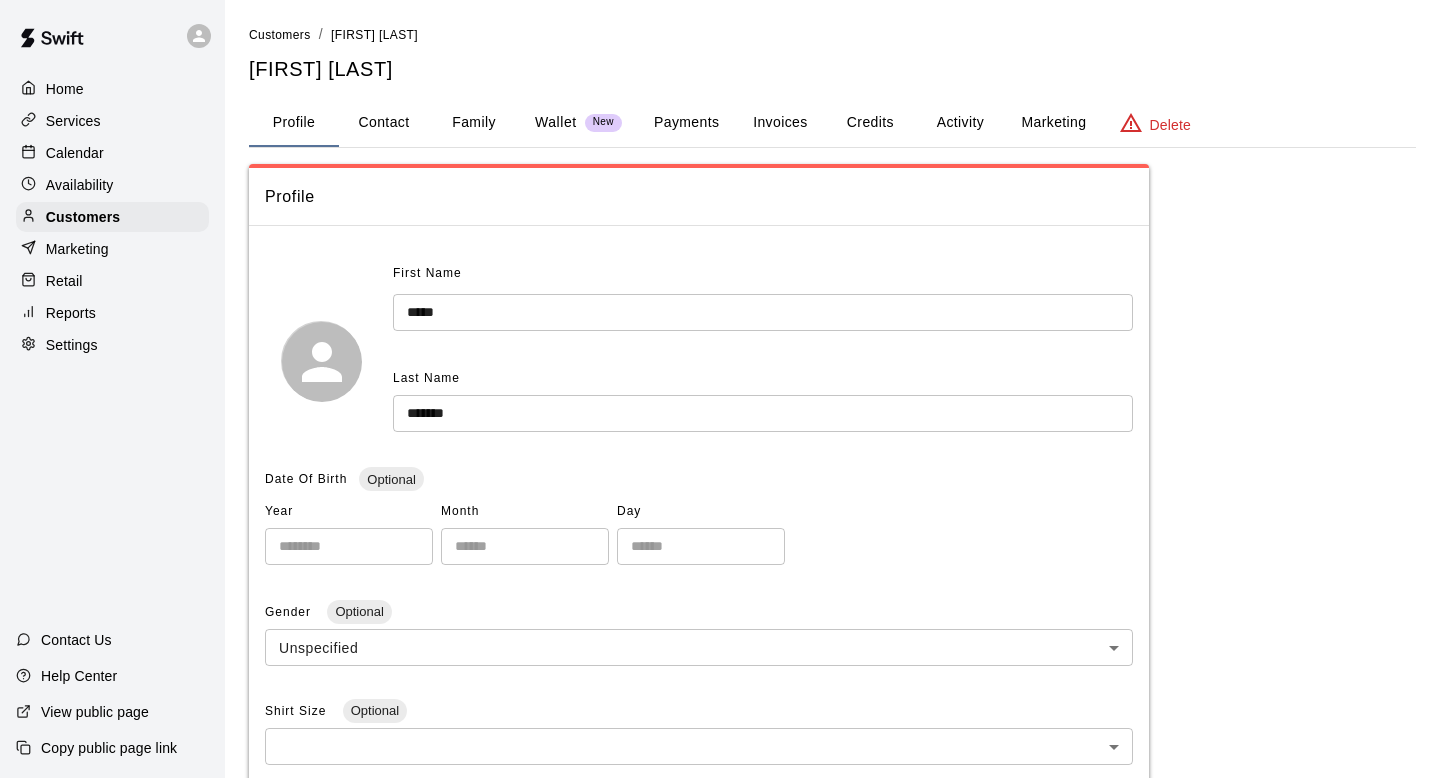 click on "Activity" at bounding box center (960, 123) 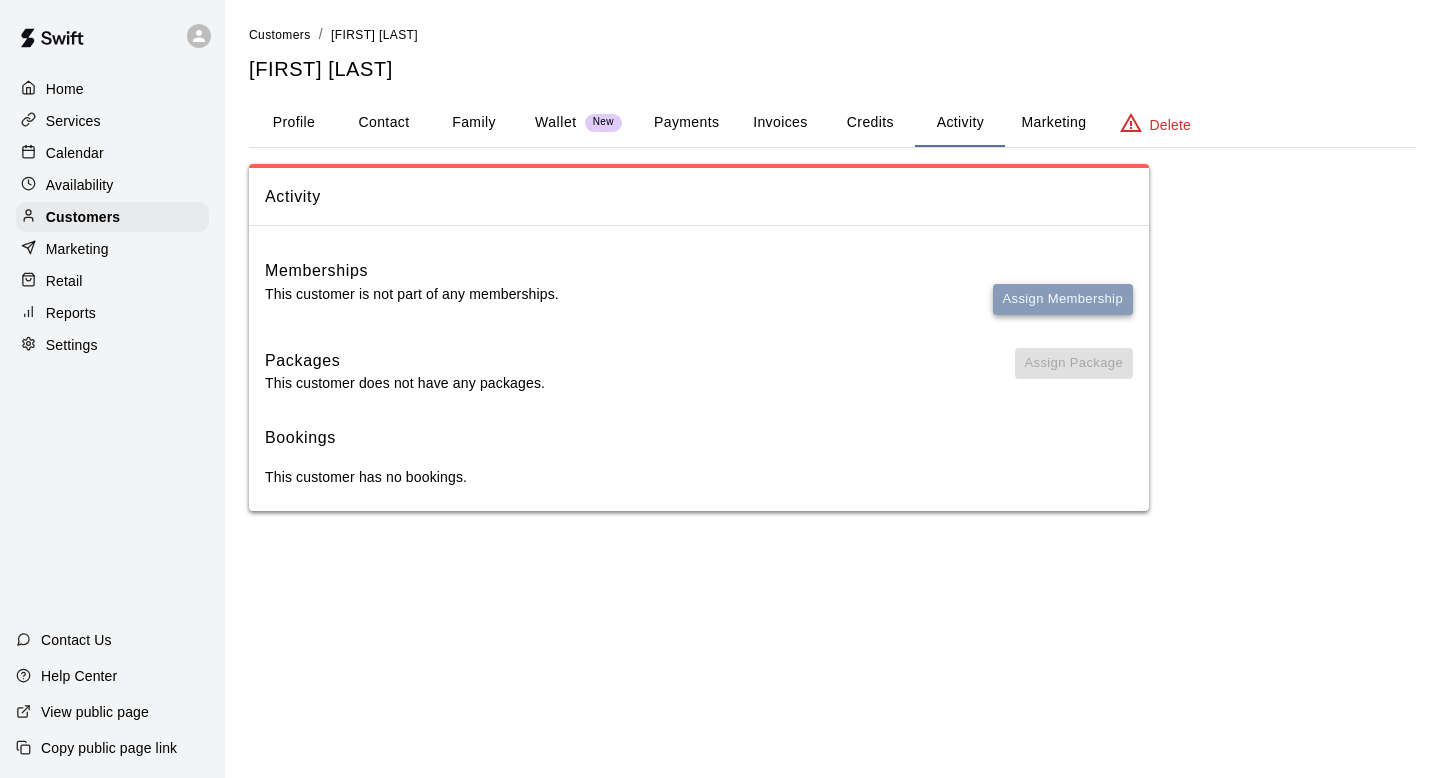 click on "Assign Membership" at bounding box center [1063, 299] 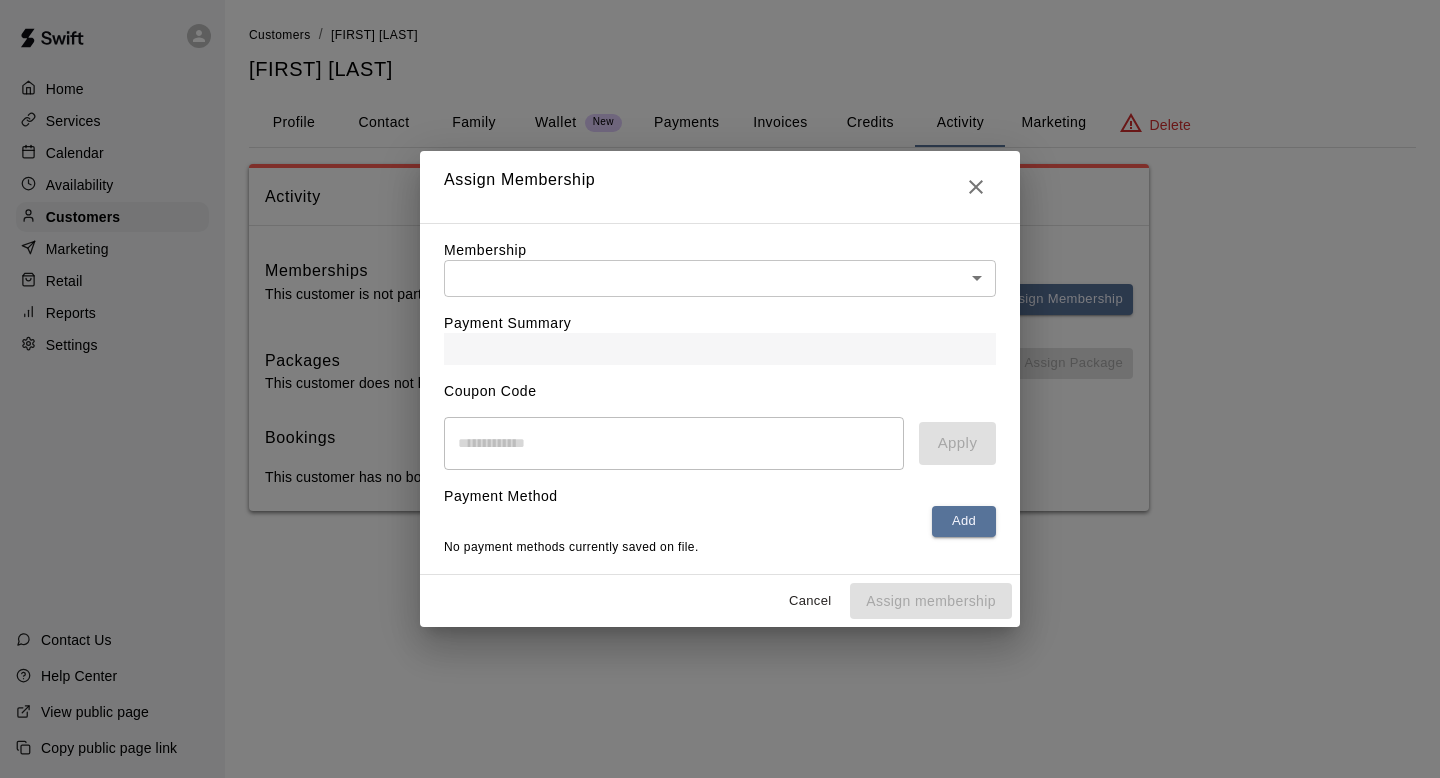 click on "Home Services Calendar Availability Customers Marketing Retail Reports Settings Contact Us Help Center View public page Copy public page link Customers / Cindy Kempker Cindy Kempker Profile Contact Family Wallet New Payments Invoices Credits Activity Marketing Delete Activity Memberships This customer is not part of any memberships. Assign Membership Packages This customer does not have any packages. Assign Package Bookings This customer has no bookings. Swift - Edit Customer Close cross-small Assign Membership Membership ​ ​ Payment Summary Coupon Code ​ Apply Payment Method   Add No payment methods currently saved on file. Cancel Assign membership" at bounding box center (720, 275) 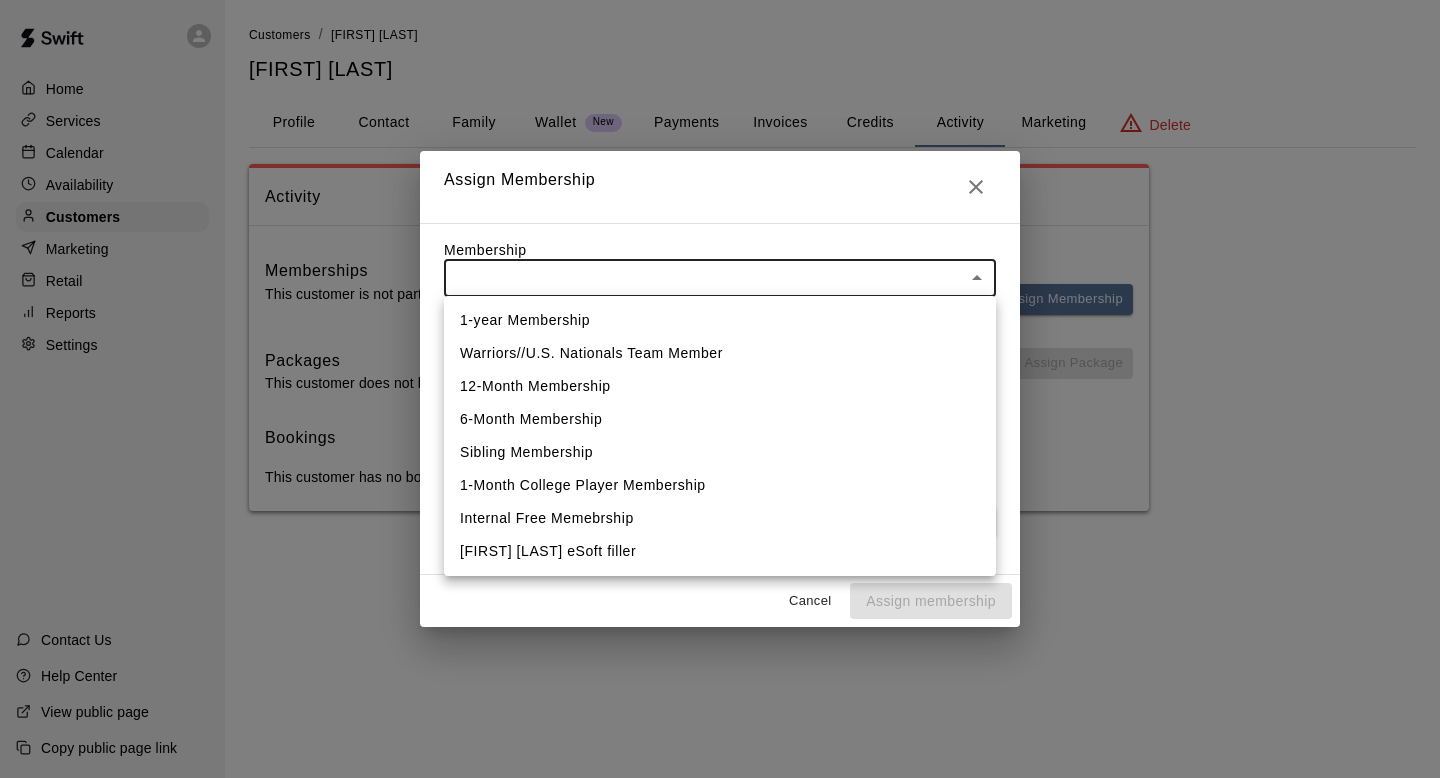 click on "Warriors//U.S. Nationals Team Member" at bounding box center [720, 353] 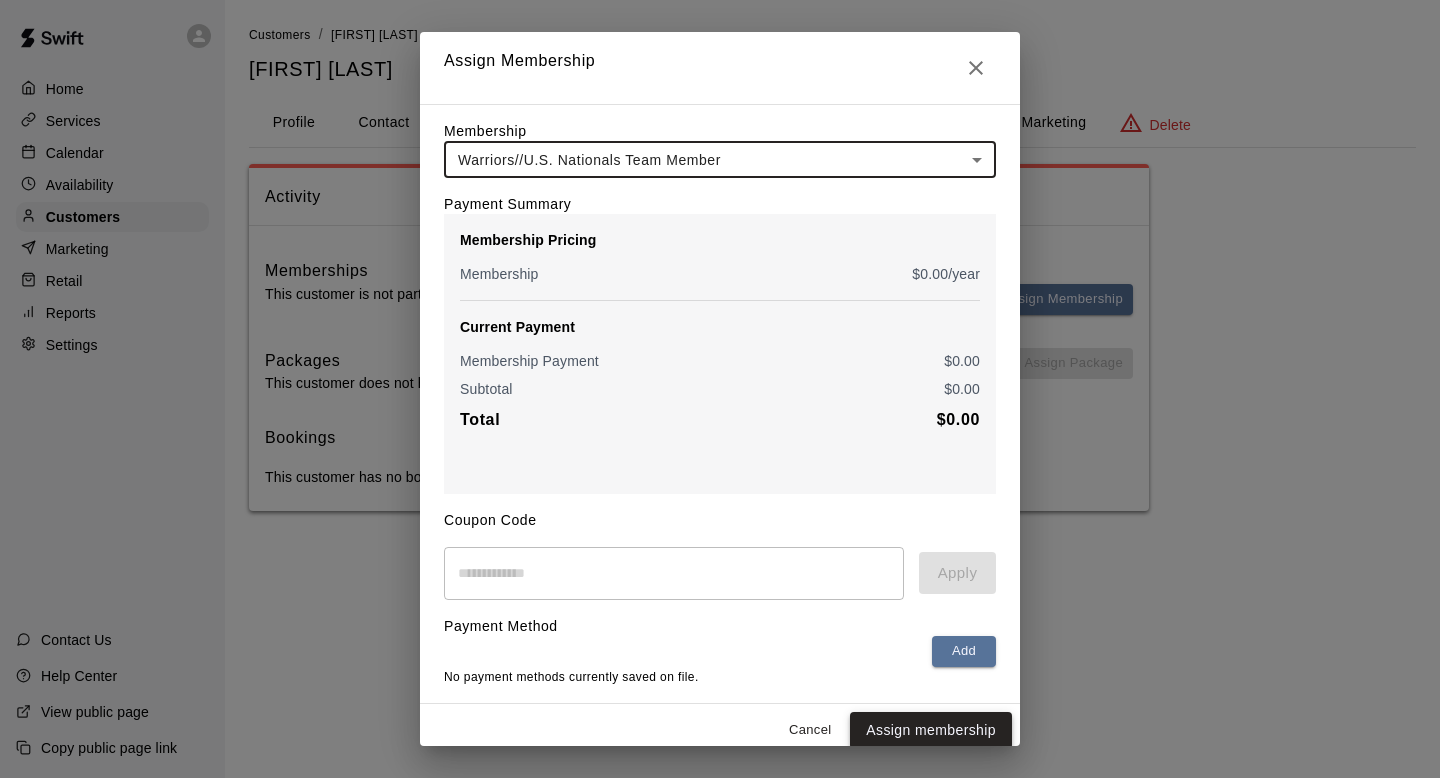 click on "Assign membership" at bounding box center (931, 730) 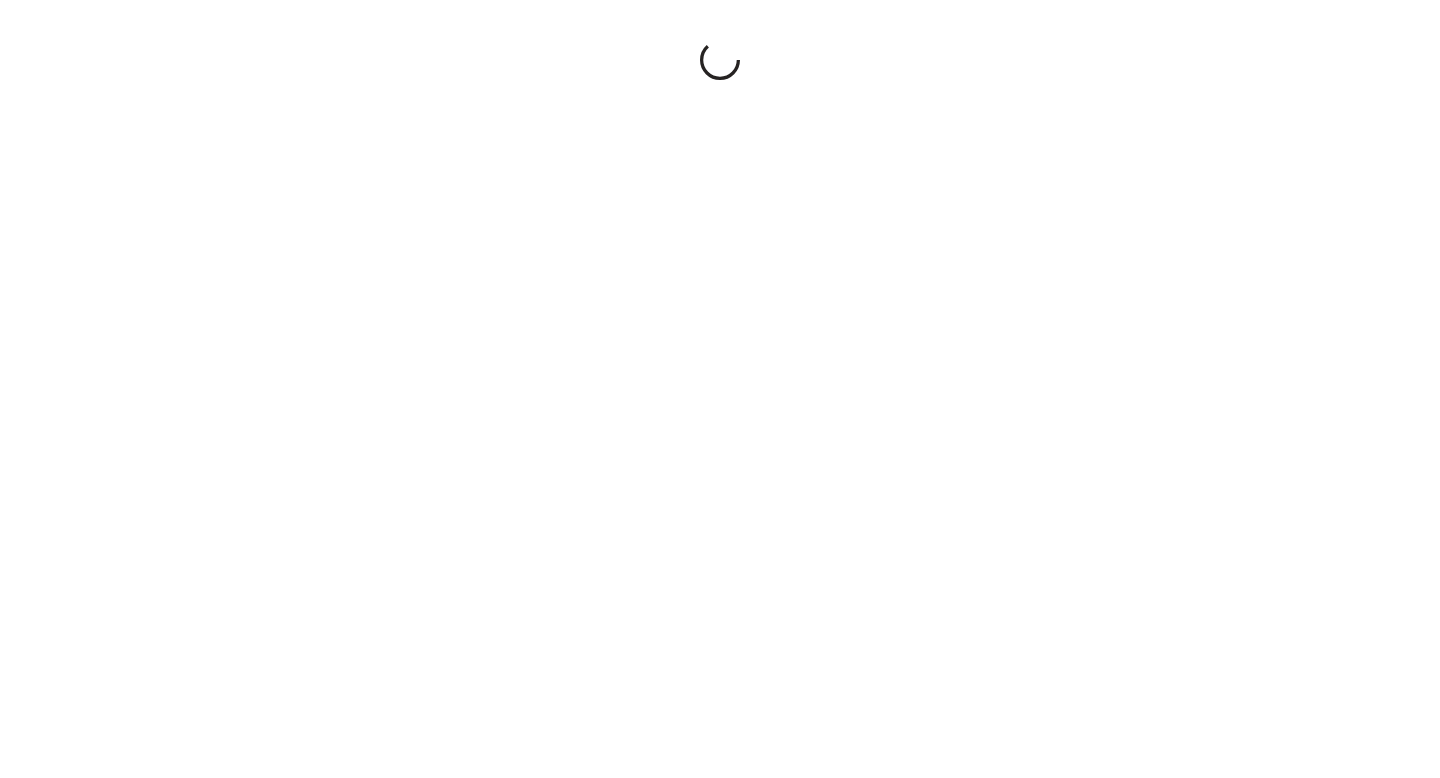 scroll, scrollTop: 0, scrollLeft: 0, axis: both 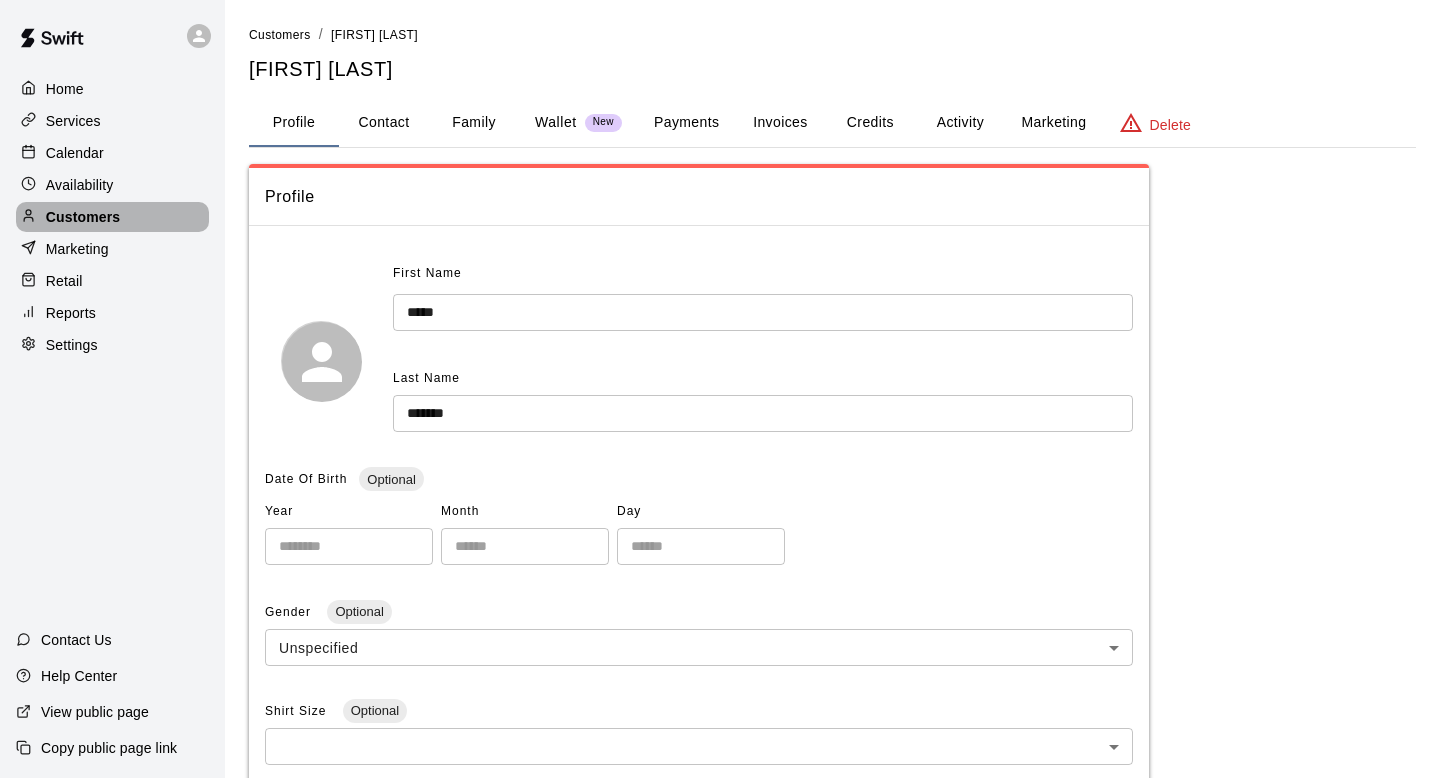 click on "Customers" at bounding box center [112, 217] 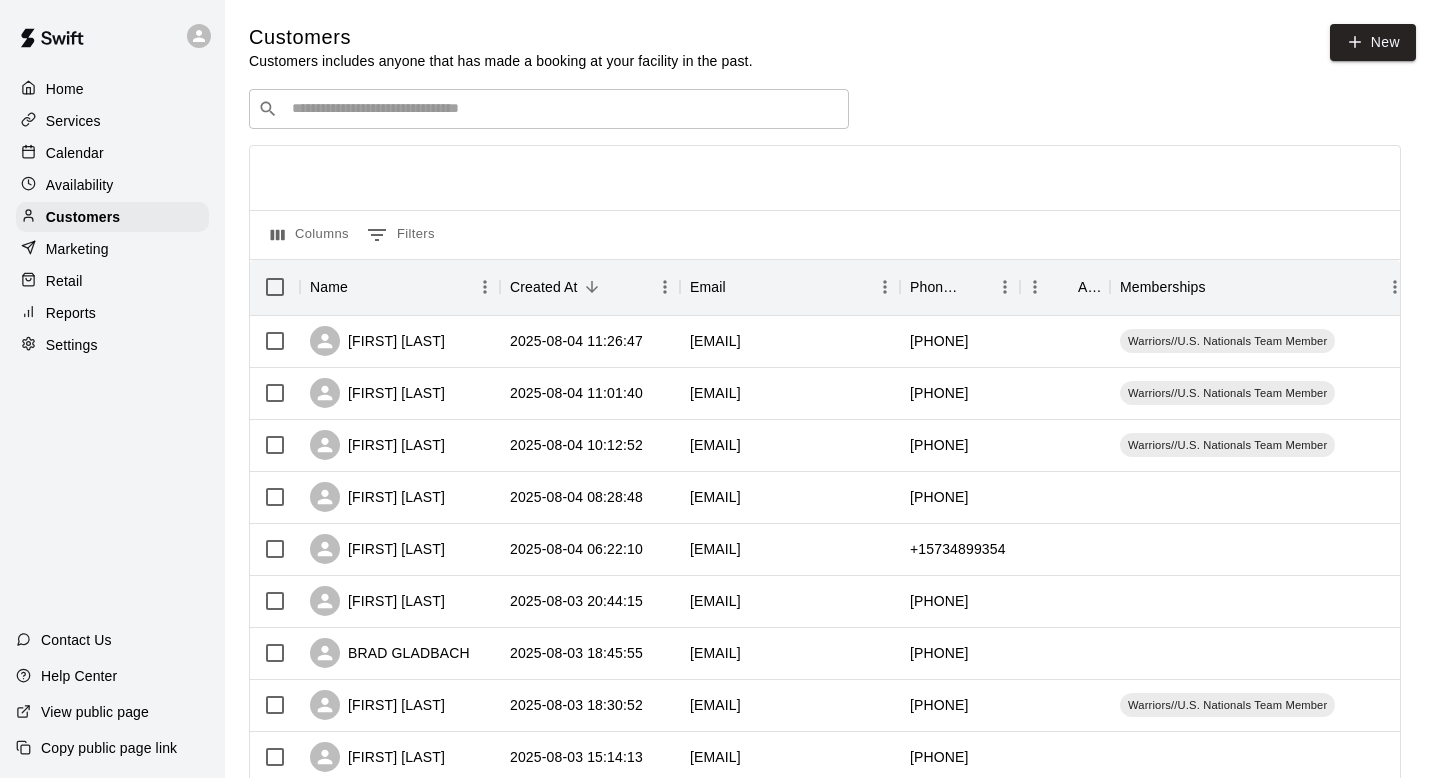 click on "Customers Customers includes anyone that has made a booking at your facility in the past.   New ​ ​ Columns 0 Filters Name Created At Email Phone Number Age Memberships Robert Zara 2025-08-04 11:26:47 bzara7@gmail.com +15734896363 Warriors//U.S. Nationals Team Member Amber Hatcher 2025-08-04 11:01:40 amber.hatcher2@gmail.com +15738239995 Warriors//U.S. Nationals Team Member Amanda Dablemont 2025-08-04 10:12:52 adablemo@gmail.com +15736737712 Warriors//U.S. Nationals Team Member Jake Dablemont 2025-08-04 08:28:48 jdablemont@midwayusa.com +15732684977 Pete Kardakos 2025-08-04 06:22:10 kdakos@aol.com +15734899354 Dawn Holliday 2025-08-03 20:44:15 dawn.holliday@gmail.com +15733034624 BRAD GLADBACH 2025-08-03 18:45:55 brad.gladbach@gmail.com +16602005190 David Rowe 2025-08-03 18:30:52 david@drowesrestaurant.com +15732688374 Warriors//U.S. Nationals Team Member Joshua Schnell 2025-08-03 15:14:13 jdschnell711@gmail.com +15738642695 Natalie Bayer 2025-08-03 11:37:26 natjb1232@gmail.com +15738251418 Gina  Shaw 16" at bounding box center (832, 847) 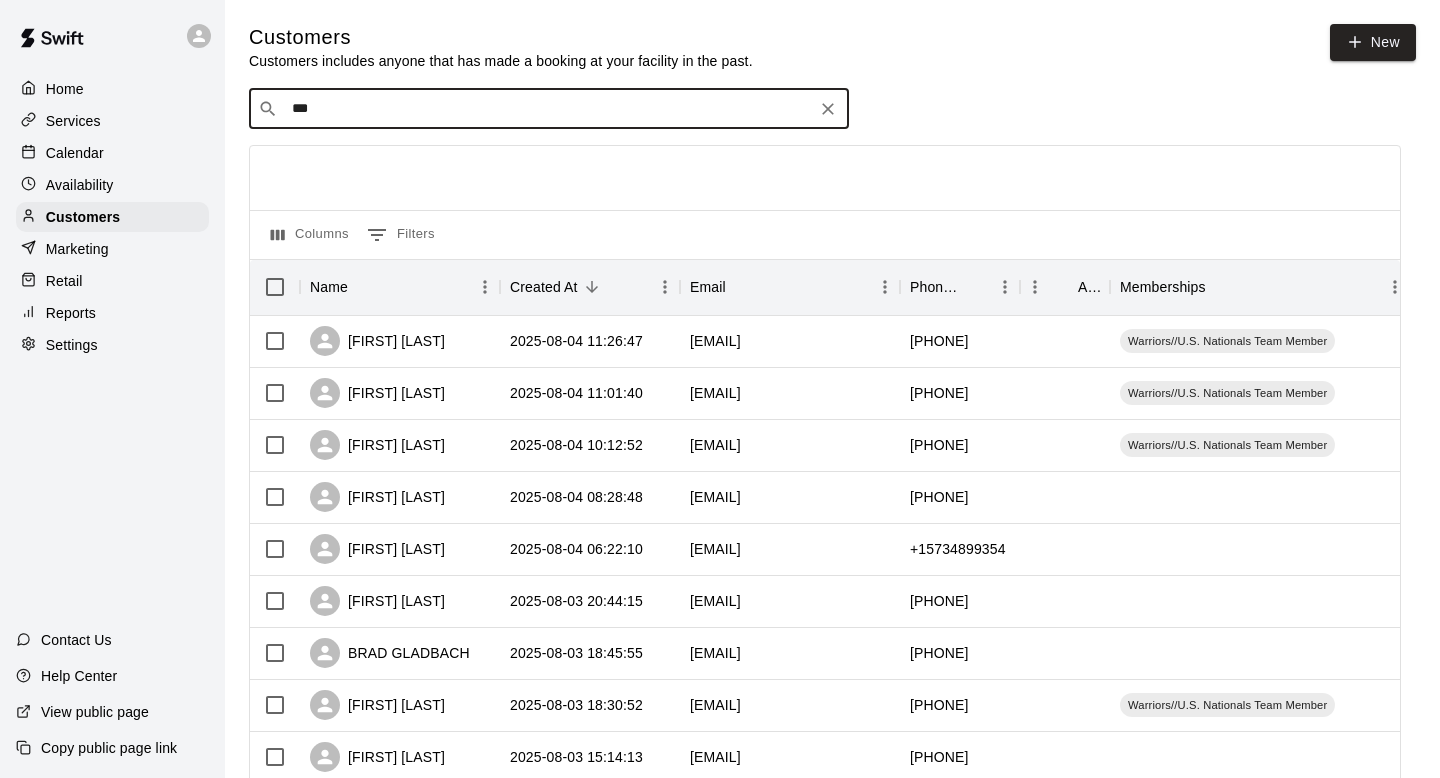 type on "****" 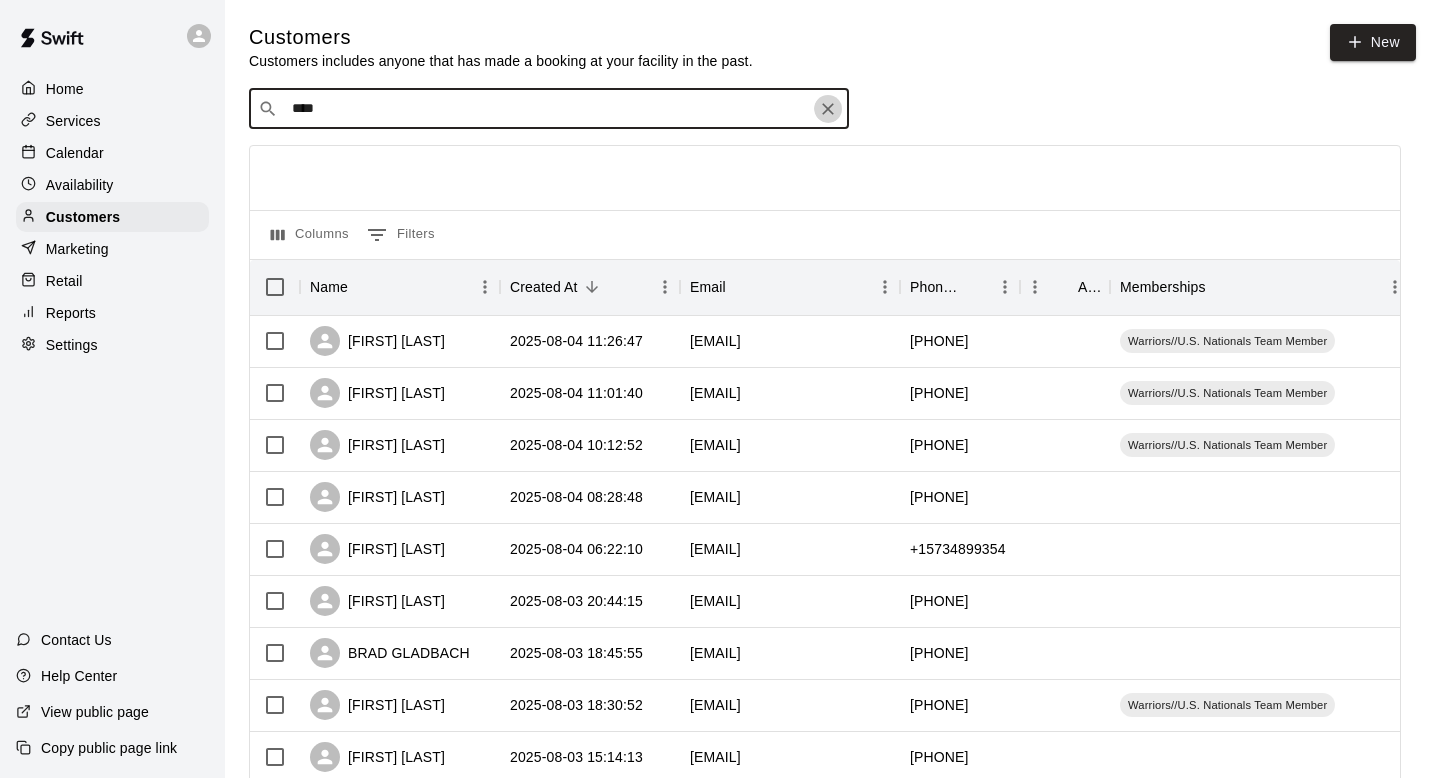click 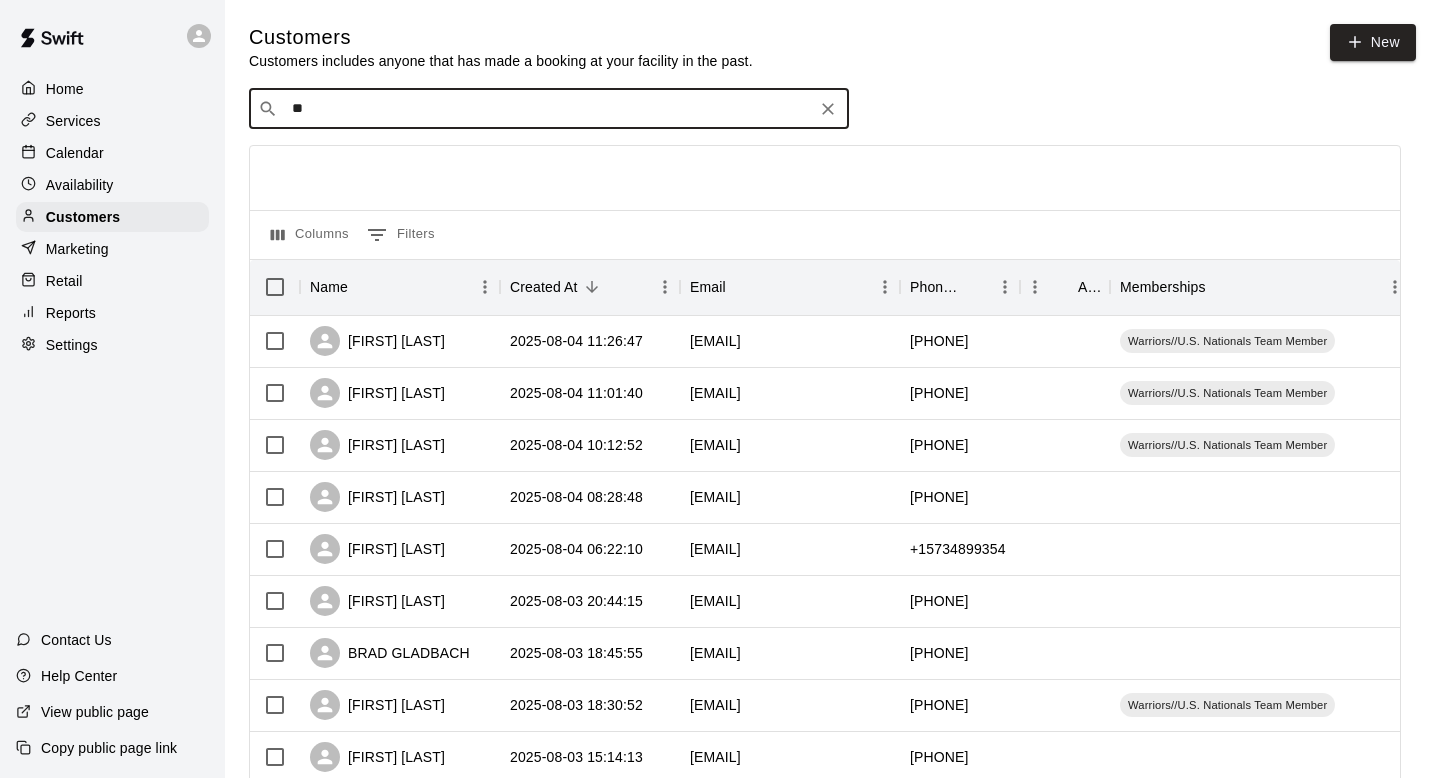 type on "*" 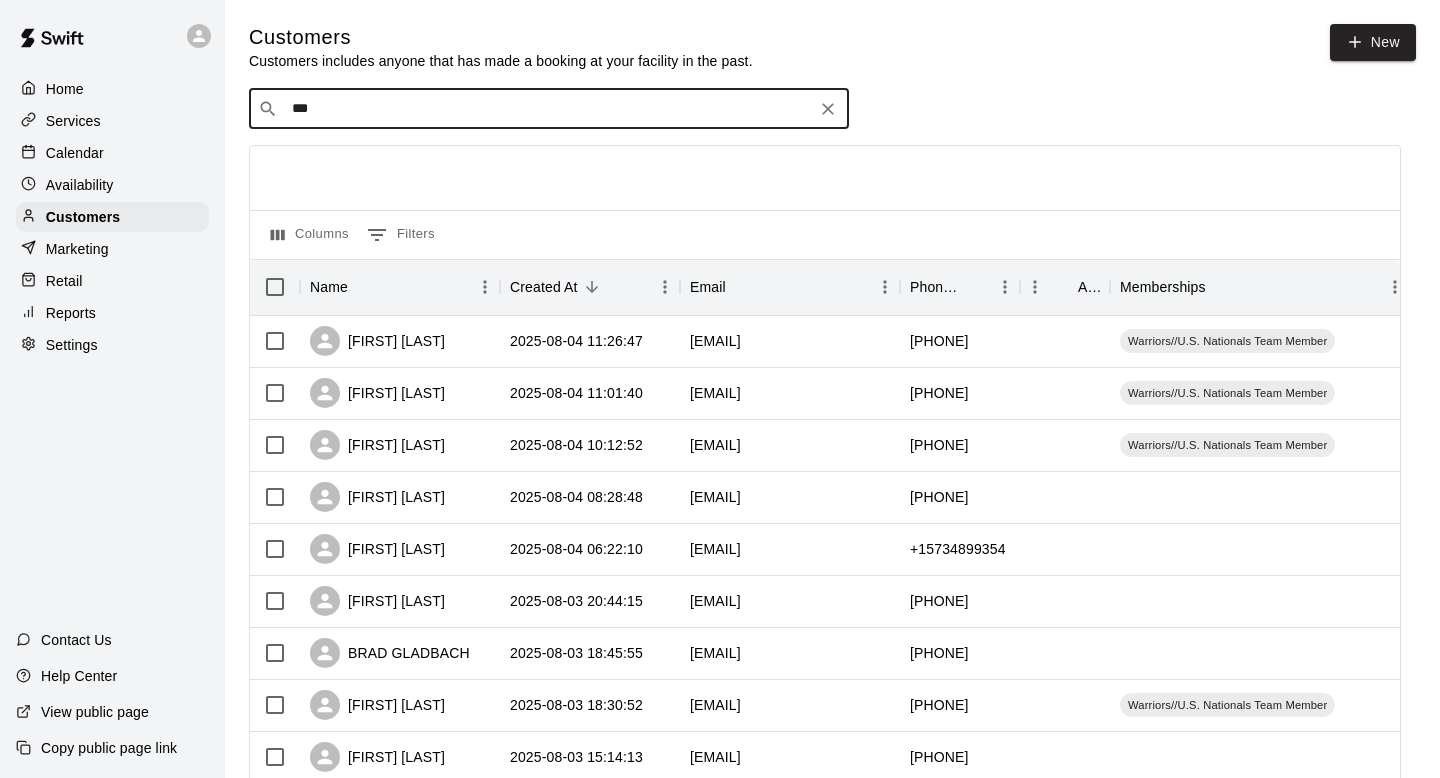 type on "****" 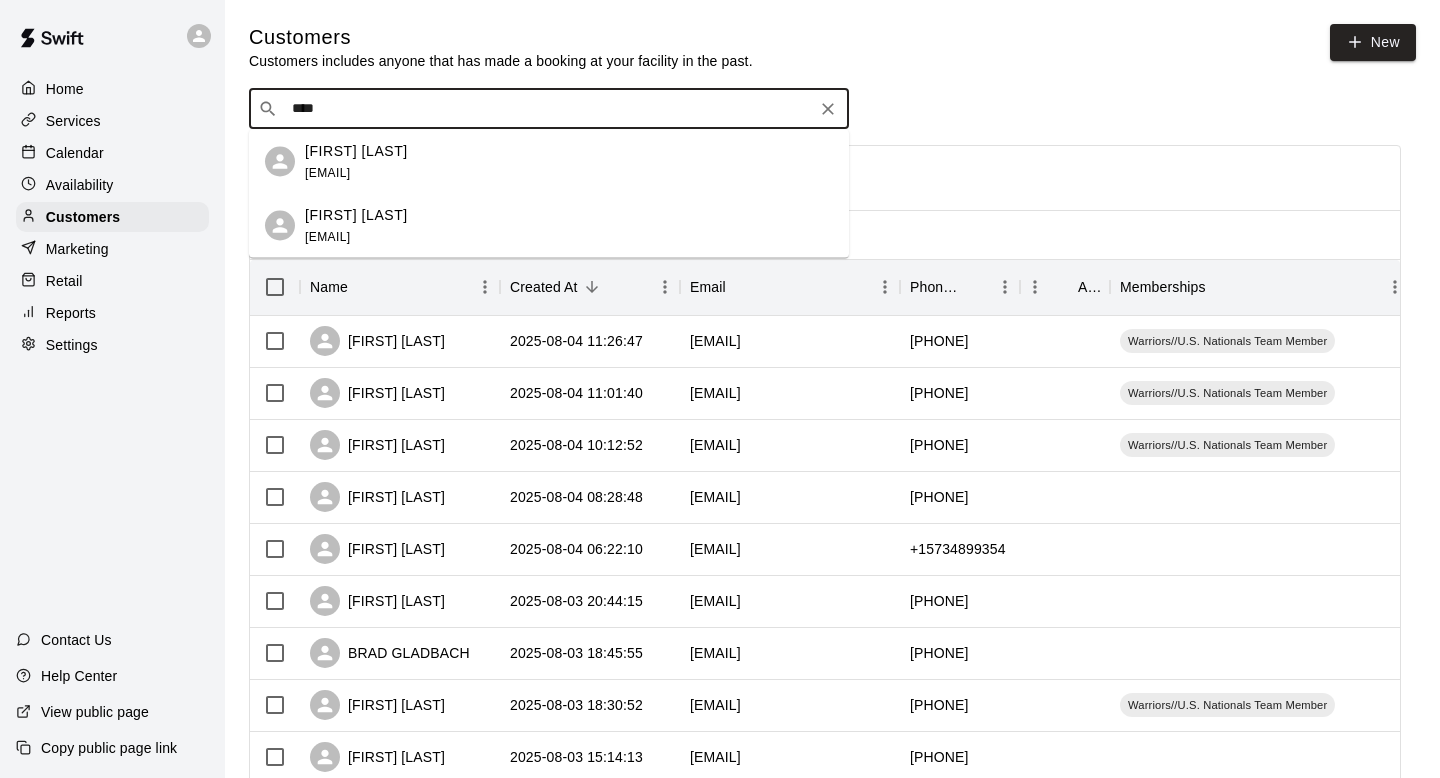 click on "Maddox Byrd bballbyrd@hotmail.com" at bounding box center (549, 226) 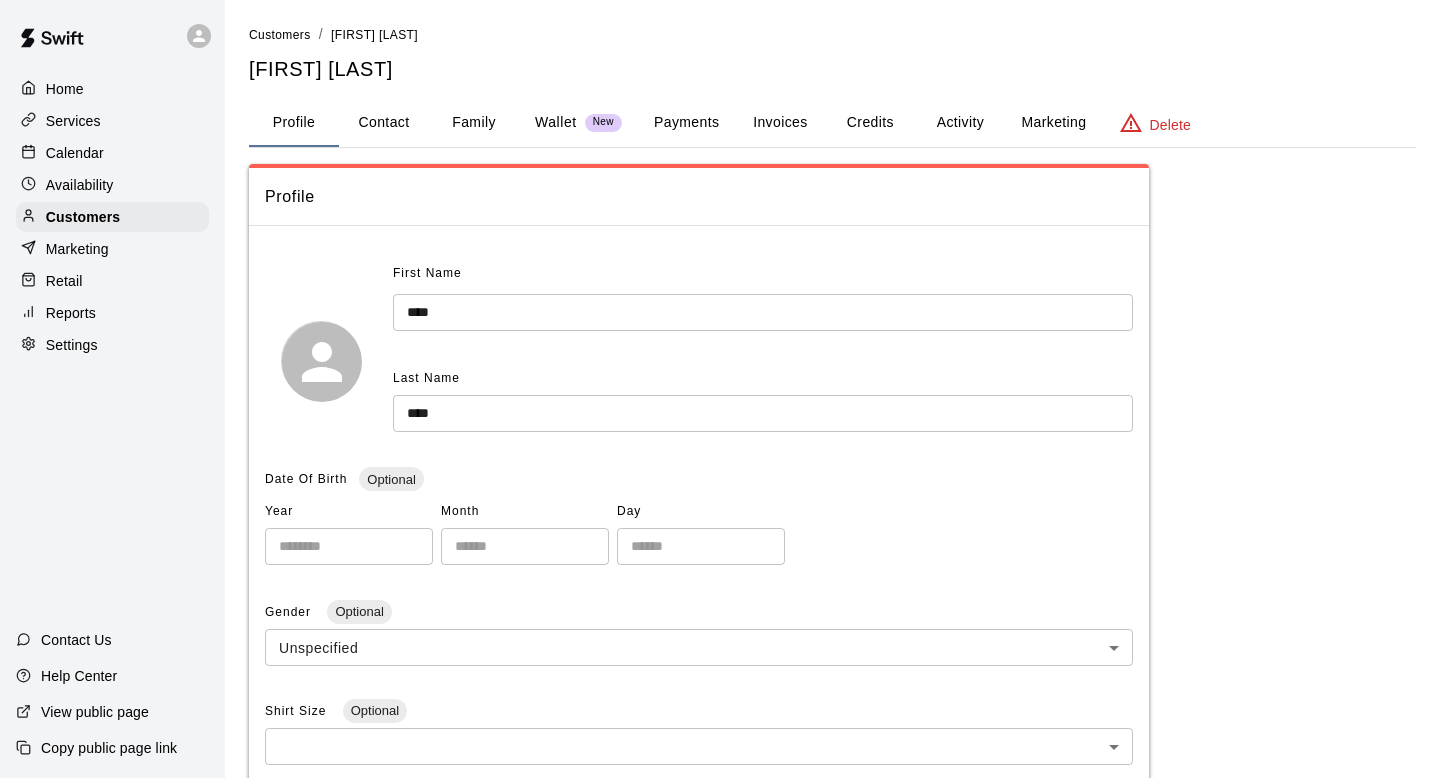 click on "Activity" at bounding box center (960, 123) 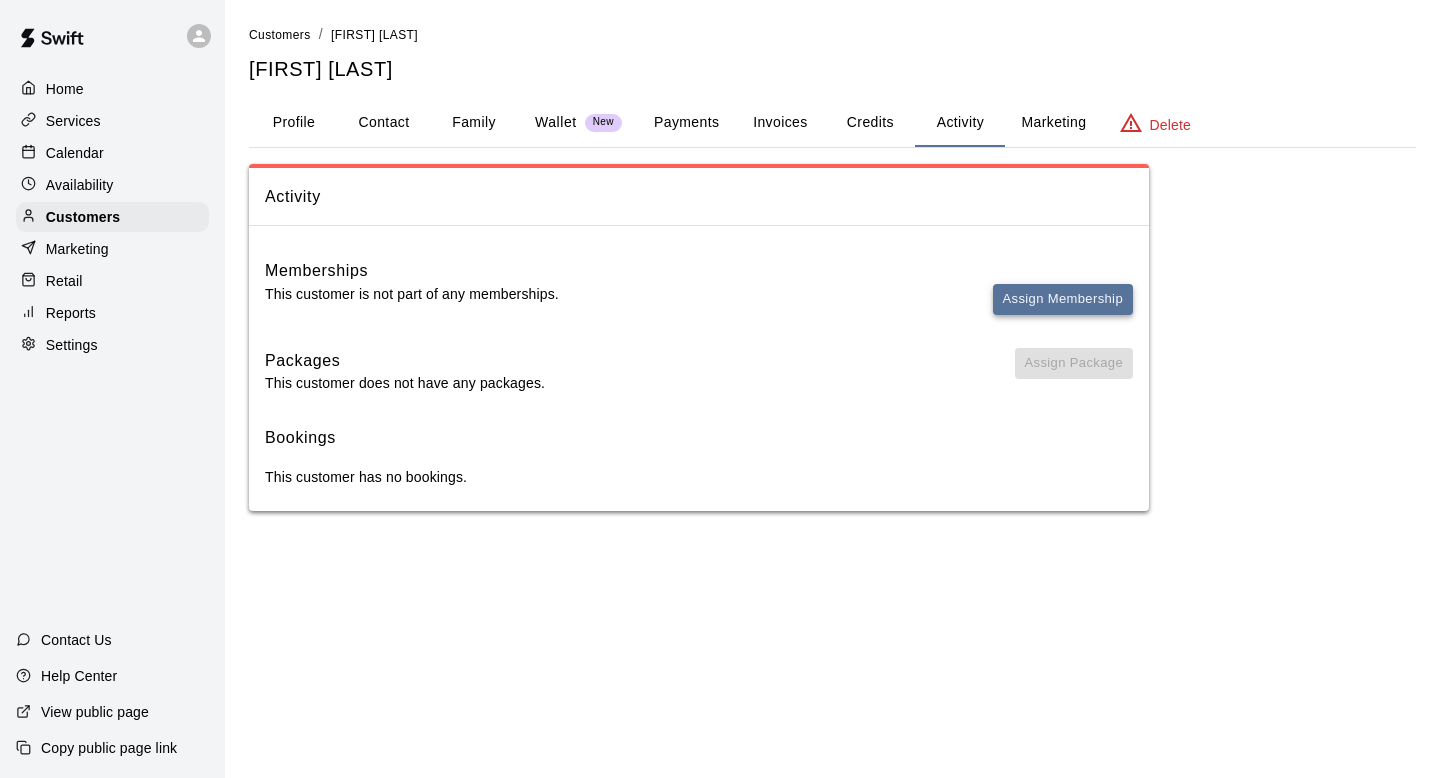 click on "Assign Membership" at bounding box center (1063, 299) 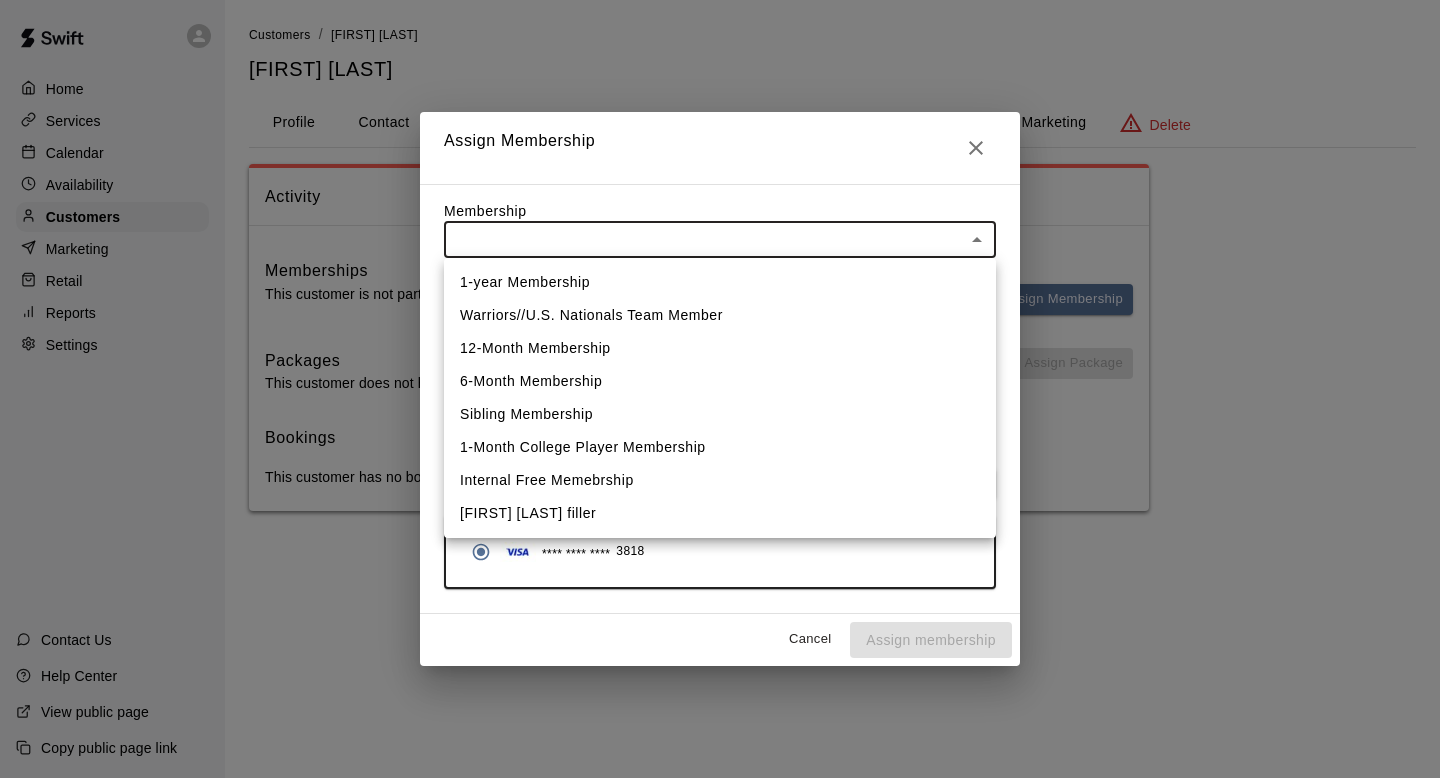click on "Home Services Calendar Availability Customers Marketing Retail Reports Settings Contact Us Help Center View public page Copy public page link Customers / Curt Byrd Curt Byrd Profile Contact Family Wallet New Payments Invoices Credits Activity Marketing Delete Activity Memberships This customer is not part of any memberships. Assign Membership Packages This customer does not have any packages. Assign Package Bookings This customer has no bookings. Swift - Edit Customer Close cross-small Assign Membership Membership ​ ​ Payment Summary Coupon Code ​ Apply Payment Method   Add **** **** **** 3818 Cancel Assign membership 1-year Membership Warriors//U.S. Nationals Team Member 12-Month Membership 6-Month Membership Sibling Membership 1-Month College Player Membership Internal Free Memebrship Lauren Christ eSoft filler" at bounding box center (720, 275) 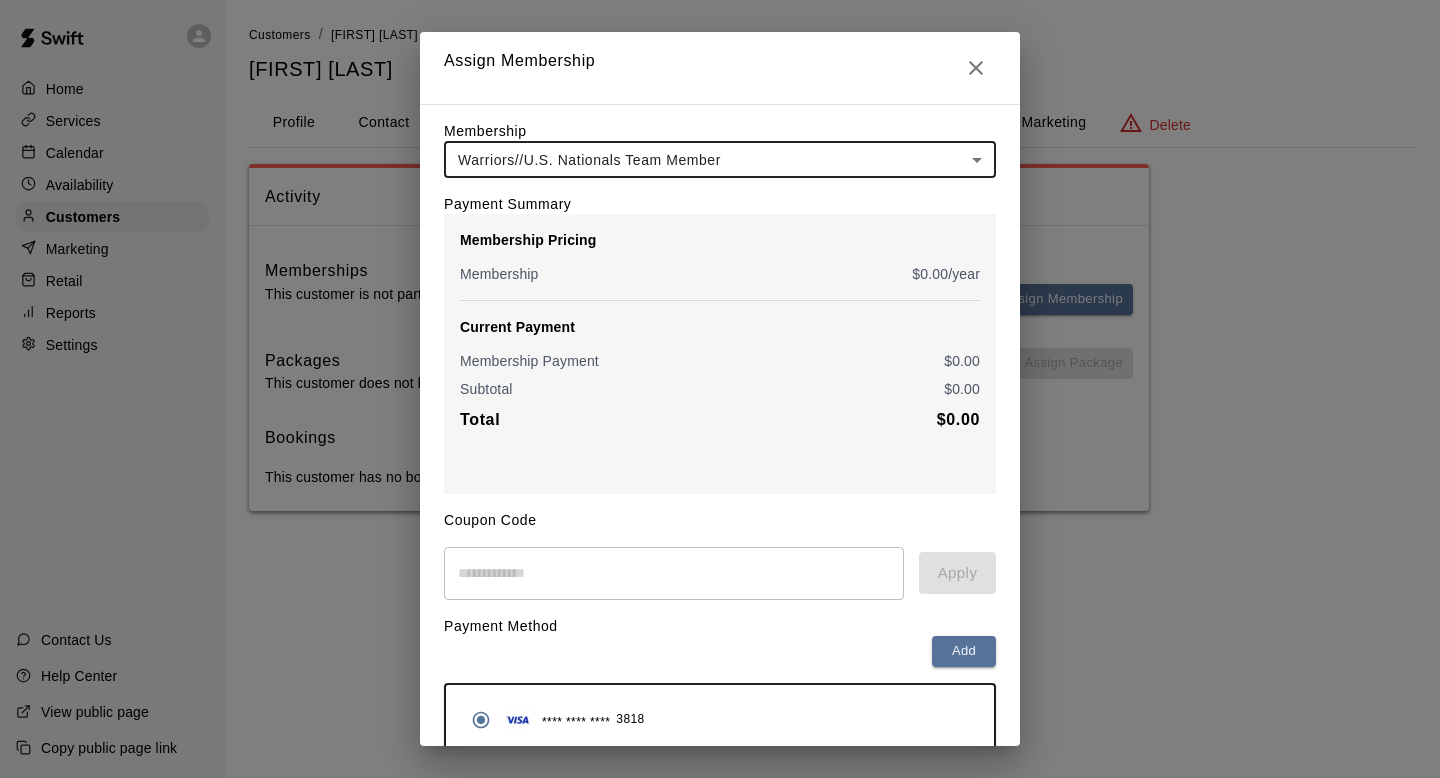 scroll, scrollTop: 90, scrollLeft: 0, axis: vertical 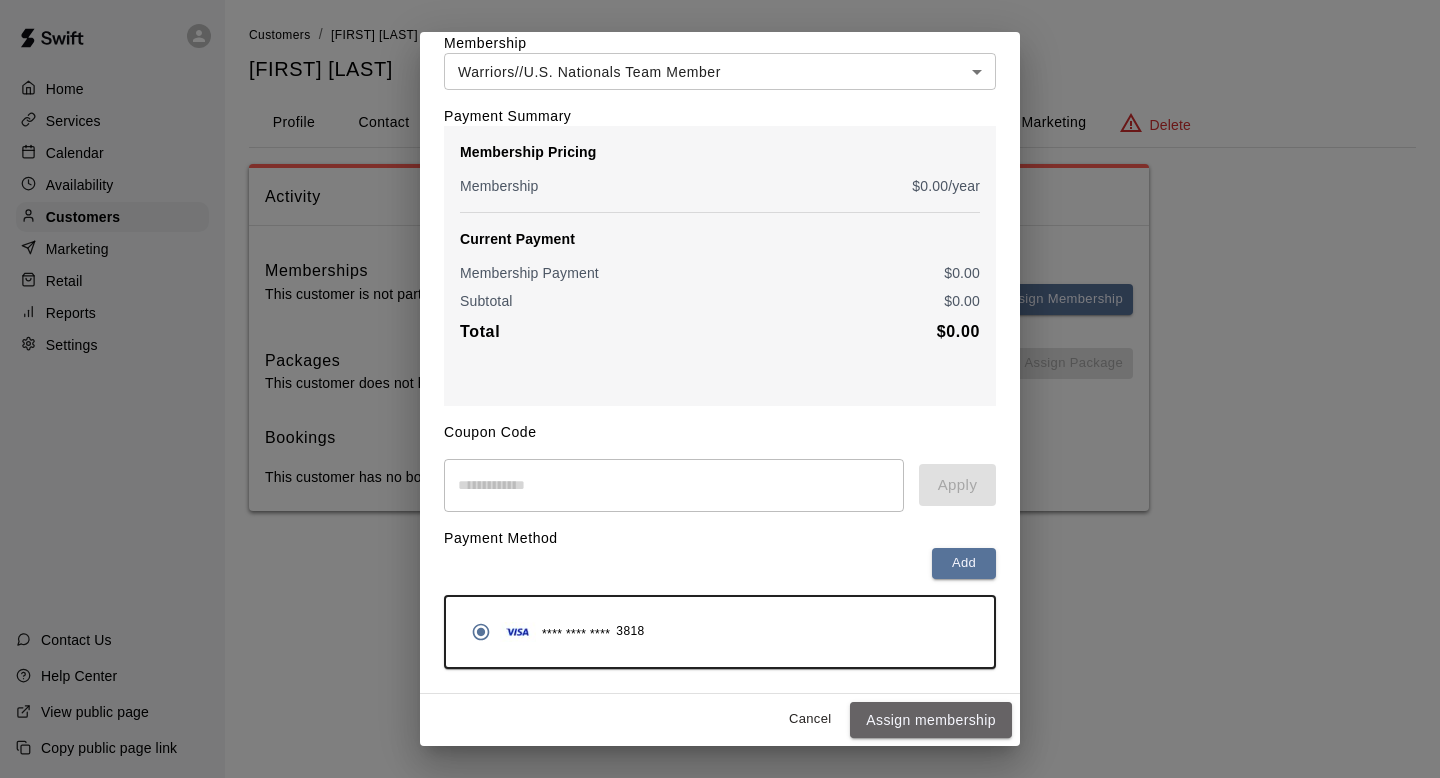 click on "Assign membership" at bounding box center (931, 720) 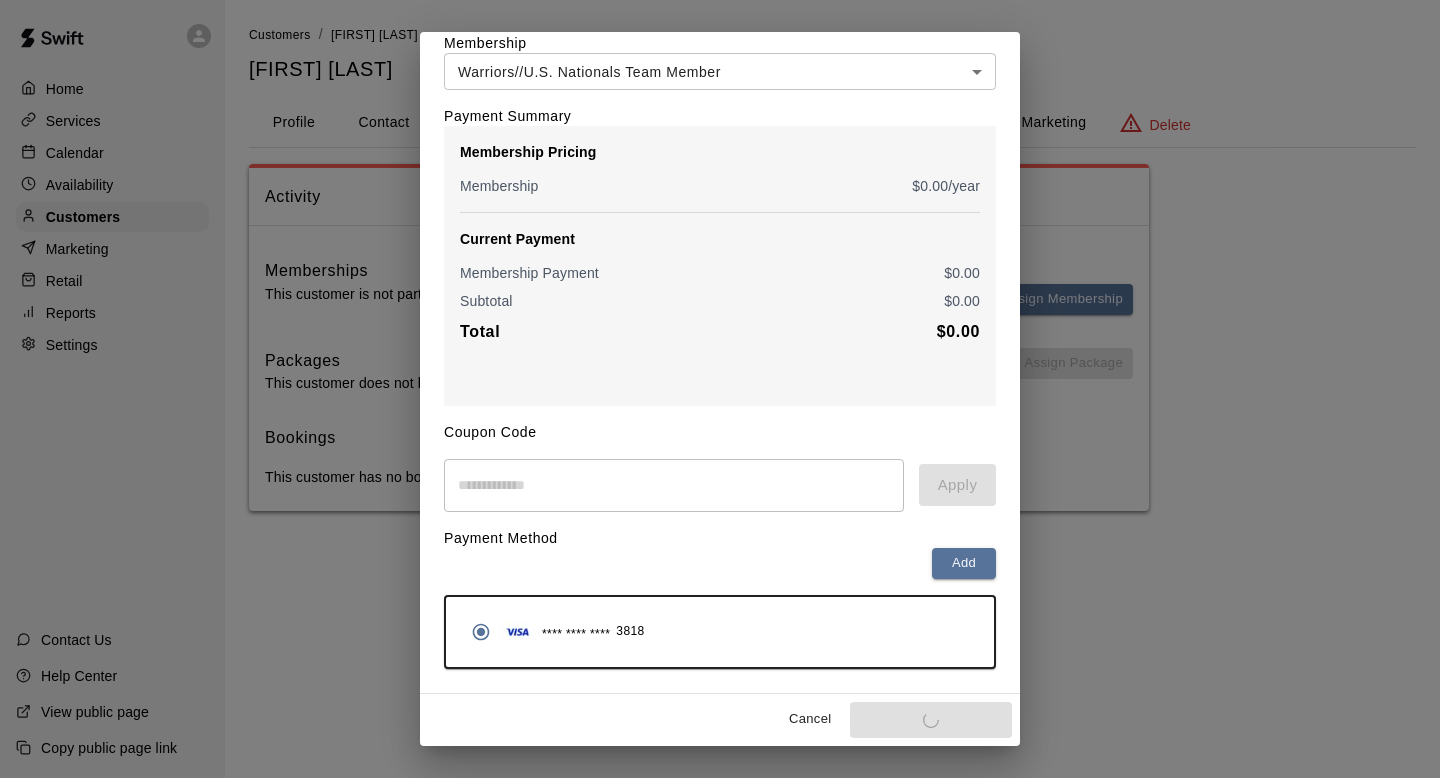 scroll, scrollTop: 0, scrollLeft: 0, axis: both 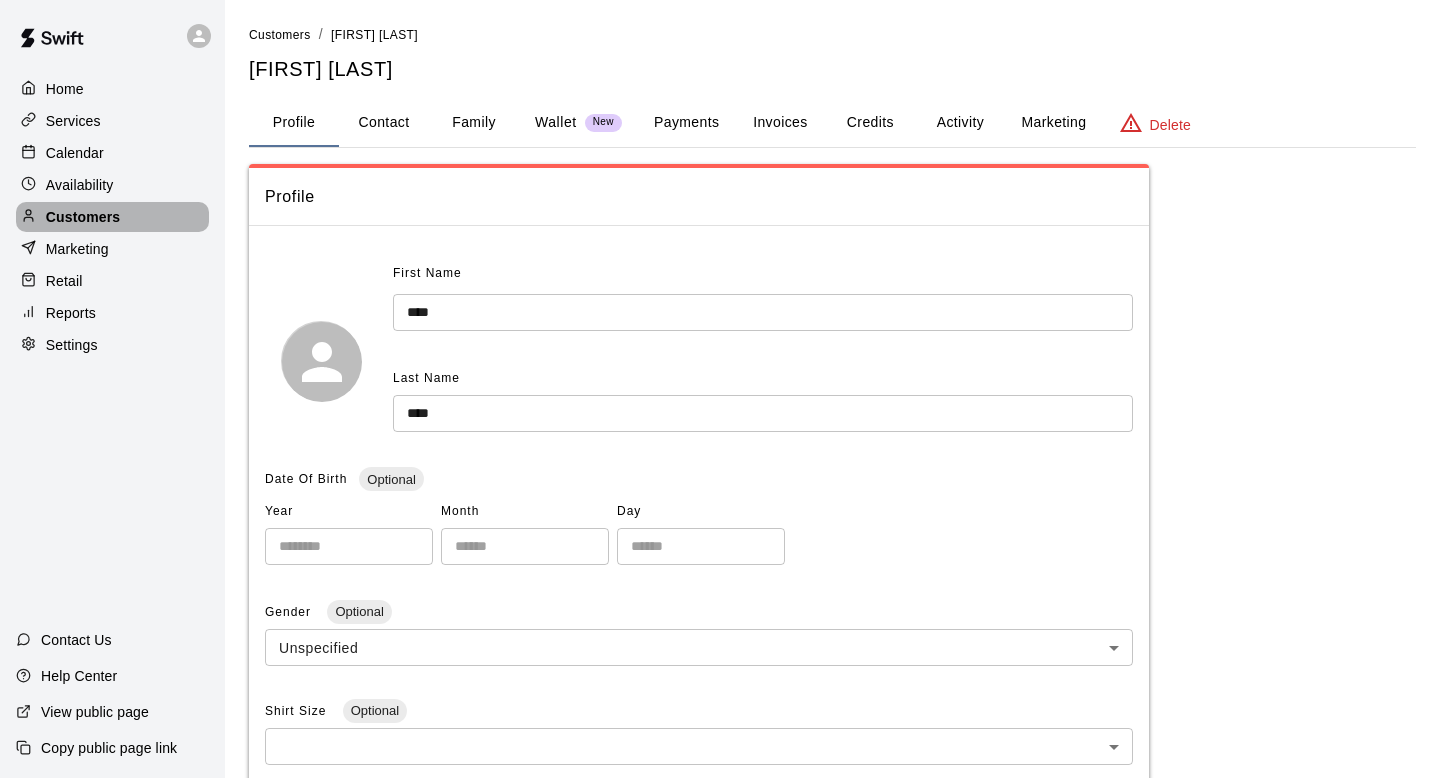 click on "Customers" at bounding box center [112, 217] 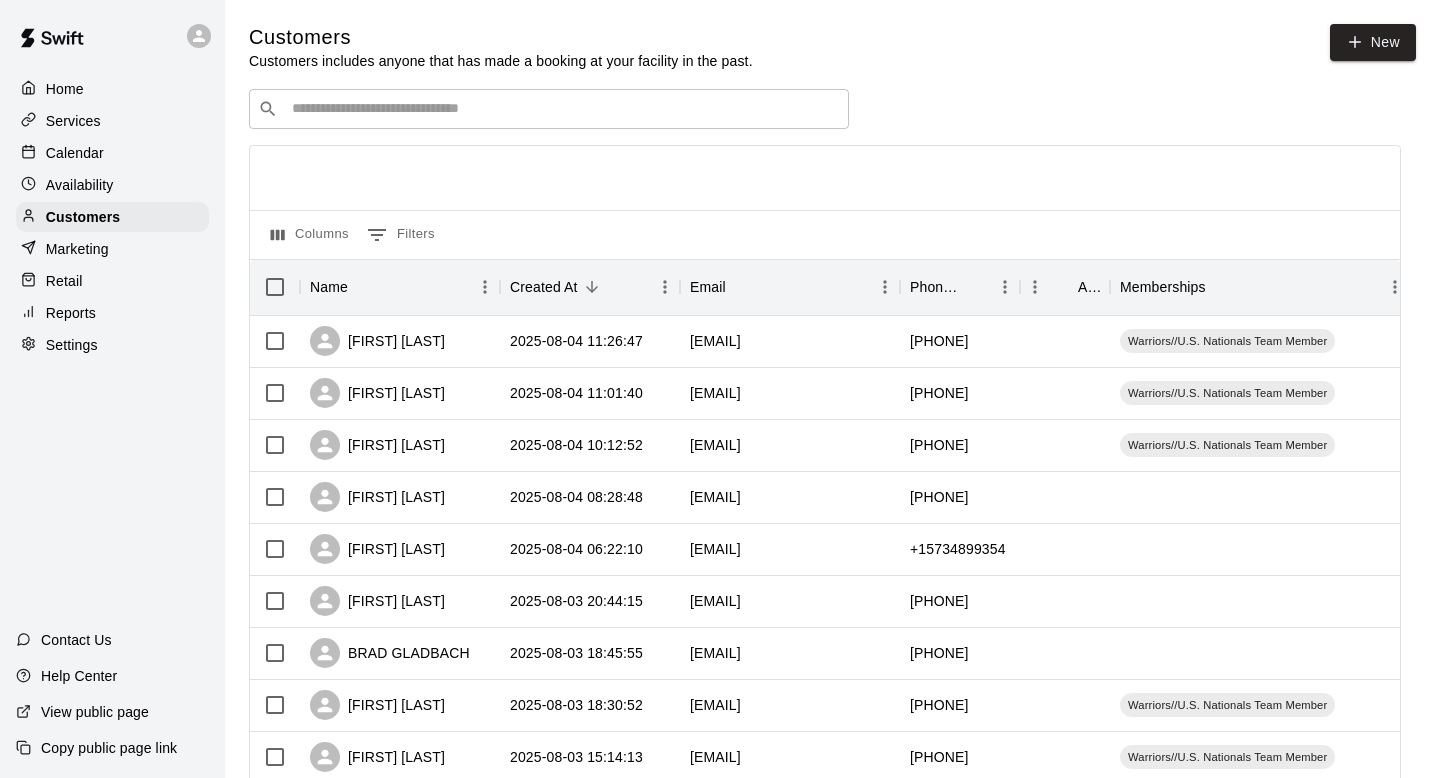 click on "​ ​" at bounding box center (549, 109) 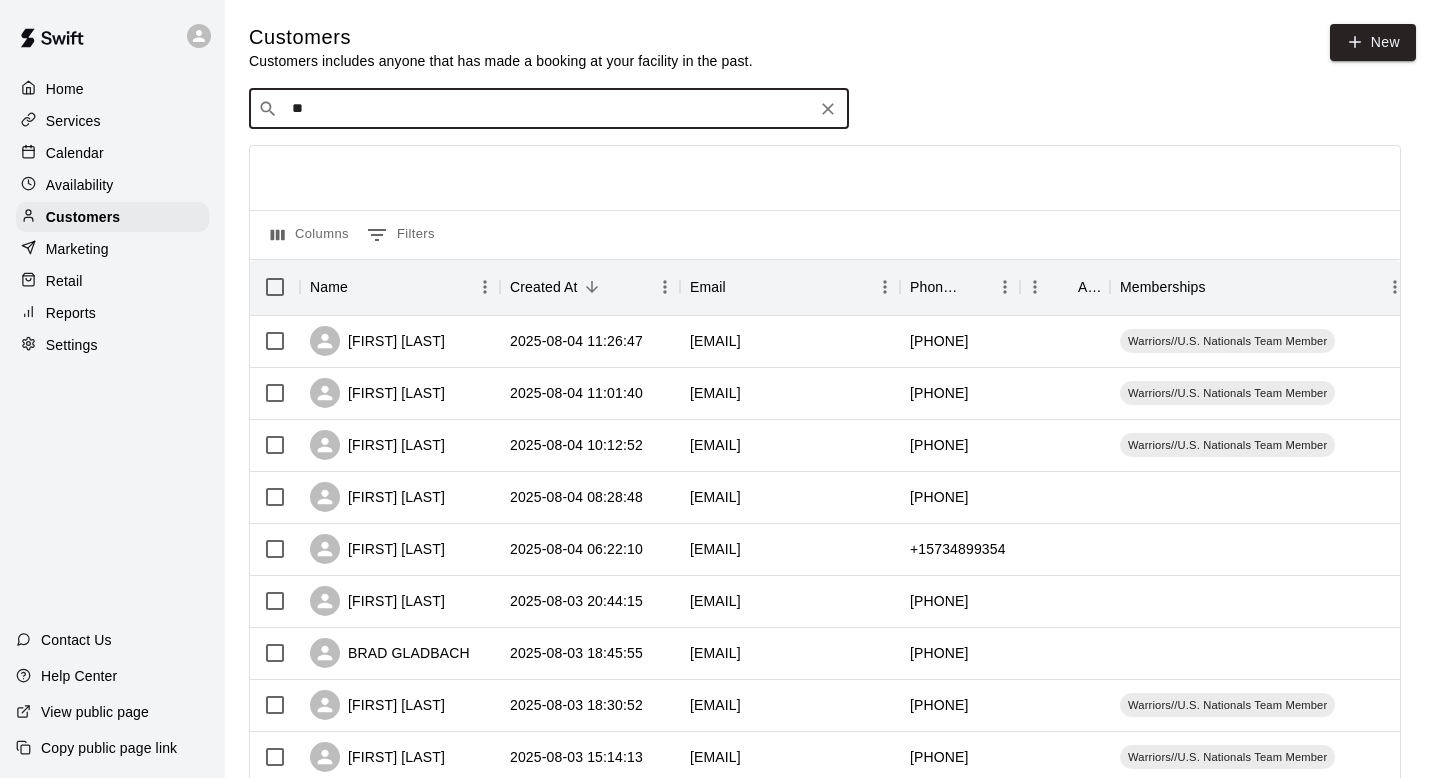 type on "*" 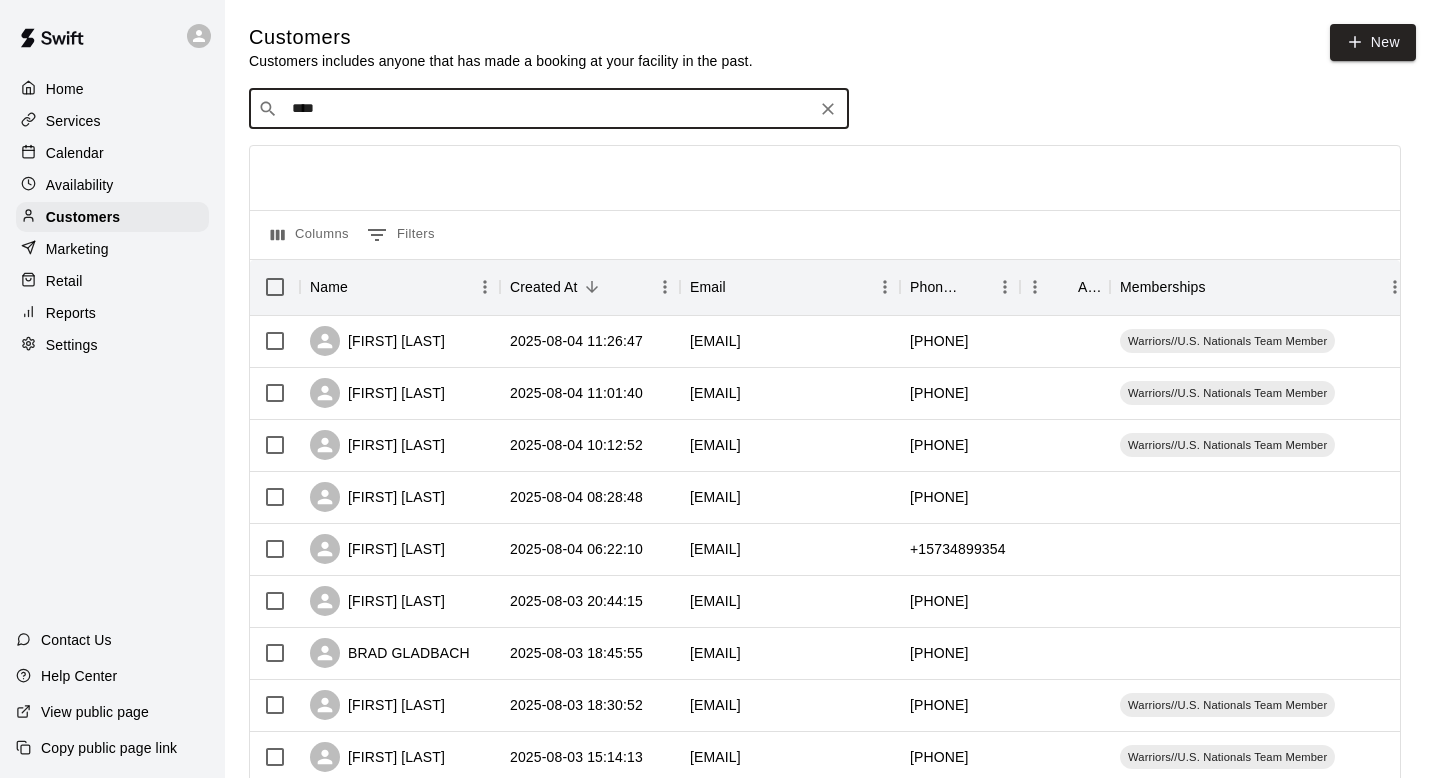 type on "*****" 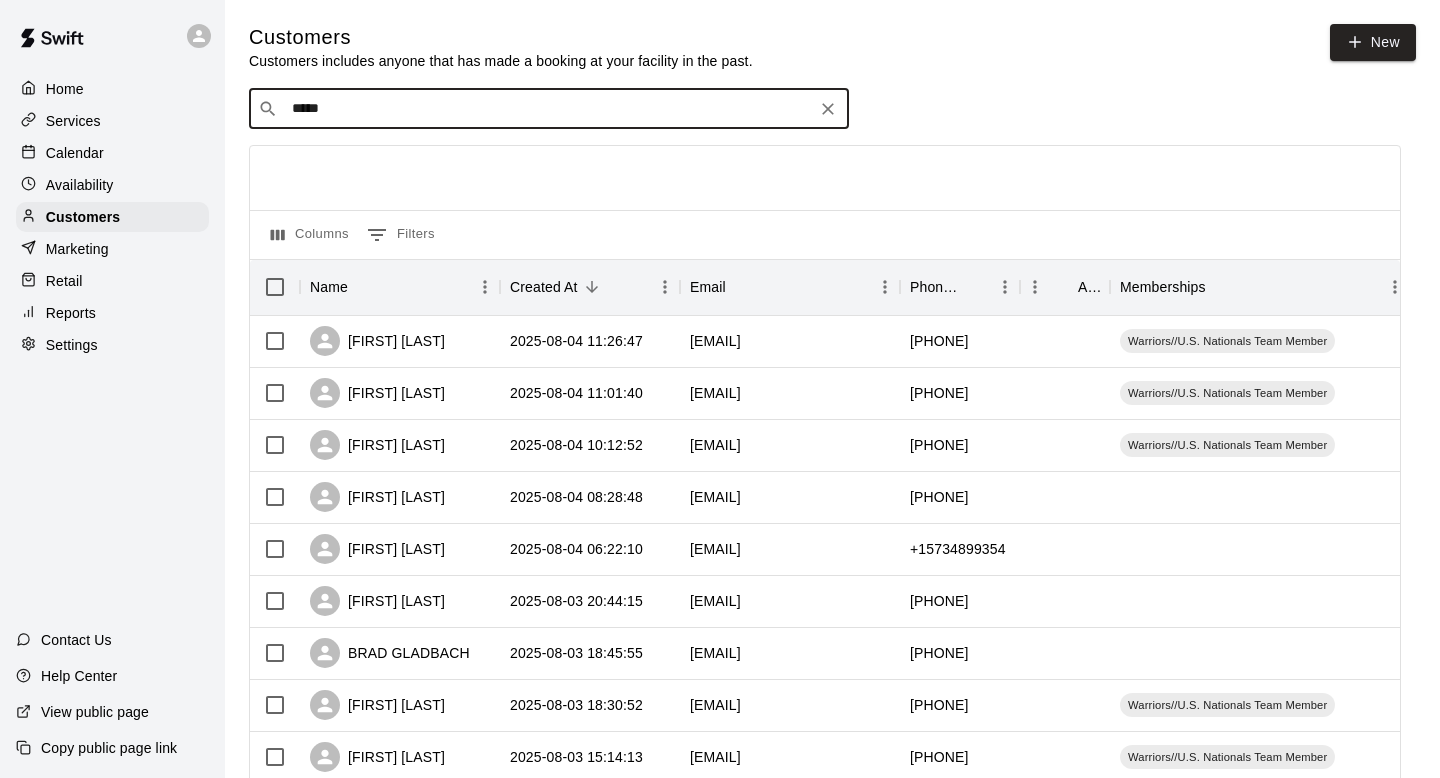 click 